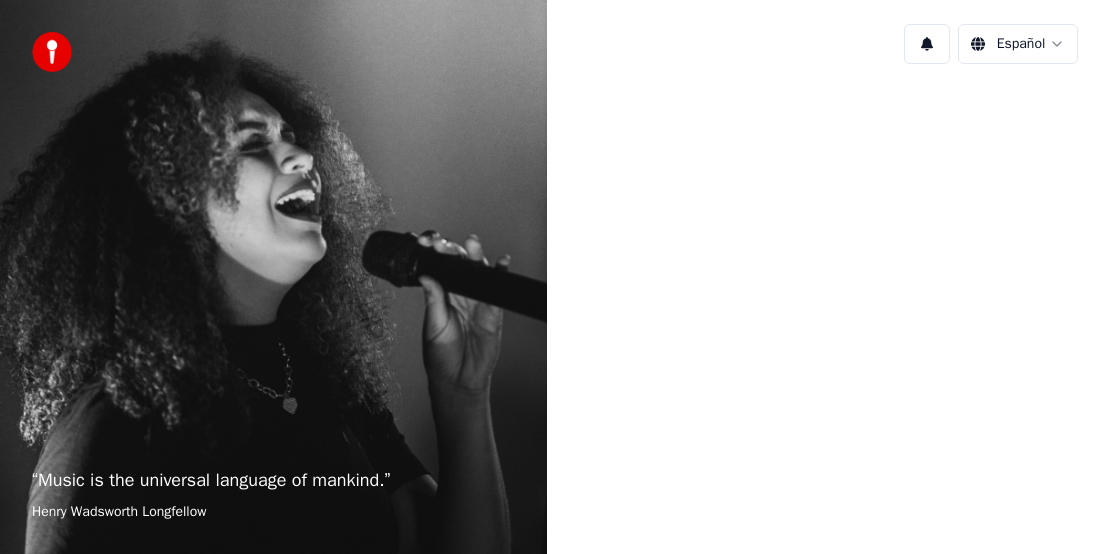 scroll, scrollTop: 0, scrollLeft: 0, axis: both 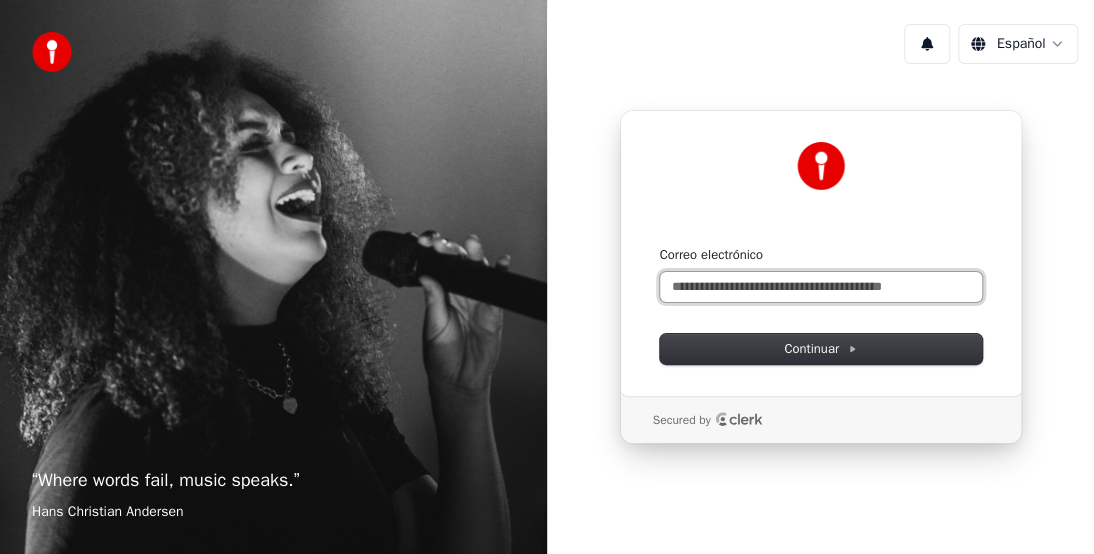 drag, startPoint x: 733, startPoint y: 282, endPoint x: 750, endPoint y: 284, distance: 17.117243 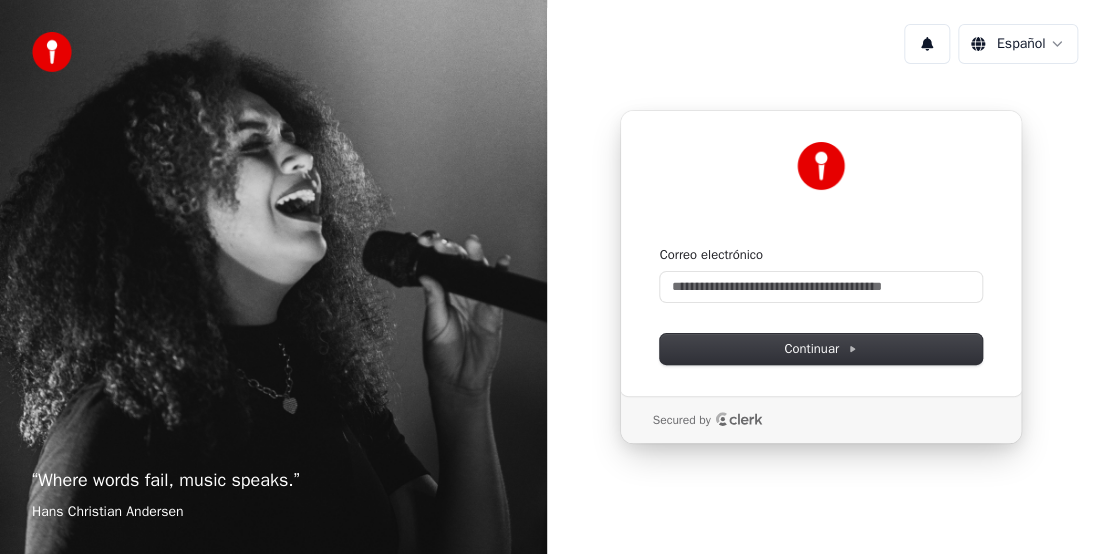 click on "“ Where words fail, music speaks. ” [FIRST] [LAST] Español Continuar con Google o Correo electrónico Continuar Secured by" at bounding box center [547, 277] 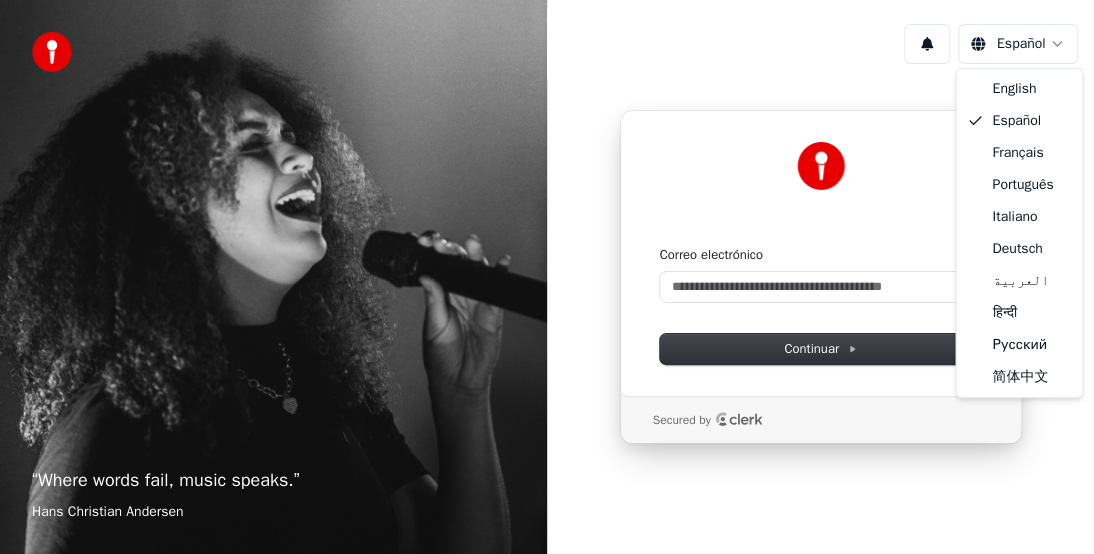 click on "“ Where words fail, music speaks. ” Hans Christian Andersen Español Continuar con Google o Correo electrónico Continuar Secured by English Español Français Português Italiano Deutsch العربية हिन्दी Русский 简体中文" at bounding box center (547, 277) 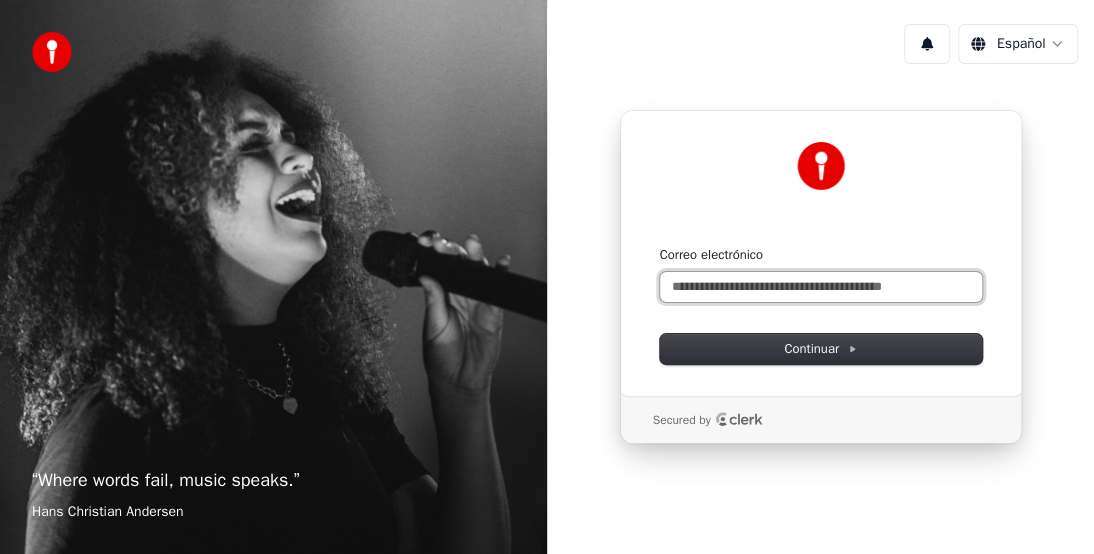 click on "Correo electrónico" at bounding box center [821, 287] 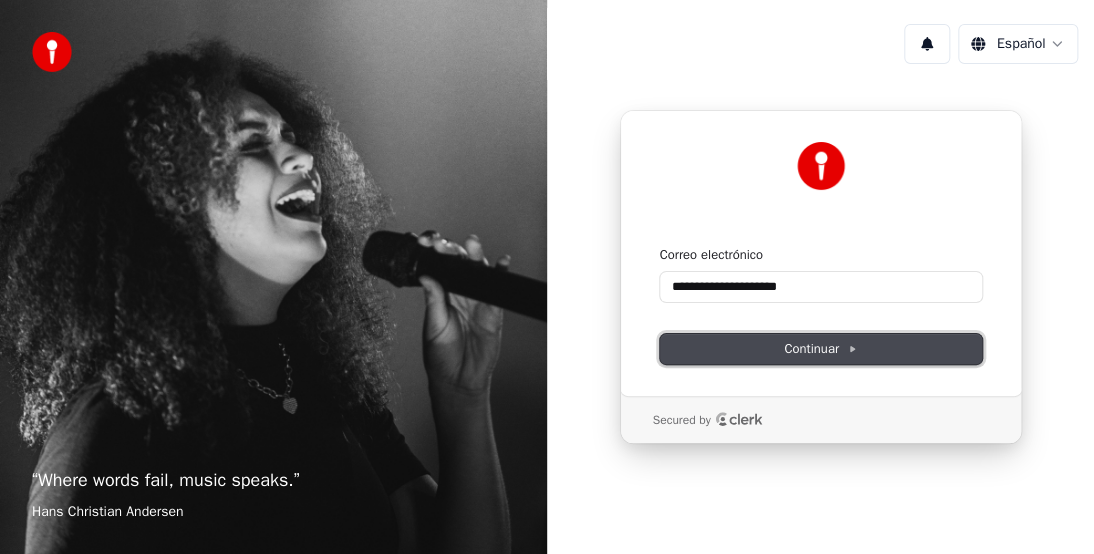 click on "Continuar" at bounding box center (821, 349) 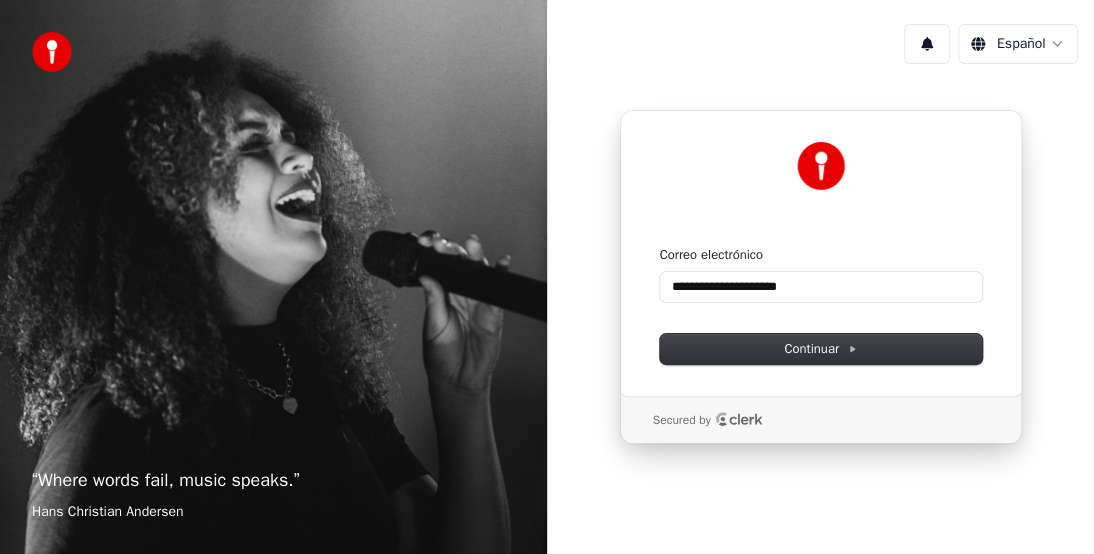 type on "**********" 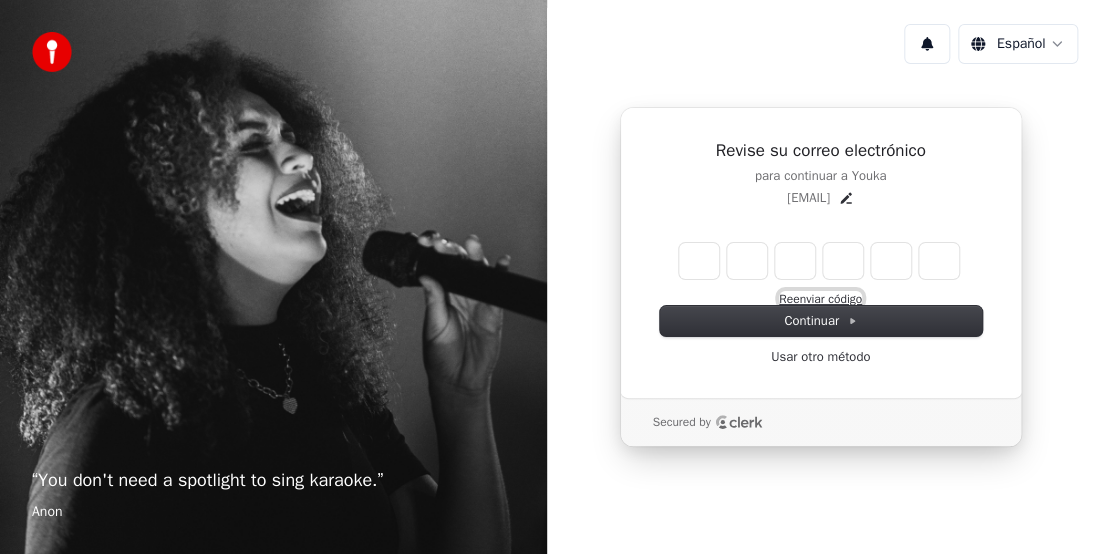 click on "Reenviar código" at bounding box center (820, 299) 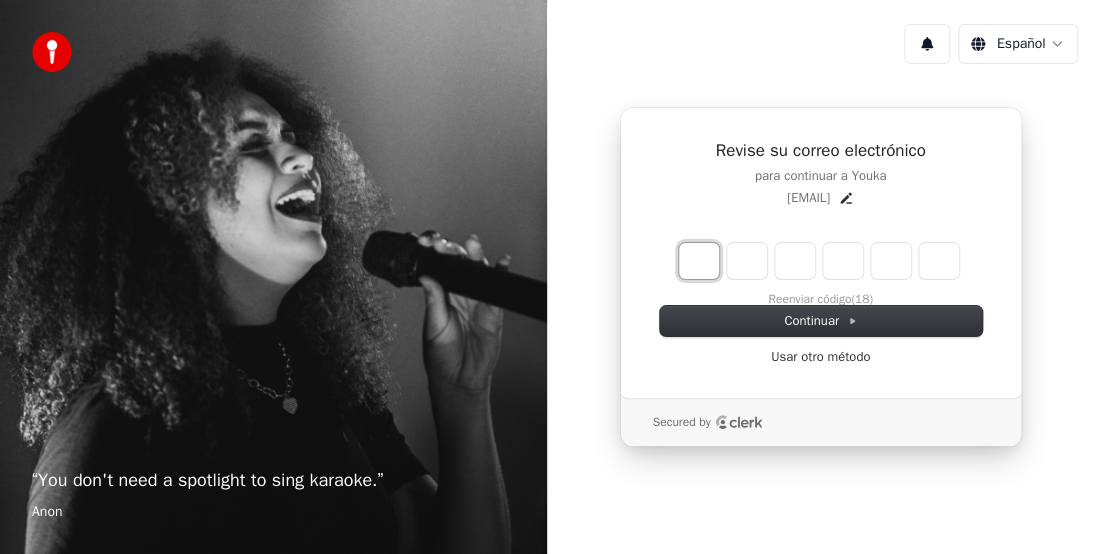 type on "*" 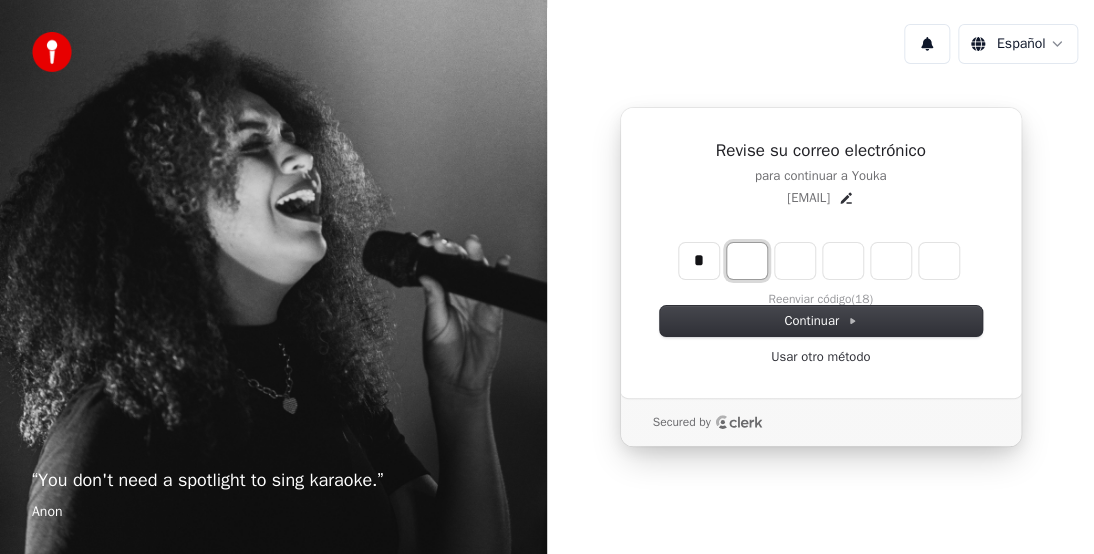 type on "*" 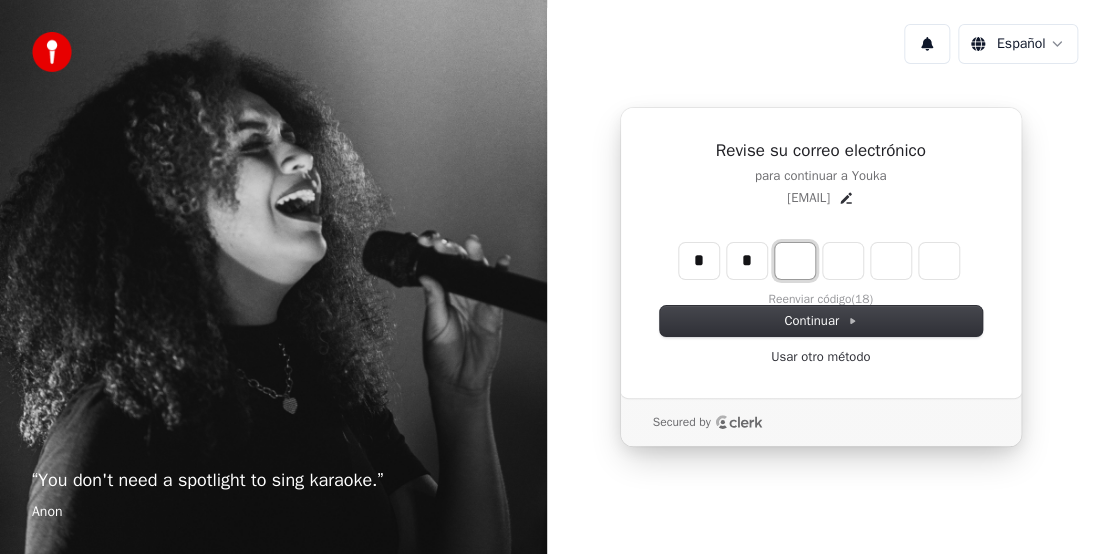 type on "**" 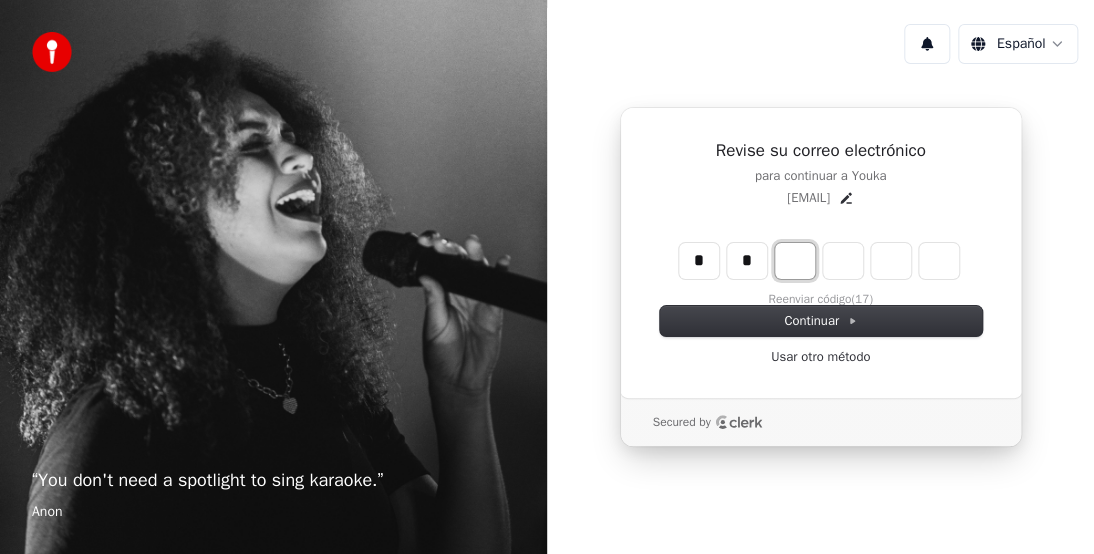 type on "*" 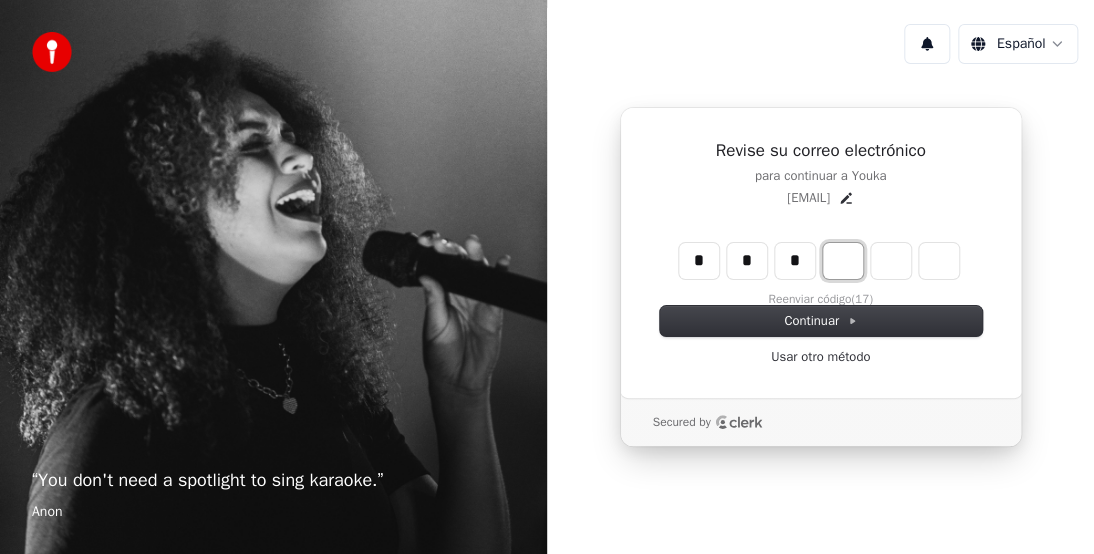 type on "***" 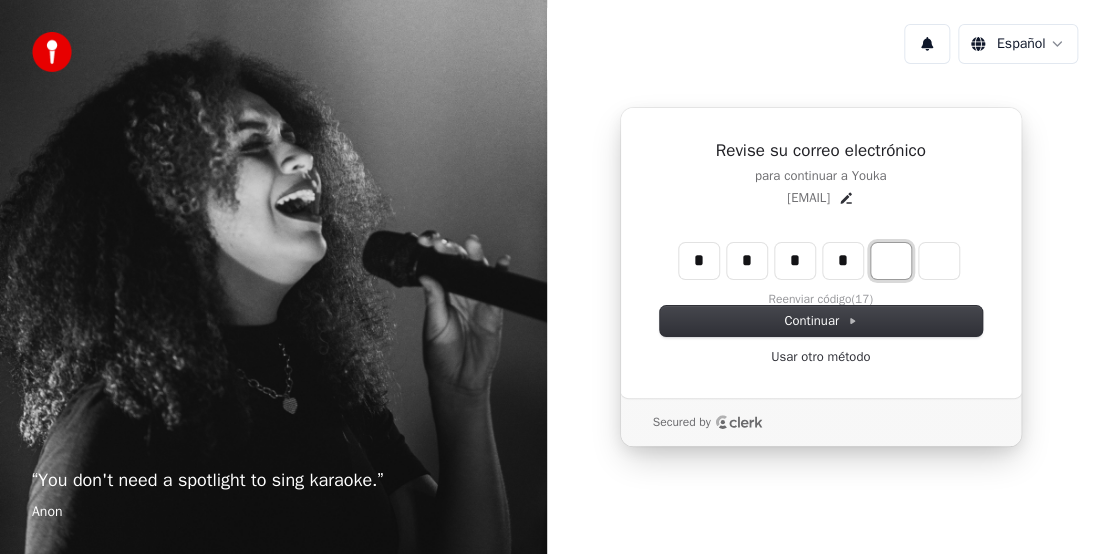 type on "****" 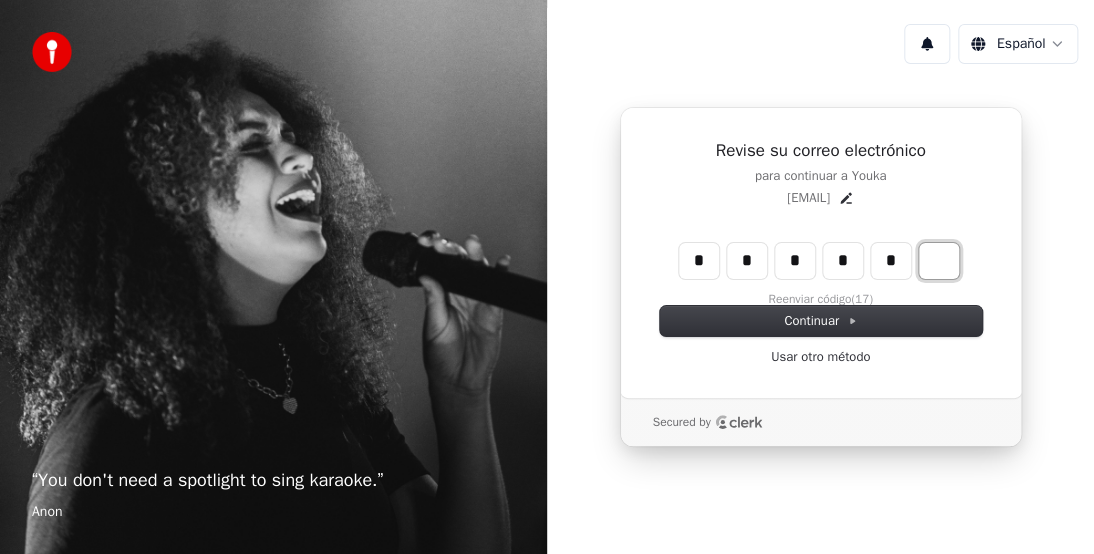 type on "*****" 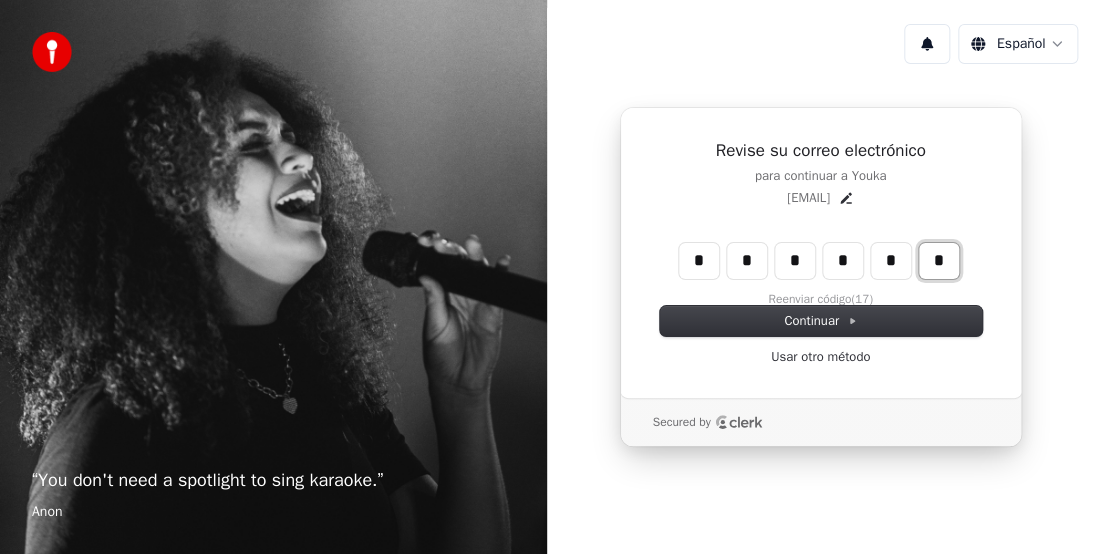 type on "*" 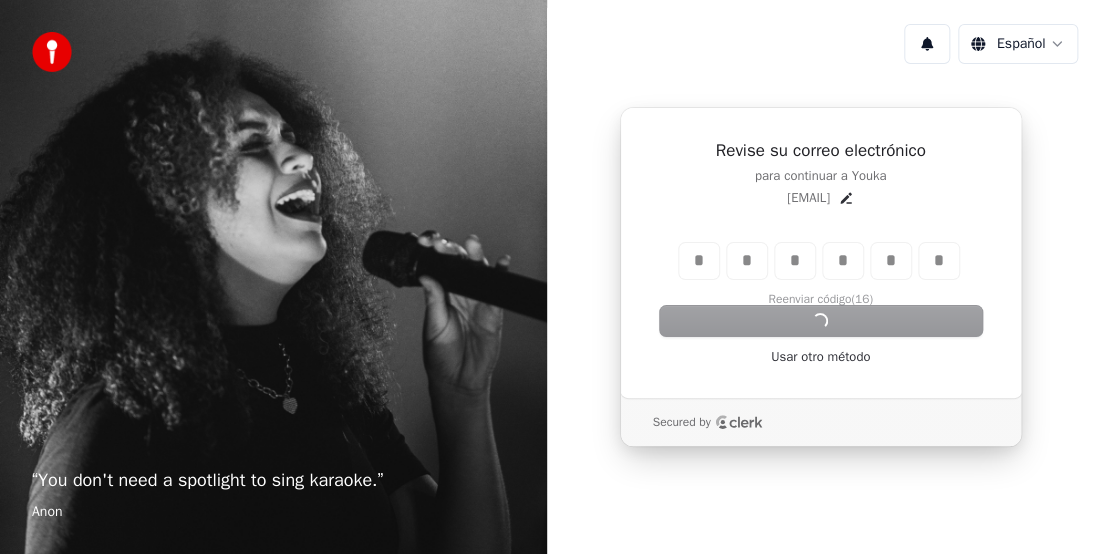 type on "******" 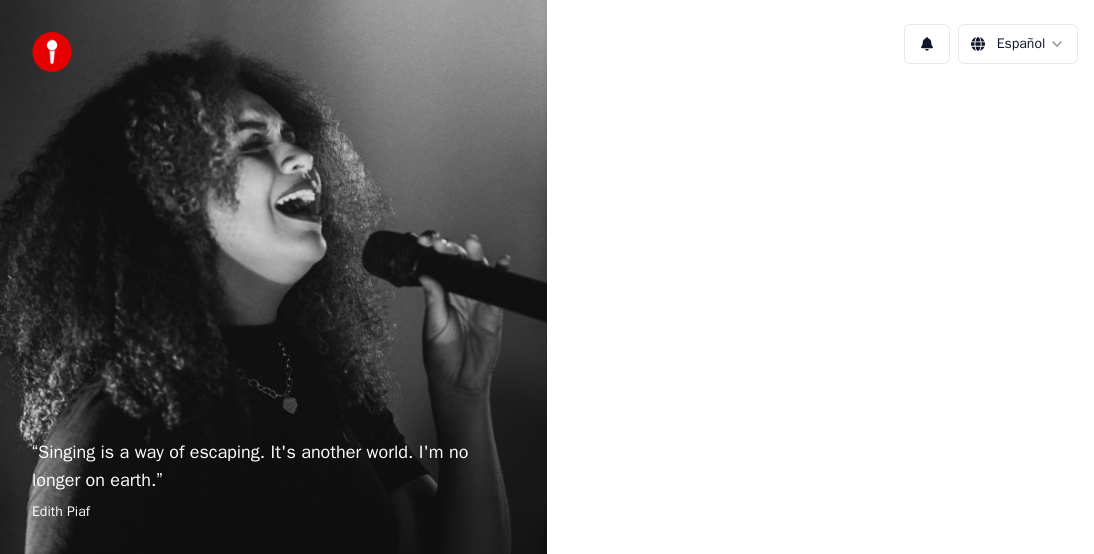 scroll, scrollTop: 0, scrollLeft: 0, axis: both 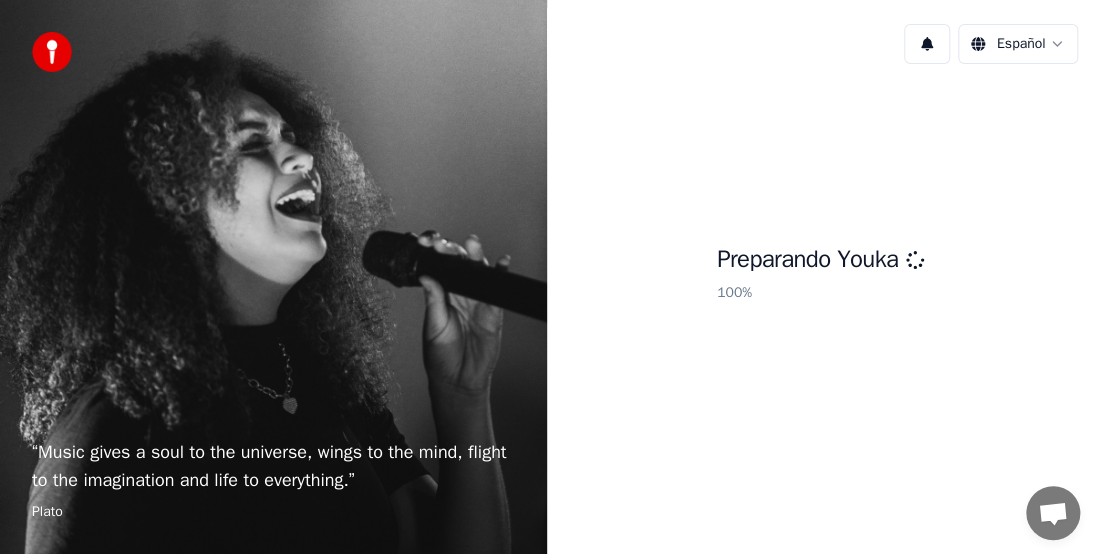 click on "Preparando Youka" at bounding box center (820, 259) 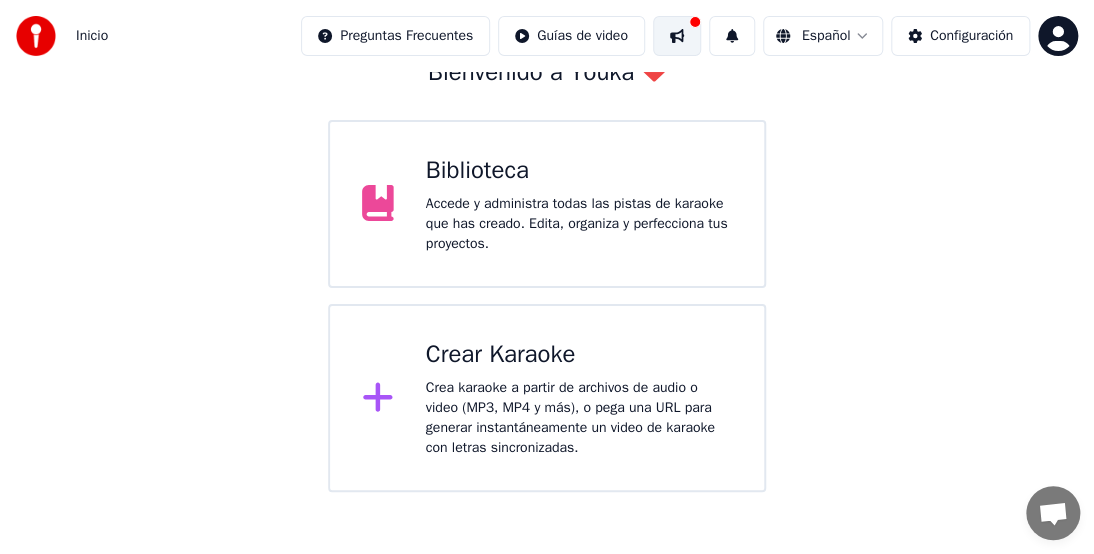 click at bounding box center [695, 22] 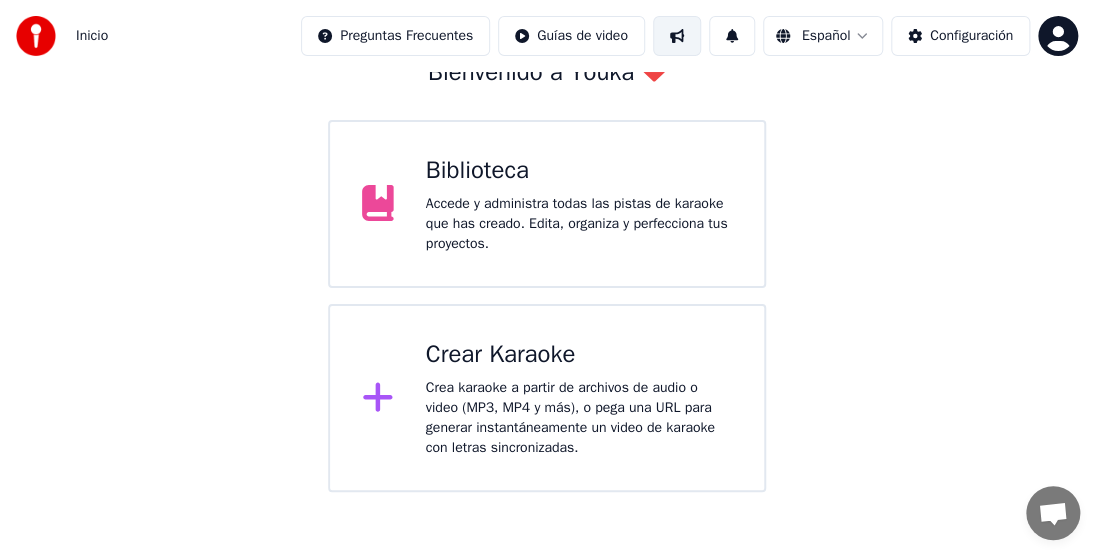 click at bounding box center [677, 36] 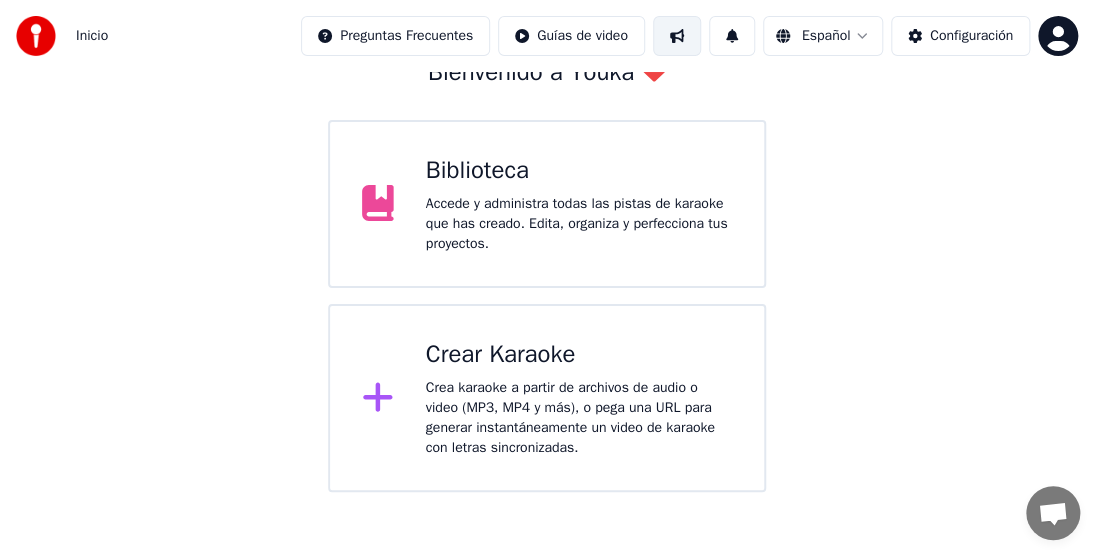 click at bounding box center (677, 36) 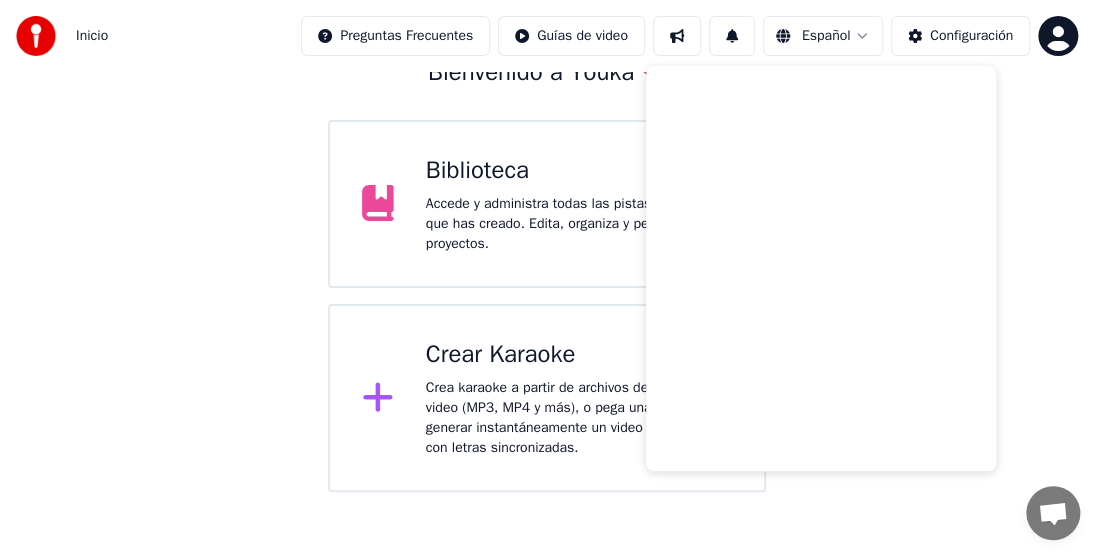 drag, startPoint x: 612, startPoint y: 104, endPoint x: 641, endPoint y: 85, distance: 34.669872 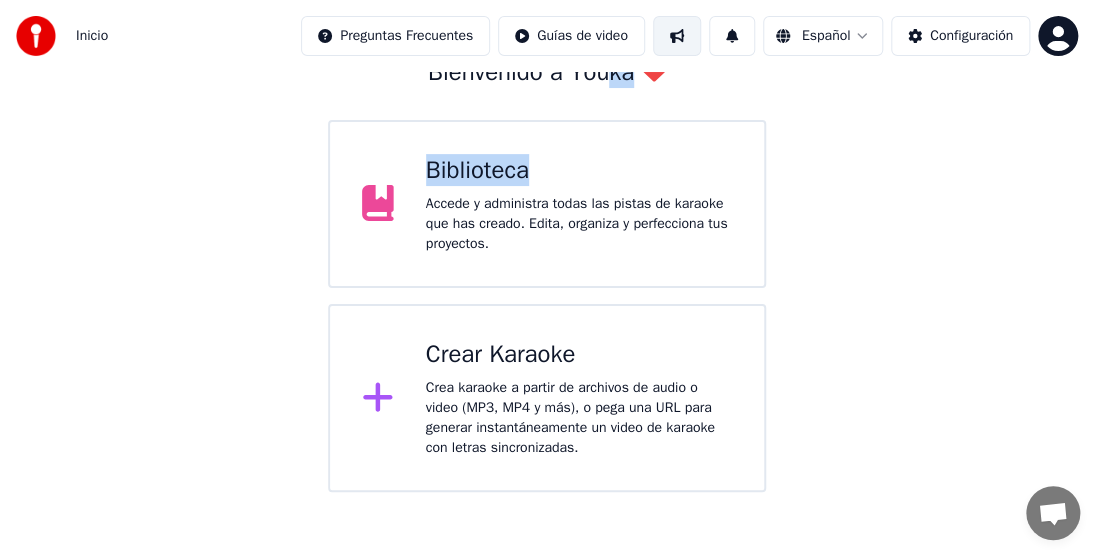click at bounding box center (677, 36) 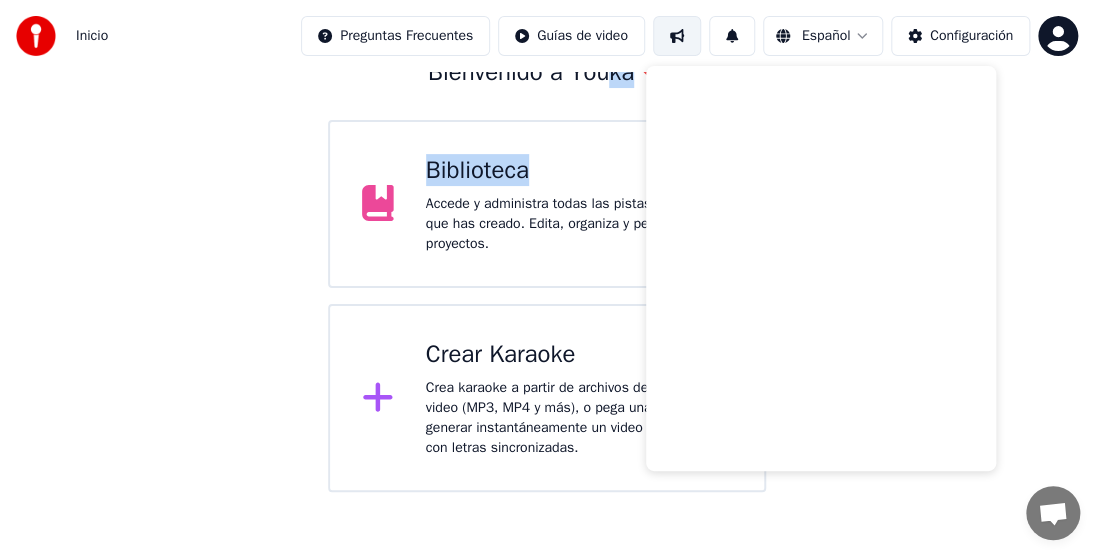 click at bounding box center (677, 36) 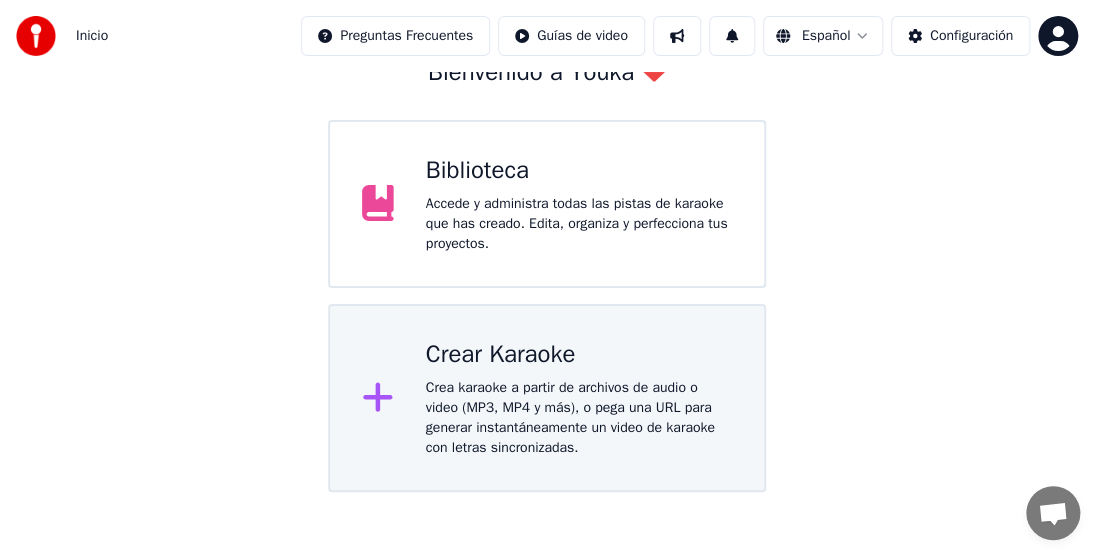 click on "Crea karaoke a partir de archivos de audio o video (MP3, MP4 y más), o pega una URL para generar instantáneamente un video de karaoke con letras sincronizadas." at bounding box center (579, 418) 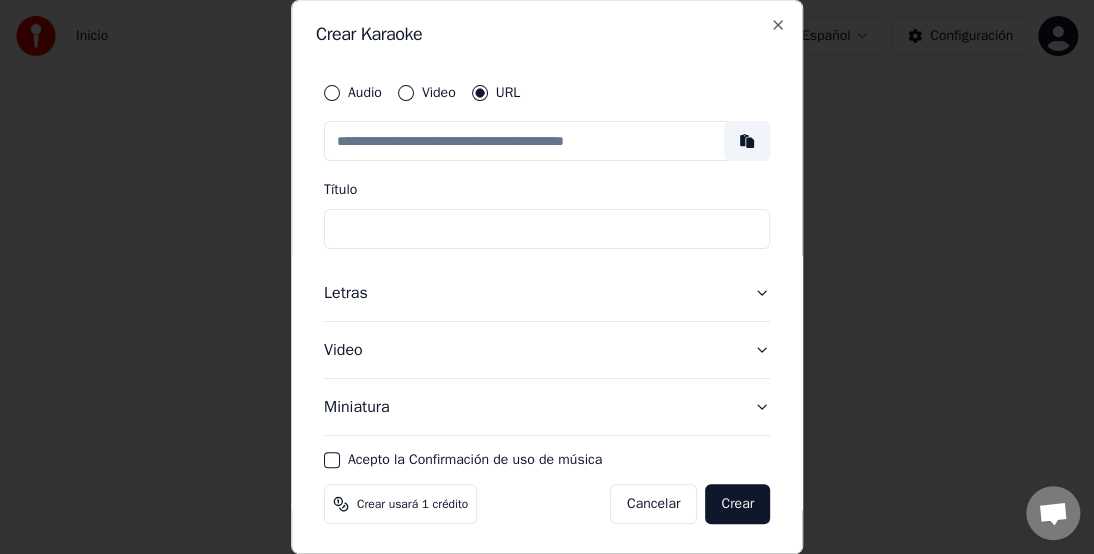 click at bounding box center [747, 141] 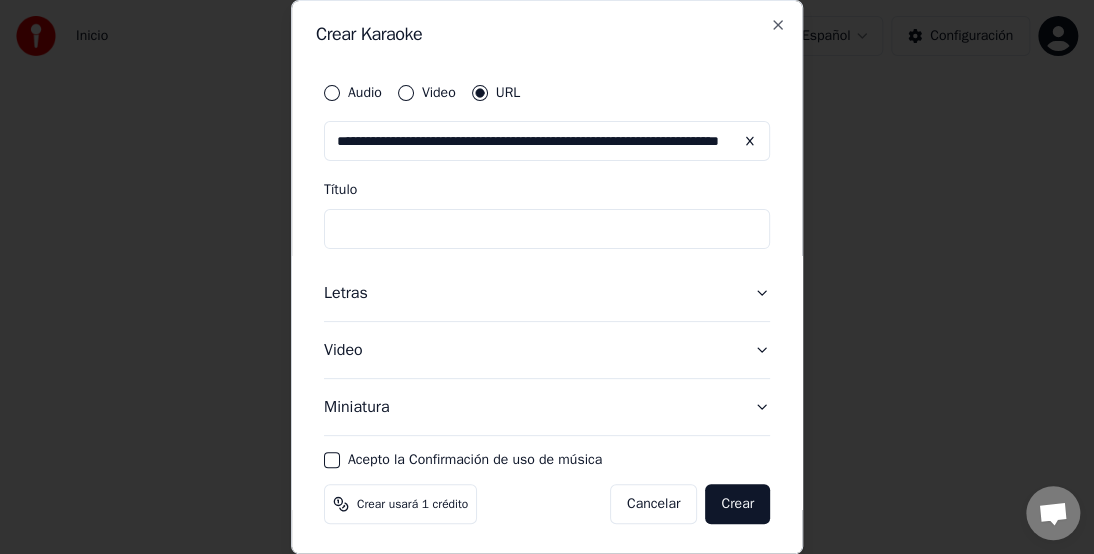 type on "**********" 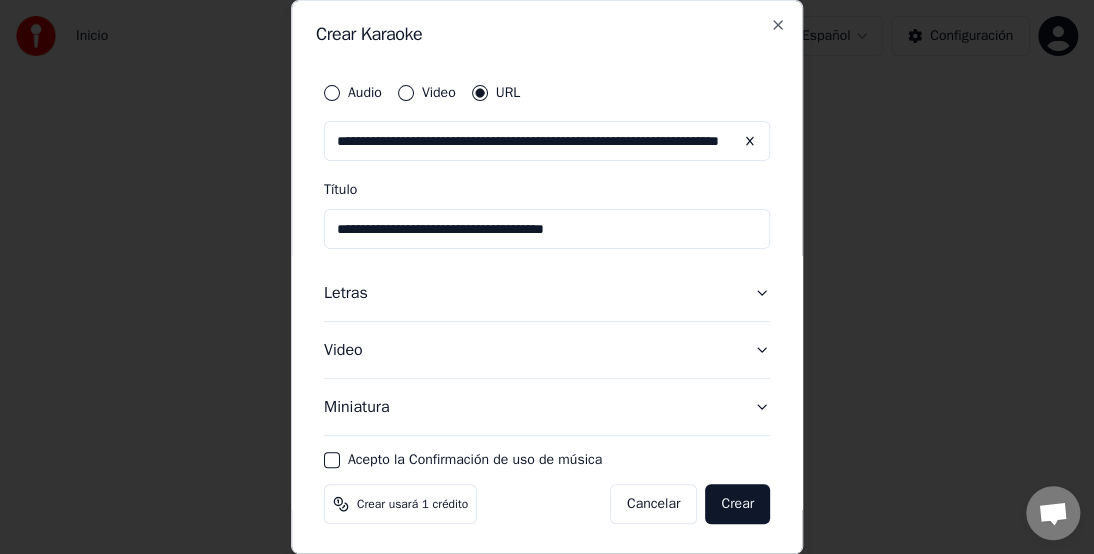 type on "**********" 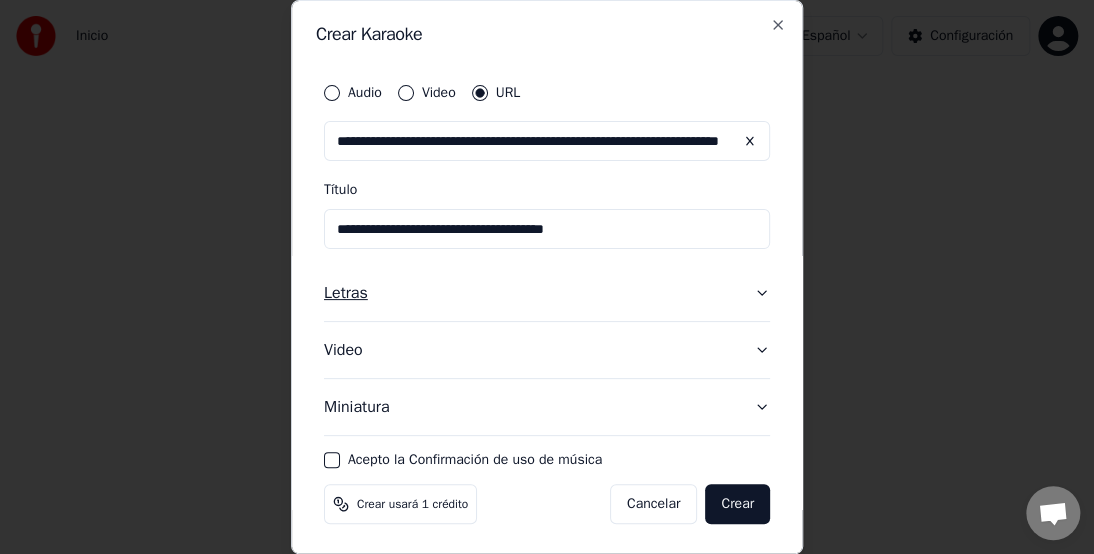 click 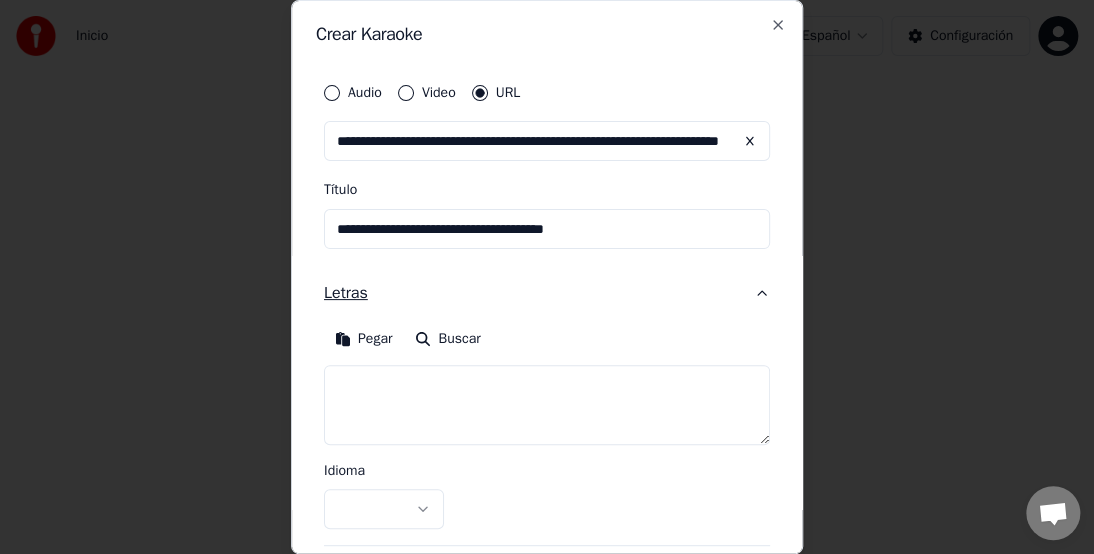 click 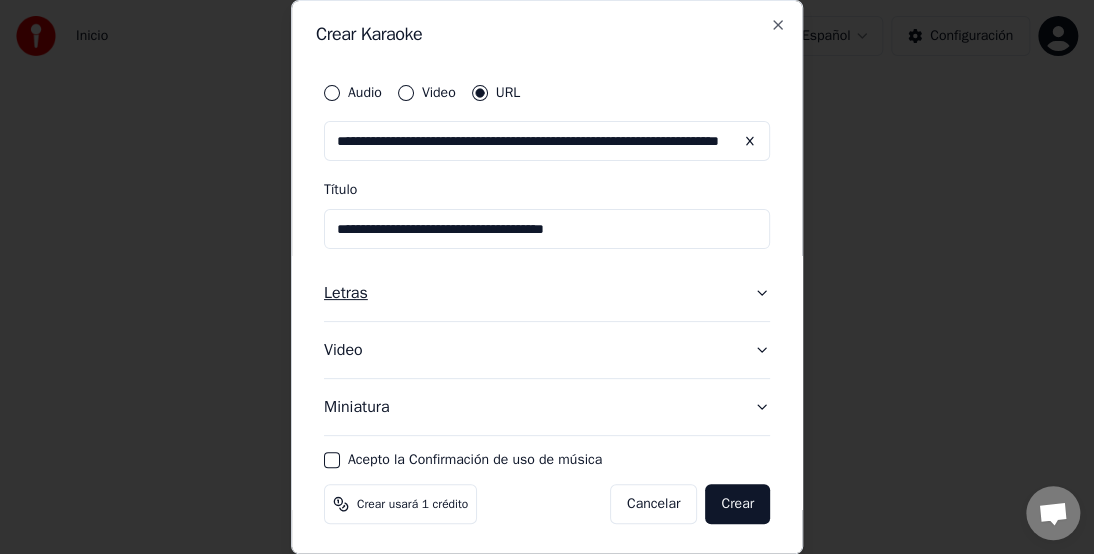 click 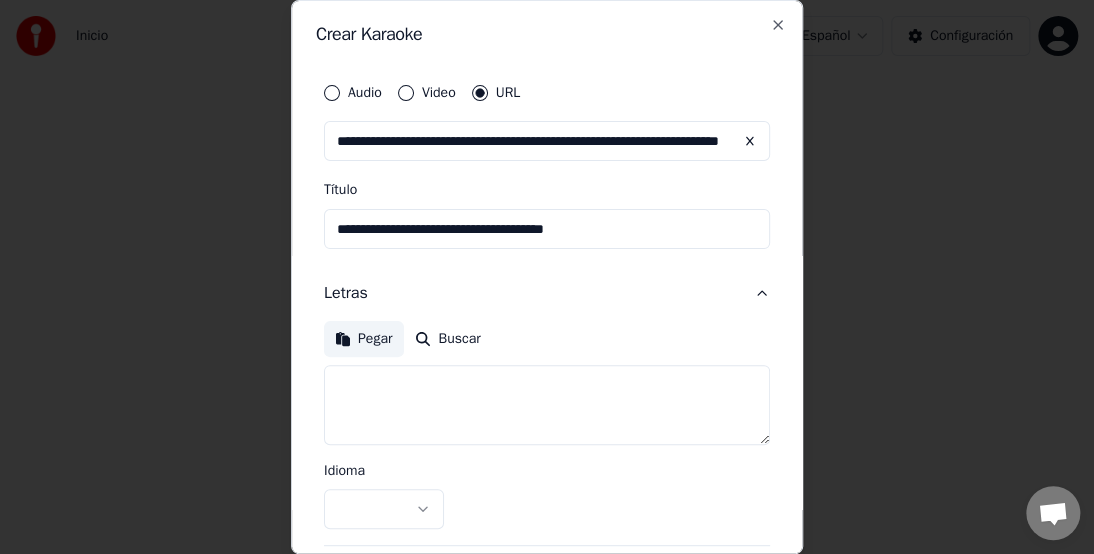 click on "Pegar" at bounding box center (364, 339) 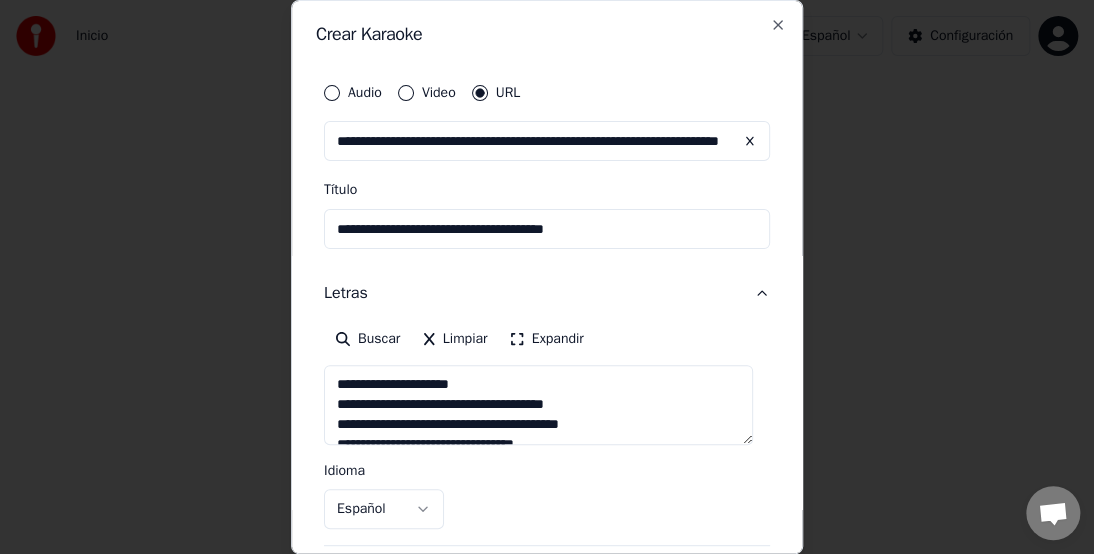 scroll, scrollTop: 0, scrollLeft: 0, axis: both 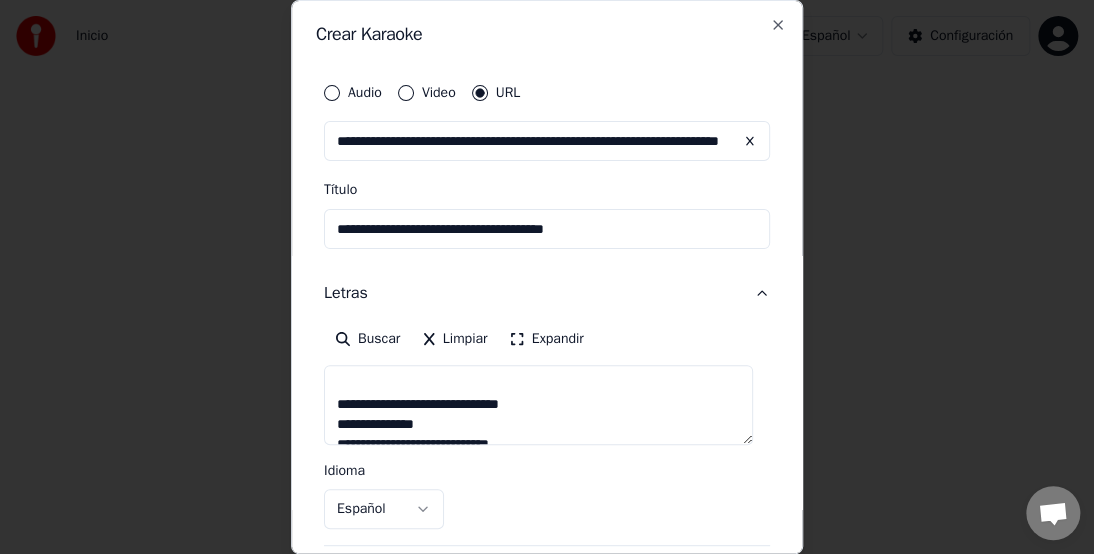 click at bounding box center (538, 405) 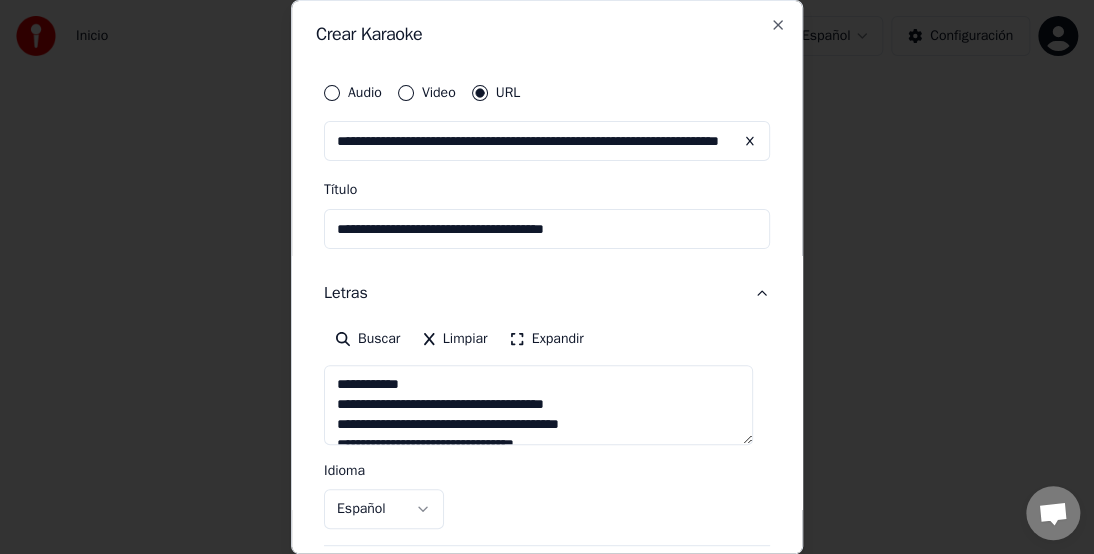 scroll, scrollTop: 0, scrollLeft: 0, axis: both 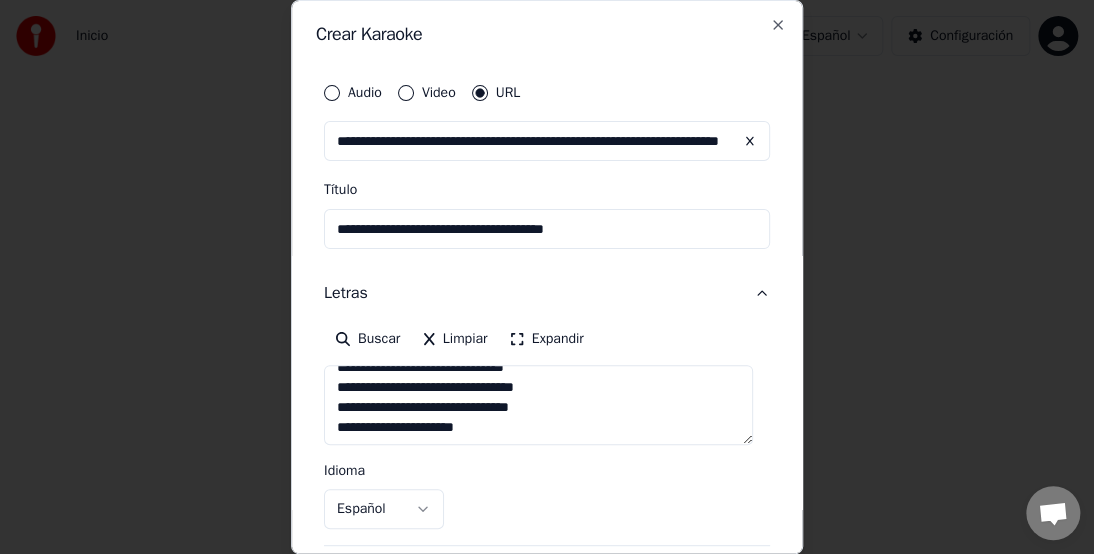type on "**********" 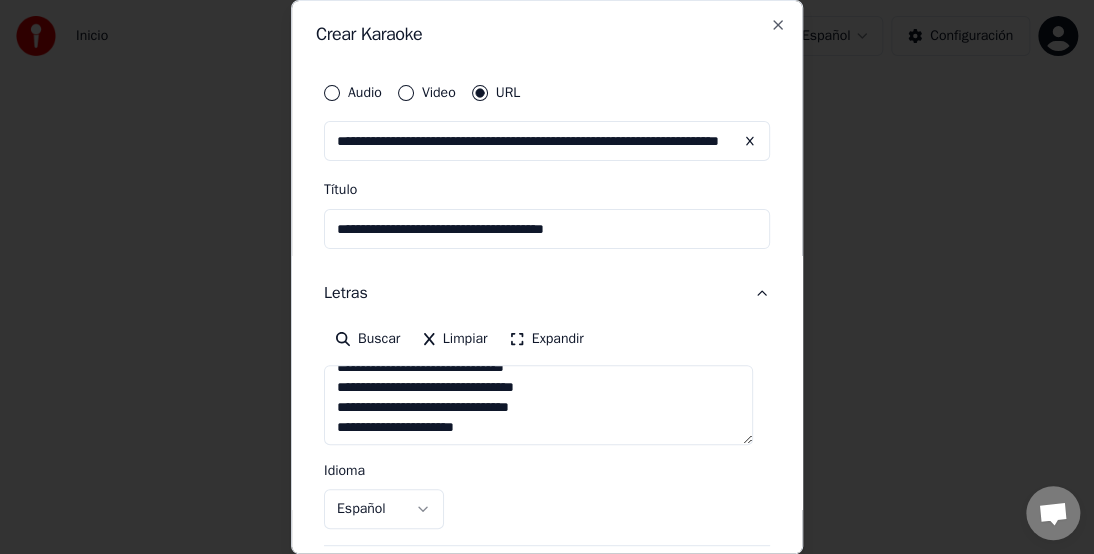 click on "Video" at bounding box center (406, 93) 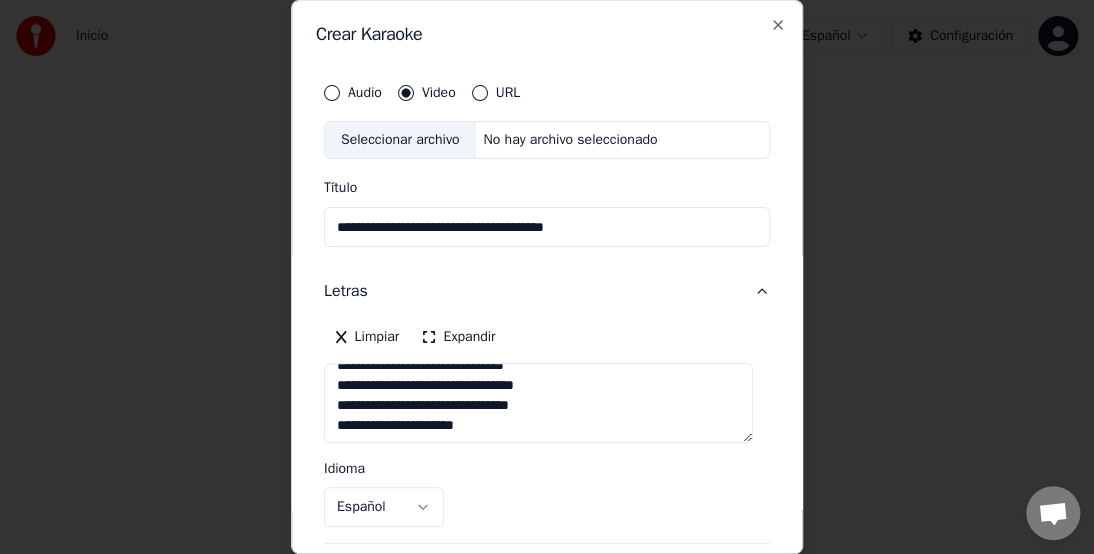 type 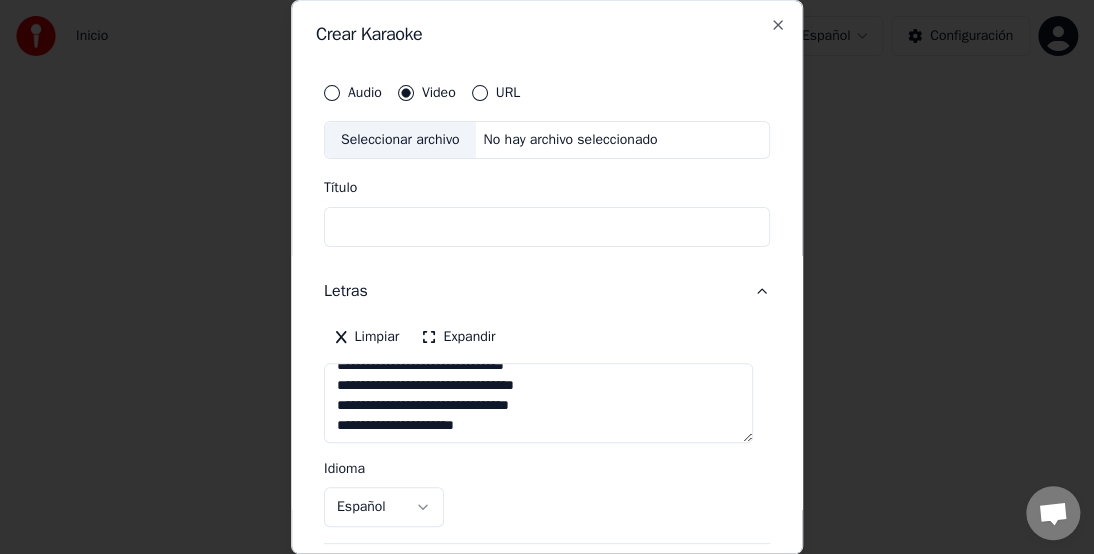 click on "URL" at bounding box center (480, 93) 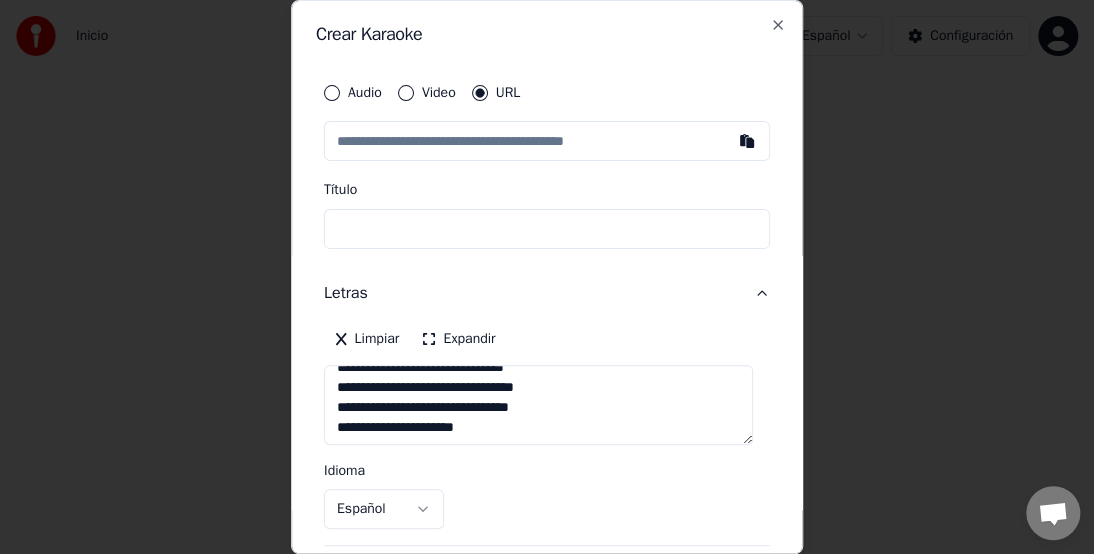 drag, startPoint x: 367, startPoint y: 140, endPoint x: 435, endPoint y: 140, distance: 68 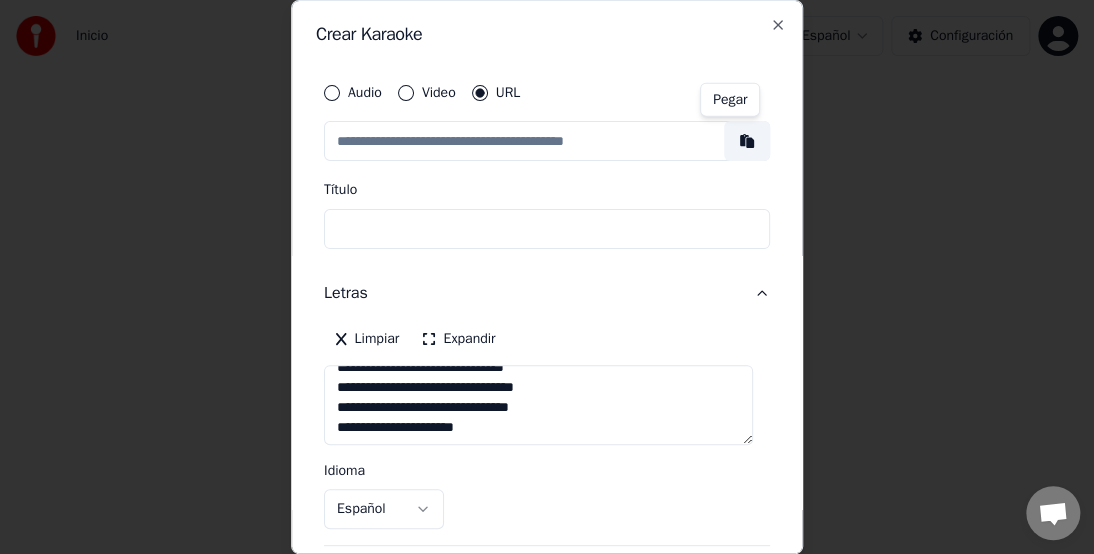 click at bounding box center (747, 141) 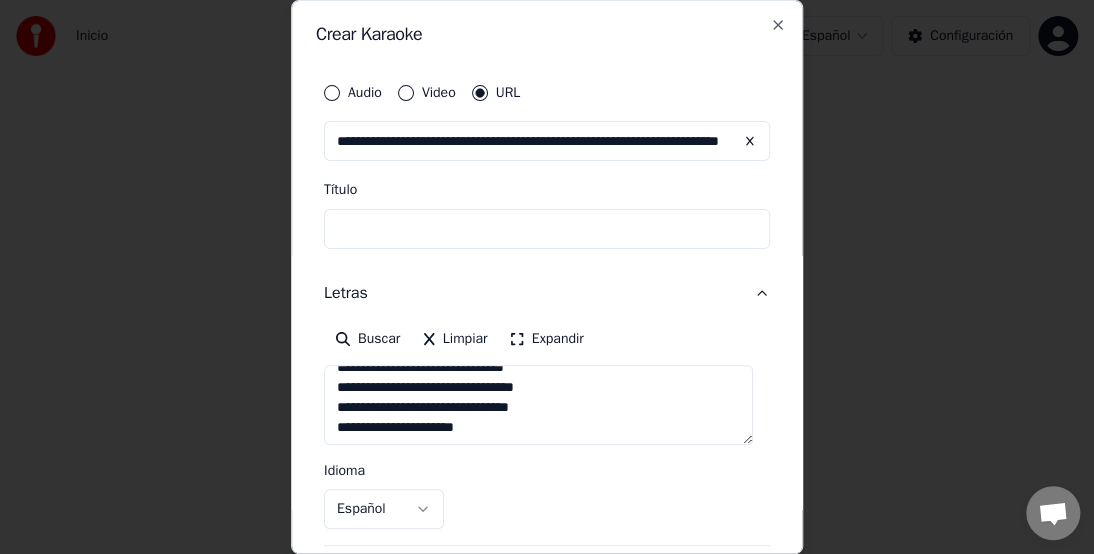 type on "**********" 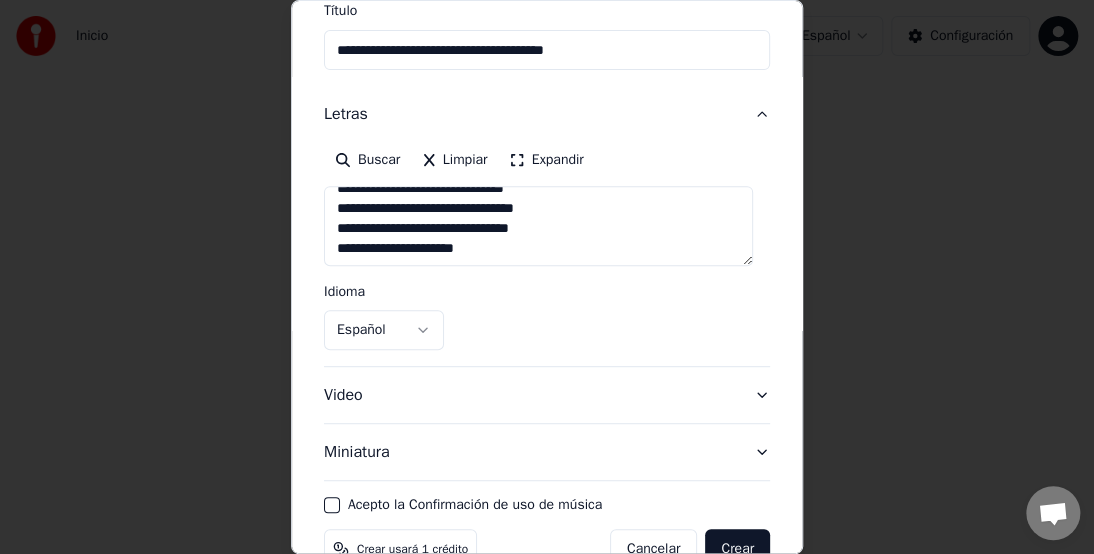scroll, scrollTop: 227, scrollLeft: 0, axis: vertical 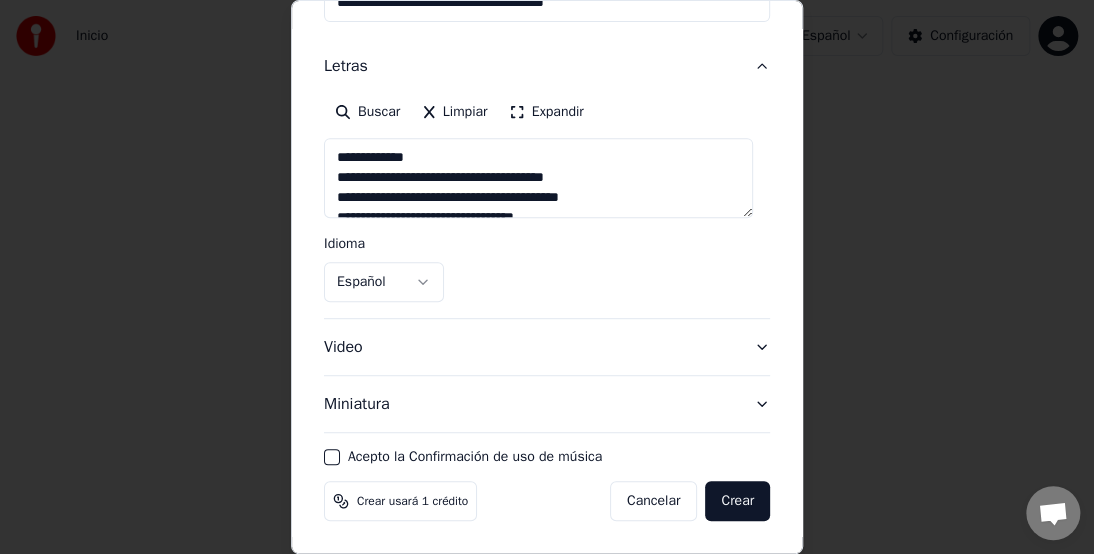 click on "Acepto la   Confirmación de uso de música" at bounding box center [332, 457] 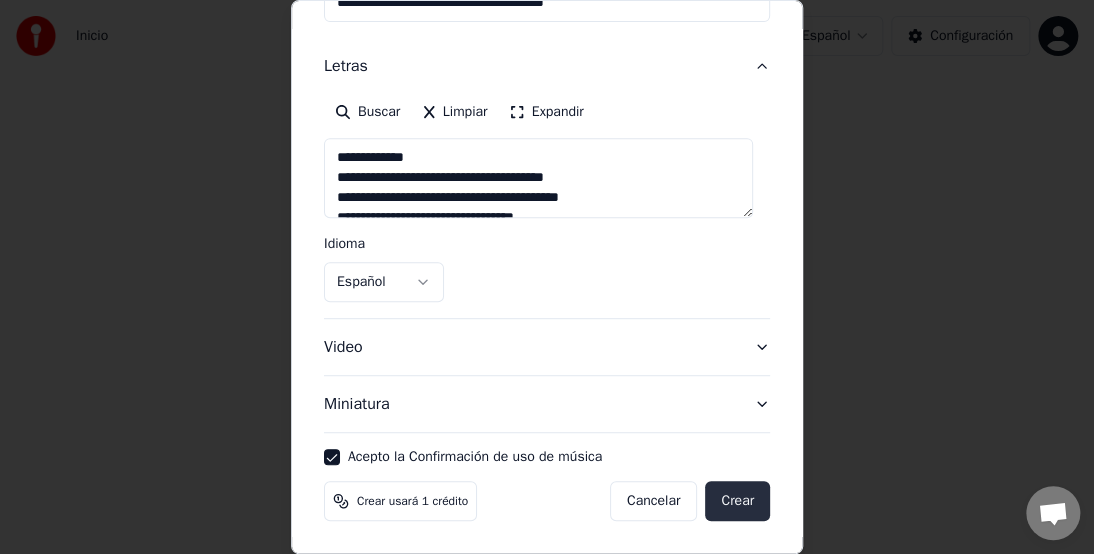 click on "Crear" at bounding box center [737, 501] 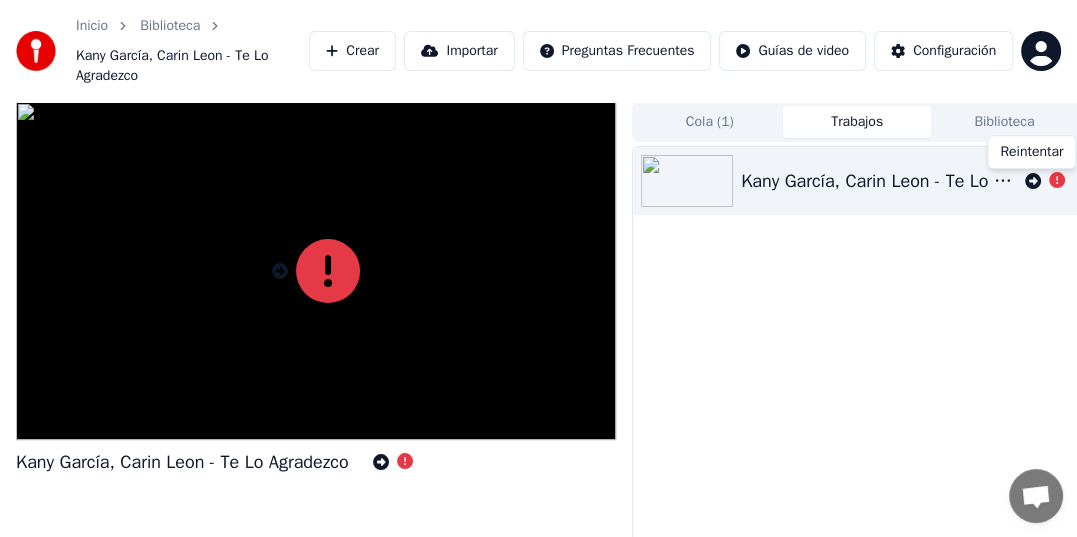 click 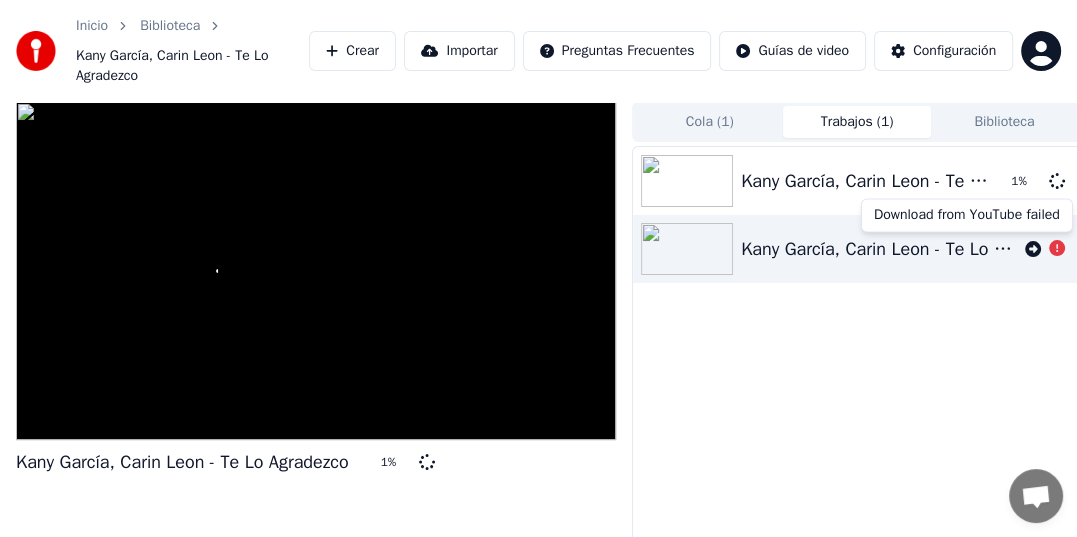 click 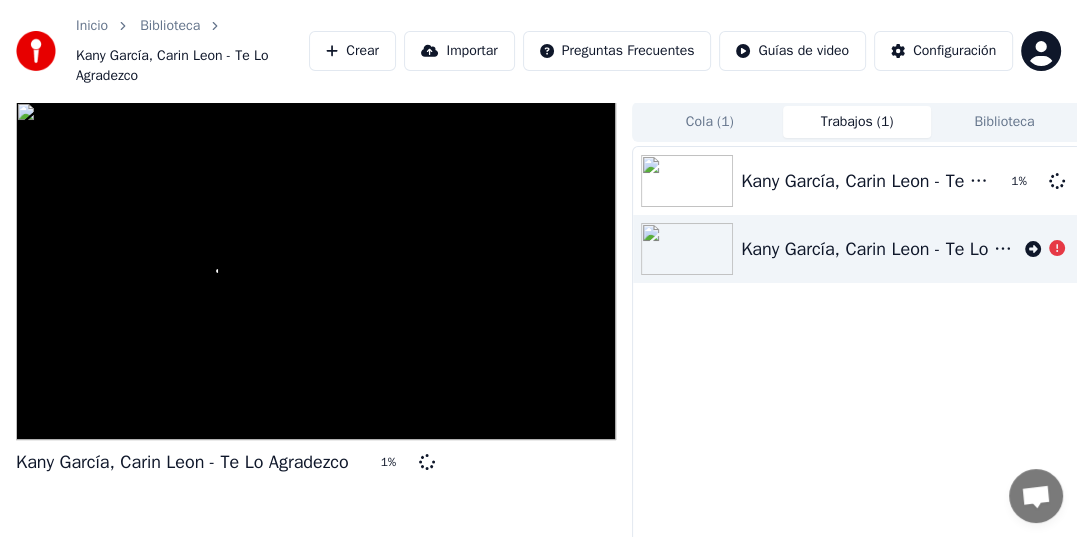 click 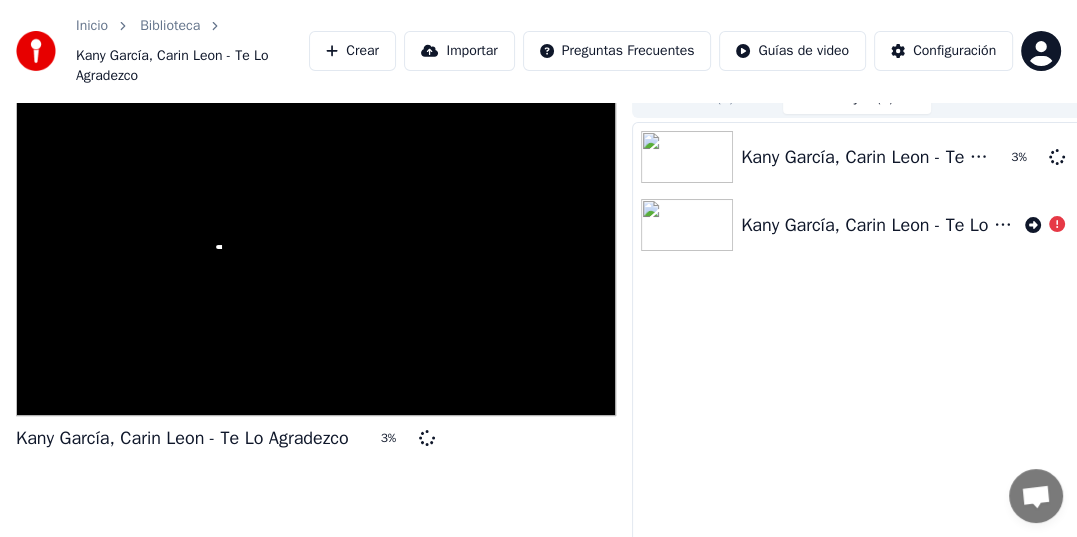 scroll, scrollTop: 0, scrollLeft: 0, axis: both 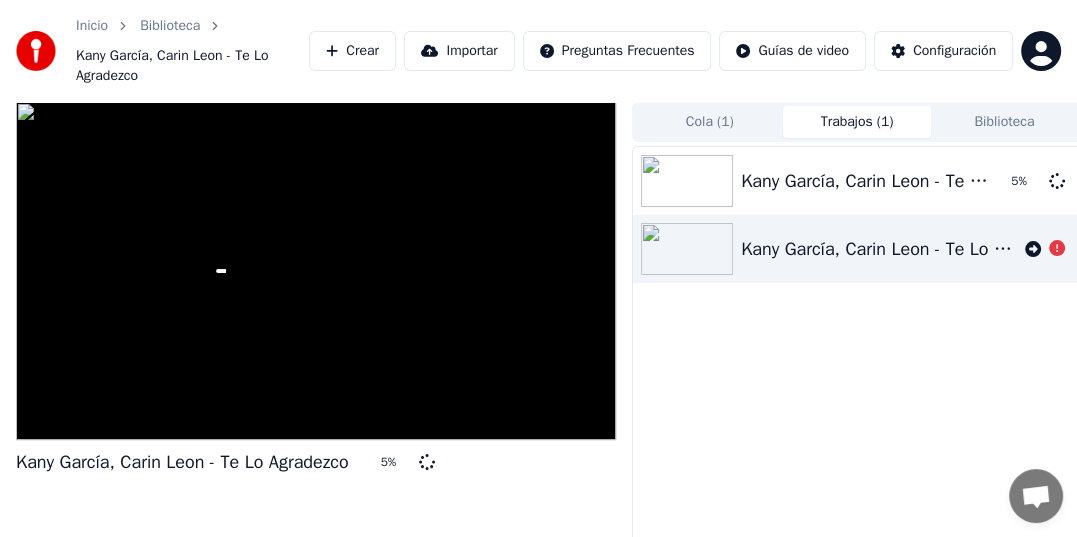 click 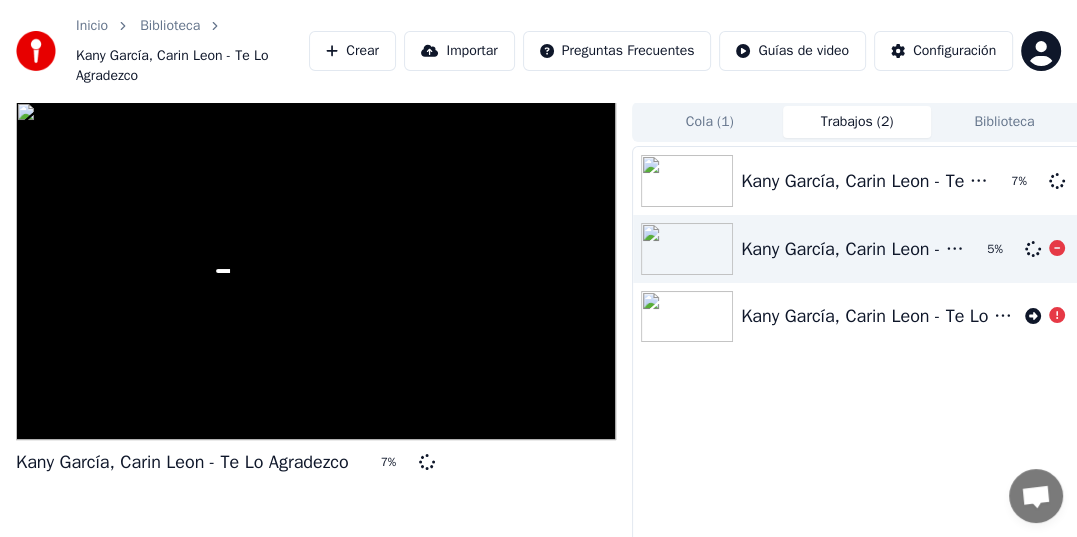 click on "5 %" at bounding box center [1002, 249] 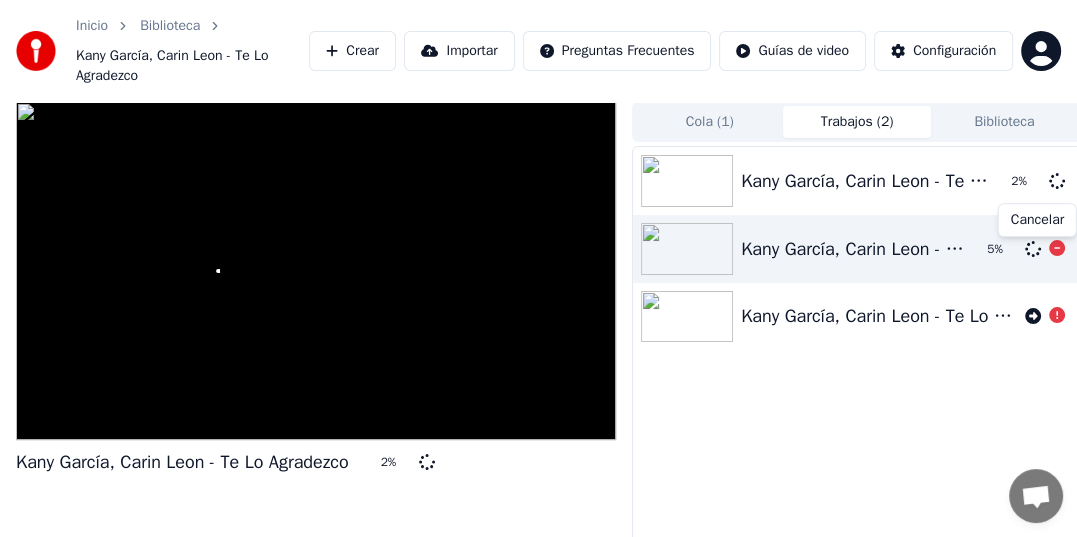 click 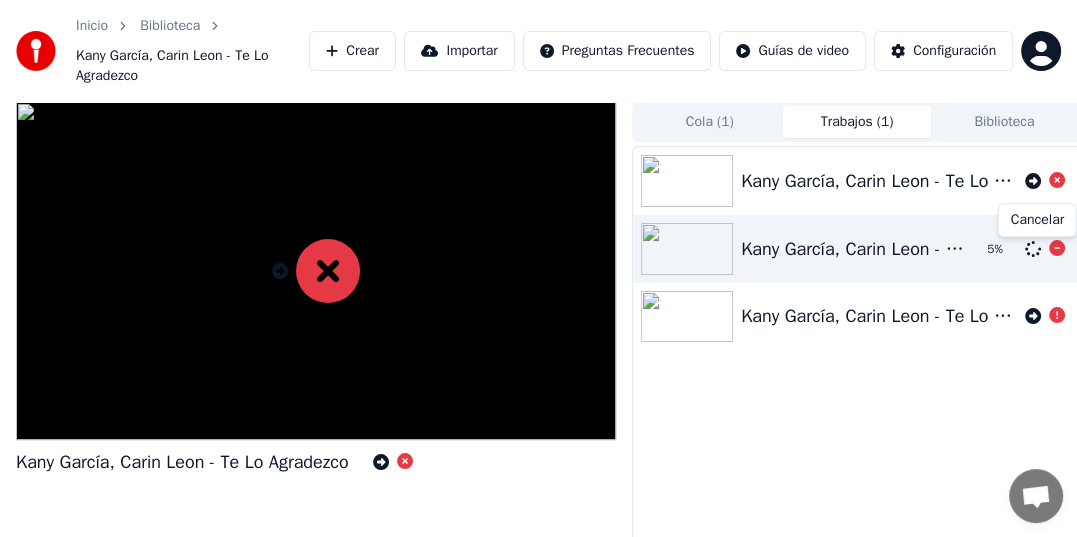 click 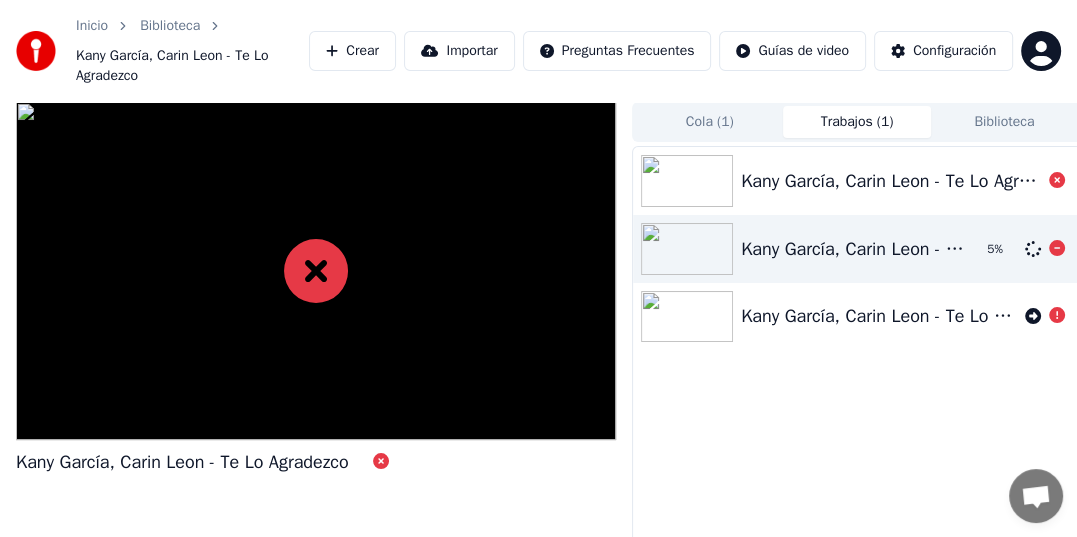 click 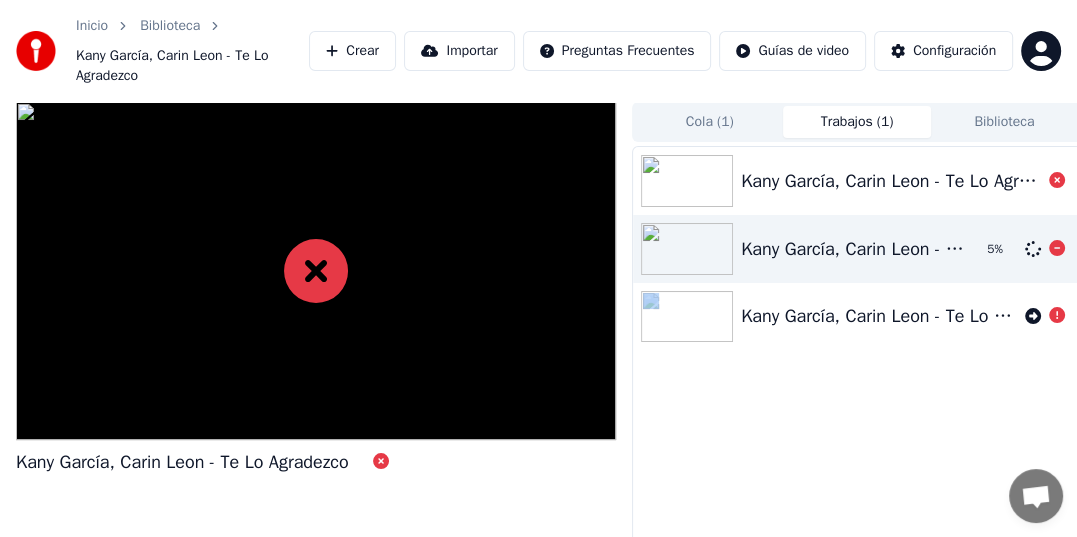 click 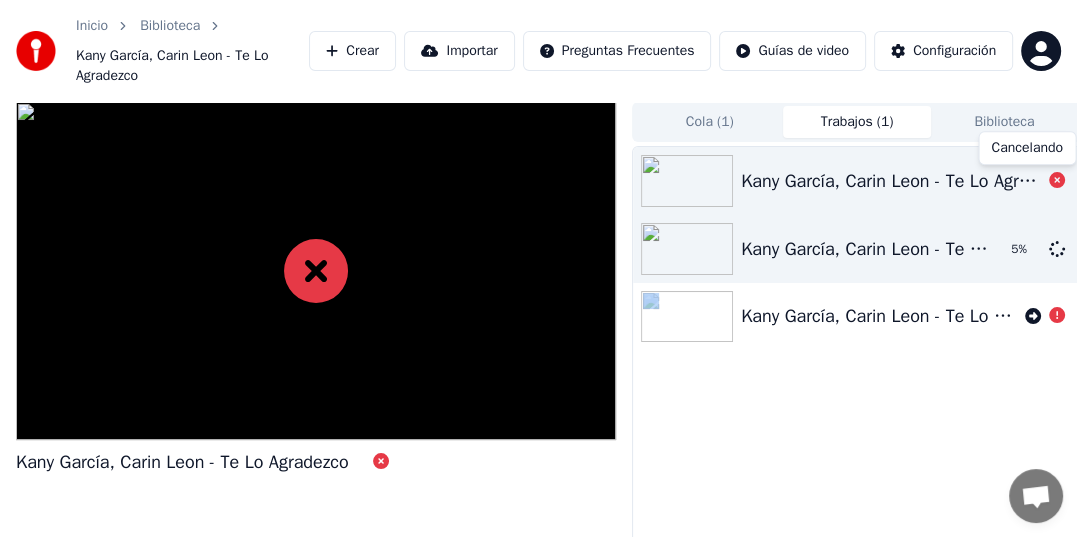 click 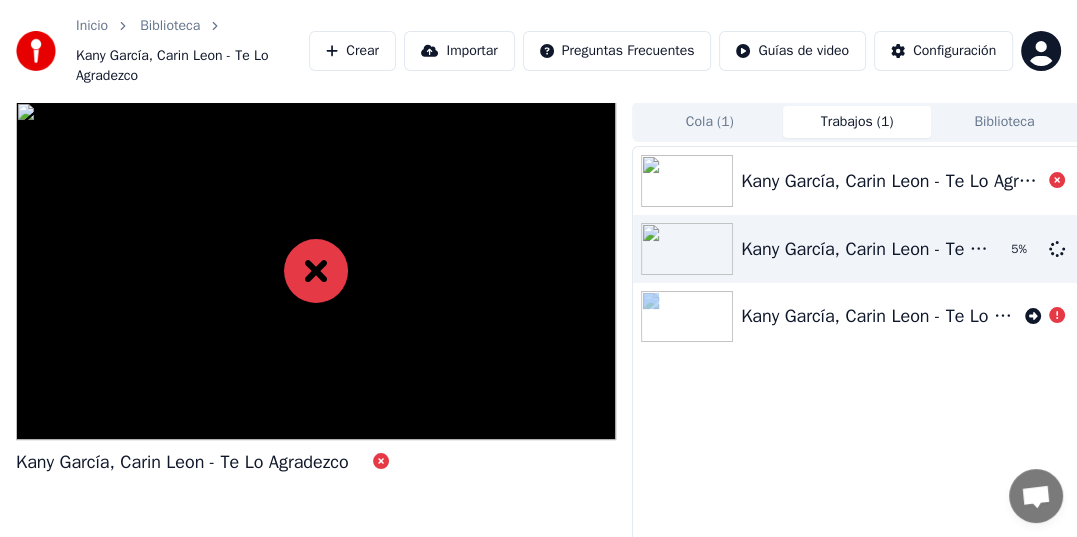 click on "Trabajos ( 1 )" at bounding box center (856, 122) 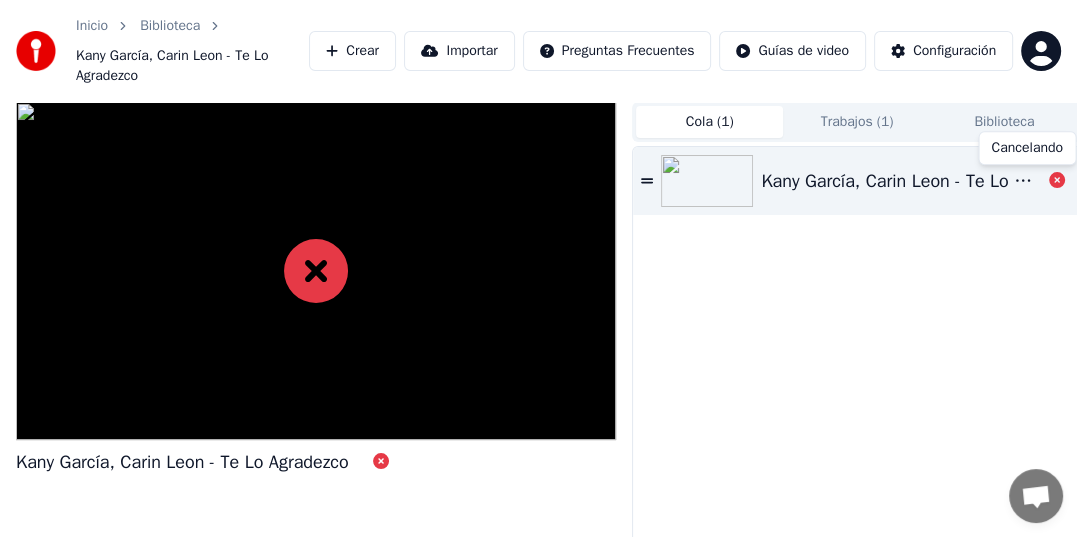 click 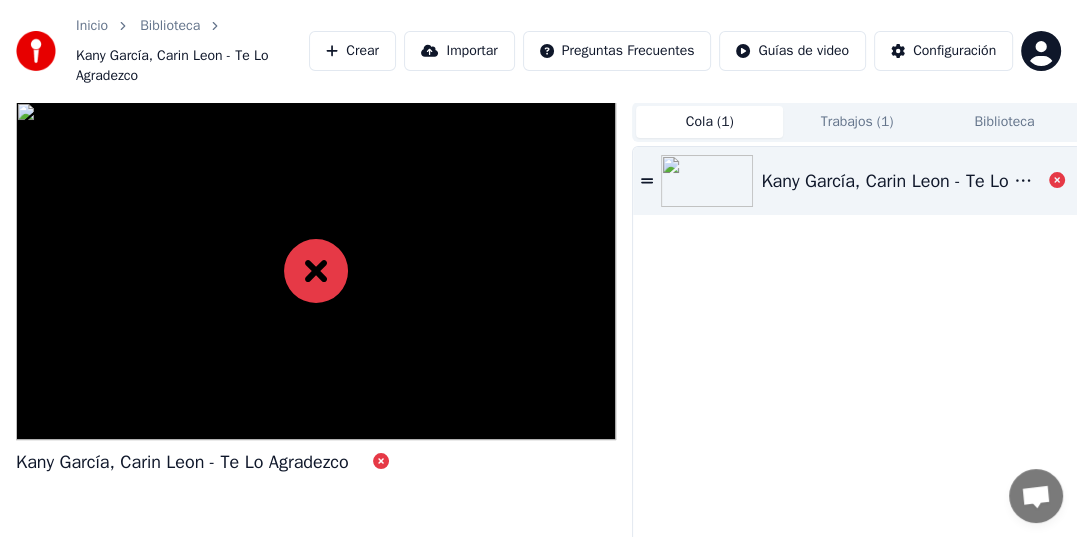 click 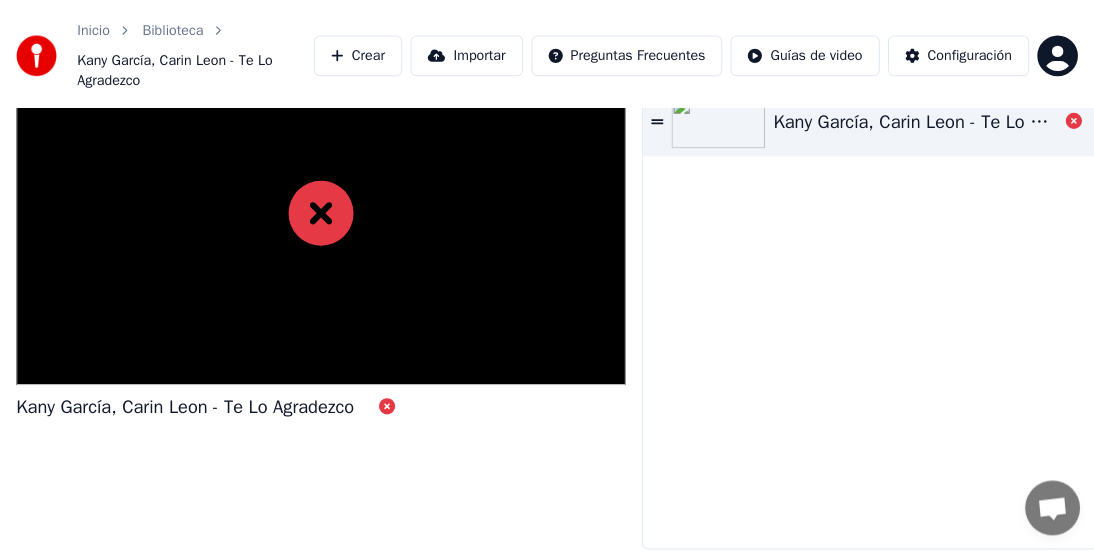 scroll, scrollTop: 0, scrollLeft: 0, axis: both 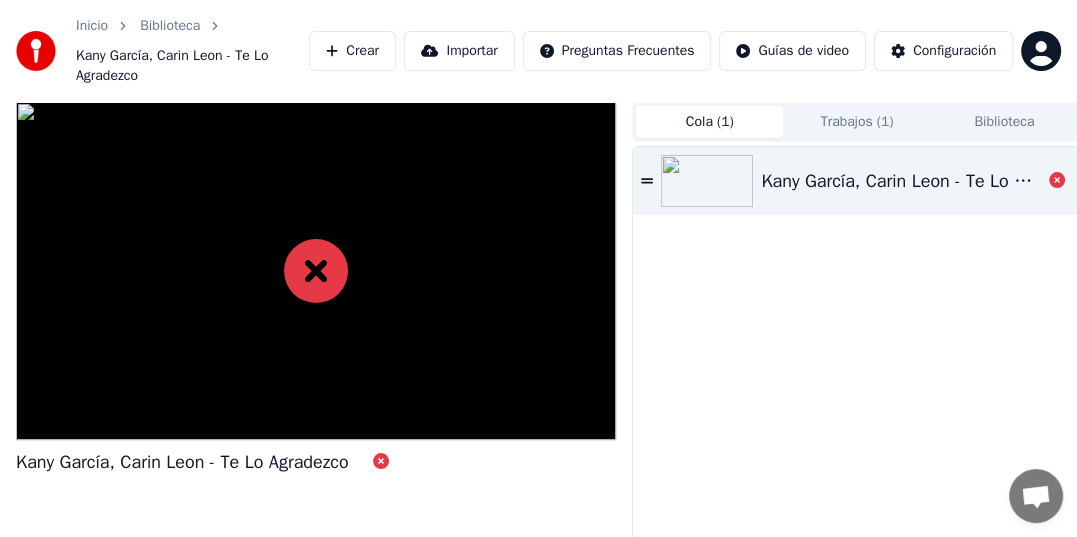 click 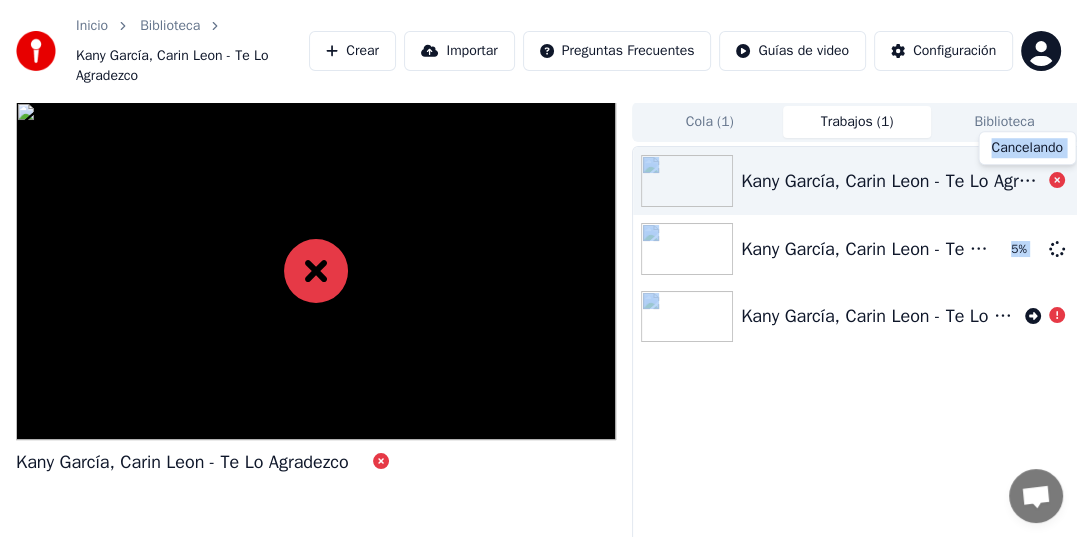 click 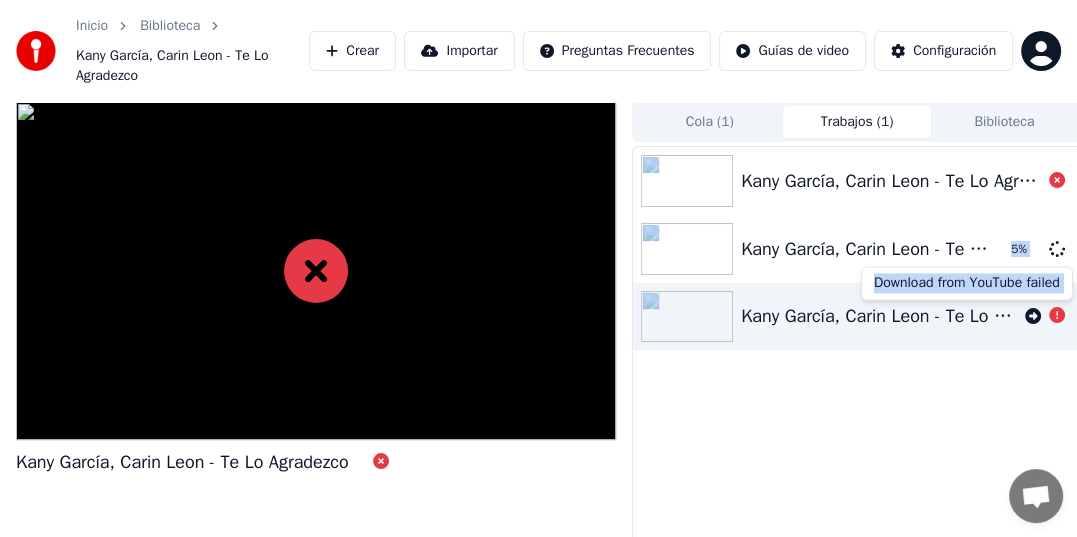 click 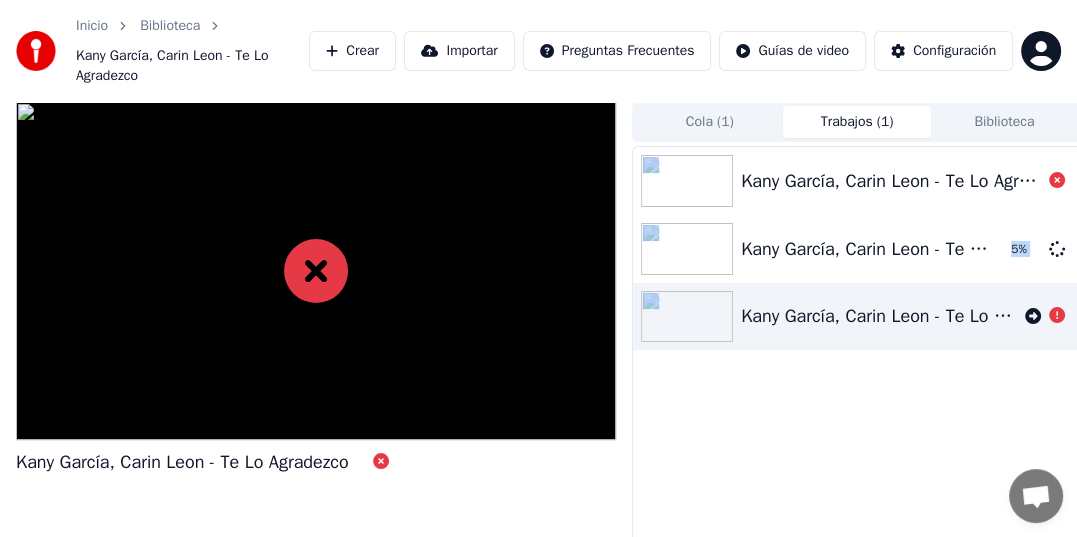 click 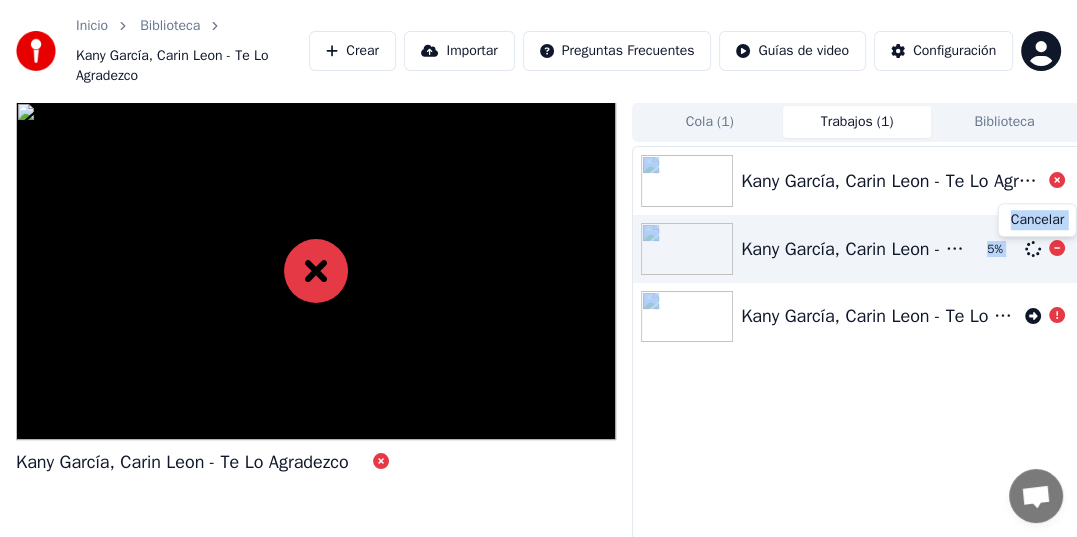 click 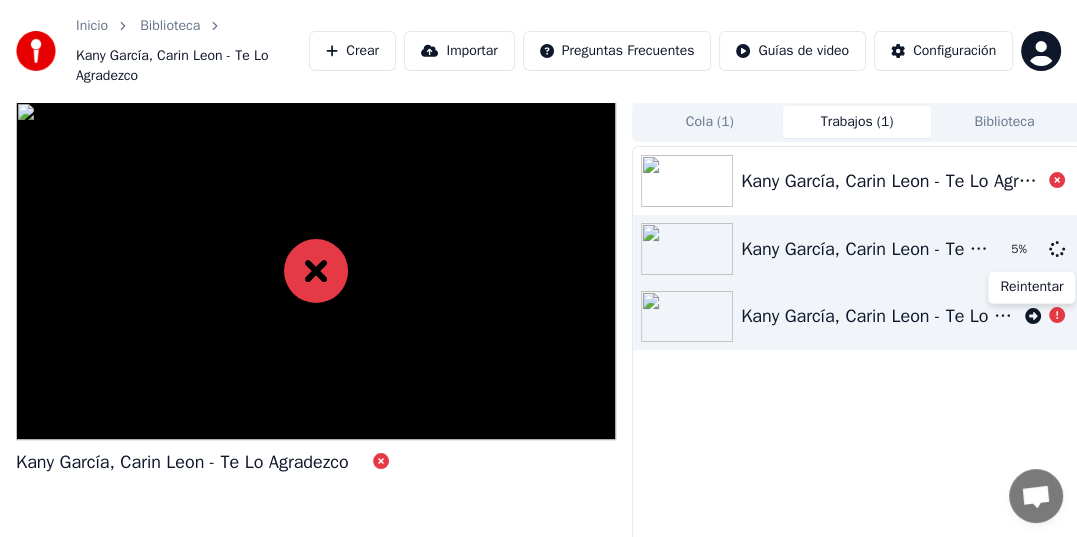 click 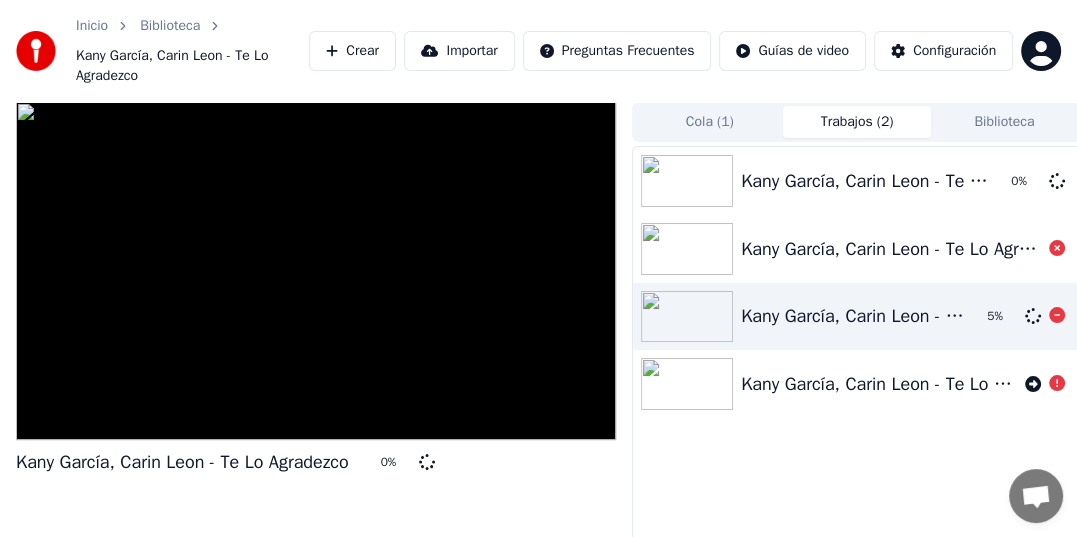 click 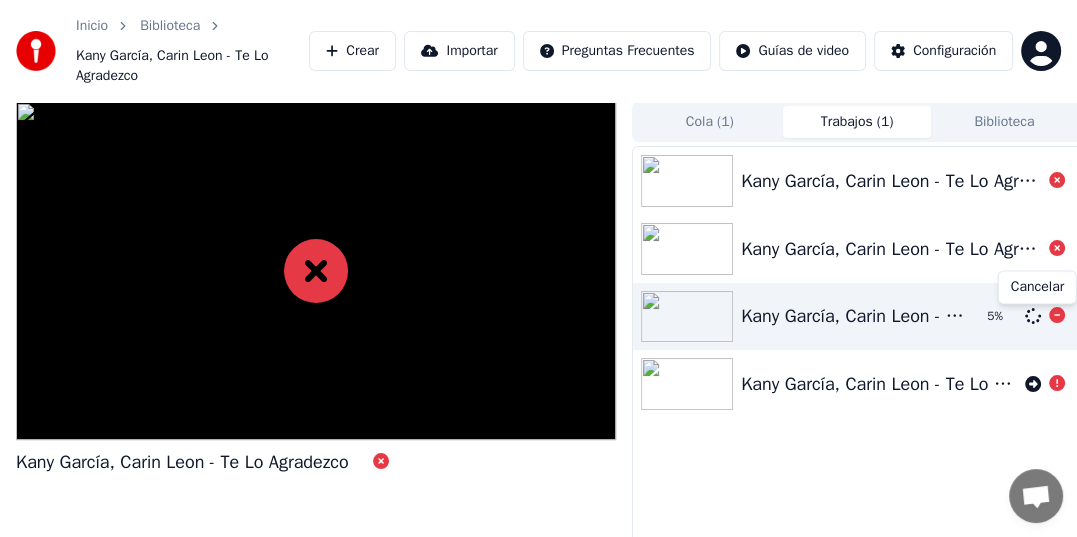 click 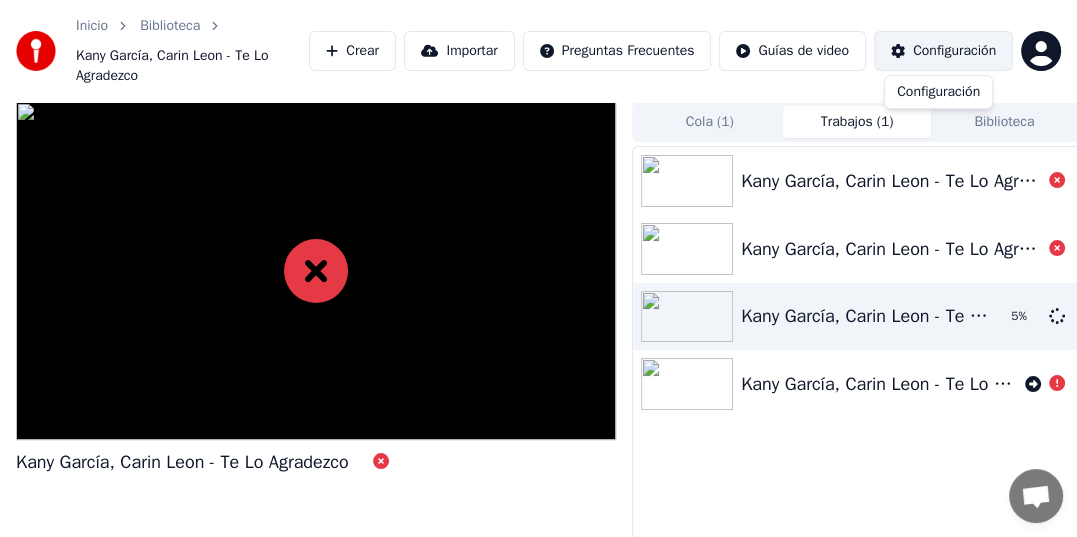 click on "Configuración" at bounding box center (954, 51) 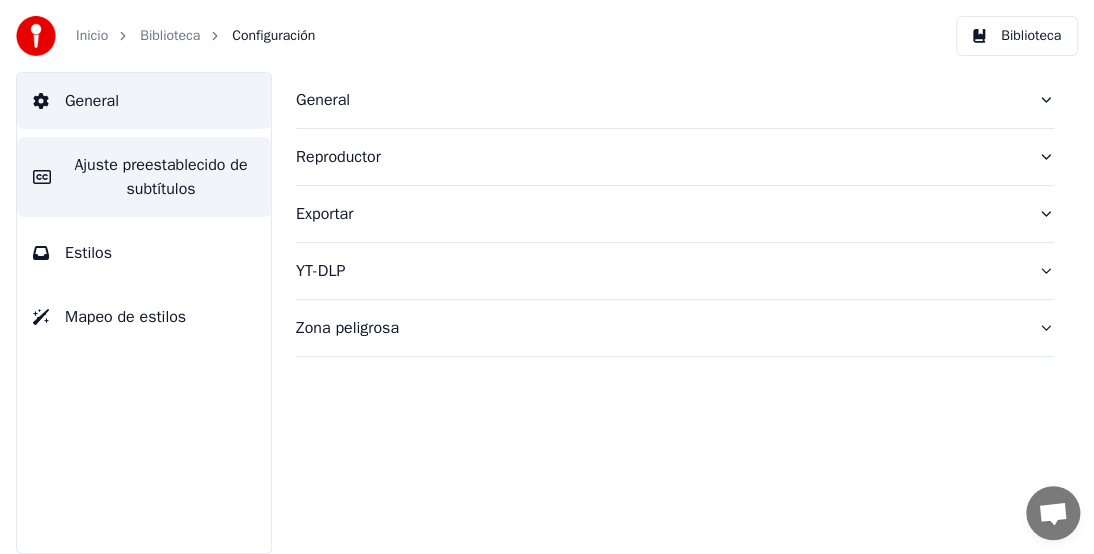 click on "Ajuste preestablecido de subtítulos" at bounding box center [161, 177] 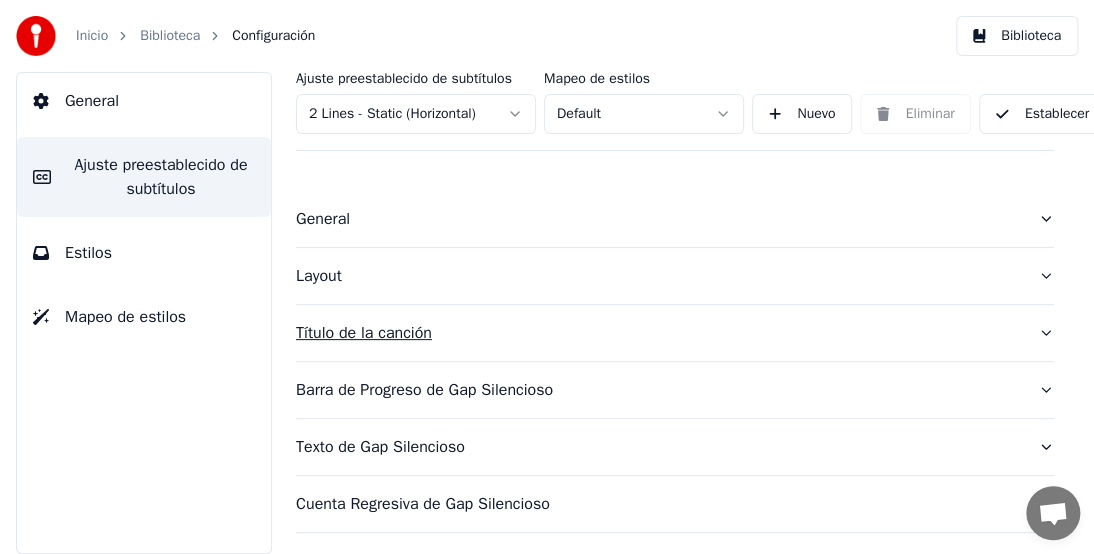 click 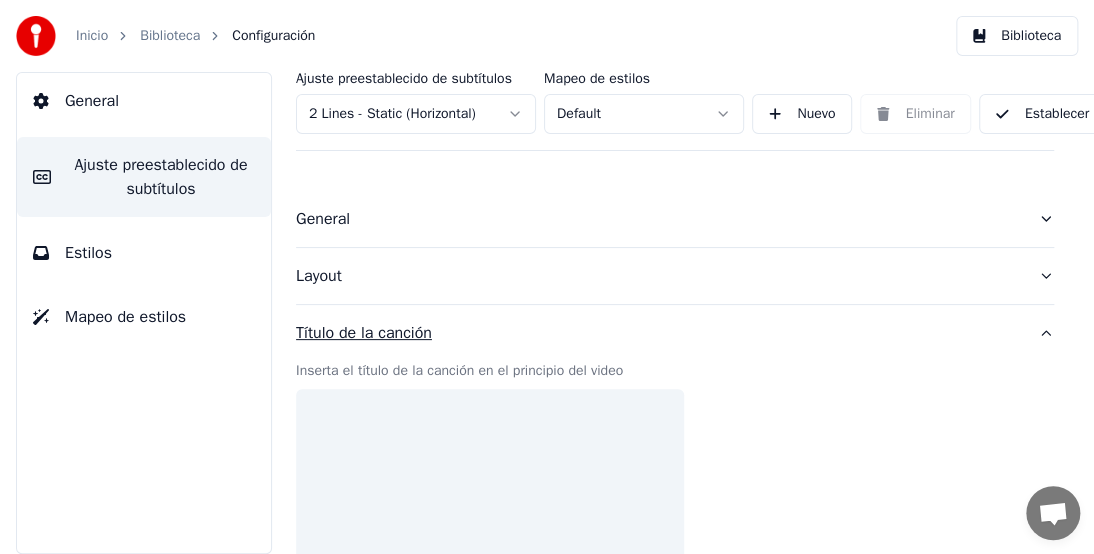 click 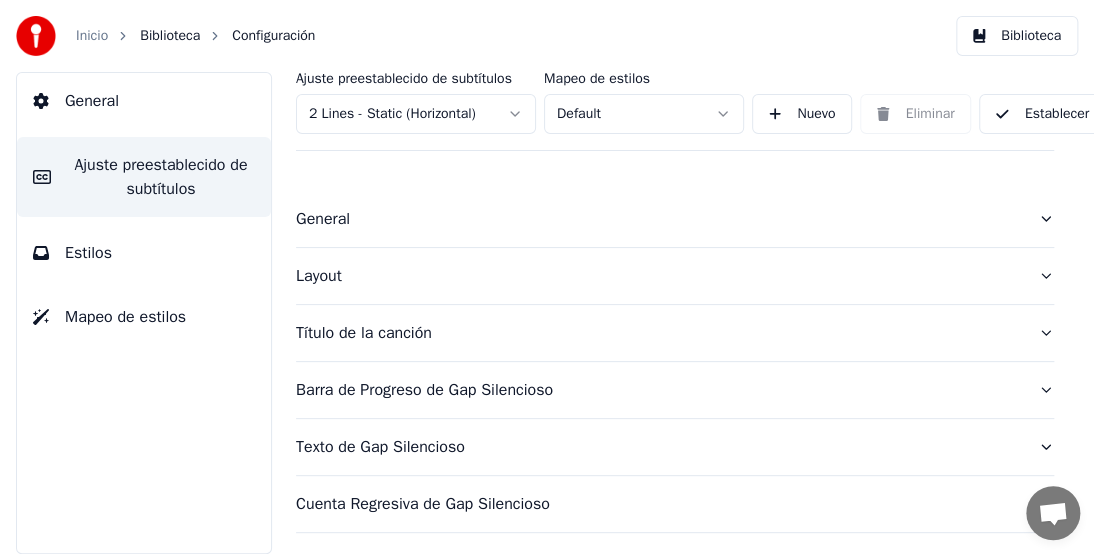 click on "Biblioteca" at bounding box center [170, 36] 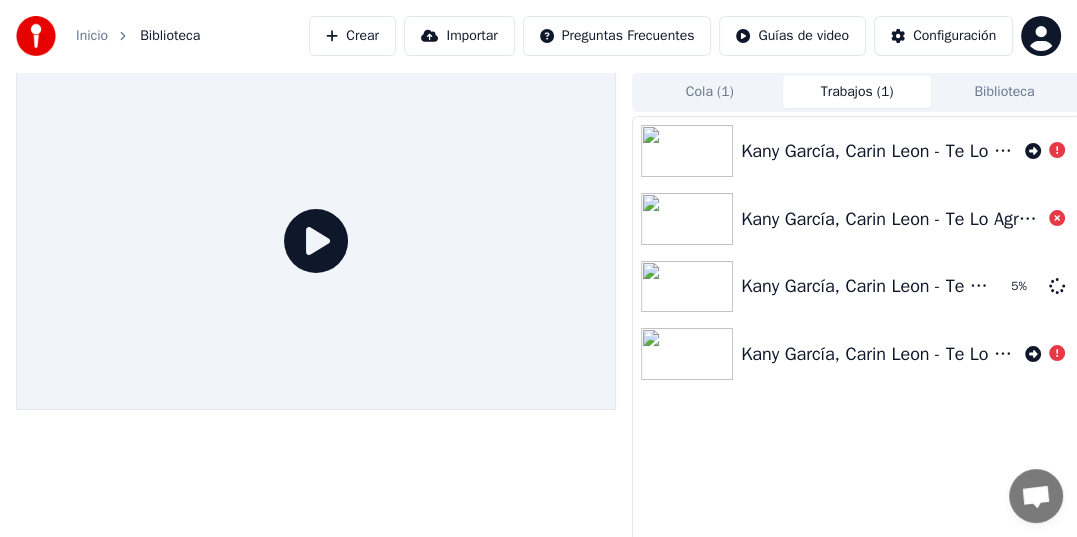 click 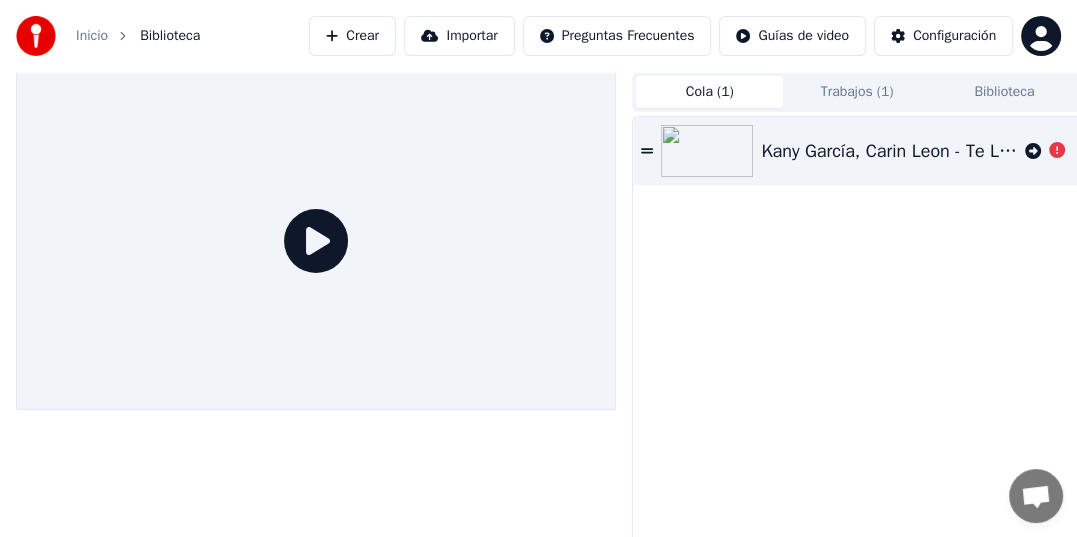 click on "Trabajos ( 1 )" at bounding box center [856, 92] 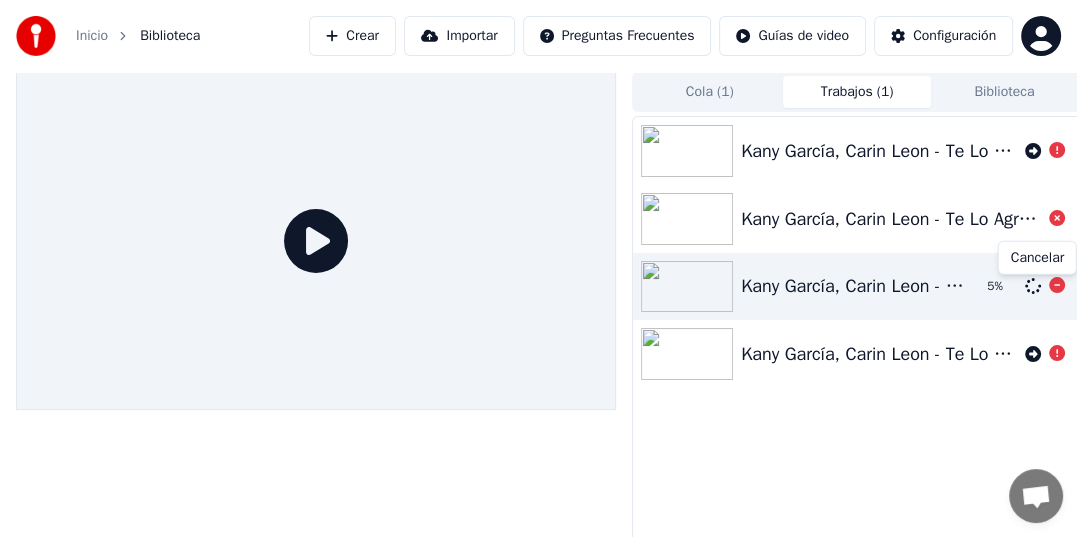 click 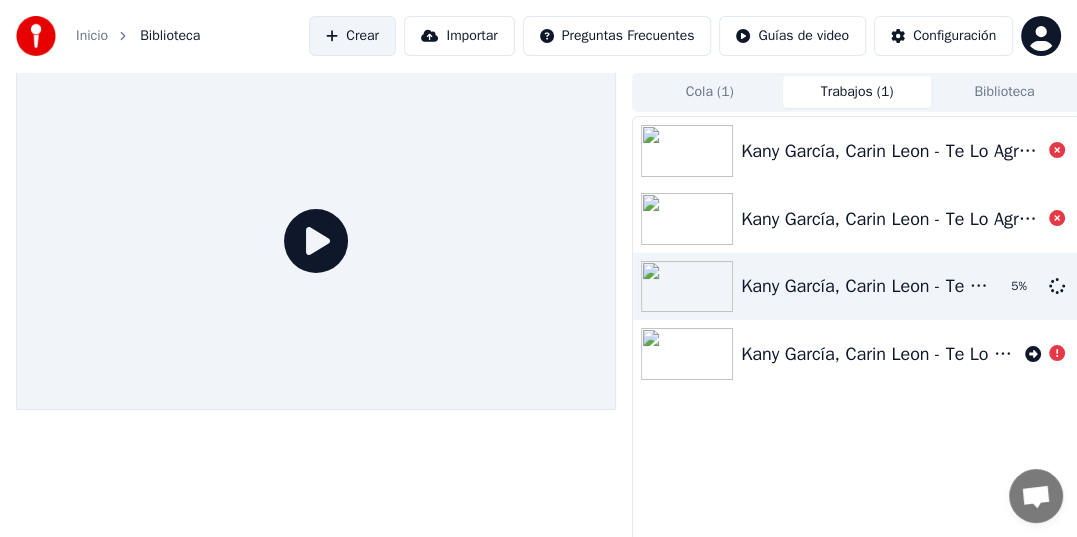 click on "Crear" at bounding box center [352, 36] 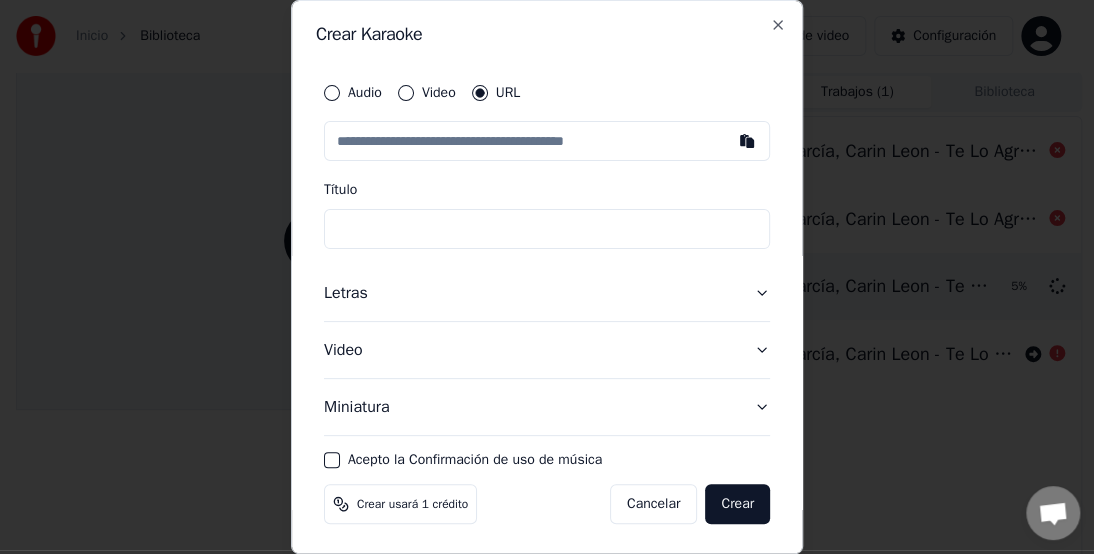 drag, startPoint x: 733, startPoint y: 140, endPoint x: 700, endPoint y: 155, distance: 36.249138 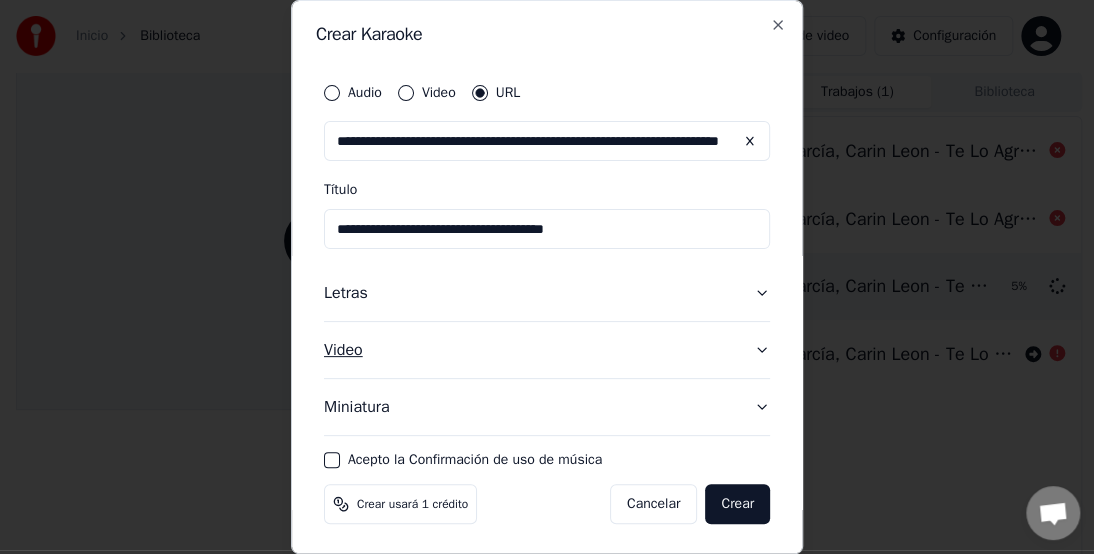 type on "**********" 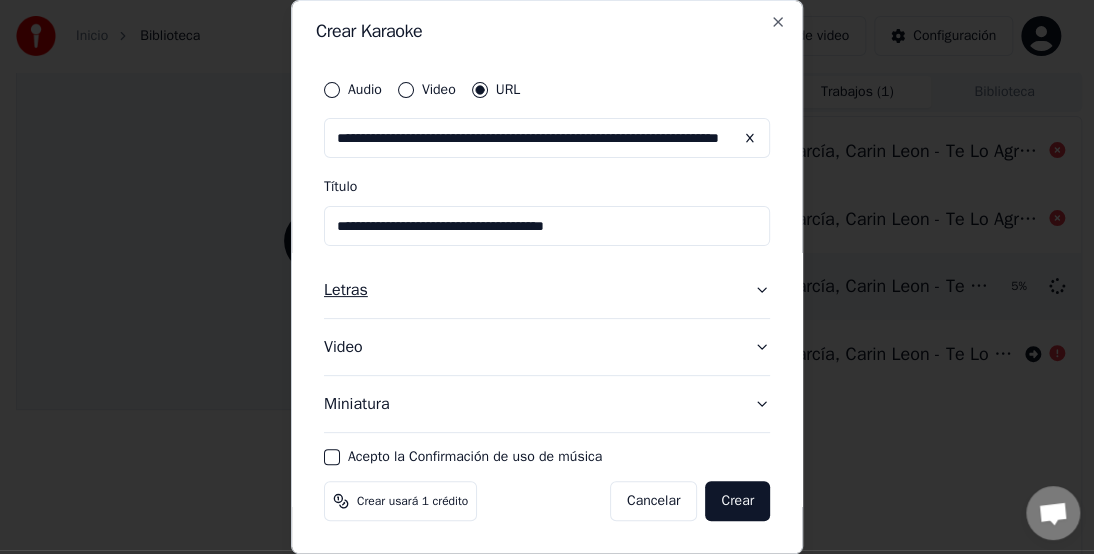 click 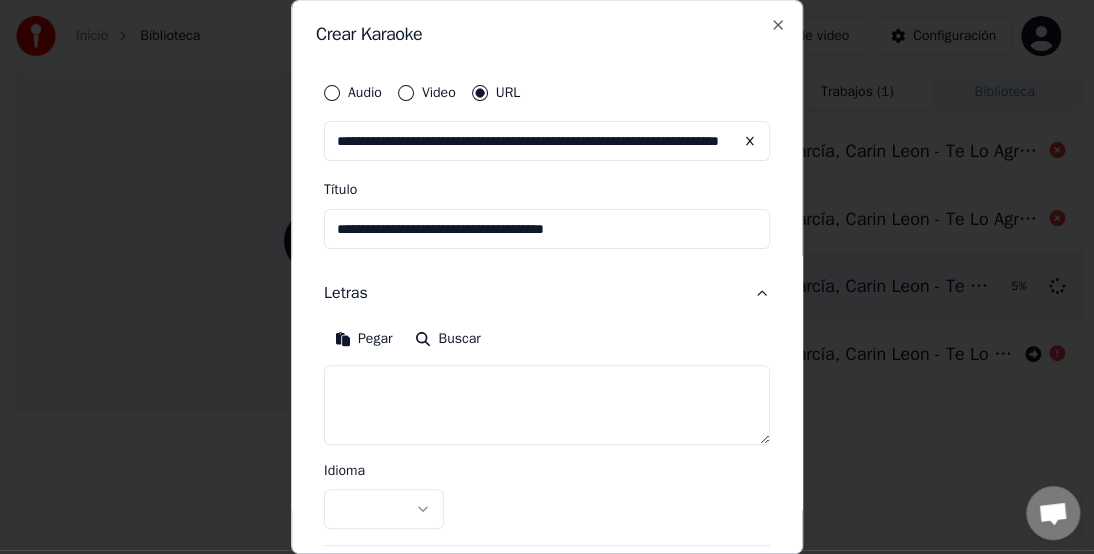 scroll, scrollTop: 100, scrollLeft: 0, axis: vertical 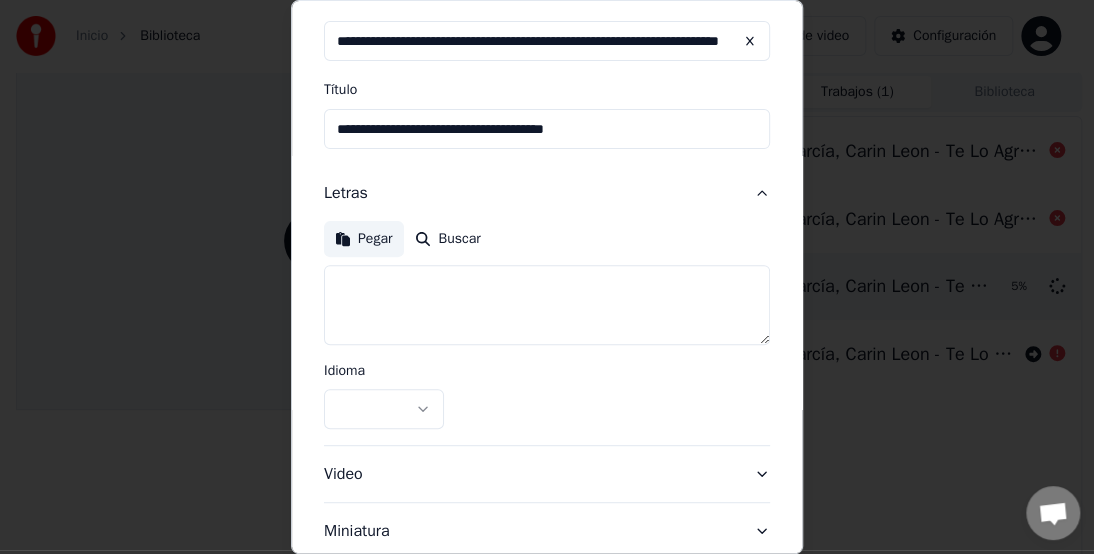 click on "Pegar" at bounding box center [364, 239] 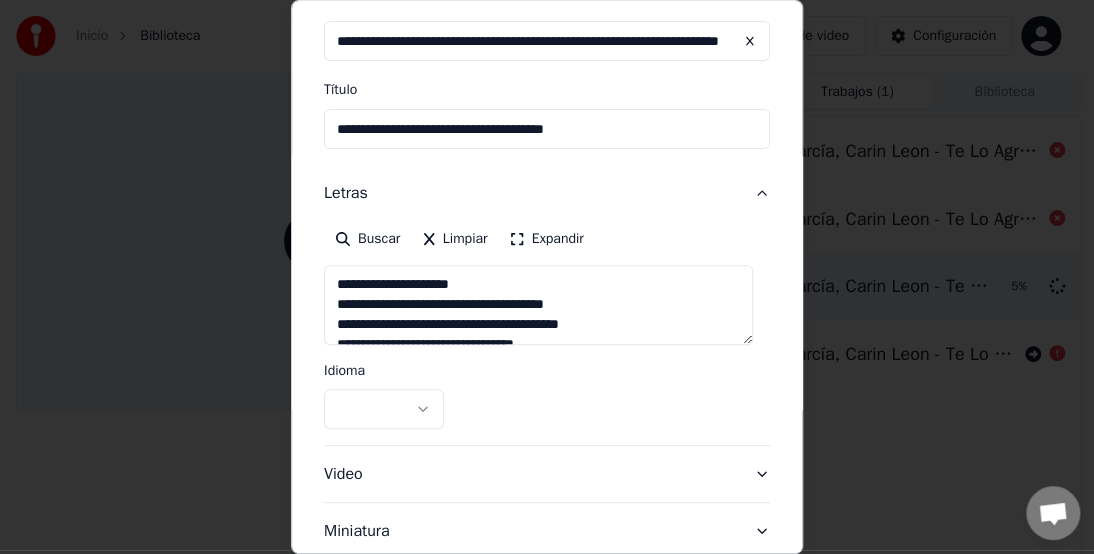 type on "**********" 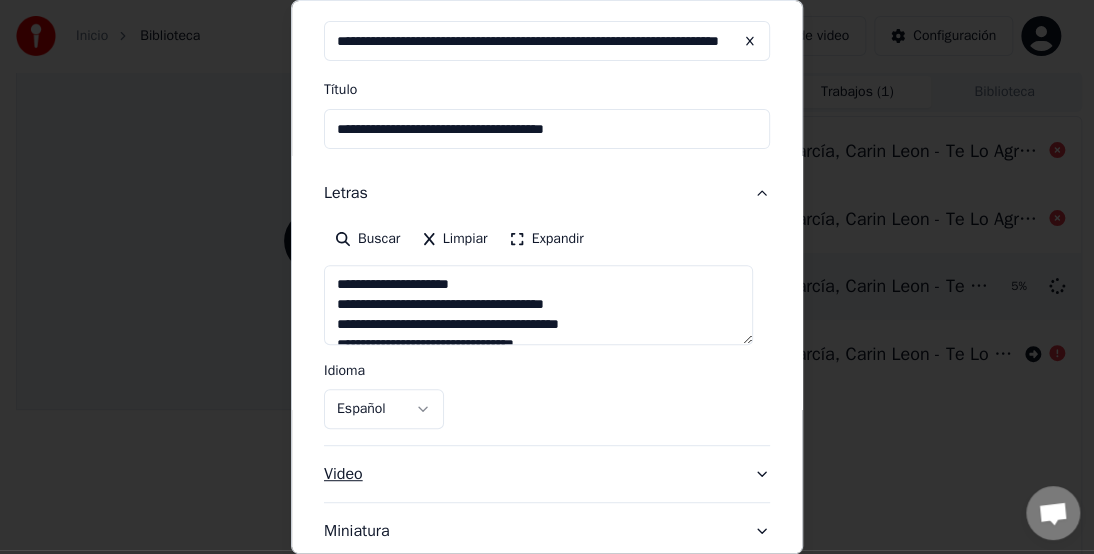 click 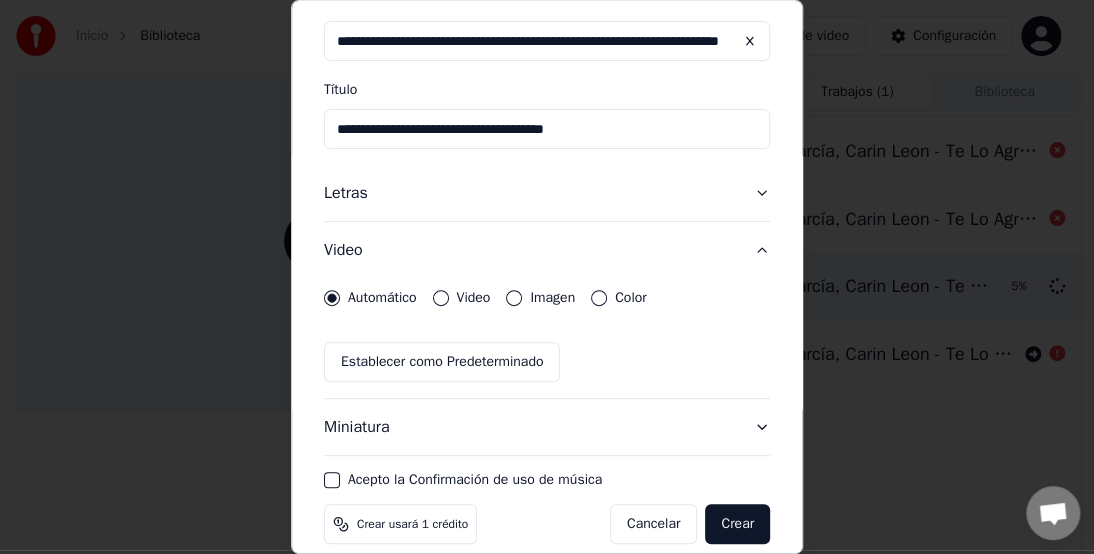 click on "Acepto la   Confirmación de uso de música" at bounding box center (332, 480) 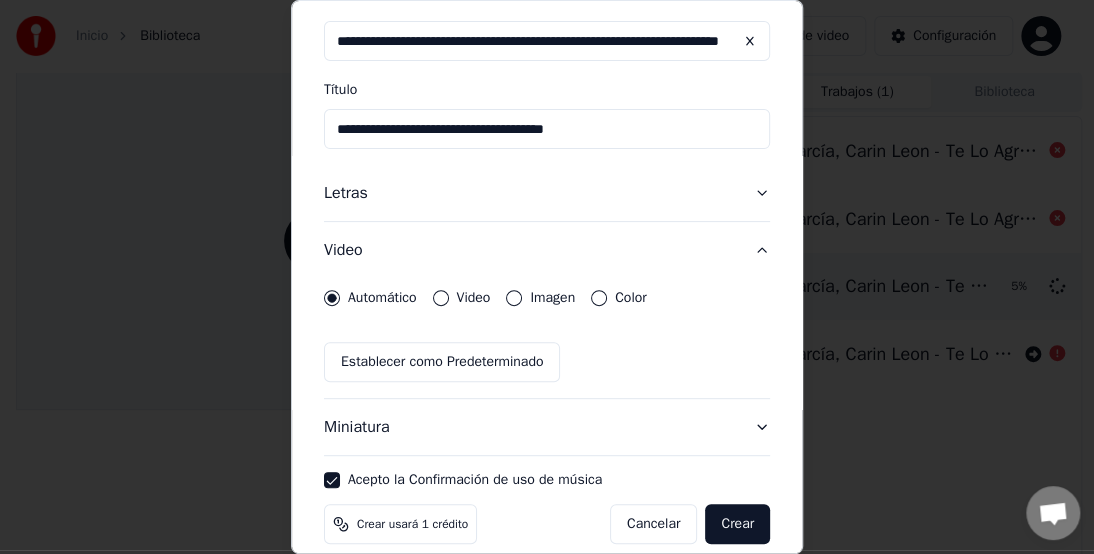 click on "Acepto la   Confirmación de uso de música" at bounding box center [332, 480] 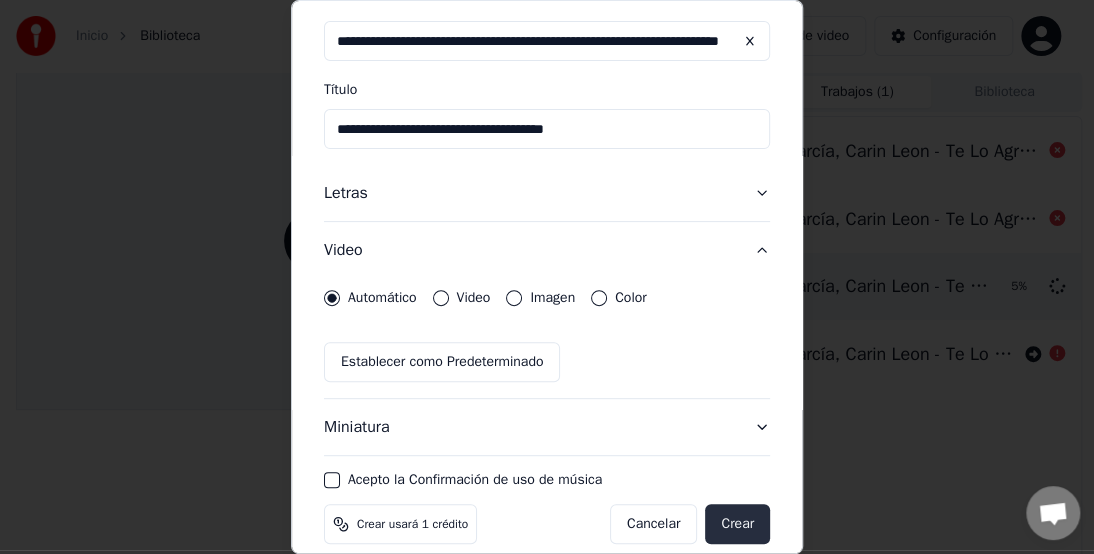 click on "Crear" at bounding box center [737, 524] 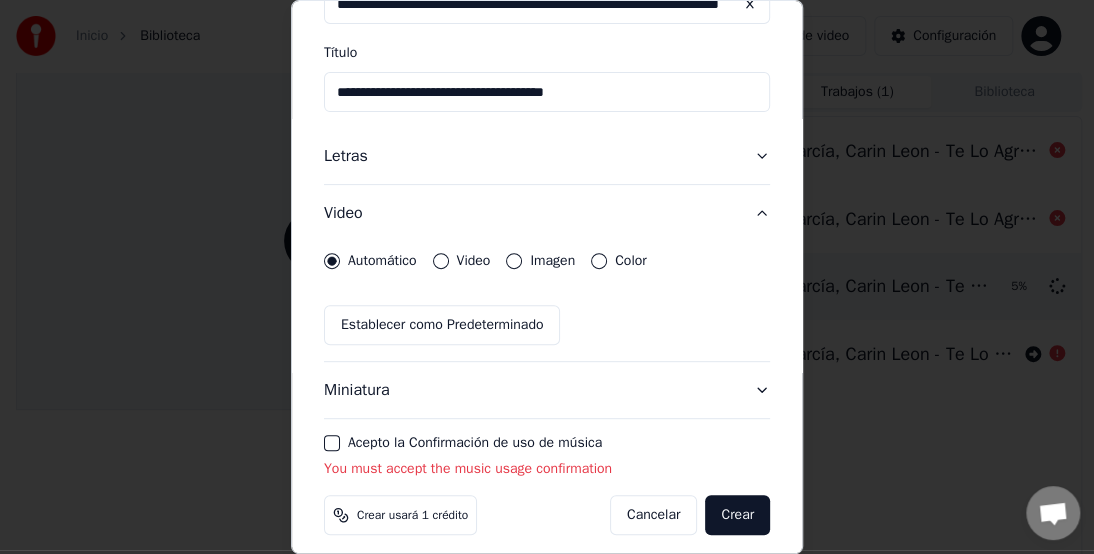 scroll, scrollTop: 151, scrollLeft: 0, axis: vertical 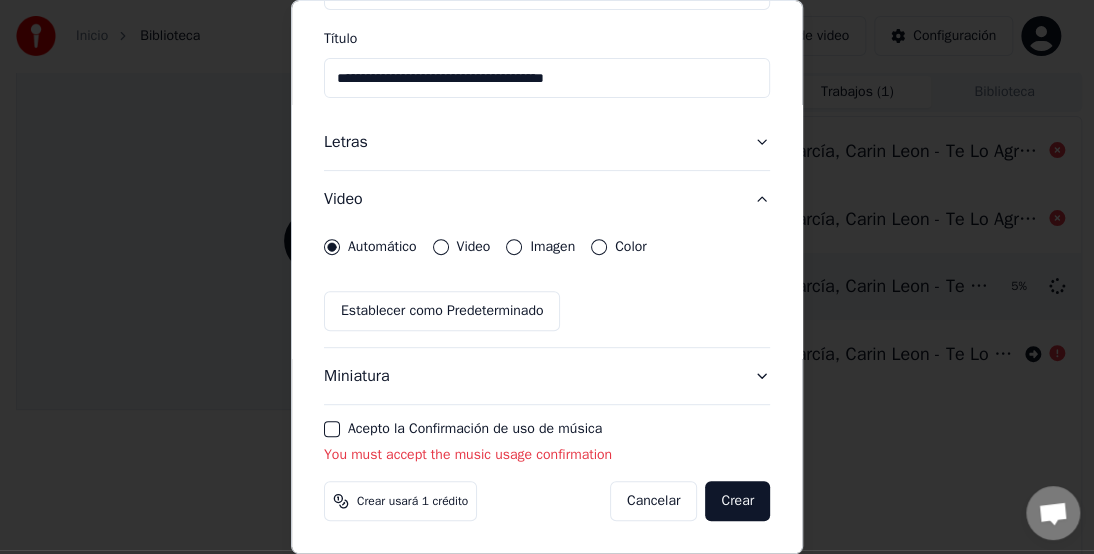 drag, startPoint x: 331, startPoint y: 431, endPoint x: 419, endPoint y: 476, distance: 98.83825 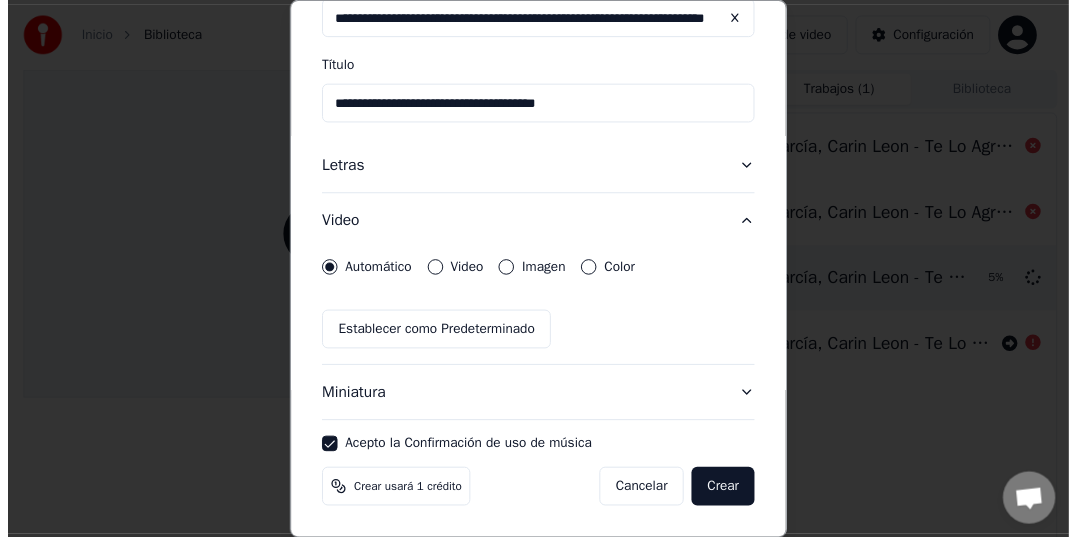 scroll, scrollTop: 123, scrollLeft: 0, axis: vertical 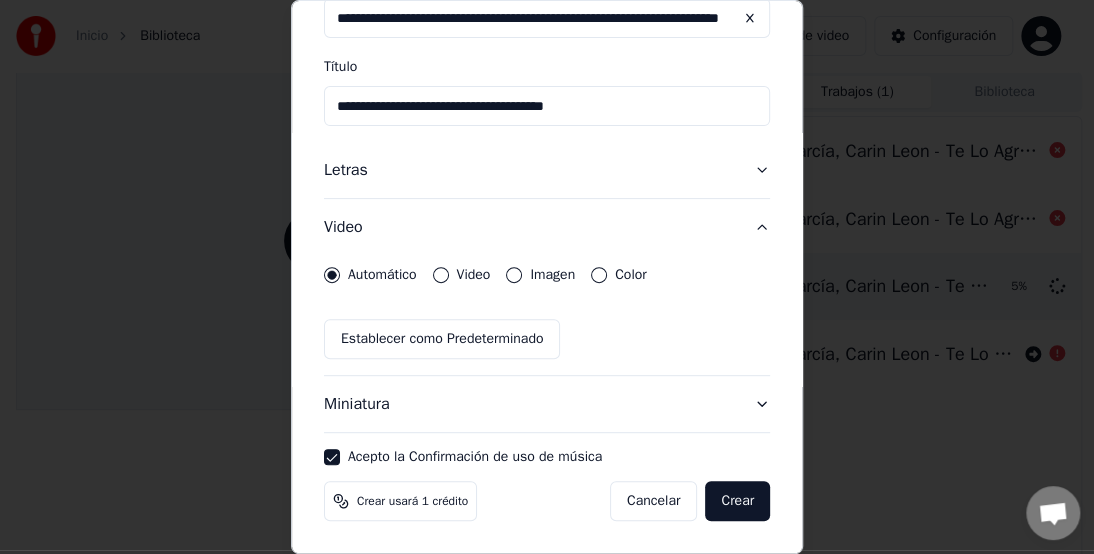drag, startPoint x: 713, startPoint y: 501, endPoint x: 703, endPoint y: 508, distance: 12.206555 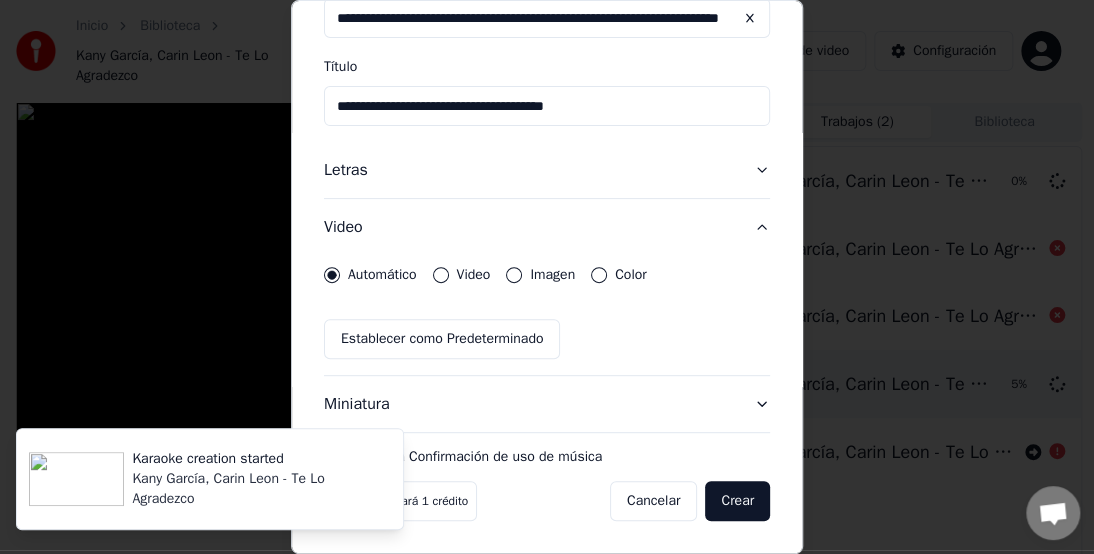 type 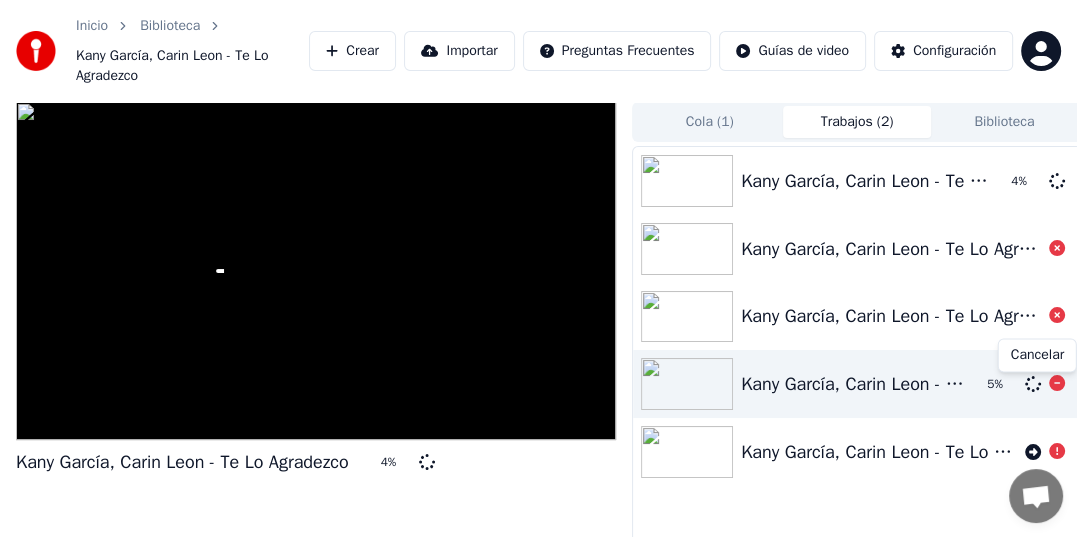 click 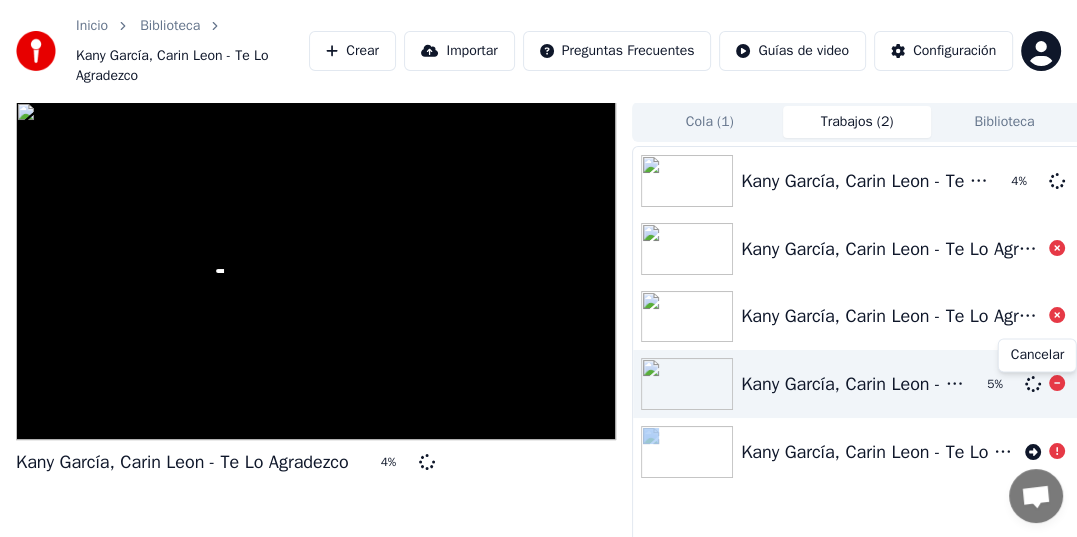 click 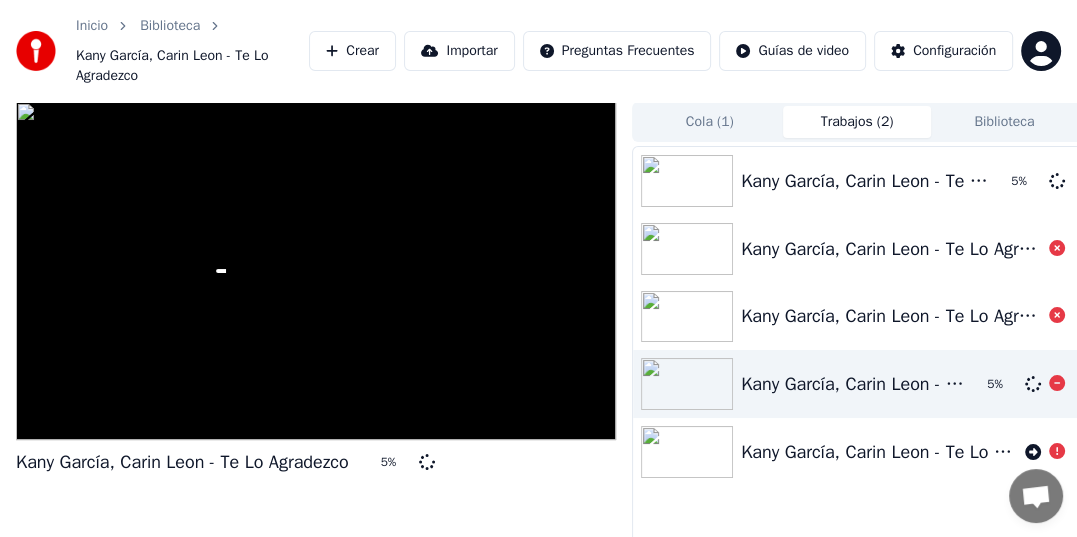 click 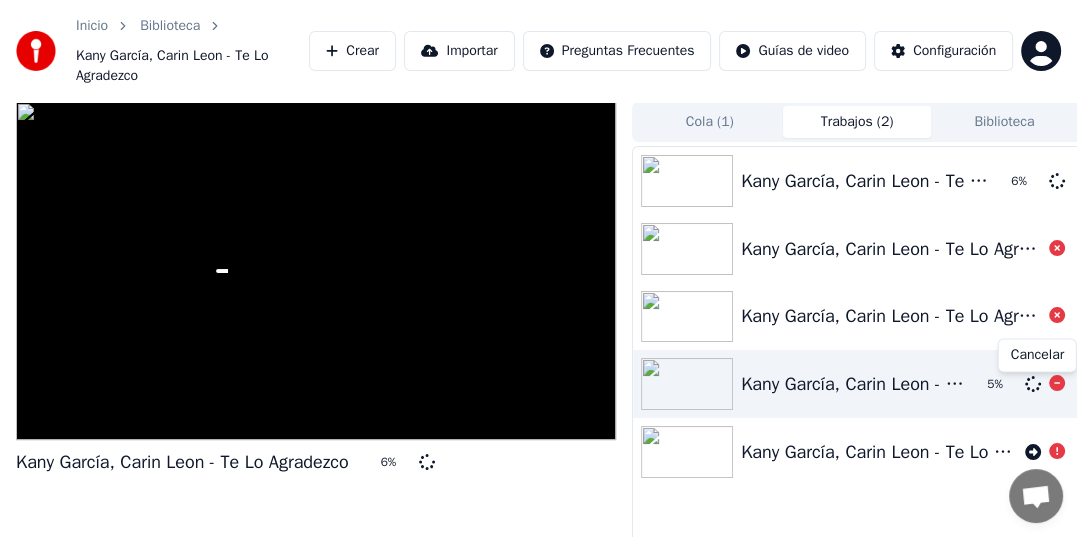 click on "Cancelar Cancelar" at bounding box center (1037, 355) 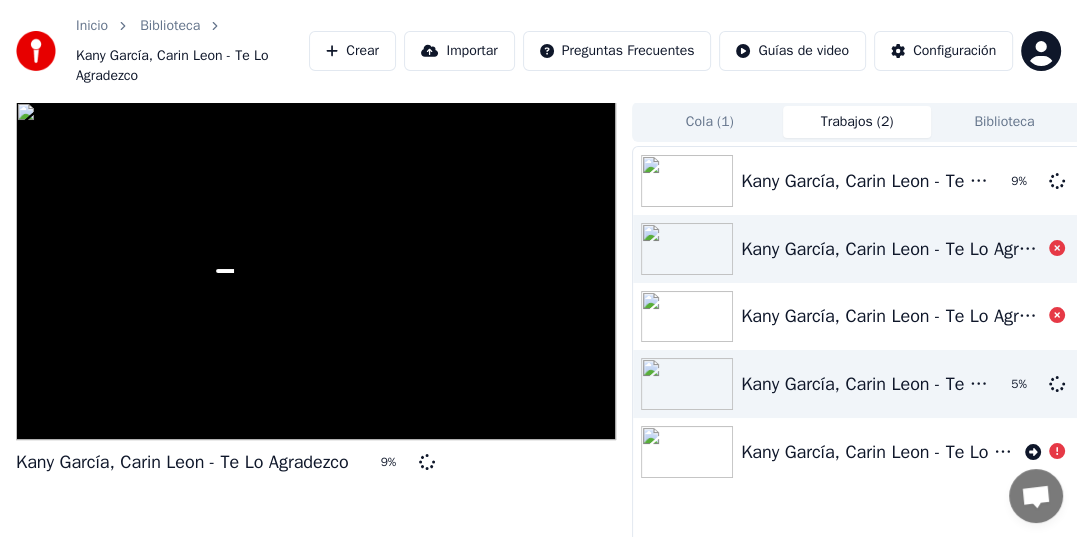 click on "[ARTIST], [ARTIST] - Te Lo Agradezco" at bounding box center (891, 249) 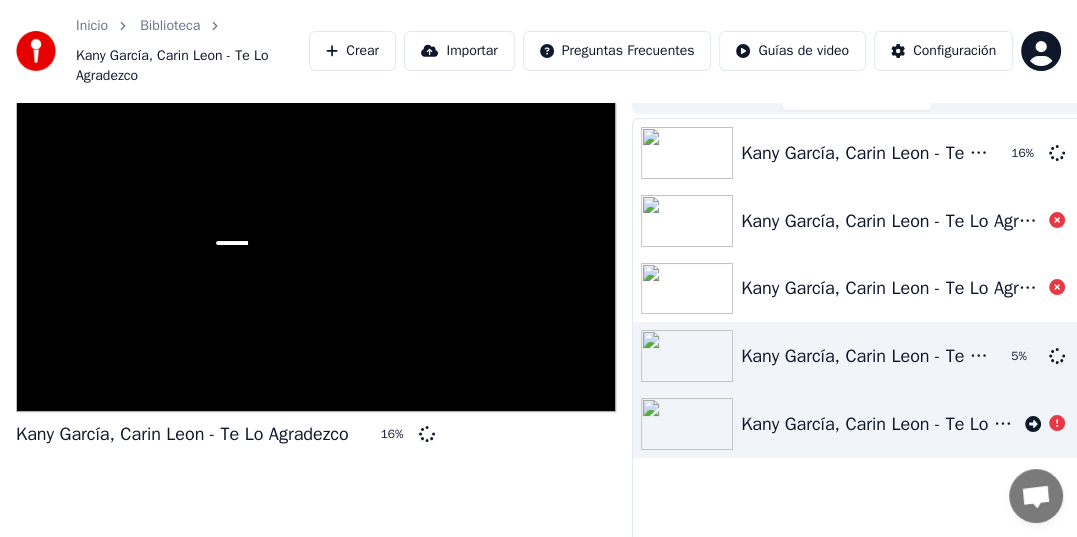 scroll, scrollTop: 0, scrollLeft: 0, axis: both 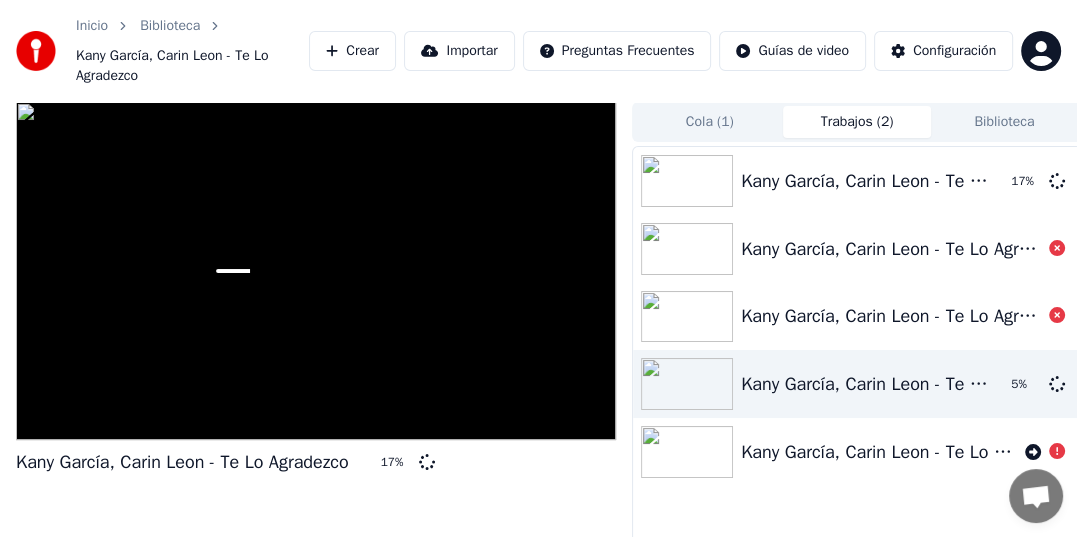 click on "Cola ( 1 )" at bounding box center [709, 122] 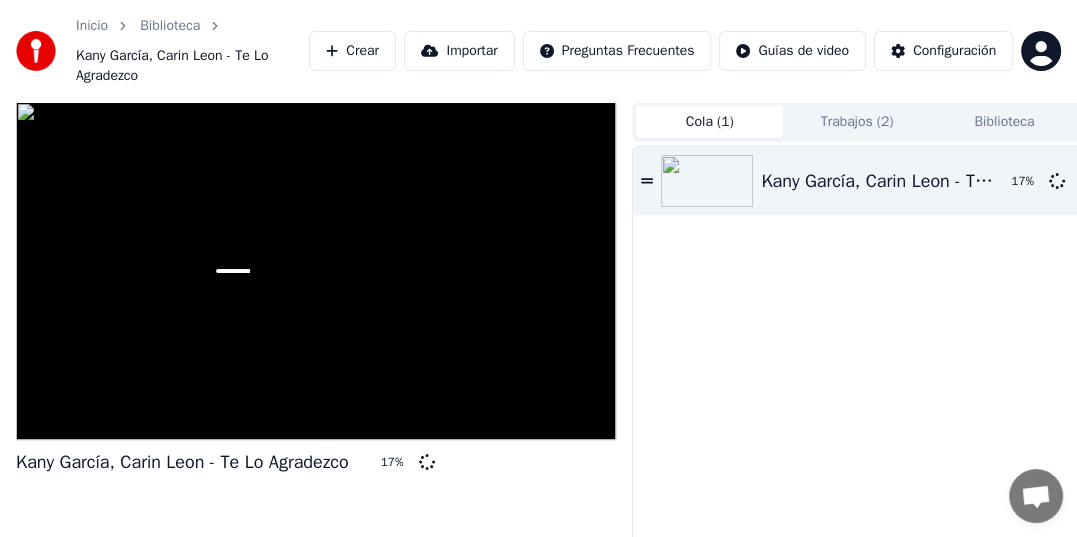 click on "Trabajos ( 2 )" at bounding box center (856, 122) 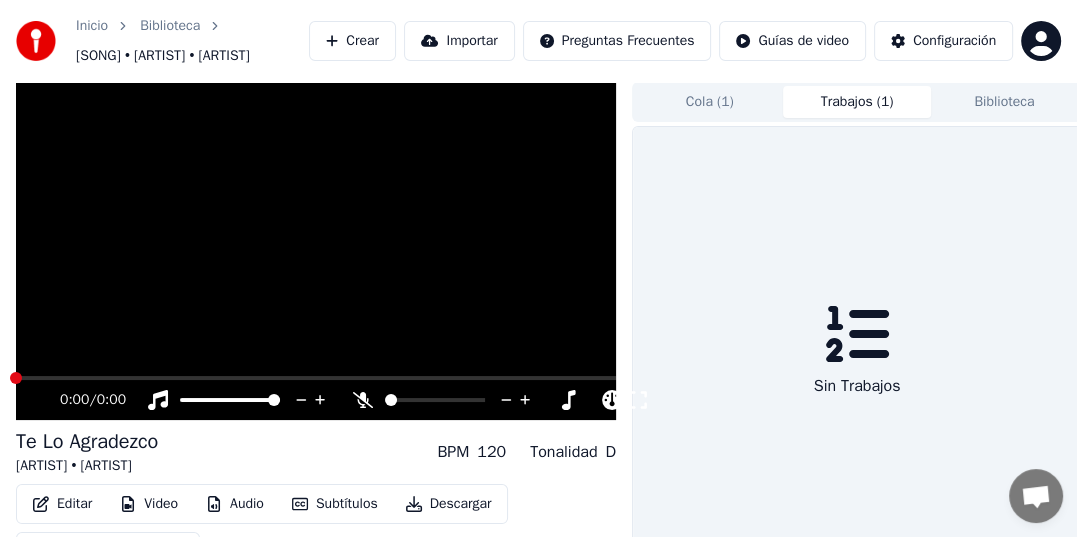click on "( 1 )" at bounding box center (725, 102) 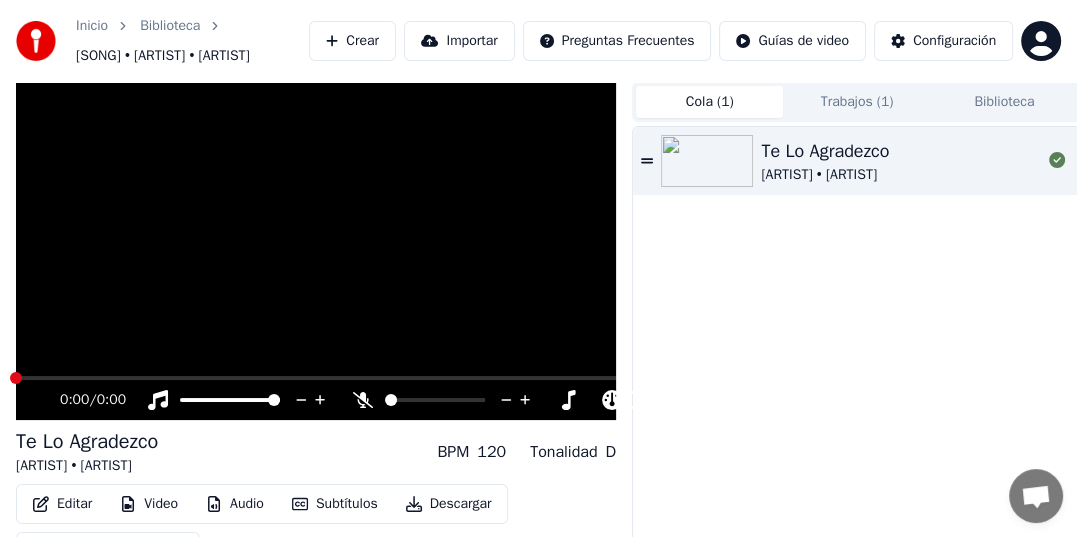 click on "Trabajos ( 1 )" at bounding box center (856, 102) 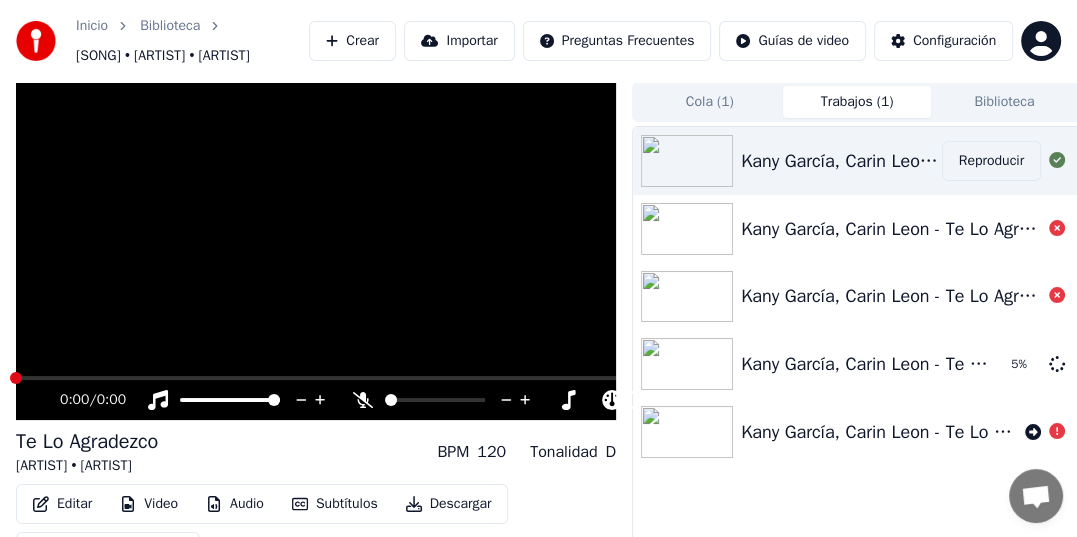 click on "Reproducir" at bounding box center [991, 161] 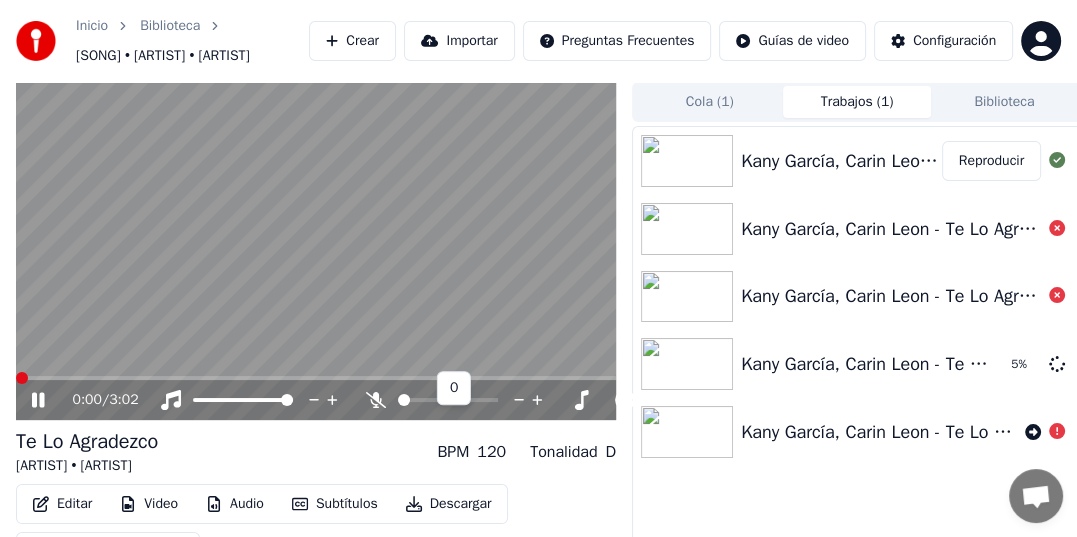 click 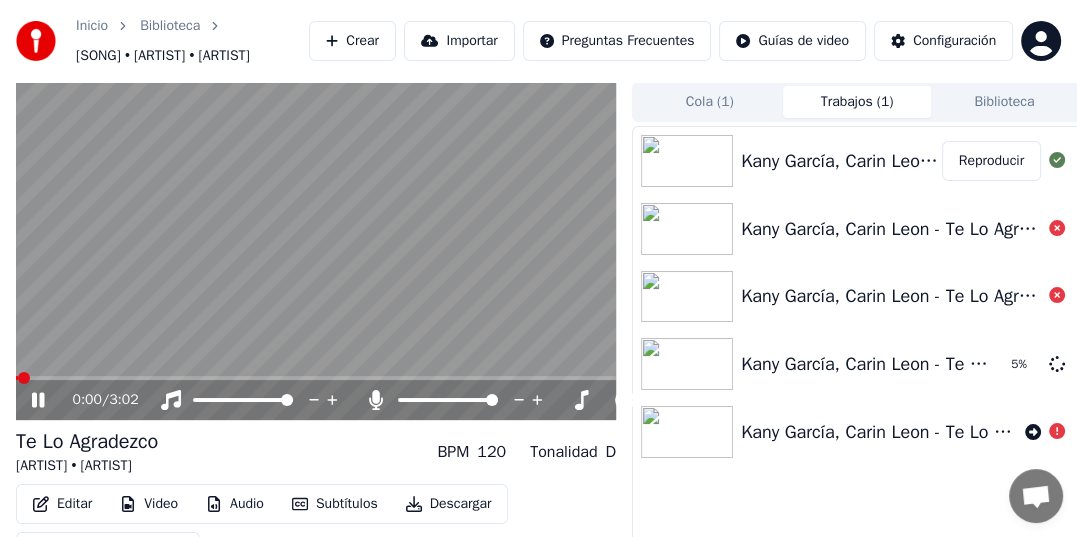 drag, startPoint x: 374, startPoint y: 417, endPoint x: 380, endPoint y: 444, distance: 27.658634 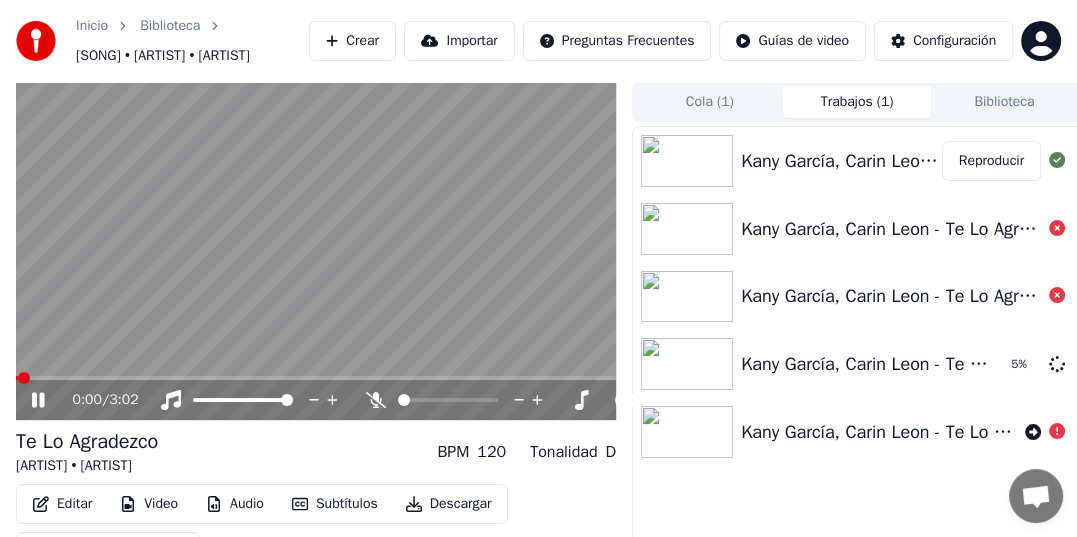 click on "Video" at bounding box center (149, 504) 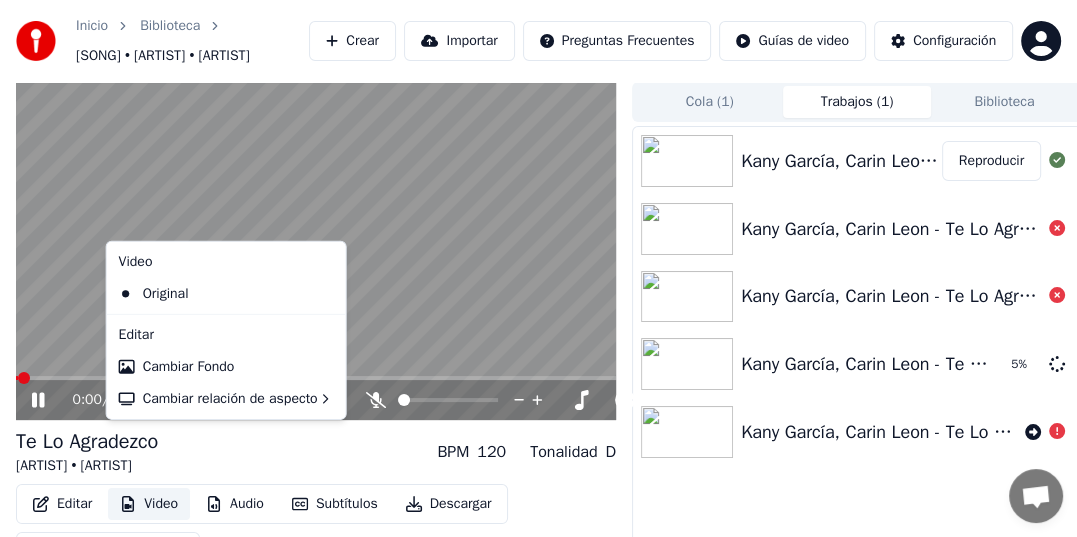 scroll, scrollTop: 80, scrollLeft: 0, axis: vertical 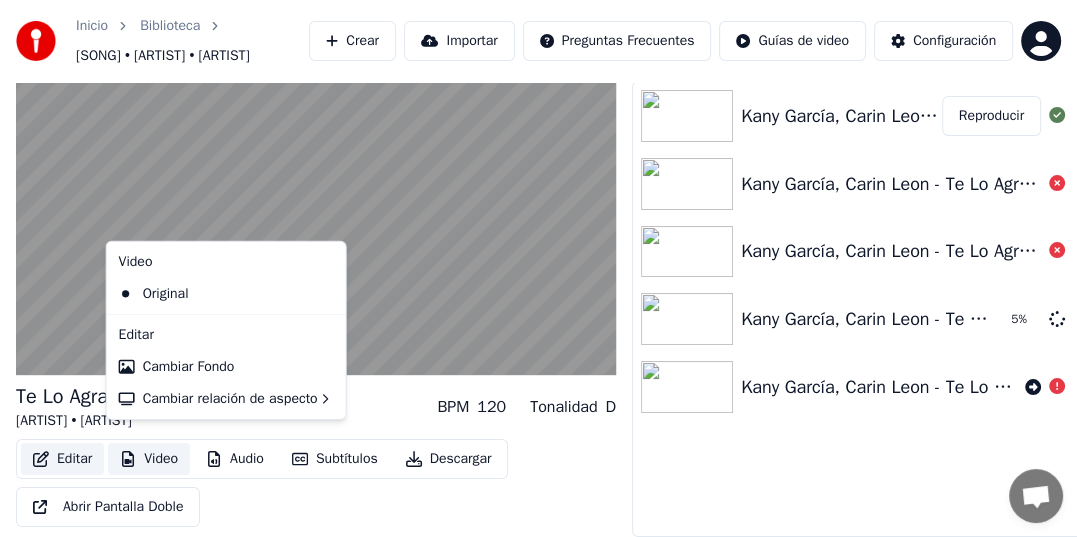 click on "Editar" at bounding box center (62, 459) 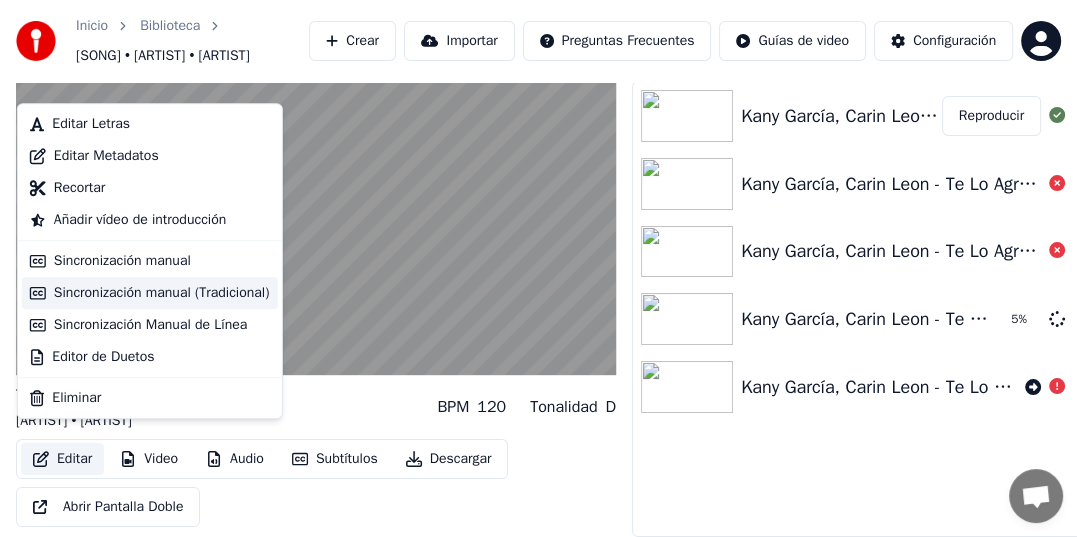 click on "Sincronización manual (Tradicional)" at bounding box center (162, 293) 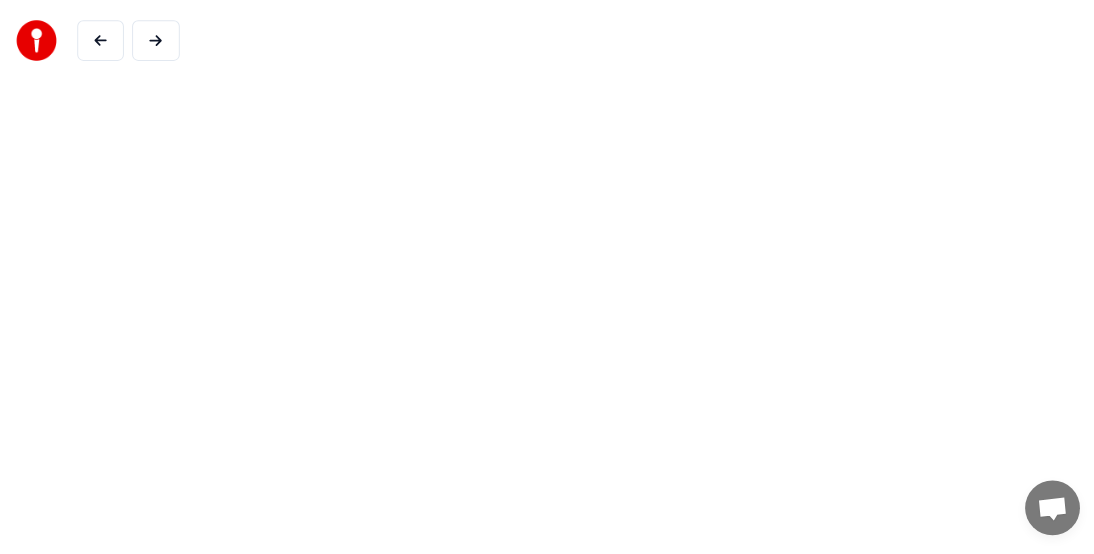 scroll, scrollTop: 0, scrollLeft: 0, axis: both 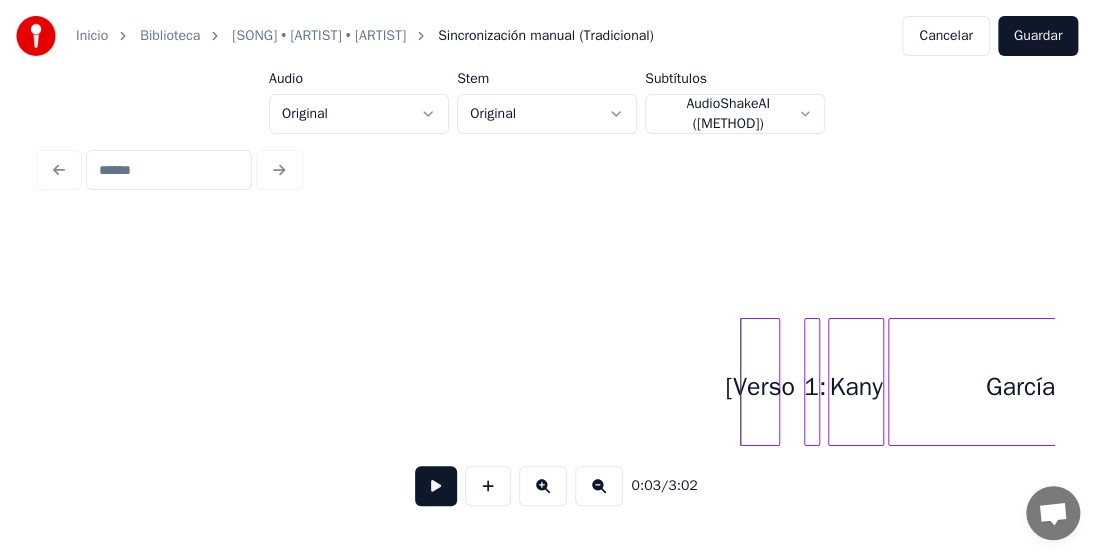 click on "0:03  /  3:02" at bounding box center (547, 486) 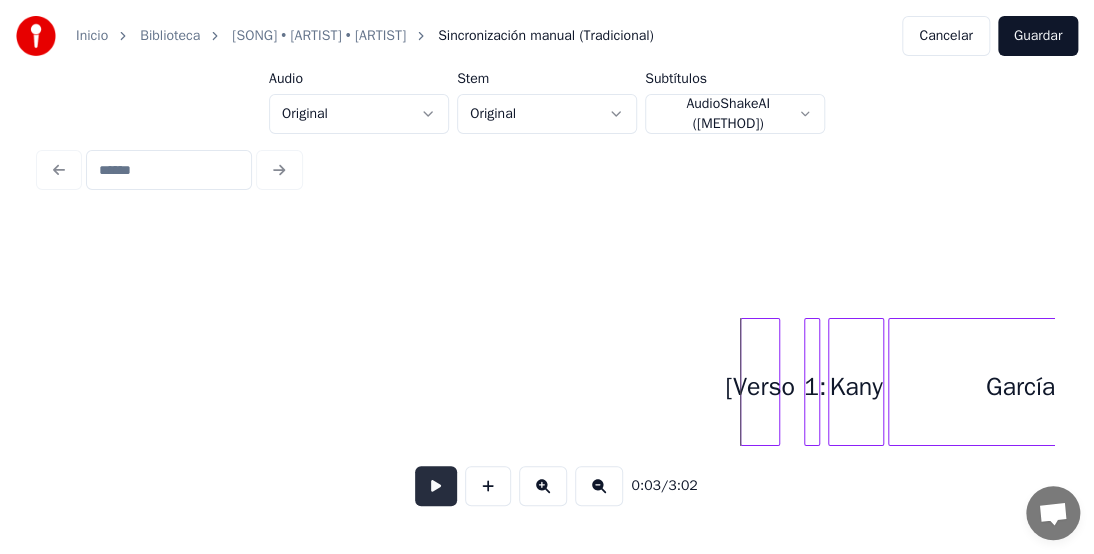 click at bounding box center (436, 486) 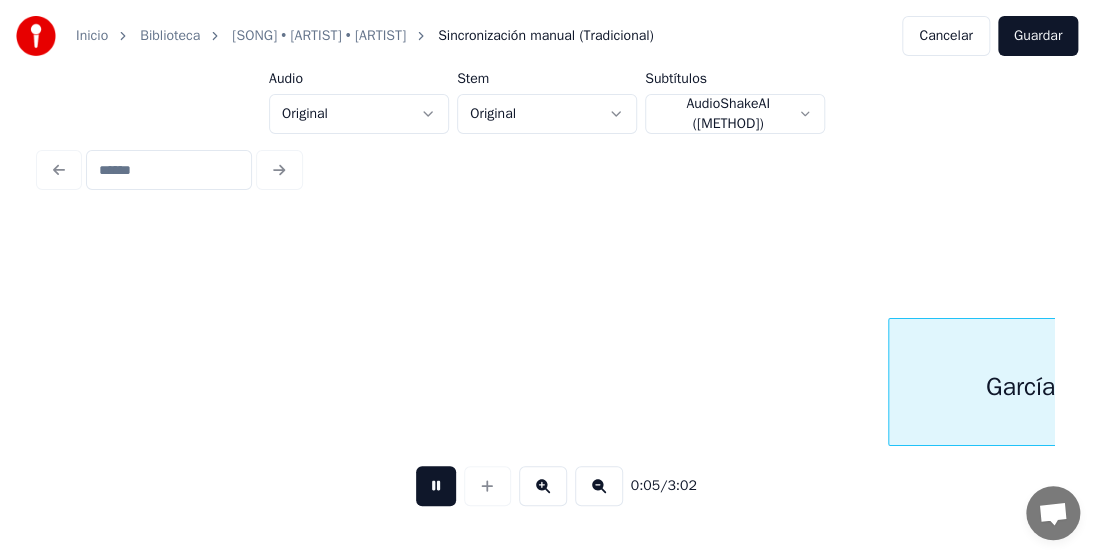 scroll, scrollTop: 0, scrollLeft: 1013, axis: horizontal 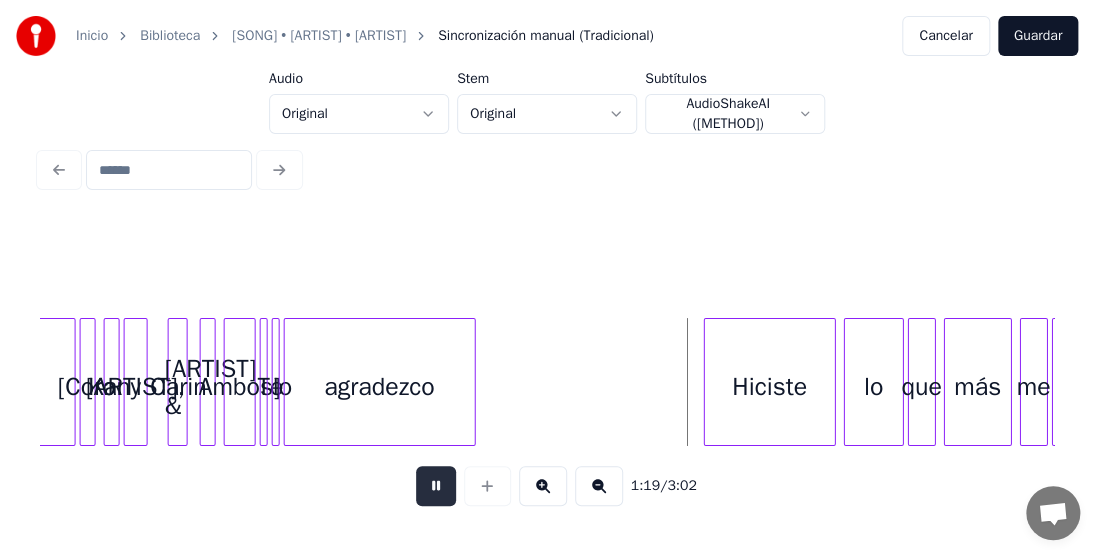 drag, startPoint x: 438, startPoint y: 494, endPoint x: 417, endPoint y: 484, distance: 23.259407 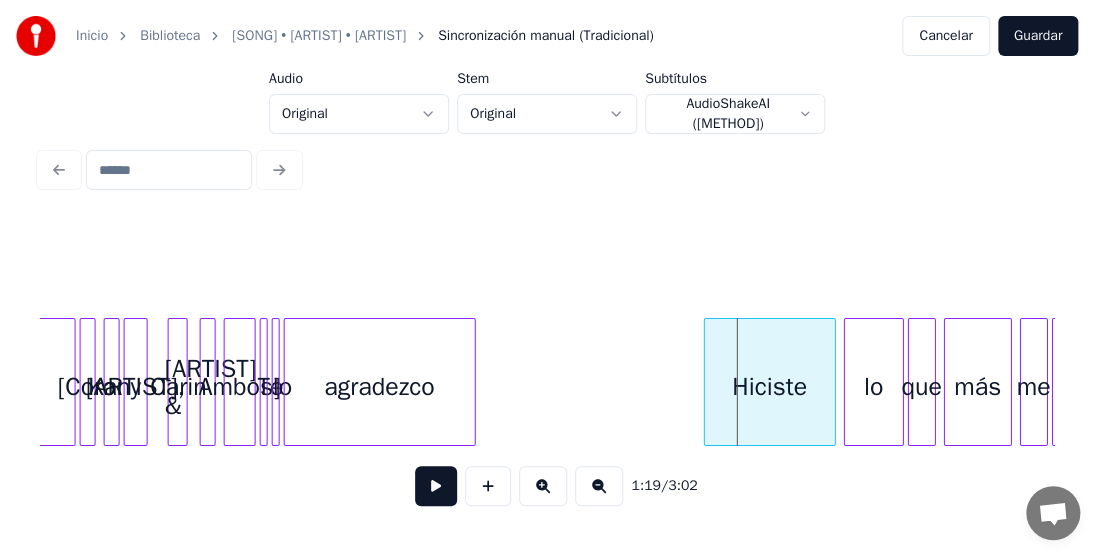 click on "Ambos]" at bounding box center (240, 387) 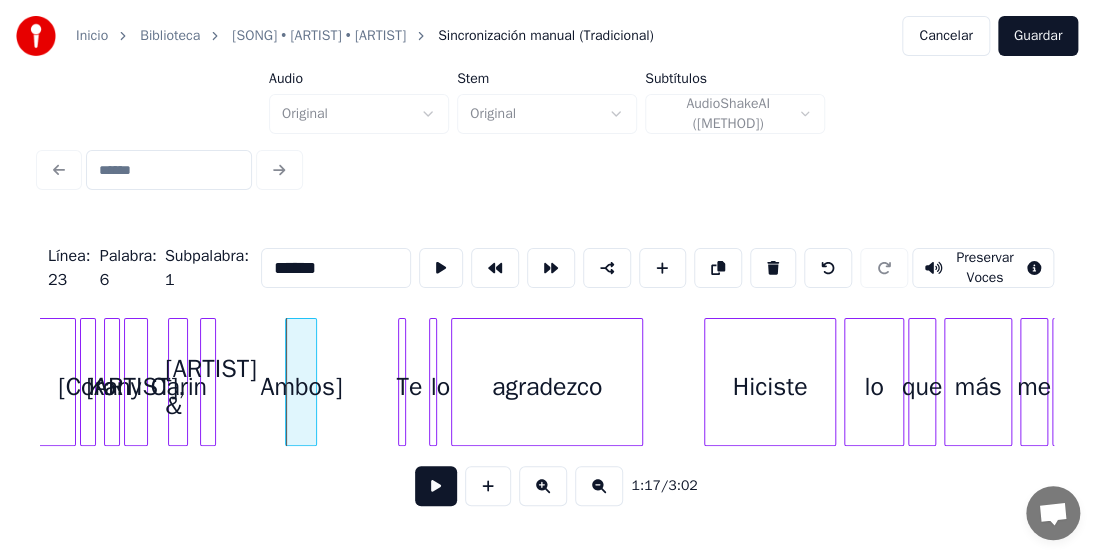 click on "Ambos]" at bounding box center (301, 387) 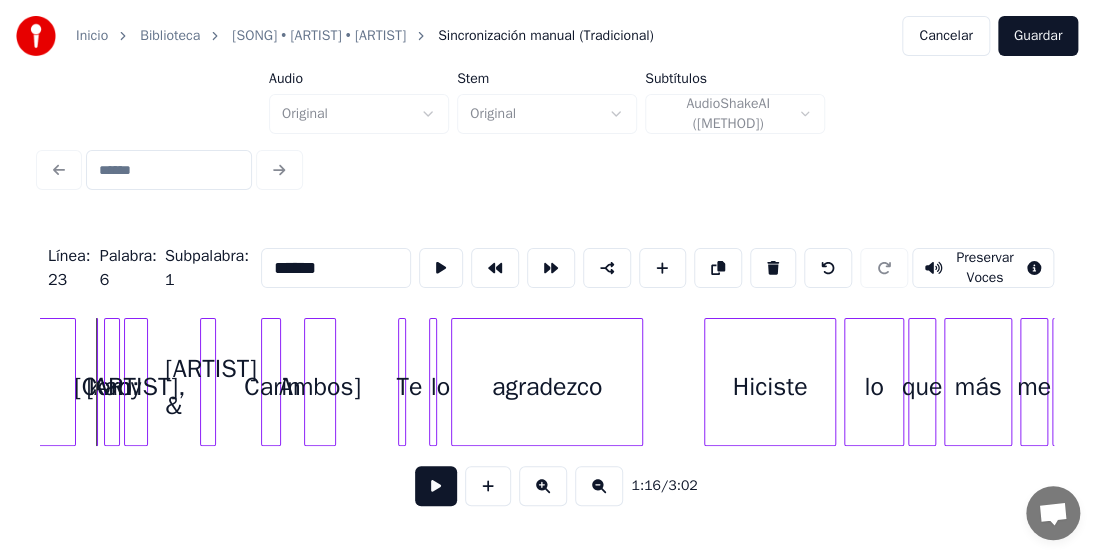 click on "sabía [Coro: Kany García, Carin Leon & Ambos] Te lo agradezco Hiciste lo que más me convenía" at bounding box center [2994, 382] 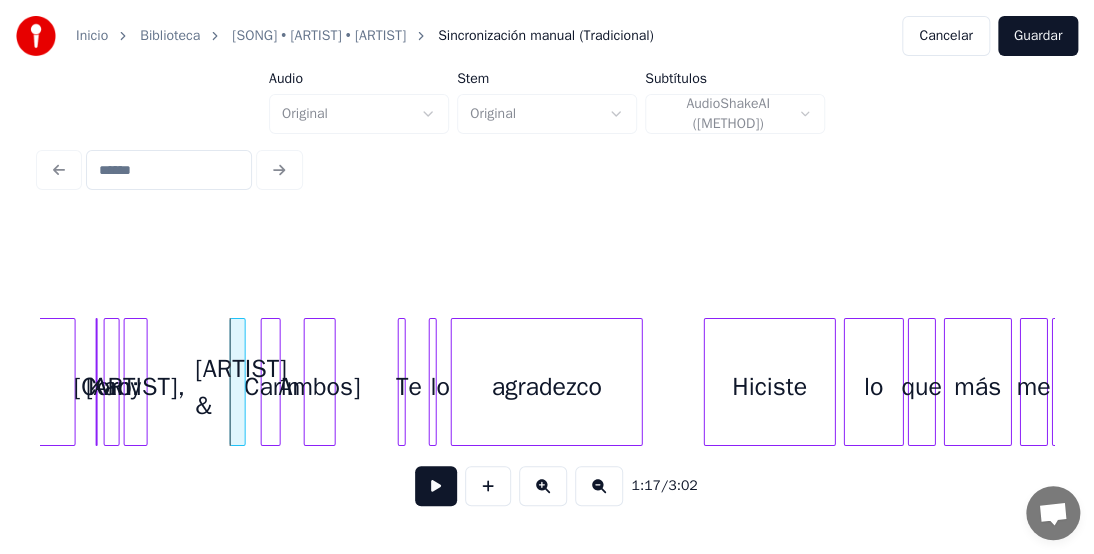 click at bounding box center (547, 170) 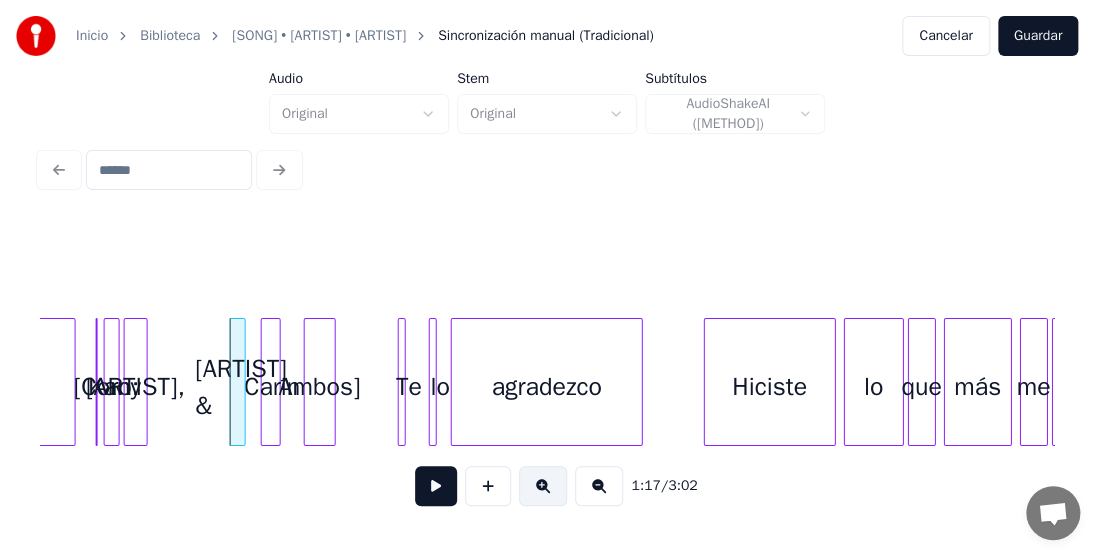 click at bounding box center (543, 486) 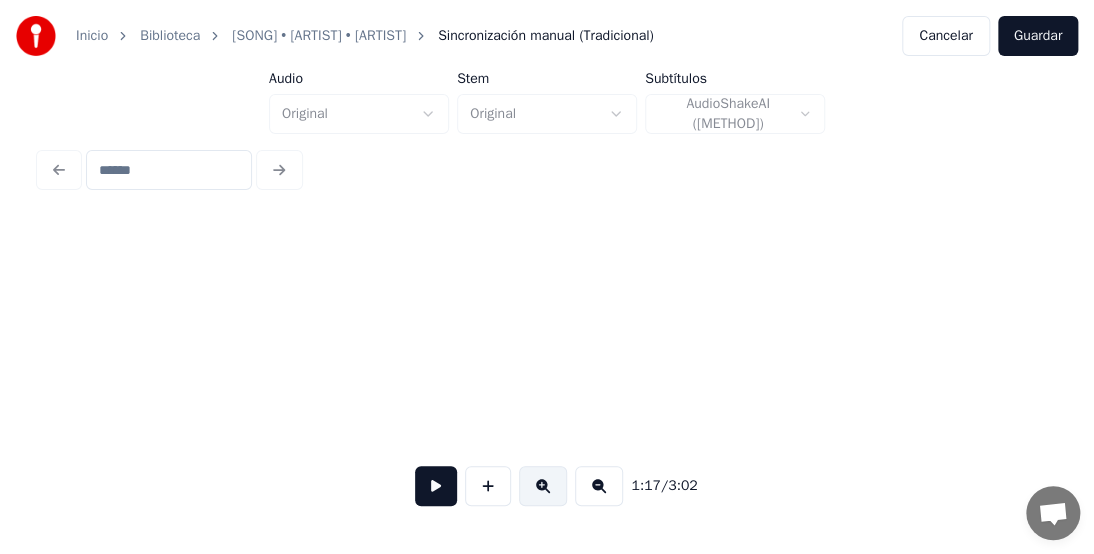 scroll, scrollTop: 0, scrollLeft: 19114, axis: horizontal 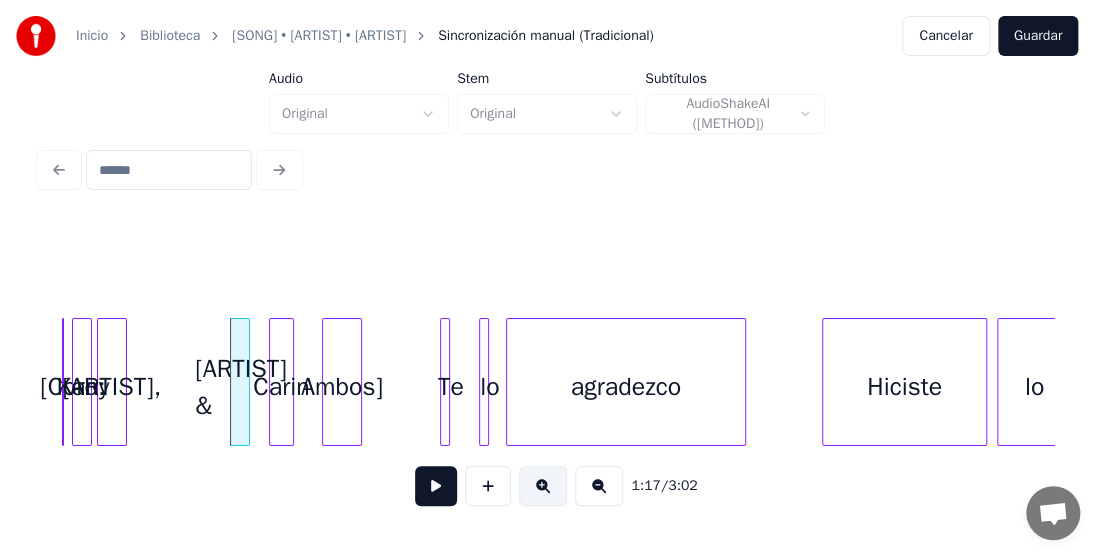 click at bounding box center (543, 486) 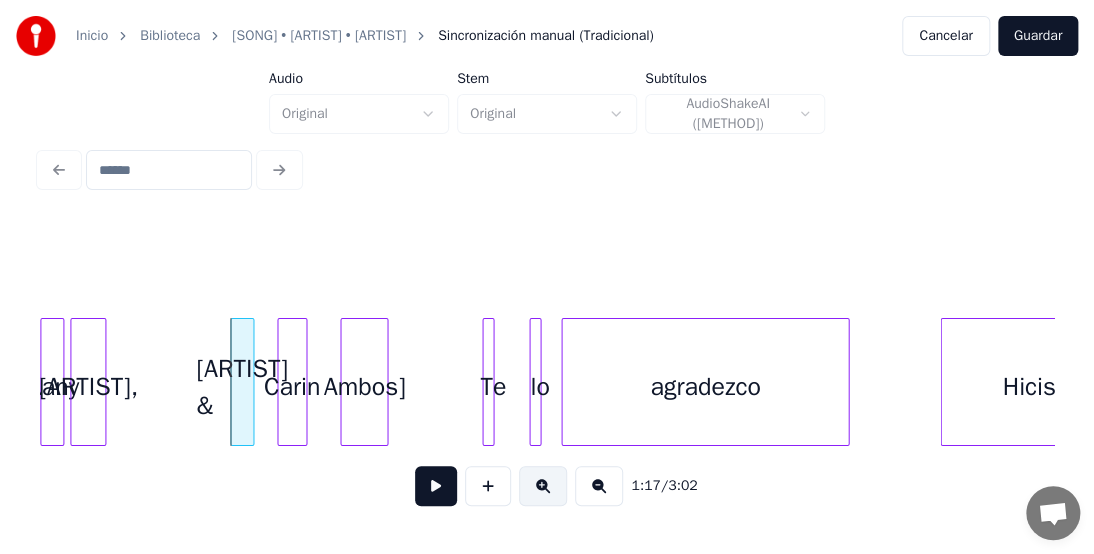 click at bounding box center [543, 486] 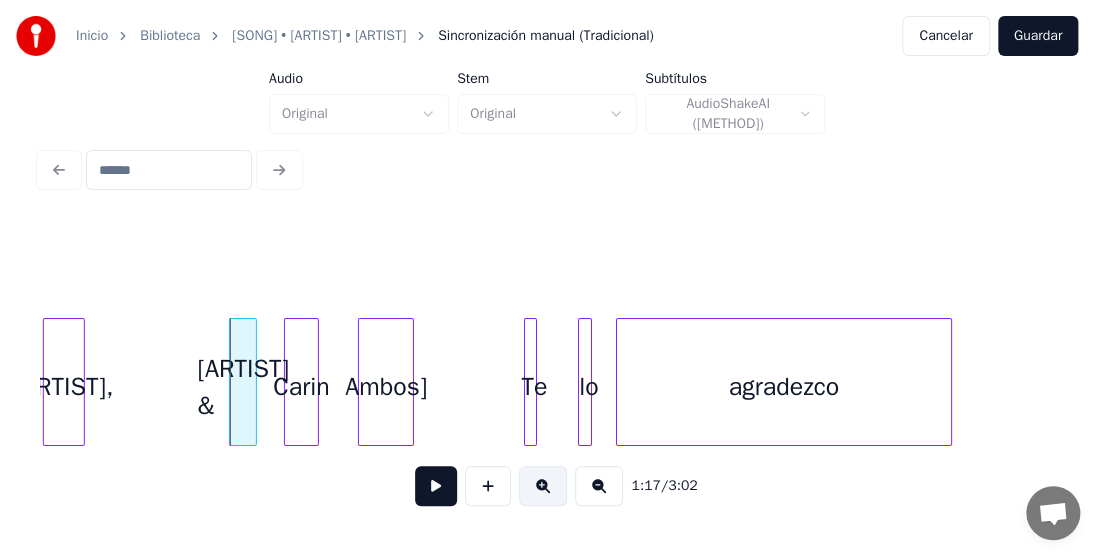 click at bounding box center (543, 486) 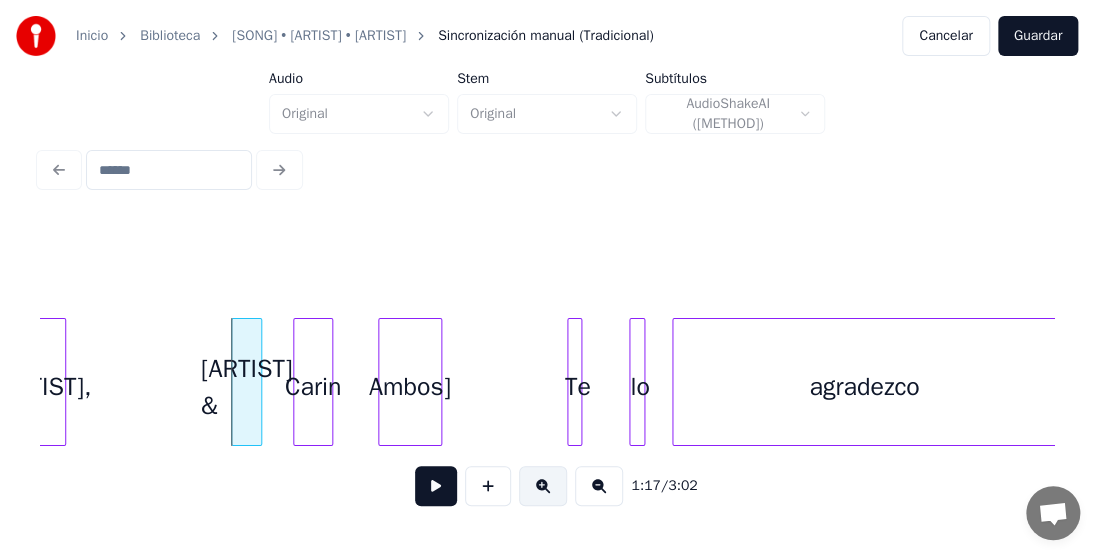 click at bounding box center [543, 486] 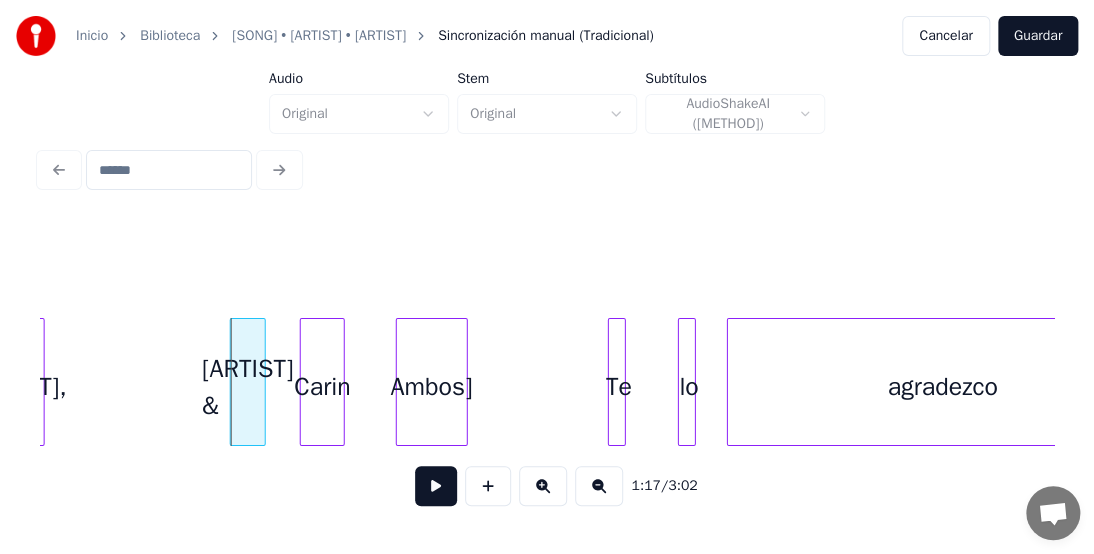 click on "Carin" at bounding box center (322, 387) 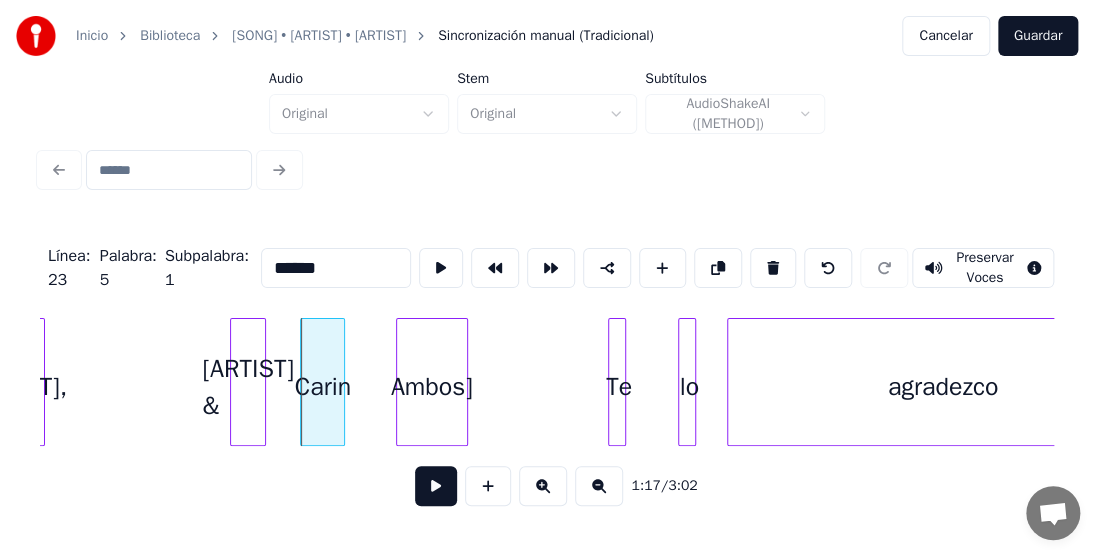 type on "*****" 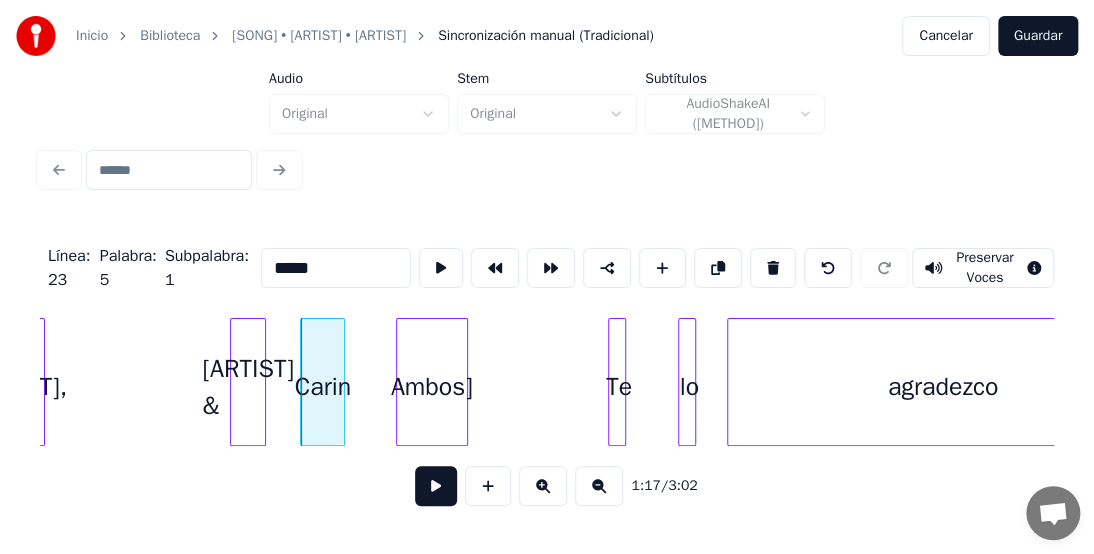drag, startPoint x: 320, startPoint y: 263, endPoint x: 173, endPoint y: 262, distance: 147.0034 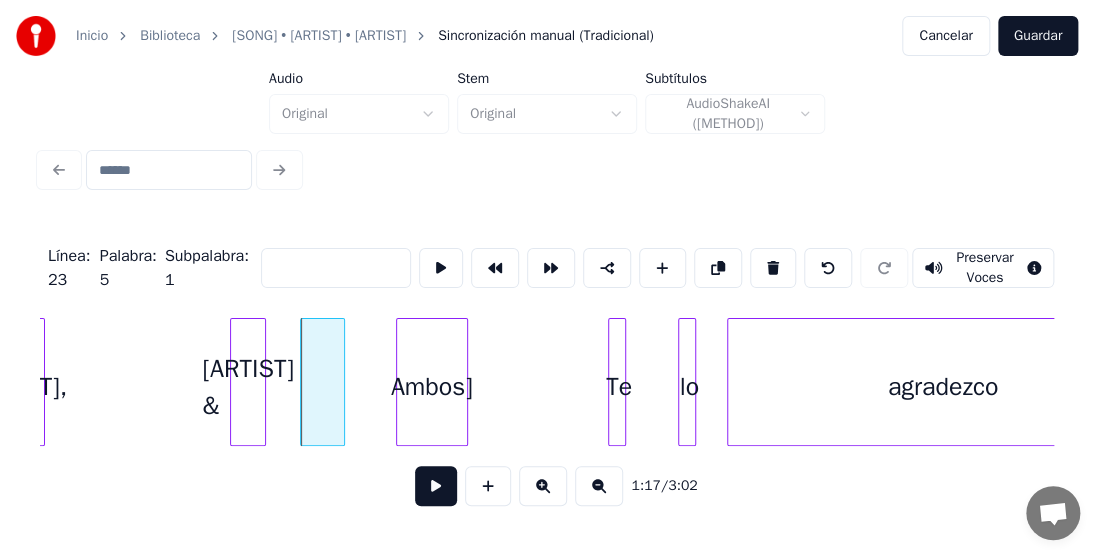 click on "Leon &" at bounding box center (248, 387) 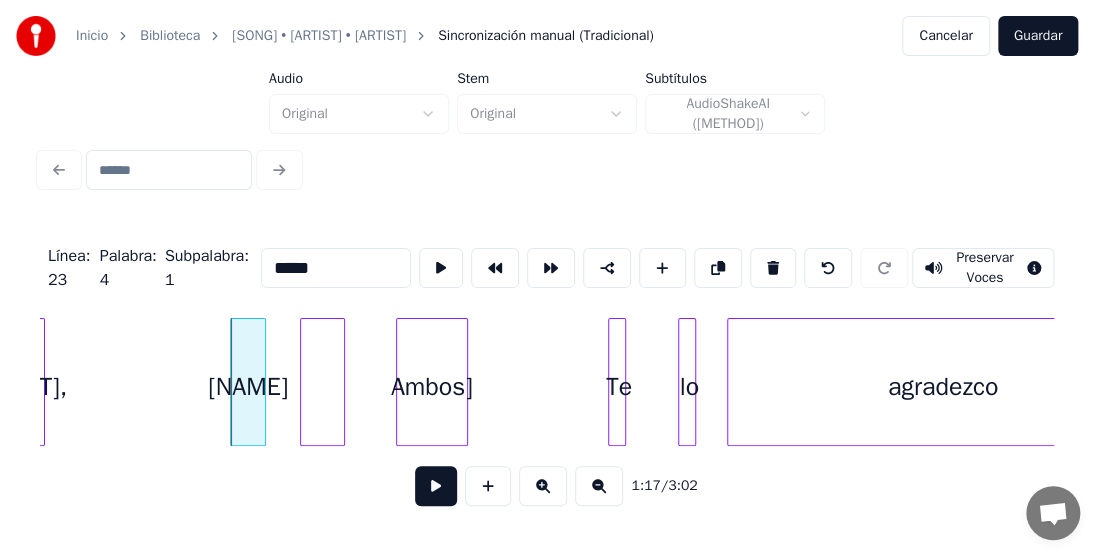 click on "Leon" at bounding box center [248, 387] 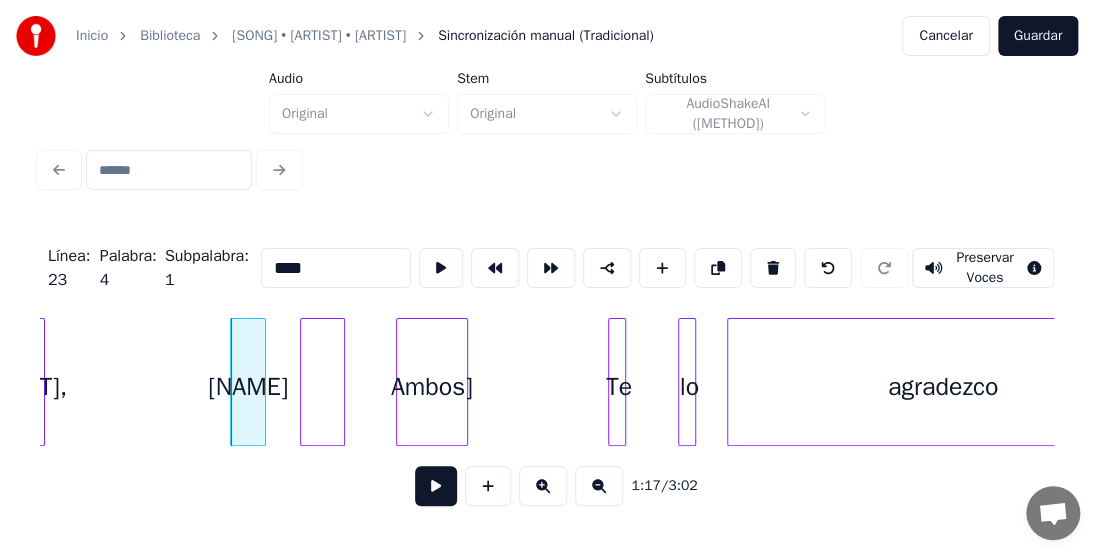 click on "Leon" at bounding box center (248, 387) 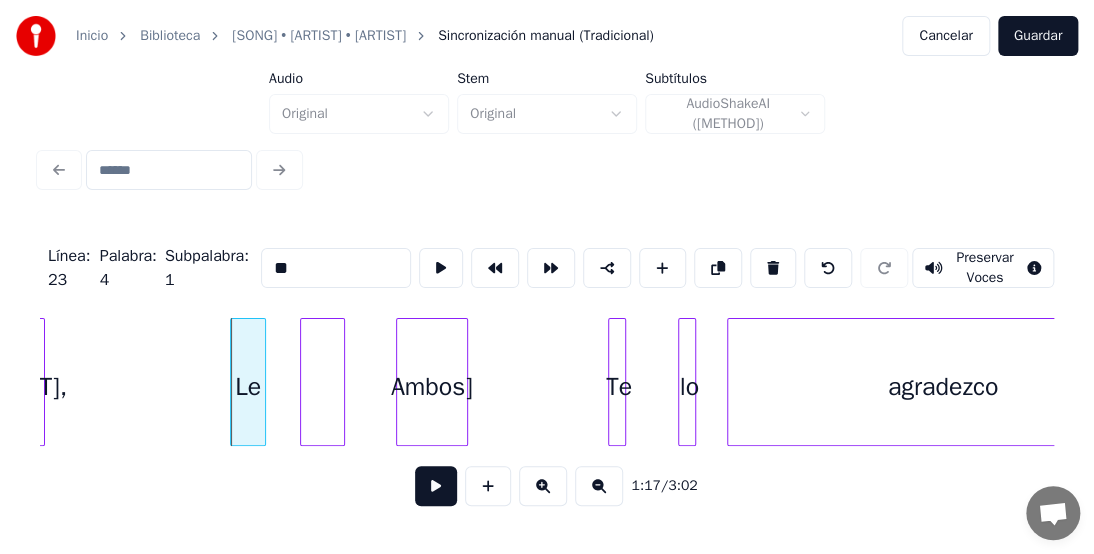 type on "*" 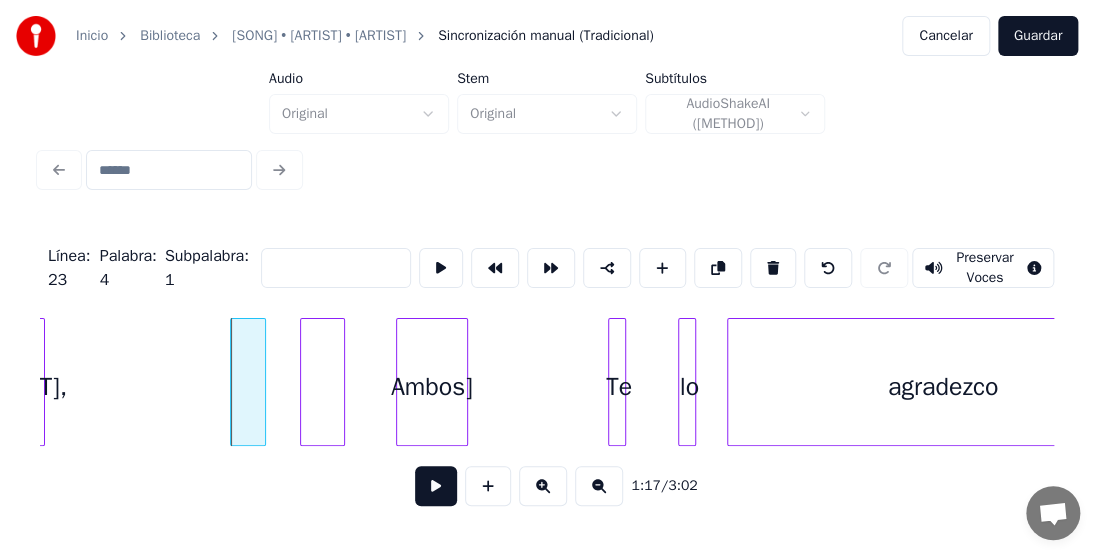 click on "Ambos]" at bounding box center (432, 387) 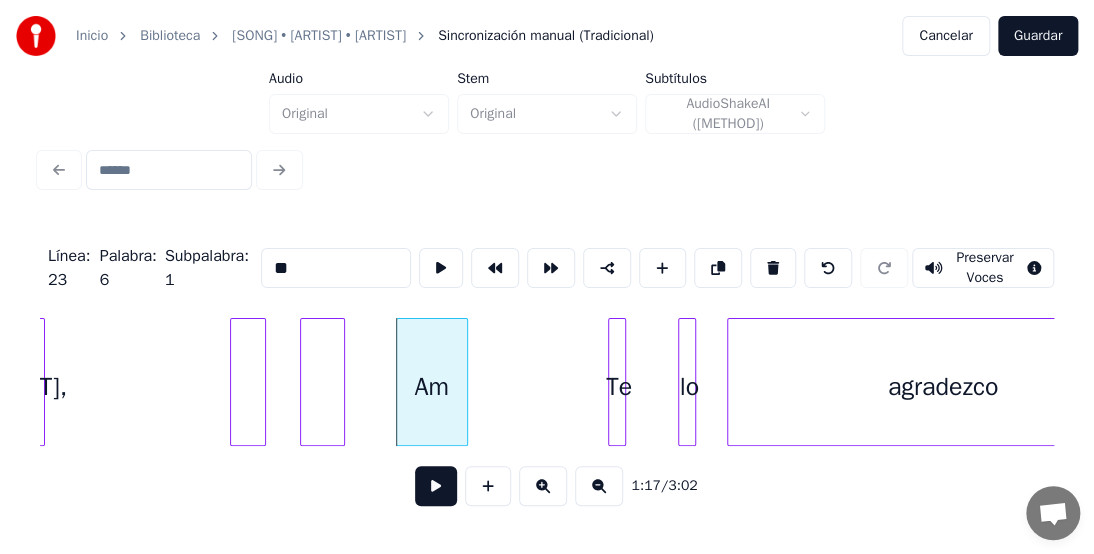 type on "*" 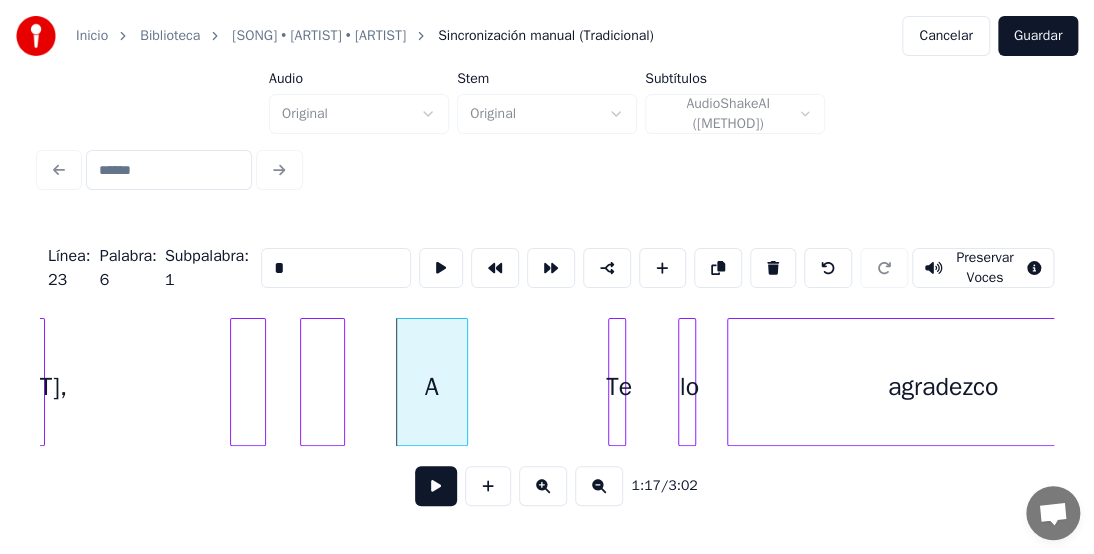 type 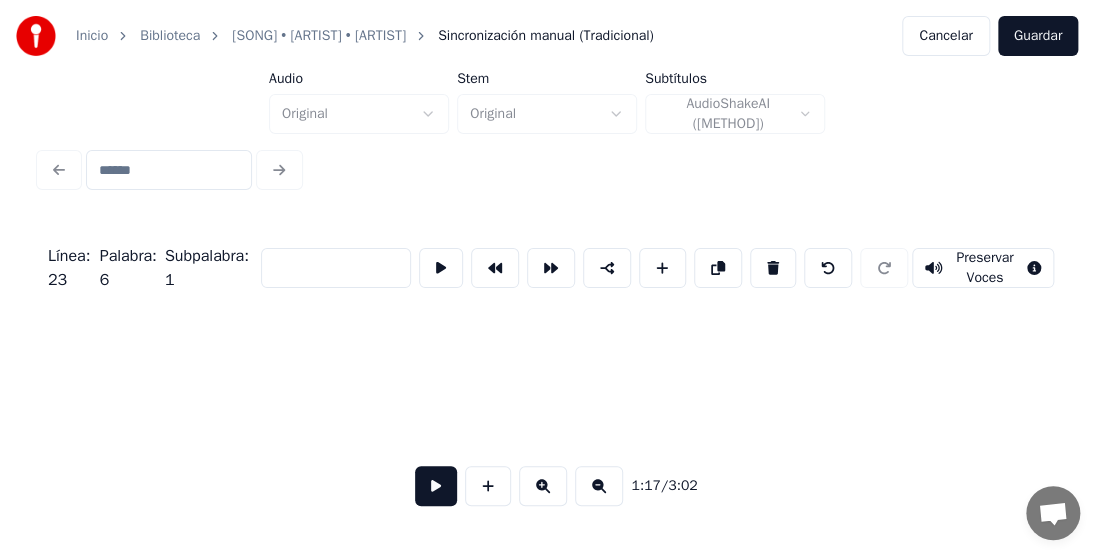 scroll, scrollTop: 0, scrollLeft: 0, axis: both 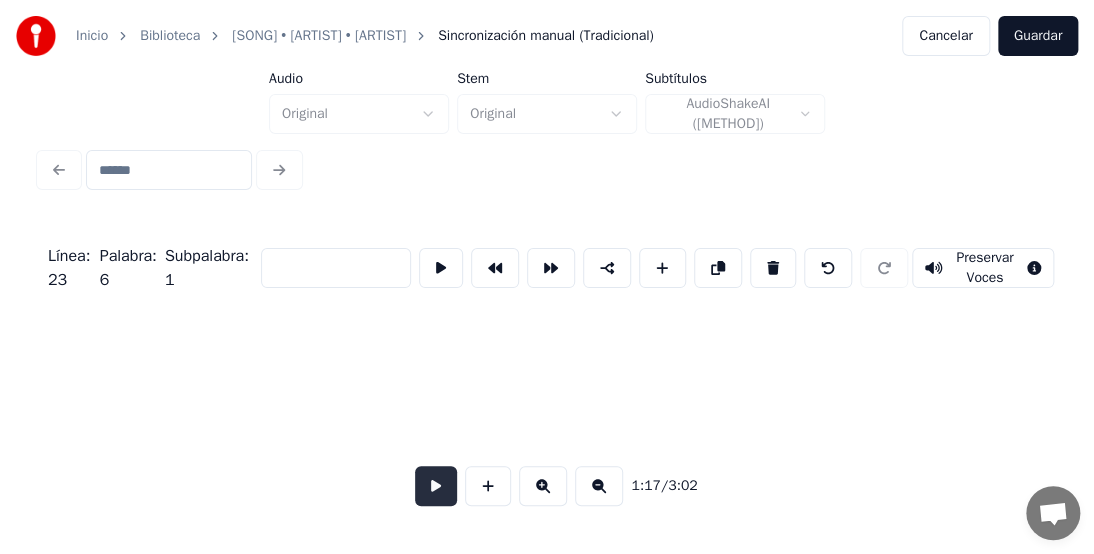 click at bounding box center (436, 486) 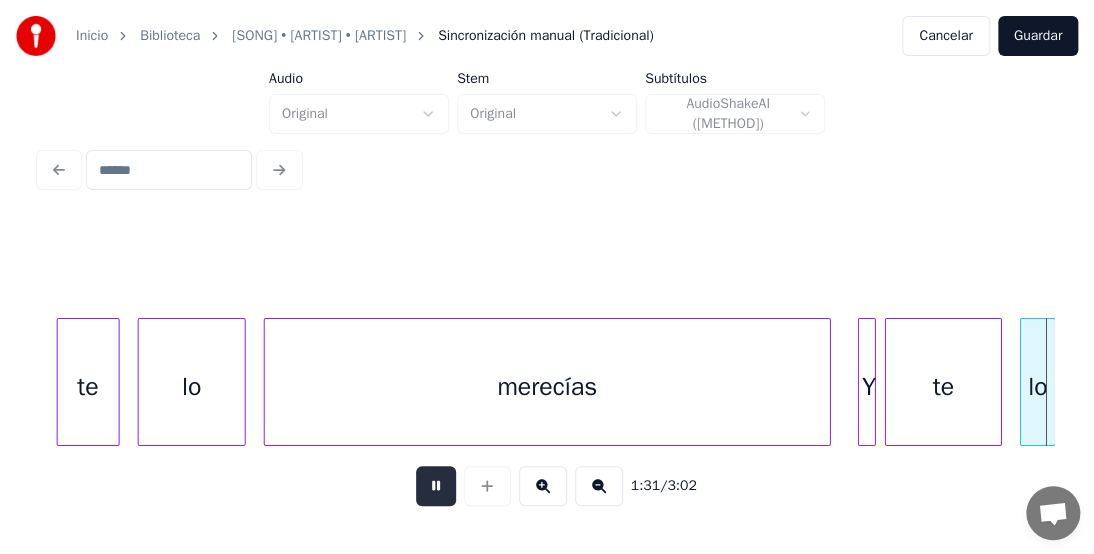 scroll, scrollTop: 0, scrollLeft: 41032, axis: horizontal 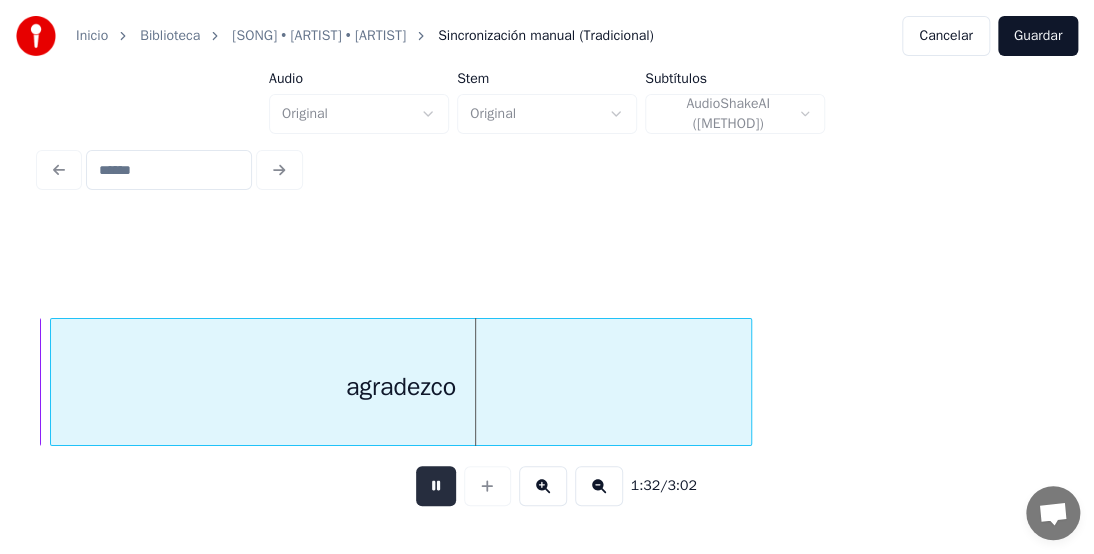 click at bounding box center [436, 486] 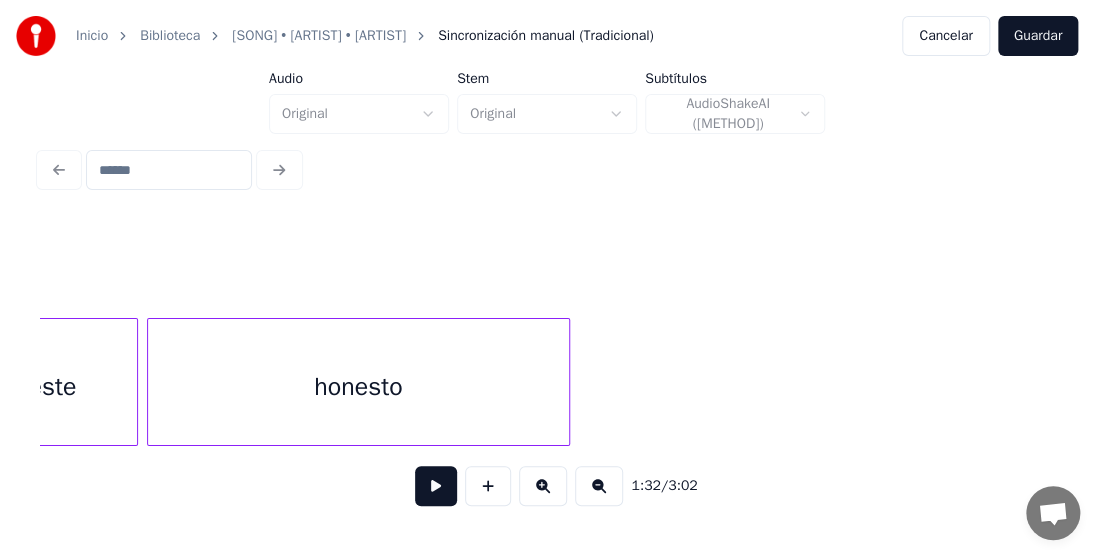 scroll, scrollTop: 0, scrollLeft: 37904, axis: horizontal 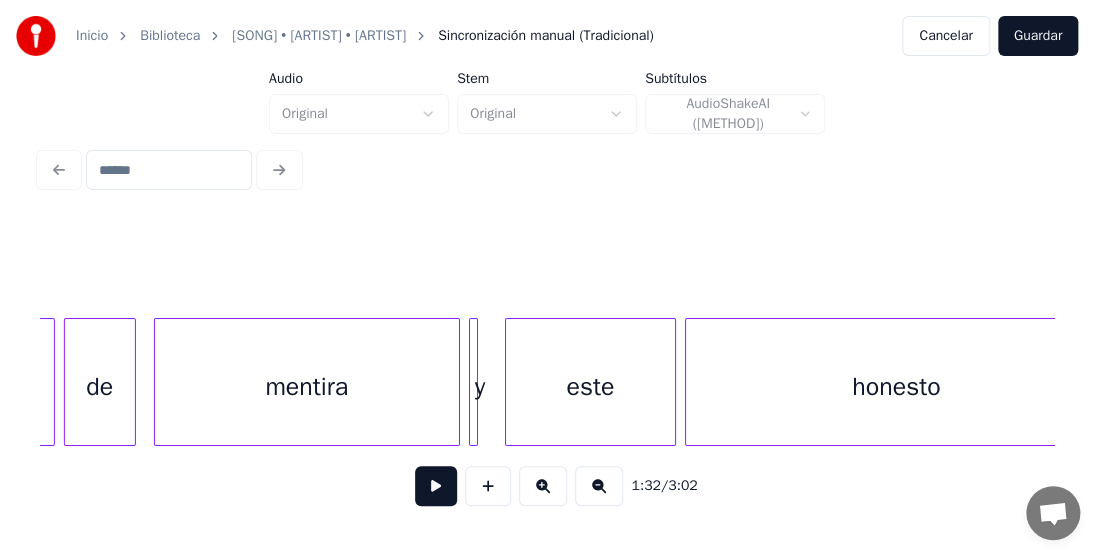 click on "y" at bounding box center [480, 387] 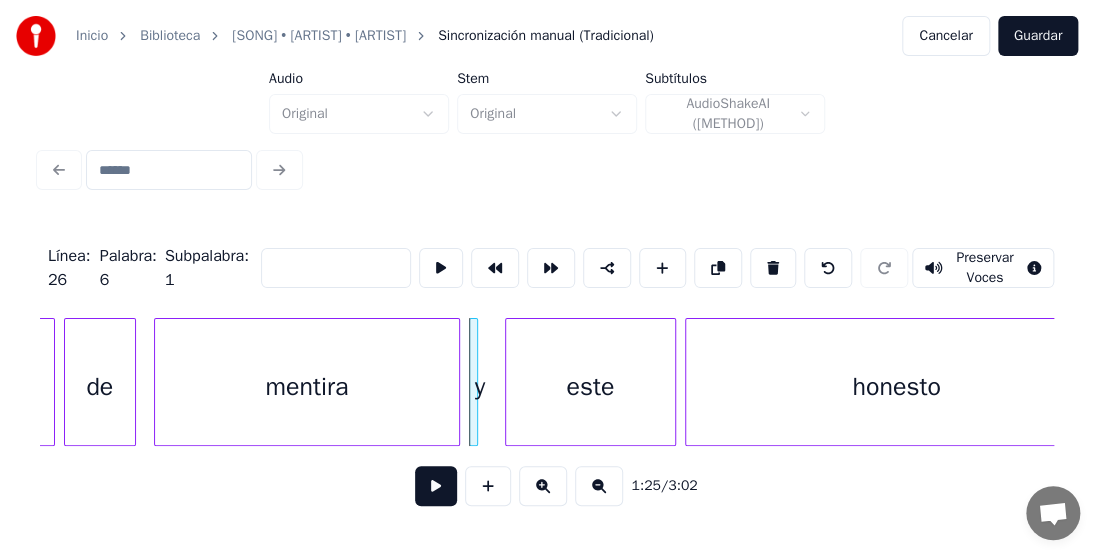 type on "*" 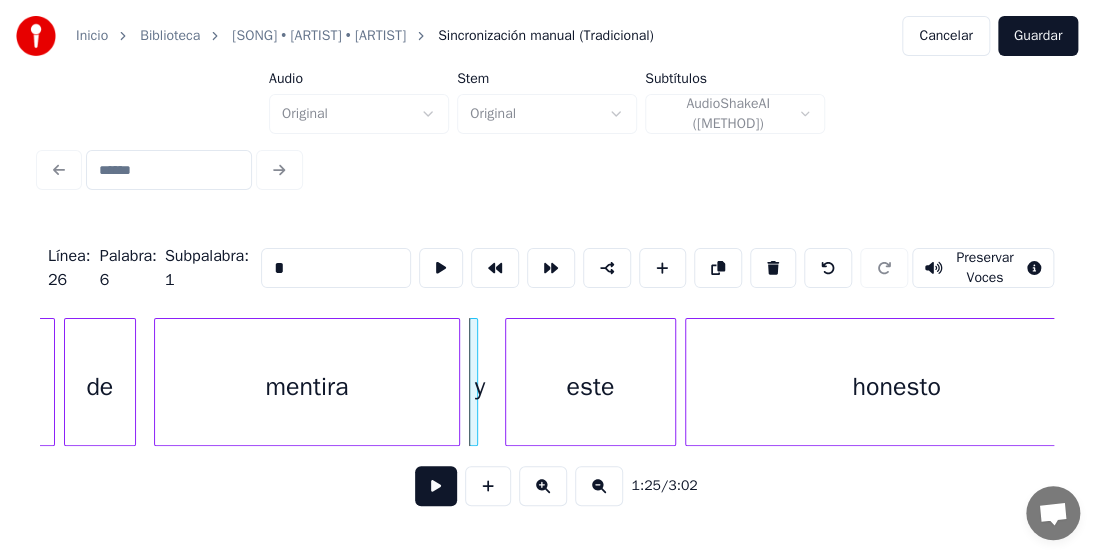 type 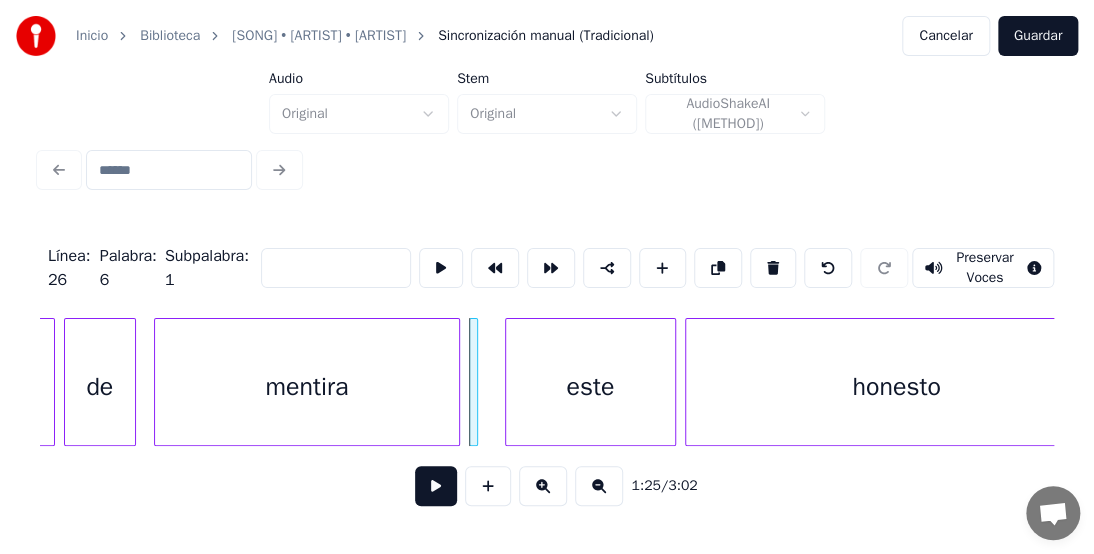 click on "1:25  /  3:02" at bounding box center (547, 486) 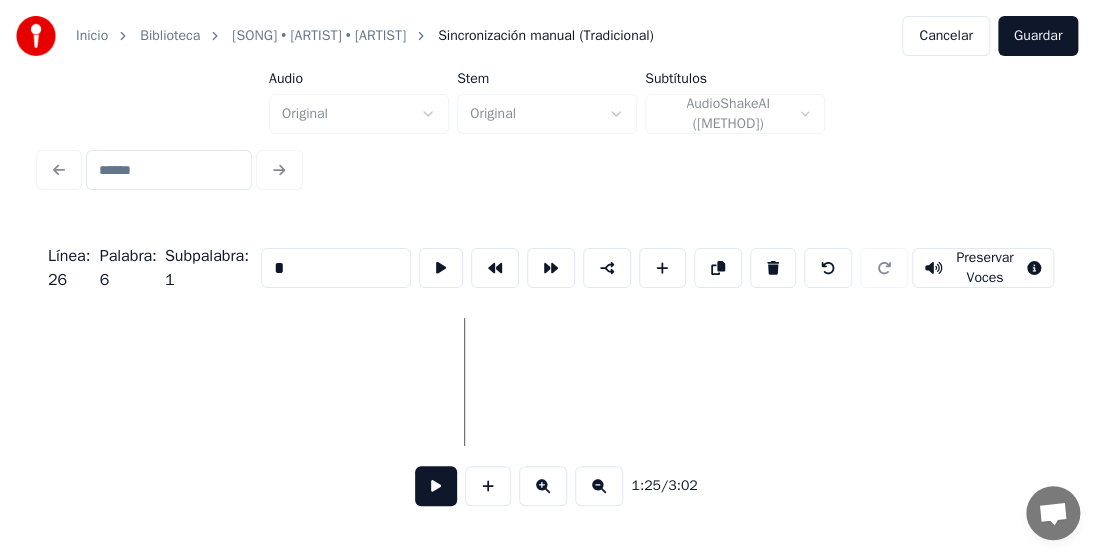 scroll, scrollTop: 0, scrollLeft: 33804, axis: horizontal 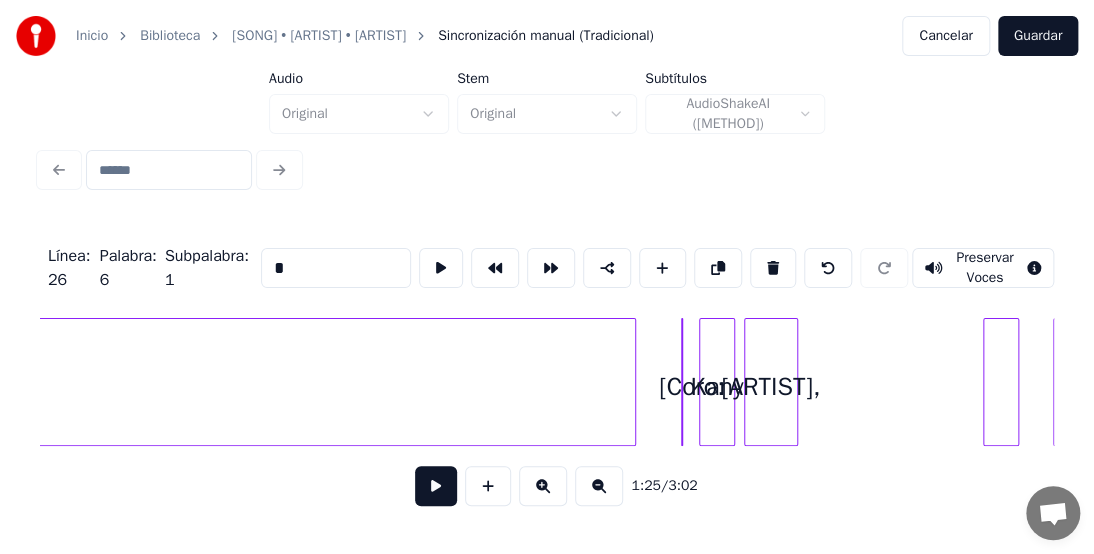 click on "Kany" at bounding box center (717, 387) 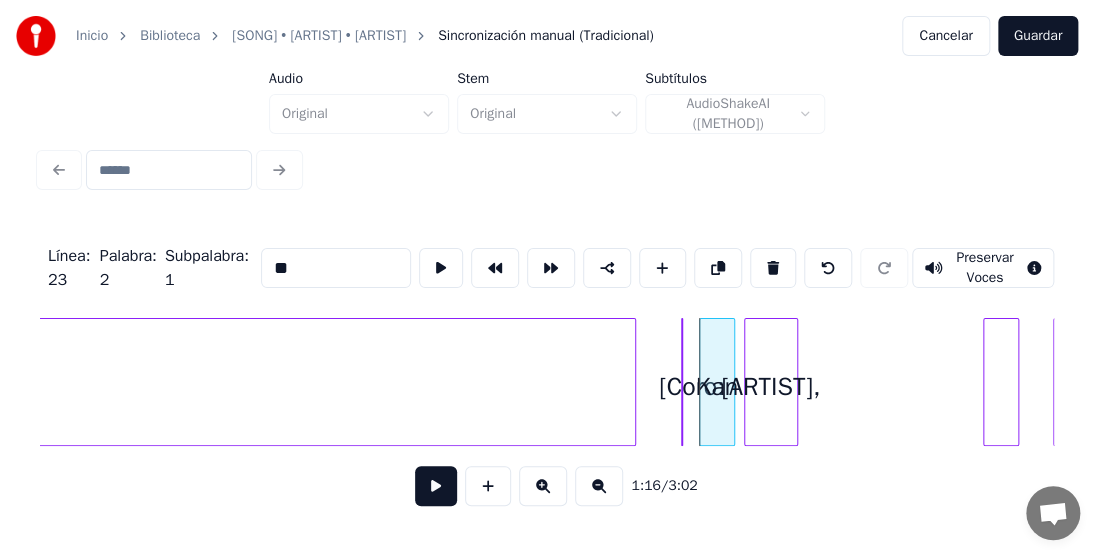 type on "*" 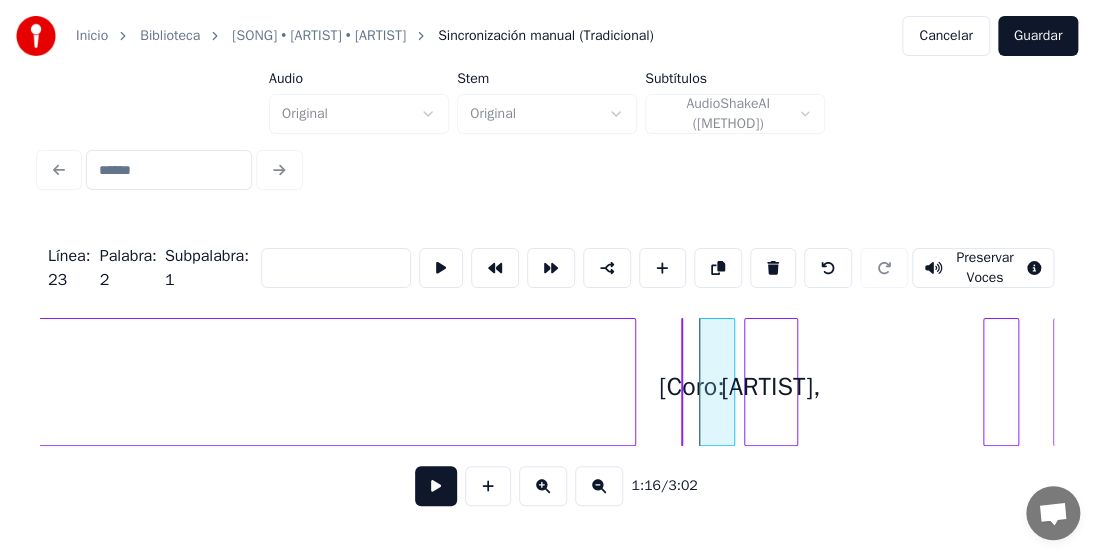 click at bounding box center (717, 387) 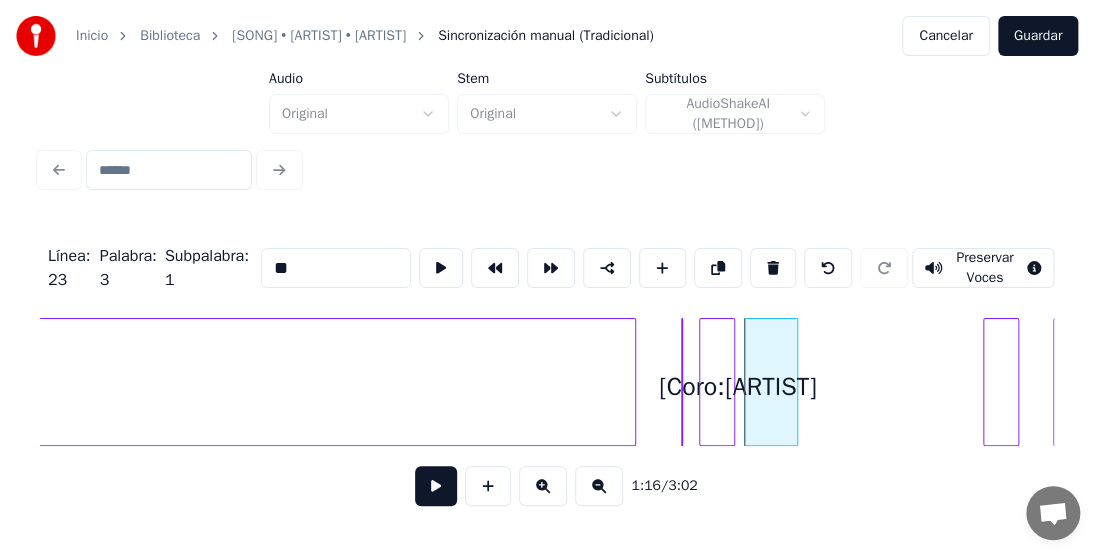 type on "*" 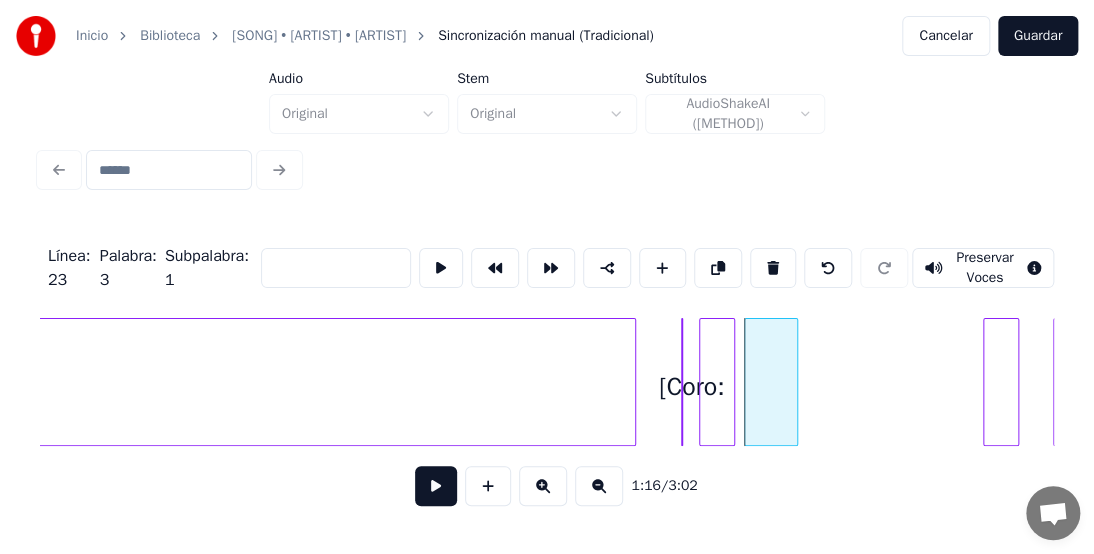 click at bounding box center (703, 382) 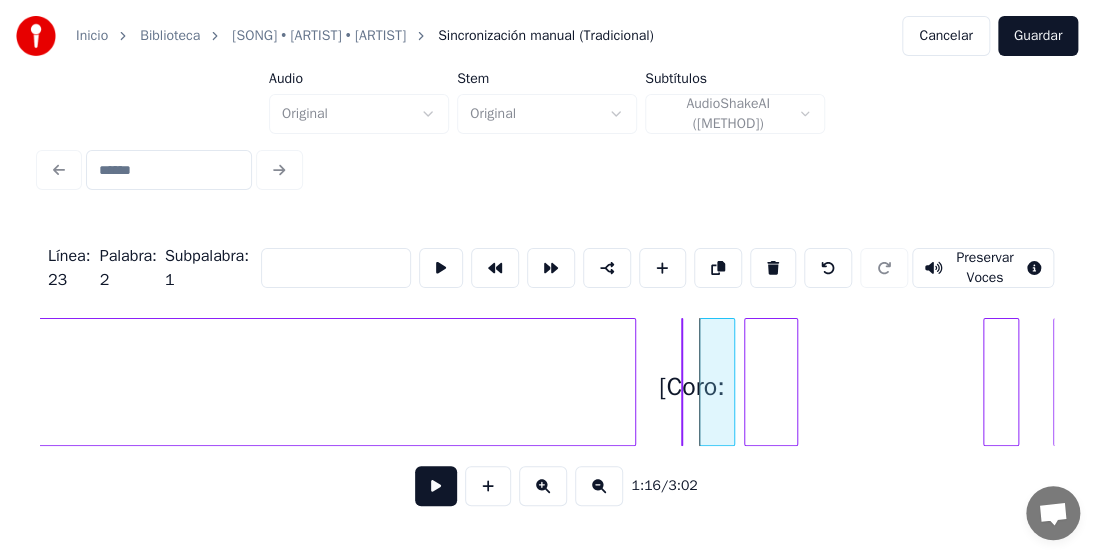 click on "[Coro:" at bounding box center (692, 387) 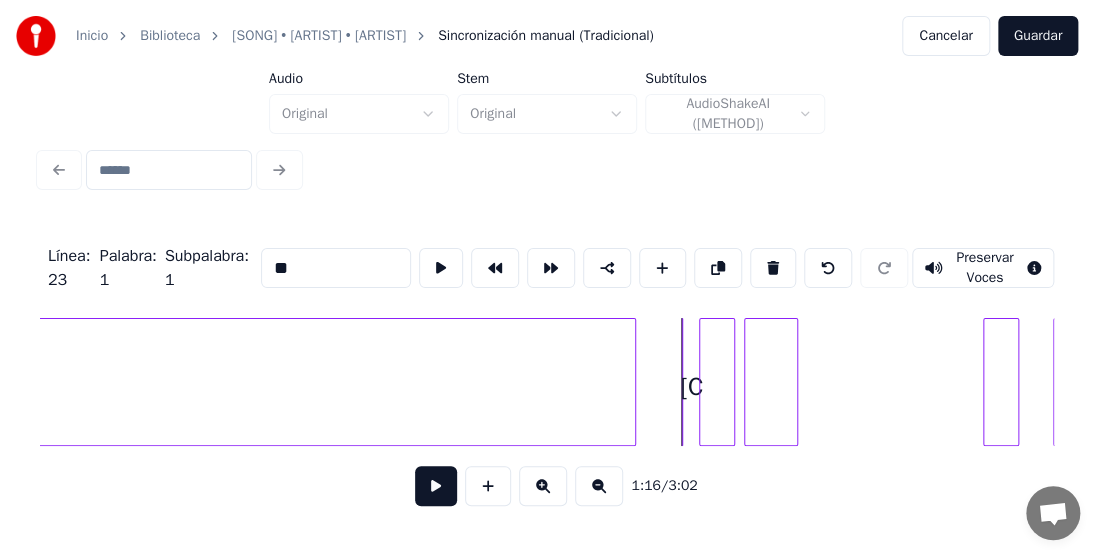 type on "*" 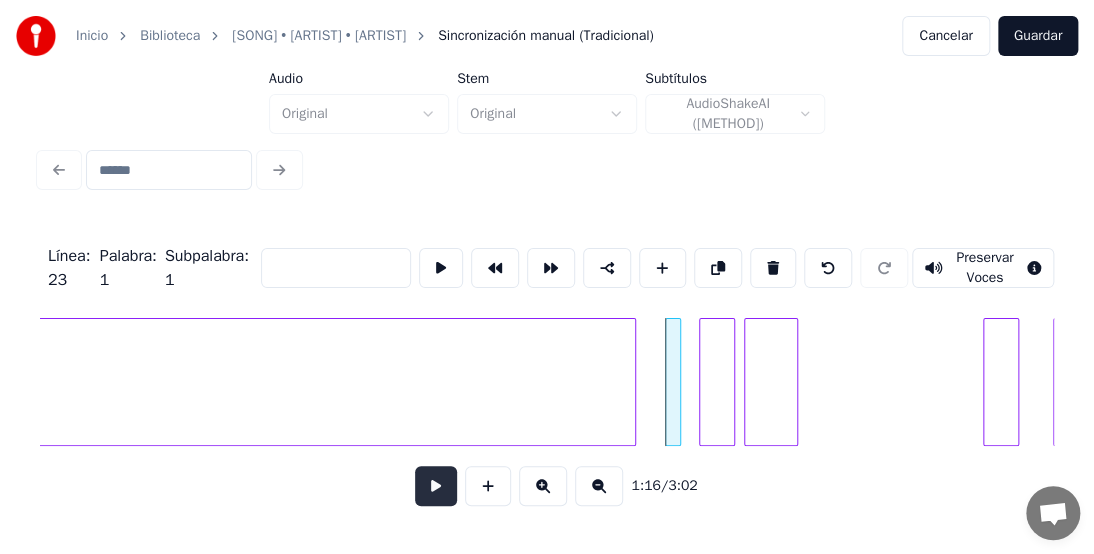 type 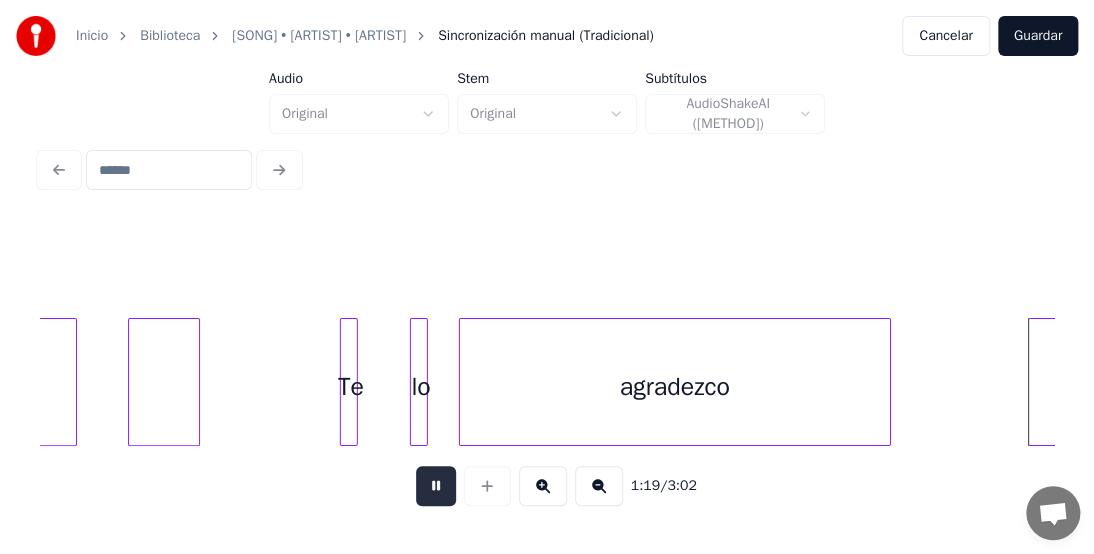 scroll, scrollTop: 0, scrollLeft: 35841, axis: horizontal 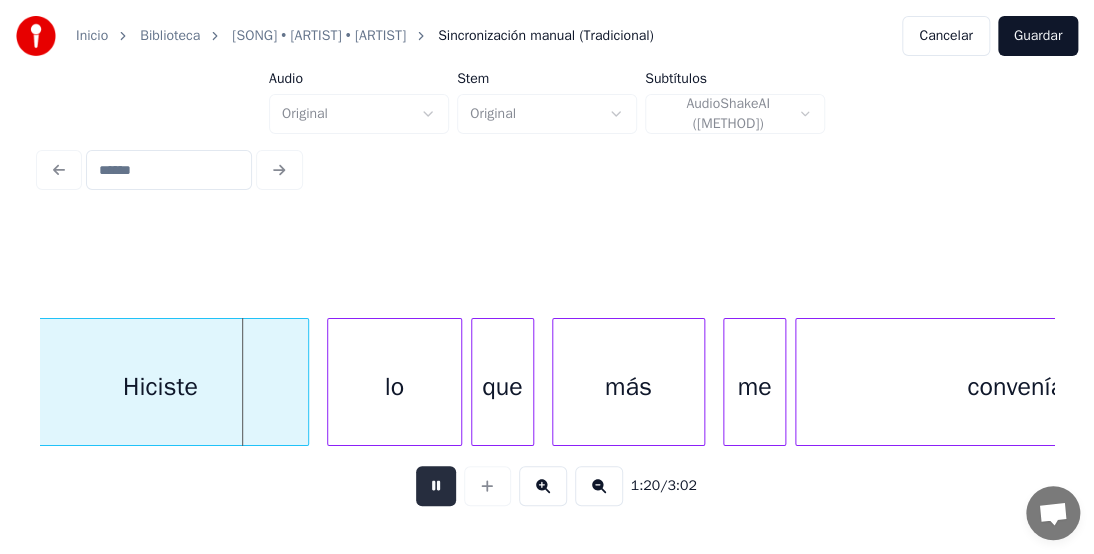 click at bounding box center [436, 486] 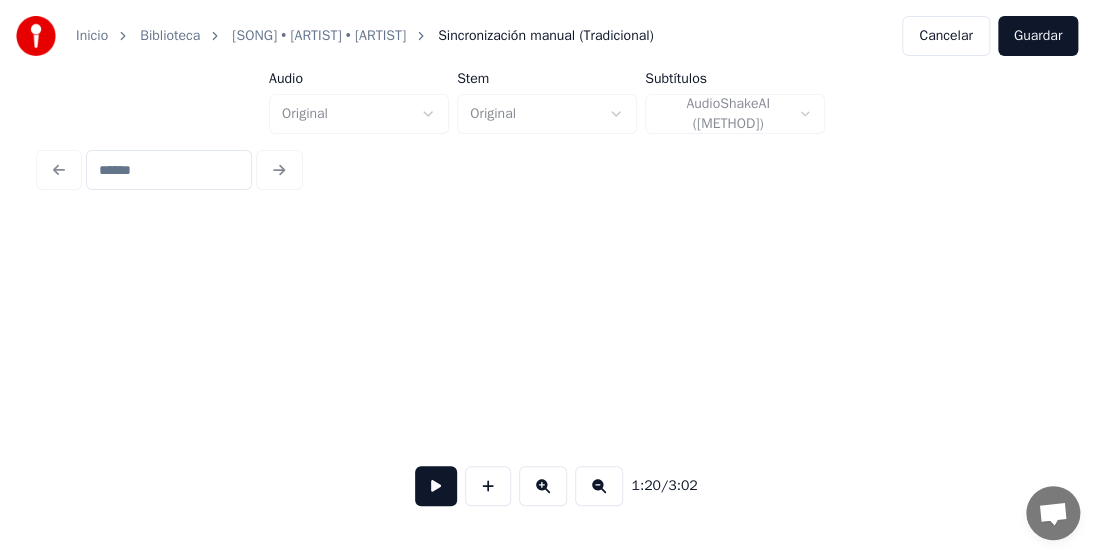 scroll, scrollTop: 0, scrollLeft: 0, axis: both 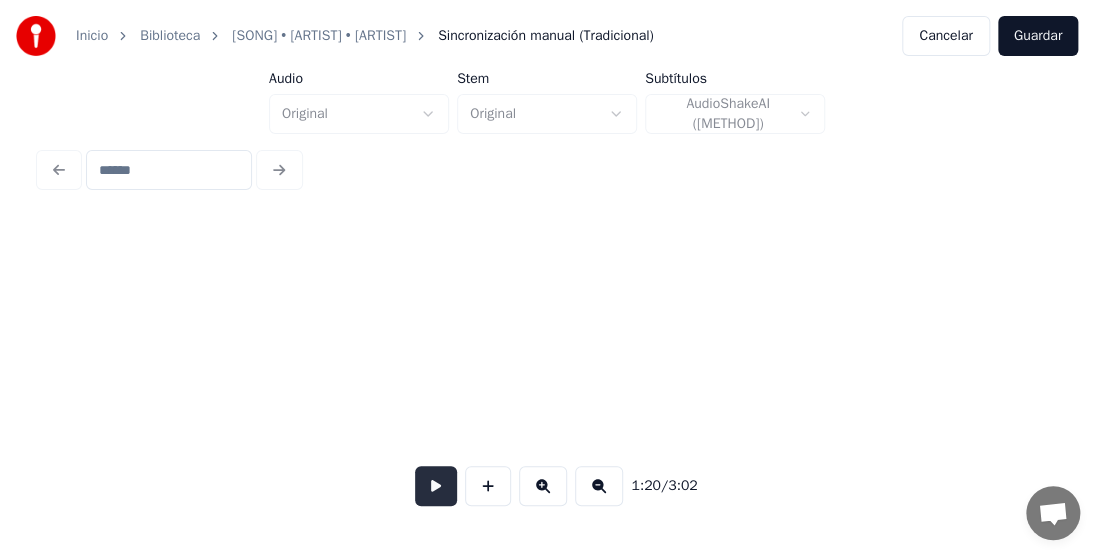 click at bounding box center (436, 486) 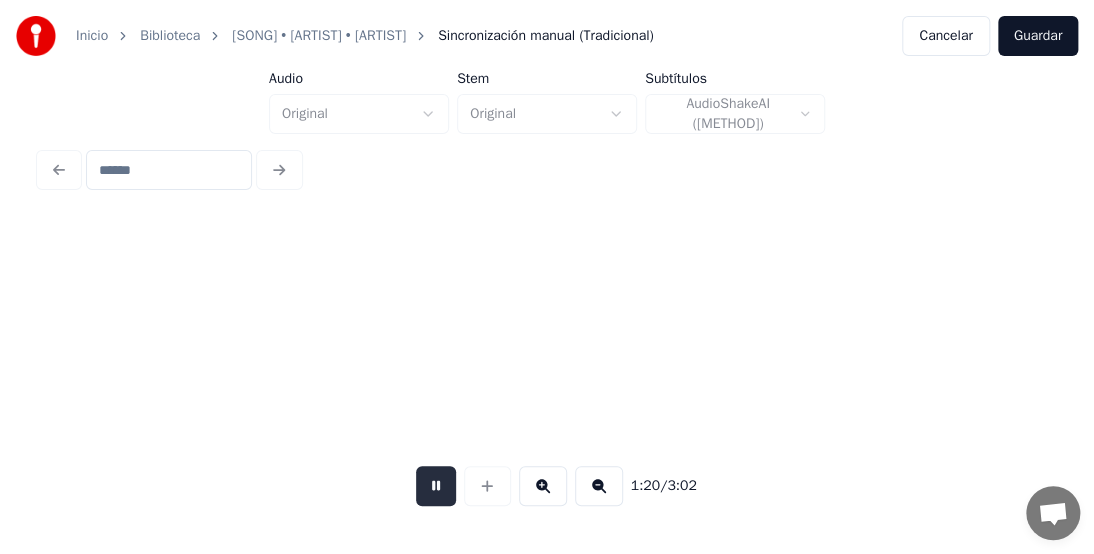 scroll, scrollTop: 0, scrollLeft: 36168, axis: horizontal 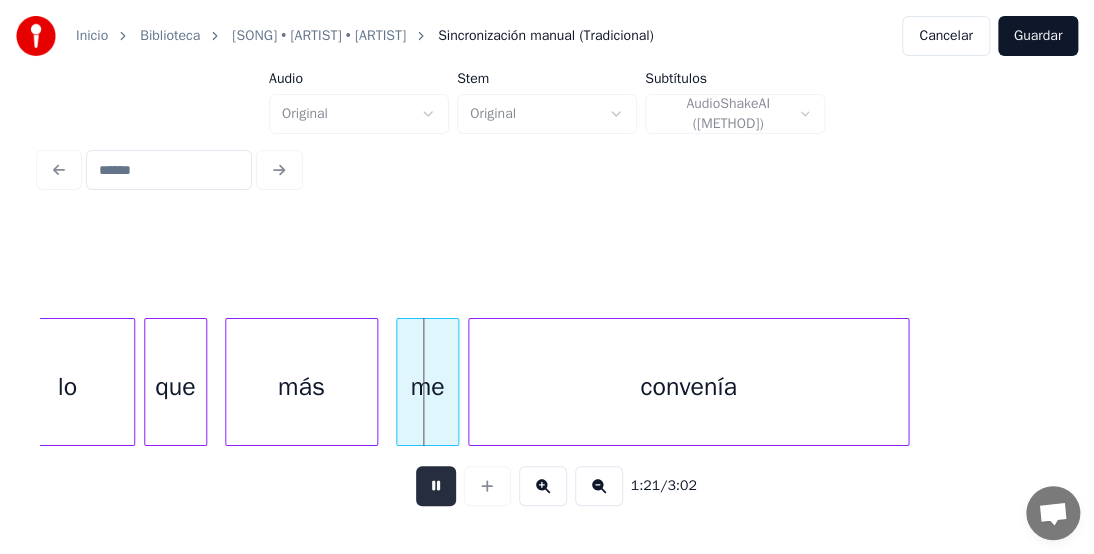 click at bounding box center [436, 486] 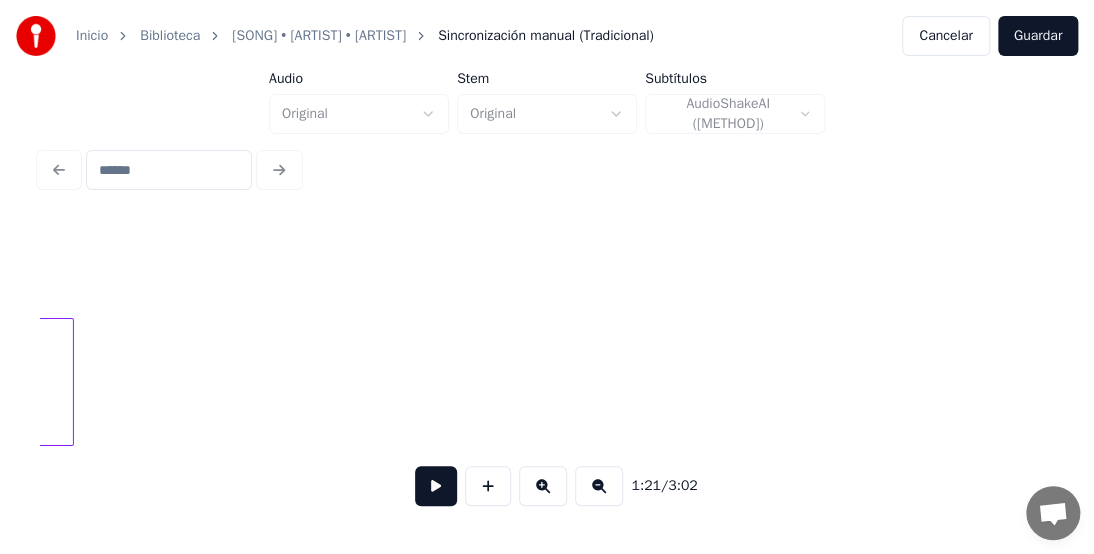scroll, scrollTop: 0, scrollLeft: 1142, axis: horizontal 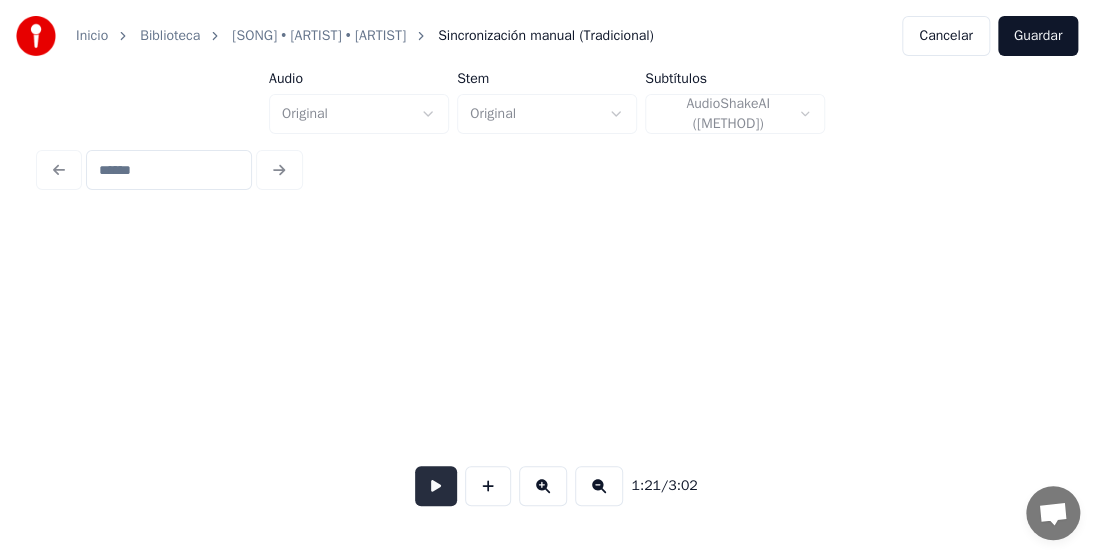 click at bounding box center (436, 486) 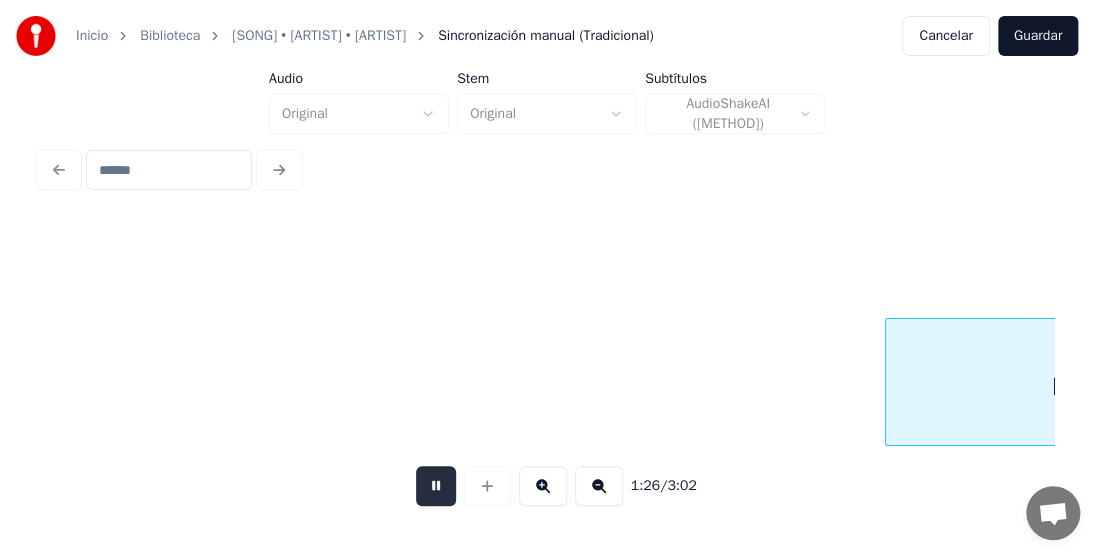 scroll, scrollTop: 0, scrollLeft: 38719, axis: horizontal 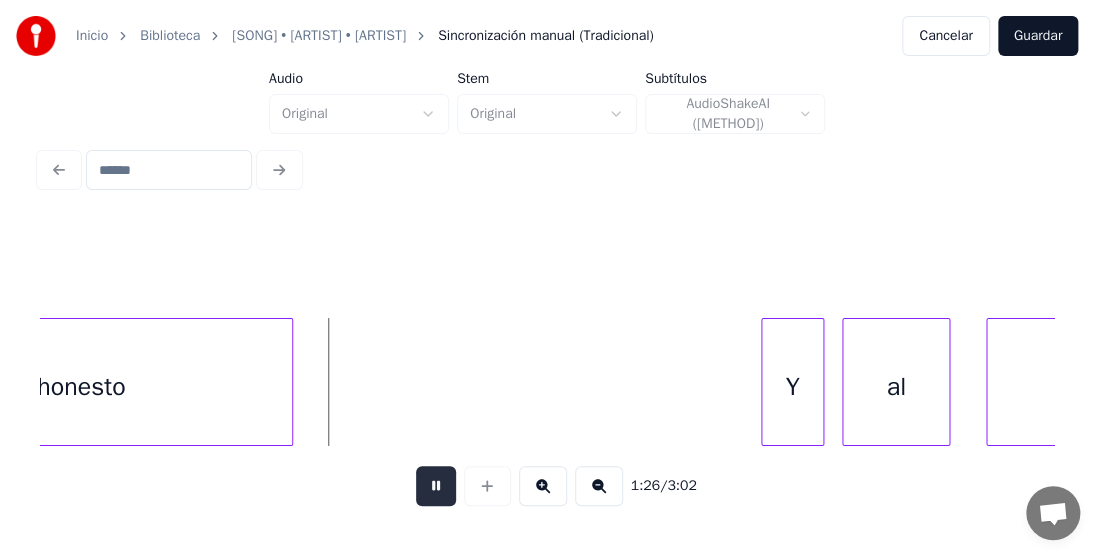 click at bounding box center [436, 486] 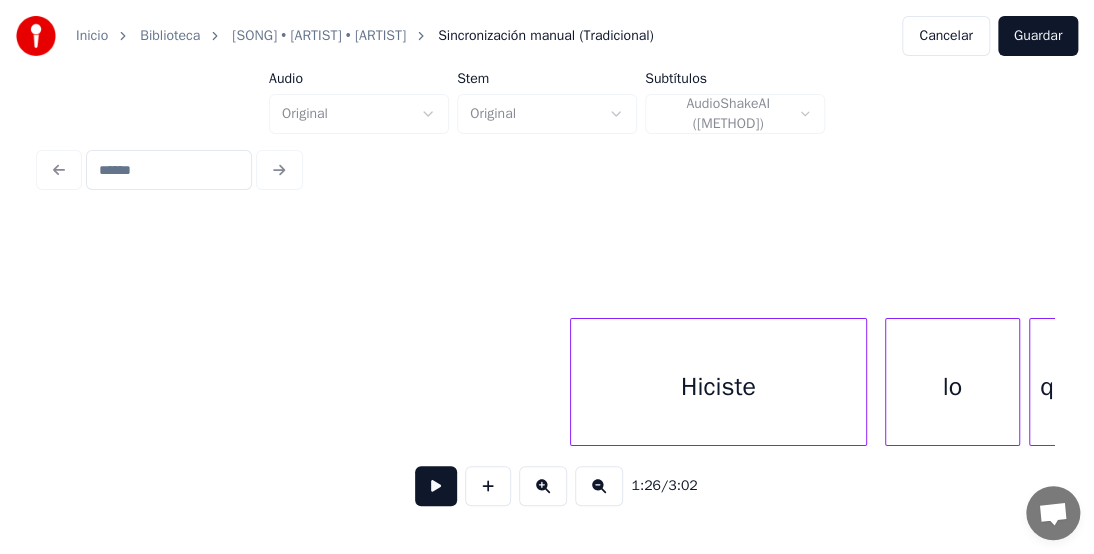 scroll, scrollTop: 0, scrollLeft: 36156, axis: horizontal 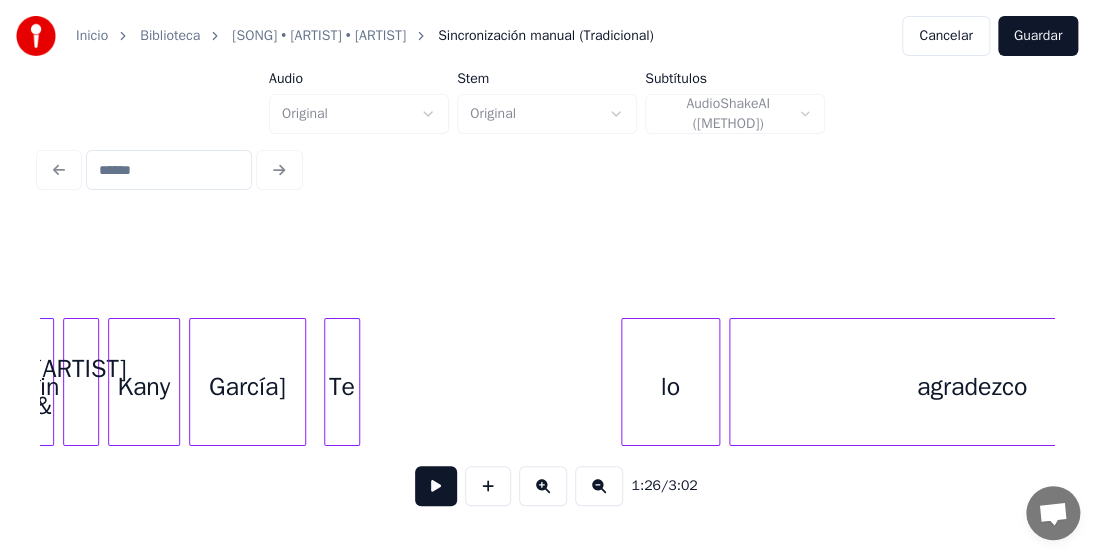 click on "García]" at bounding box center (247, 387) 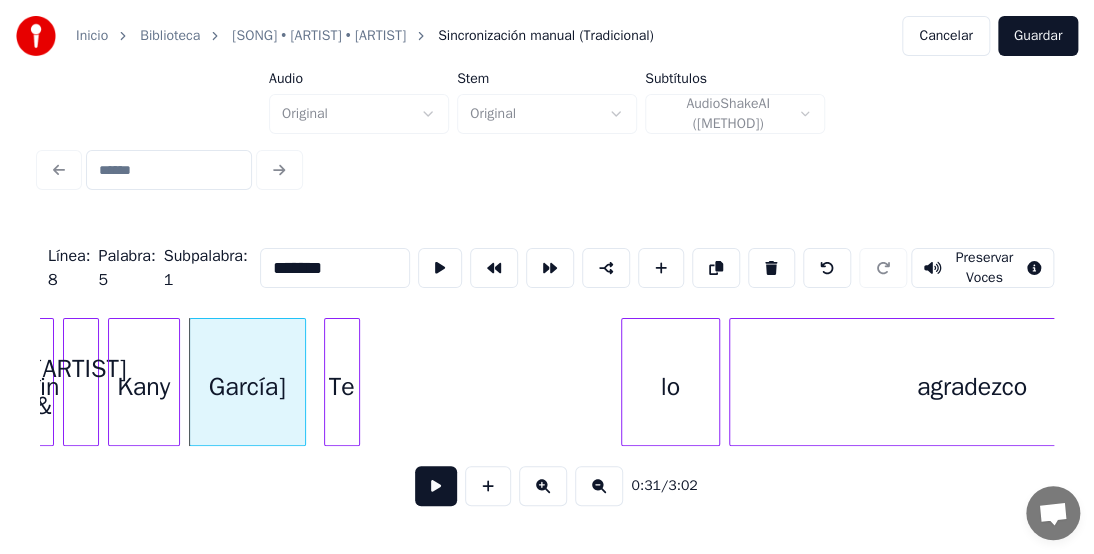 click on "*******" at bounding box center [335, 268] 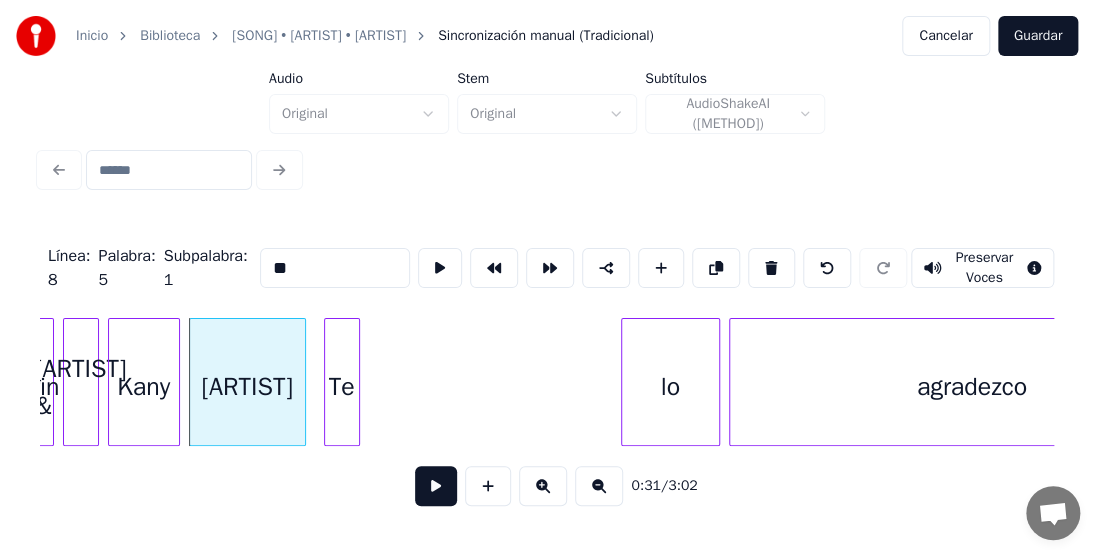 type on "*" 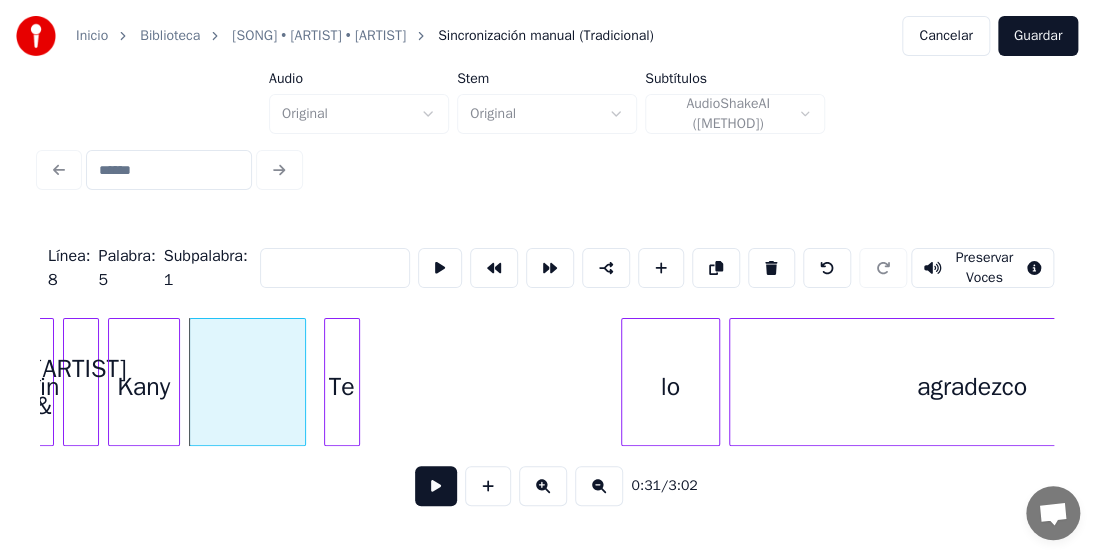 click on "Kany" at bounding box center [144, 387] 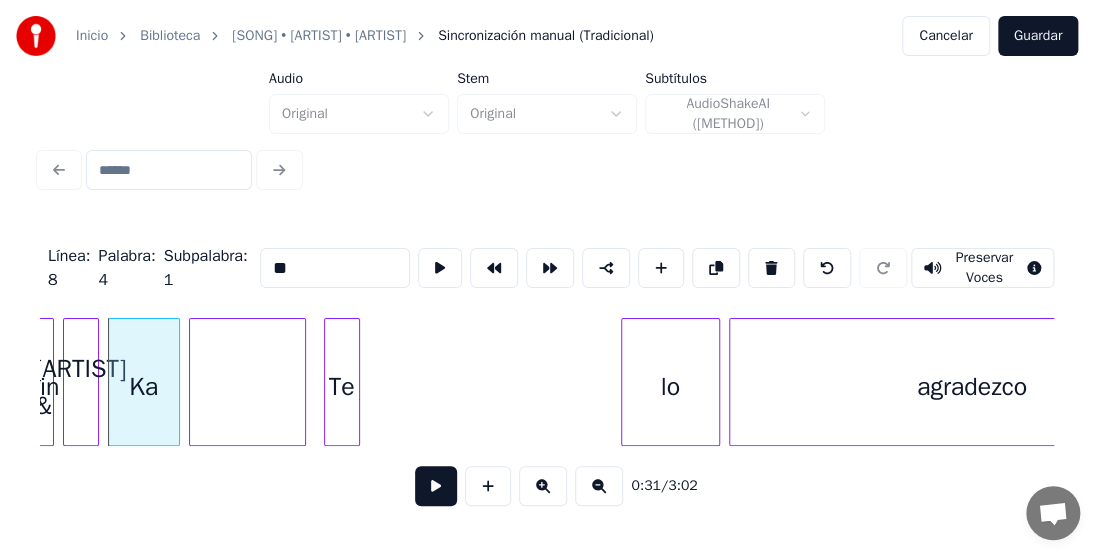 type on "*" 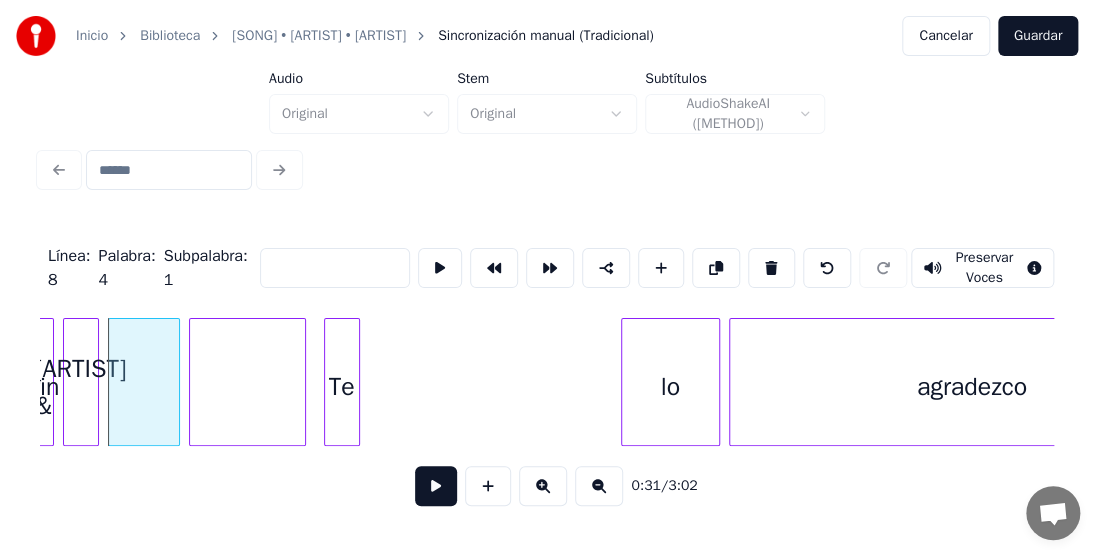 click on "Leon &" at bounding box center (81, 387) 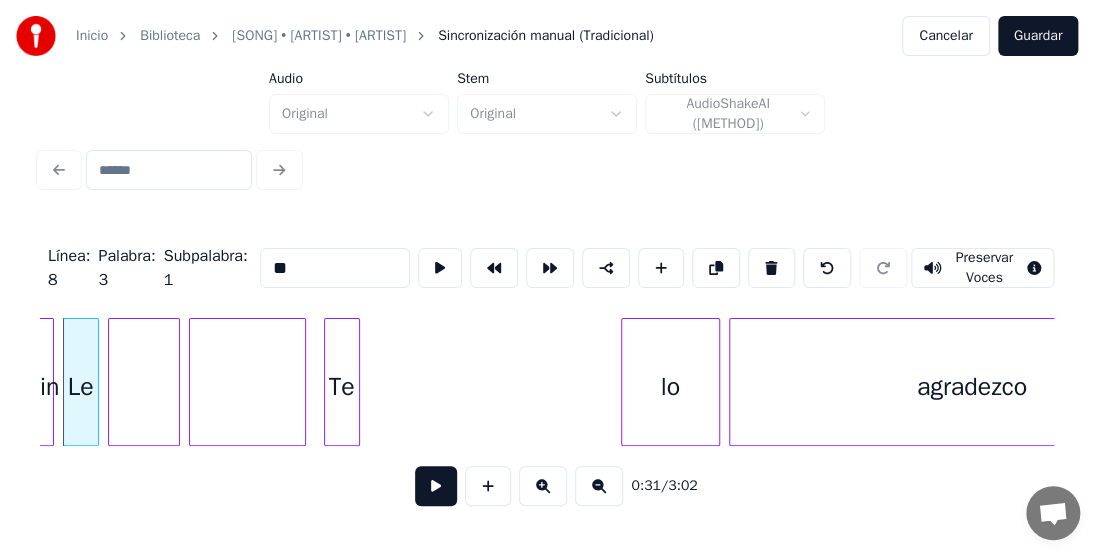 type on "*" 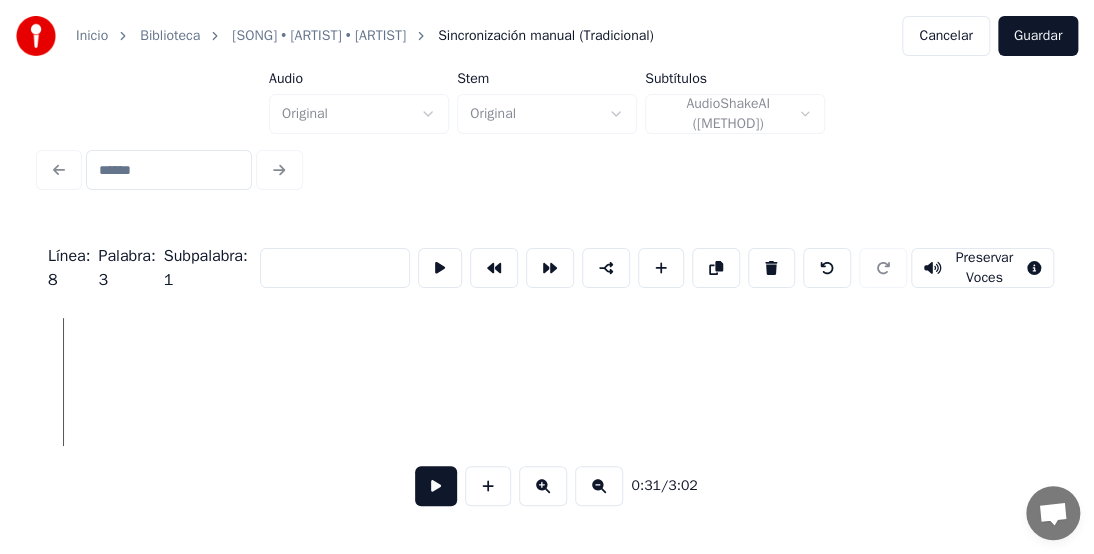 scroll, scrollTop: 0, scrollLeft: 11559, axis: horizontal 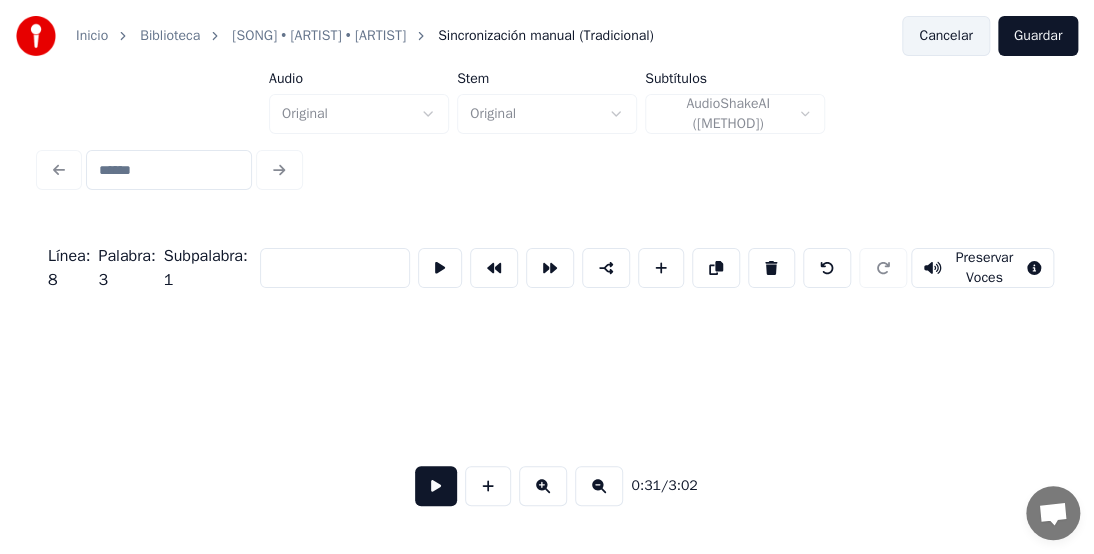 type 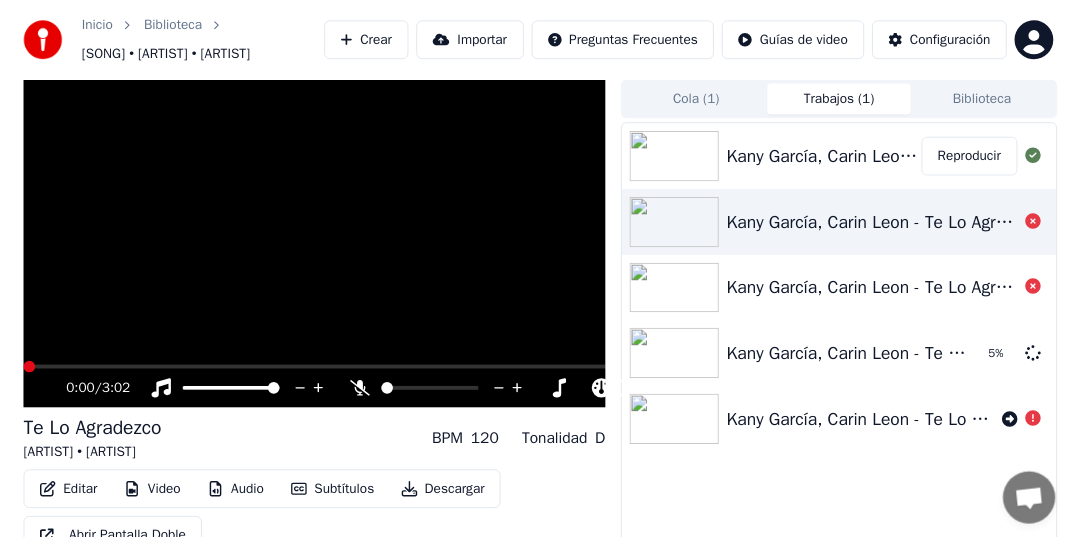 scroll, scrollTop: 80, scrollLeft: 0, axis: vertical 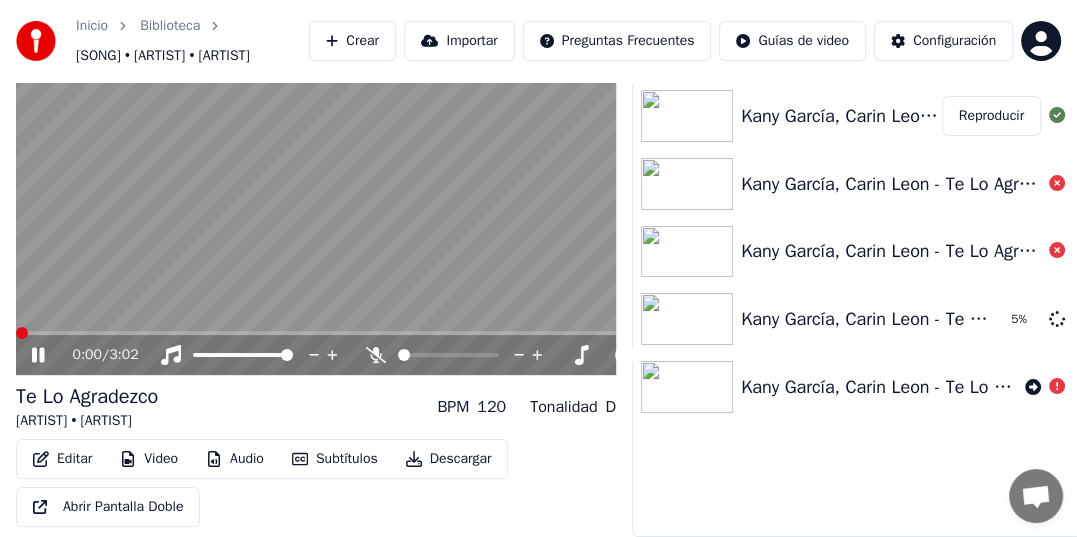 click 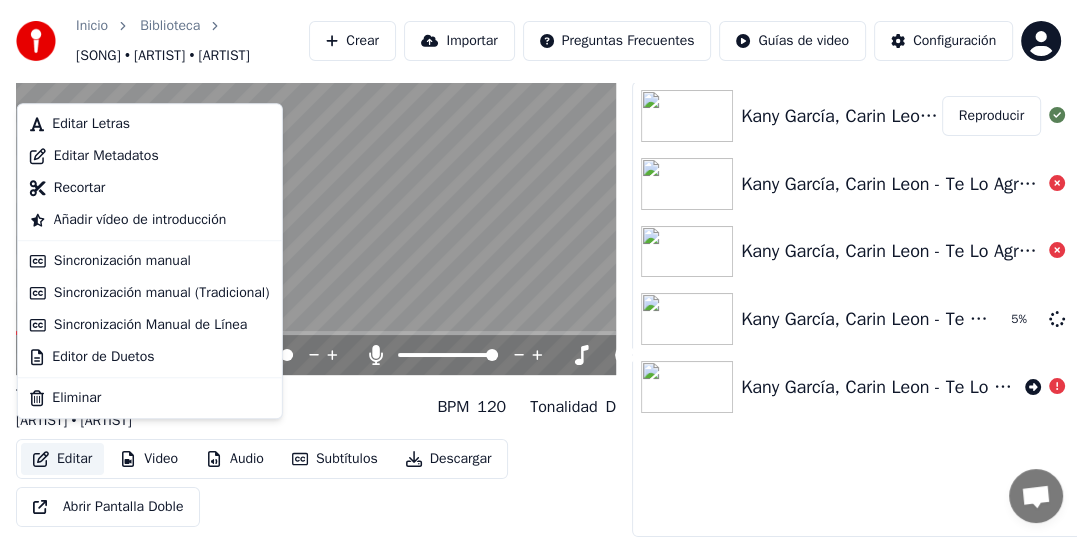 click on "Editar" at bounding box center (62, 459) 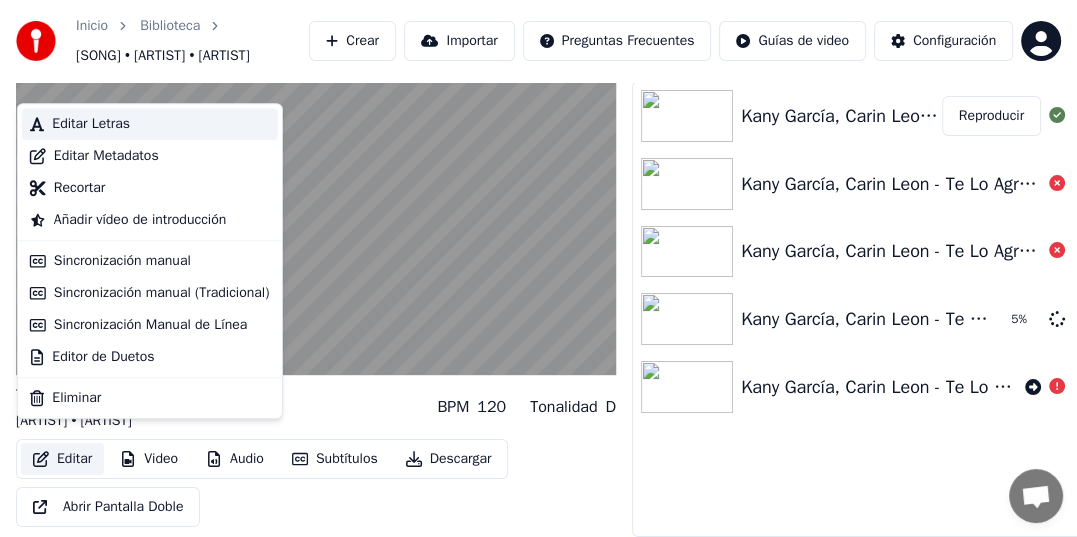 click on "Editar Letras" at bounding box center (91, 124) 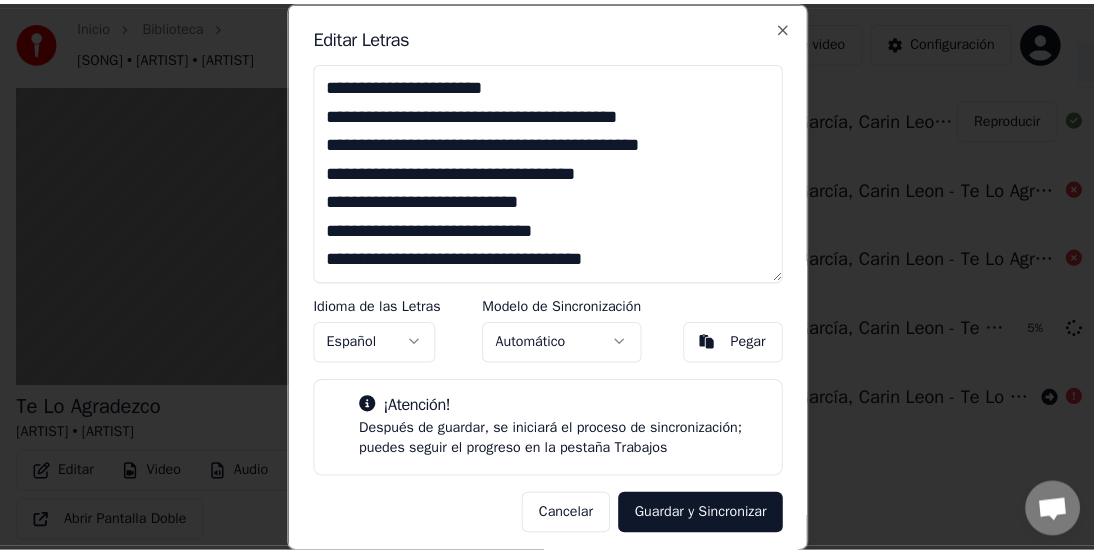 scroll, scrollTop: 63, scrollLeft: 0, axis: vertical 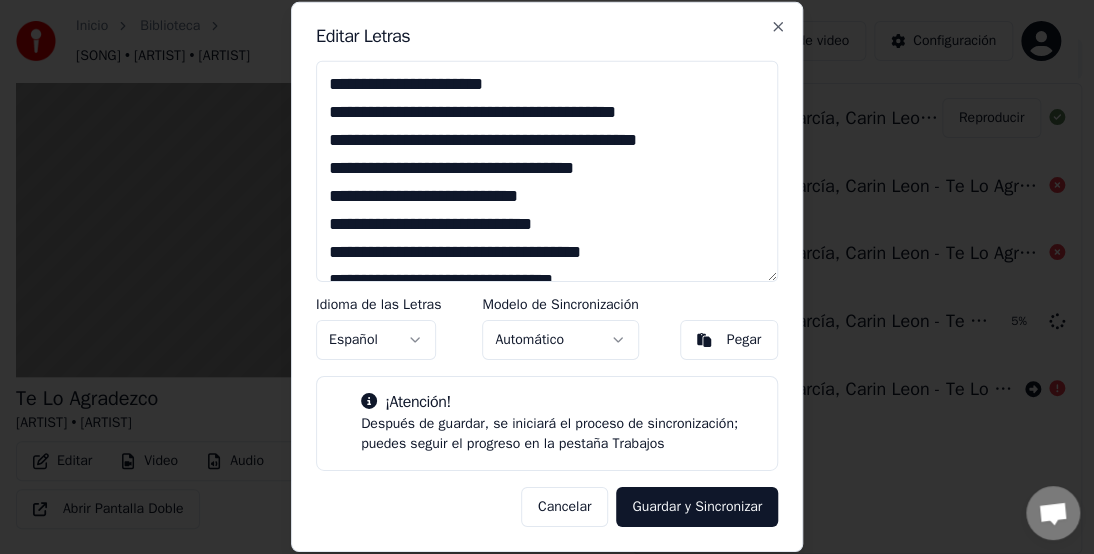 drag, startPoint x: 507, startPoint y: 82, endPoint x: 133, endPoint y: 88, distance: 374.04813 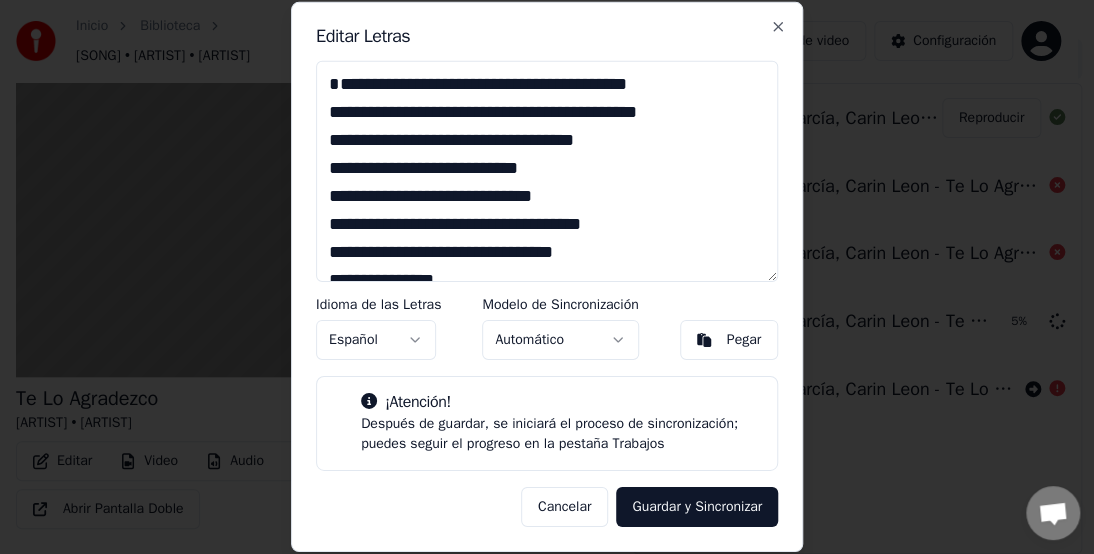 scroll, scrollTop: 200, scrollLeft: 0, axis: vertical 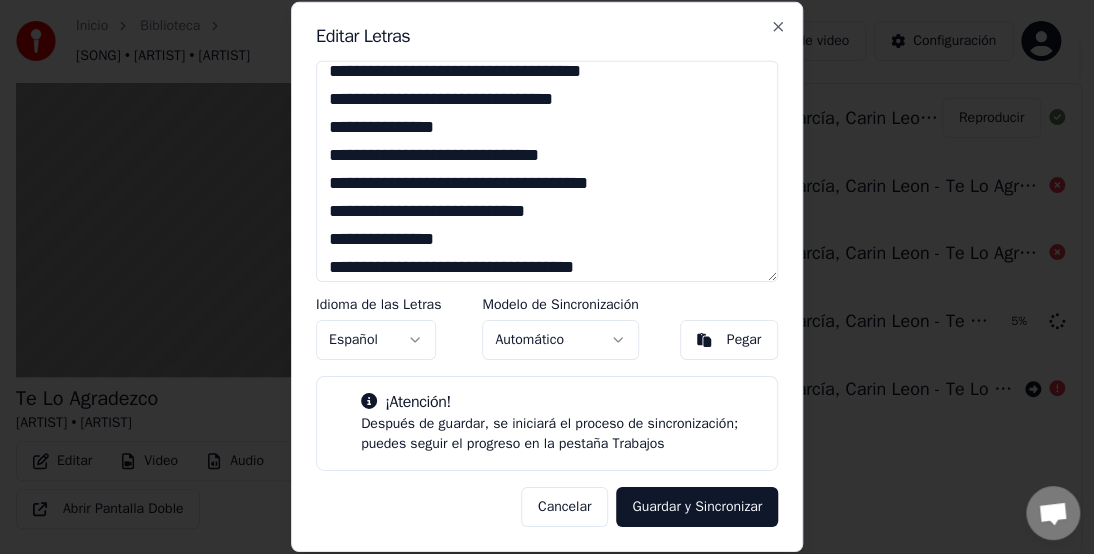 drag, startPoint x: 463, startPoint y: 80, endPoint x: 327, endPoint y: 131, distance: 145.24806 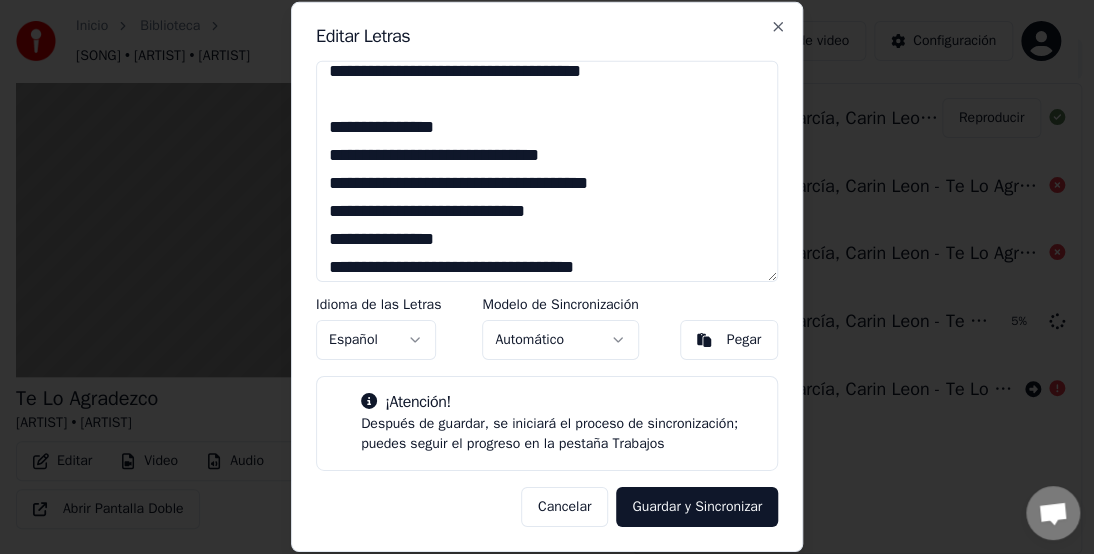 click at bounding box center [547, 171] 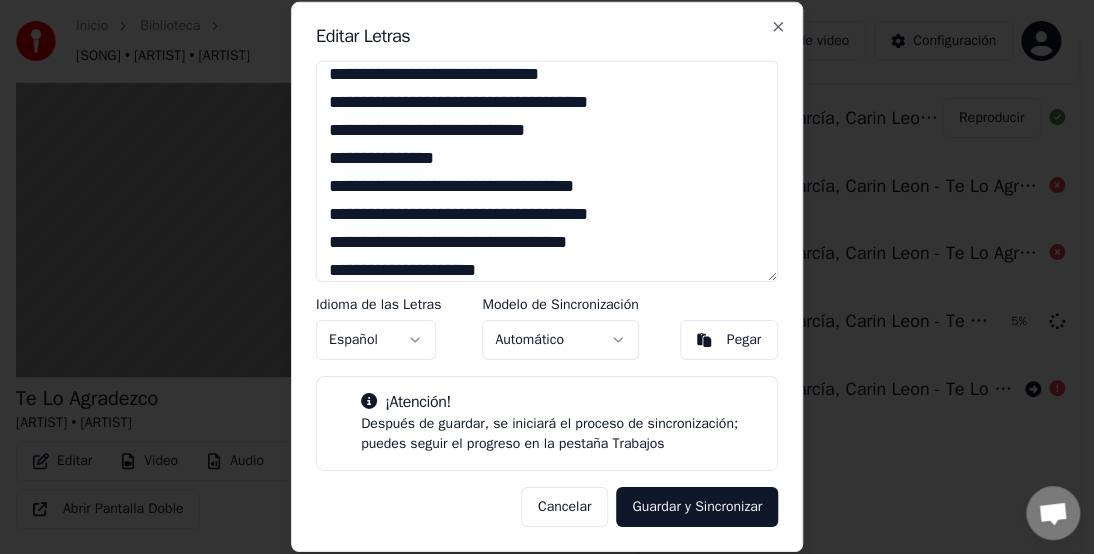 scroll, scrollTop: 273, scrollLeft: 0, axis: vertical 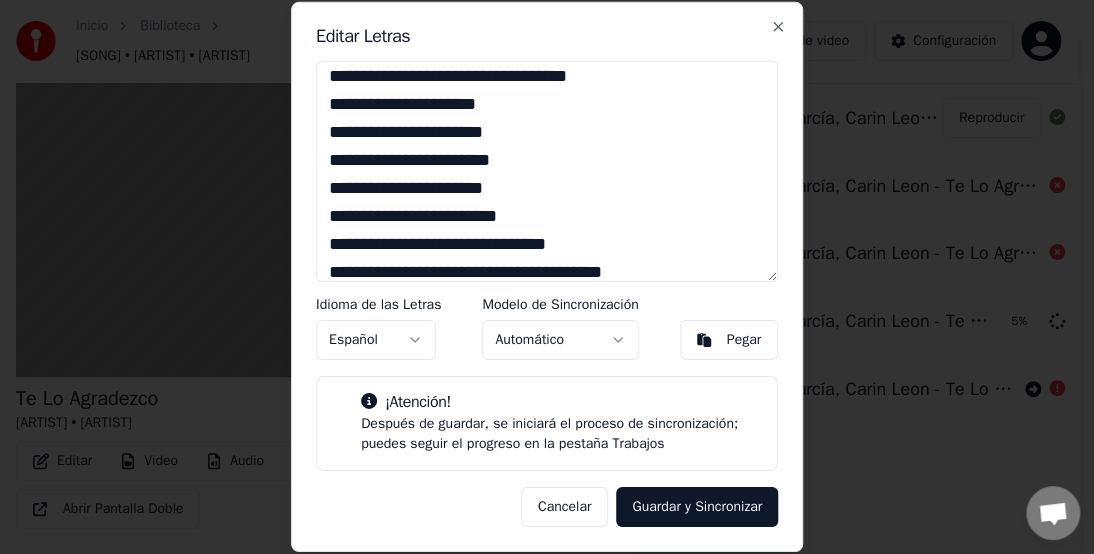 drag, startPoint x: 500, startPoint y: 96, endPoint x: 210, endPoint y: 79, distance: 290.49786 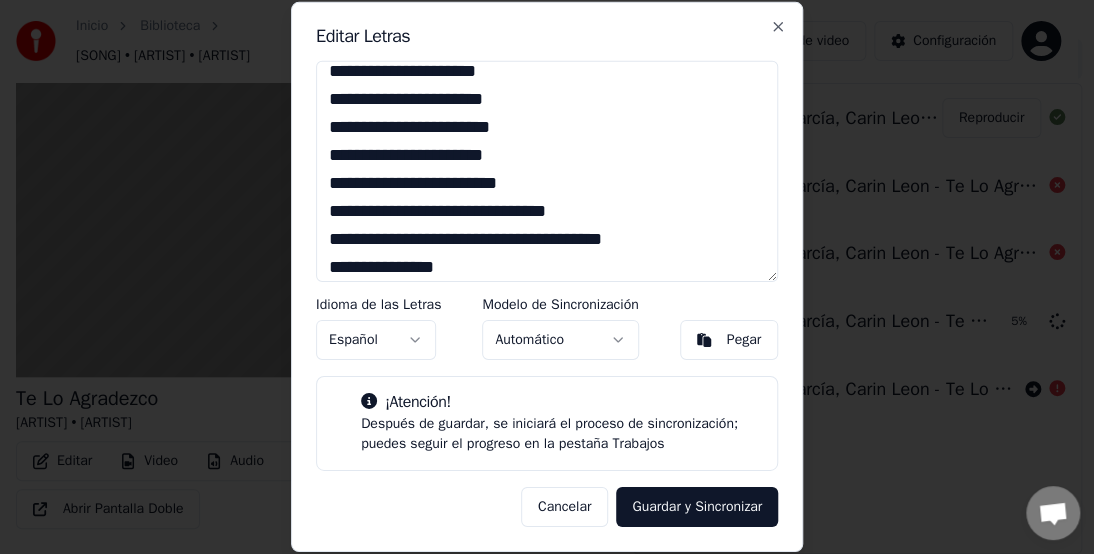 click at bounding box center [547, 171] 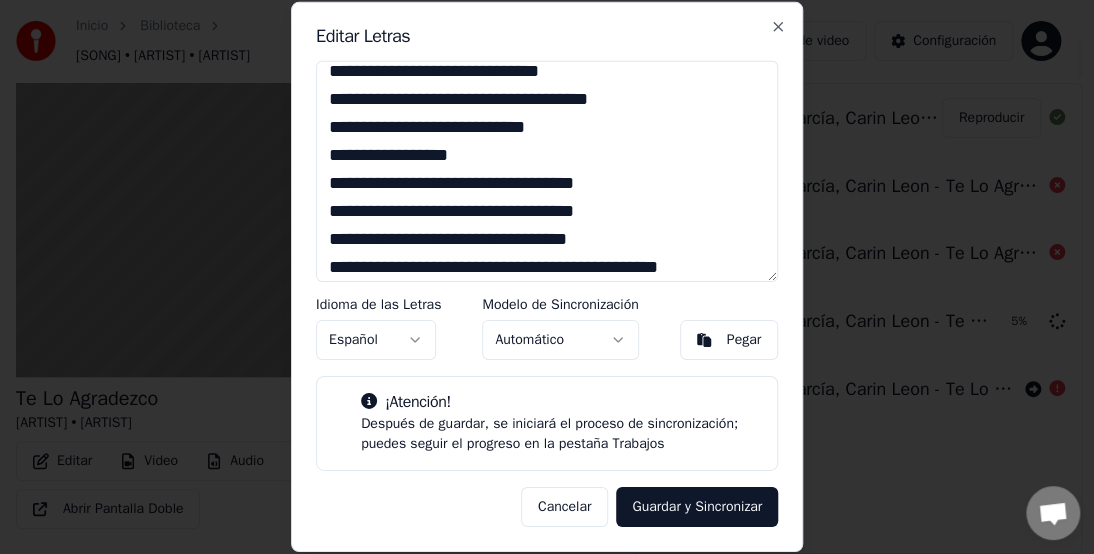 scroll, scrollTop: 429, scrollLeft: 0, axis: vertical 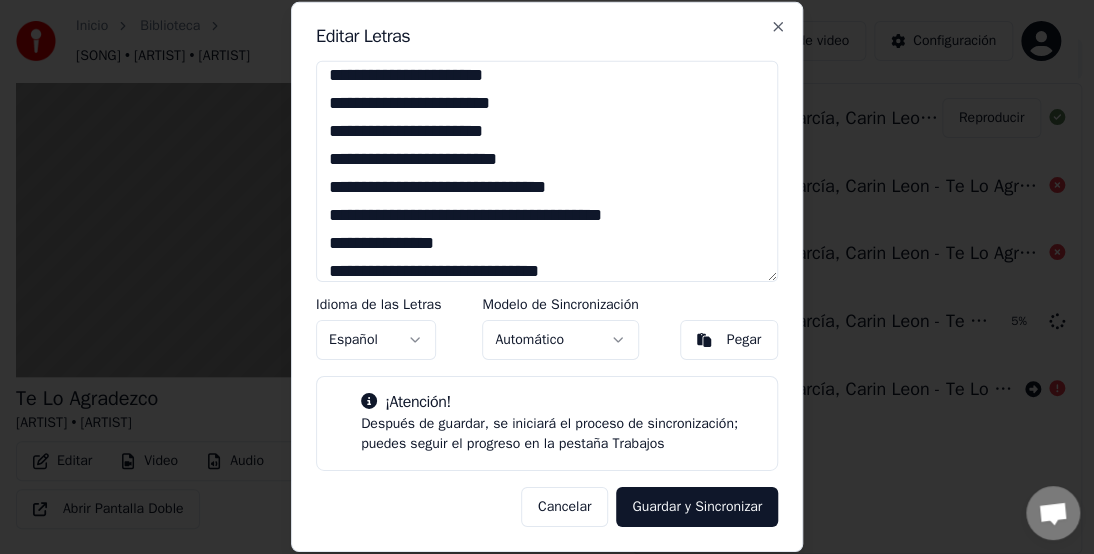 drag, startPoint x: 655, startPoint y: 242, endPoint x: 324, endPoint y: 243, distance: 331.0015 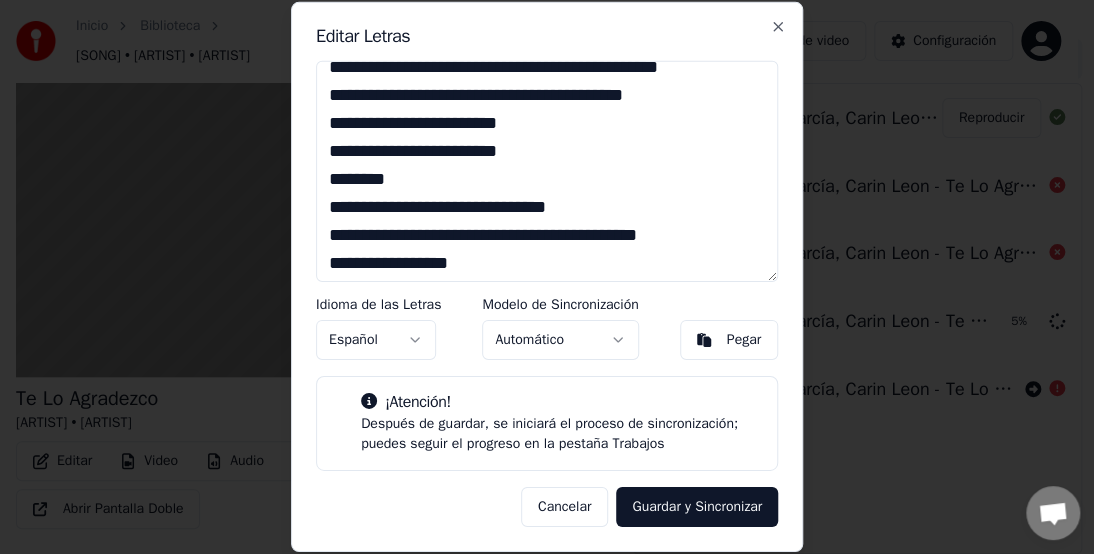 scroll, scrollTop: 909, scrollLeft: 0, axis: vertical 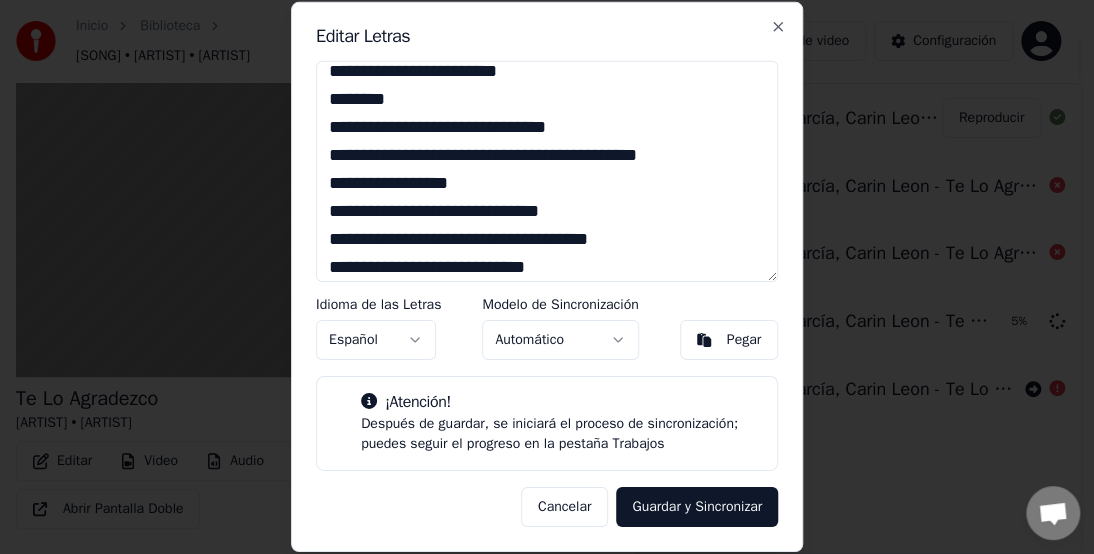 drag, startPoint x: 624, startPoint y: 170, endPoint x: 318, endPoint y: 176, distance: 306.0588 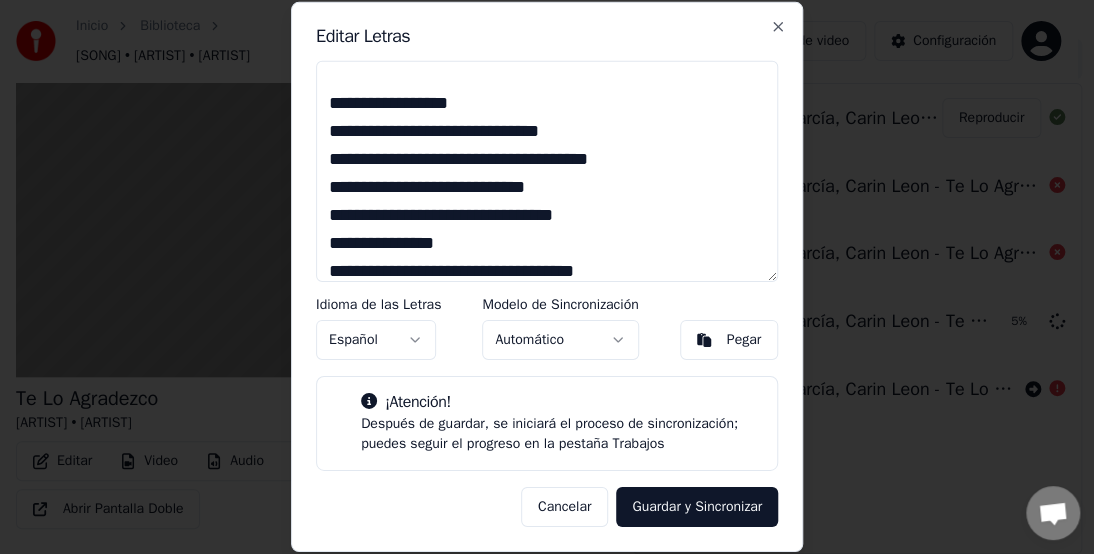 scroll, scrollTop: 1069, scrollLeft: 0, axis: vertical 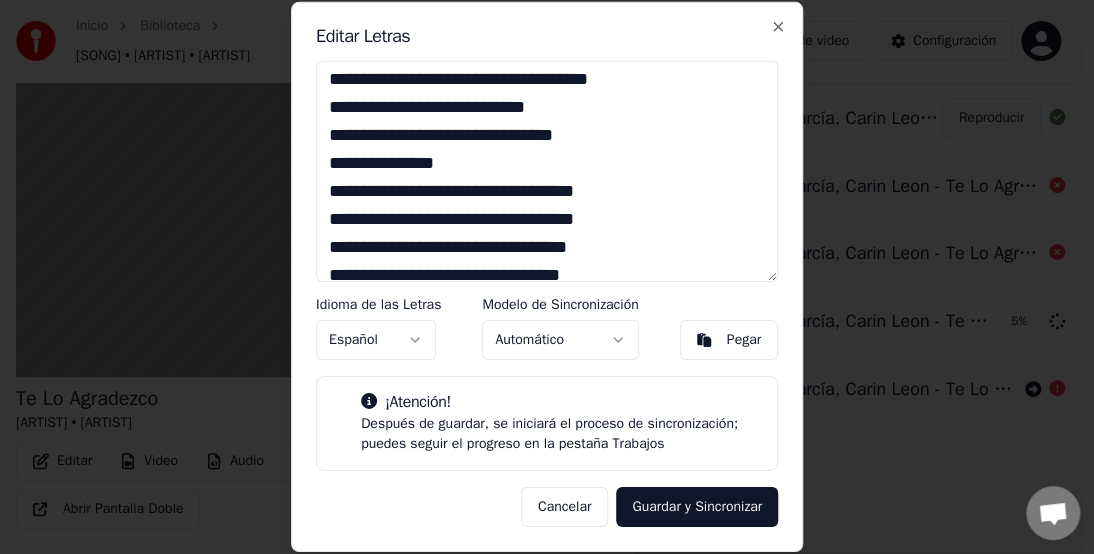 drag, startPoint x: 510, startPoint y: 168, endPoint x: 324, endPoint y: 175, distance: 186.13167 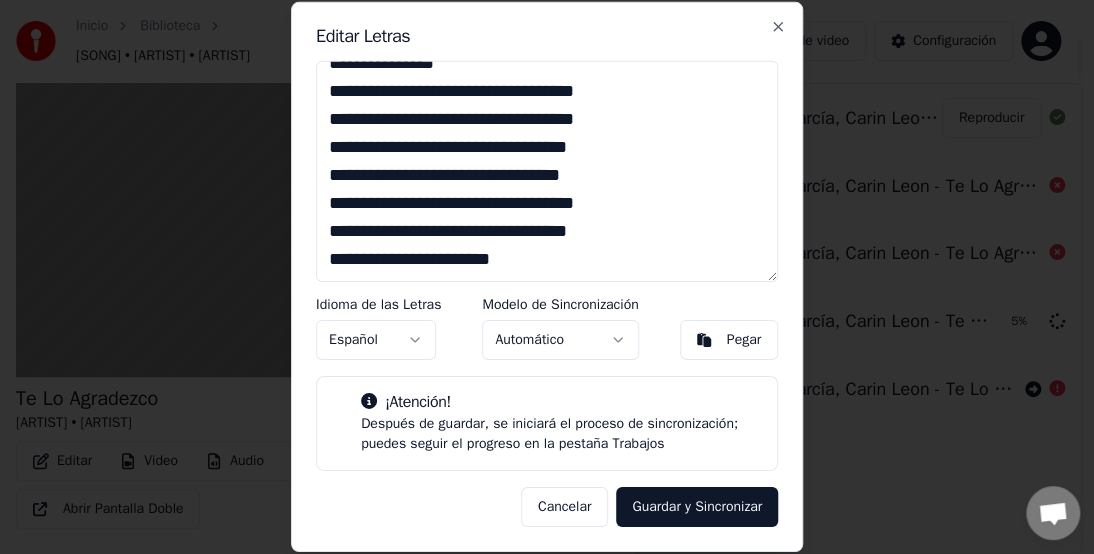 scroll, scrollTop: 1196, scrollLeft: 0, axis: vertical 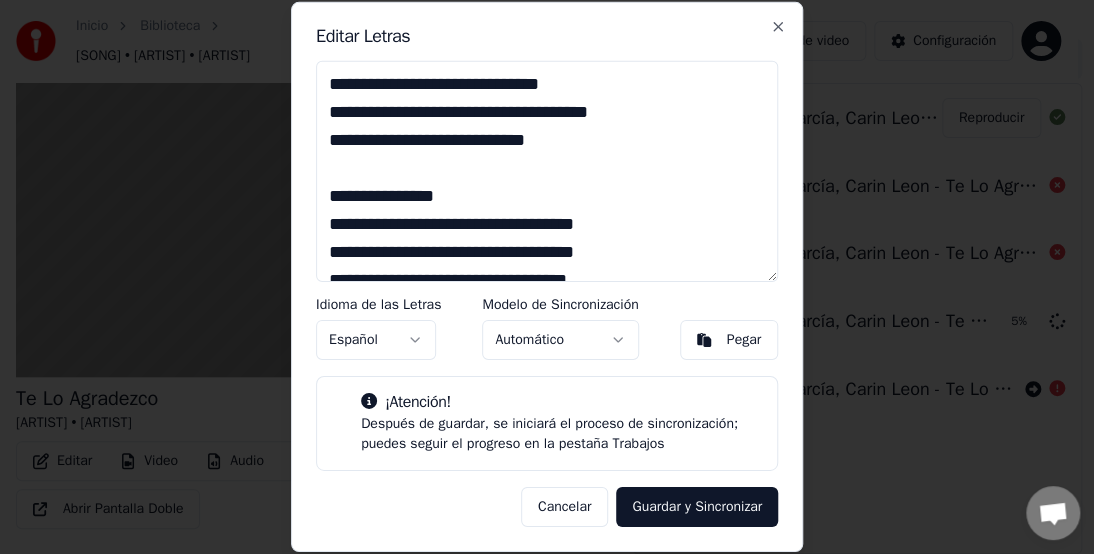 click on "Guardar y Sincronizar" at bounding box center [697, 507] 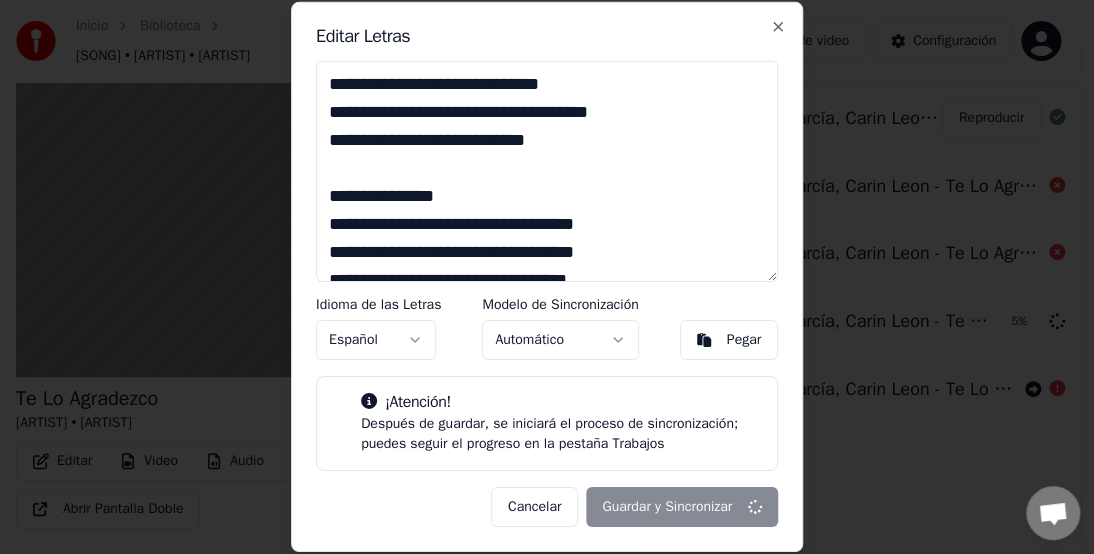 type on "**********" 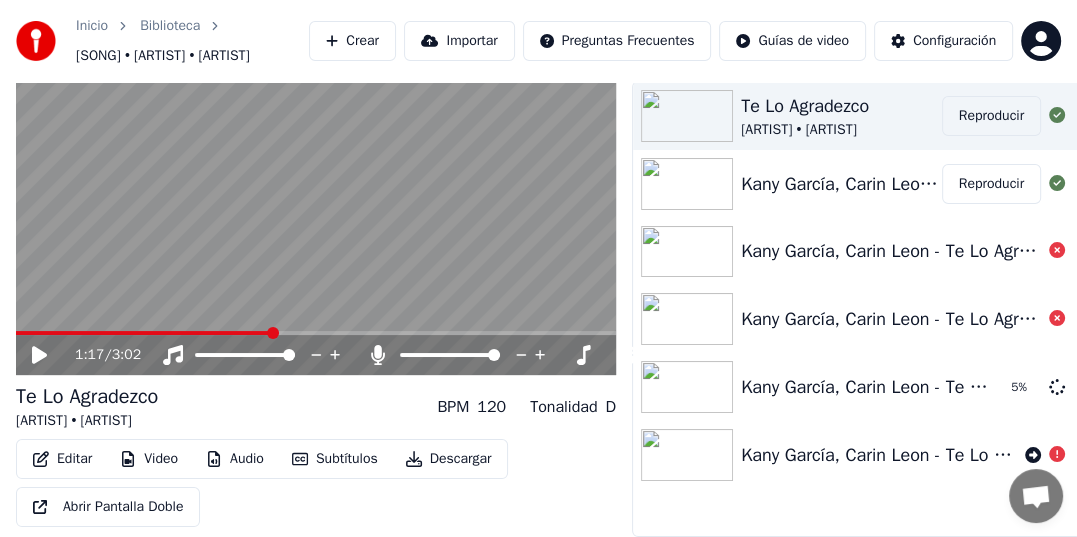 click on "Reproducir" at bounding box center (991, 116) 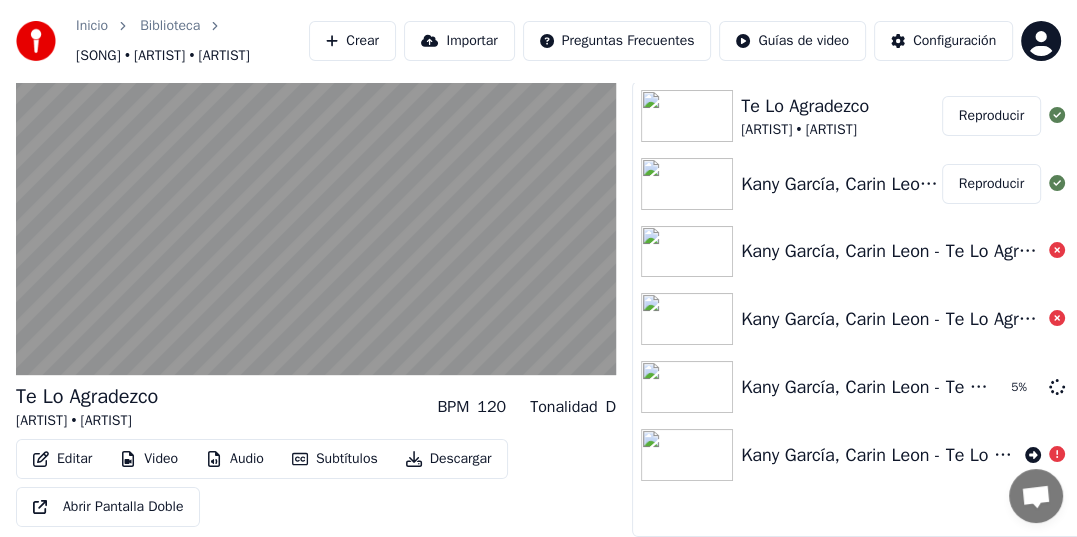 click on "Subtítulos" at bounding box center (335, 459) 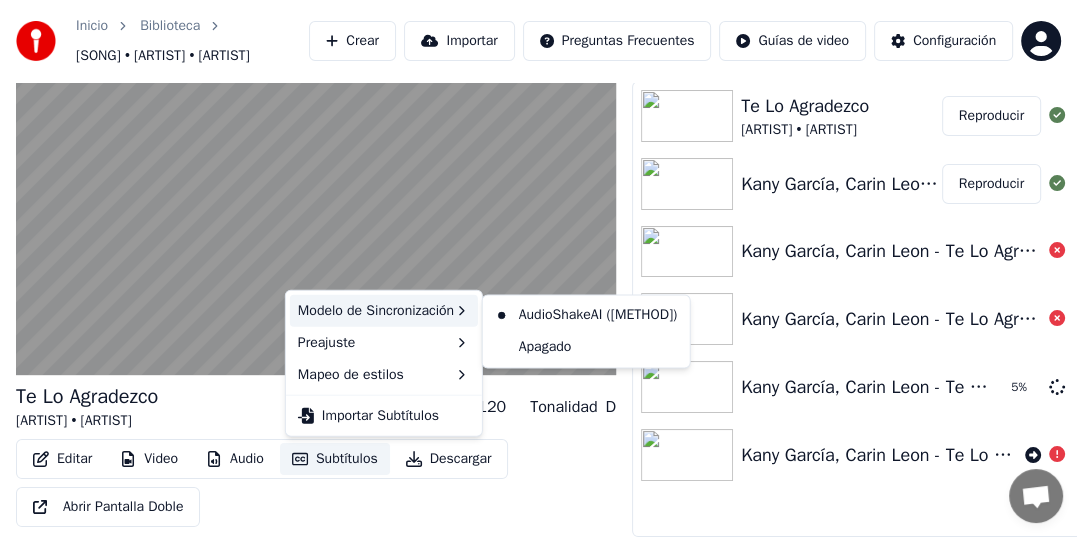 click 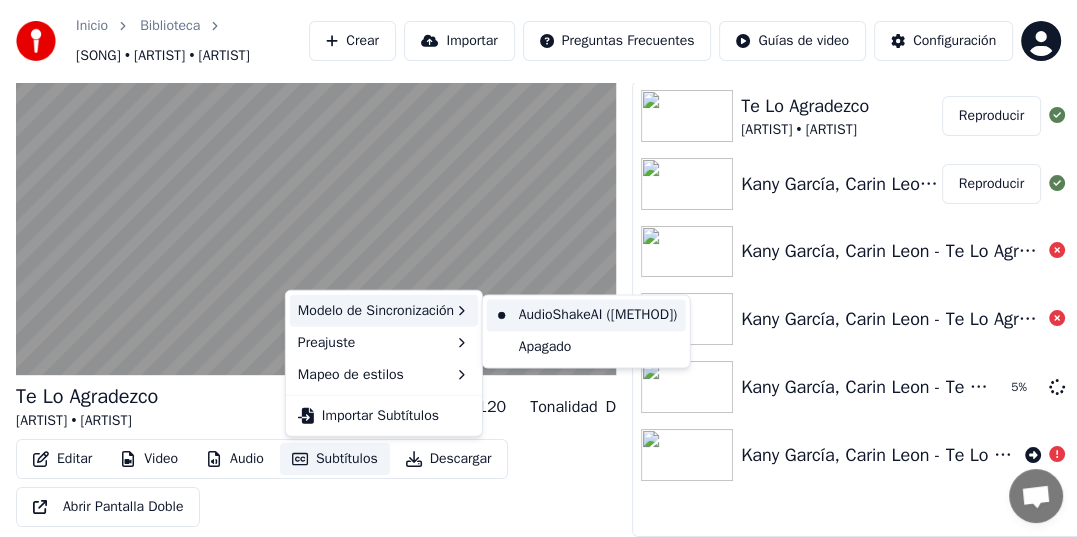 click on "AudioShakeAI (Alineación)" at bounding box center [586, 315] 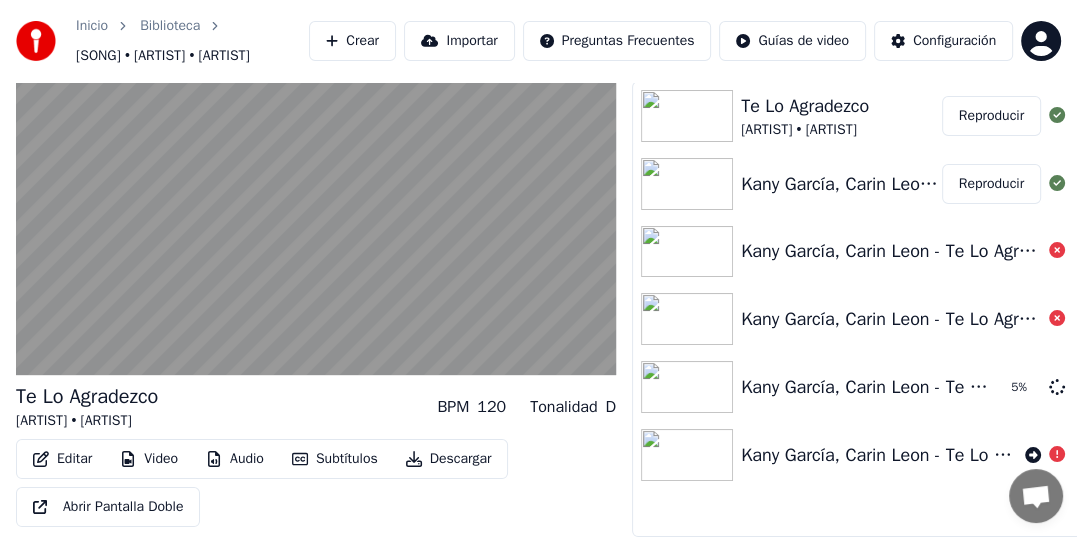 click on "Video" at bounding box center [149, 459] 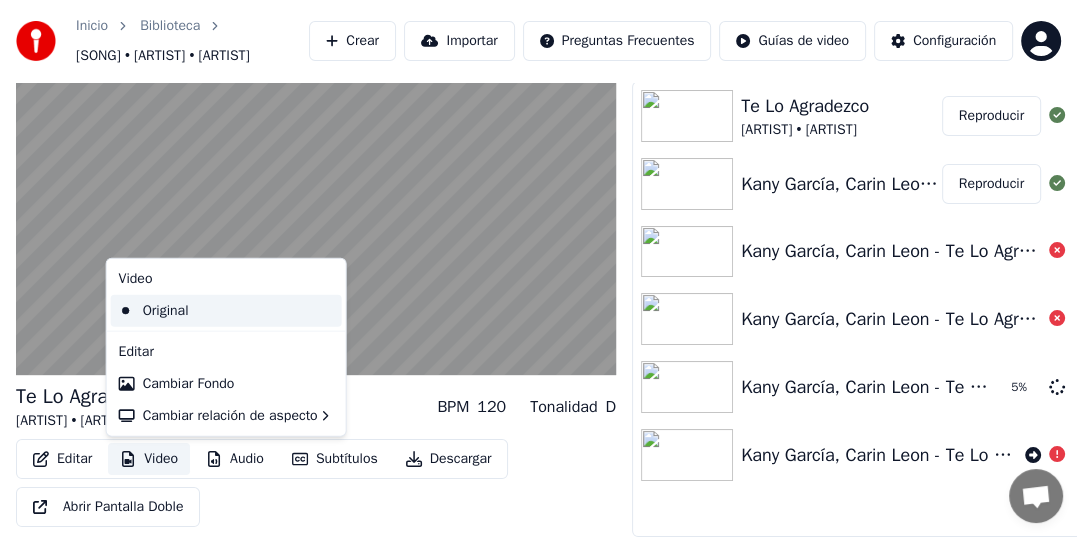 click on "Original" at bounding box center [226, 311] 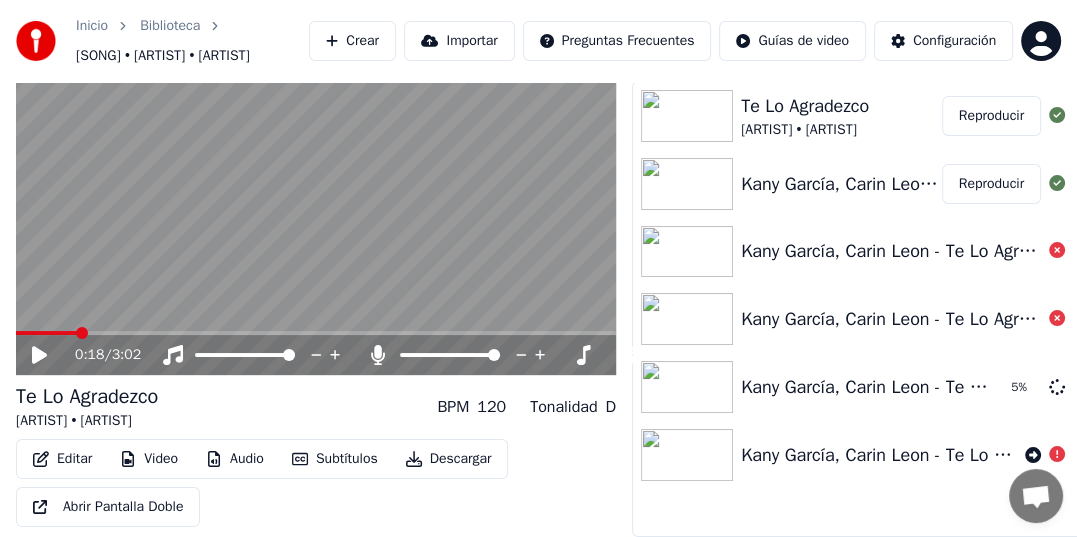 drag, startPoint x: 36, startPoint y: 351, endPoint x: 100, endPoint y: 392, distance: 76.00658 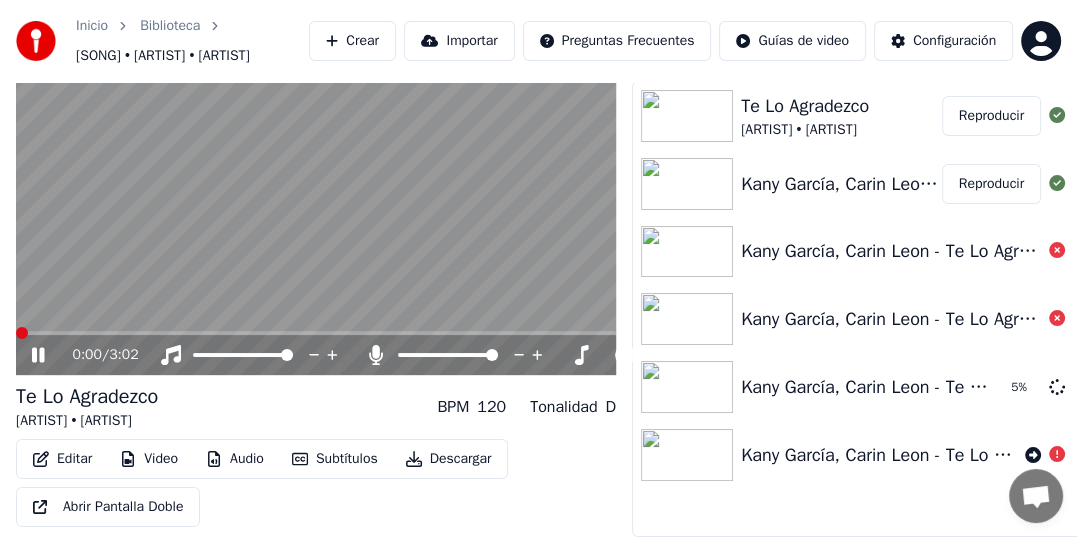click at bounding box center (22, 333) 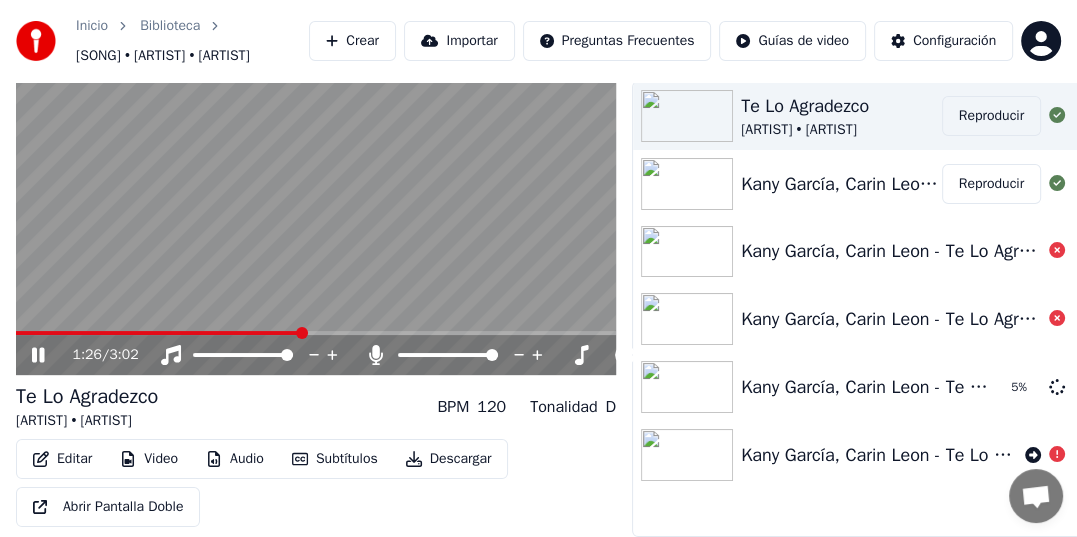 click on "Reproducir" at bounding box center [991, 116] 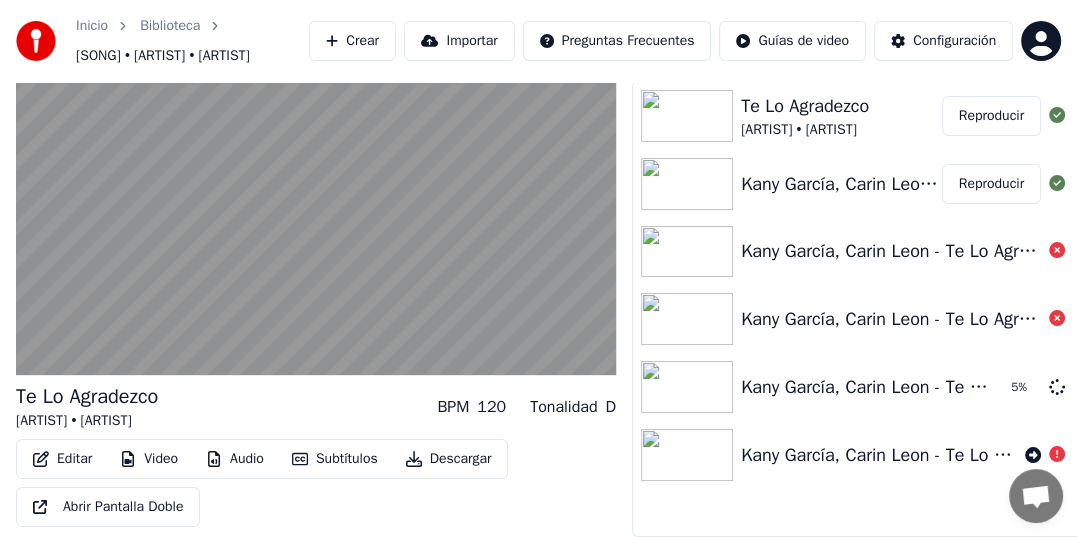 click on "Editar" at bounding box center (62, 459) 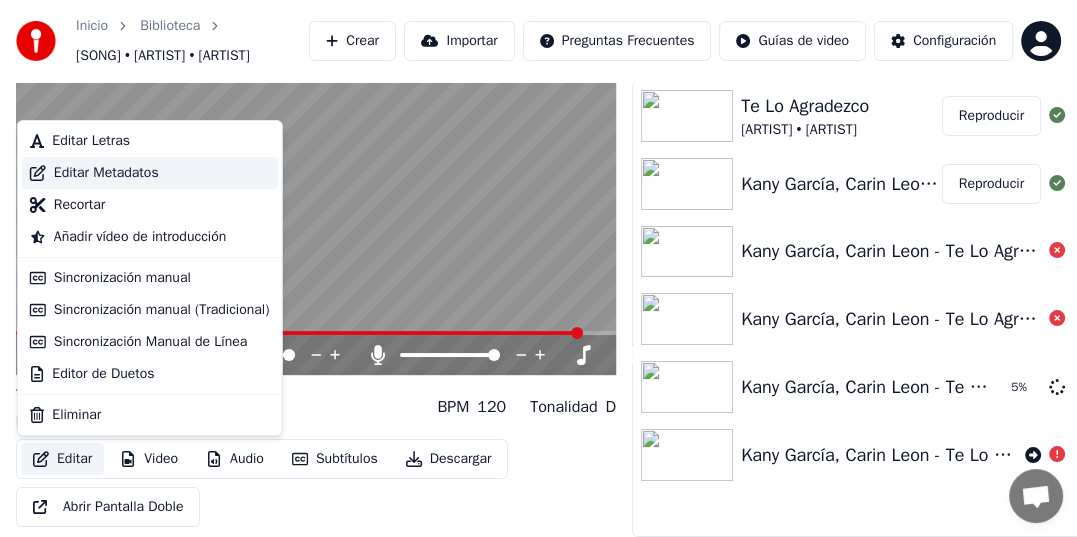 click on "Editar Metadatos" at bounding box center [106, 173] 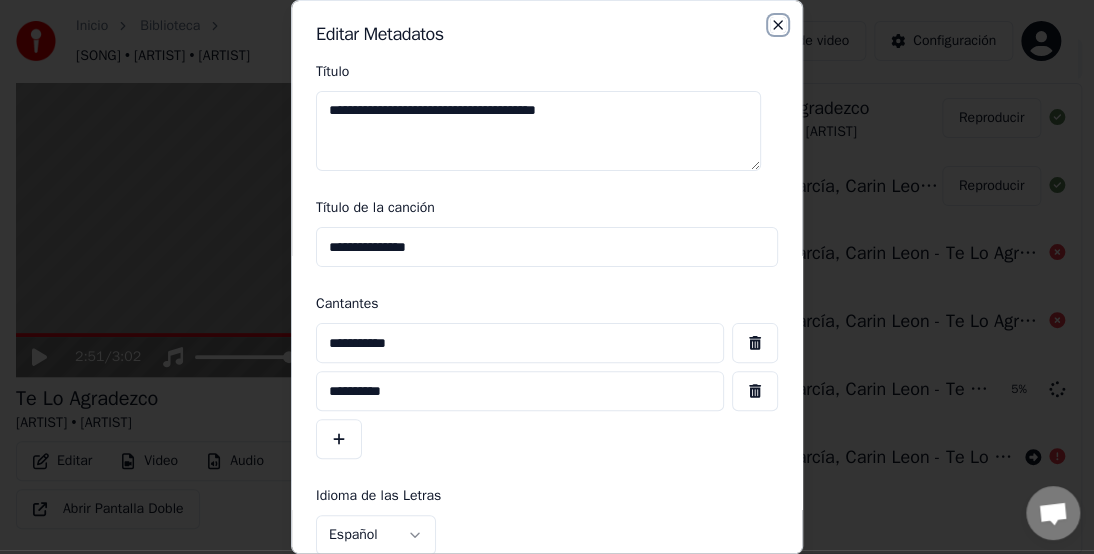 click 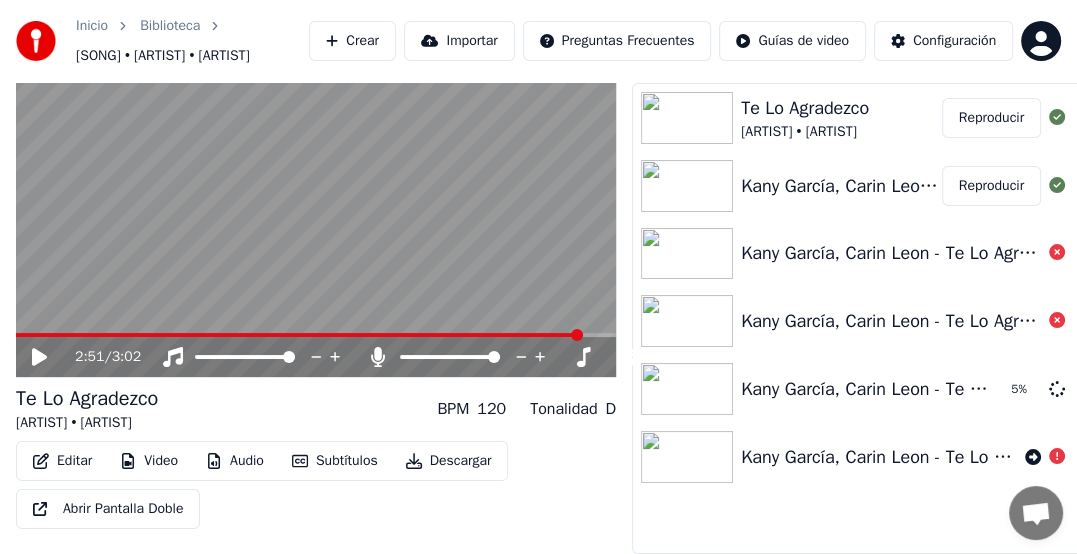 click on "Editar" at bounding box center [62, 461] 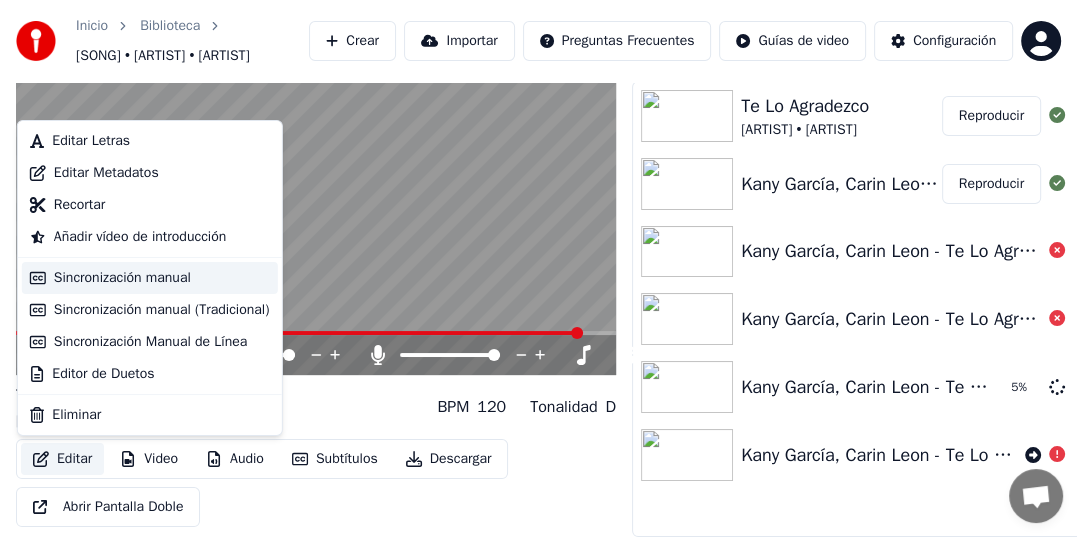 click on "Sincronización manual" at bounding box center (122, 278) 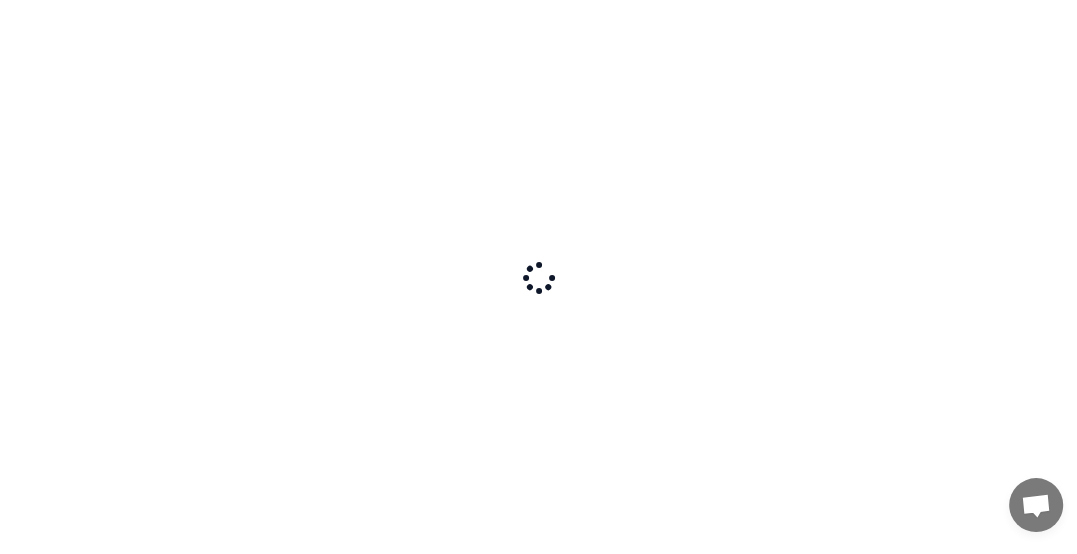 scroll, scrollTop: 0, scrollLeft: 0, axis: both 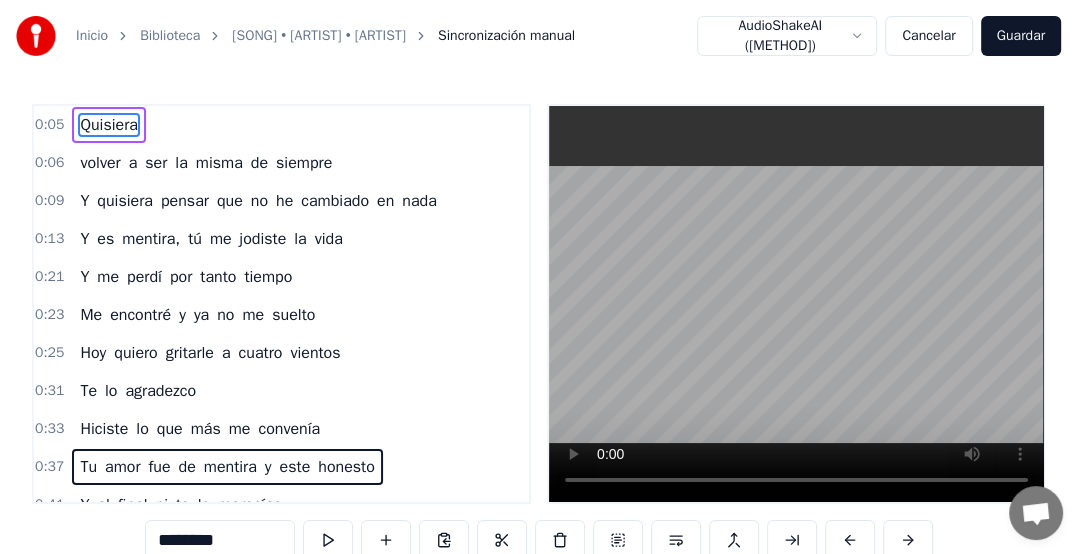 click on "0:06 volver a ser la misma de siempre" at bounding box center [281, 163] 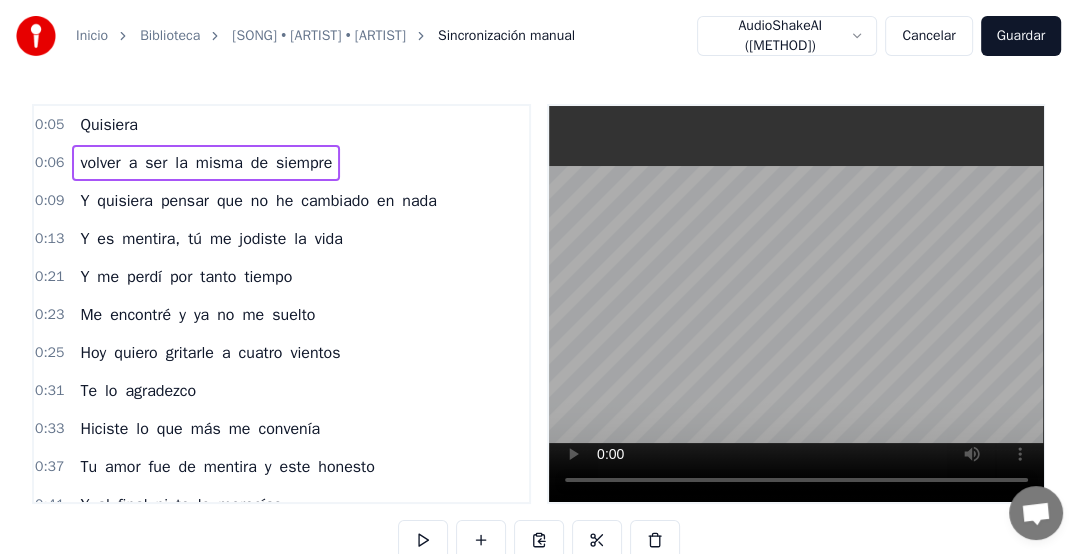 scroll, scrollTop: 0, scrollLeft: 1736, axis: horizontal 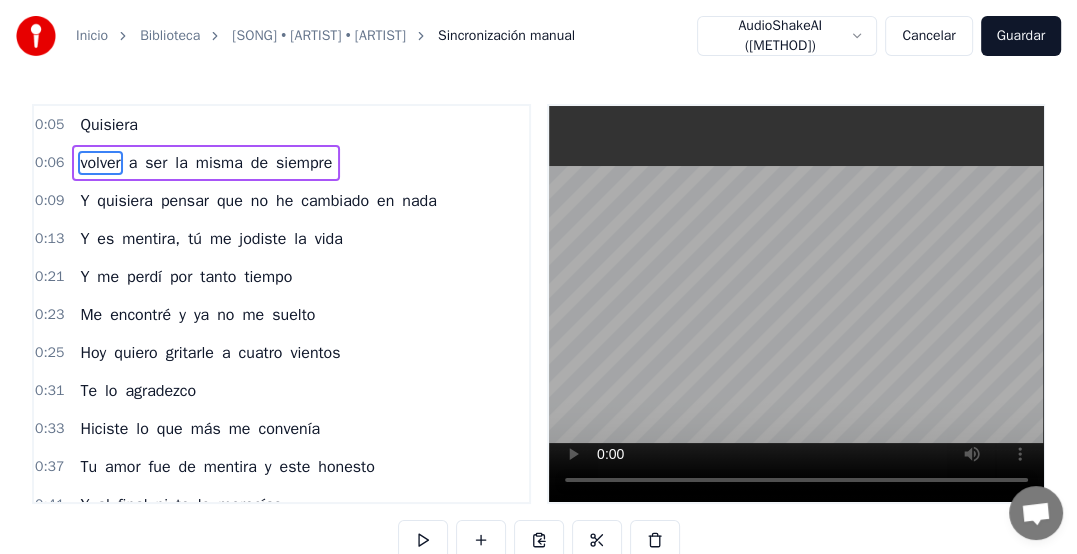 click on "volver" at bounding box center [100, 163] 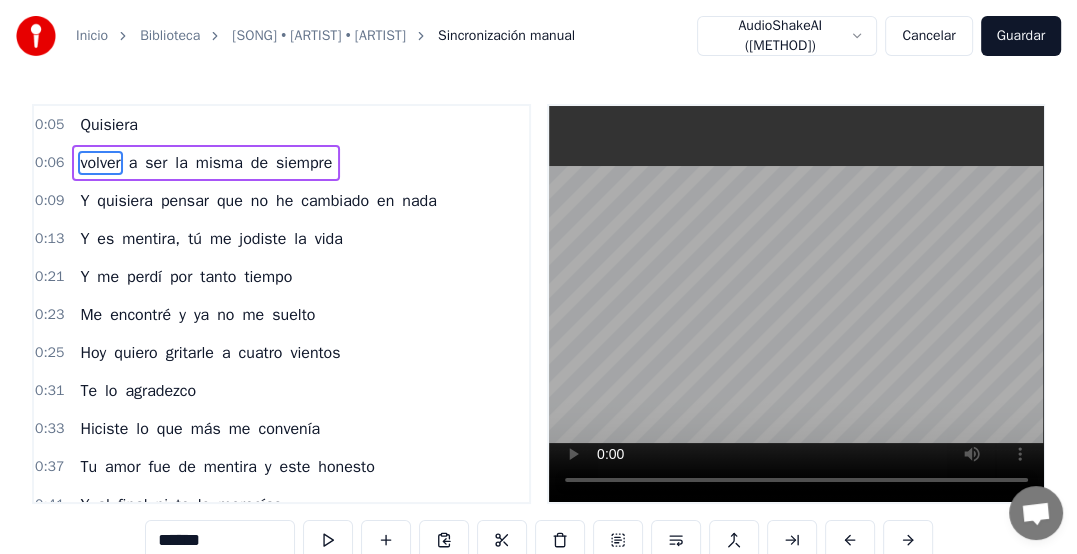 click on "volver" at bounding box center (100, 163) 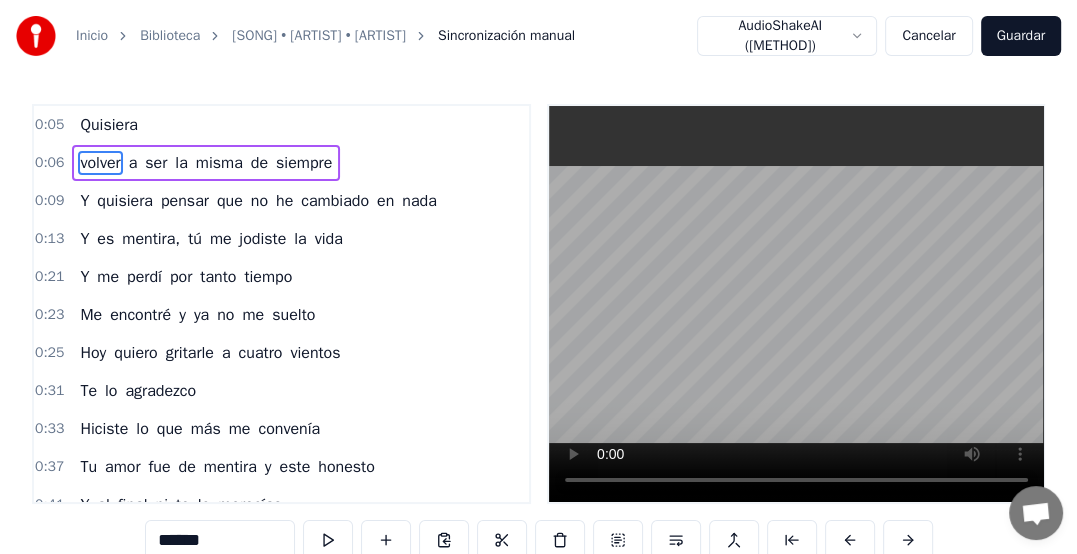 click on "volver" at bounding box center (100, 163) 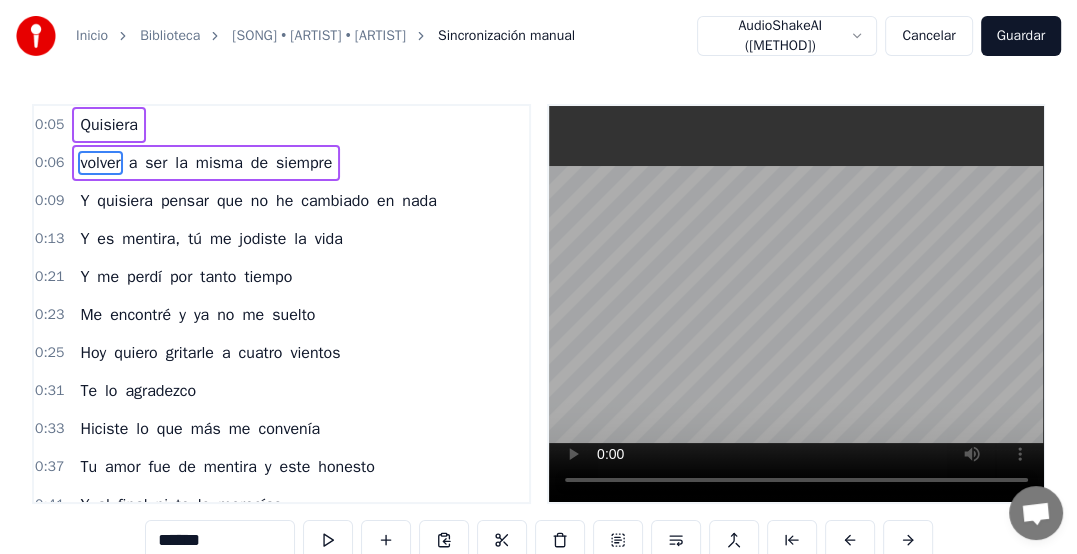 click on "volver" at bounding box center (100, 163) 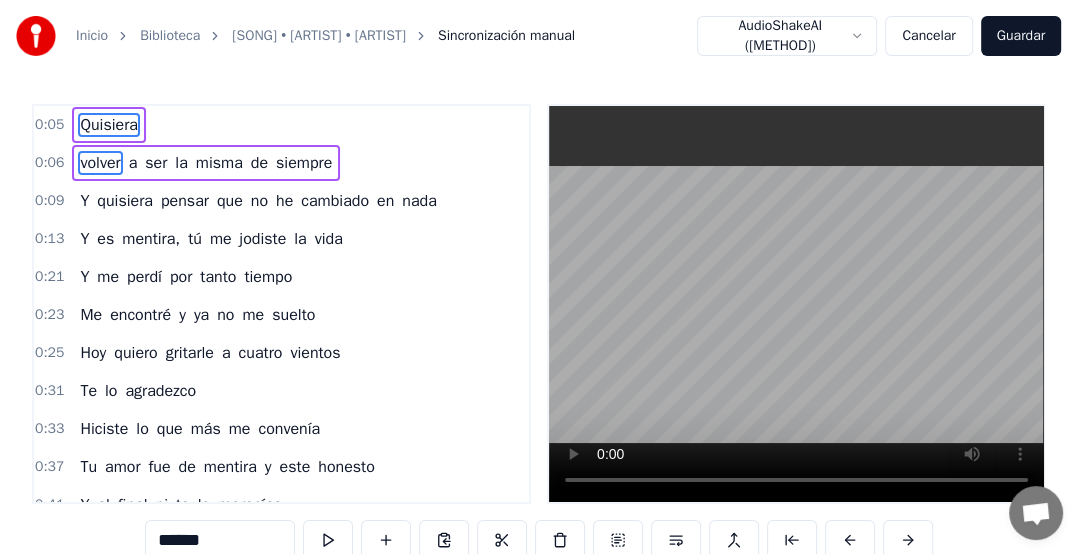 click on "Quisiera" at bounding box center [109, 125] 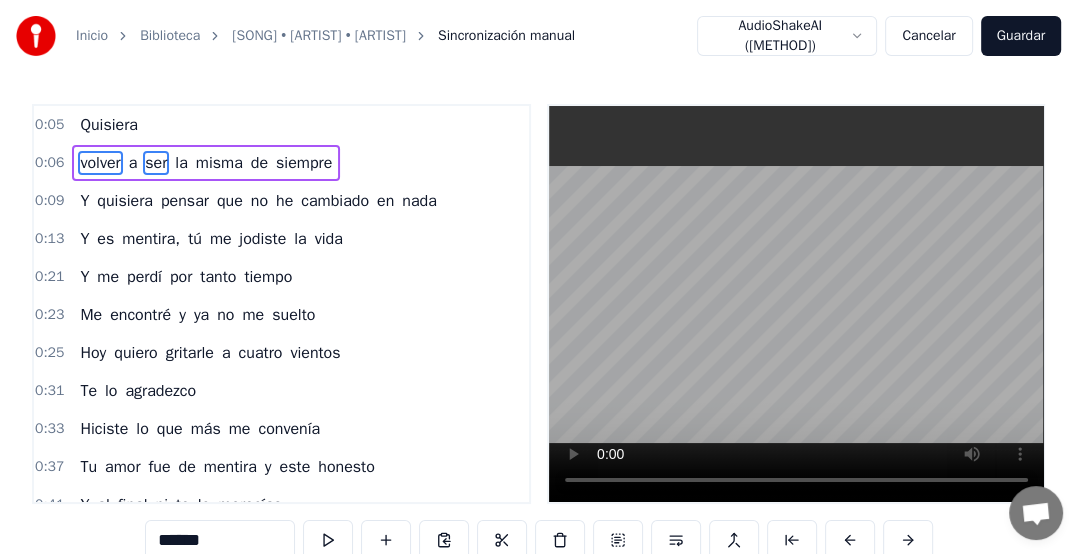 click on "ser" at bounding box center [156, 163] 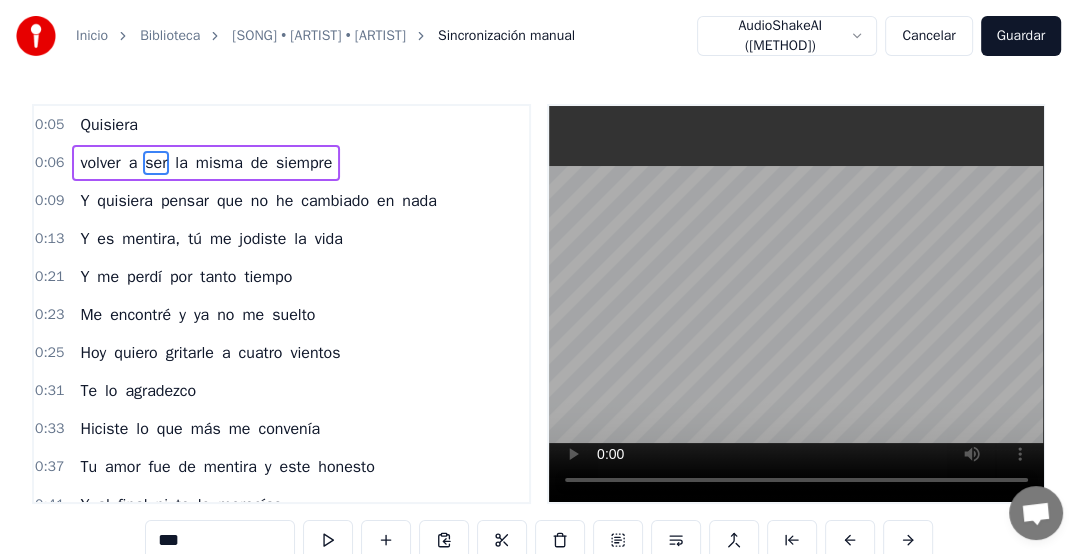 click on "ser" at bounding box center (156, 163) 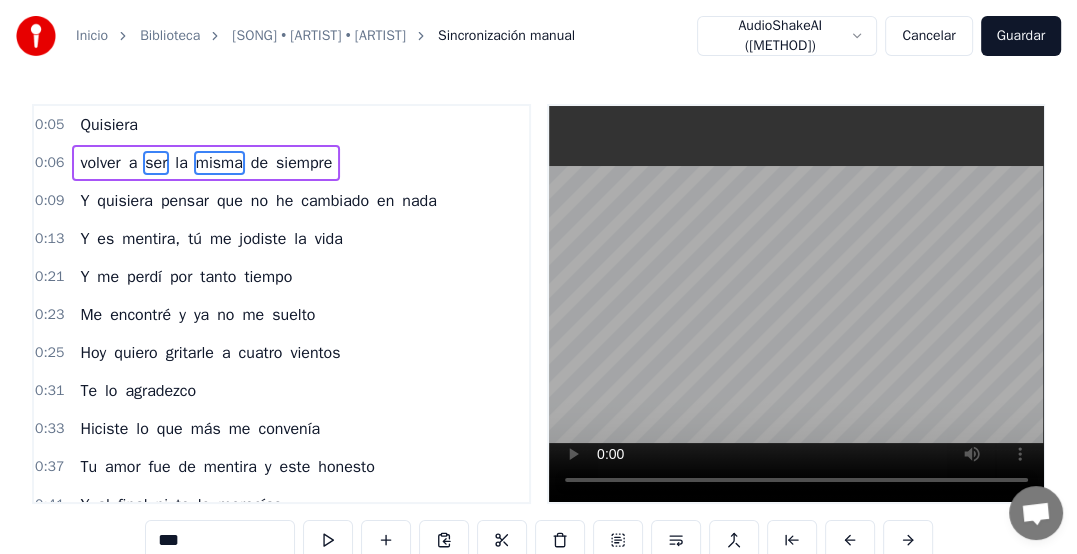 click on "la" at bounding box center (181, 163) 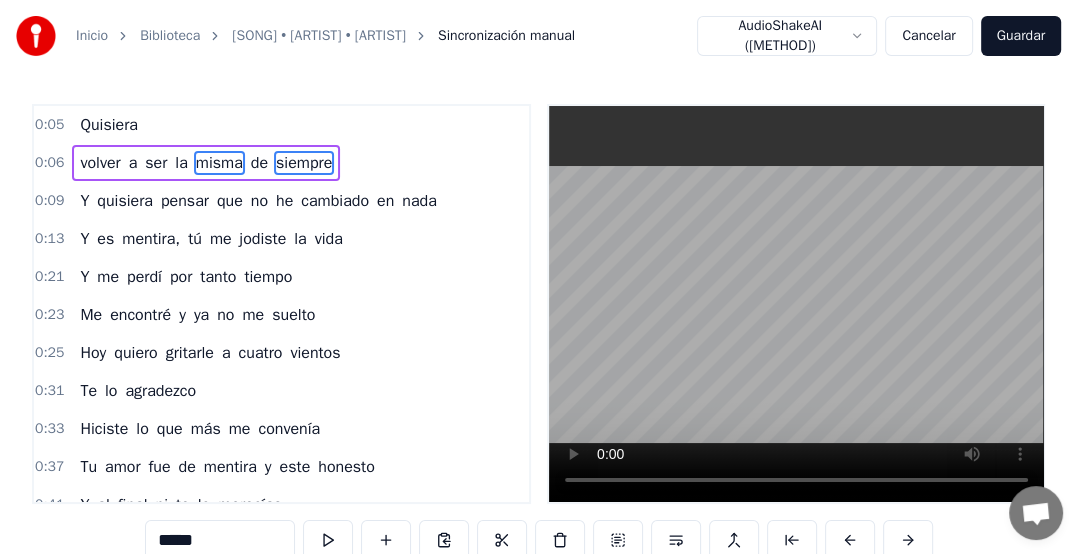 click on "siempre" at bounding box center [304, 163] 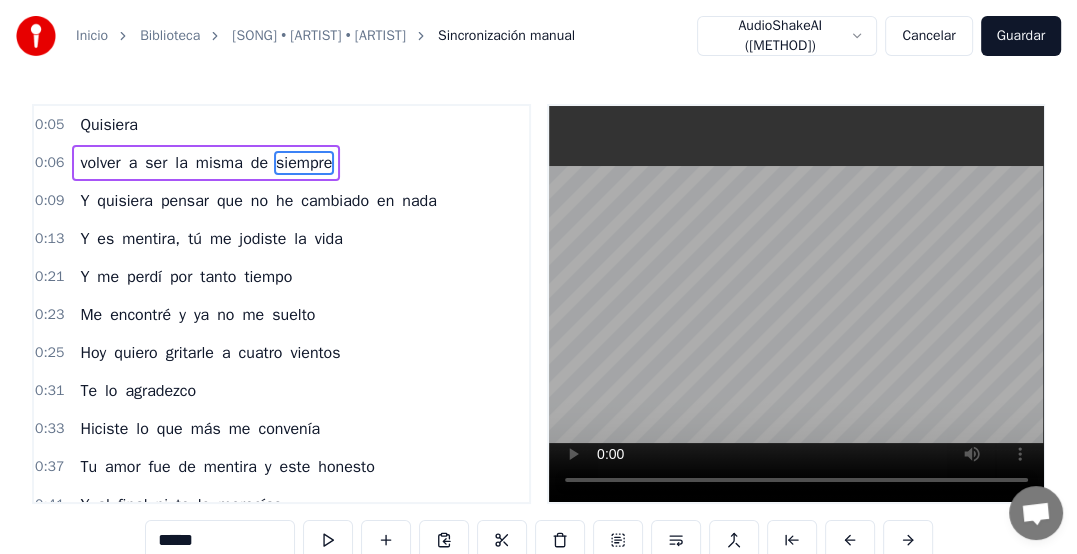 type on "*******" 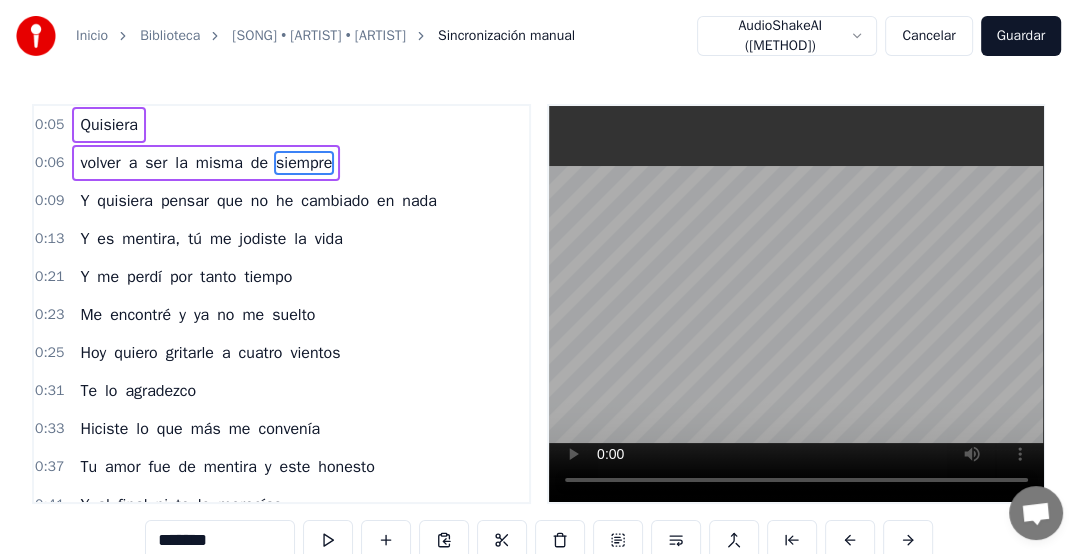 click on "Quisiera" at bounding box center [109, 125] 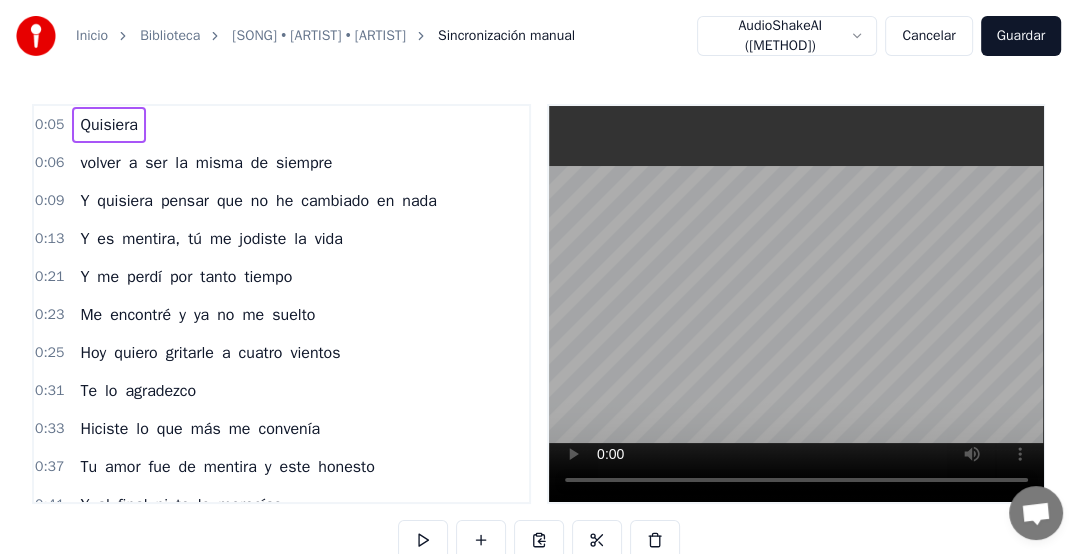 scroll, scrollTop: 0, scrollLeft: 1592, axis: horizontal 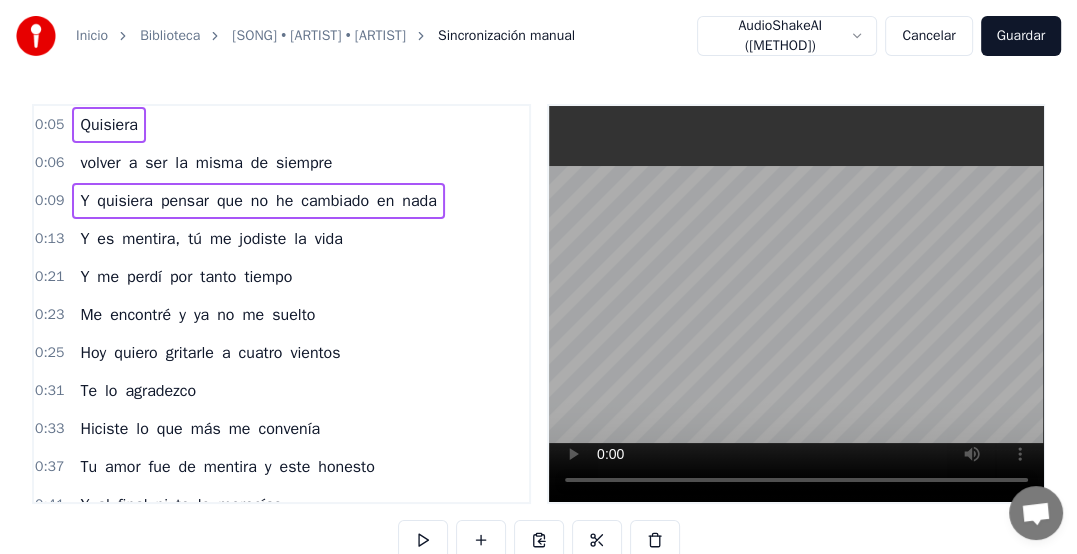 click on "volver a ser la misma de siempre" at bounding box center [206, 163] 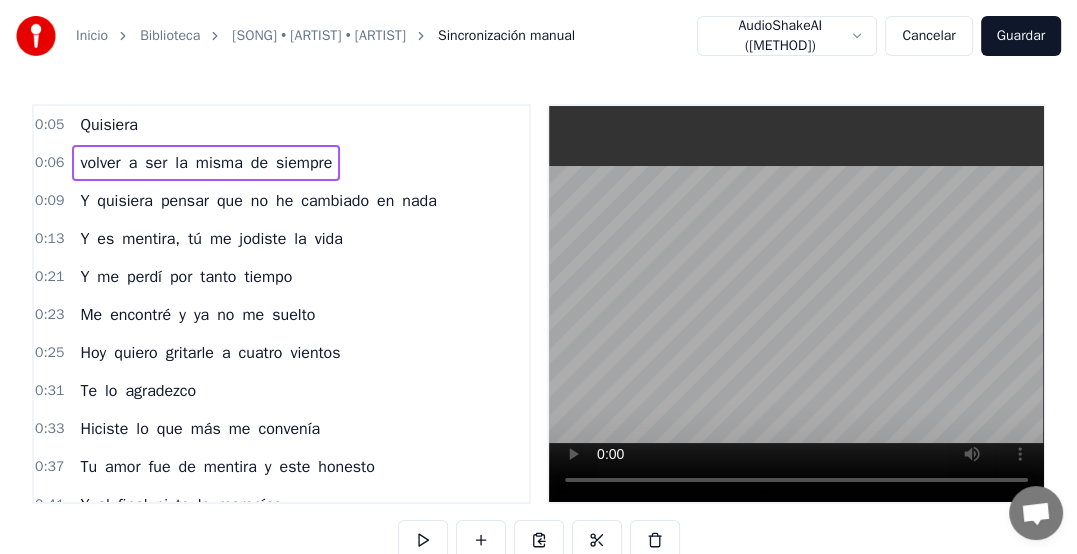 scroll, scrollTop: 0, scrollLeft: 1736, axis: horizontal 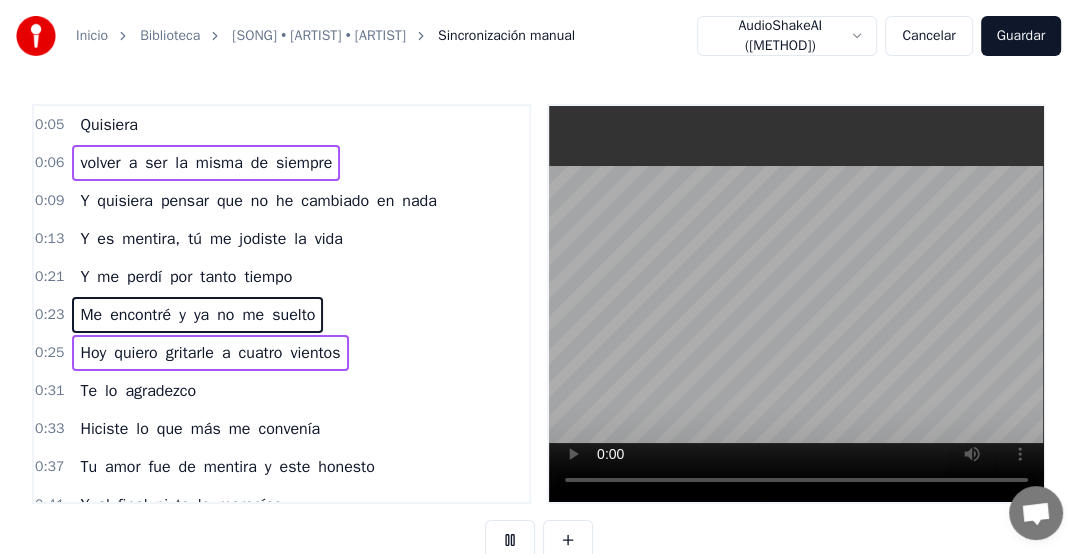 click on "quiero" at bounding box center (135, 353) 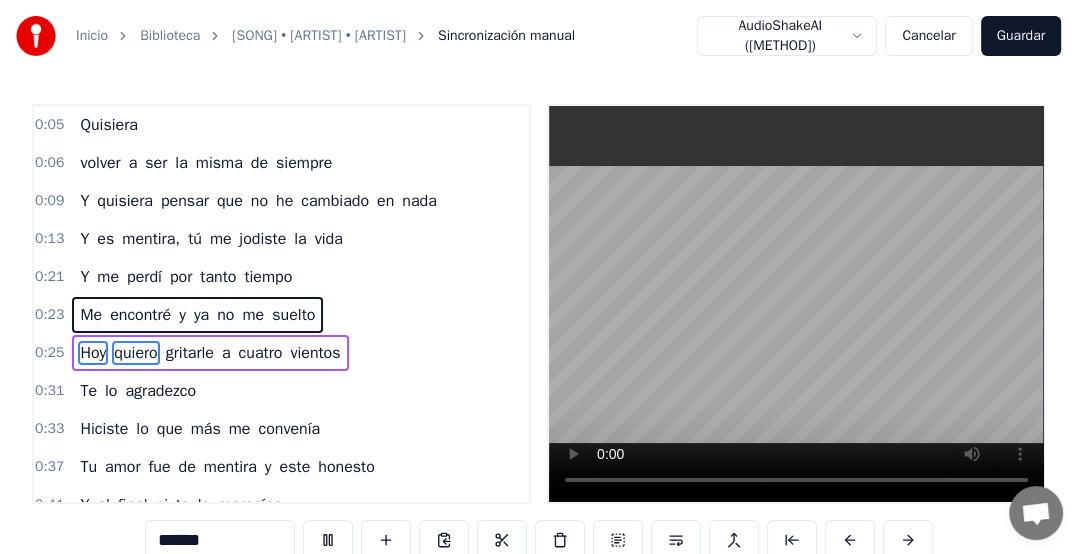 click on "quiero" at bounding box center [135, 353] 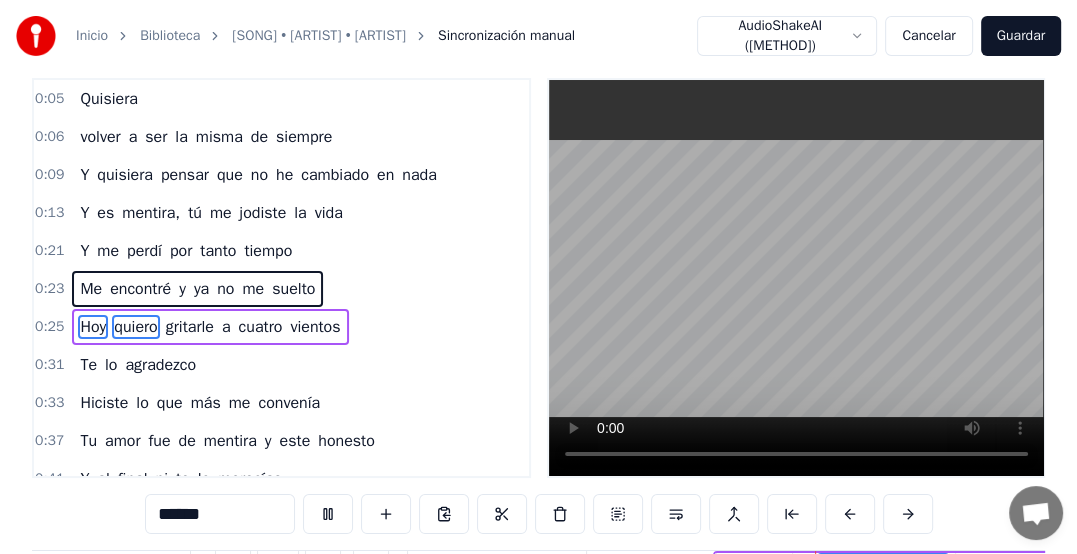 scroll, scrollTop: 11, scrollLeft: 0, axis: vertical 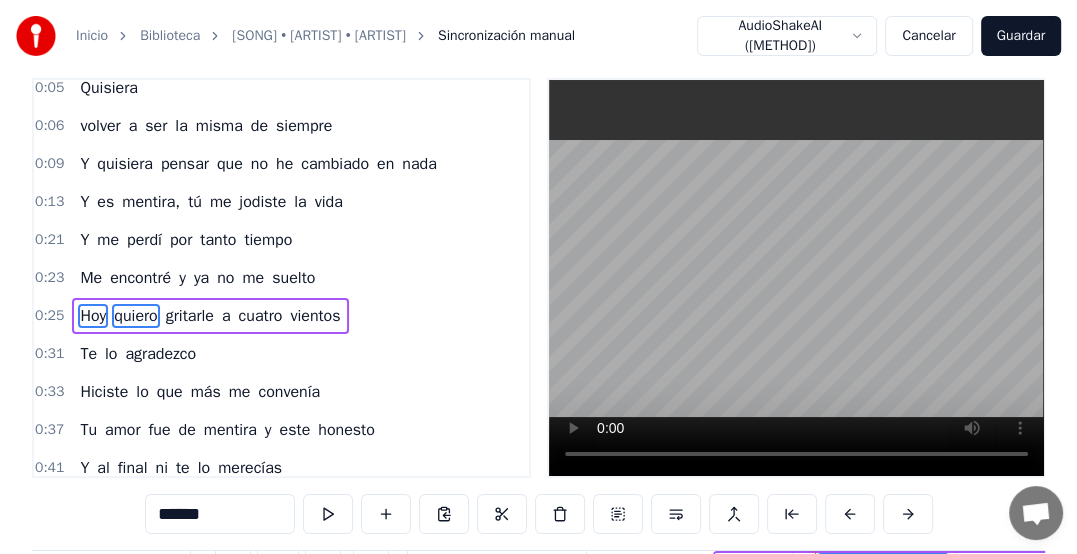 click on "Hoy" at bounding box center [93, 316] 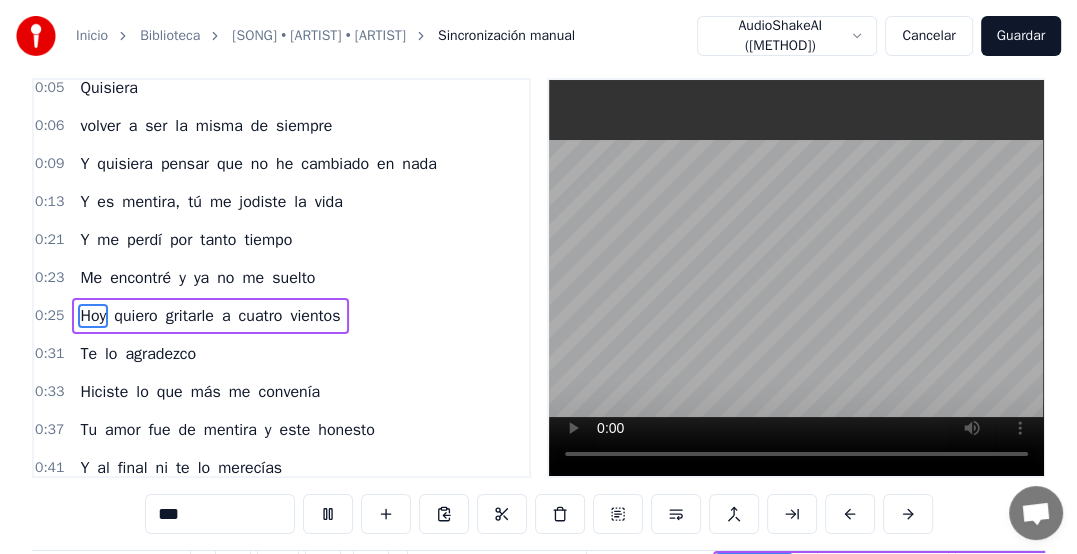 scroll, scrollTop: 0, scrollLeft: 8089, axis: horizontal 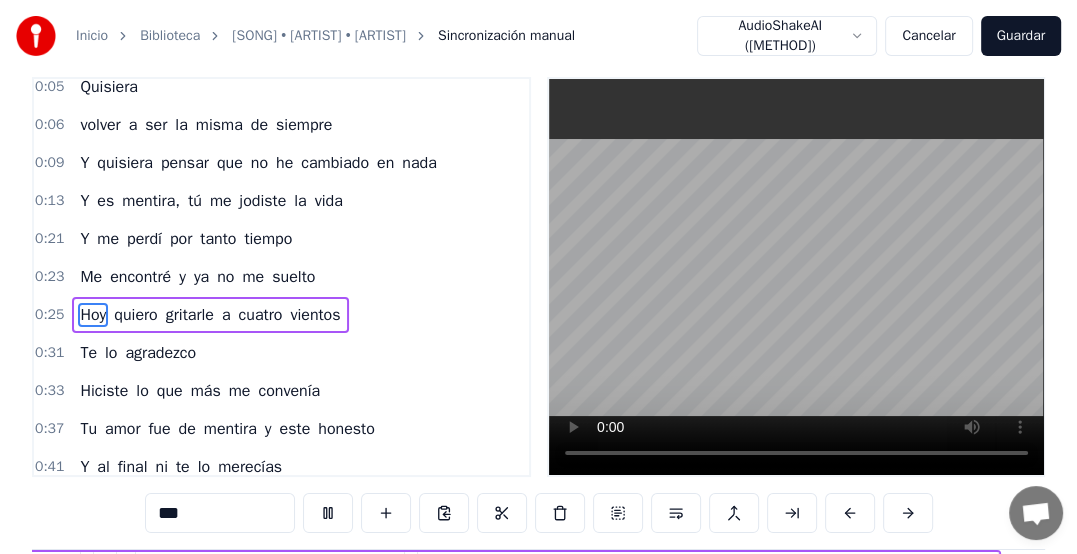 drag, startPoint x: 321, startPoint y: 316, endPoint x: 279, endPoint y: 357, distance: 58.694122 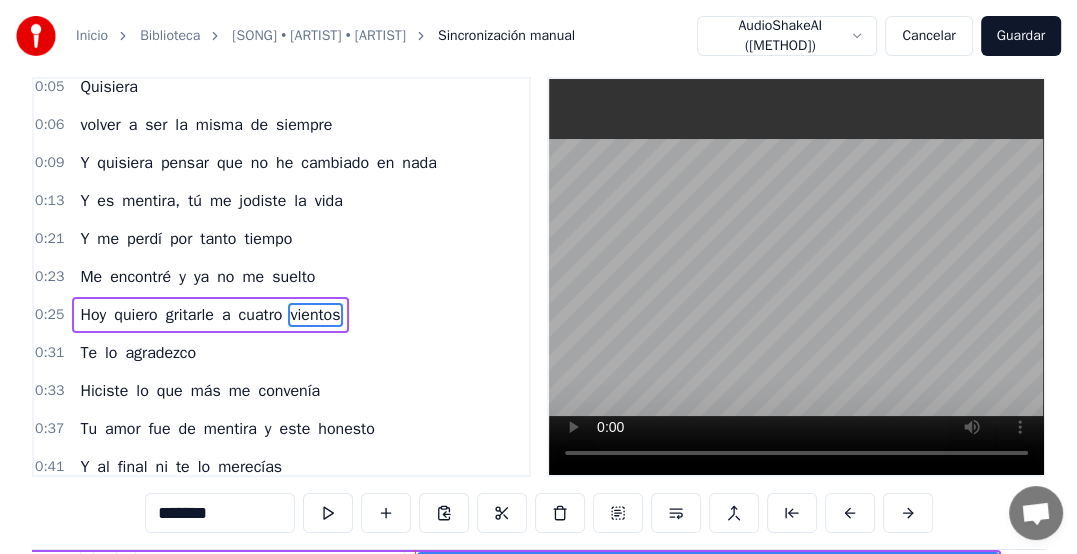 scroll, scrollTop: 0, scrollLeft: 8372, axis: horizontal 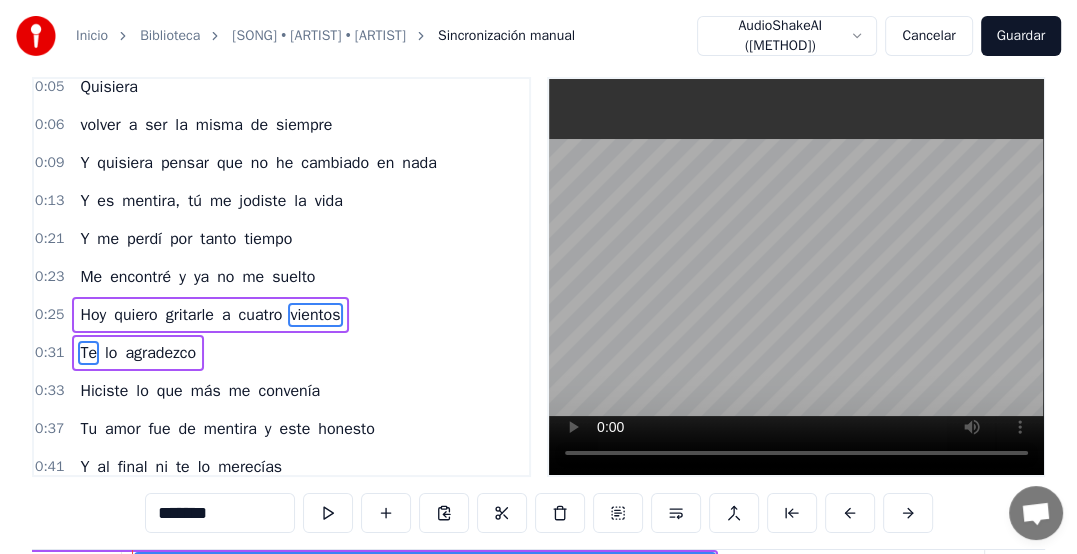 click on "Te" at bounding box center (88, 353) 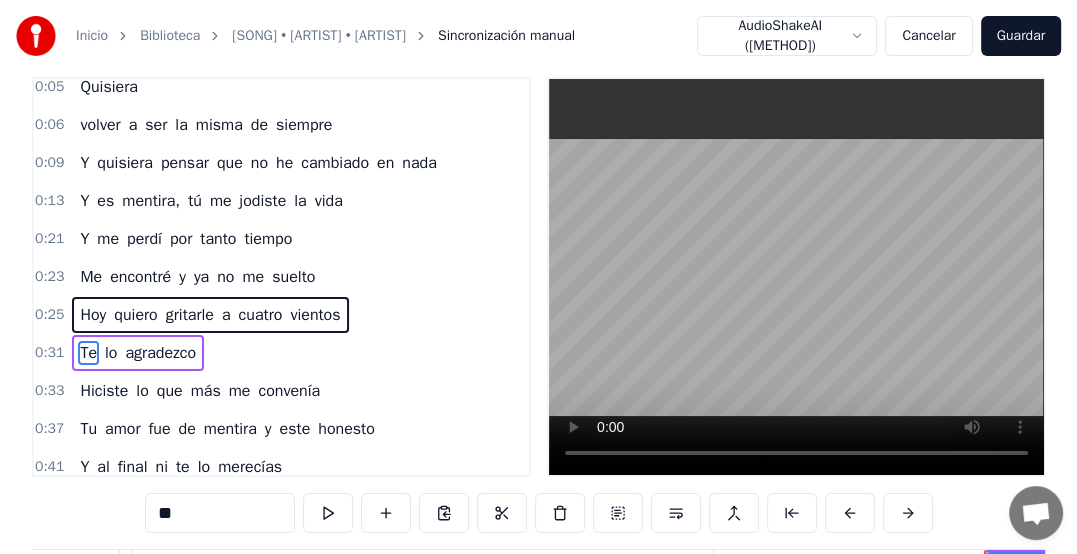 scroll, scrollTop: 0, scrollLeft: 9224, axis: horizontal 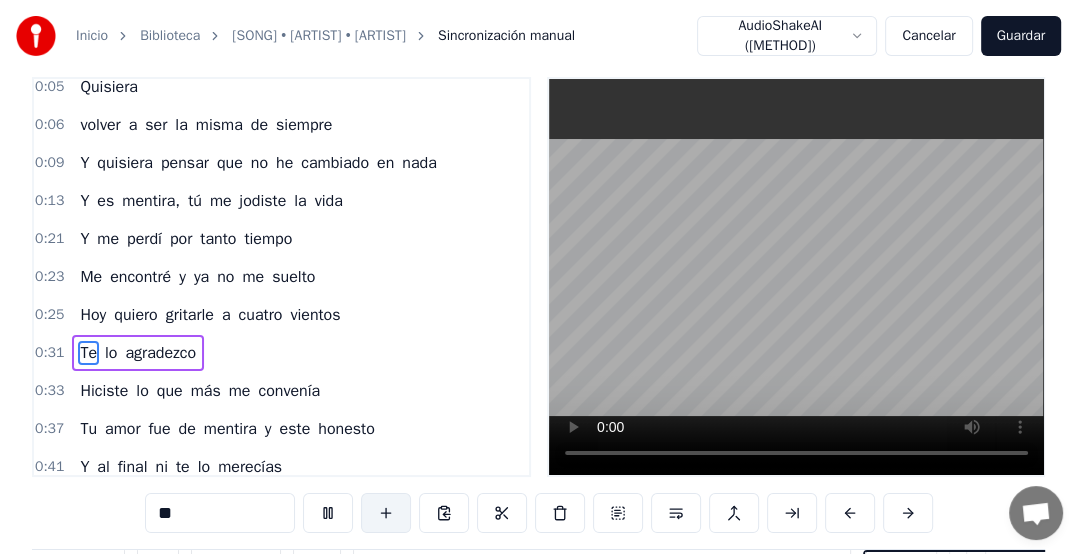 click at bounding box center (386, 513) 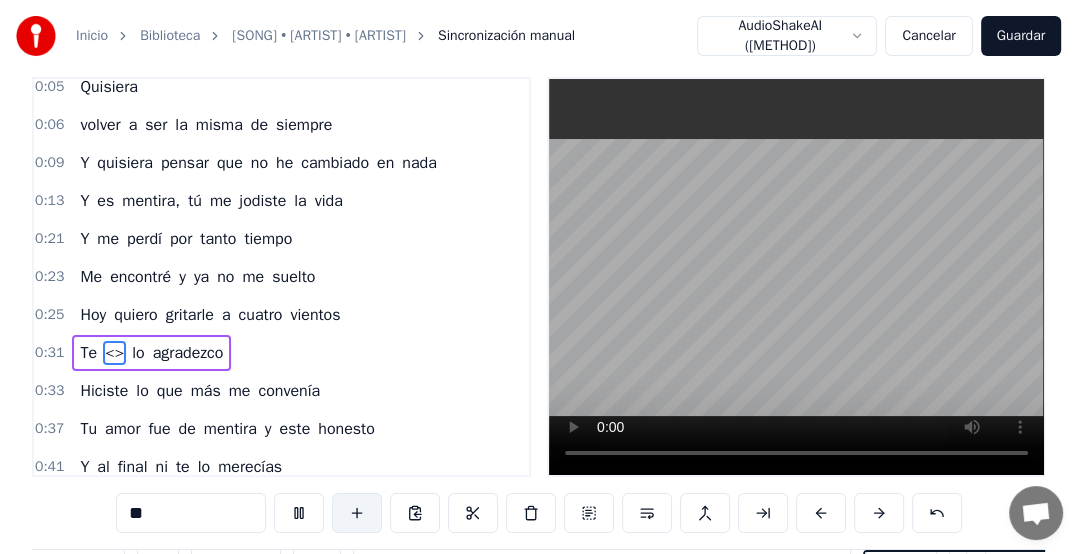 click on "**" at bounding box center [539, 513] 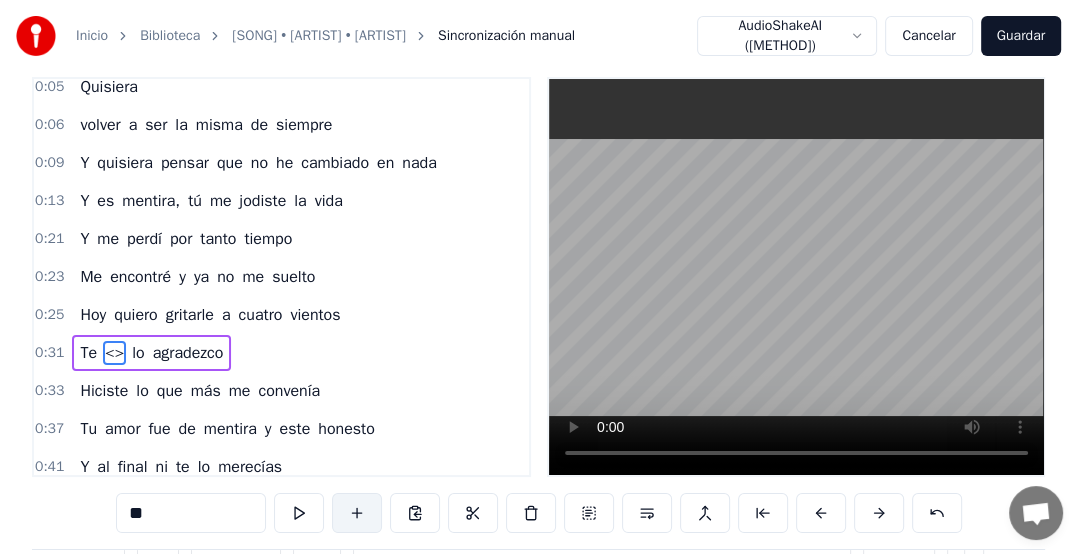 scroll, scrollTop: 0, scrollLeft: 9292, axis: horizontal 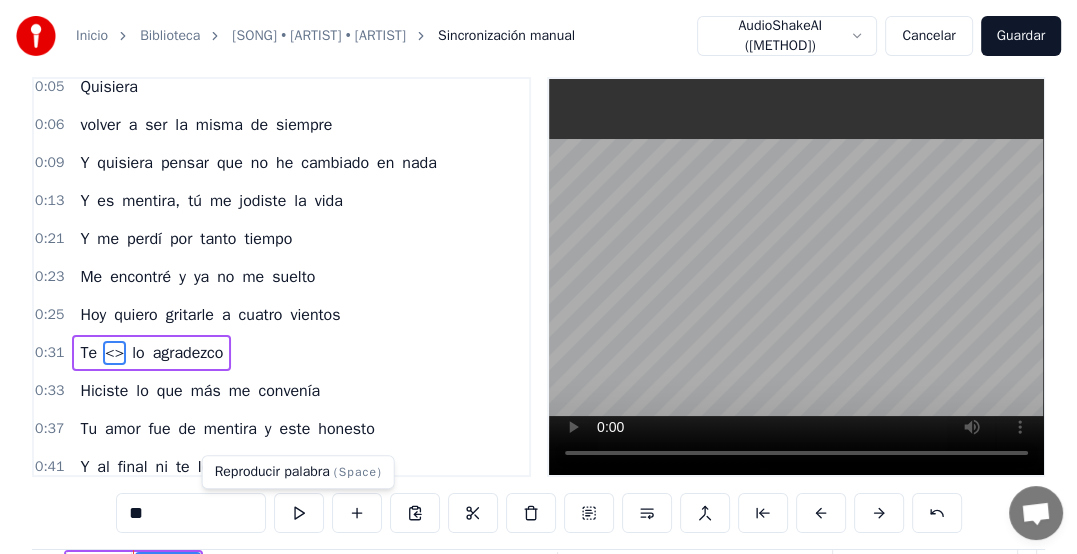 click on "<>" at bounding box center (114, 353) 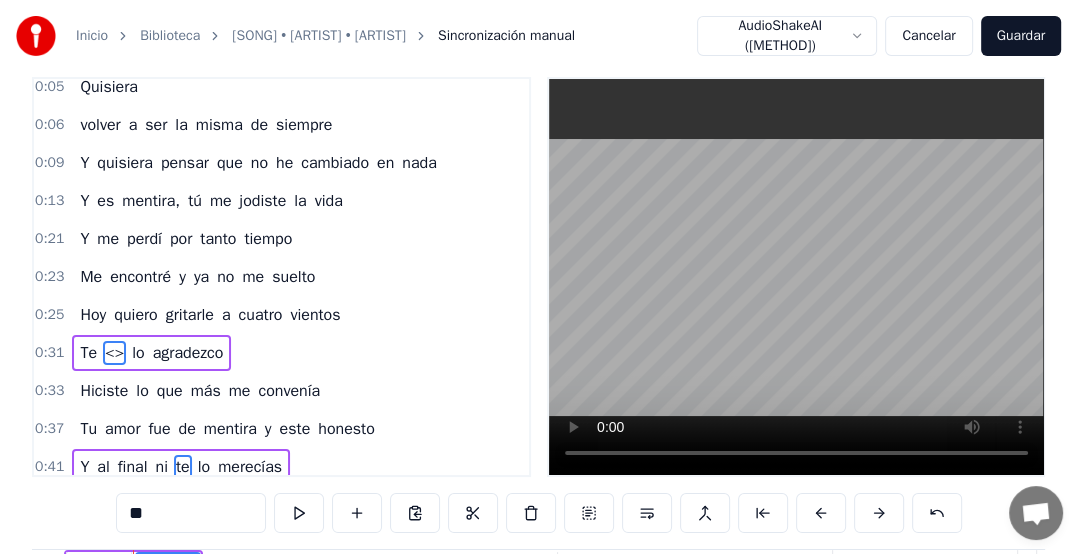 scroll, scrollTop: 86, scrollLeft: 0, axis: vertical 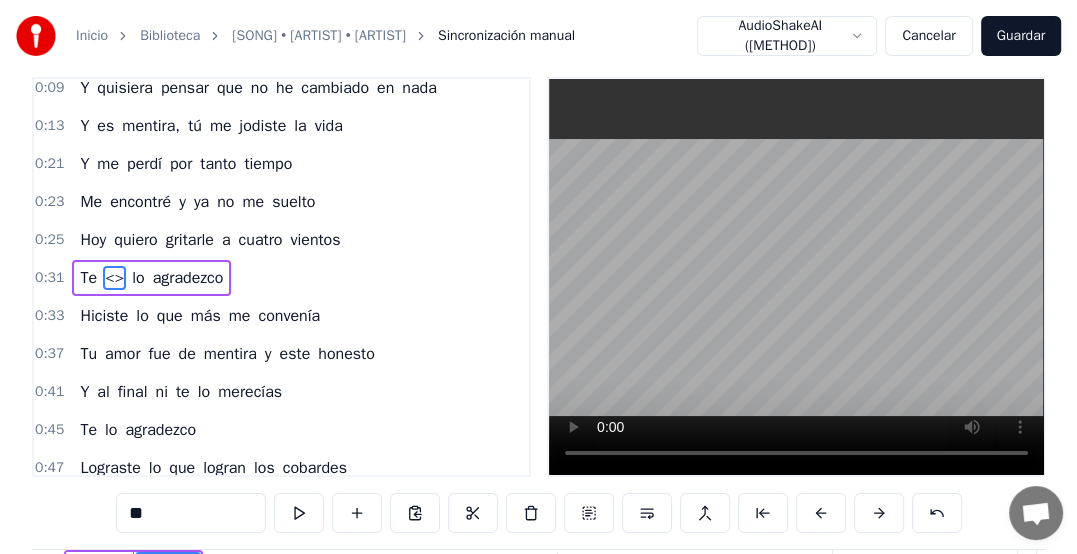 click on "<>" at bounding box center (114, 278) 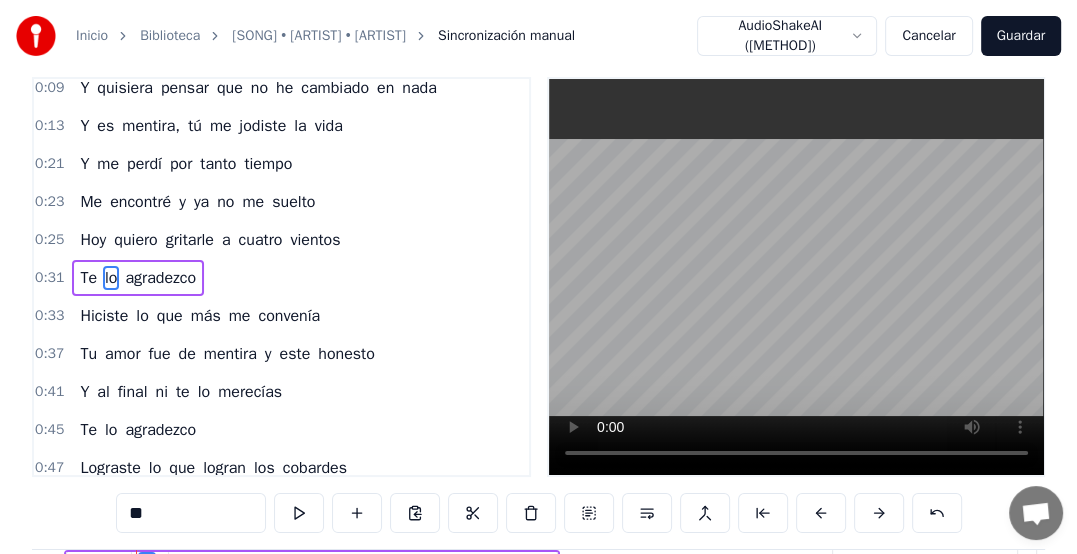 scroll, scrollTop: 26, scrollLeft: 0, axis: vertical 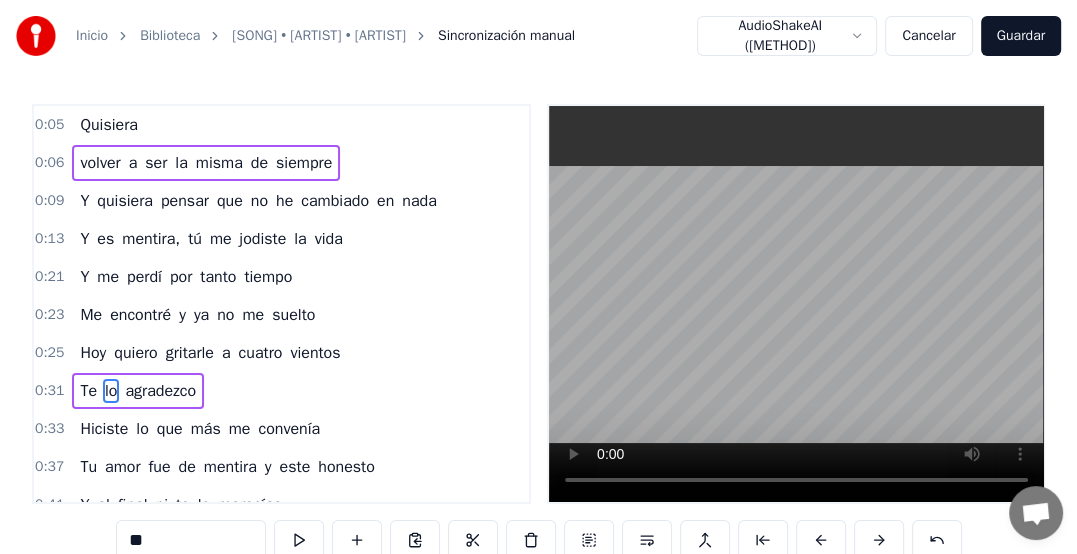click on "Quisiera" at bounding box center [109, 125] 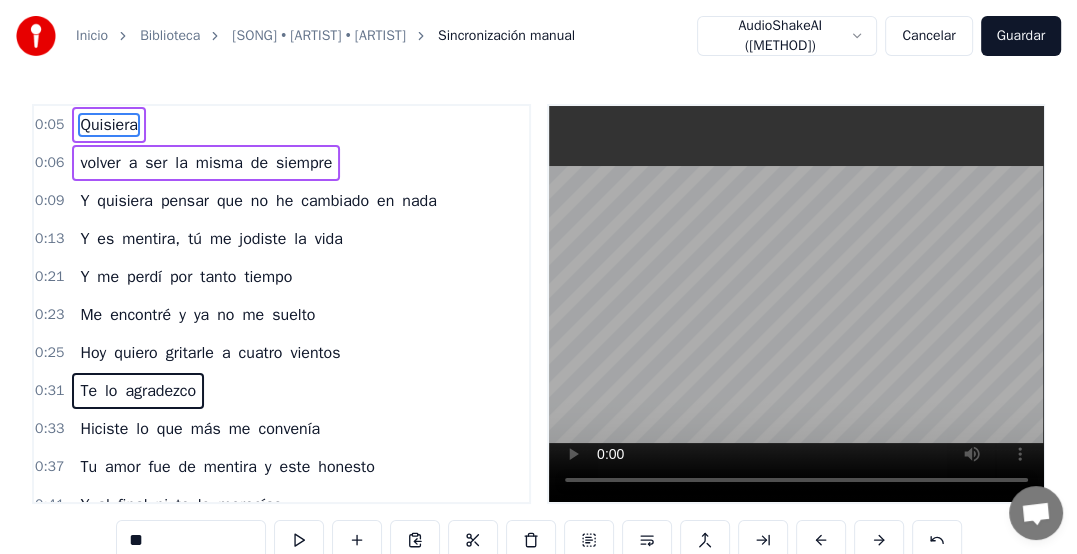 type on "********" 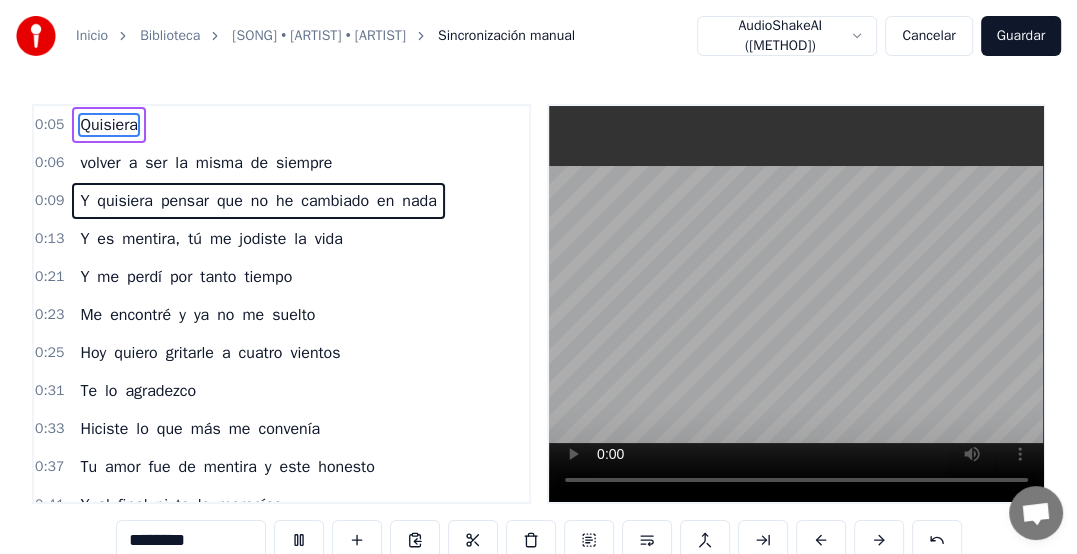scroll, scrollTop: 0, scrollLeft: 2519, axis: horizontal 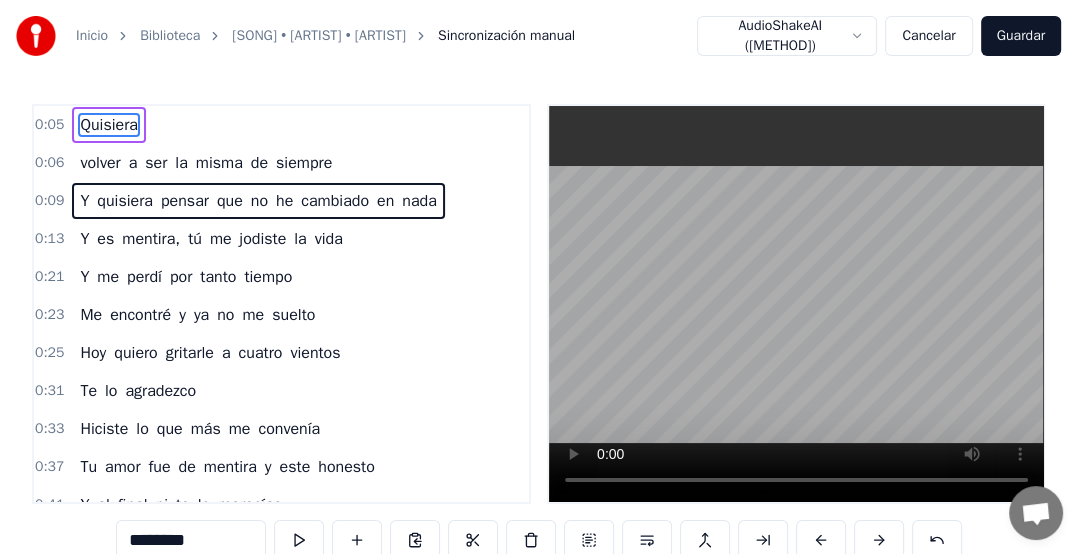 type 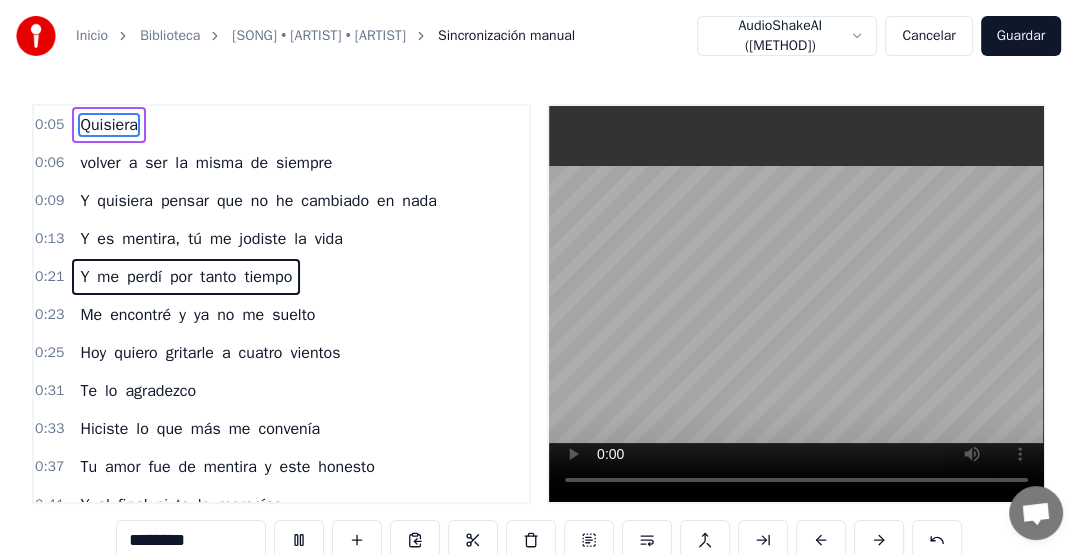 scroll, scrollTop: 0, scrollLeft: 5701, axis: horizontal 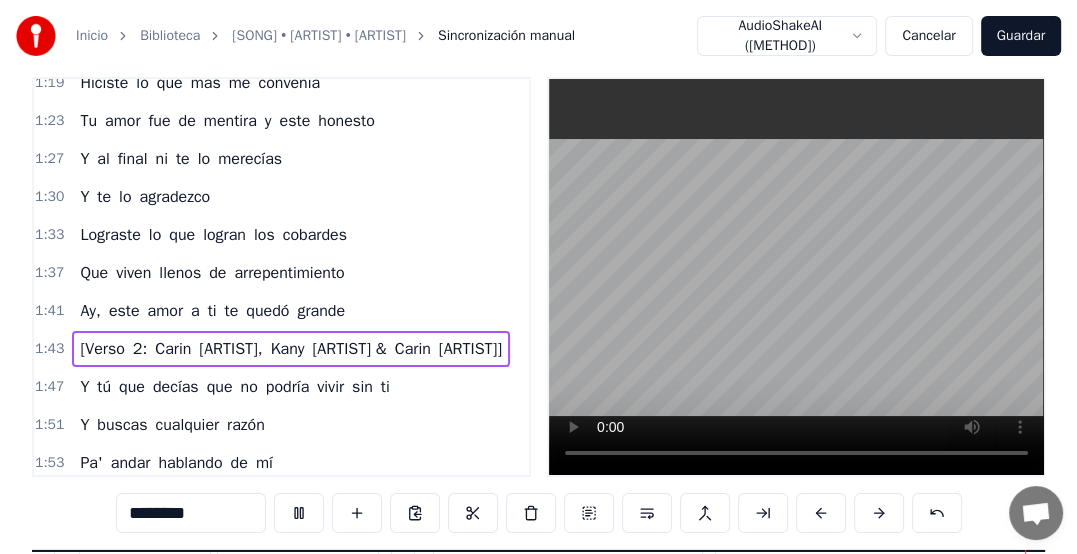 click on "2:" at bounding box center (140, 349) 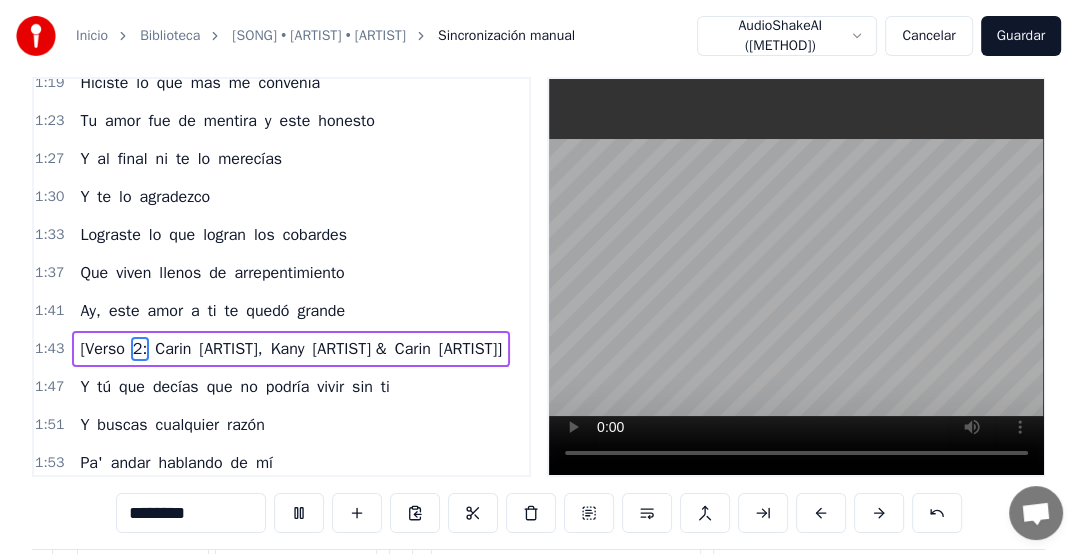 scroll, scrollTop: 0, scrollLeft: 8772, axis: horizontal 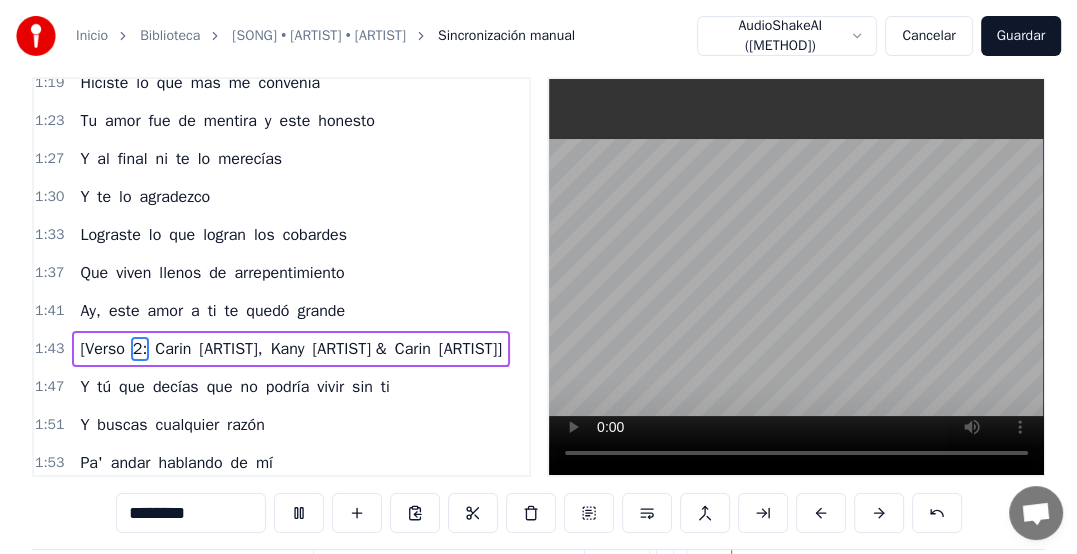 click on "2:" at bounding box center [140, 349] 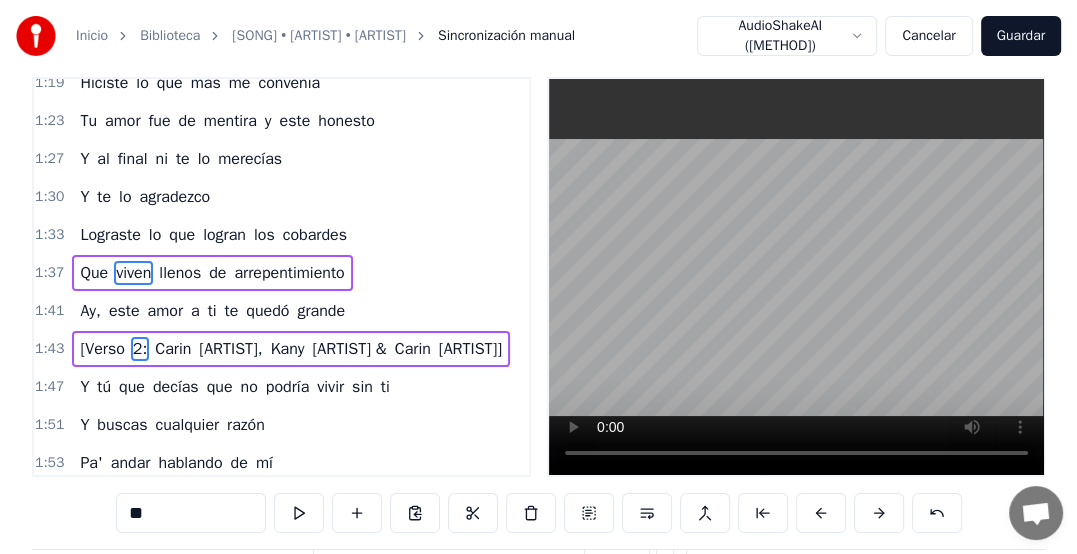 scroll, scrollTop: 0, scrollLeft: 31016, axis: horizontal 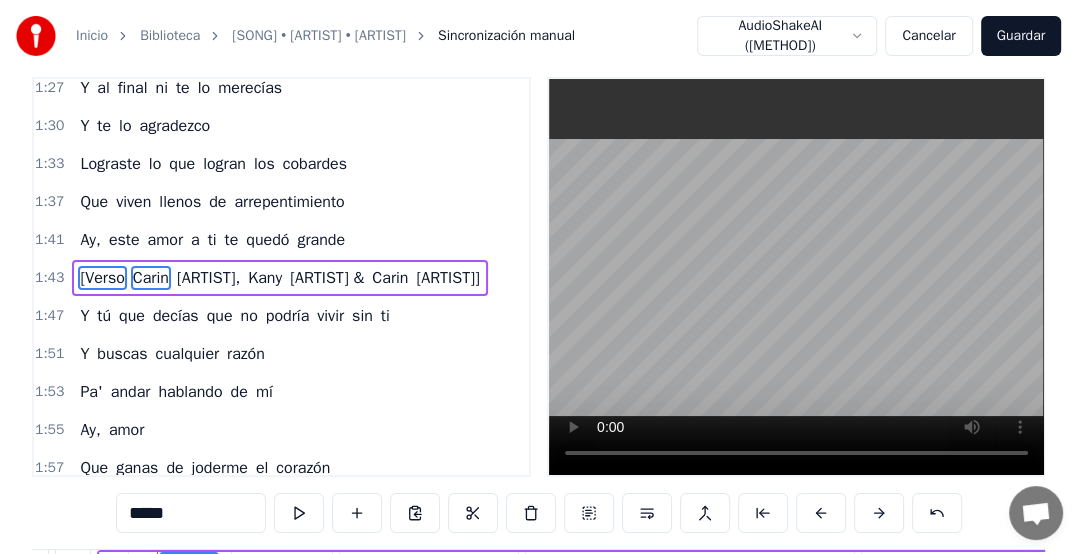 click on "[Verso" at bounding box center (102, 278) 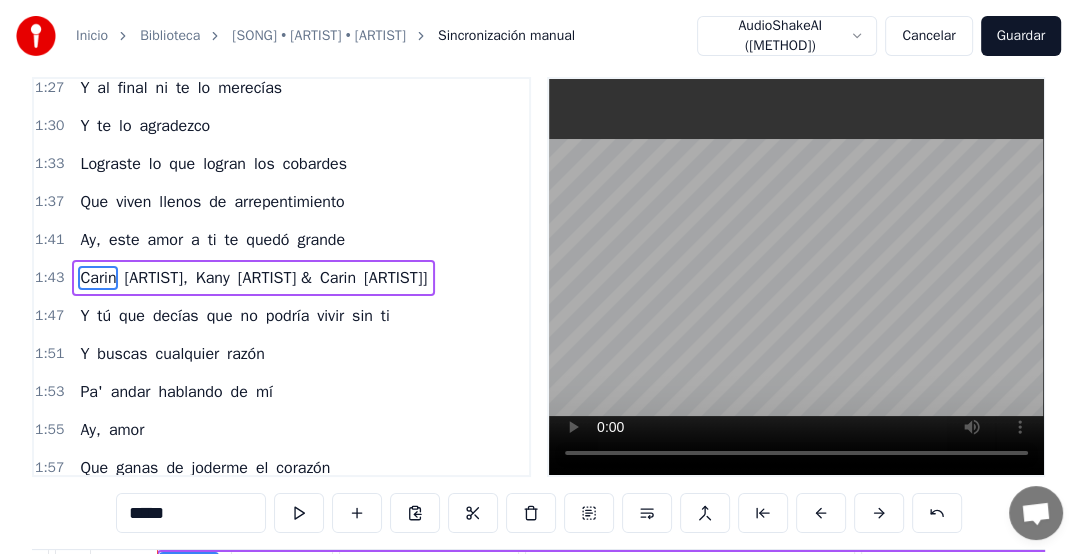 scroll, scrollTop: 26, scrollLeft: 0, axis: vertical 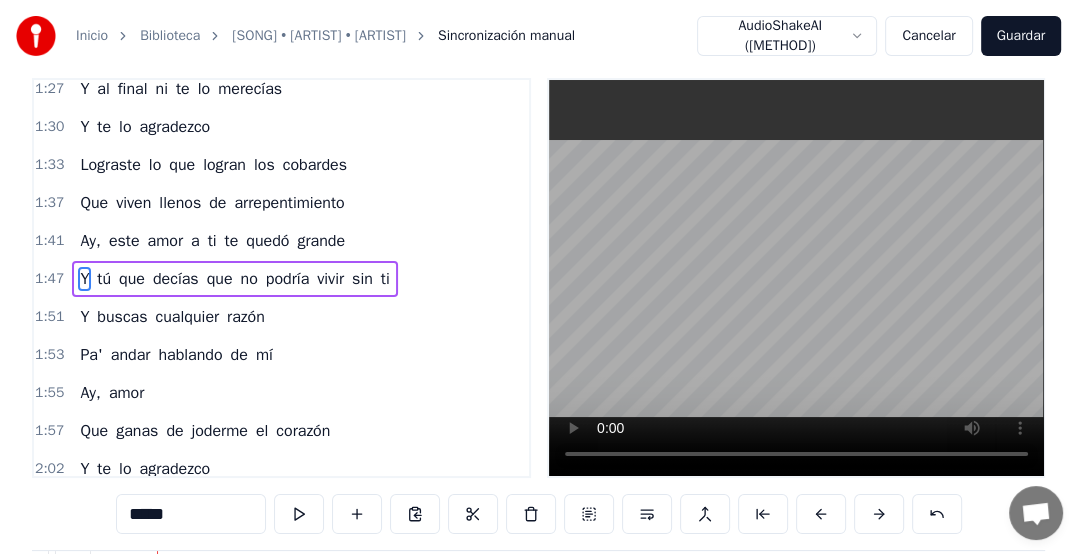 type on "*" 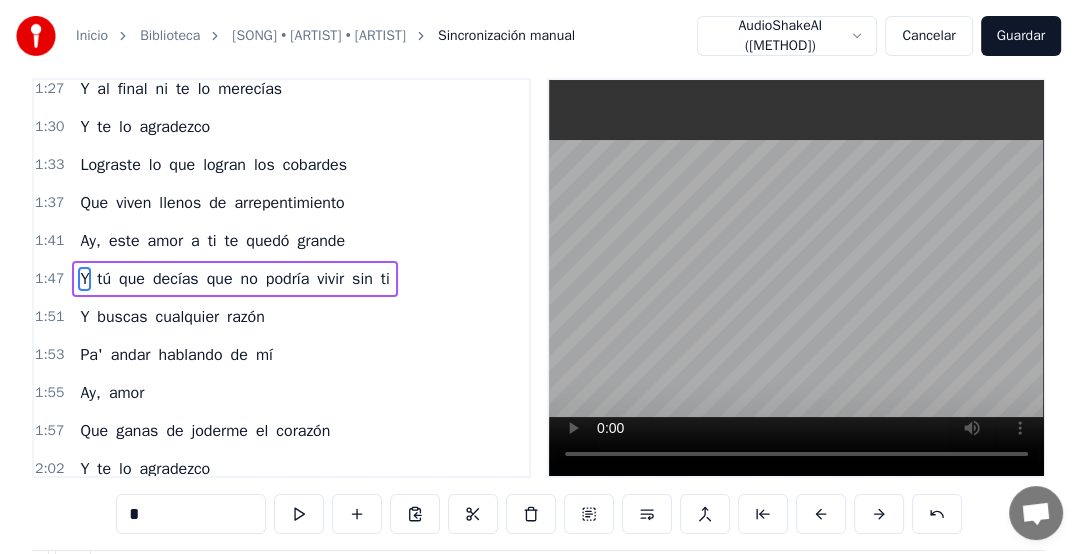 scroll, scrollTop: 0, scrollLeft: 32235, axis: horizontal 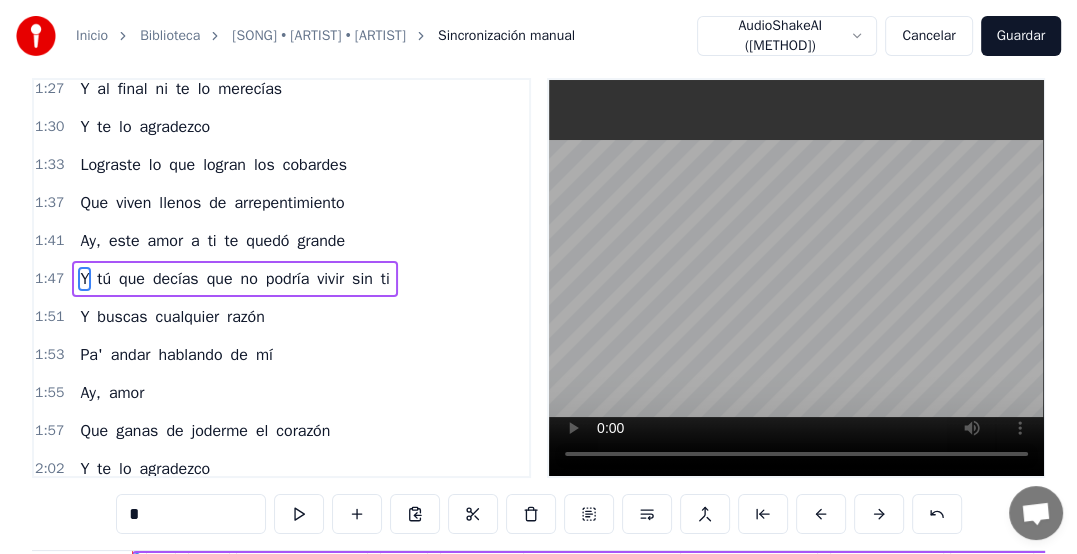 click on "1:53 Pa' andar hablando de mí" at bounding box center [281, 355] 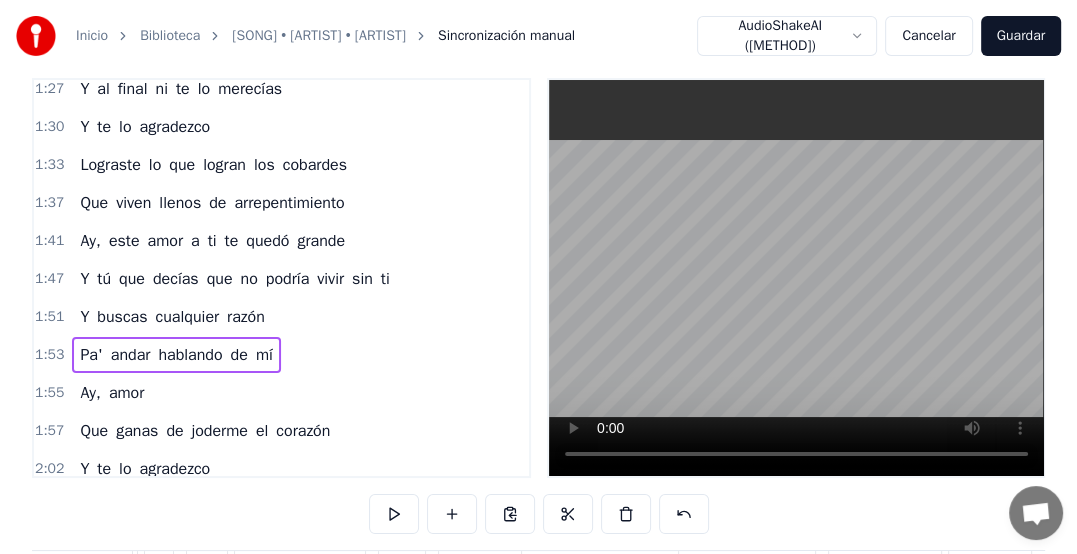 scroll, scrollTop: 0, scrollLeft: 33975, axis: horizontal 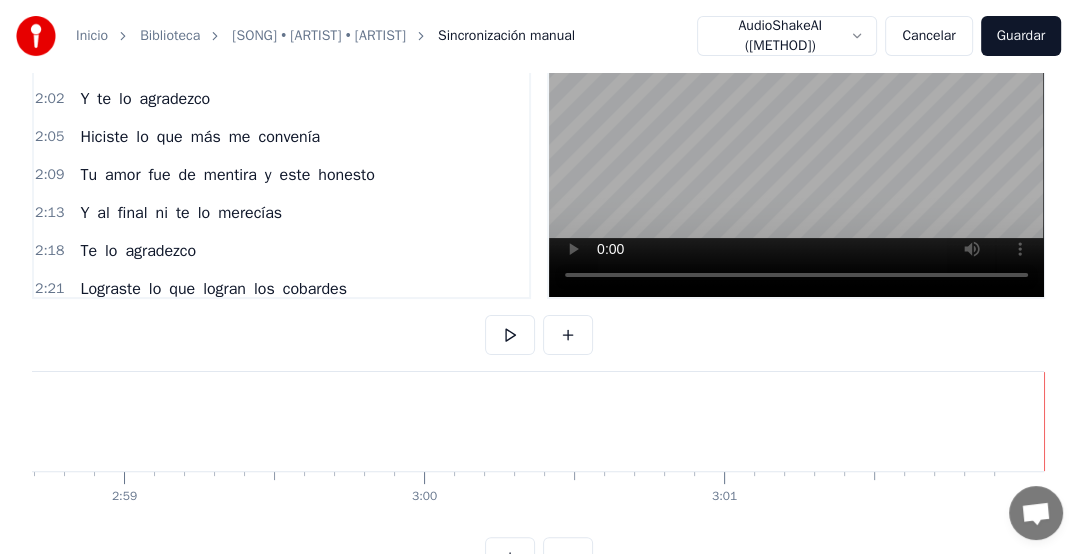 drag, startPoint x: 207, startPoint y: 474, endPoint x: 588, endPoint y: 501, distance: 381.9555 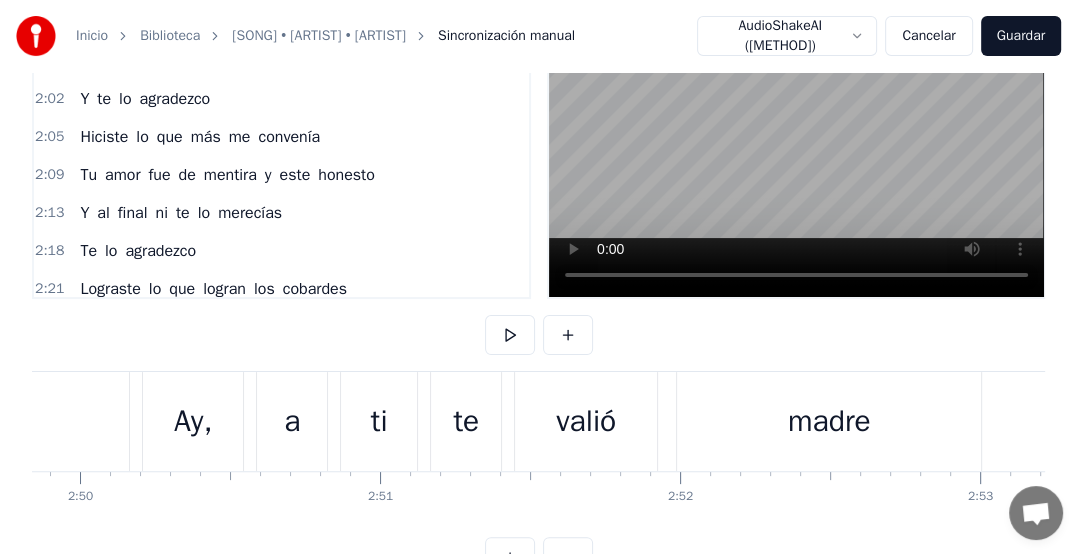 scroll, scrollTop: 0, scrollLeft: 49180, axis: horizontal 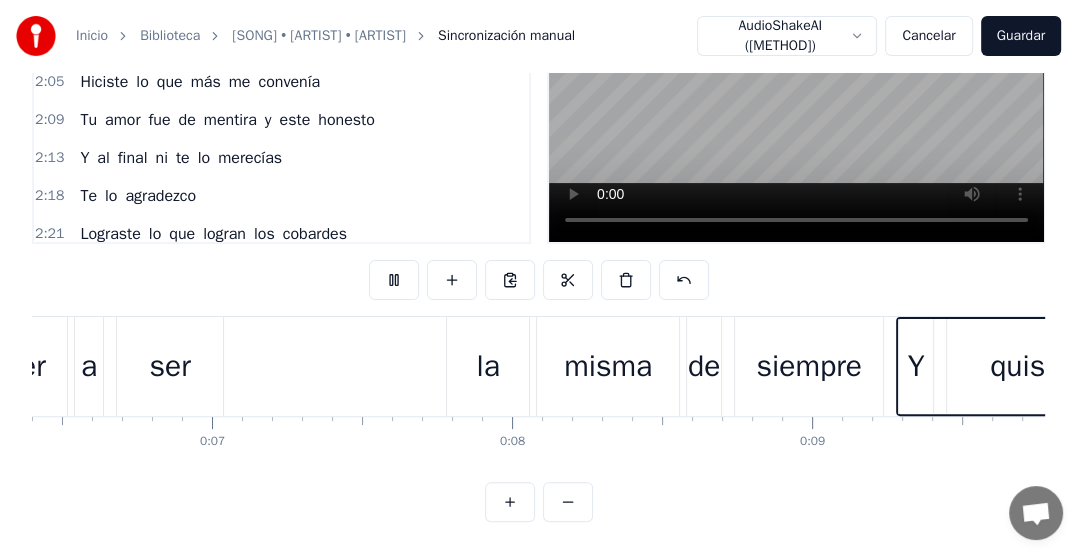 click on "Inicio Biblioteca Te Lo Agradezco • Kany García • Carin Leon Sincronización manual AudioShakeAI (Alineación) Cancelar Guardar 0:05 Quisiera 0:06 volver a ser la misma de siempre 0:09 Y quisiera pensar que no he cambiado en nada 0:13 Y es mentira, tú me jodiste la vida 0:21 Y me perdí por tanto tiempo 0:23 Me encontré y ya no me suelto 0:25 Hoy quiero gritarle a cuatro vientos 0:31 Te lo agradezco 0:33 Hiciste lo que más me convenía 0:37 Tu amor fue de mentira y este honesto 0:41 Y al final ni te lo merecías 0:45 Te lo agradezco 0:47 Lograste lo que logran los cobardes 0:51 Y que viven llenos de arrepentimiento 0:55 Ay, este amor a ti te quedó grande 1:01 No pienso ni dedicarte 1:03 Ni una rola de despecho 1:05 Yo quise mejor echarle 1:07 Limón y sal a este pecho 1:09 Y la herida se borró como sabía 1:16 Te lo agradezco 1:19 Hiciste lo que más me convenía 1:23 Tu amor fue de mentira y este honesto 1:27 Y al final ni te lo merecías 1:30 Y te lo agradezco 1:33 Lograste lo que logran los 1:37" at bounding box center [538, 131] 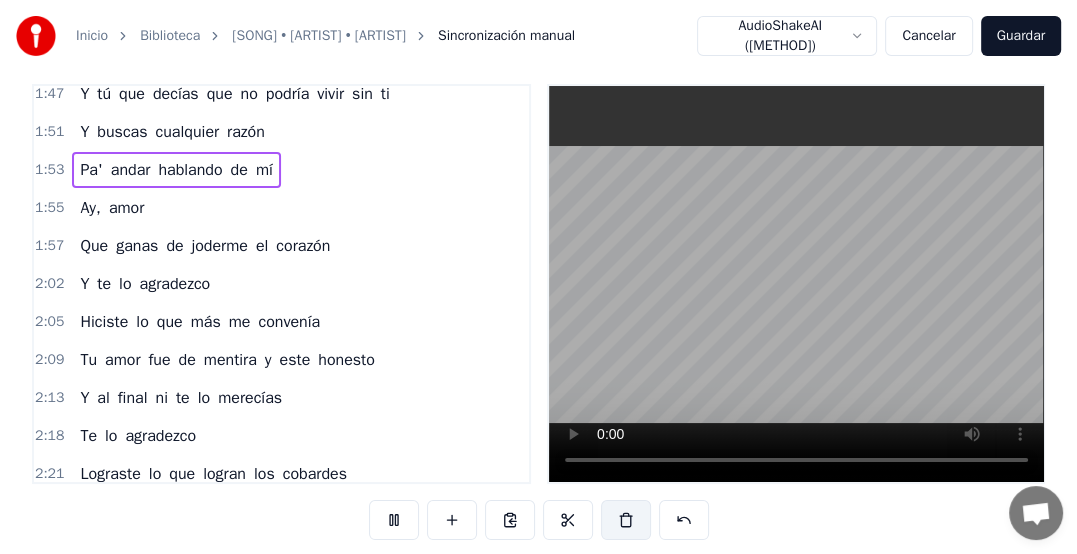 scroll, scrollTop: 0, scrollLeft: 0, axis: both 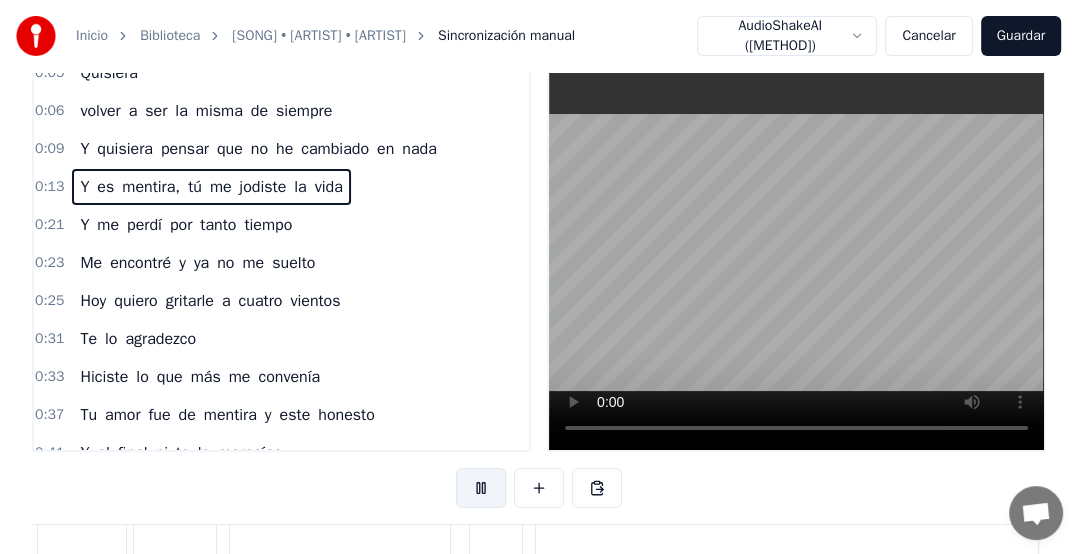 click at bounding box center (481, 488) 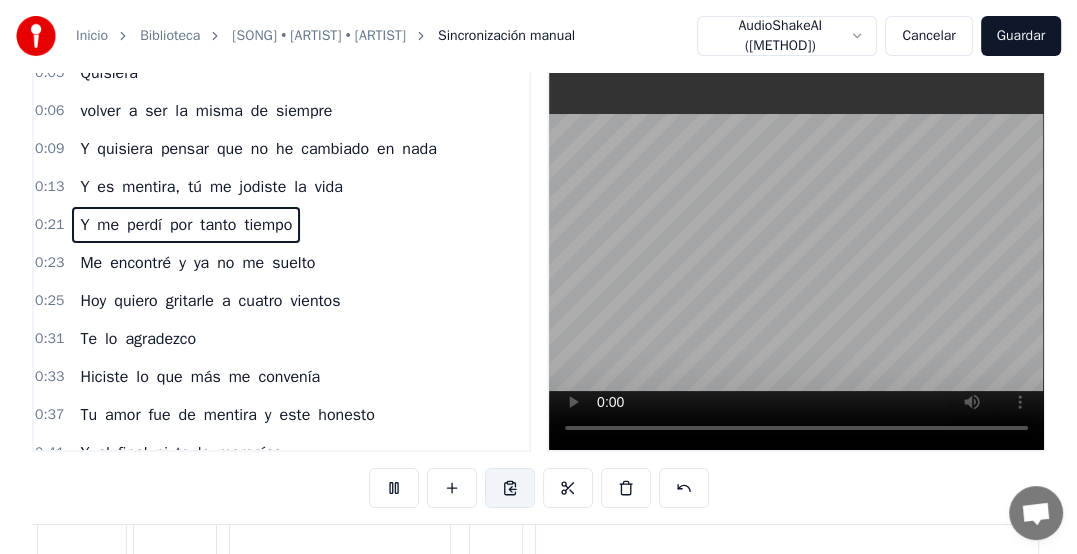 scroll, scrollTop: 0, scrollLeft: 5823, axis: horizontal 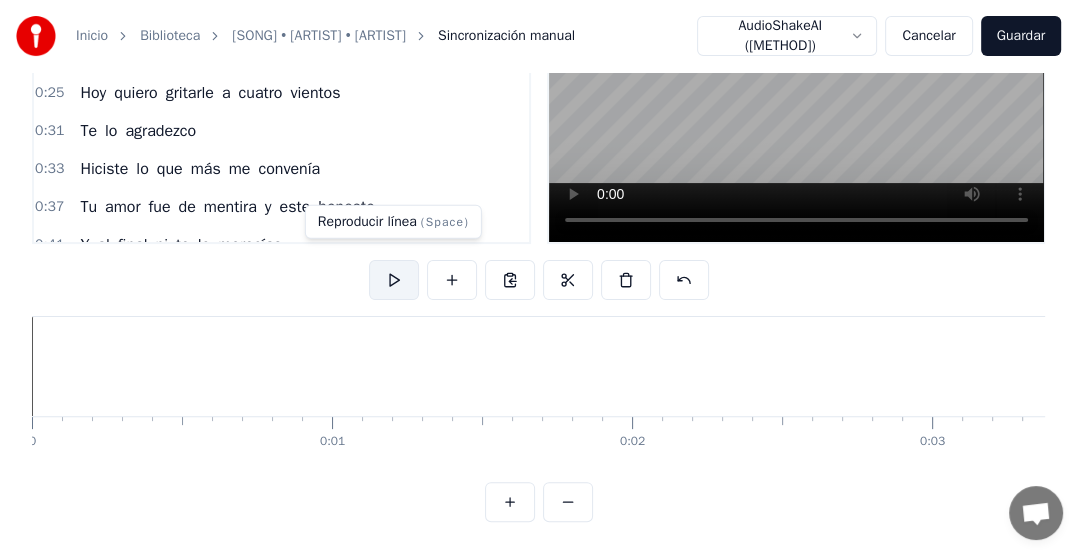 click at bounding box center [394, 280] 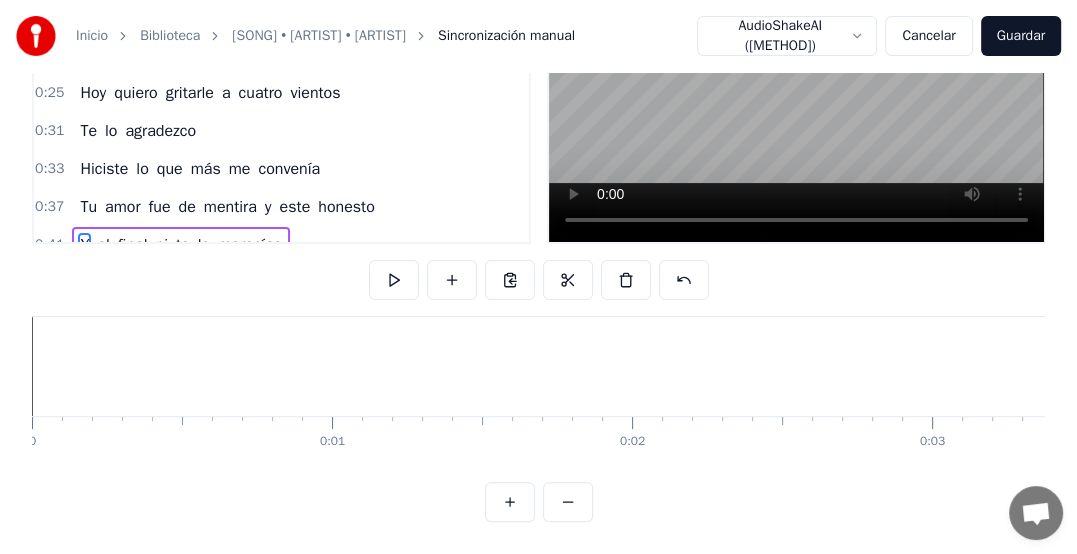 scroll, scrollTop: 31, scrollLeft: 0, axis: vertical 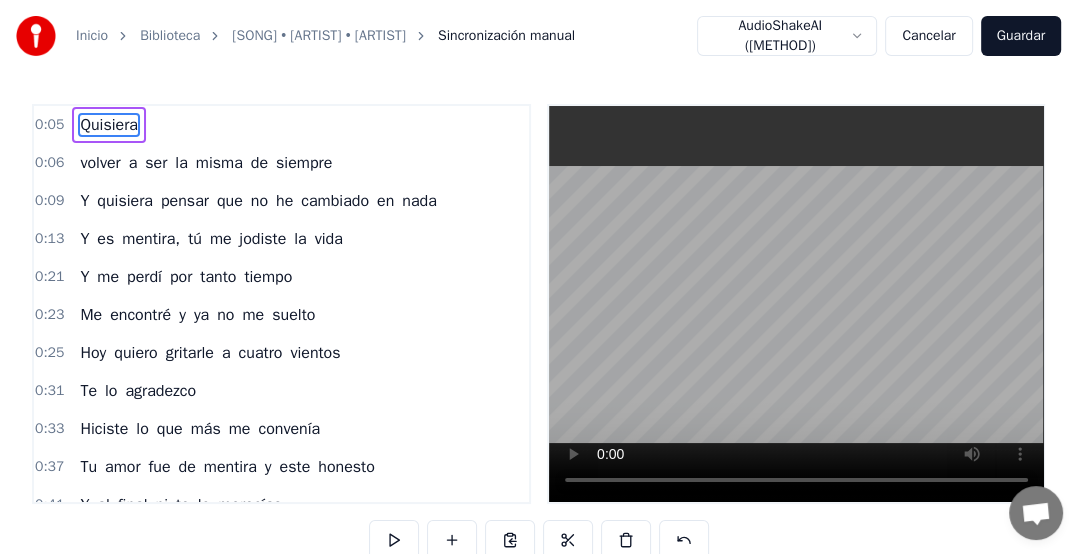 click on "Quisiera" at bounding box center [109, 125] 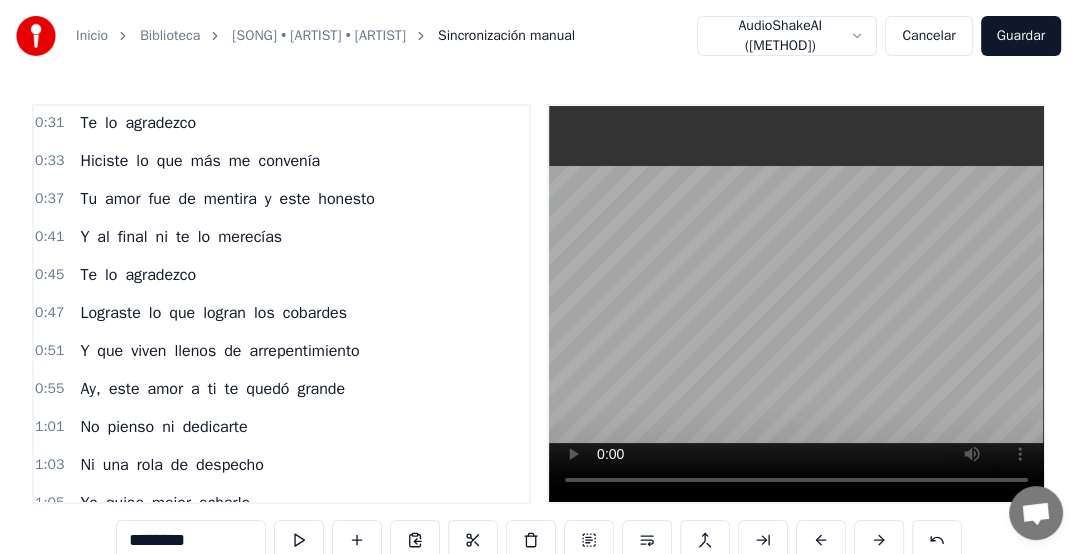 scroll, scrollTop: 651, scrollLeft: 0, axis: vertical 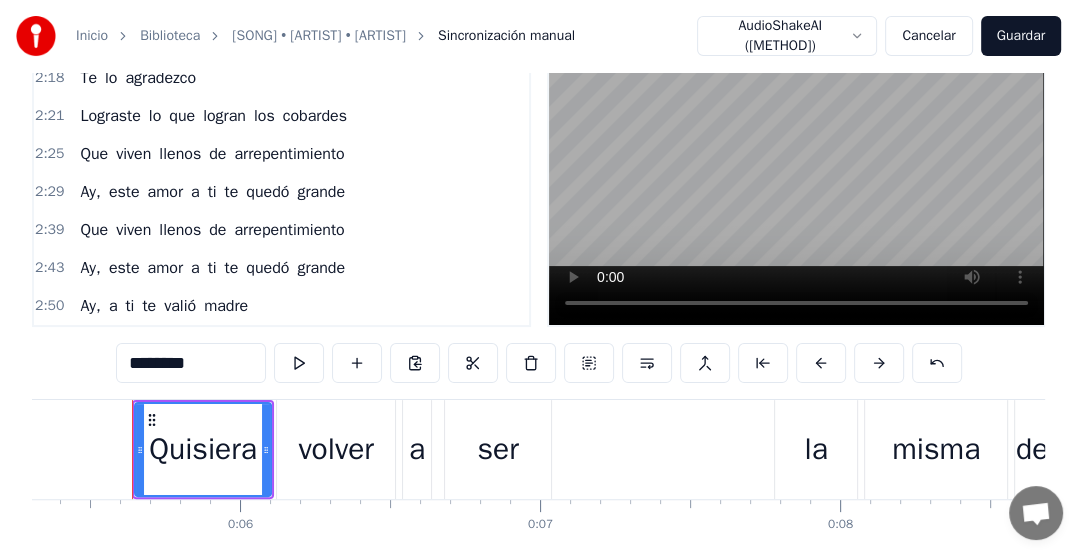 click on "0 0:01 0:02 0:03 0:04 0:05 0:06 0:07 0:08 0:09 0:10 0:11 0:12 0:13 0:14 0:15 0:16 0:17 0:18 0:19 0:20 0:21 0:22 0:23 0:24 0:25 0:26 0:27 0:28 0:29 0:30 0:31 0:32 0:33 0:34 0:35 0:36 0:37 0:38 0:39 0:40 0:41 0:42 0:43 0:44 0:45 0:46 0:47 0:48 0:49 0:50 0:51 0:52 0:53 0:54 0:55 0:56 0:57 0:58 0:59 1:00 1:01 1:02 1:03 1:04 1:05 1:06 1:07 1:08 1:09 1:10 1:11 1:12 1:13 1:14 1:15 1:16 1:17 1:18 1:19 1:20 1:21 1:22 1:23 1:24 1:25 1:26 1:27 1:28 1:29 1:30 1:31 1:32 1:33 1:34 1:35 1:36 1:37 1:38 1:39 1:40 1:41 1:42 1:43 1:44 1:45 1:46 1:47 1:48 1:49 1:50 1:51 1:52 1:53 1:54 1:55 1:56 1:57 1:58 1:59 2:00 2:01 2:02 2:03 2:04 2:05 2:06 2:07 2:08 2:09 2:10 2:11 2:12 2:13 2:14 2:15 2:16 2:17 2:18 2:19 2:20 2:21 2:22 2:23 2:24 2:25 2:26 2:27 2:28 2:29 2:30 2:31 2:32 2:33 2:34 2:35 2:36 2:37 2:38 2:39 2:40 2:41 2:42 2:43 2:44 2:45 2:46 2:47 2:48 2:49 2:50 2:51 2:52 2:53 2:54 2:55 2:56 2:57 2:58 2:59 3:00 3:01" at bounding box center [25750, 515] 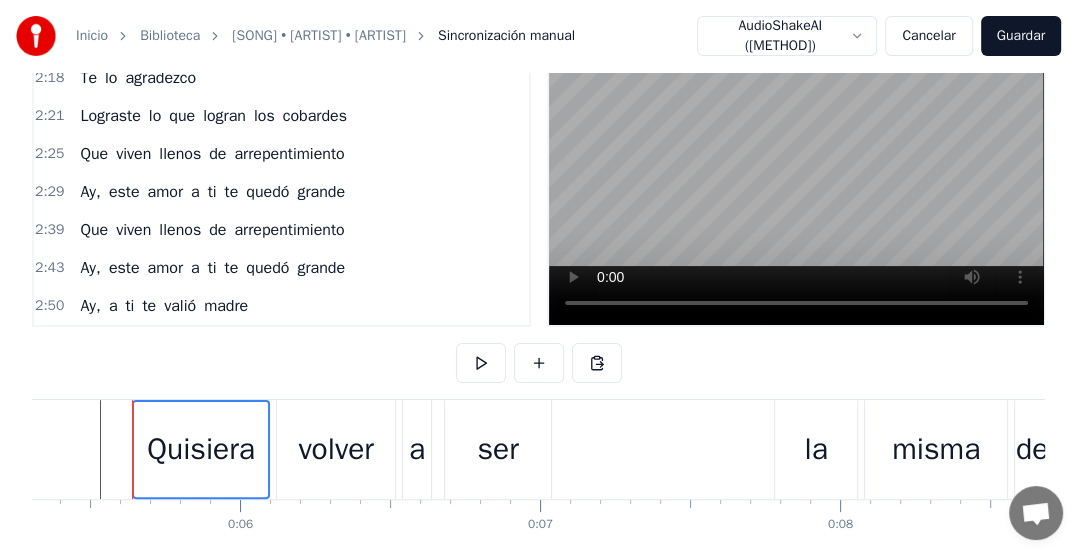drag, startPoint x: 189, startPoint y: 439, endPoint x: 140, endPoint y: 460, distance: 53.310413 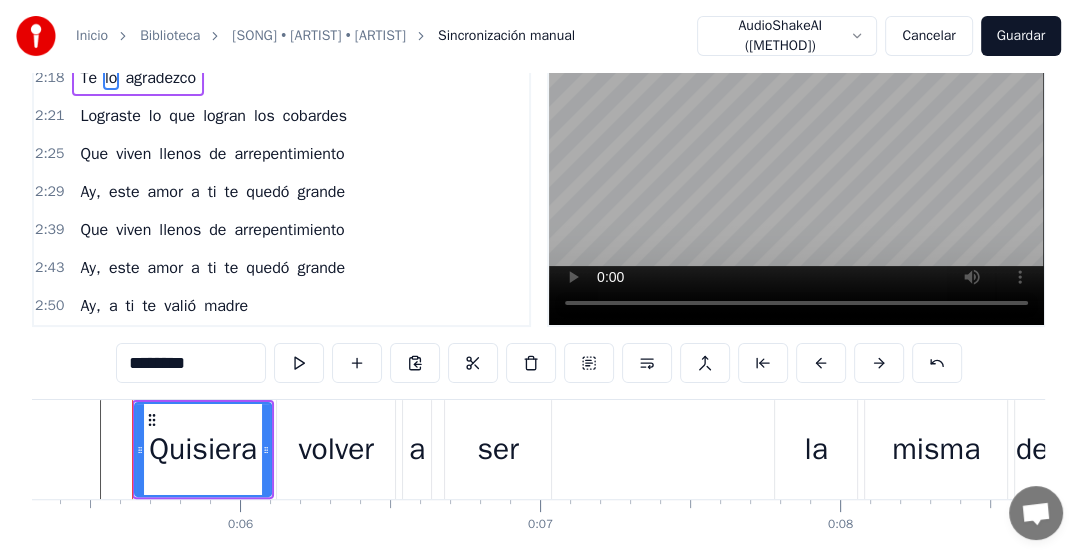 click on "0:05 Quisiera 0:06 volver a ser la misma de siempre 0:09 Y quisiera pensar que no he cambiado en nada 0:13 Y es mentira, tú me jodiste la vida 0:21 Y me perdí por tanto tiempo 0:23 Me encontré y ya no me suelto 0:25 Hoy quiero gritarle a cuatro vientos 0:31 Te lo agradezco 0:33 Hiciste lo que más me convenía 0:37 Tu amor fue de mentira y este honesto 0:41 Y al final ni te lo merecías 0:45 Te lo agradezco 0:47 Lograste lo que logran los cobardes 0:51 Y que viven llenos de arrepentimiento 0:55 Ay, este amor a ti te quedó grande 1:01 No pienso ni dedicarte 1:03 Ni una rola de despecho 1:05 Yo quise mejor echarle 1:07 Limón y sal a este pecho 1:09 Y la herida se borró como sabía 1:16 Te lo agradezco 1:19 Hiciste lo que más me convenía 1:23 Tu amor fue de mentira y este honesto 1:27 Y al final ni te lo merecías 1:30 Y te lo agradezco 1:33 Lograste lo que logran los cobardes 1:37 Que viven llenos de arrepentimiento 1:41 Ay, este amor a ti te quedó grande 1:47 Y tú que decías que no podría vivir sin" at bounding box center (281, 127) 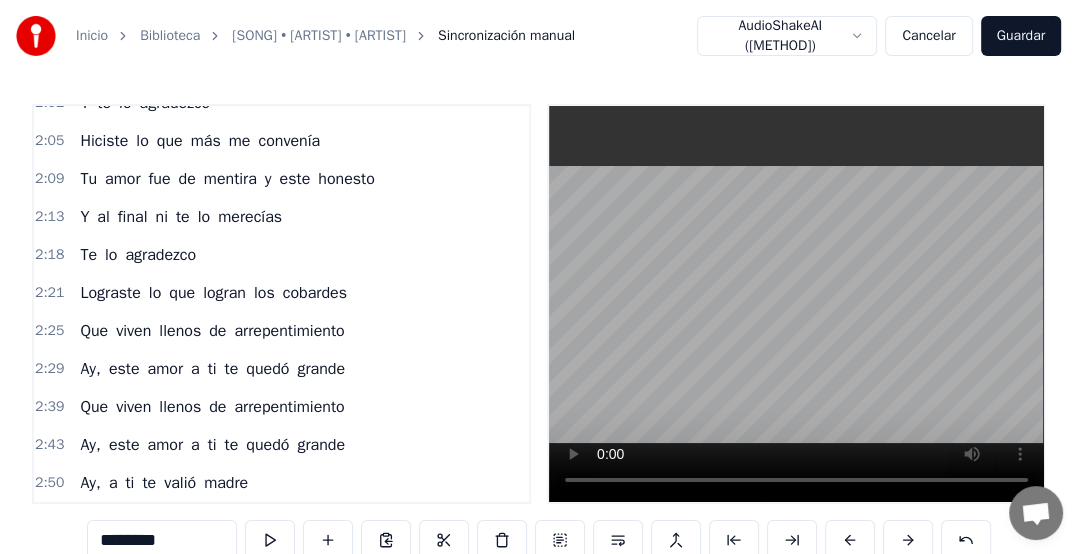 scroll, scrollTop: 0, scrollLeft: 0, axis: both 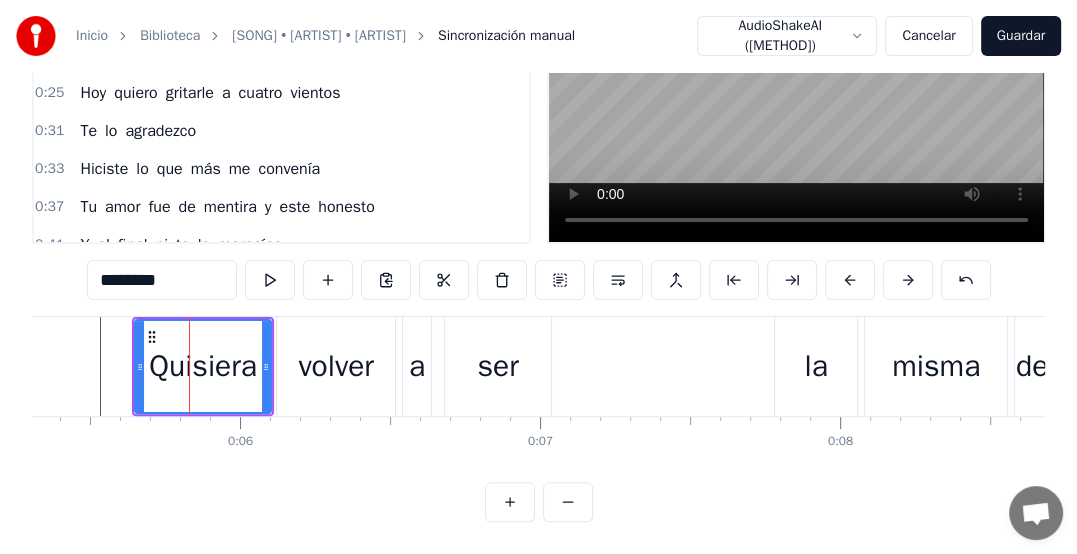 click at bounding box center [25750, 366] 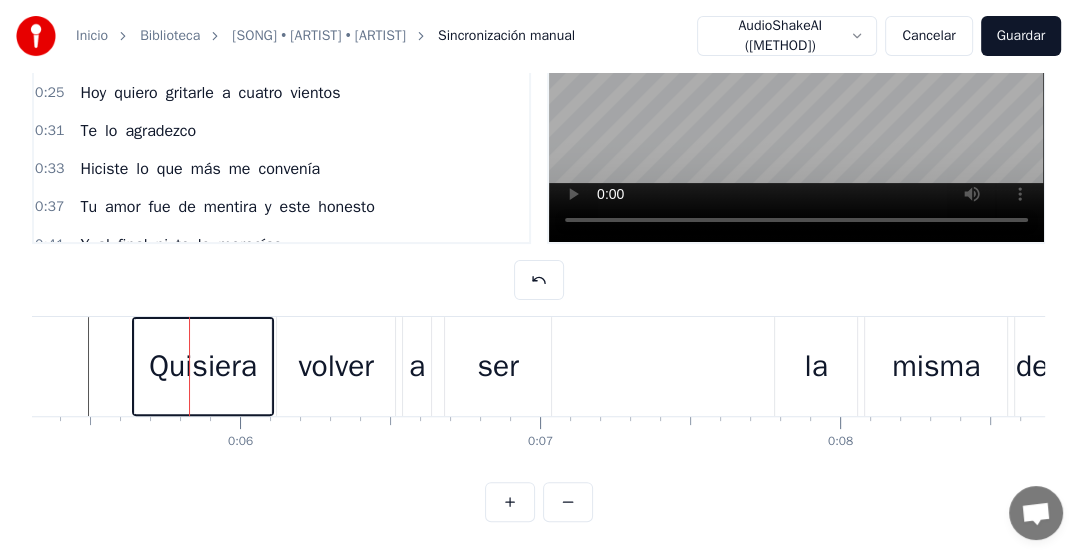 click on "Inicio Biblioteca Te Lo Agradezco • Kany García • Carin Leon Sincronización manual AudioShakeAI (Alineación) Cancelar Guardar 0:05 Quisiera 0:06 volver a ser la misma de siempre 0:09 Y quisiera pensar que no he cambiado en nada 0:13 Y es mentira, tú me jodiste la vida 0:21 Y me perdí por tanto tiempo 0:23 Me encontré y ya no me suelto 0:25 Hoy quiero gritarle a cuatro vientos 0:31 Te lo agradezco 0:33 Hiciste lo que más me convenía 0:37 Tu amor fue de mentira y este honesto 0:41 Y al final ni te lo merecías 0:45 Te lo agradezco 0:47 Lograste lo que logran los cobardes 0:51 Y que viven llenos de arrepentimiento 0:55 Ay, este amor a ti te quedó grande 1:01 No pienso ni dedicarte 1:03 Ni una rola de despecho 1:05 Yo quise mejor echarle 1:07 Limón y sal a este pecho 1:09 Y la herida se borró como sabía 1:16 Te lo agradezco 1:19 Hiciste lo que más me convenía 1:23 Tu amor fue de mentira y este honesto 1:27 Y al final ni te lo merecías 1:30 Y te lo agradezco 1:33 Lograste lo que logran los 1:37" at bounding box center [538, 131] 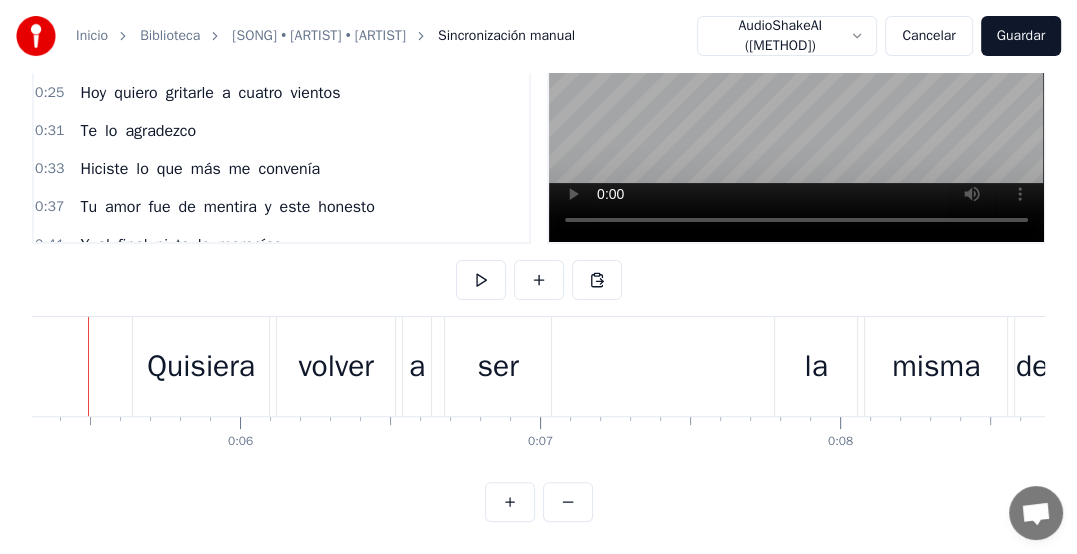 scroll, scrollTop: 0, scrollLeft: 1547, axis: horizontal 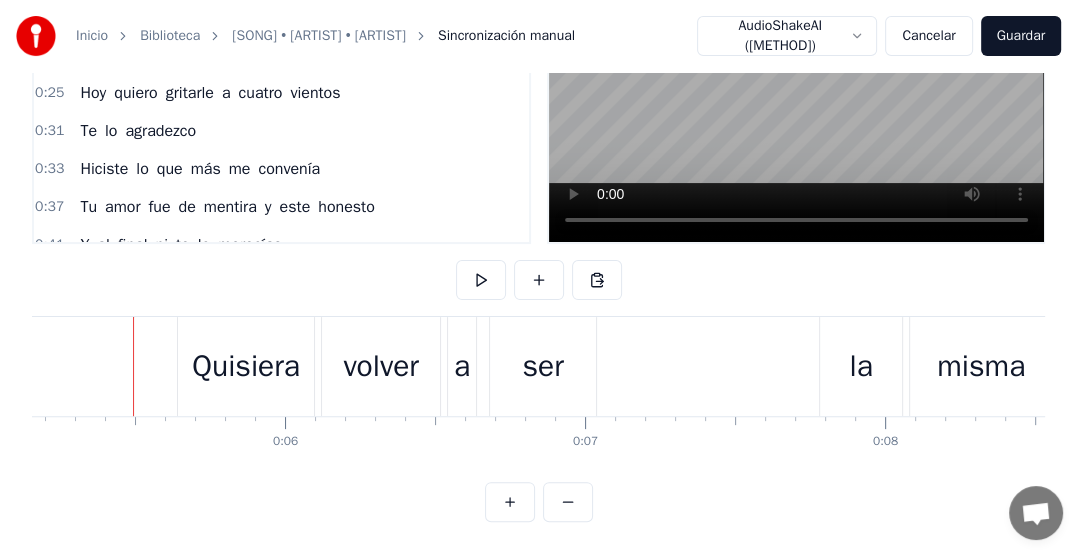 click at bounding box center [25795, 366] 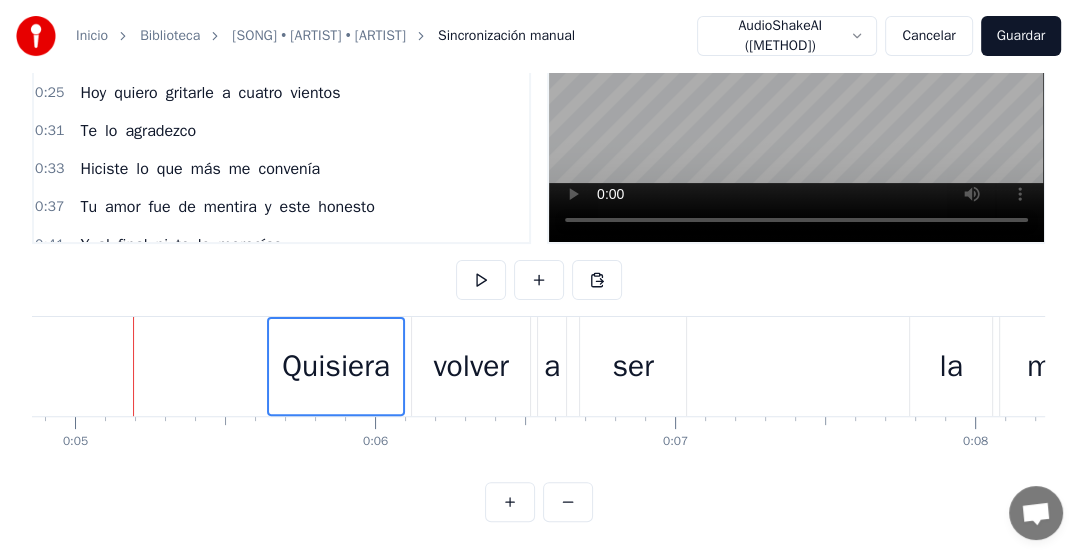 click on "Quisiera volver a ser la misma de siempre Y quisiera pensar que no he cambiado en nada Y es mentira, tú me jodiste la vida Y me perdí por tanto tiempo Me encontré y ya no me suelto Hoy quiero gritarle a cuatro vientos Te lo agradezco Hiciste lo que más me convenía Tu amor fue de mentira y este honesto Y al final ni te lo merecías Te lo agradezco Lograste lo que logran los cobardes Y que viven llenos de arrepentimiento Ay, este amor a ti te quedó grande No pienso ni dedicarte Ni una rola de despecho Yo quise mejor echarle Limón y sal a este pecho Y la herida se borró como sabía Te lo agradezco Hiciste lo que más me convenía Tu amor fue de mentira y este honesto Y al final ni te lo merecías Y te lo agradezco Lograste lo que logran los cobardes Que viven llenos de arrepentimiento Ay, este amor a ti te quedó grande Y tú que decías que no podría vivir sin ti Y buscas cualquier razón Pa' andar hablando de mí Ay, amor Que ganas de joderme el corazón Y te lo agradezco Hiciste lo que más me Tu fue" at bounding box center [25885, 366] 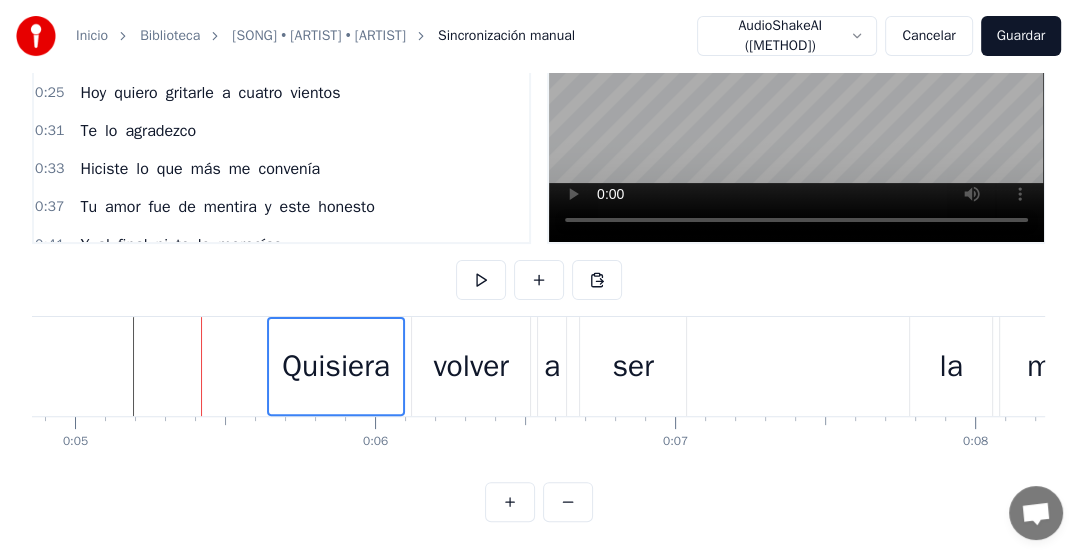 drag, startPoint x: 320, startPoint y: 348, endPoint x: 274, endPoint y: 363, distance: 48.38388 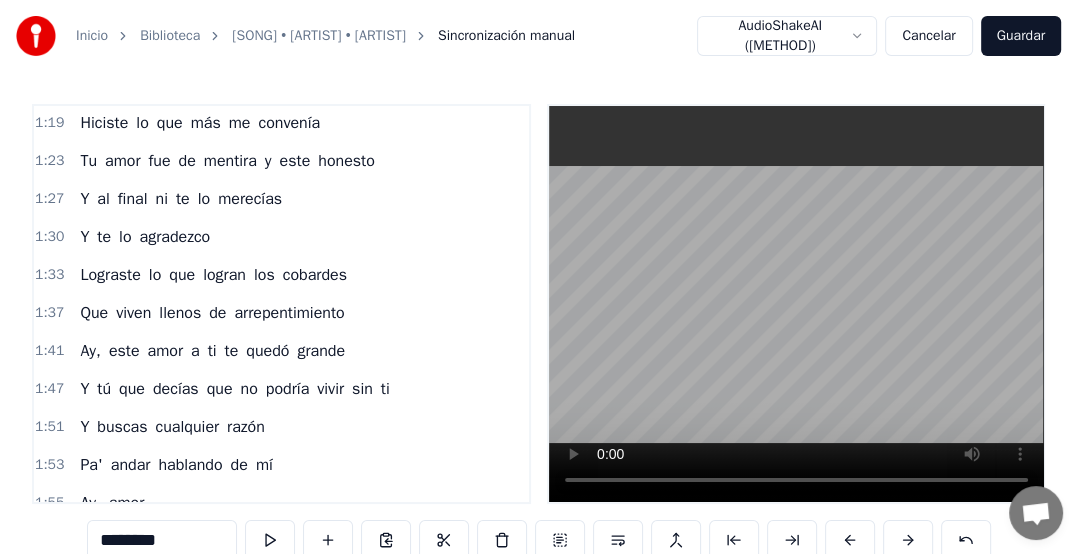 scroll, scrollTop: 1100, scrollLeft: 0, axis: vertical 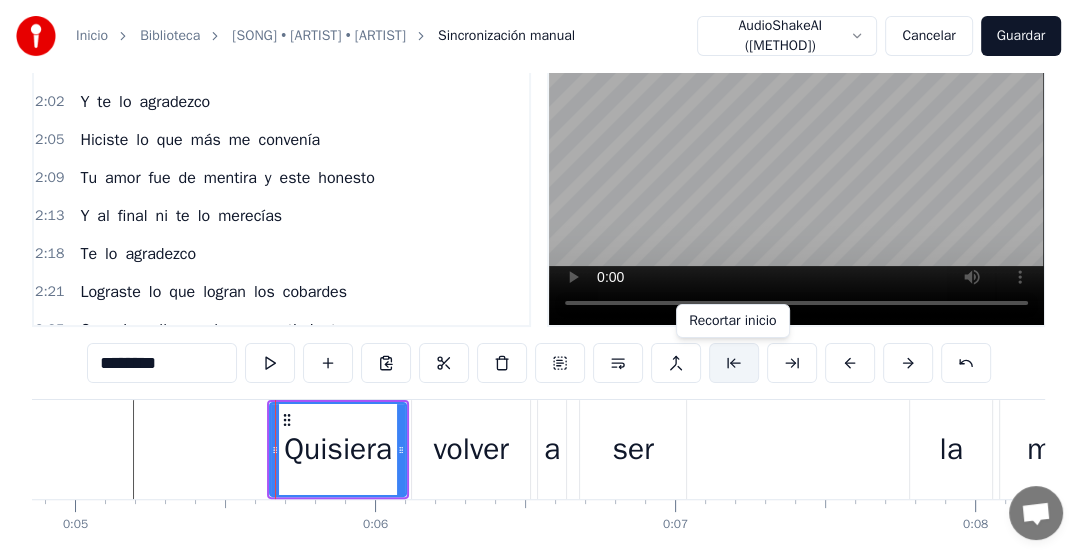 click at bounding box center [734, 363] 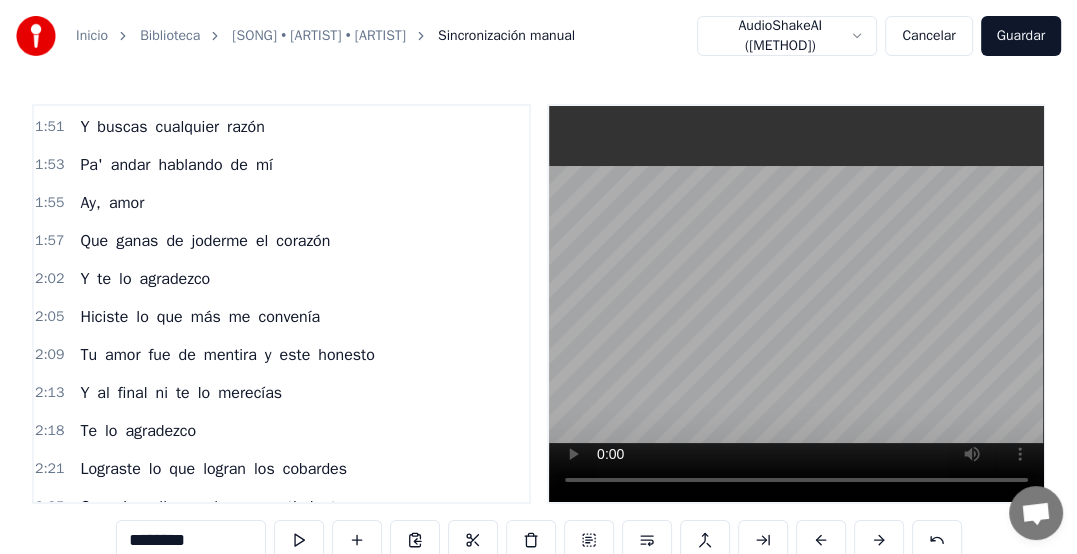 scroll, scrollTop: 88, scrollLeft: 0, axis: vertical 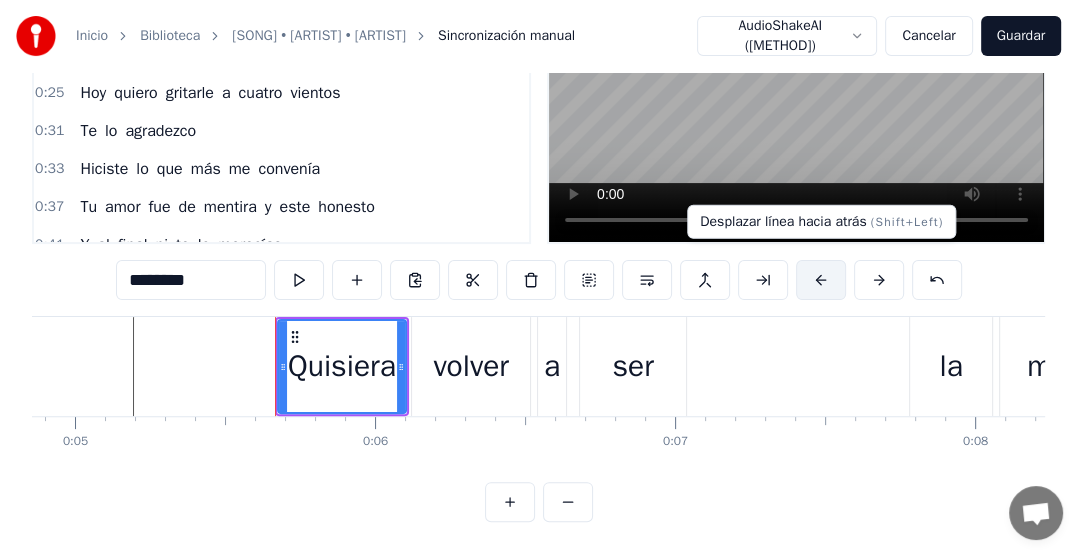 click at bounding box center [821, 280] 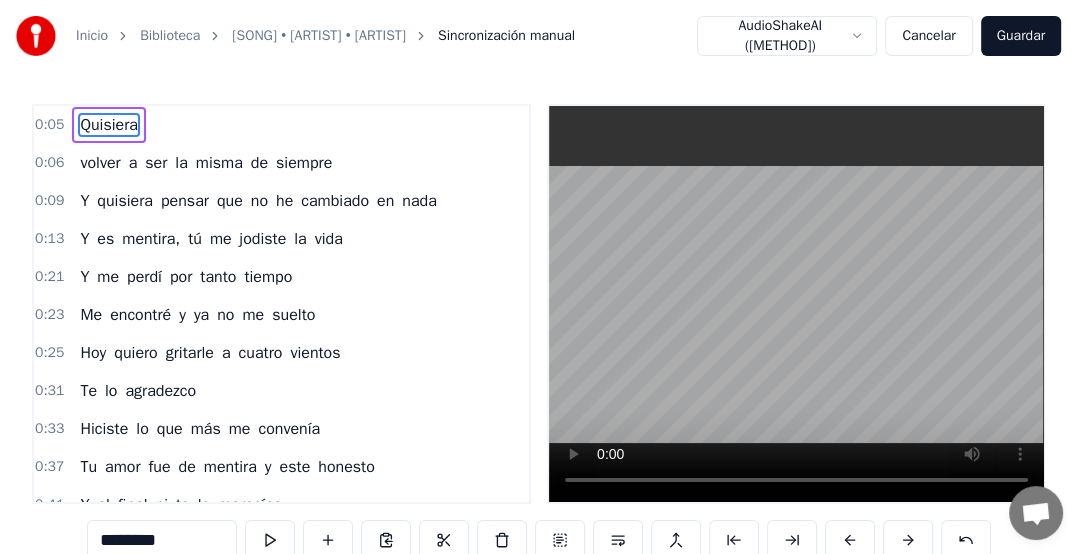 scroll, scrollTop: 277, scrollLeft: 0, axis: vertical 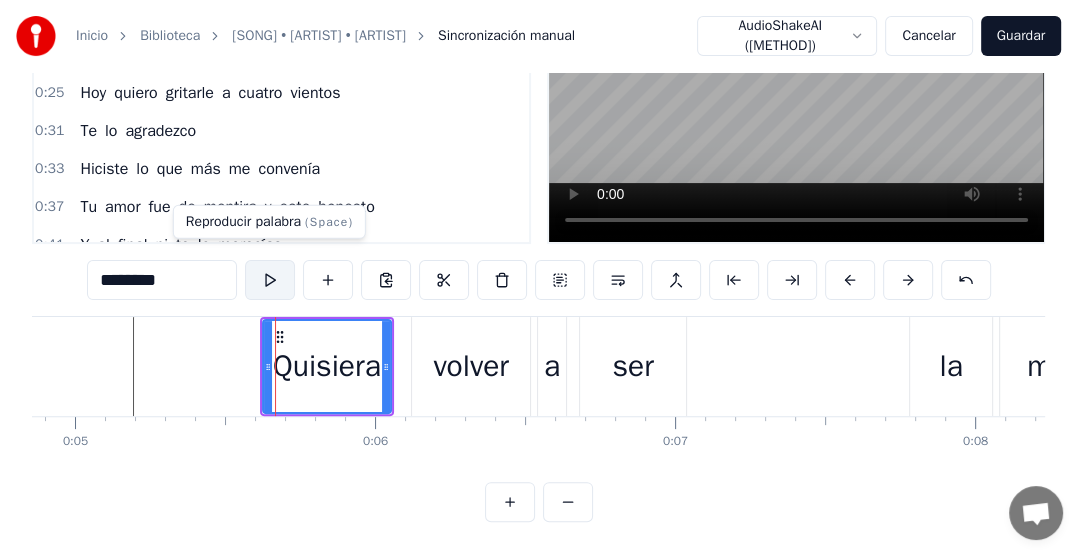 click at bounding box center [270, 280] 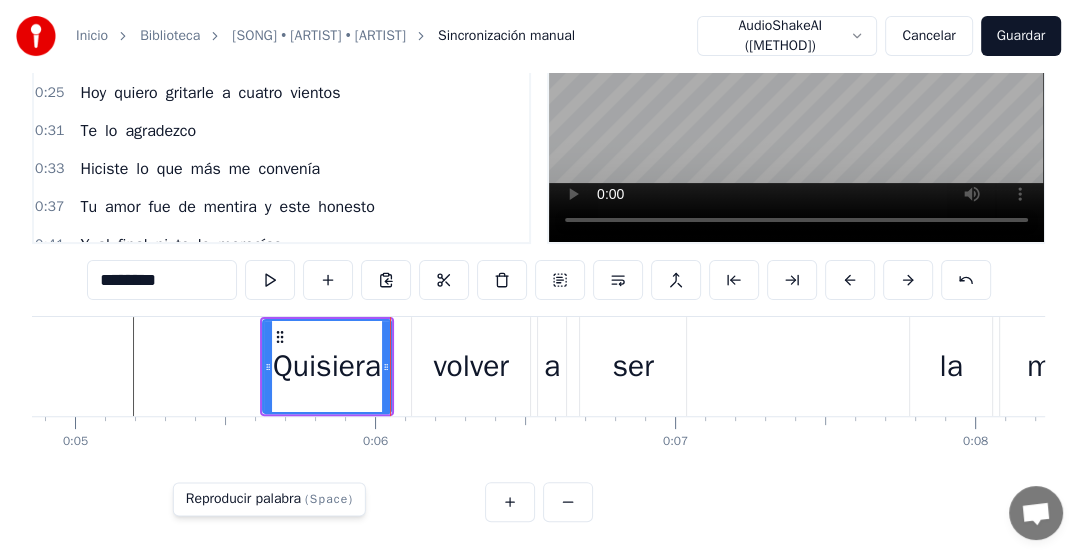 scroll, scrollTop: 0, scrollLeft: 0, axis: both 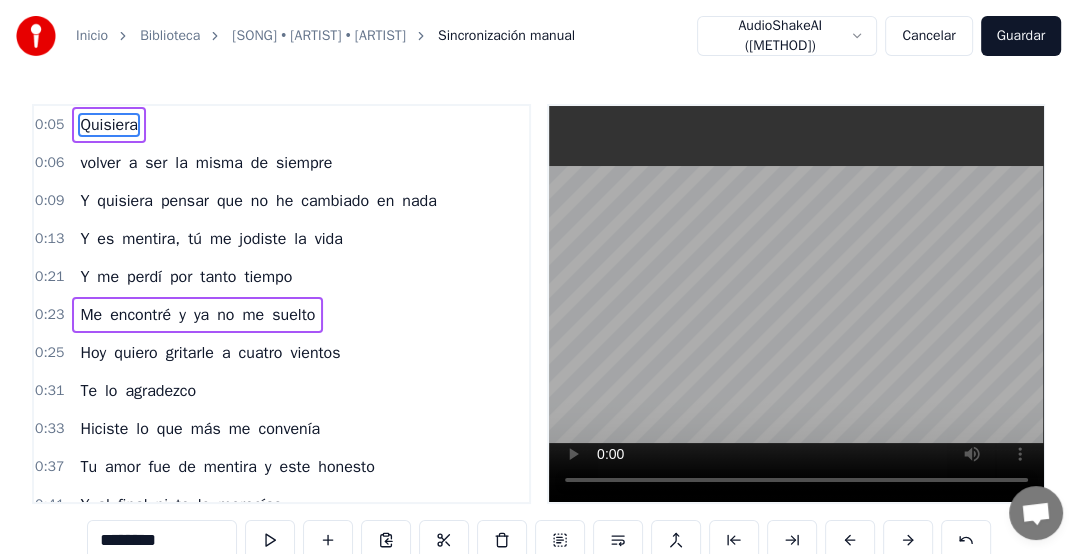 drag, startPoint x: 97, startPoint y: 132, endPoint x: 226, endPoint y: 300, distance: 211.8136 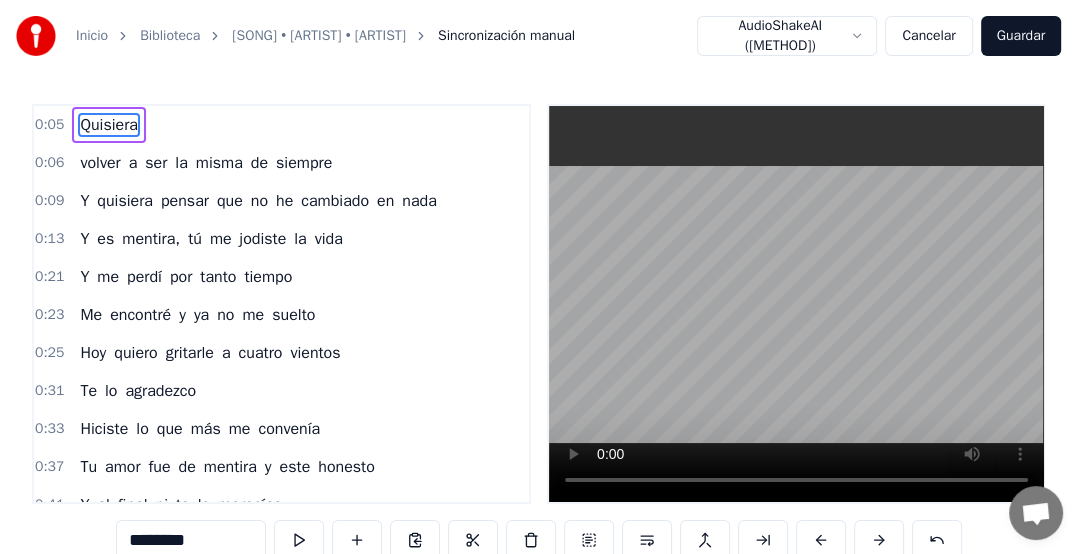 click on "Quisiera" at bounding box center (109, 125) 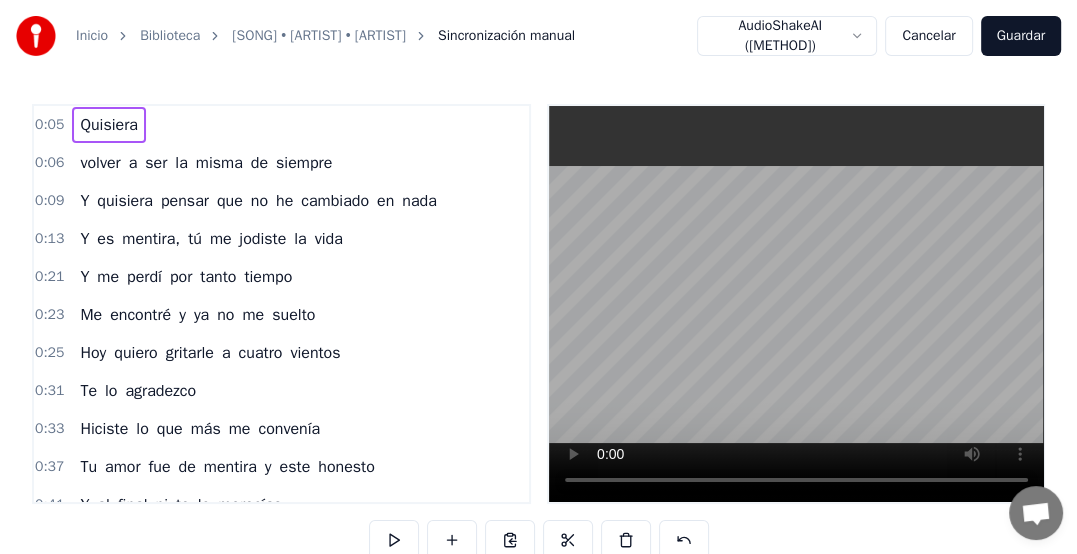 click on "0:05" at bounding box center [49, 125] 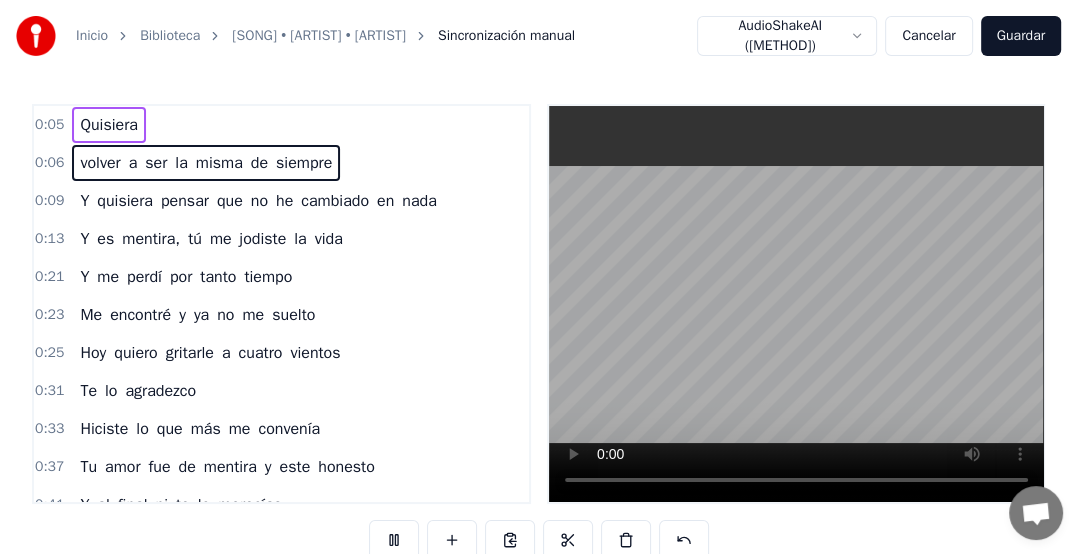 scroll, scrollTop: 0, scrollLeft: 2404, axis: horizontal 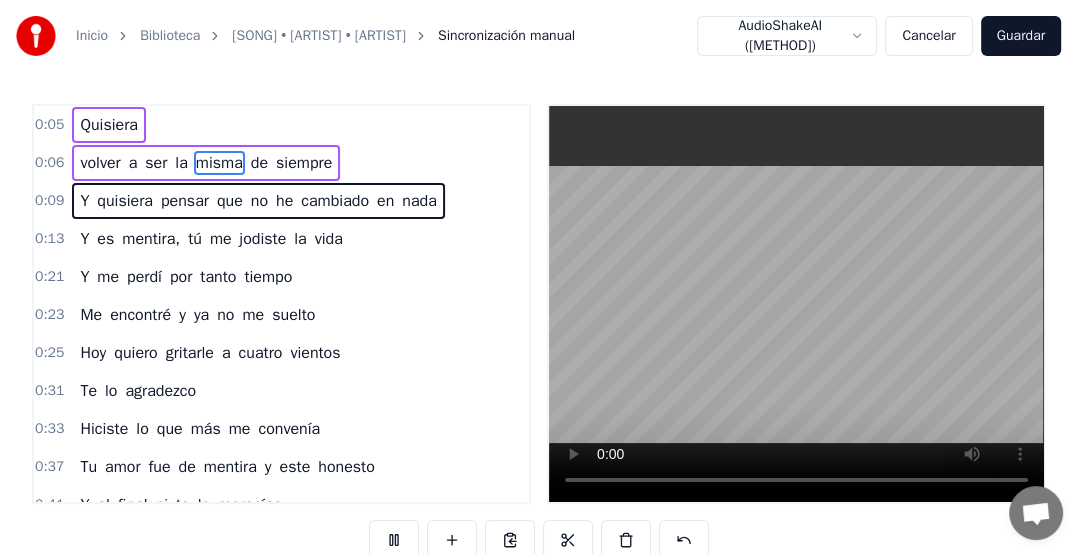 click on "volver" at bounding box center [100, 163] 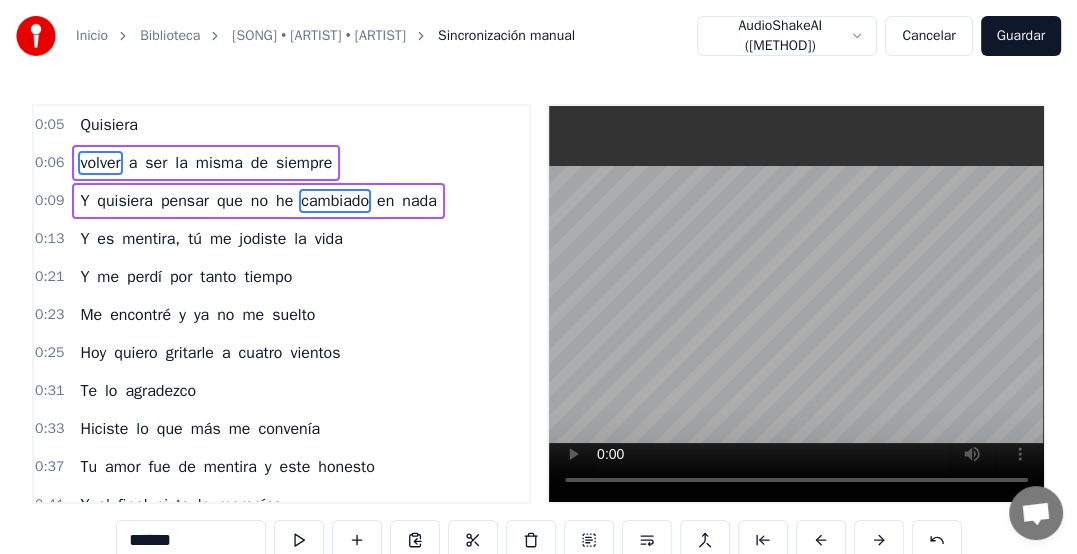scroll, scrollTop: 0, scrollLeft: 0, axis: both 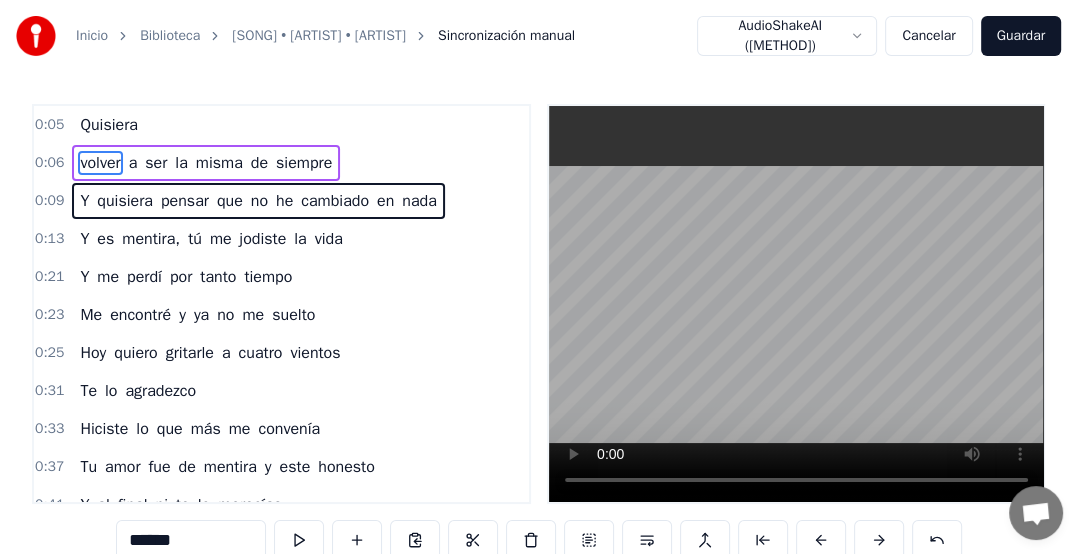 drag, startPoint x: 92, startPoint y: 124, endPoint x: 144, endPoint y: 128, distance: 52.153618 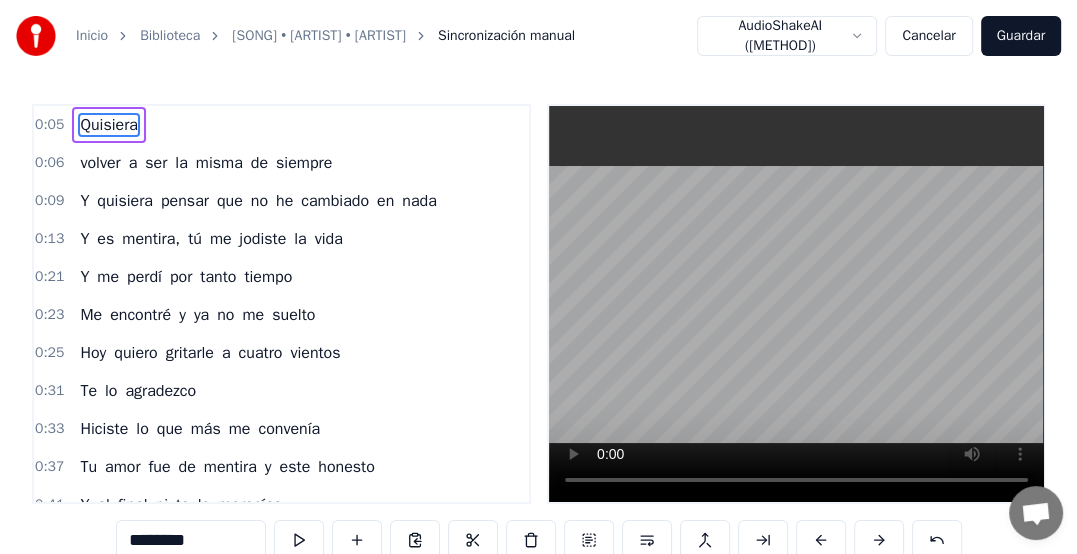 scroll, scrollTop: 0, scrollLeft: 1584, axis: horizontal 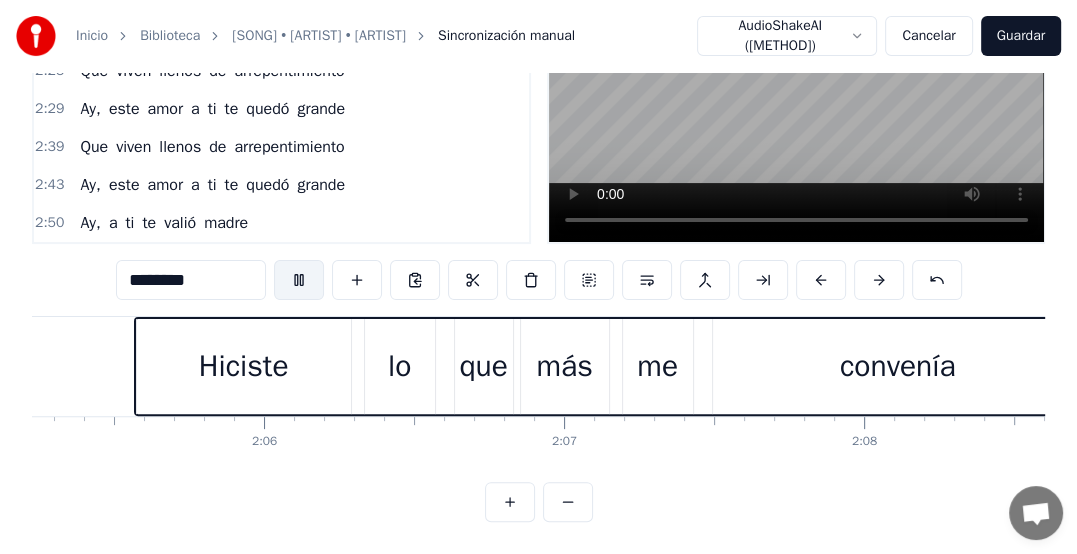 click at bounding box center (299, 280) 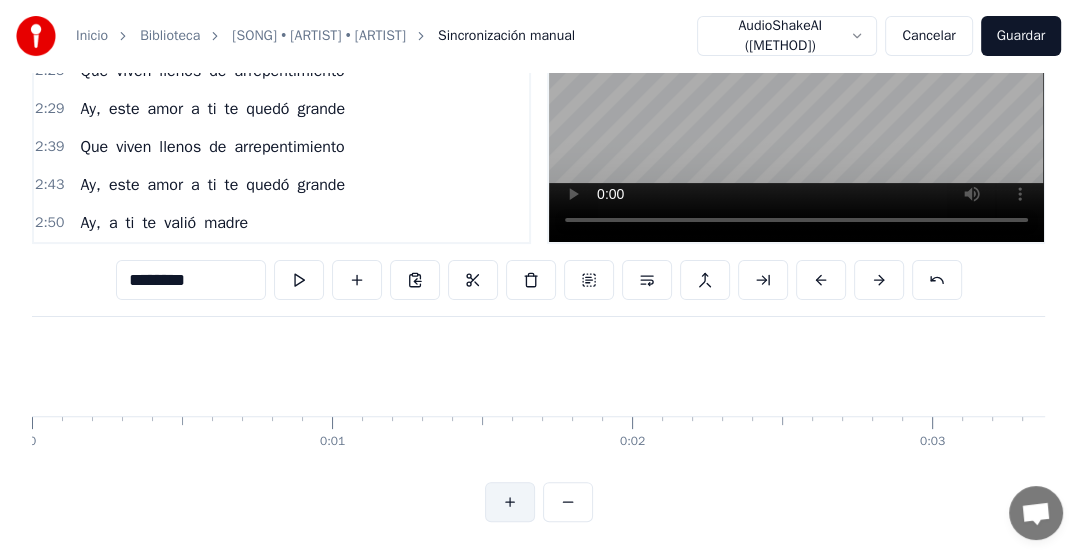 click at bounding box center [510, 502] 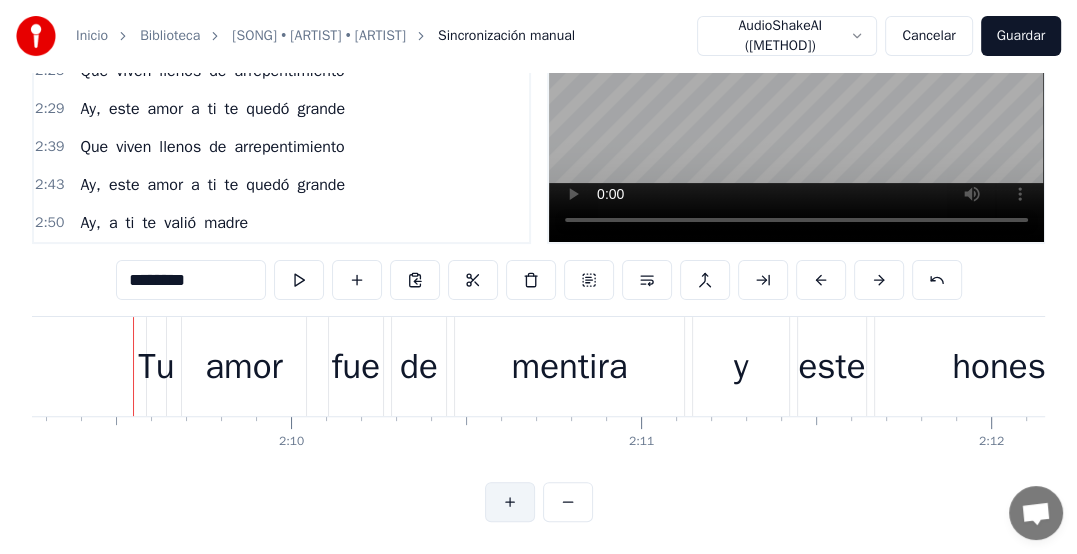 click at bounding box center (510, 502) 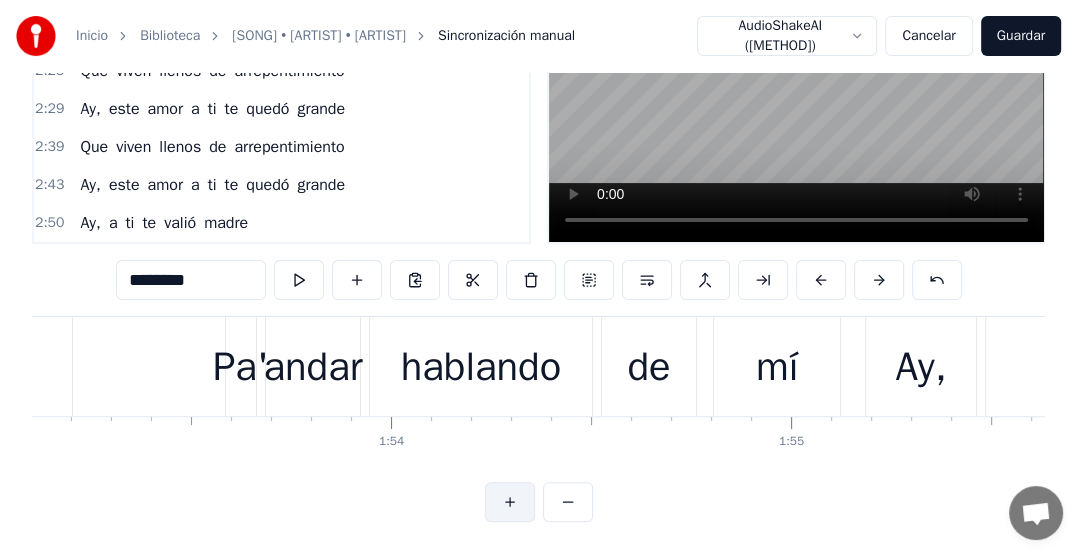 click at bounding box center (510, 502) 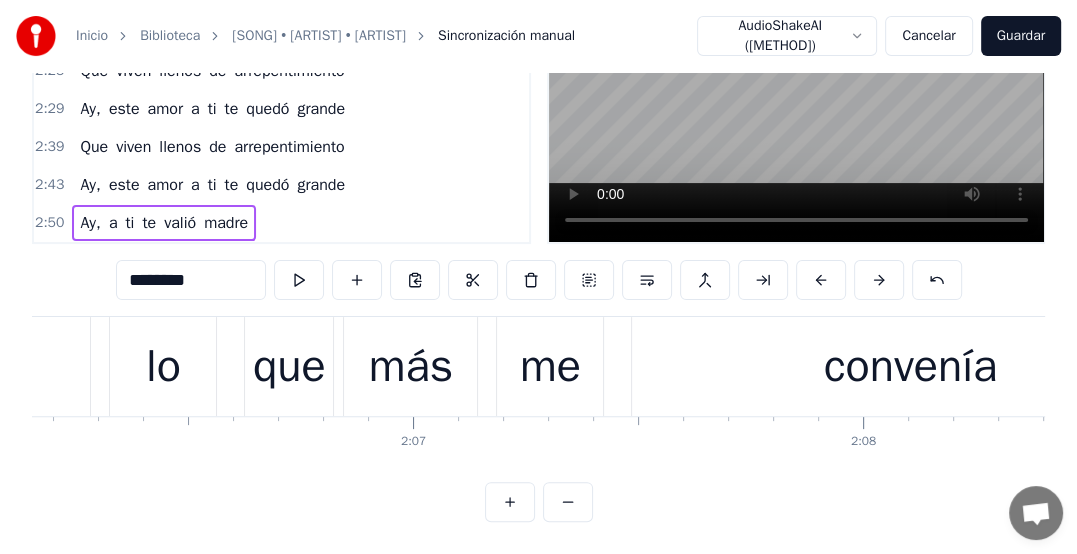 scroll, scrollTop: 0, scrollLeft: 56756, axis: horizontal 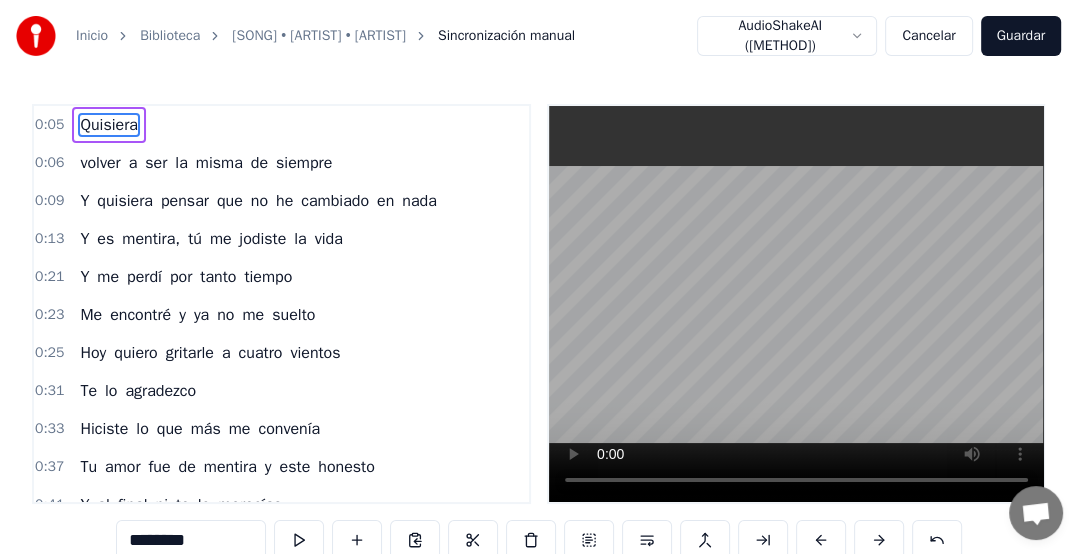 click on "Quisiera" at bounding box center (109, 125) 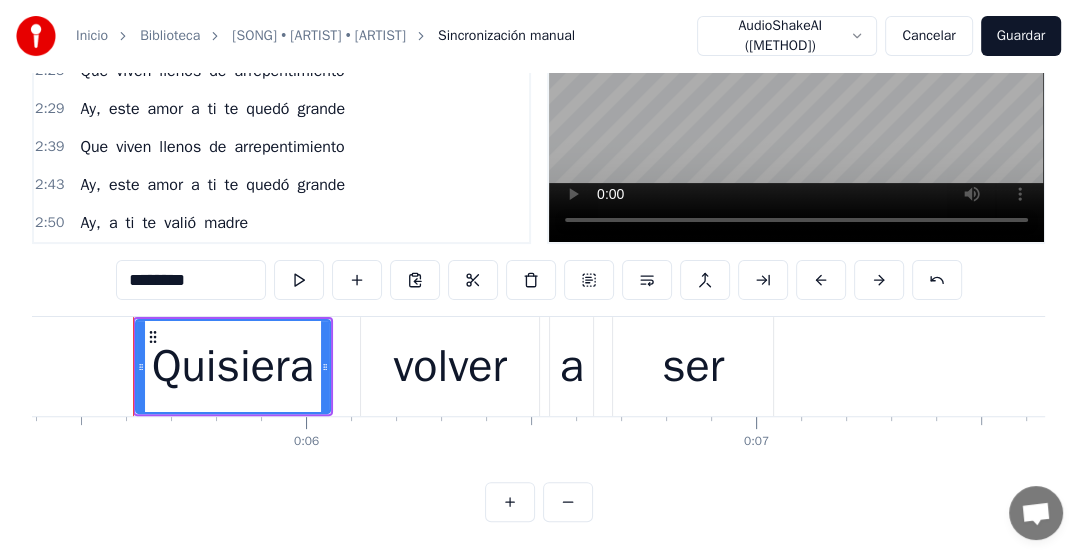 click 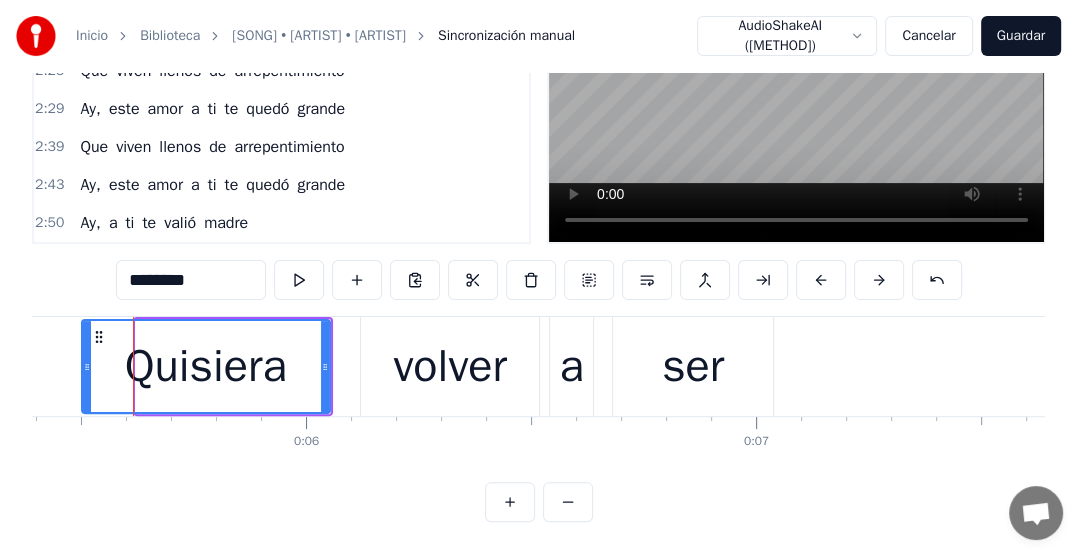 drag, startPoint x: 136, startPoint y: 350, endPoint x: 272, endPoint y: 352, distance: 136.01471 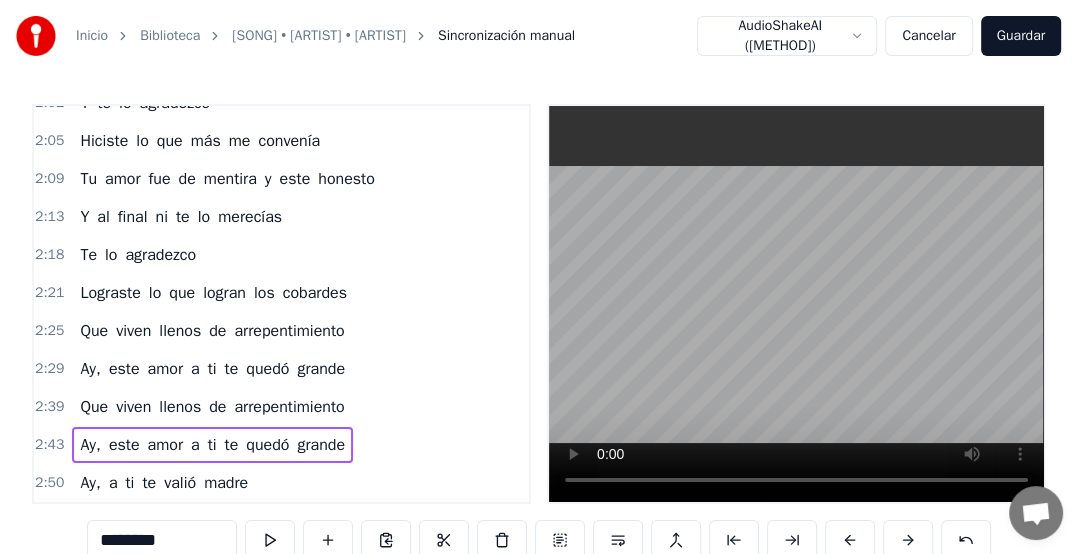 scroll, scrollTop: 172, scrollLeft: 0, axis: vertical 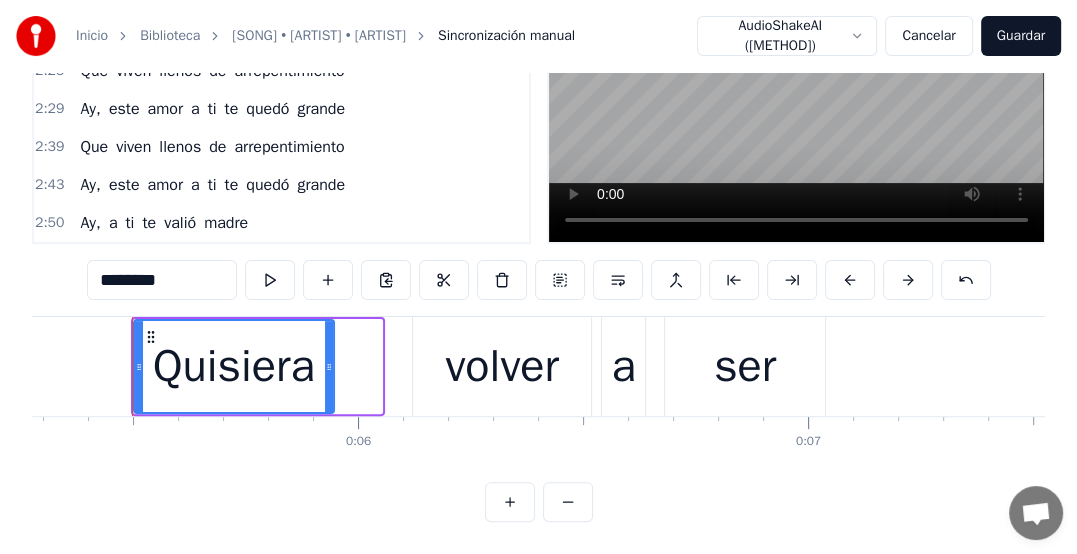 drag, startPoint x: 374, startPoint y: 352, endPoint x: 326, endPoint y: 372, distance: 52 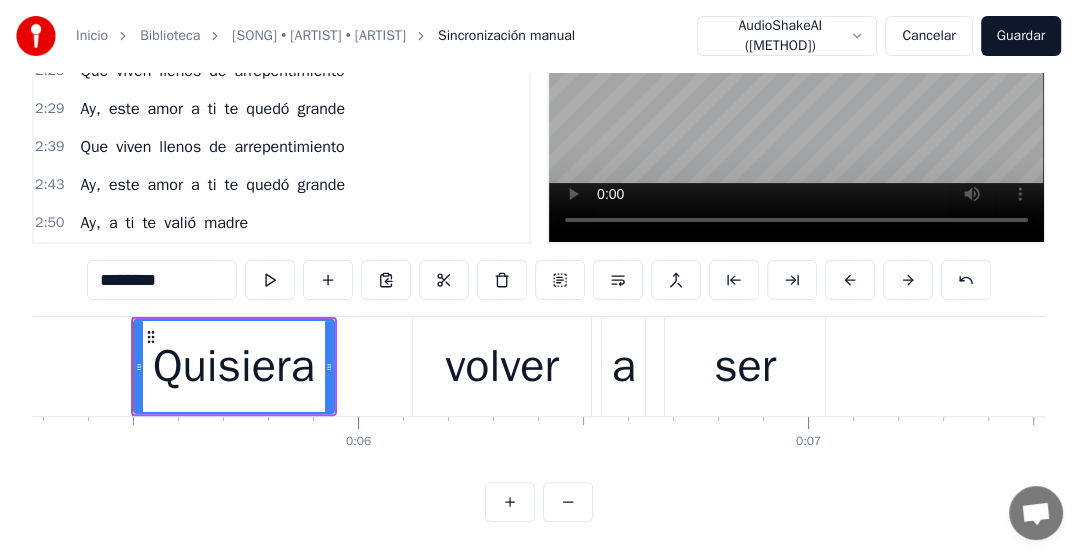 drag, startPoint x: 468, startPoint y: 352, endPoint x: 436, endPoint y: 355, distance: 32.140316 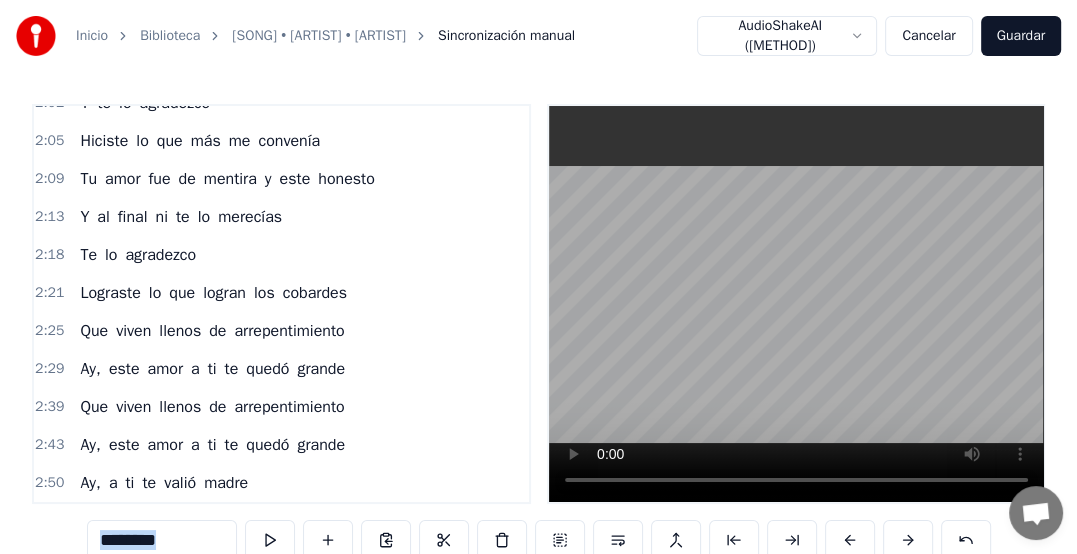scroll, scrollTop: 277, scrollLeft: 0, axis: vertical 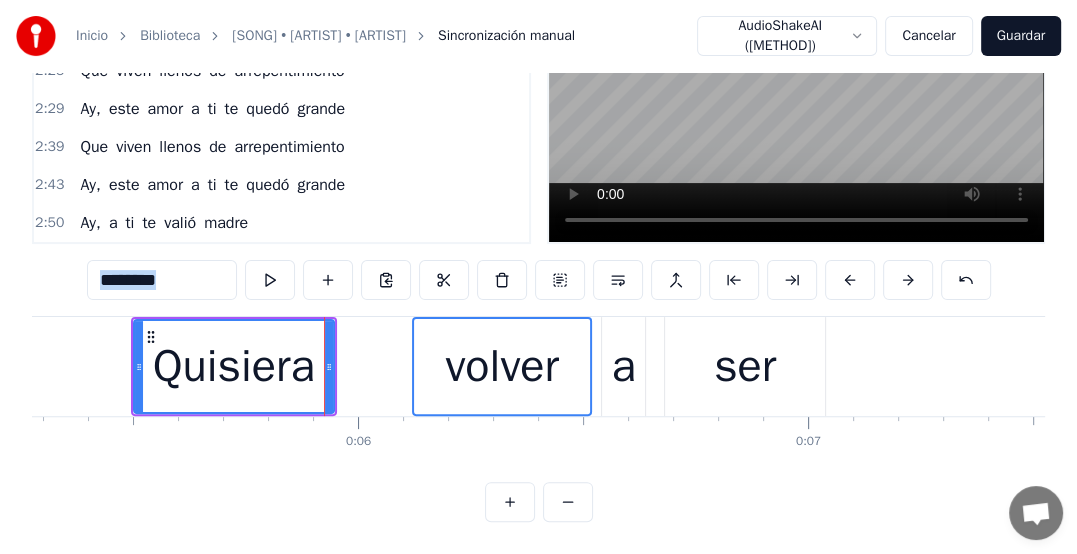 click on "volver" at bounding box center (502, 366) 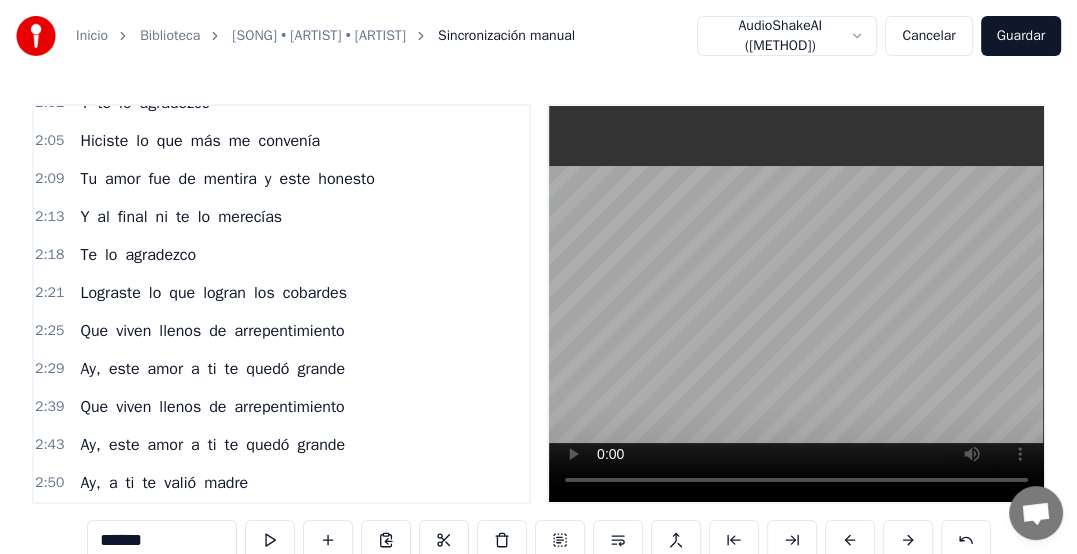 scroll, scrollTop: 277, scrollLeft: 0, axis: vertical 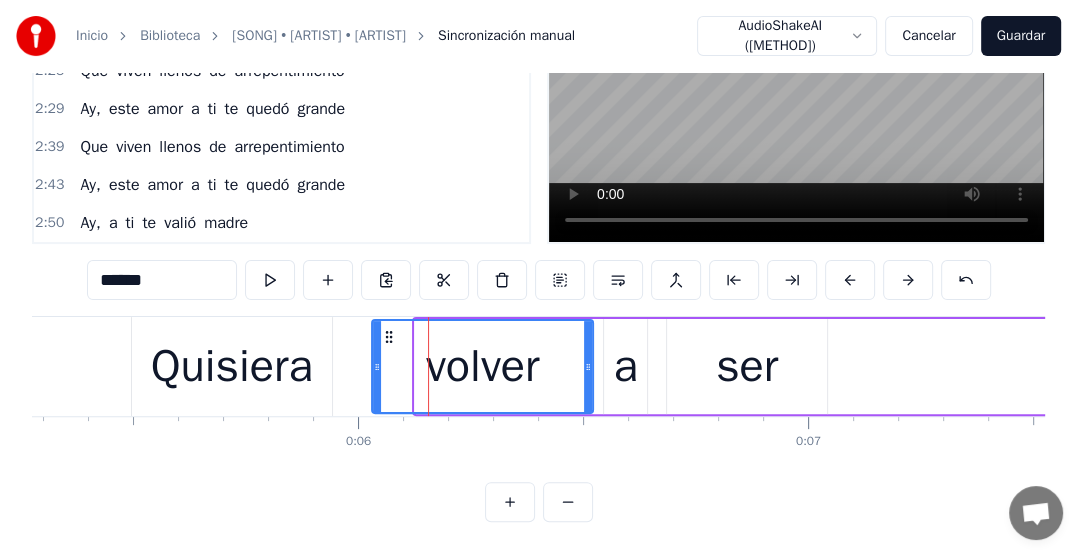 drag, startPoint x: 421, startPoint y: 348, endPoint x: 378, endPoint y: 361, distance: 44.922153 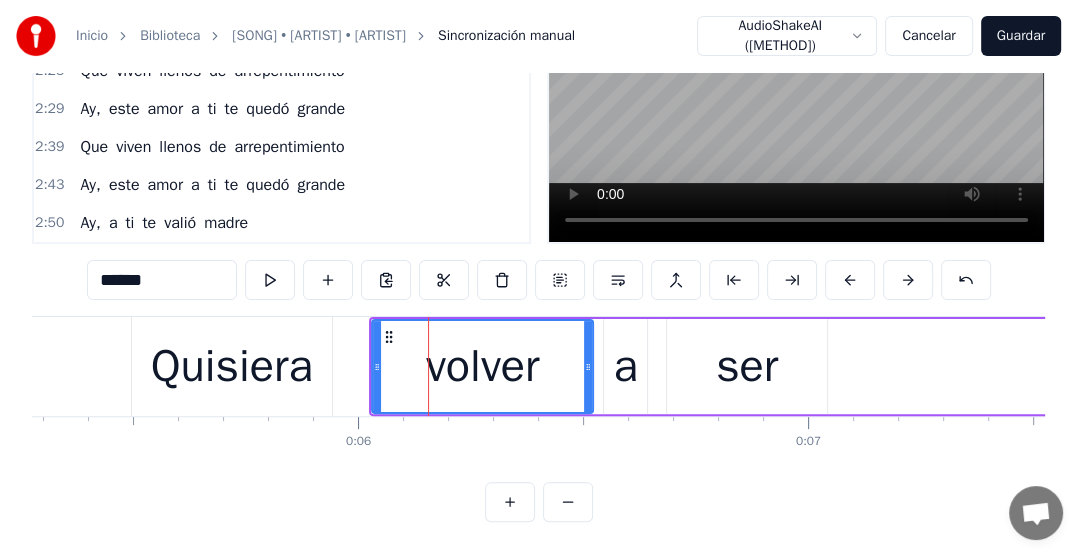 scroll, scrollTop: 67, scrollLeft: 0, axis: vertical 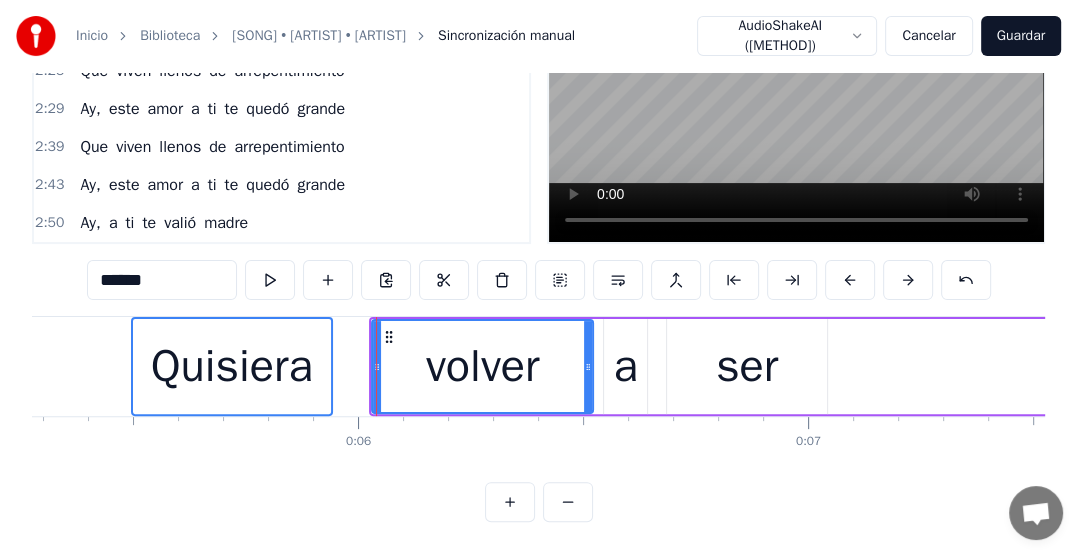 click on "Quisiera" at bounding box center [232, 367] 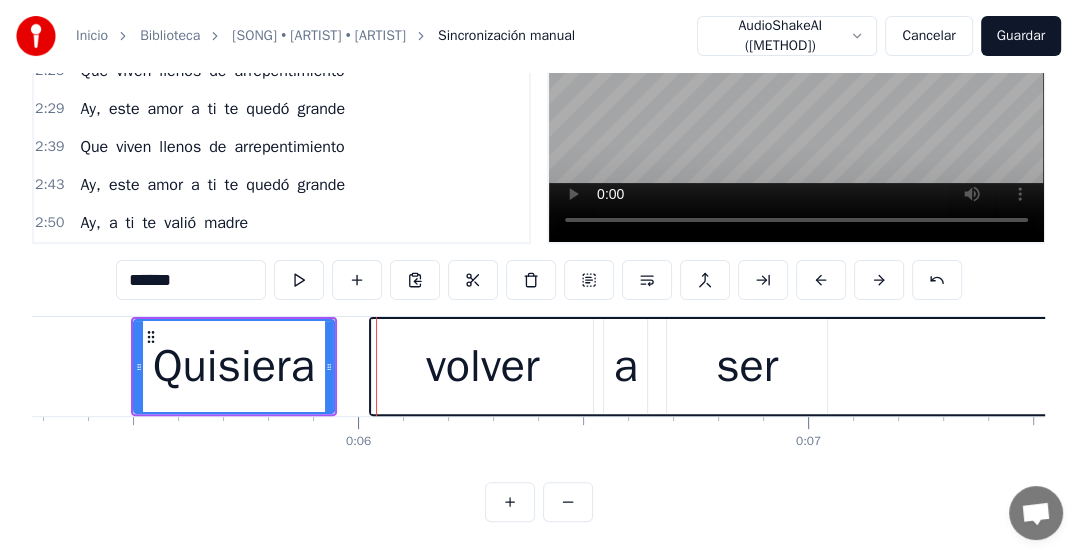 type on "********" 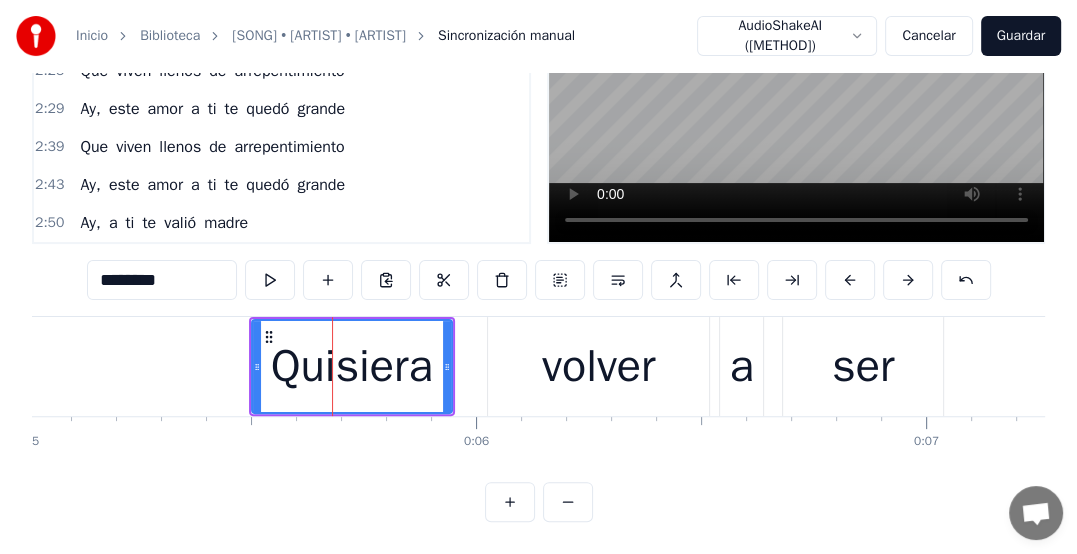 scroll, scrollTop: 0, scrollLeft: 2214, axis: horizontal 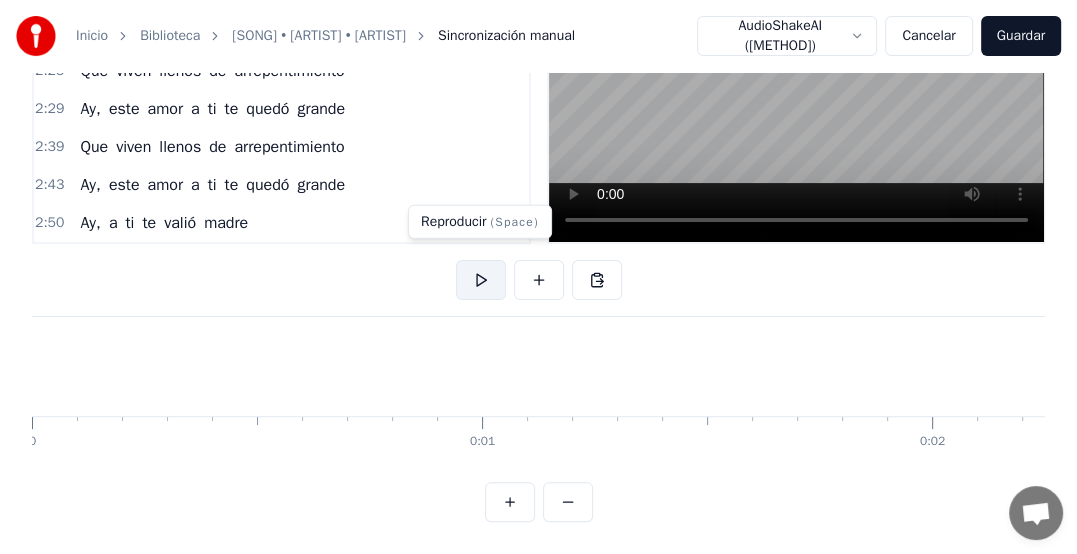click at bounding box center (481, 280) 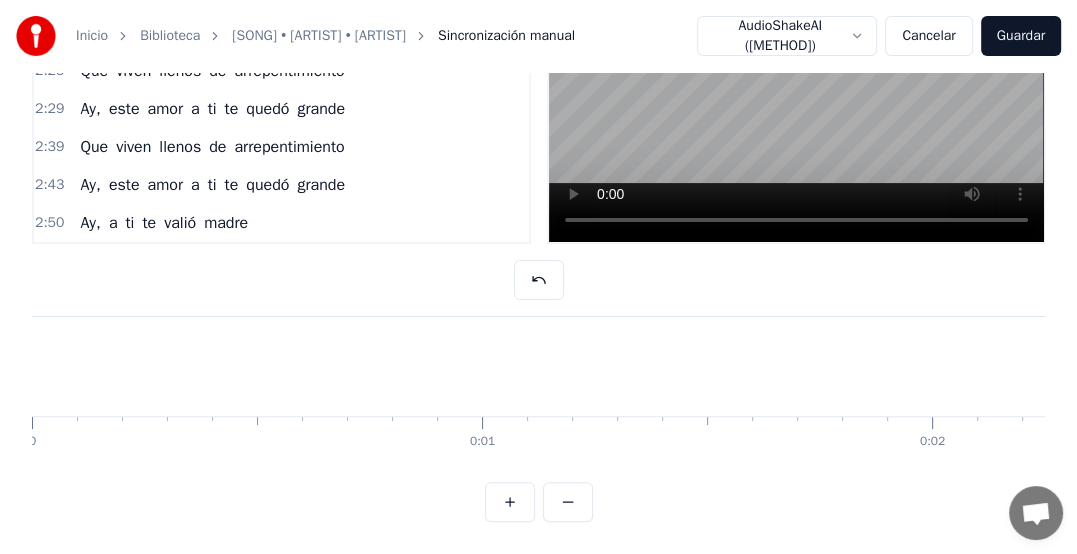 scroll, scrollTop: 0, scrollLeft: 0, axis: both 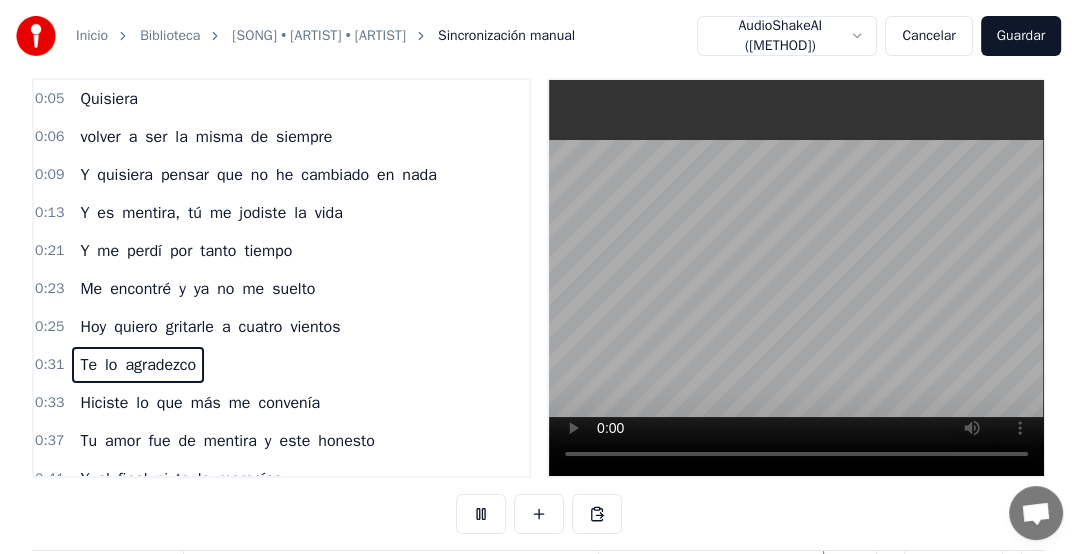 click on "0:31" at bounding box center [49, 365] 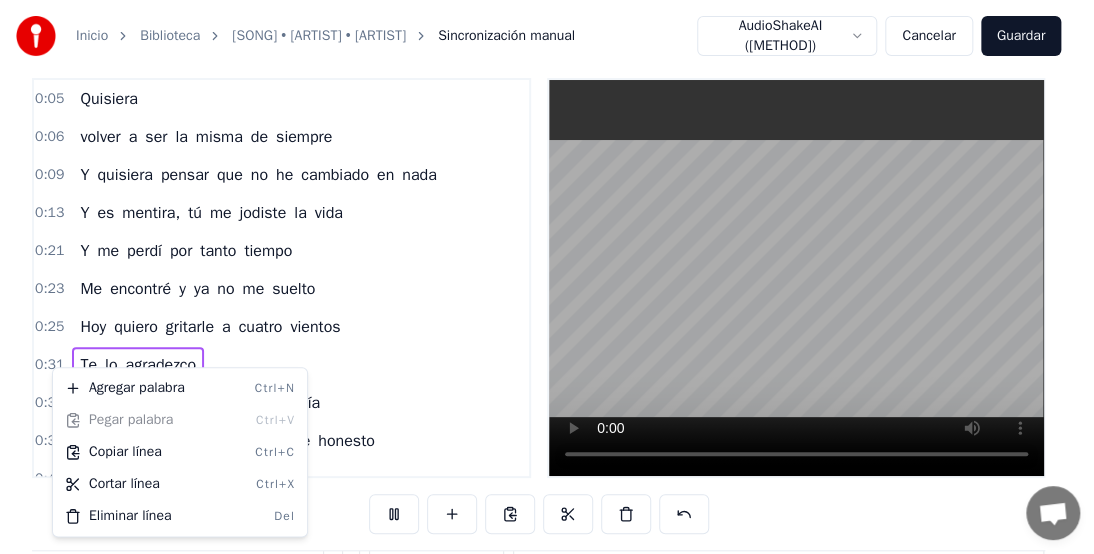 scroll, scrollTop: 0, scrollLeft: 18248, axis: horizontal 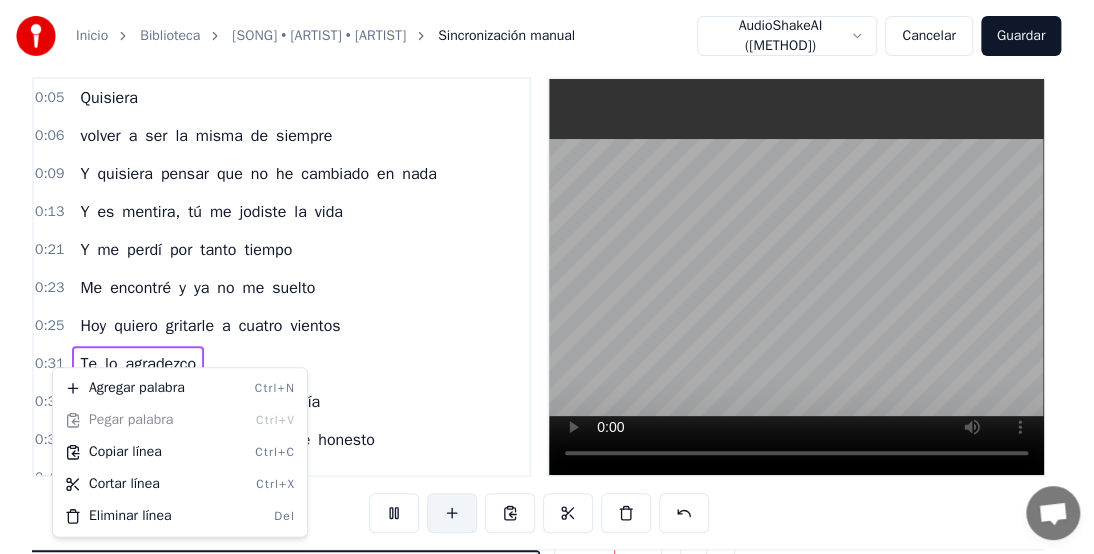 click on "Inicio Biblioteca Te Lo Agradezco • Kany García • Carin Leon Sincronización manual AudioShakeAI (Alineación) Cancelar Guardar 0:05 Quisiera 0:06 volver a ser la misma de siempre 0:09 Y quisiera pensar que no he cambiado en nada 0:13 Y es mentira, tú me jodiste la vida 0:21 Y me perdí por tanto tiempo 0:23 Me encontré y ya no me suelto 0:25 Hoy quiero gritarle a cuatro vientos 0:31 Te lo agradezco 0:33 Hiciste lo que más me convenía 0:37 Tu amor fue de mentira y este honesto 0:41 Y al final ni te lo merecías 0:45 Te lo agradezco 0:47 Lograste lo que logran los cobardes 0:51 Y que viven llenos de arrepentimiento 0:55 Ay, este amor a ti te quedó grande 1:01 No pienso ni dedicarte 1:03 Ni una rola de despecho 1:05 Yo quise mejor echarle 1:07 Limón y sal a este pecho 1:09 Y la herida se borró como sabía 1:16 Te lo agradezco 1:19 Hiciste lo que más me convenía 1:23 Tu amor fue de mentira y este honesto 1:27 Y al final ni te lo merecías 1:30 Y te lo agradezco 1:33 Lograste lo que logran los 1:37" at bounding box center (547, 380) 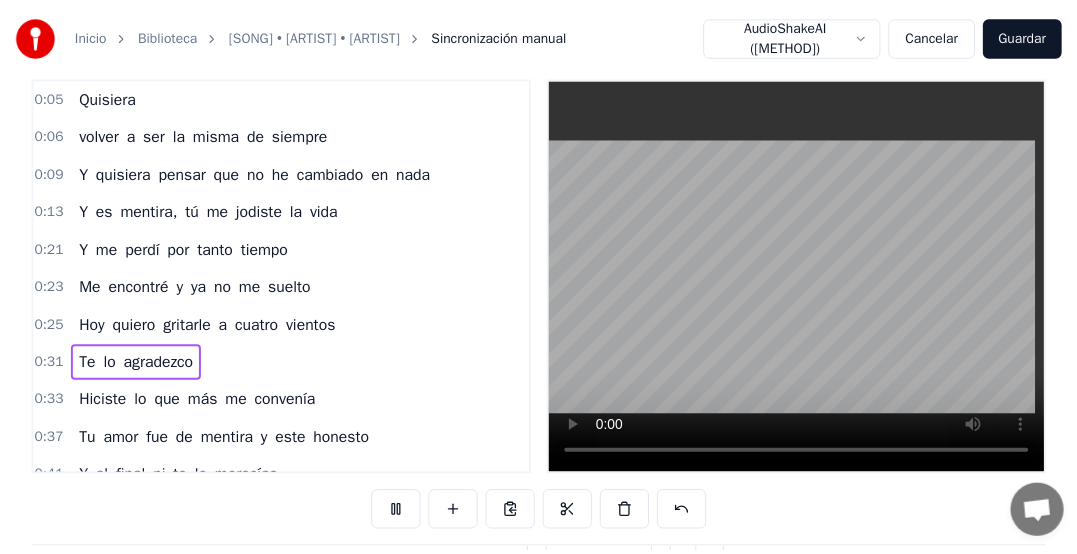 scroll, scrollTop: 0, scrollLeft: 21920, axis: horizontal 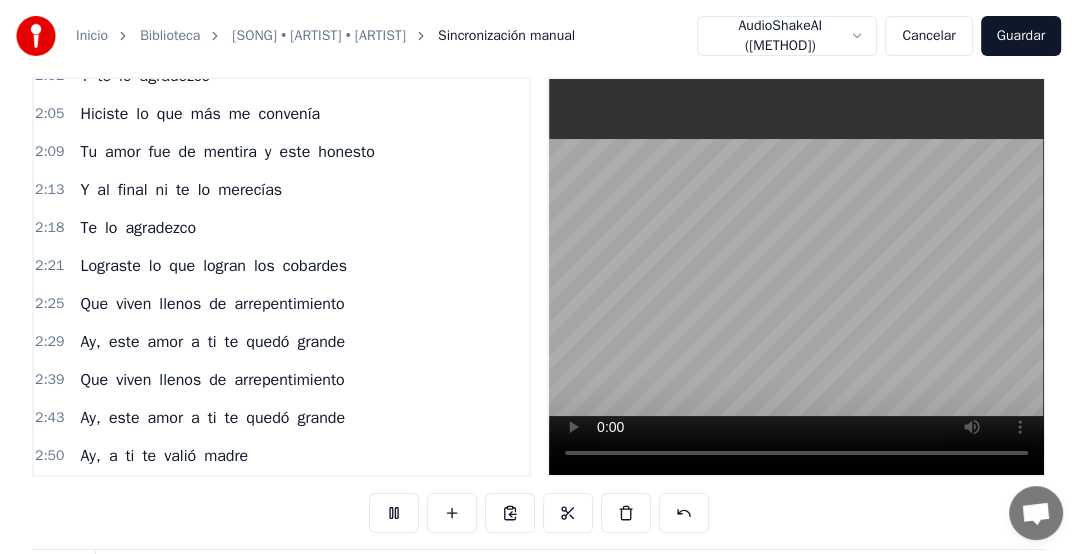 click on "Inicio Biblioteca Te Lo Agradezco • Kany García • Carin Leon Sincronización manual AudioShakeAI (Alineación) Cancelar Guardar 0:05 Quisiera 0:06 volver a ser la misma de siempre 0:09 Y quisiera pensar que no he cambiado en nada 0:13 Y es mentira, tú me jodiste la vida 0:21 Y me perdí por tanto tiempo 0:23 Me encontré y ya no me suelto 0:25 Hoy quiero gritarle a cuatro vientos 0:31 Te lo agradezco 0:33 Hiciste lo que más me convenía 0:37 Tu amor fue de mentira y este honesto 0:41 Y al final ni te lo merecías 0:45 Te lo agradezco 0:47 Lograste lo que logran los cobardes 0:51 Y que viven llenos de arrepentimiento 0:55 Ay, este amor a ti te quedó grande 1:01 No pienso ni dedicarte 1:03 Ni una rola de despecho 1:05 Yo quise mejor echarle 1:07 Limón y sal a este pecho 1:09 Y la herida se borró como sabía 1:16 Te lo agradezco 1:19 Hiciste lo que más me convenía 1:23 Tu amor fue de mentira y este honesto 1:27 Y al final ni te lo merecías 1:30 Y te lo agradezco 1:33 Lograste lo que logran los 1:37" at bounding box center (538, 380) 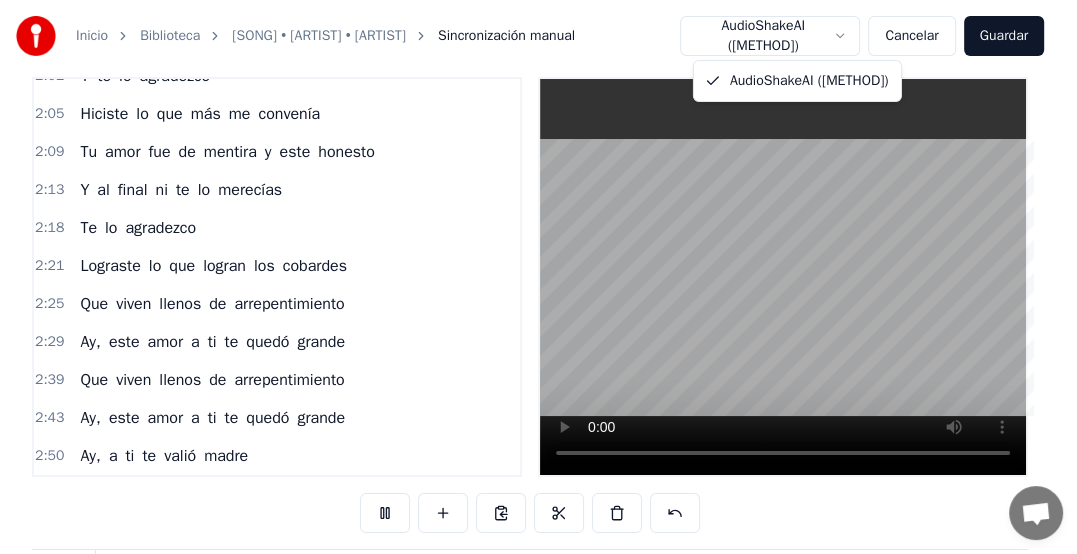 click on "Inicio Biblioteca Te Lo Agradezco • Kany García • Carin Leon Sincronización manual AudioShakeAI (Alineación) Cancelar Guardar 0:05 Quisiera 0:06 volver a ser la misma de siempre 0:09 Y quisiera pensar que no he cambiado en nada 0:13 Y es mentira, tú me jodiste la vida 0:21 Y me perdí por tanto tiempo 0:23 Me encontré y ya no me suelto 0:25 Hoy quiero gritarle a cuatro vientos 0:31 Te lo agradezco 0:33 Hiciste lo que más me convenía 0:37 Tu amor fue de mentira y este honesto 0:41 Y al final ni te lo merecías 0:45 Te lo agradezco 0:47 Lograste lo que logran los cobardes 0:51 Y que viven llenos de arrepentimiento 0:55 Ay, este amor a ti te quedó grande 1:01 No pienso ni dedicarte 1:03 Ni una rola de despecho 1:05 Yo quise mejor echarle 1:07 Limón y sal a este pecho 1:09 Y la herida se borró como sabía 1:16 Te lo agradezco 1:19 Hiciste lo que más me convenía 1:23 Tu amor fue de mentira y este honesto 1:27 Y al final ni te lo merecías 1:30 Y te lo agradezco 1:33 Lograste lo que logran los 1:37" at bounding box center (538, 380) 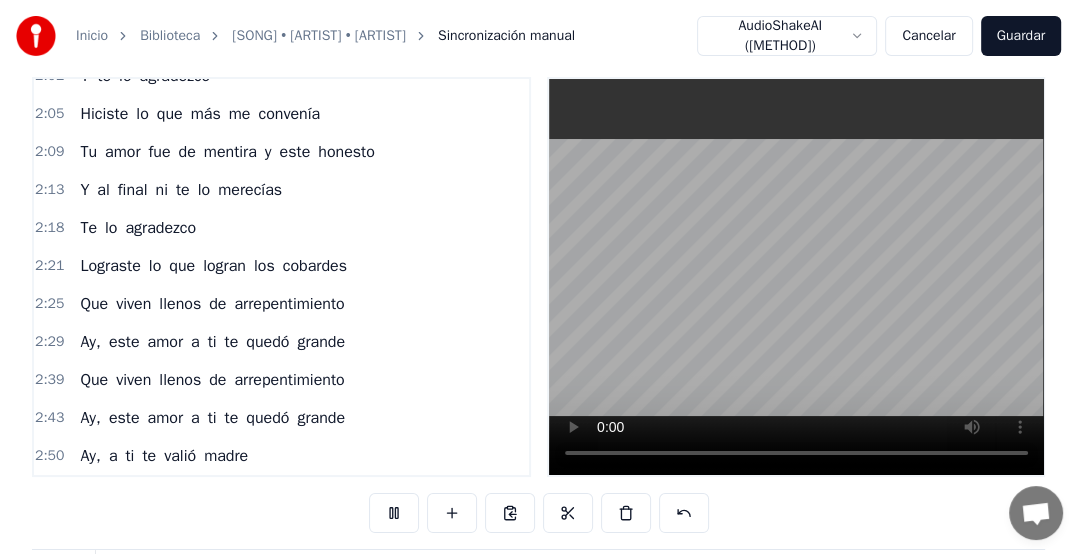 scroll, scrollTop: 0, scrollLeft: 29434, axis: horizontal 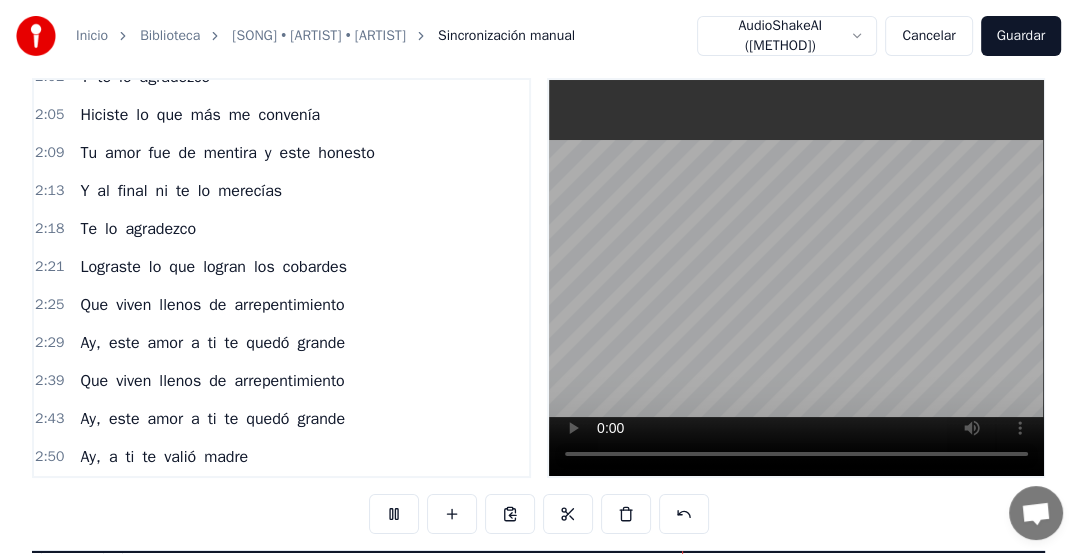 click on "Inicio Biblioteca Te Lo Agradezco • Kany García • Carin Leon Sincronización manual AudioShakeAI (Alineación) Cancelar Guardar 0:05 Quisiera 0:06 volver a ser la misma de siempre 0:09 Y quisiera pensar que no he cambiado en nada 0:13 Y es mentira, tú me jodiste la vida 0:21 Y me perdí por tanto tiempo 0:23 Me encontré y ya no me suelto 0:25 Hoy quiero gritarle a cuatro vientos 0:31 Te lo agradezco 0:33 Hiciste lo que más me convenía 0:37 Tu amor fue de mentira y este honesto 0:41 Y al final ni te lo merecías 0:45 Te lo agradezco 0:47 Lograste lo que logran los cobardes 0:51 Y que viven llenos de arrepentimiento 0:55 Ay, este amor a ti te quedó grande 1:01 No pienso ni dedicarte 1:03 Ni una rola de despecho 1:05 Yo quise mejor echarle 1:07 Limón y sal a este pecho 1:09 Y la herida se borró como sabía 1:16 Te lo agradezco 1:19 Hiciste lo que más me convenía 1:23 Tu amor fue de mentira y este honesto 1:27 Y al final ni te lo merecías 1:30 Y te lo agradezco 1:33 Lograste lo que logran los 1:37" at bounding box center [538, 381] 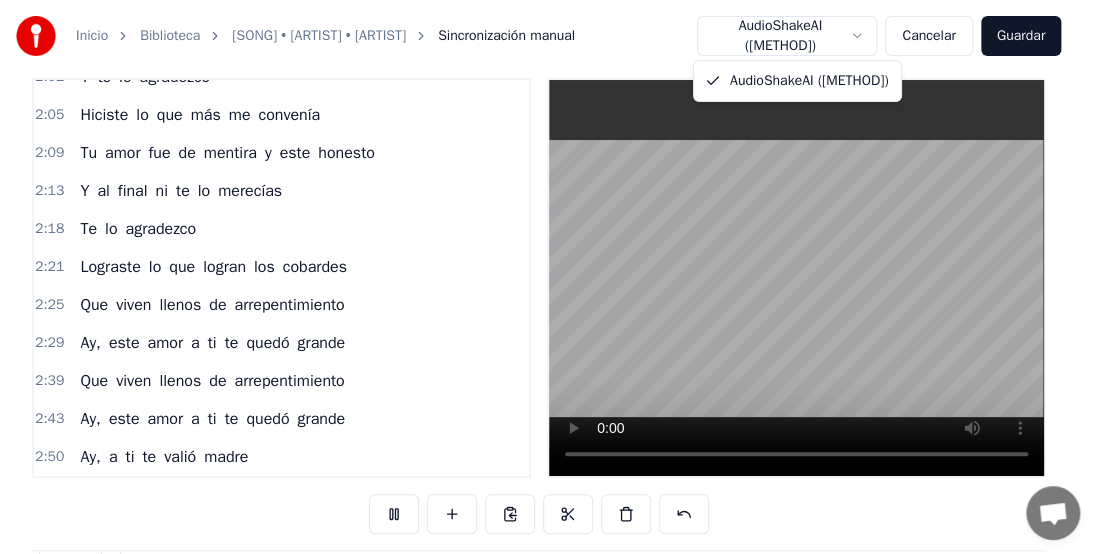 scroll, scrollTop: 0, scrollLeft: 33750, axis: horizontal 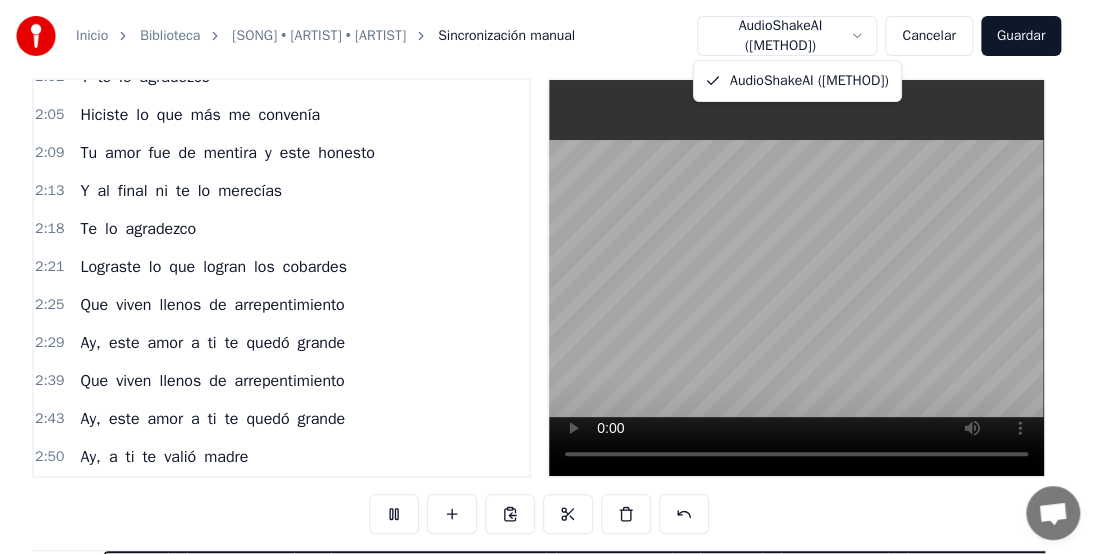 click on "Inicio Biblioteca Te Lo Agradezco • Kany García • Carin Leon Sincronización manual AudioShakeAI (Alineación) Cancelar Guardar 0:05 Quisiera 0:06 volver a ser la misma de siempre 0:09 Y quisiera pensar que no he cambiado en nada 0:13 Y es mentira, tú me jodiste la vida 0:21 Y me perdí por tanto tiempo 0:23 Me encontré y ya no me suelto 0:25 Hoy quiero gritarle a cuatro vientos 0:31 Te lo agradezco 0:33 Hiciste lo que más me convenía 0:37 Tu amor fue de mentira y este honesto 0:41 Y al final ni te lo merecías 0:45 Te lo agradezco 0:47 Lograste lo que logran los cobardes 0:51 Y que viven llenos de arrepentimiento 0:55 Ay, este amor a ti te quedó grande 1:01 No pienso ni dedicarte 1:03 Ni una rola de despecho 1:05 Yo quise mejor echarle 1:07 Limón y sal a este pecho 1:09 Y la herida se borró como sabía 1:16 Te lo agradezco 1:19 Hiciste lo que más me convenía 1:23 Tu amor fue de mentira y este honesto 1:27 Y al final ni te lo merecías 1:30 Y te lo agradezco 1:33 Lograste lo que logran los 1:37" at bounding box center (547, 381) 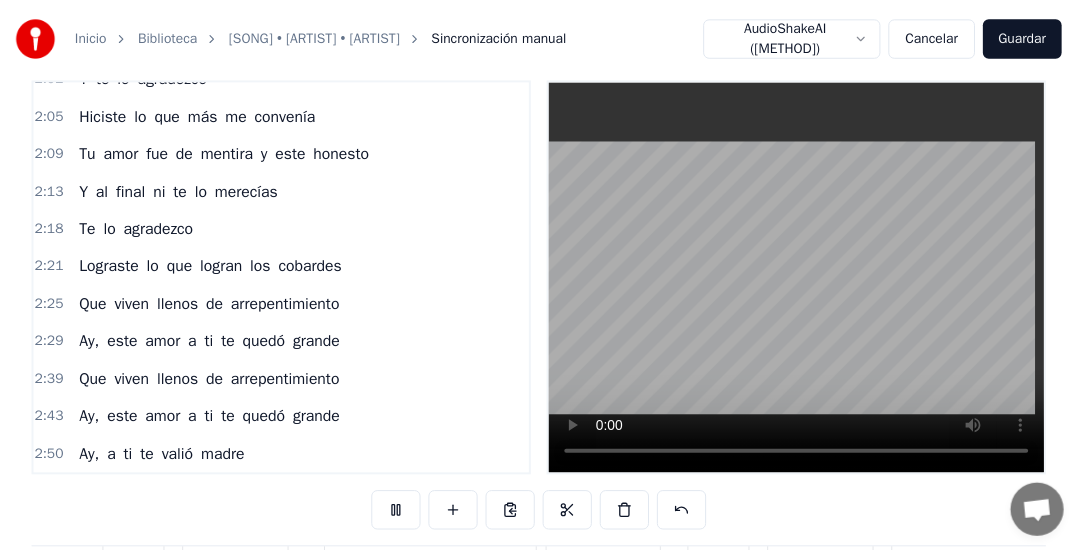 scroll, scrollTop: 27, scrollLeft: 0, axis: vertical 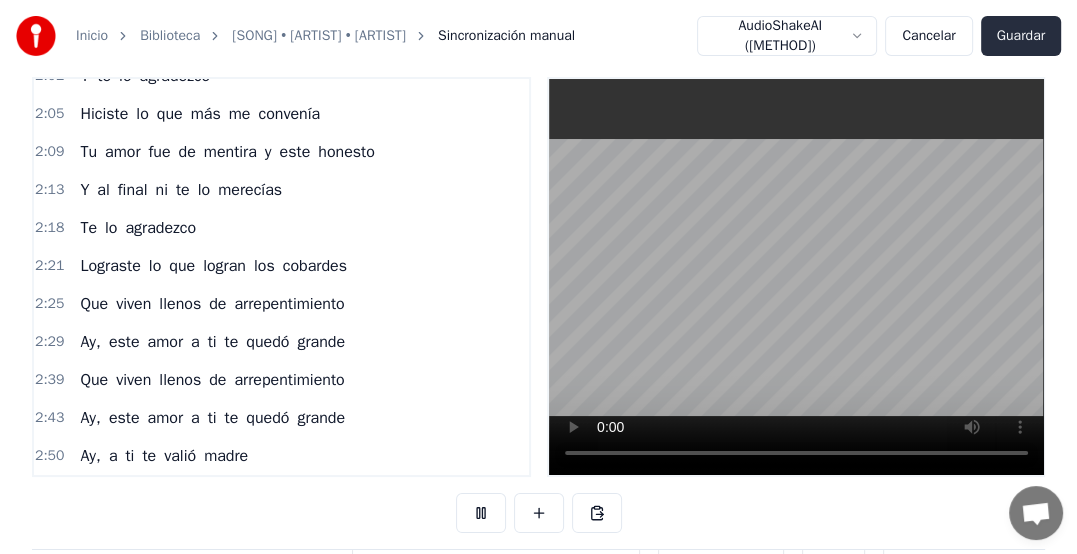 click on "Guardar" at bounding box center (1021, 36) 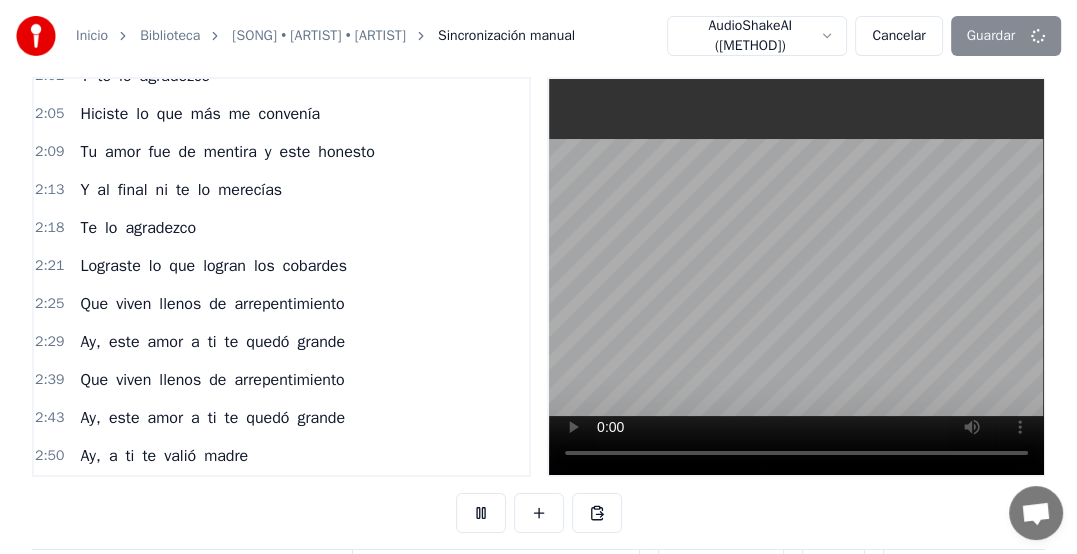 scroll, scrollTop: 36, scrollLeft: 0, axis: vertical 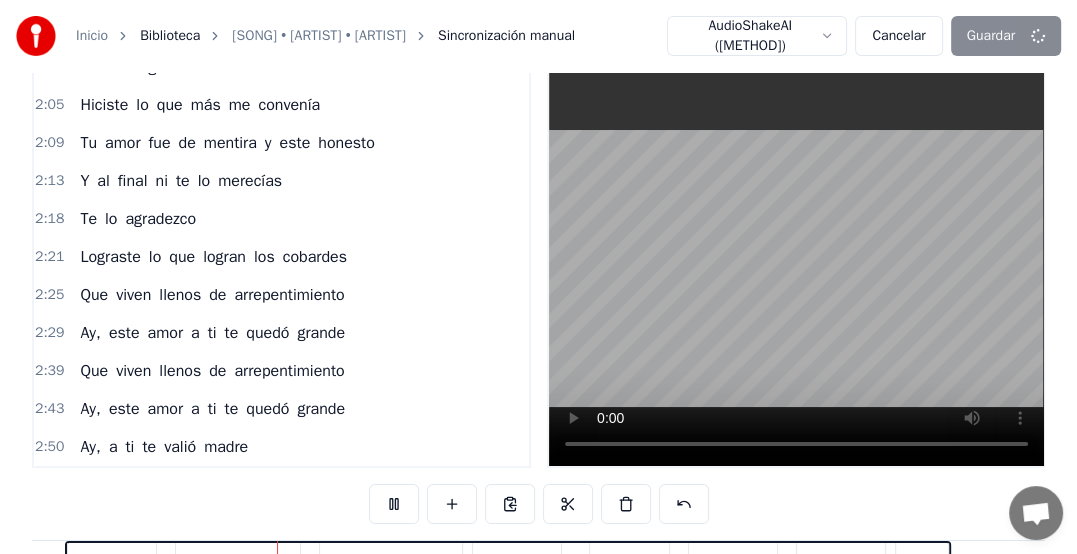 click on "Biblioteca" at bounding box center (170, 36) 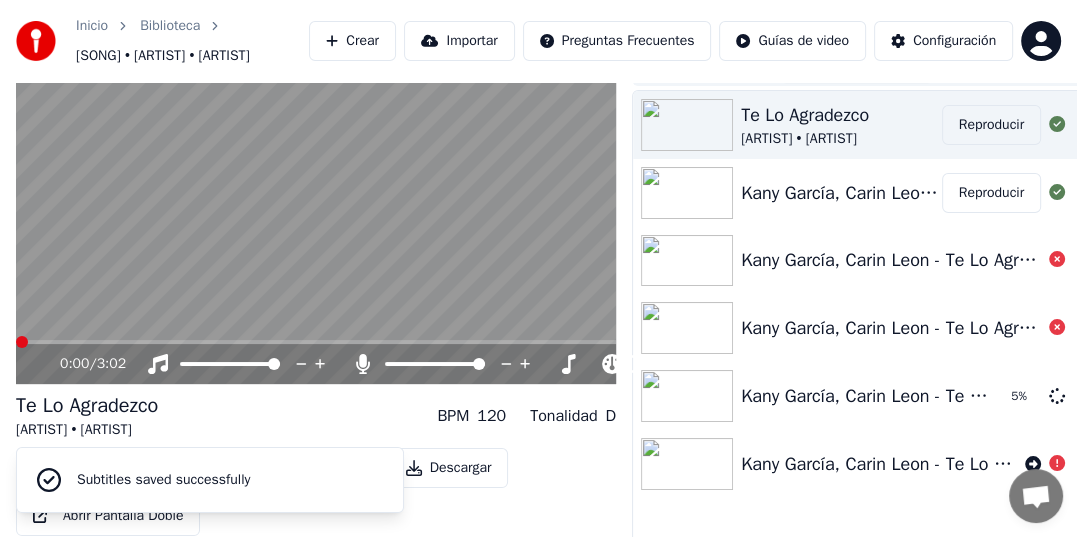 click on "Reproducir" at bounding box center [991, 125] 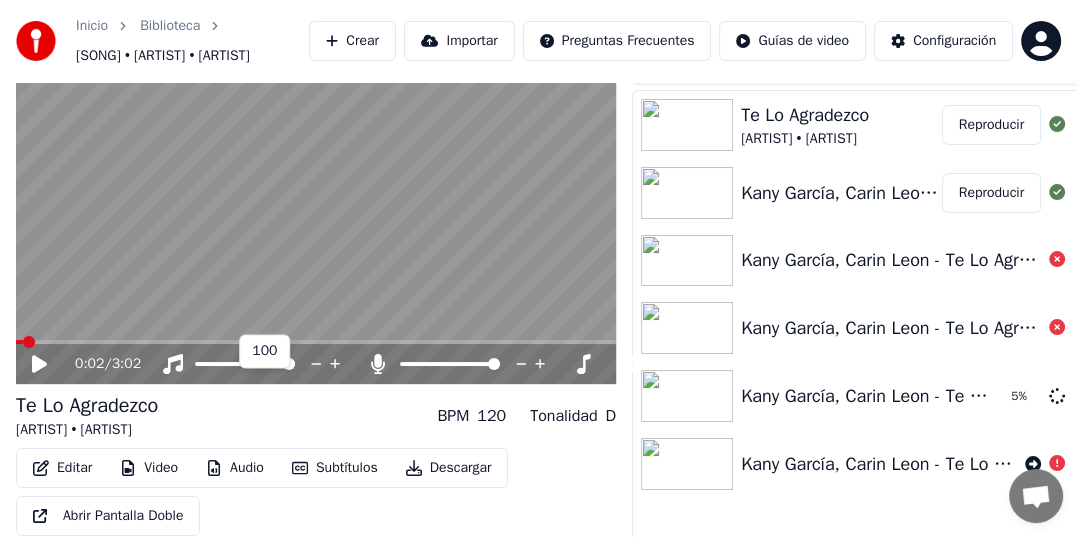 click 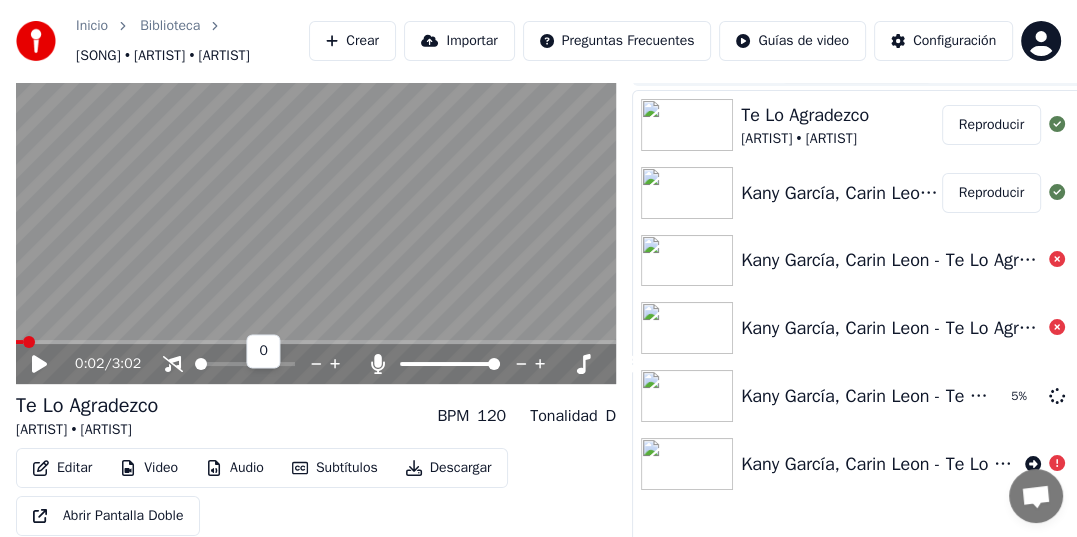 click 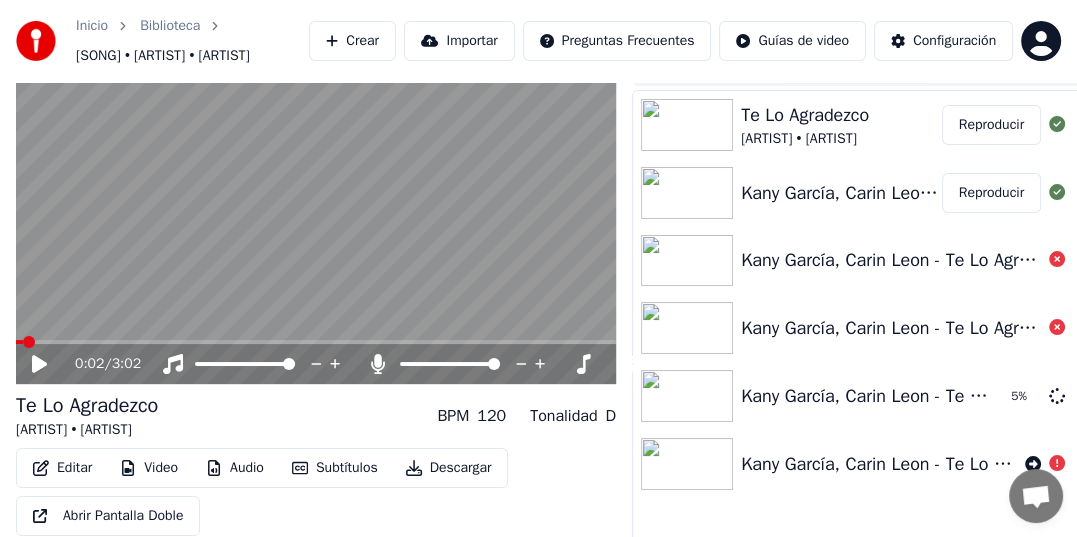 click 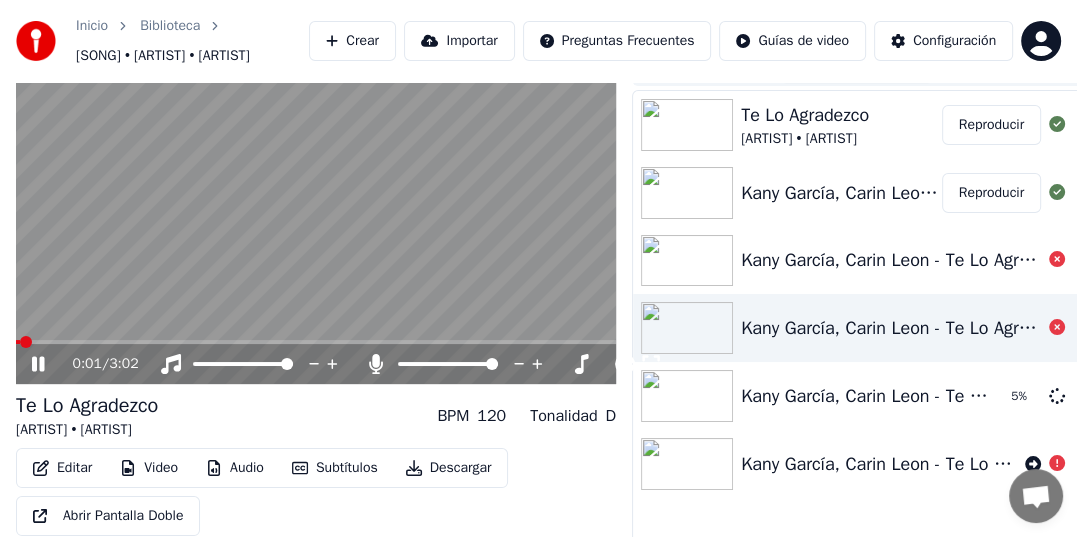 click on "Reproducir" at bounding box center (991, 193) 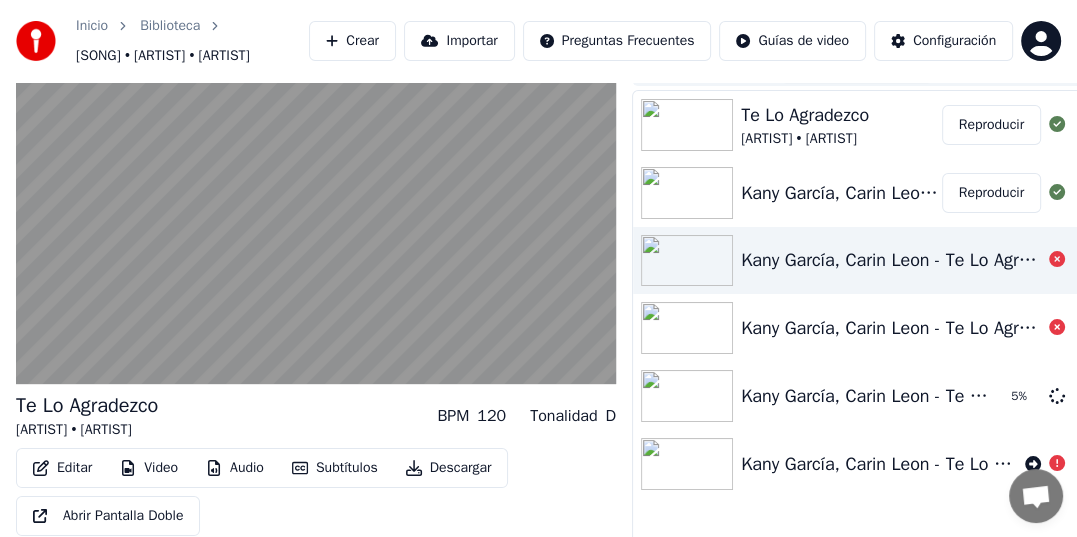 drag, startPoint x: 979, startPoint y: 212, endPoint x: 860, endPoint y: 265, distance: 130.26895 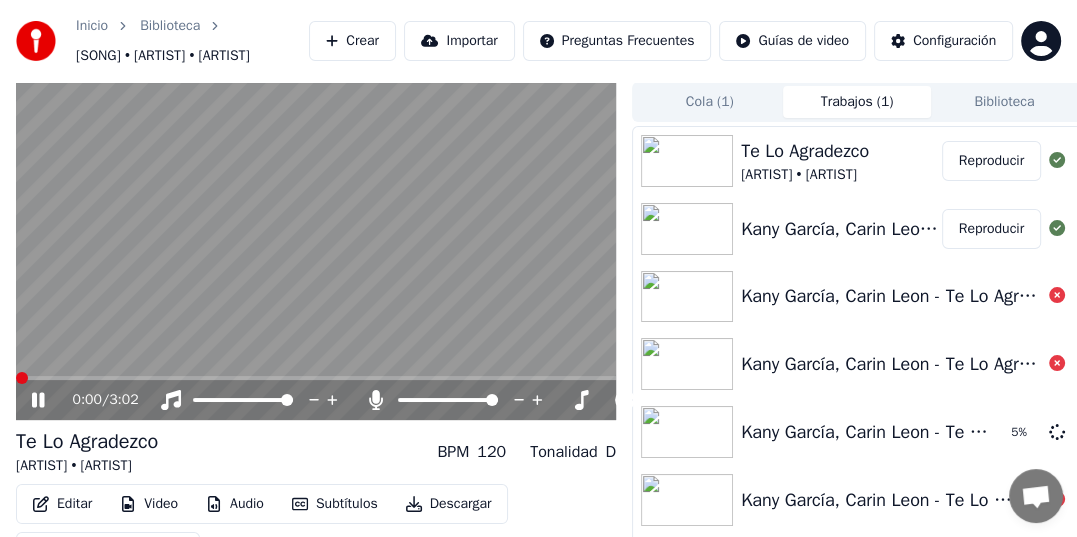 scroll, scrollTop: 80, scrollLeft: 0, axis: vertical 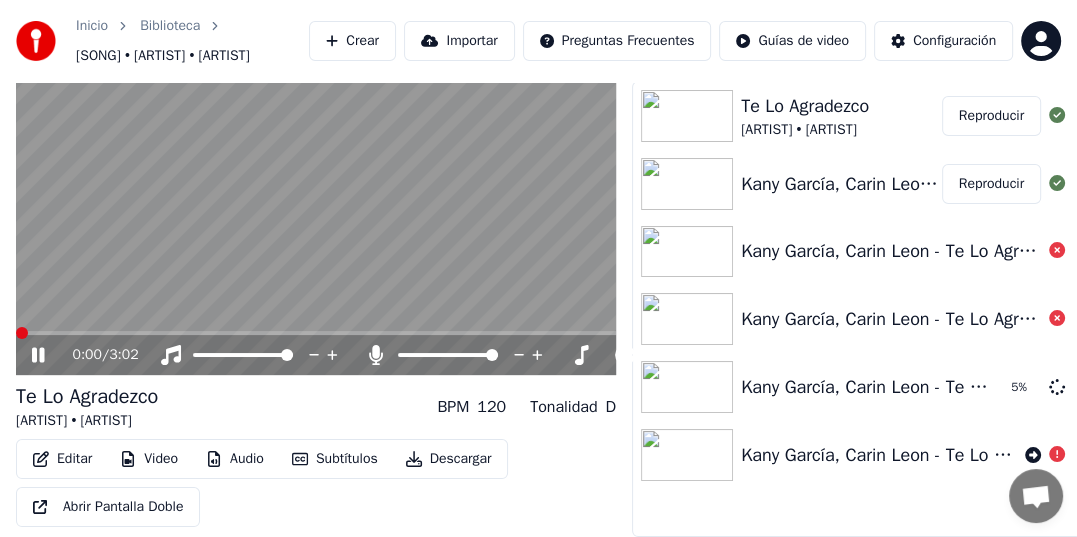 click on "Audio" at bounding box center (235, 459) 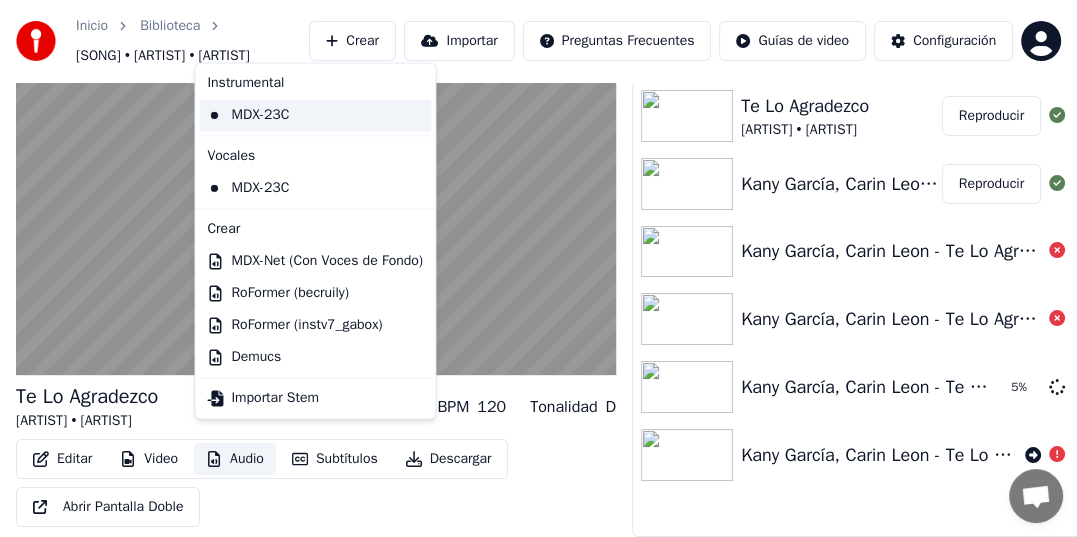click on "MDX-23C" at bounding box center [315, 115] 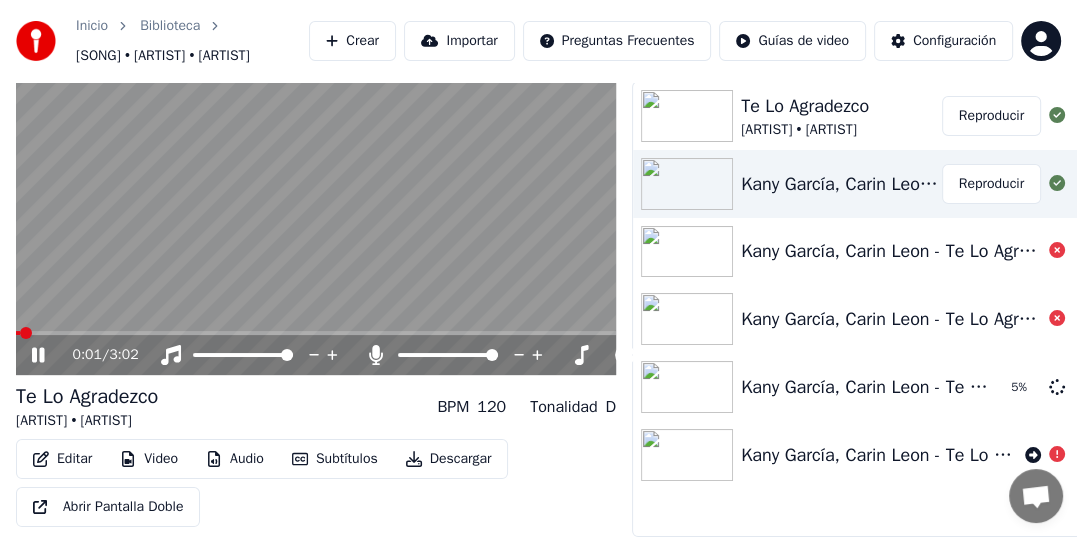click on "Reproducir" at bounding box center (991, 116) 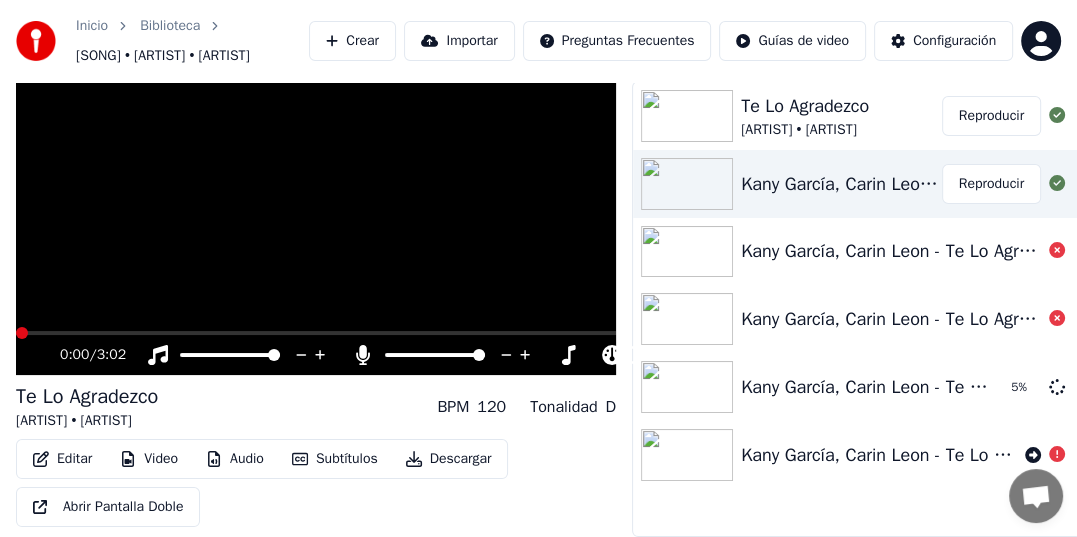 scroll, scrollTop: 0, scrollLeft: 0, axis: both 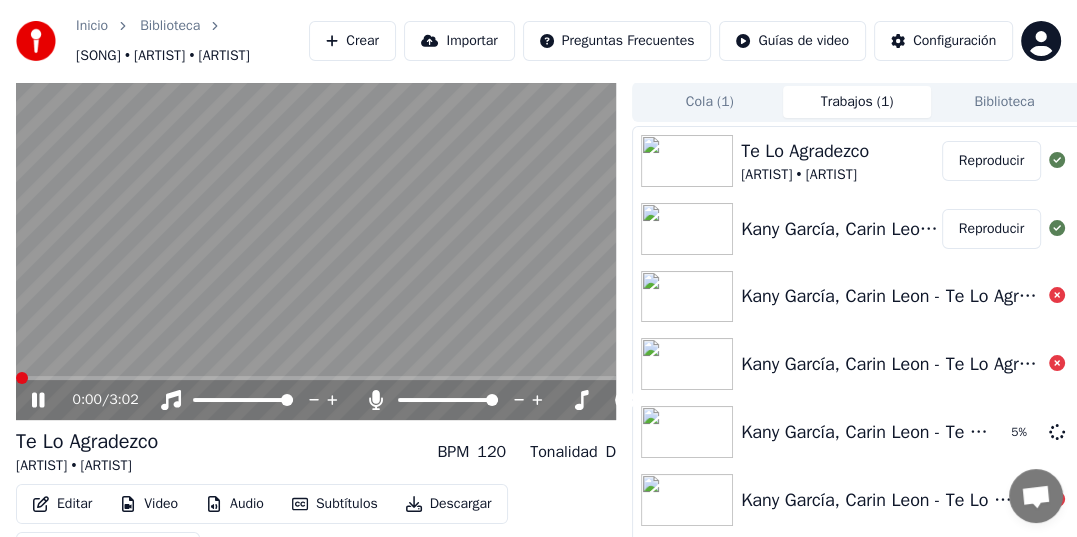 click at bounding box center (316, 251) 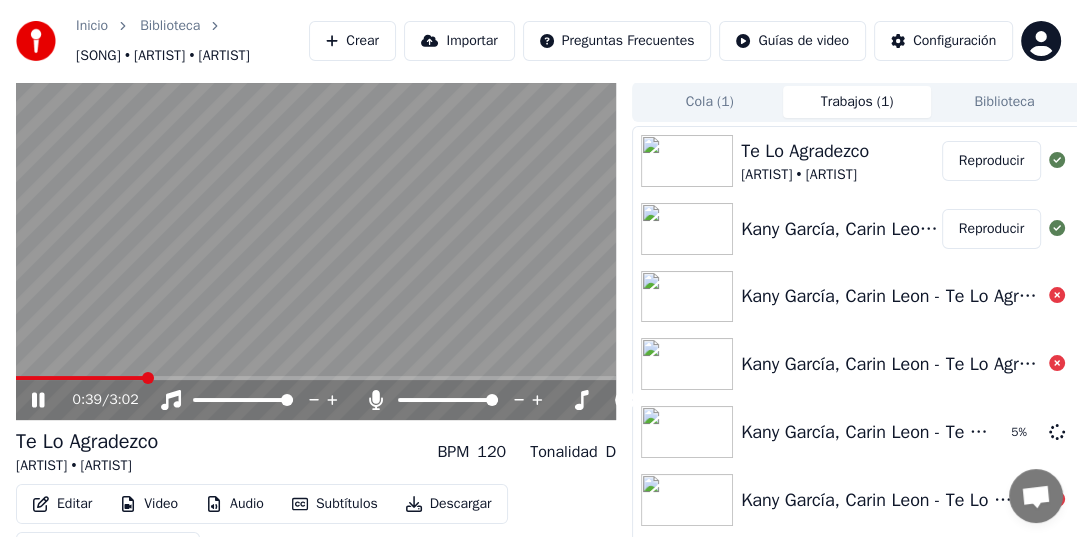 click on "Editar" at bounding box center [62, 504] 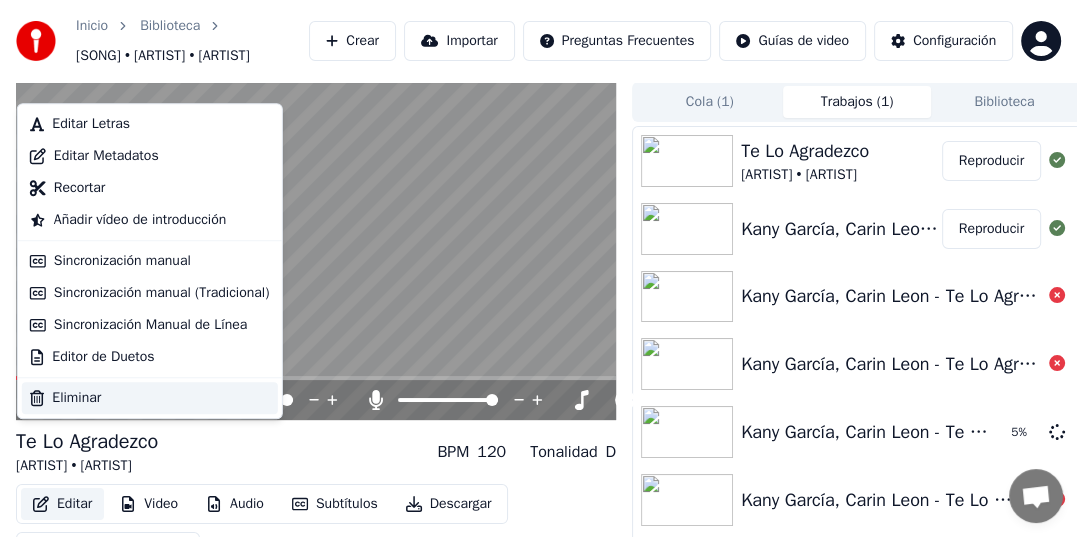 scroll, scrollTop: 80, scrollLeft: 0, axis: vertical 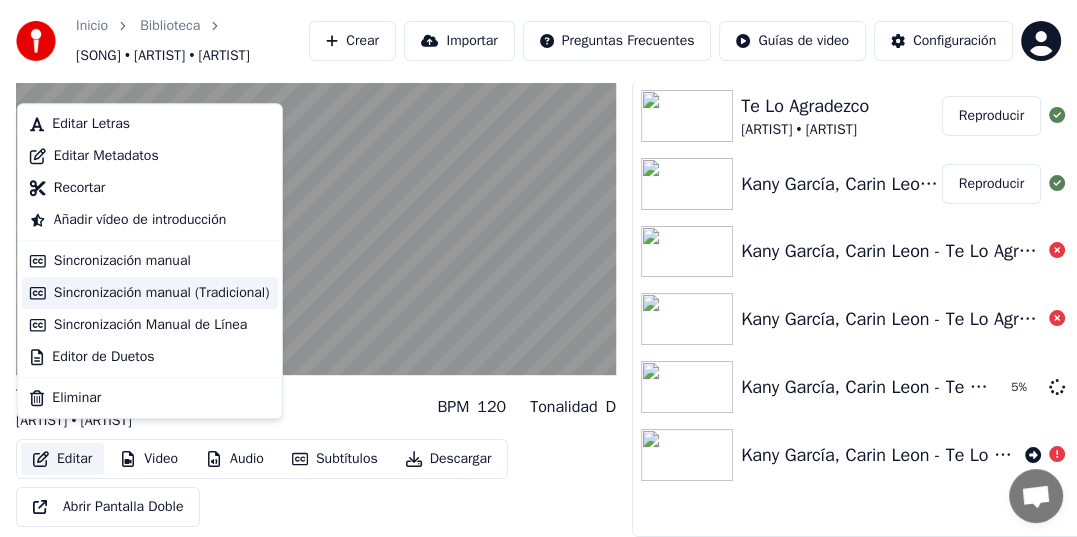click on "Sincronización manual (Tradicional)" at bounding box center [162, 293] 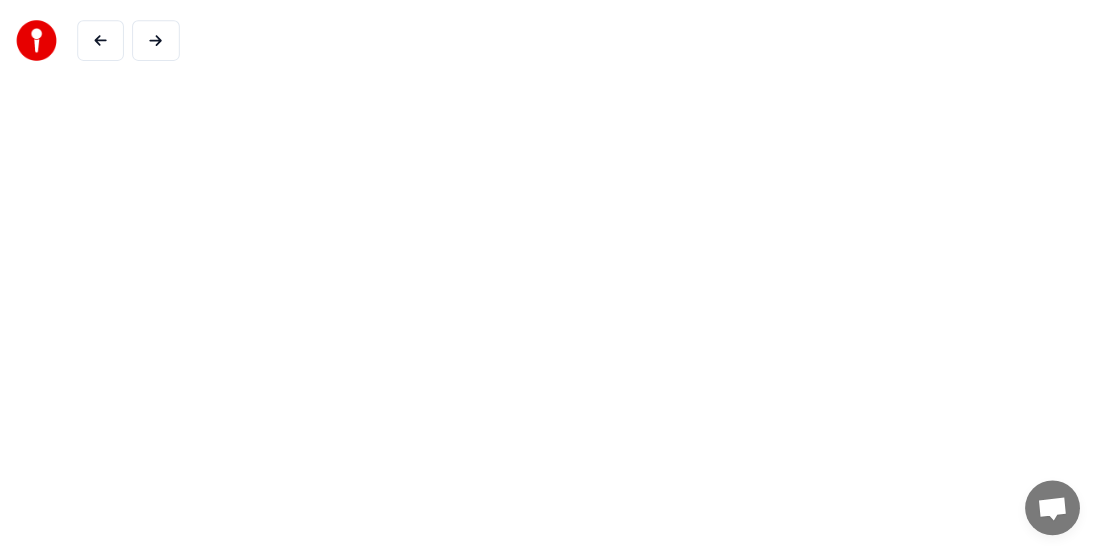 scroll, scrollTop: 0, scrollLeft: 0, axis: both 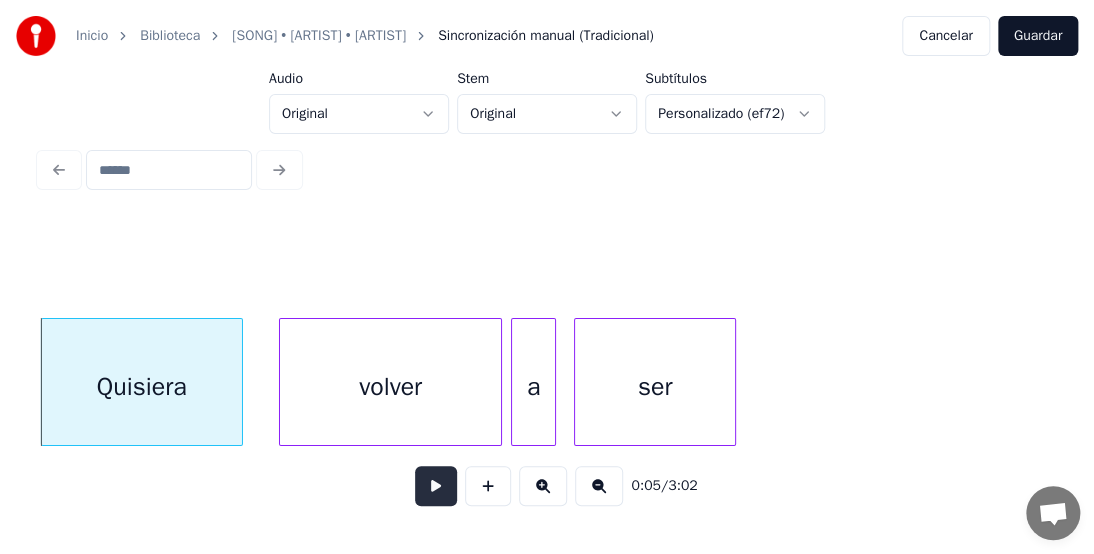 click at bounding box center [436, 486] 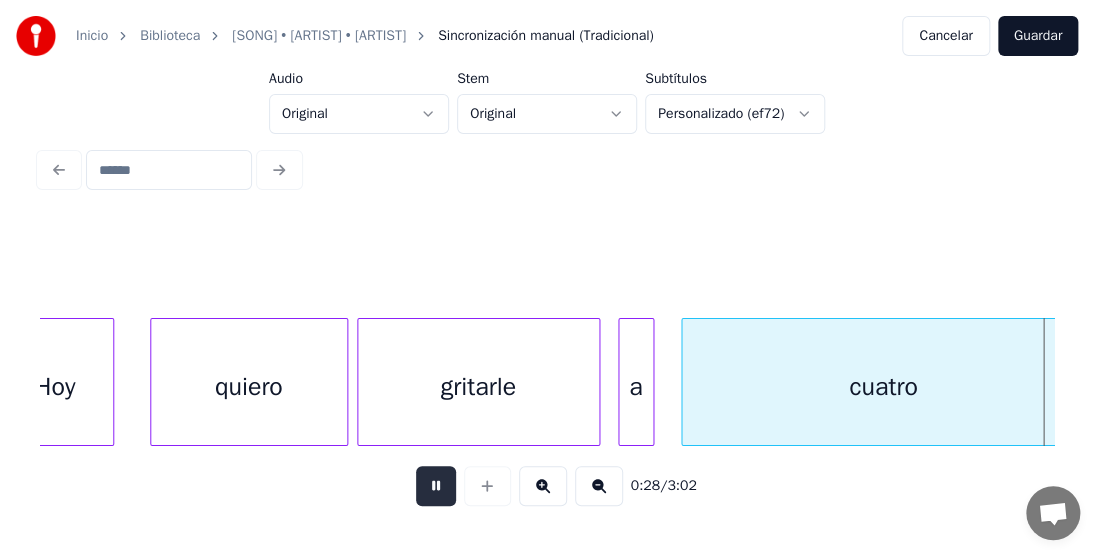 scroll, scrollTop: 0, scrollLeft: 12665, axis: horizontal 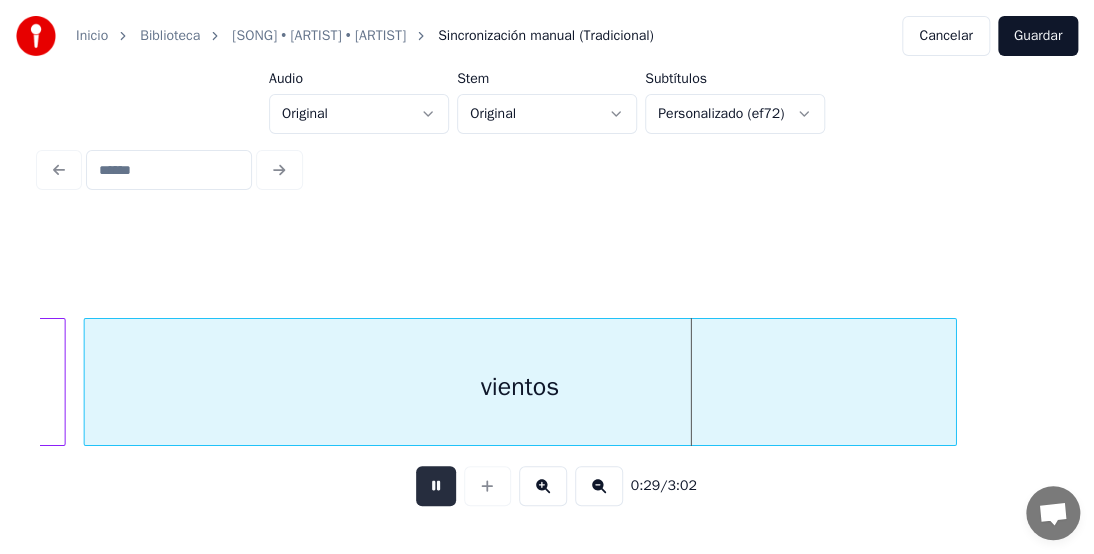 click at bounding box center (436, 486) 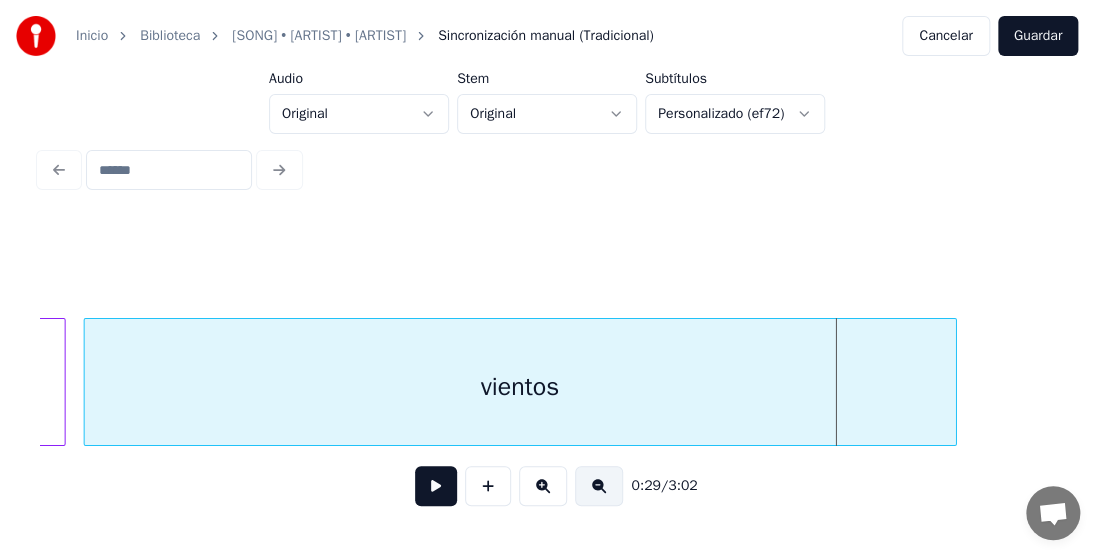 click at bounding box center [599, 486] 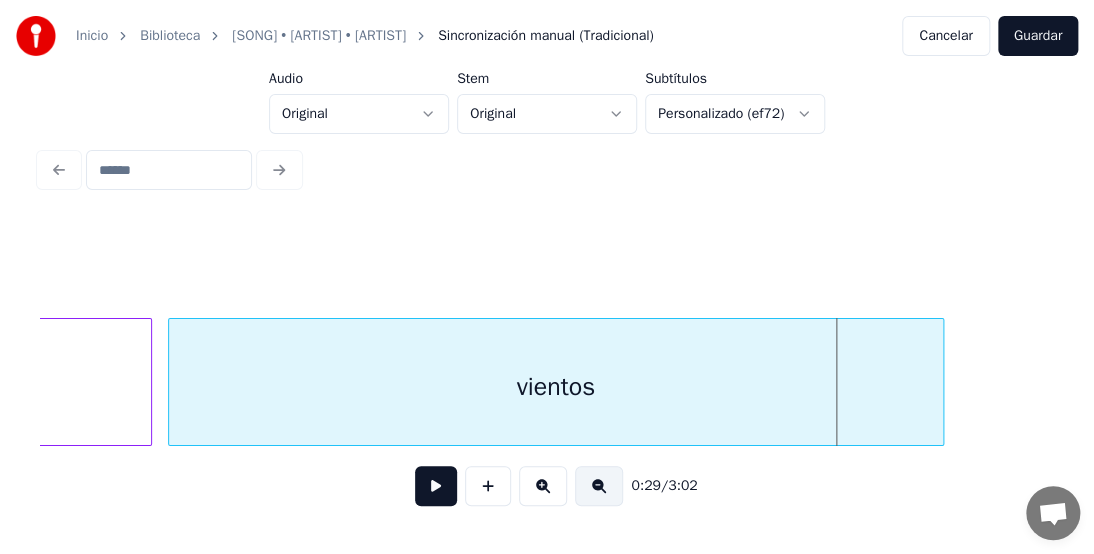 click at bounding box center [599, 486] 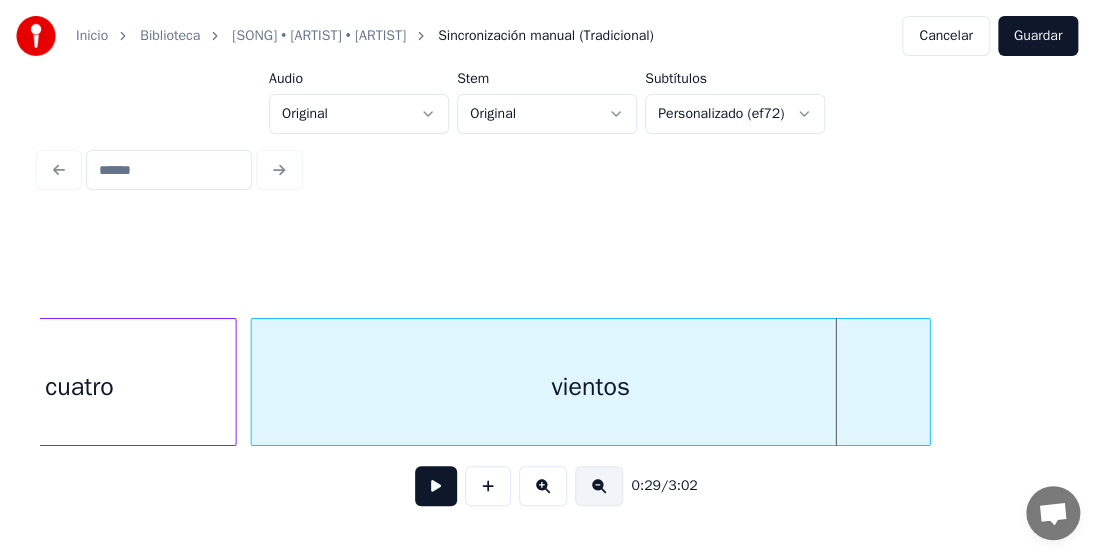 click at bounding box center (599, 486) 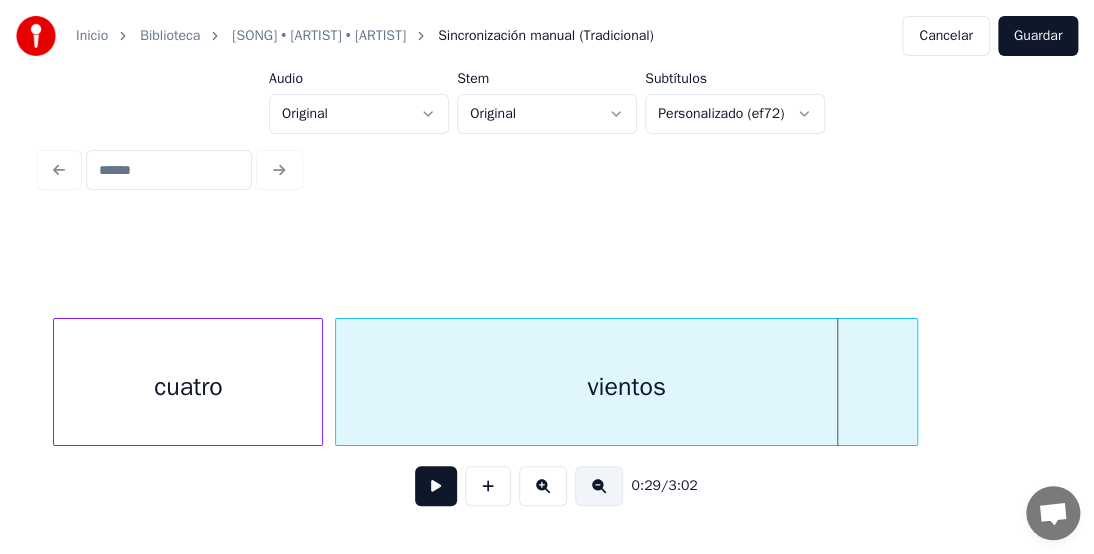 click at bounding box center (599, 486) 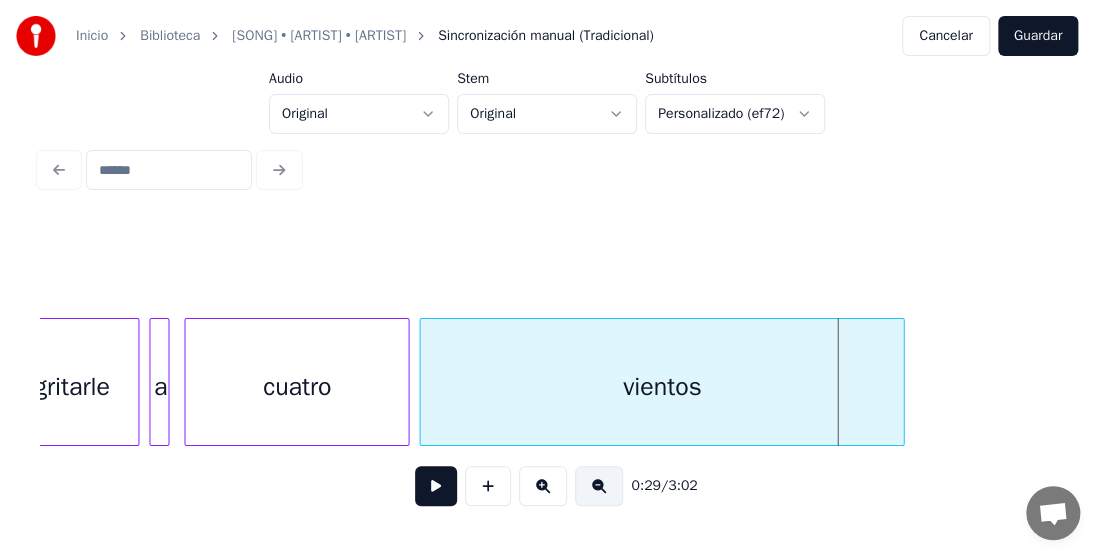 click at bounding box center (599, 486) 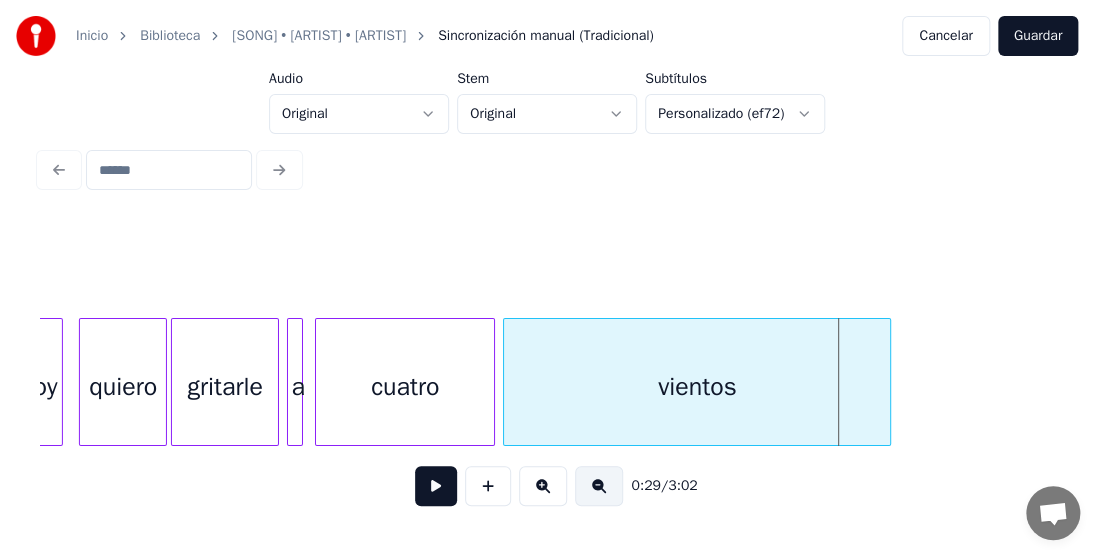 click at bounding box center [599, 486] 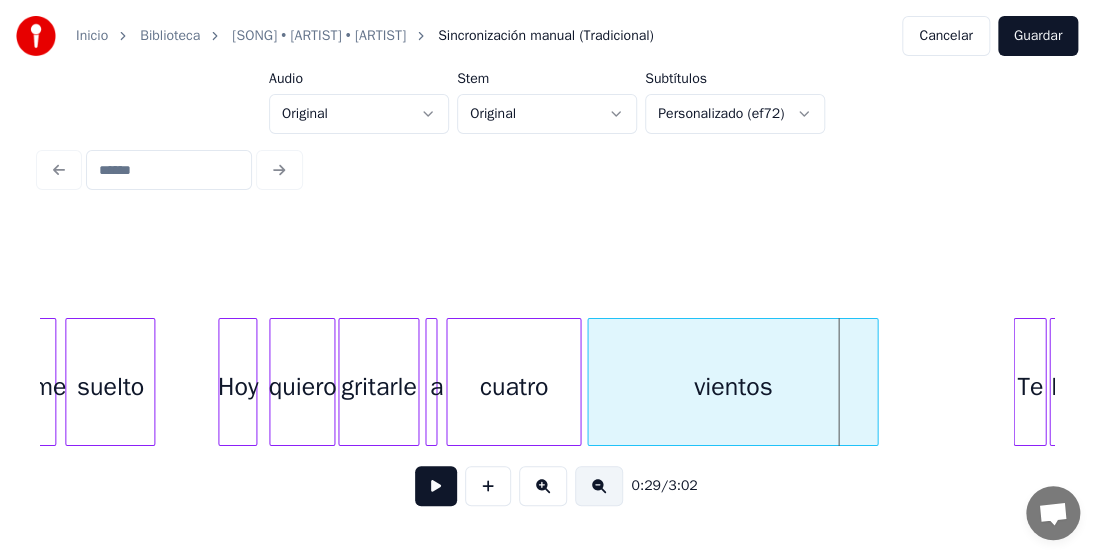 click at bounding box center [599, 486] 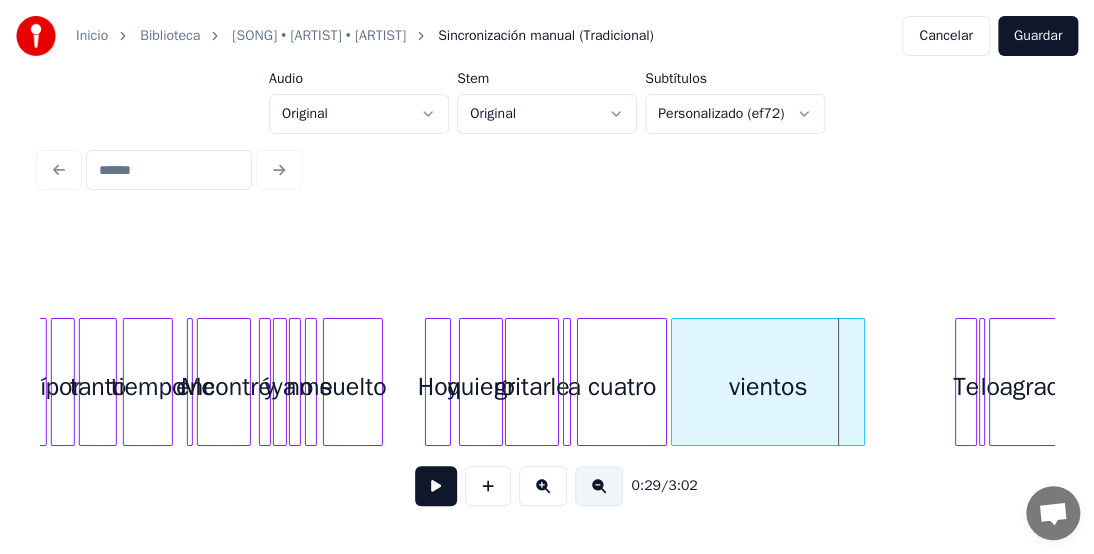 click at bounding box center (599, 486) 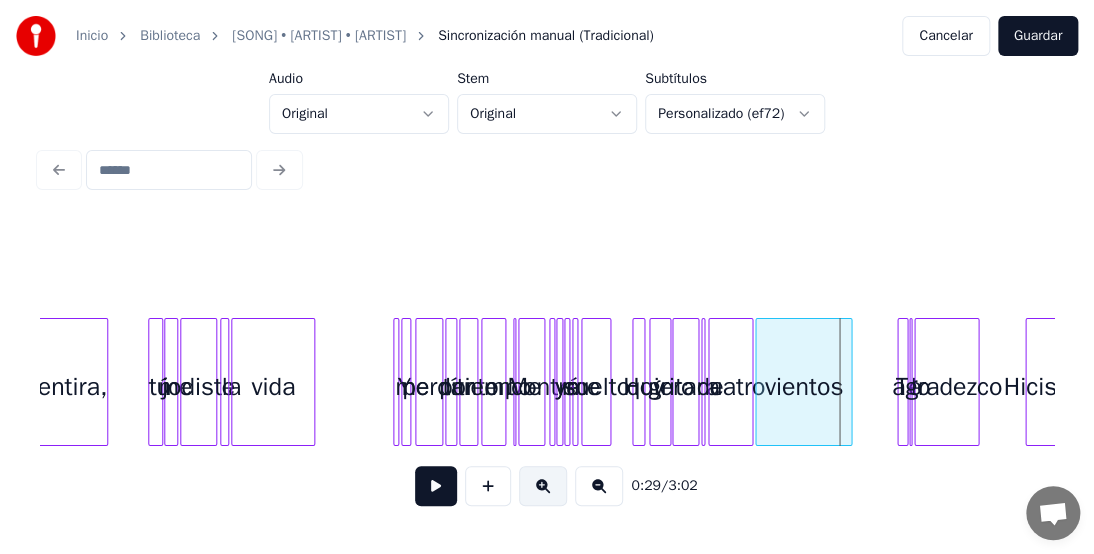 click at bounding box center [543, 486] 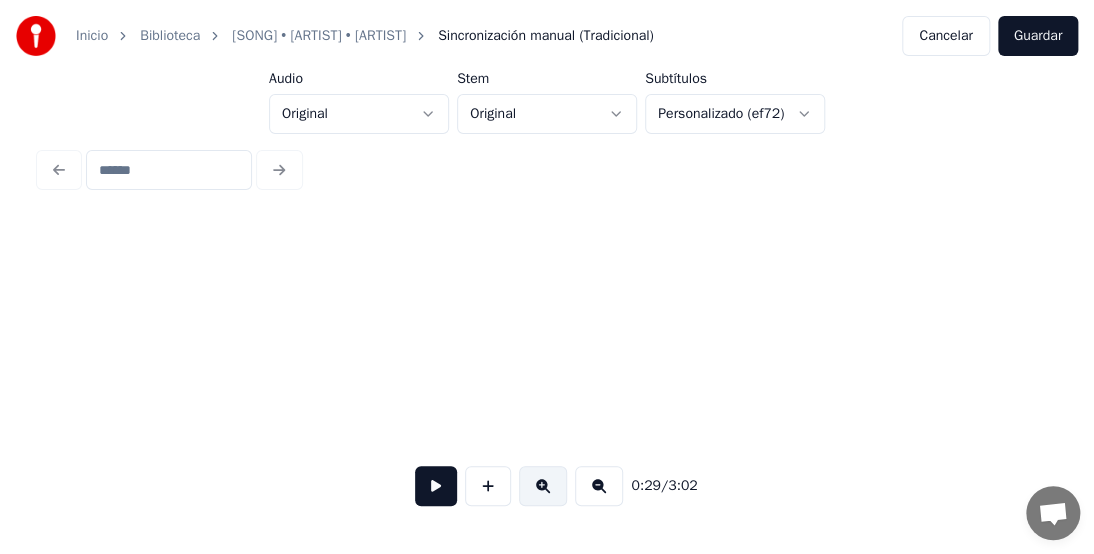 scroll, scrollTop: 0, scrollLeft: 2193, axis: horizontal 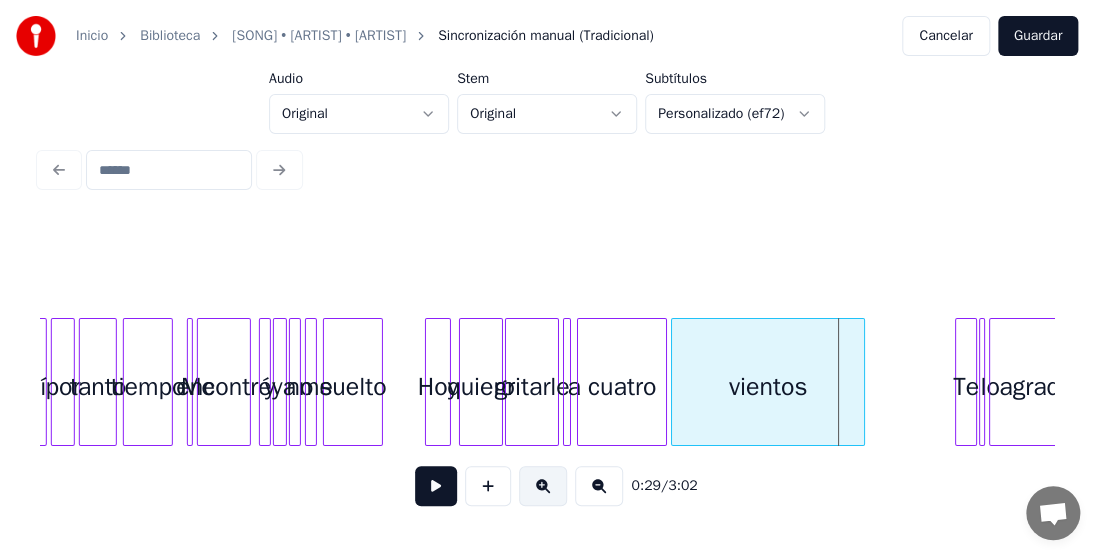 click at bounding box center (543, 486) 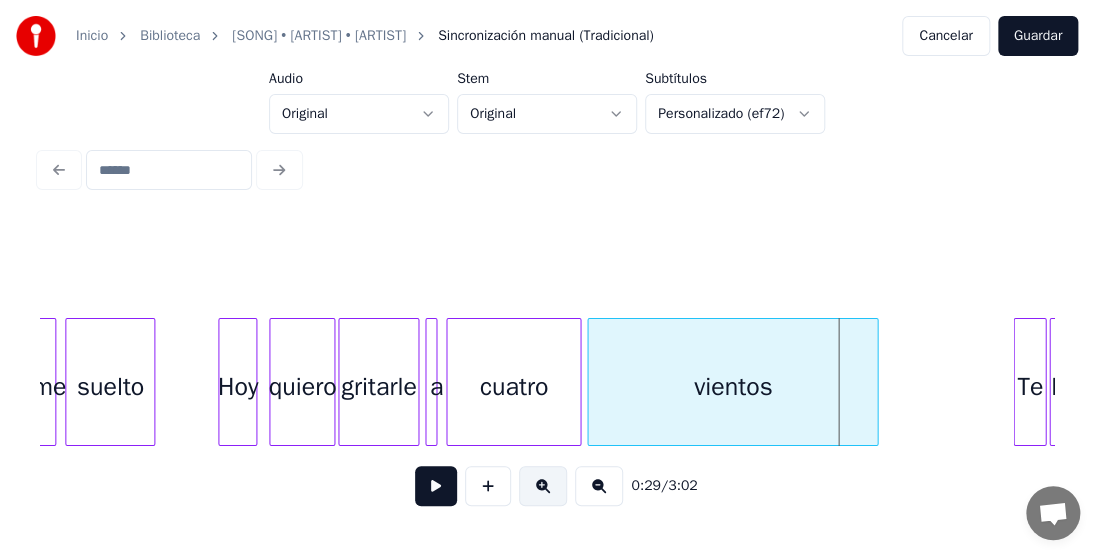 click at bounding box center [543, 486] 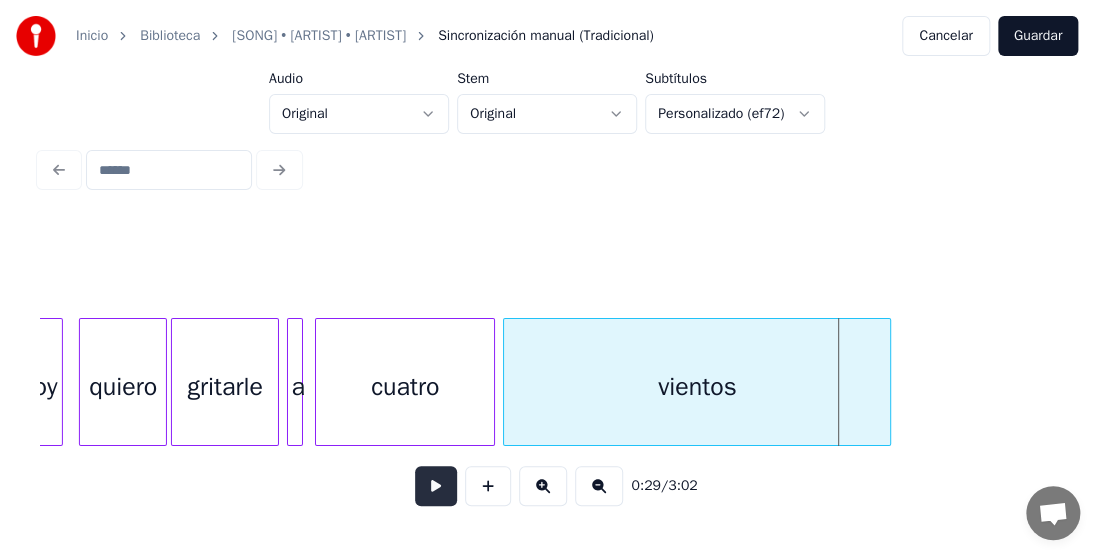 click at bounding box center [436, 486] 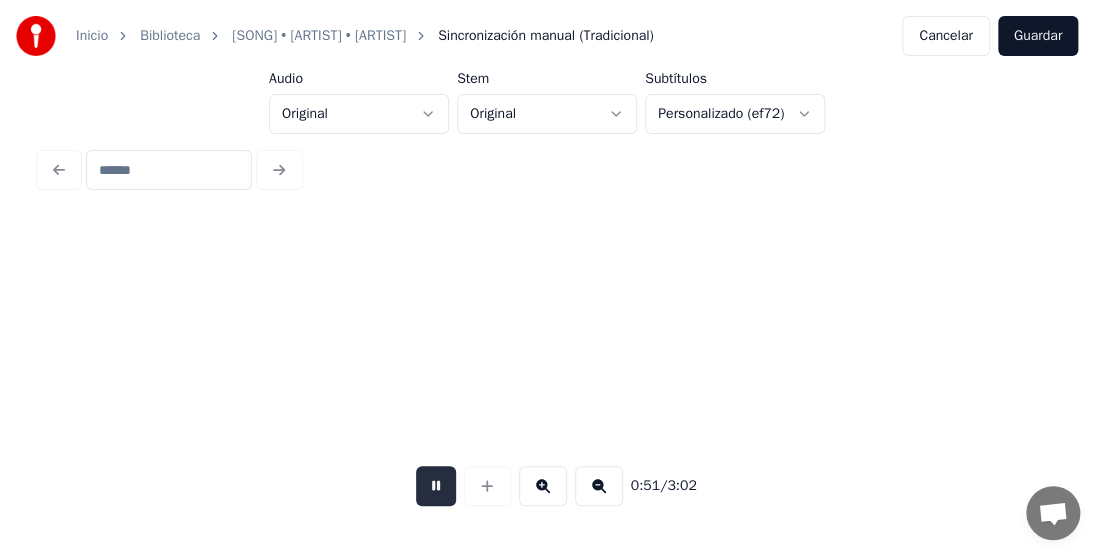 scroll, scrollTop: 0, scrollLeft: 10261, axis: horizontal 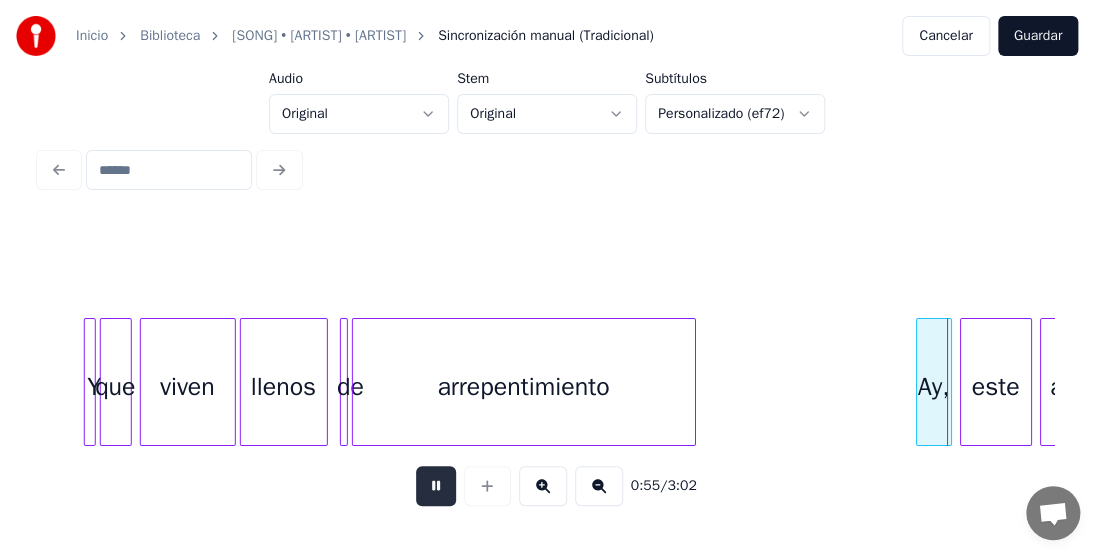 click at bounding box center (436, 486) 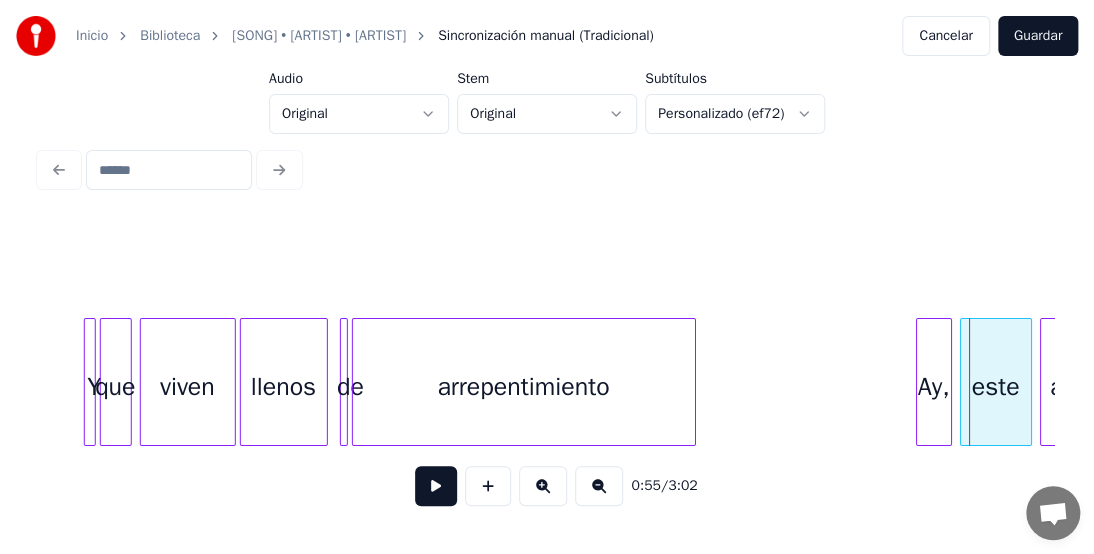 click on "que" at bounding box center (116, 387) 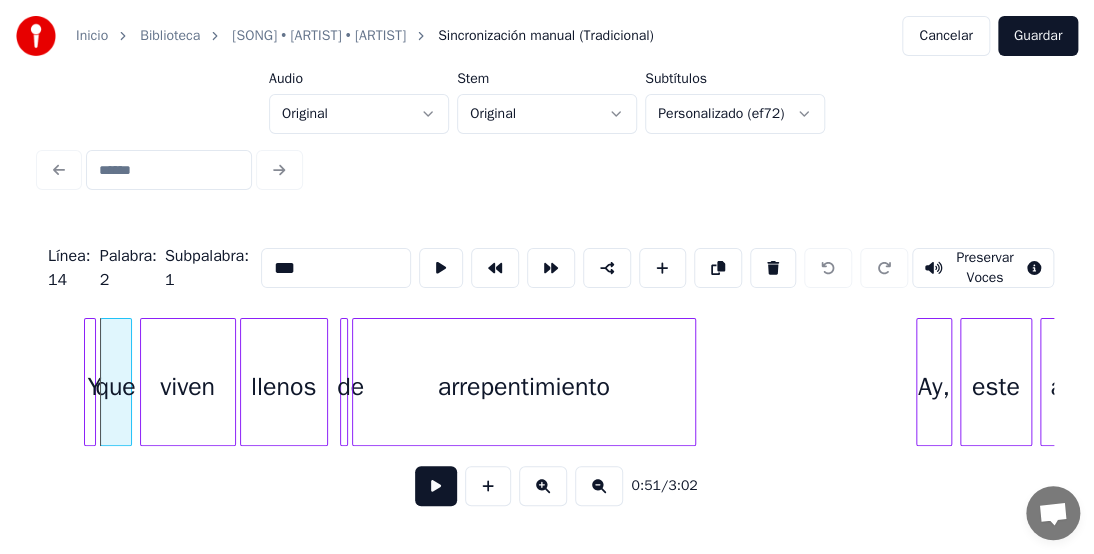 click on "que" at bounding box center (116, 387) 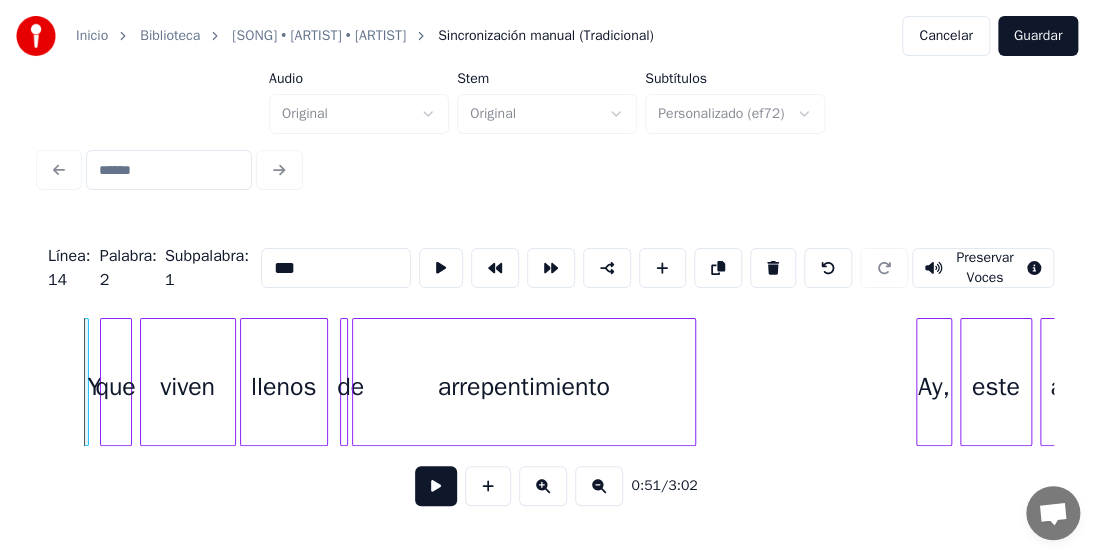 click on "que" at bounding box center [116, 387] 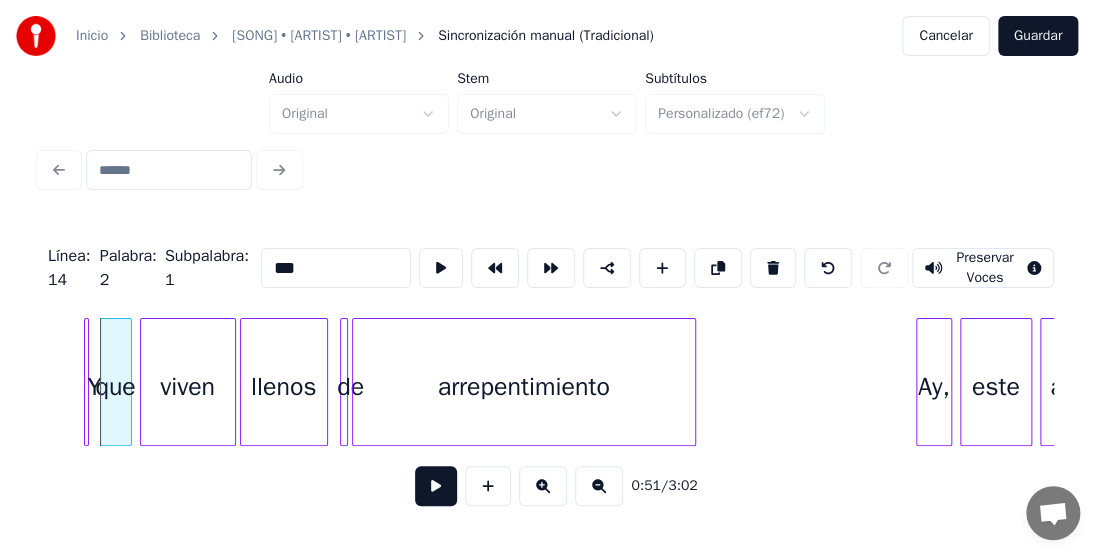 click on "que" at bounding box center (116, 387) 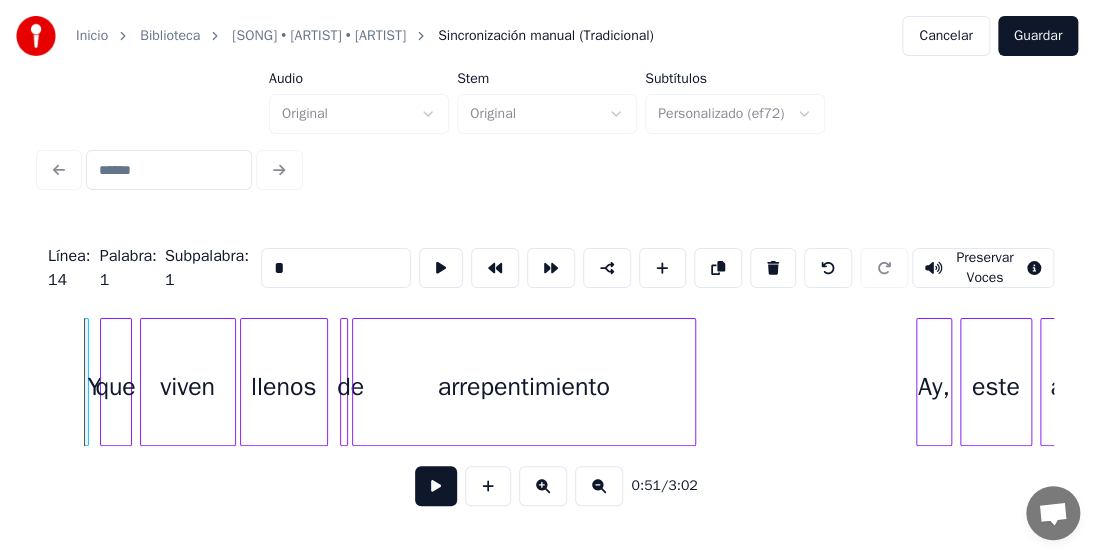click on "que" at bounding box center (116, 387) 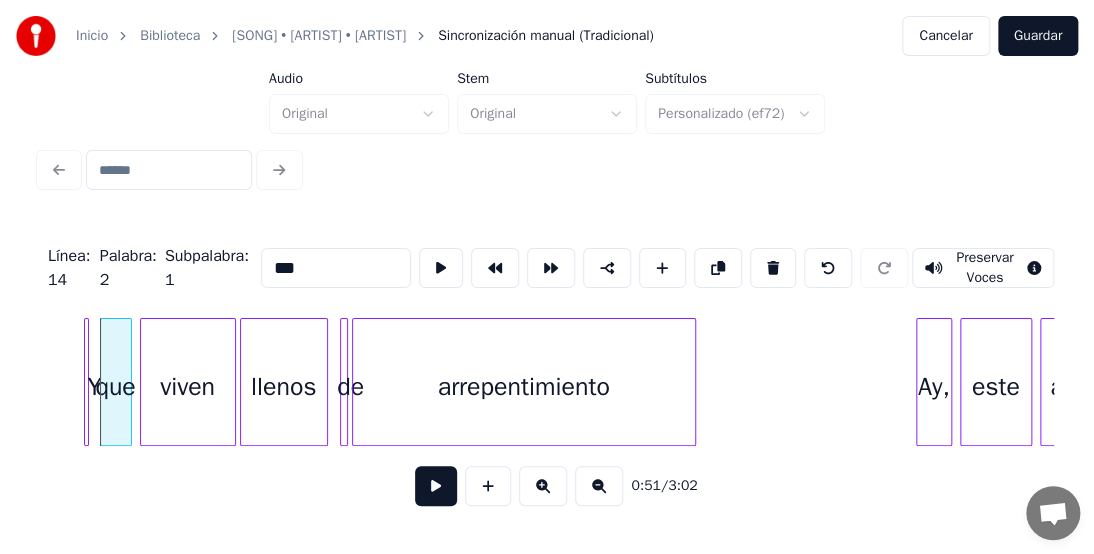 click at bounding box center [88, 382] 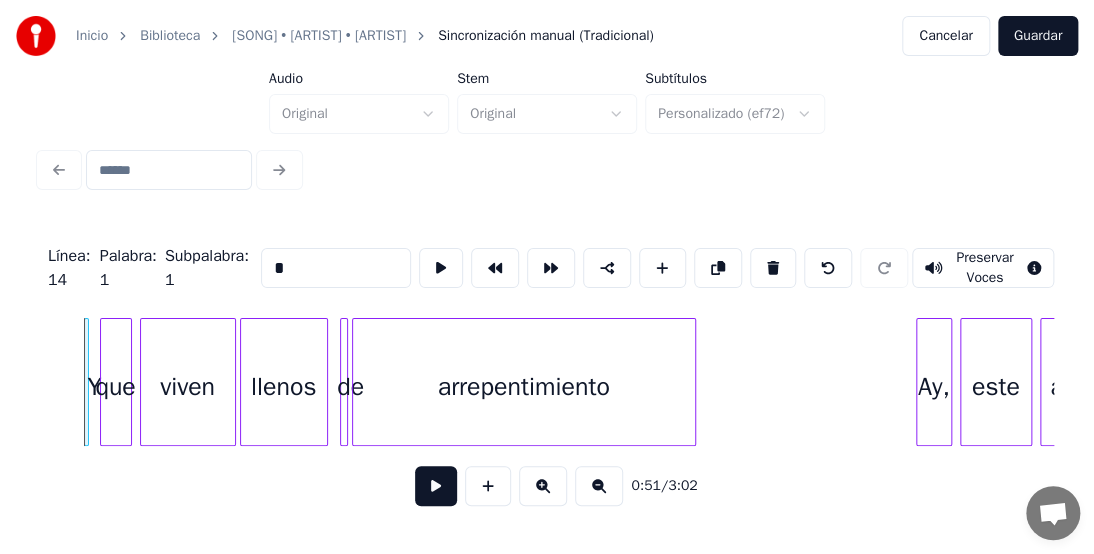 click on "*" at bounding box center (336, 268) 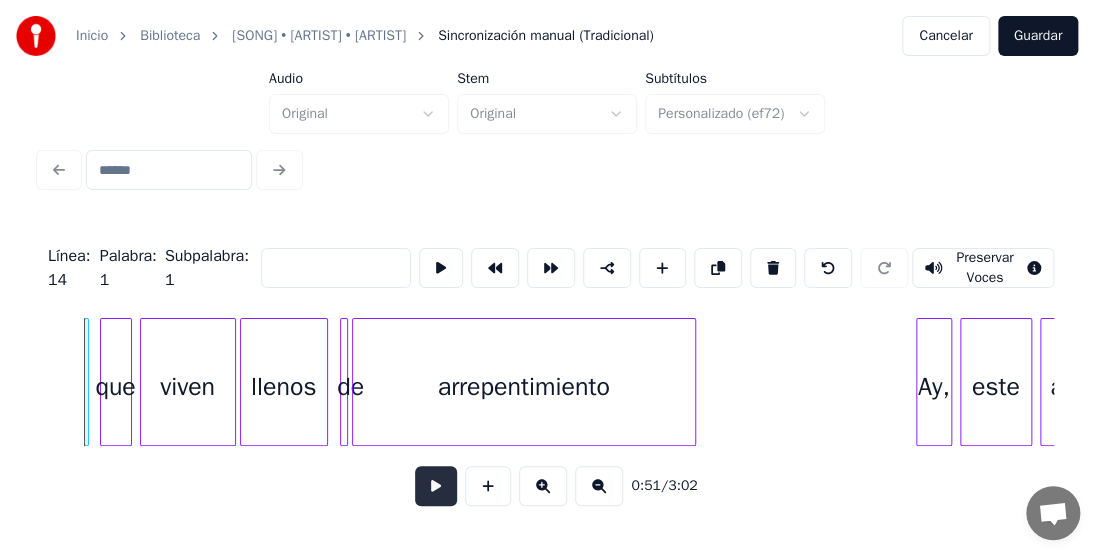 type 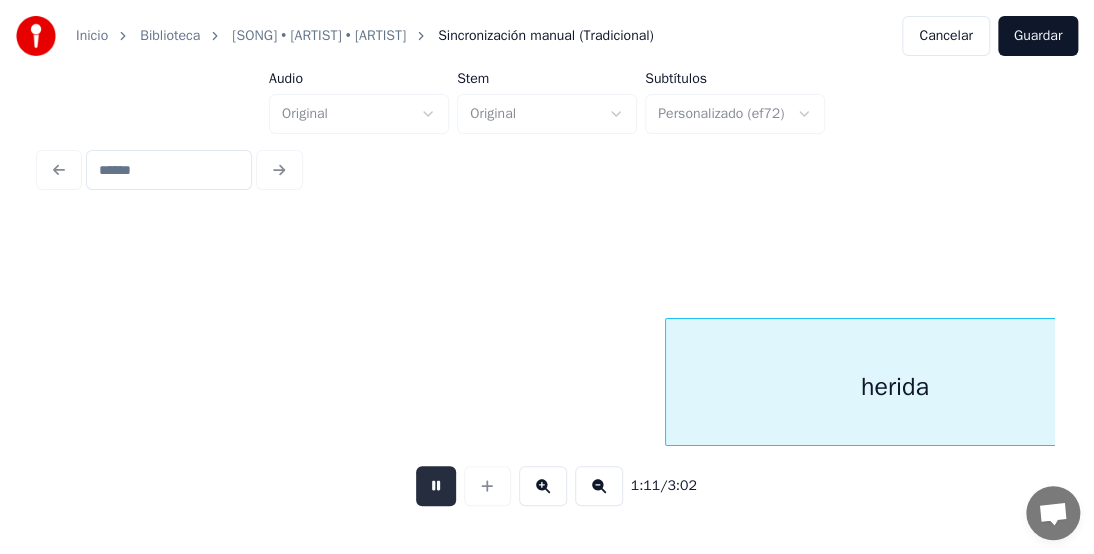 scroll, scrollTop: 0, scrollLeft: 14328, axis: horizontal 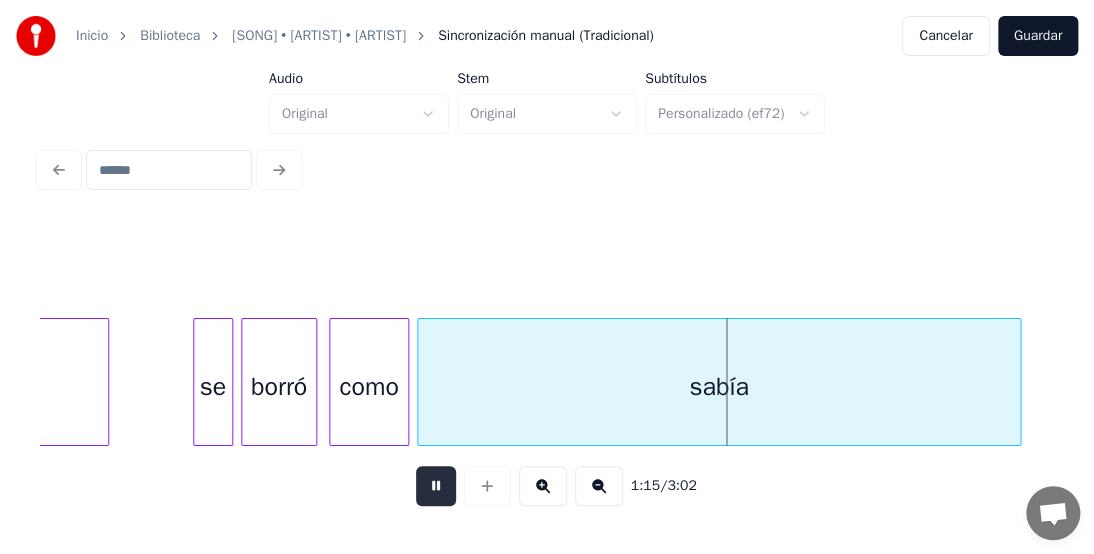 click at bounding box center (436, 486) 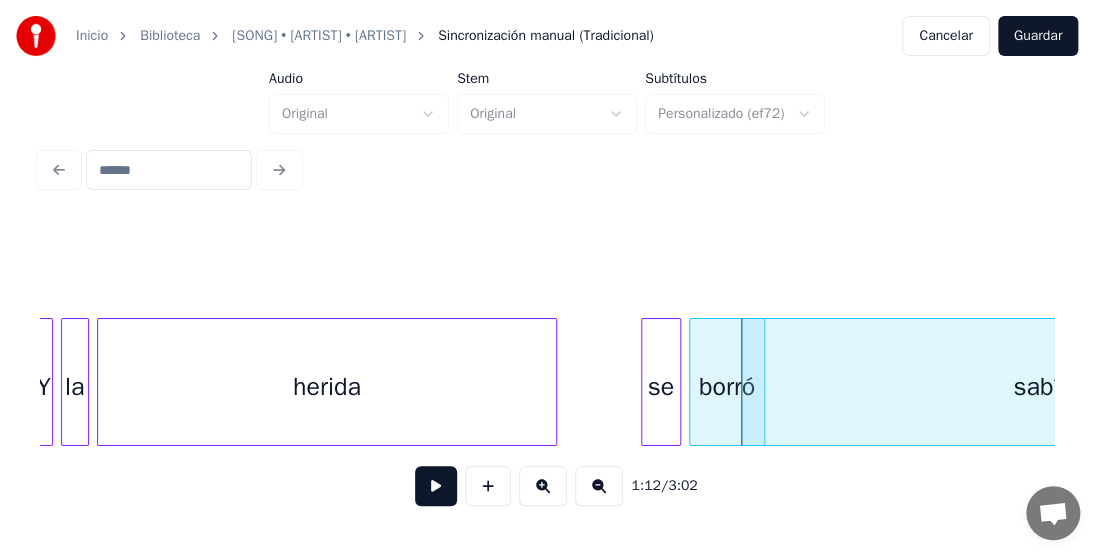 scroll, scrollTop: 0, scrollLeft: 13524, axis: horizontal 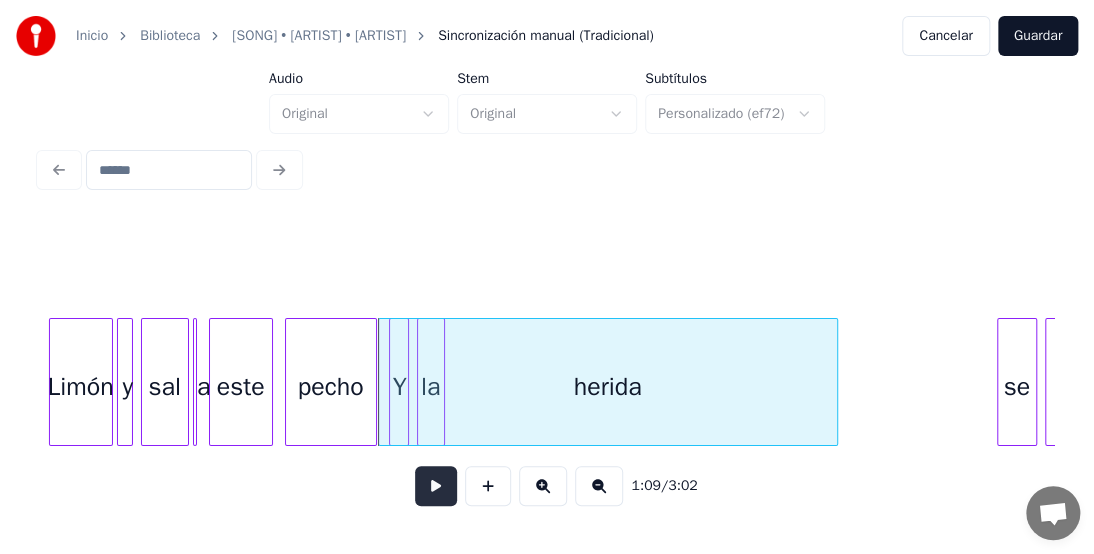 click at bounding box center (436, 486) 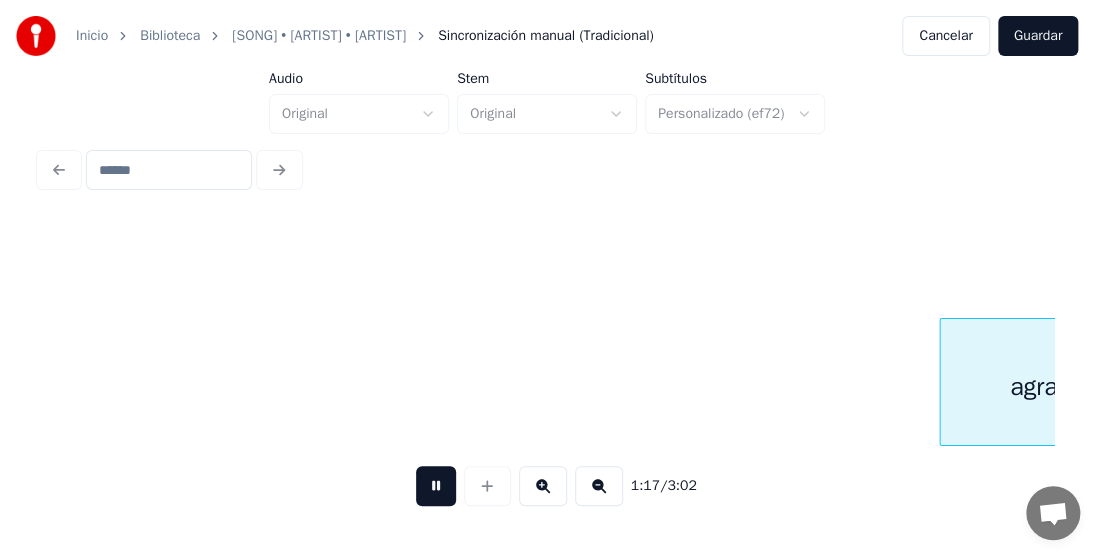 scroll, scrollTop: 0, scrollLeft: 15554, axis: horizontal 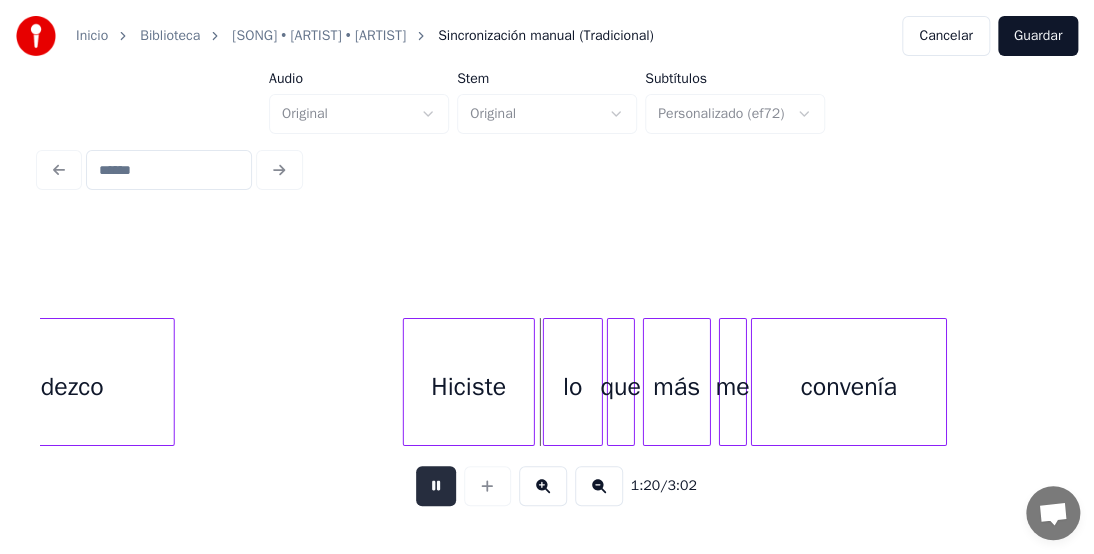 click at bounding box center (436, 486) 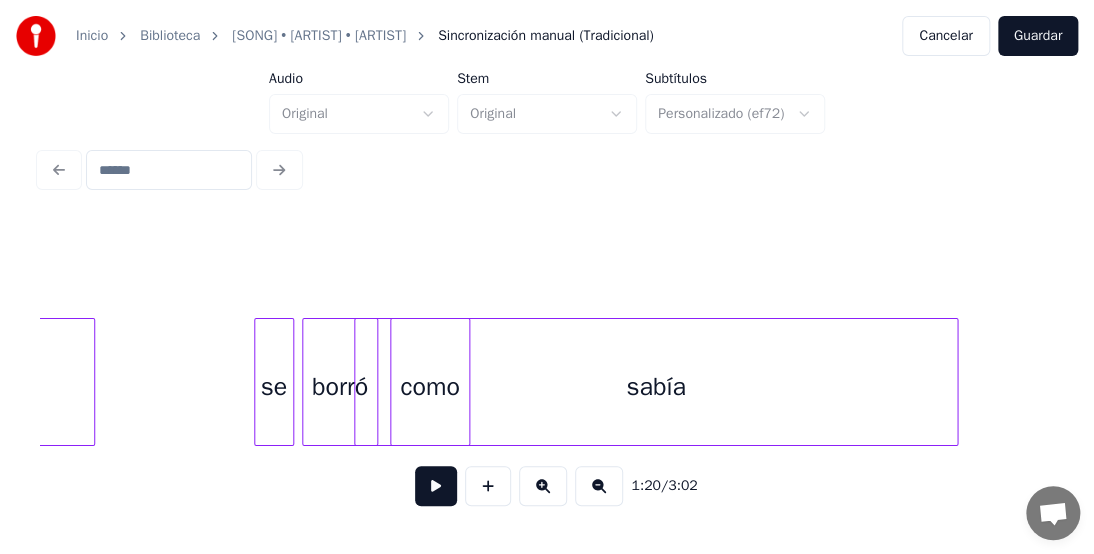 scroll, scrollTop: 0, scrollLeft: 14207, axis: horizontal 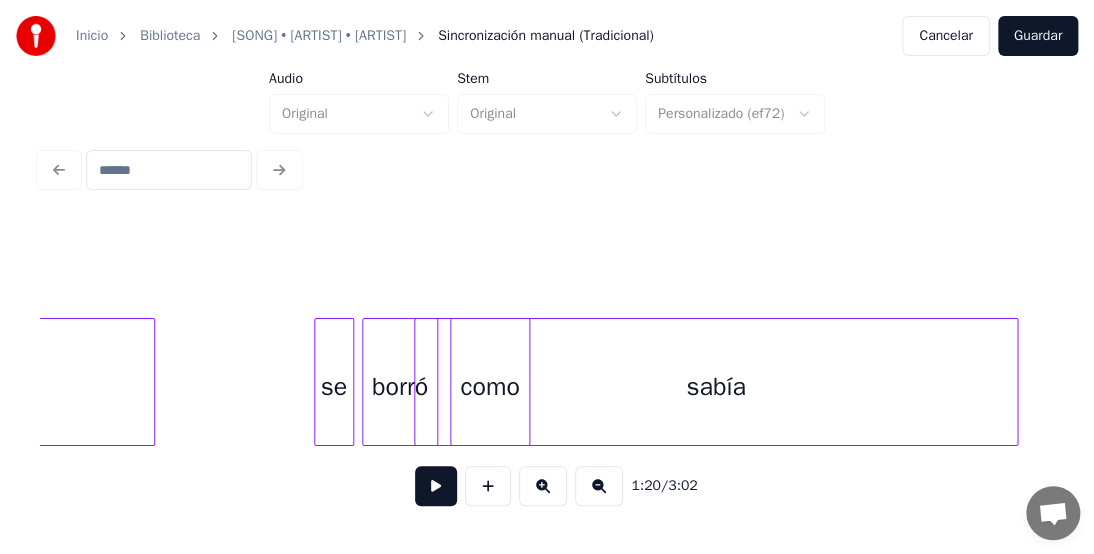 click on "sabía" at bounding box center [716, 387] 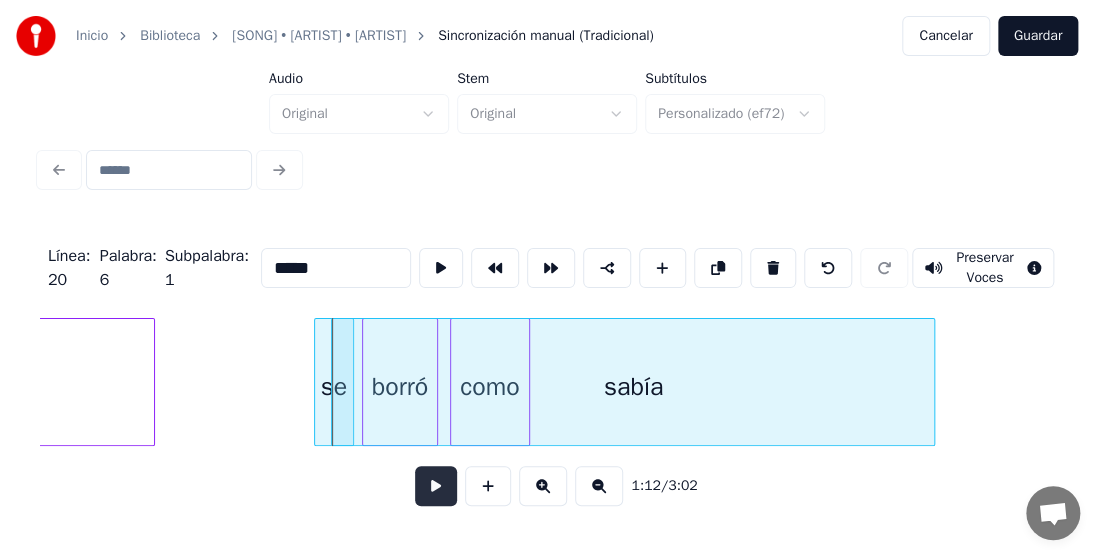 click at bounding box center [436, 486] 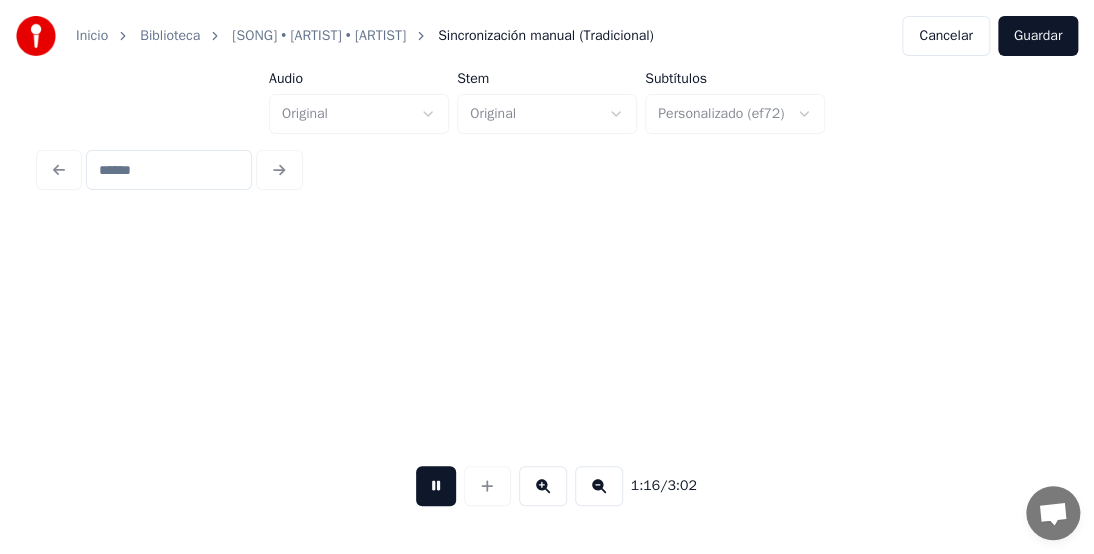 scroll, scrollTop: 0, scrollLeft: 15225, axis: horizontal 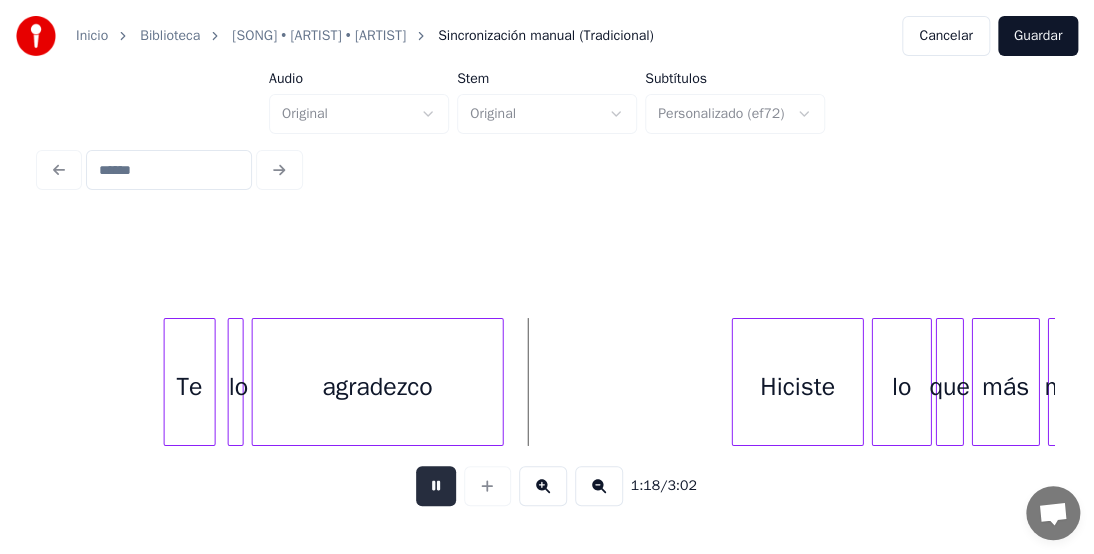 drag, startPoint x: 448, startPoint y: 495, endPoint x: 426, endPoint y: 492, distance: 22.203604 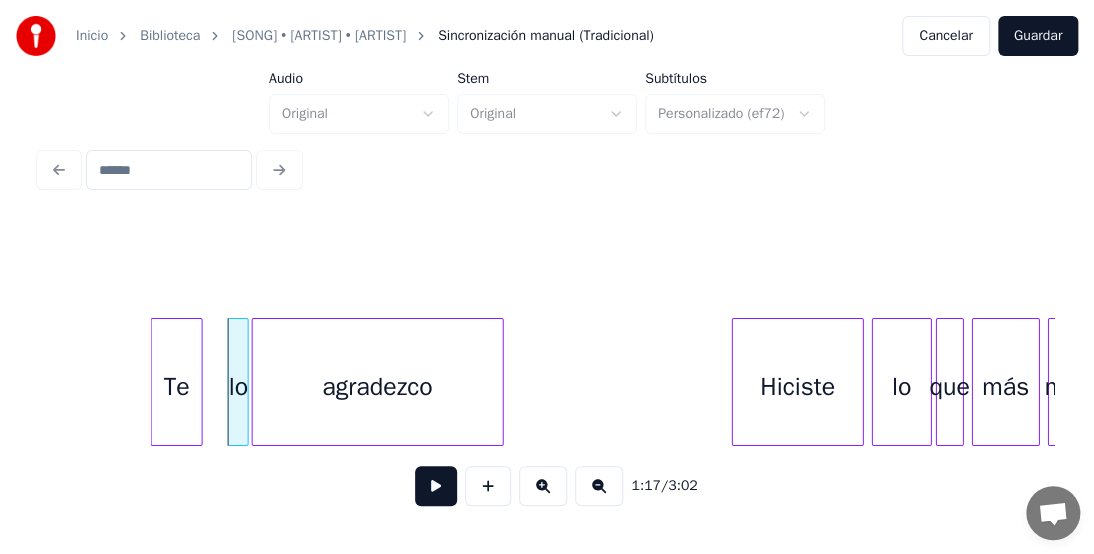 click on "lo" at bounding box center [239, 387] 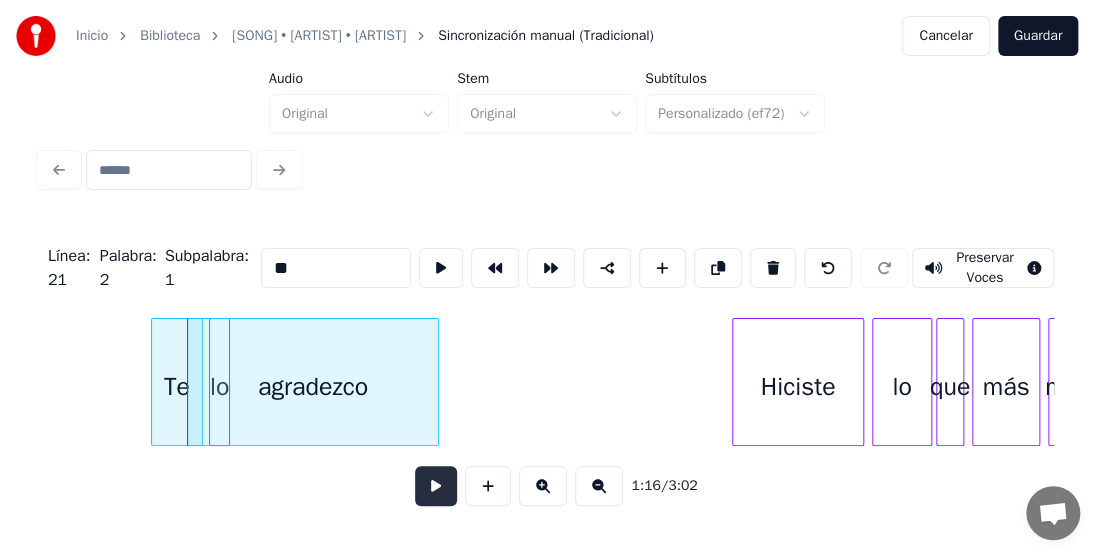click at bounding box center (436, 486) 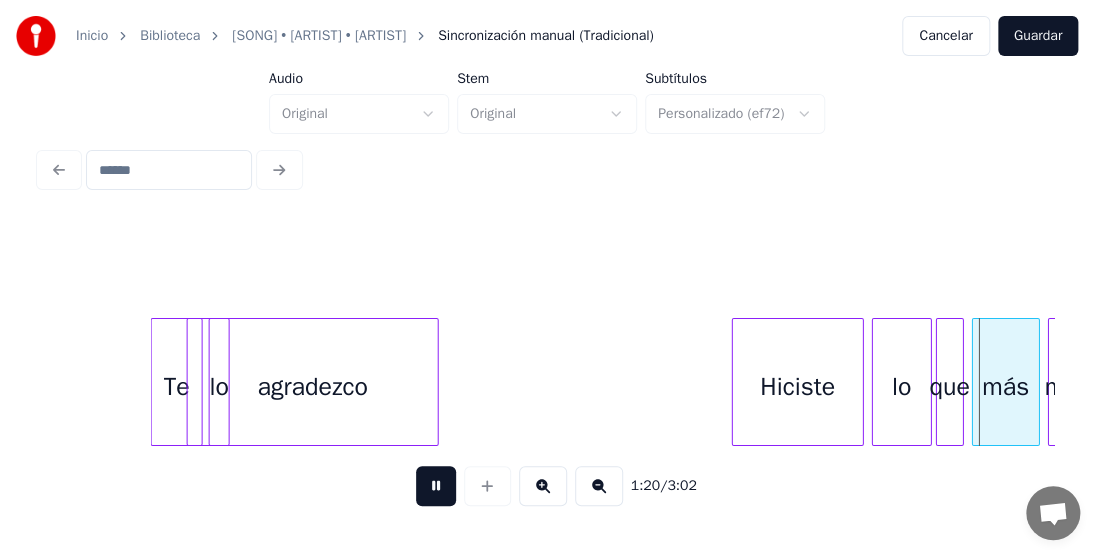 drag, startPoint x: 430, startPoint y: 488, endPoint x: 490, endPoint y: 473, distance: 61.846584 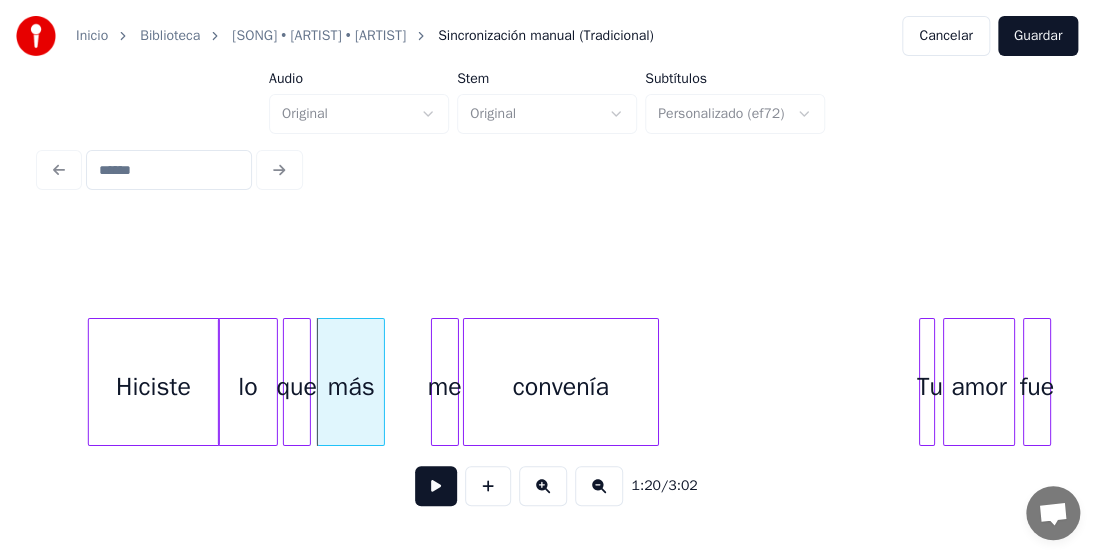 scroll, scrollTop: 0, scrollLeft: 15783, axis: horizontal 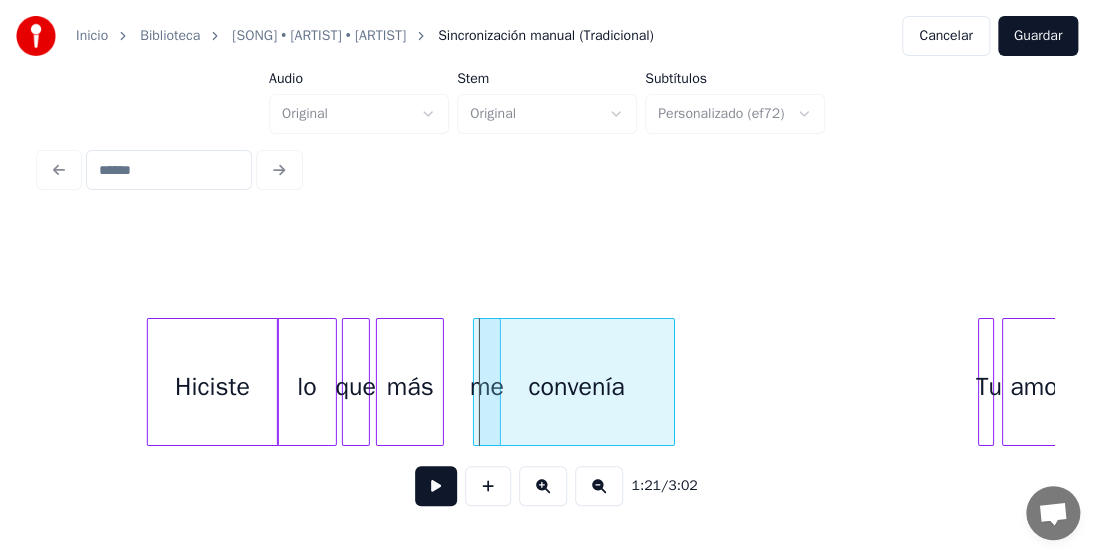 click at bounding box center [436, 486] 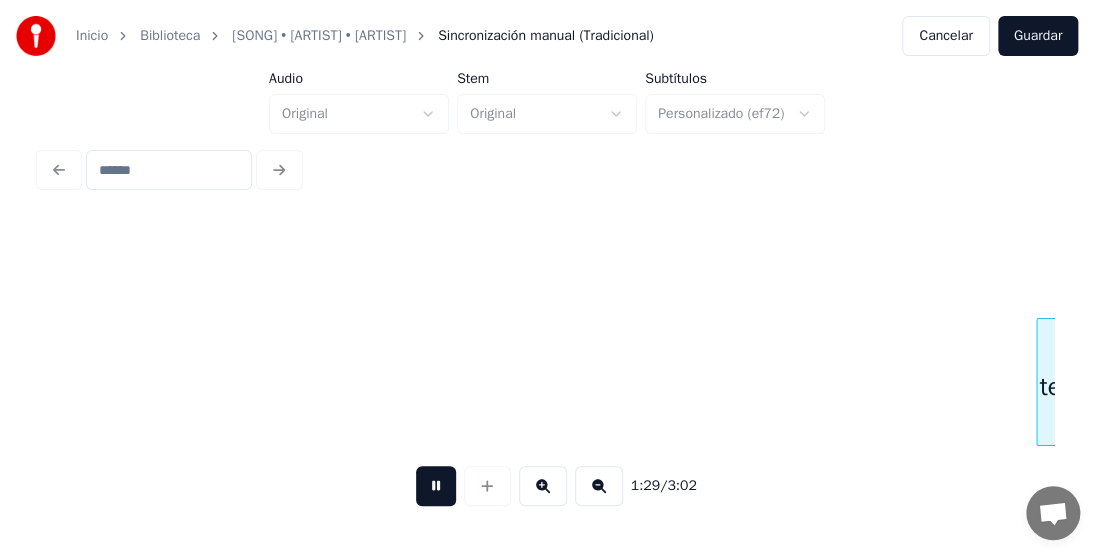 scroll, scrollTop: 0, scrollLeft: 17816, axis: horizontal 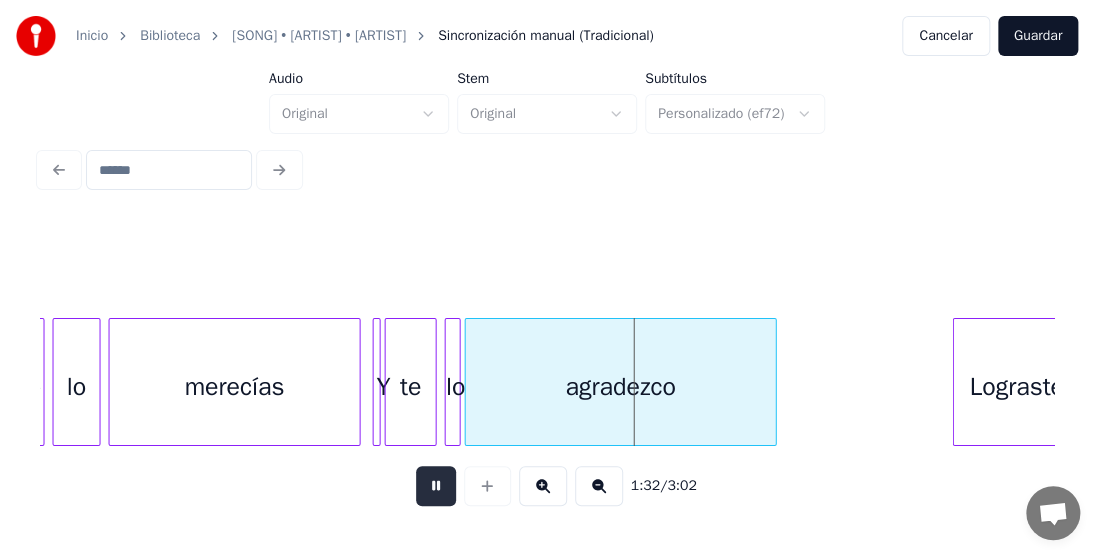drag, startPoint x: 443, startPoint y: 489, endPoint x: 431, endPoint y: 489, distance: 12 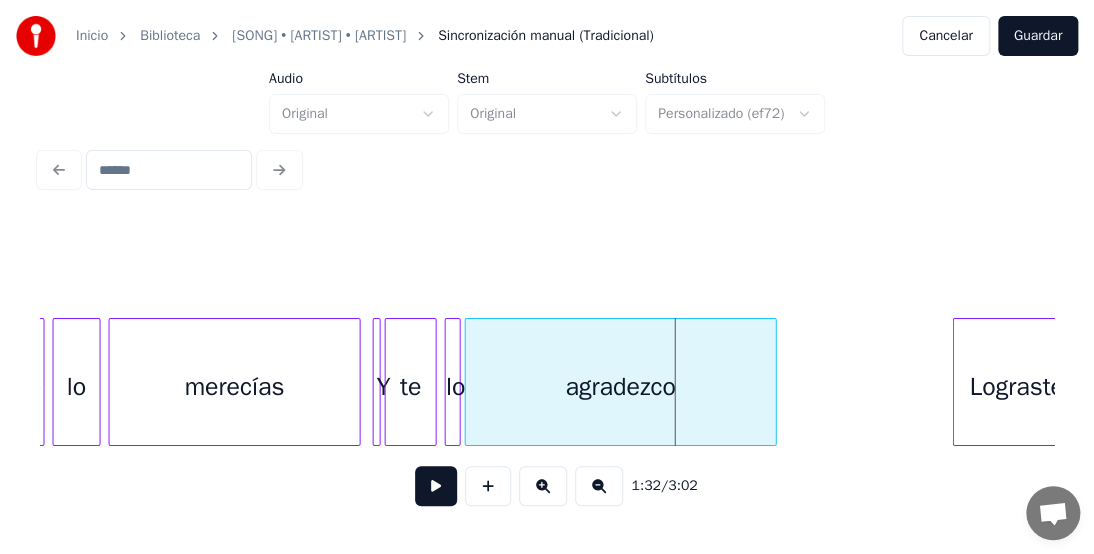 click on "Y" at bounding box center [384, 387] 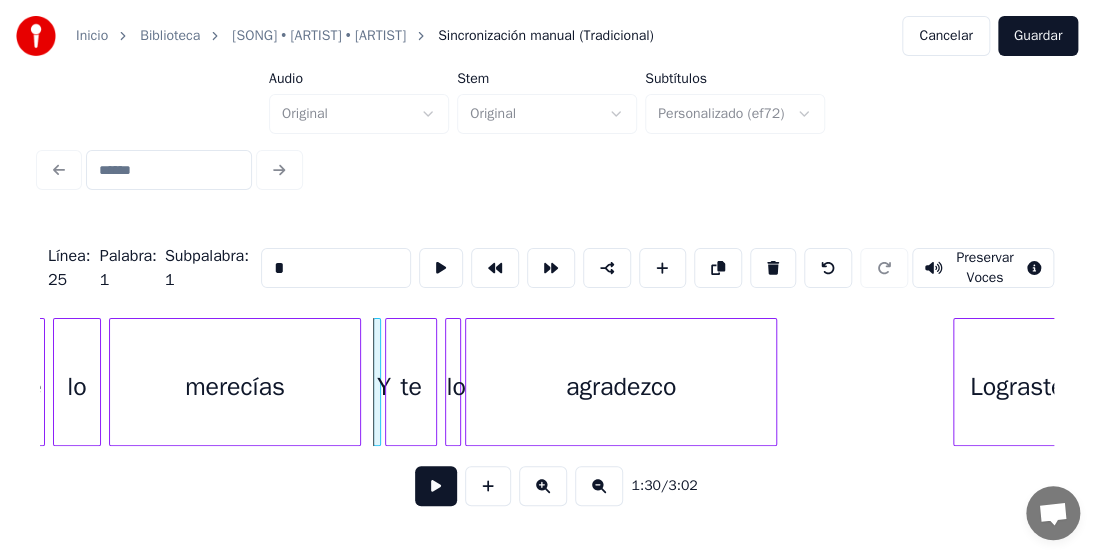 click on "*" at bounding box center [336, 268] 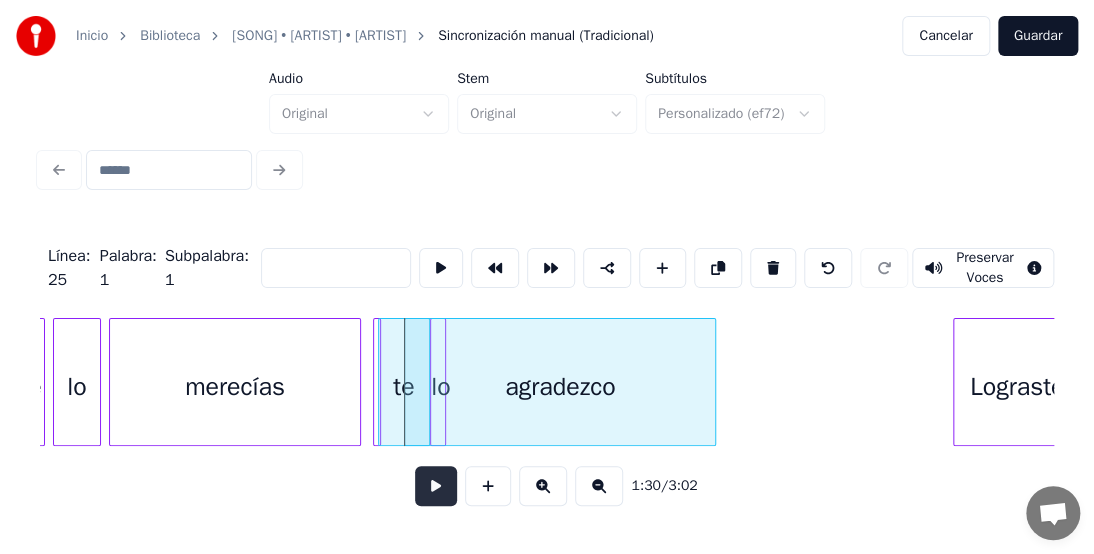 type 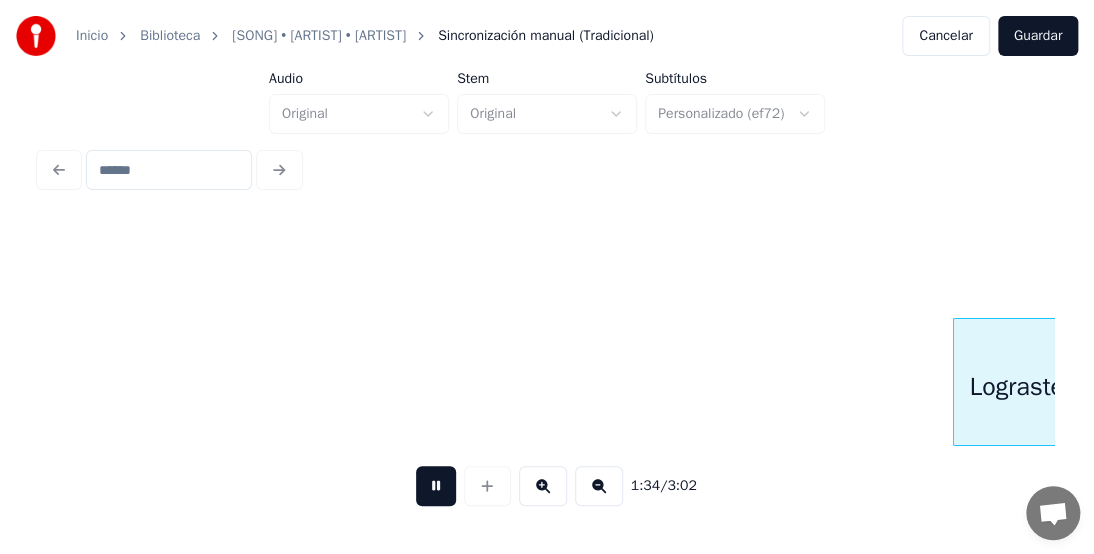 scroll, scrollTop: 0, scrollLeft: 18836, axis: horizontal 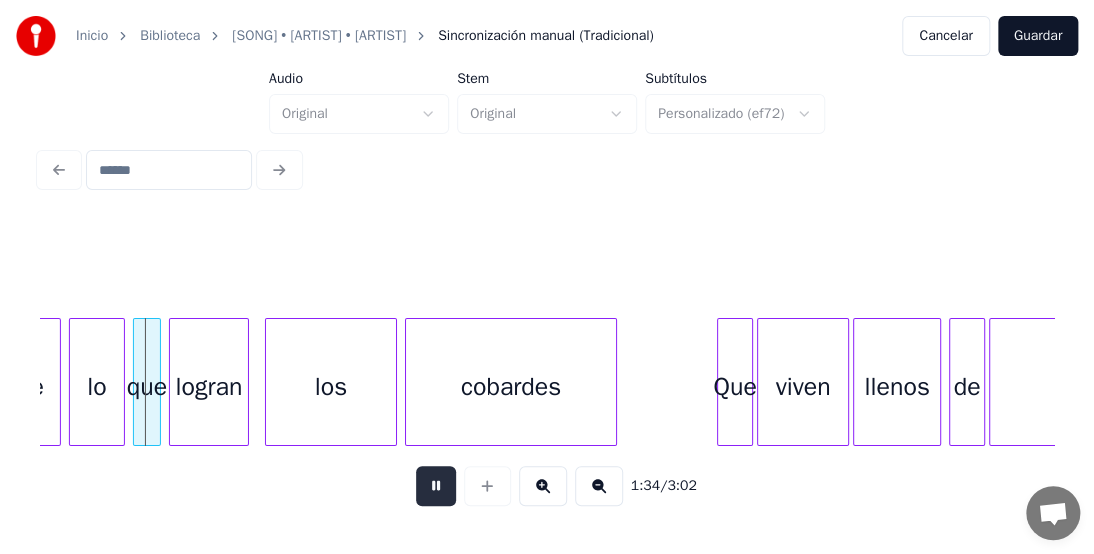 click at bounding box center (436, 486) 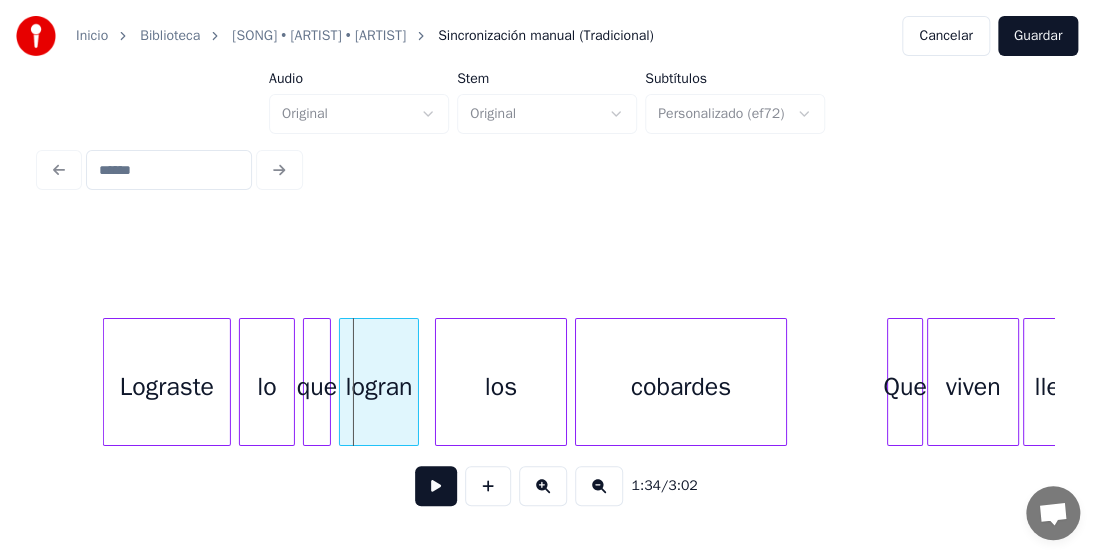 scroll, scrollTop: 0, scrollLeft: 18398, axis: horizontal 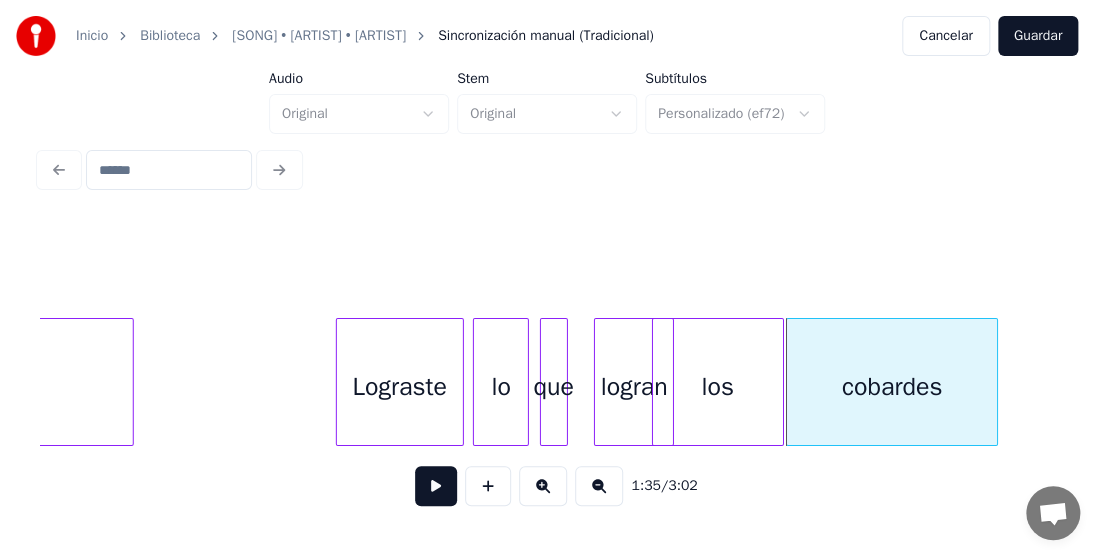click on "Lograste" at bounding box center [400, 387] 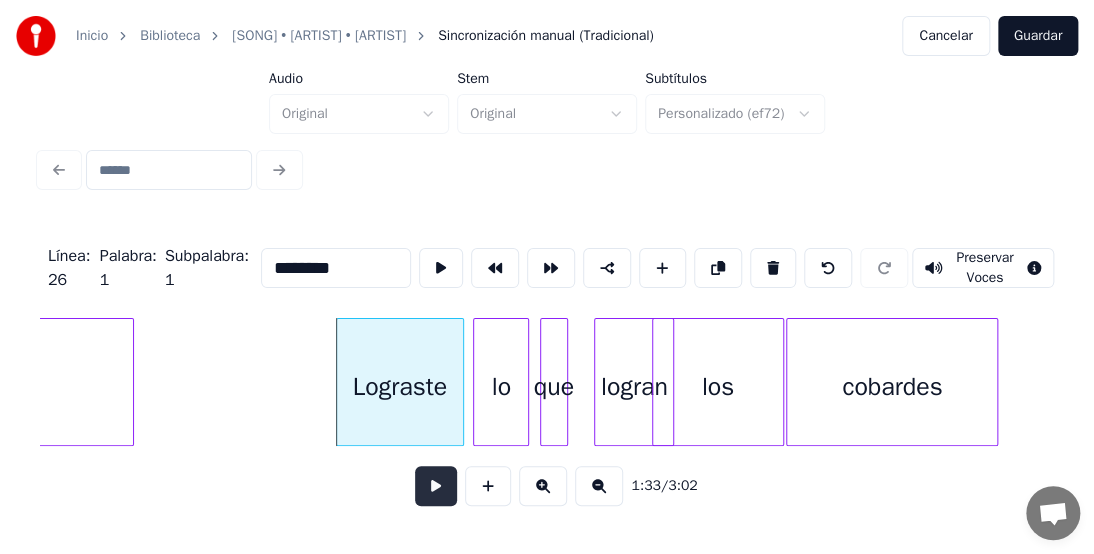 click at bounding box center [436, 486] 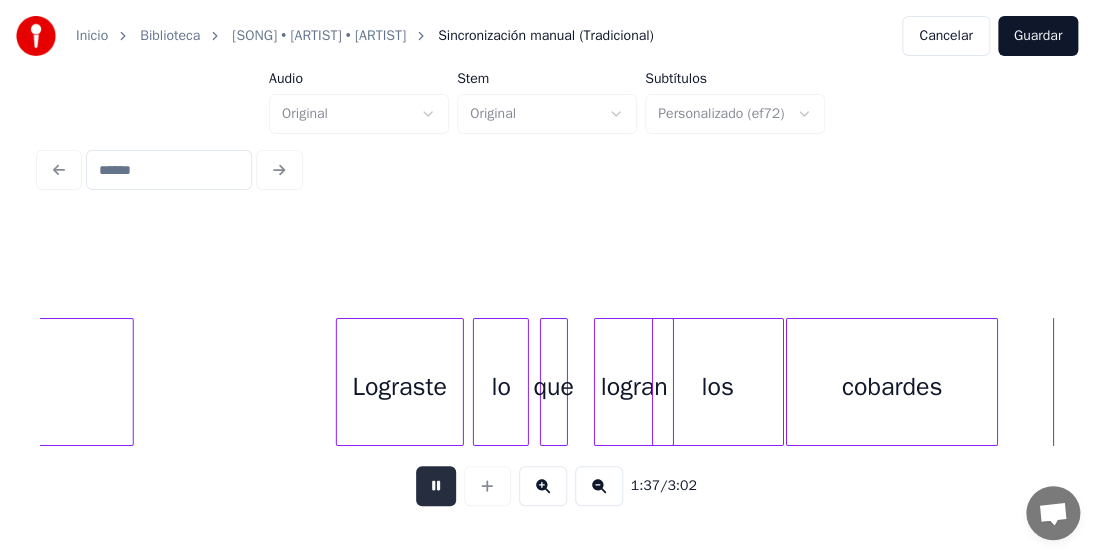scroll, scrollTop: 0, scrollLeft: 19417, axis: horizontal 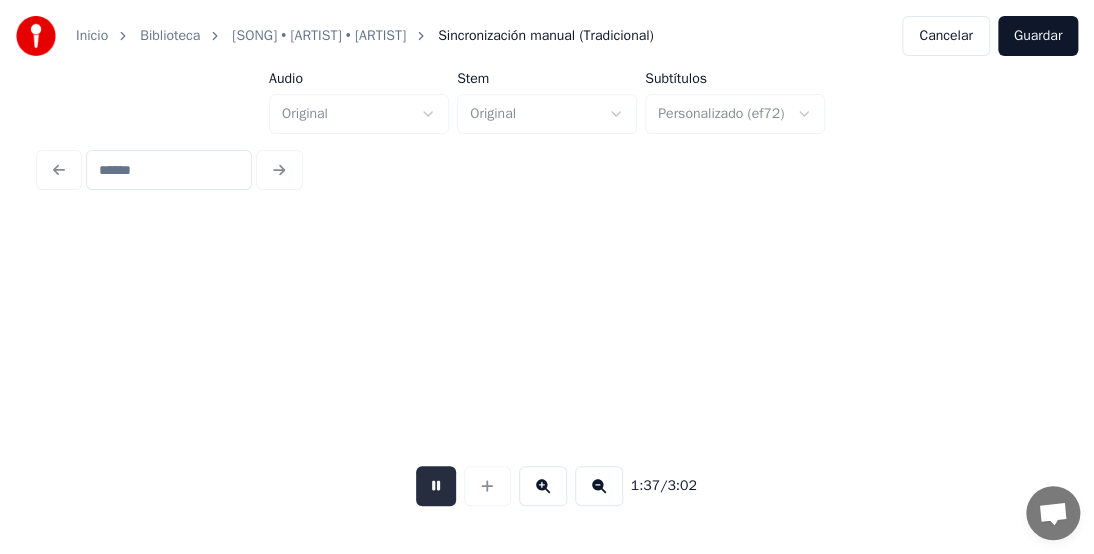 drag, startPoint x: 432, startPoint y: 498, endPoint x: 450, endPoint y: 488, distance: 20.59126 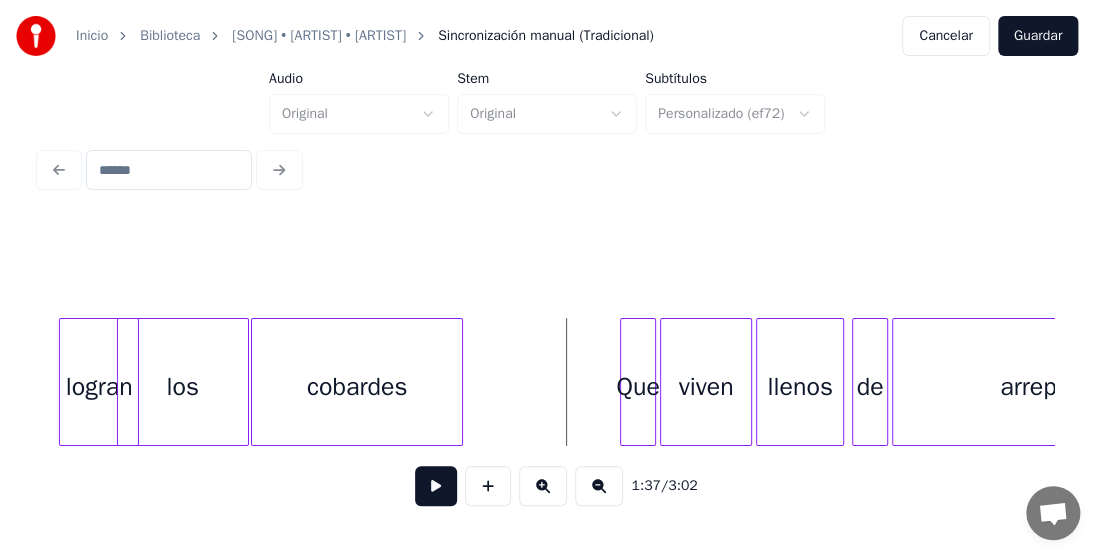 scroll, scrollTop: 0, scrollLeft: 18874, axis: horizontal 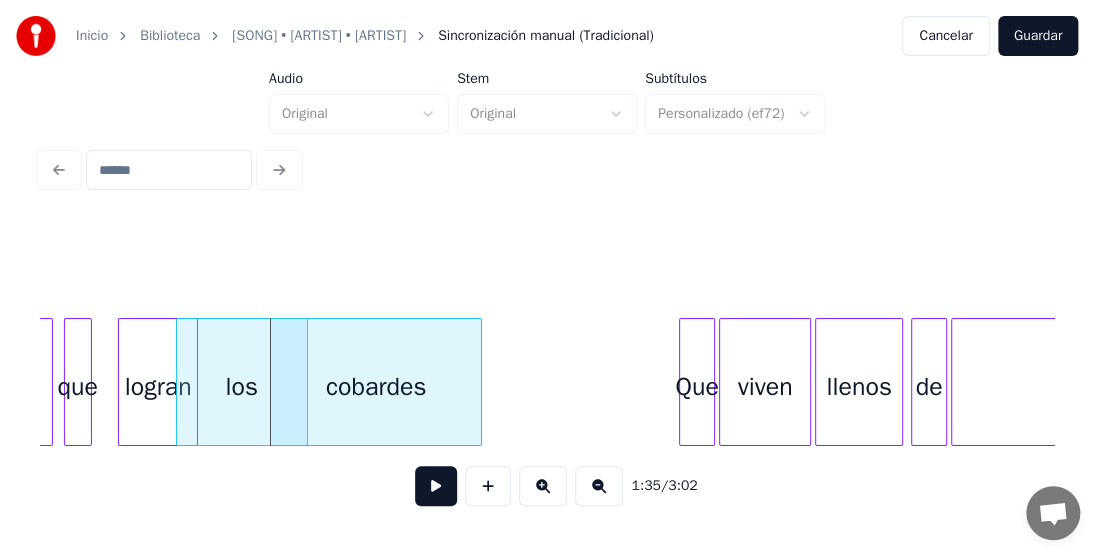 click on "logran" at bounding box center (158, 387) 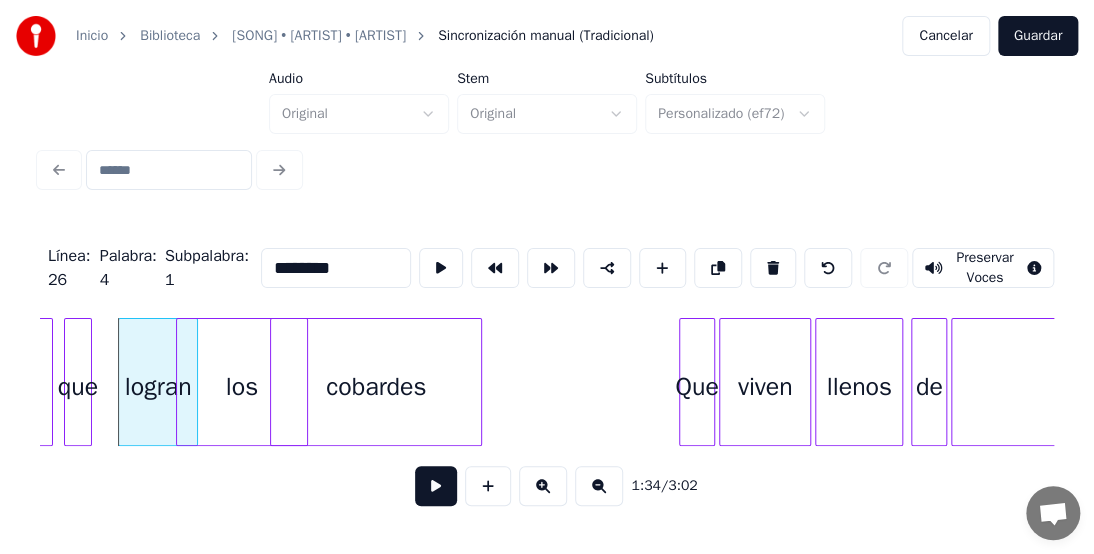 type on "******" 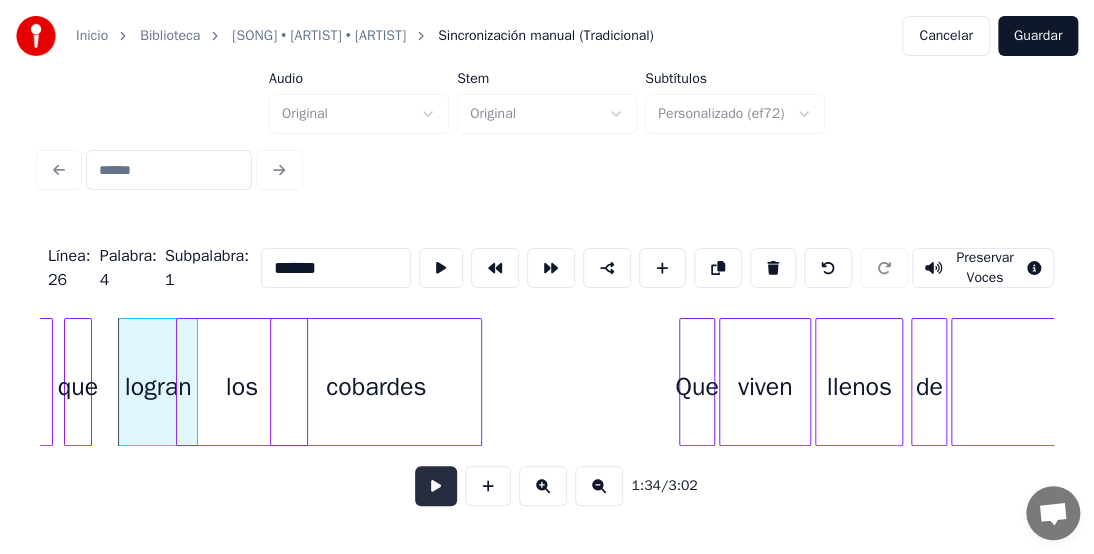 click at bounding box center [436, 486] 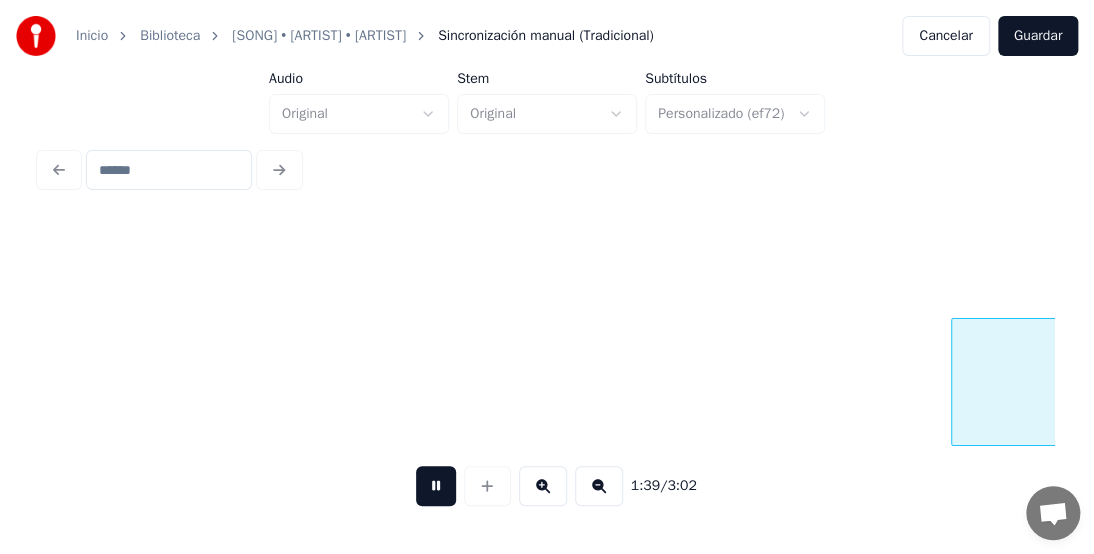 scroll, scrollTop: 0, scrollLeft: 19889, axis: horizontal 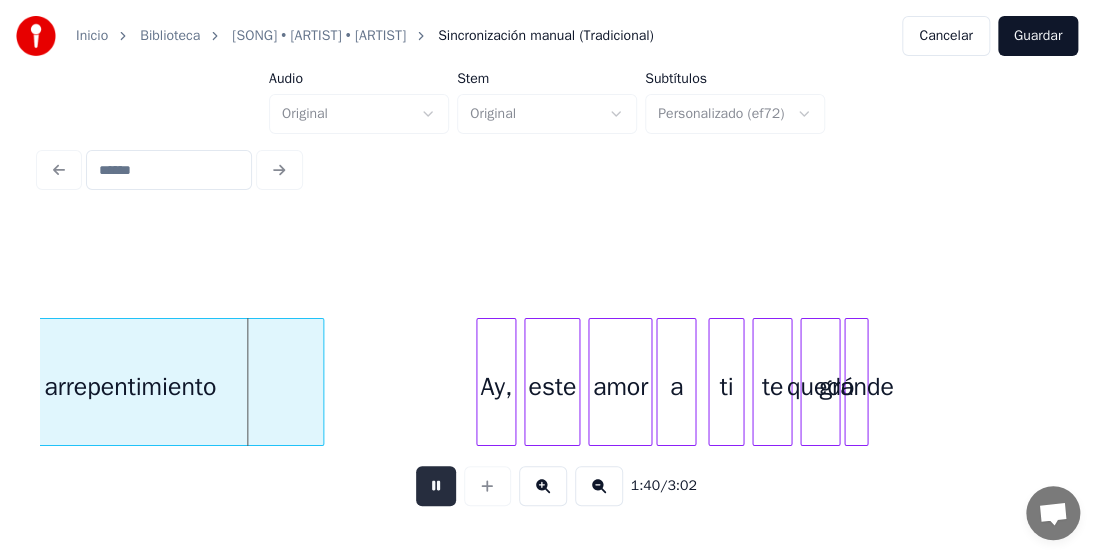 click at bounding box center [436, 486] 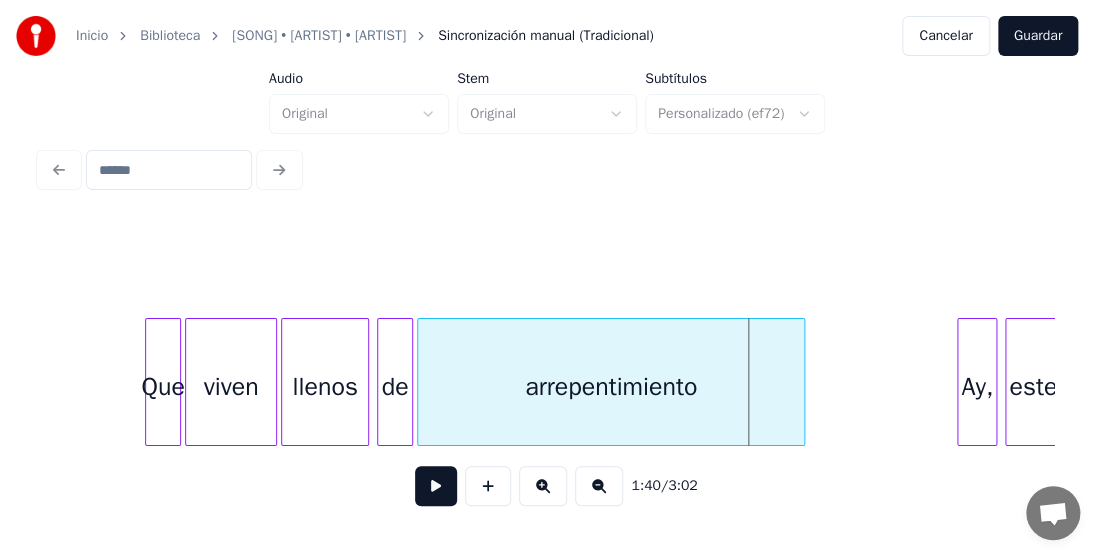 scroll, scrollTop: 0, scrollLeft: 19349, axis: horizontal 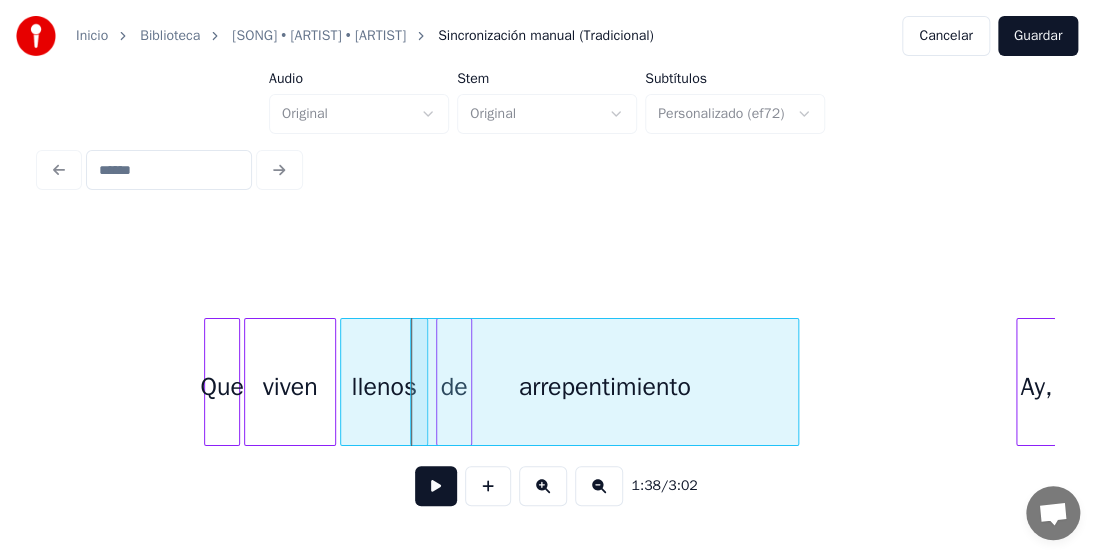 click on "llenos" at bounding box center [384, 387] 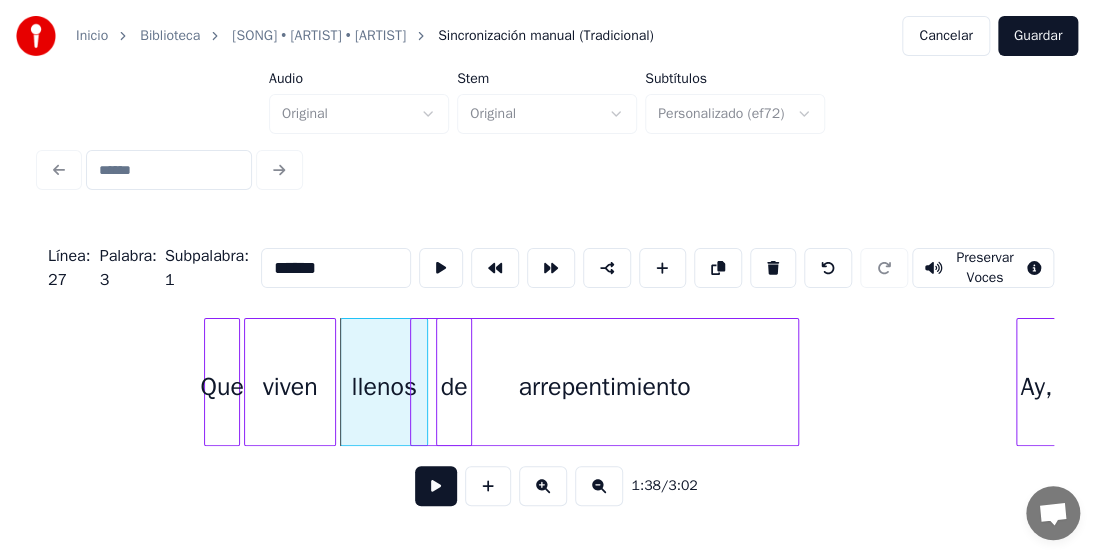 type on "******" 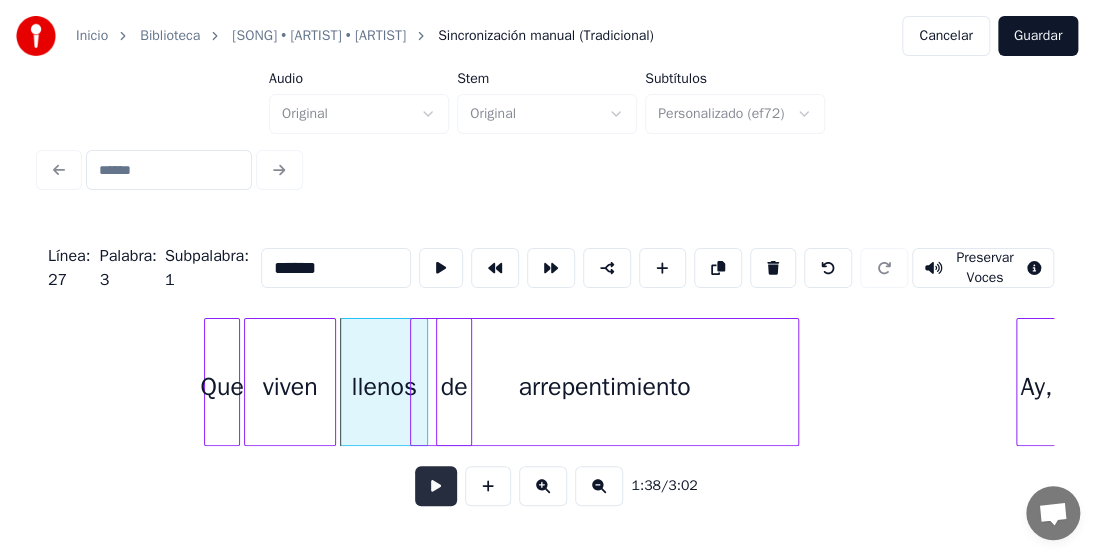 click at bounding box center (436, 486) 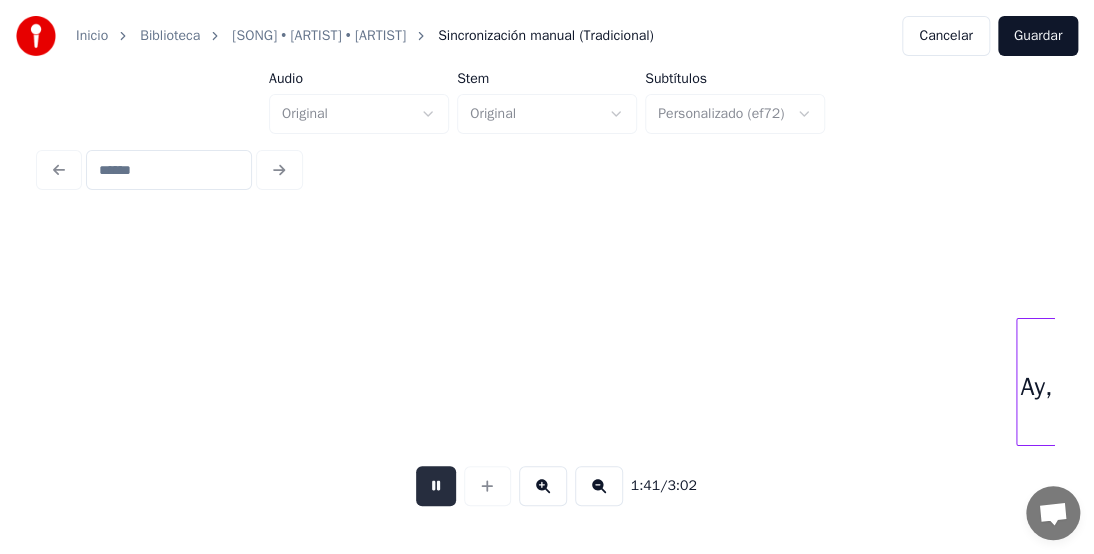 scroll, scrollTop: 0, scrollLeft: 20363, axis: horizontal 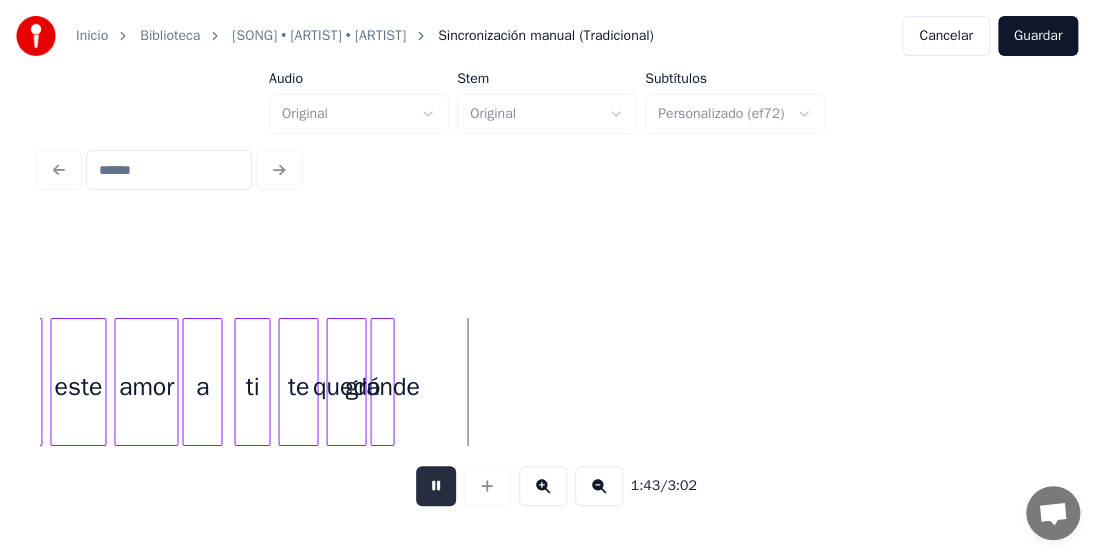 click at bounding box center [436, 486] 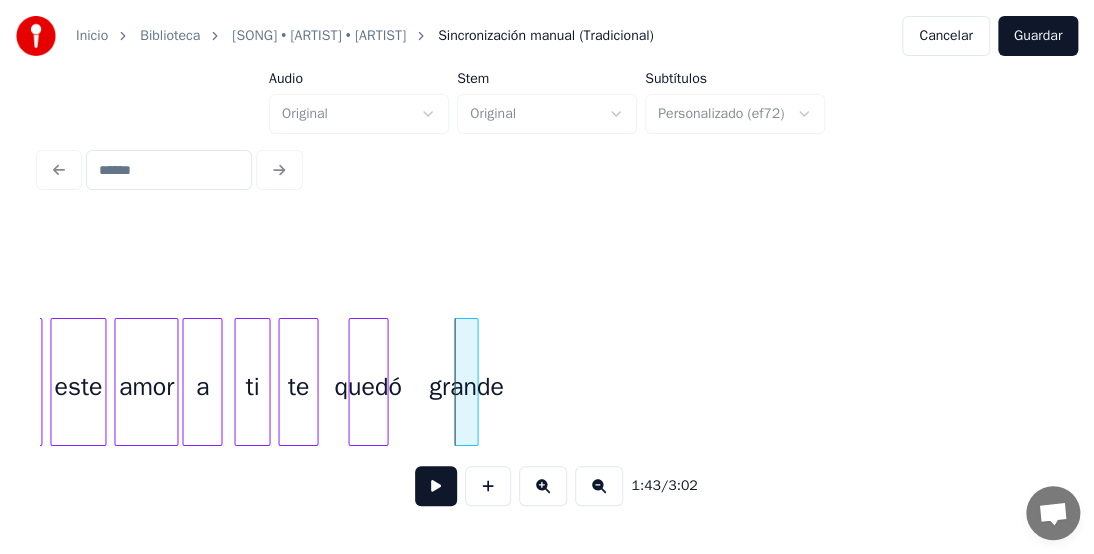 click on "amor" at bounding box center [146, 387] 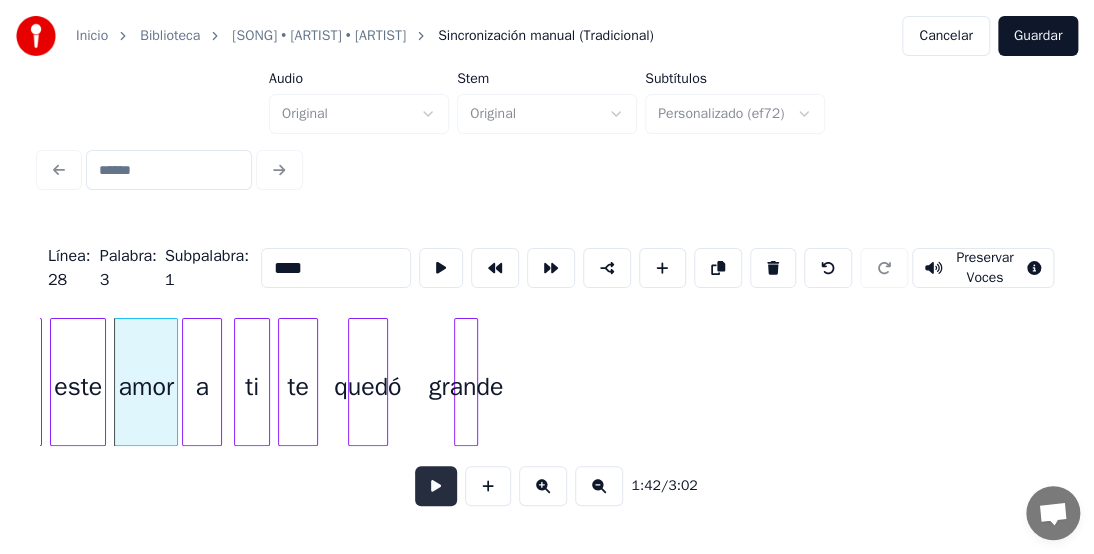 click at bounding box center (436, 486) 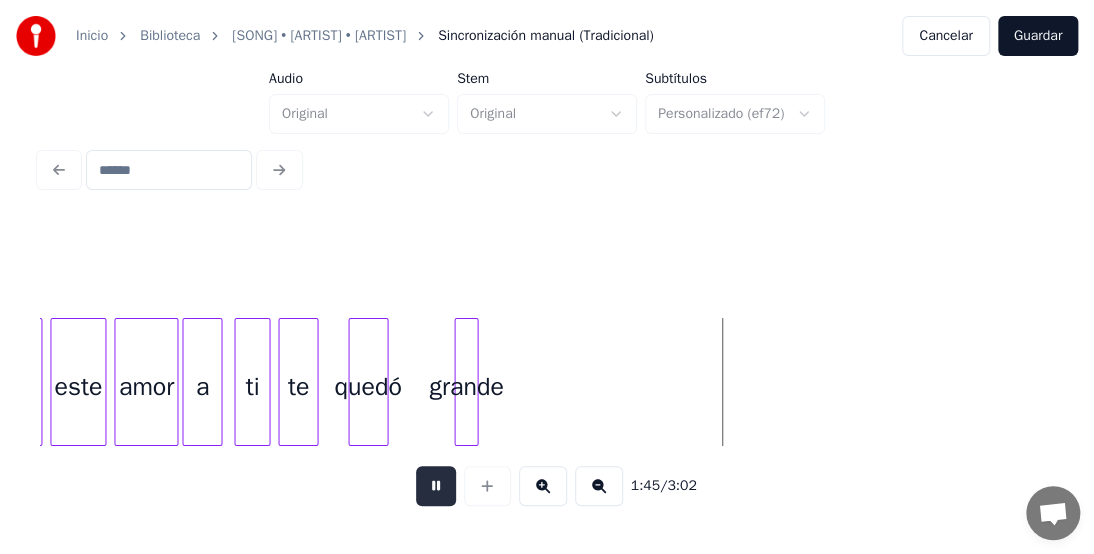click at bounding box center [436, 486] 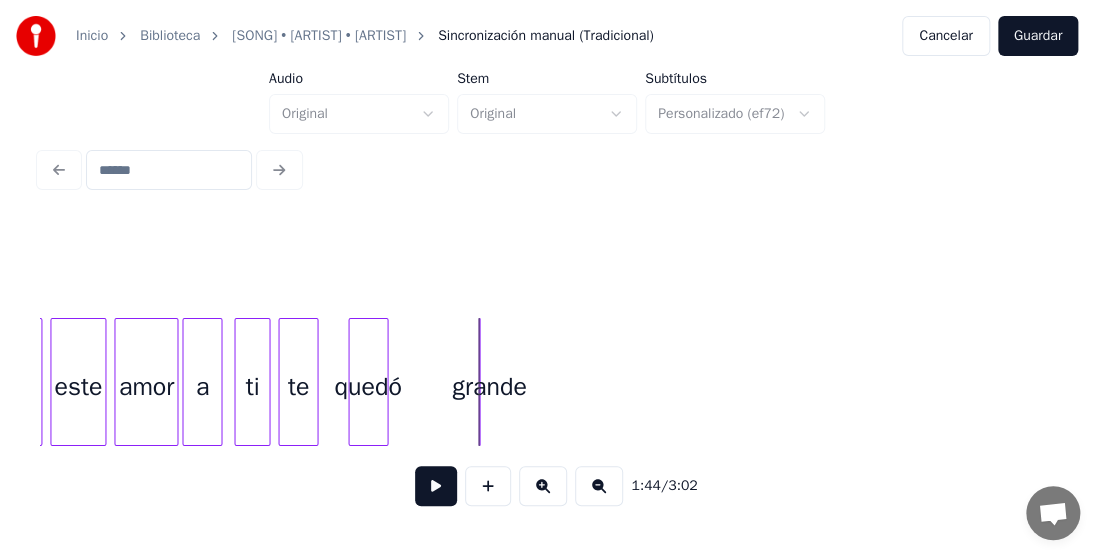 click on "grande" at bounding box center [489, 387] 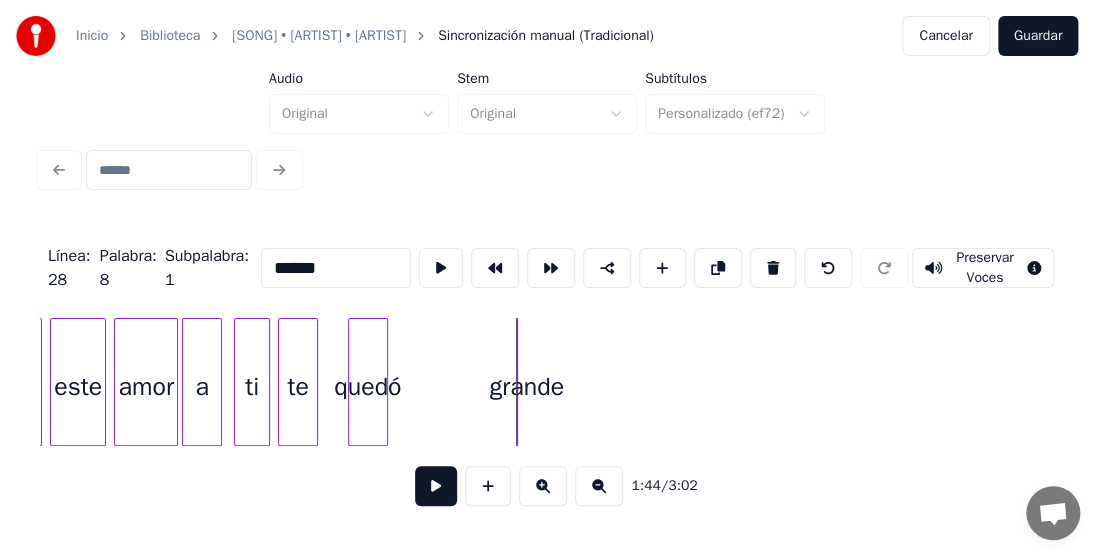 click on "a" at bounding box center [202, 387] 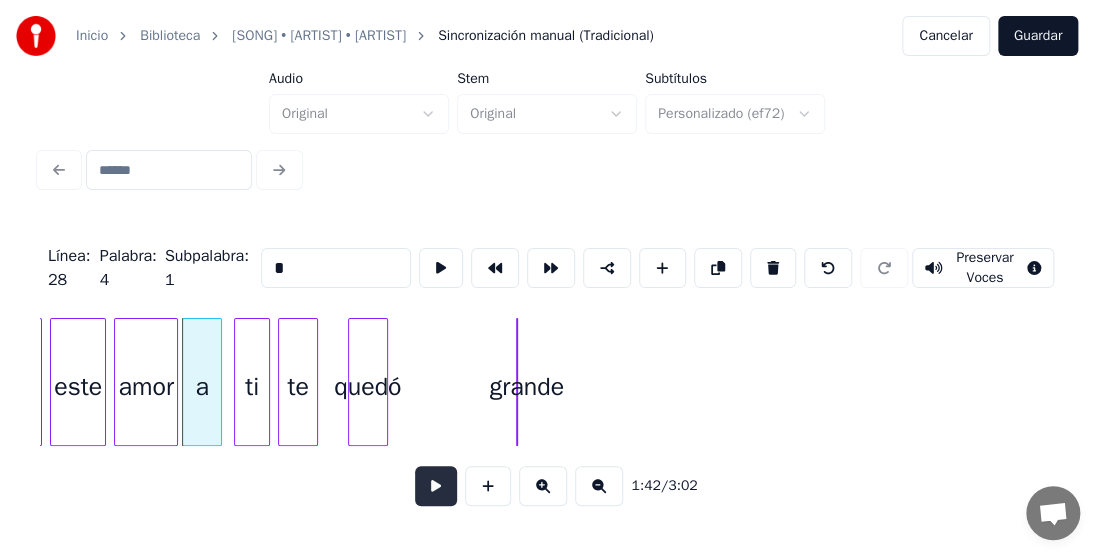 click at bounding box center [436, 486] 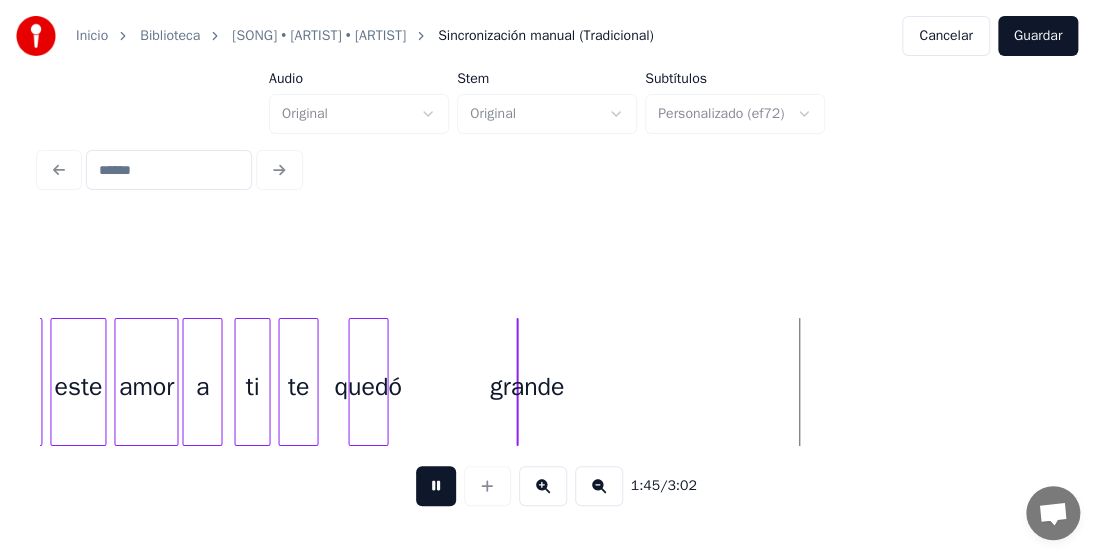 drag, startPoint x: 425, startPoint y: 495, endPoint x: 450, endPoint y: 439, distance: 61.326992 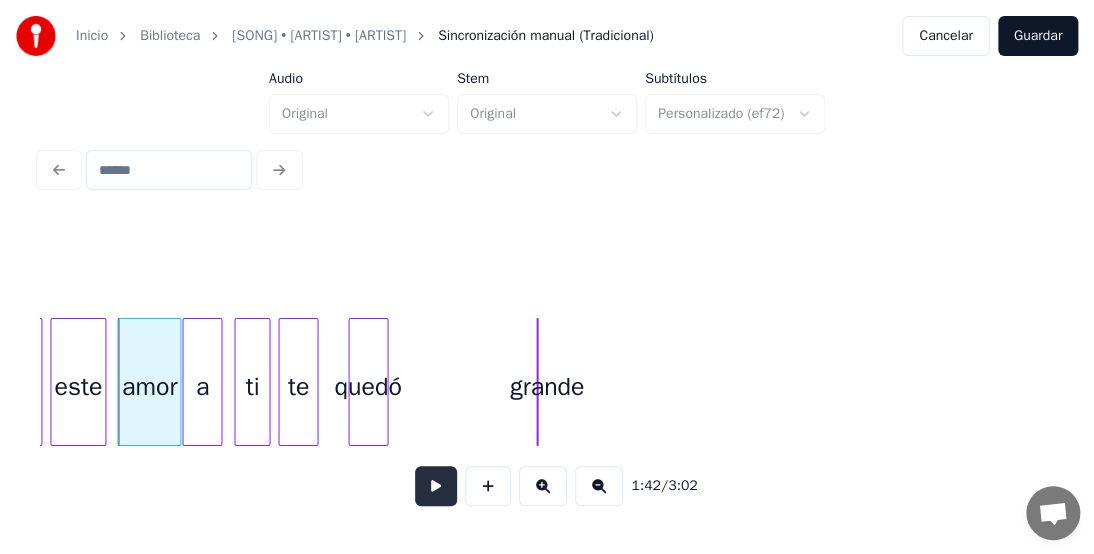 click at bounding box center [436, 486] 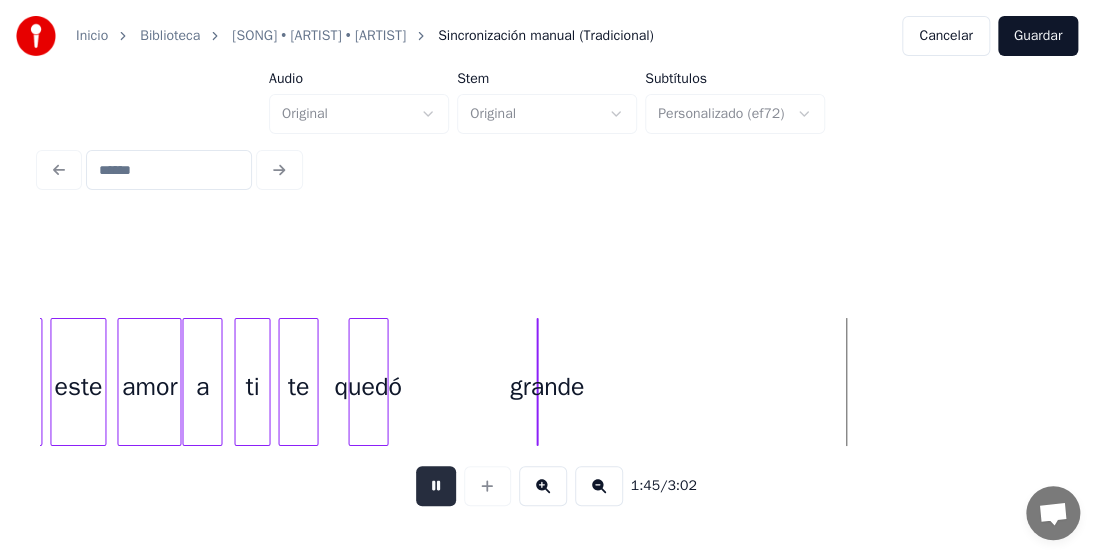 click at bounding box center (436, 486) 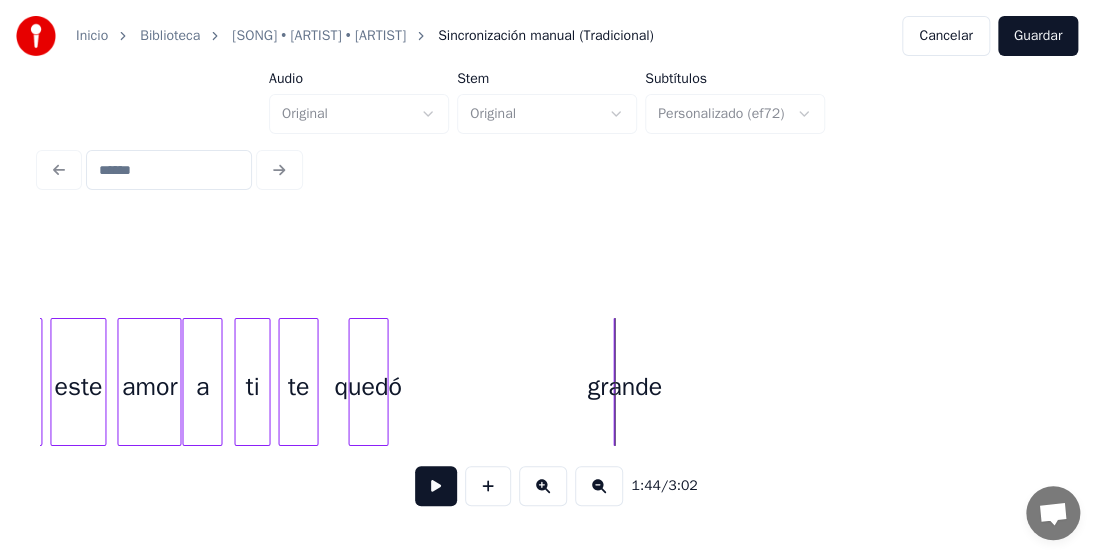 click on "amor" at bounding box center (149, 387) 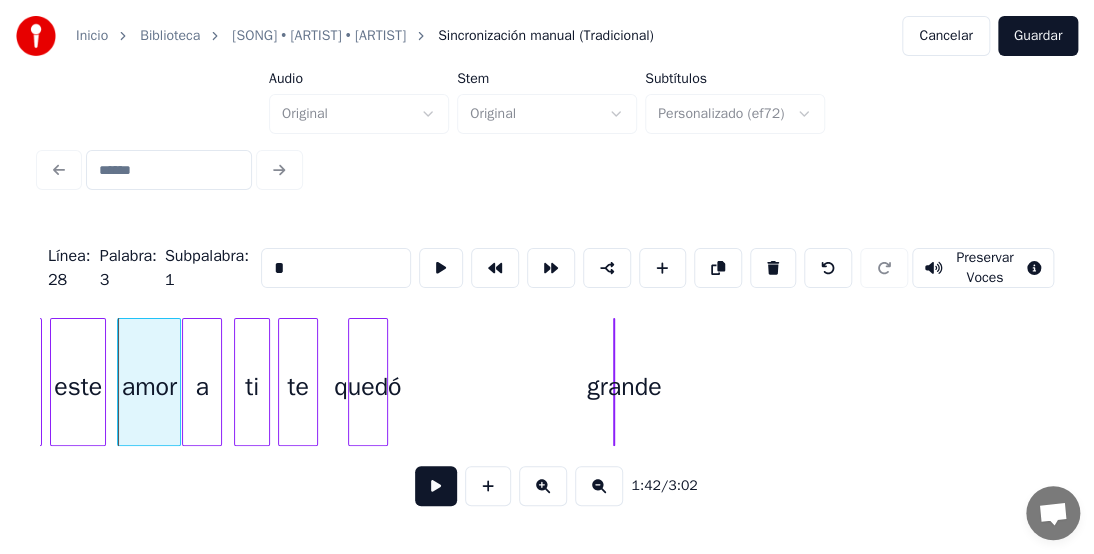 type on "****" 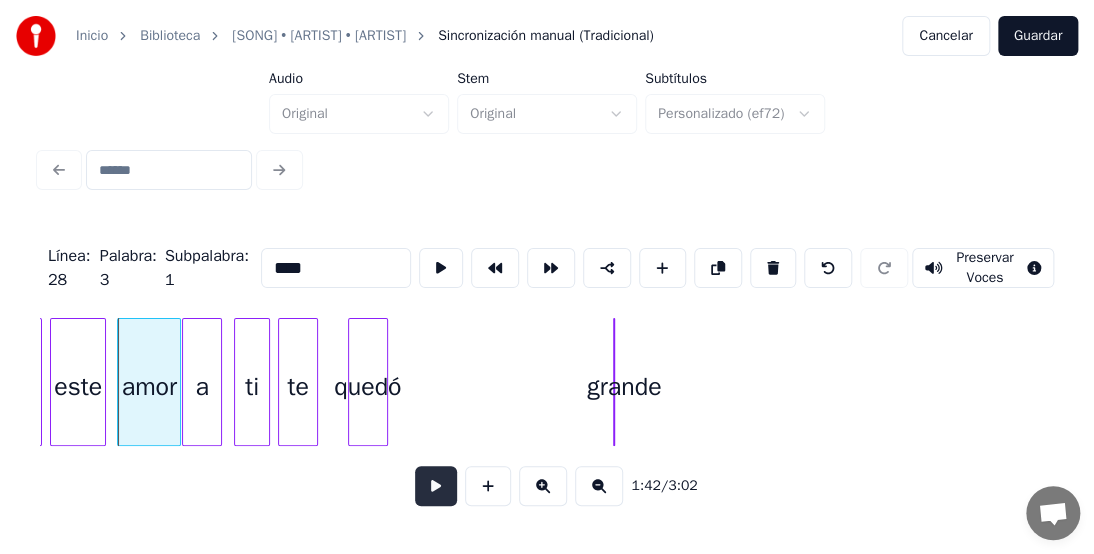 click at bounding box center [436, 486] 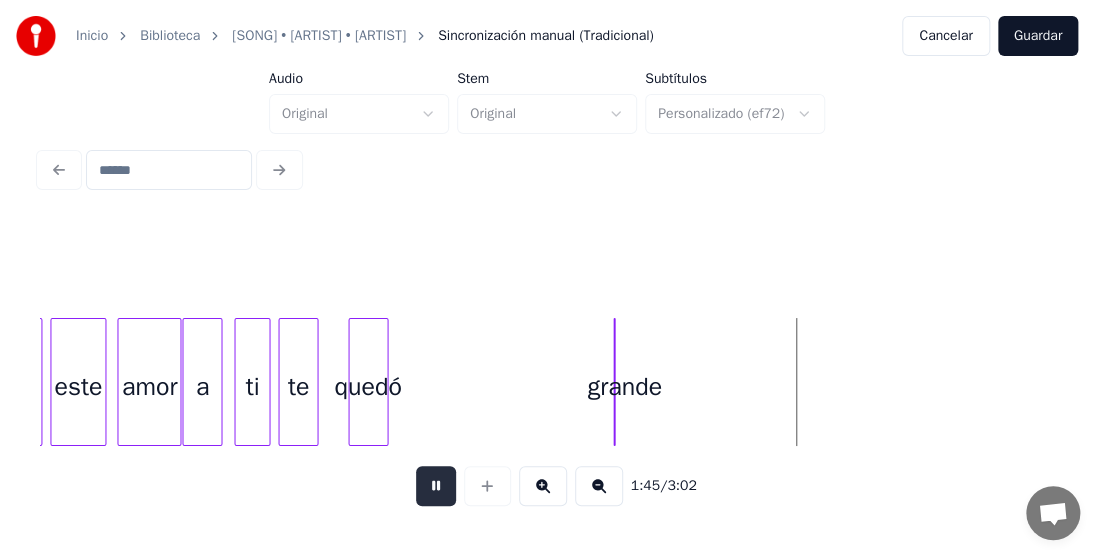 click at bounding box center [436, 486] 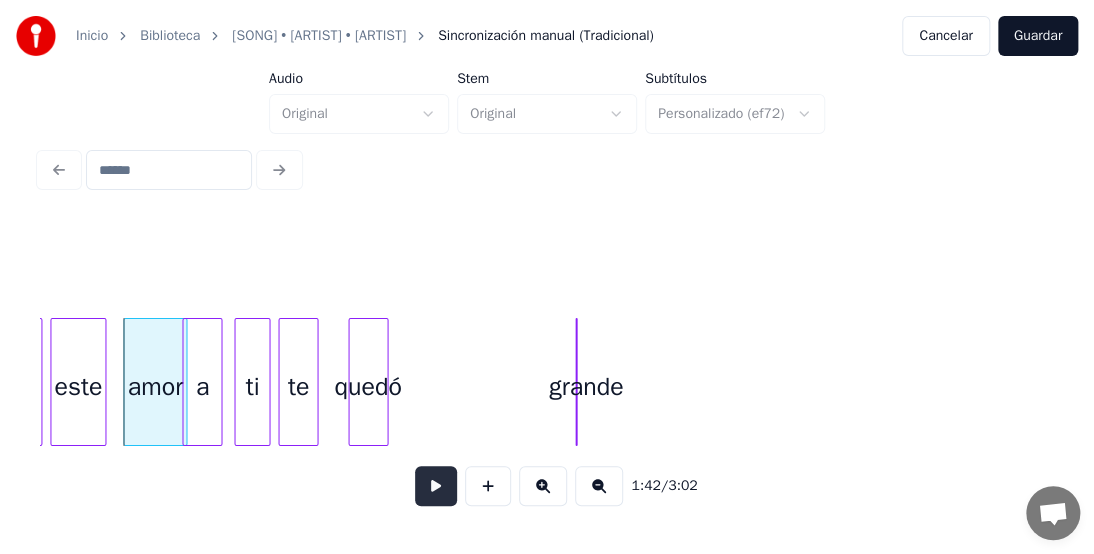 click at bounding box center [436, 486] 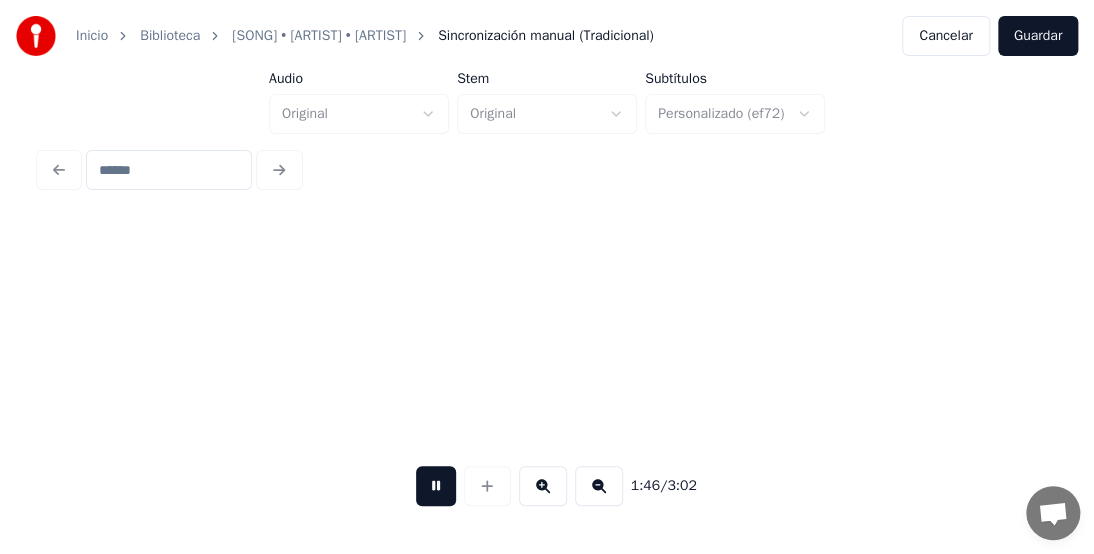 scroll, scrollTop: 0, scrollLeft: 21379, axis: horizontal 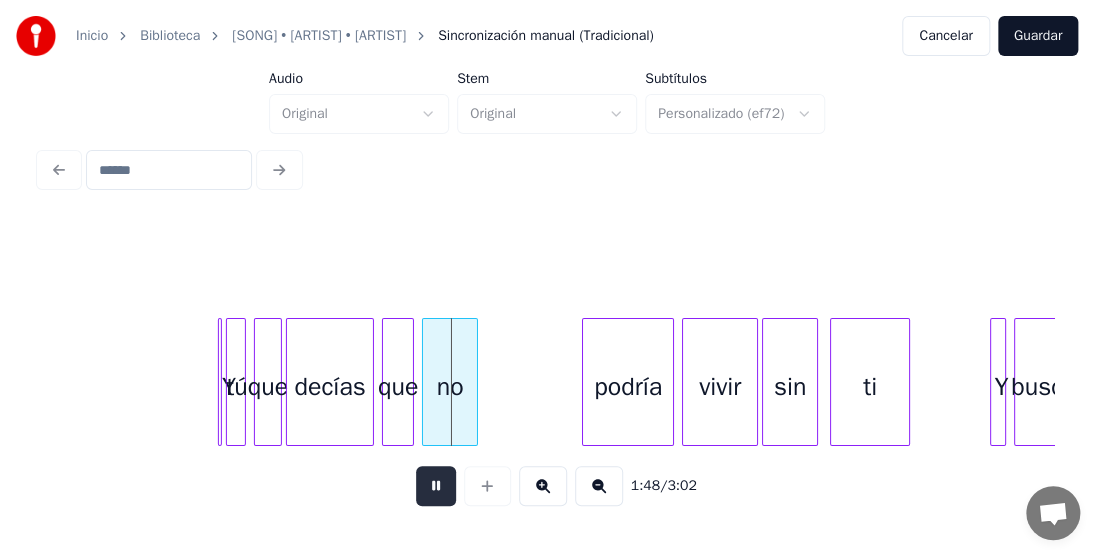 click at bounding box center (436, 486) 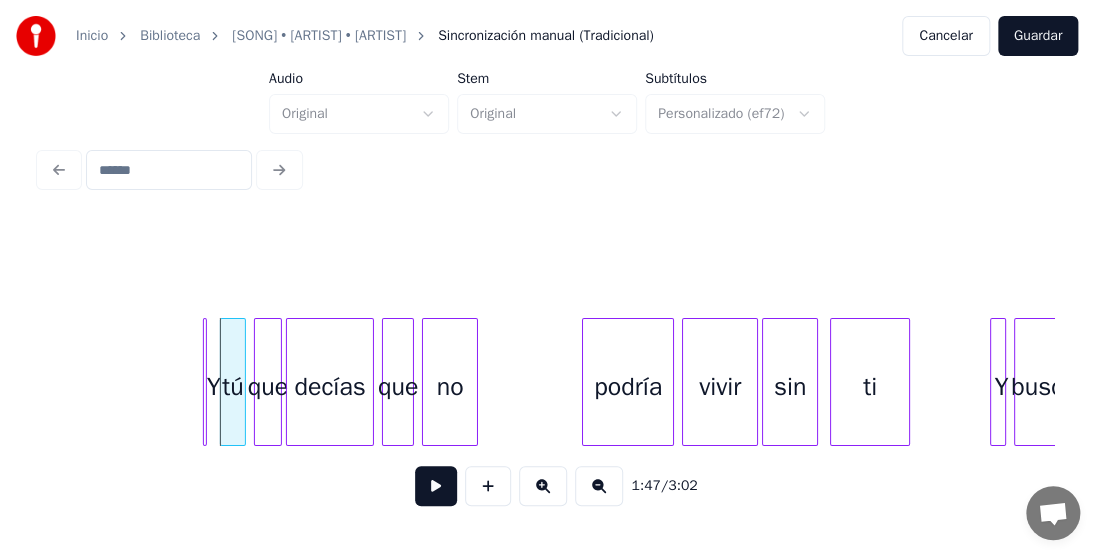 click on "Y tú que decías que no podría vivir sin ti Y buscas" at bounding box center [-3132, 382] 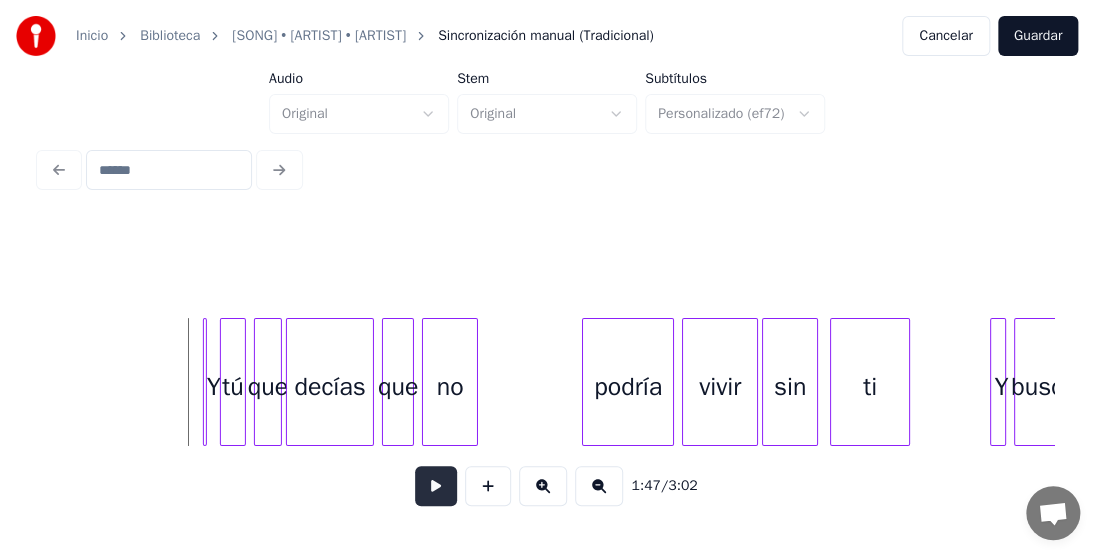 click at bounding box center [436, 486] 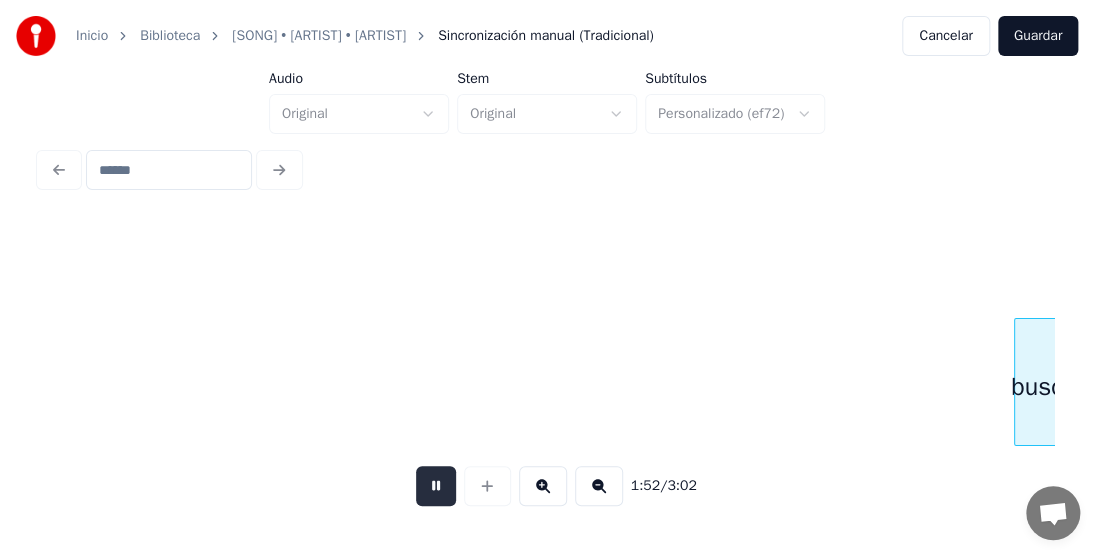scroll, scrollTop: 0, scrollLeft: 22396, axis: horizontal 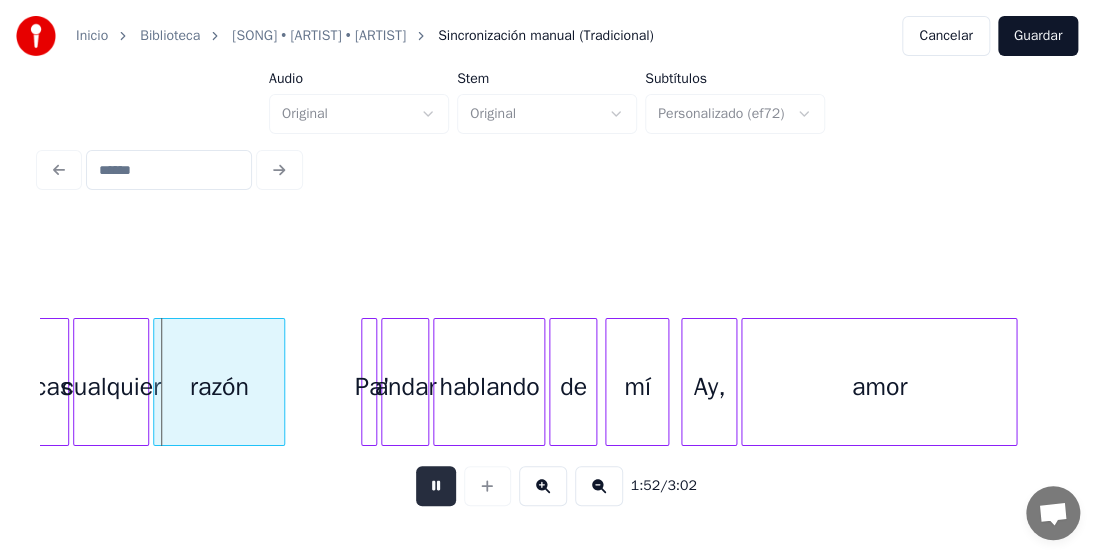 click at bounding box center (436, 486) 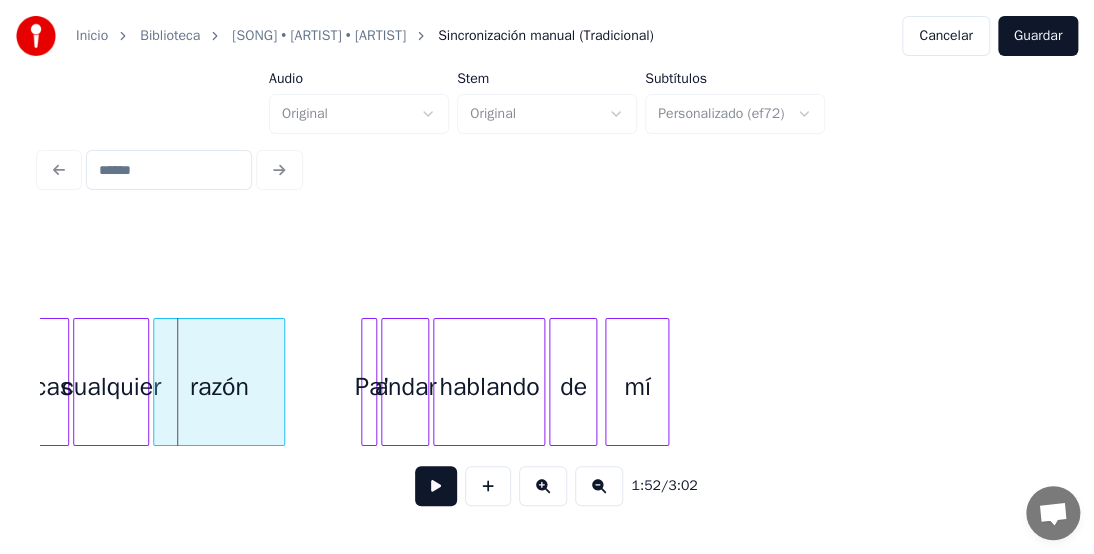 scroll, scrollTop: 0, scrollLeft: 21876, axis: horizontal 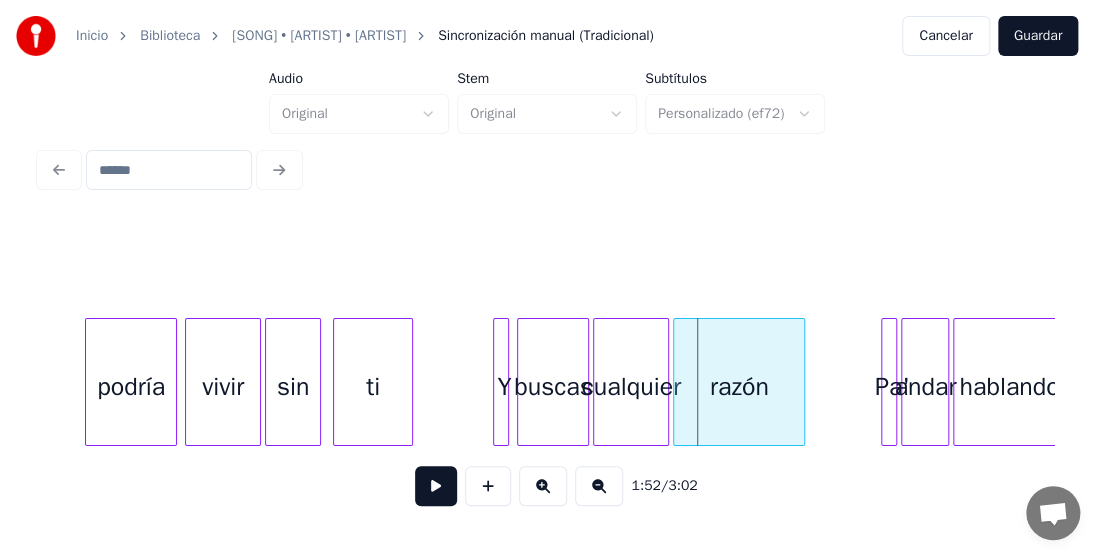 click on "vivir" at bounding box center (223, 387) 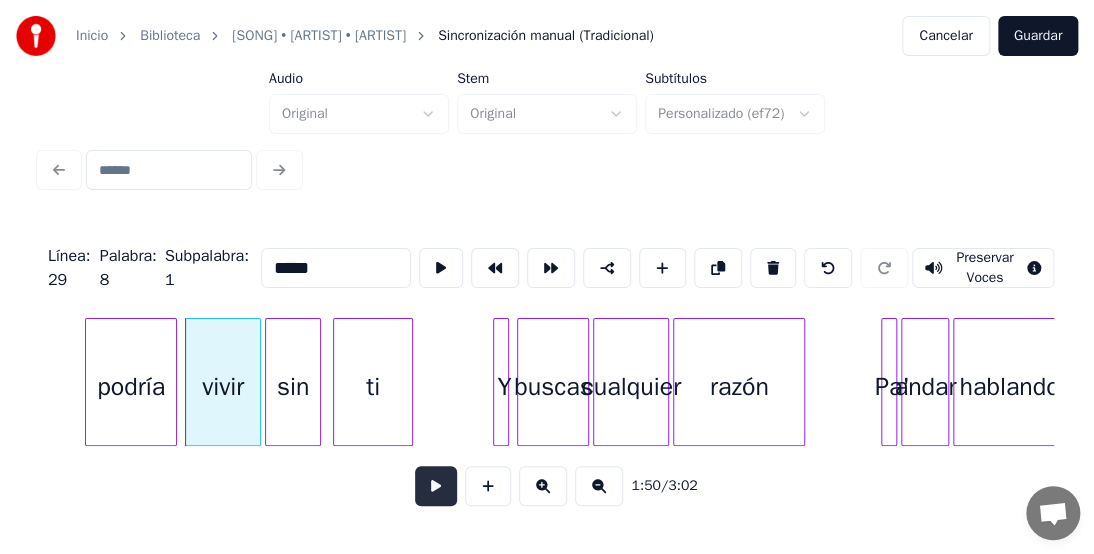 click at bounding box center [436, 486] 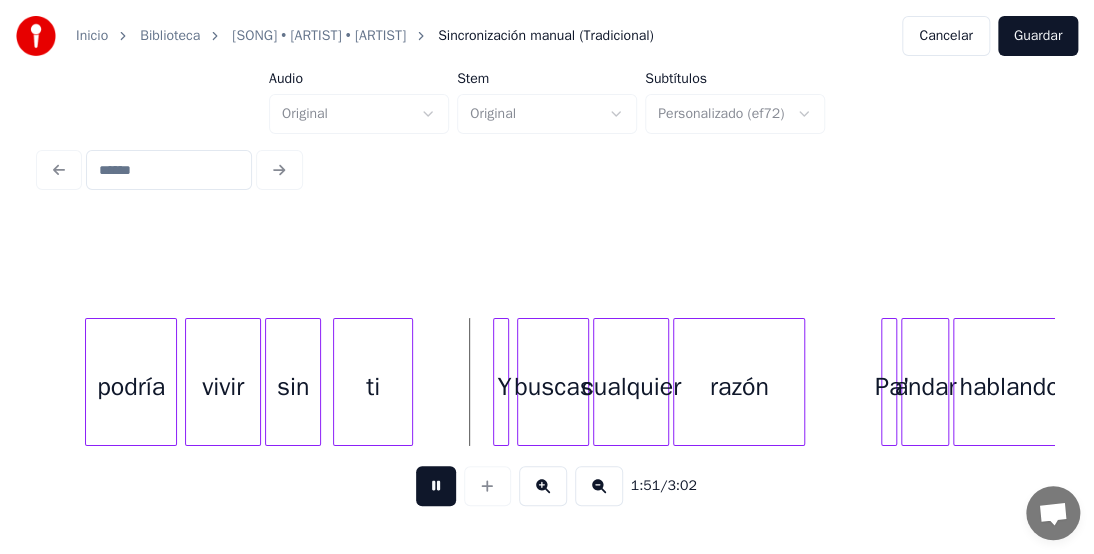 drag, startPoint x: 420, startPoint y: 490, endPoint x: 360, endPoint y: 465, distance: 65 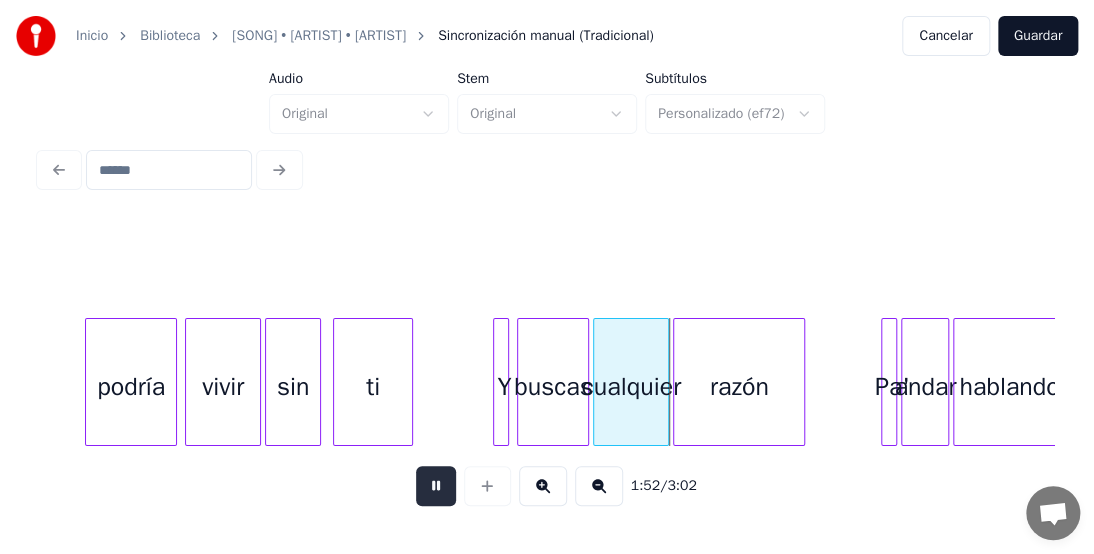 click at bounding box center (436, 486) 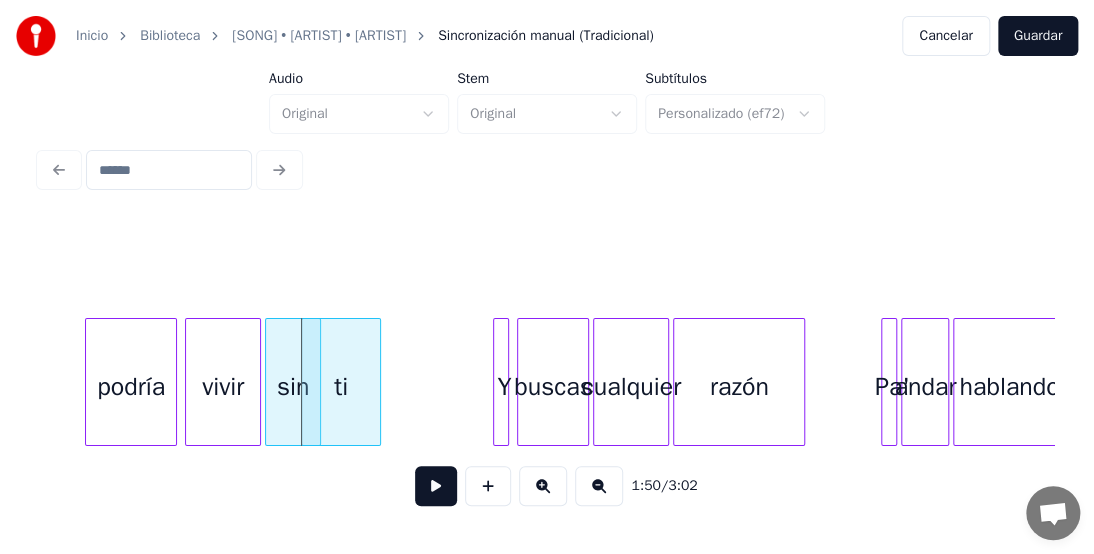 click on "podría" at bounding box center [131, 387] 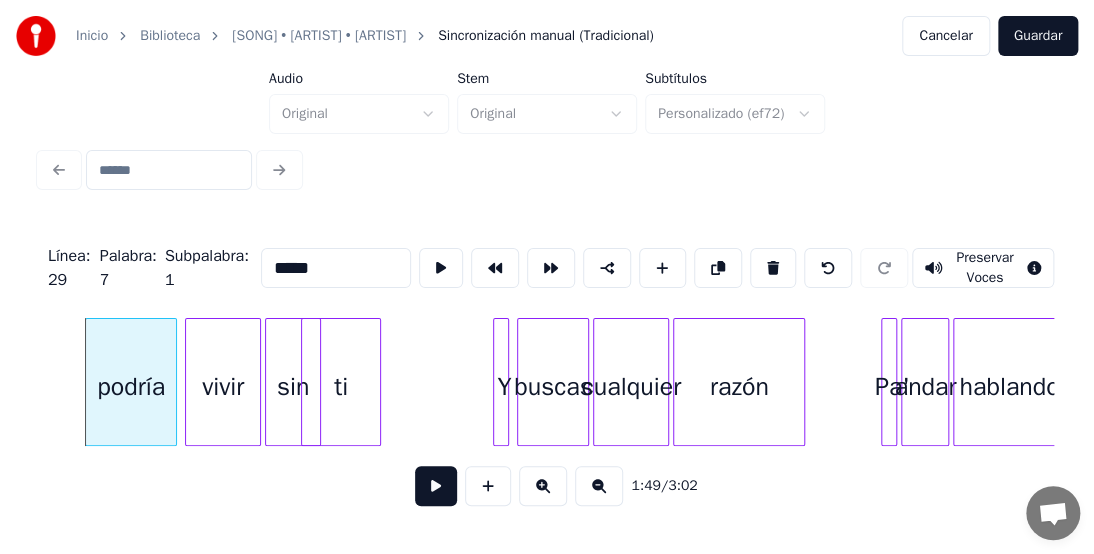 type on "******" 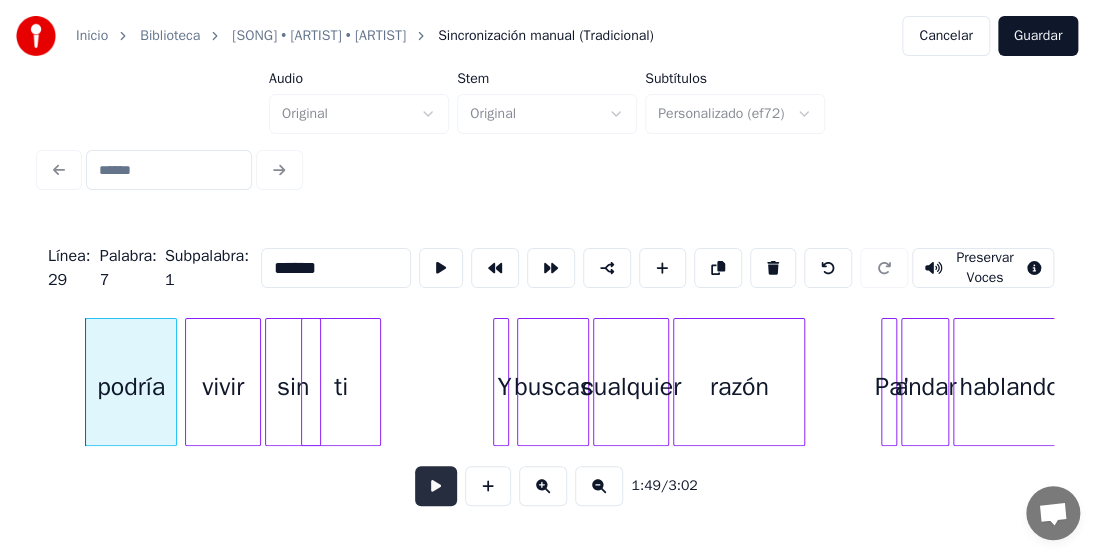 click at bounding box center [436, 486] 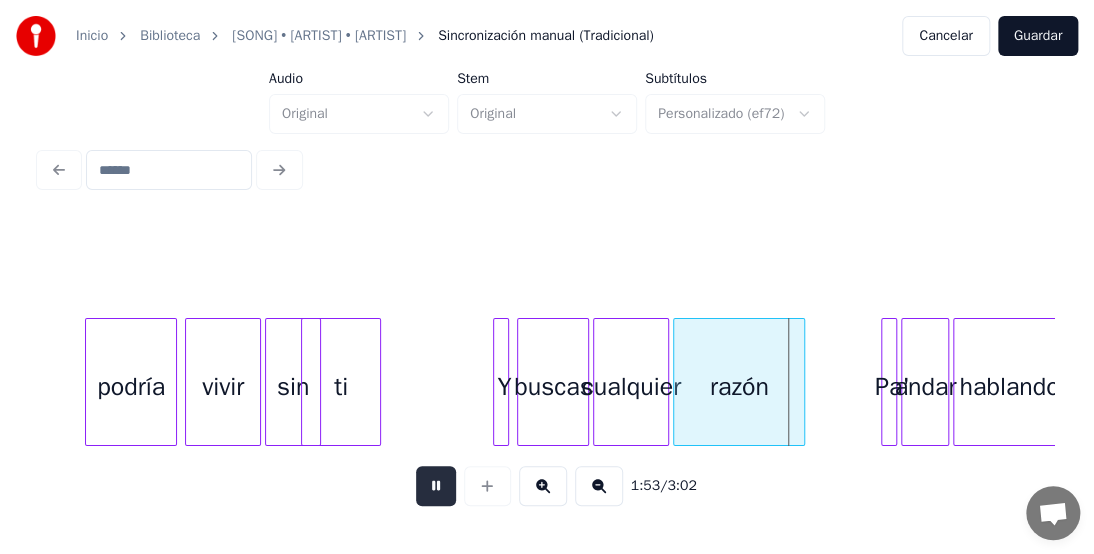 drag, startPoint x: 424, startPoint y: 507, endPoint x: 446, endPoint y: 480, distance: 34.828148 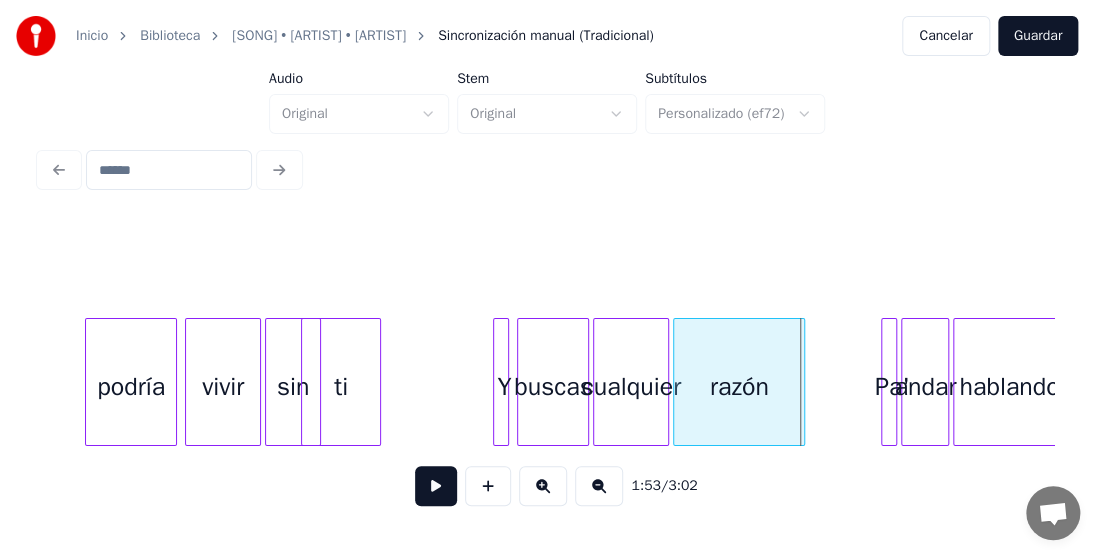 click at bounding box center (497, 382) 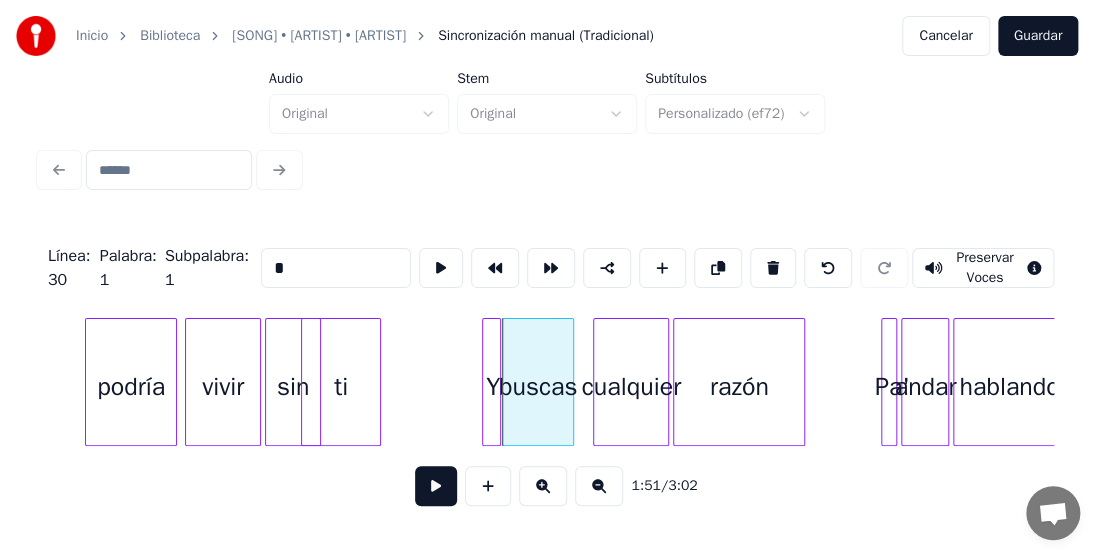 click on "ti" at bounding box center (341, 387) 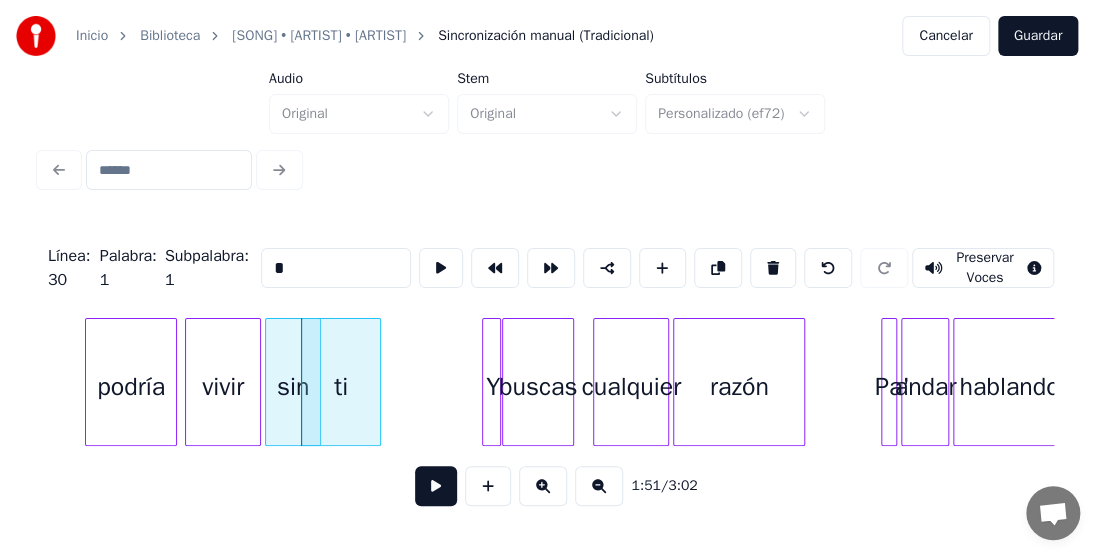 type on "**" 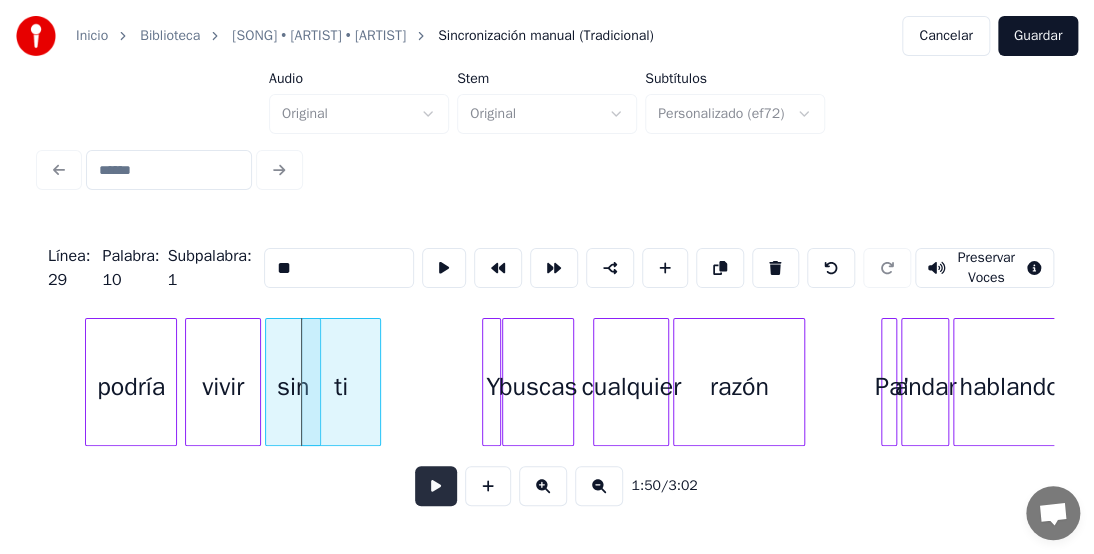 click at bounding box center (436, 486) 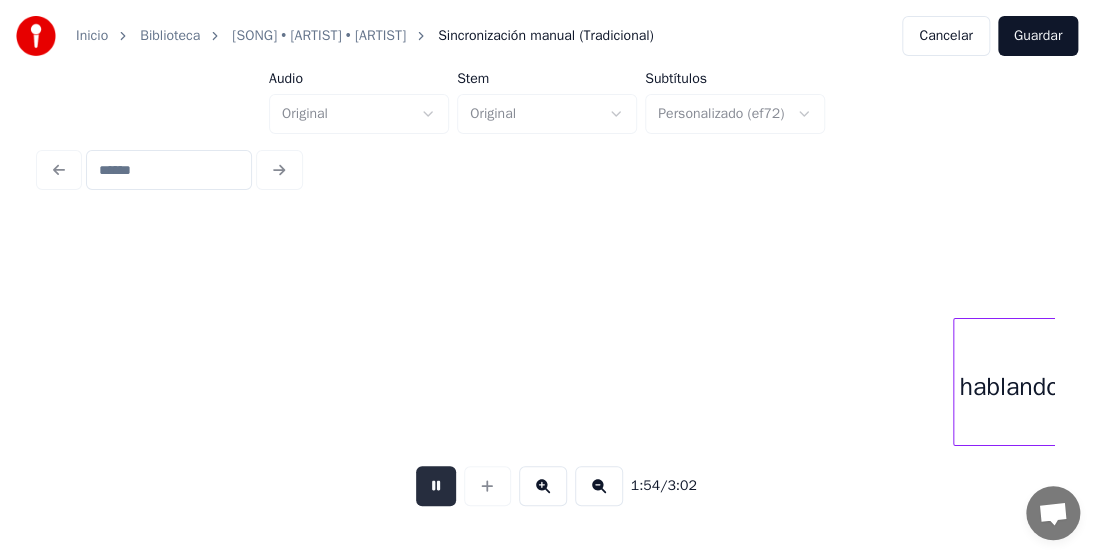 scroll, scrollTop: 0, scrollLeft: 22890, axis: horizontal 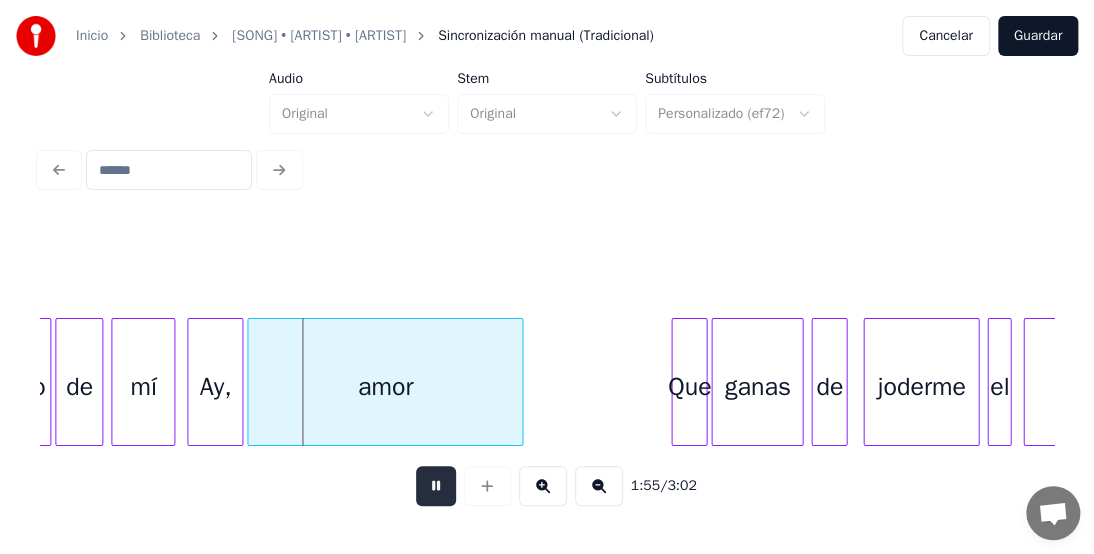 click at bounding box center (436, 486) 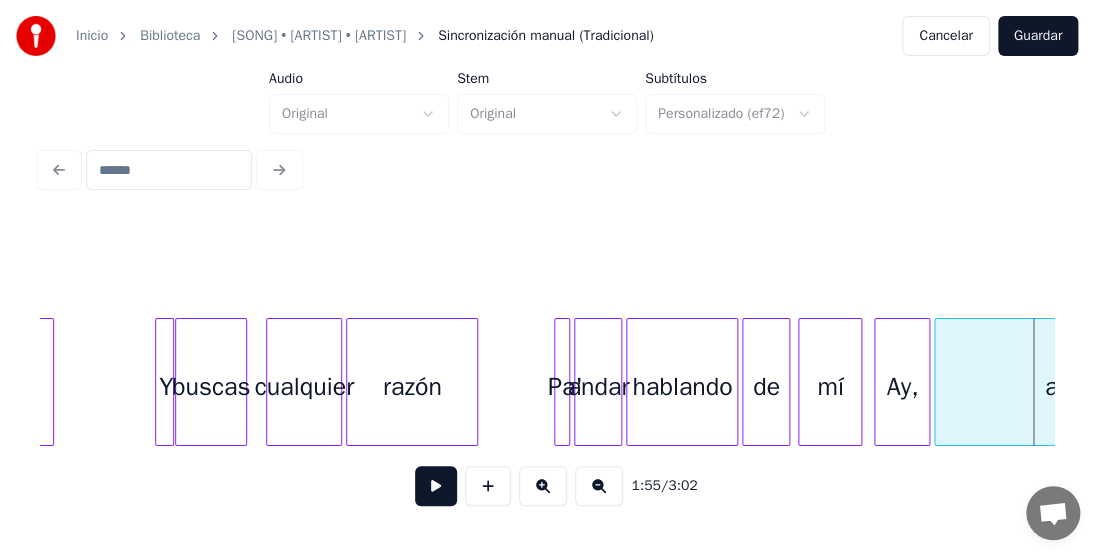 scroll, scrollTop: 0, scrollLeft: 22144, axis: horizontal 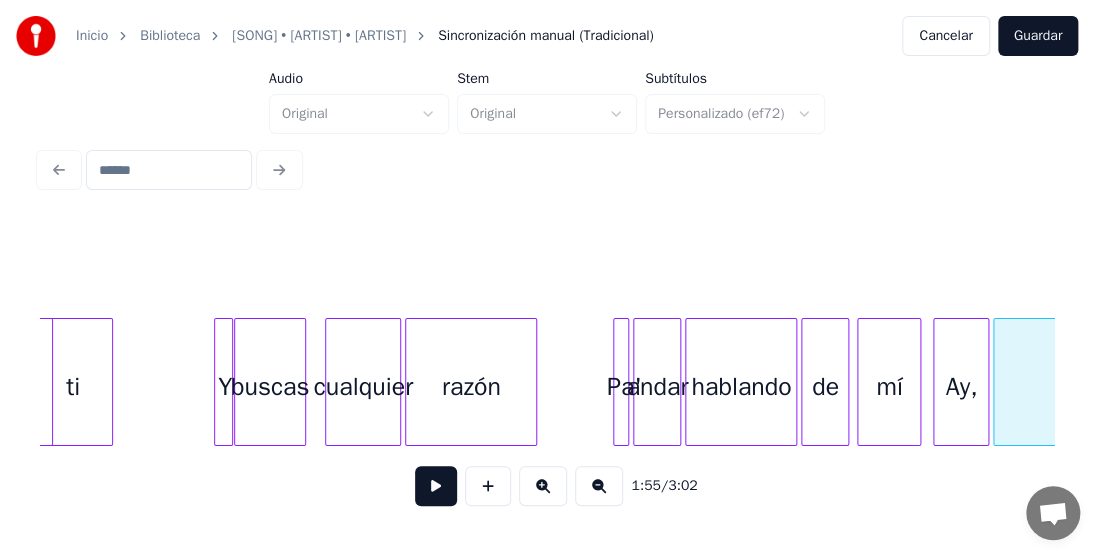 click at bounding box center (617, 382) 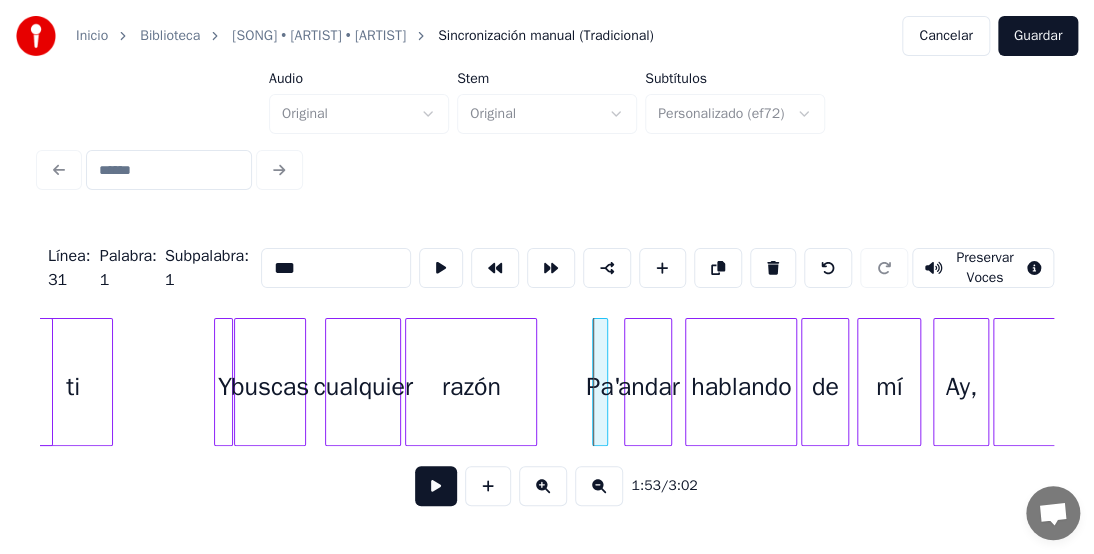 click on "razón" at bounding box center (471, 387) 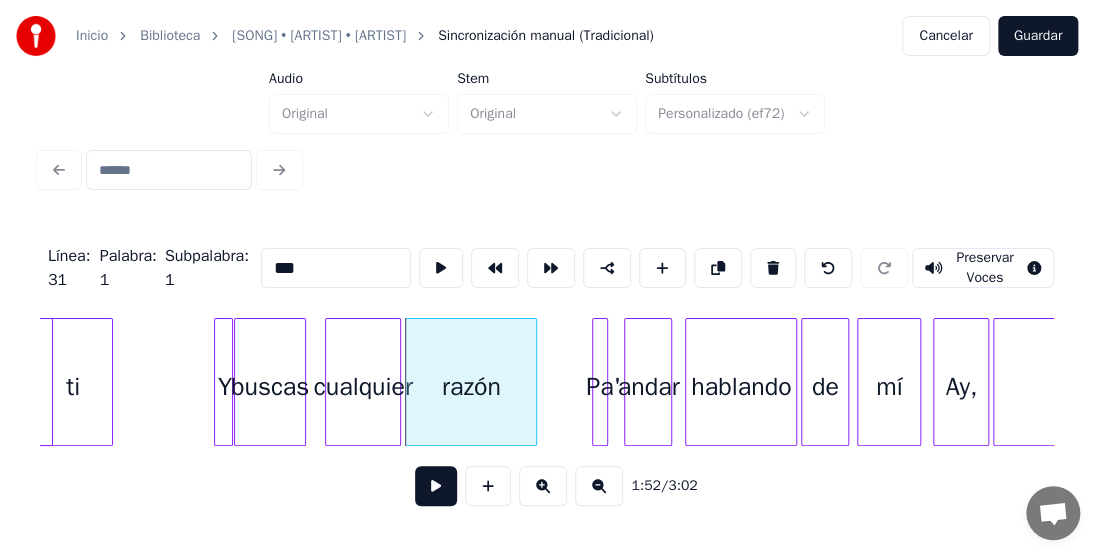 type on "*****" 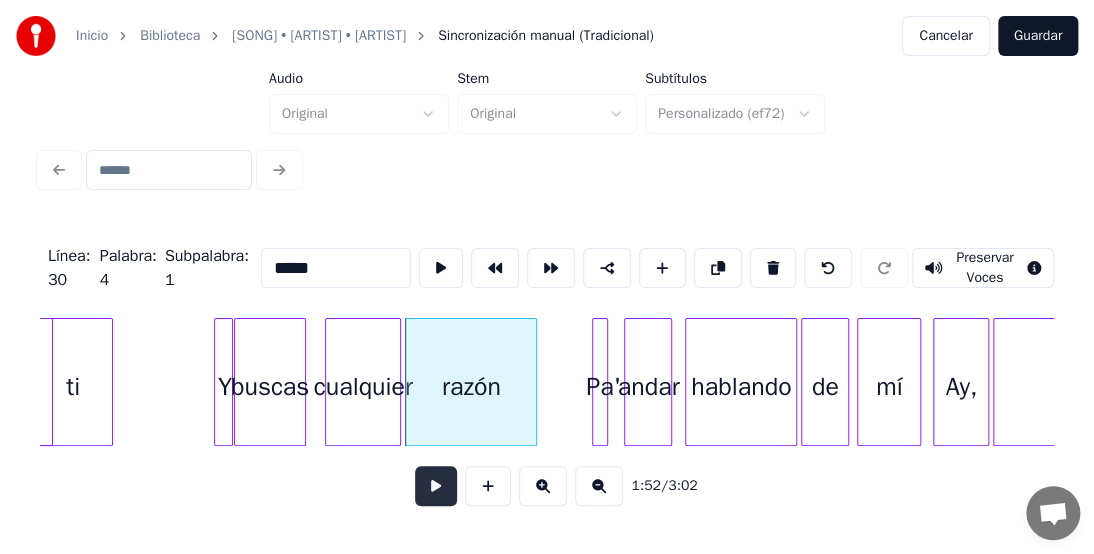 click at bounding box center [436, 486] 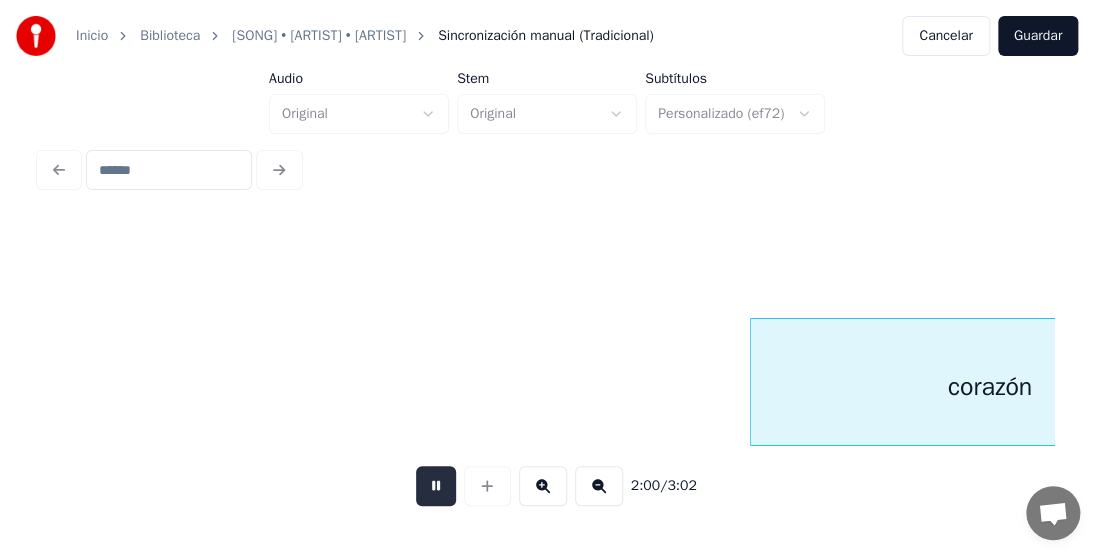 scroll, scrollTop: 0, scrollLeft: 24183, axis: horizontal 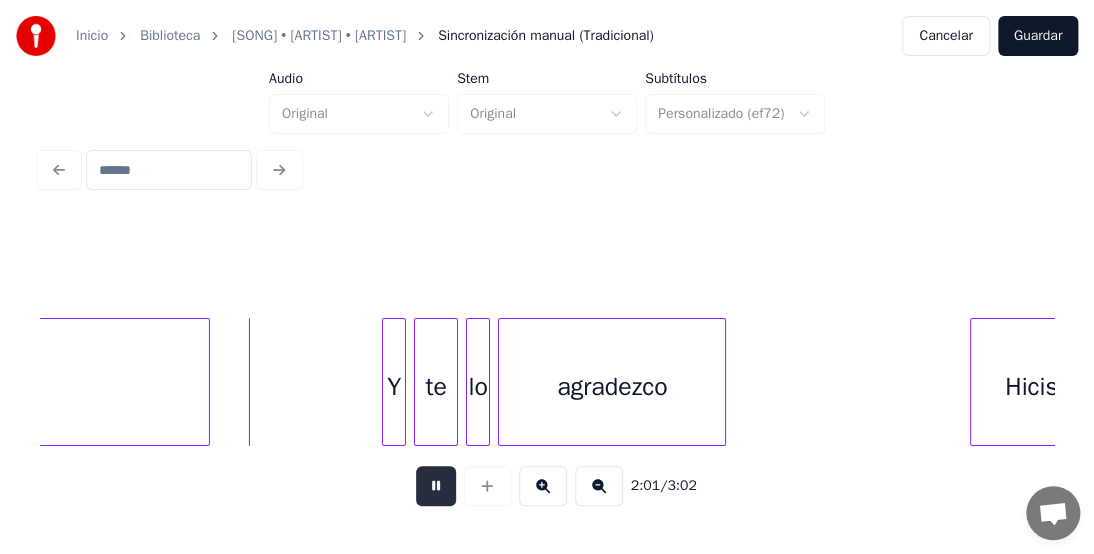 click at bounding box center [436, 486] 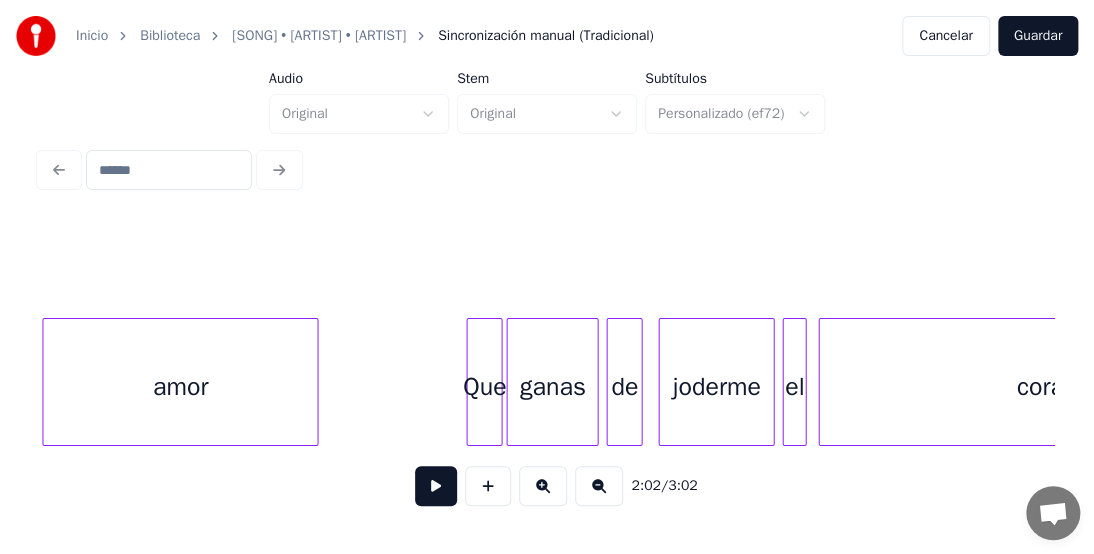 scroll, scrollTop: 0, scrollLeft: 23213, axis: horizontal 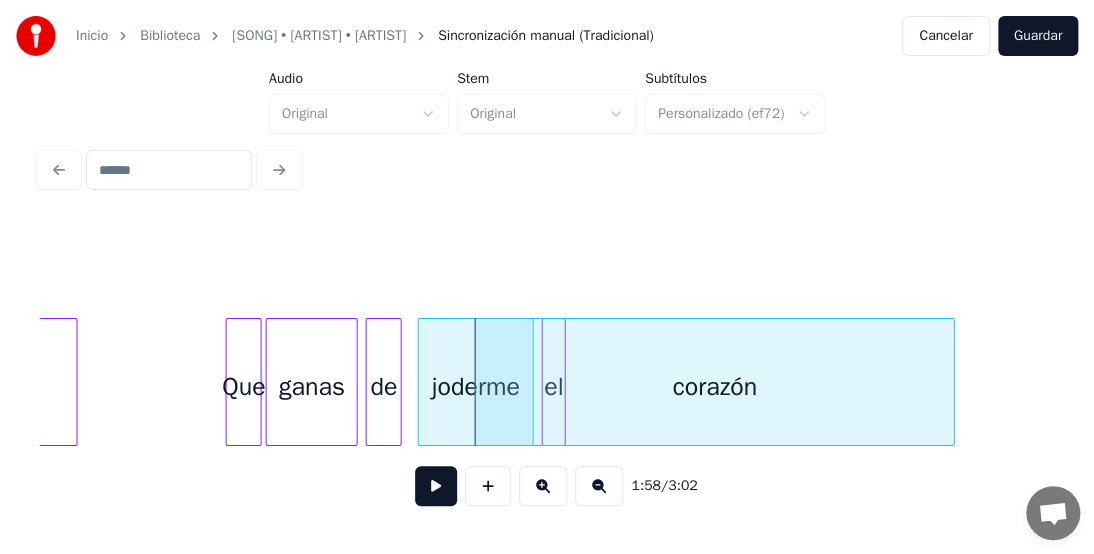 click on "joderme" at bounding box center (476, 387) 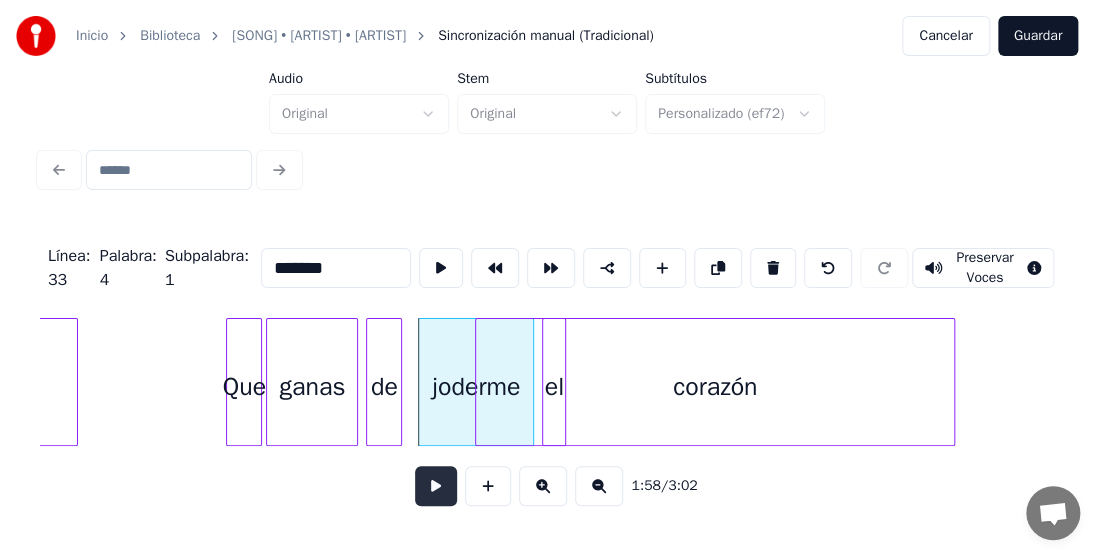 click at bounding box center [436, 486] 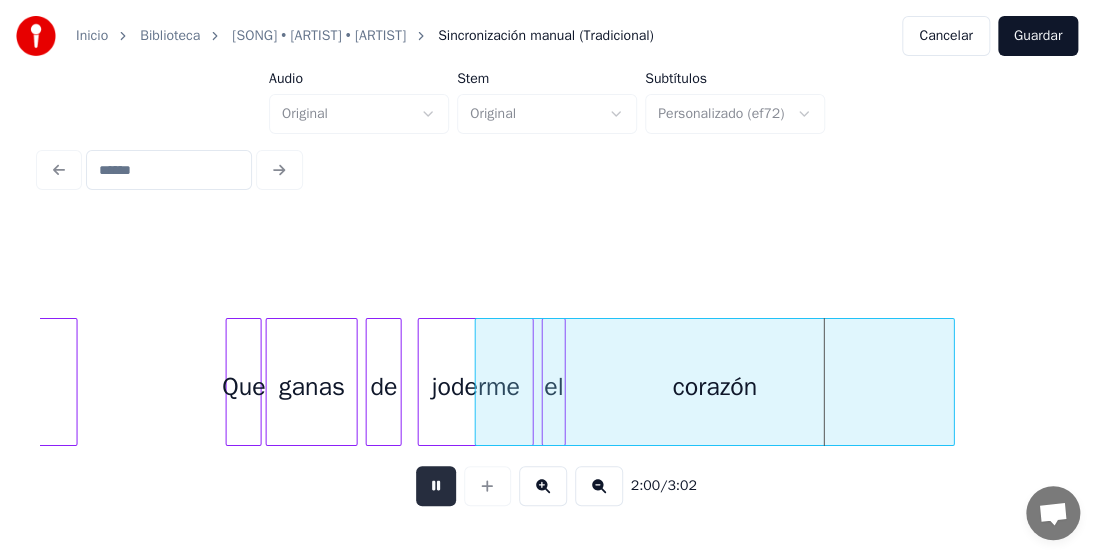 drag, startPoint x: 428, startPoint y: 488, endPoint x: 447, endPoint y: 483, distance: 19.646883 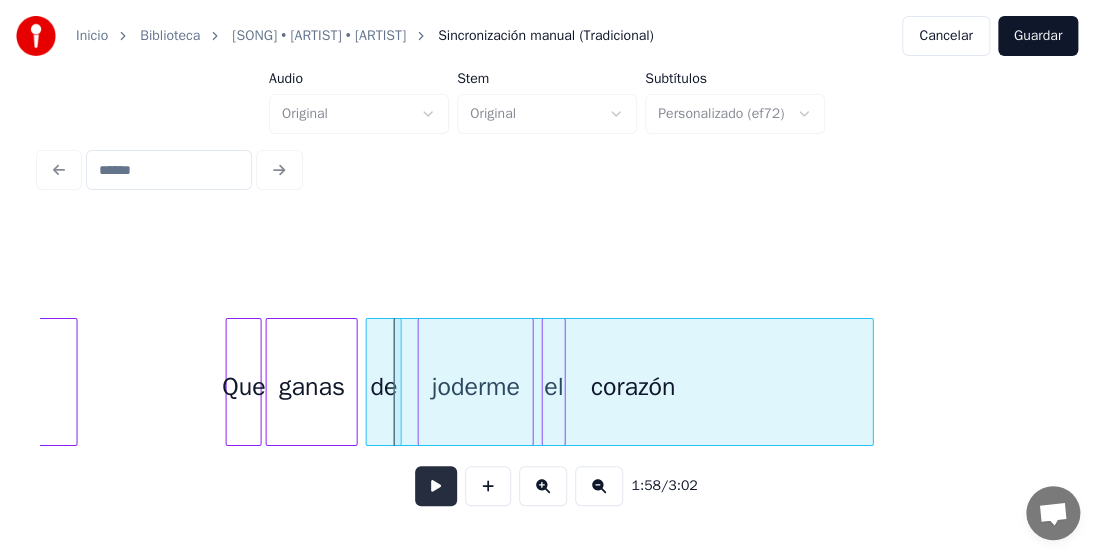 click at bounding box center [436, 486] 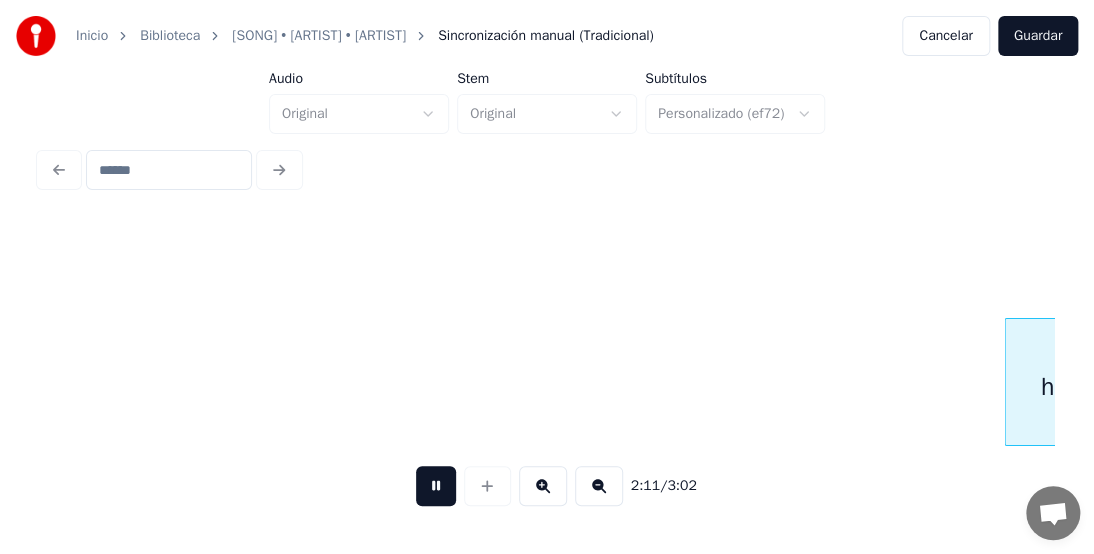 scroll, scrollTop: 0, scrollLeft: 26386, axis: horizontal 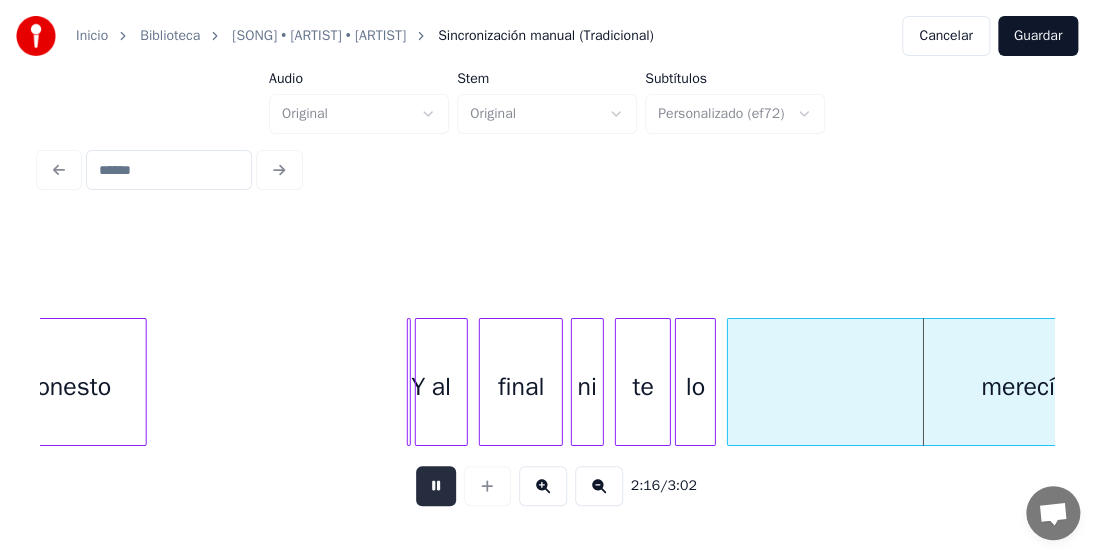 drag, startPoint x: 430, startPoint y: 488, endPoint x: 424, endPoint y: 497, distance: 10.816654 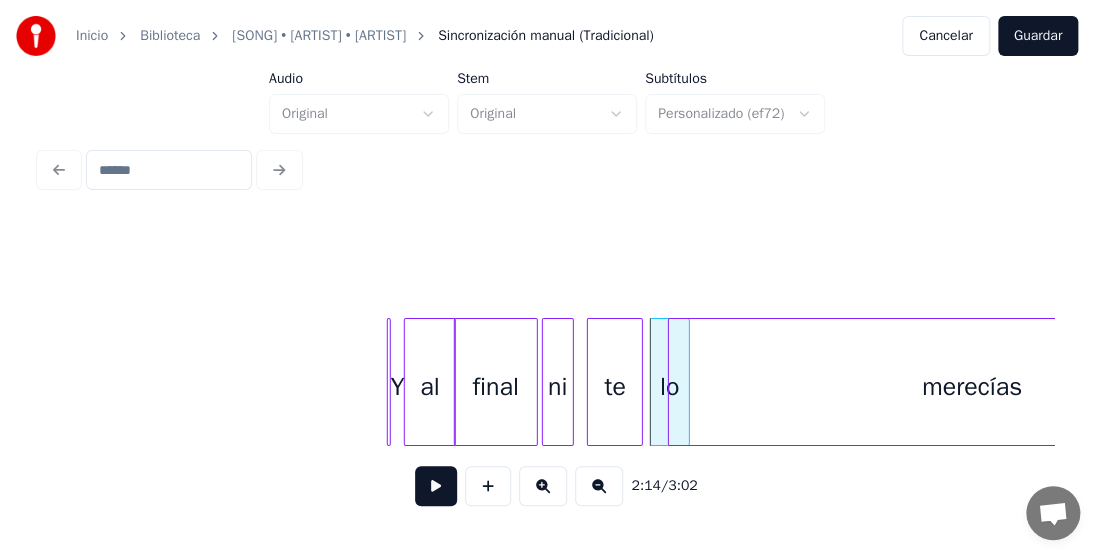 scroll, scrollTop: 0, scrollLeft: 26663, axis: horizontal 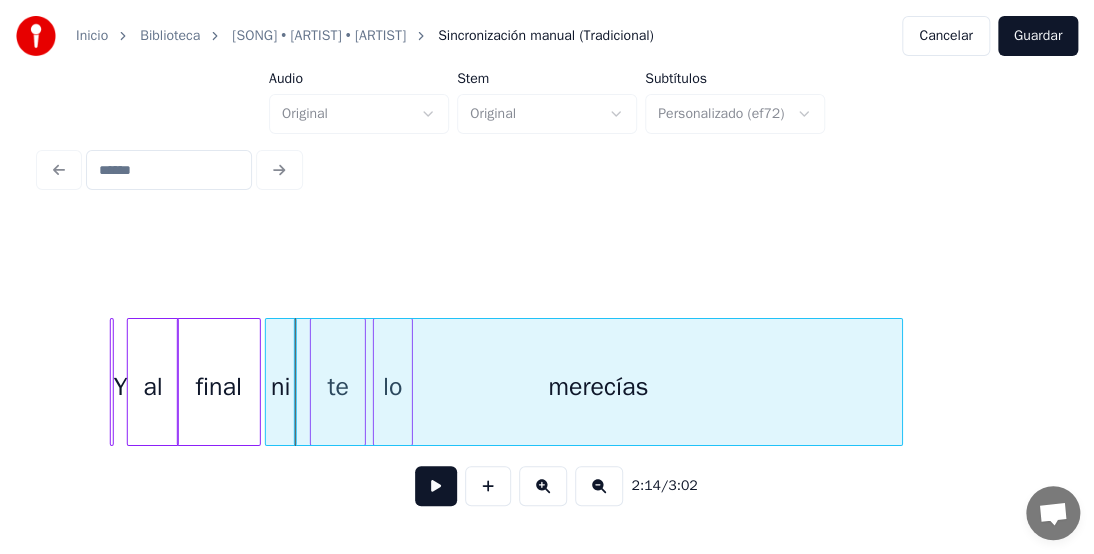 click on "final" at bounding box center (219, 387) 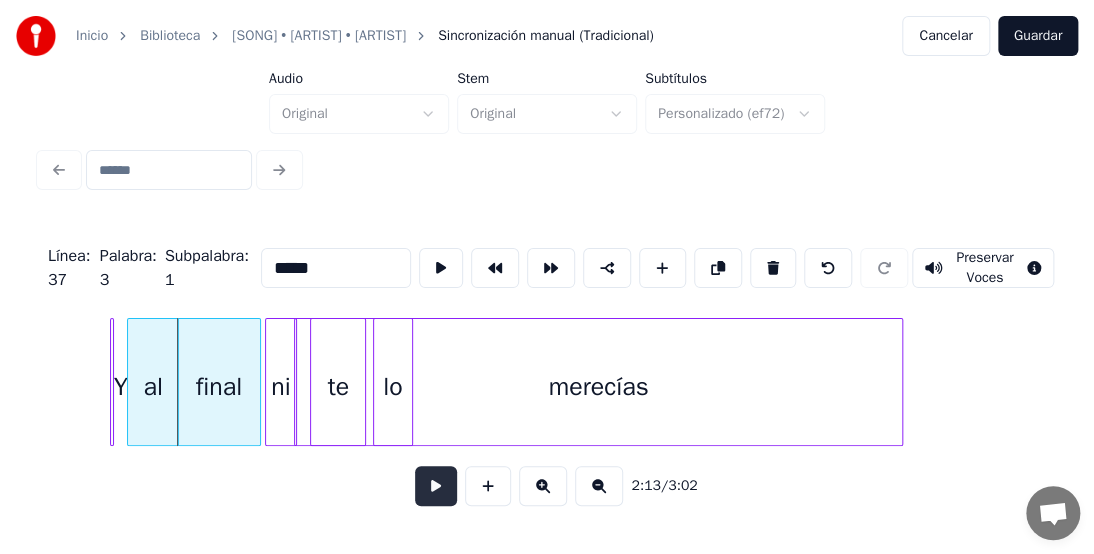 click at bounding box center [436, 486] 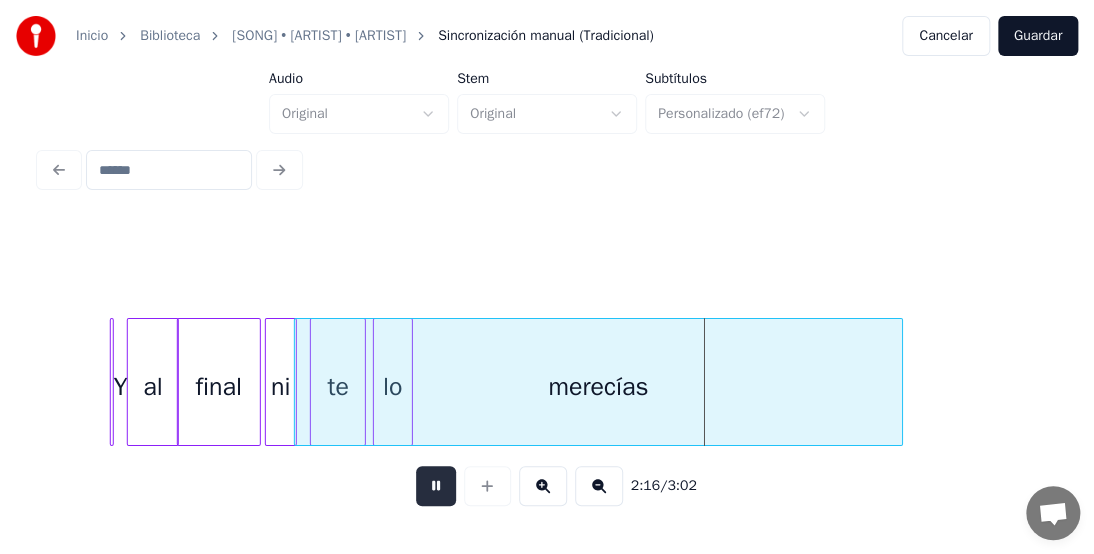 click at bounding box center (436, 486) 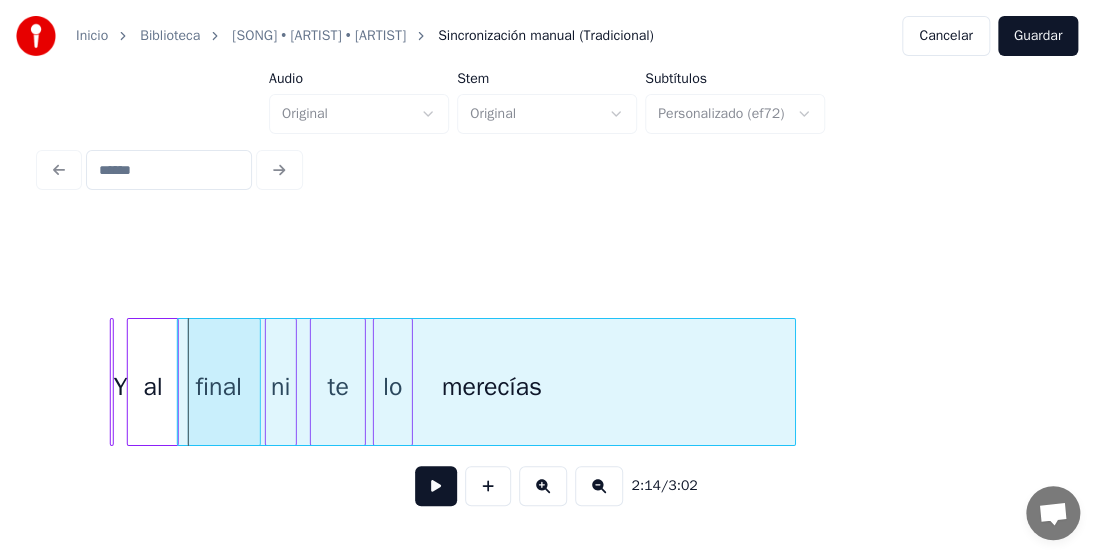 click on "merecías" at bounding box center (492, 387) 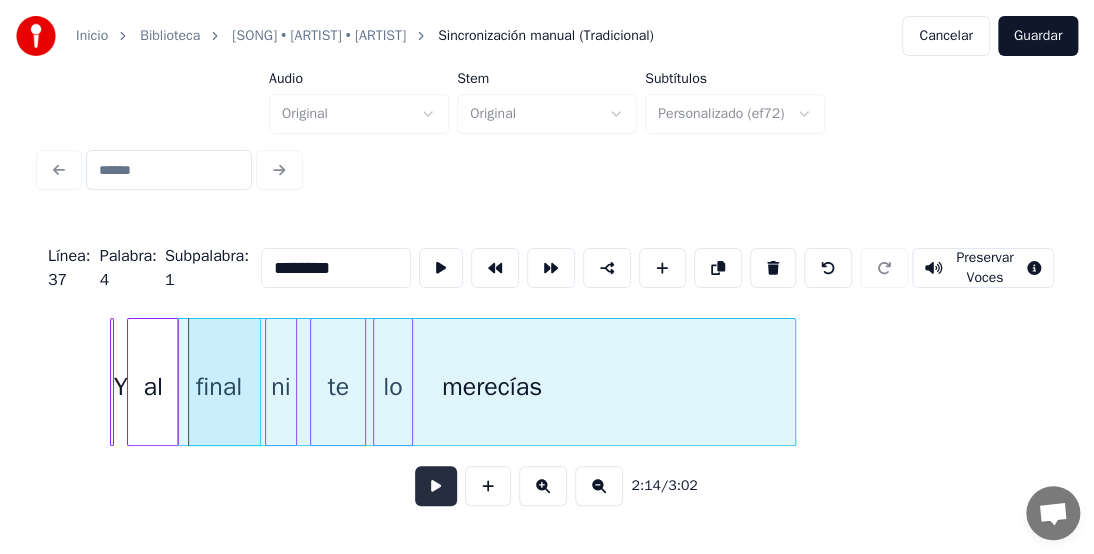 click at bounding box center [436, 486] 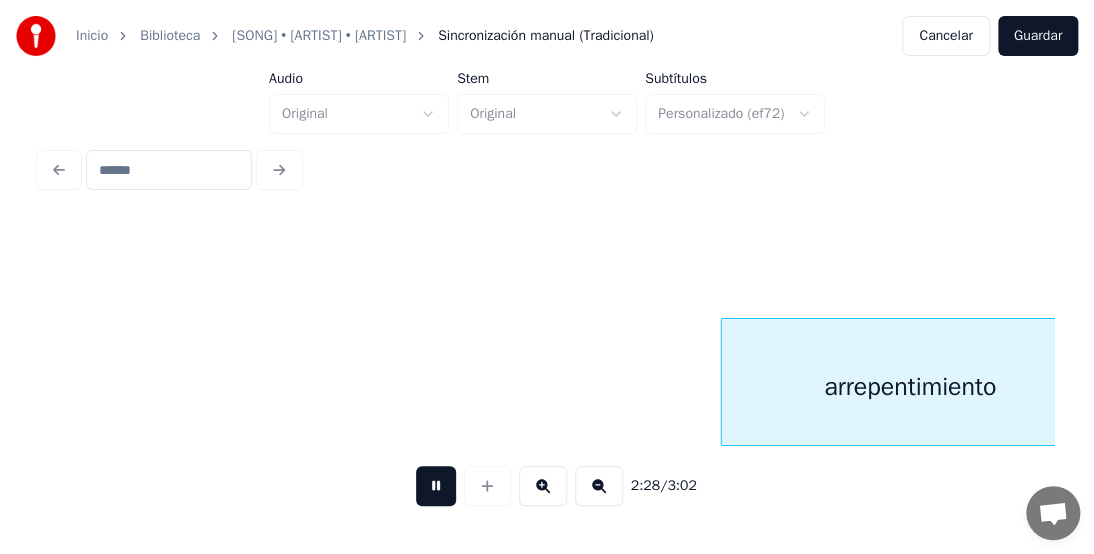 scroll, scrollTop: 0, scrollLeft: 29707, axis: horizontal 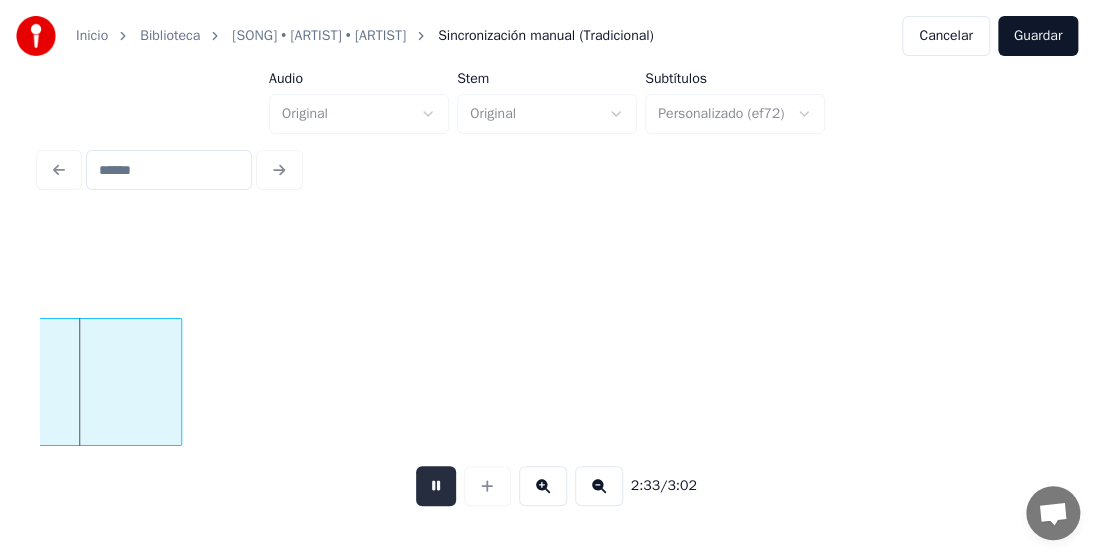 click at bounding box center (436, 486) 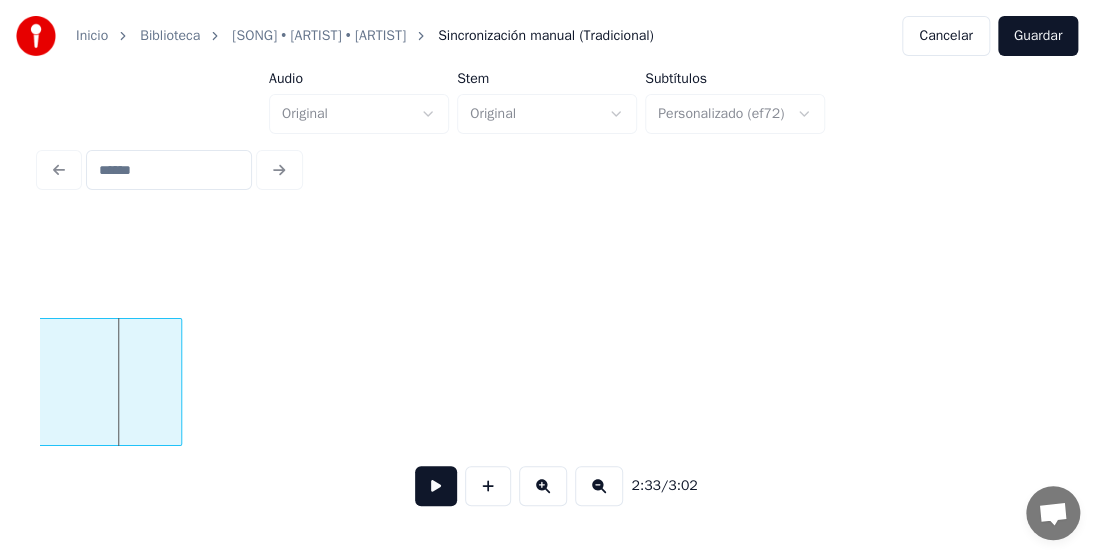 click on "2:33  /  3:02" at bounding box center [547, 372] 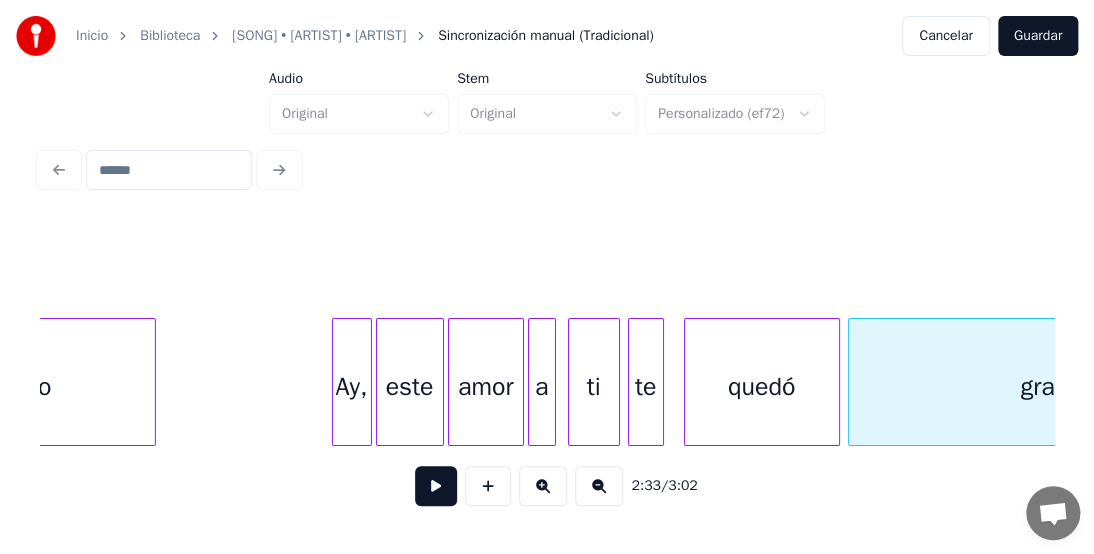 scroll, scrollTop: 0, scrollLeft: 29693, axis: horizontal 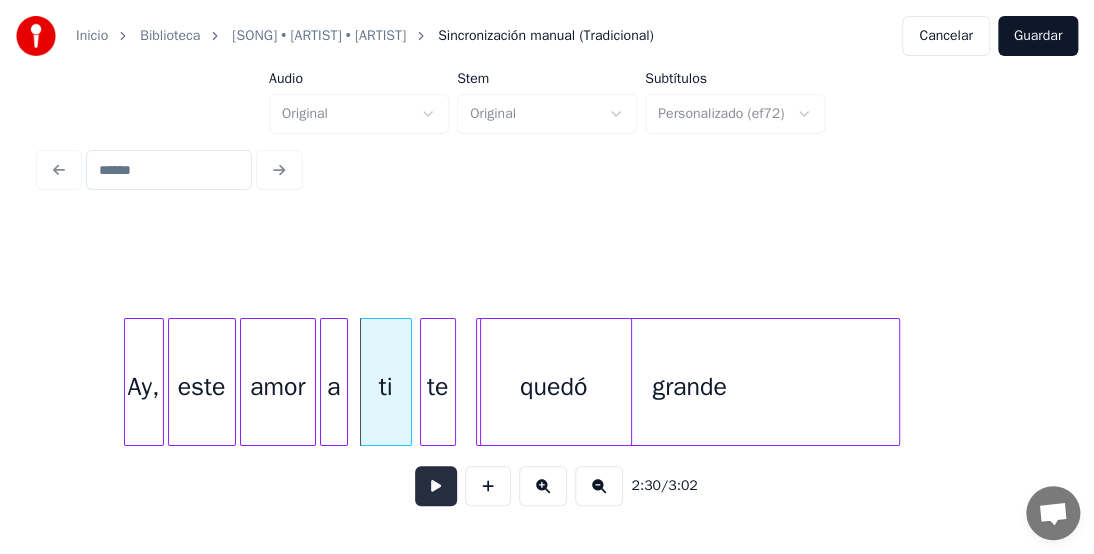 click at bounding box center [436, 486] 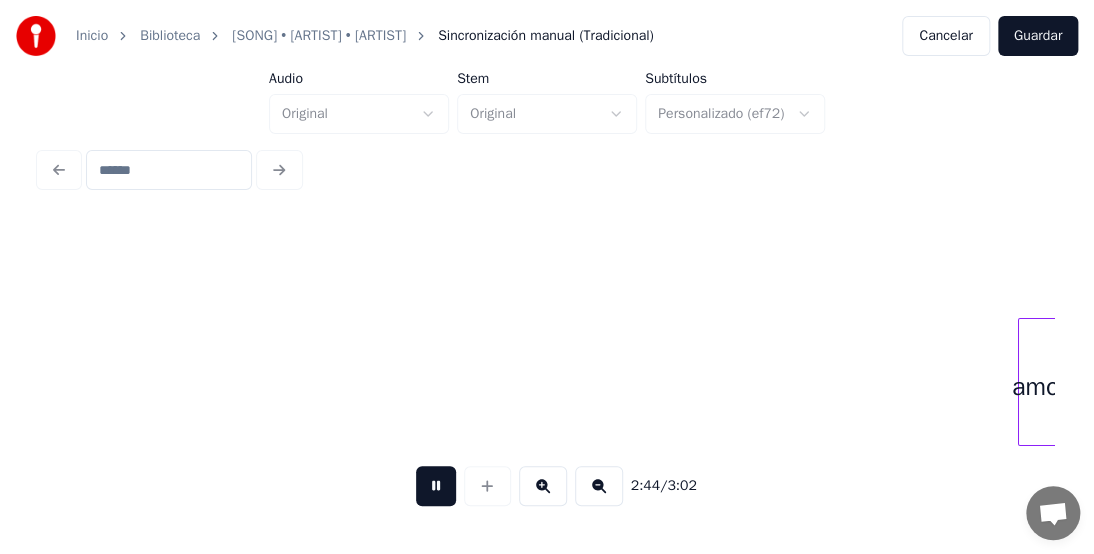 scroll, scrollTop: 0, scrollLeft: 32891, axis: horizontal 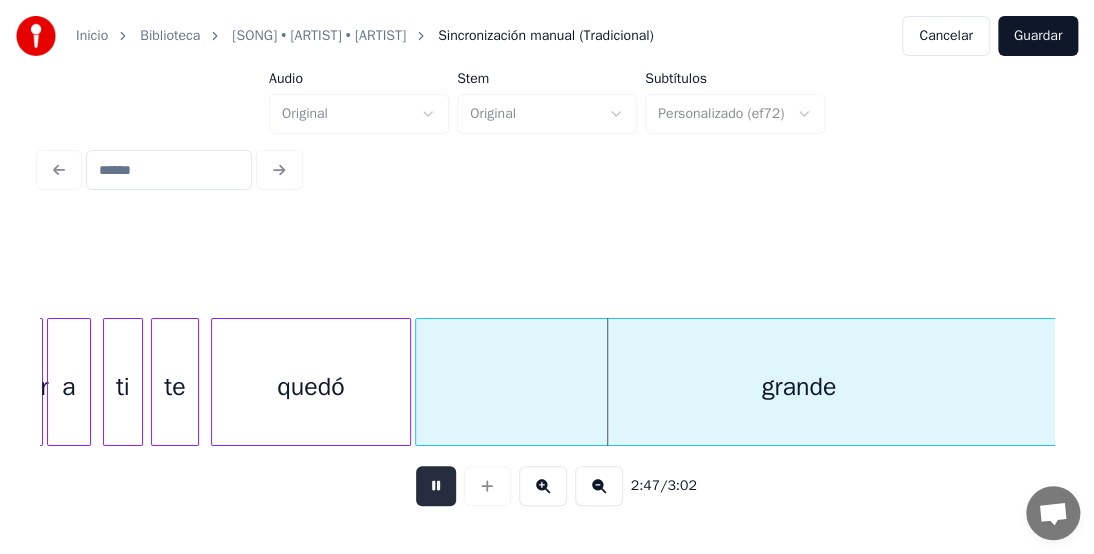 click at bounding box center (436, 486) 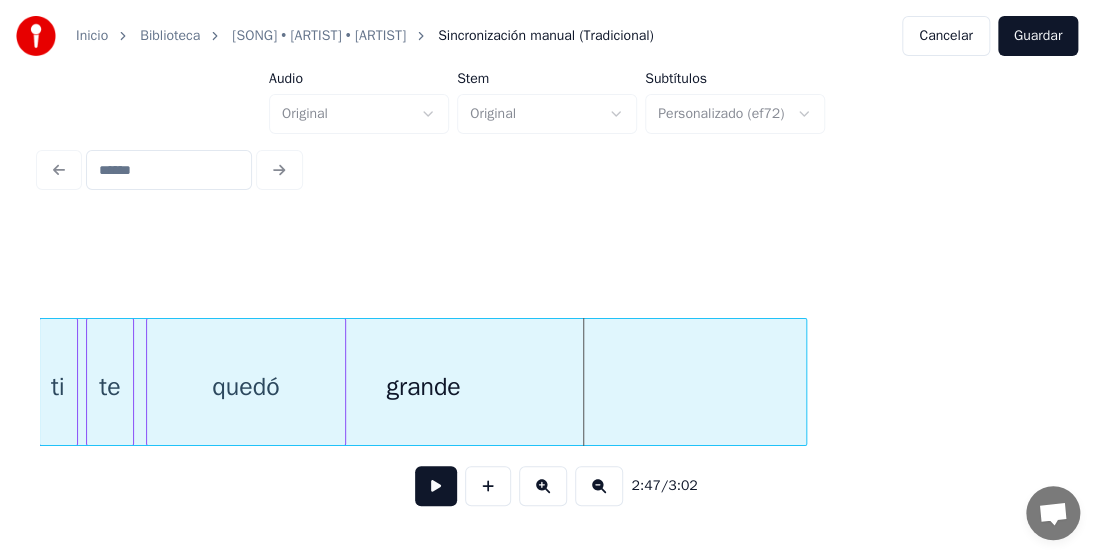 scroll, scrollTop: 0, scrollLeft: 32955, axis: horizontal 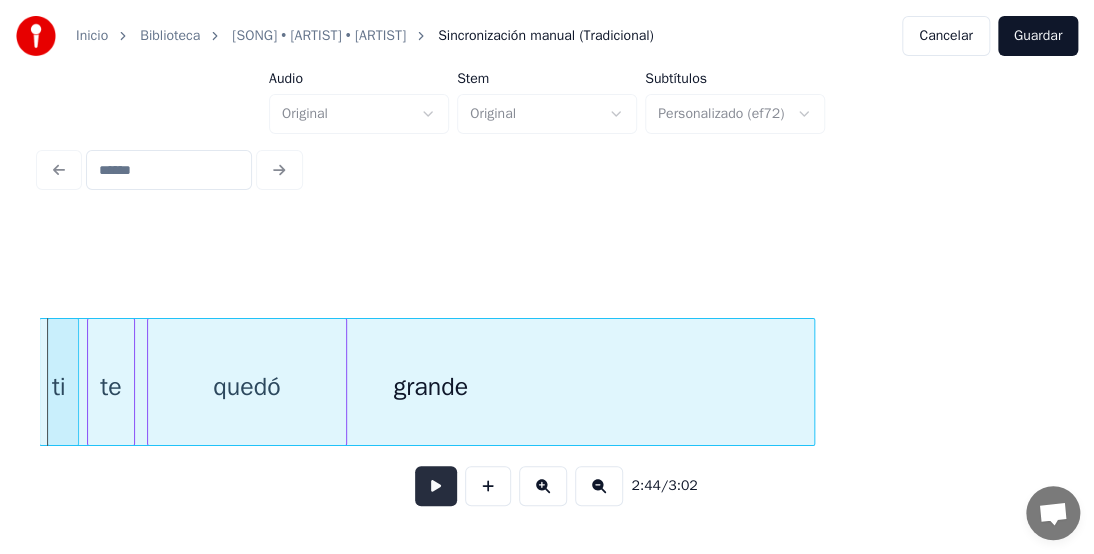 click at bounding box center (436, 486) 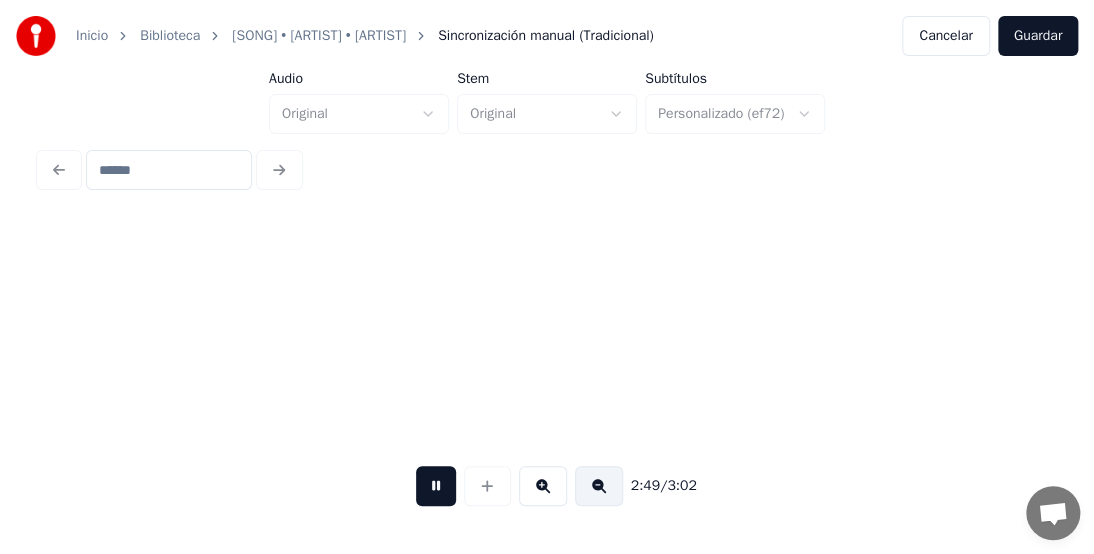 scroll, scrollTop: 0, scrollLeft: 33969, axis: horizontal 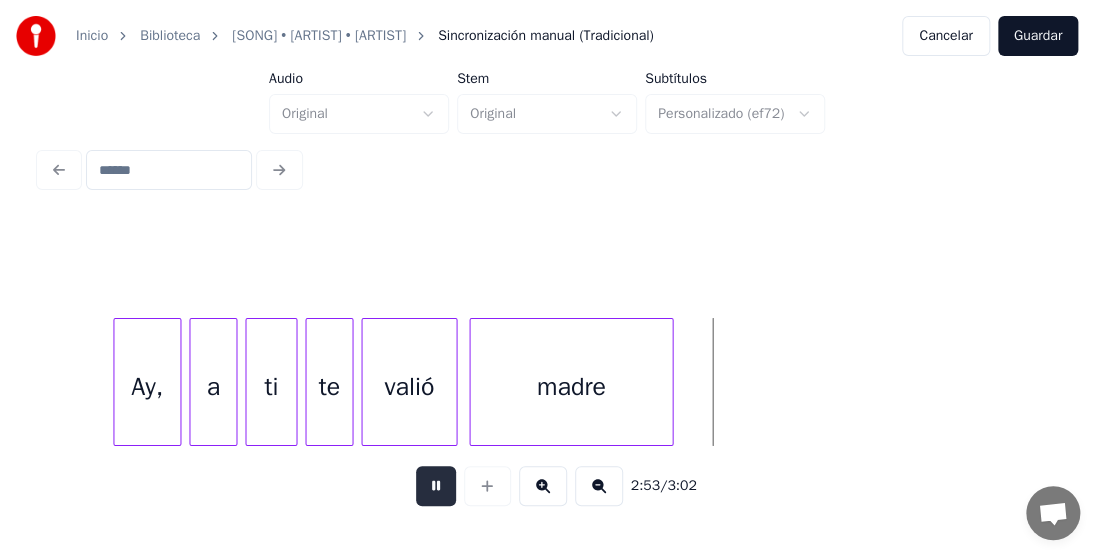 click at bounding box center [436, 486] 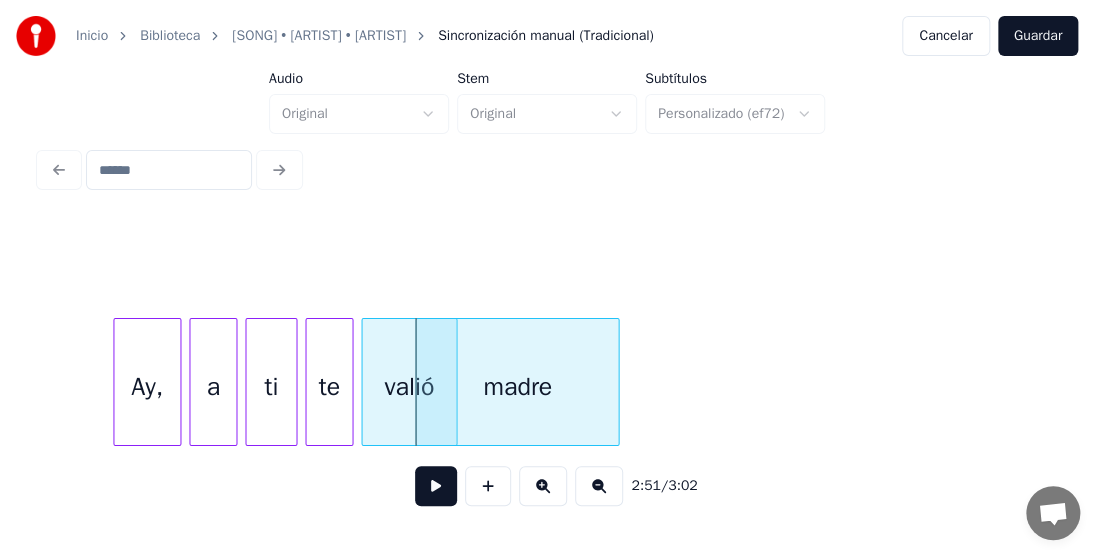 click on "ti" at bounding box center (271, 387) 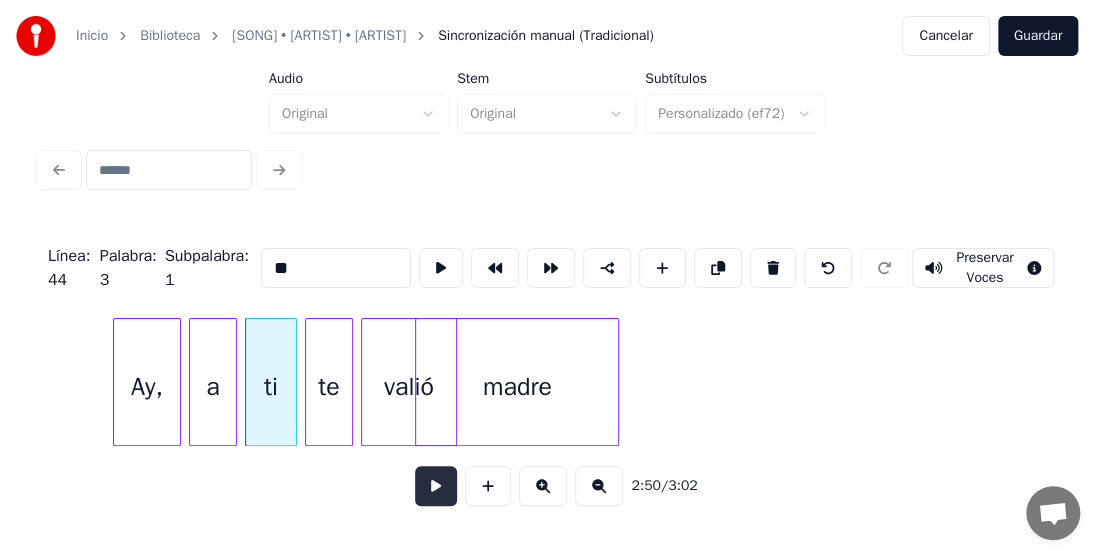 click at bounding box center [436, 486] 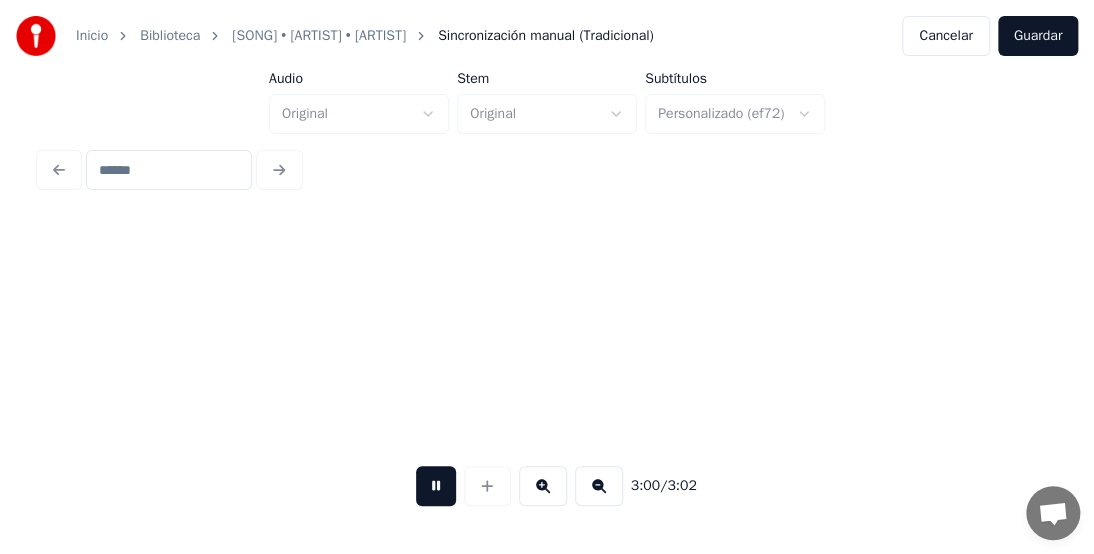scroll, scrollTop: 0, scrollLeft: 35400, axis: horizontal 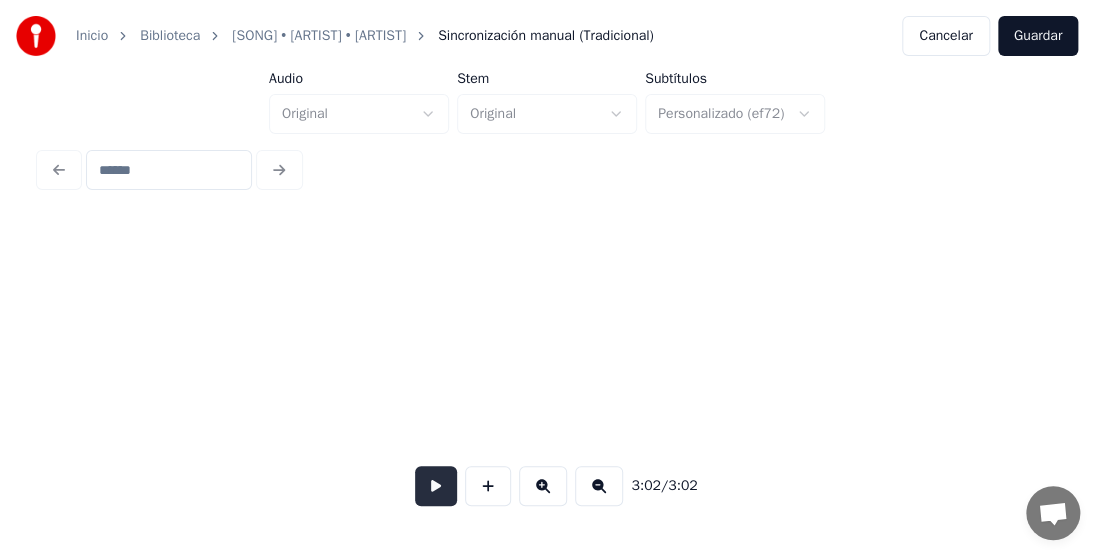 drag, startPoint x: 439, startPoint y: 496, endPoint x: 426, endPoint y: 492, distance: 13.601471 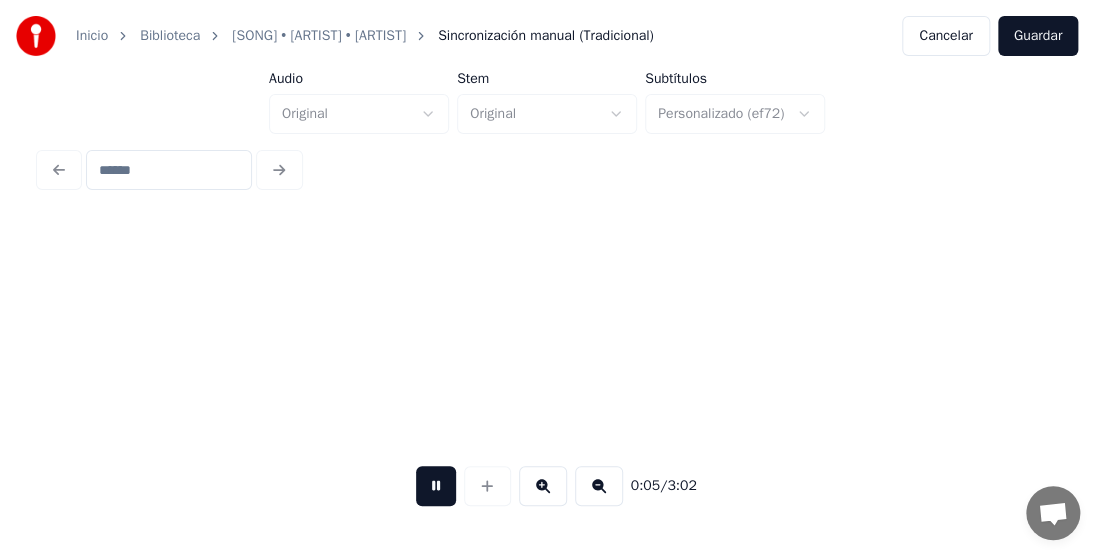 scroll, scrollTop: 0, scrollLeft: 1013, axis: horizontal 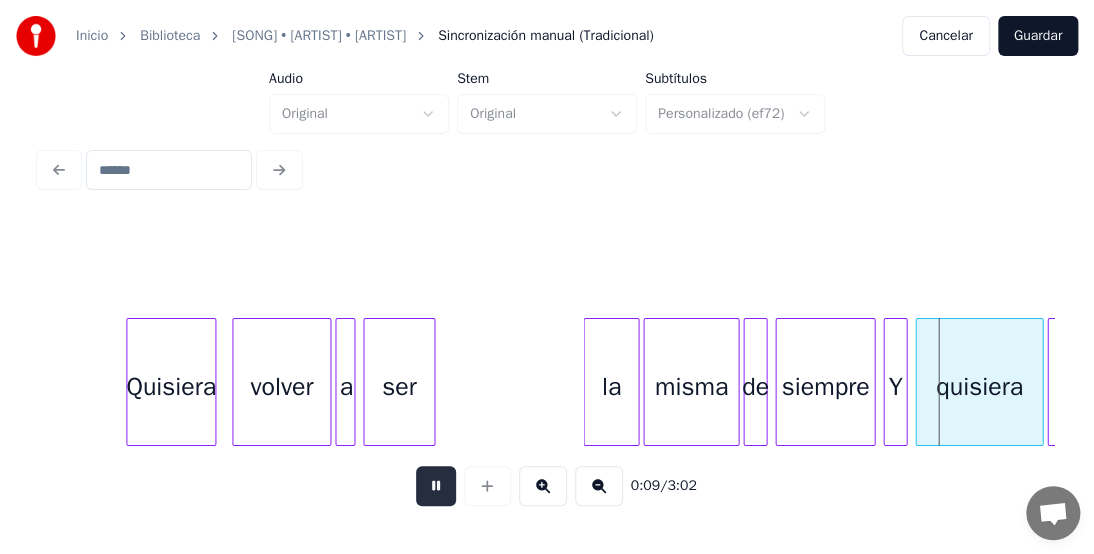 click at bounding box center [436, 486] 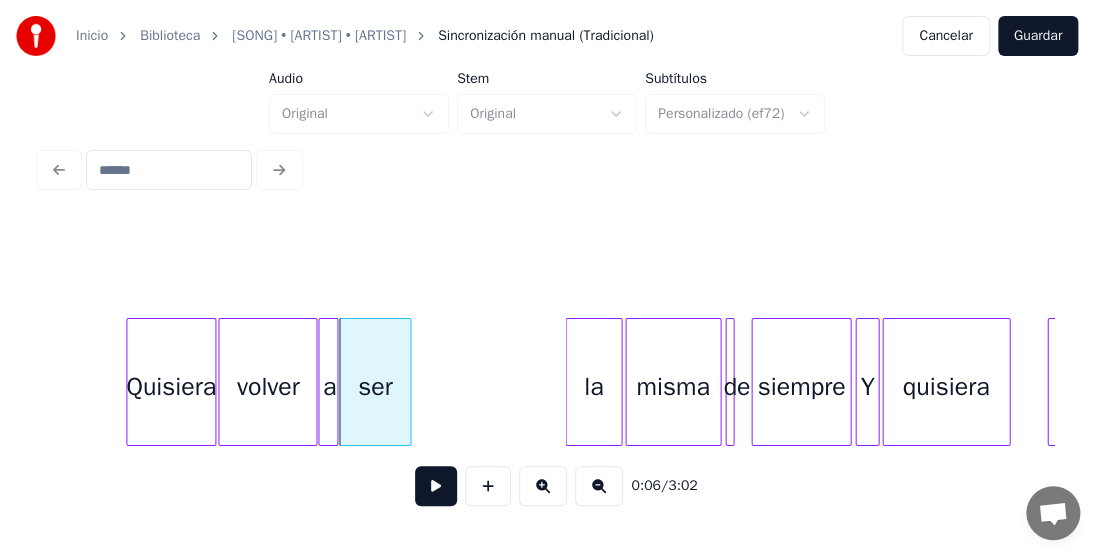 scroll, scrollTop: 0, scrollLeft: 0, axis: both 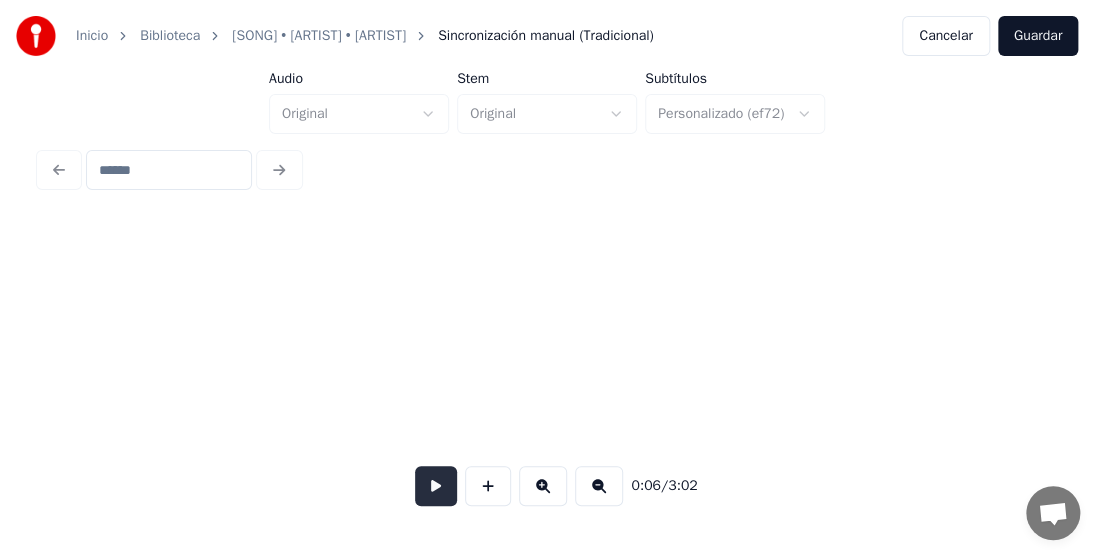 click at bounding box center (436, 486) 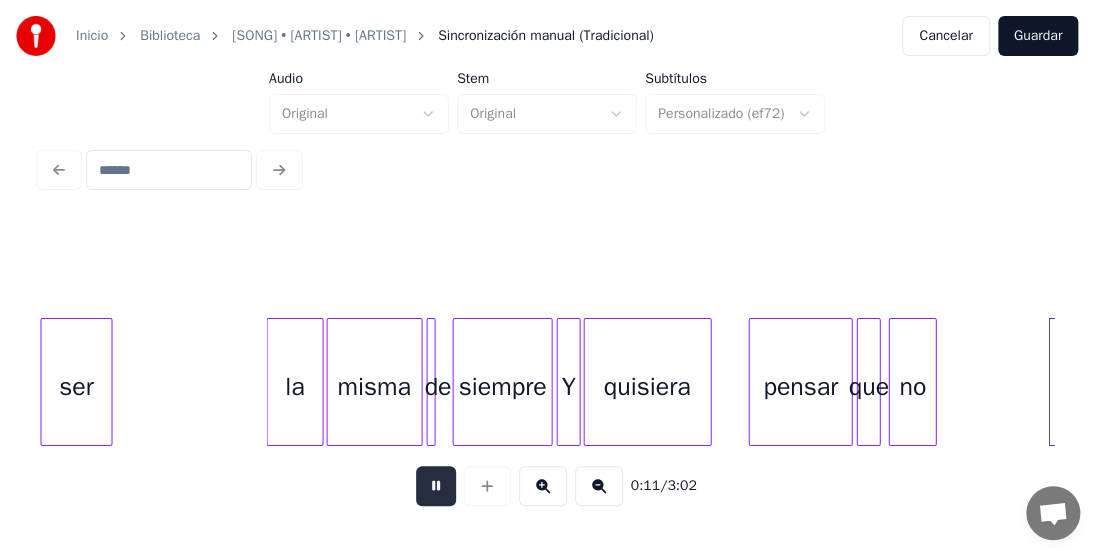 scroll, scrollTop: 0, scrollLeft: 2330, axis: horizontal 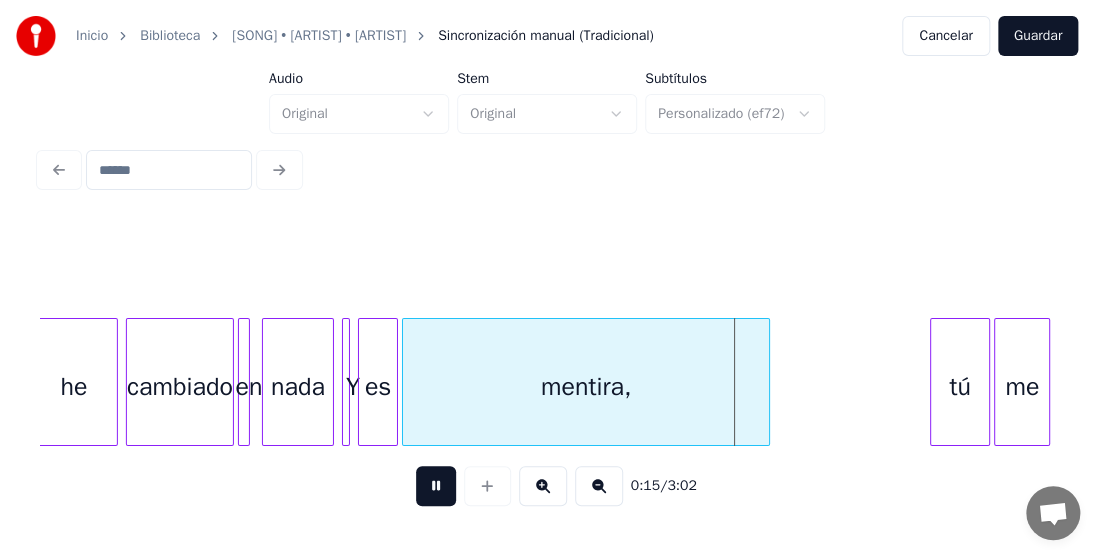 drag, startPoint x: 437, startPoint y: 488, endPoint x: 456, endPoint y: 441, distance: 50.695168 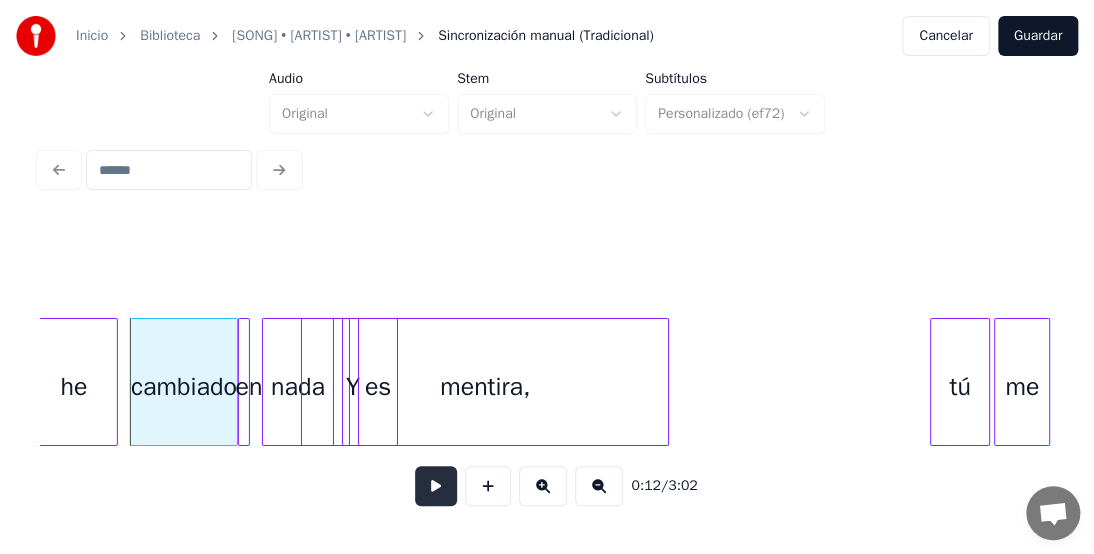 click at bounding box center [436, 486] 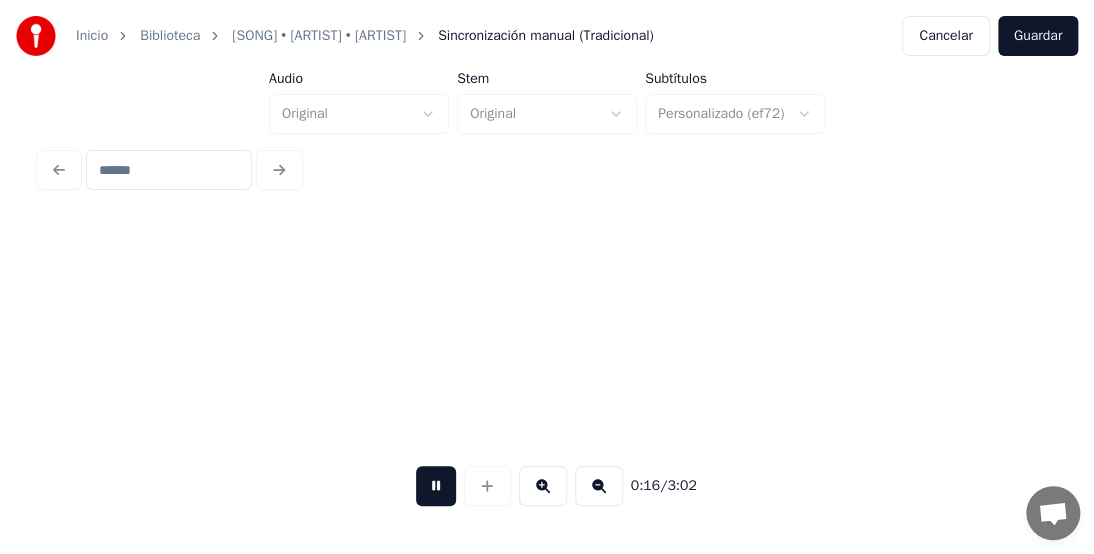 scroll, scrollTop: 0, scrollLeft: 3346, axis: horizontal 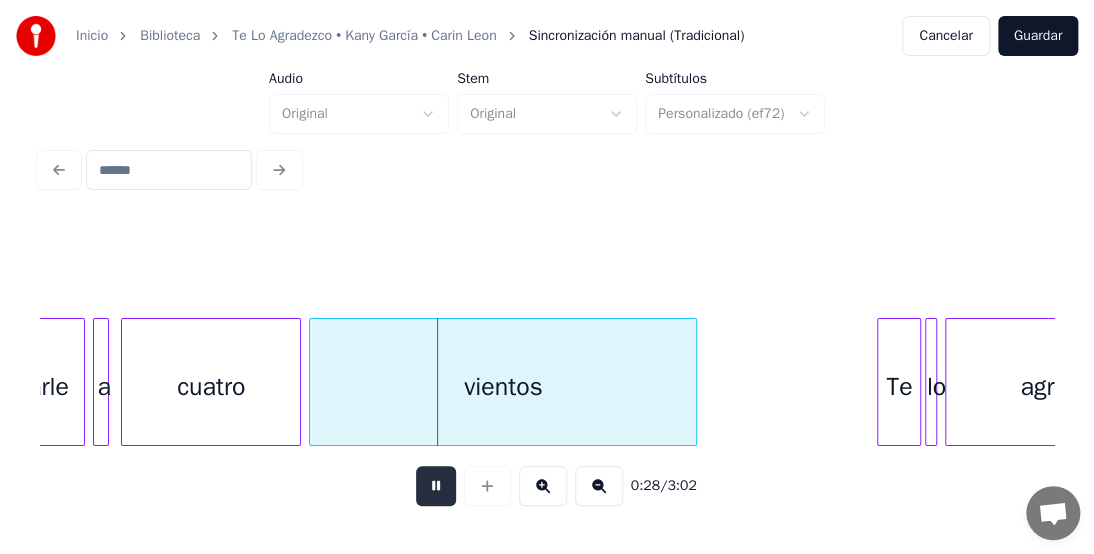 click at bounding box center (436, 486) 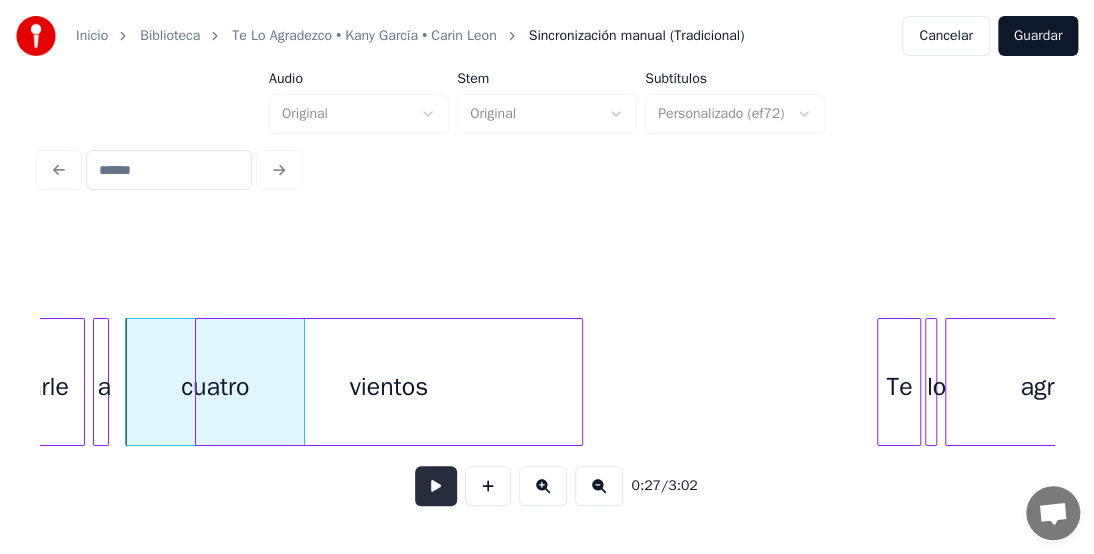 click at bounding box center [436, 486] 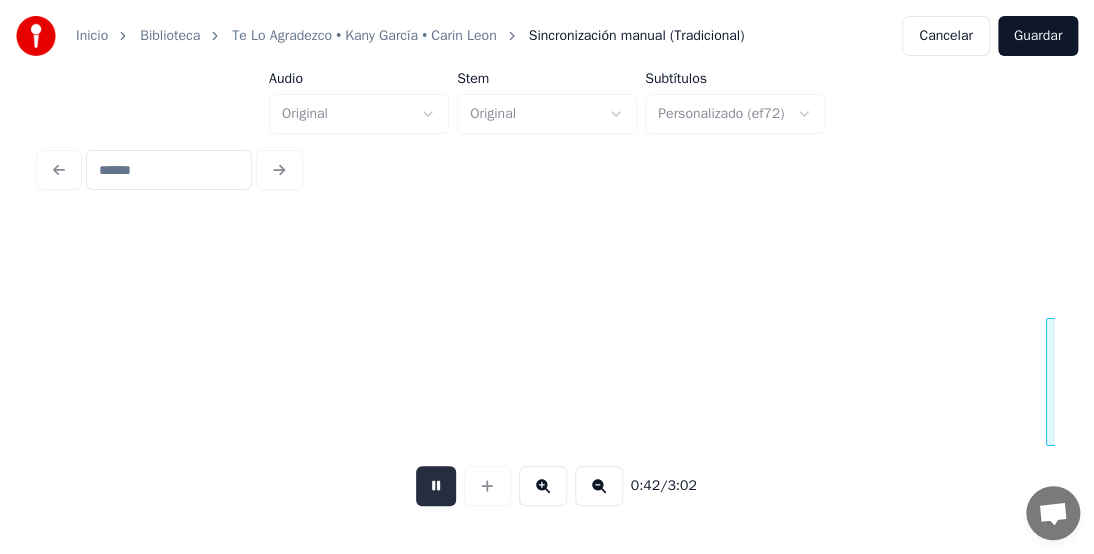 scroll, scrollTop: 0, scrollLeft: 8426, axis: horizontal 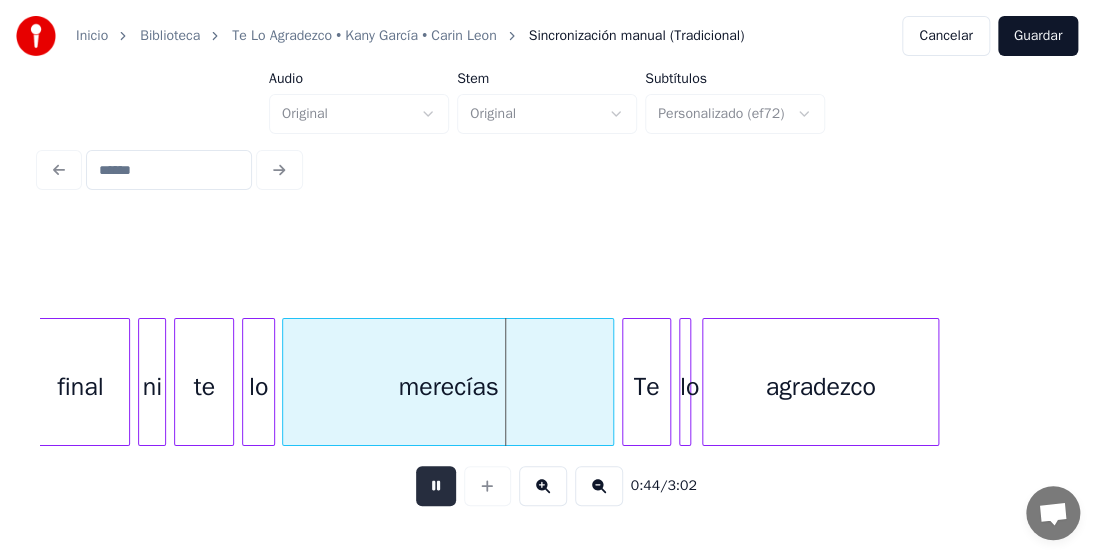 click at bounding box center [436, 486] 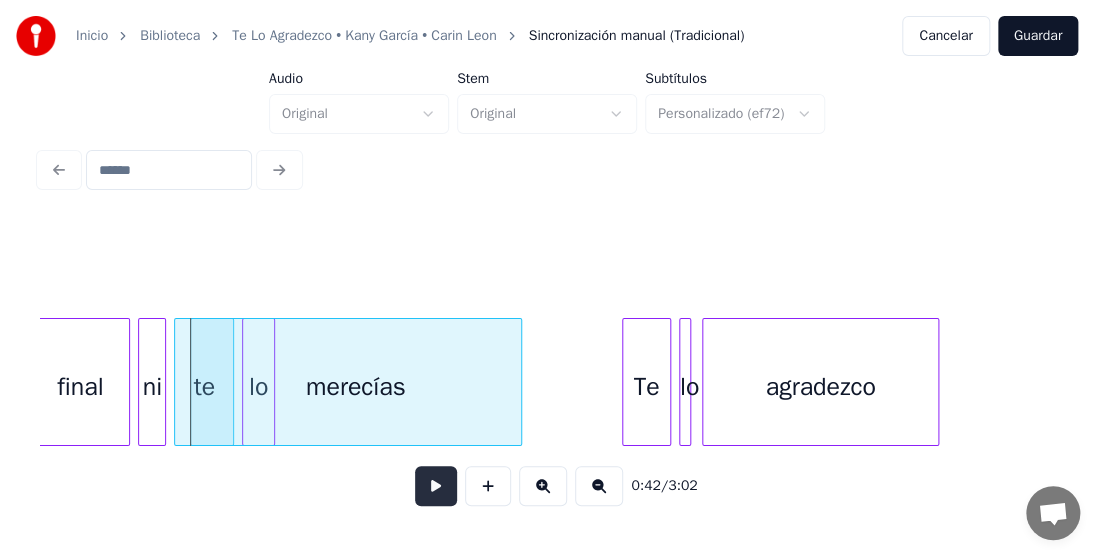click at bounding box center (436, 486) 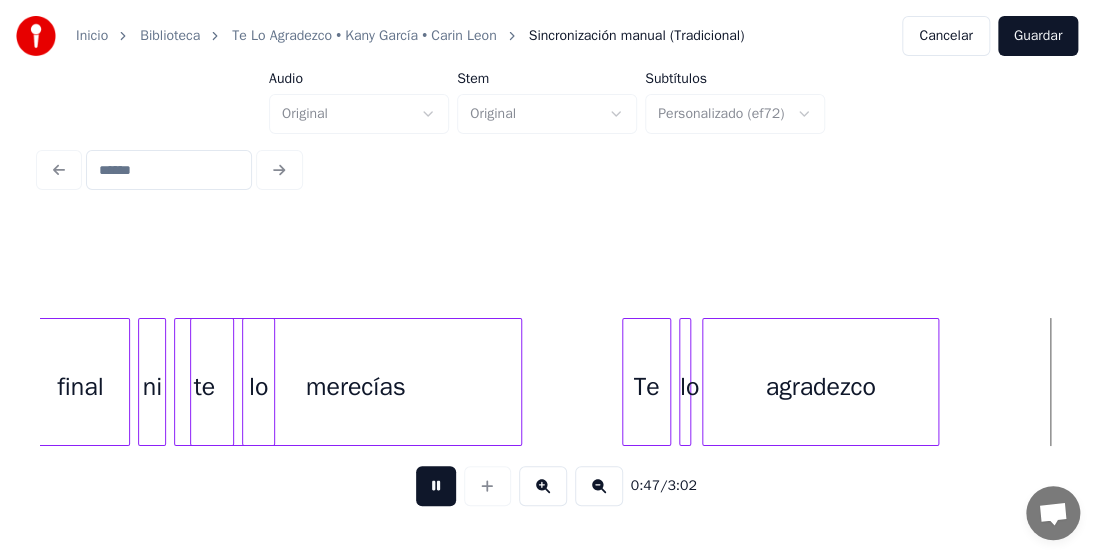 scroll, scrollTop: 0, scrollLeft: 9440, axis: horizontal 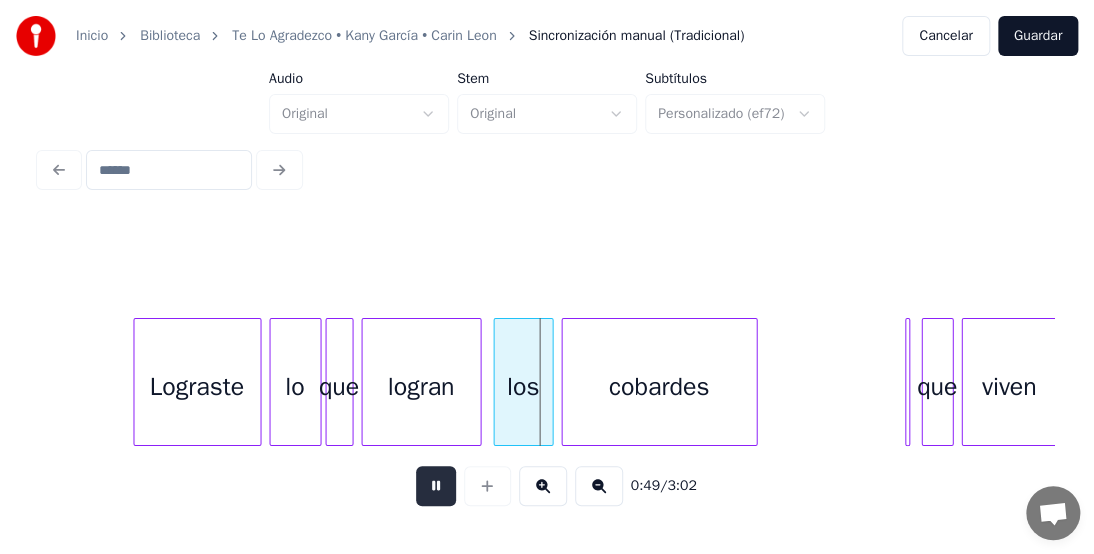 click at bounding box center [436, 486] 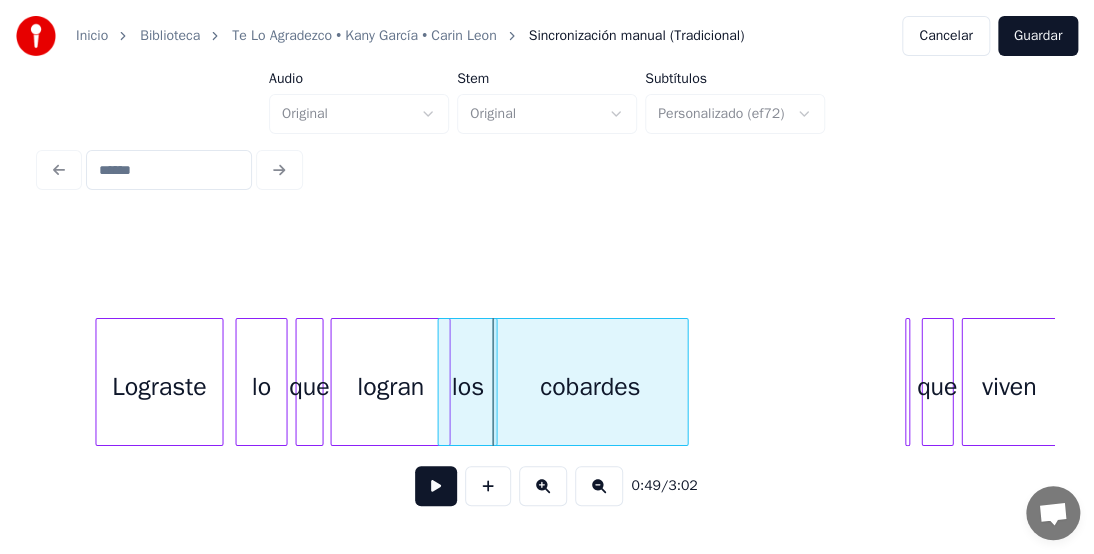 click on "Lograste lo que logran los cobardes que viven" at bounding box center (8807, 382) 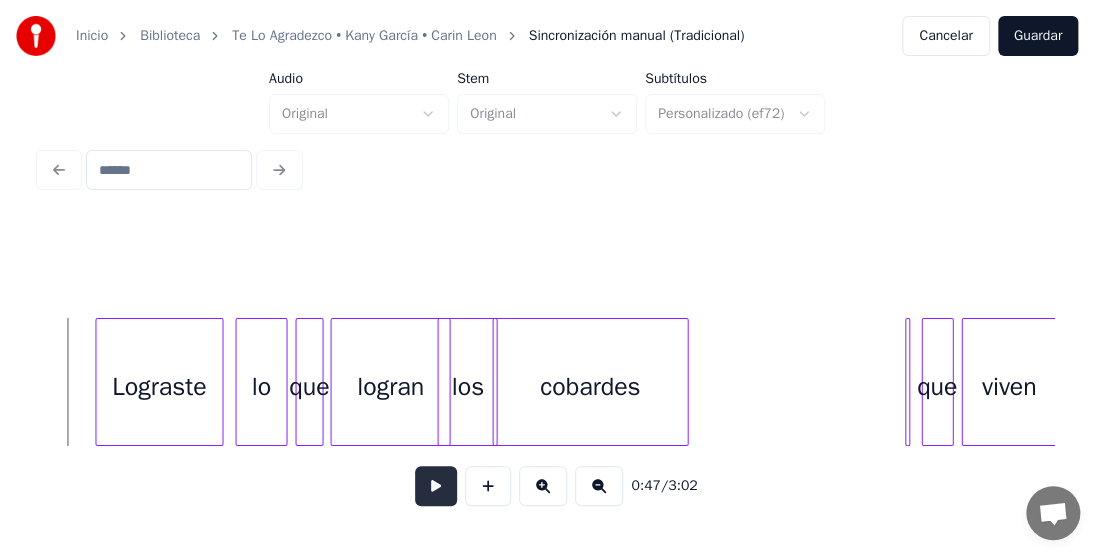 click at bounding box center (436, 486) 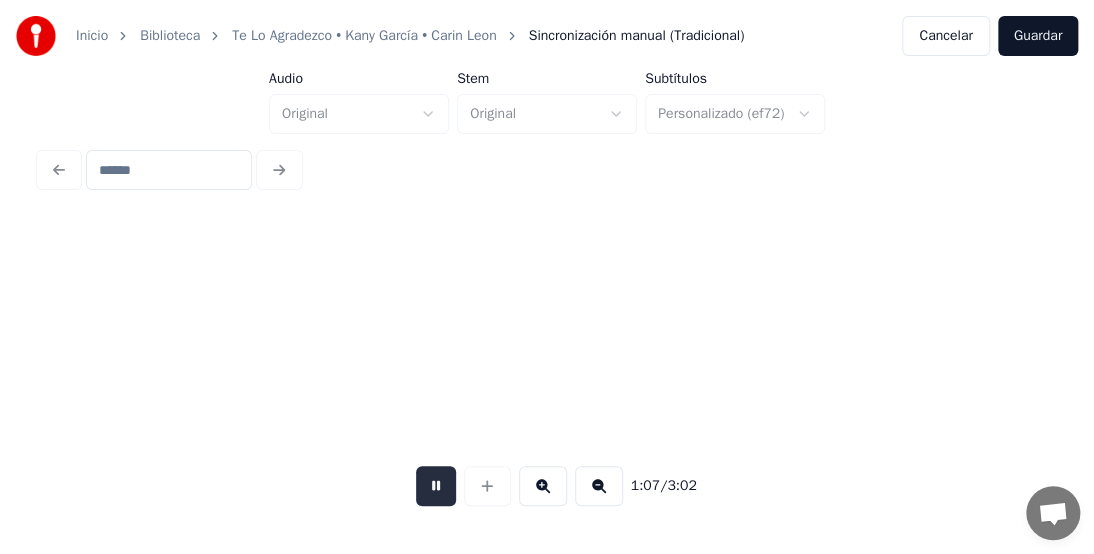 scroll, scrollTop: 0, scrollLeft: 13512, axis: horizontal 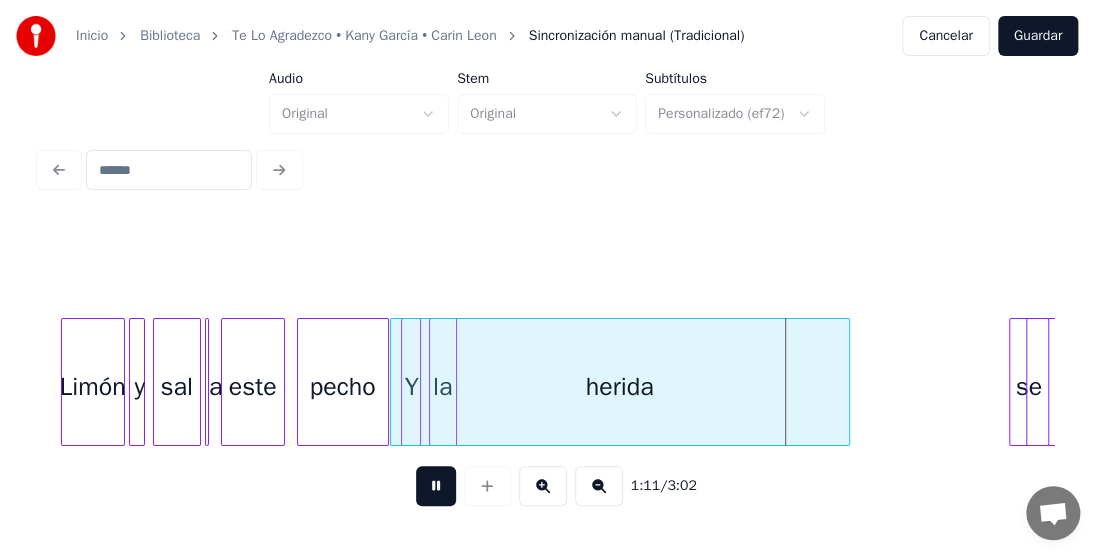 drag, startPoint x: 432, startPoint y: 488, endPoint x: 472, endPoint y: 448, distance: 56.568542 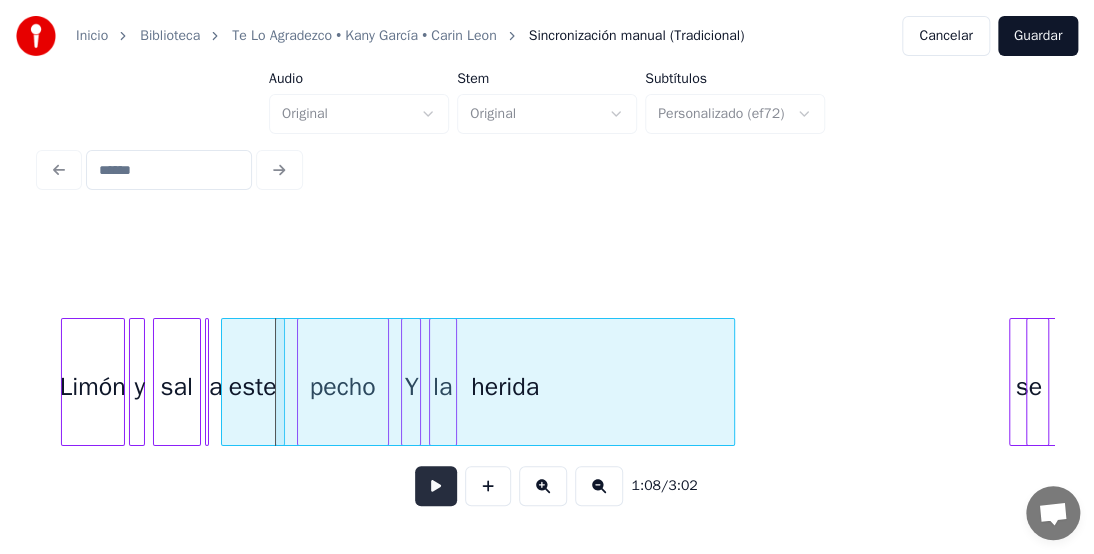 click at bounding box center [436, 486] 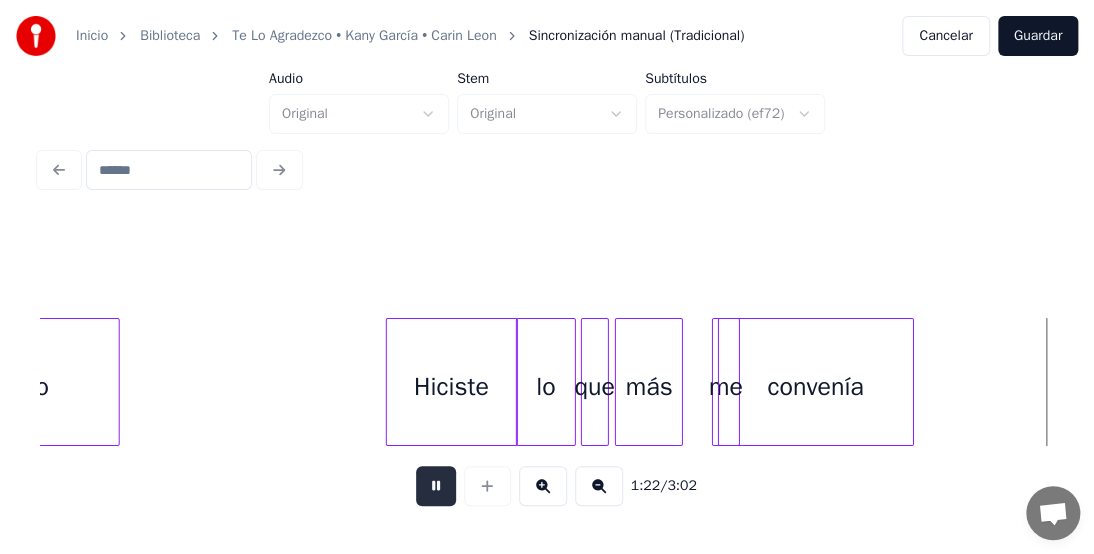 scroll, scrollTop: 0, scrollLeft: 16559, axis: horizontal 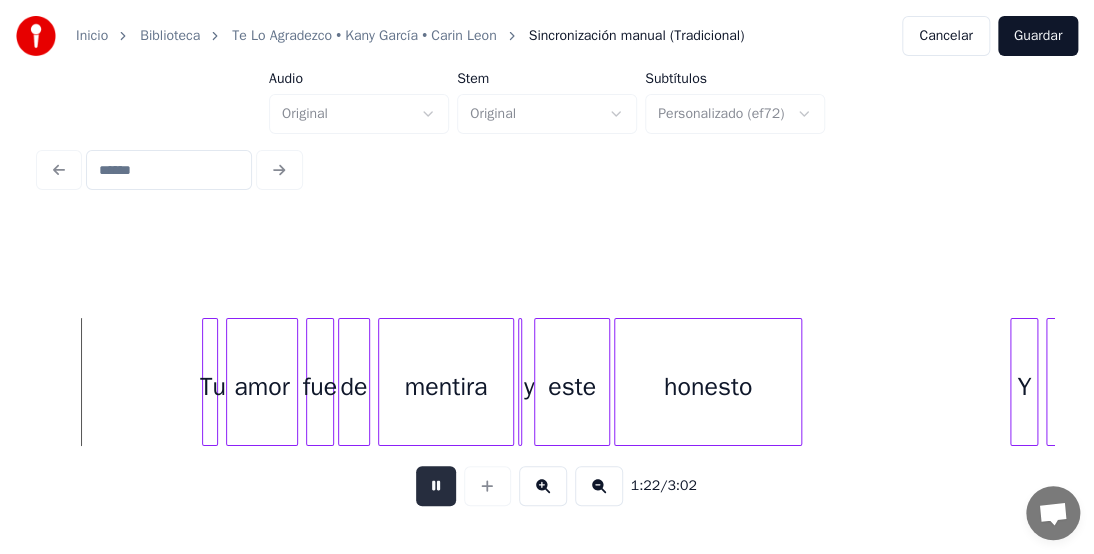drag, startPoint x: 428, startPoint y: 492, endPoint x: 444, endPoint y: 488, distance: 16.492422 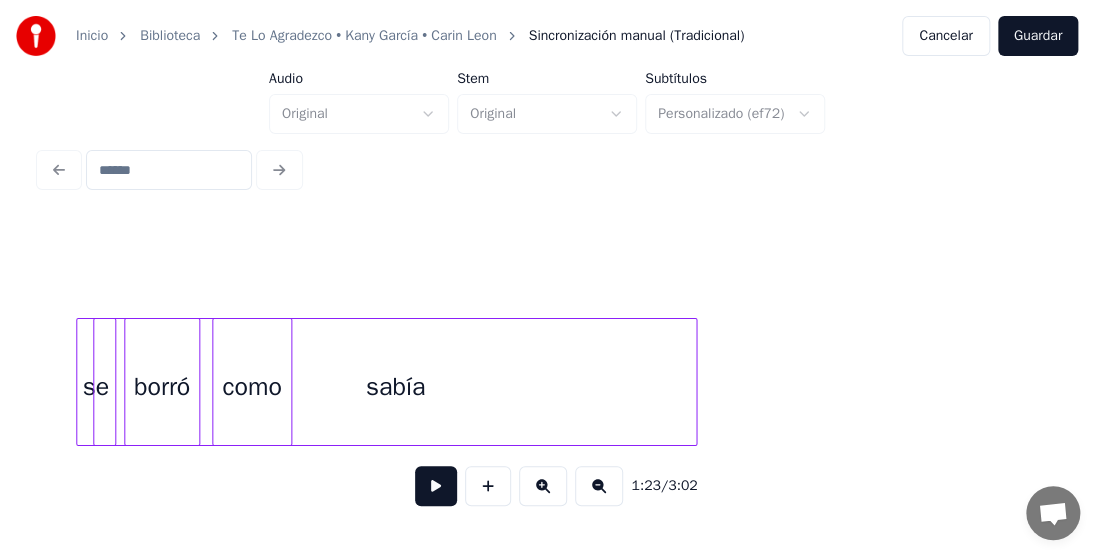 scroll, scrollTop: 0, scrollLeft: 14118, axis: horizontal 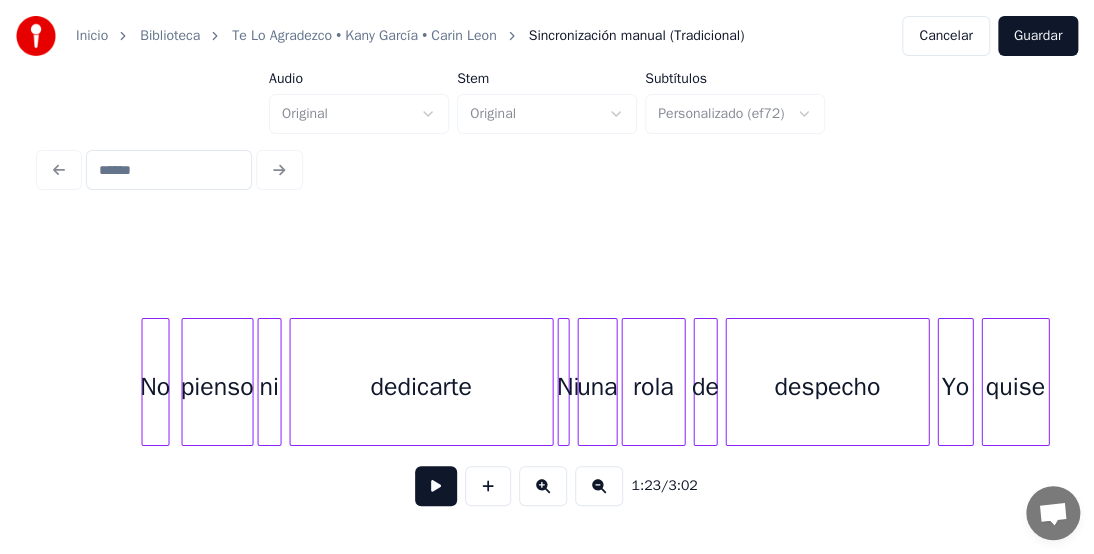 click on "pienso" at bounding box center [217, 387] 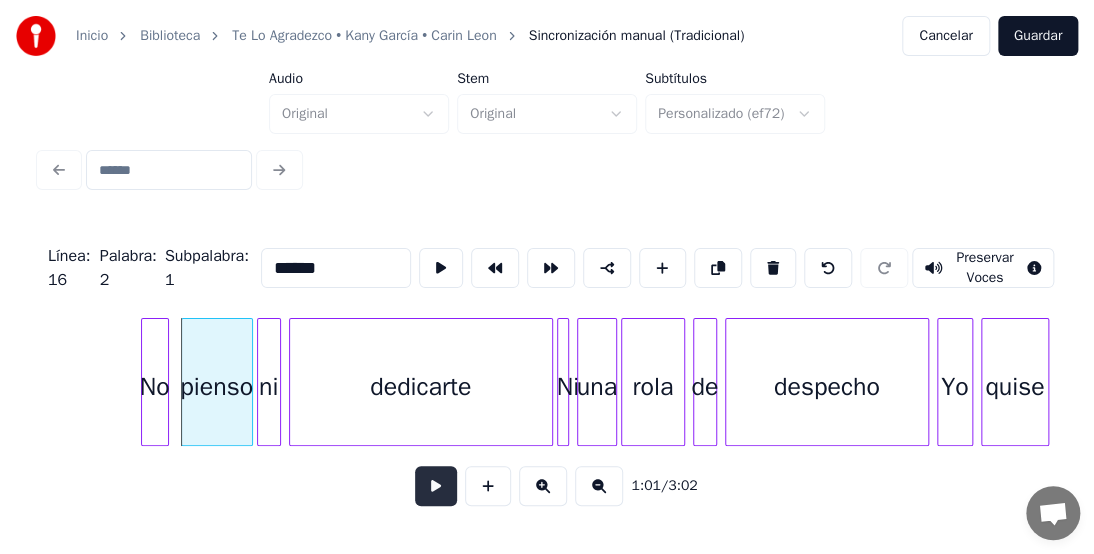 click at bounding box center [436, 486] 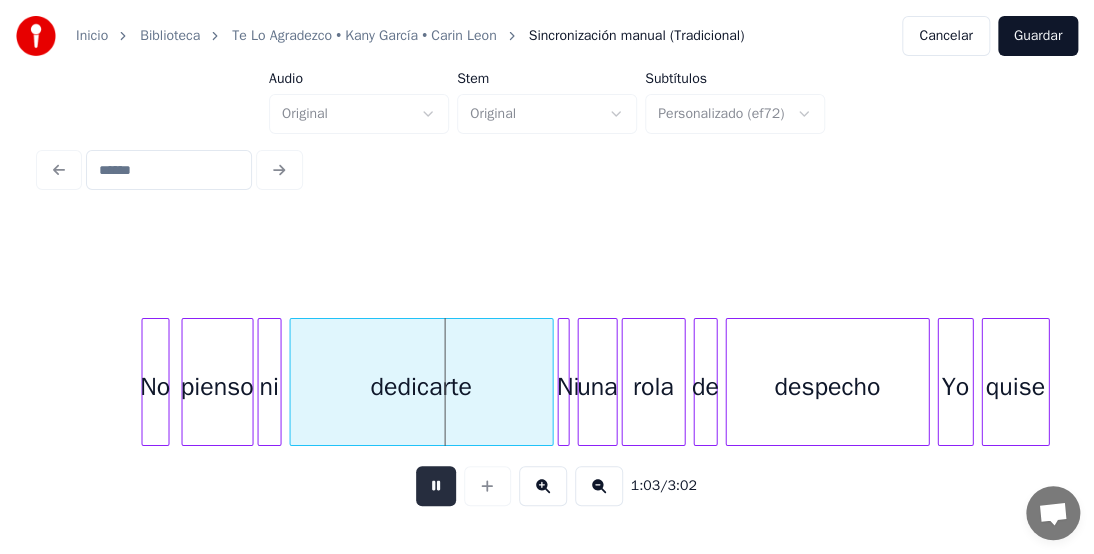 click at bounding box center [436, 486] 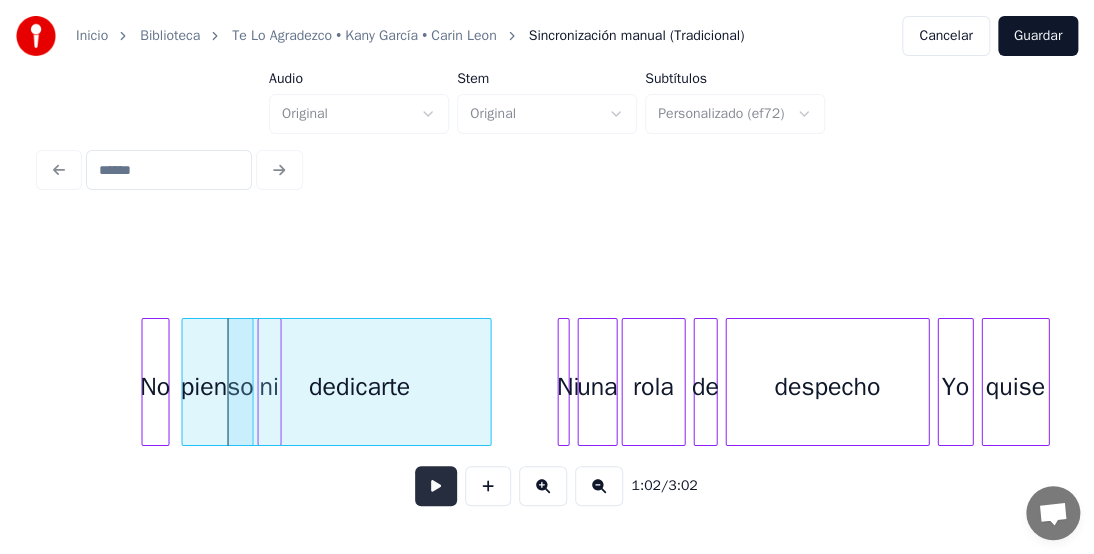 click at bounding box center [436, 486] 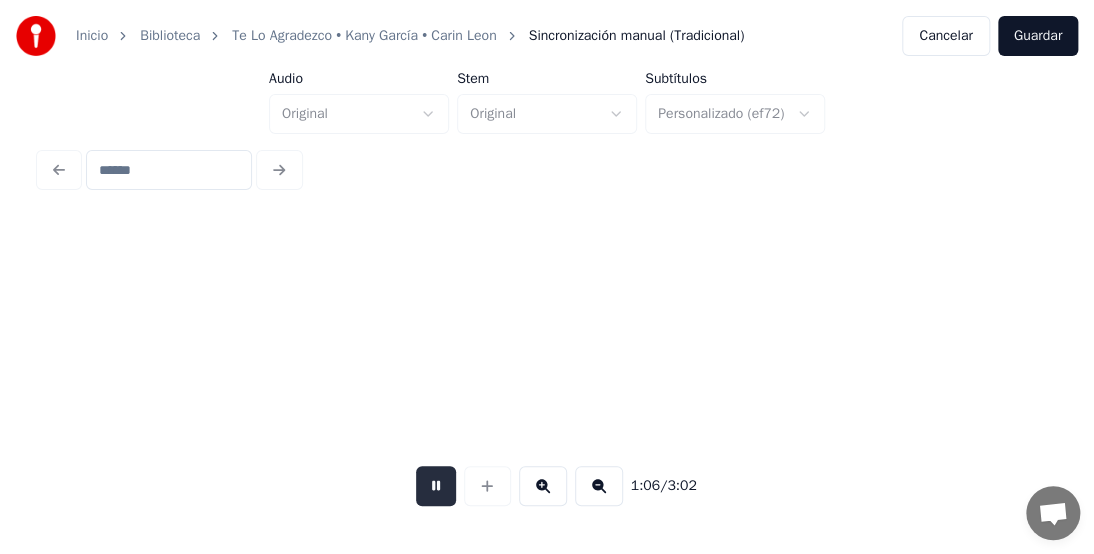 scroll, scrollTop: 0, scrollLeft: 13235, axis: horizontal 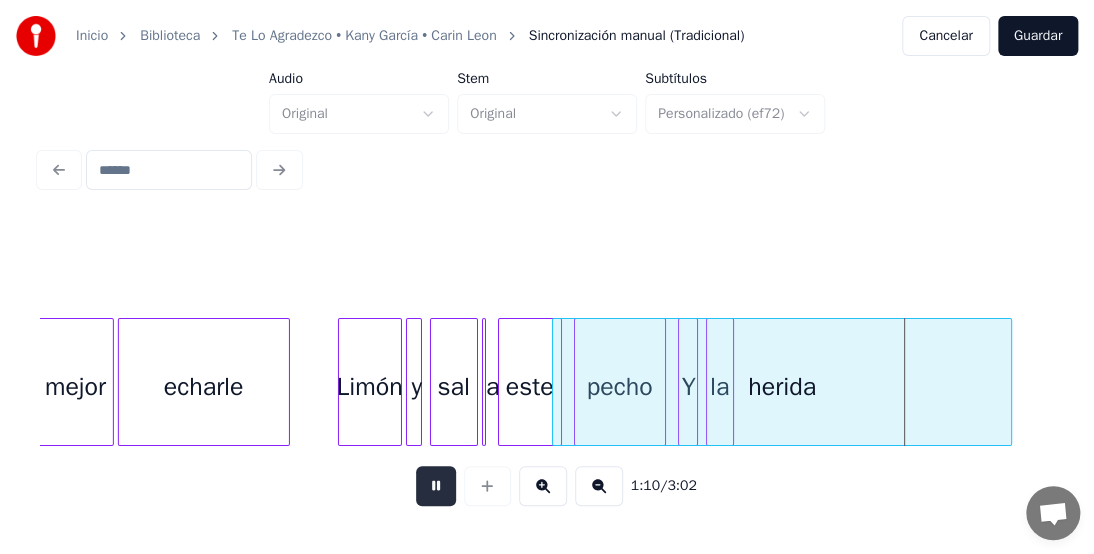 click at bounding box center (436, 486) 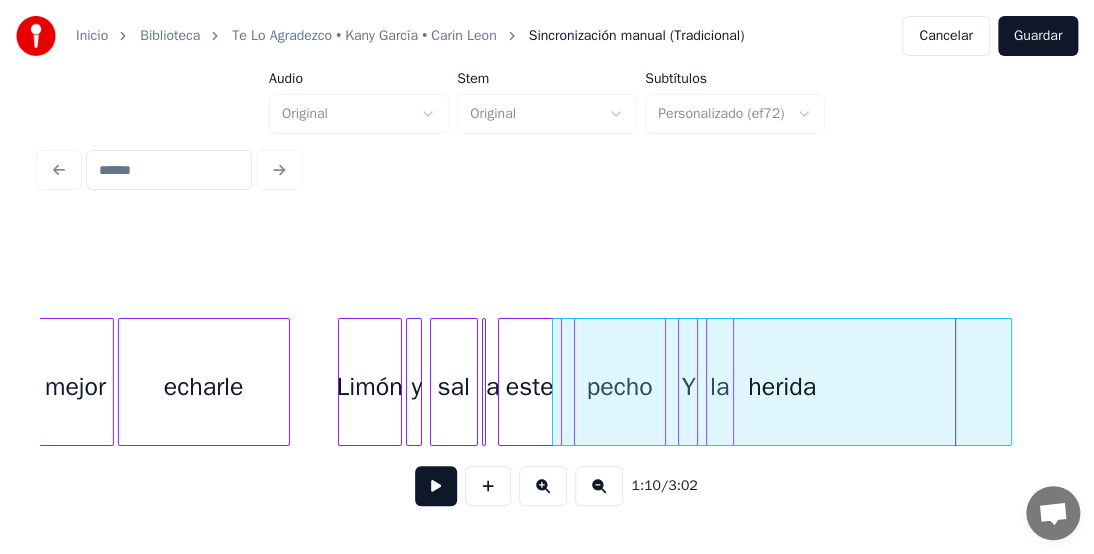 click on "herida" at bounding box center [782, 387] 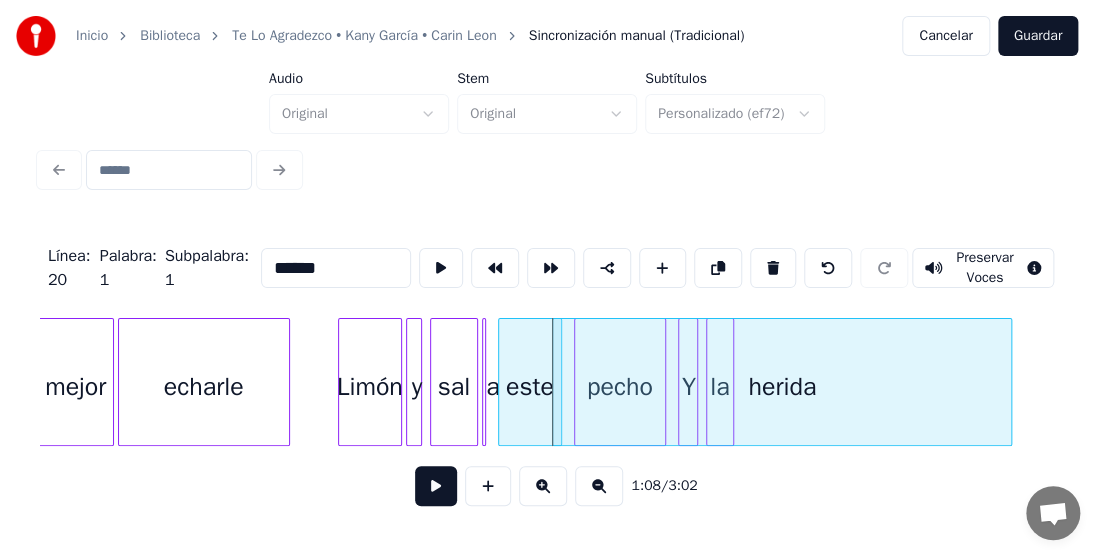 click on "******" at bounding box center (336, 268) 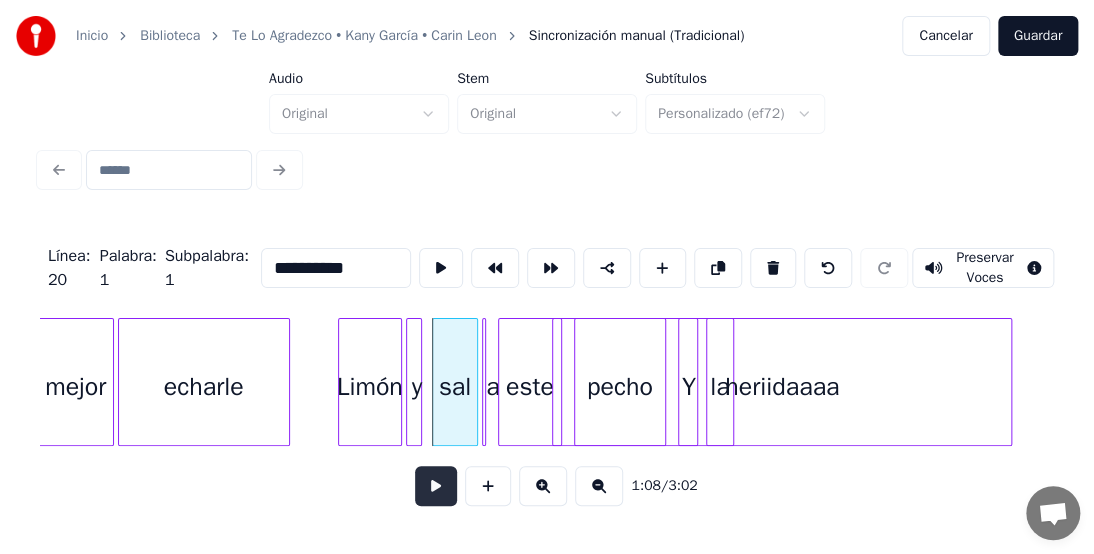 type on "**********" 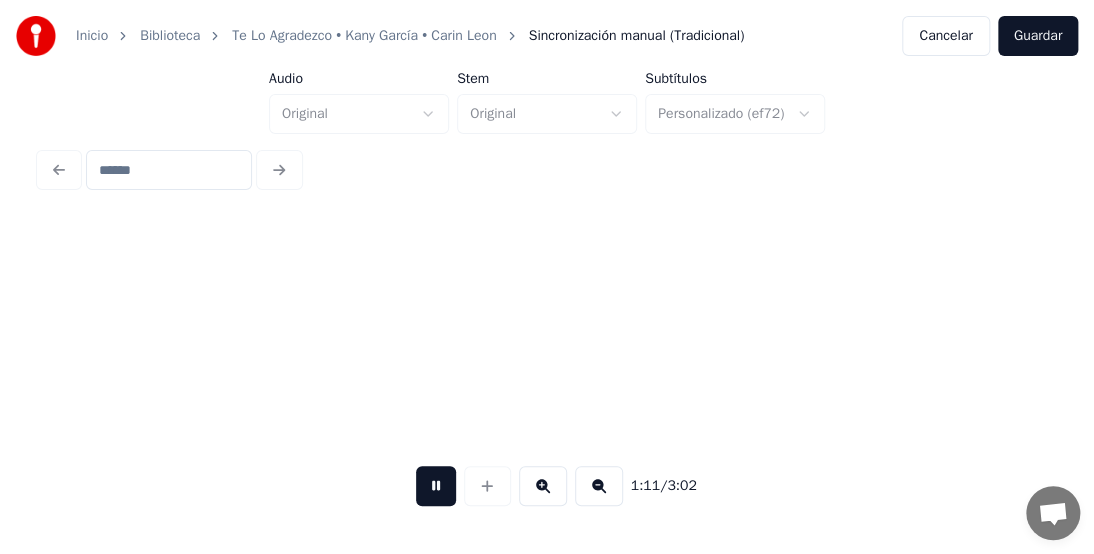 scroll, scrollTop: 0, scrollLeft: 14254, axis: horizontal 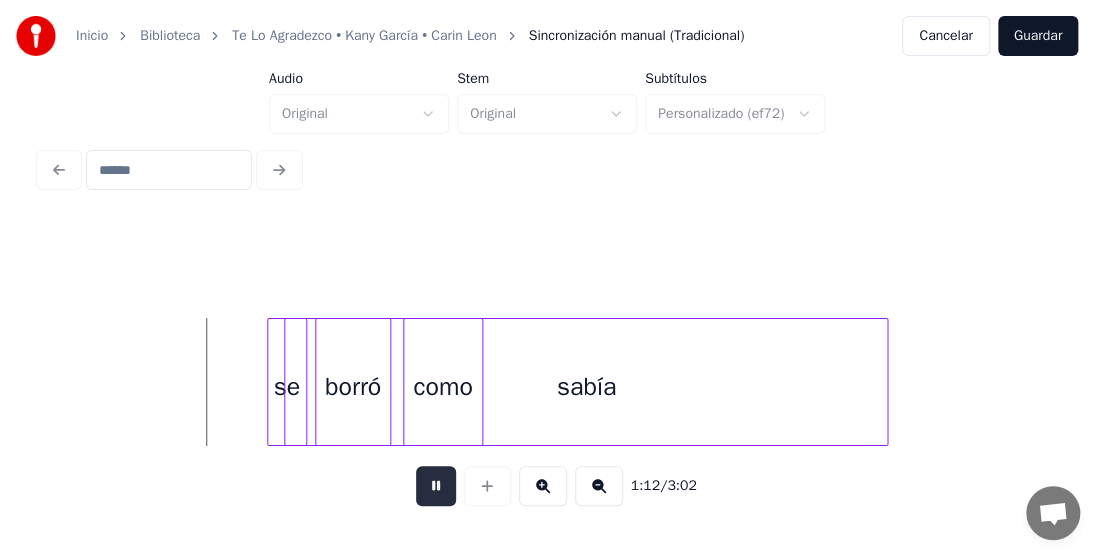 click at bounding box center (436, 486) 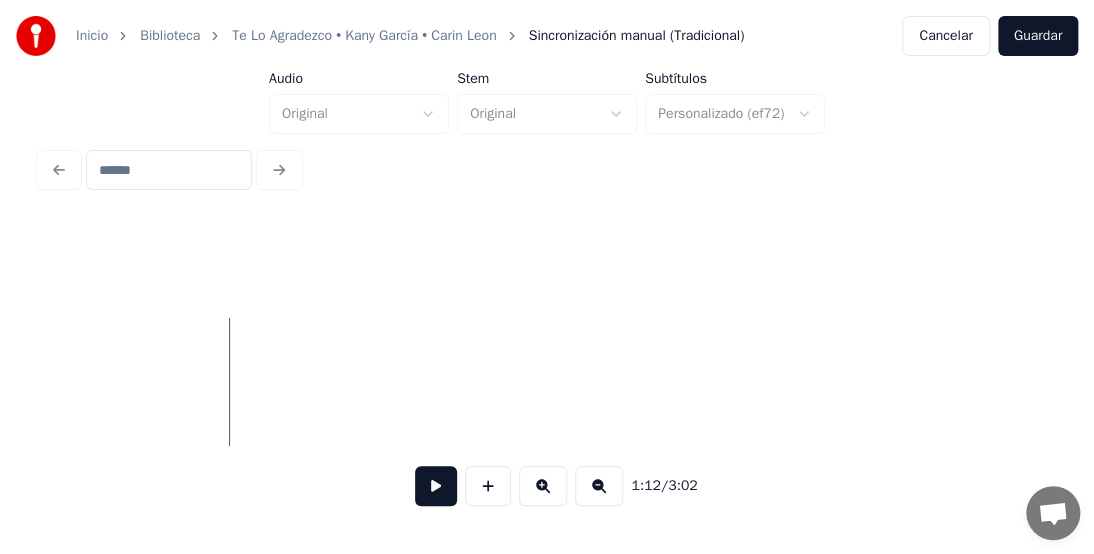 scroll, scrollTop: 0, scrollLeft: 13368, axis: horizontal 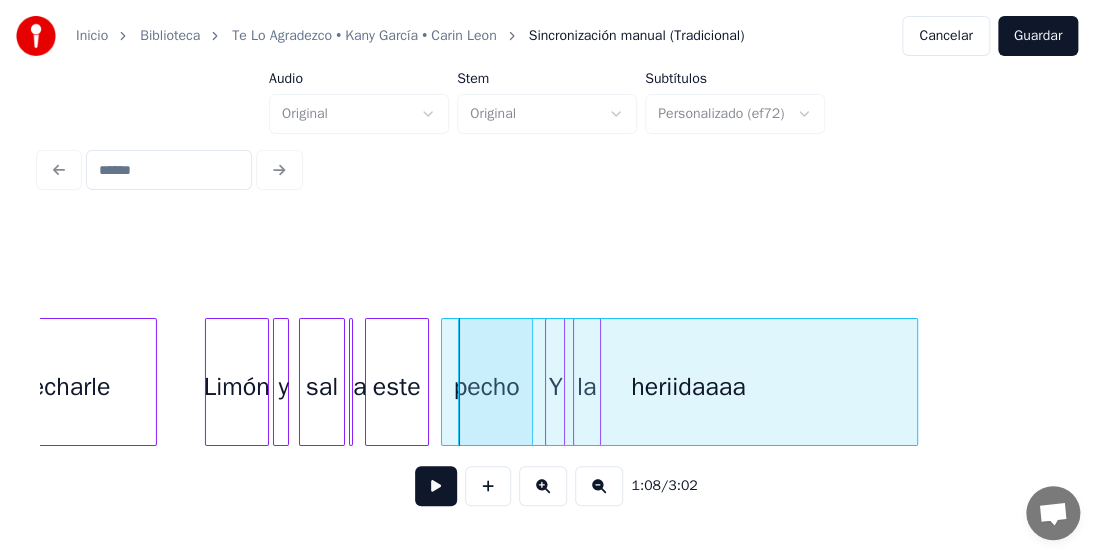 click on "este" at bounding box center (397, 387) 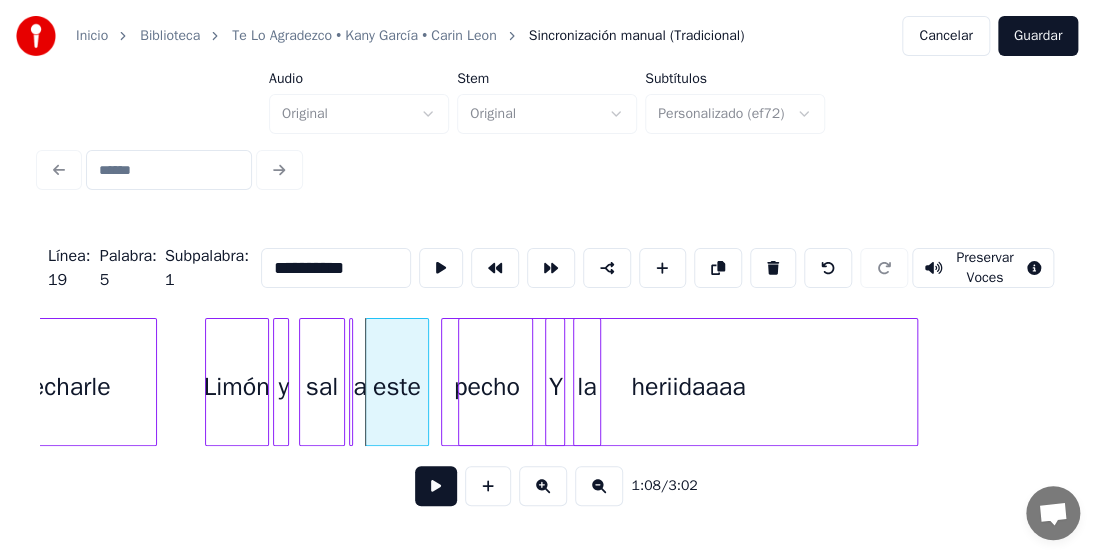 type on "****" 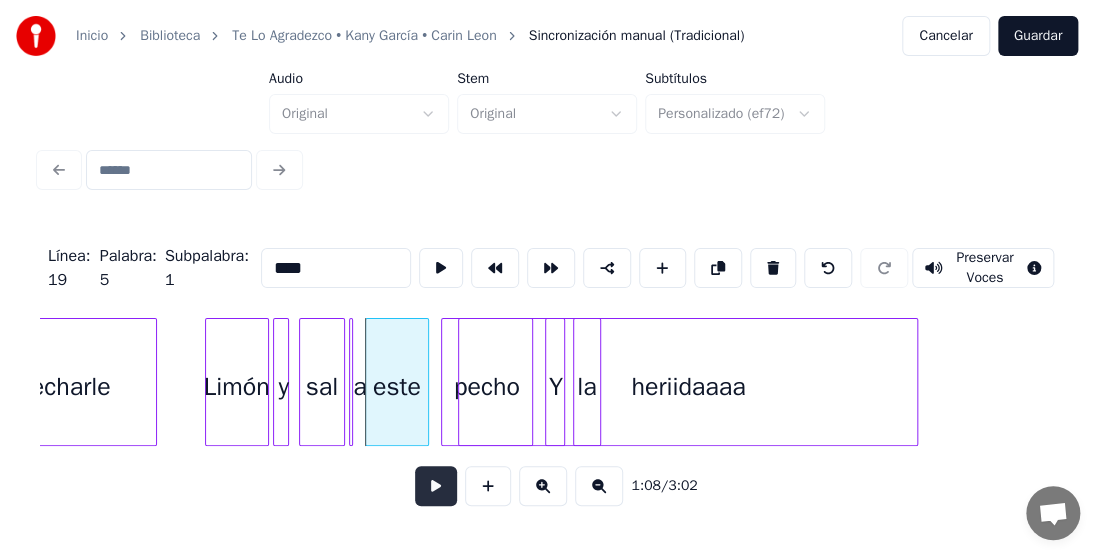 click at bounding box center [436, 486] 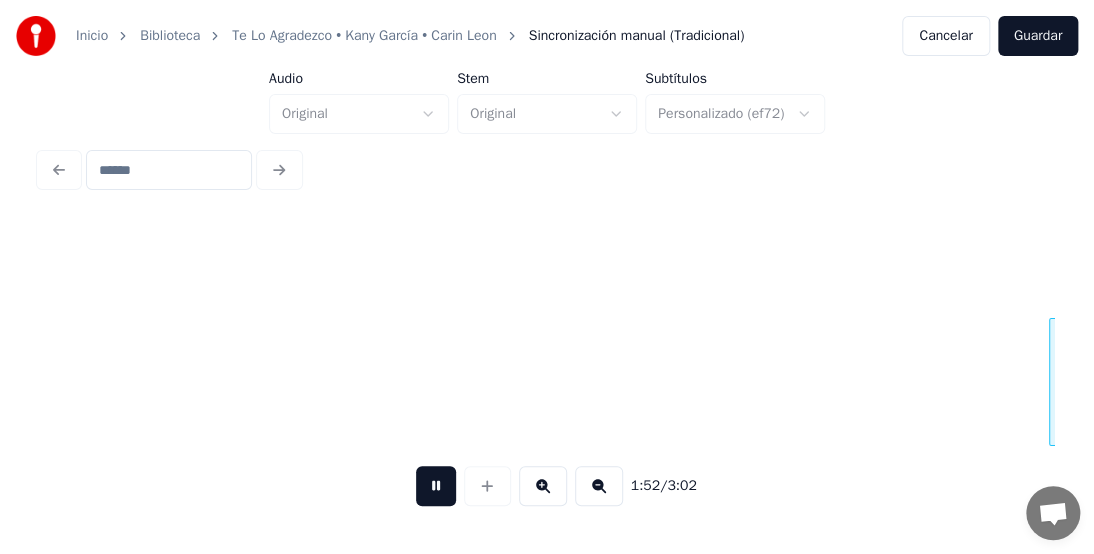scroll, scrollTop: 0, scrollLeft: 22521, axis: horizontal 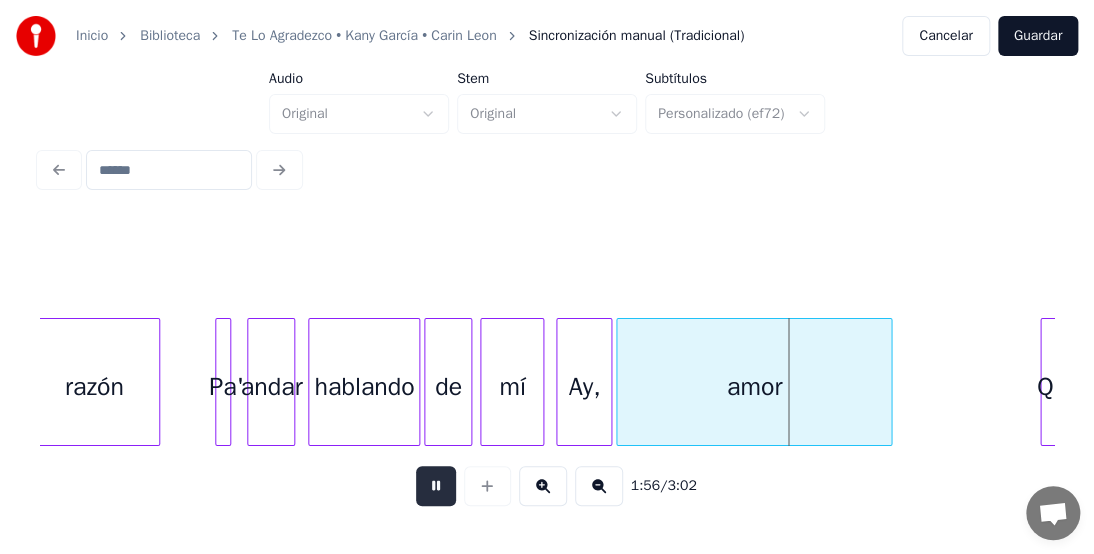 click at bounding box center [436, 486] 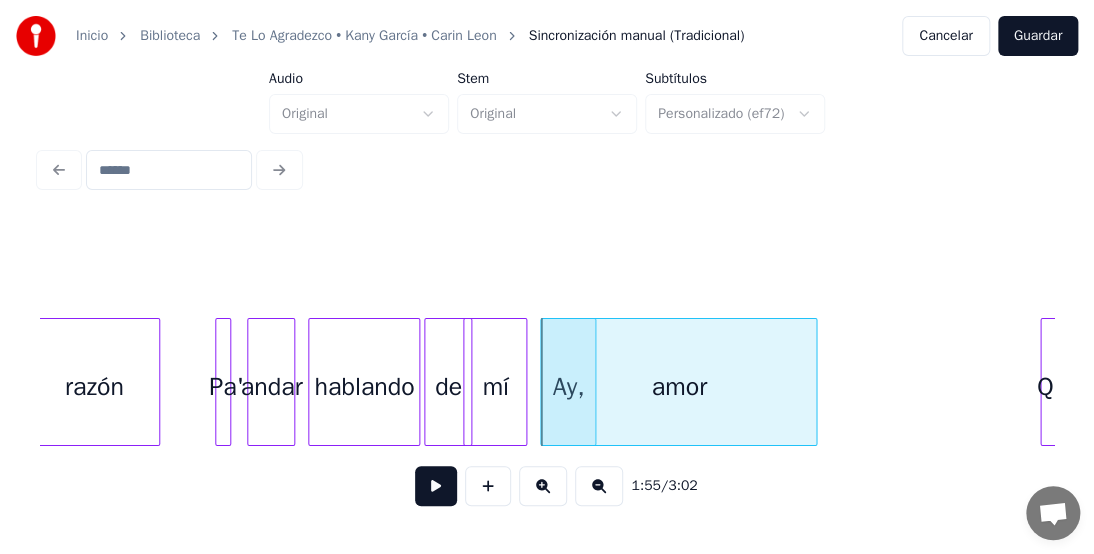 click on "andar" at bounding box center [271, 387] 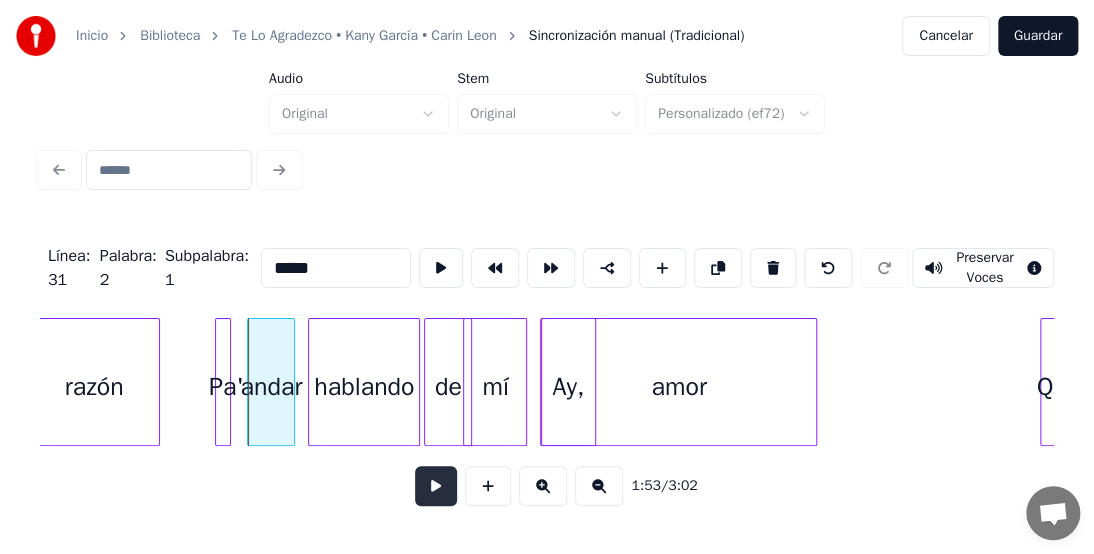 drag, startPoint x: 440, startPoint y: 488, endPoint x: 426, endPoint y: 495, distance: 15.652476 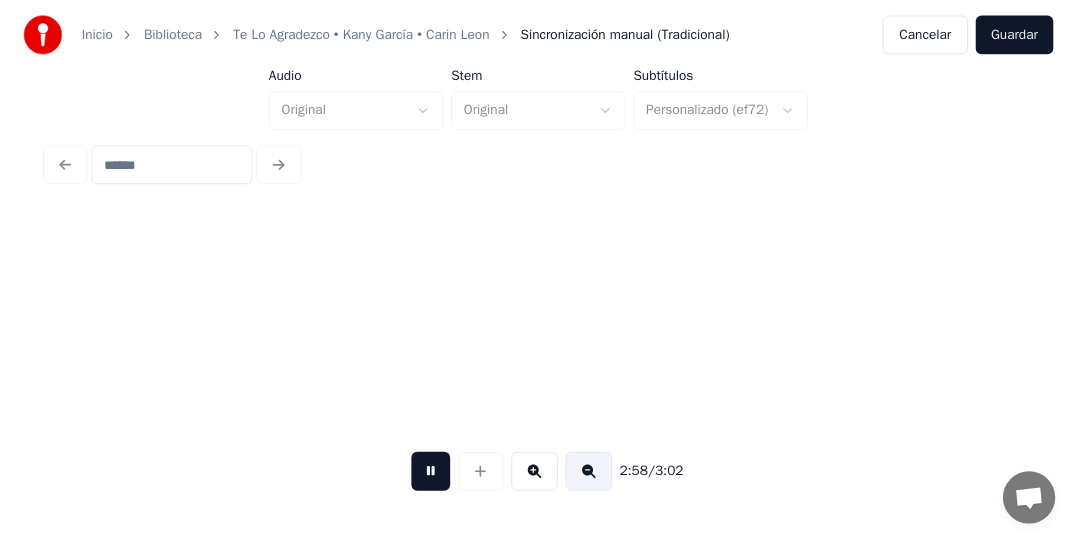 scroll, scrollTop: 0, scrollLeft: 35400, axis: horizontal 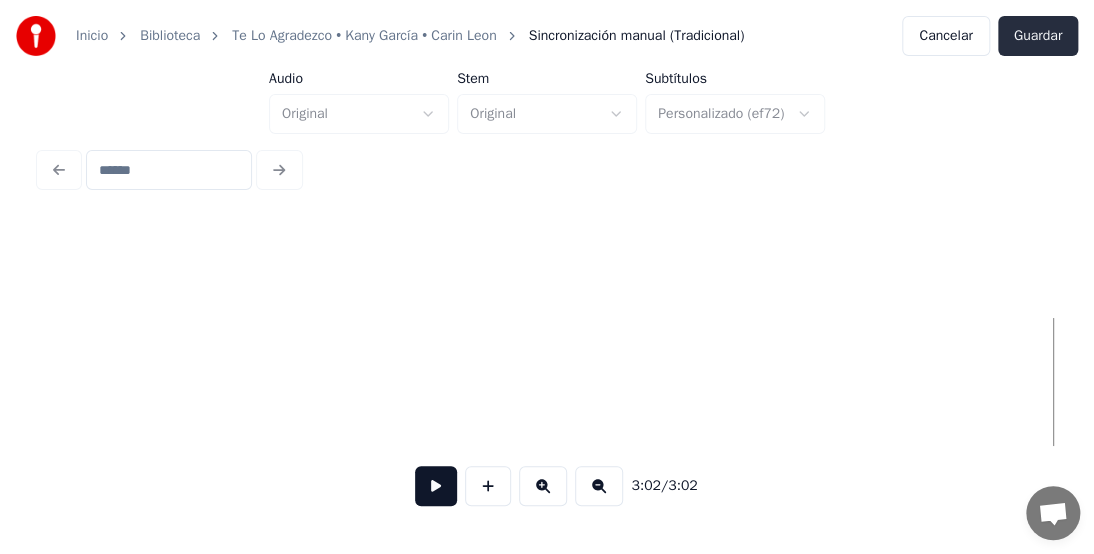 click on "Guardar" at bounding box center (1038, 36) 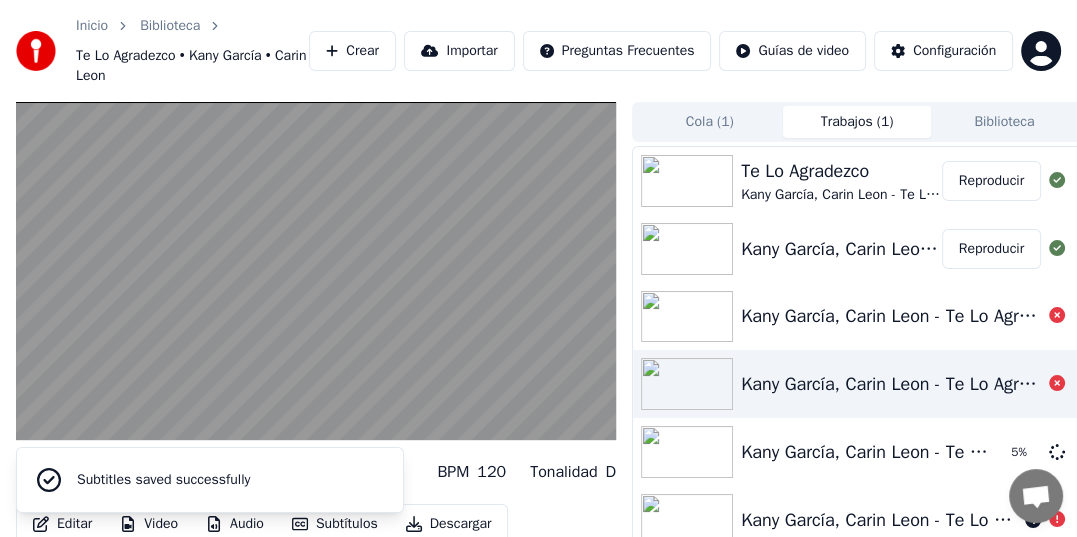 scroll, scrollTop: 80, scrollLeft: 0, axis: vertical 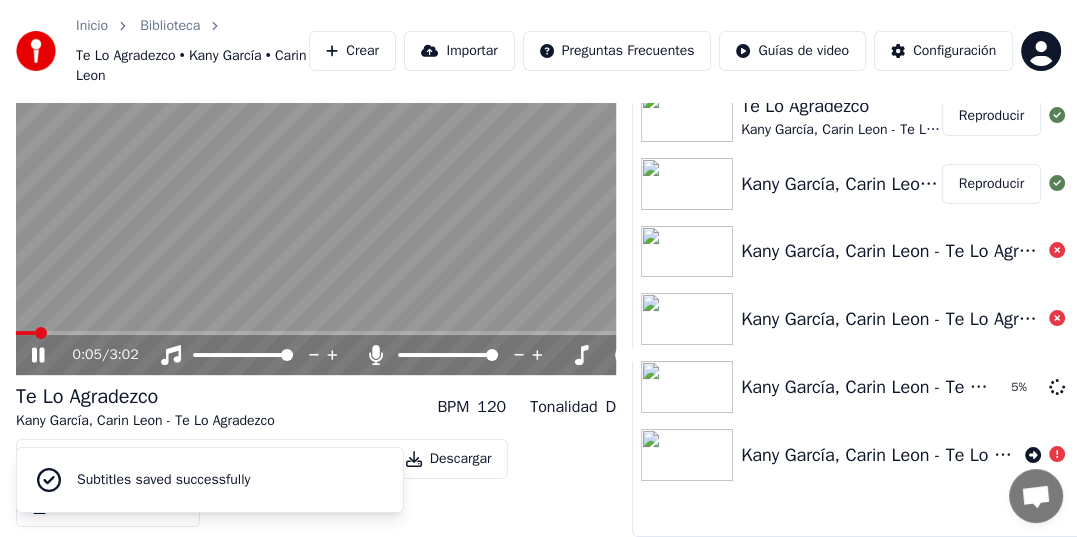 click 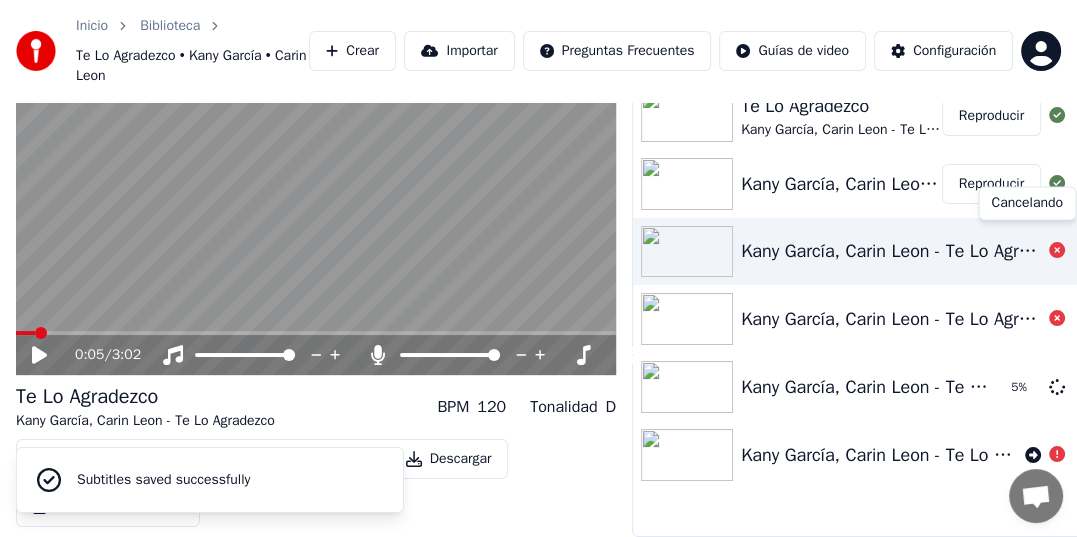 click 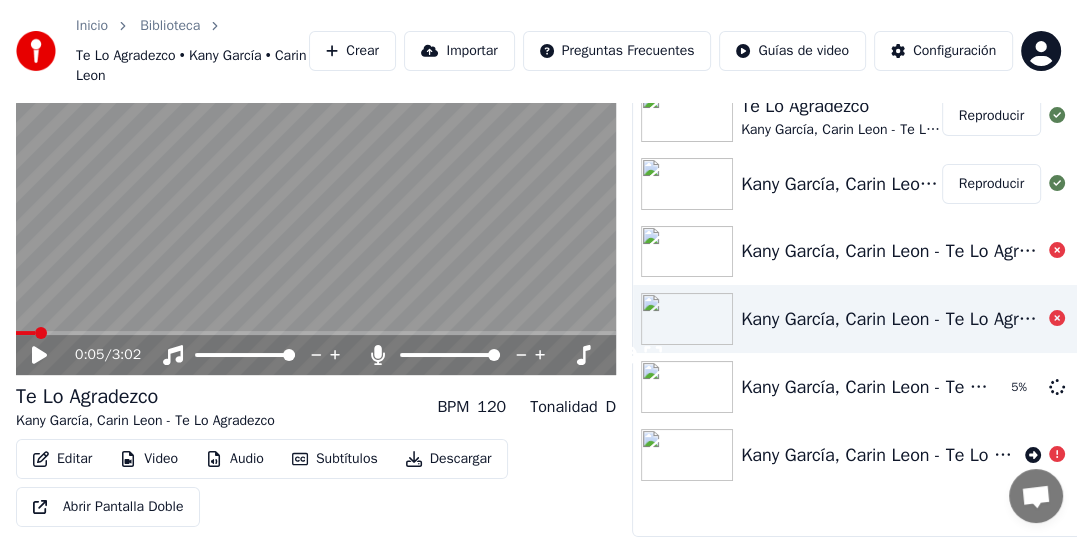 click 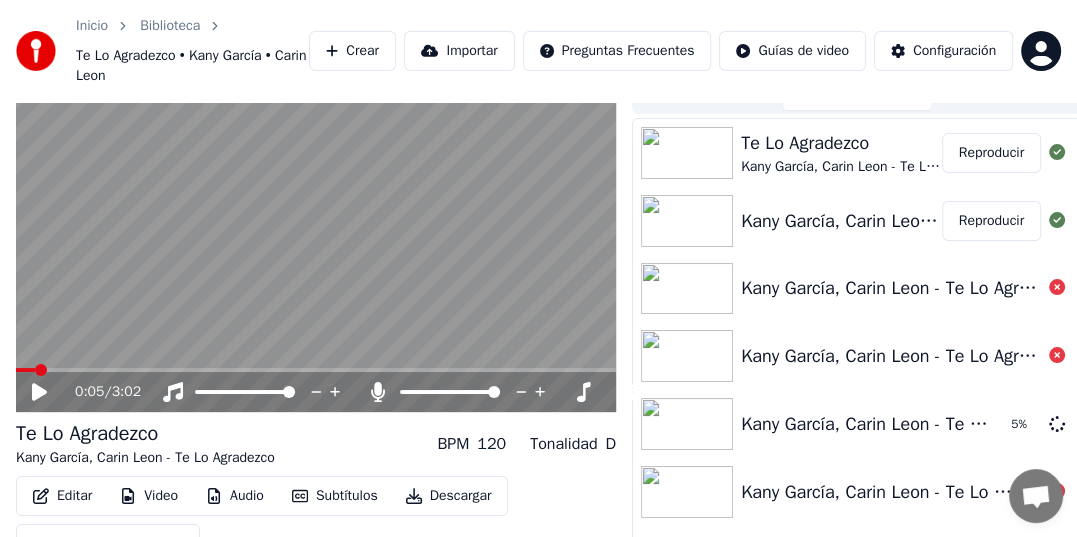 scroll, scrollTop: 0, scrollLeft: 0, axis: both 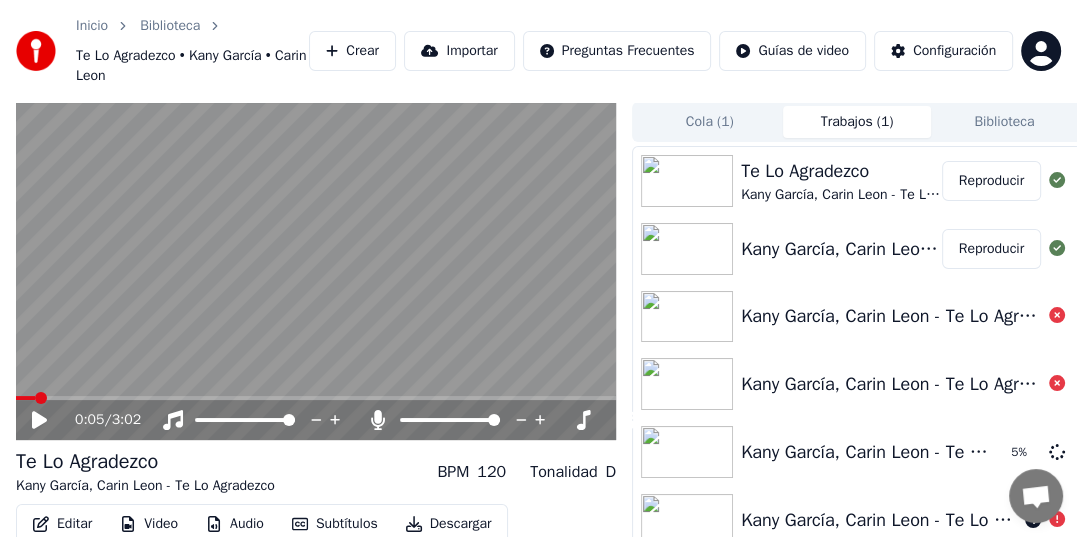 click on "Trabajos ( 1 )" at bounding box center (856, 122) 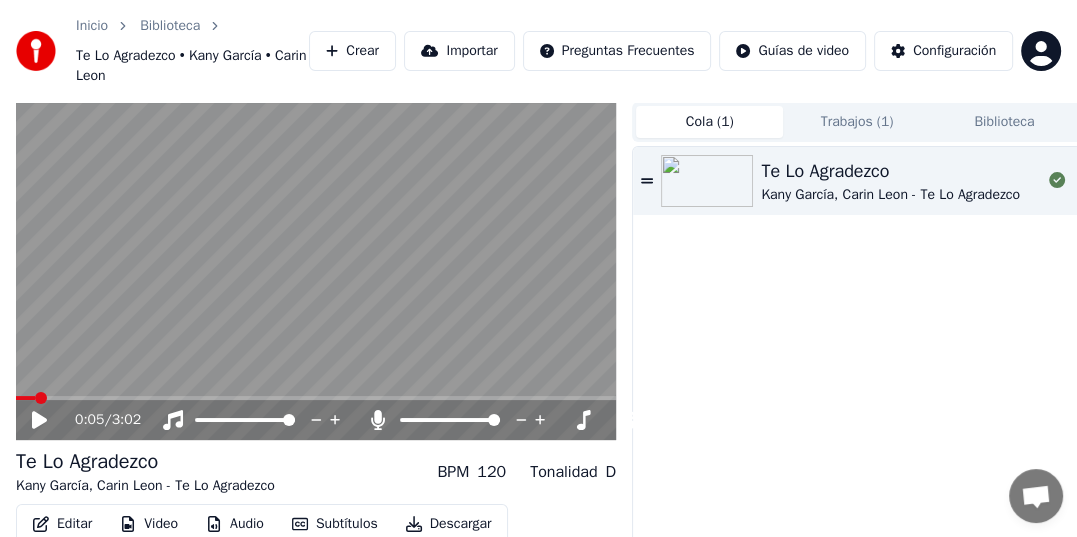 click on "Trabajos ( 1 )" at bounding box center (856, 122) 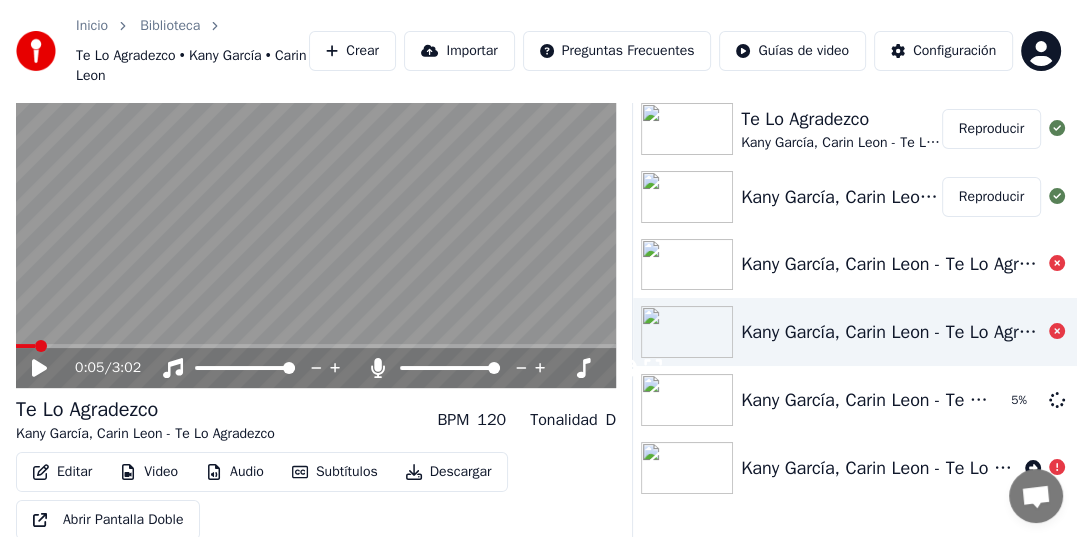 scroll, scrollTop: 80, scrollLeft: 0, axis: vertical 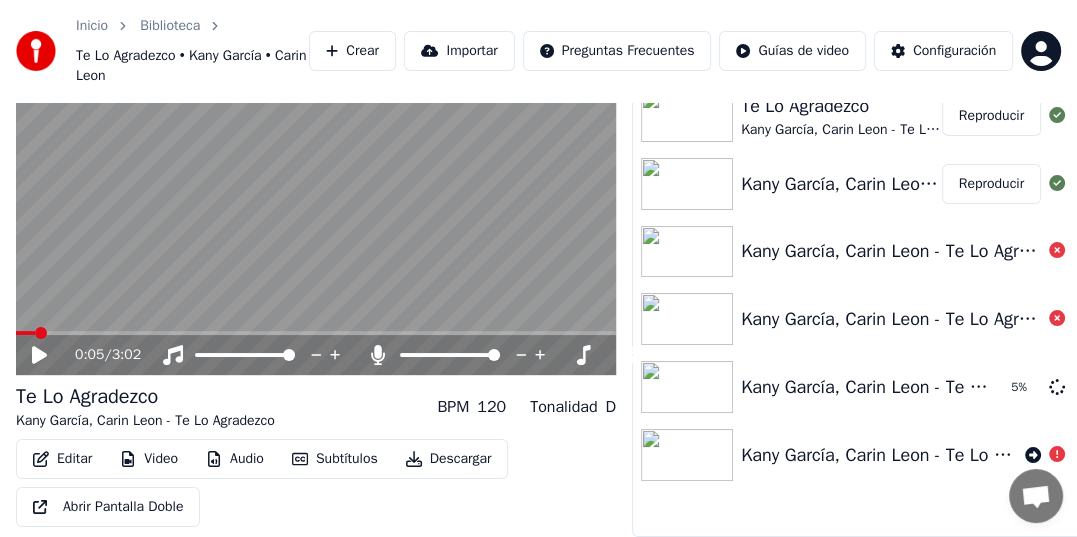 click on "Audio" at bounding box center (235, 459) 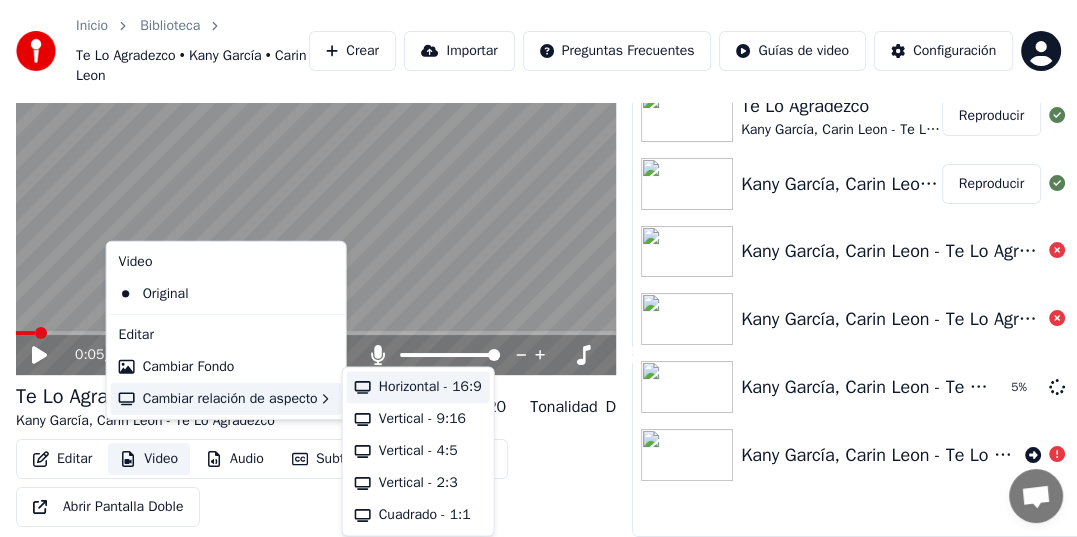 click on "Horizontal - 16:9" at bounding box center (430, 387) 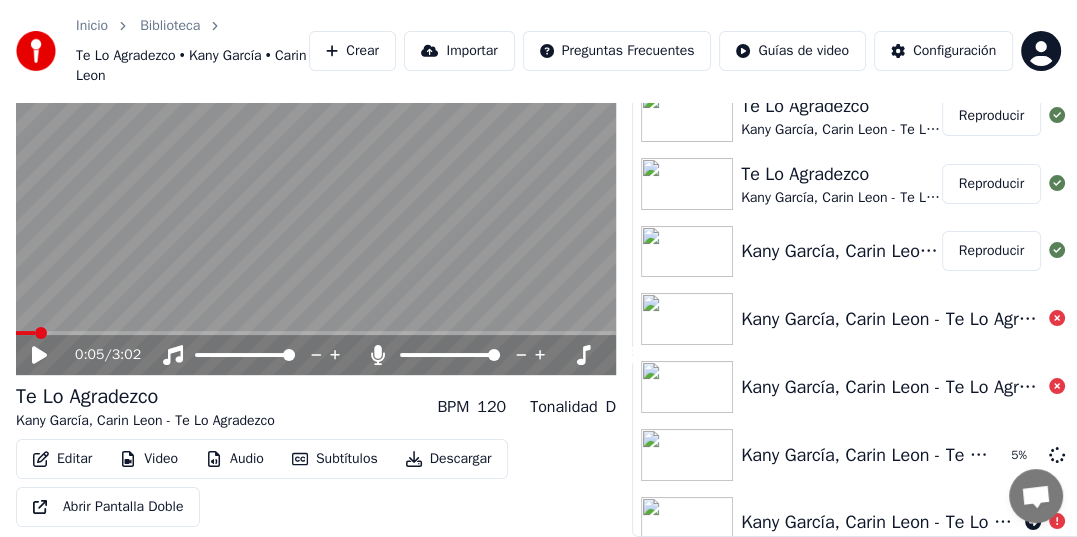 click on "Tonalidad" at bounding box center [563, 407] 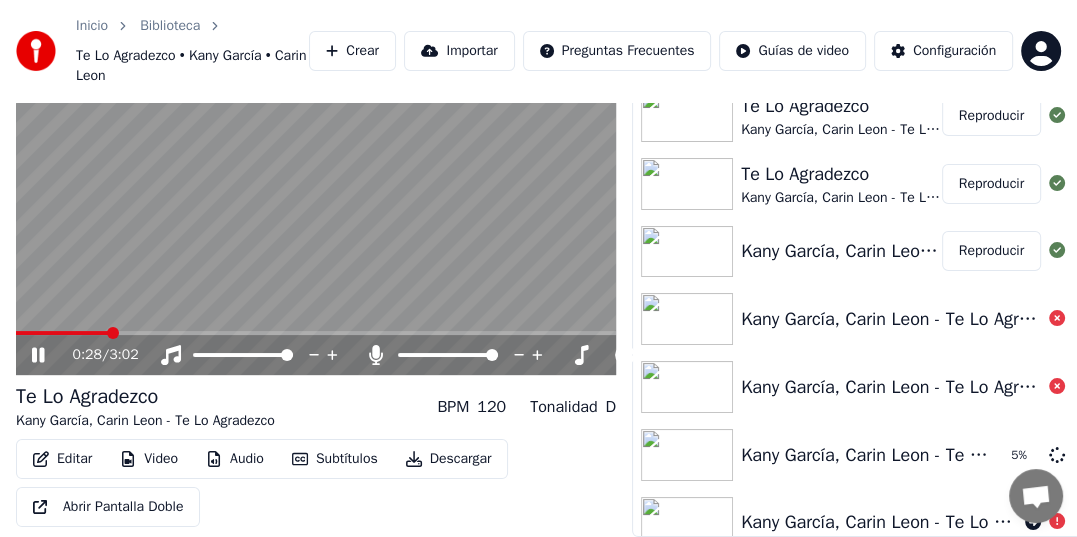 click 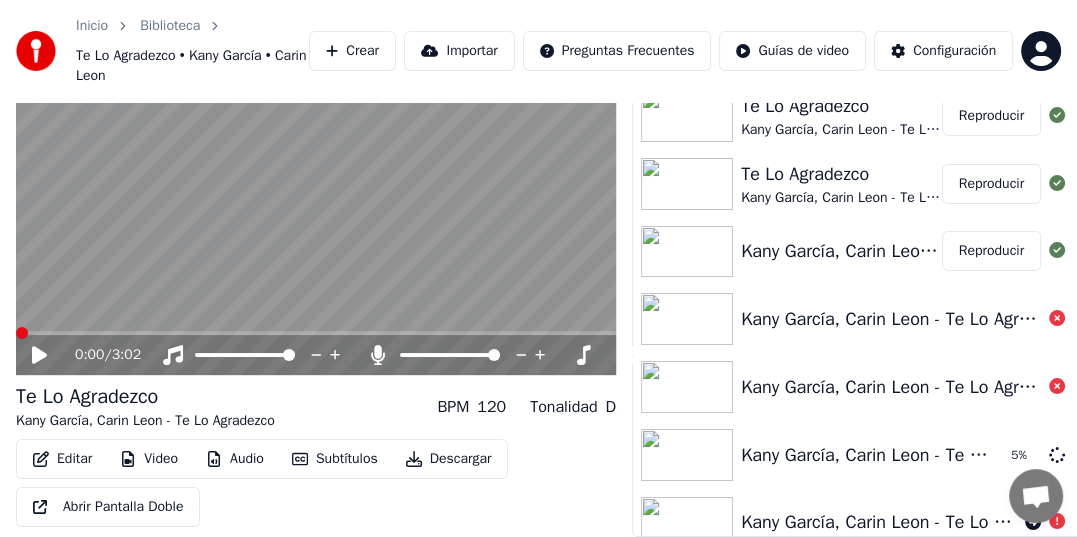 click at bounding box center [22, 333] 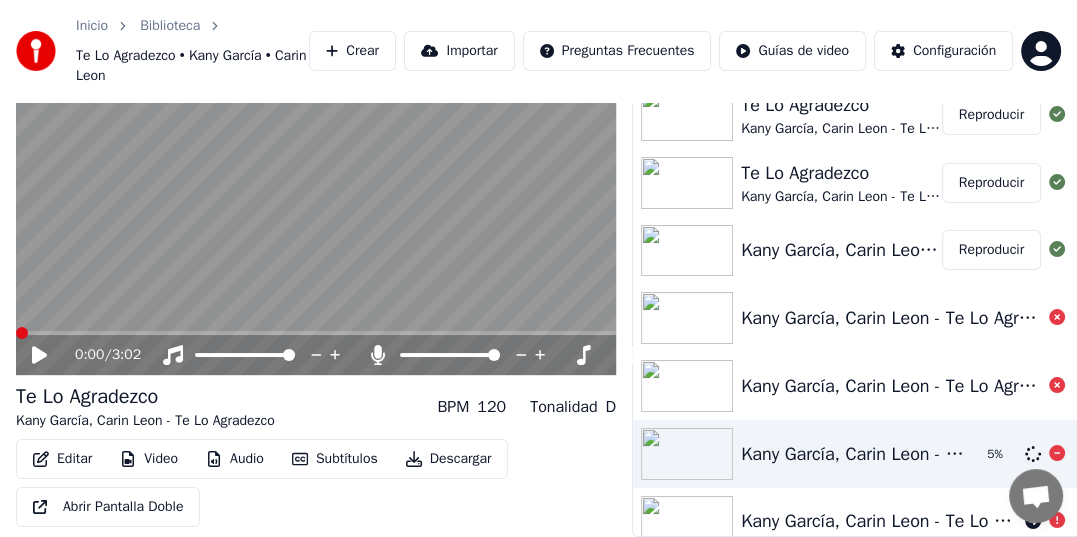 scroll, scrollTop: 0, scrollLeft: 0, axis: both 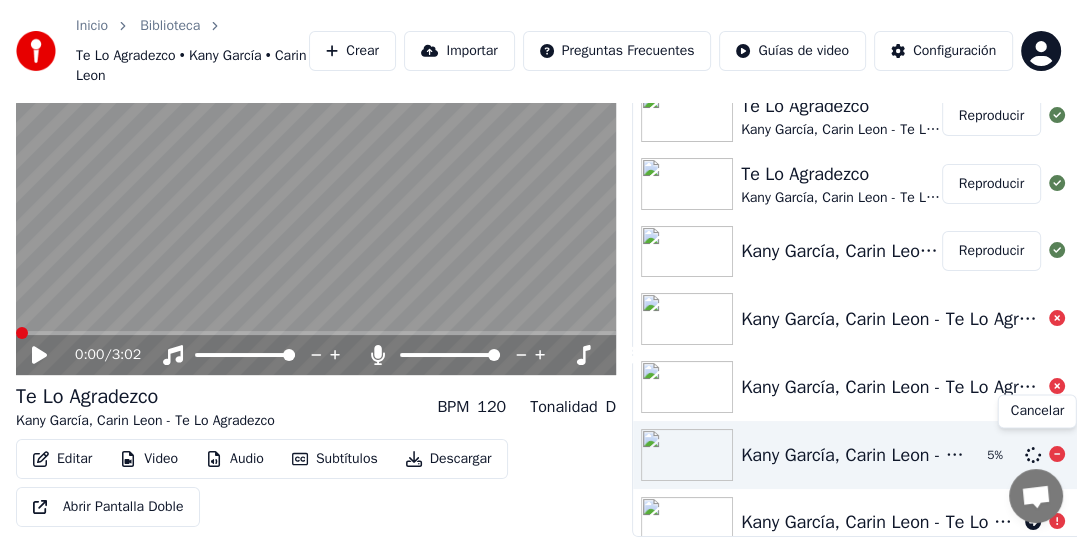 click 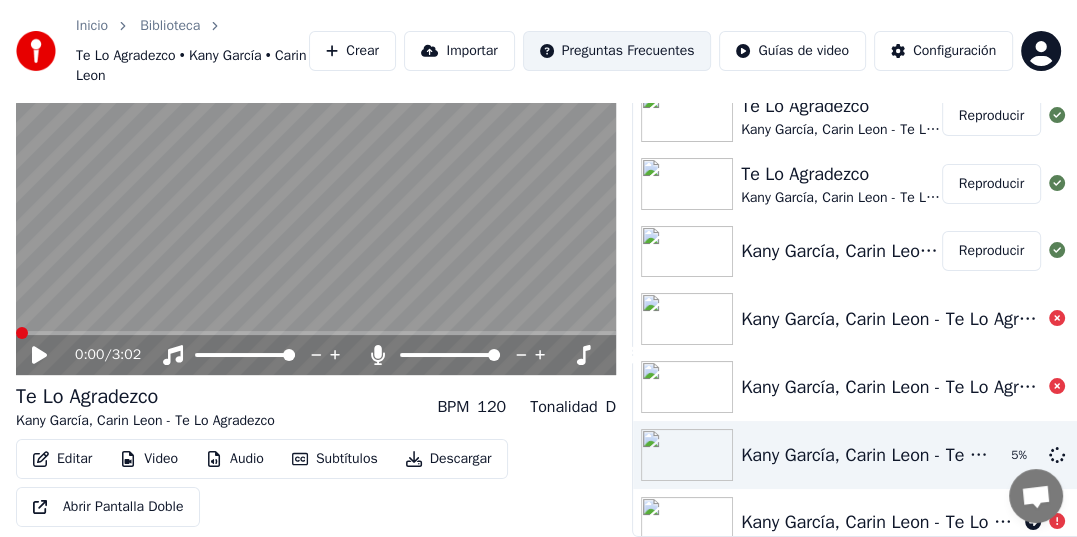 click on "Inicio Biblioteca Te Lo Agradezco • Kany García • Carin Leon Crear Importar Preguntas Frecuentes Guías de video Configuración 0:00  /  3:02 Te Lo Agradezco Kany García • Carin Leon BPM 120 Tonalidad D Editar Video Audio Subtítulos Descargar Abrir Pantalla Doble Cola ( 1 ) Trabajos ( 1 ) Biblioteca Te Lo Agradezco Kany García • Carin Leon Reproducir Te Lo Agradezco Kany García • Carin Leon Reproducir Kany García, Carin Leon - Te Lo Agradezco Reproducir Kany García, Carin Leon - Te Lo Agradezco Kany García, Carin Leon - Te Lo Agradezco Kany García, Carin Leon - Te Lo Agradezco 5 % Kany García, Carin Leon - Te Lo Agradezco" at bounding box center [538, 203] 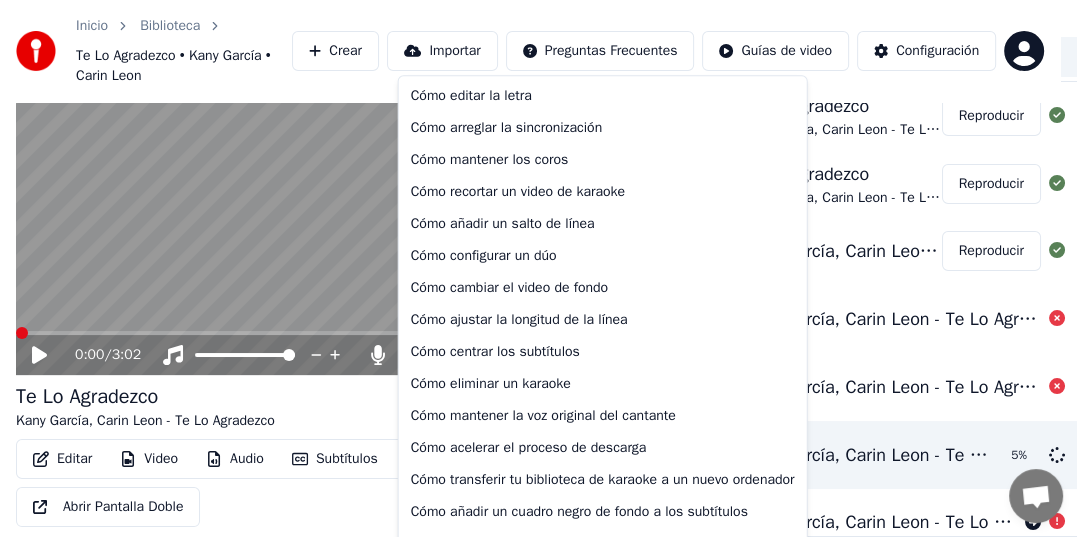 scroll, scrollTop: 63, scrollLeft: 0, axis: vertical 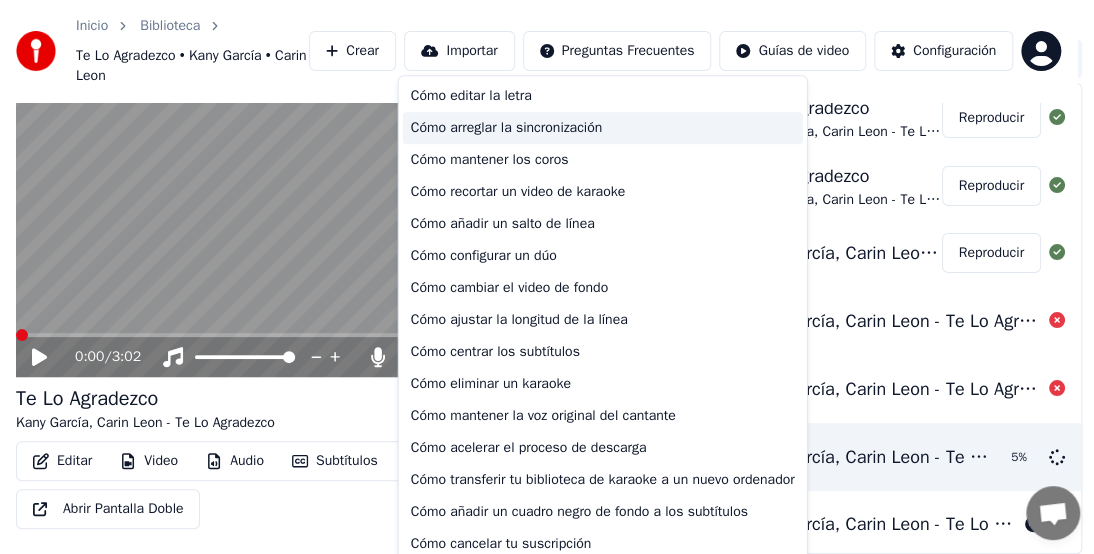 drag, startPoint x: 528, startPoint y: 132, endPoint x: 534, endPoint y: 168, distance: 36.496574 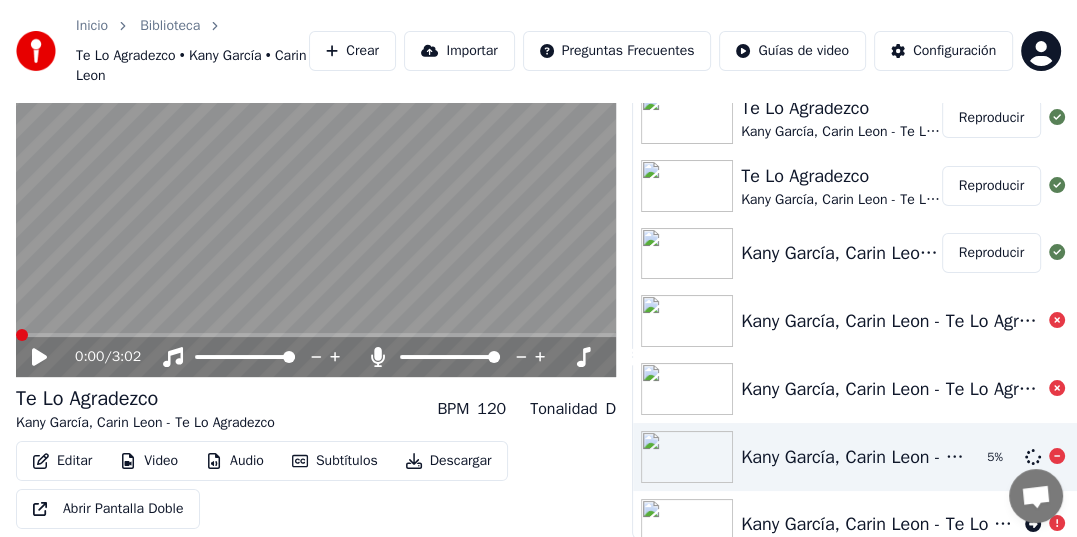 click 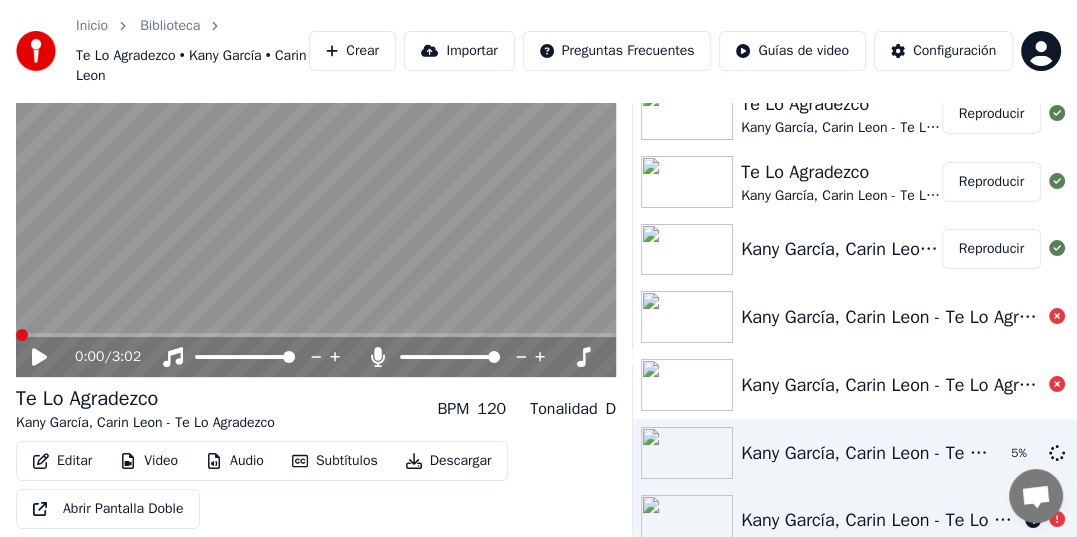 scroll, scrollTop: 5, scrollLeft: 0, axis: vertical 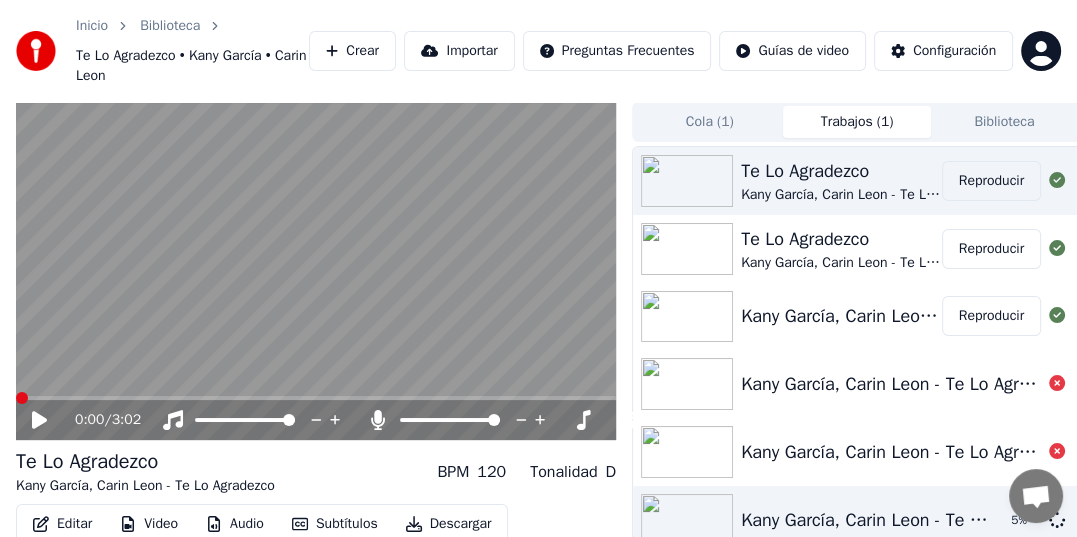 click on "Reproducir" at bounding box center [991, 181] 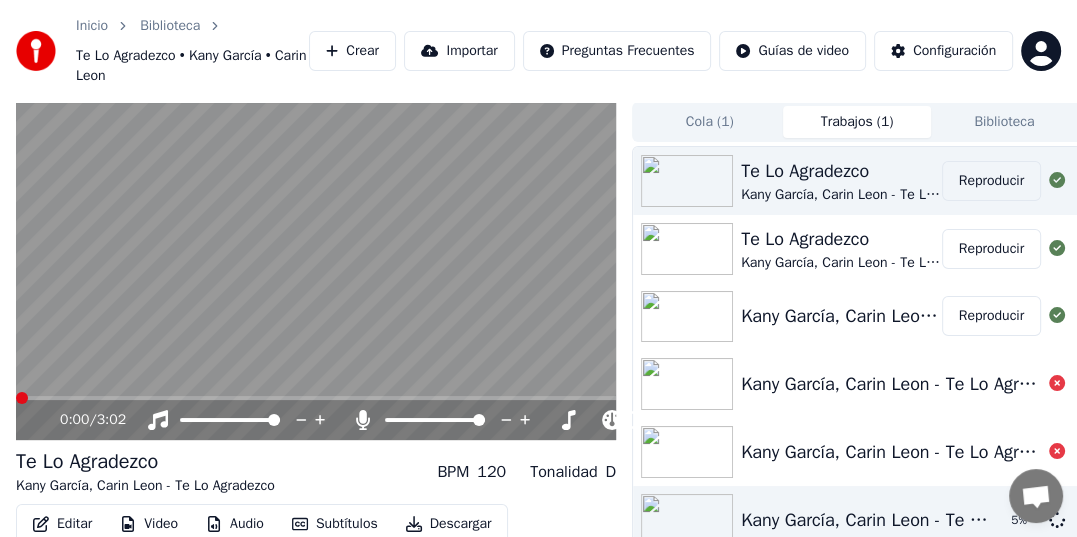 click on "Reproducir" at bounding box center (991, 181) 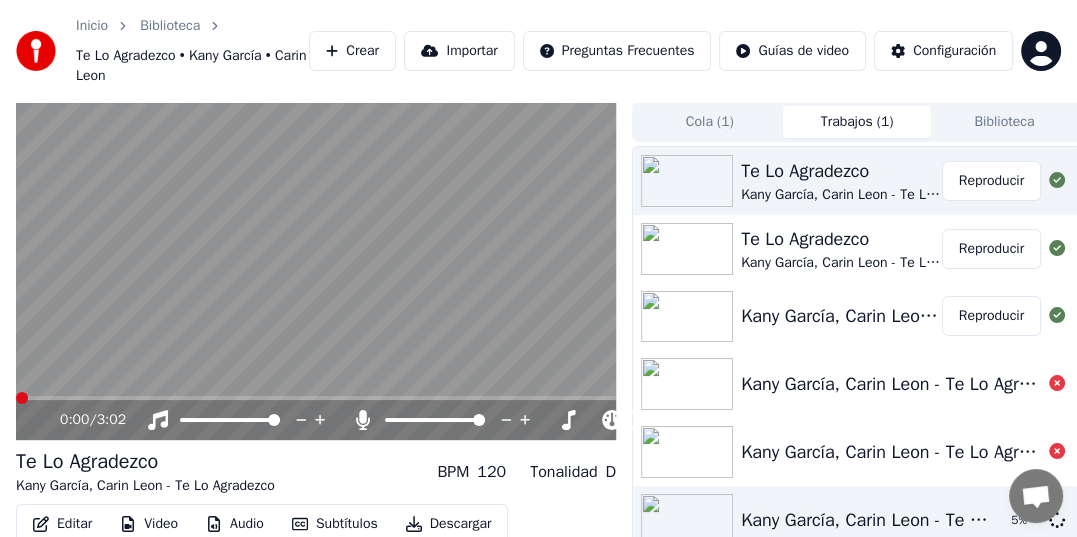 click 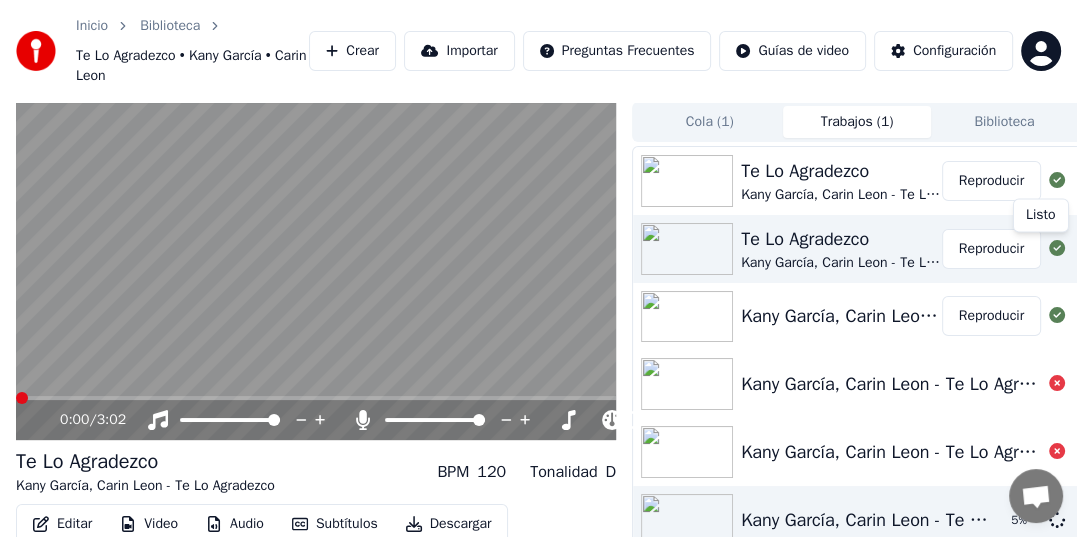 click 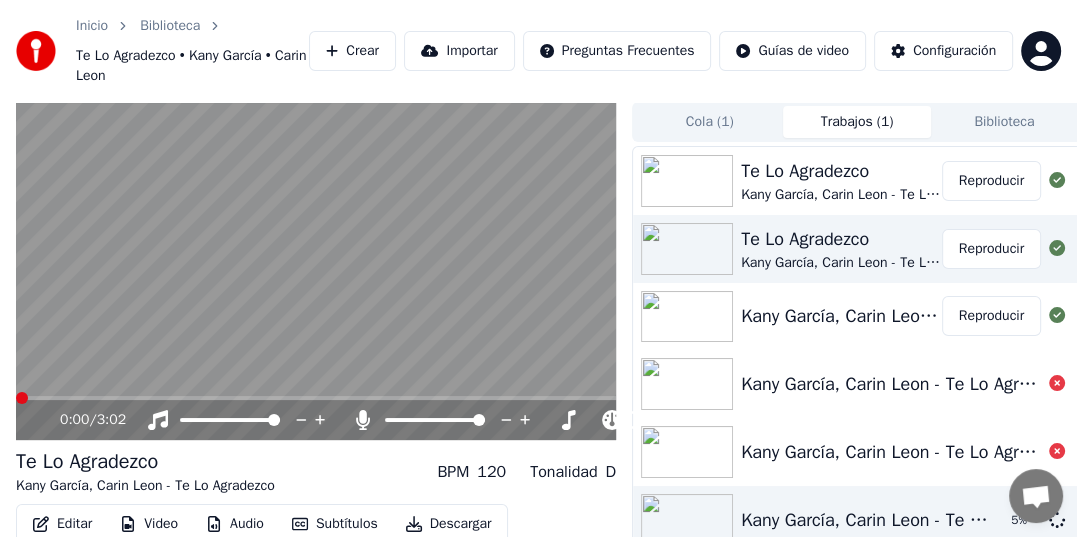 click 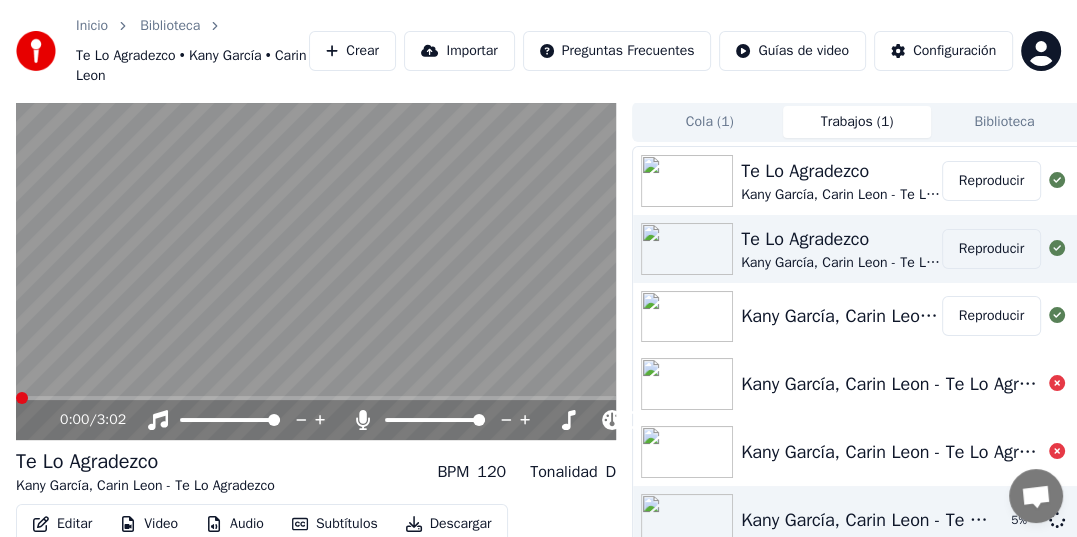 click on "Reproducir" at bounding box center [991, 249] 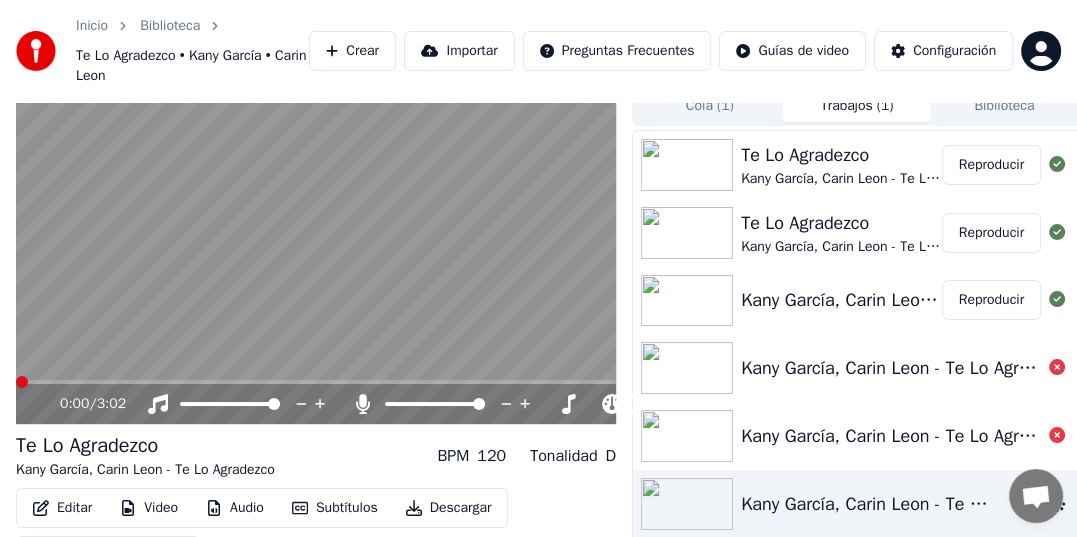 scroll, scrollTop: 0, scrollLeft: 0, axis: both 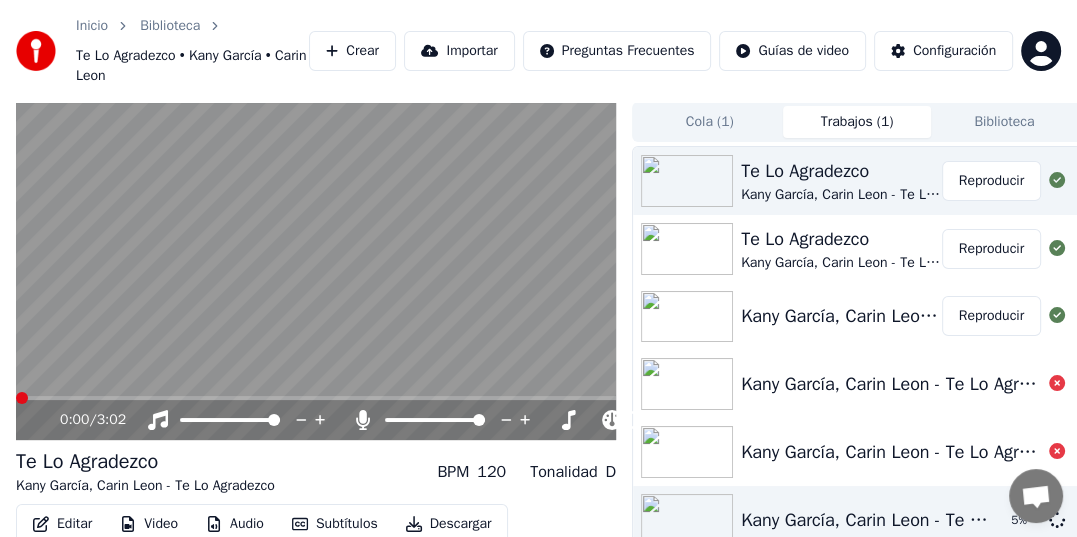 drag, startPoint x: 821, startPoint y: 181, endPoint x: 792, endPoint y: 200, distance: 34.669872 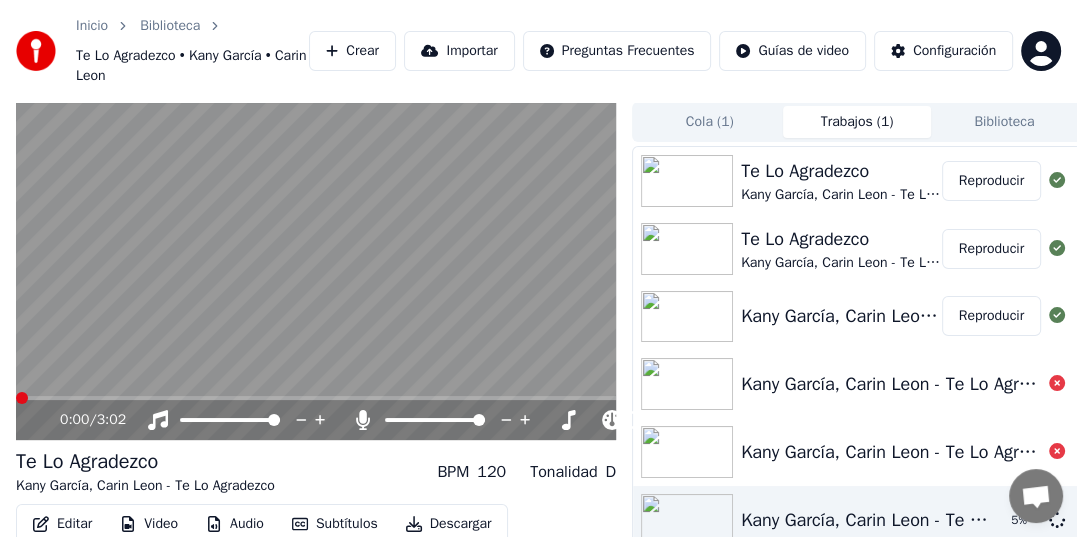click on "Trabajos ( 1 )" at bounding box center (856, 122) 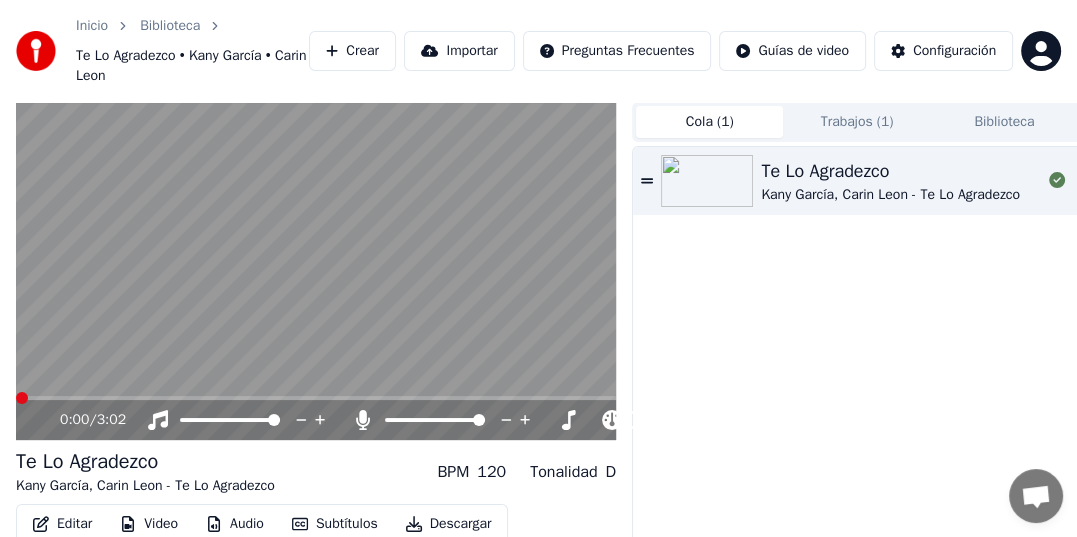 click on "Te Lo Agradezco" at bounding box center (901, 171) 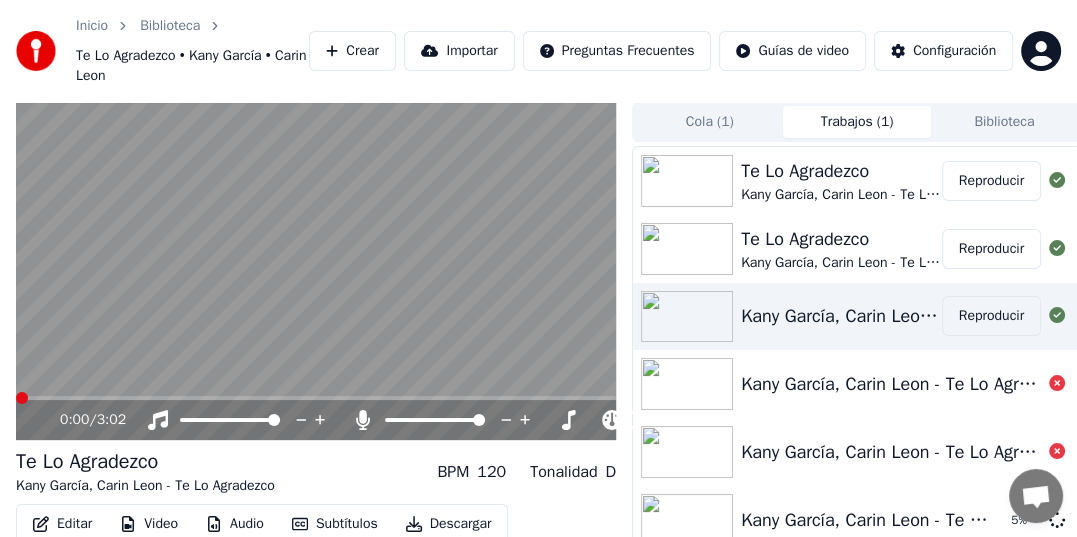 click on "Reproducir" at bounding box center (991, 316) 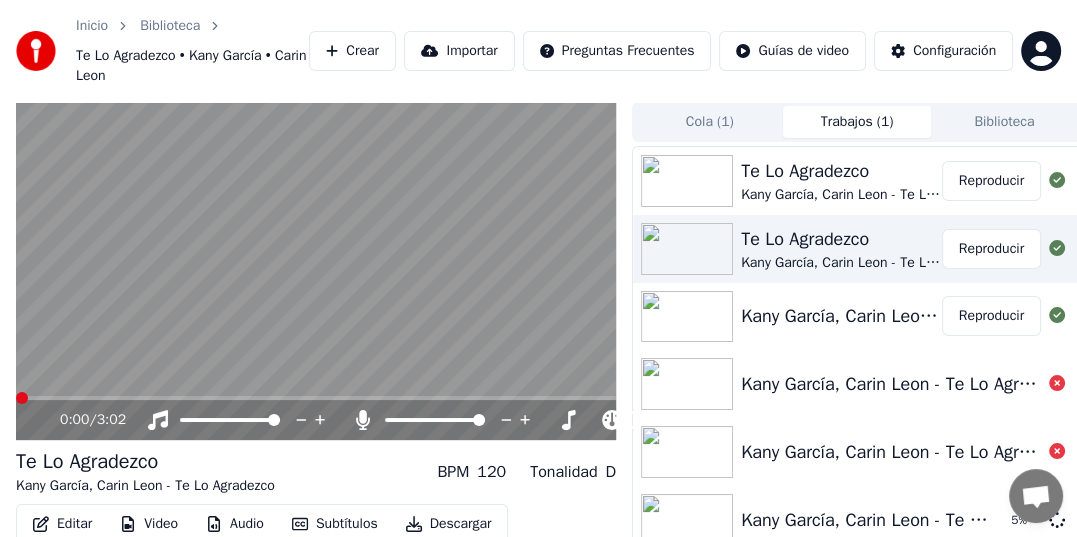 click on "[ARTIST] • [ARTIST]" at bounding box center (841, 263) 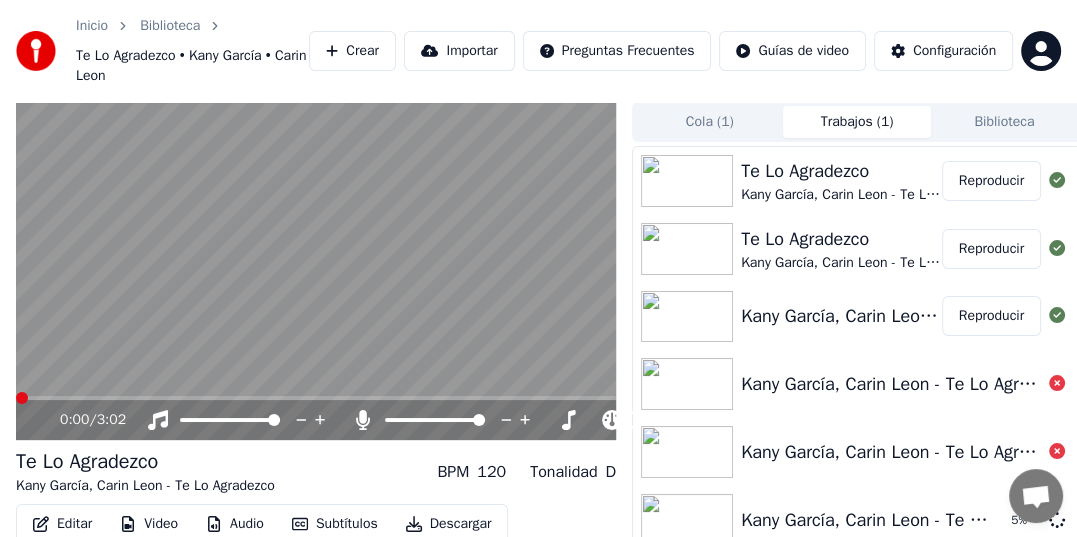 click at bounding box center (316, 271) 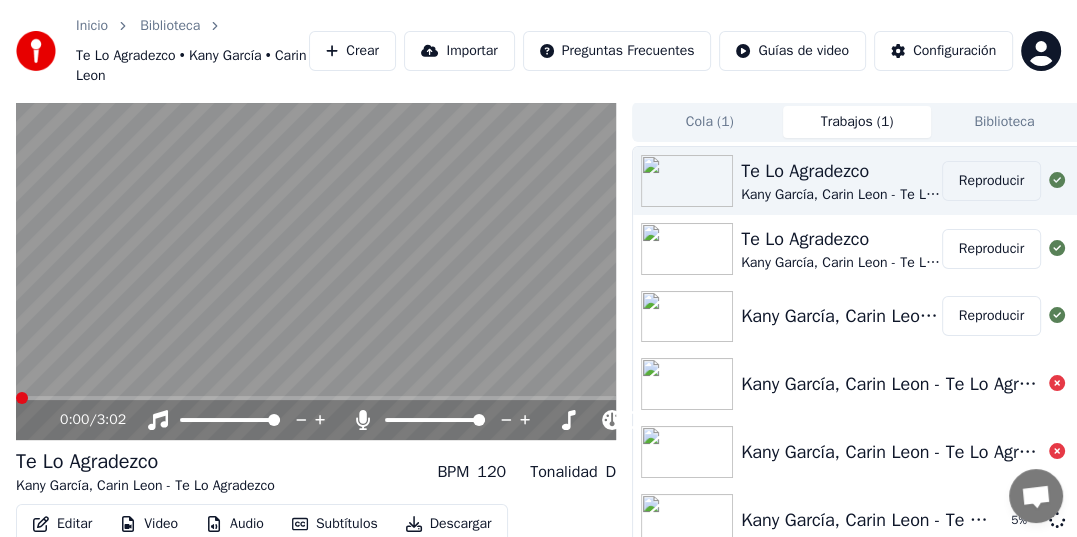 click on "Reproducir" at bounding box center [991, 181] 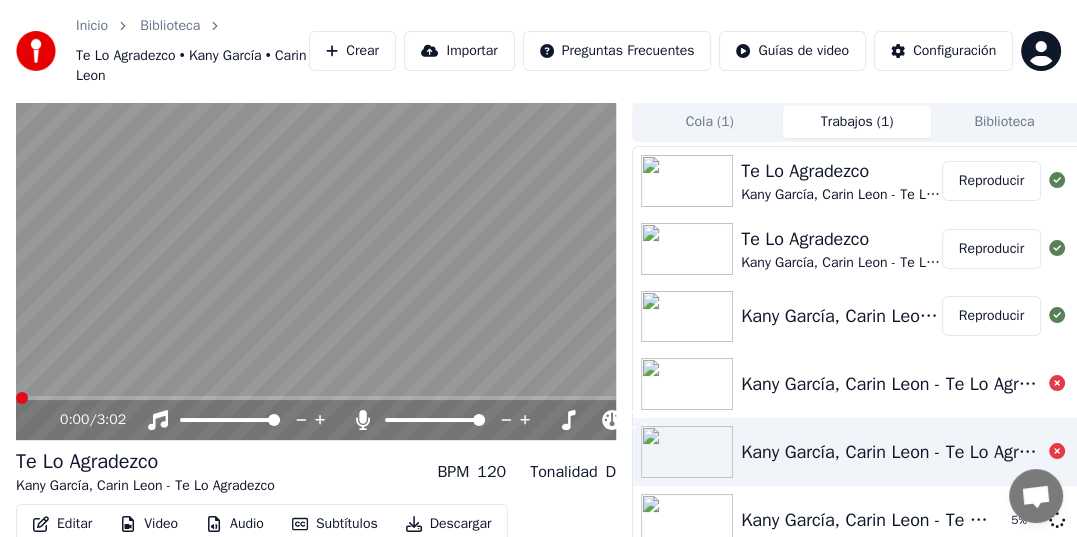 scroll, scrollTop: 5, scrollLeft: 0, axis: vertical 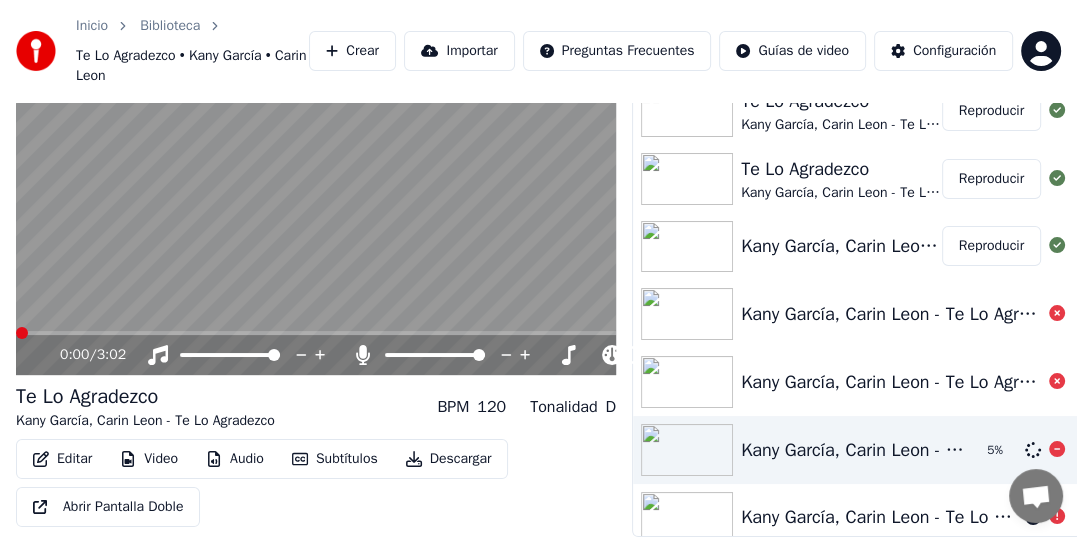 click on "[ARTIST], [ARTIST] - Te Lo Agradezco" at bounding box center (856, 450) 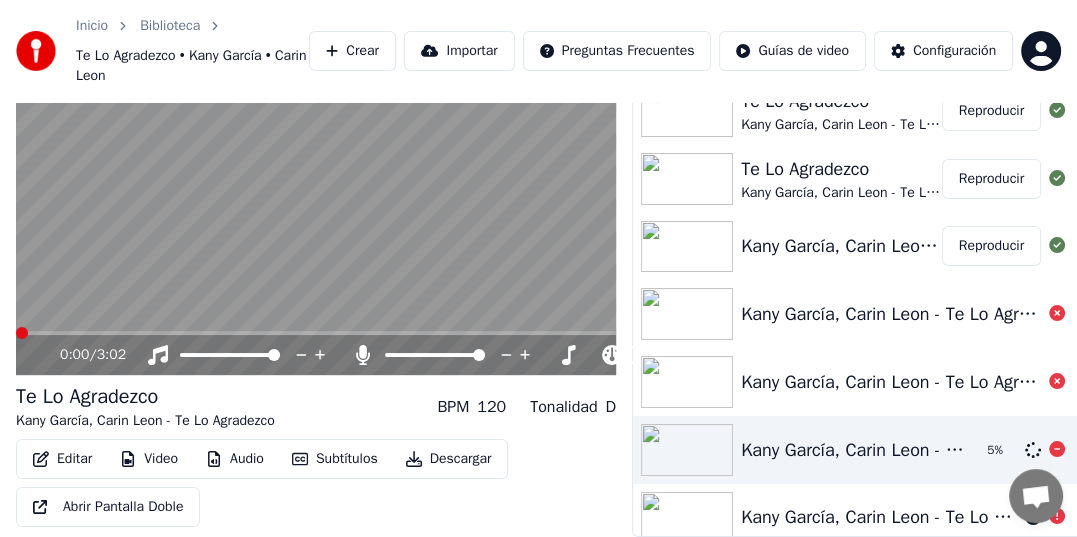 click on "[ARTIST], [ARTIST] - Te Lo Agradezco" at bounding box center (856, 450) 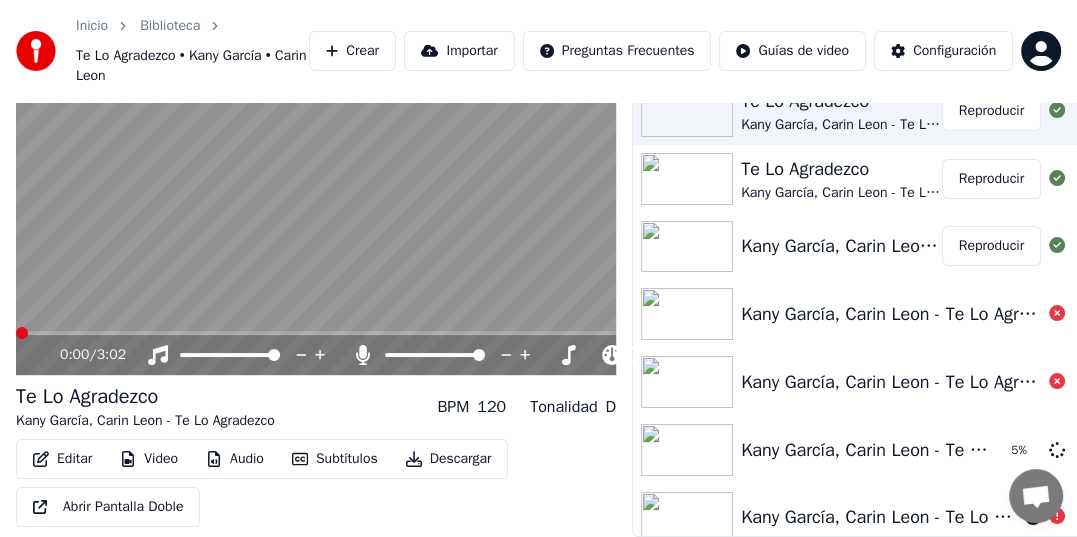 click on "[ARTIST] • [ARTIST]" at bounding box center [841, 125] 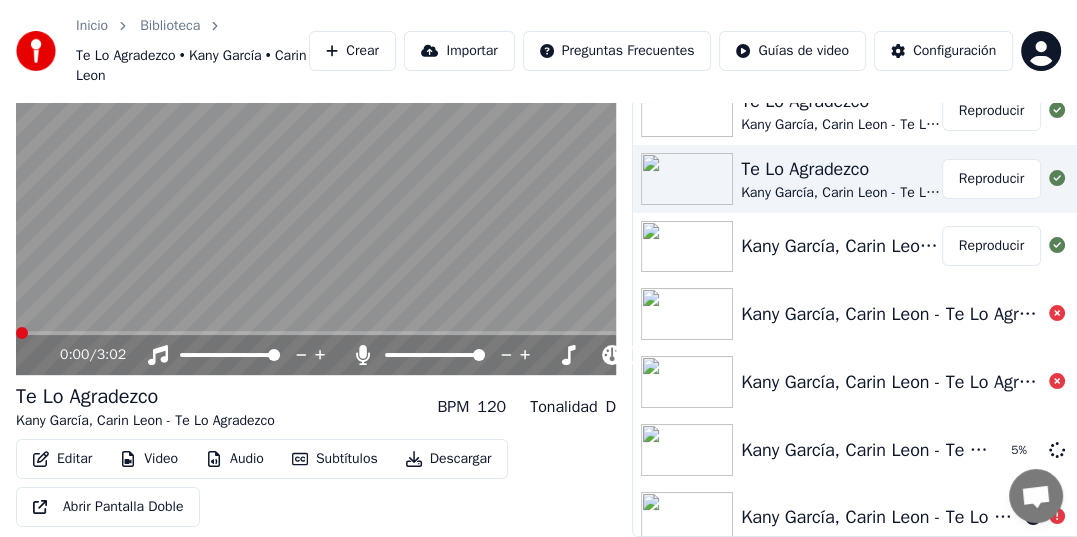 drag, startPoint x: 849, startPoint y: 126, endPoint x: 847, endPoint y: 136, distance: 10.198039 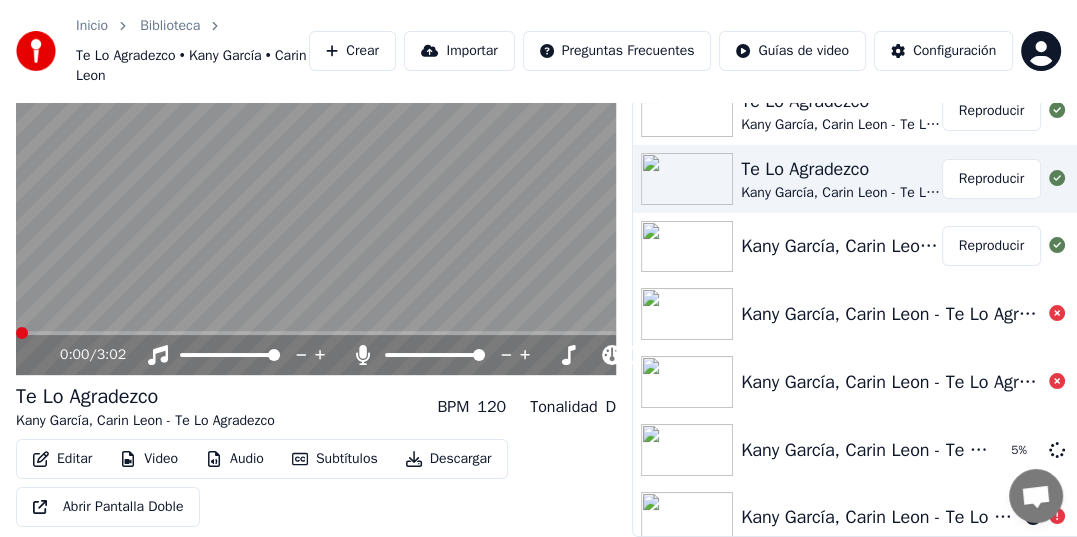 click on "Te Lo Agradezco Kany García • Carin Leon Reproducir Te Lo Agradezco Kany García • Carin Leon Reproducir Kany García, Carin Leon - Te Lo Agradezco Reproducir Kany García, Carin Leon - Te Lo Agradezco Kany García, Carin Leon - Te Lo Agradezco Kany García, Carin Leon - Te Lo Agradezco 5 % Kany García, Carin Leon - Te Lo Agradezco" at bounding box center (857, 309) 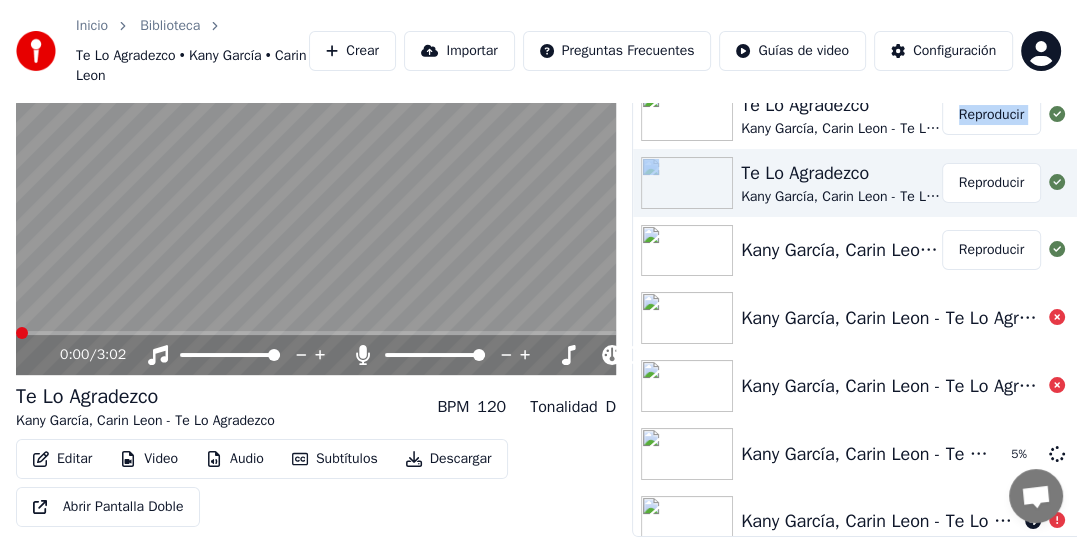 scroll, scrollTop: 0, scrollLeft: 0, axis: both 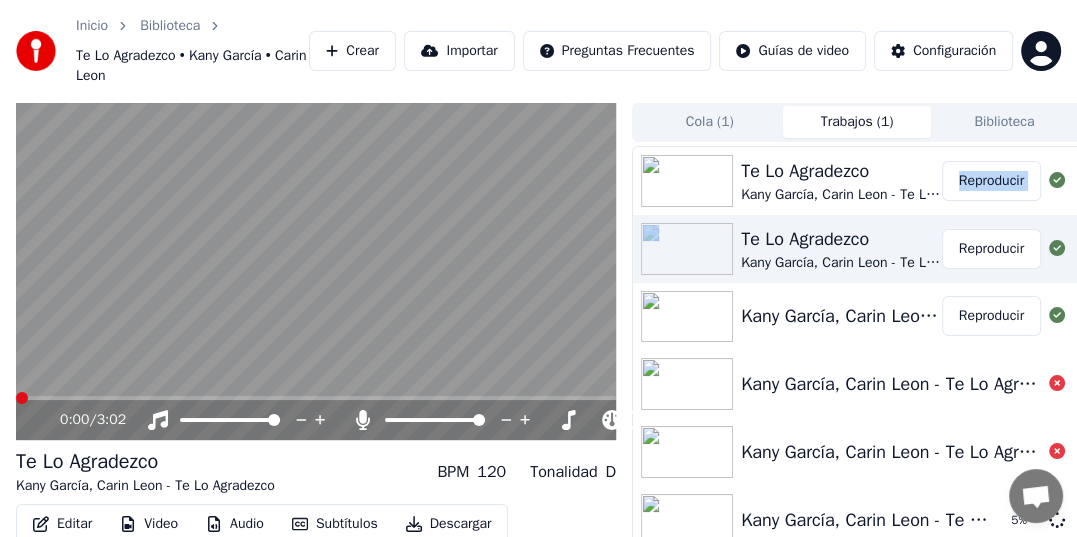 click at bounding box center [687, 249] 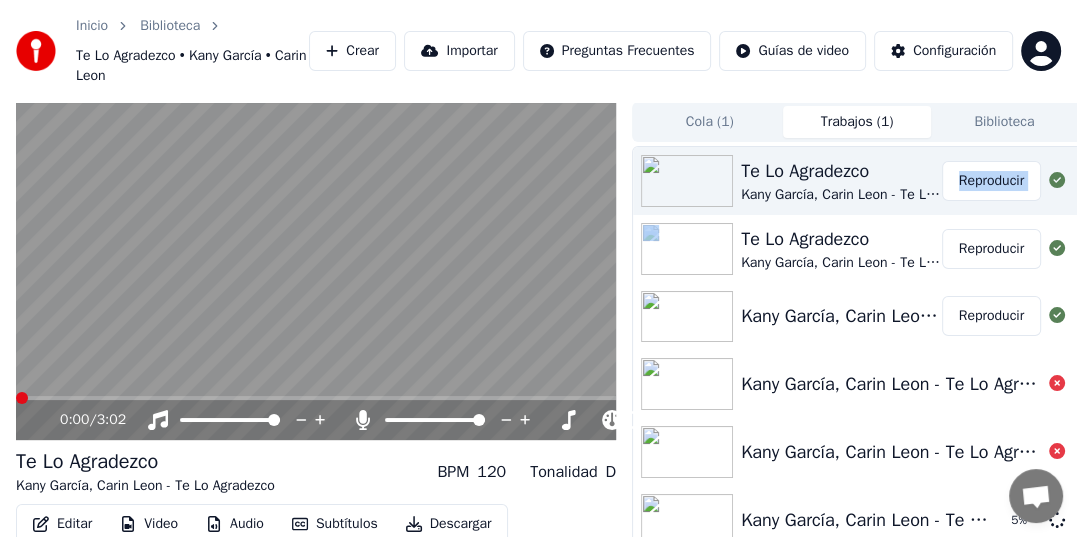 click on "Te Lo Agradezco" at bounding box center [841, 171] 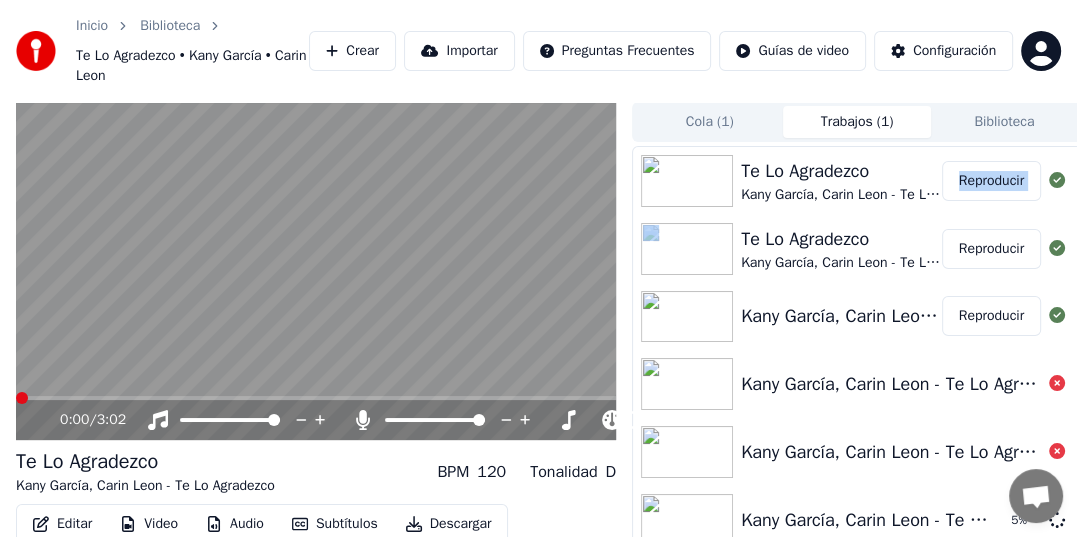 click on "( 1 )" at bounding box center [885, 122] 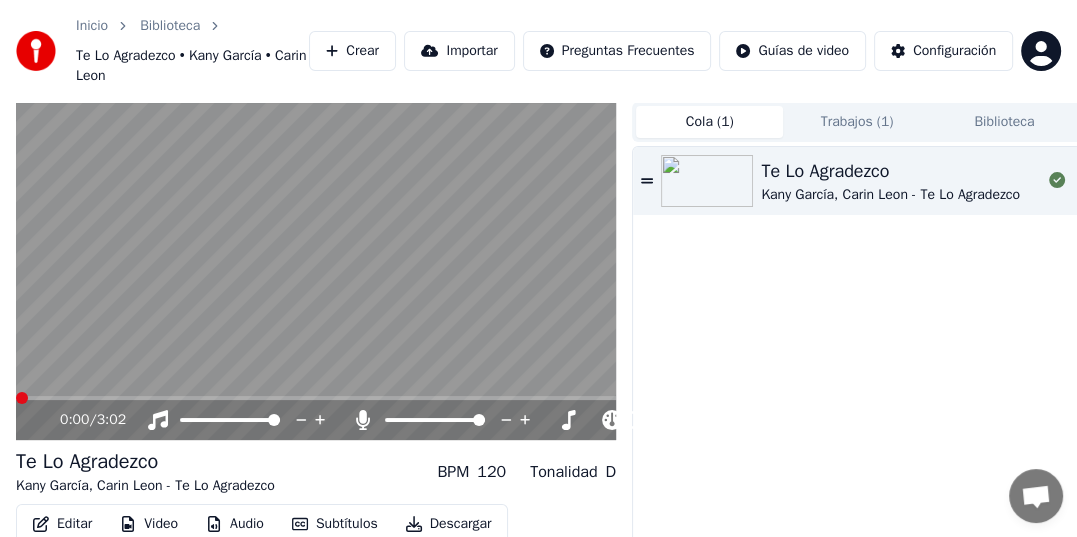 click on "[ARTIST] • [ARTIST]" at bounding box center [901, 195] 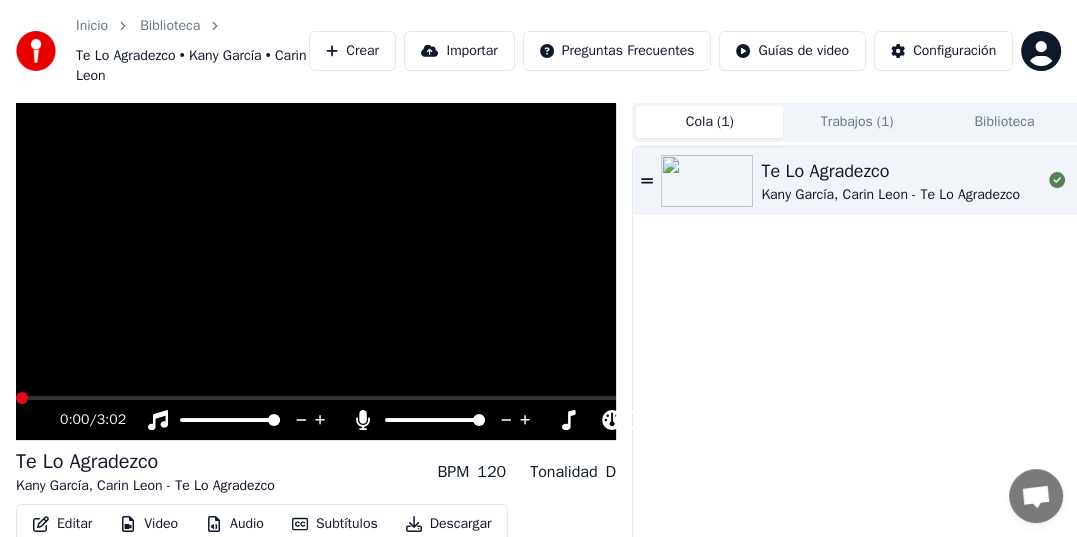 click on "[ARTIST] • [ARTIST]" at bounding box center [901, 195] 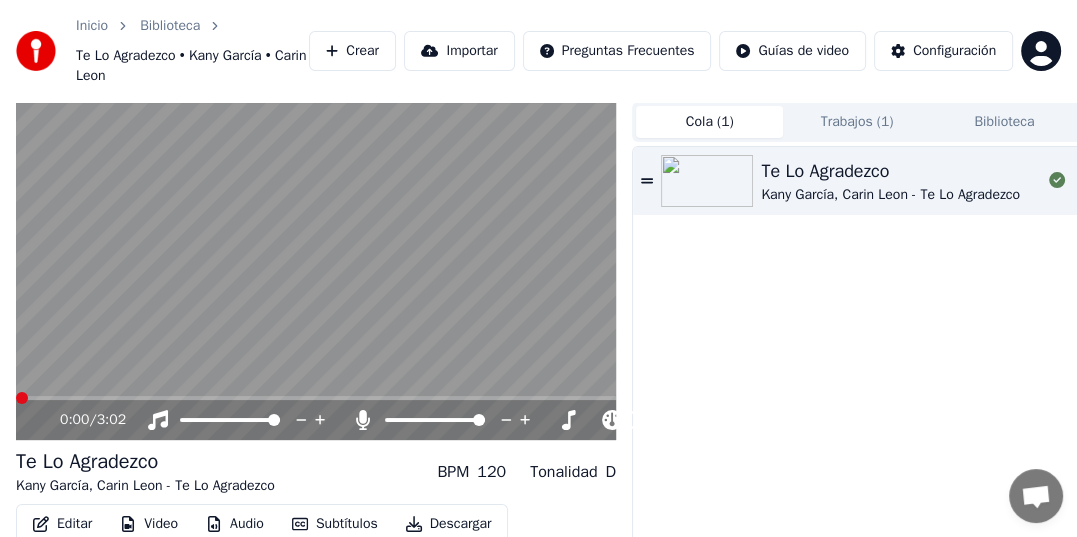 click on "[ARTIST] • [ARTIST]" at bounding box center [901, 195] 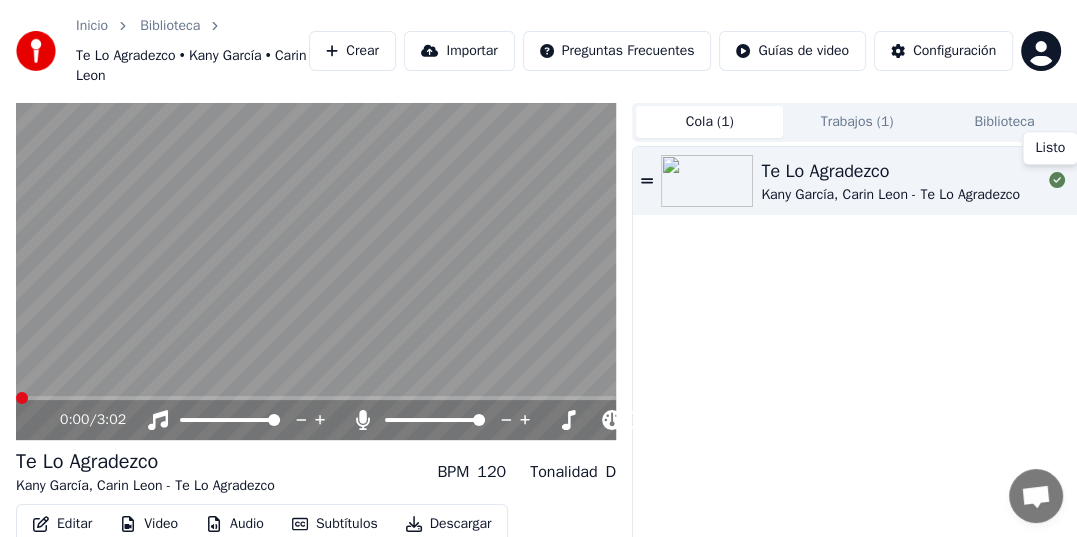 click 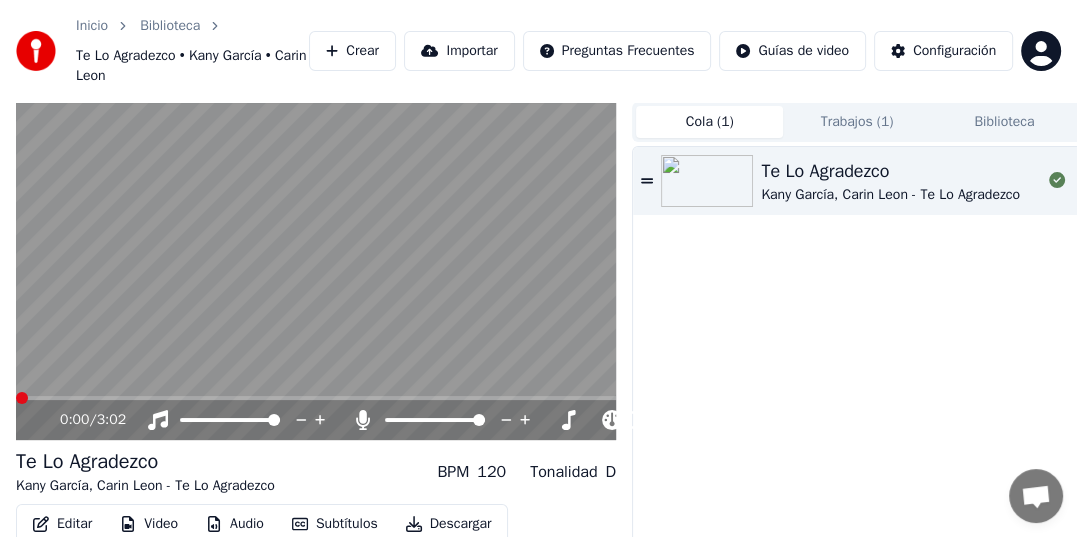 click 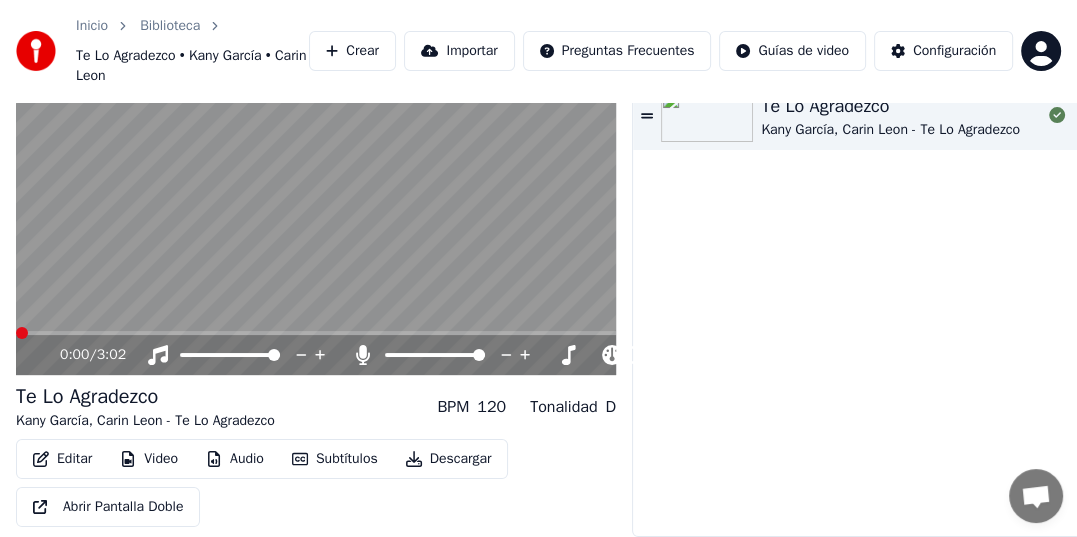 click on "Audio" at bounding box center [235, 459] 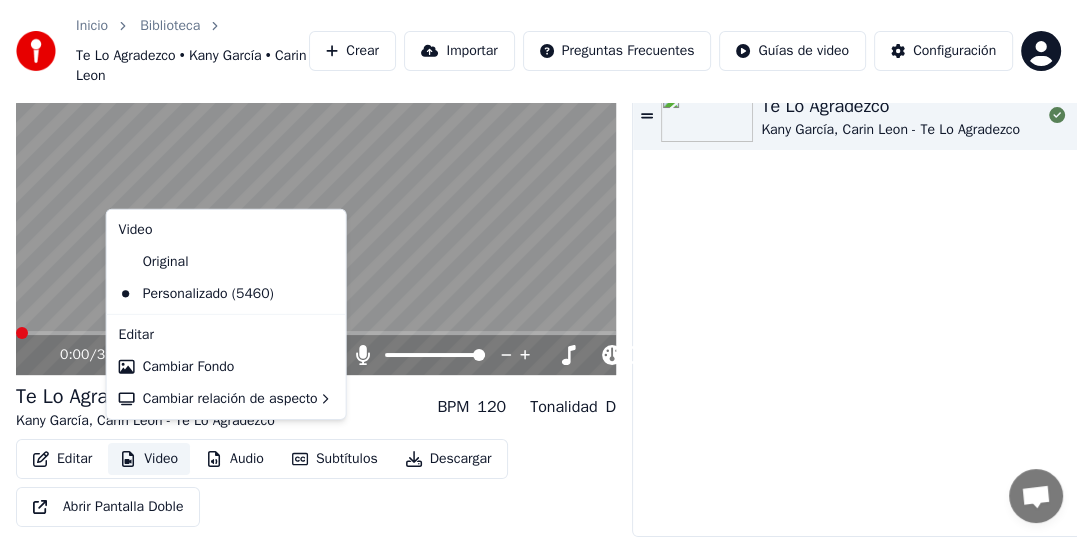 click on "Video" at bounding box center [149, 459] 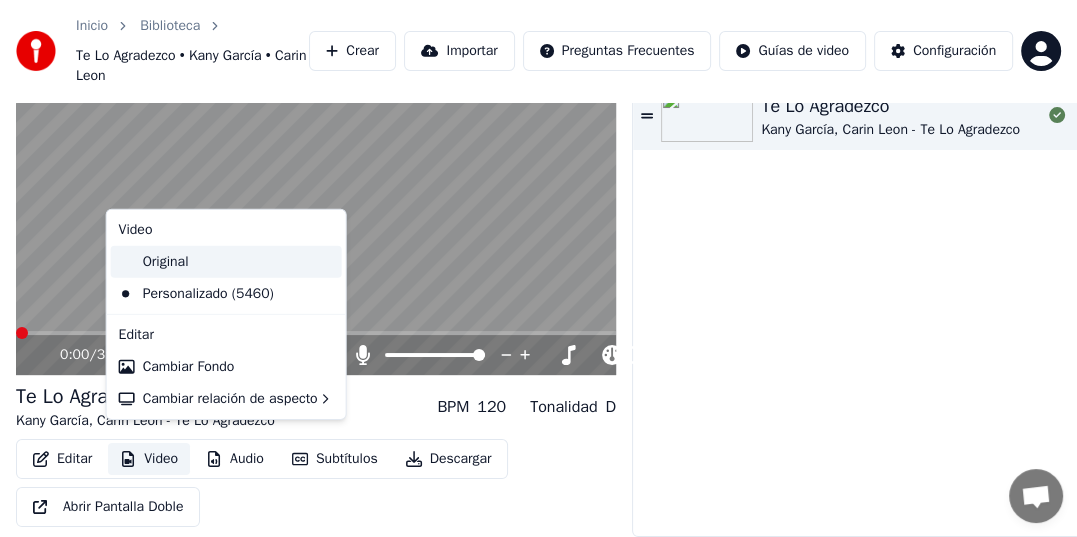 click on "Original" at bounding box center [226, 262] 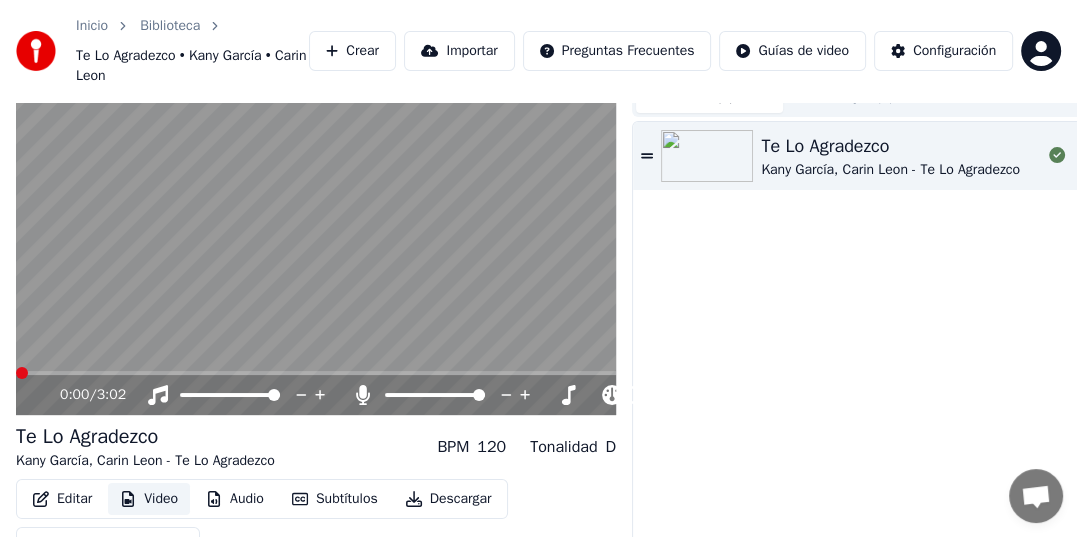 scroll, scrollTop: 0, scrollLeft: 0, axis: both 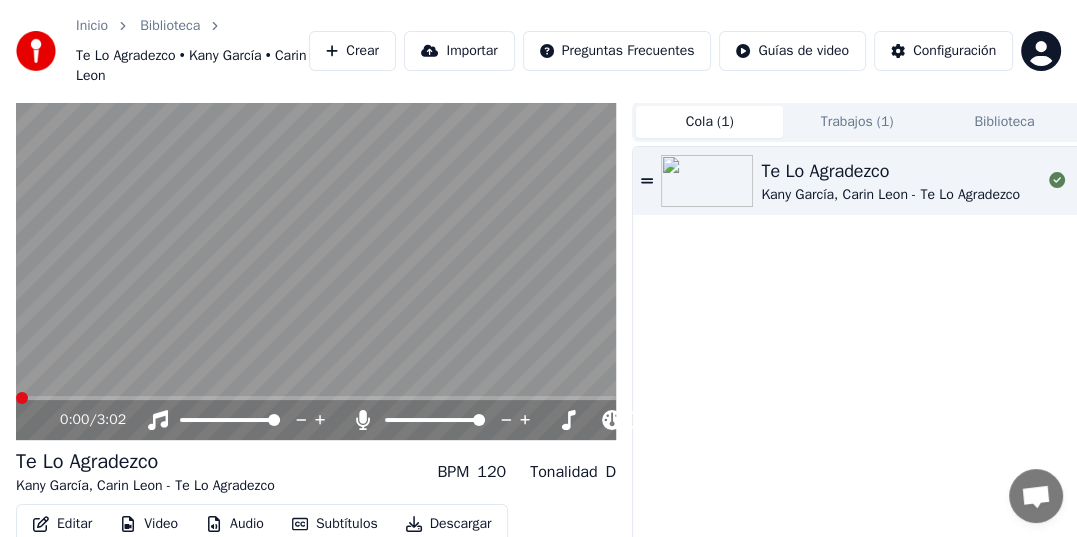 click on "( 1 )" at bounding box center [725, 122] 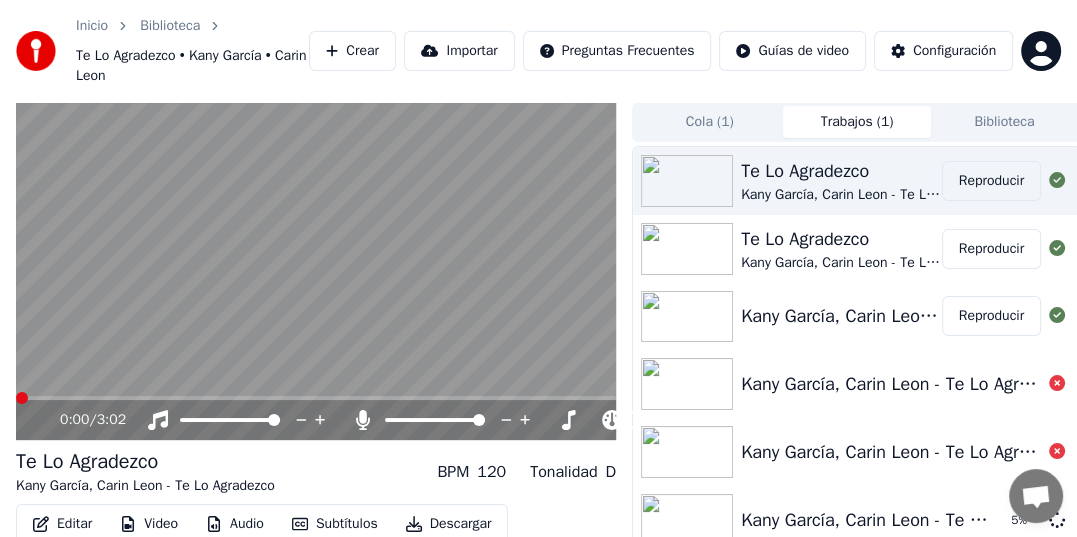 click on "Reproducir" at bounding box center [991, 181] 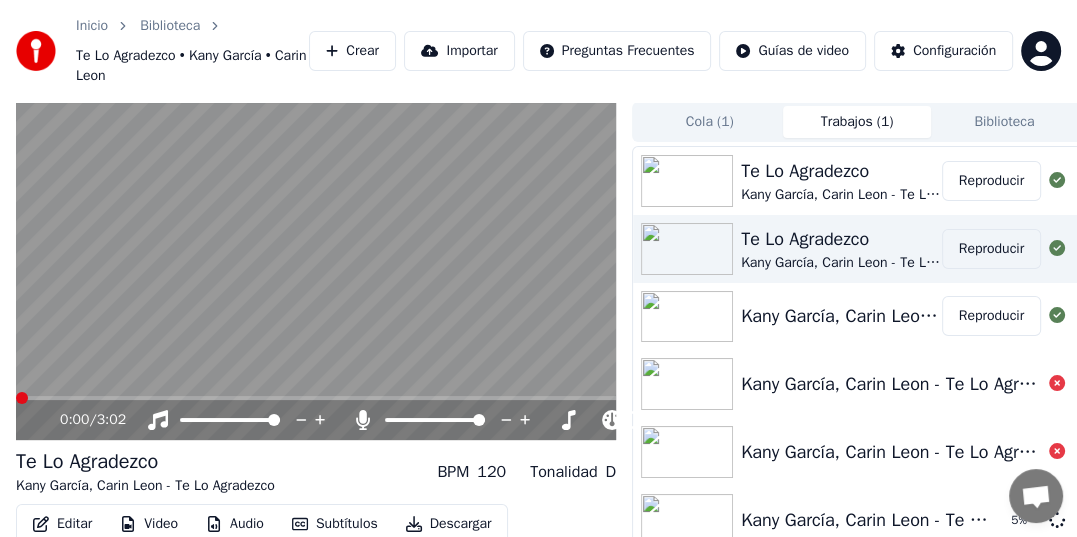 click on "Reproducir" at bounding box center (991, 249) 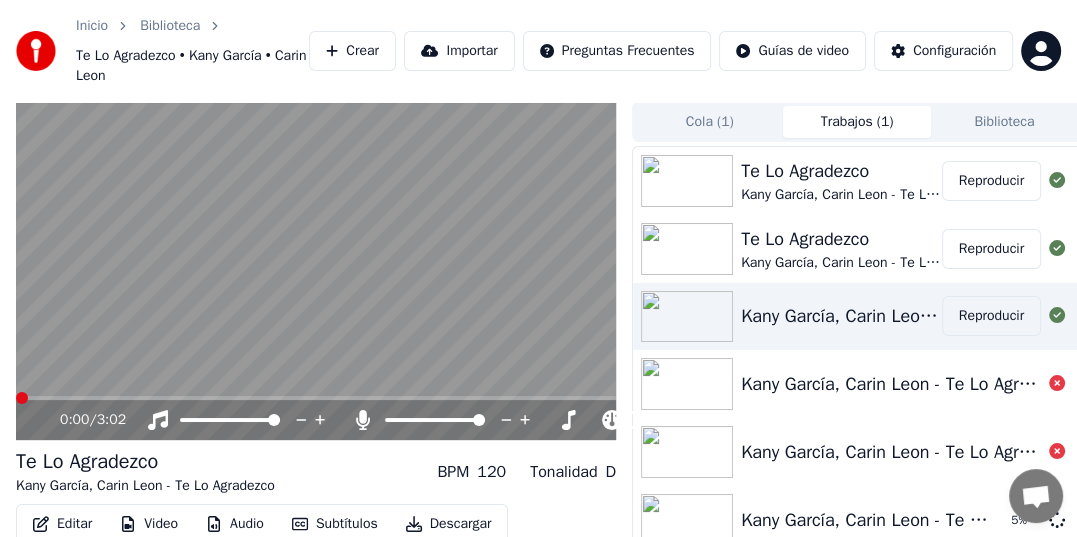 click on "Reproducir" at bounding box center (991, 316) 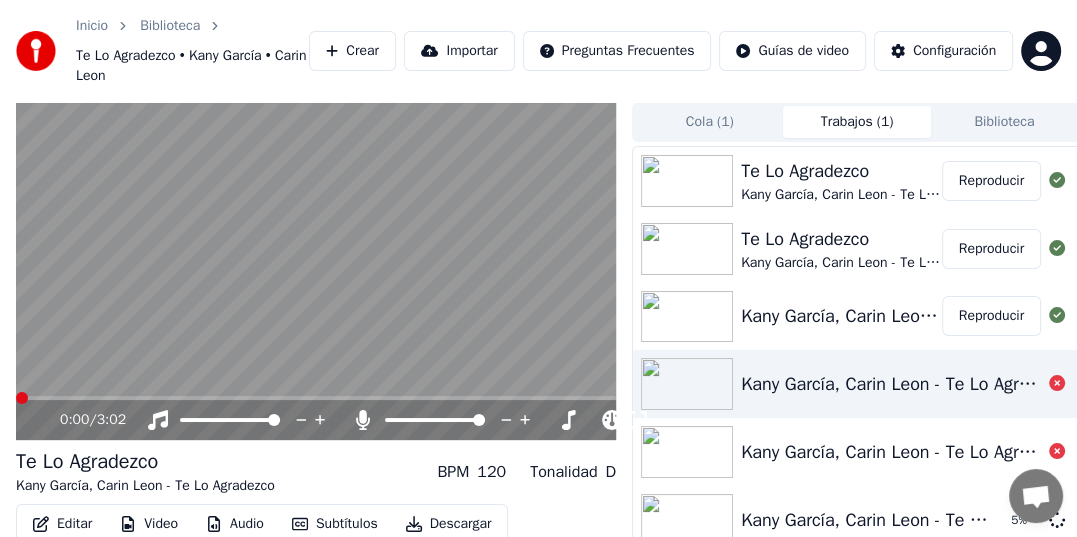 click on "[ARTIST], [ARTIST] - Te Lo Agradezco" at bounding box center [891, 384] 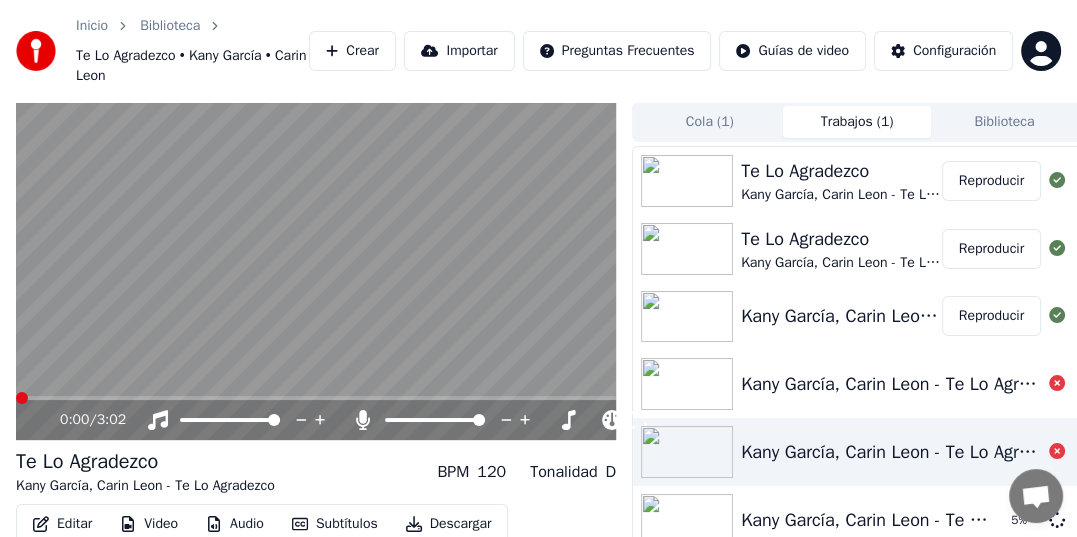 click on "[ARTIST], [ARTIST] - Te Lo Agradezco" at bounding box center (891, 452) 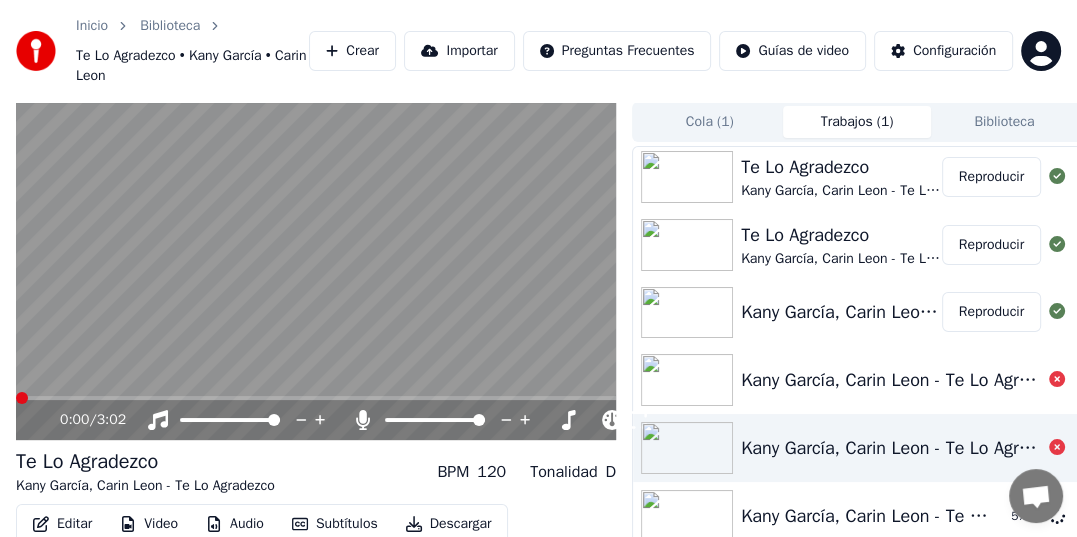 scroll, scrollTop: 5, scrollLeft: 0, axis: vertical 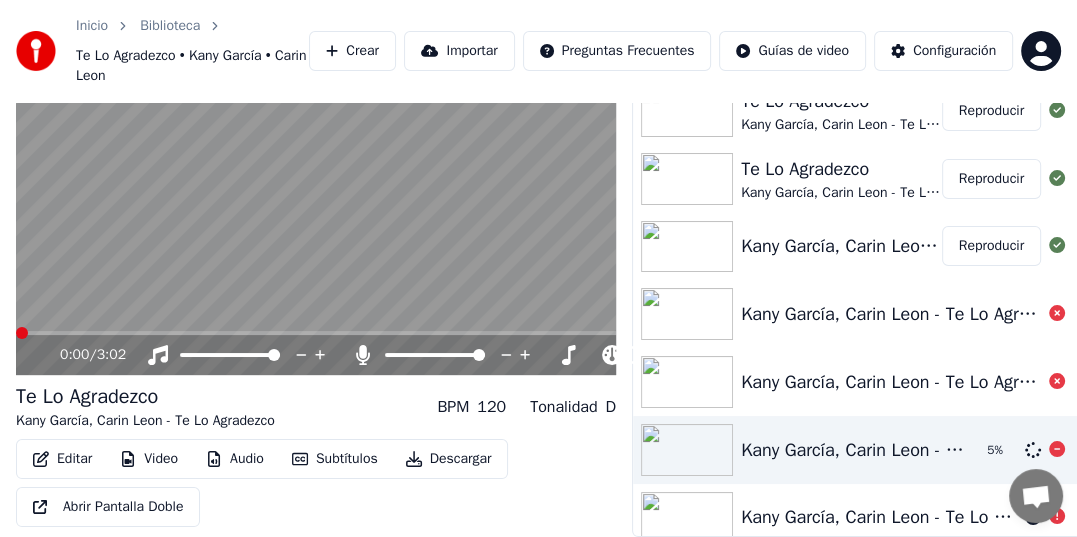 click on "[ARTIST], [ARTIST] - Te Lo Agradezco" at bounding box center (856, 450) 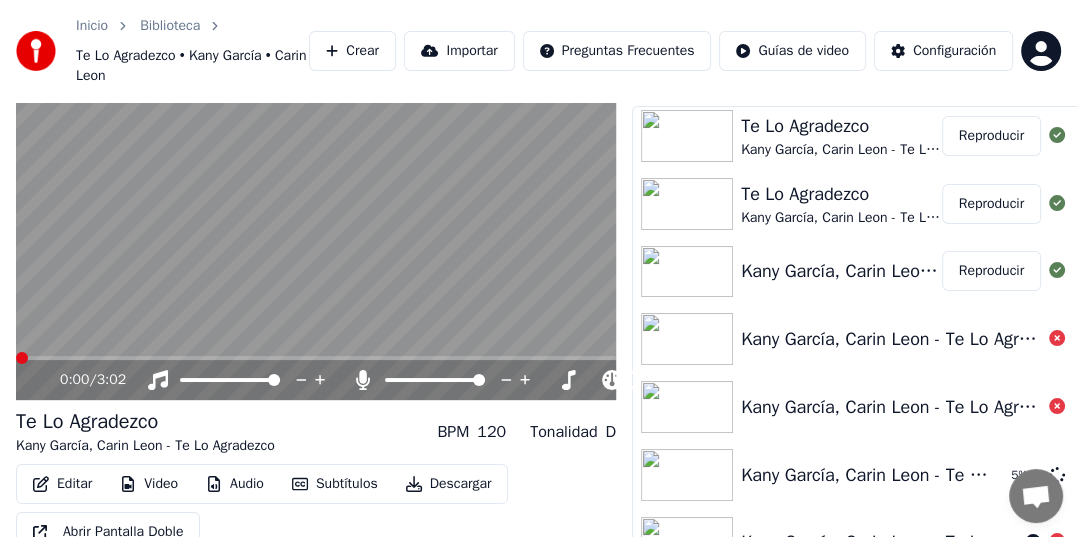 scroll, scrollTop: 80, scrollLeft: 0, axis: vertical 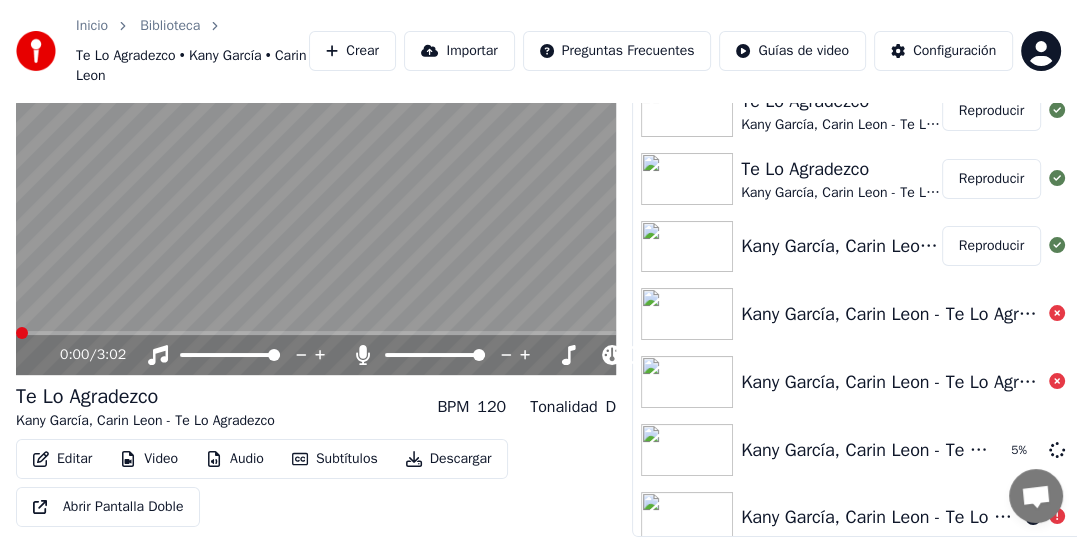 click on "Editar" at bounding box center [62, 459] 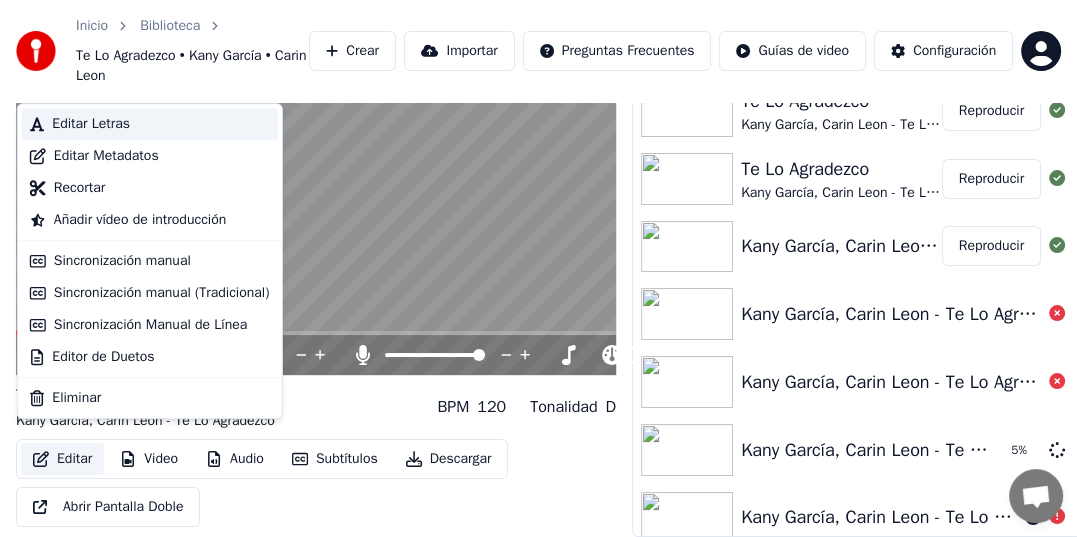 click on "Editar Letras" at bounding box center [91, 124] 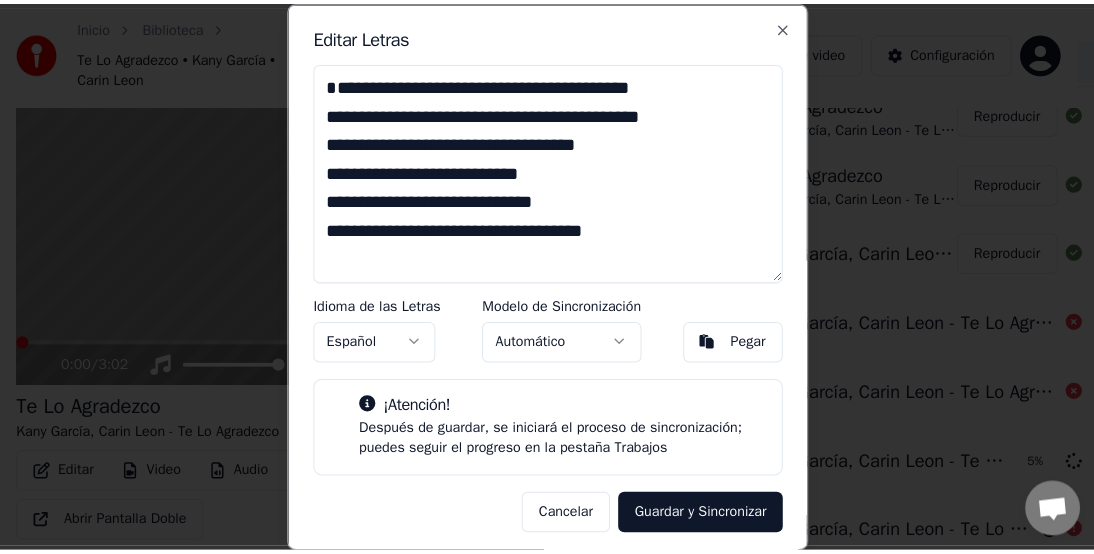 scroll, scrollTop: 63, scrollLeft: 0, axis: vertical 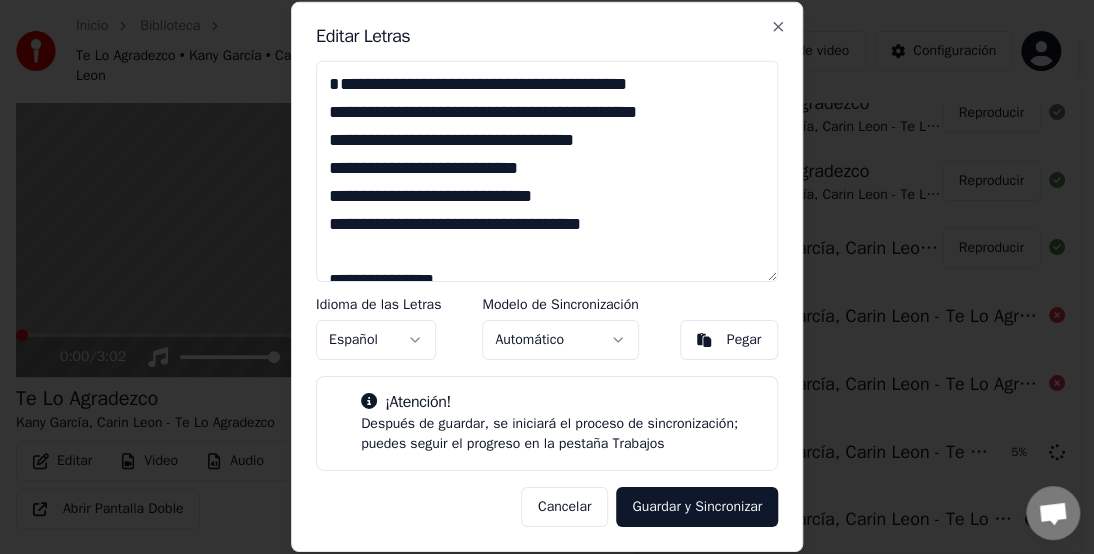 click at bounding box center (547, 171) 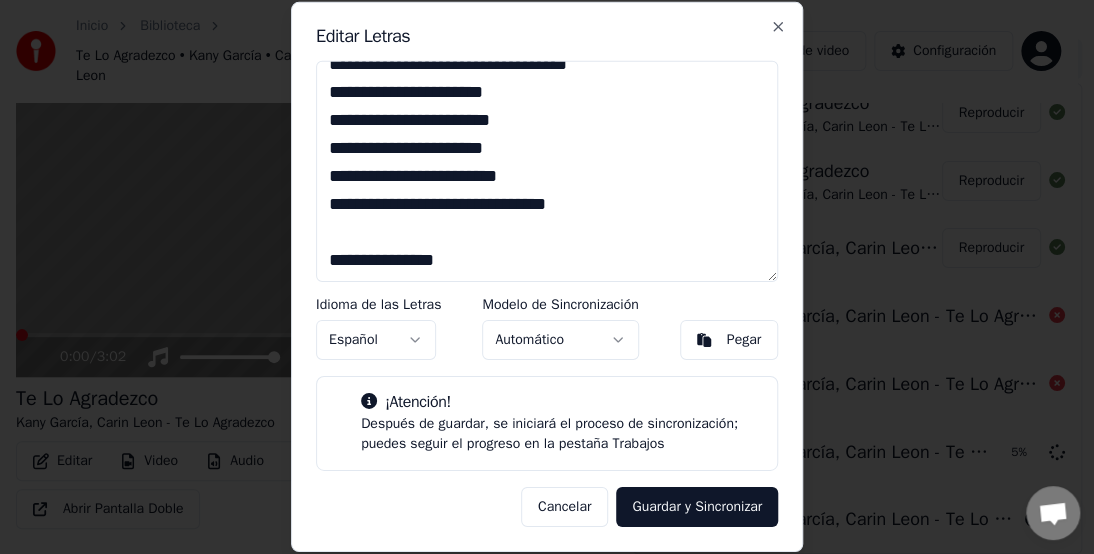 scroll, scrollTop: 480, scrollLeft: 0, axis: vertical 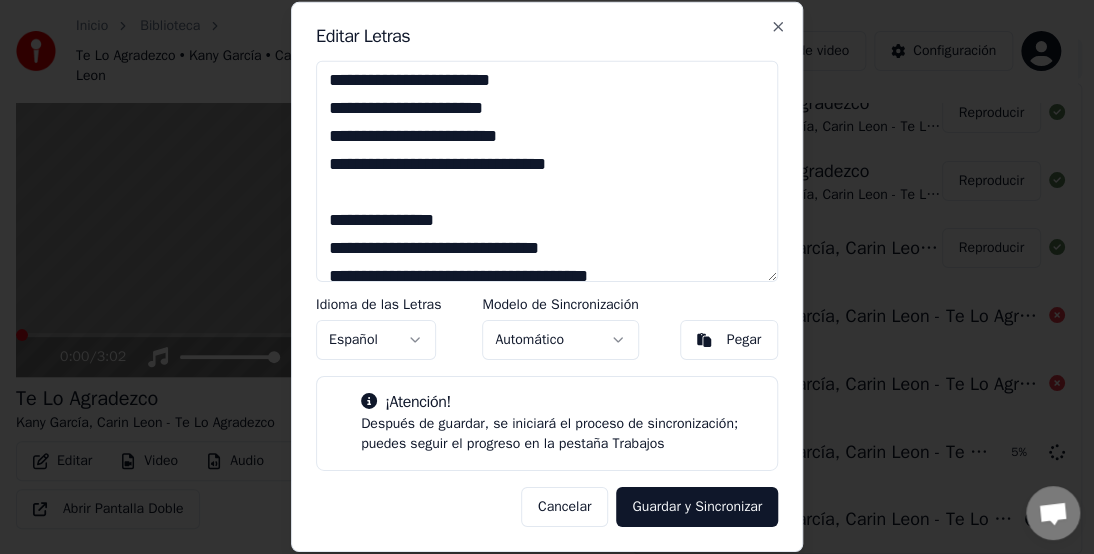 click at bounding box center [547, 171] 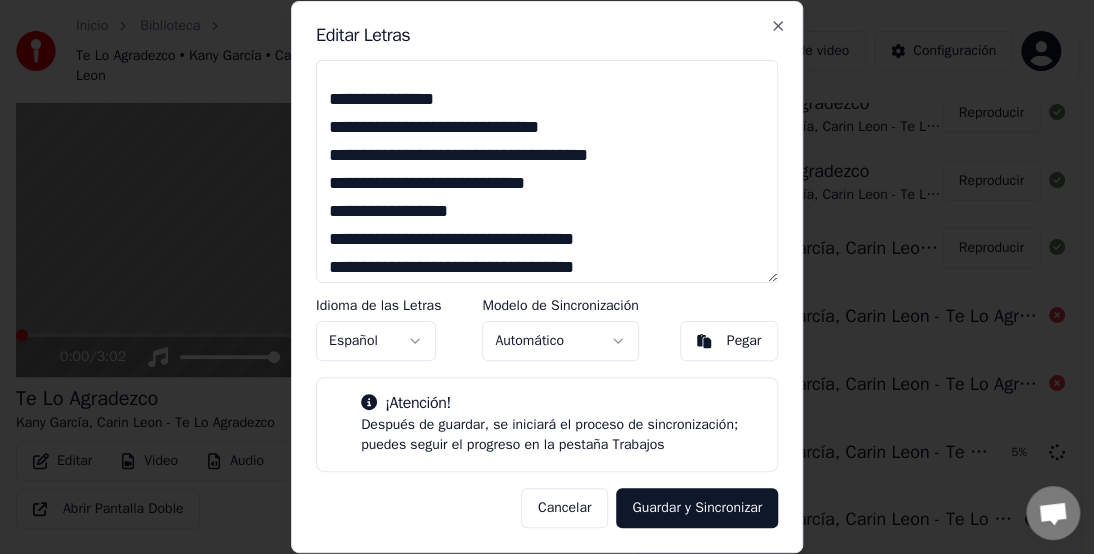 scroll, scrollTop: 640, scrollLeft: 0, axis: vertical 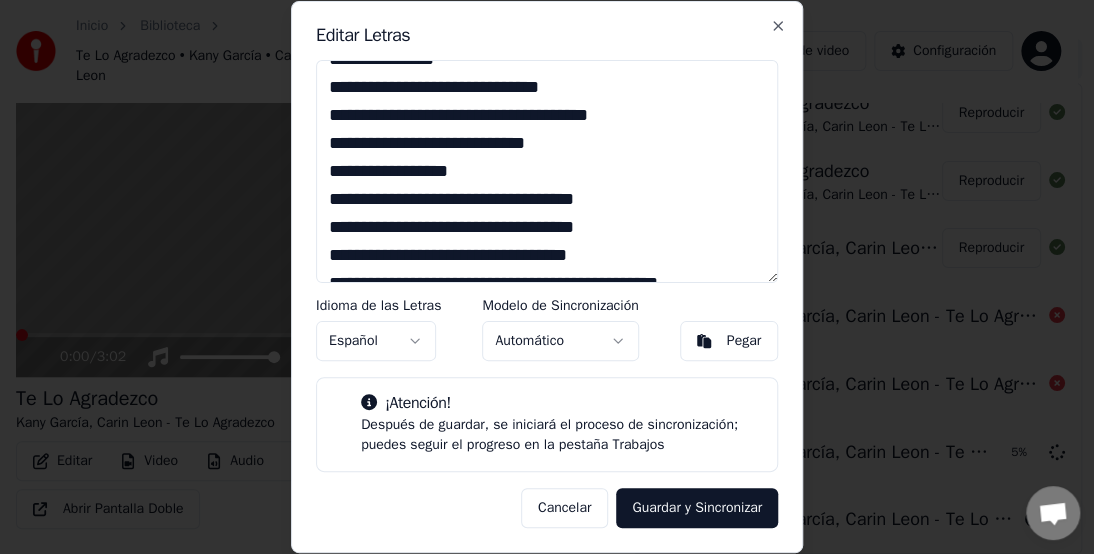 click at bounding box center (547, 171) 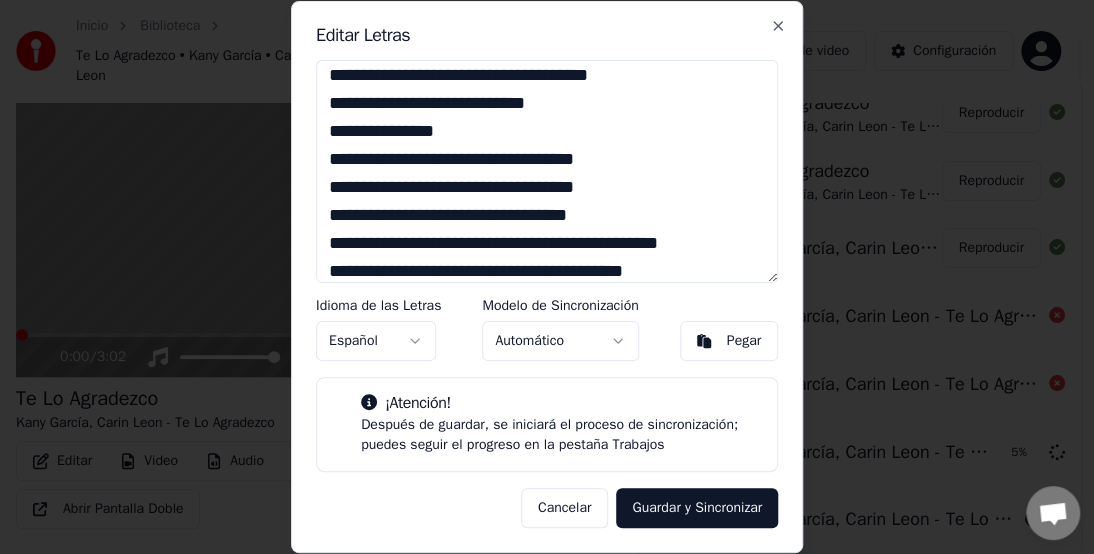 scroll, scrollTop: 720, scrollLeft: 0, axis: vertical 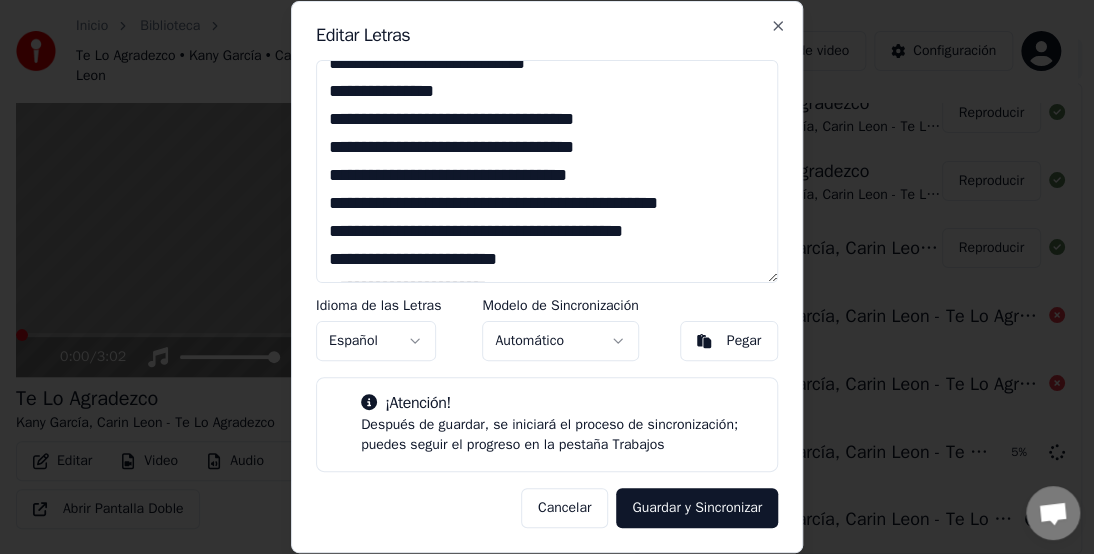 drag, startPoint x: 707, startPoint y: 231, endPoint x: 316, endPoint y: 226, distance: 391.03198 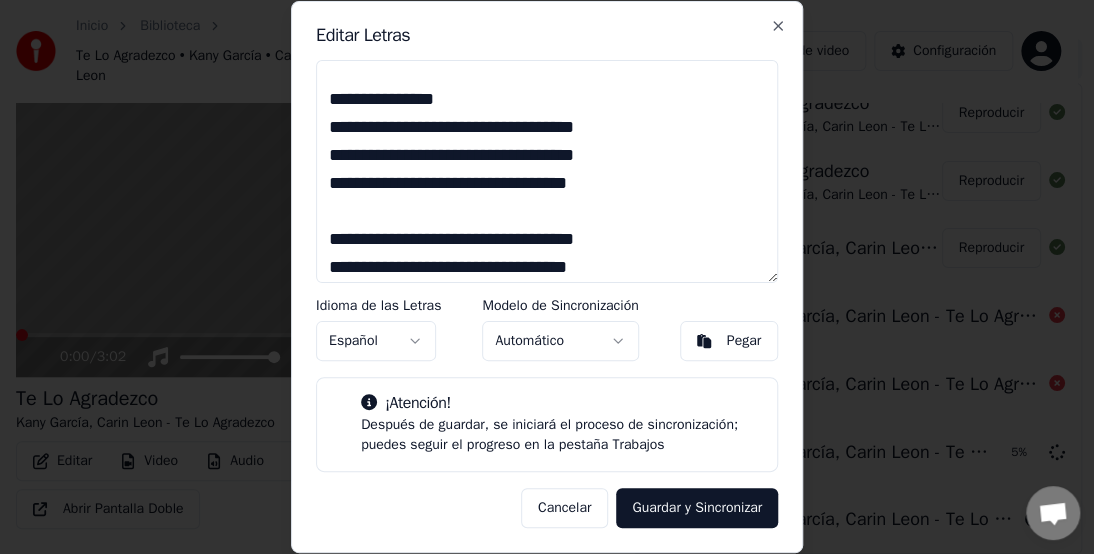 scroll, scrollTop: 1200, scrollLeft: 0, axis: vertical 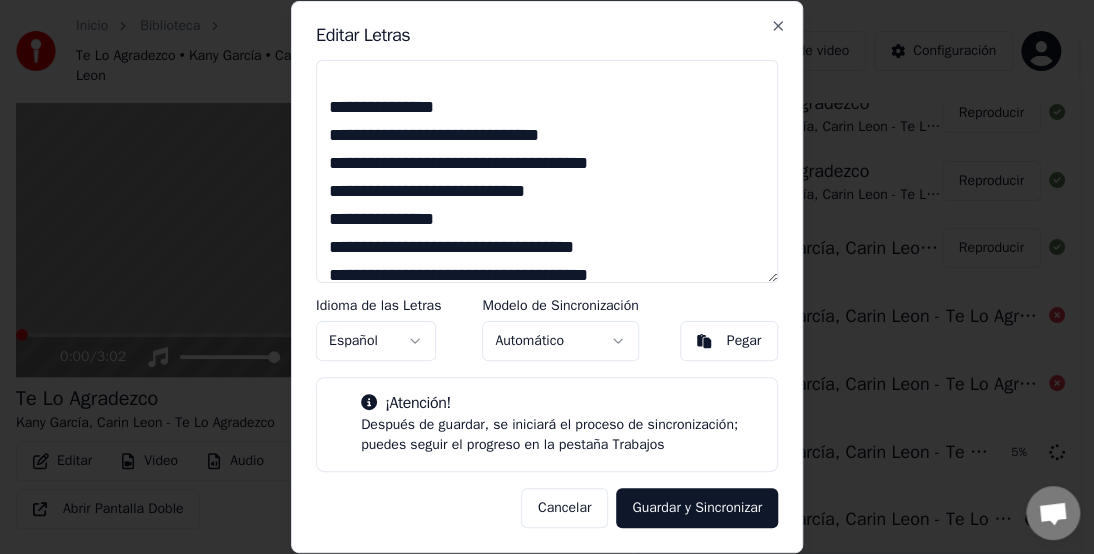 click 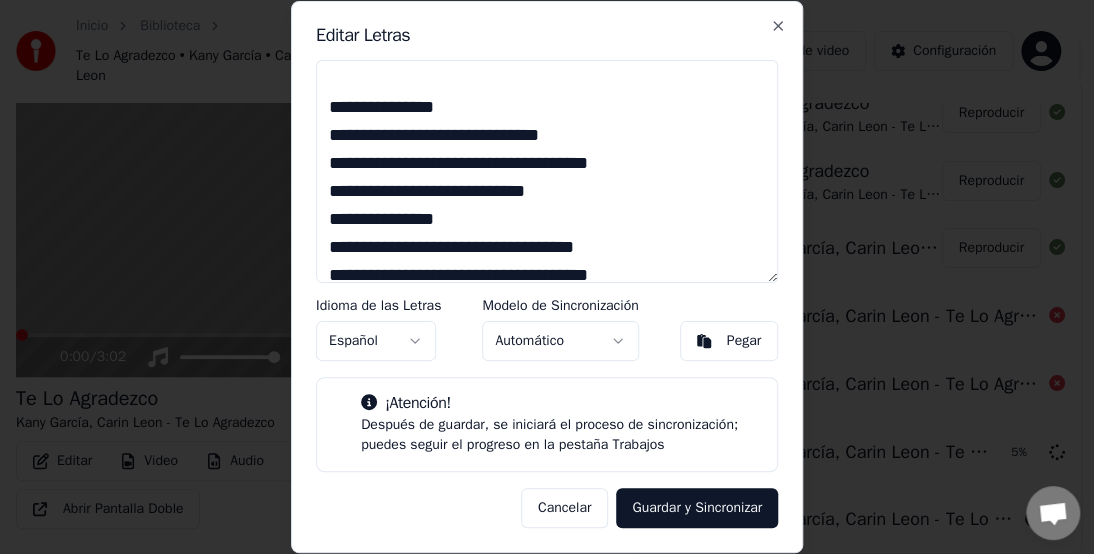 click 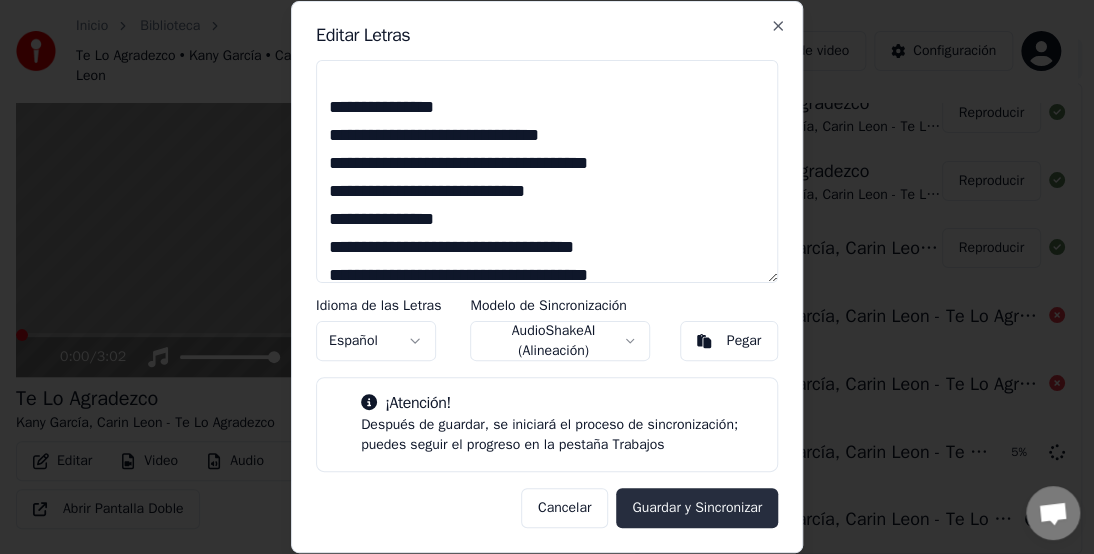 click on "Guardar y Sincronizar" at bounding box center [697, 508] 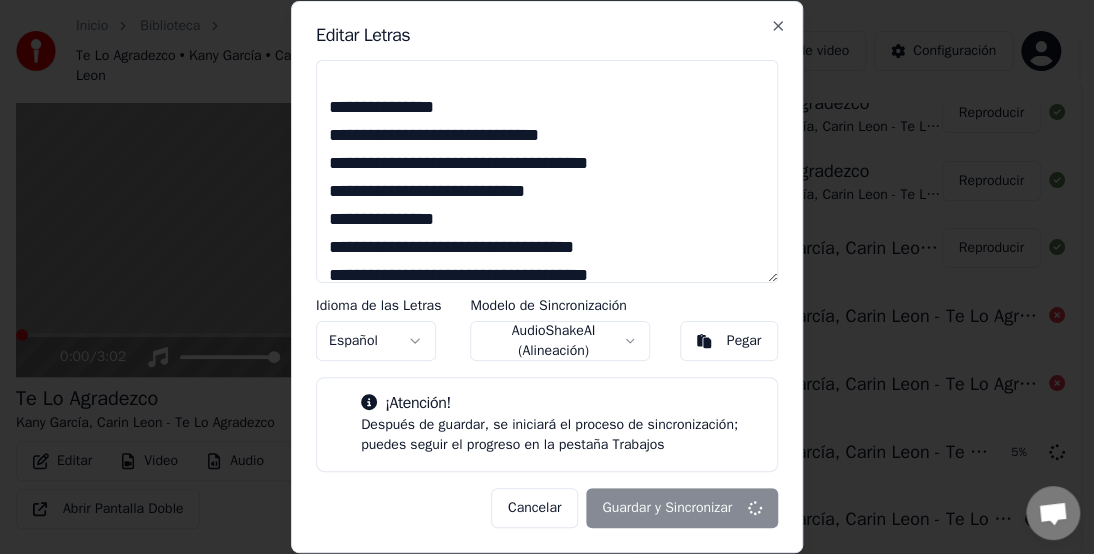 type on "**********" 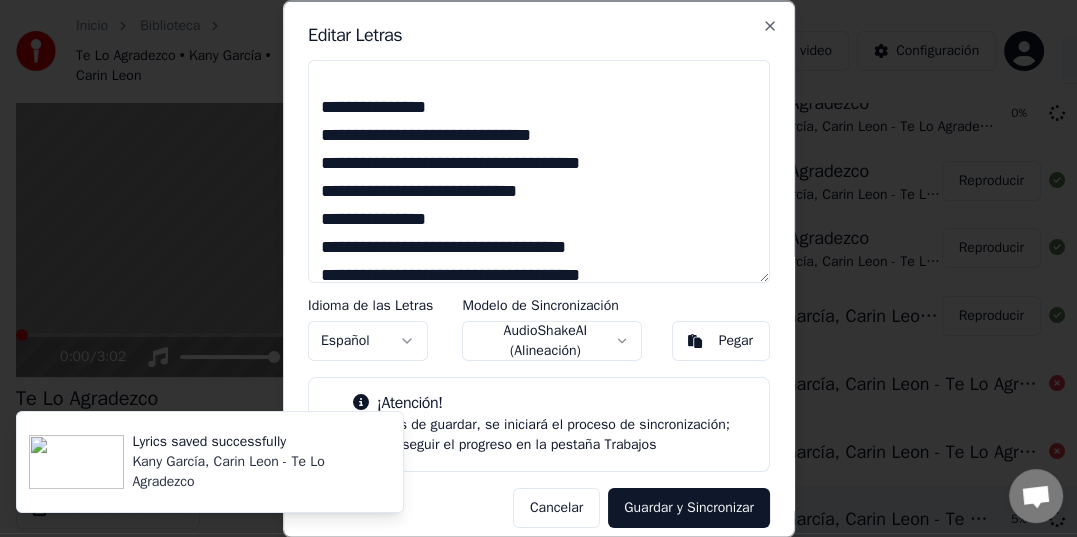 scroll, scrollTop: 73, scrollLeft: 0, axis: vertical 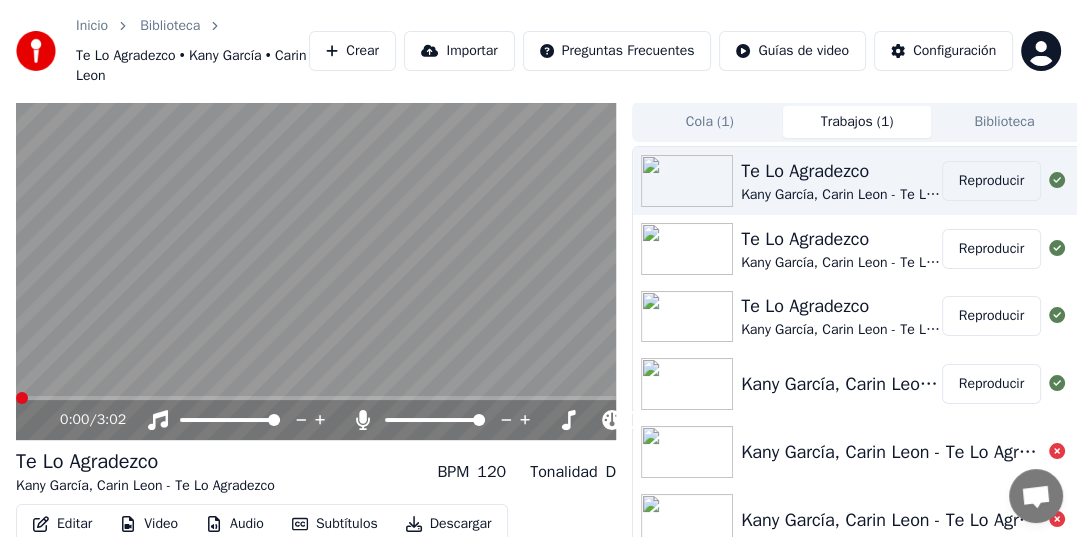 click on "Reproducir" at bounding box center [991, 181] 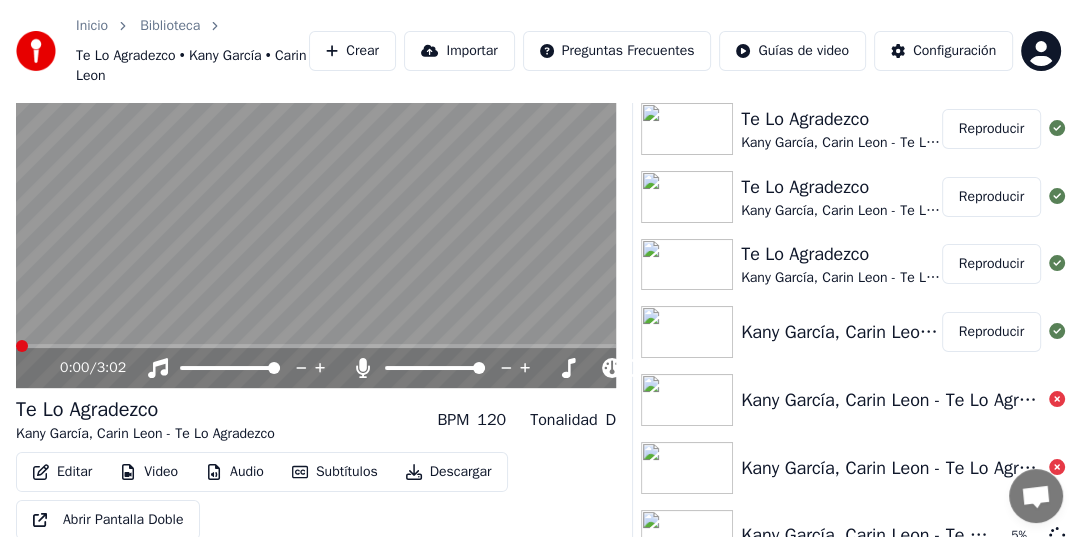 scroll, scrollTop: 80, scrollLeft: 0, axis: vertical 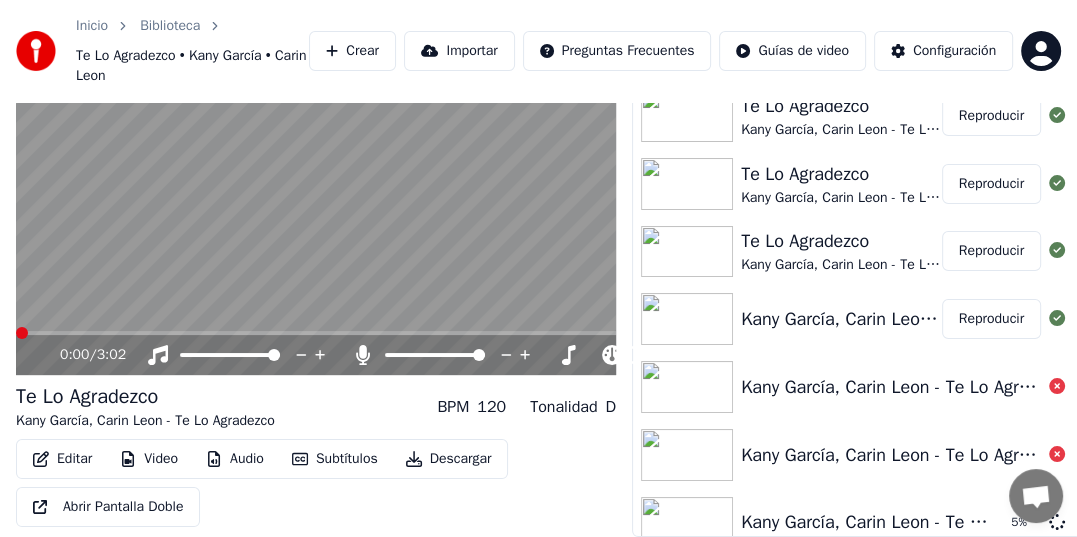 click on "Audio" at bounding box center (235, 459) 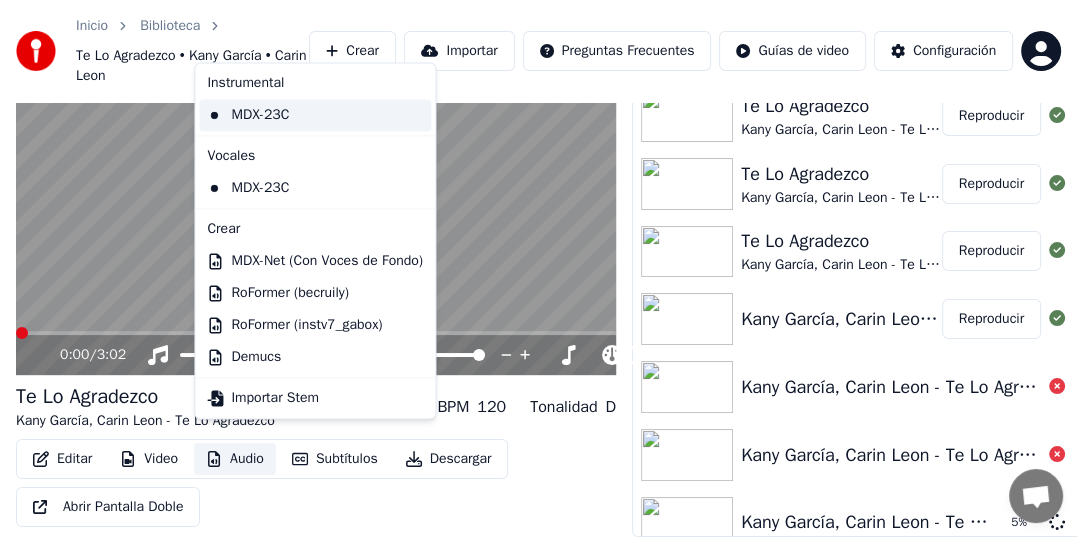 click on "MDX-23C" at bounding box center [315, 115] 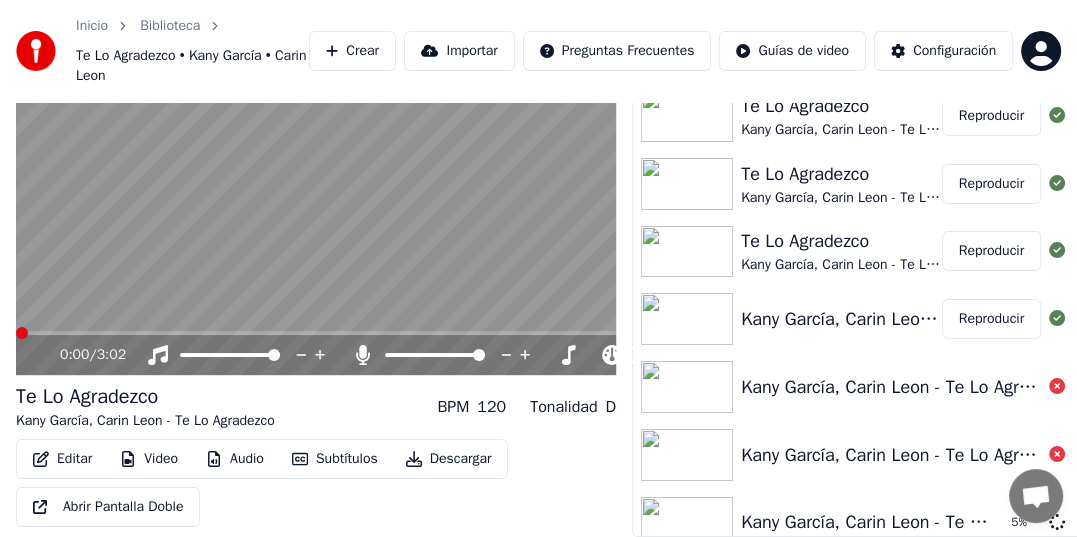 click on "Audio" at bounding box center (235, 459) 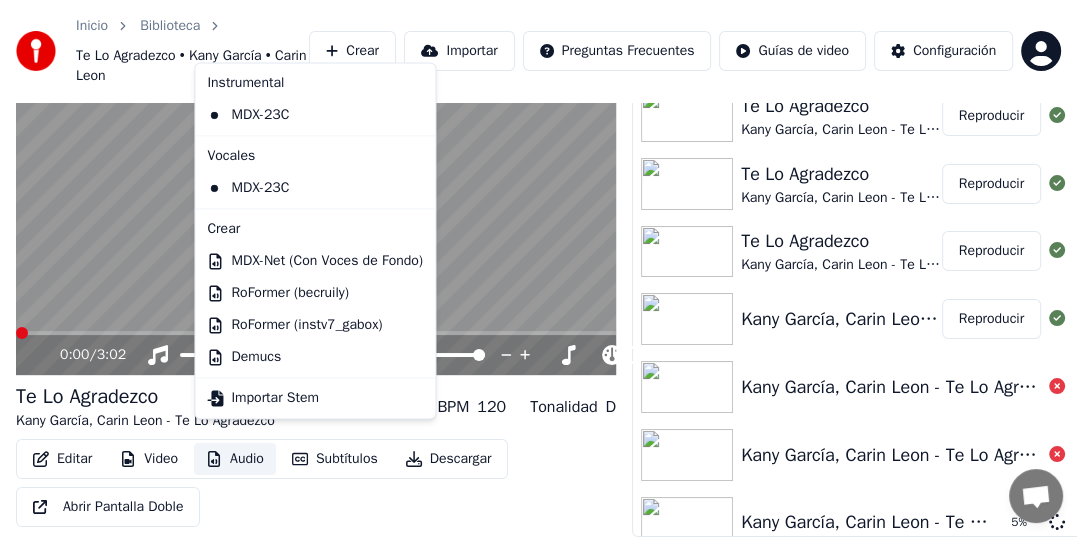 click at bounding box center [316, 206] 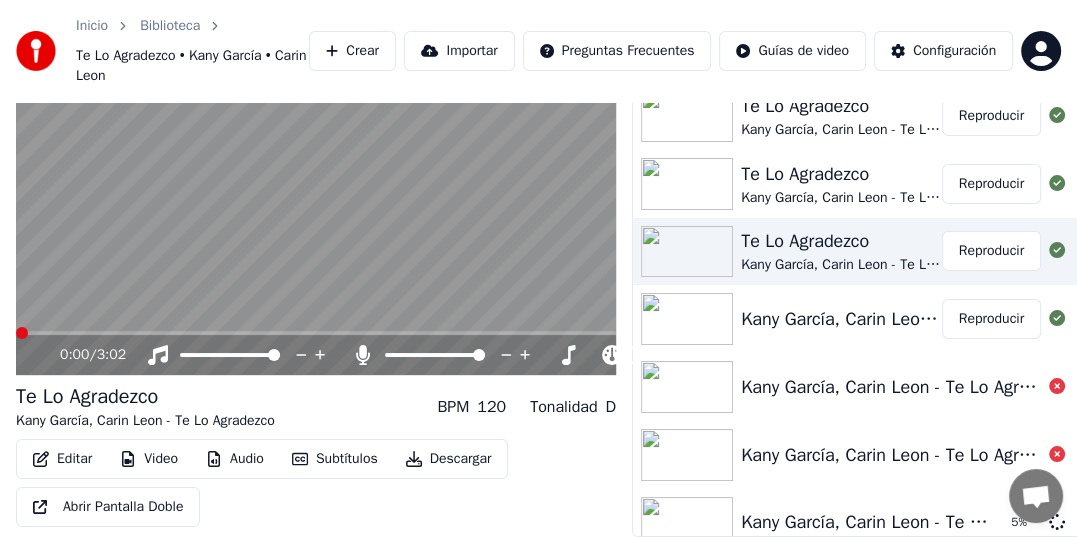 scroll, scrollTop: 0, scrollLeft: 0, axis: both 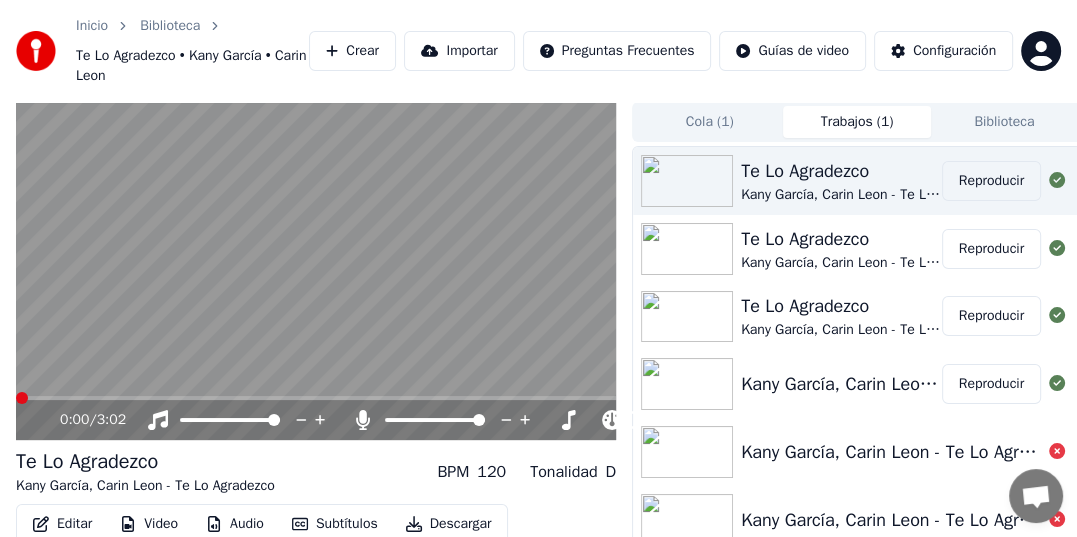 click on "Reproducir" at bounding box center (991, 181) 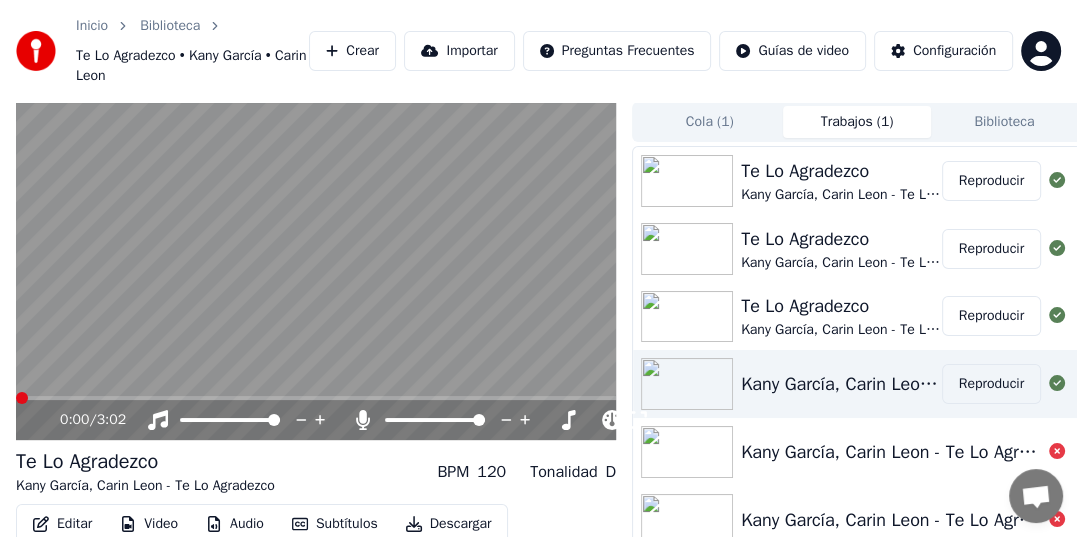 scroll, scrollTop: 73, scrollLeft: 0, axis: vertical 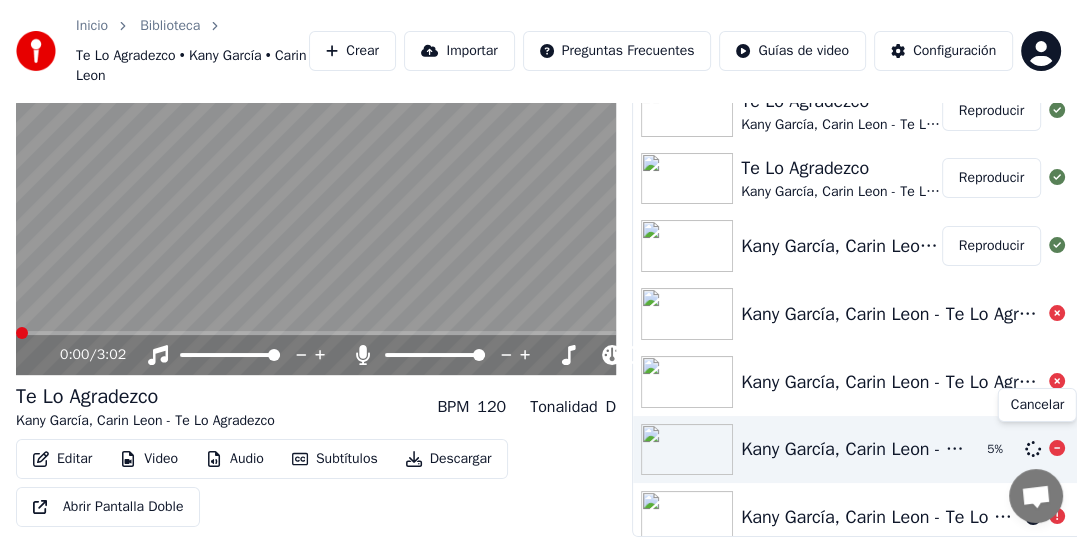 click 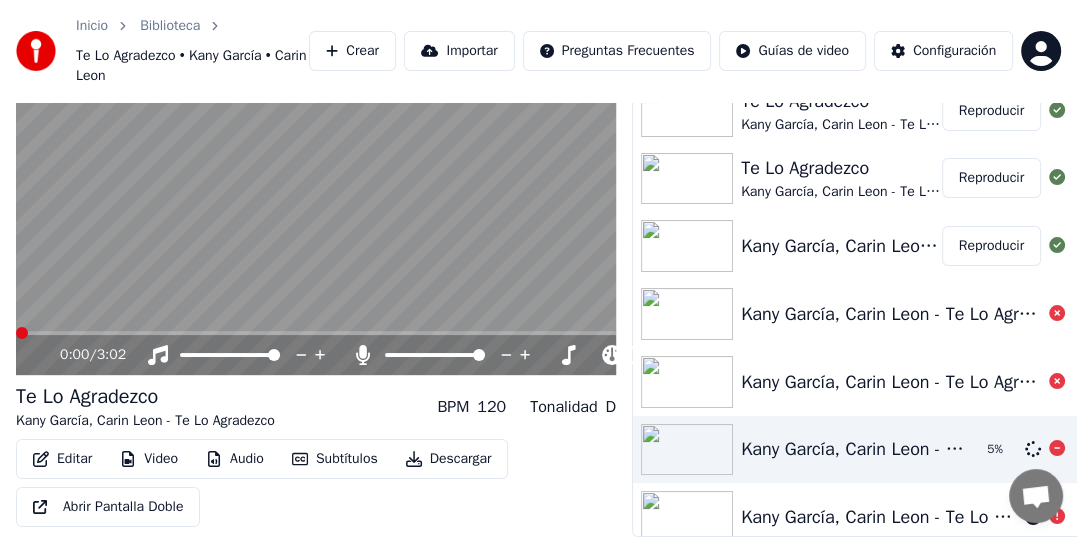 click 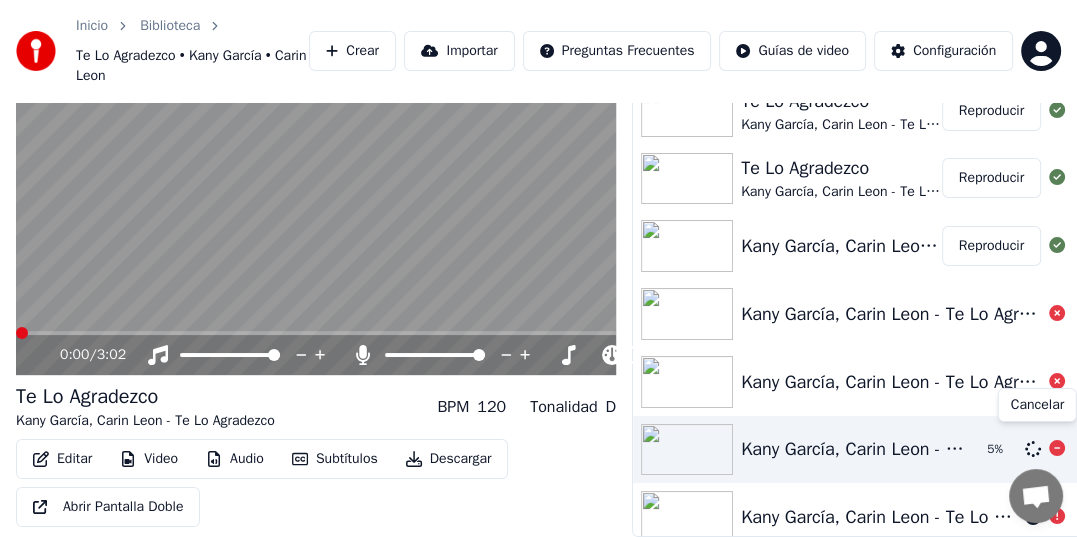 click on "Cancelar Cancelar" at bounding box center (1037, 405) 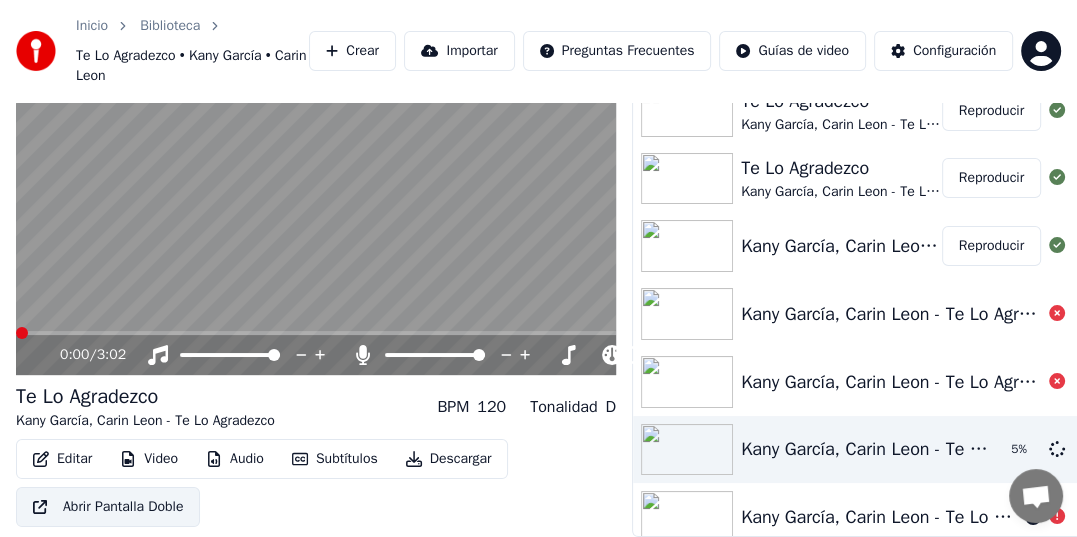 click on "Abrir Pantalla Doble" at bounding box center (108, 507) 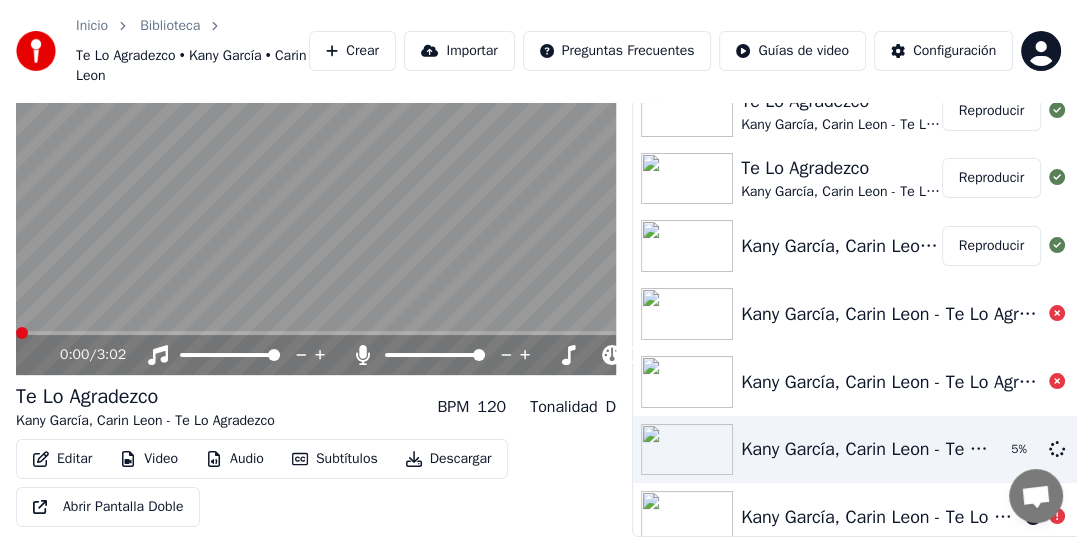 type 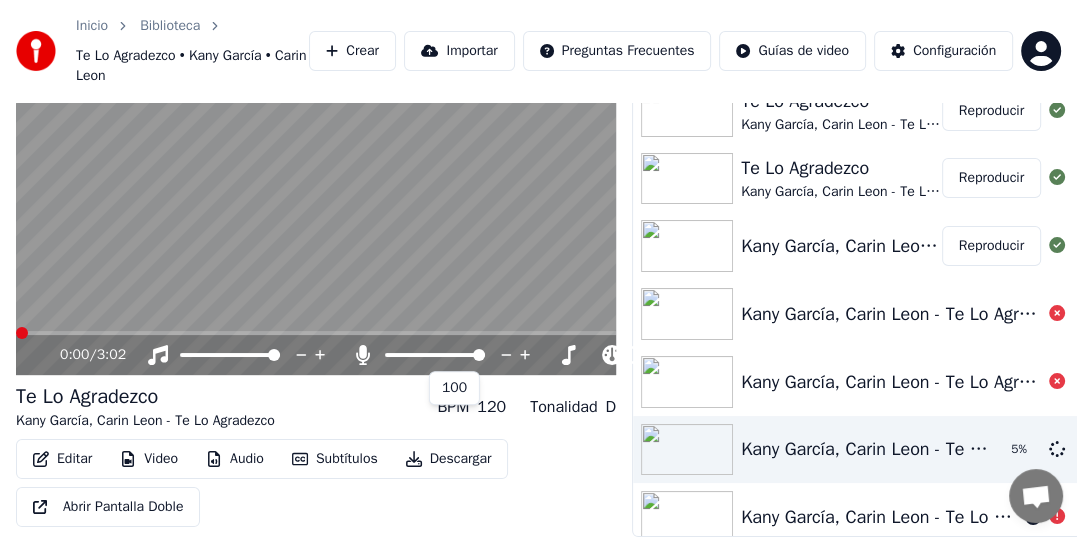 scroll, scrollTop: 0, scrollLeft: 0, axis: both 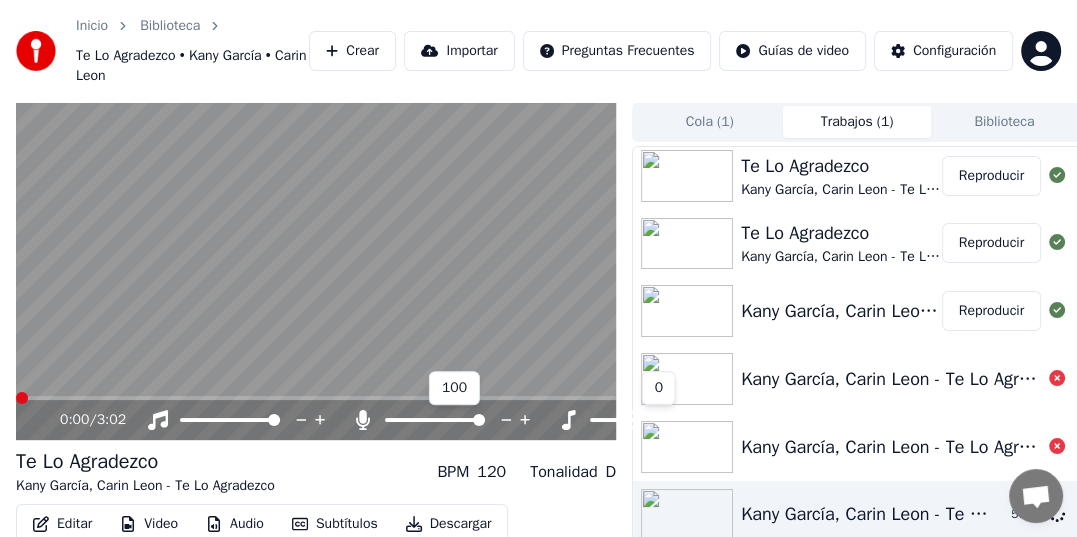 click 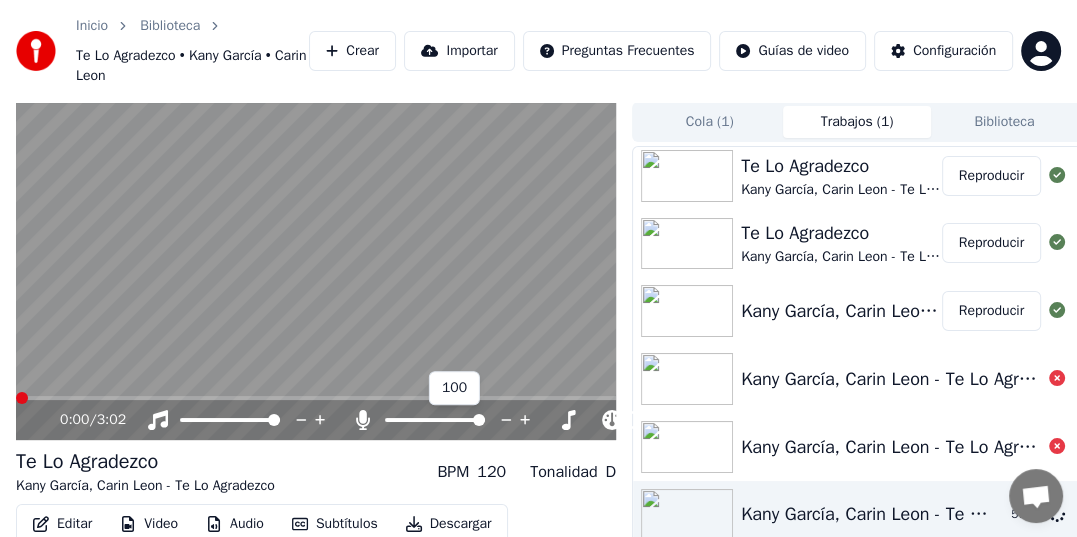 click 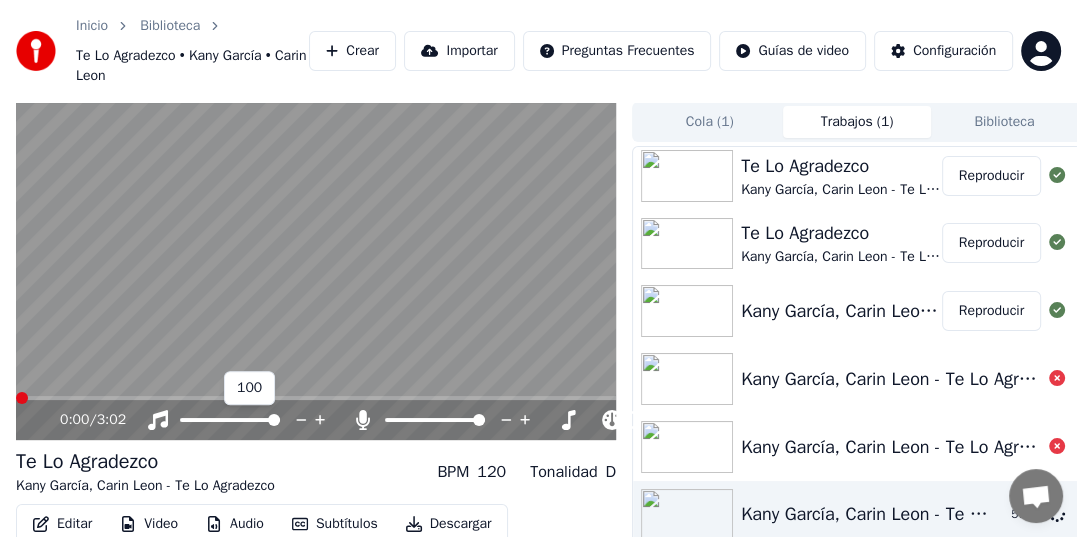 click at bounding box center [274, 420] 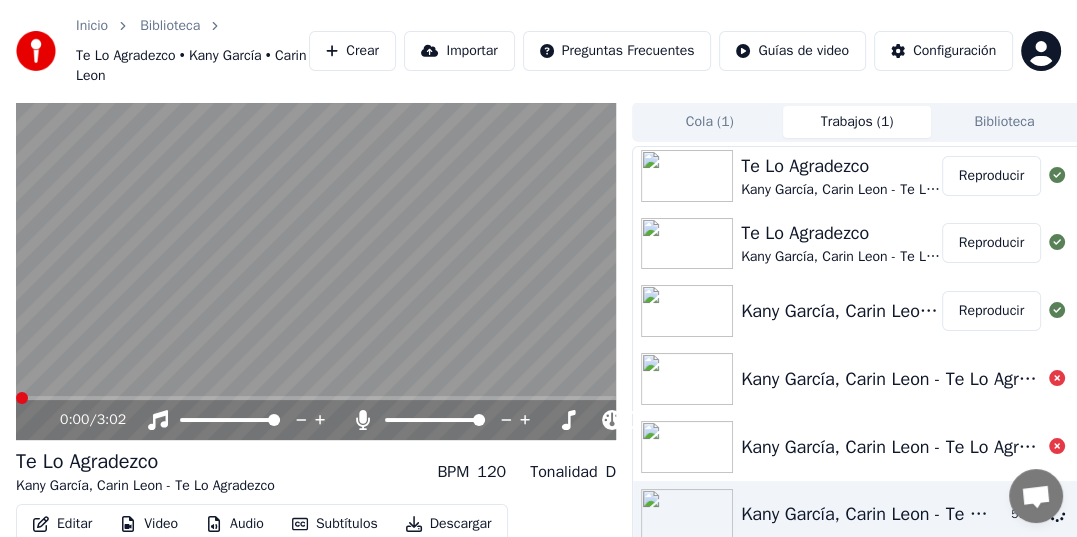 scroll, scrollTop: 80, scrollLeft: 0, axis: vertical 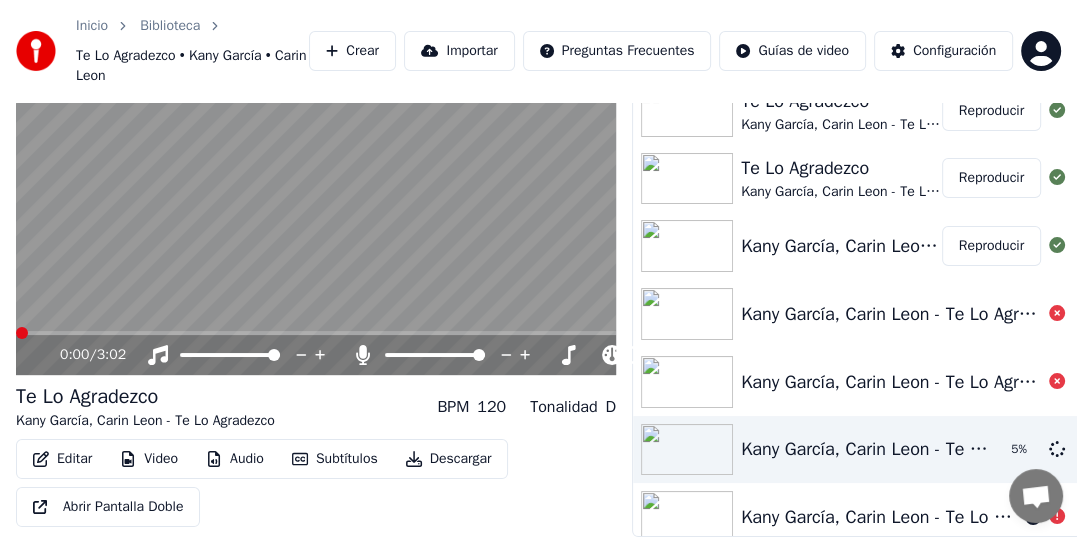 click on "Audio" at bounding box center [235, 459] 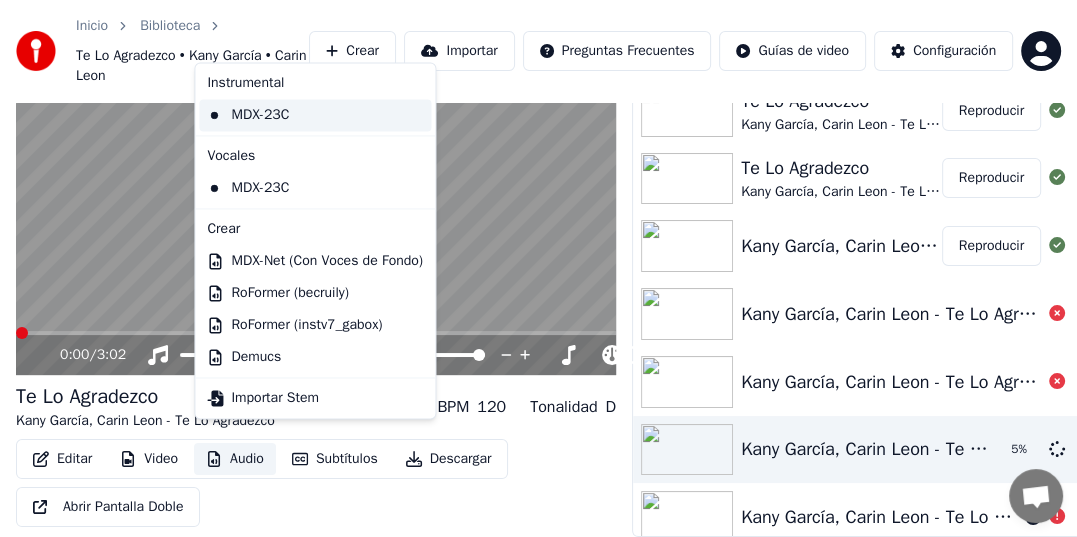 click on "MDX-23C" at bounding box center (315, 115) 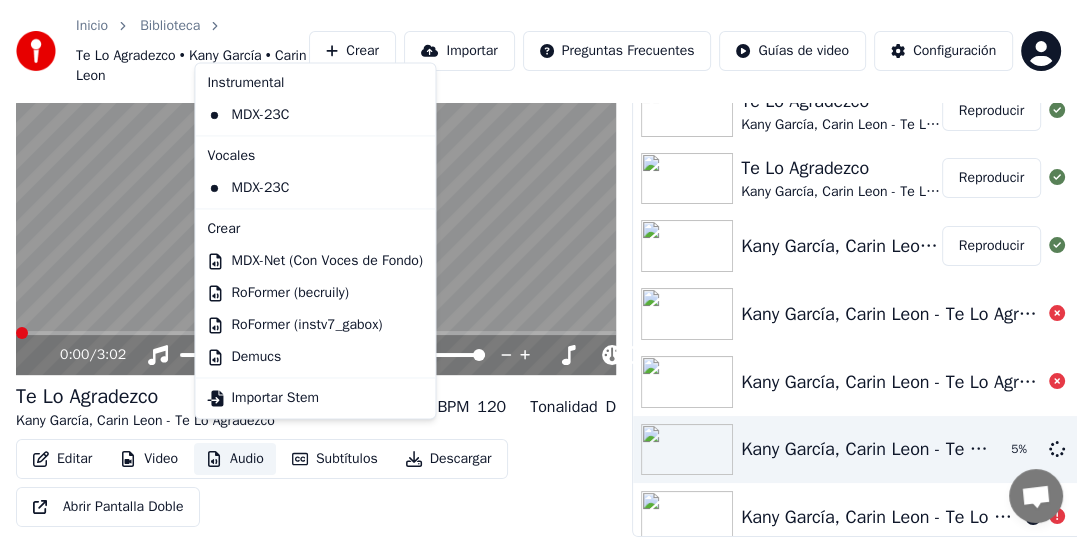 click at bounding box center [316, 206] 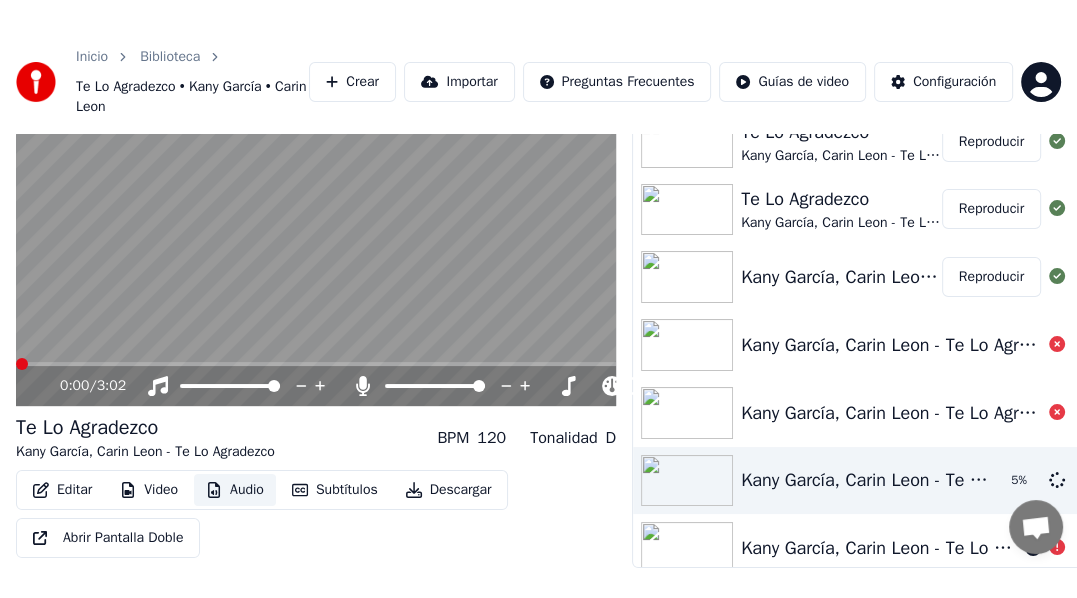 scroll, scrollTop: 70, scrollLeft: 0, axis: vertical 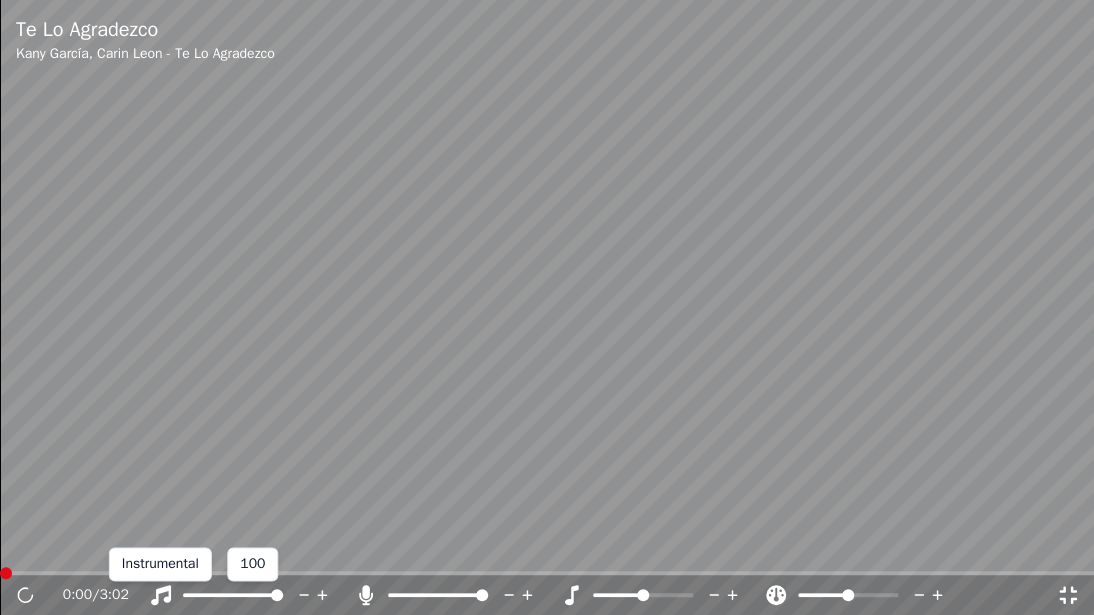 click 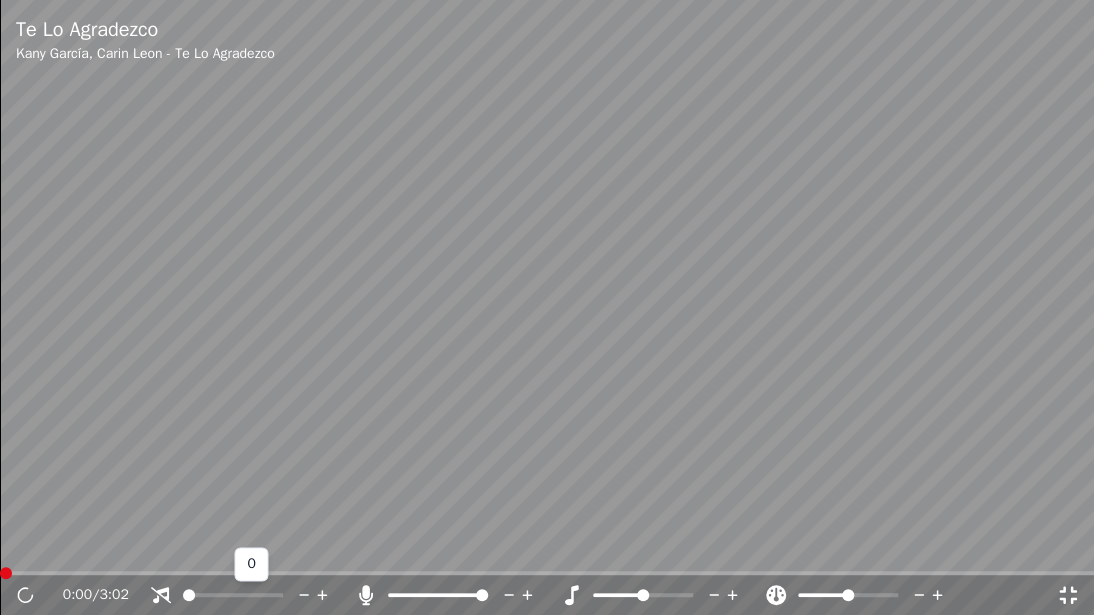 click 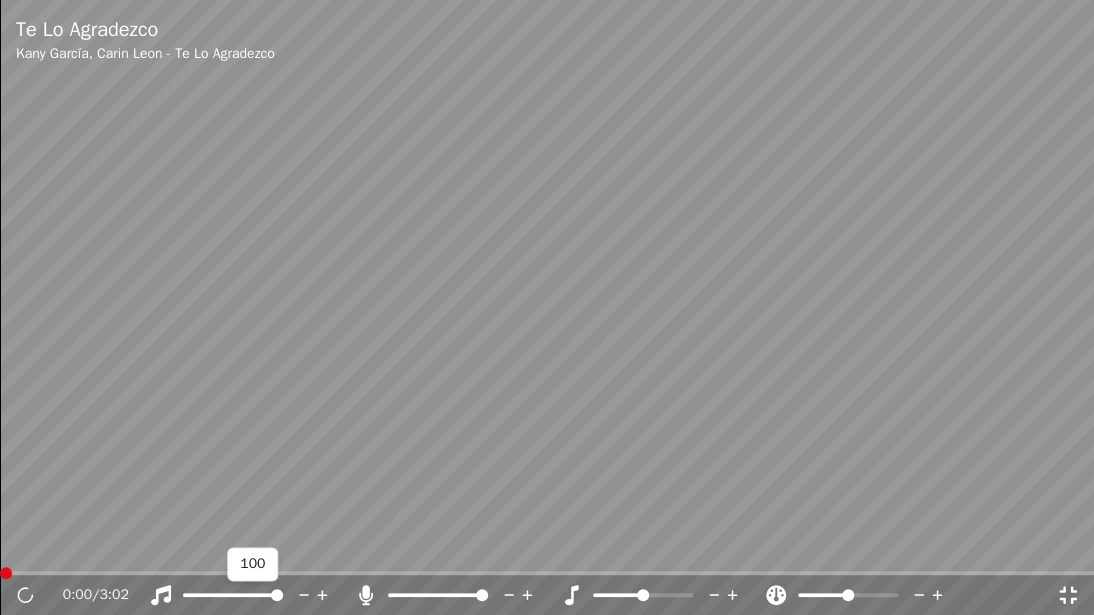 click at bounding box center [277, 595] 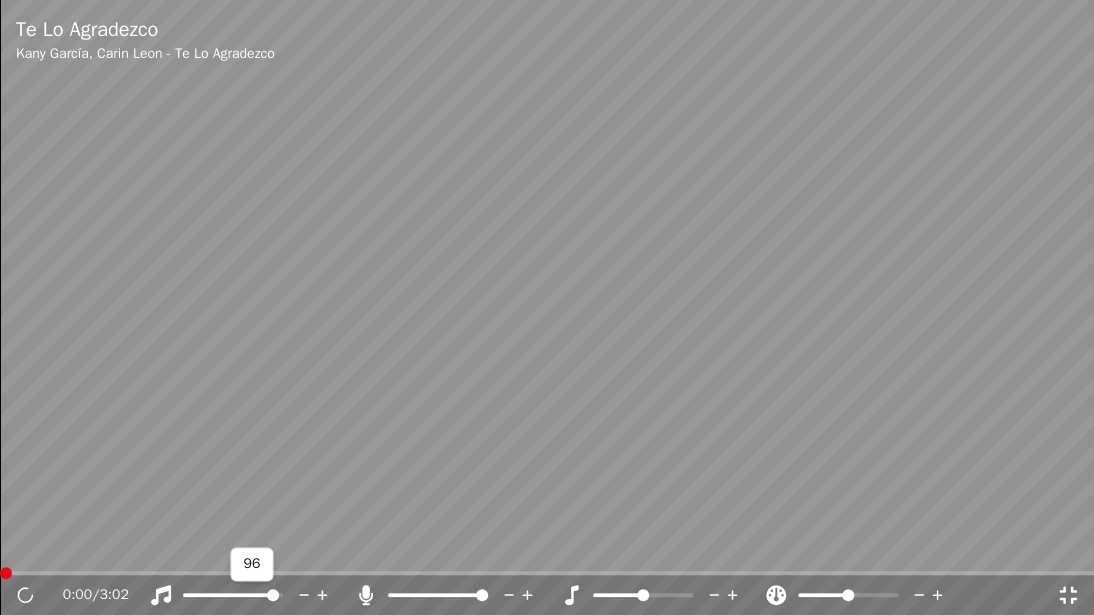 click 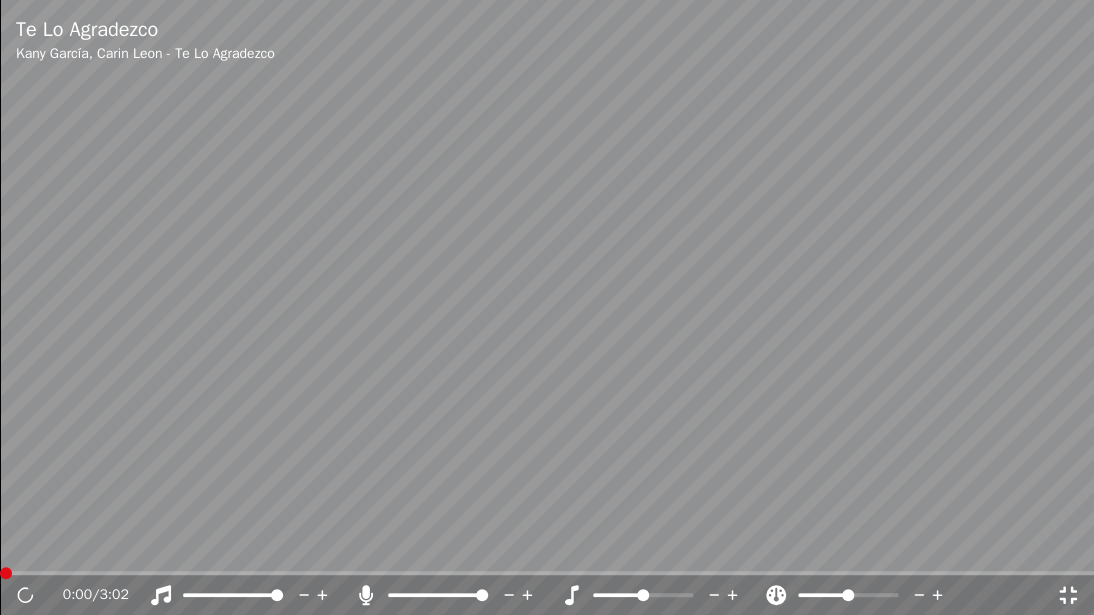 click 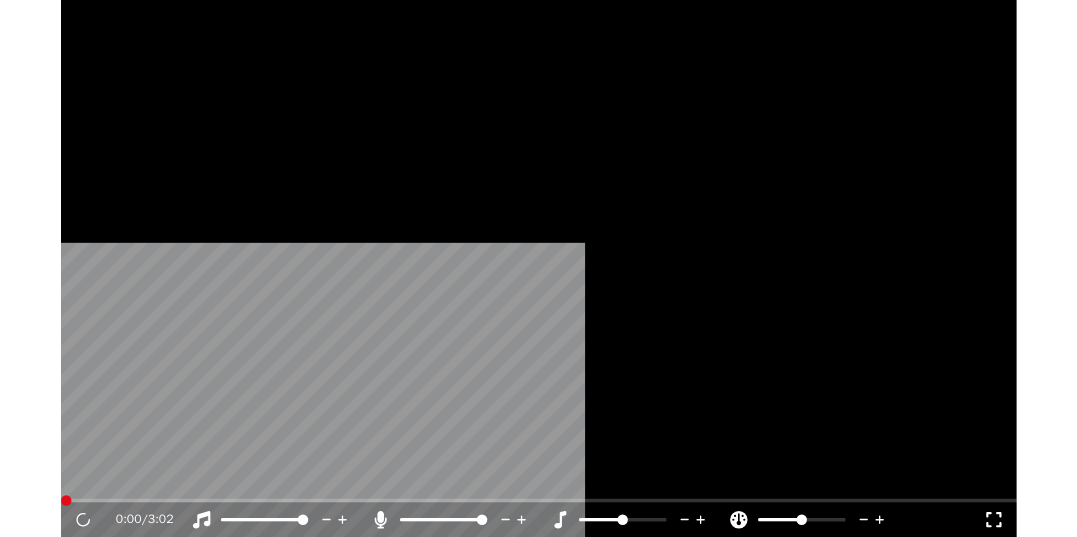 scroll, scrollTop: 80, scrollLeft: 0, axis: vertical 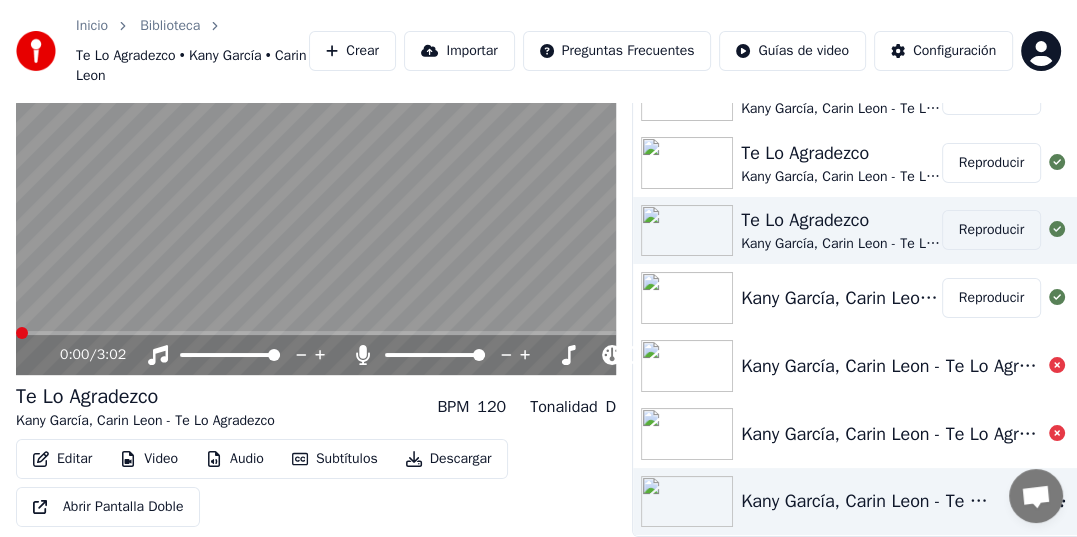 drag, startPoint x: 968, startPoint y: 149, endPoint x: 952, endPoint y: 218, distance: 70.83079 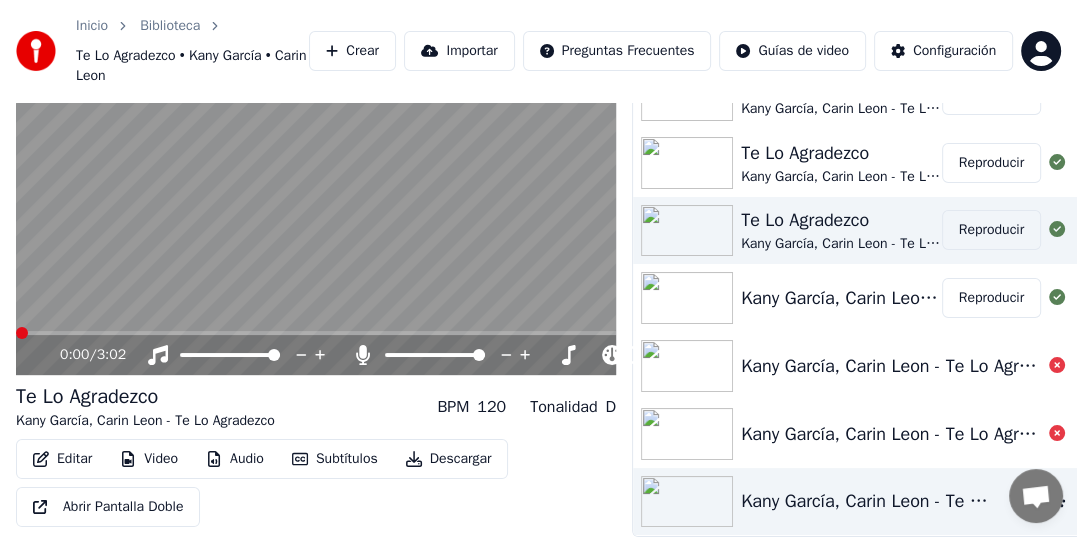 click on "Reproducir" at bounding box center (991, 163) 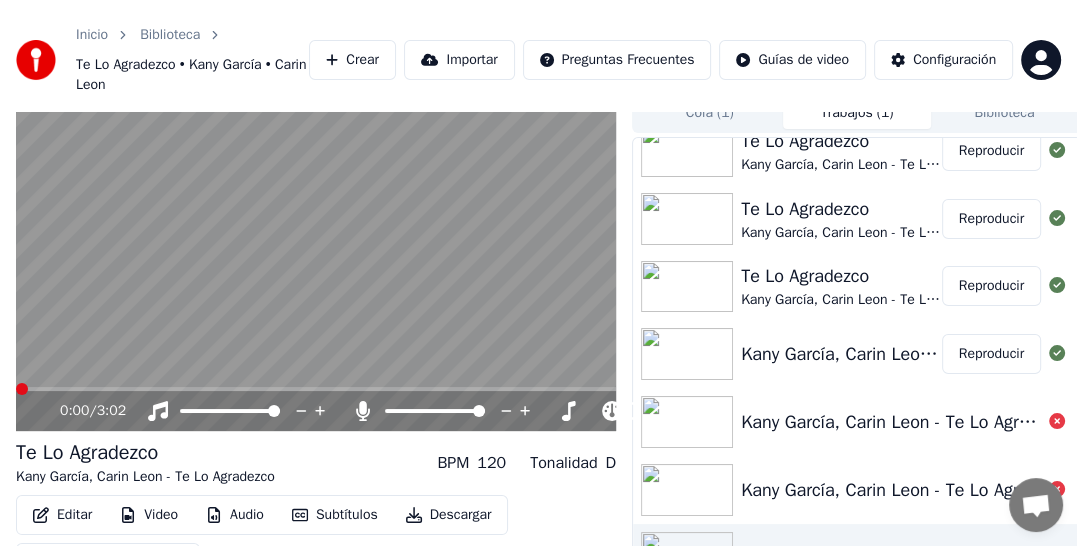 scroll, scrollTop: 0, scrollLeft: 0, axis: both 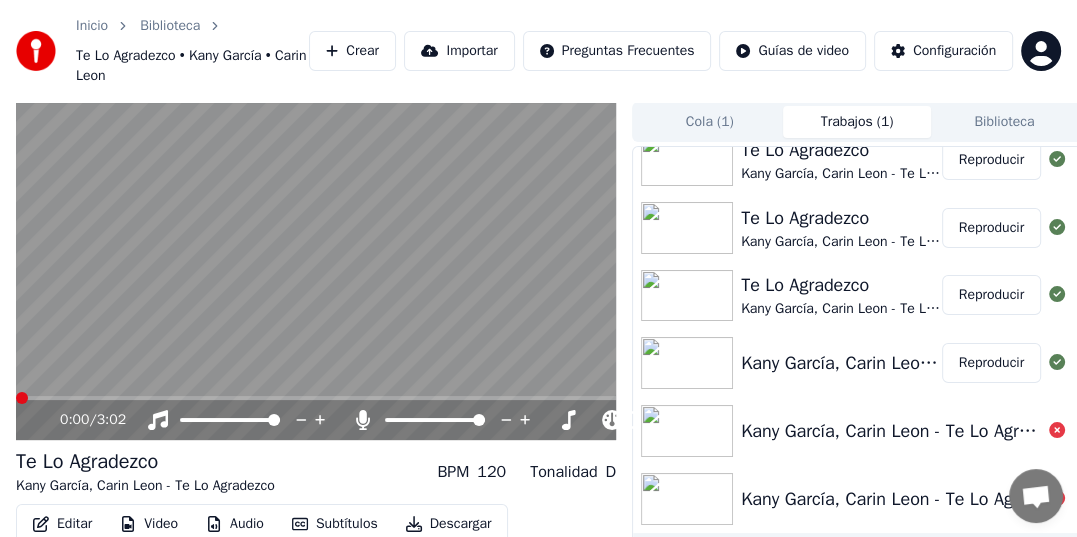 click on "Inicio Biblioteca Te Lo Agradezco • Kany García • Carin Leon Crear Importar Preguntas Frecuentes Guías de video Configuración 0:00  /  3:02 Te Lo Agradezco Kany García • Carin Leon BPM 120 Tonalidad D Editar Video Audio Subtítulos Descargar Abrir Pantalla Doble Cola ( 1 ) Trabajos ( 1 ) Biblioteca Te Lo Agradezco Kany García • Carin Leon Reproducir Te Lo Agradezco Kany García • Carin Leon Reproducir Te Lo Agradezco Kany García • Carin Leon Reproducir Kany García, Carin Leon - Te Lo Agradezco Reproducir Kany García, Carin Leon - Te Lo Agradezco Kany García, Carin Leon - Te Lo Agradezco Kany García, Carin Leon - Te Lo Agradezco 5 % Kany García, Carin Leon - Te Lo Agradezco" at bounding box center (538, 268) 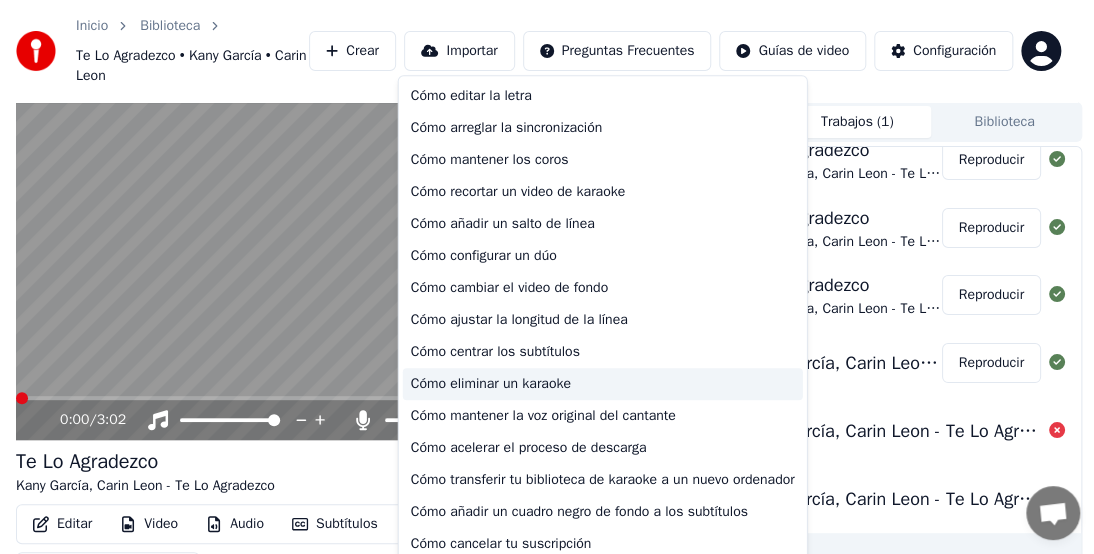 click on "Cómo eliminar un karaoke" at bounding box center [603, 384] 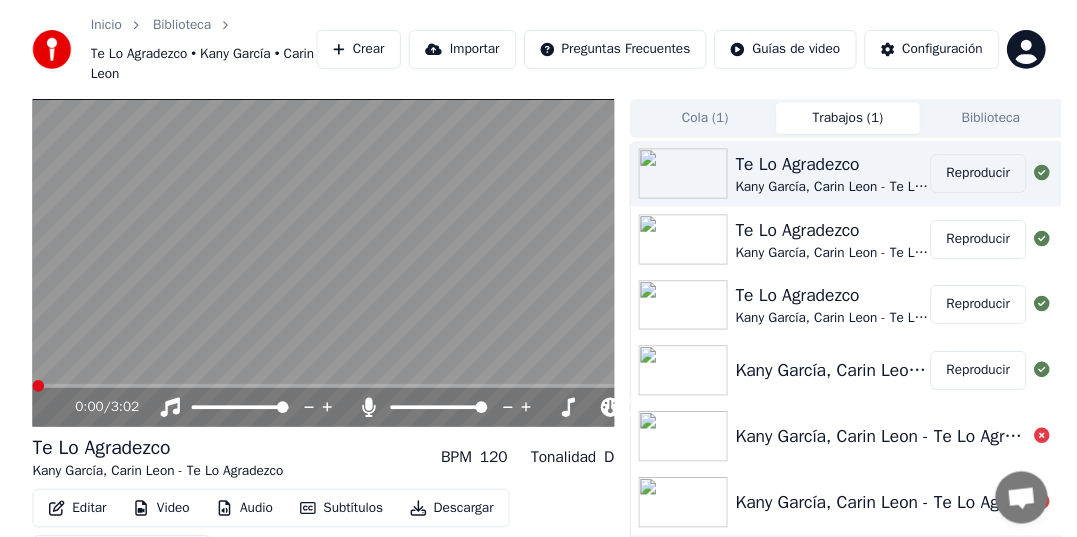 scroll, scrollTop: 0, scrollLeft: 0, axis: both 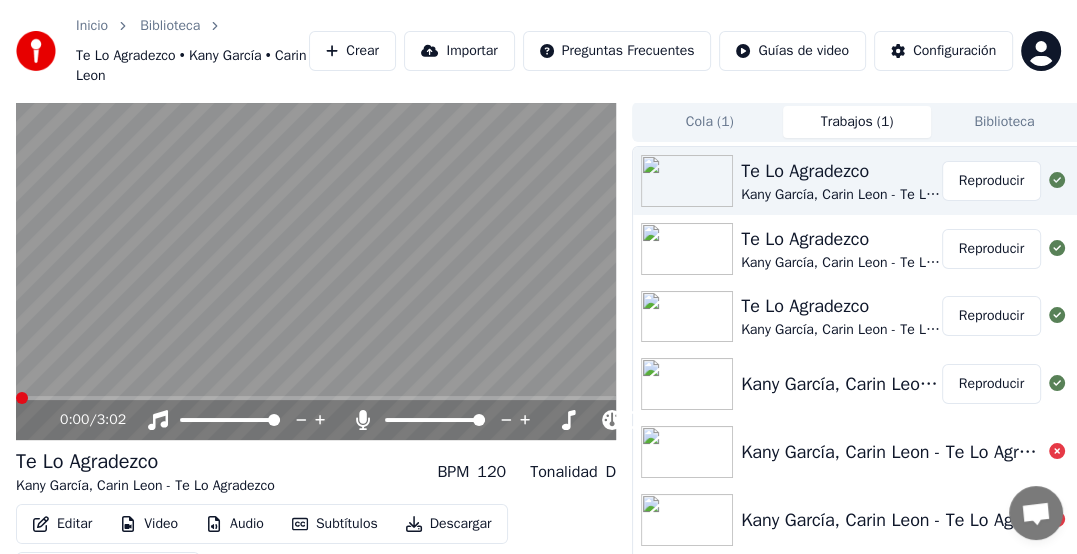 click on "Te Lo Agradezco" at bounding box center [841, 171] 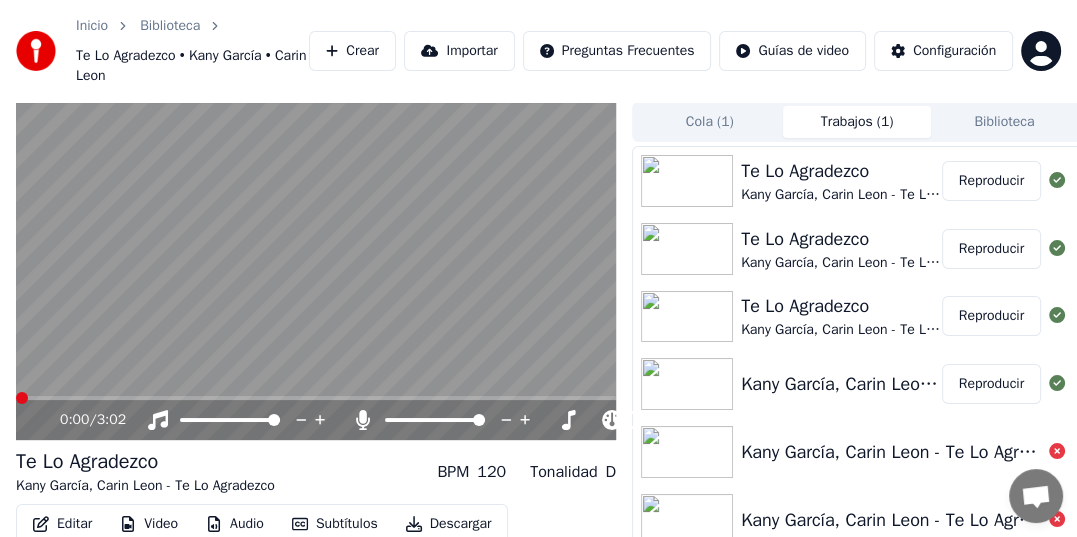 click on "Editar" at bounding box center (62, 524) 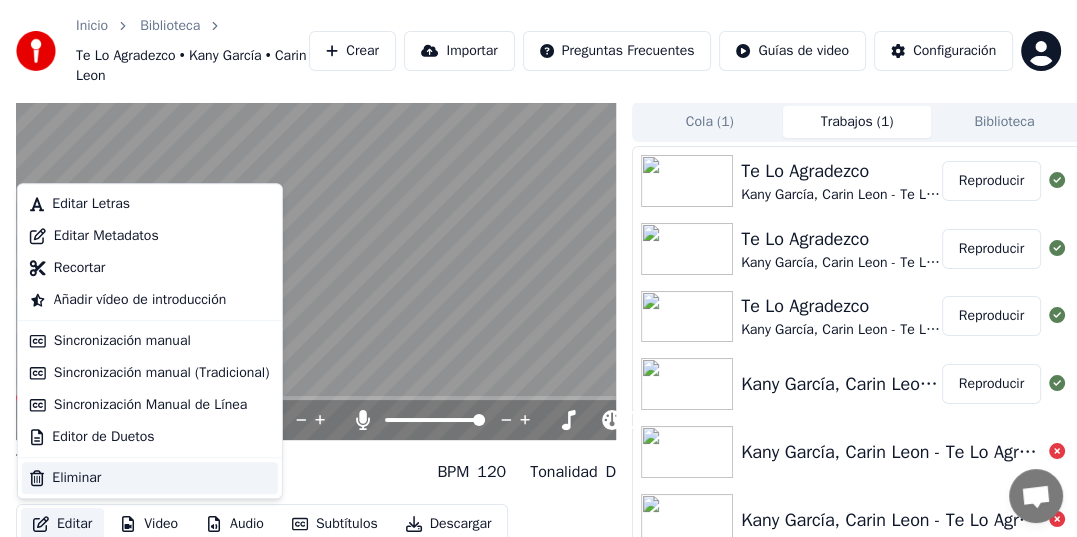 click on "Eliminar" at bounding box center [76, 478] 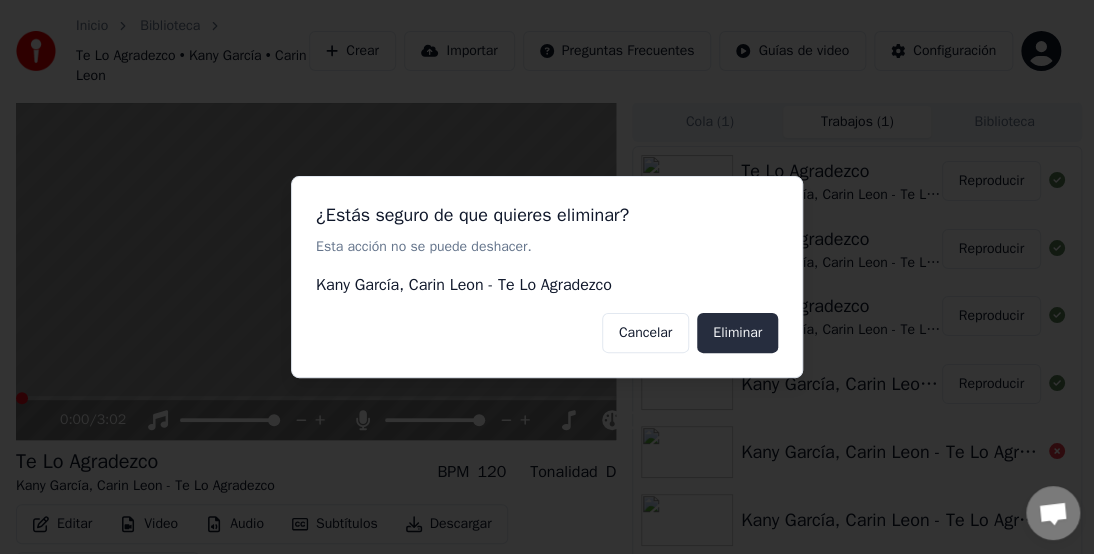 click on "Eliminar" at bounding box center (737, 333) 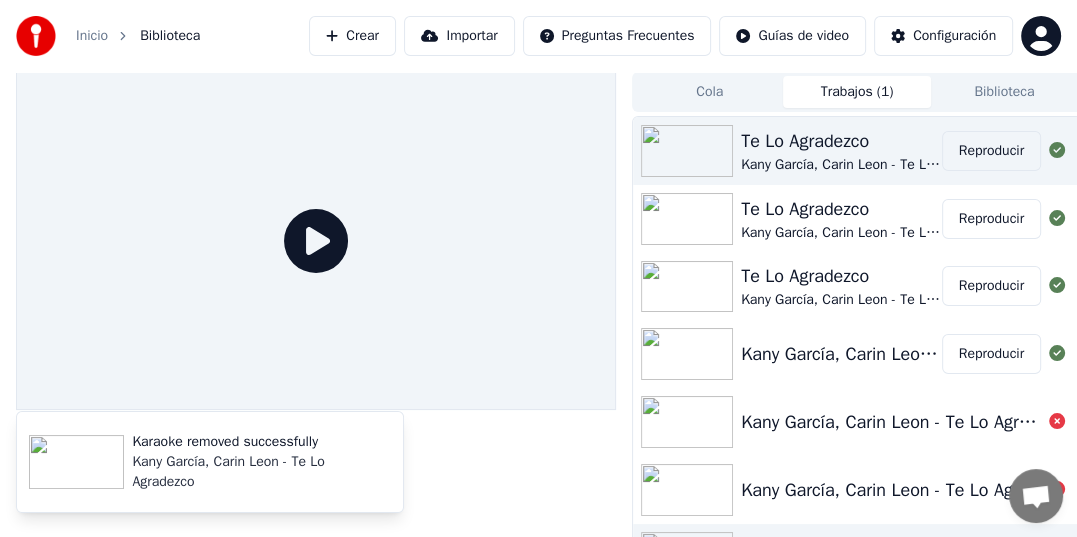 click on "Reproducir" at bounding box center (991, 151) 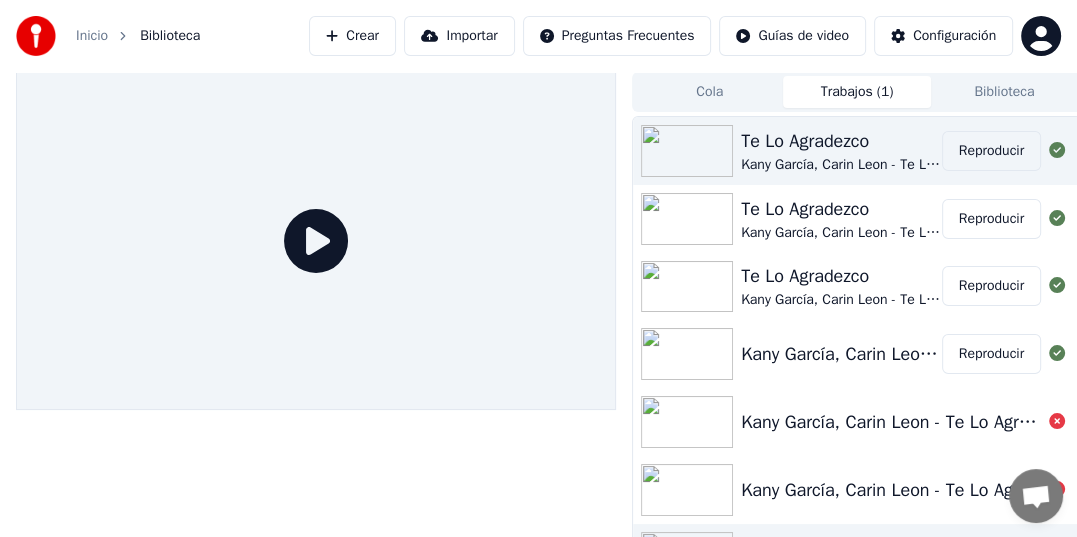 click on "Reproducir" at bounding box center (991, 151) 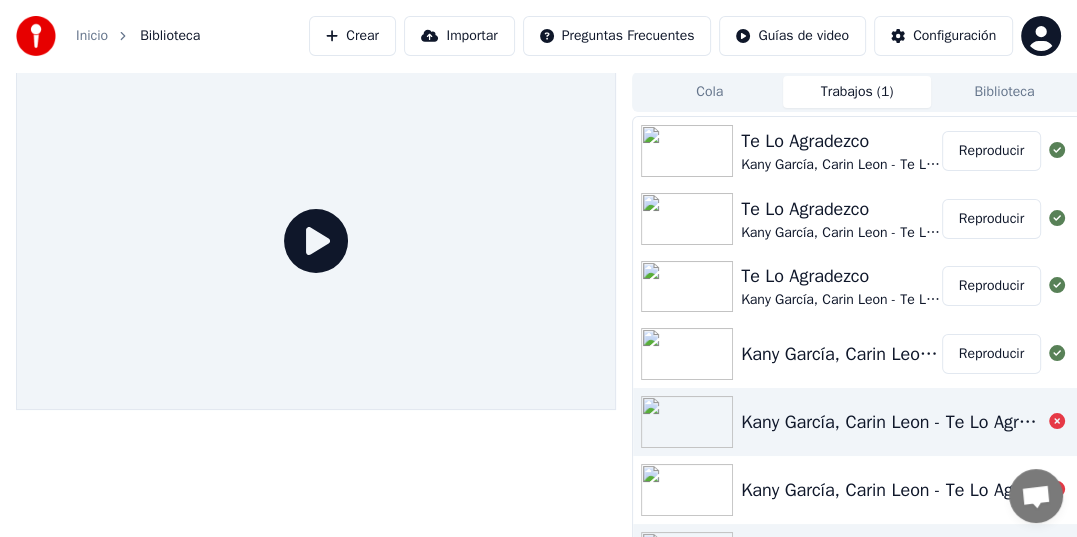 click on "[ARTIST], [ARTIST] - Te Lo Agradezco" at bounding box center (891, 422) 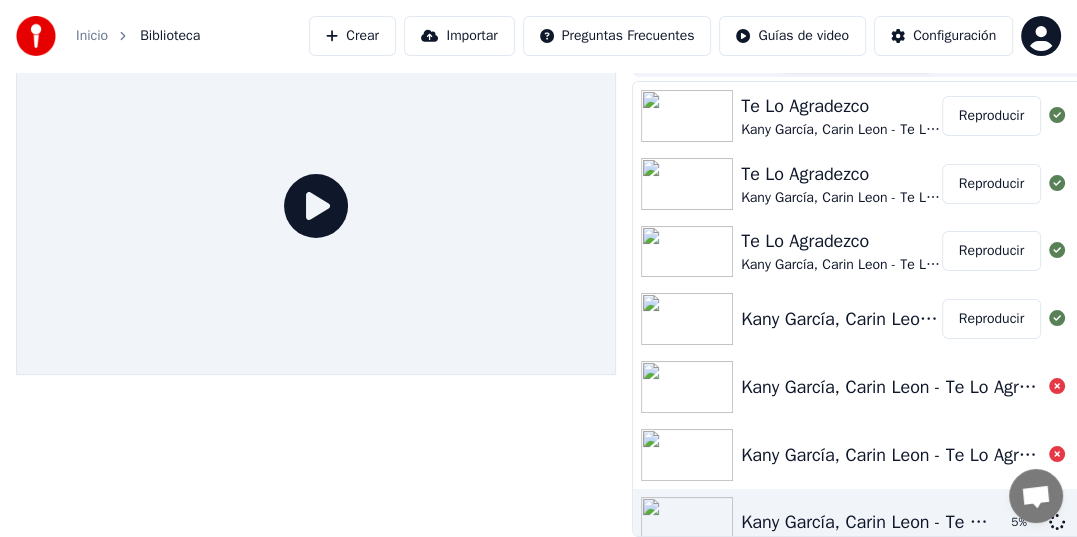 scroll, scrollTop: 0, scrollLeft: 0, axis: both 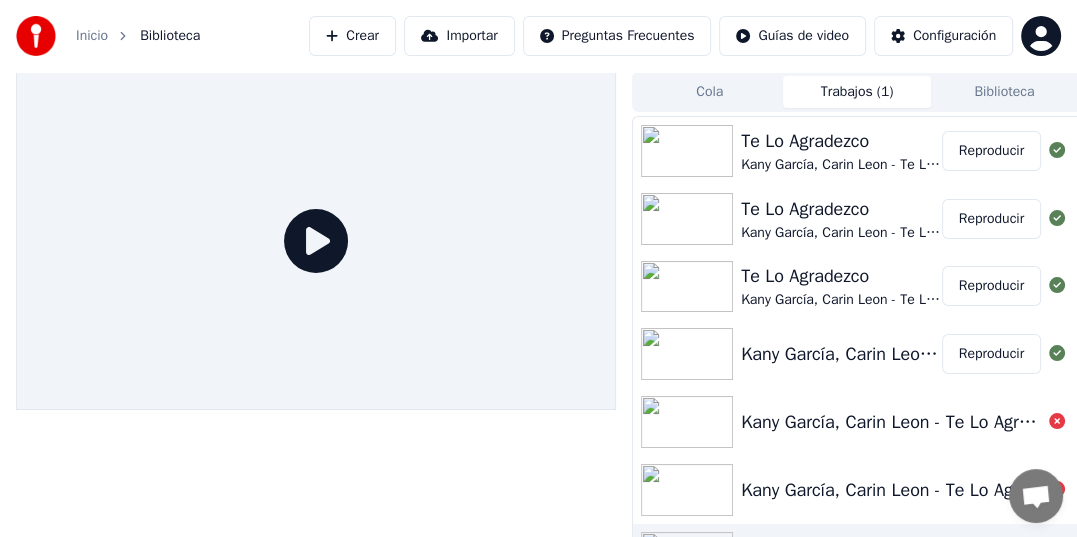 drag, startPoint x: 872, startPoint y: 84, endPoint x: 856, endPoint y: 94, distance: 18.867962 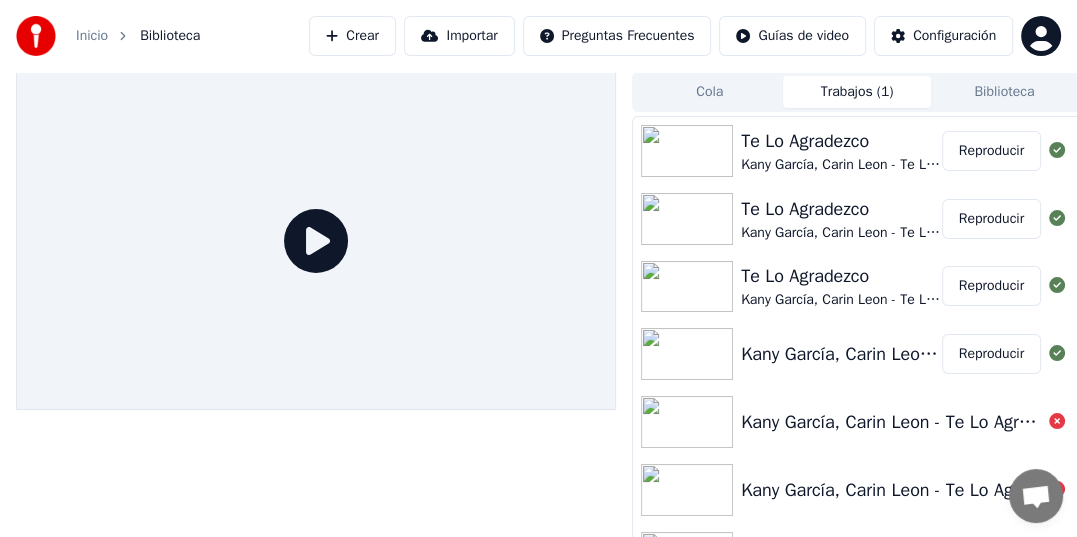 click on "Trabajos ( 1 )" at bounding box center [856, 92] 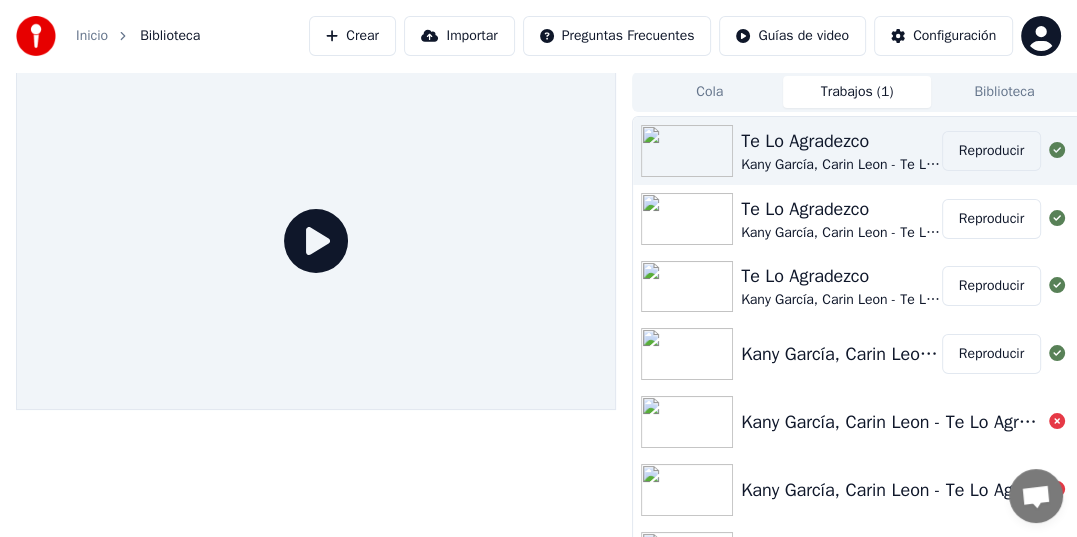 click on "Reproducir" at bounding box center [991, 151] 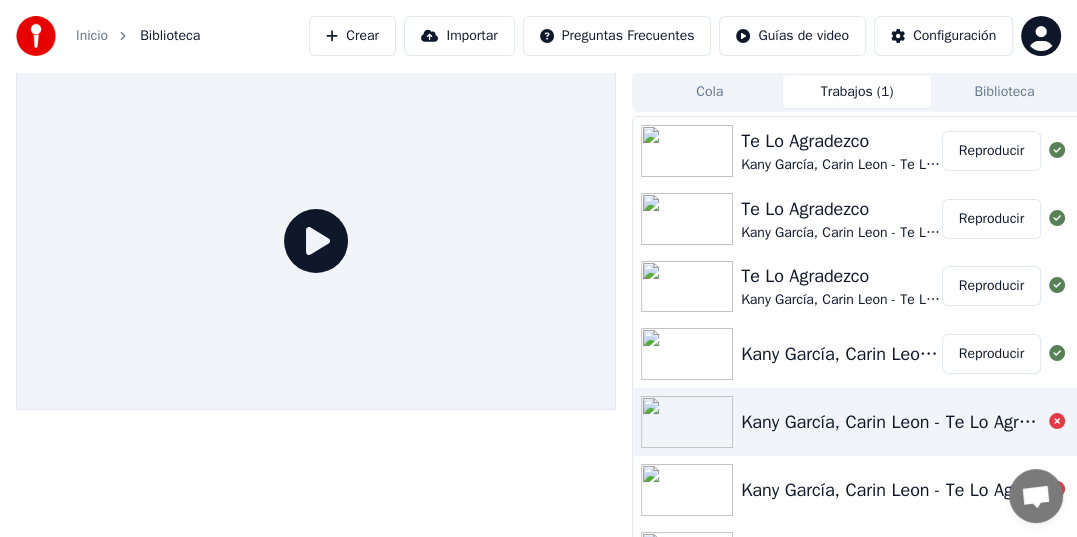 scroll, scrollTop: 73, scrollLeft: 0, axis: vertical 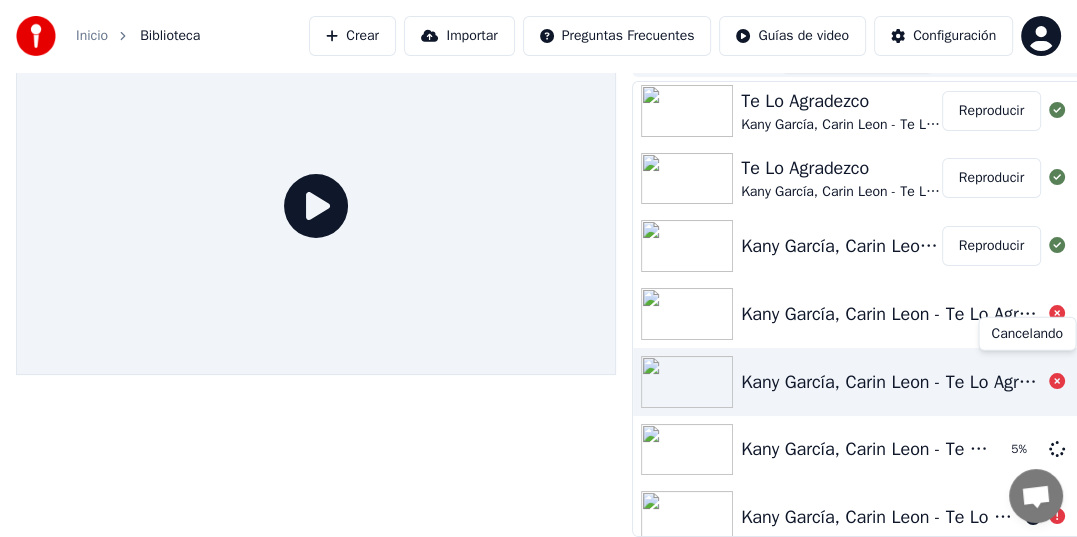click 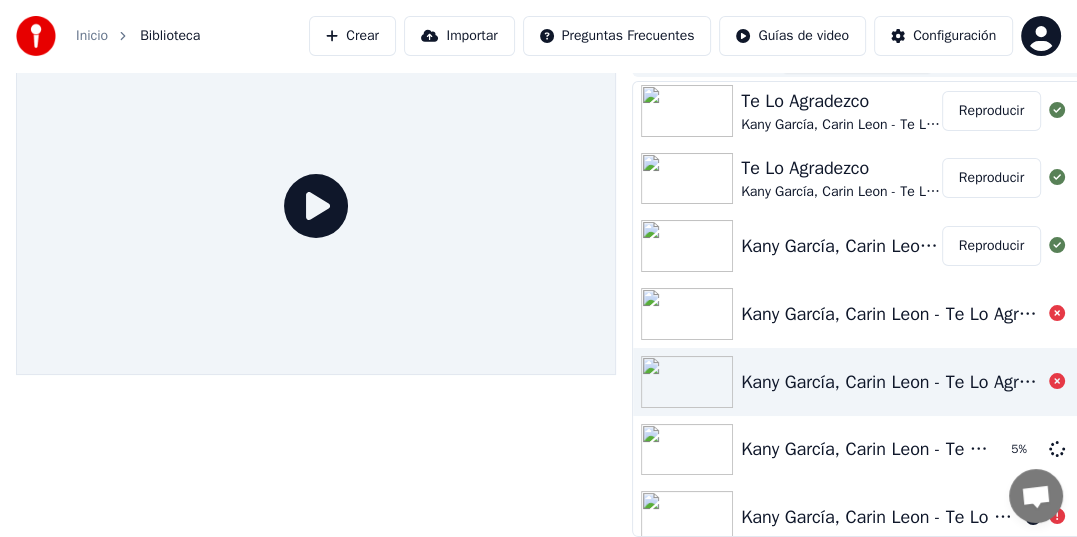 click 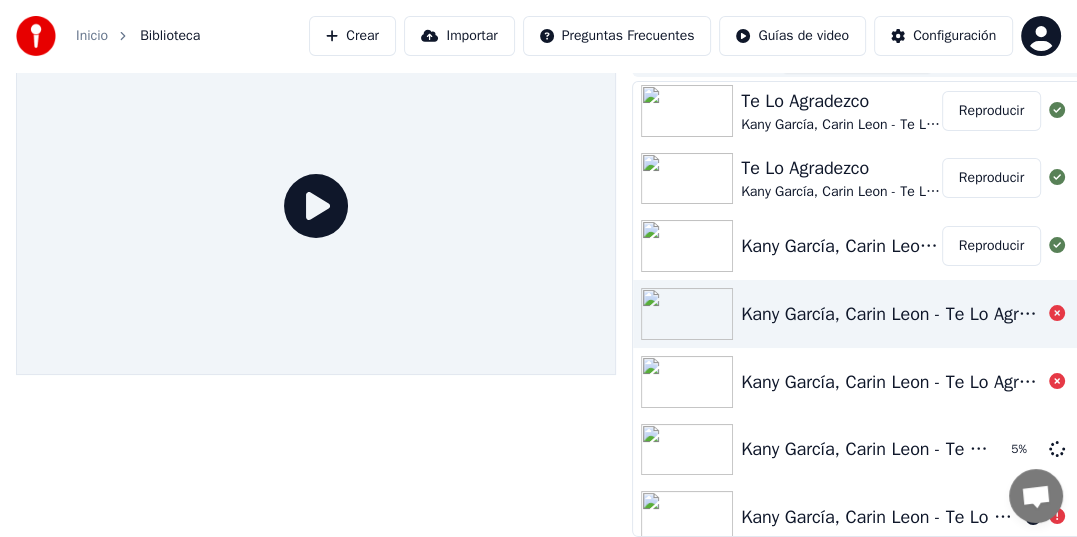 click 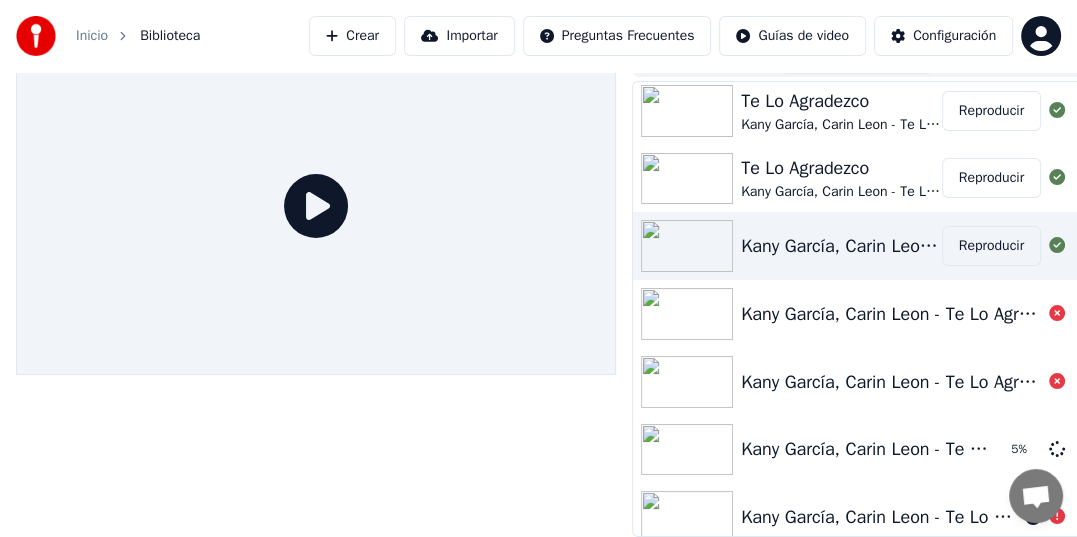 click on "Reproducir" at bounding box center [991, 246] 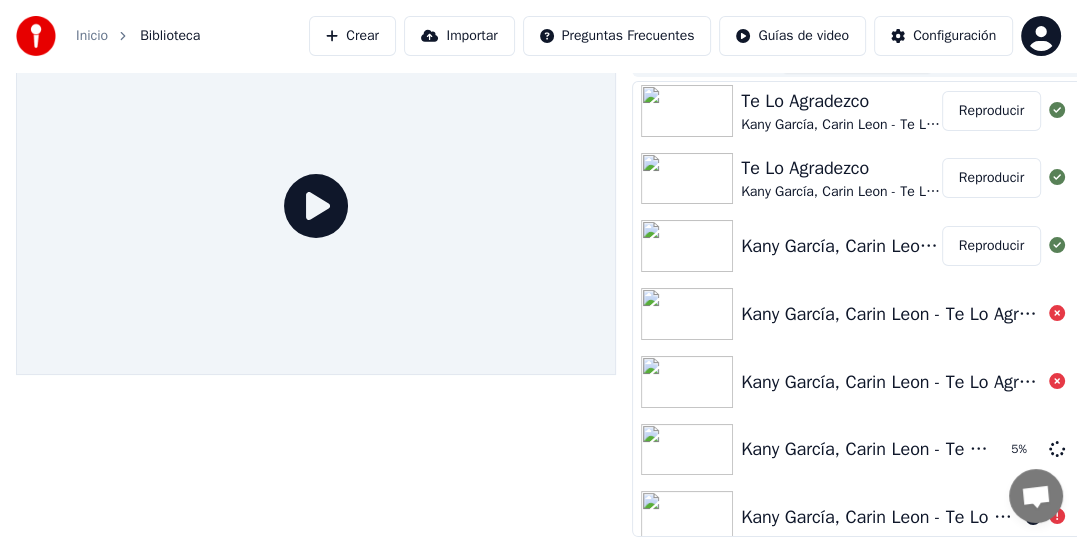 click 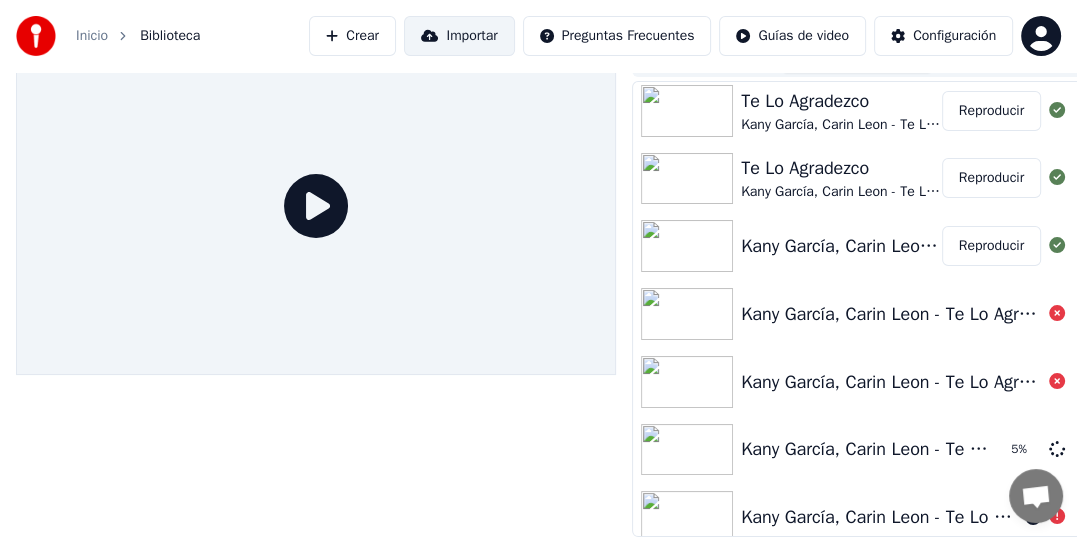 click on "Importar" at bounding box center [459, 36] 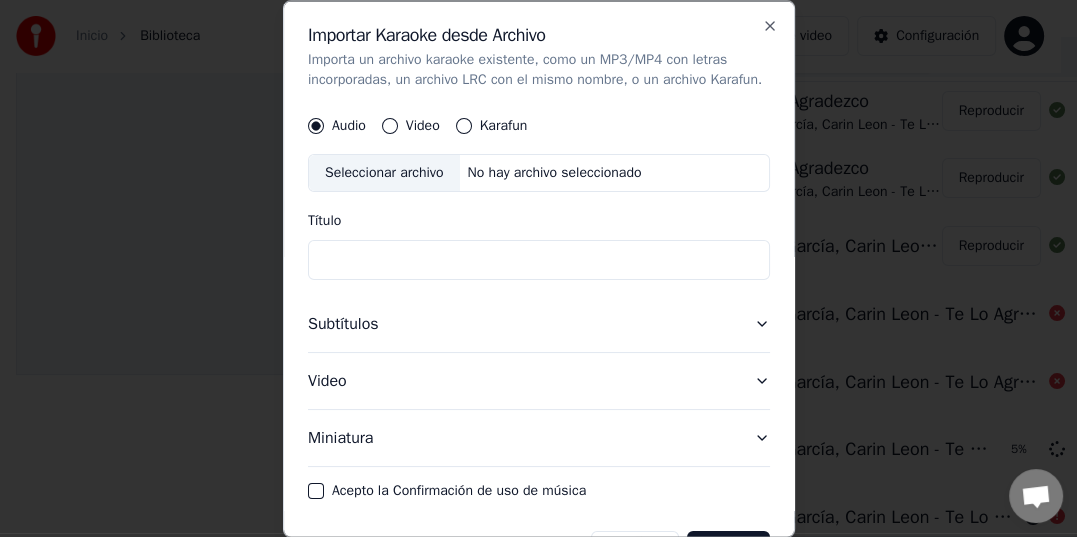 scroll, scrollTop: 32, scrollLeft: 0, axis: vertical 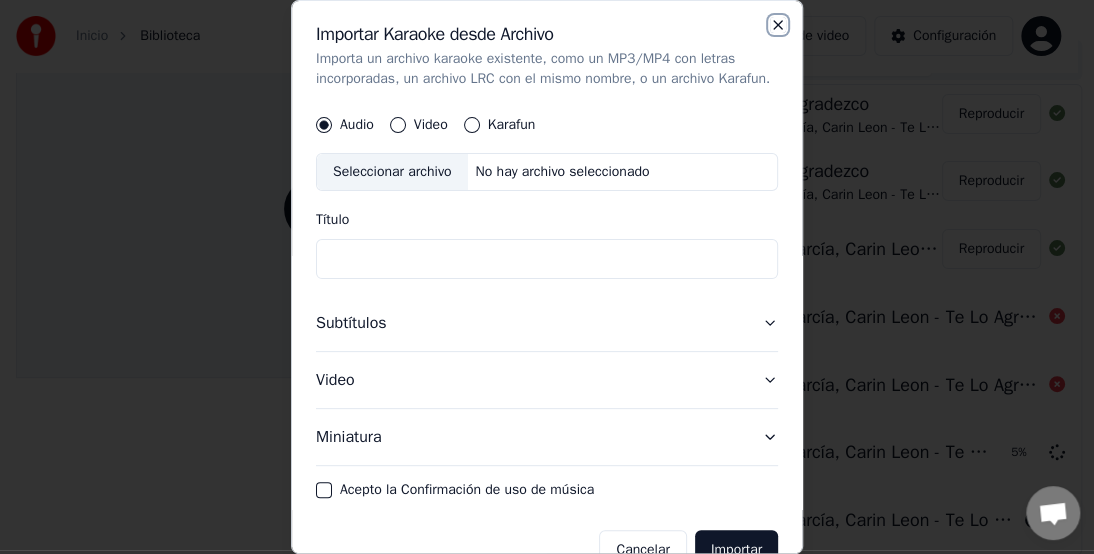 click 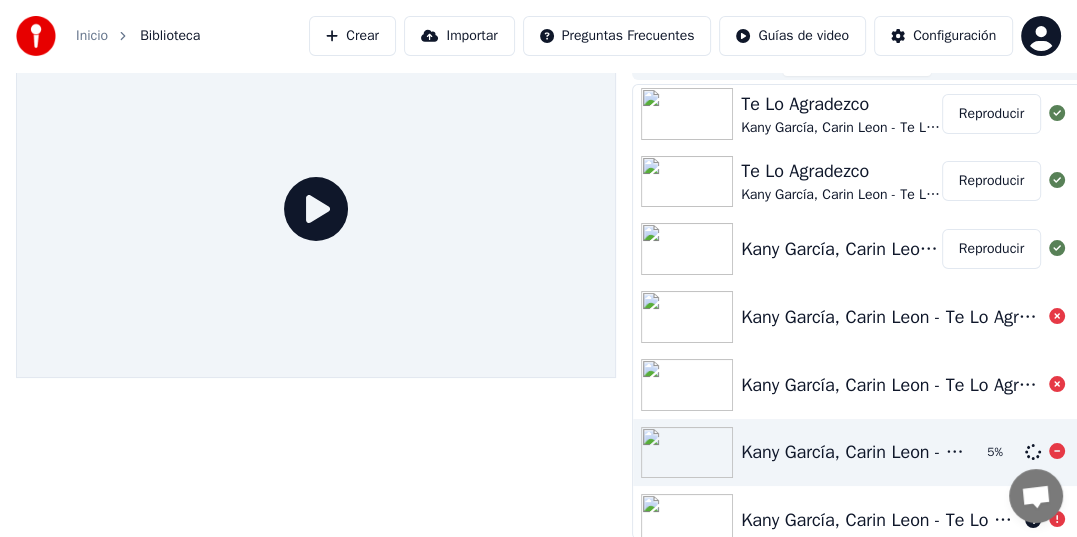 click 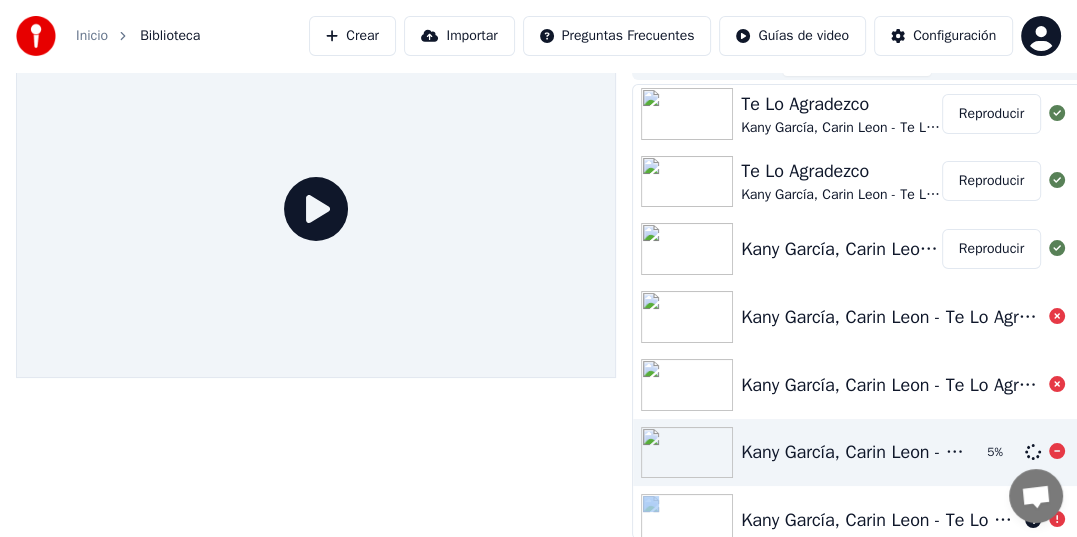 click 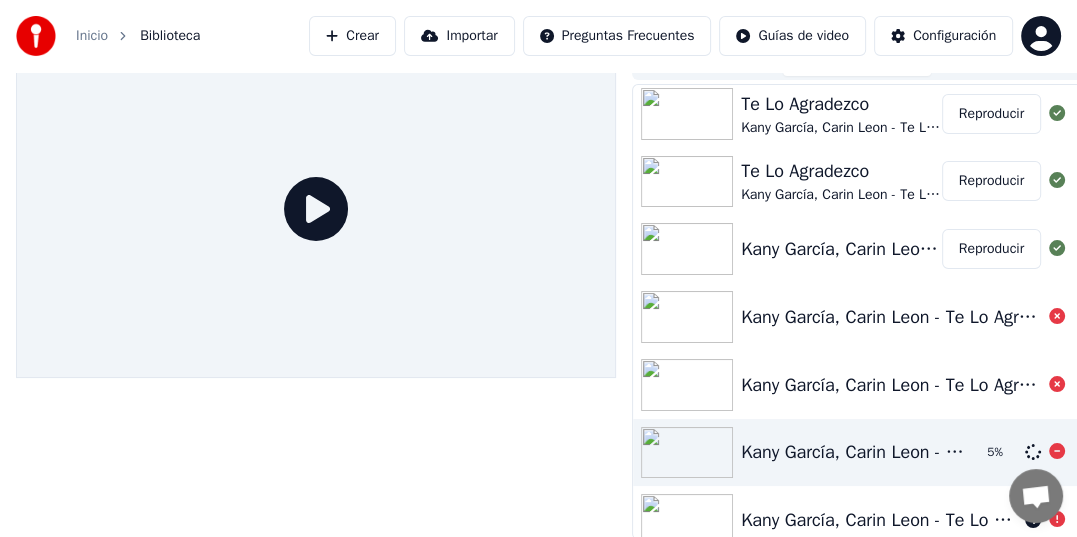 click 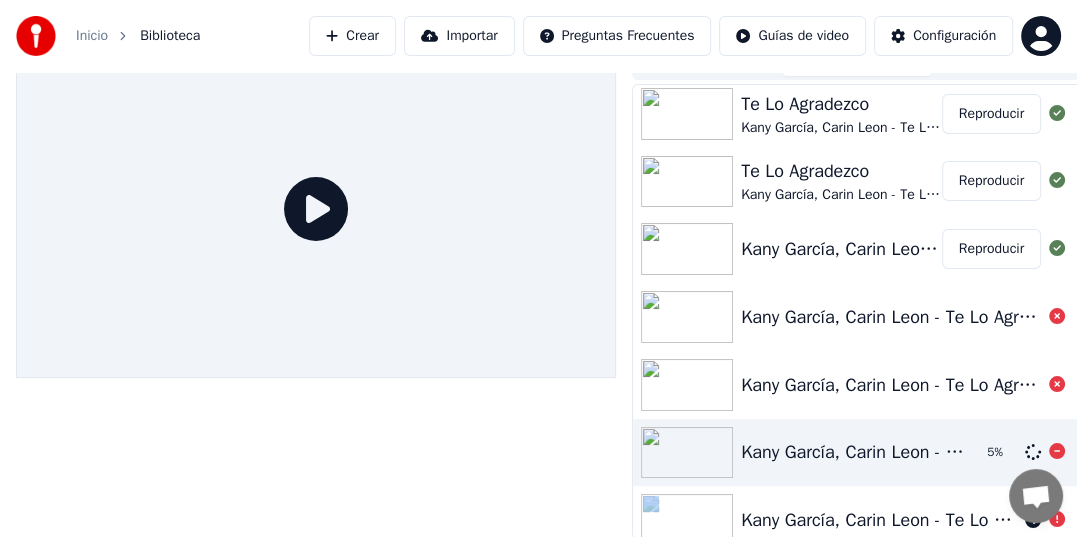click 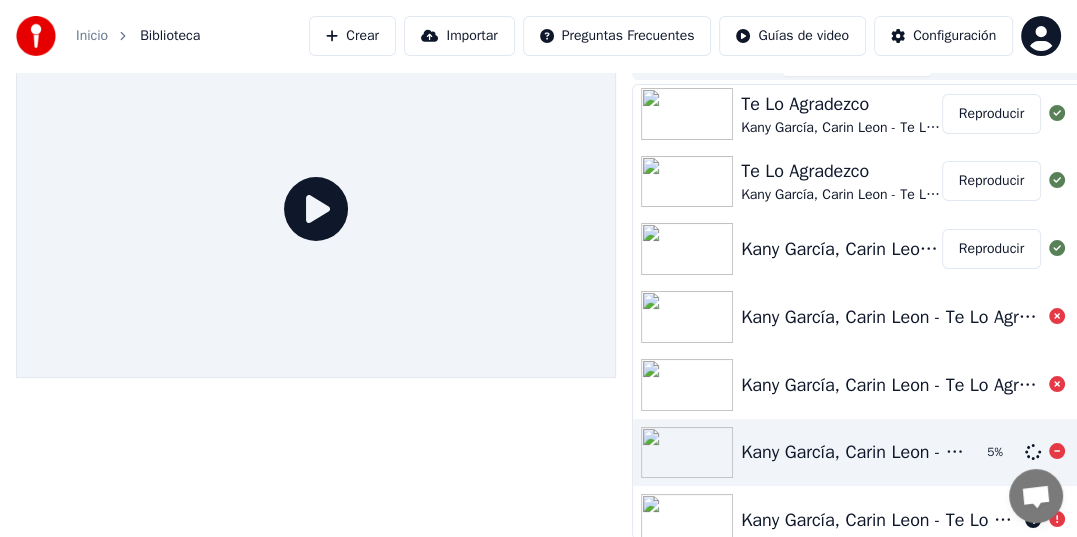click 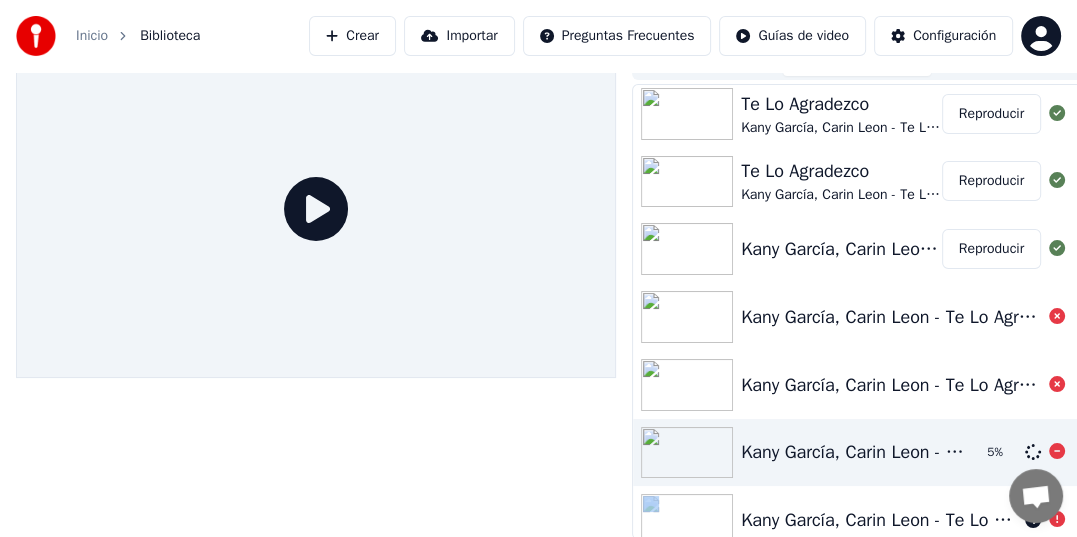 click 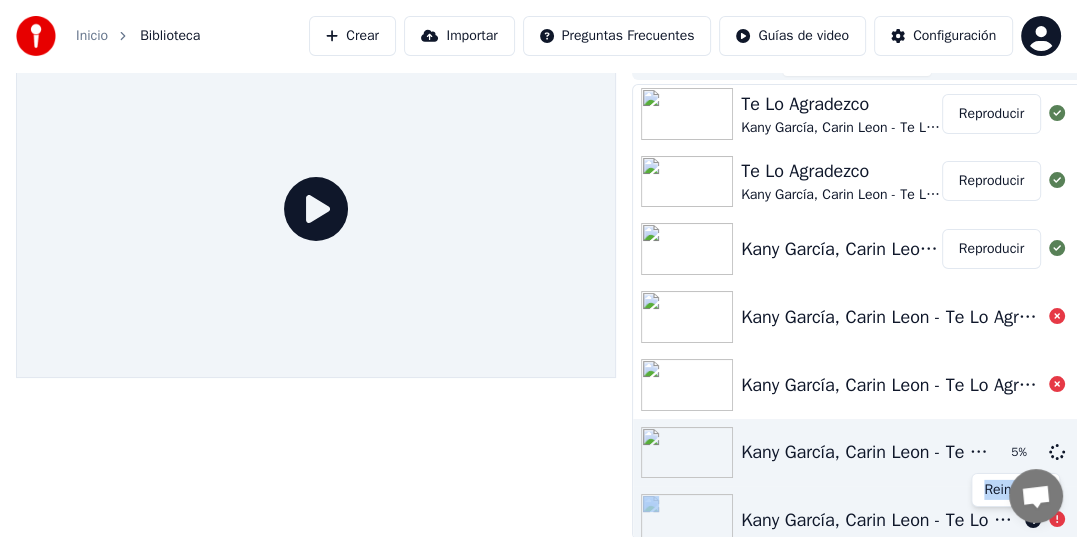 click 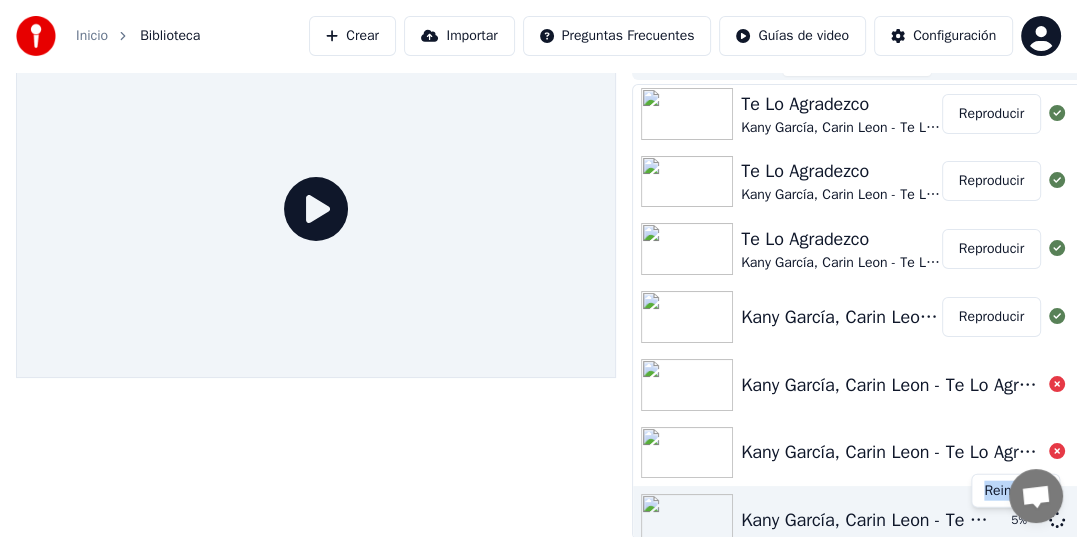scroll, scrollTop: 140, scrollLeft: 0, axis: vertical 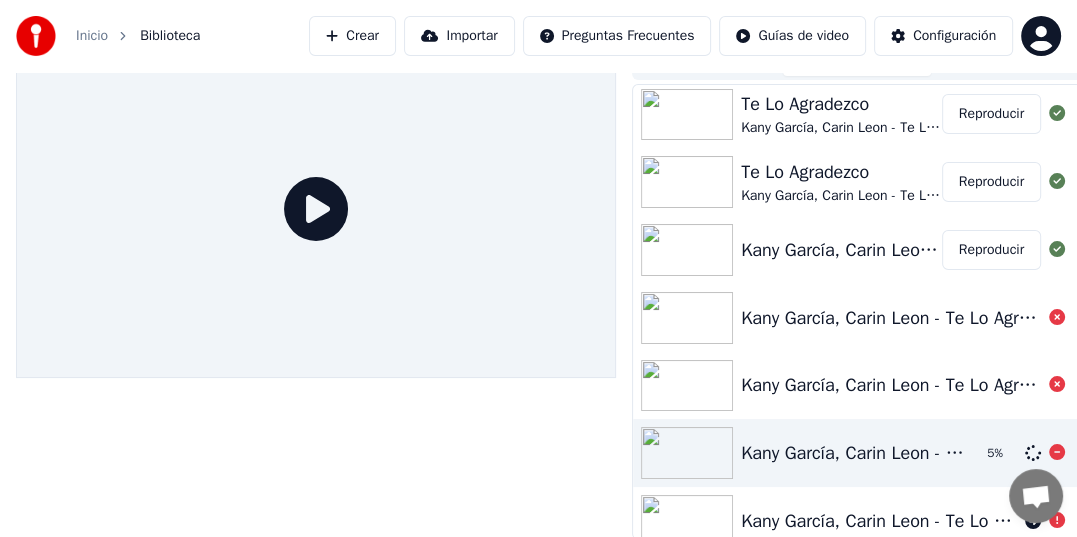click 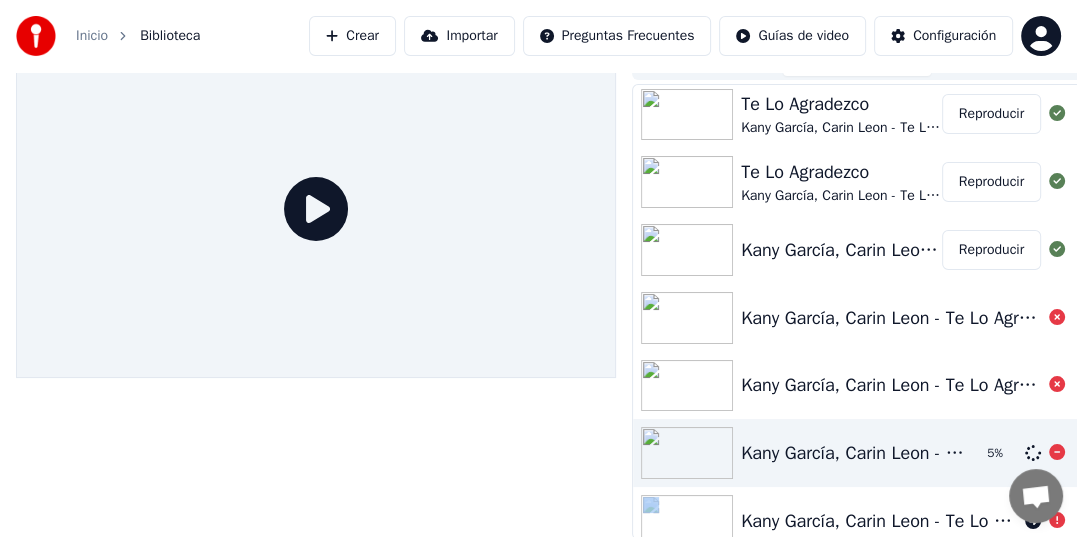 click 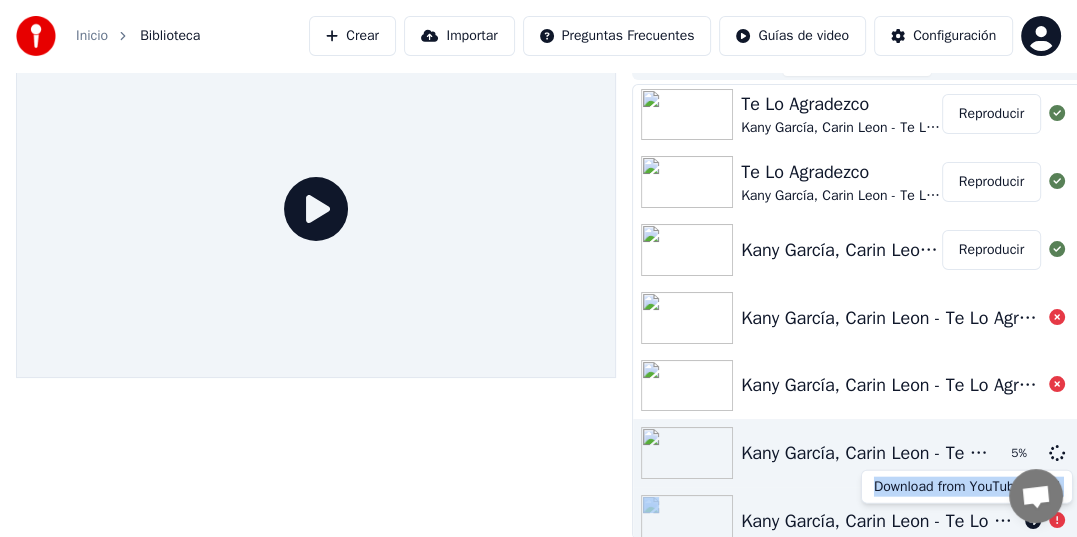 click 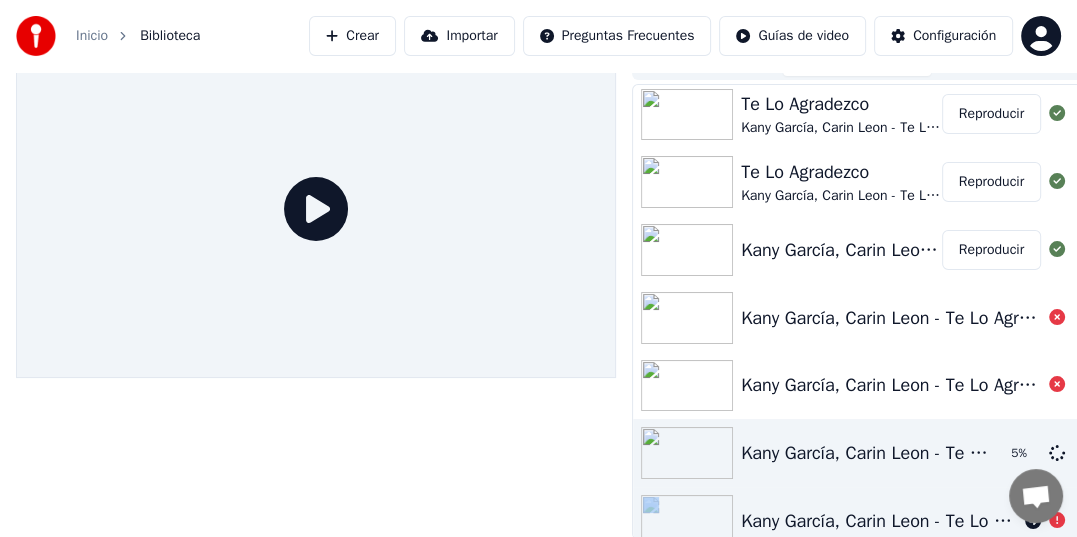 click 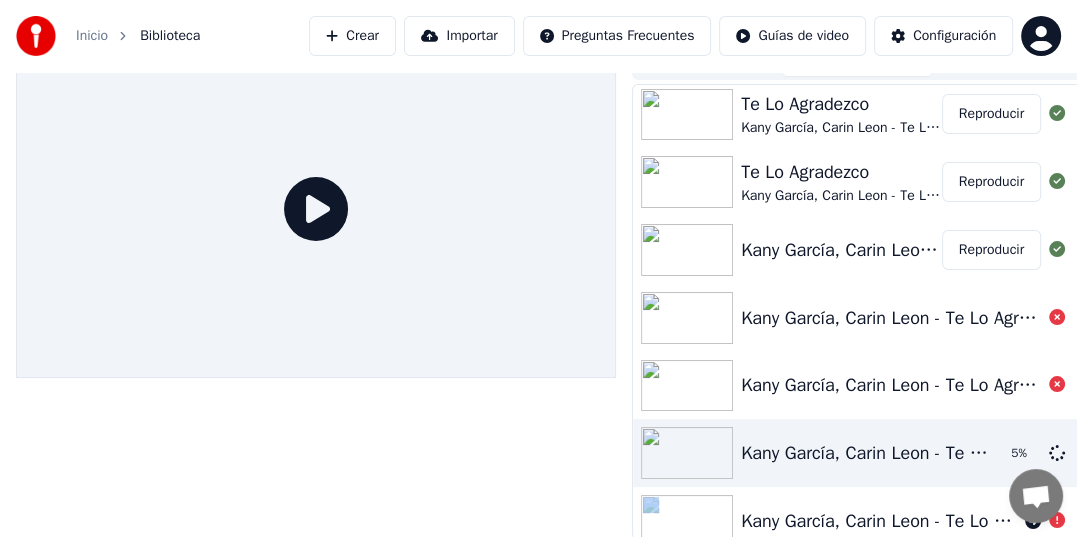 click at bounding box center (1036, 496) 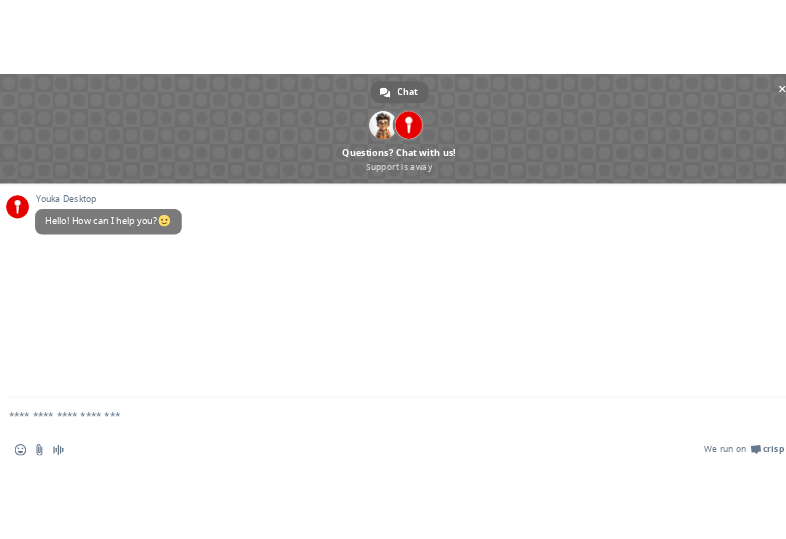 scroll, scrollTop: 0, scrollLeft: 0, axis: both 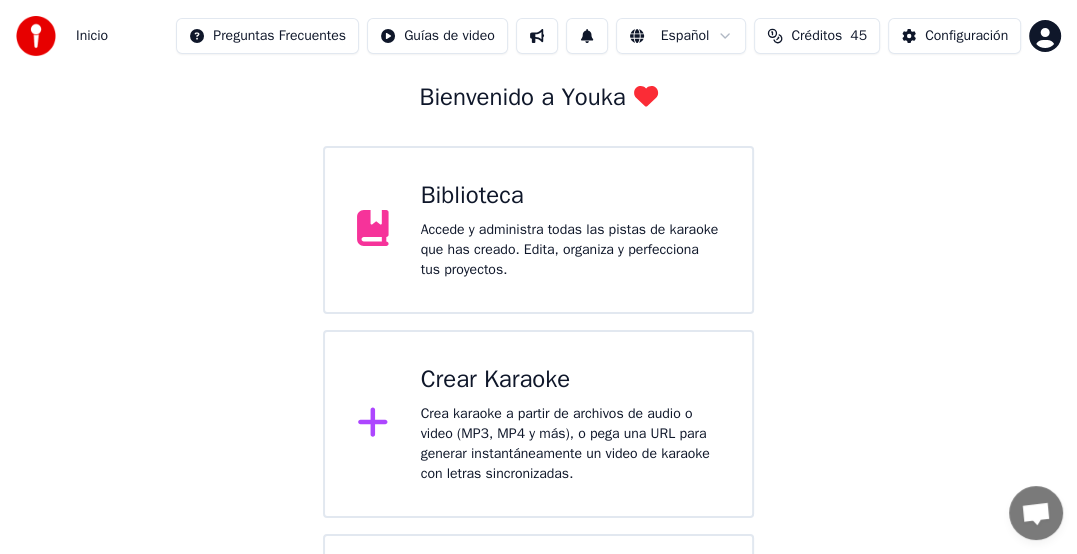 click on "Créditos" at bounding box center (816, 36) 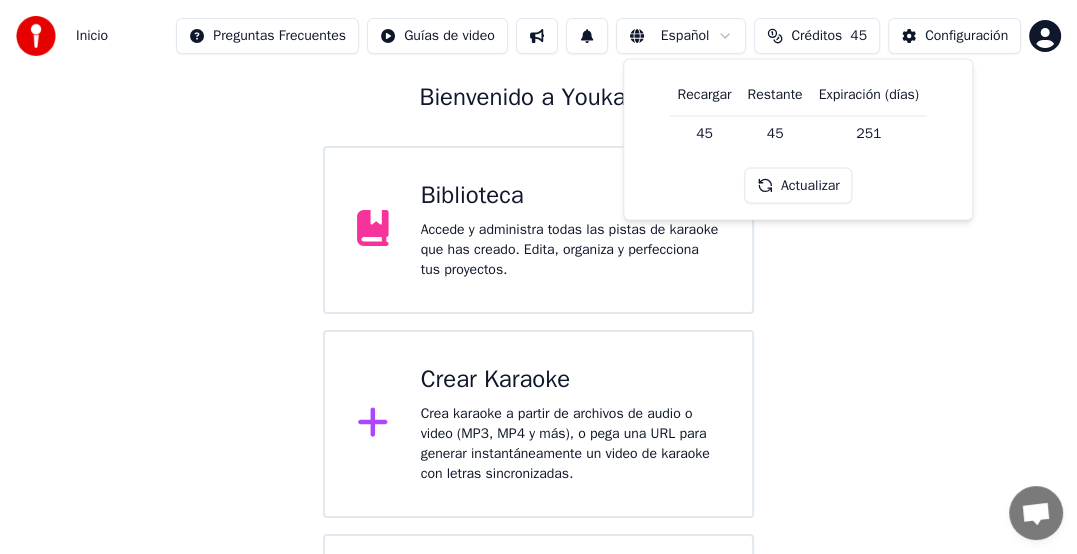 click on "Inicio Preguntas Frecuentes Guías de video Español Créditos 45 Configuración Bienvenido a Youka Biblioteca Accede y administra todas las pistas de karaoke que has creado. Edita, organiza y perfecciona tus proyectos. Crear Karaoke Crea karaoke a partir de archivos de audio o video (MP3, MP4 y más), o pega una URL para generar instantáneamente un video de karaoke con letras sincronizadas. Por favor, actualiza a la última versión Tu versión de Youka está obsoleta. Por favor, guarda tu biblioteca y tus ajustes (Ajustes > Zona peligrosa > Exportar ajustes) y actualiza a la última versión para continuar usando Youka. Chat Adam Questions? Chat with us! Support is away Network offline. Reconnecting... No messages can be received or sent for now. Youka Desktop Hello! How can I help you? Send a file Insert an emoji Send a file Audio message We run on Crisp Recargar Restante Expiración (días) 45 45 251 Actualizar" at bounding box center [538, 322] 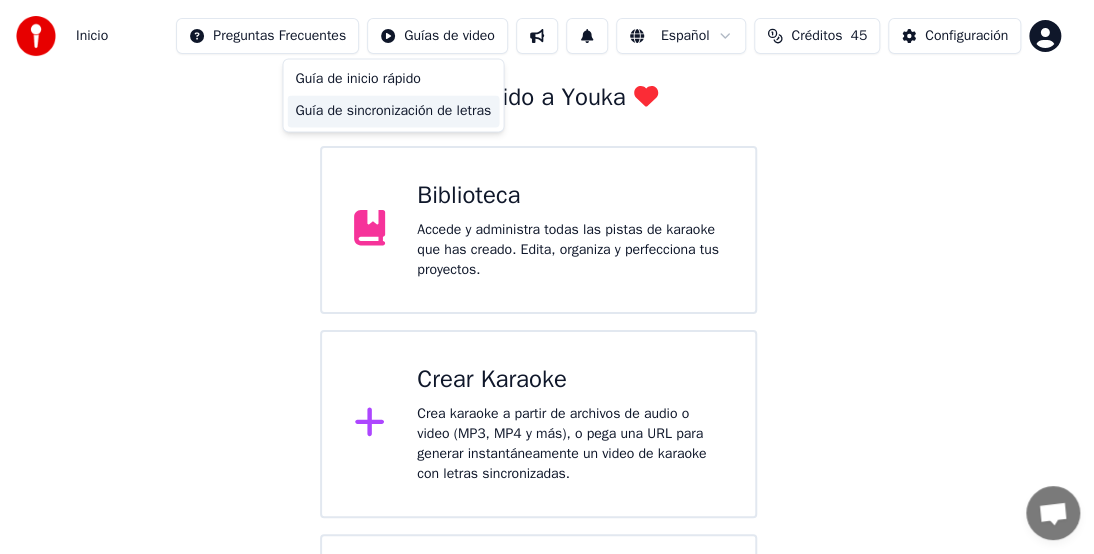 click on "Guía de sincronización de letras" at bounding box center (393, 111) 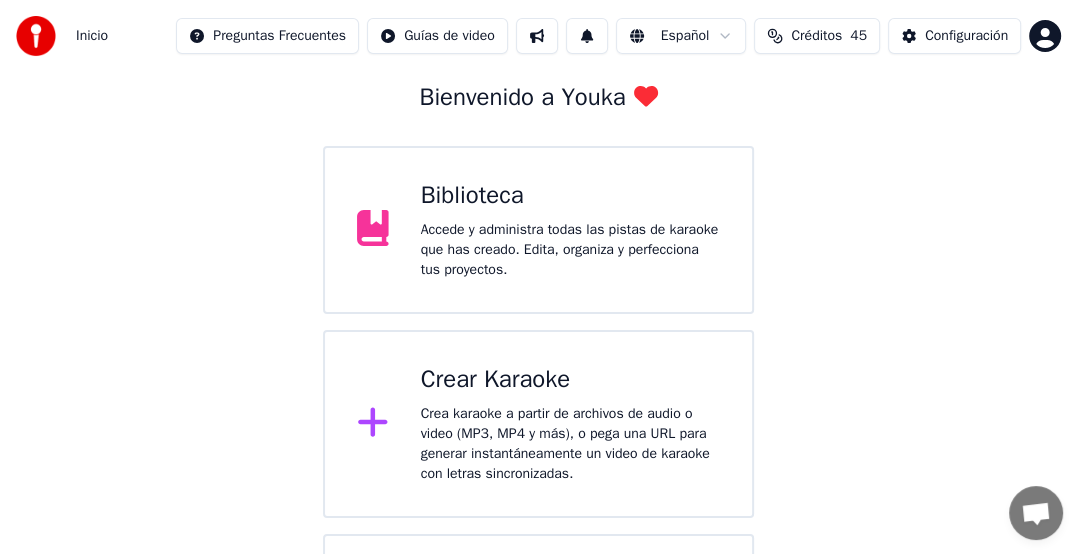 click on "Crea karaoke a partir de archivos de audio o video (MP3, MP4 y más), o pega una URL para generar instantáneamente un video de karaoke con letras sincronizadas." at bounding box center [570, 444] 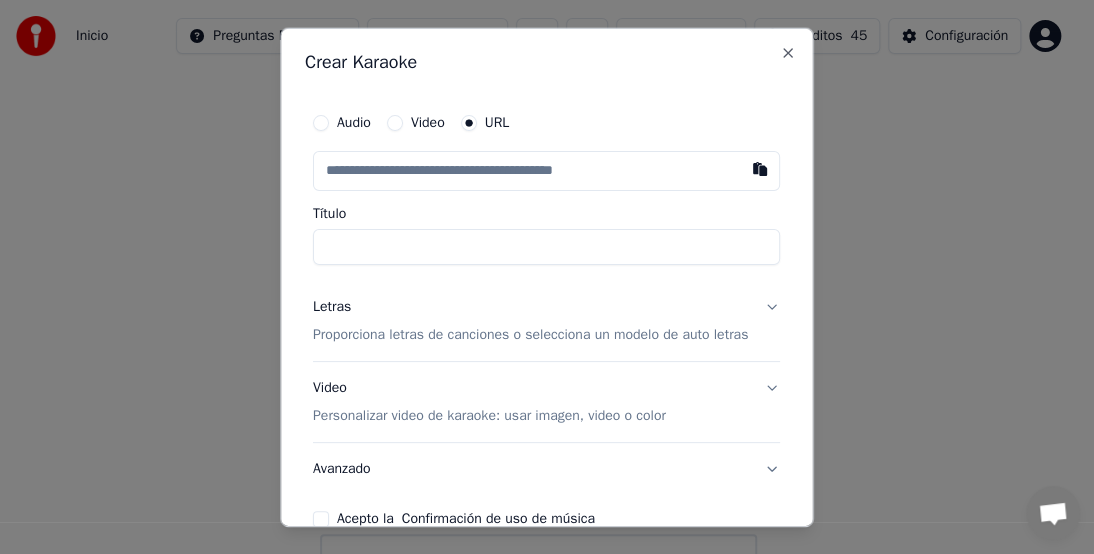 drag, startPoint x: 762, startPoint y: 304, endPoint x: 636, endPoint y: 352, distance: 134.83324 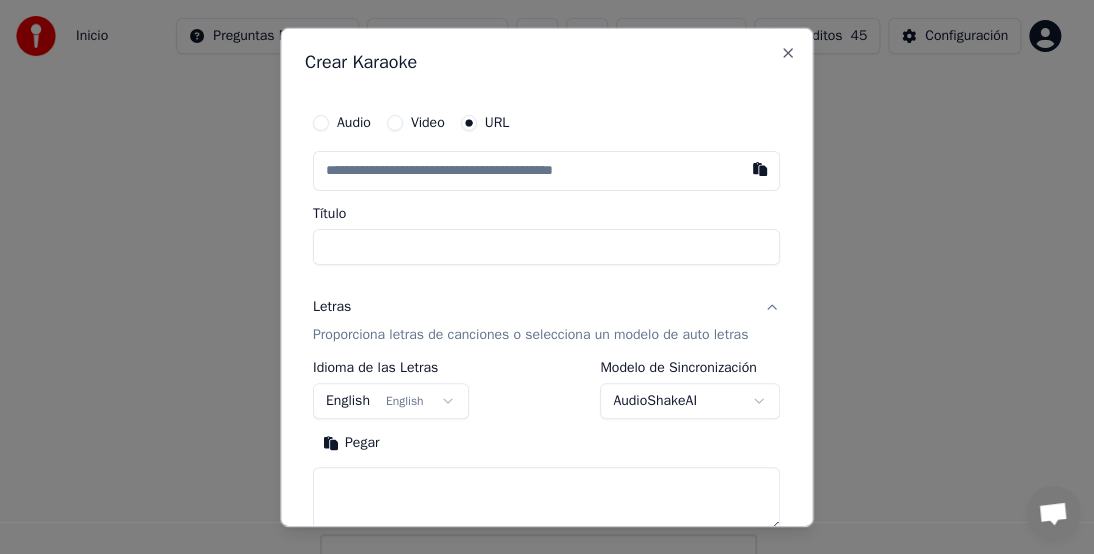 click on "English English" at bounding box center (391, 401) 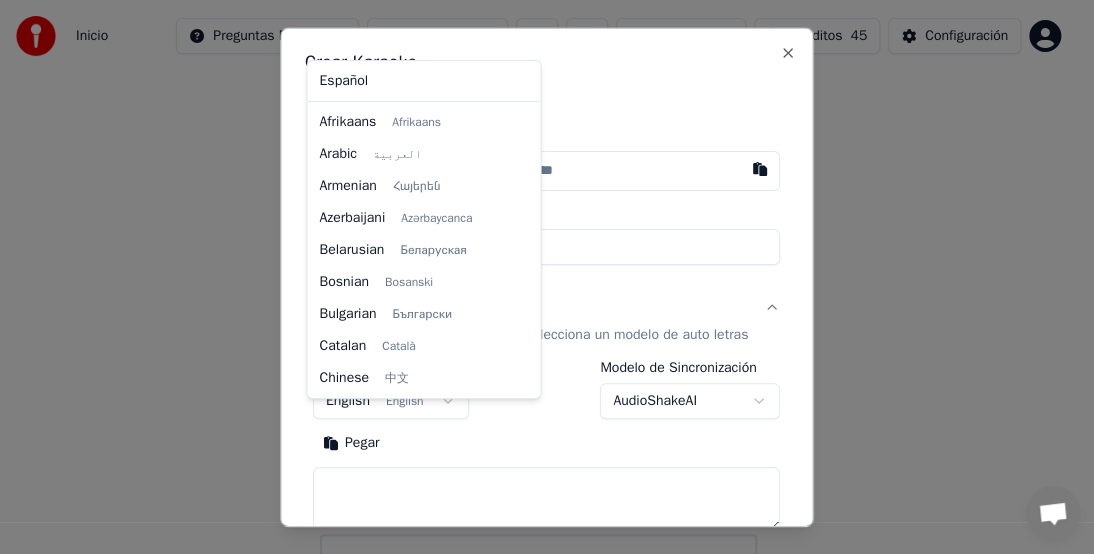 scroll, scrollTop: 160, scrollLeft: 0, axis: vertical 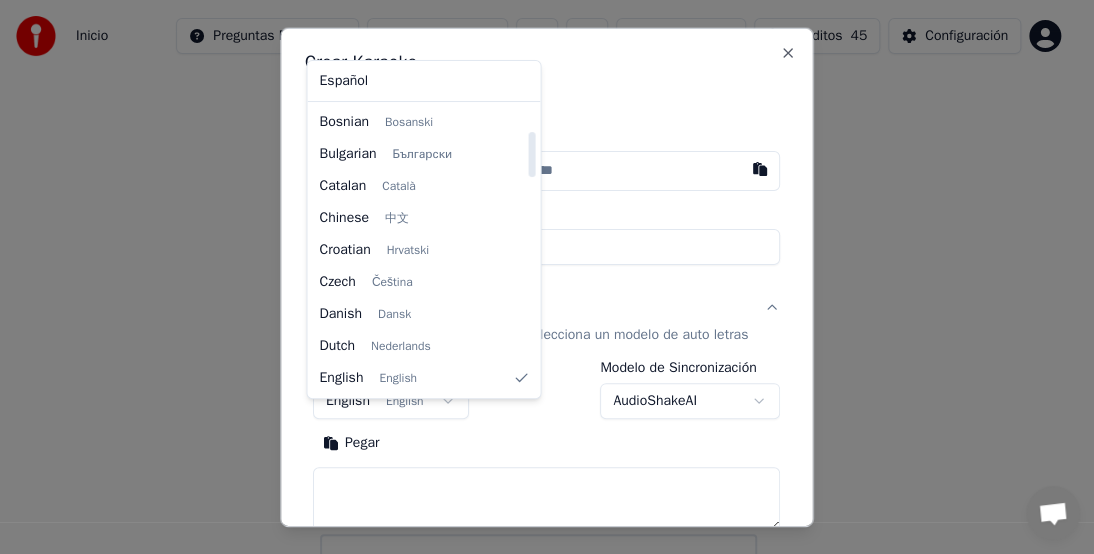 select on "**" 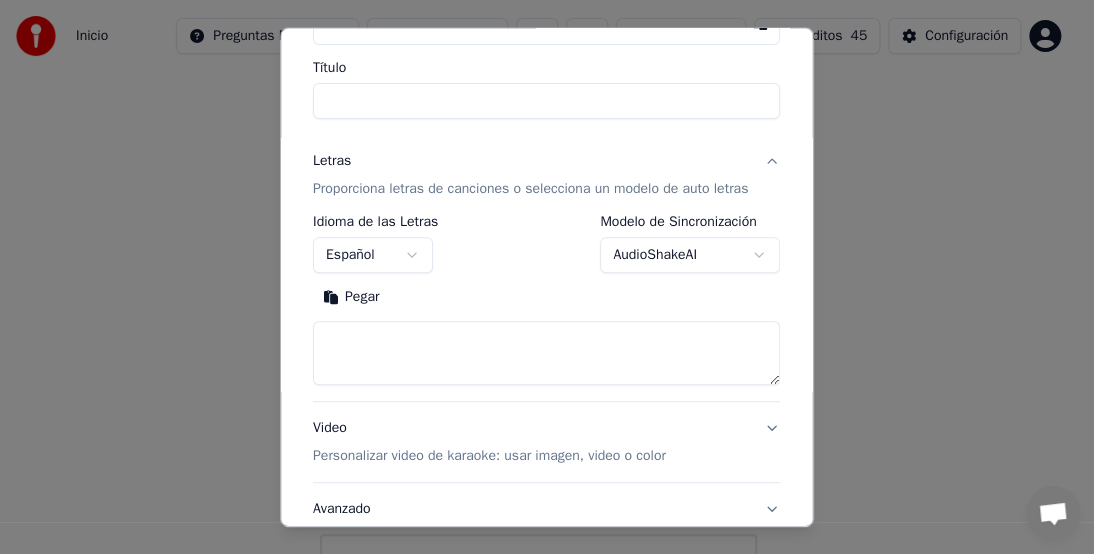 scroll, scrollTop: 115, scrollLeft: 0, axis: vertical 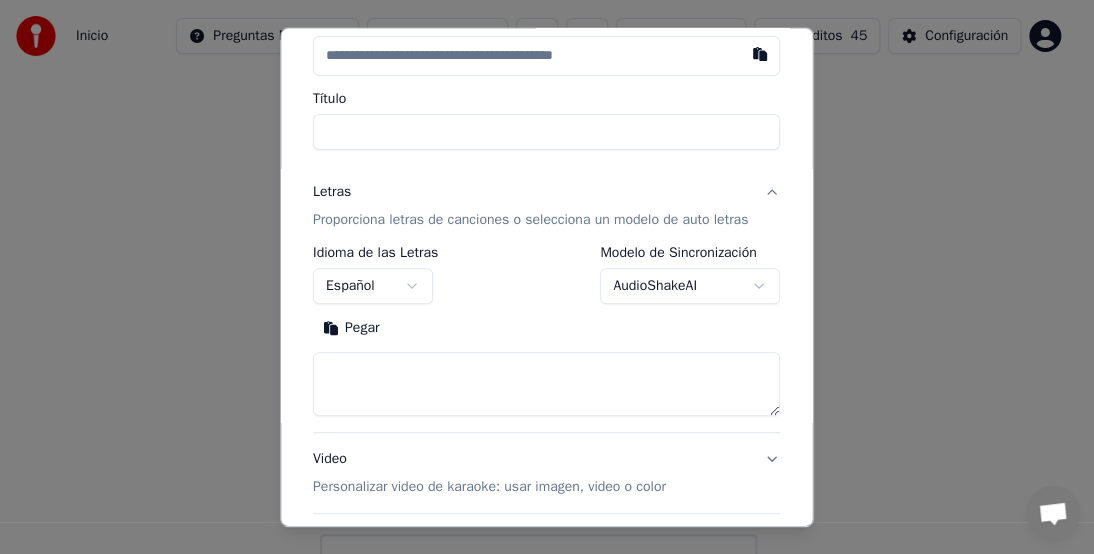 click on "AudioShakeAI" at bounding box center [691, 286] 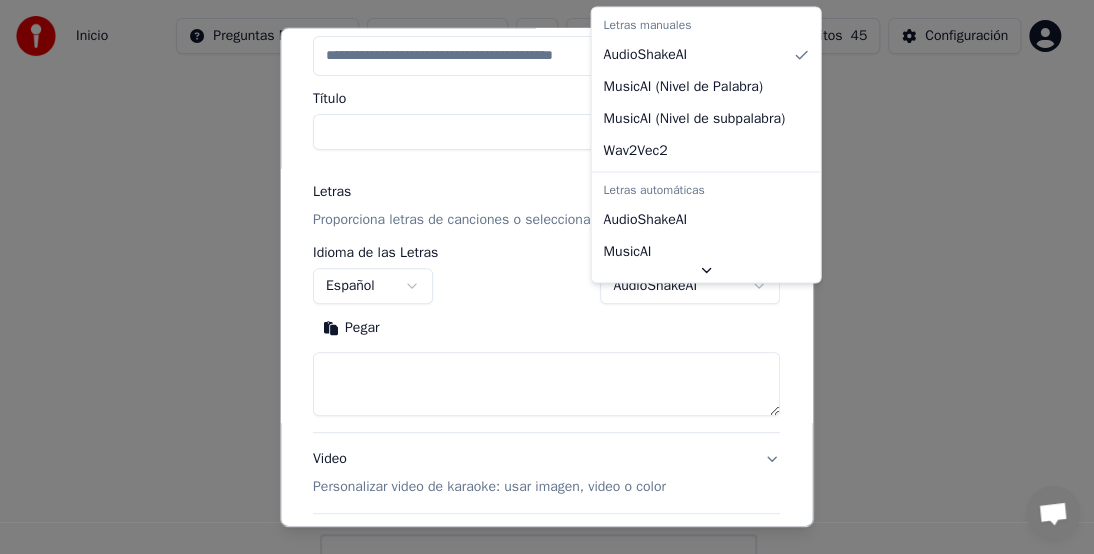 select on "**********" 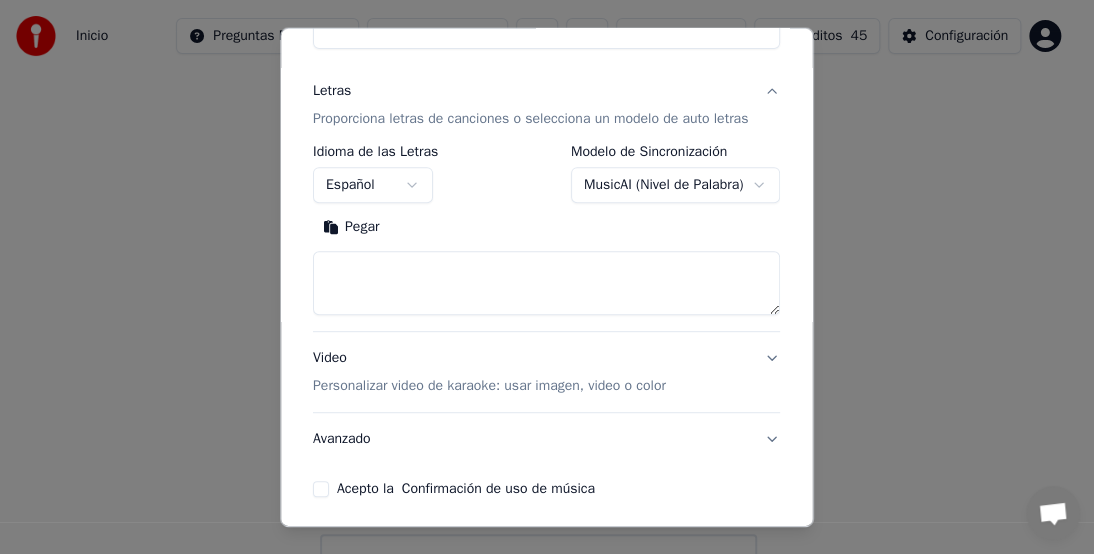 scroll, scrollTop: 315, scrollLeft: 0, axis: vertical 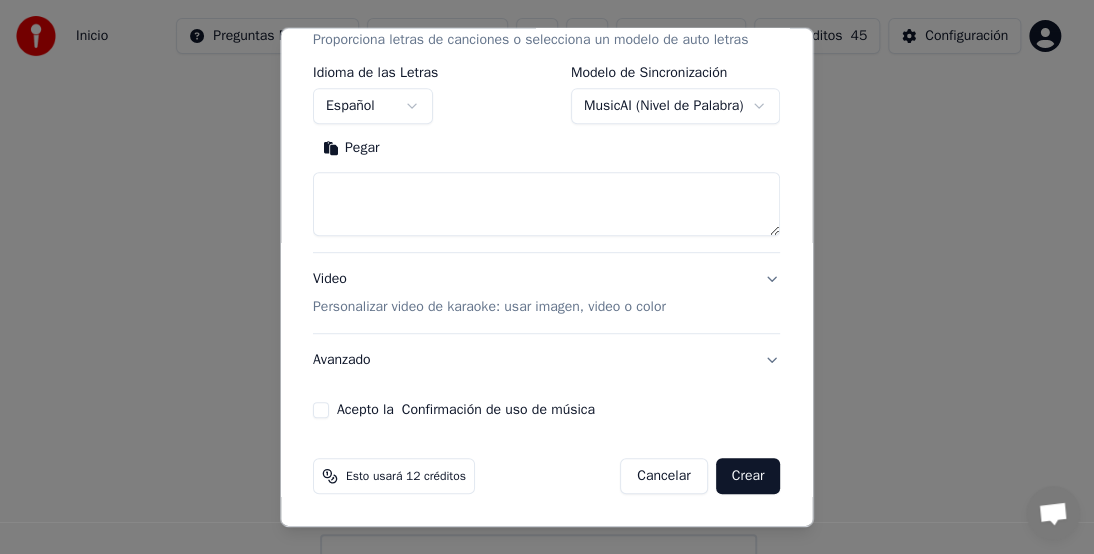 click on "Personalizar video de karaoke: usar imagen, video o color" at bounding box center [489, 307] 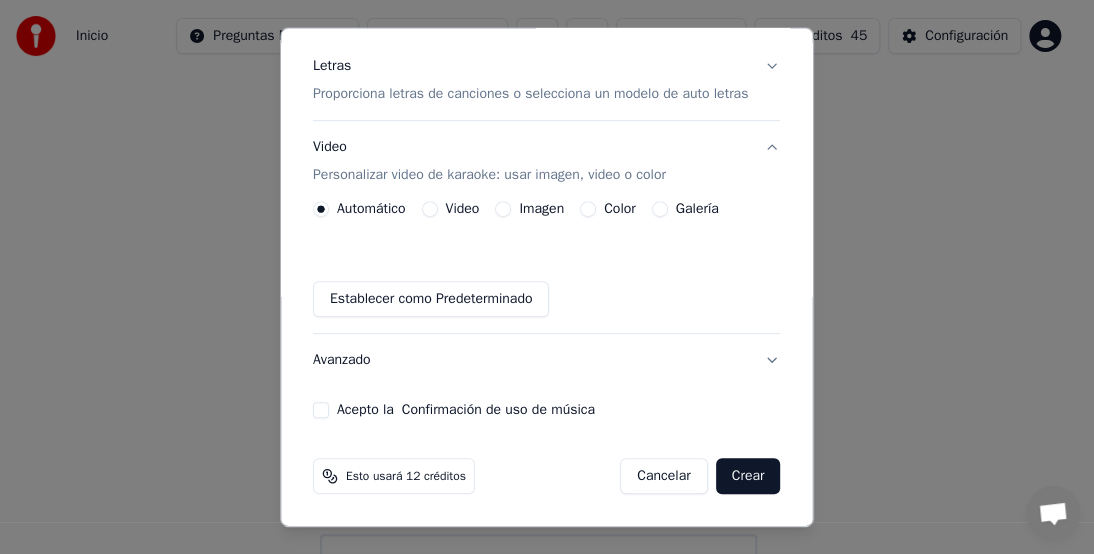 scroll, scrollTop: 261, scrollLeft: 0, axis: vertical 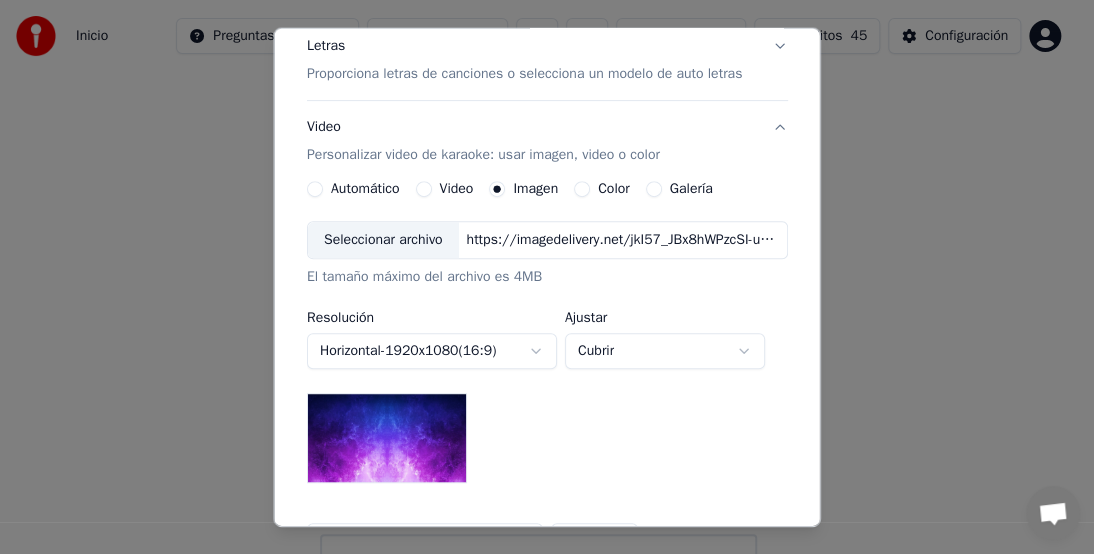 click on "Imagen" at bounding box center (535, 189) 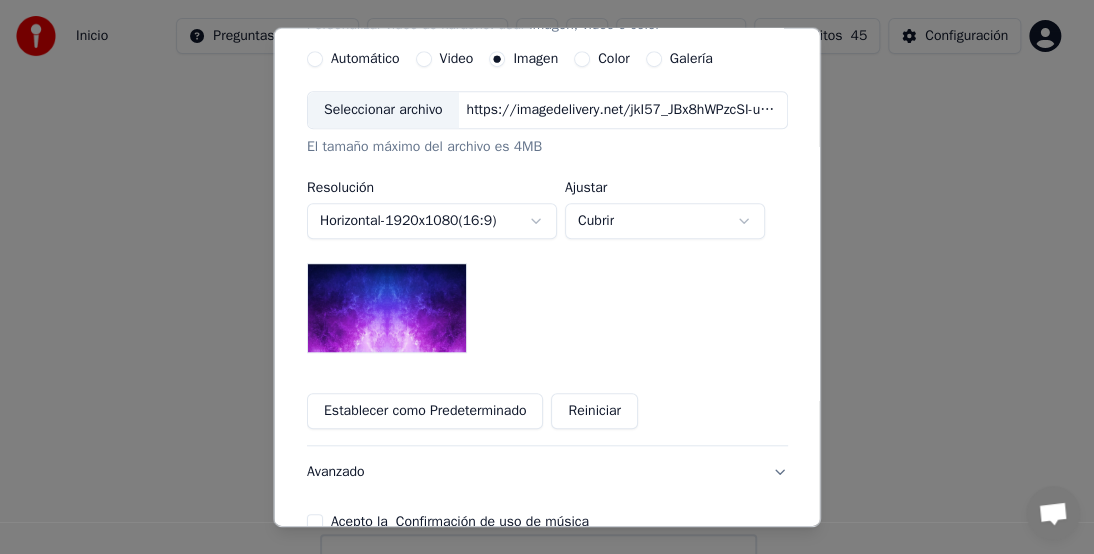 scroll, scrollTop: 323, scrollLeft: 0, axis: vertical 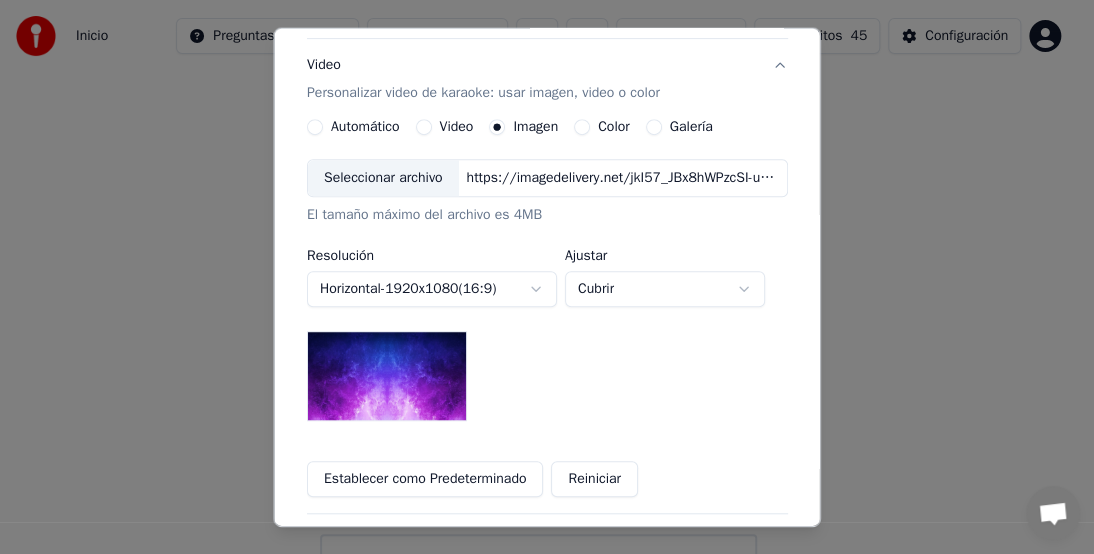 click on "Cubrir" at bounding box center [665, 289] 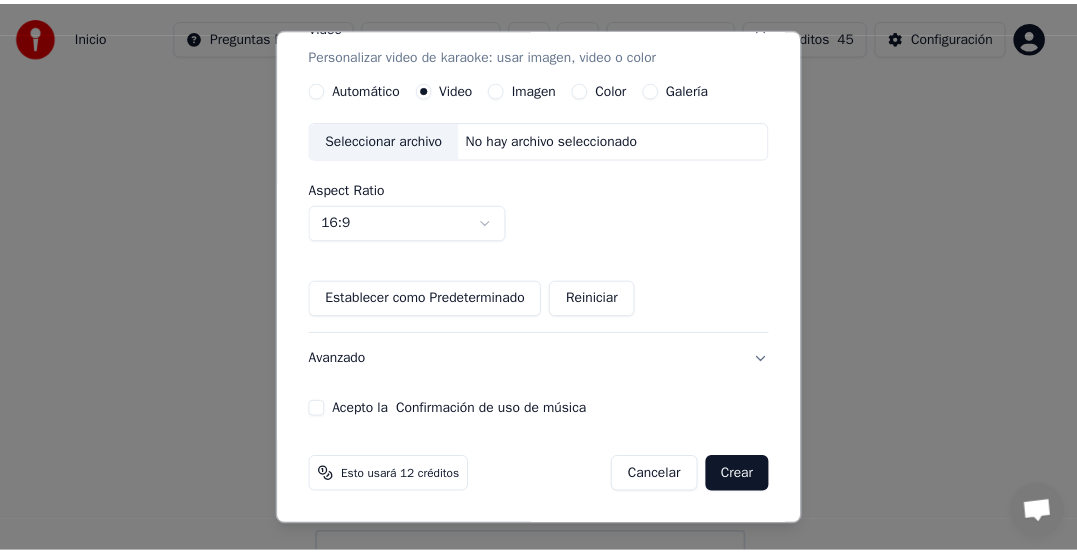 scroll, scrollTop: 381, scrollLeft: 0, axis: vertical 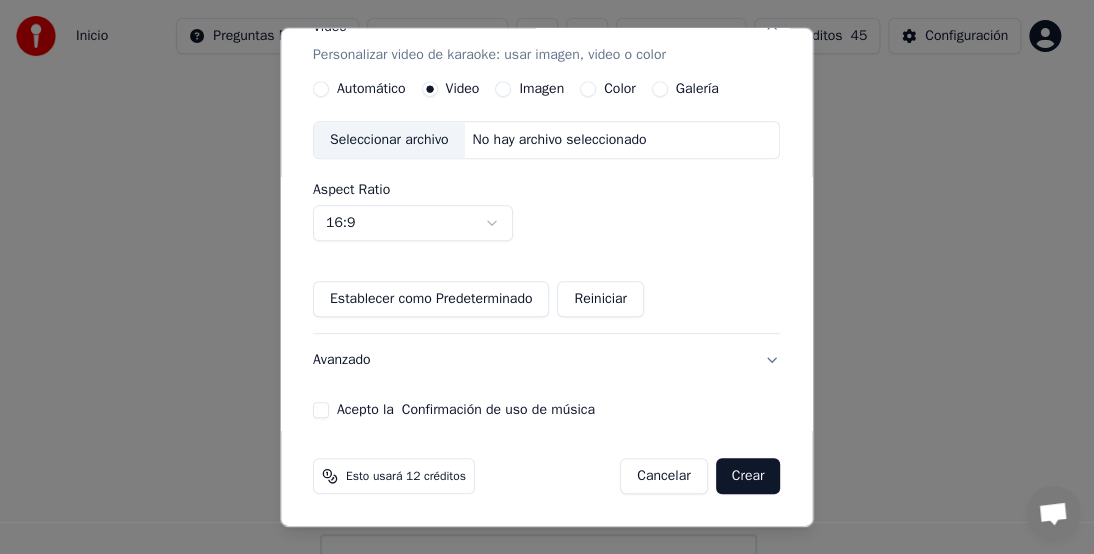 click on "Cancelar" at bounding box center [664, 476] 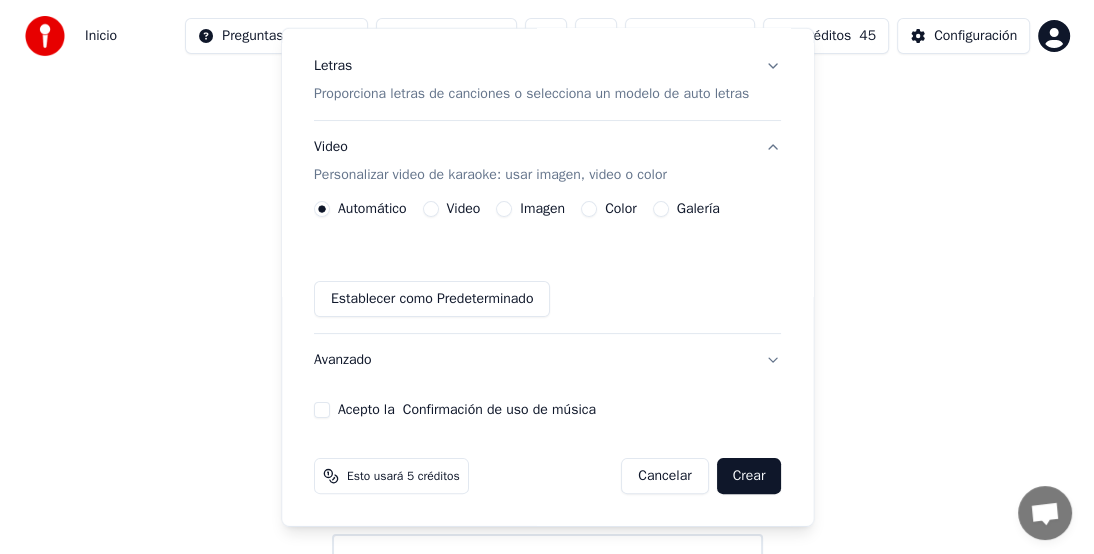 scroll, scrollTop: 261, scrollLeft: 0, axis: vertical 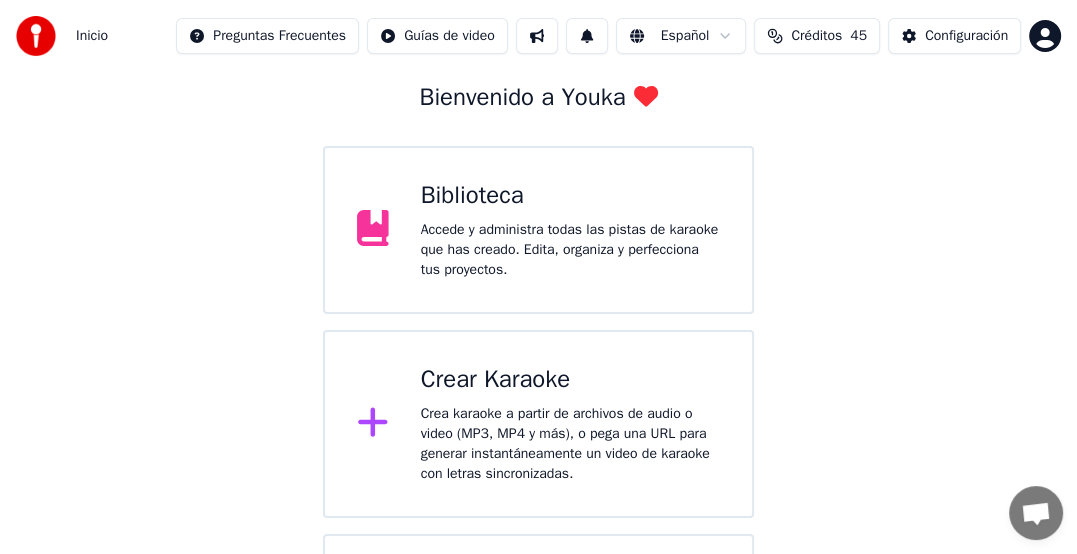 click on "Crea karaoke a partir de archivos de audio o video (MP3, MP4 y más), o pega una URL para generar instantáneamente un video de karaoke con letras sincronizadas." at bounding box center [570, 444] 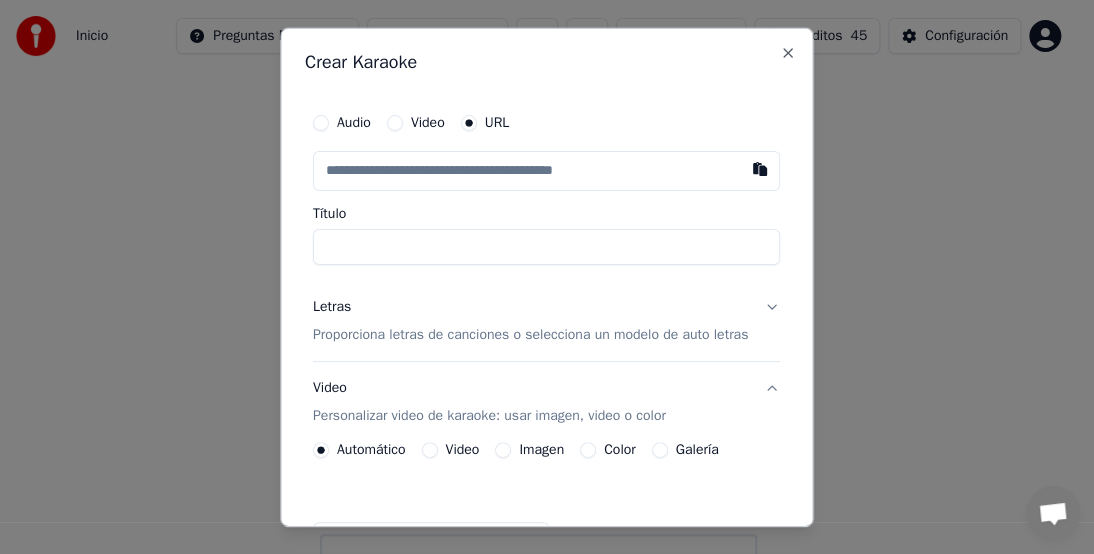 click on "Imagen" at bounding box center (504, 450) 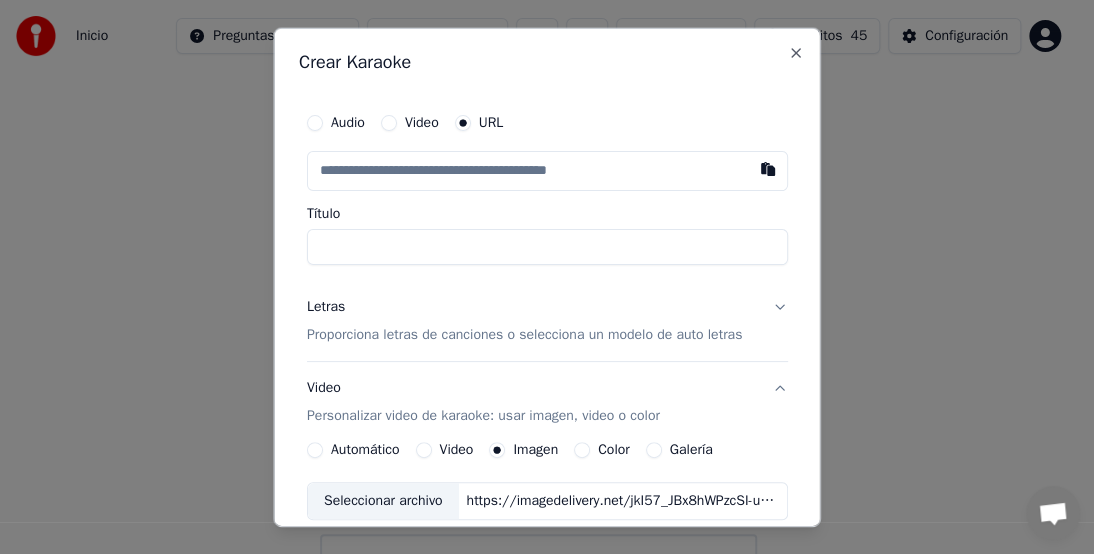 scroll, scrollTop: 200, scrollLeft: 0, axis: vertical 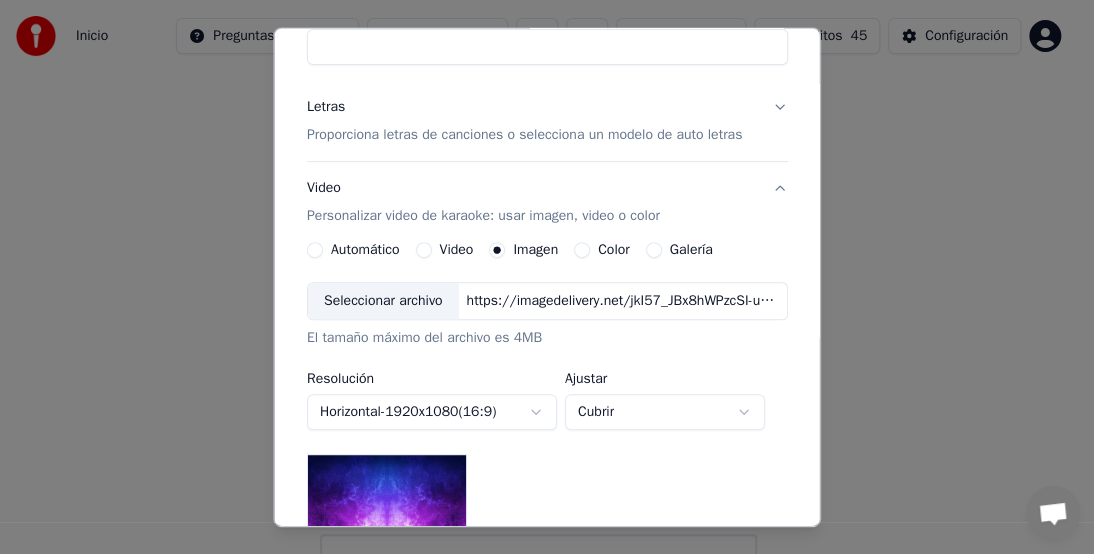 click on "Seleccionar archivo" at bounding box center [383, 301] 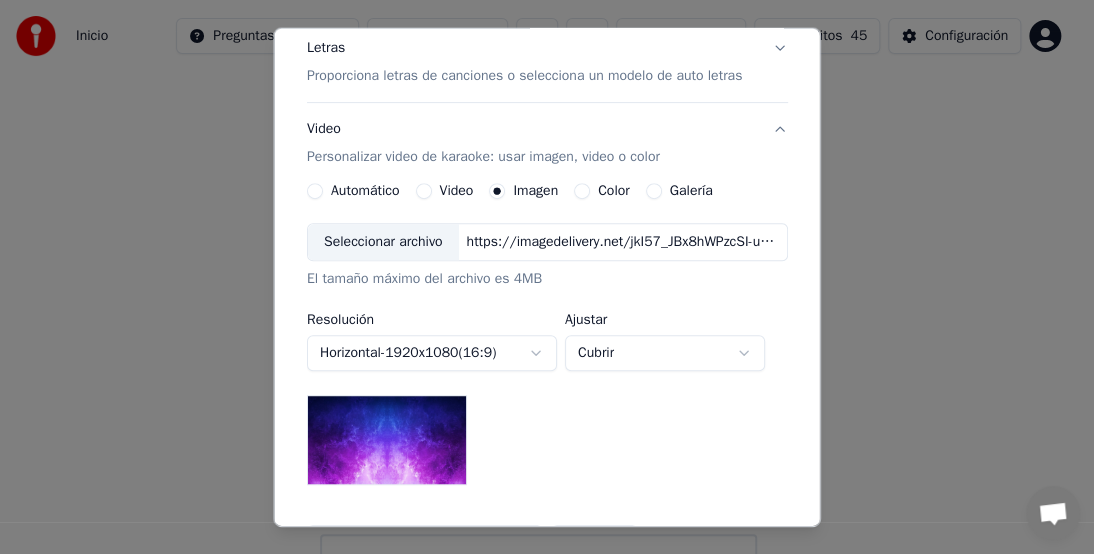 scroll, scrollTop: 200, scrollLeft: 0, axis: vertical 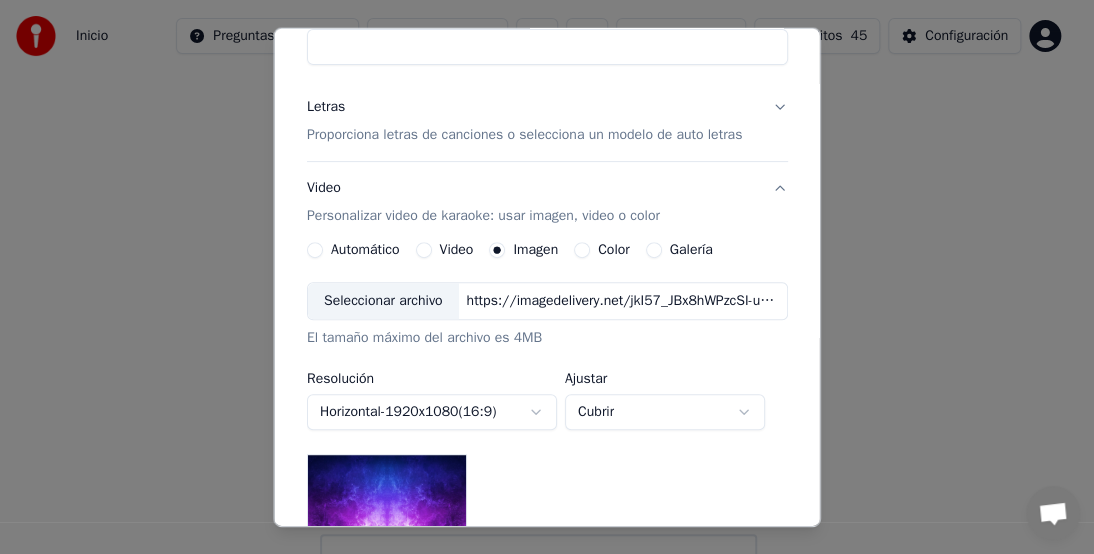 click on "Automático" at bounding box center (315, 250) 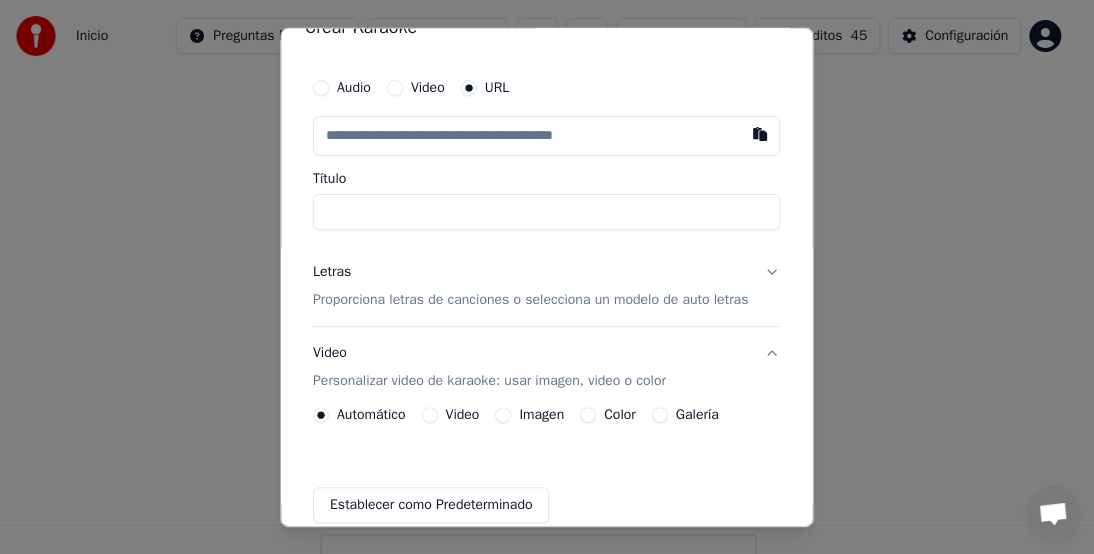 scroll, scrollTop: 0, scrollLeft: 0, axis: both 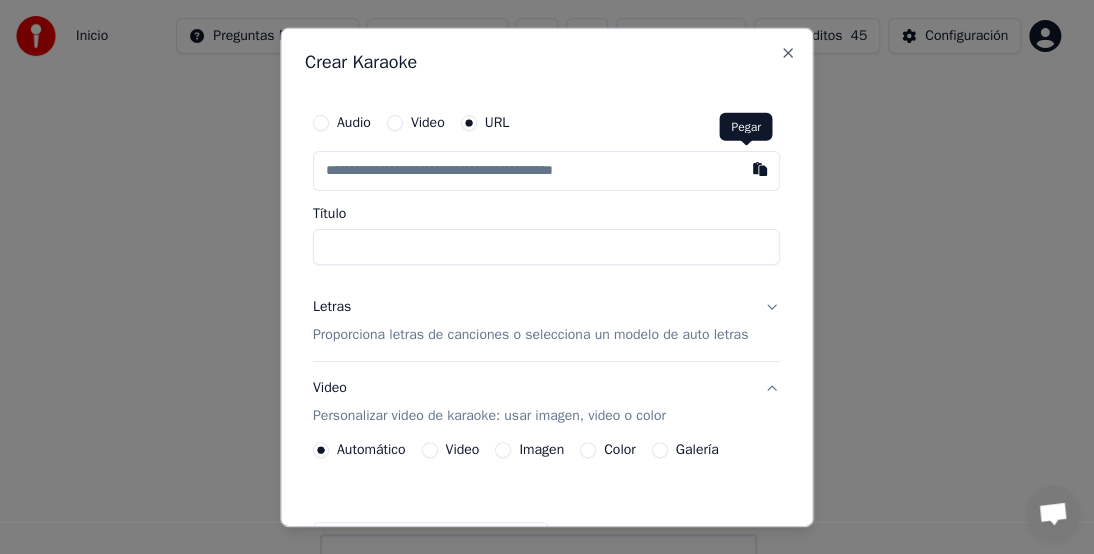 click at bounding box center [761, 169] 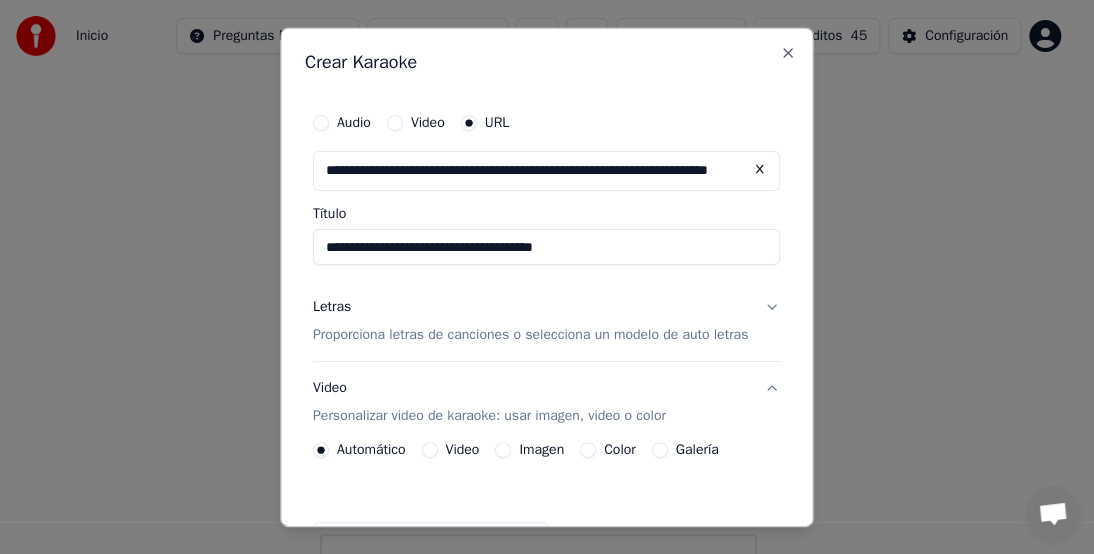 type on "**********" 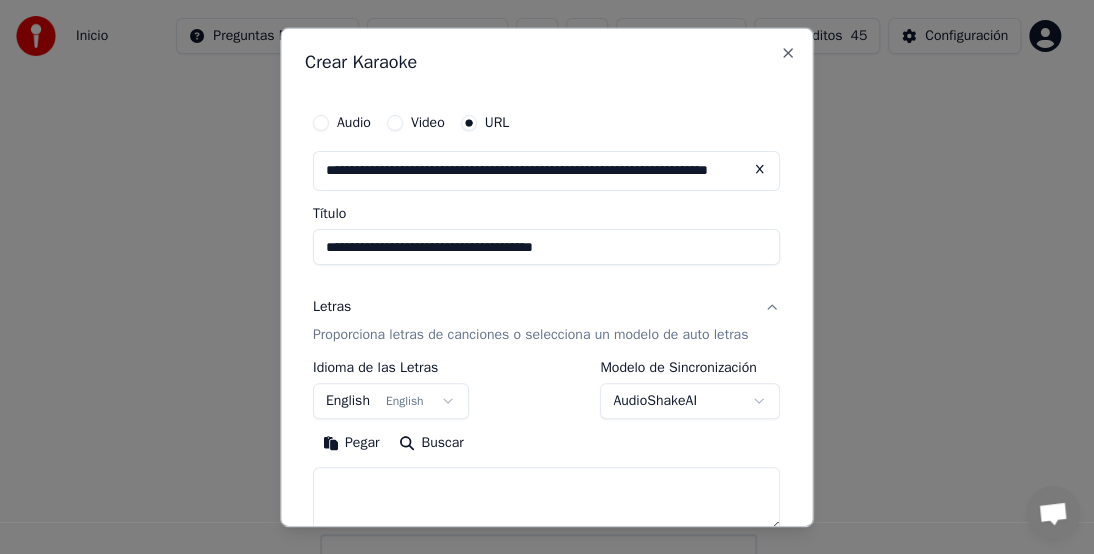 click on "Proporciona letras de canciones o selecciona un modelo de auto letras" at bounding box center (530, 335) 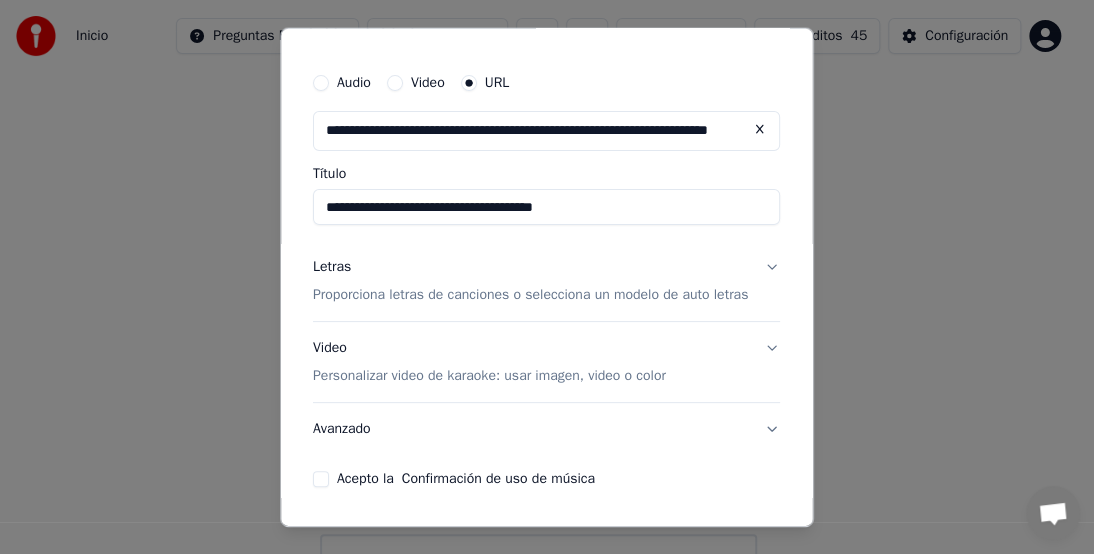 scroll, scrollTop: 80, scrollLeft: 0, axis: vertical 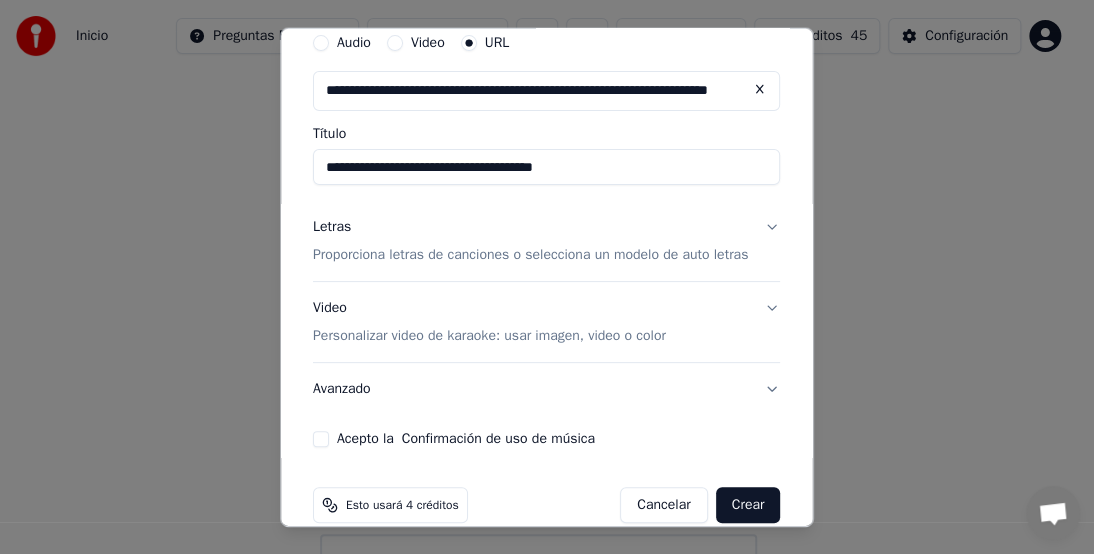 click on "Letras Proporciona letras de canciones o selecciona un modelo de auto letras" at bounding box center (546, 241) 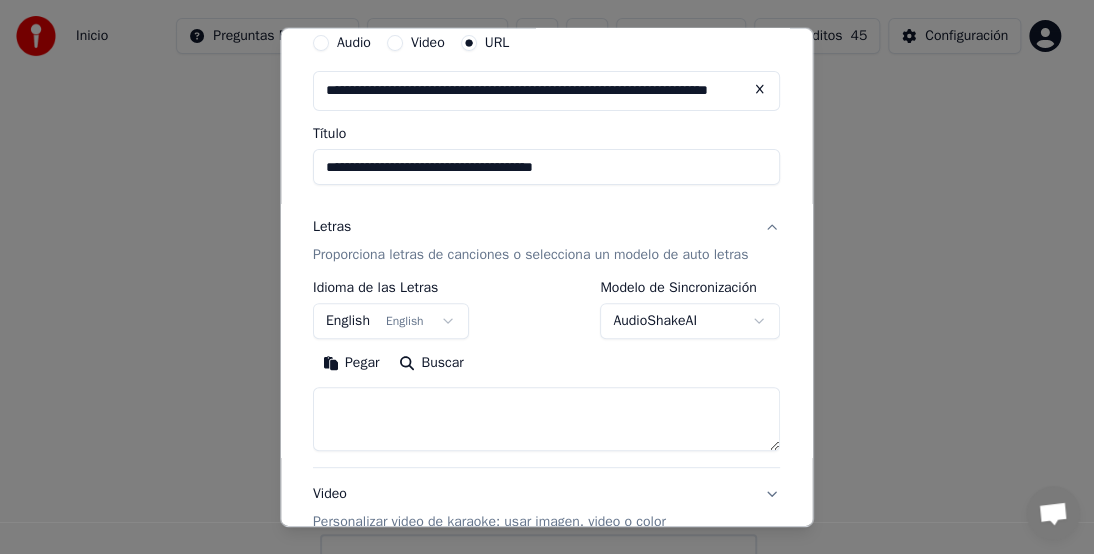click on "English English" at bounding box center (391, 321) 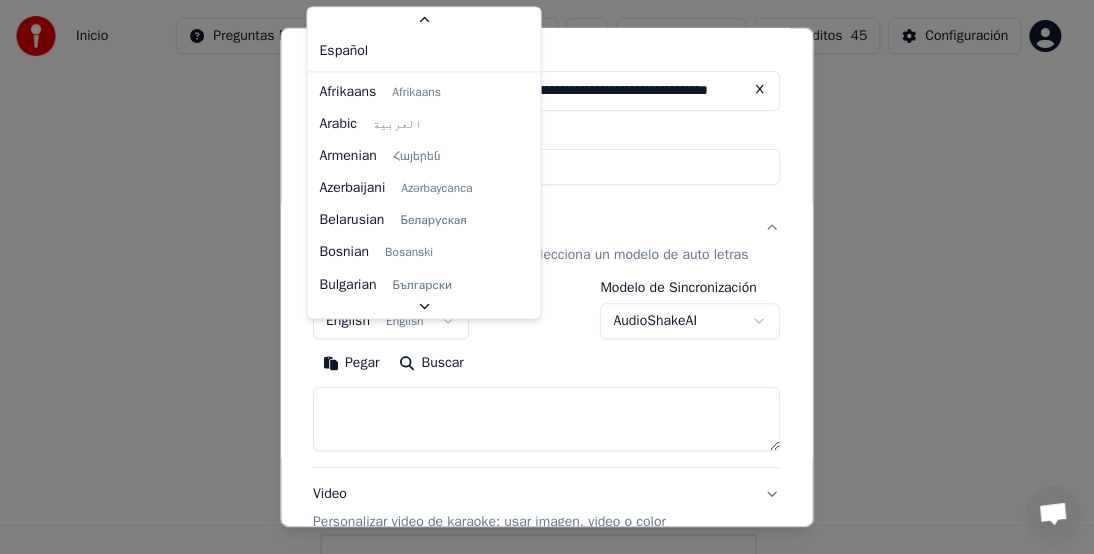 scroll, scrollTop: 70, scrollLeft: 0, axis: vertical 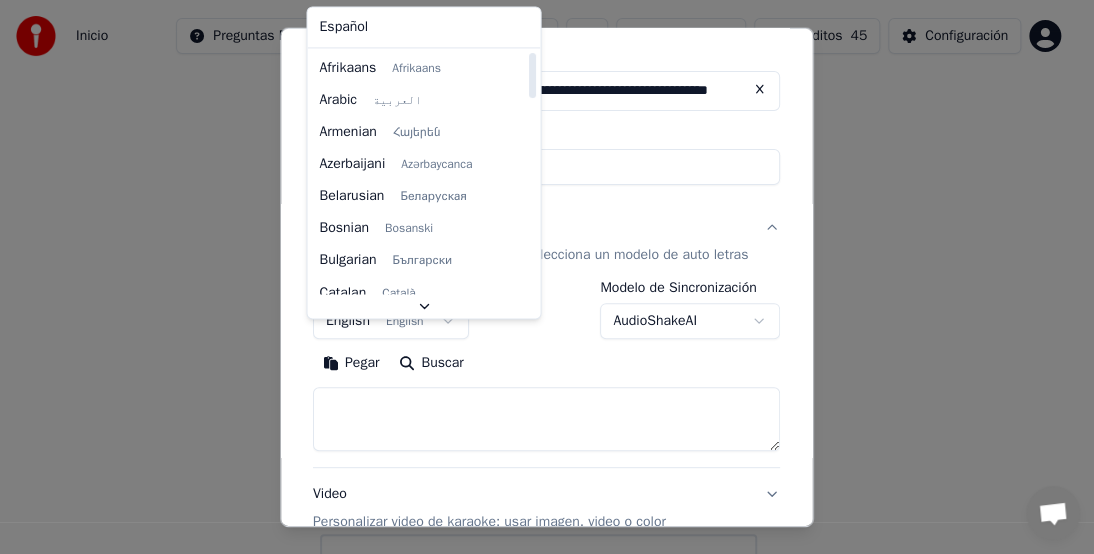 select on "**" 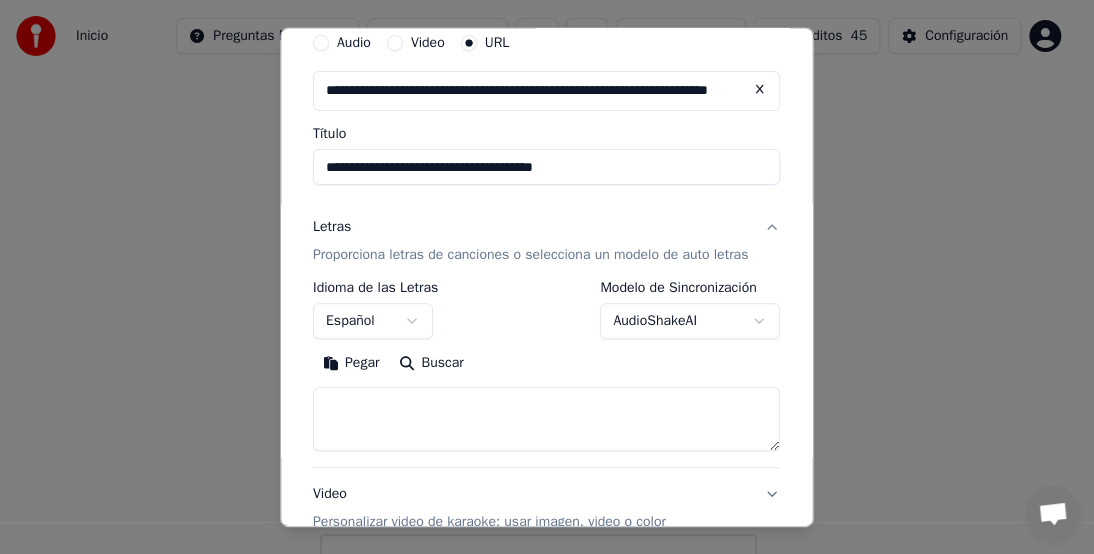 click on "Buscar" at bounding box center [432, 363] 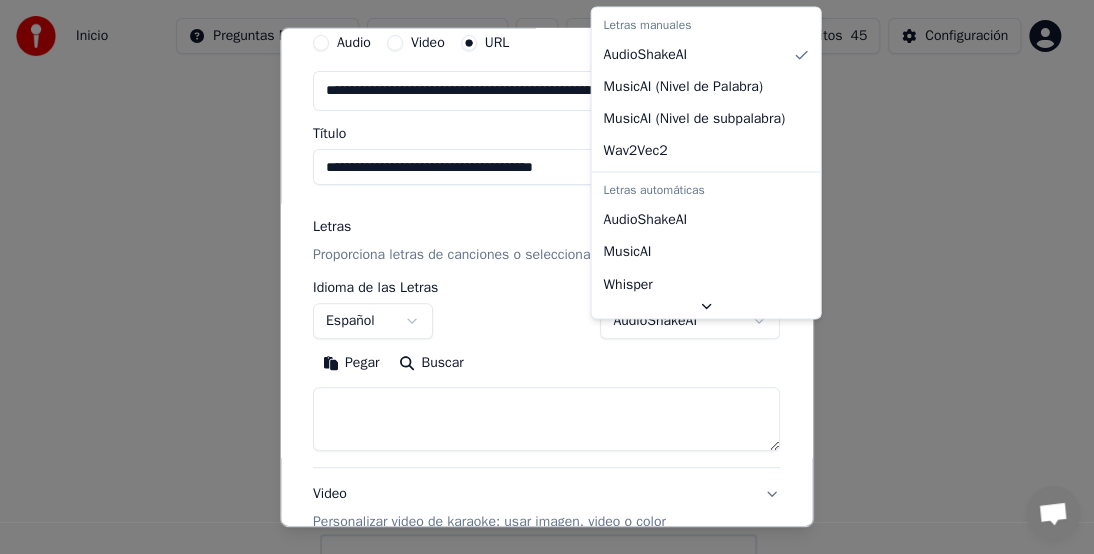 select on "**********" 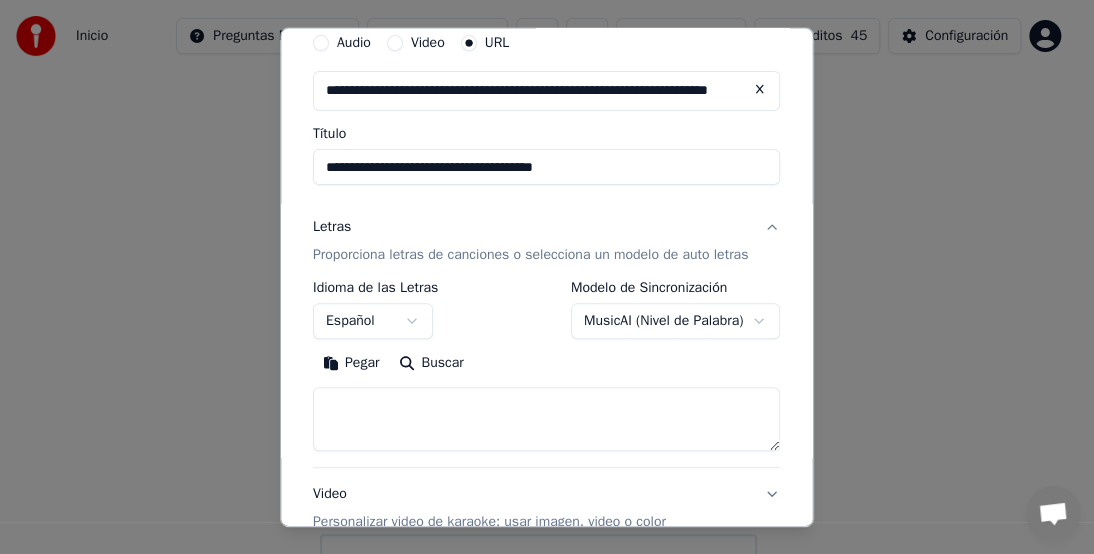 click on "Pegar" at bounding box center [351, 363] 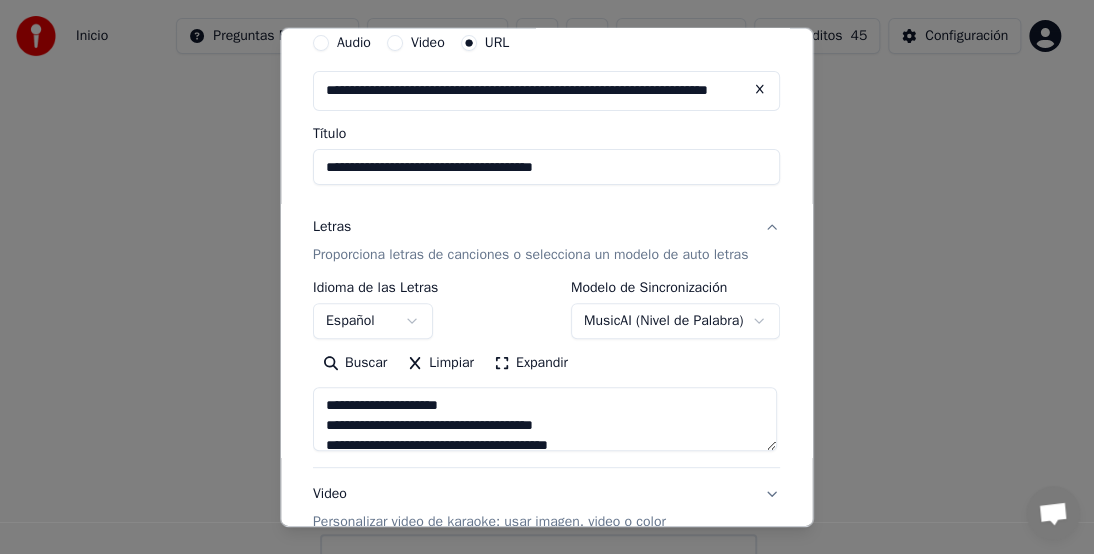 drag, startPoint x: 460, startPoint y: 424, endPoint x: 304, endPoint y: 412, distance: 156.46086 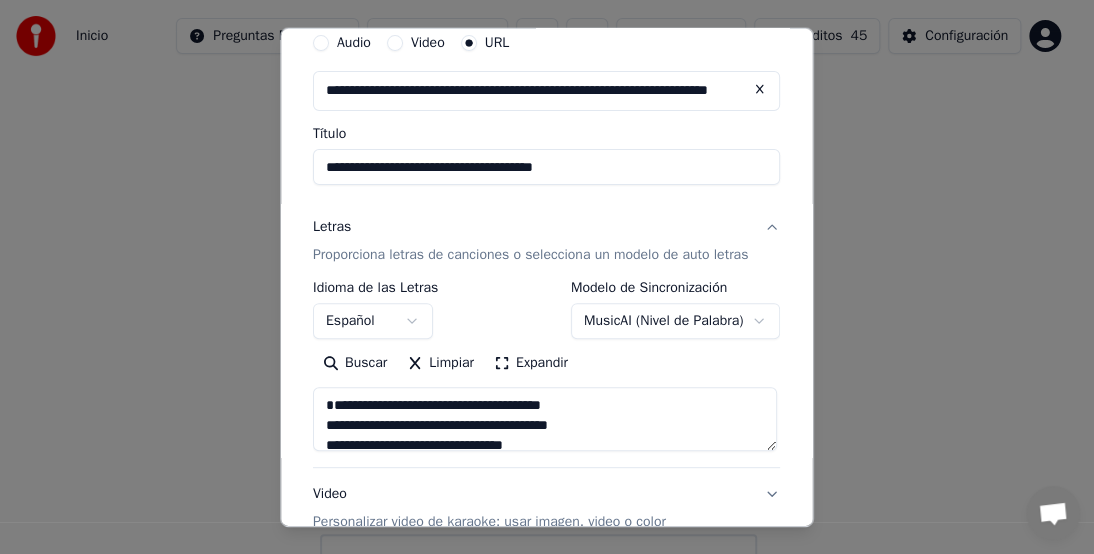 click at bounding box center [545, 419] 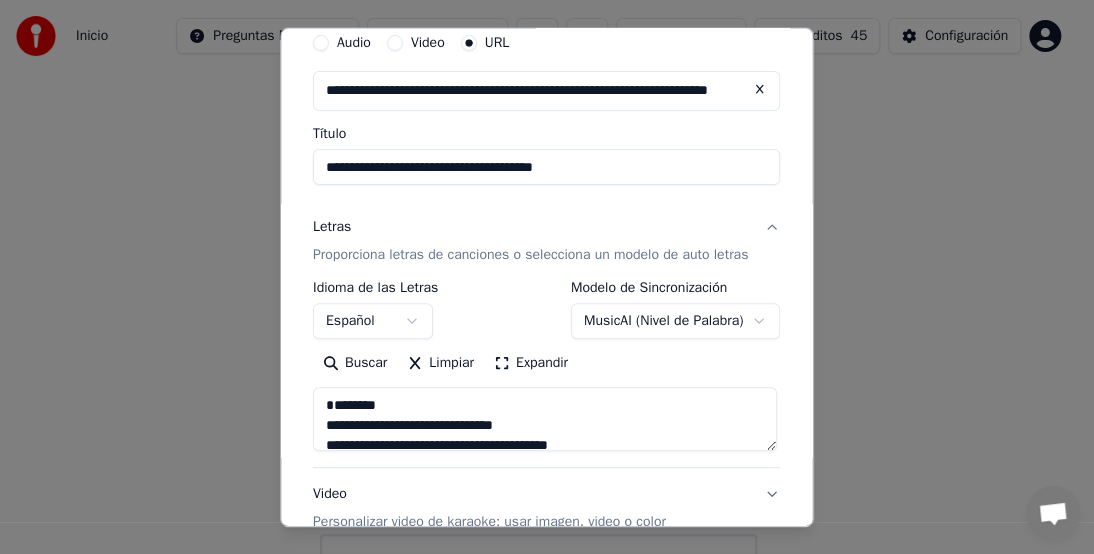 scroll, scrollTop: 4, scrollLeft: 0, axis: vertical 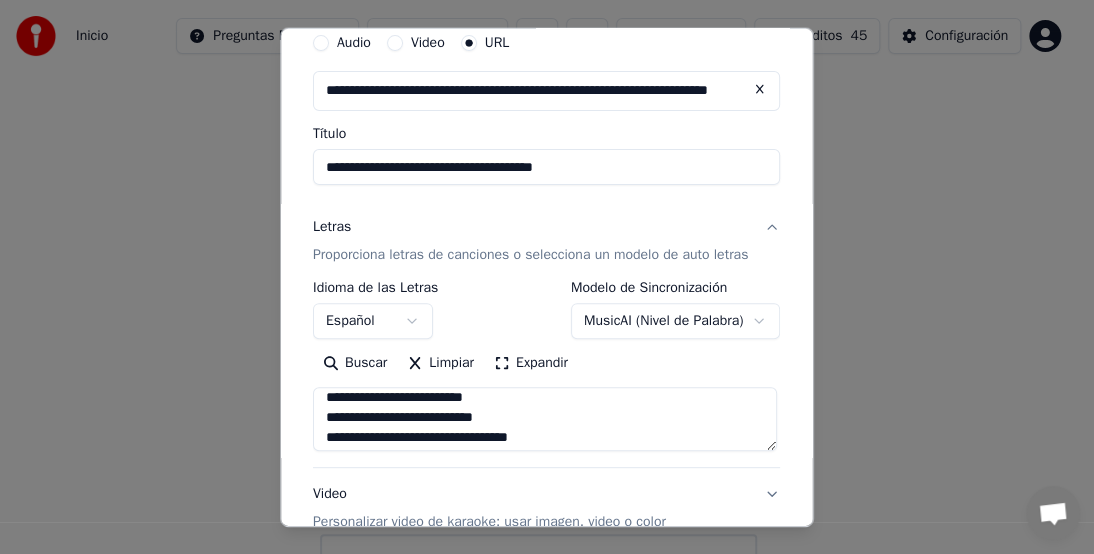drag, startPoint x: 530, startPoint y: 425, endPoint x: 440, endPoint y: 424, distance: 90.005554 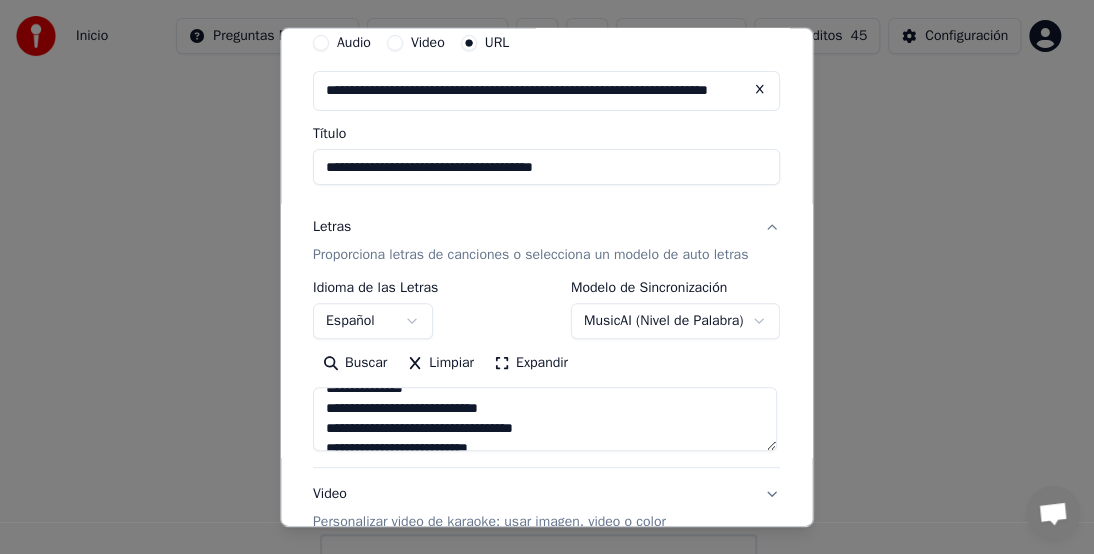 scroll, scrollTop: 248, scrollLeft: 0, axis: vertical 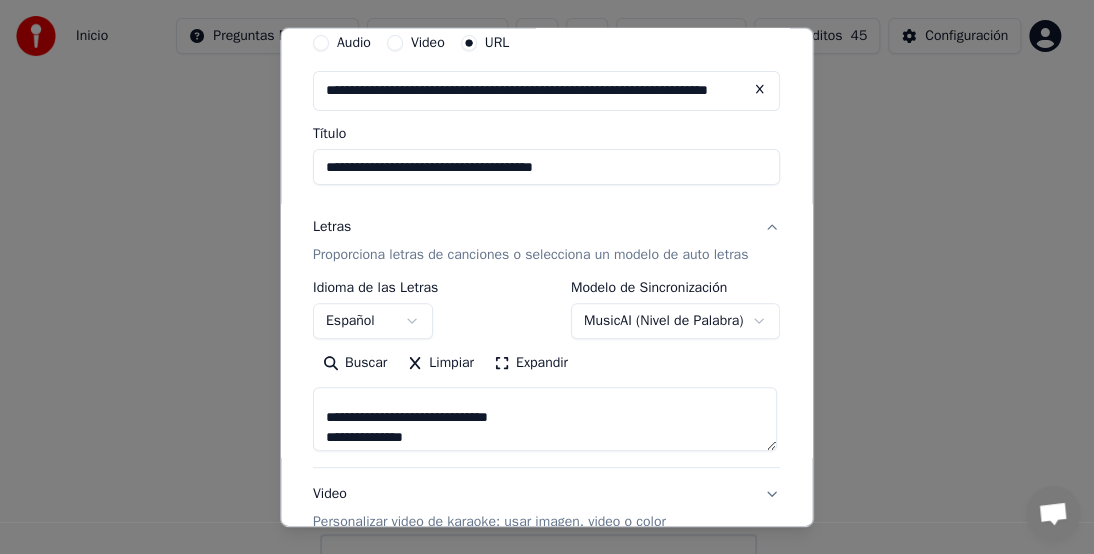 click at bounding box center [545, 419] 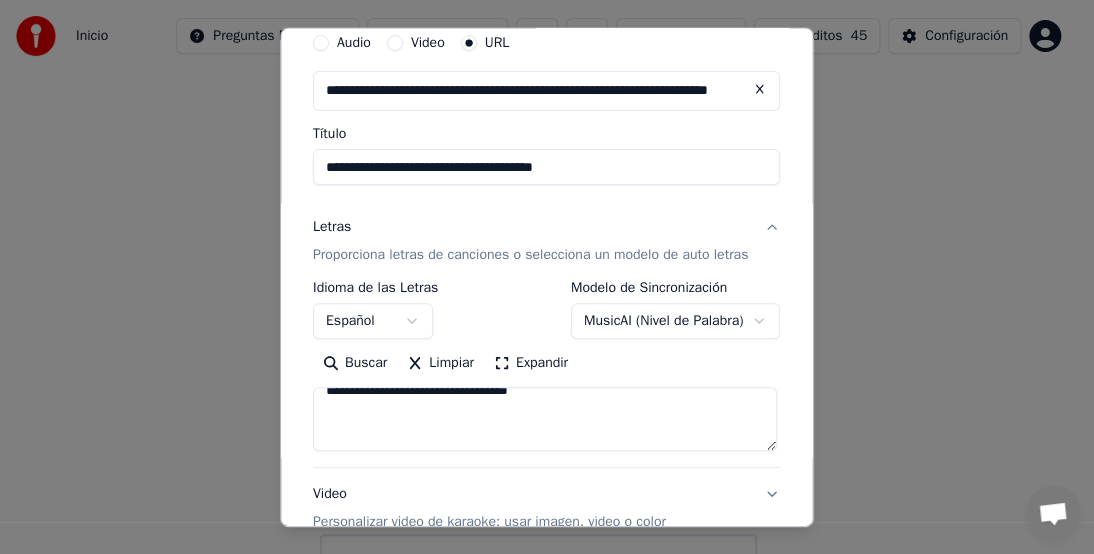 scroll, scrollTop: 128, scrollLeft: 0, axis: vertical 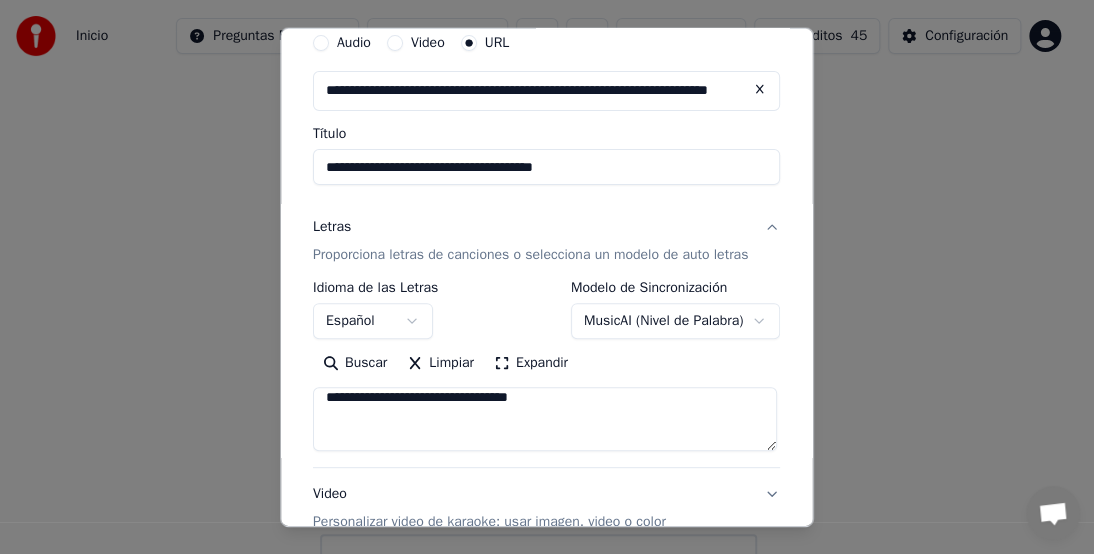 click at bounding box center [545, 419] 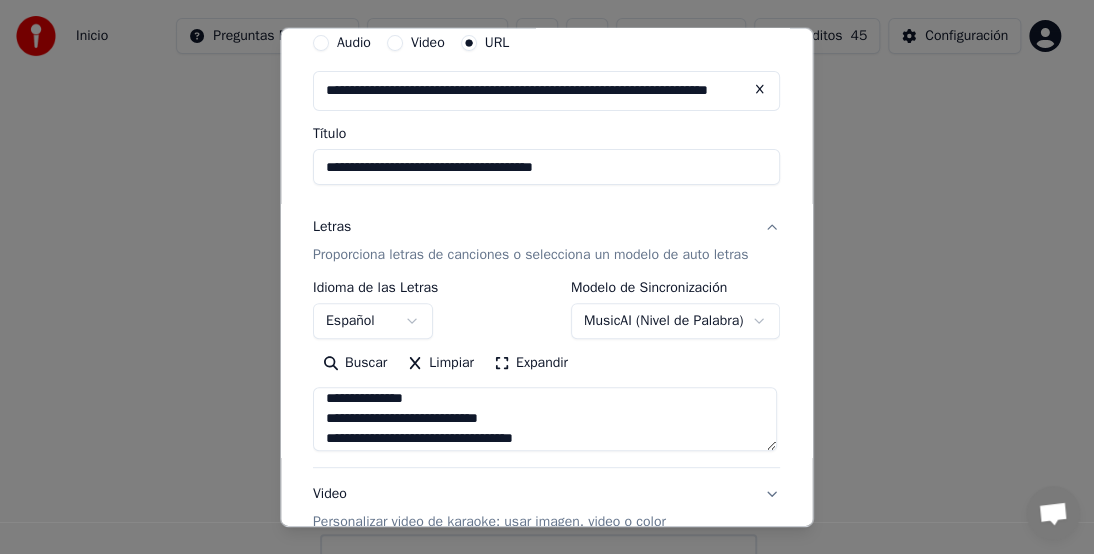 scroll, scrollTop: 147, scrollLeft: 0, axis: vertical 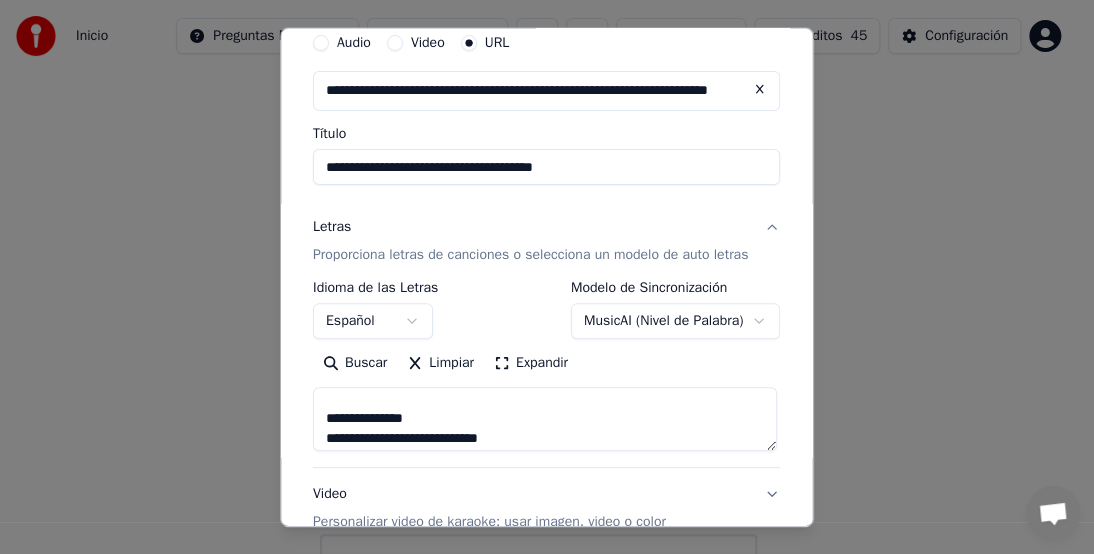 click at bounding box center (545, 419) 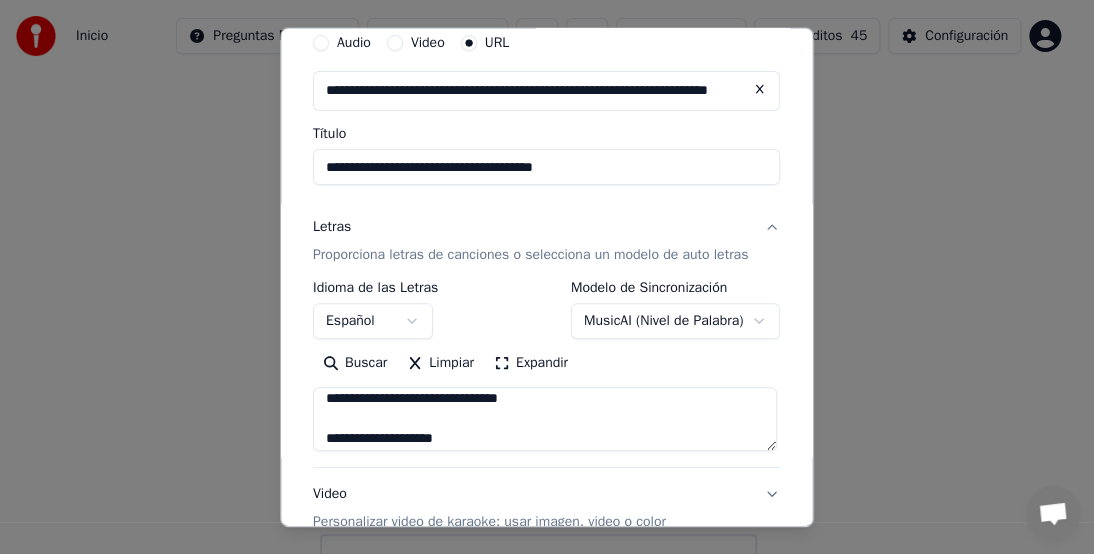 scroll, scrollTop: 347, scrollLeft: 0, axis: vertical 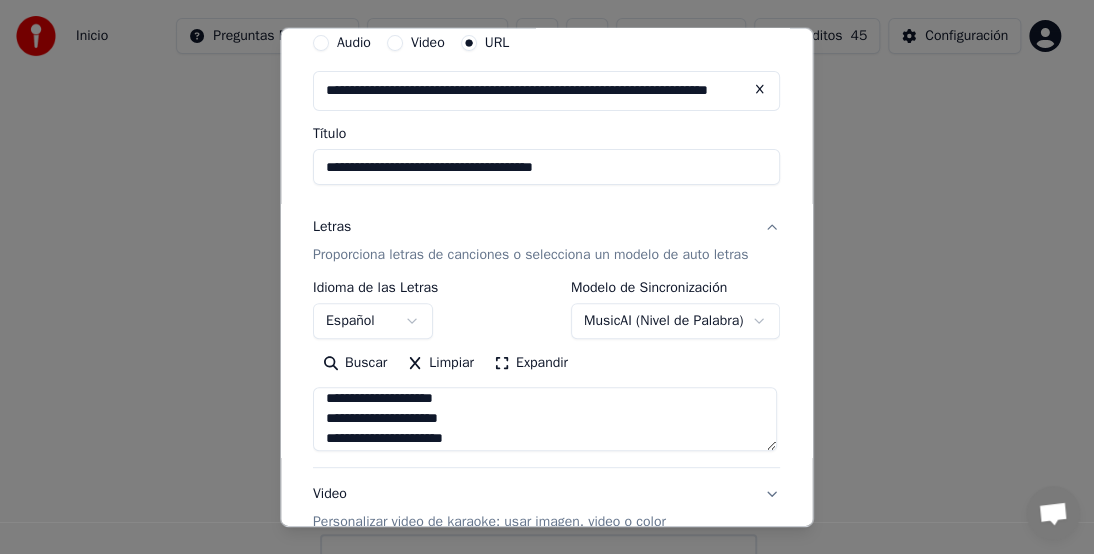 click at bounding box center [545, 419] 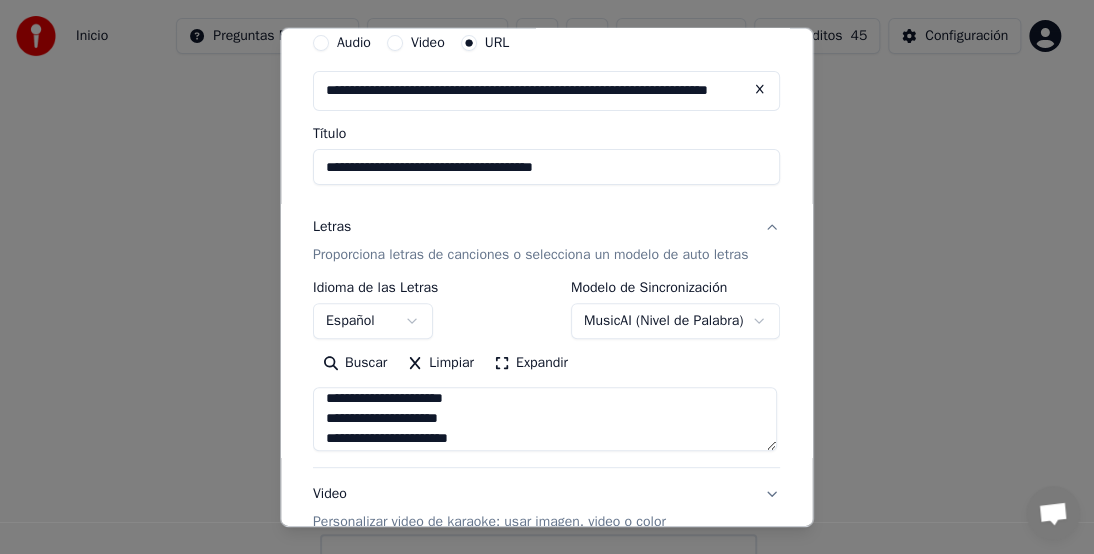 scroll, scrollTop: 327, scrollLeft: 0, axis: vertical 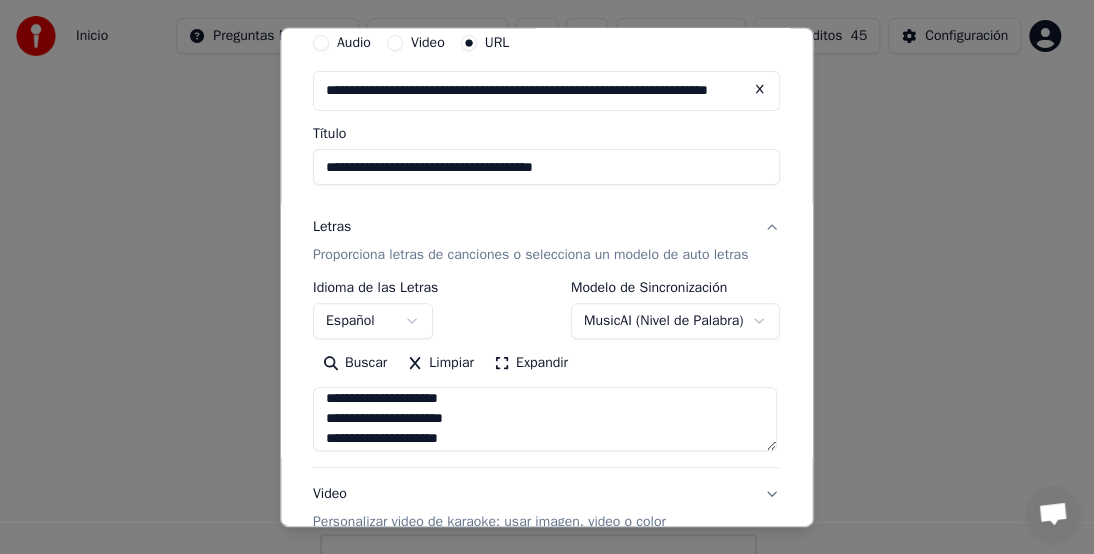 click at bounding box center [545, 419] 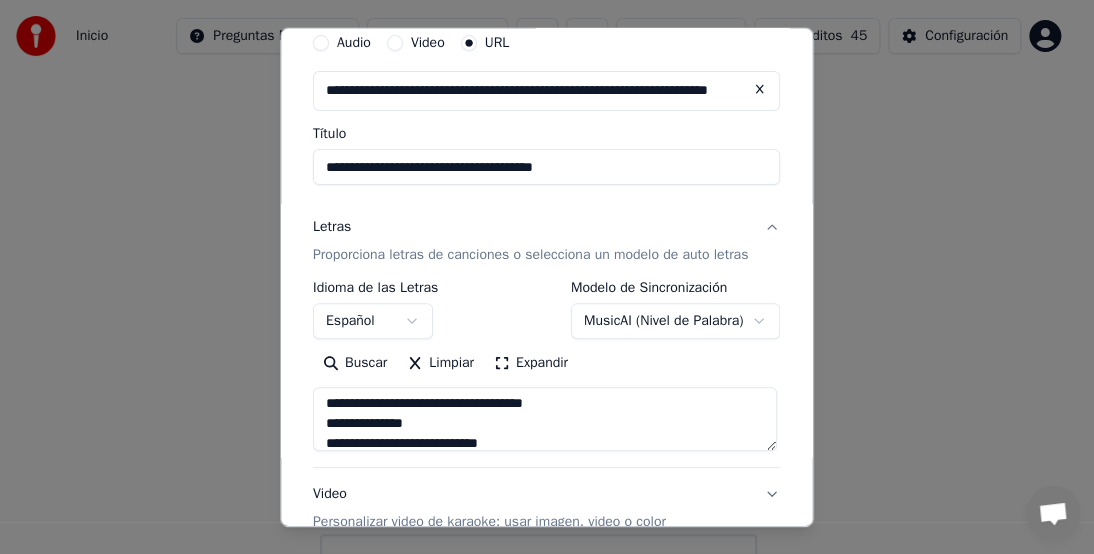 scroll, scrollTop: 467, scrollLeft: 0, axis: vertical 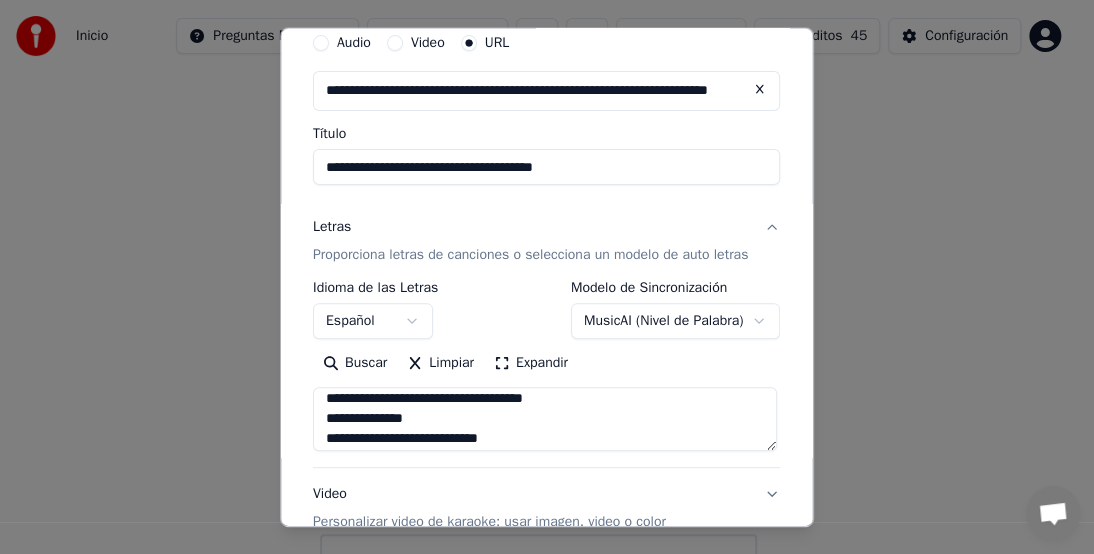 click at bounding box center (545, 419) 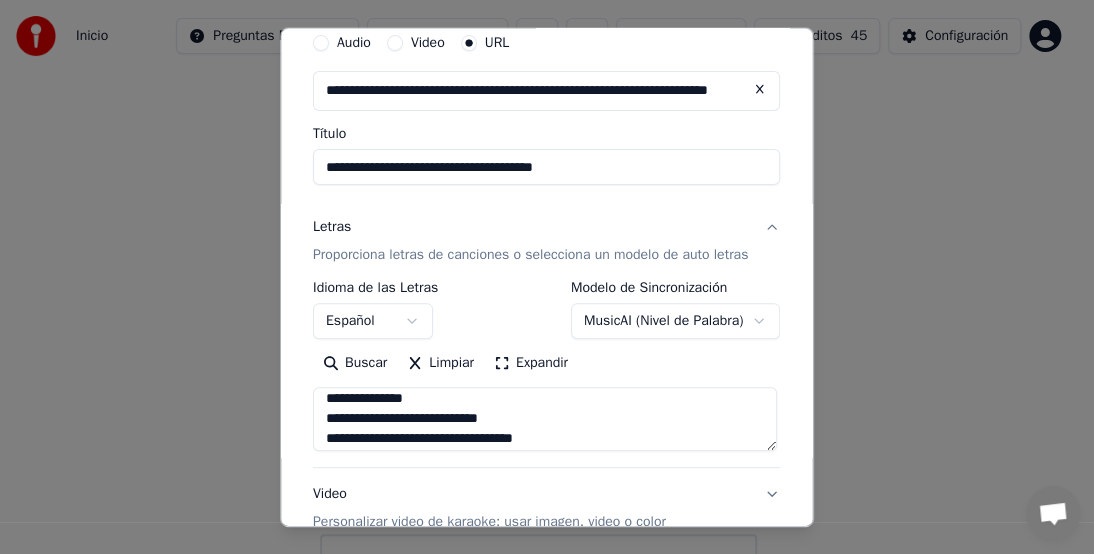 scroll, scrollTop: 427, scrollLeft: 0, axis: vertical 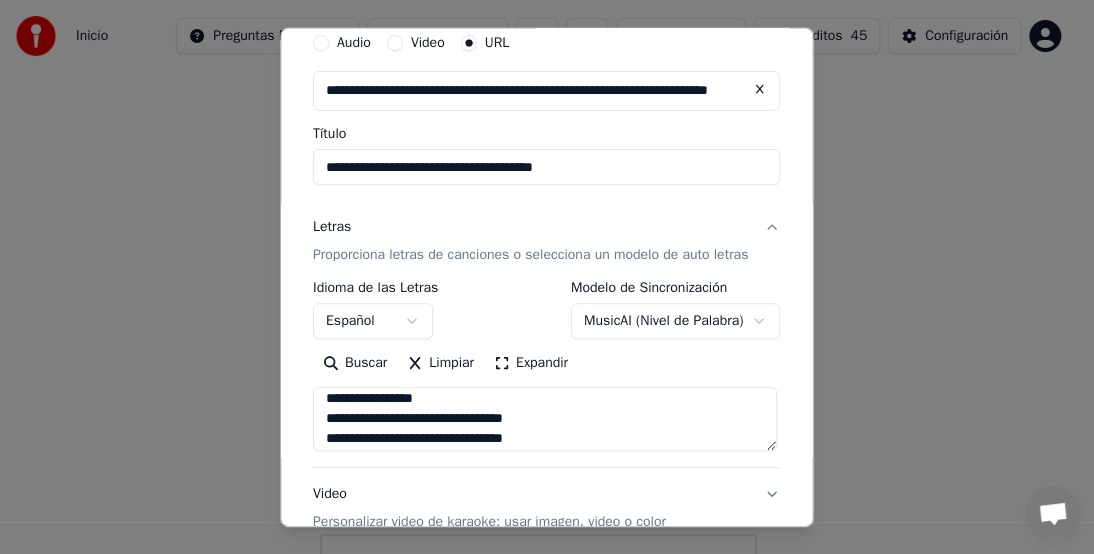 click at bounding box center (545, 419) 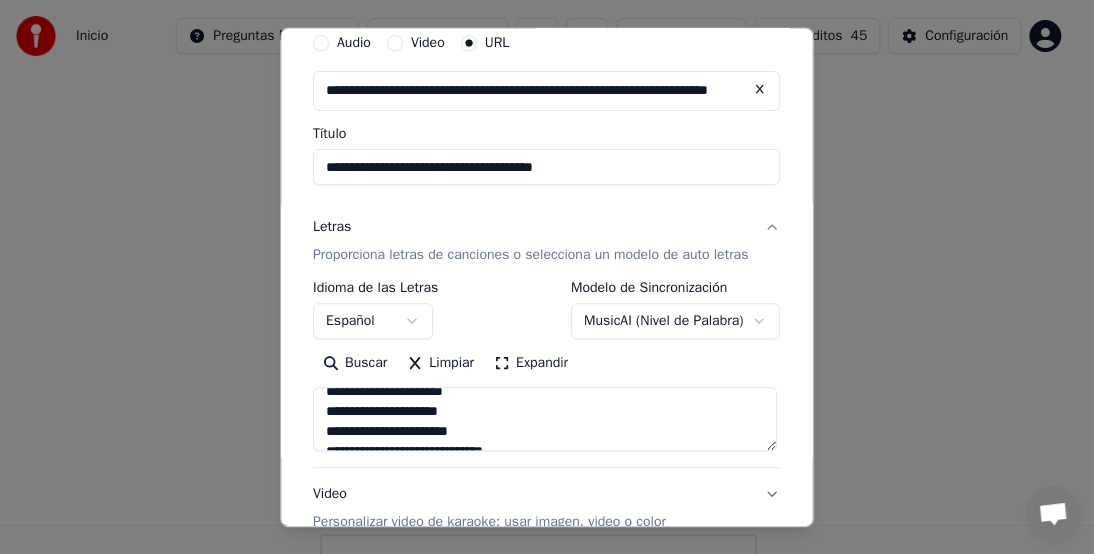 scroll, scrollTop: 431, scrollLeft: 0, axis: vertical 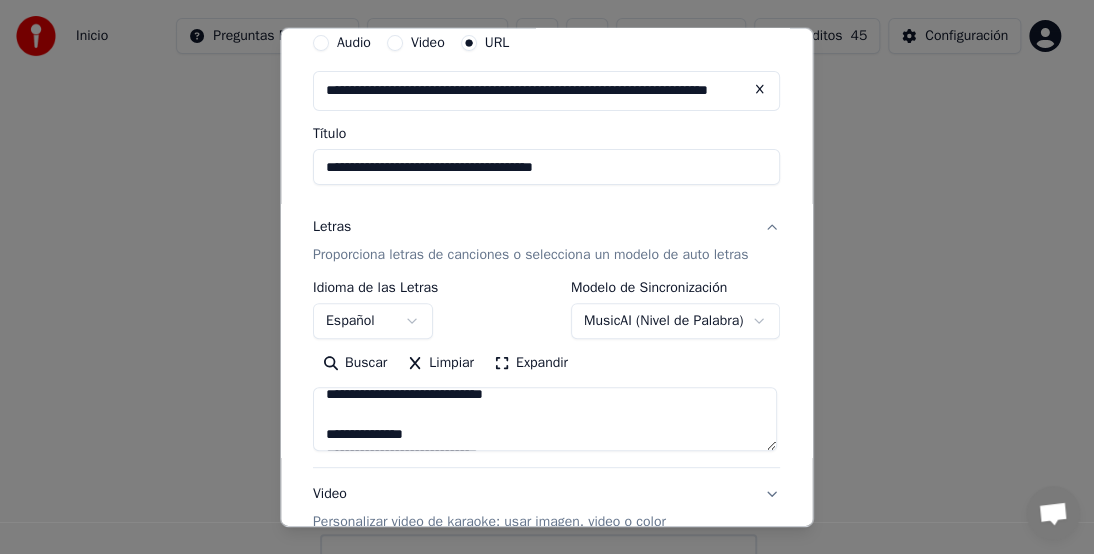 drag, startPoint x: 610, startPoint y: 437, endPoint x: 466, endPoint y: 429, distance: 144.22205 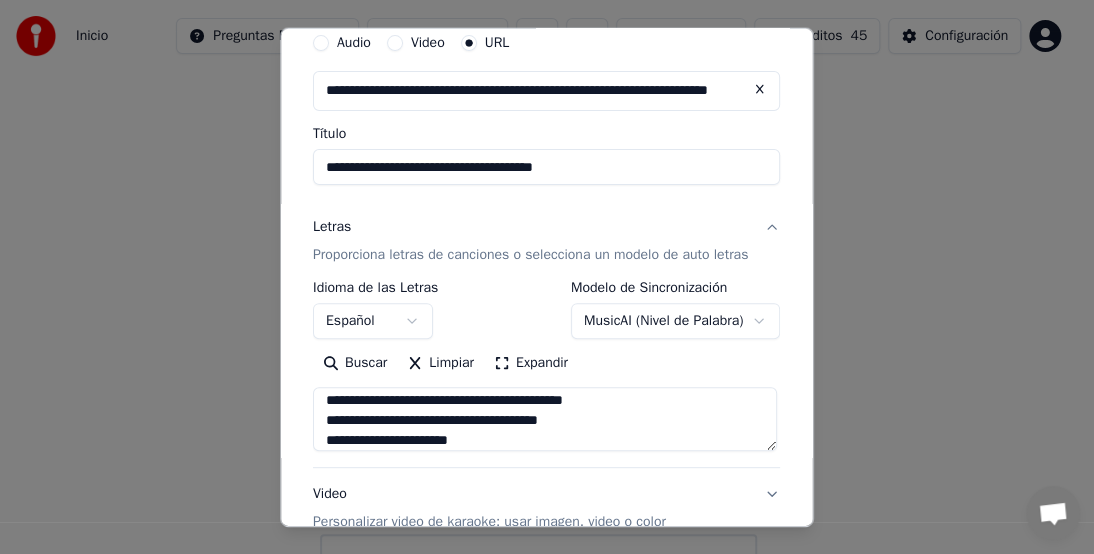 scroll, scrollTop: 671, scrollLeft: 0, axis: vertical 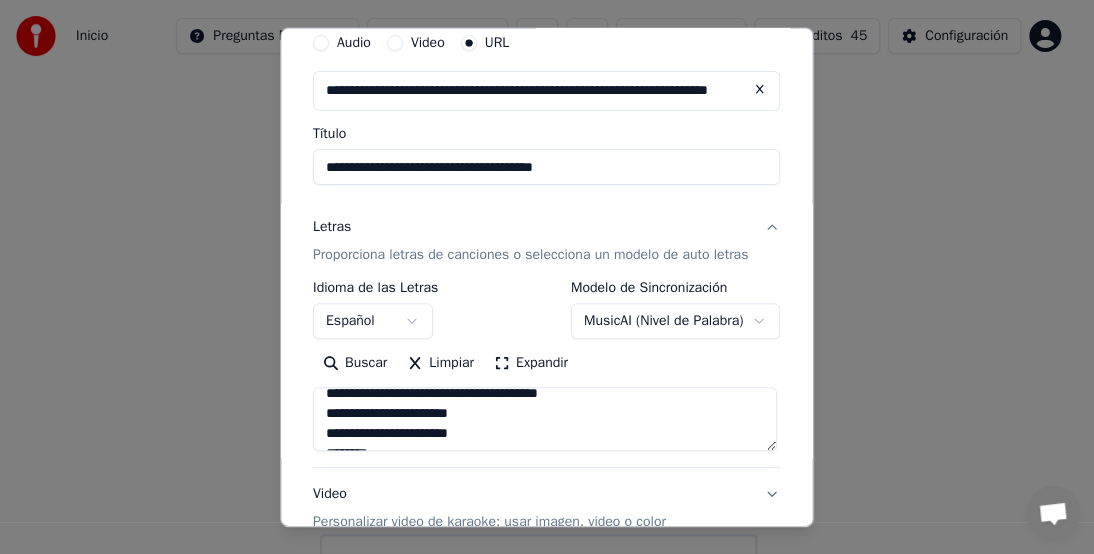 click at bounding box center [545, 419] 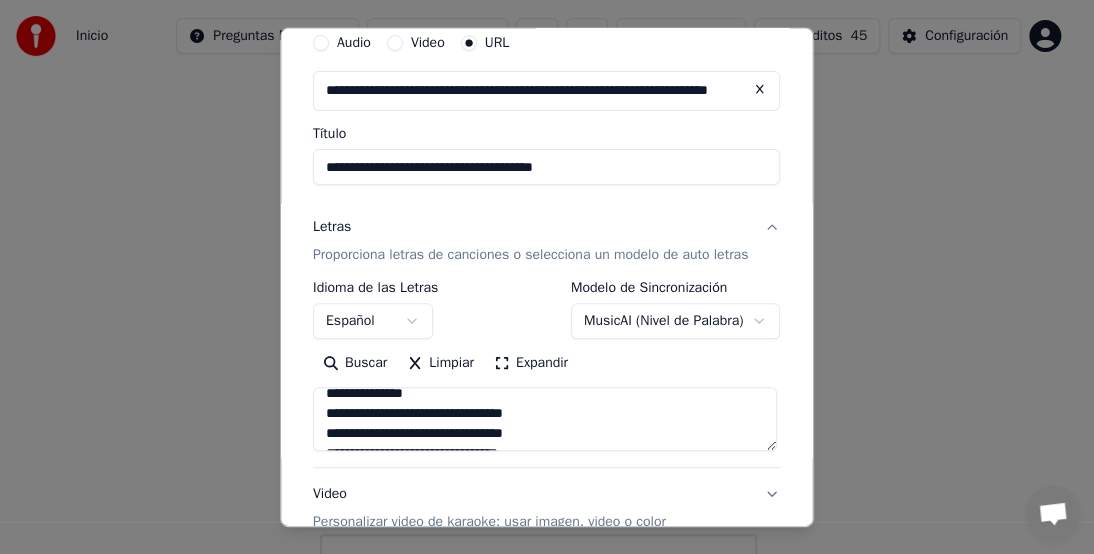 scroll, scrollTop: 985, scrollLeft: 0, axis: vertical 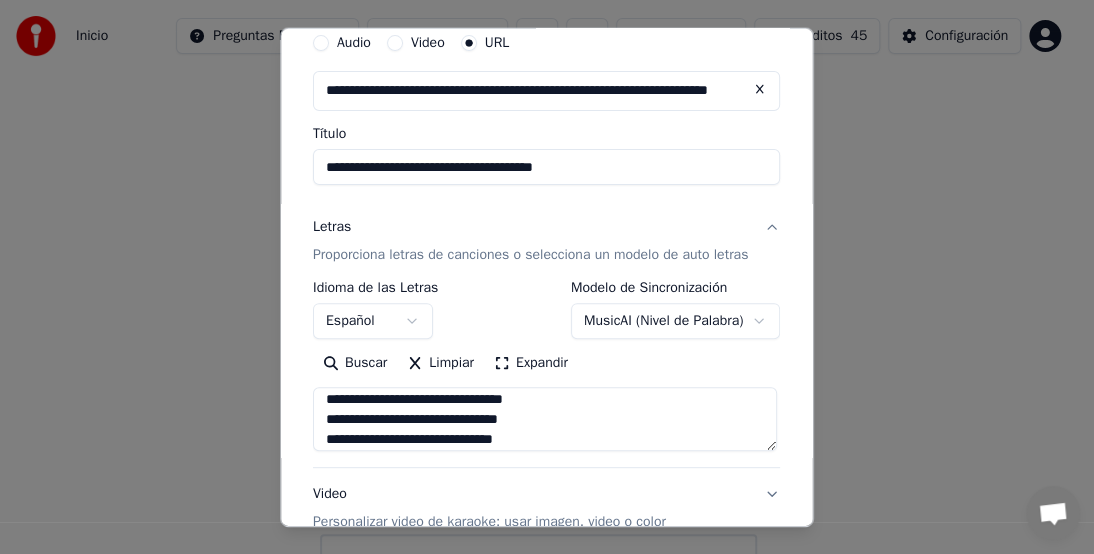 drag, startPoint x: 601, startPoint y: 454, endPoint x: 628, endPoint y: 435, distance: 33.01515 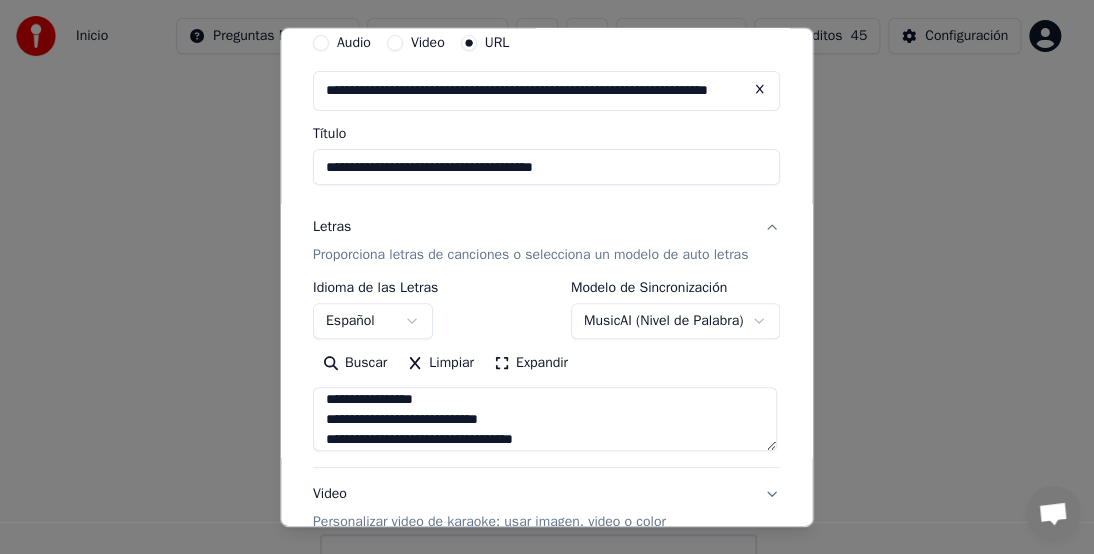 scroll, scrollTop: 785, scrollLeft: 0, axis: vertical 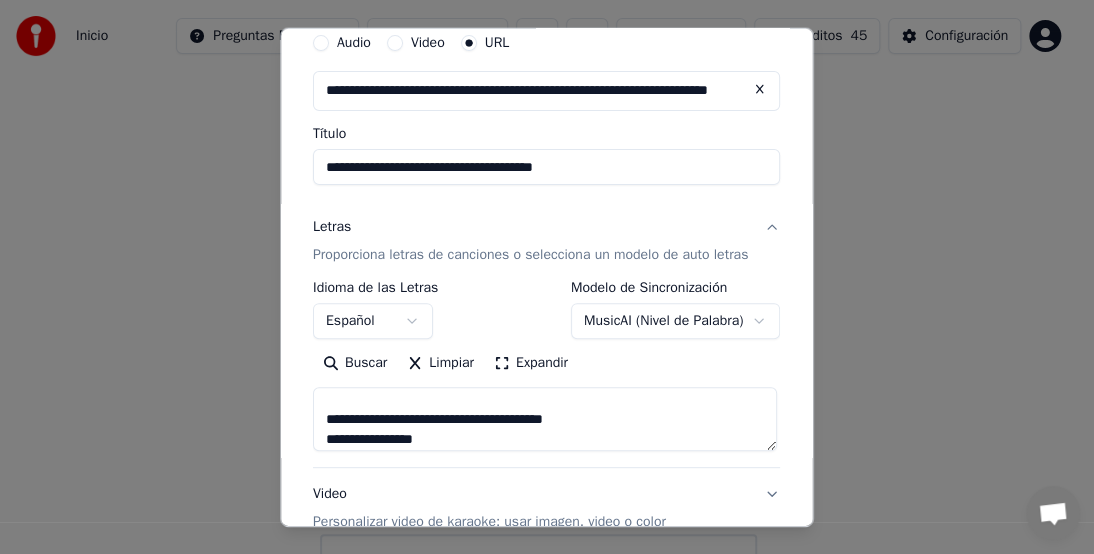 click at bounding box center [545, 419] 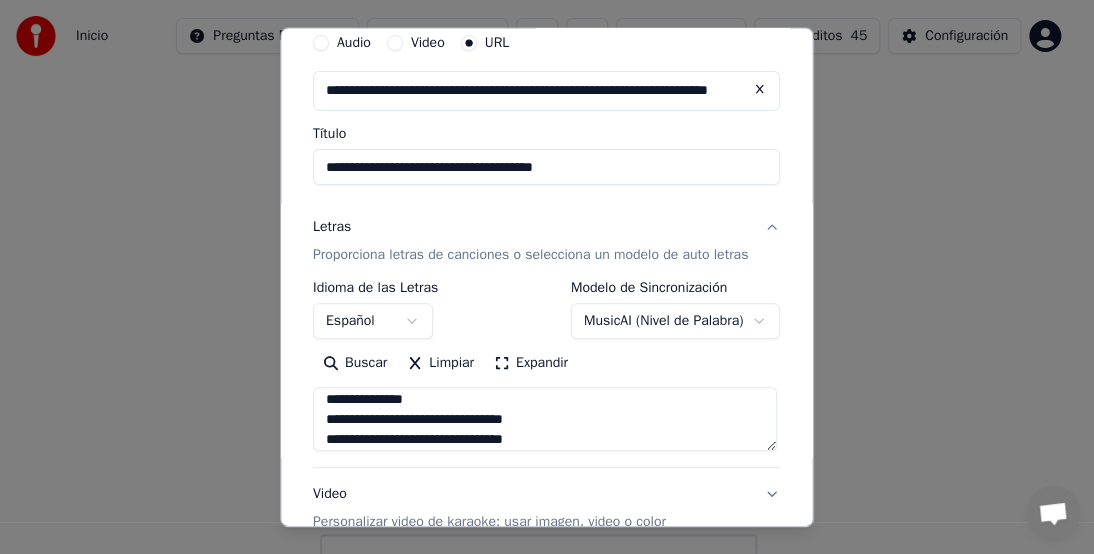 scroll, scrollTop: 962, scrollLeft: 0, axis: vertical 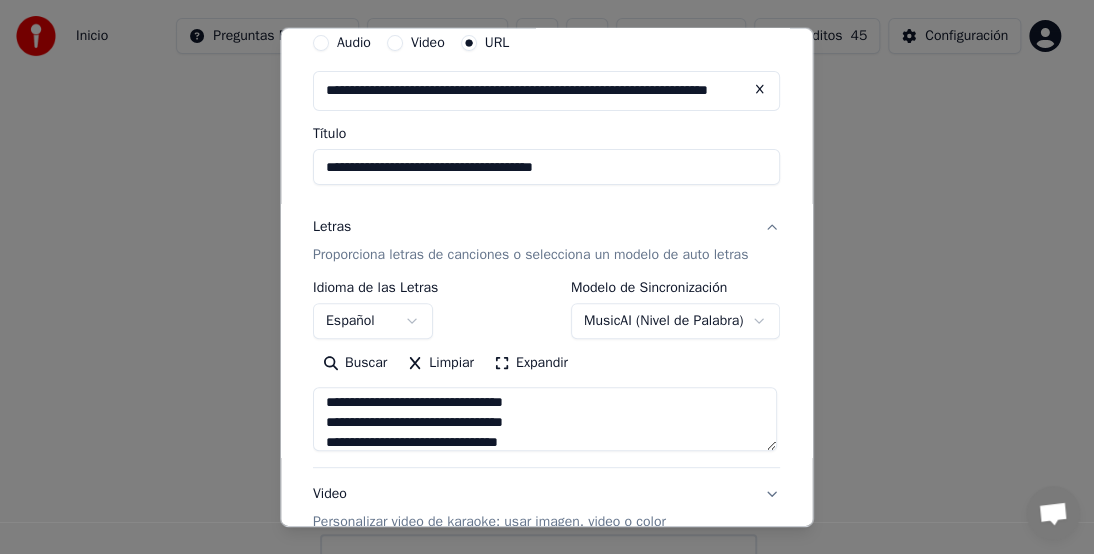 drag, startPoint x: 598, startPoint y: 459, endPoint x: 629, endPoint y: 424, distance: 46.75468 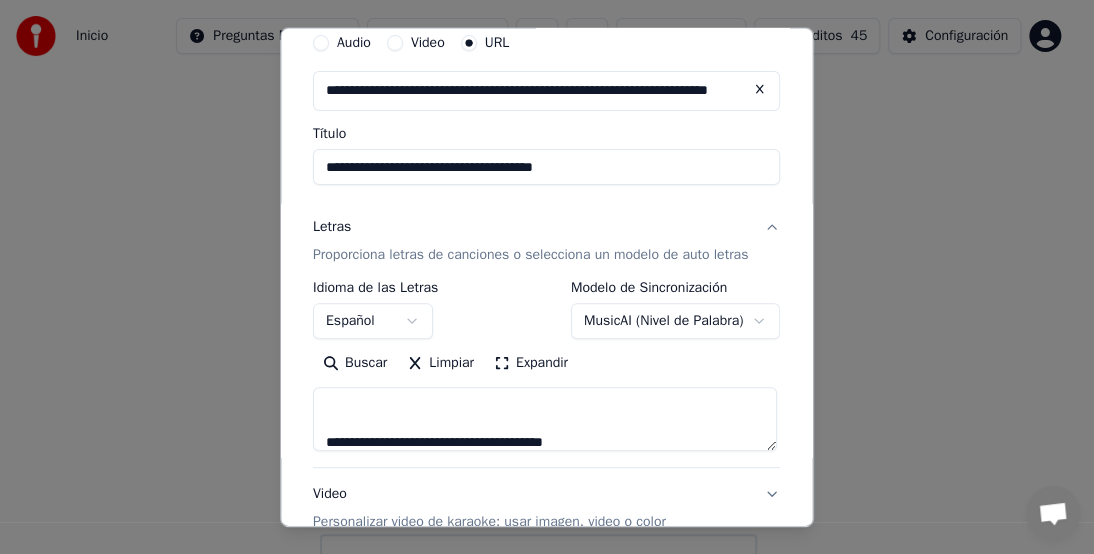 scroll, scrollTop: 802, scrollLeft: 0, axis: vertical 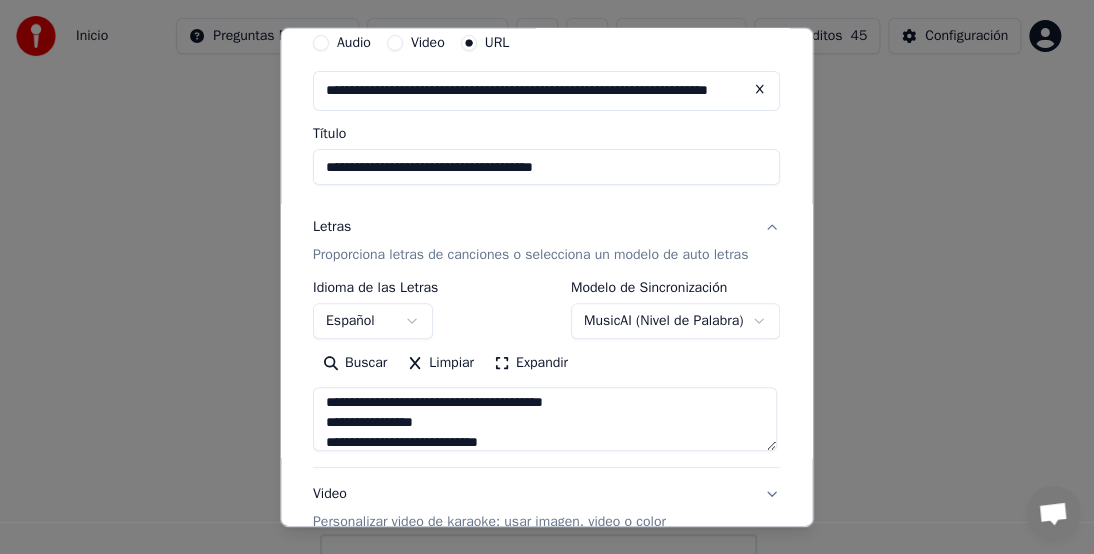drag, startPoint x: 652, startPoint y: 450, endPoint x: 633, endPoint y: 450, distance: 19 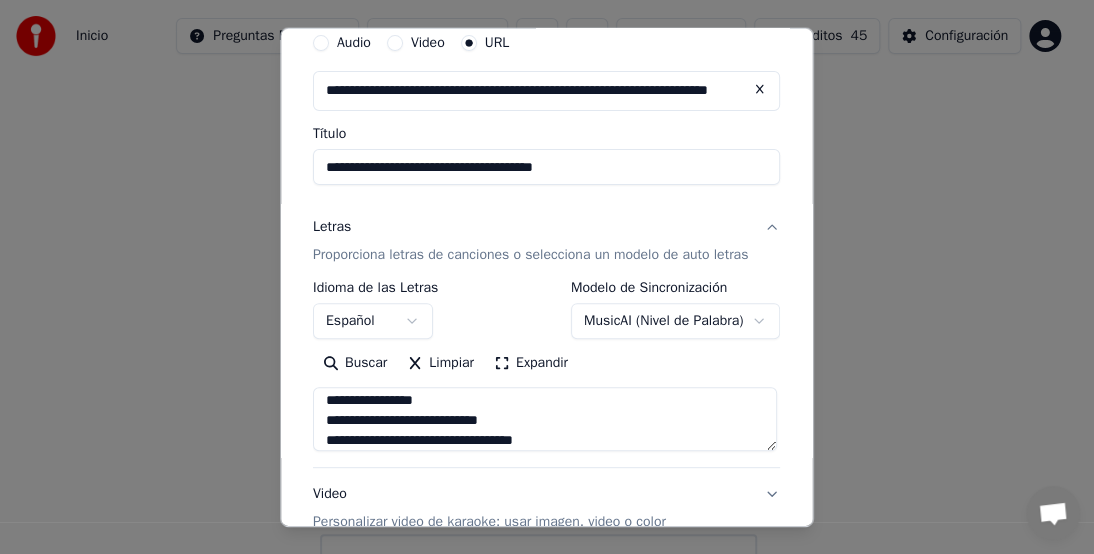 scroll, scrollTop: 786, scrollLeft: 0, axis: vertical 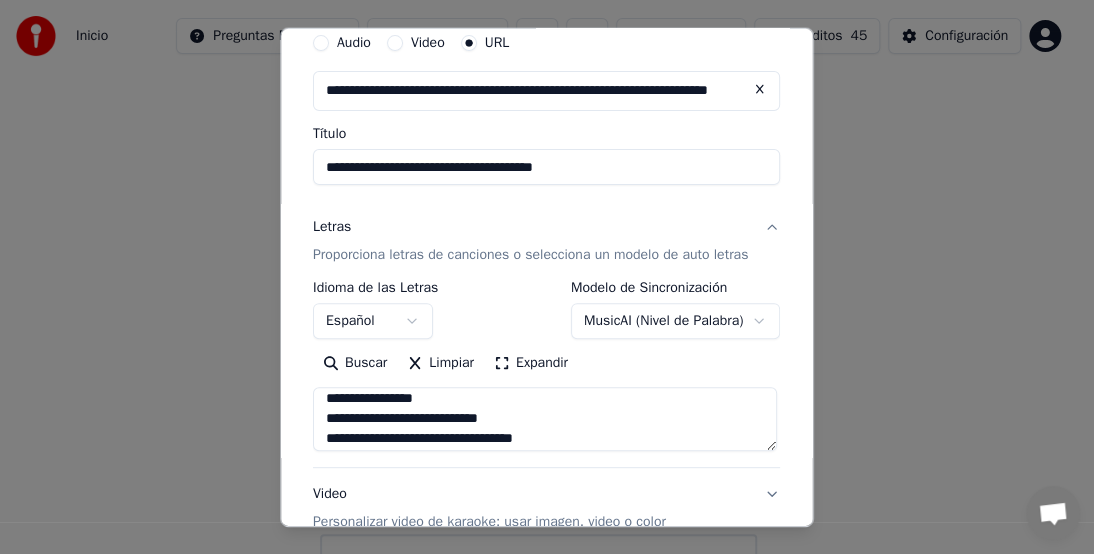 click at bounding box center [545, 419] 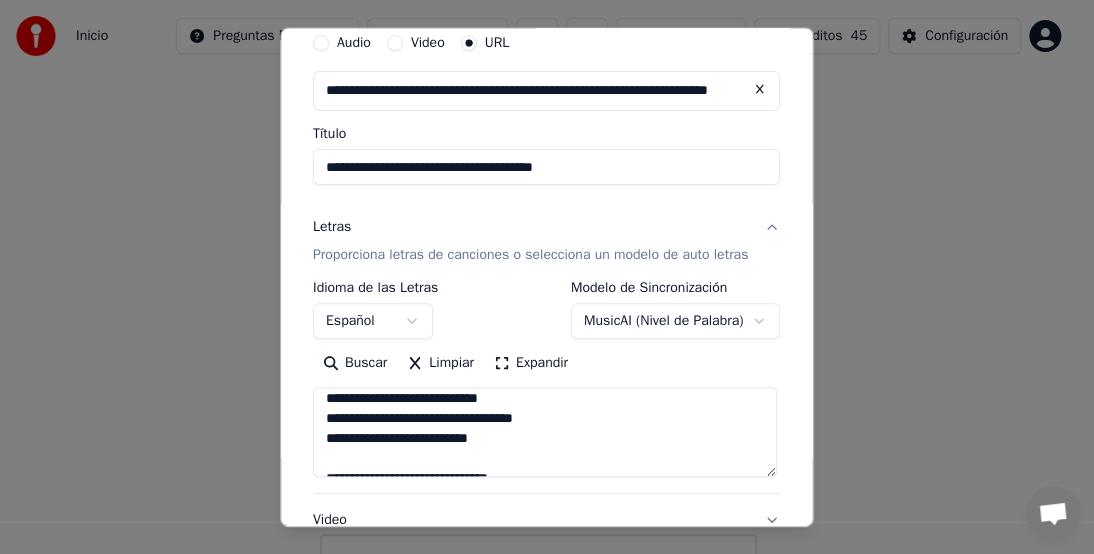drag, startPoint x: 760, startPoint y: 467, endPoint x: 770, endPoint y: 492, distance: 26.925823 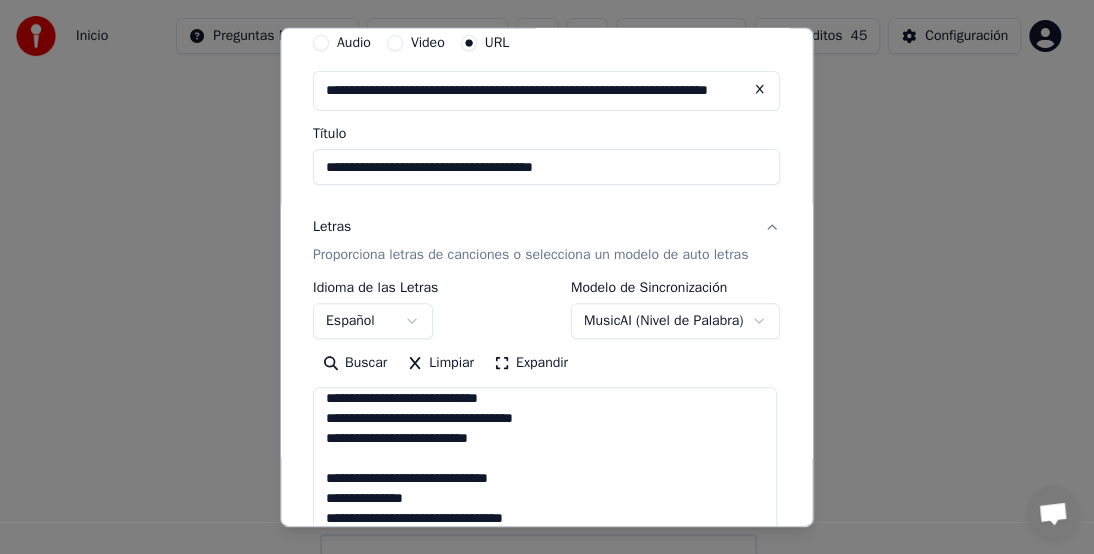 drag, startPoint x: 779, startPoint y: 517, endPoint x: 794, endPoint y: 566, distance: 51.24451 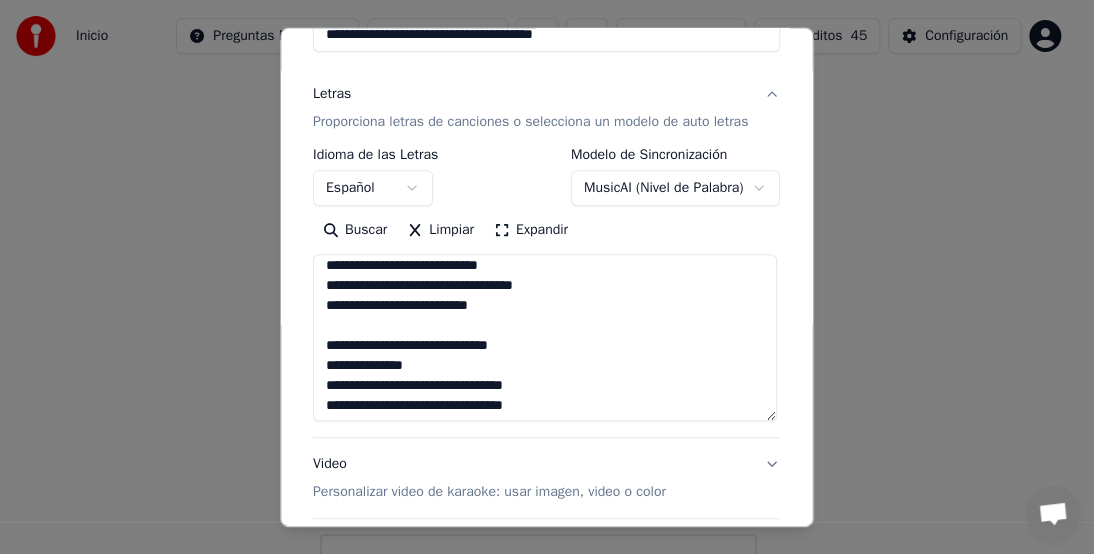scroll, scrollTop: 240, scrollLeft: 0, axis: vertical 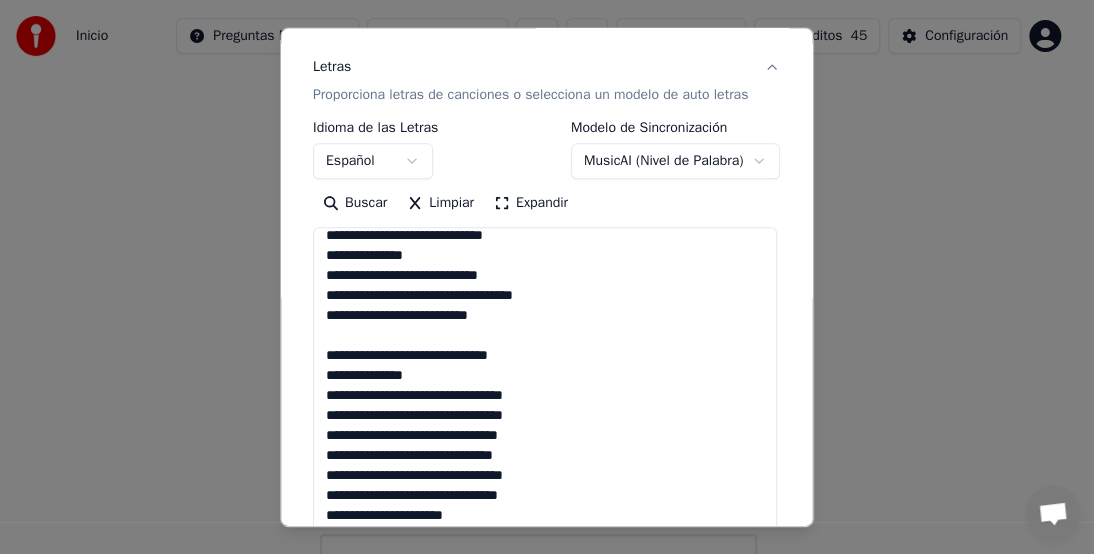 drag, startPoint x: 764, startPoint y: 405, endPoint x: 802, endPoint y: 516, distance: 117.32433 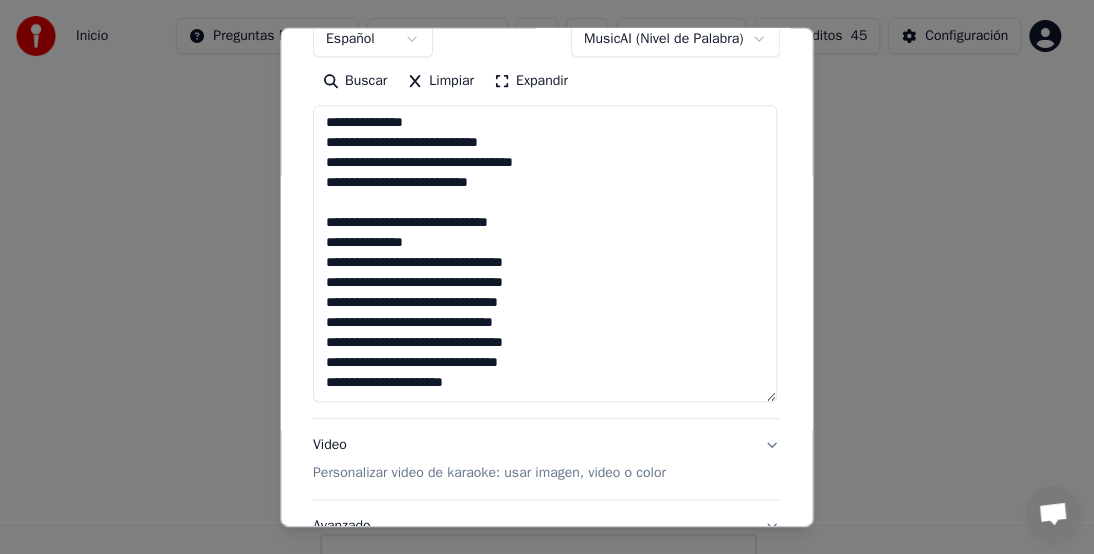 scroll, scrollTop: 400, scrollLeft: 0, axis: vertical 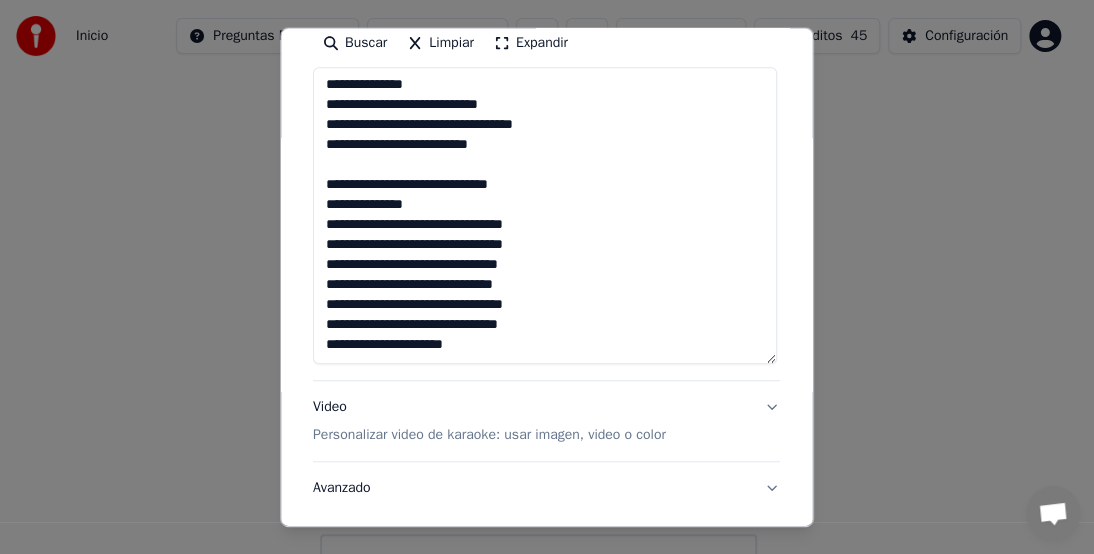 drag, startPoint x: 318, startPoint y: 211, endPoint x: 530, endPoint y: 211, distance: 212 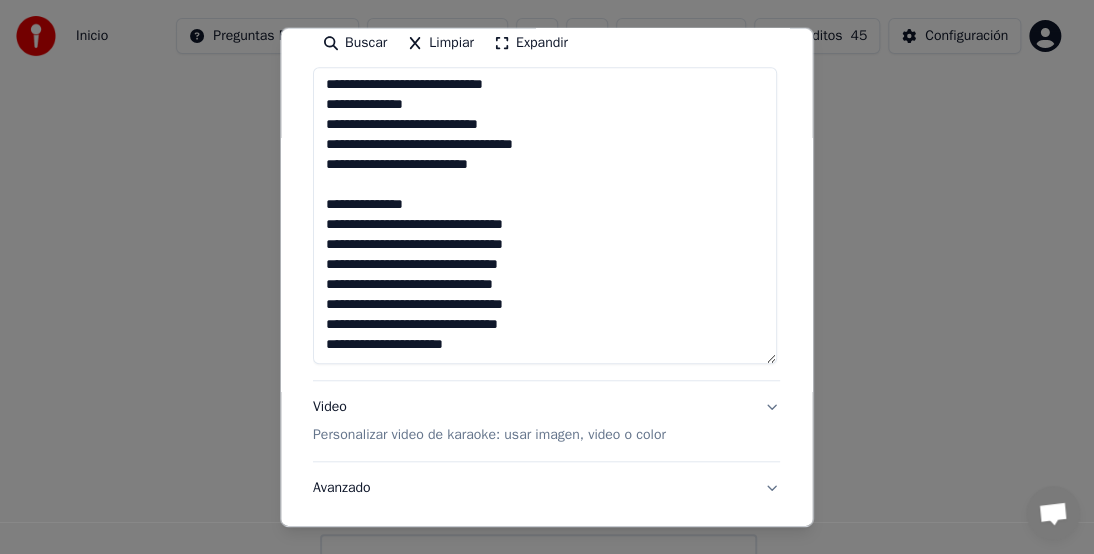 scroll, scrollTop: 760, scrollLeft: 0, axis: vertical 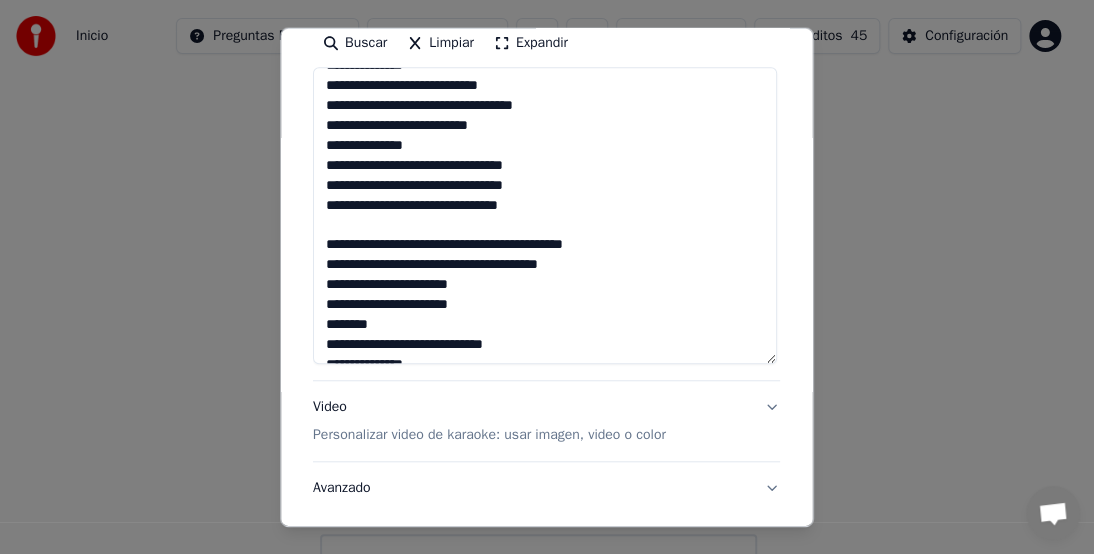 drag, startPoint x: 318, startPoint y: 283, endPoint x: 616, endPoint y: 276, distance: 298.0822 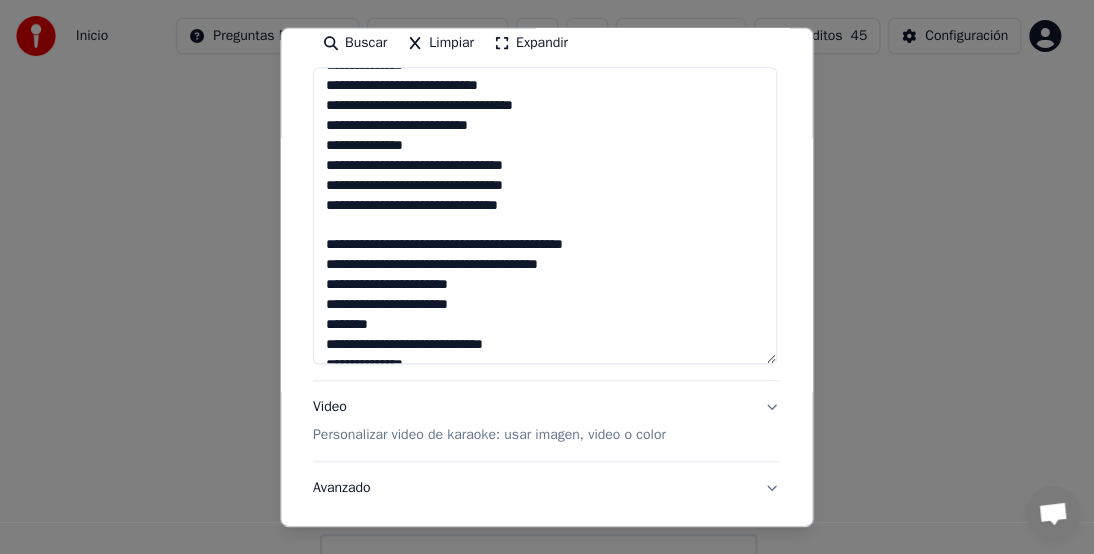 click at bounding box center (545, 215) 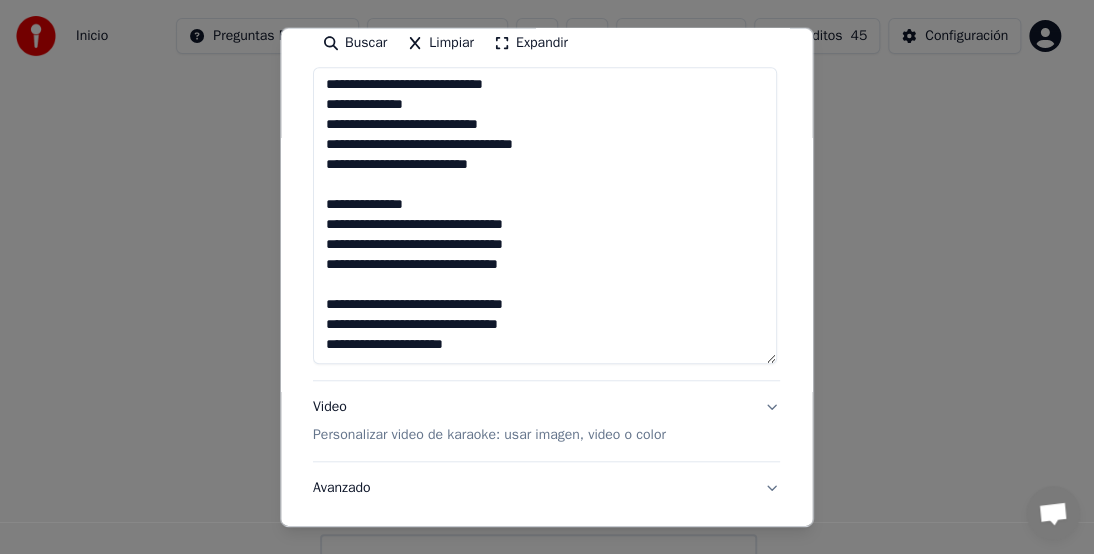 scroll, scrollTop: 740, scrollLeft: 0, axis: vertical 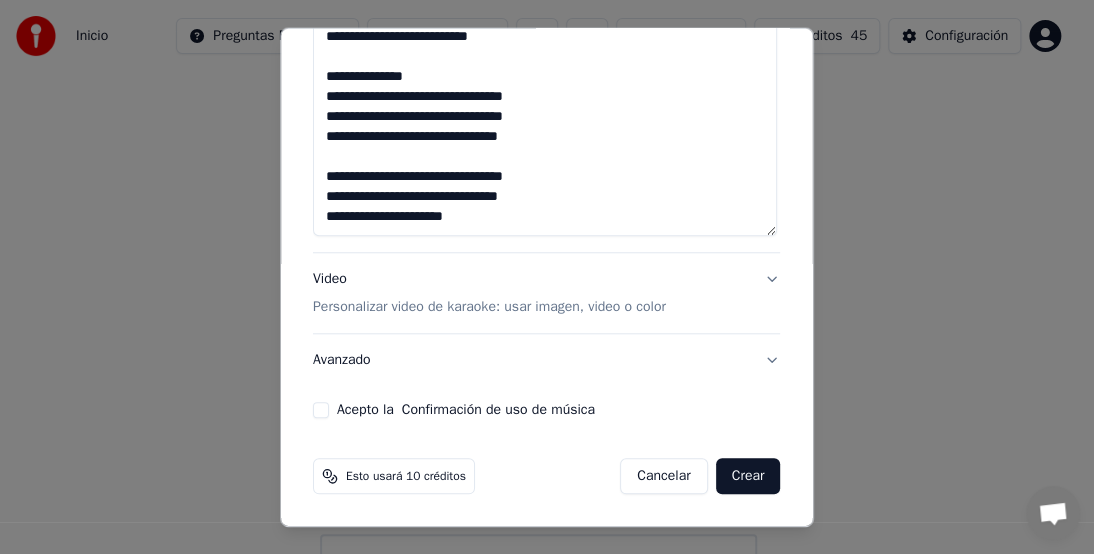 type on "**********" 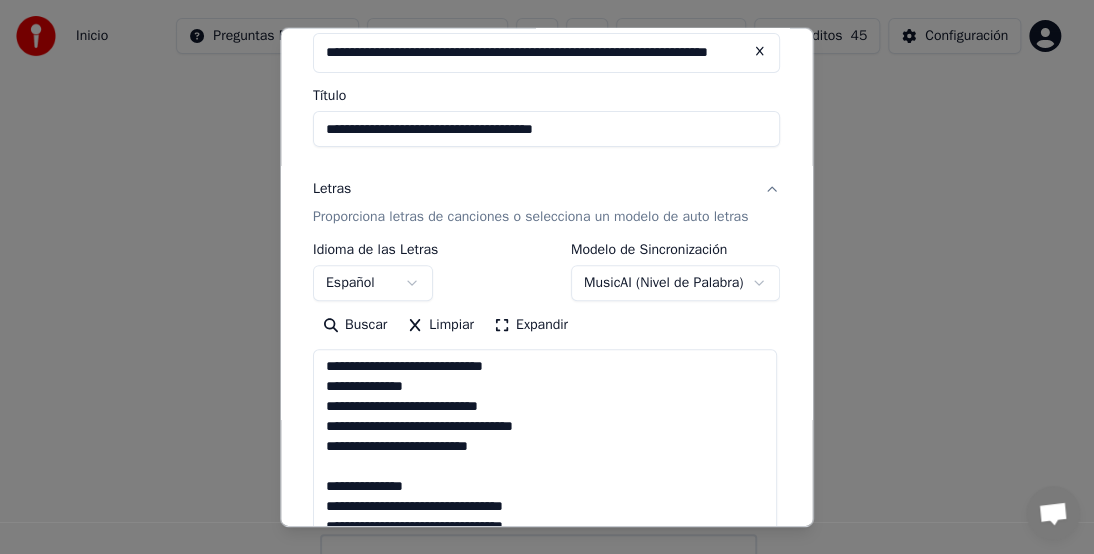 scroll, scrollTop: 0, scrollLeft: 0, axis: both 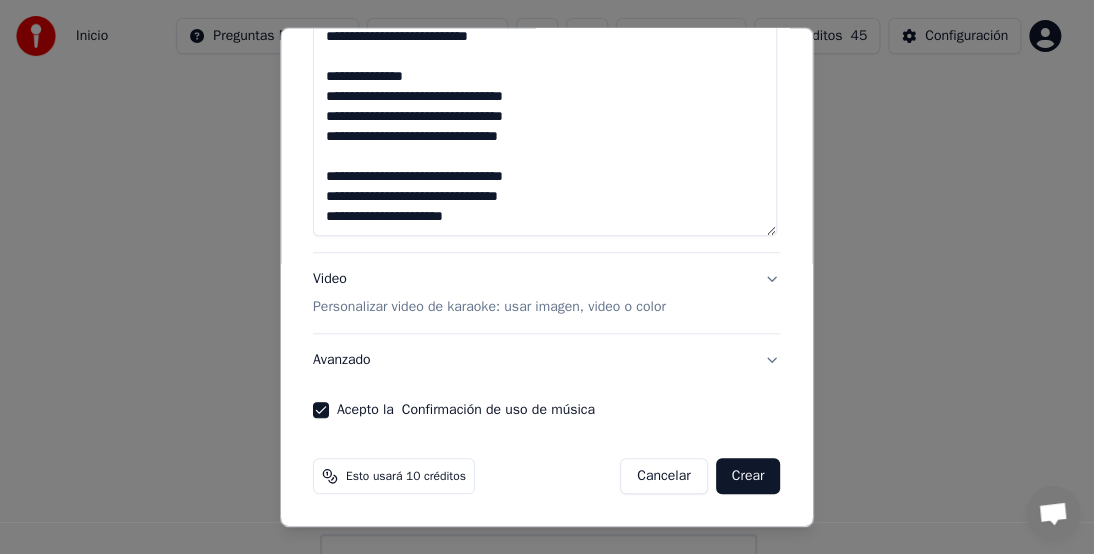 click on "Crear" at bounding box center [748, 476] 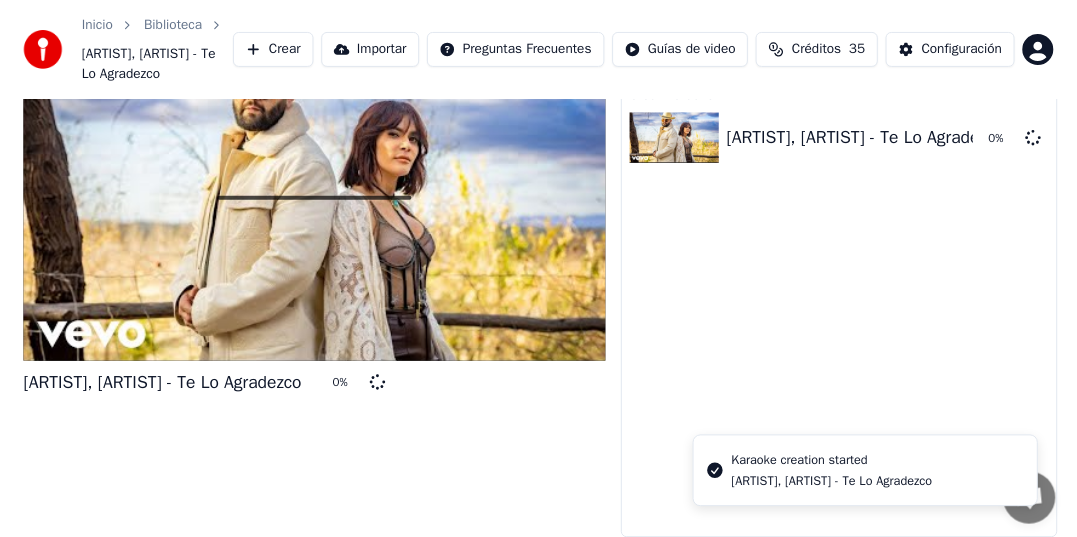 scroll, scrollTop: 136, scrollLeft: 0, axis: vertical 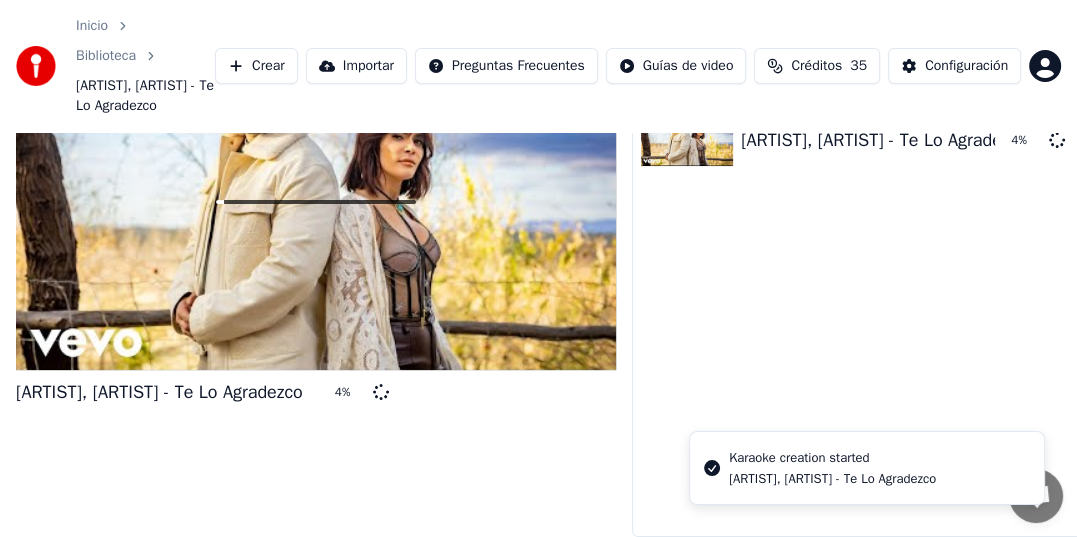 click on "Créditos" at bounding box center [816, 66] 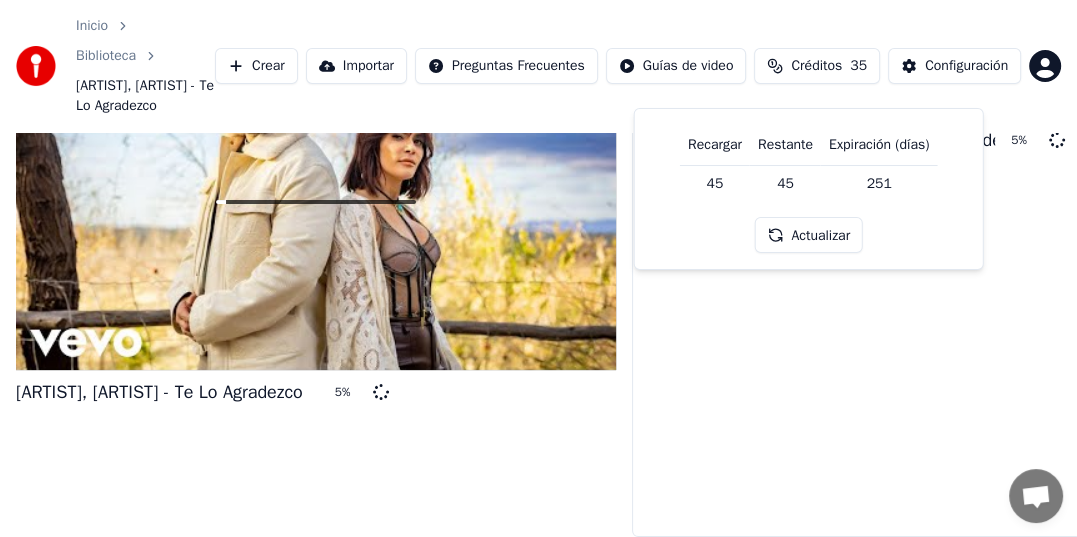 drag, startPoint x: 847, startPoint y: 243, endPoint x: 822, endPoint y: 234, distance: 26.57066 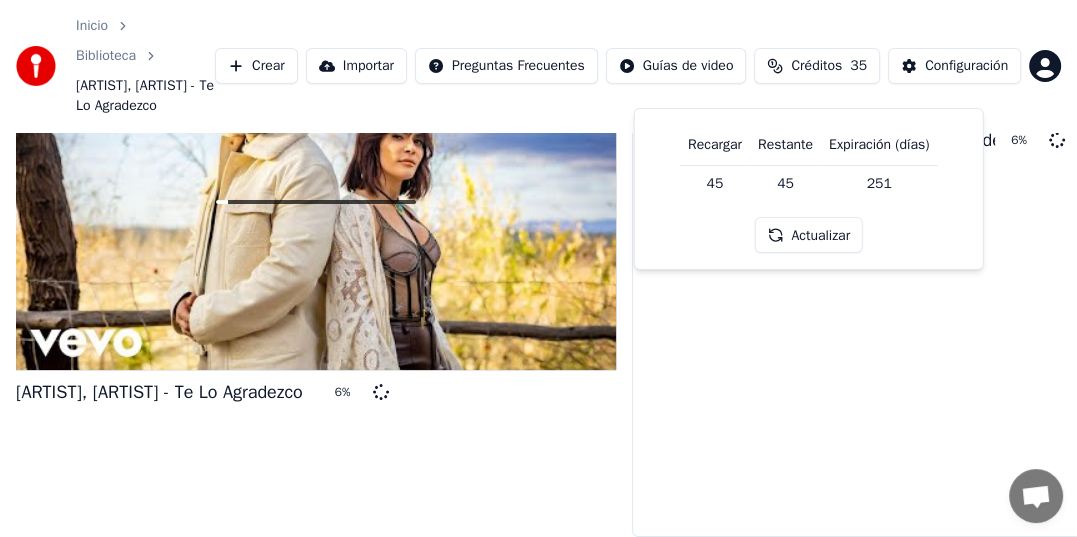 click on "Actualizar" at bounding box center [808, 235] 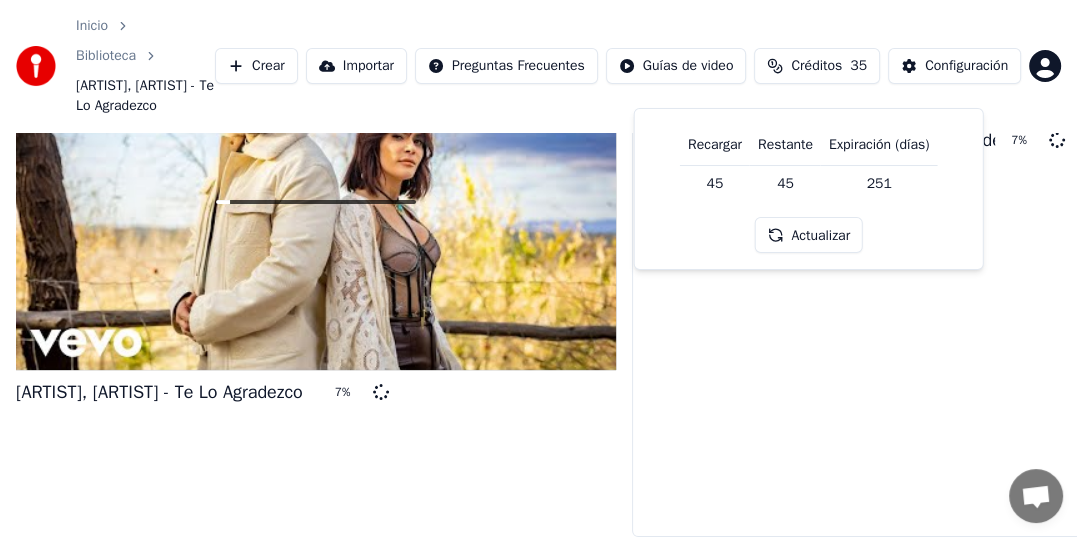 click on "Crear Karaoke [ARTIST], [ARTIST] - Te Lo Agradezco 7 %" at bounding box center [857, 309] 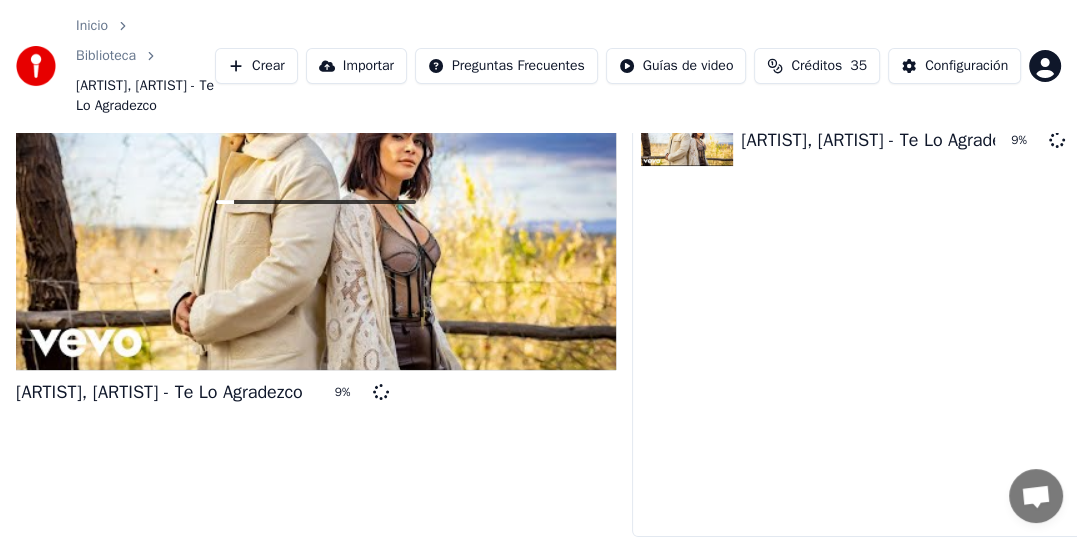 scroll, scrollTop: 0, scrollLeft: 0, axis: both 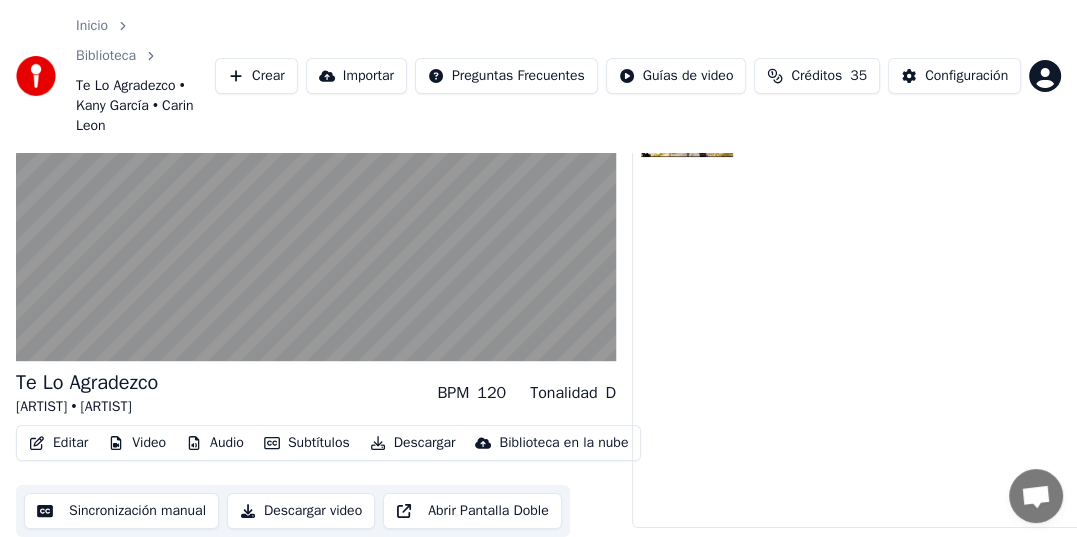 click on "Editar" at bounding box center [58, 443] 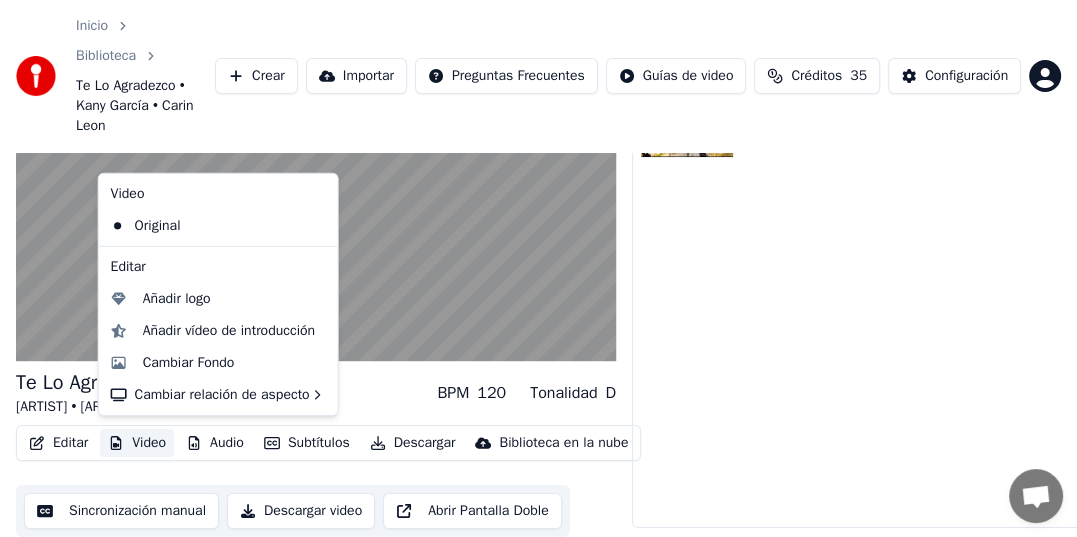 click on "Crear Karaoke [ARTIST], [ARTIST] - Te Lo Agradezco Reproducir" at bounding box center (857, 300) 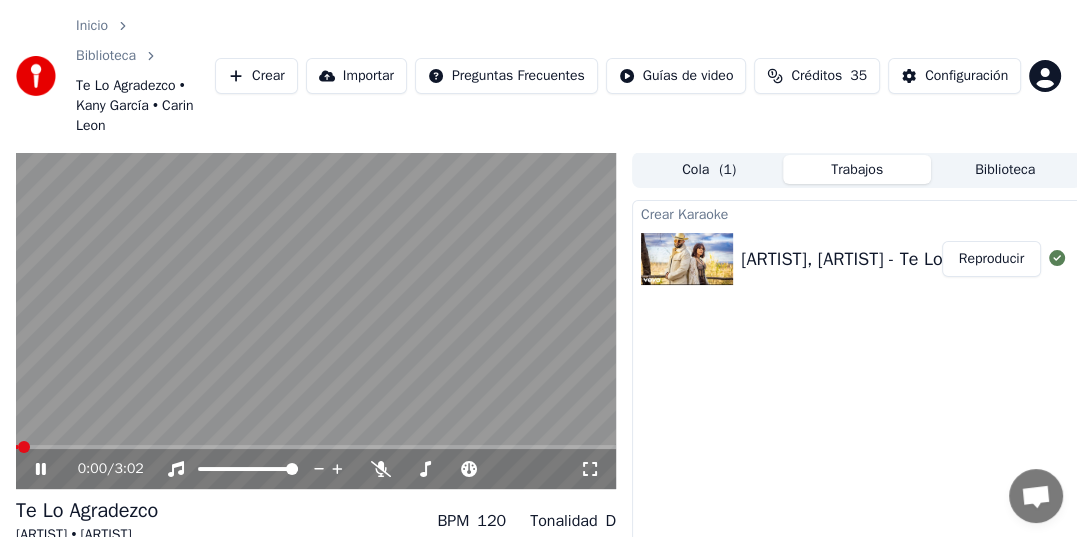 scroll, scrollTop: 100, scrollLeft: 0, axis: vertical 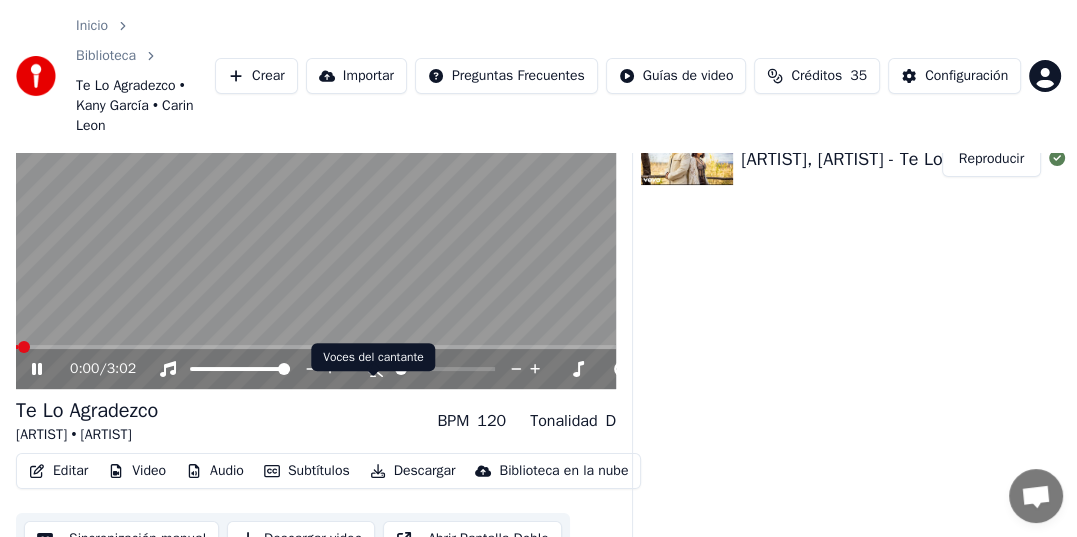 click at bounding box center [463, 369] 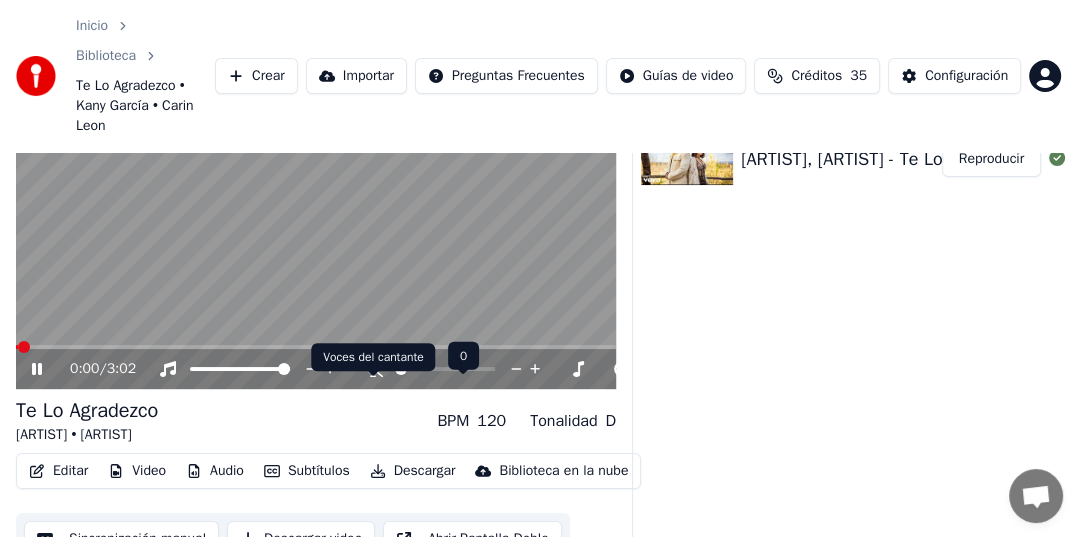 click 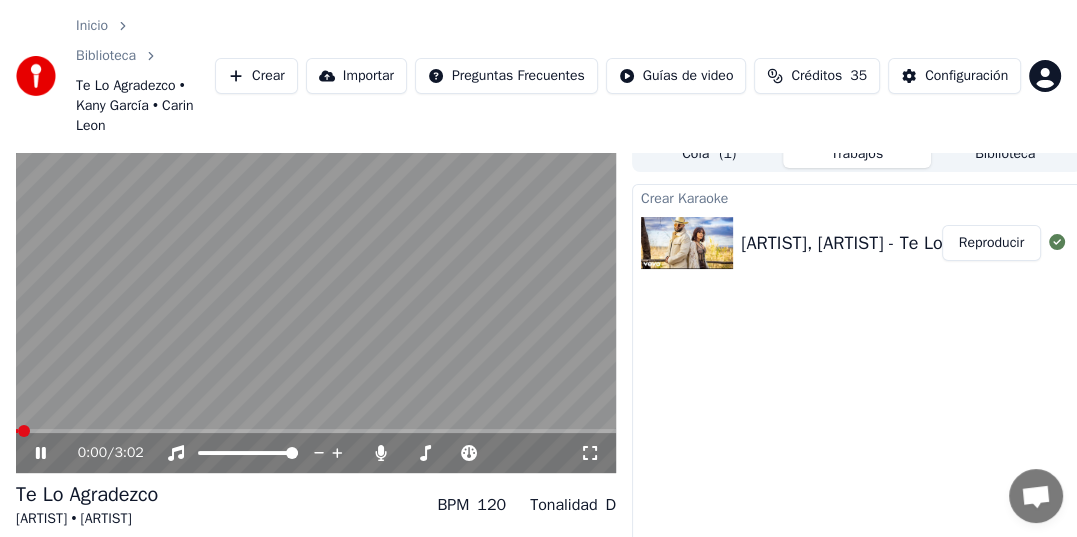 scroll, scrollTop: 0, scrollLeft: 0, axis: both 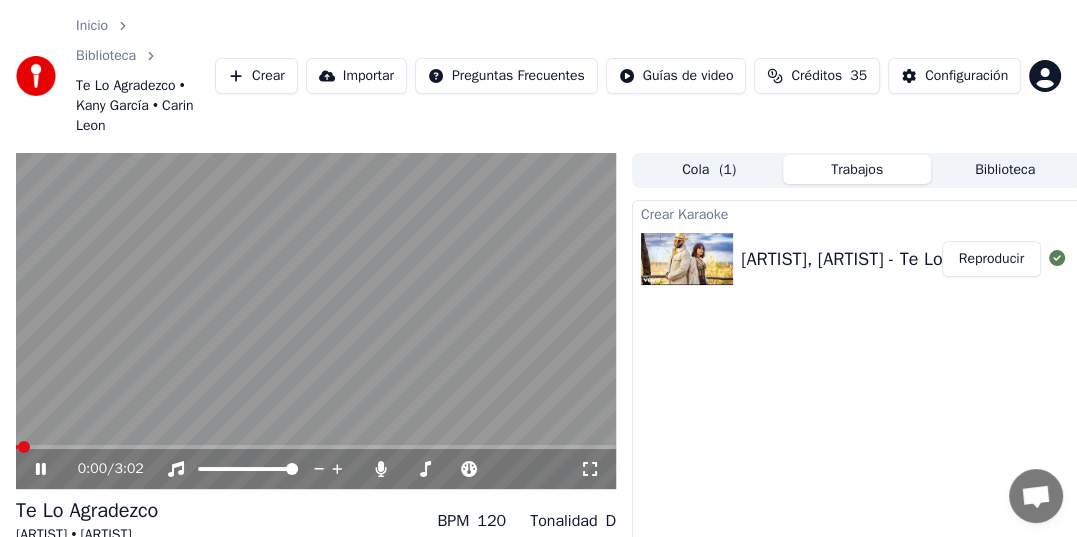 drag, startPoint x: 994, startPoint y: 274, endPoint x: 908, endPoint y: 352, distance: 116.1034 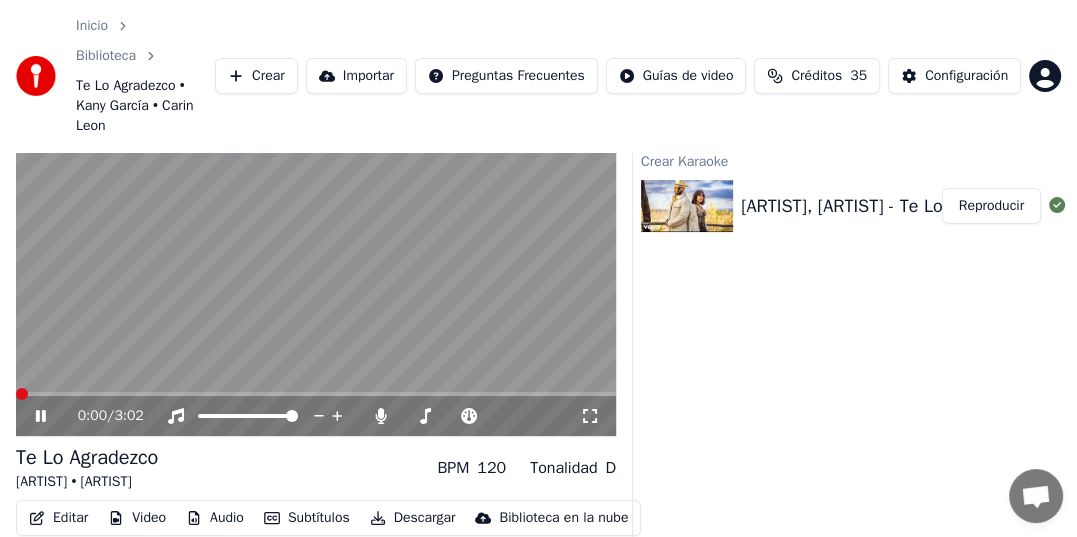 scroll, scrollTop: 153, scrollLeft: 0, axis: vertical 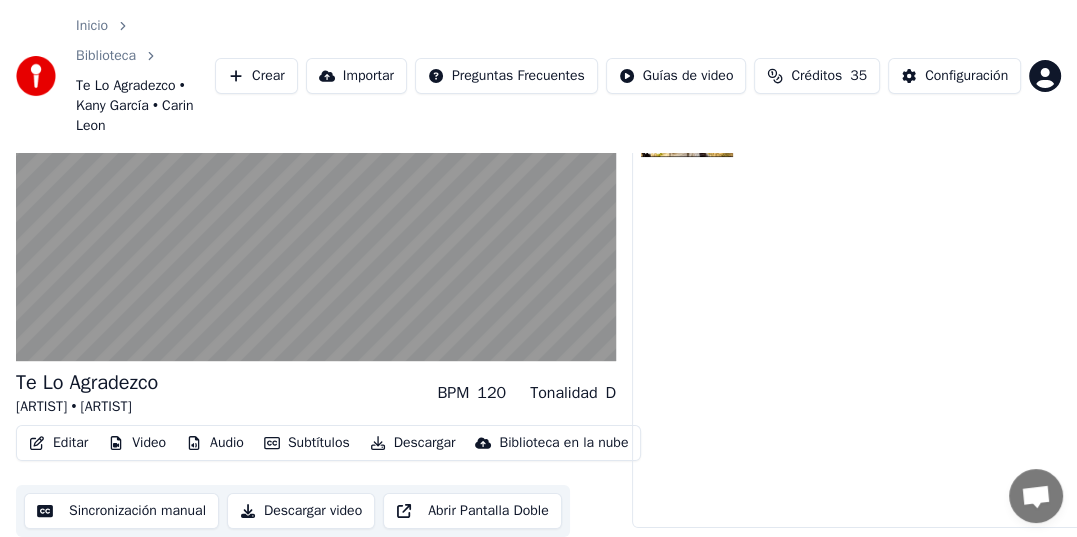 click on "Editar" at bounding box center (58, 443) 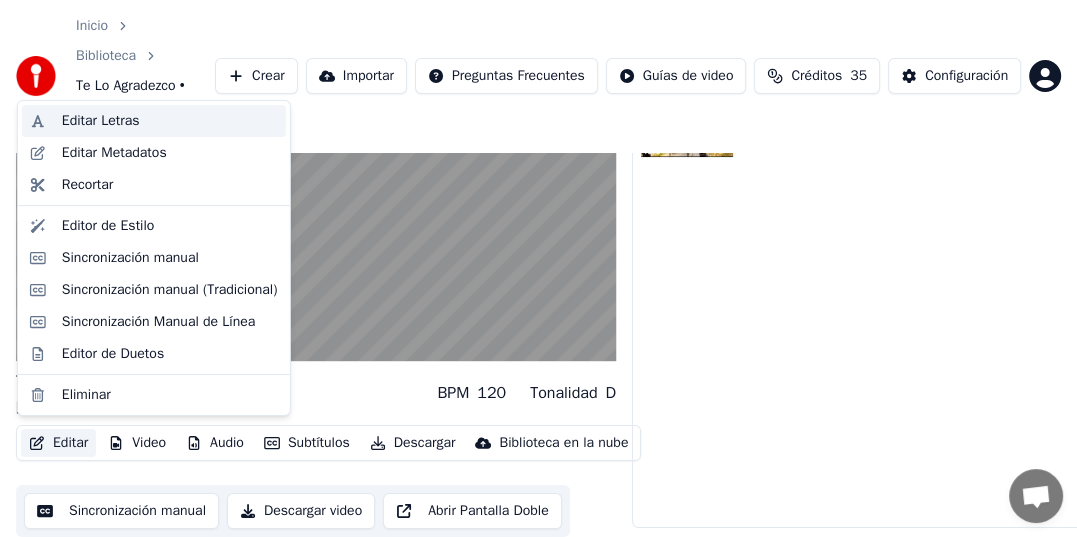 click on "Editar Letras" at bounding box center [101, 121] 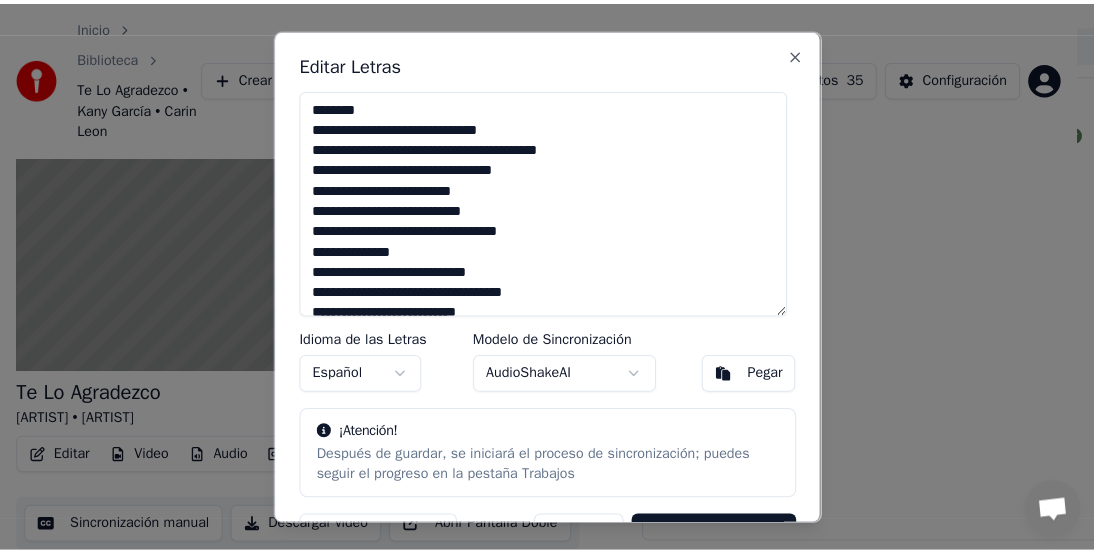 scroll, scrollTop: 136, scrollLeft: 0, axis: vertical 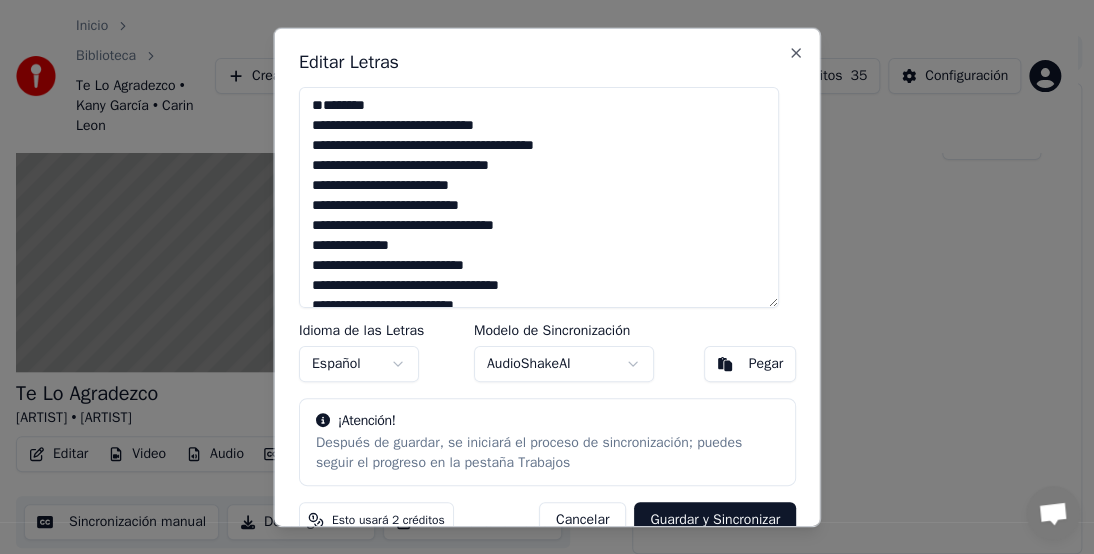 drag, startPoint x: 438, startPoint y: 52, endPoint x: 708, endPoint y: 79, distance: 271.34665 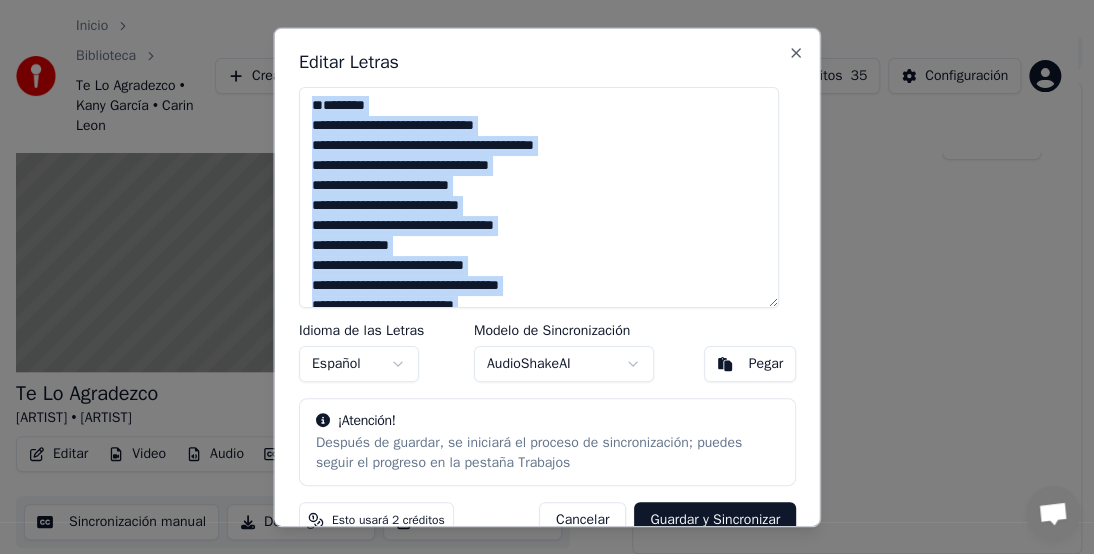 click at bounding box center [539, 197] 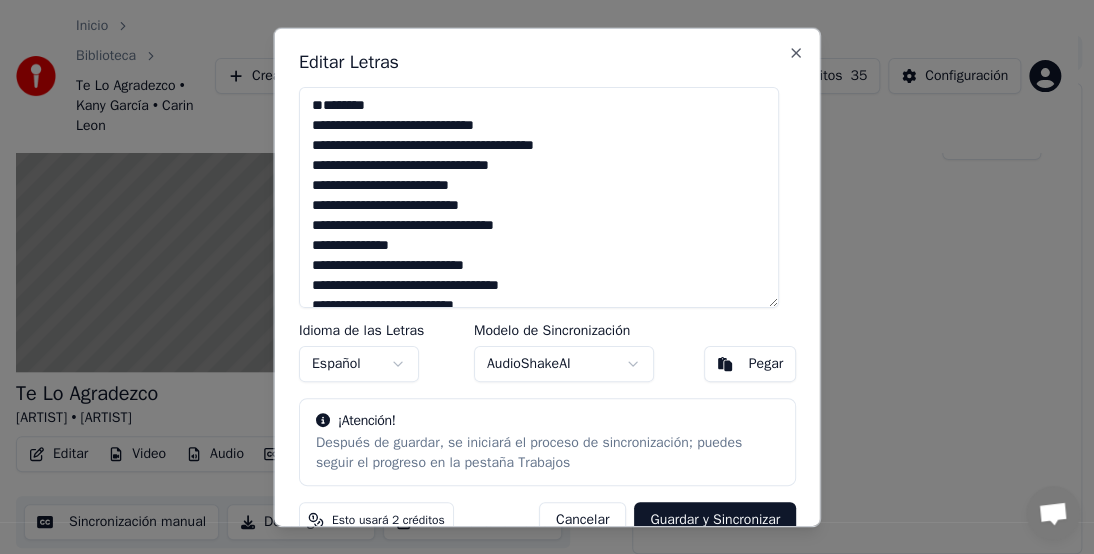 click at bounding box center [539, 197] 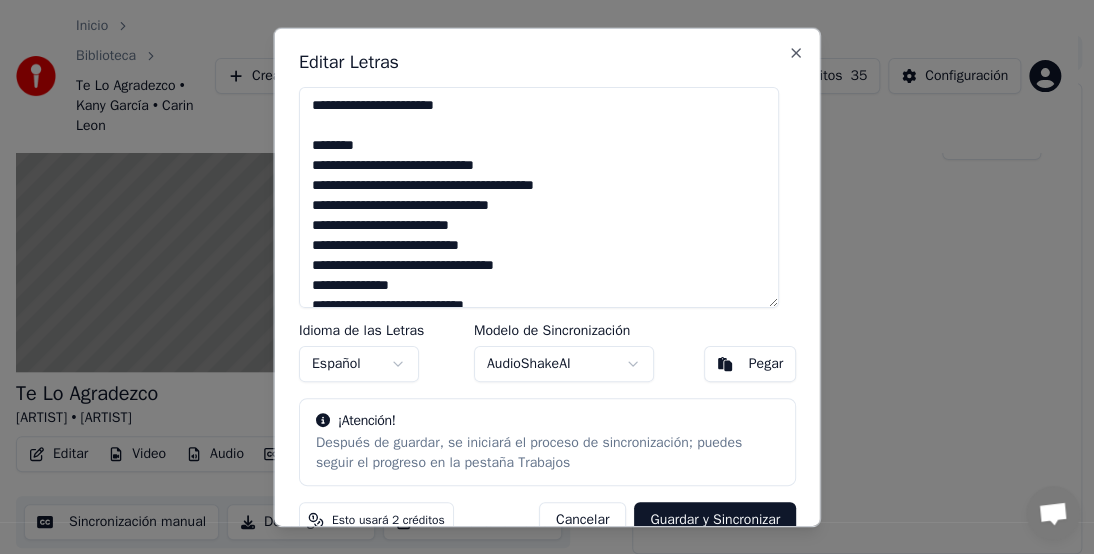 type on "**********" 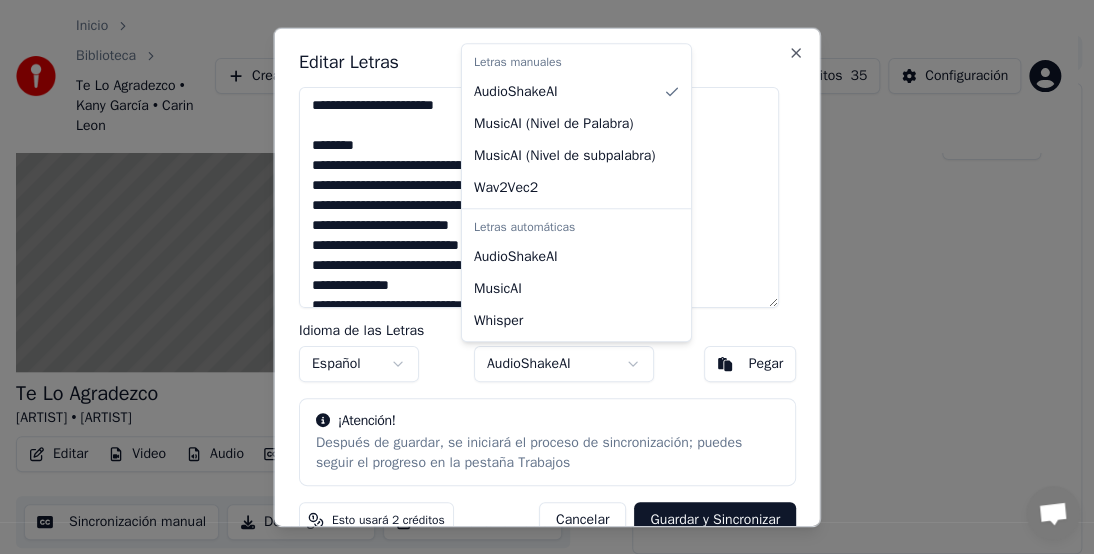 click at bounding box center [547, 277] 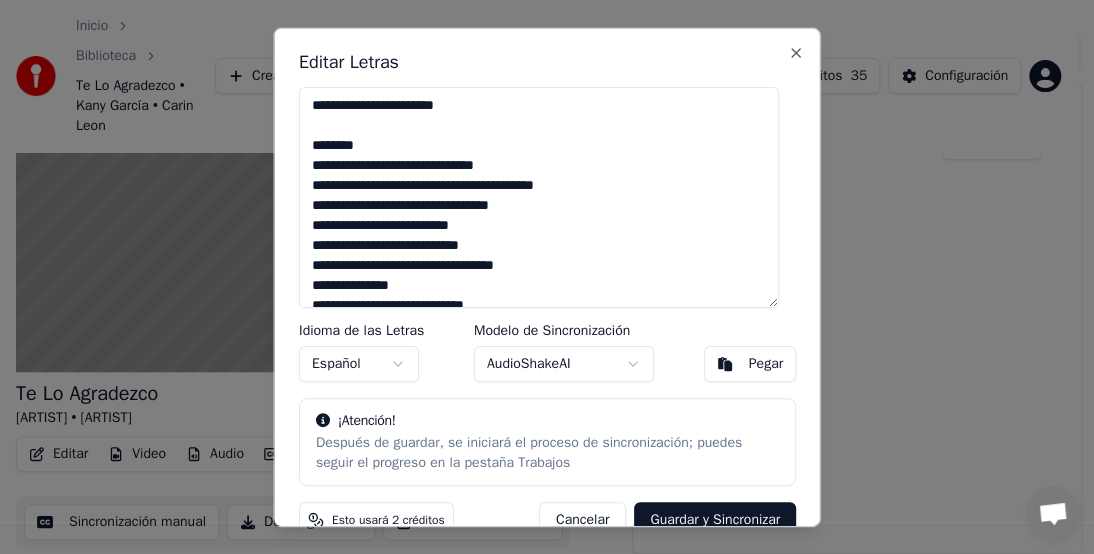 click on "AudioShakeAI" at bounding box center [563, 364] 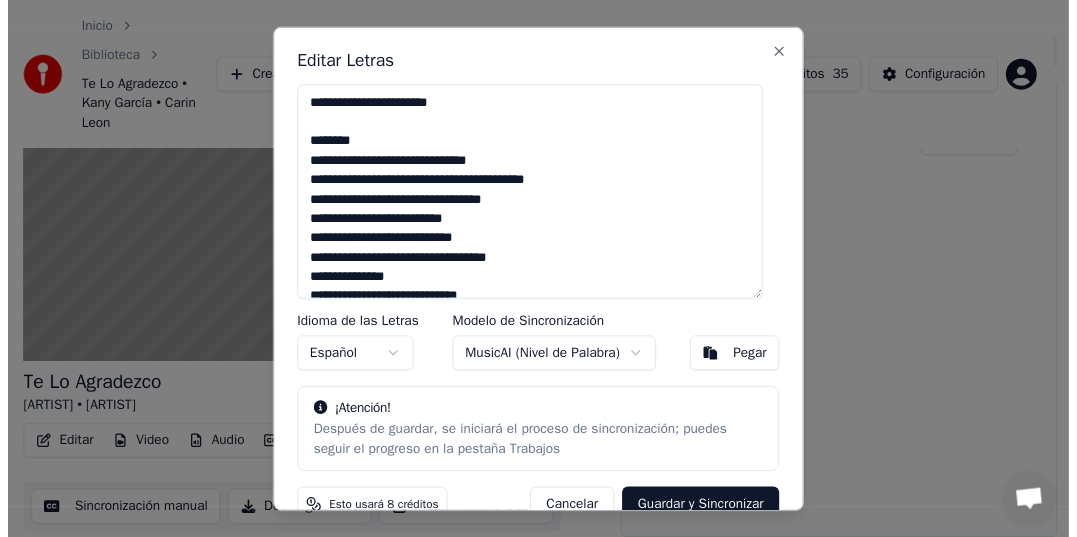 scroll, scrollTop: 36, scrollLeft: 0, axis: vertical 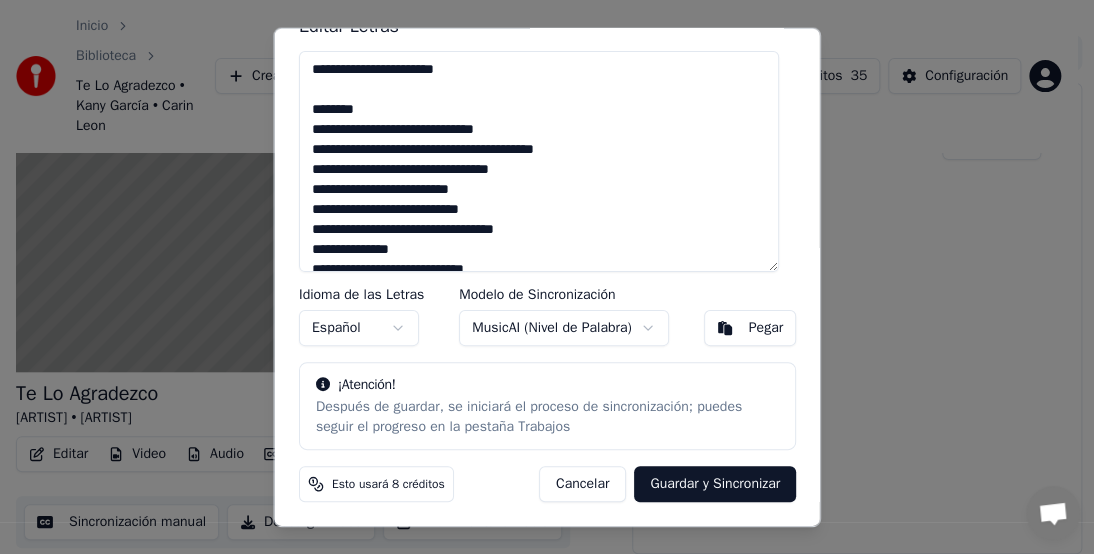 click on "Guardar y Sincronizar" at bounding box center (715, 484) 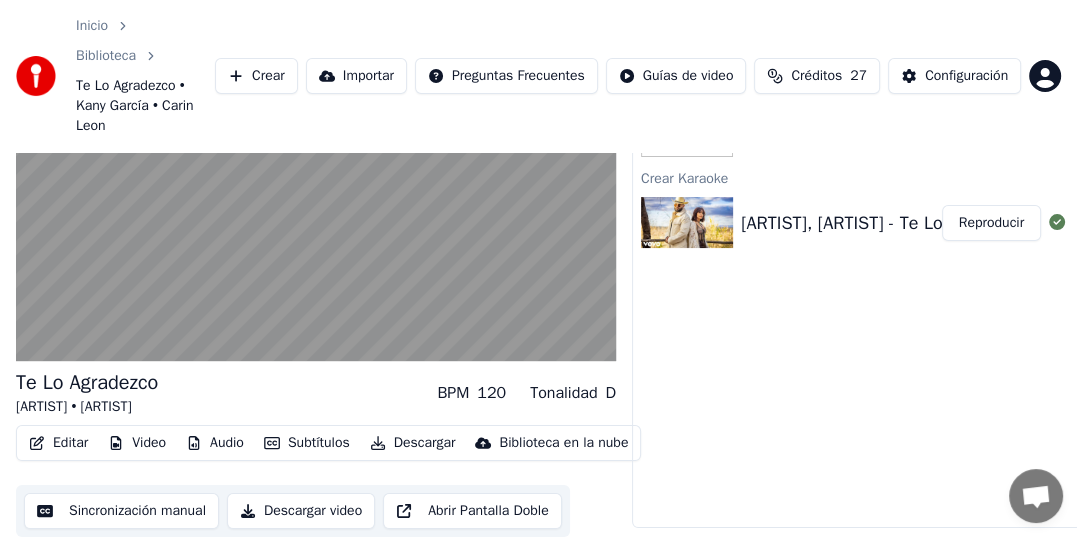 drag, startPoint x: 960, startPoint y: 236, endPoint x: 860, endPoint y: 369, distance: 166.40012 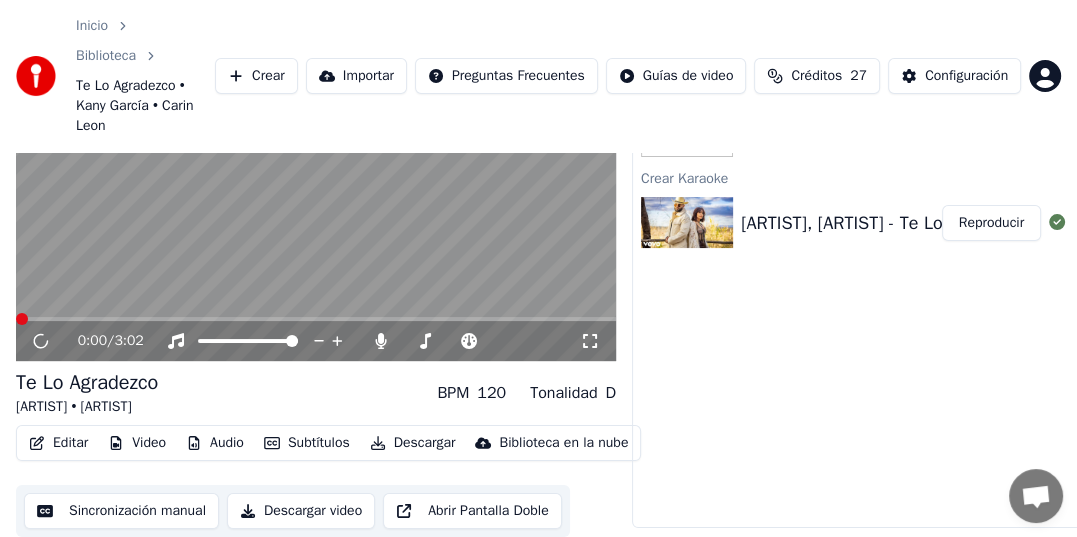 type 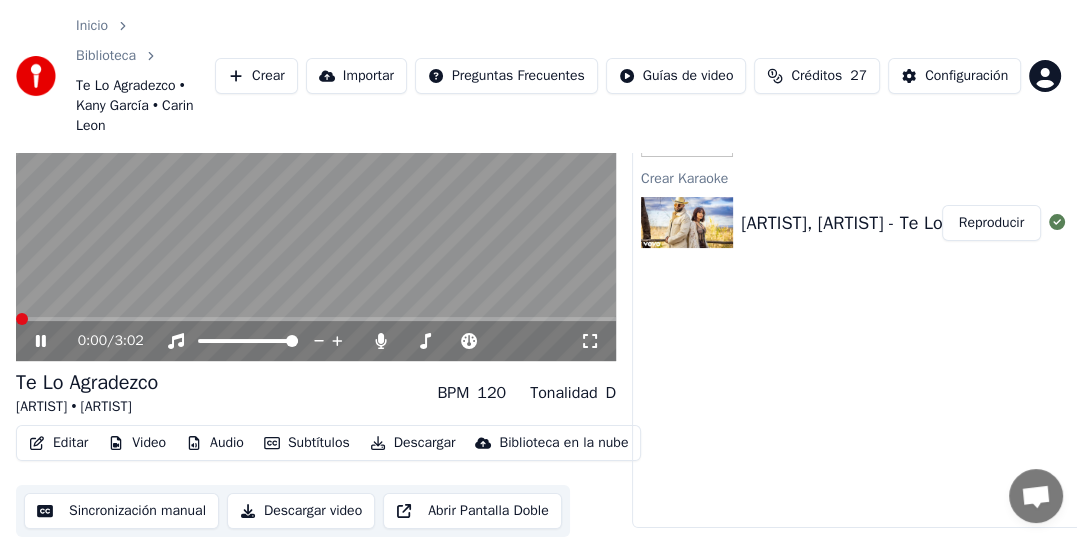 click on "Sincronización manual" at bounding box center [121, 511] 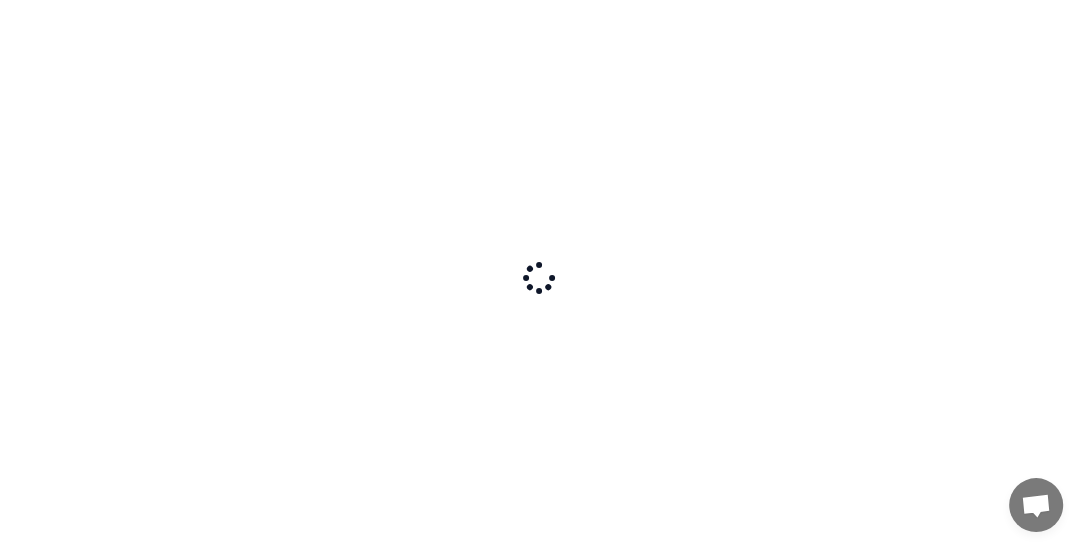 scroll, scrollTop: 0, scrollLeft: 0, axis: both 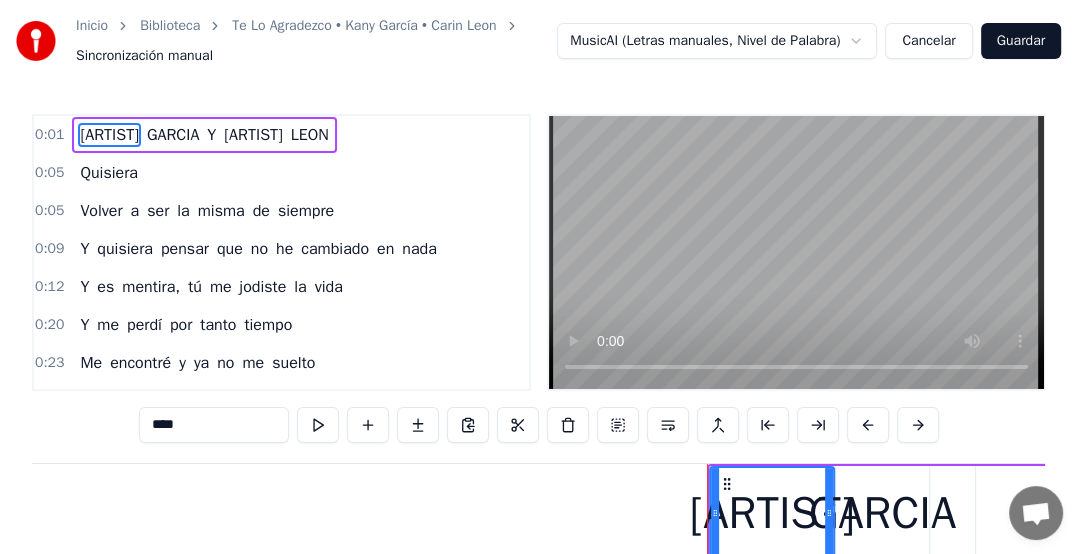 click on "Quisiera" at bounding box center (109, 173) 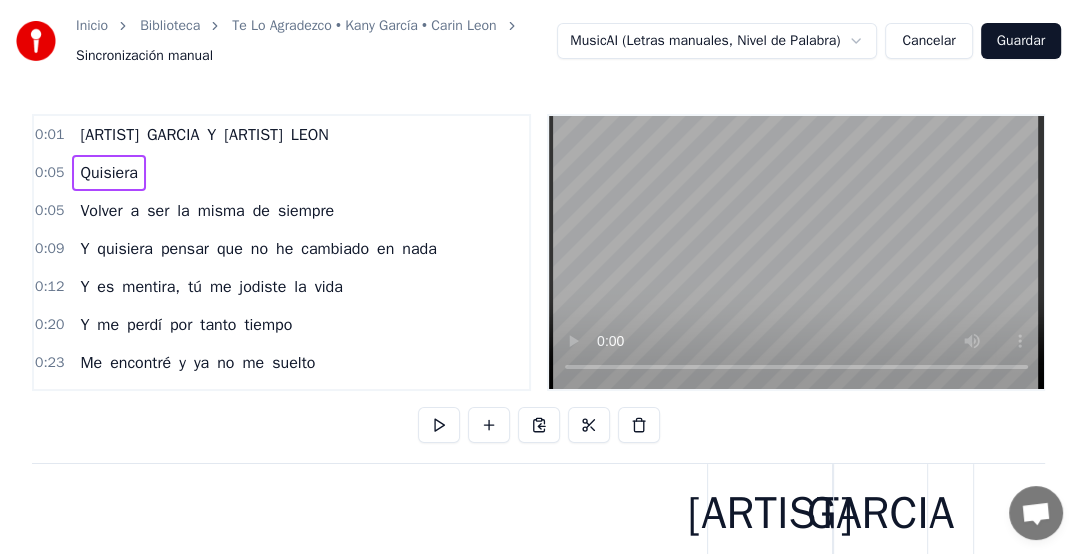 scroll, scrollTop: 0, scrollLeft: 2406, axis: horizontal 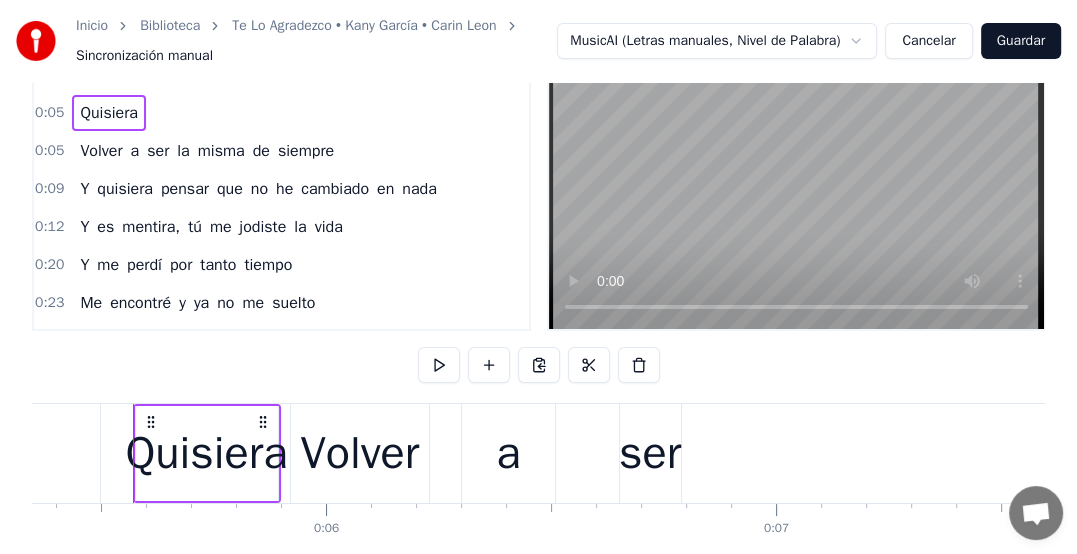 drag, startPoint x: 88, startPoint y: 497, endPoint x: 0, endPoint y: 497, distance: 88 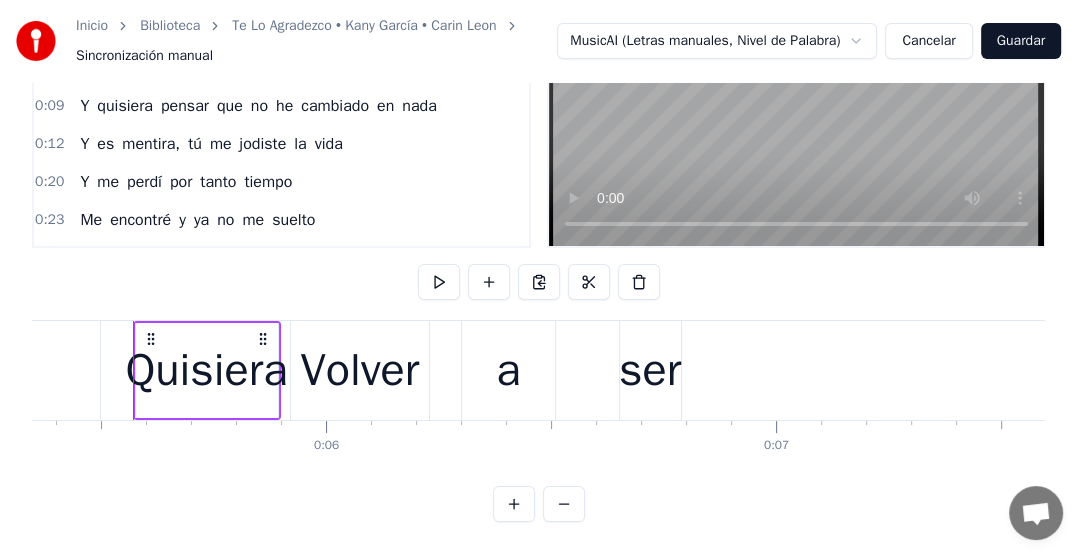 scroll, scrollTop: 0, scrollLeft: 0, axis: both 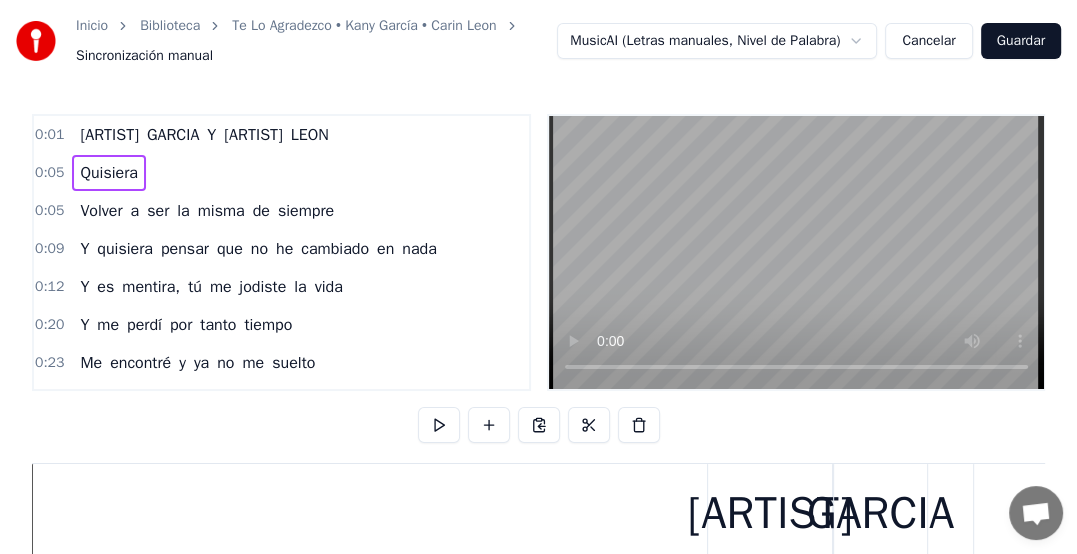 click on "Inicio Biblioteca Te Lo Agradezco • Kany García • Carin Leon Sincronización manual MusicAI (Letras manuales, Nivel de Palabra) Cancelar Guardar 0:01 KANY GARCIA Y CARIN LEON 0:05 Quisiera 0:05 Volver a ser la misma de siempre 0:09 Y quisiera pensar que no he cambiado en nada 0:12 Y es mentira, tú me jodiste la vida 0:20 Y me perdí por tanto tiempo 0:23 Me encontré y ya no me suelto 0:25 Hoy quiero gritarle a cuatro vientos 0:31 Te lo agradezco 0:33 Hiciste lo que más me convenía 0:37 Tu amor fue de mentira y este honesto 0:41 Y al final ni te lo merecías 0:45 Te lo agradezco 0:47 Lograste lo que logran los cobardes 0:51 Y que viven llenos de arrepentimiento 0:55 Ay, este amor a ti te quedo grande 1:00 No pienso ni dedicarte 1:03 Ni una rola de despecho 1:05 Yo quise mejor echarle 1:07 Limón y sal a este pecho 1:09 Y la herida se borró como sabía 1:16 Te lo agradezco 1:19 Hiciste lo que más me convenía 1:23 Tu amor fue de mentira y este honesto 1:27 Y al final ni te lo merecías 1:30 Te lo lo" at bounding box center [538, 348] 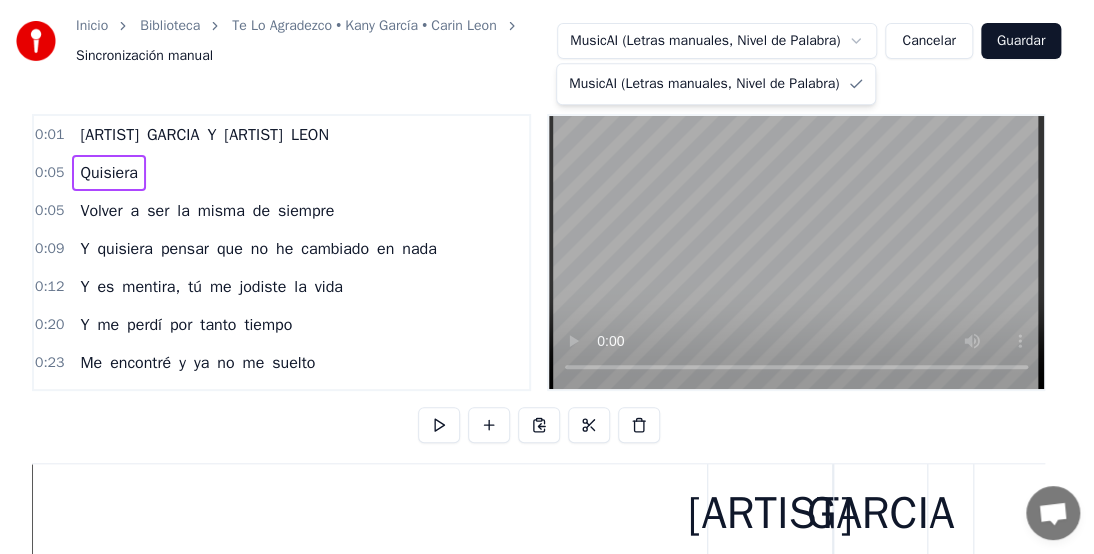 click on "Inicio Biblioteca Te Lo Agradezco • Kany García • Carin Leon Sincronización manual MusicAI (Letras manuales, Nivel de Palabra) Cancelar Guardar 0:01 KANY GARCIA Y CARIN LEON 0:05 Quisiera 0:05 Volver a ser la misma de siempre 0:09 Y quisiera pensar que no he cambiado en nada 0:12 Y es mentira, tú me jodiste la vida 0:20 Y me perdí por tanto tiempo 0:23 Me encontré y ya no me suelto 0:25 Hoy quiero gritarle a cuatro vientos 0:31 Te lo agradezco 0:33 Hiciste lo que más me convenía 0:37 Tu amor fue de mentira y este honesto 0:41 Y al final ni te lo merecías 0:45 Te lo agradezco 0:47 Lograste lo que logran los cobardes 0:51 Y que viven llenos de arrepentimiento 0:55 Ay, este amor a ti te quedo grande 1:00 No pienso ni dedicarte 1:03 Ni una rola de despecho 1:05 Yo quise mejor echarle 1:07 Limón y sal a este pecho 1:09 Y la herida se borró como sabía 1:16 Te lo agradezco 1:19 Hiciste lo que más me convenía 1:23 Tu amor fue de mentira y este honesto 1:27 Y al final ni te lo merecías 1:30 Te lo lo" at bounding box center (547, 348) 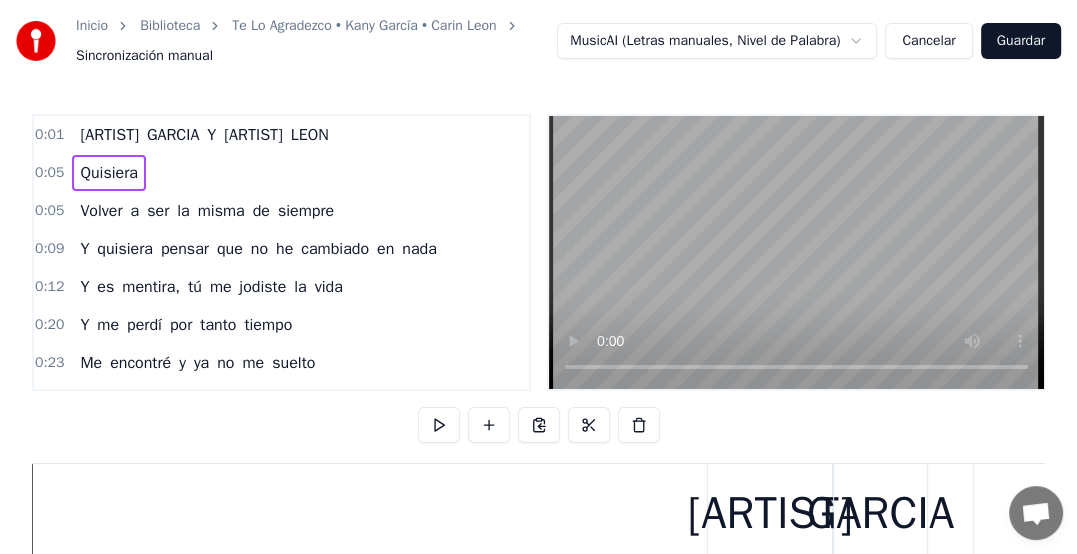 click on "Cancelar" at bounding box center (928, 41) 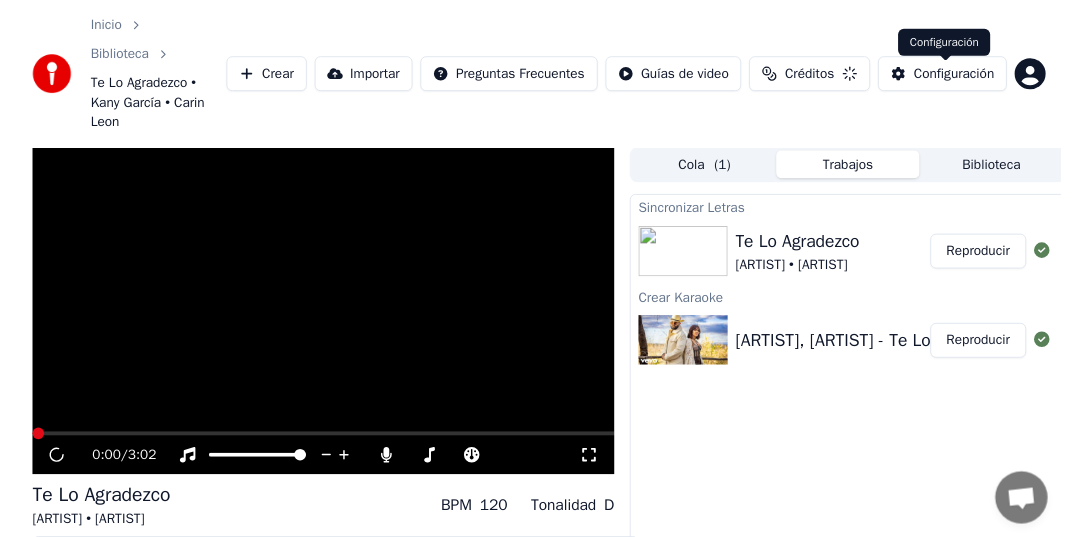 scroll, scrollTop: 153, scrollLeft: 0, axis: vertical 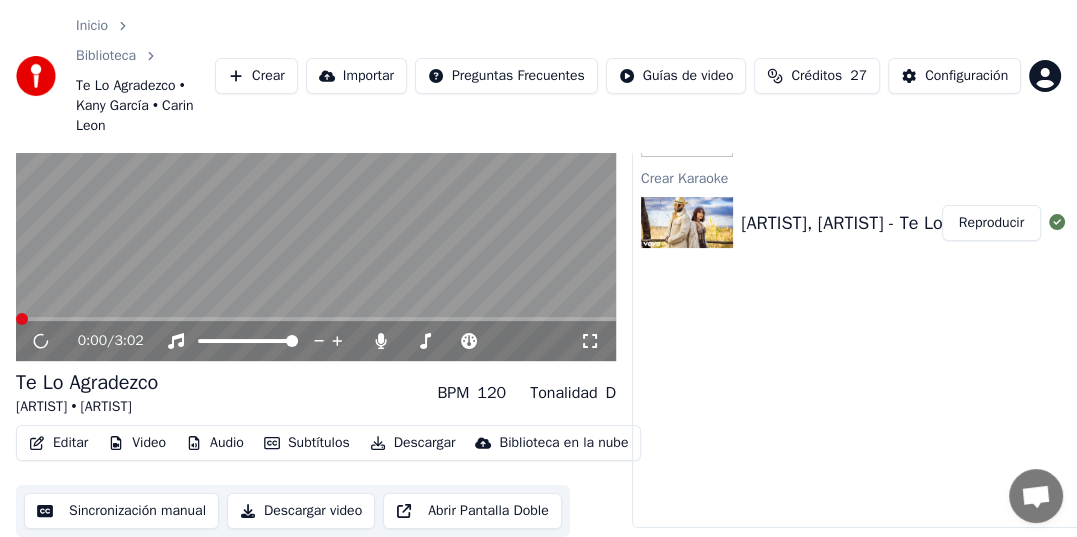 click on "Editar" at bounding box center (58, 443) 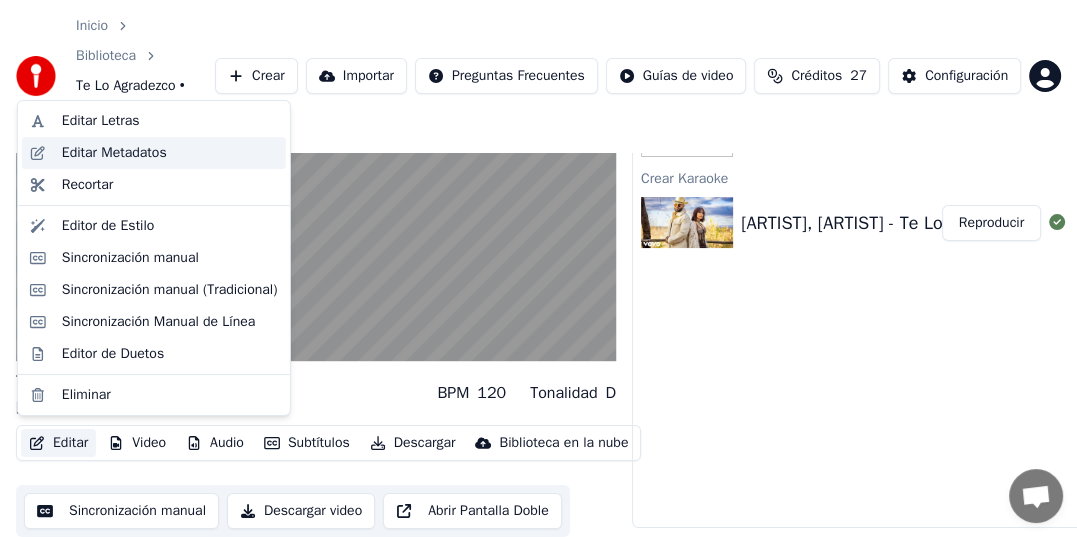 click on "Editar Metadatos" at bounding box center (114, 153) 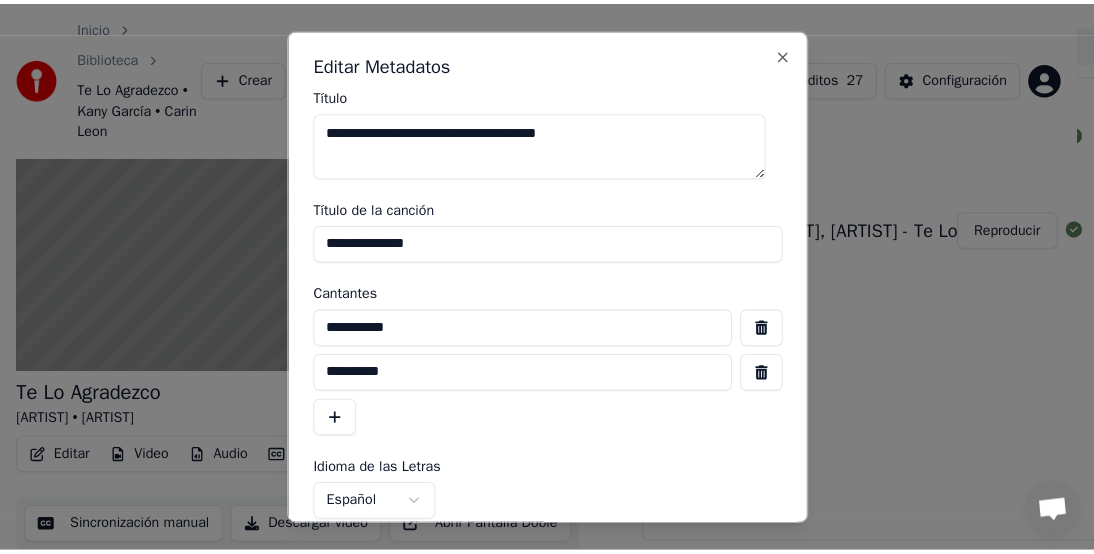 scroll, scrollTop: 136, scrollLeft: 0, axis: vertical 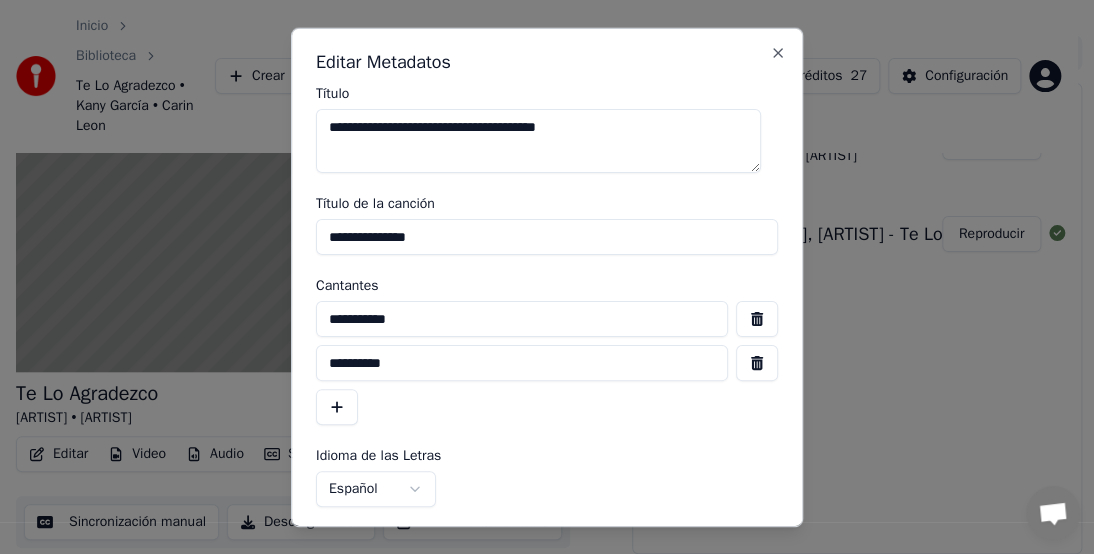 click on "**********" at bounding box center [538, 141] 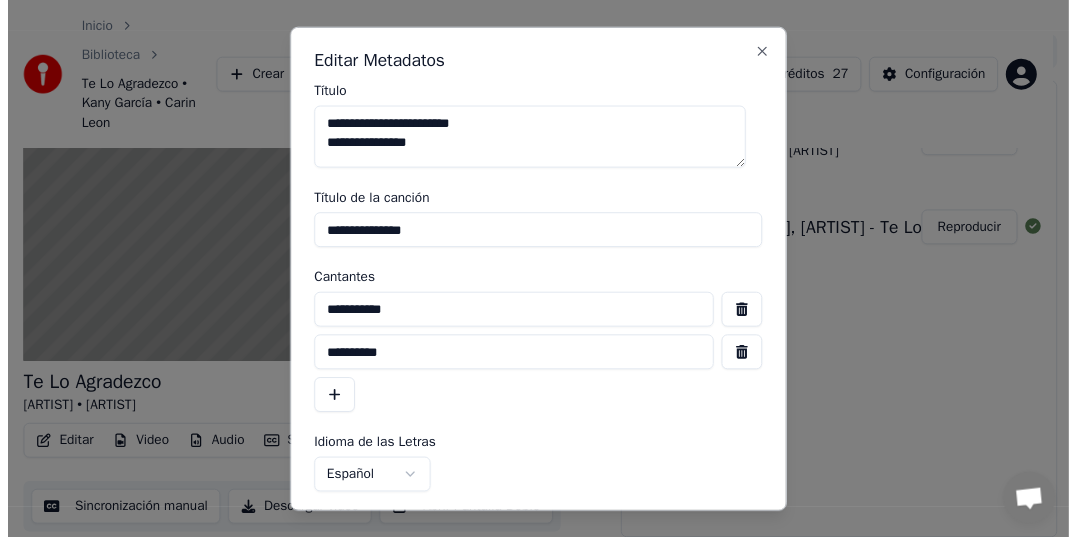 scroll, scrollTop: 147, scrollLeft: 0, axis: vertical 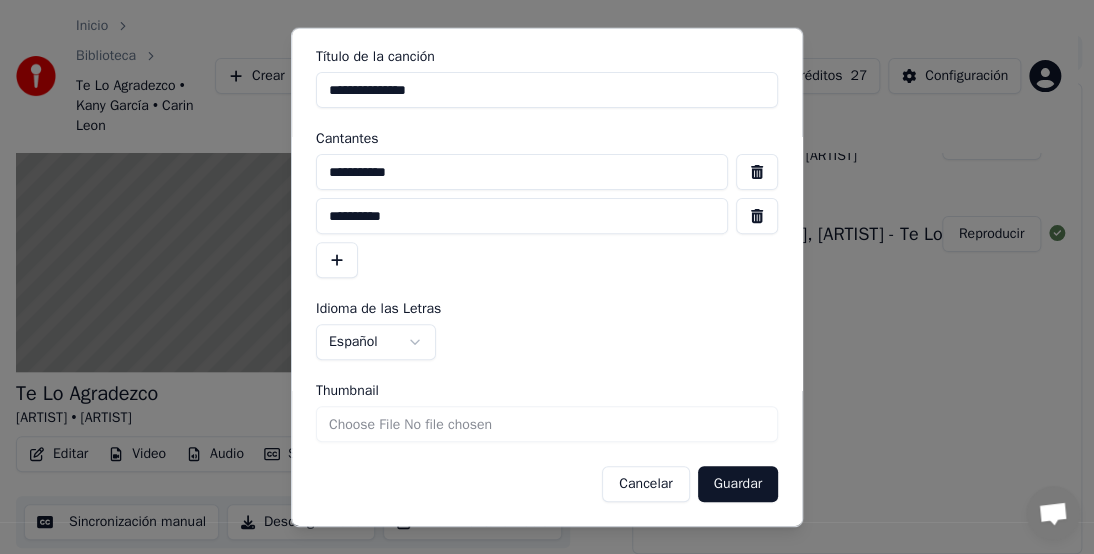 type on "**********" 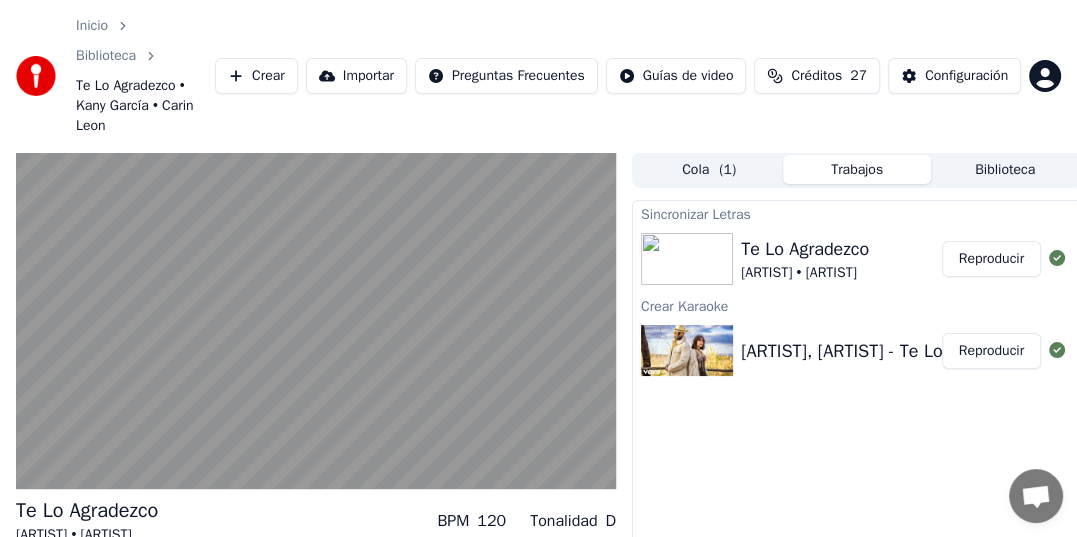 scroll, scrollTop: 100, scrollLeft: 0, axis: vertical 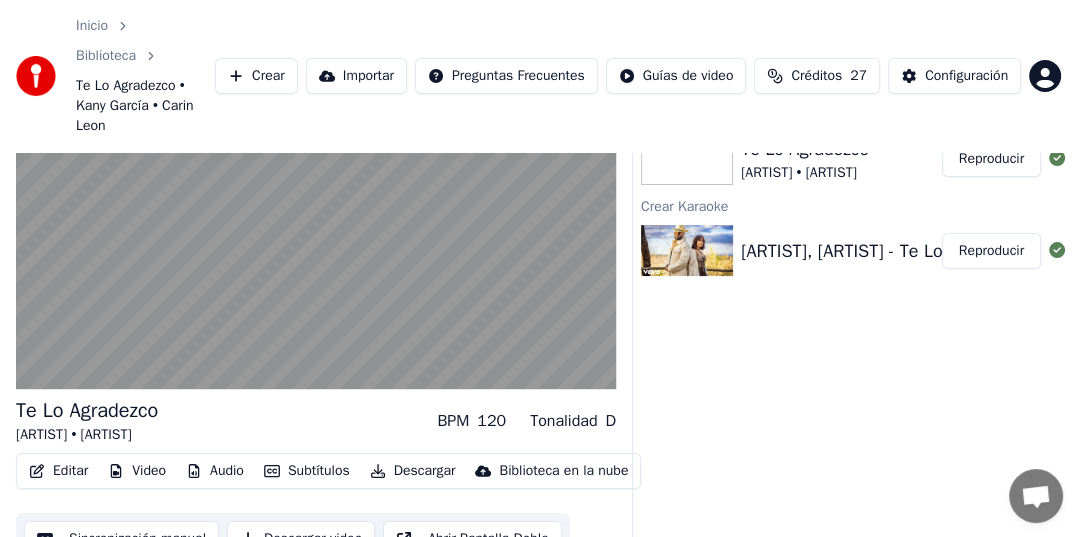 click on "Editar" at bounding box center (58, 471) 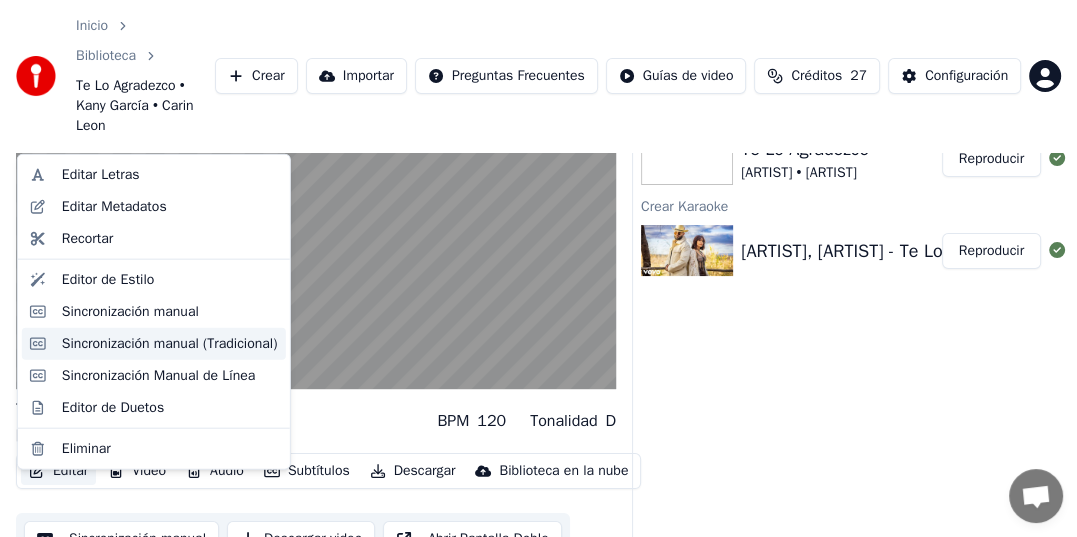 click on "Sincronización manual (Tradicional)" at bounding box center [170, 344] 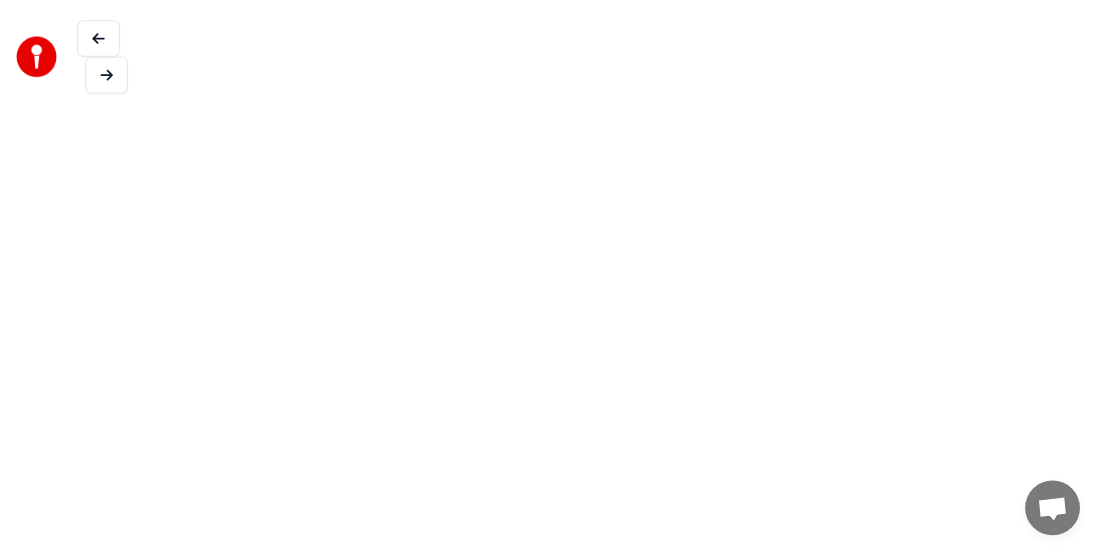 scroll, scrollTop: 0, scrollLeft: 0, axis: both 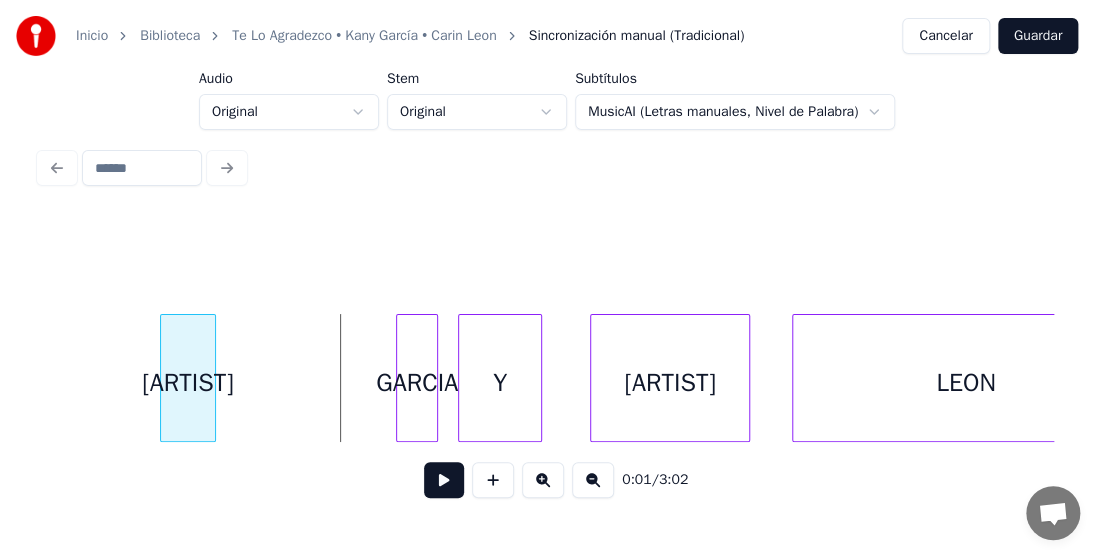 click on "[ARTIST]" at bounding box center [188, 383] 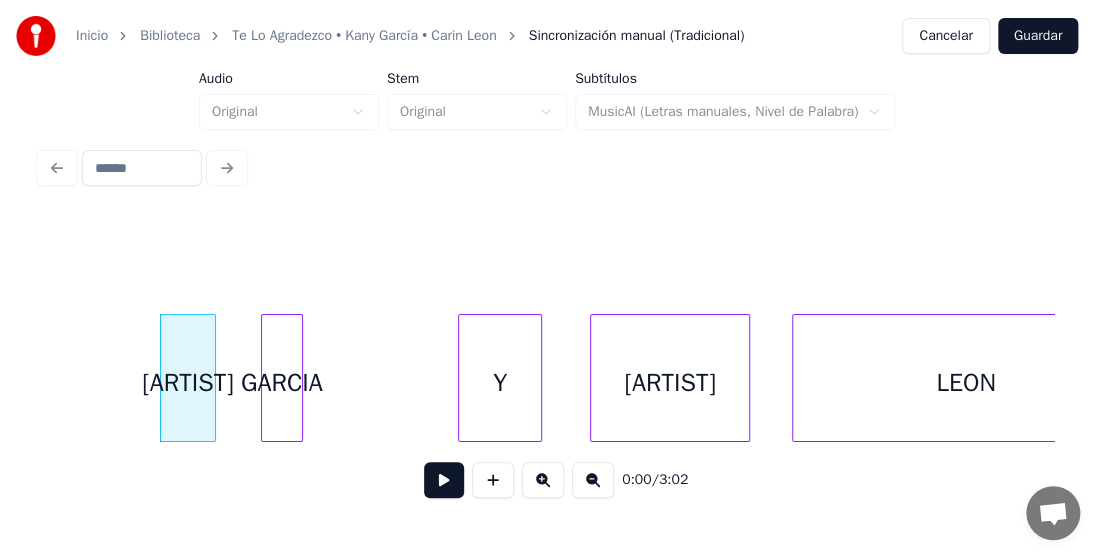 click on "GARCIA" at bounding box center (282, 383) 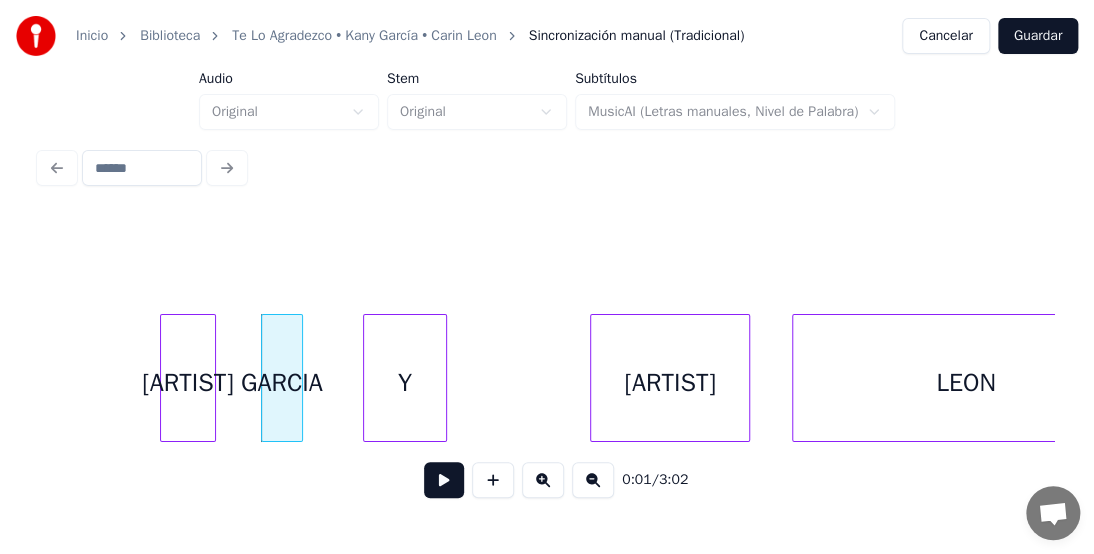 click on "Y" at bounding box center (405, 383) 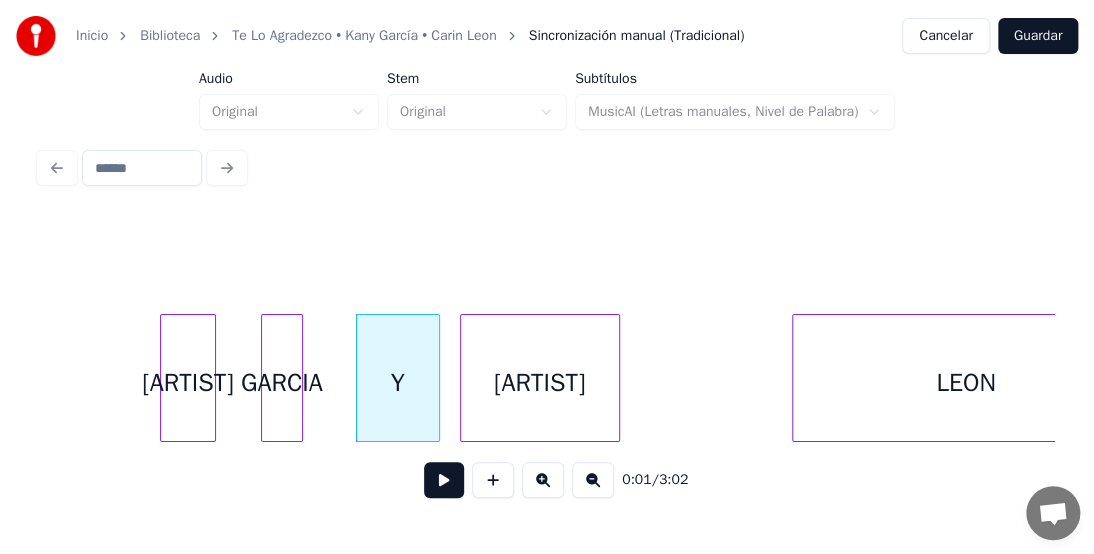 click on "[ARTIST]" at bounding box center (540, 383) 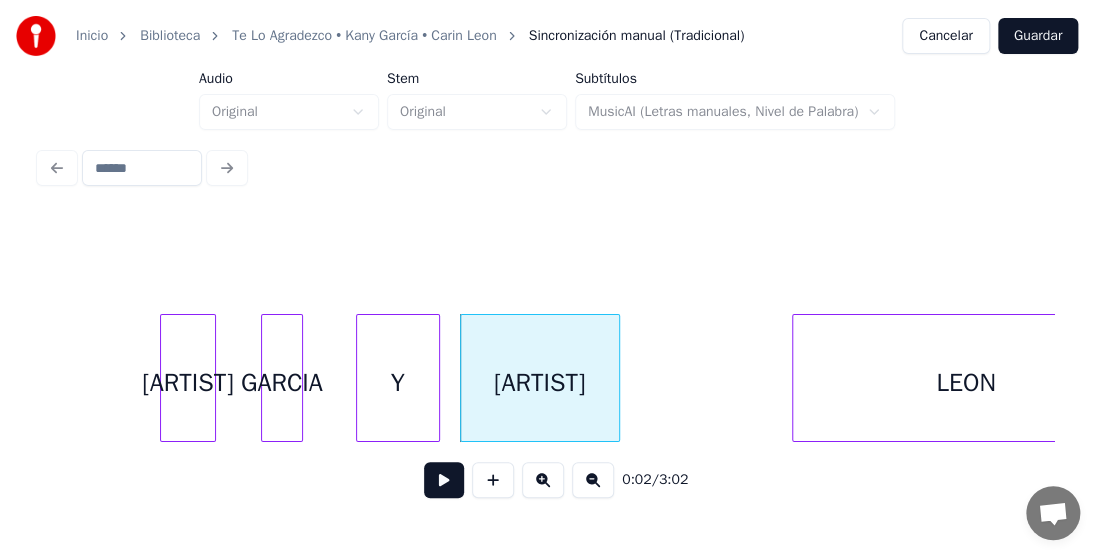 scroll, scrollTop: 0, scrollLeft: 76, axis: horizontal 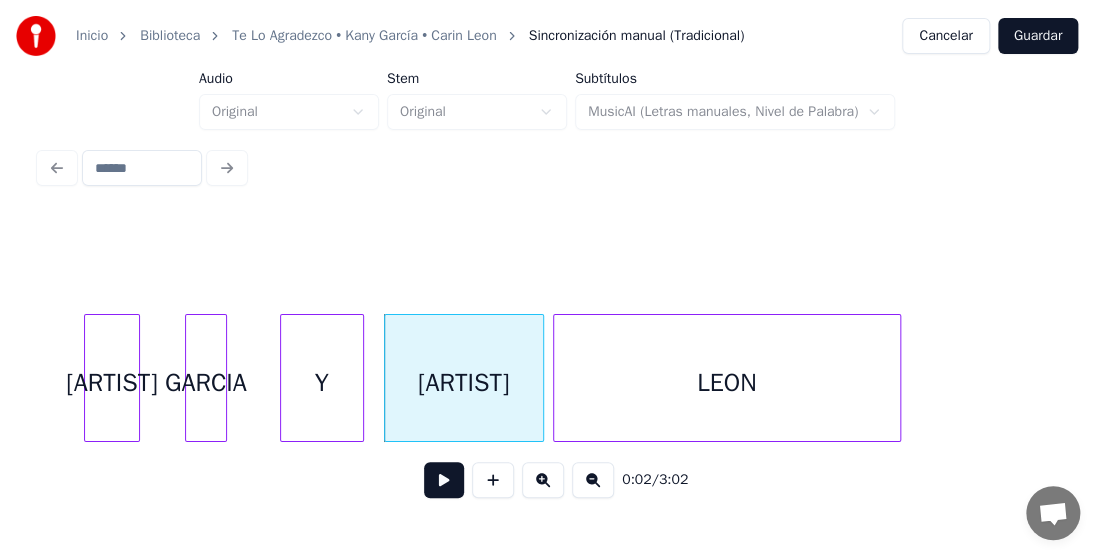 click on "LEON" at bounding box center (727, 383) 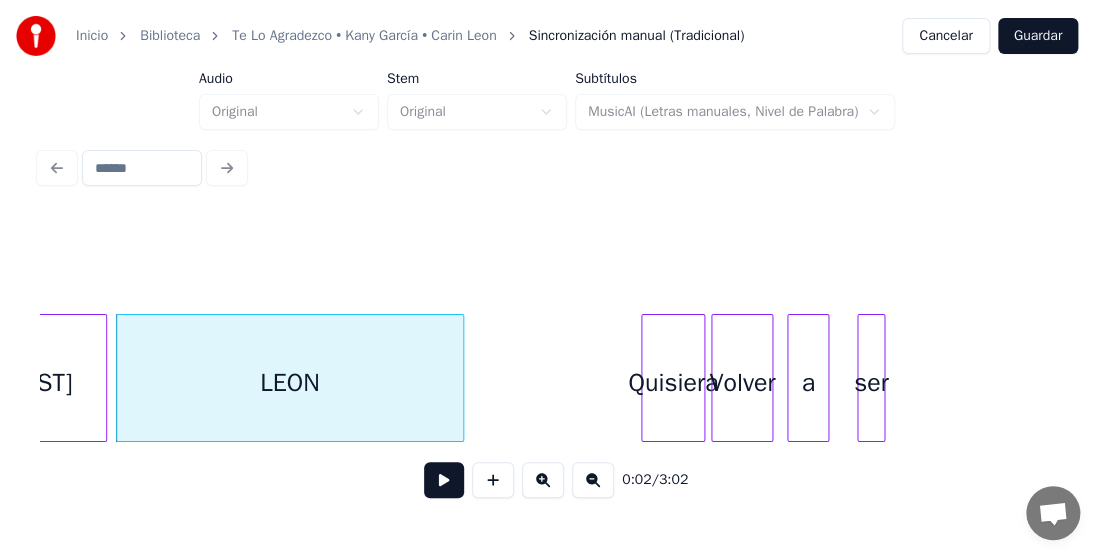 scroll, scrollTop: 0, scrollLeft: 516, axis: horizontal 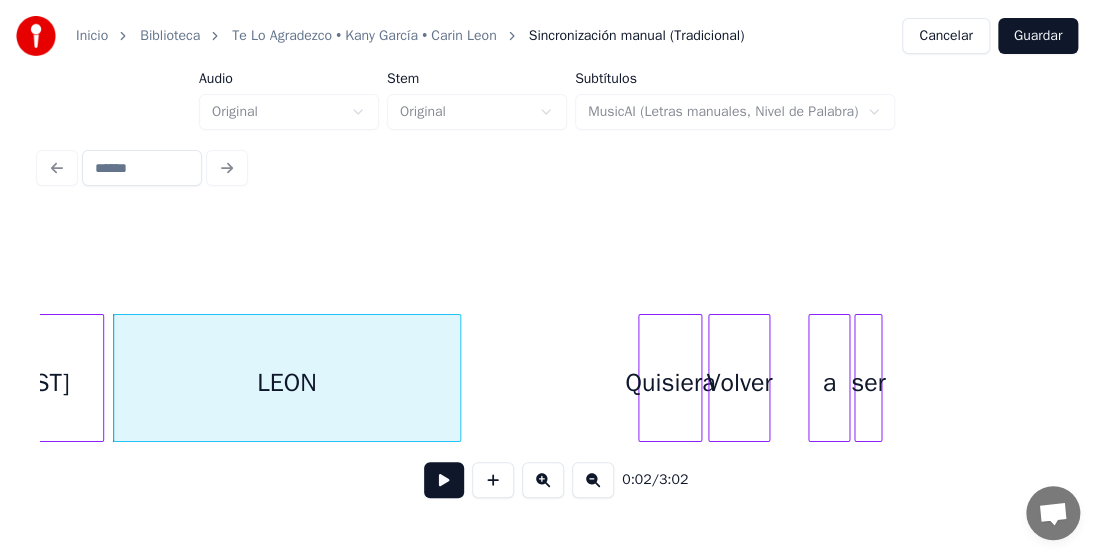 click on "a" at bounding box center [829, 383] 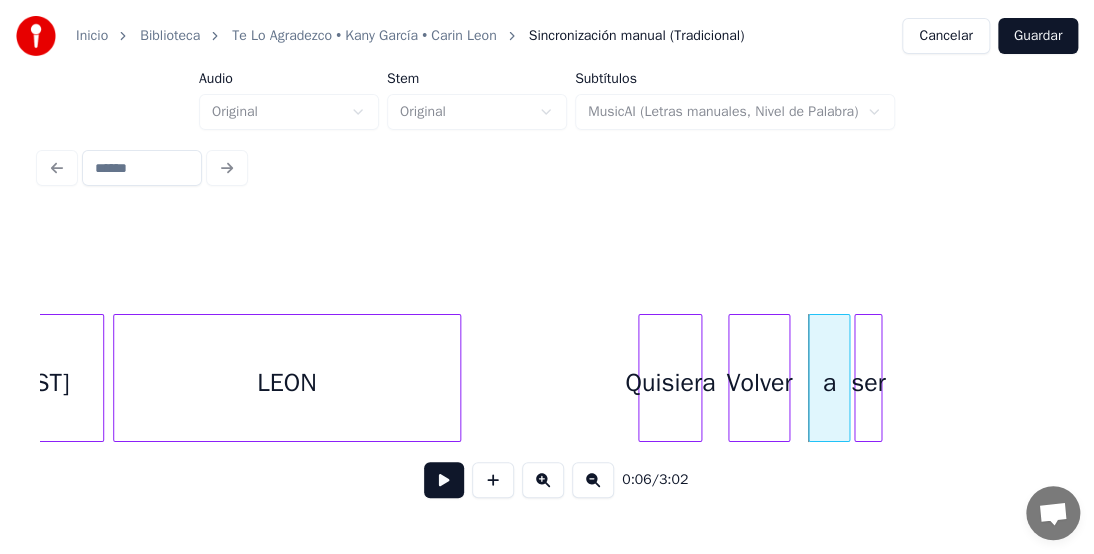click on "Volver" at bounding box center (759, 383) 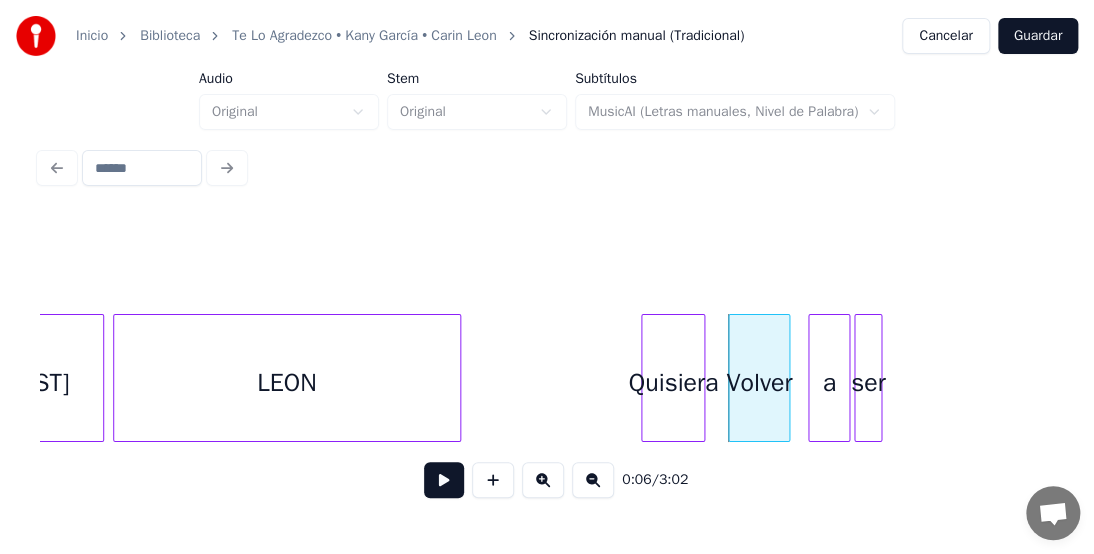 click on "Quisiera" at bounding box center (673, 383) 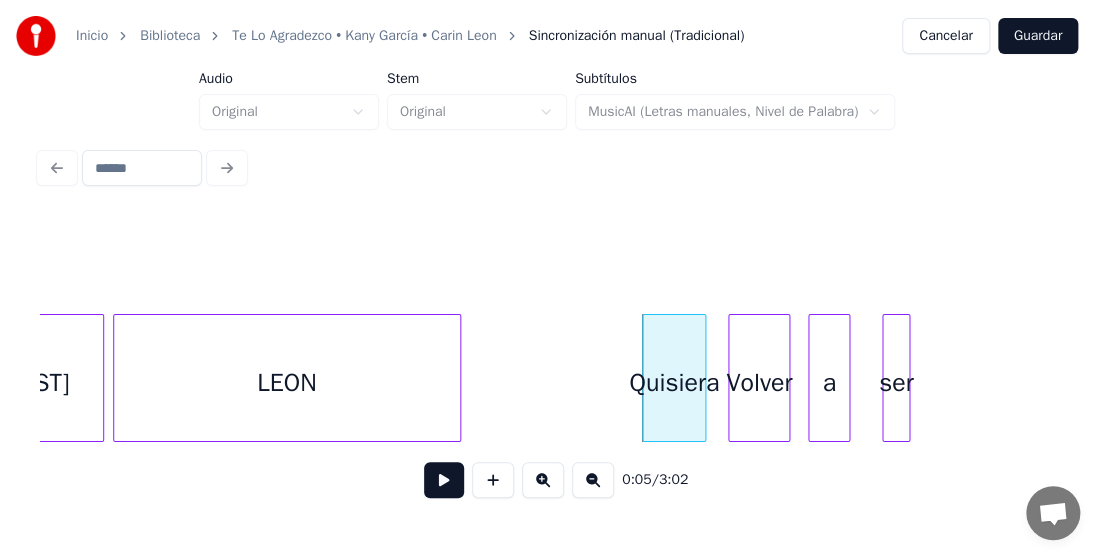 click on "ser" at bounding box center (896, 383) 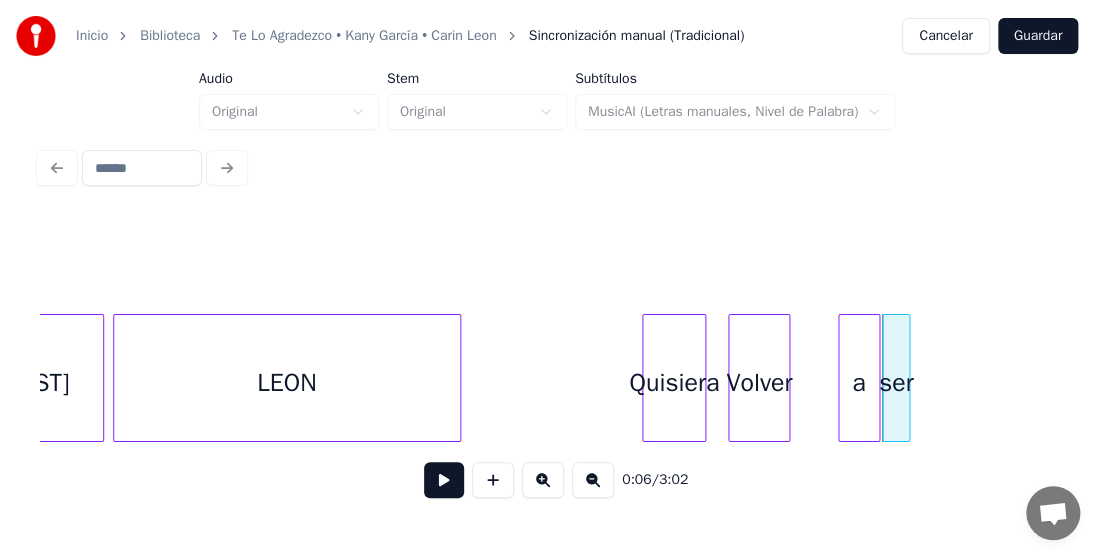 click on "a" at bounding box center [859, 383] 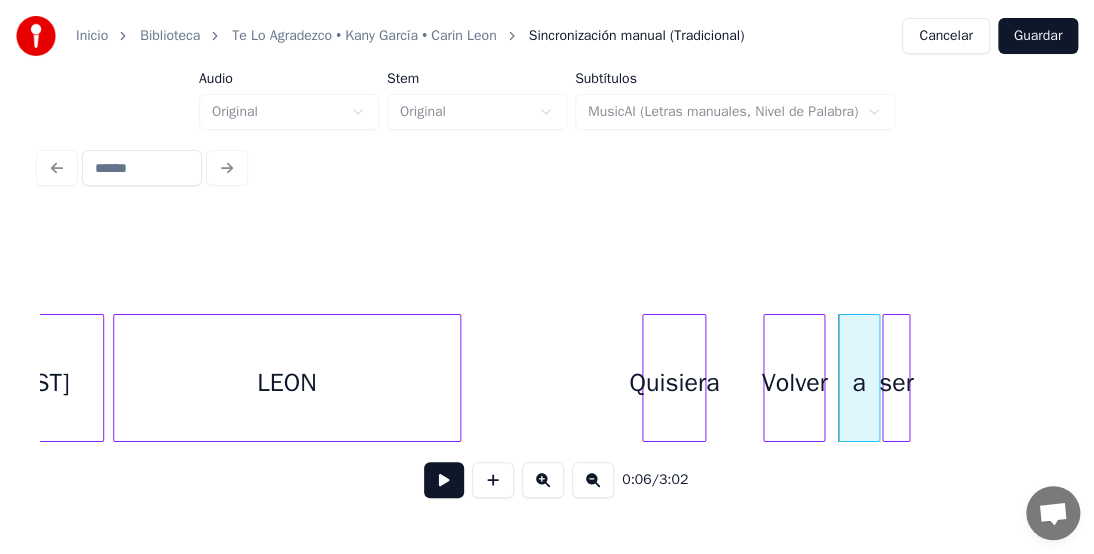 click on "Volver" at bounding box center (794, 383) 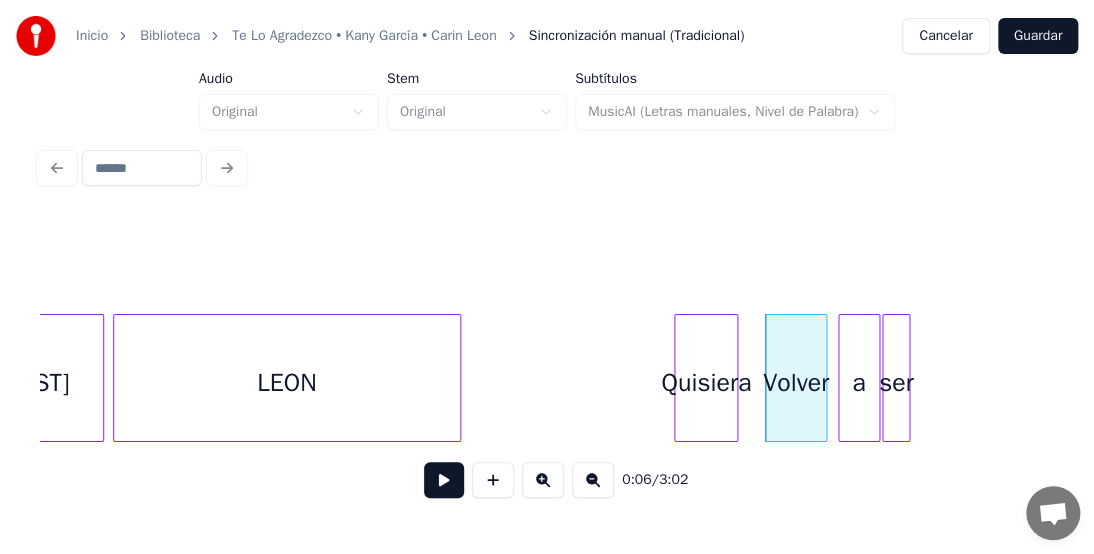 click on "Quisiera" at bounding box center (706, 383) 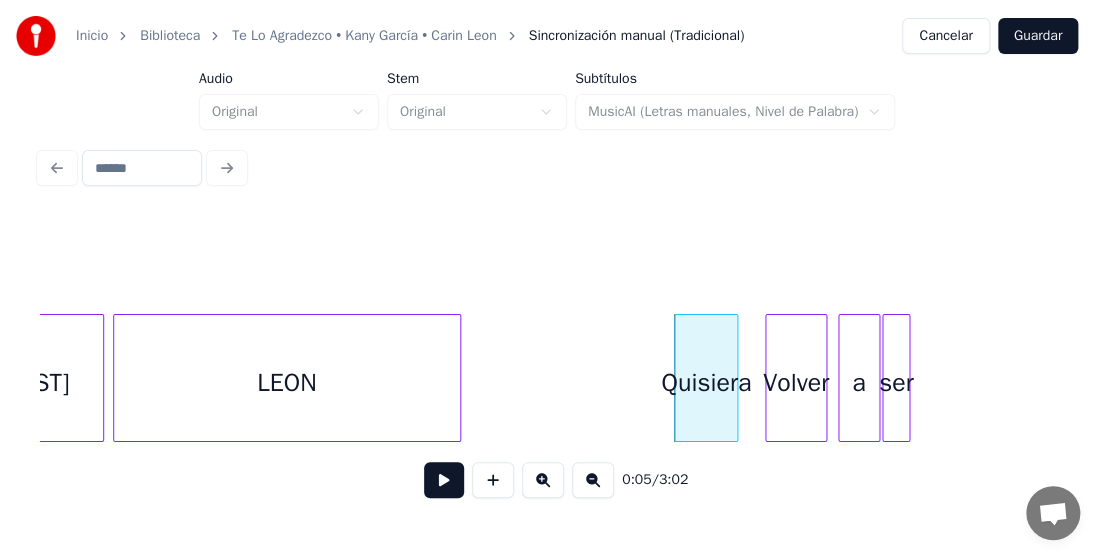 click at bounding box center (444, 480) 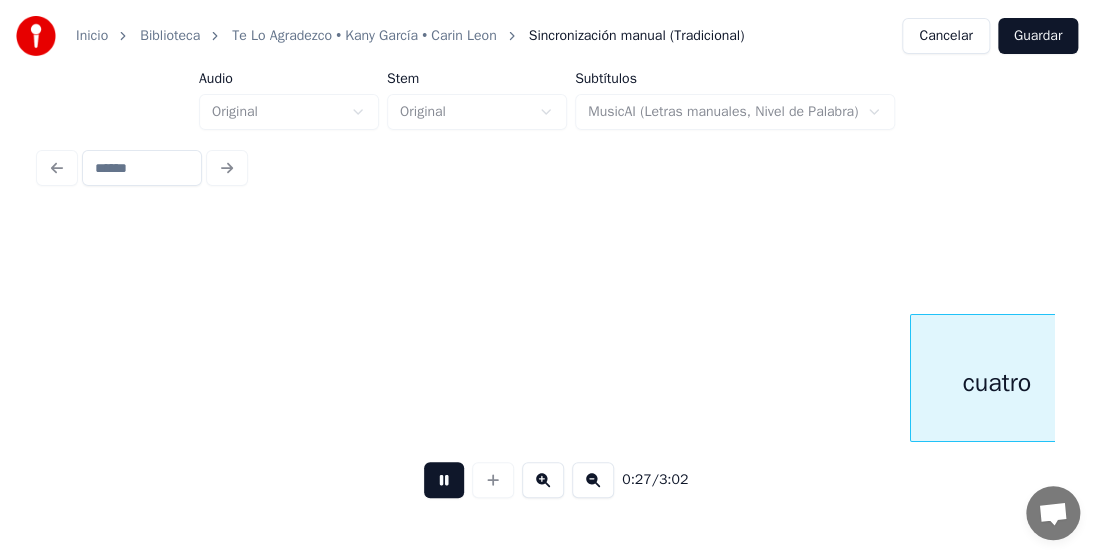 scroll, scrollTop: 0, scrollLeft: 5595, axis: horizontal 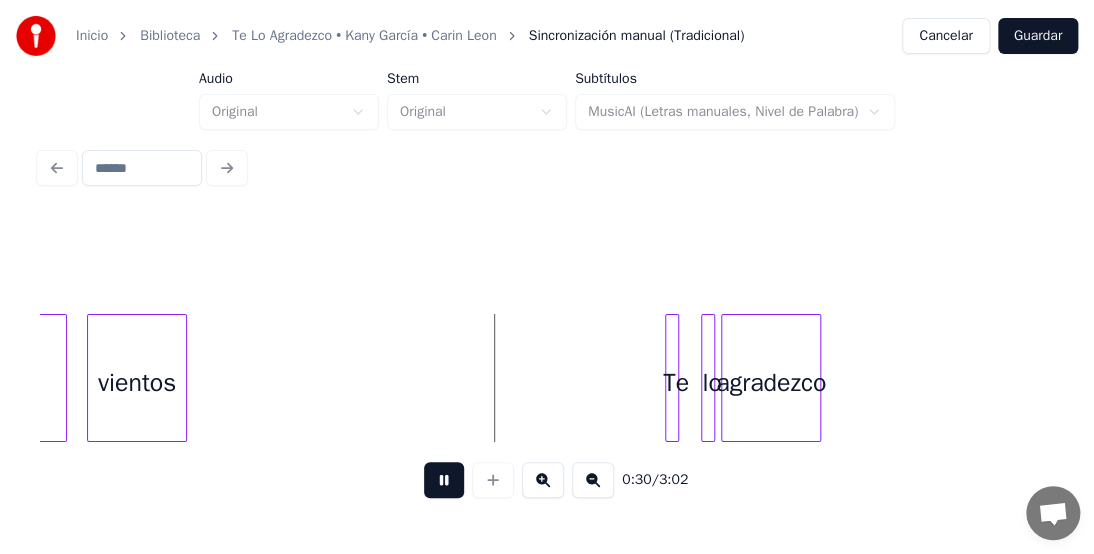 click at bounding box center (444, 480) 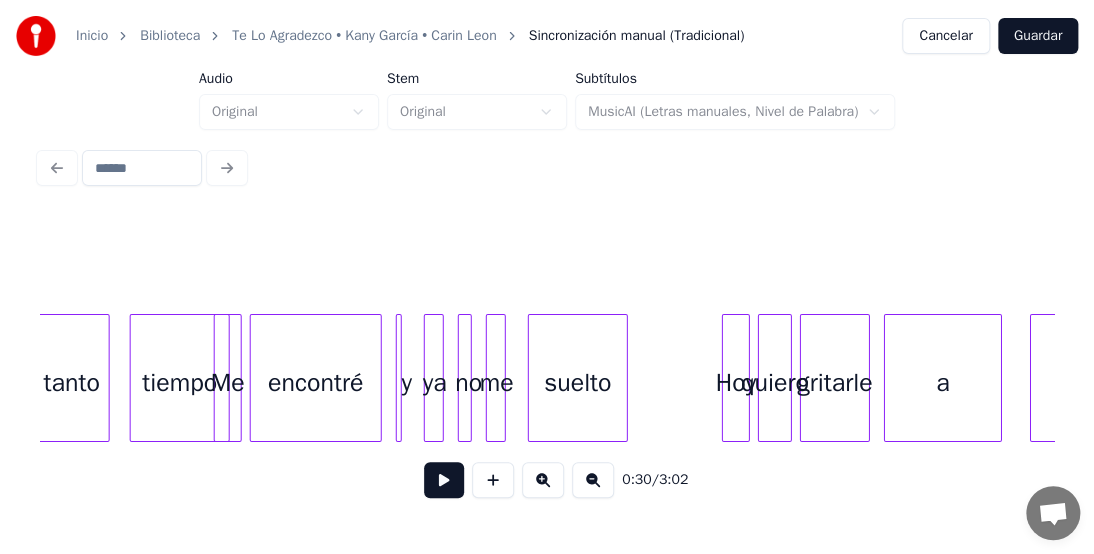 scroll, scrollTop: 0, scrollLeft: 4280, axis: horizontal 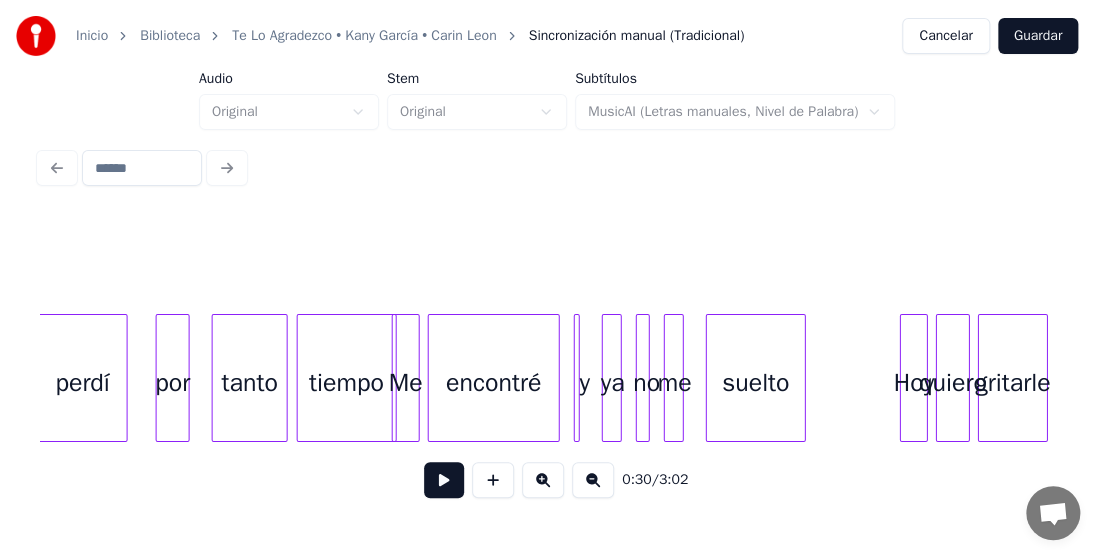 click on "tiempo" at bounding box center (347, 383) 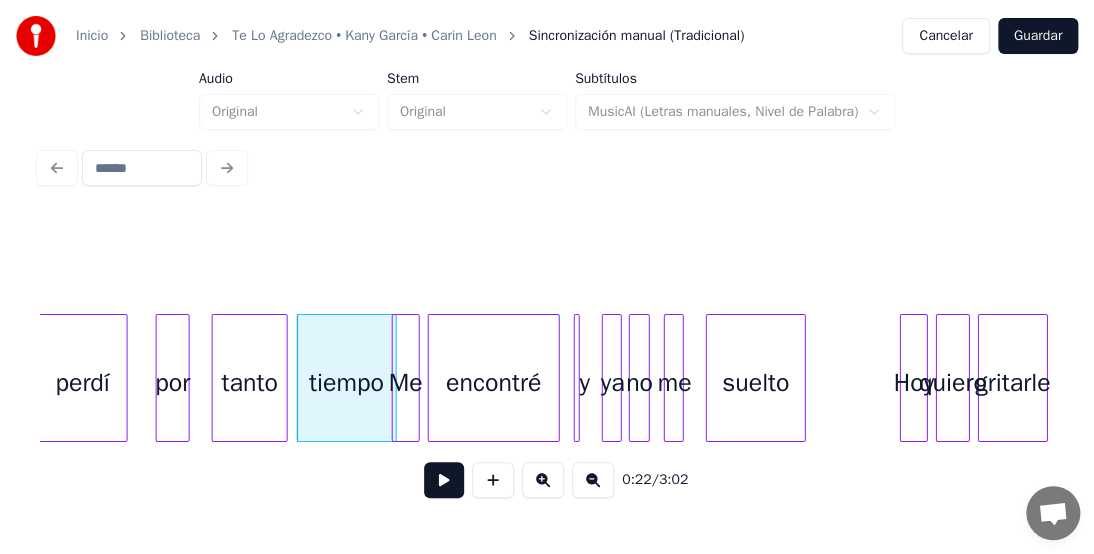click at bounding box center [633, 378] 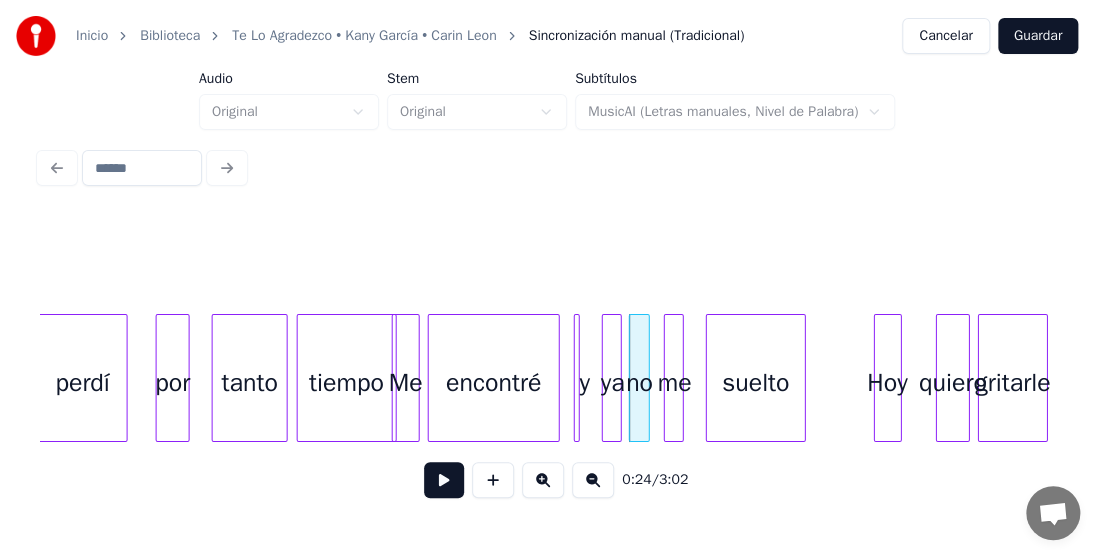 click on "Hoy" at bounding box center (888, 383) 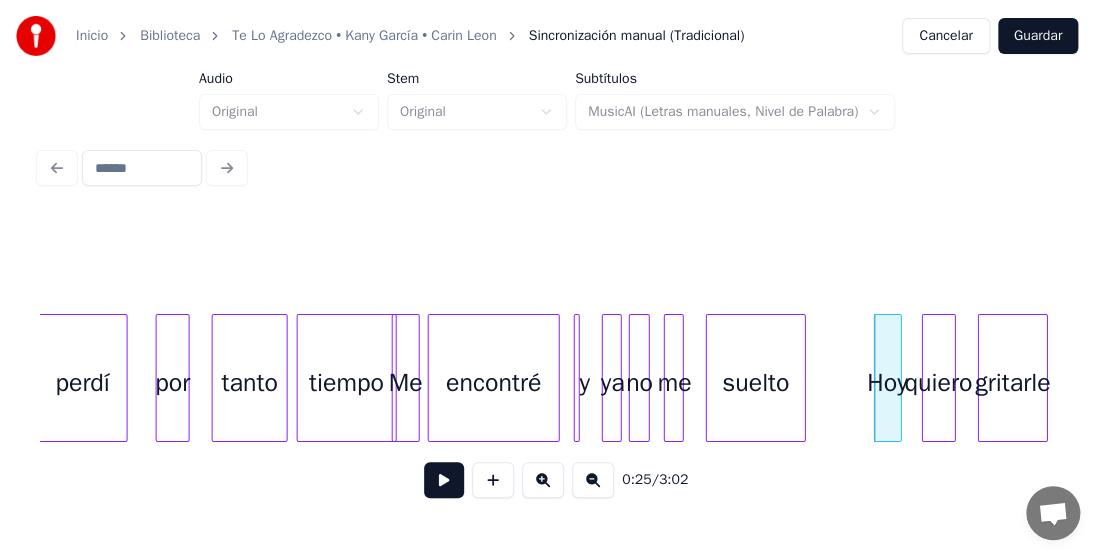click on "quiero" at bounding box center [939, 383] 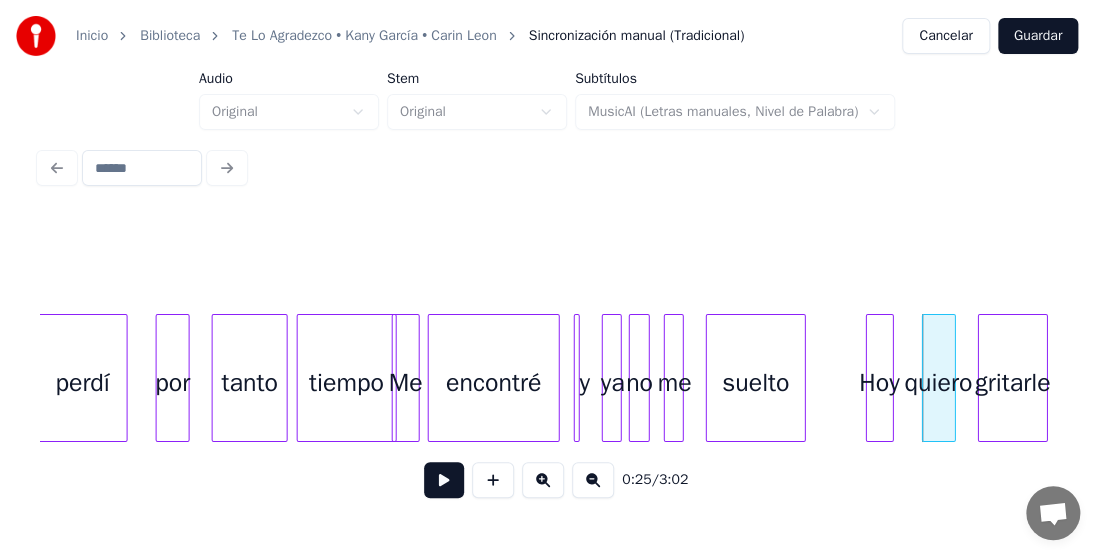 click on "Hoy" at bounding box center [880, 383] 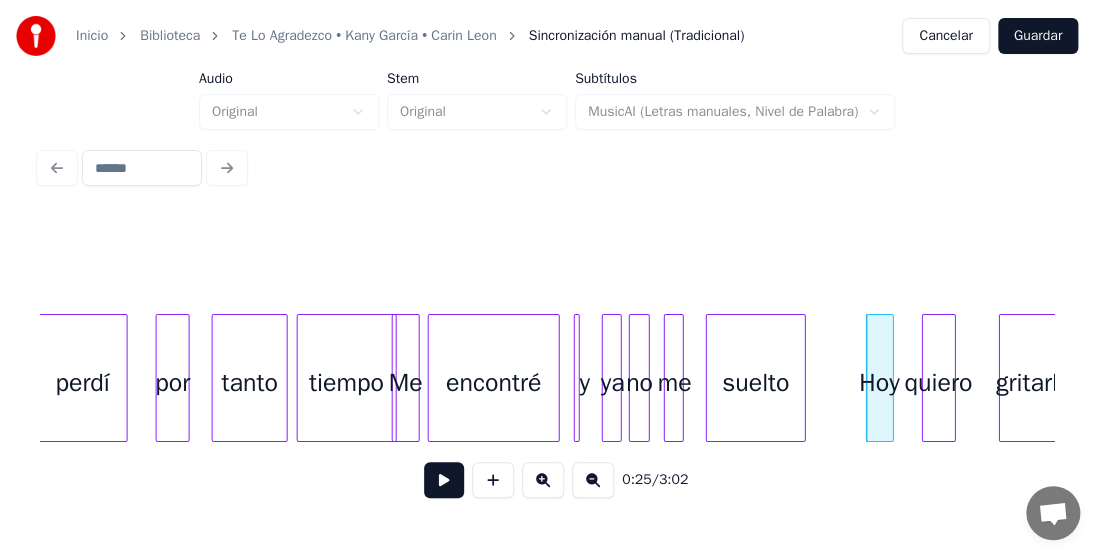 scroll, scrollTop: 0, scrollLeft: 4298, axis: horizontal 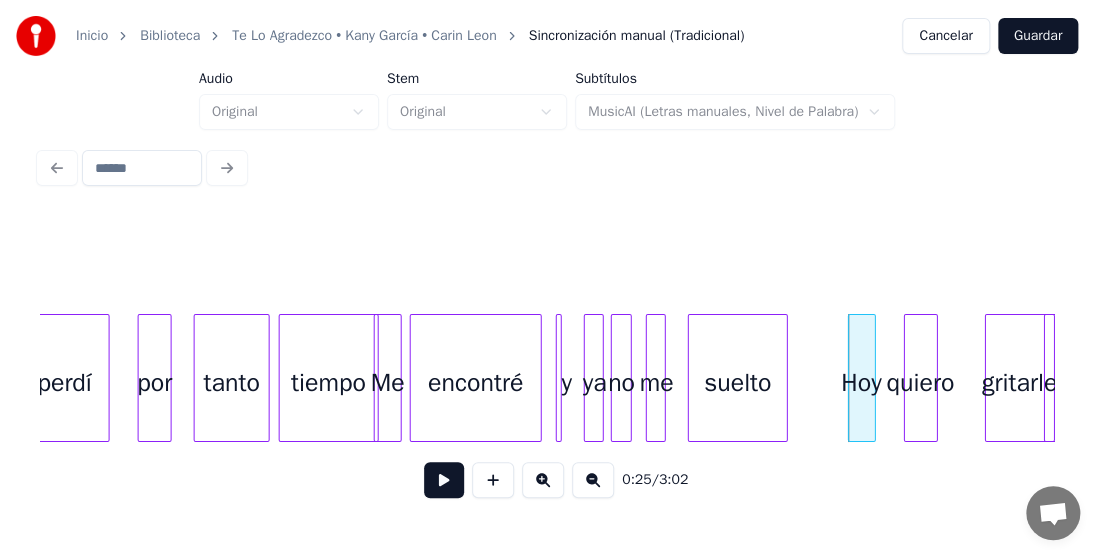 click on "gritarle" at bounding box center (1020, 383) 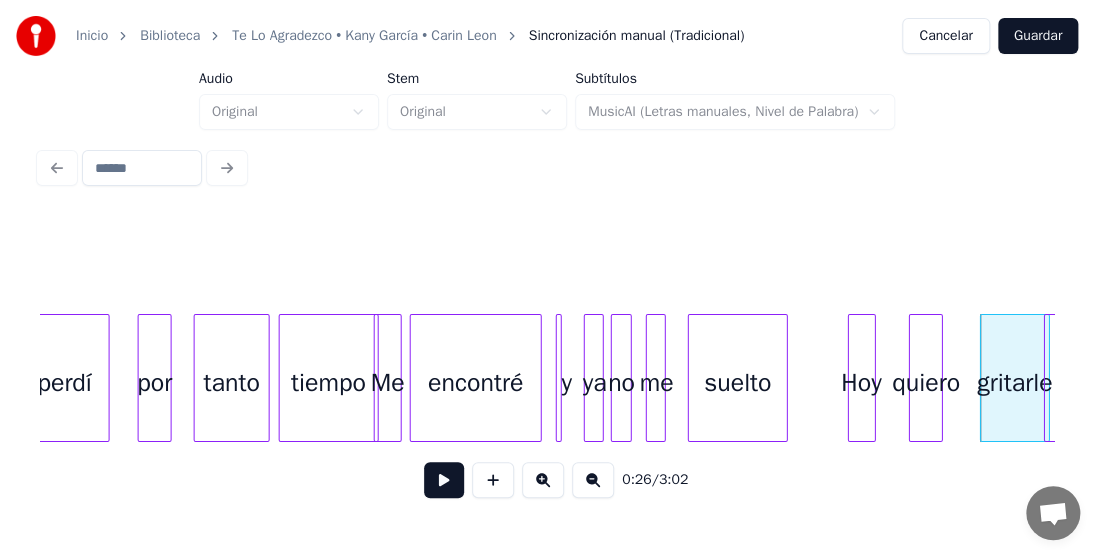 click on "quiero" at bounding box center [926, 383] 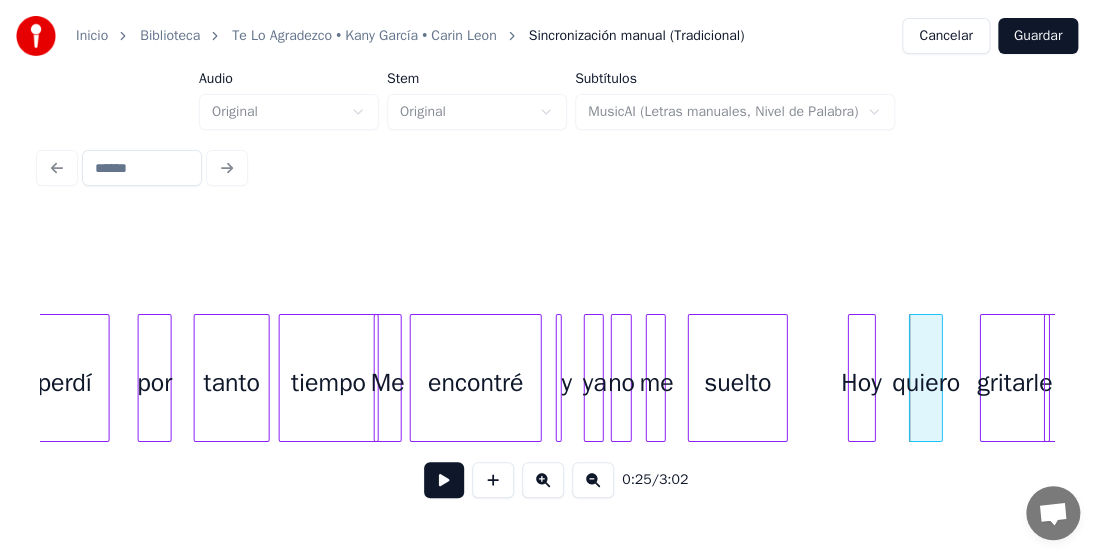 click on "perdí" at bounding box center (65, 383) 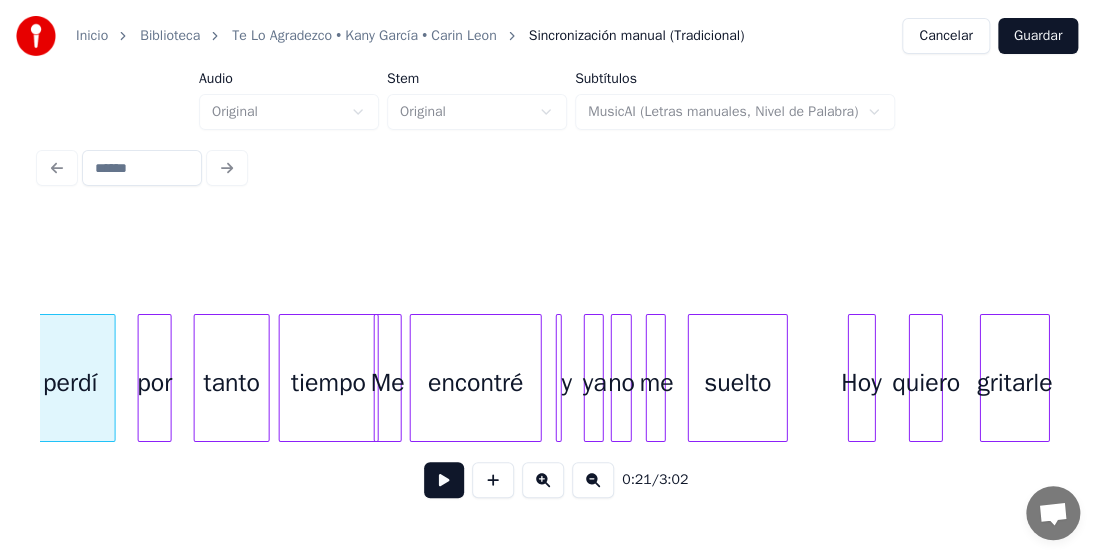 scroll, scrollTop: 0, scrollLeft: 4281, axis: horizontal 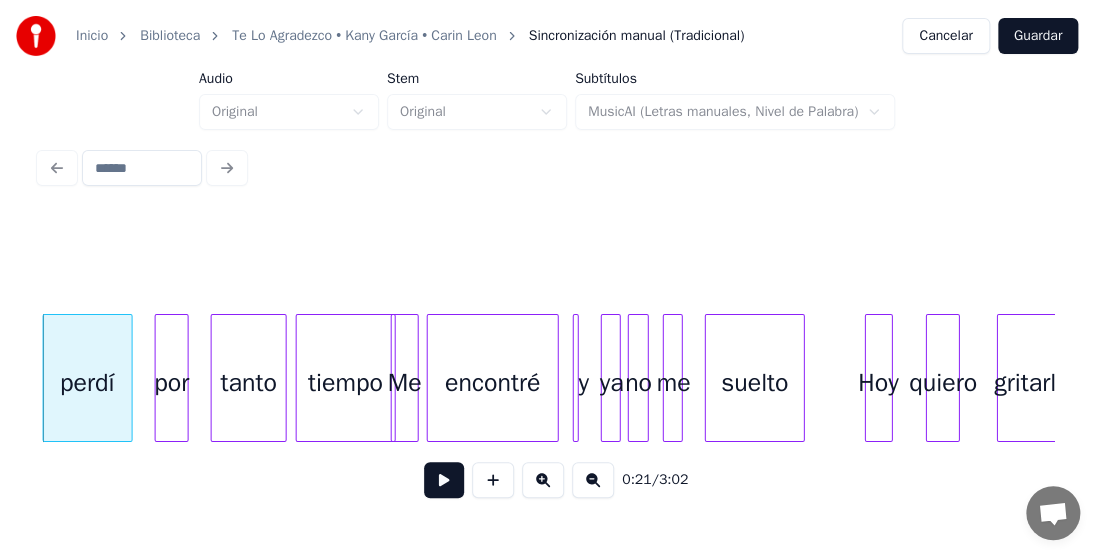 click at bounding box center (444, 480) 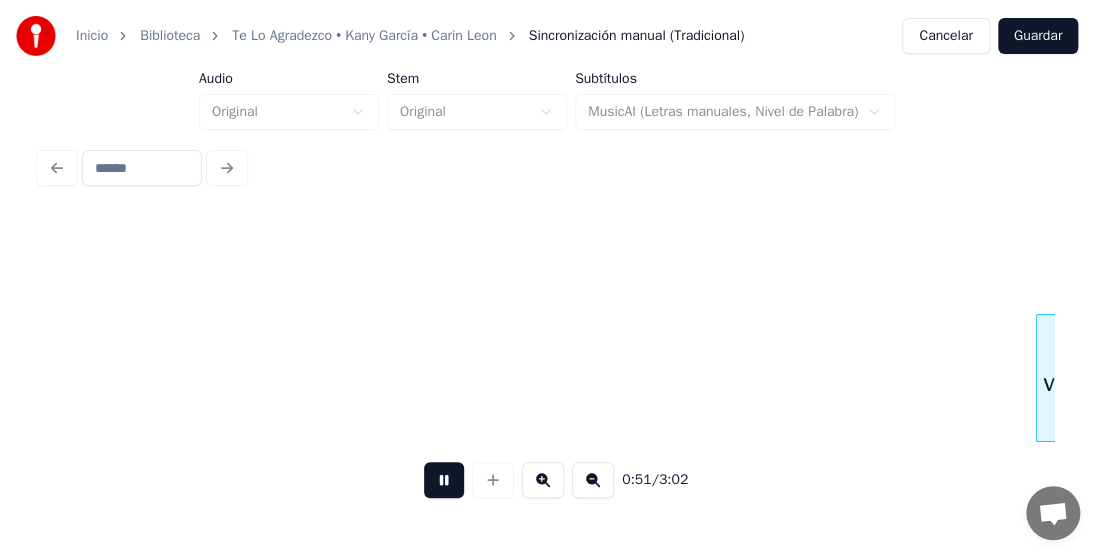 scroll, scrollTop: 0, scrollLeft: 10374, axis: horizontal 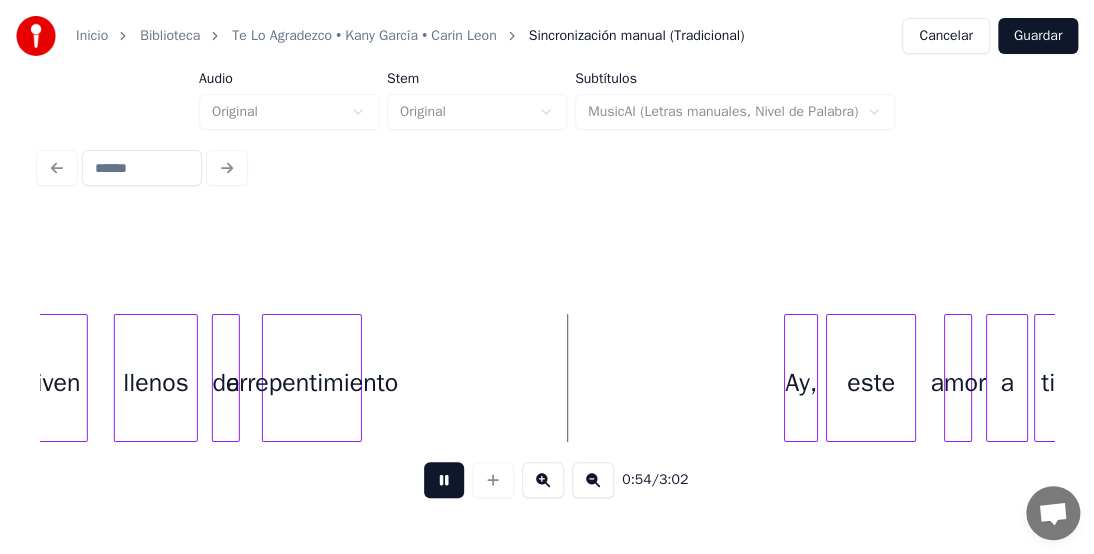 drag, startPoint x: 430, startPoint y: 494, endPoint x: 394, endPoint y: 474, distance: 41.18252 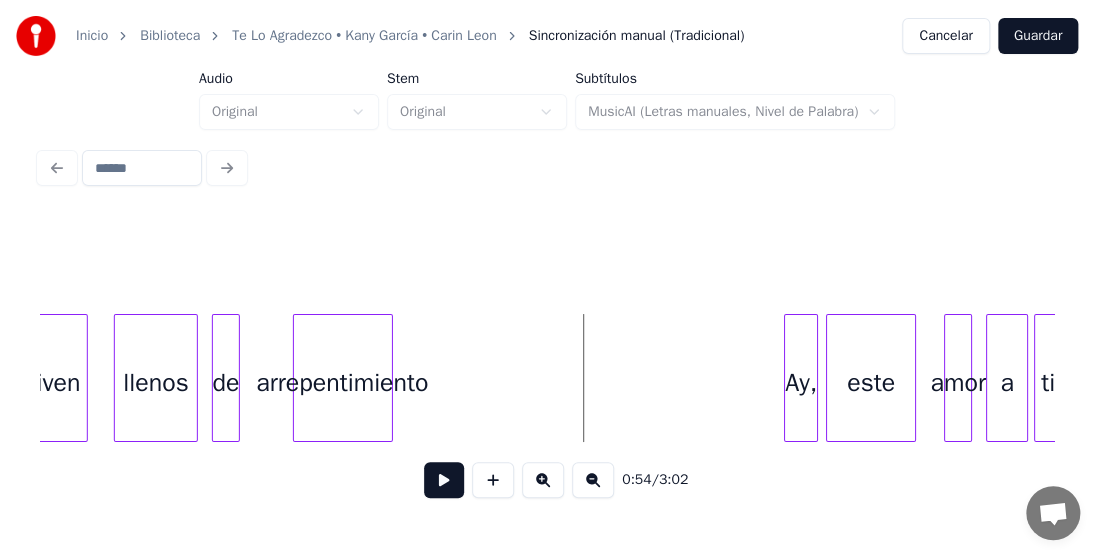 click on "arrepentimiento" at bounding box center [343, 383] 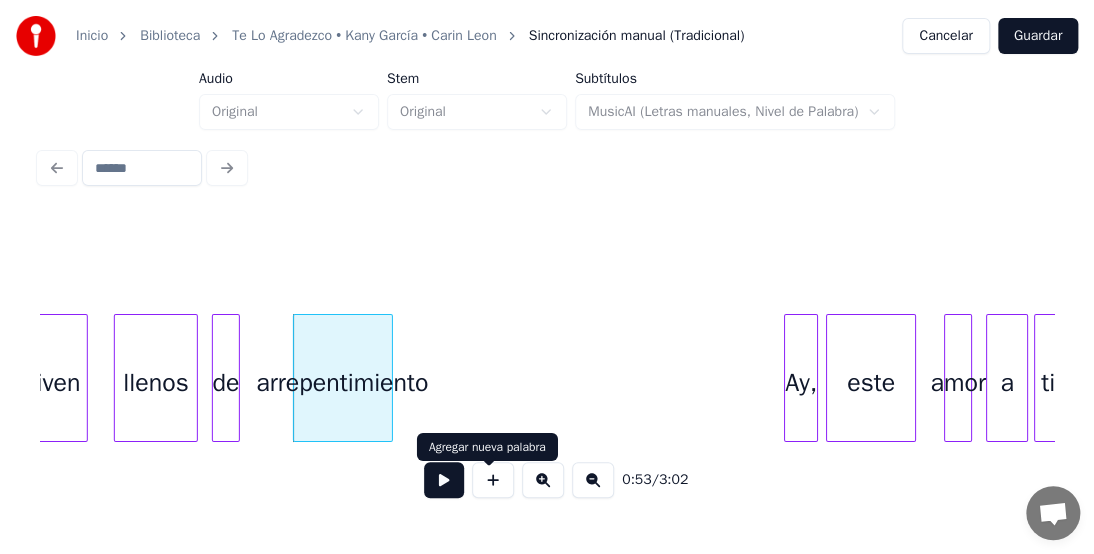 click at bounding box center (444, 480) 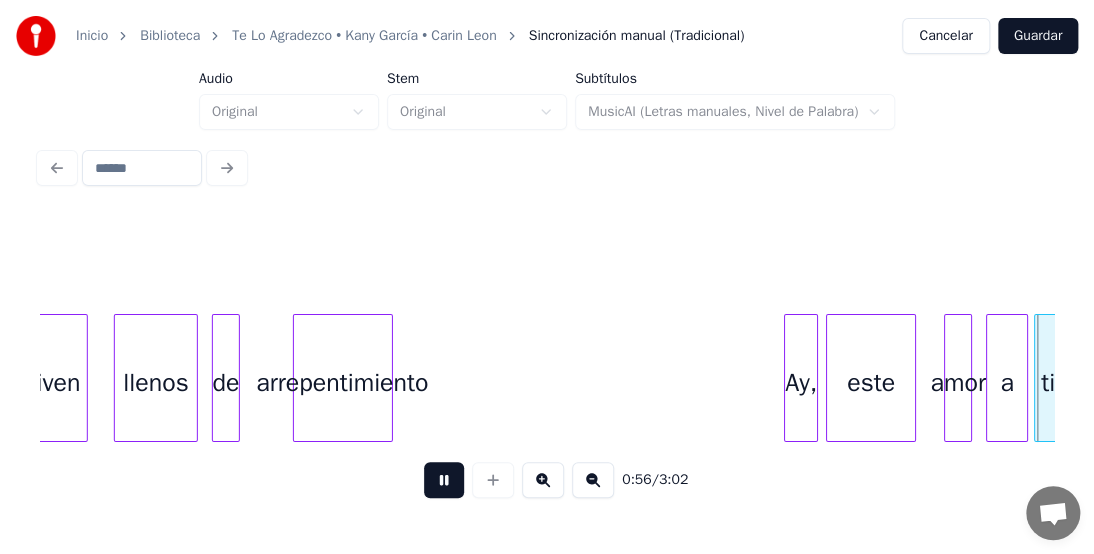 scroll, scrollTop: 0, scrollLeft: 11388, axis: horizontal 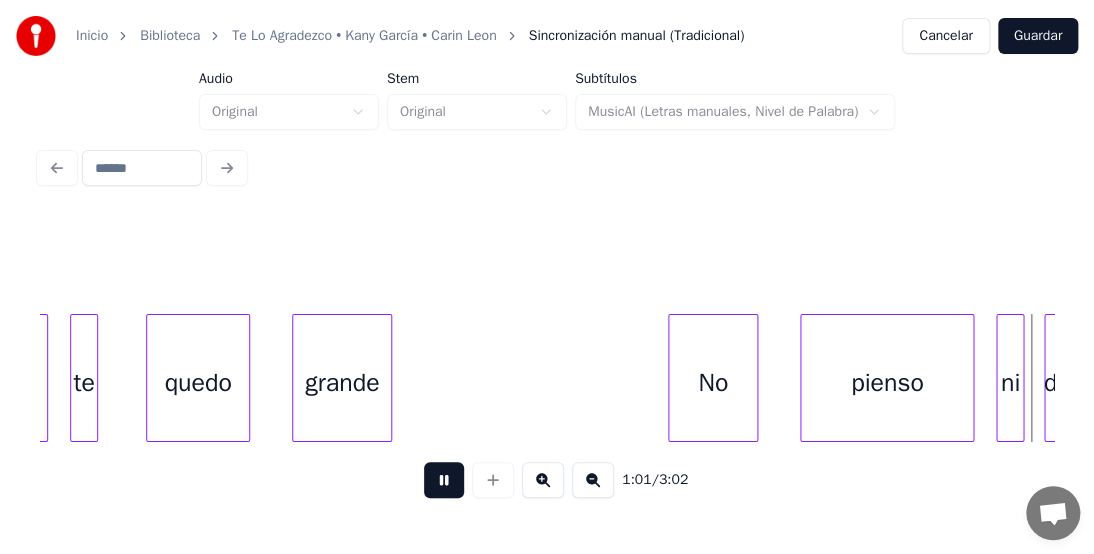 click at bounding box center (444, 480) 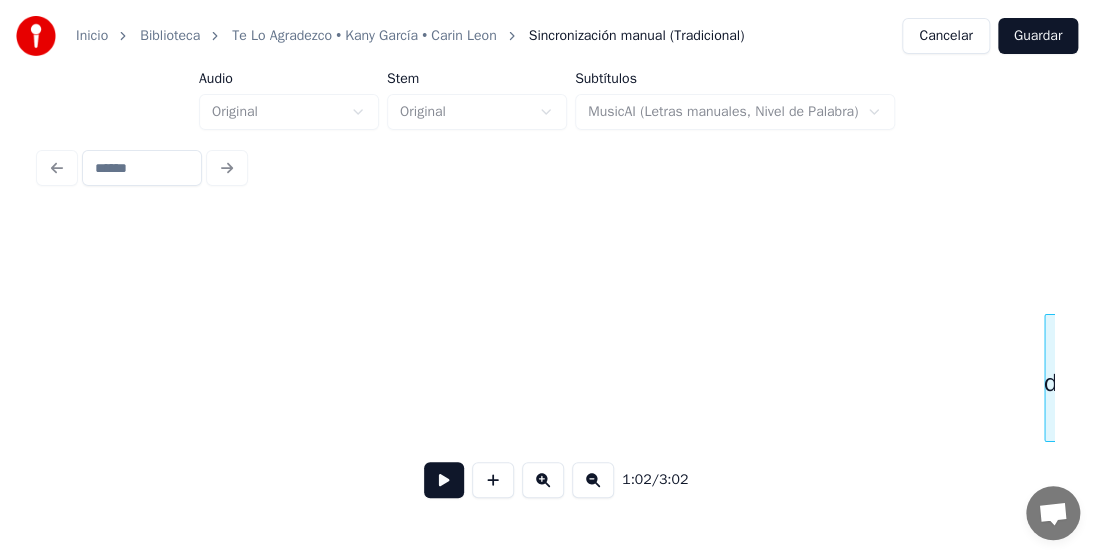 scroll, scrollTop: 0, scrollLeft: 12404, axis: horizontal 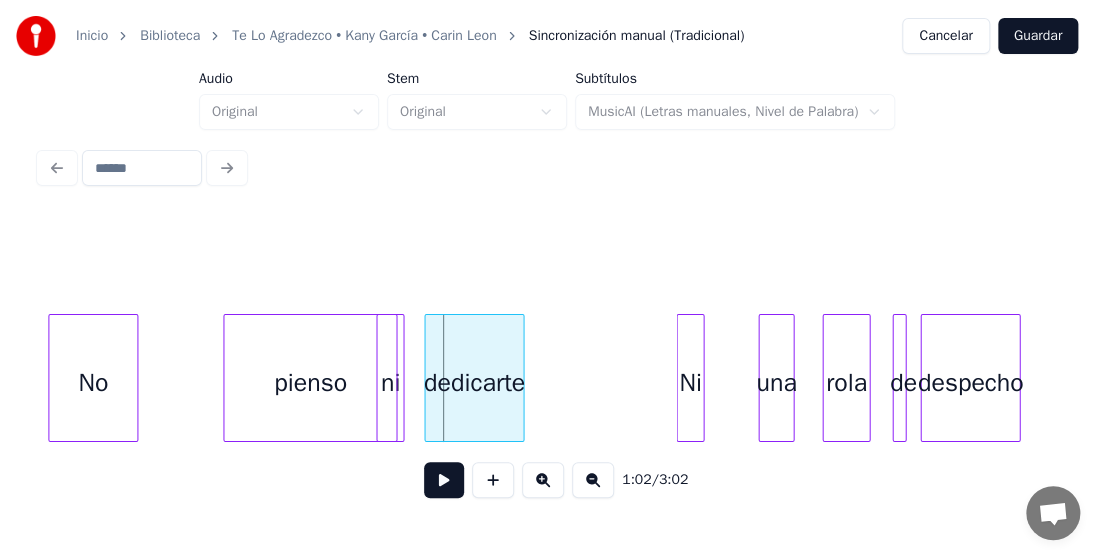 click on "pienso" at bounding box center (310, 383) 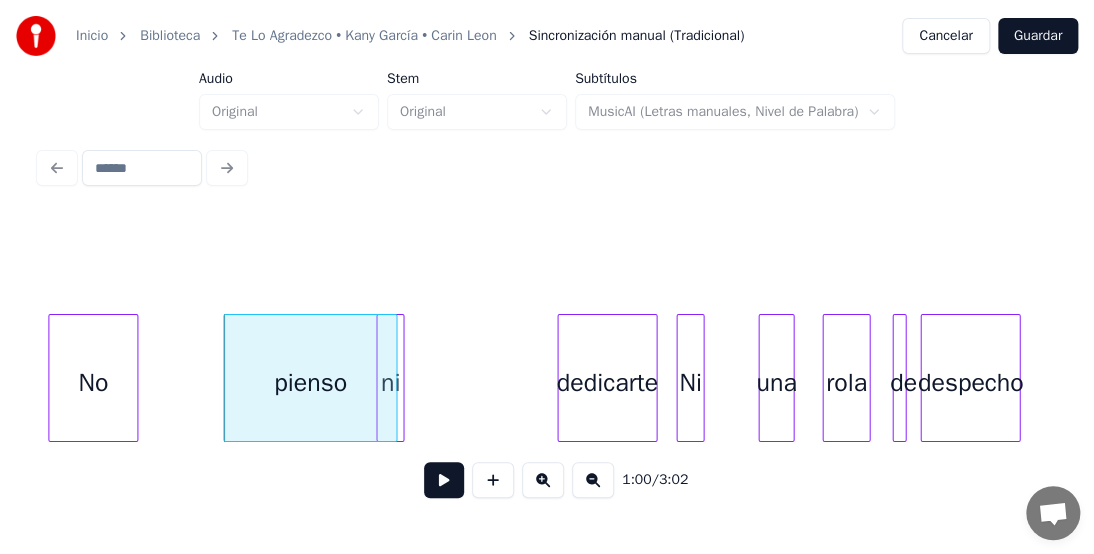 click on "dedicarte" at bounding box center [607, 383] 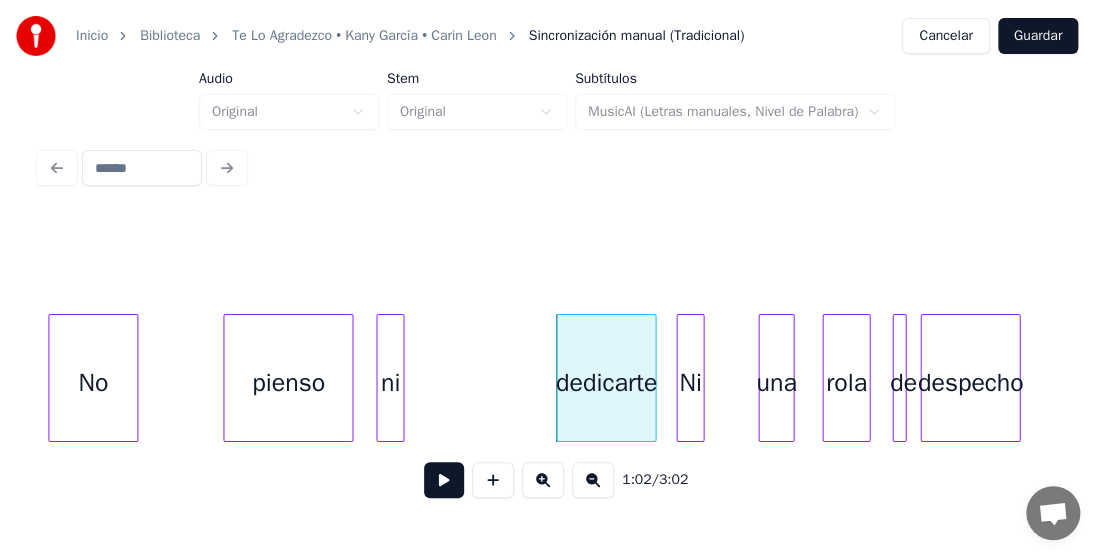 click at bounding box center (349, 378) 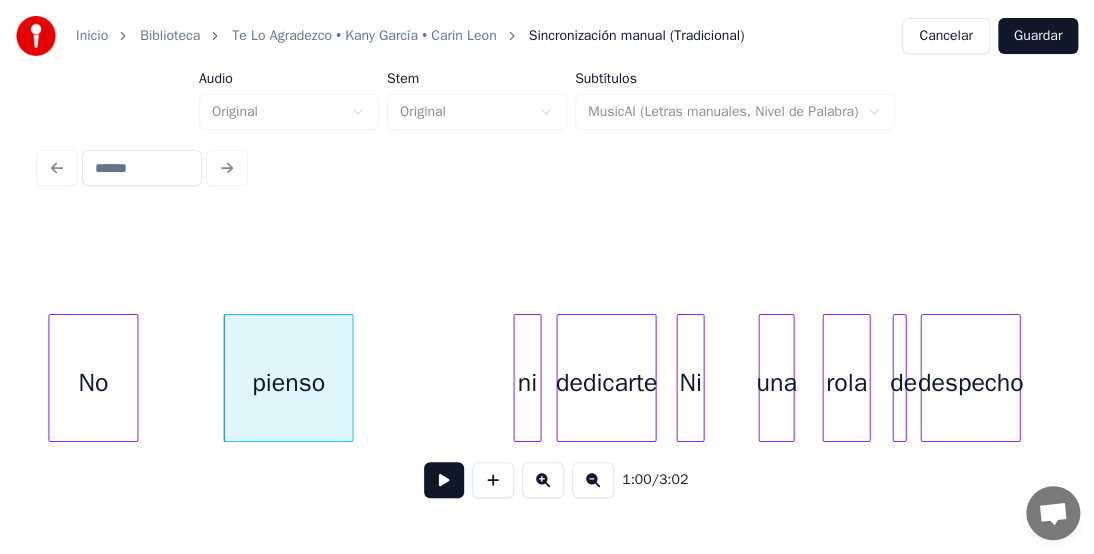 click on "ni" at bounding box center [527, 383] 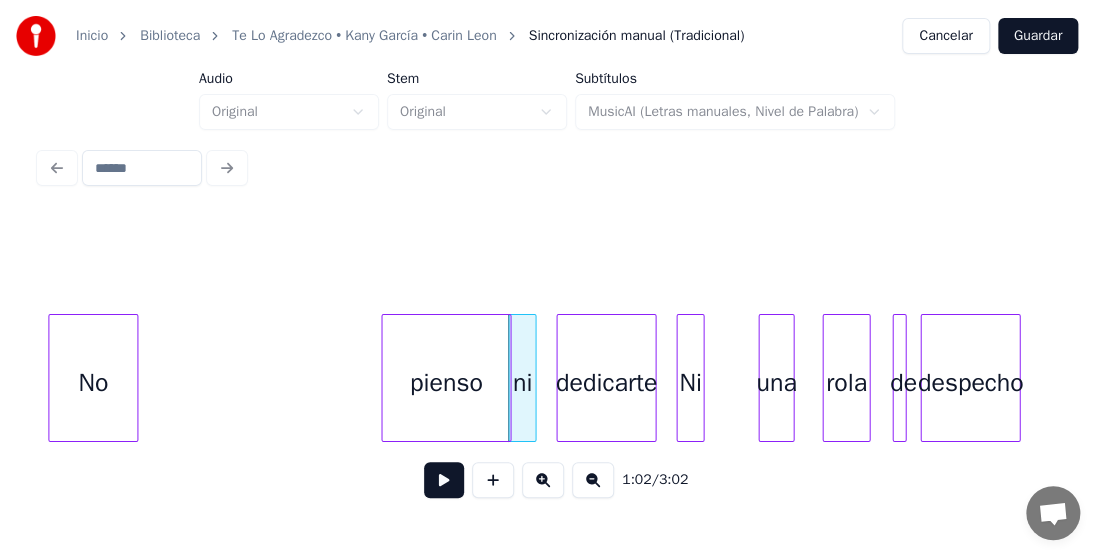click on "pienso" at bounding box center (446, 383) 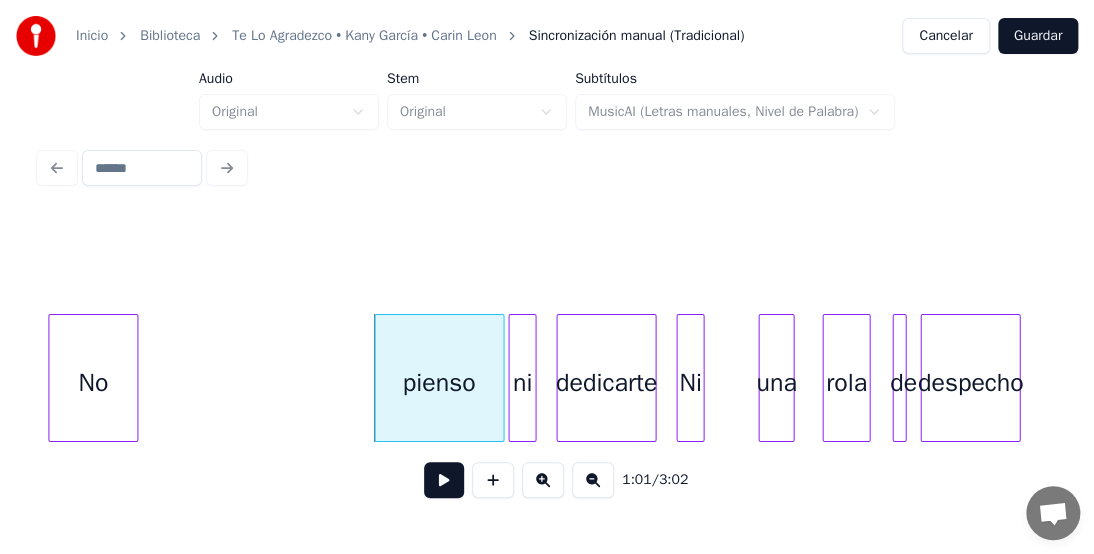 click at bounding box center [532, 378] 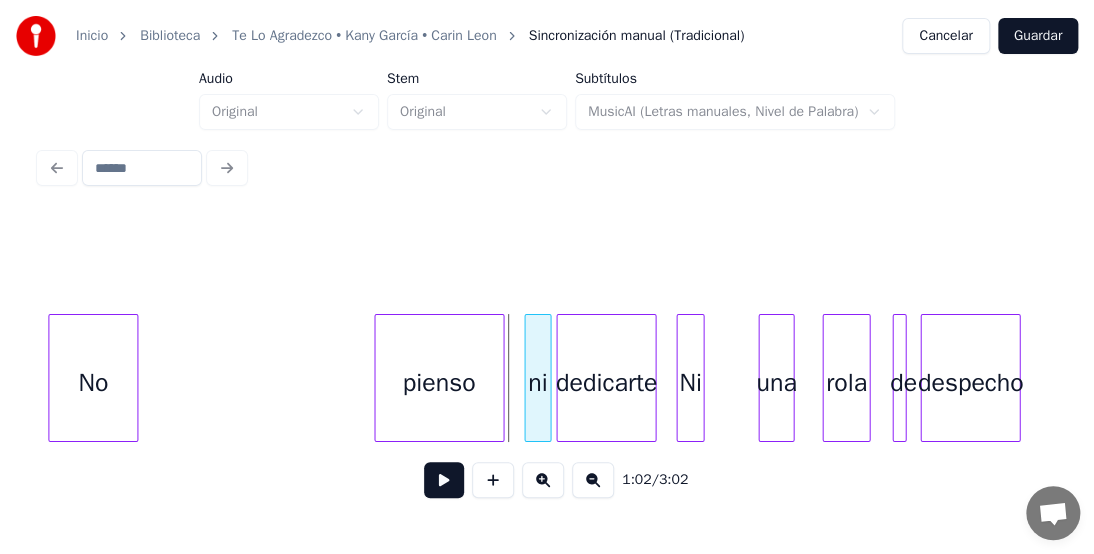 click on "ni" at bounding box center (537, 383) 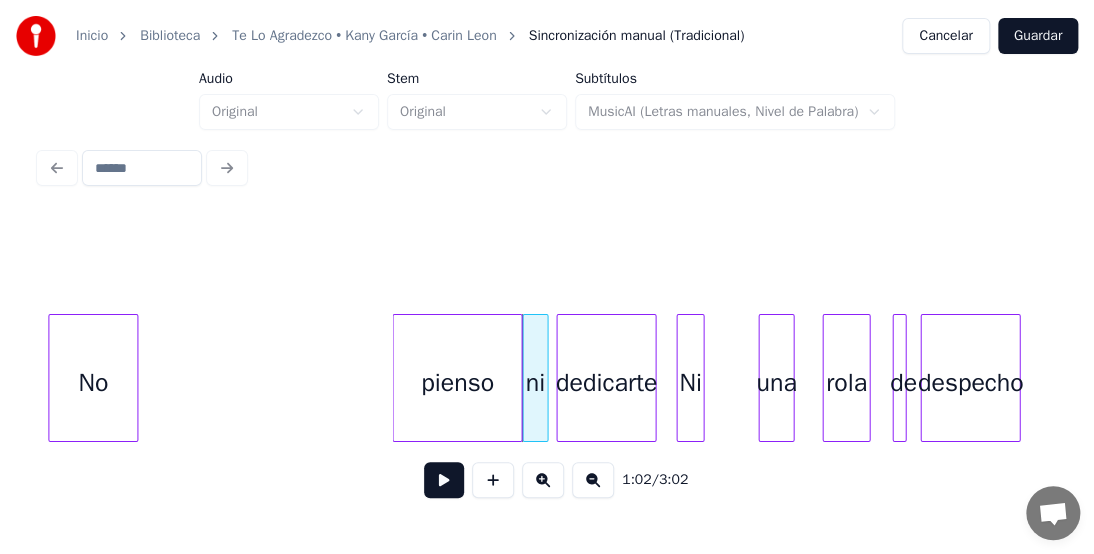 click on "pienso" at bounding box center [457, 383] 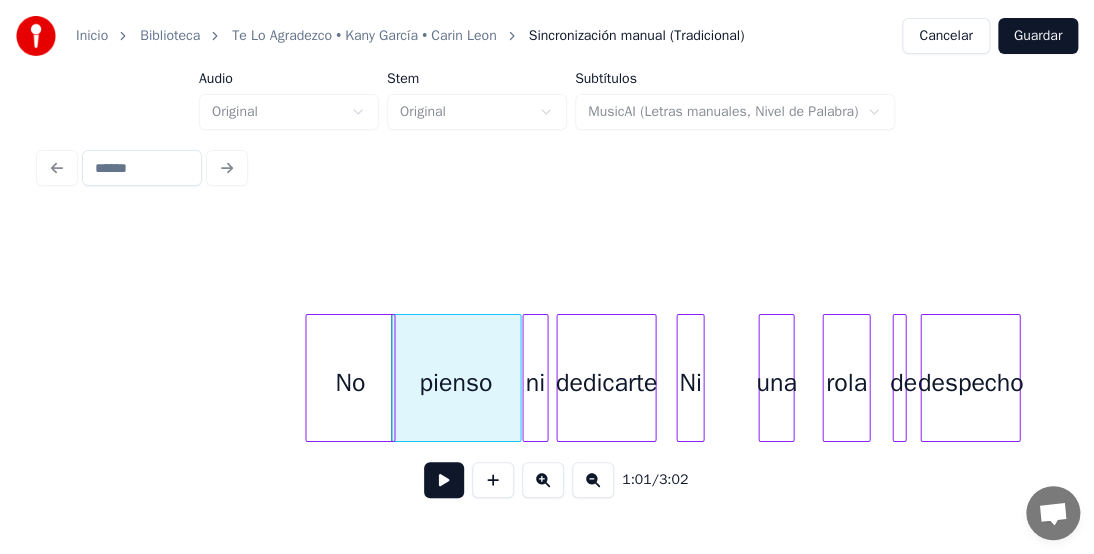 click on "No" at bounding box center (350, 383) 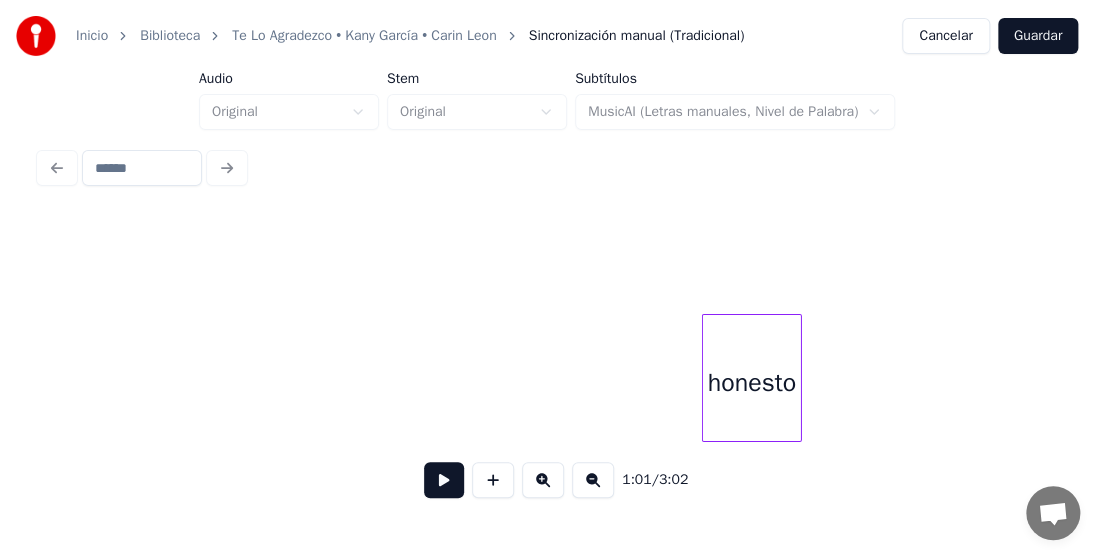 scroll, scrollTop: 0, scrollLeft: 8144, axis: horizontal 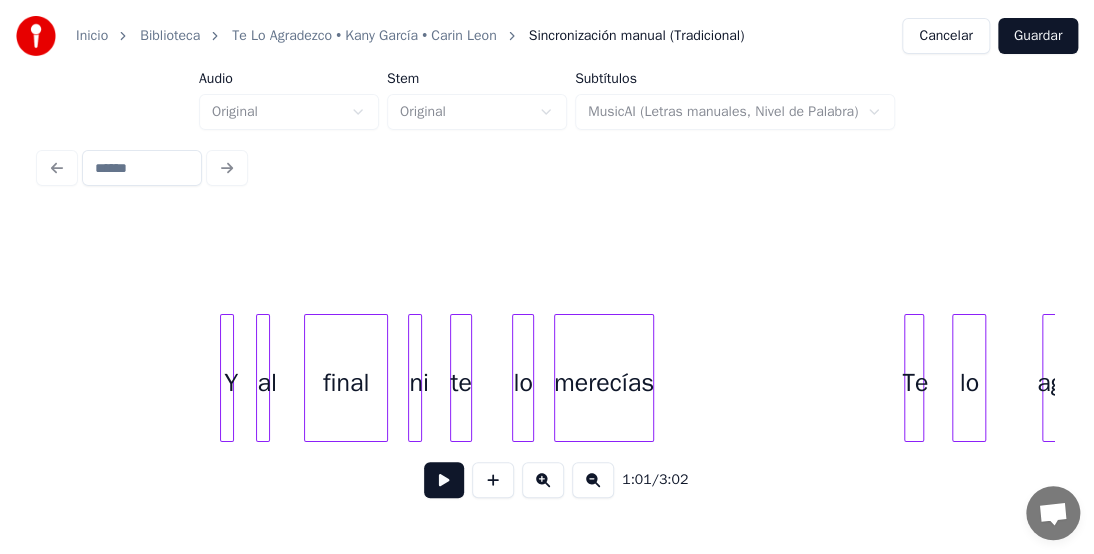 click on "final" at bounding box center (346, 383) 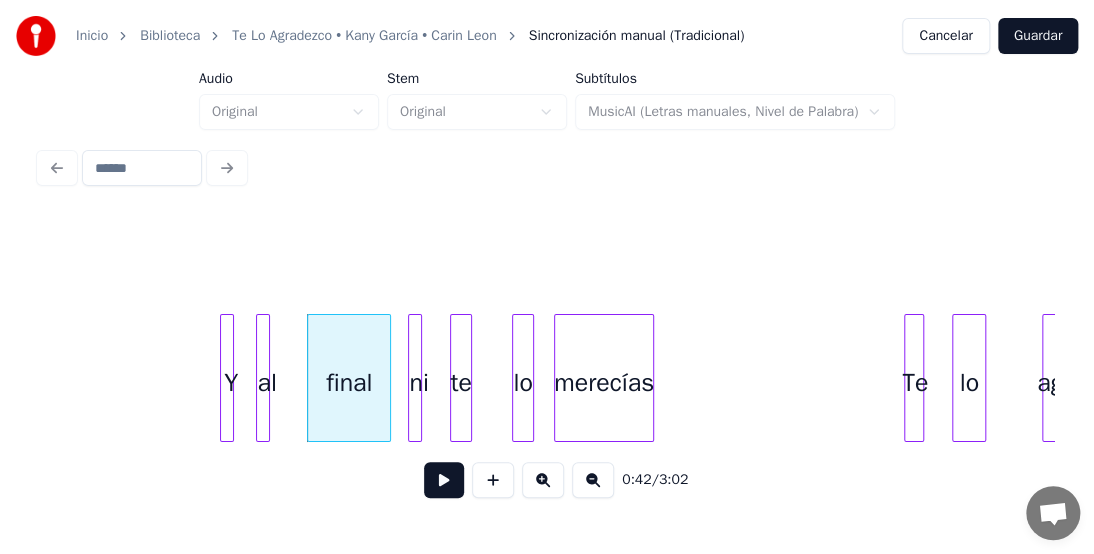 click at bounding box center (444, 480) 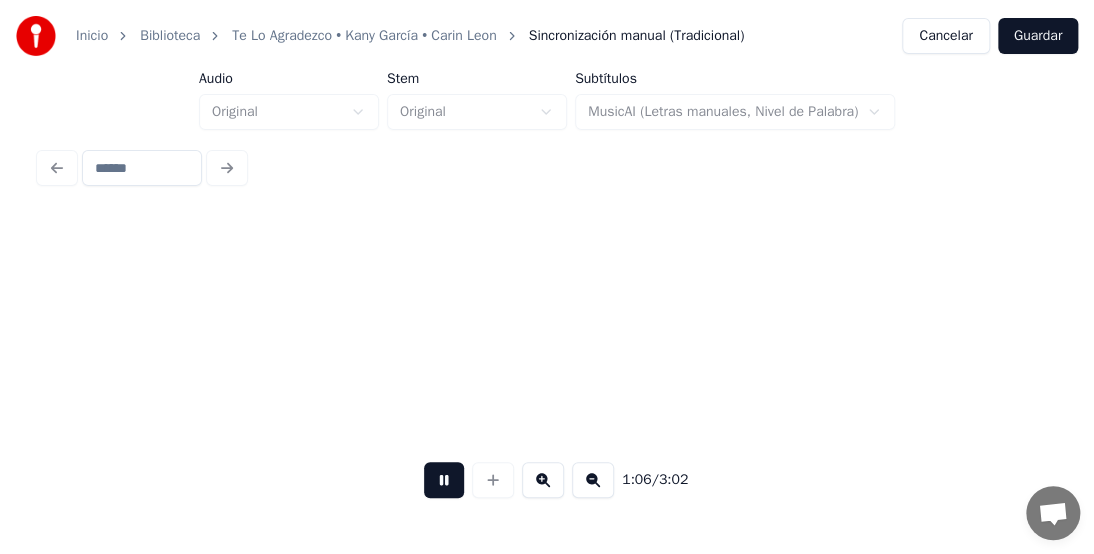 scroll, scrollTop: 0, scrollLeft: 13220, axis: horizontal 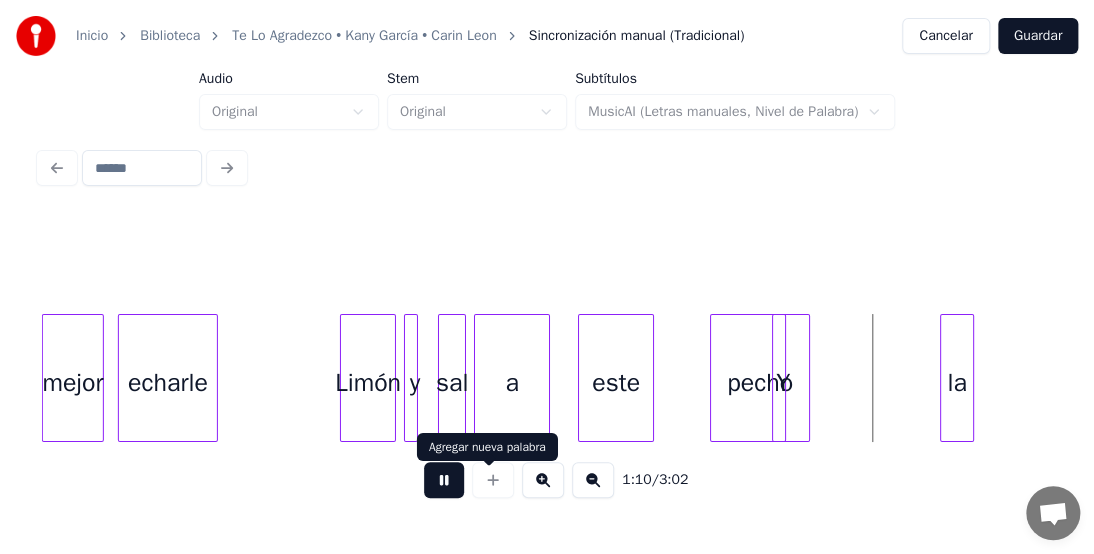 drag, startPoint x: 397, startPoint y: 491, endPoint x: 417, endPoint y: 493, distance: 20.09975 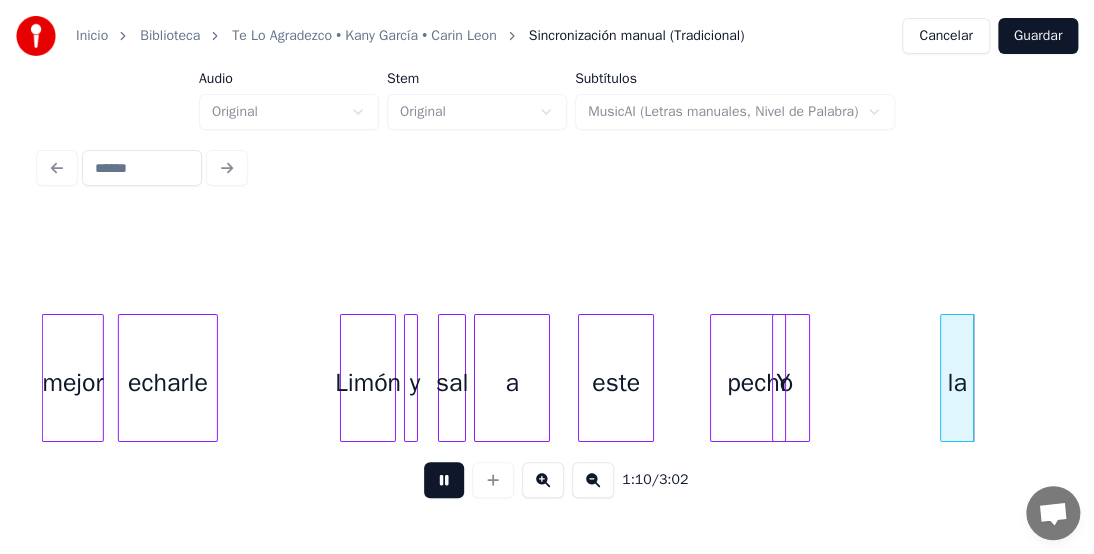 click at bounding box center [444, 480] 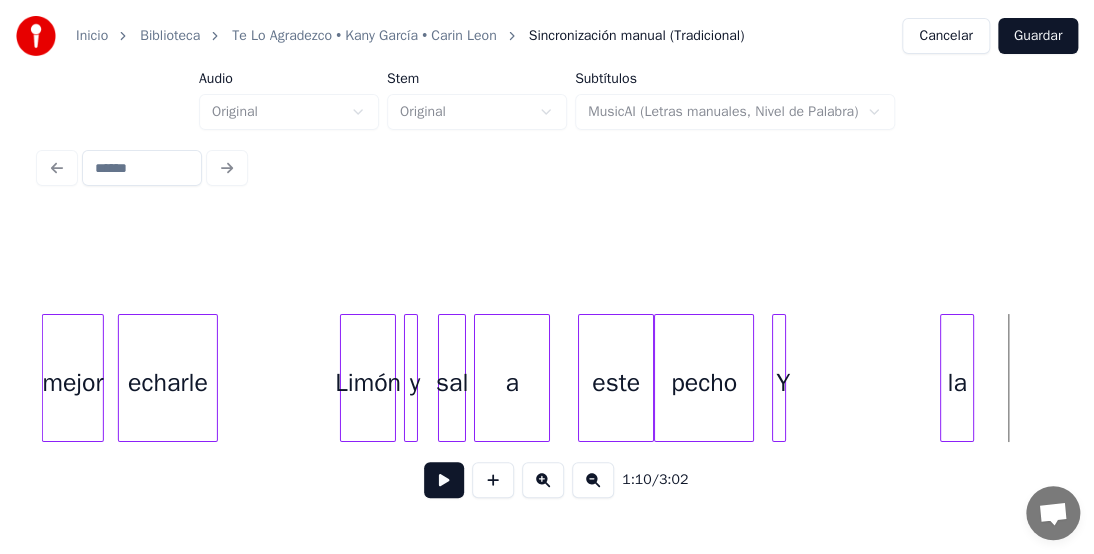 click on "pecho" at bounding box center [704, 383] 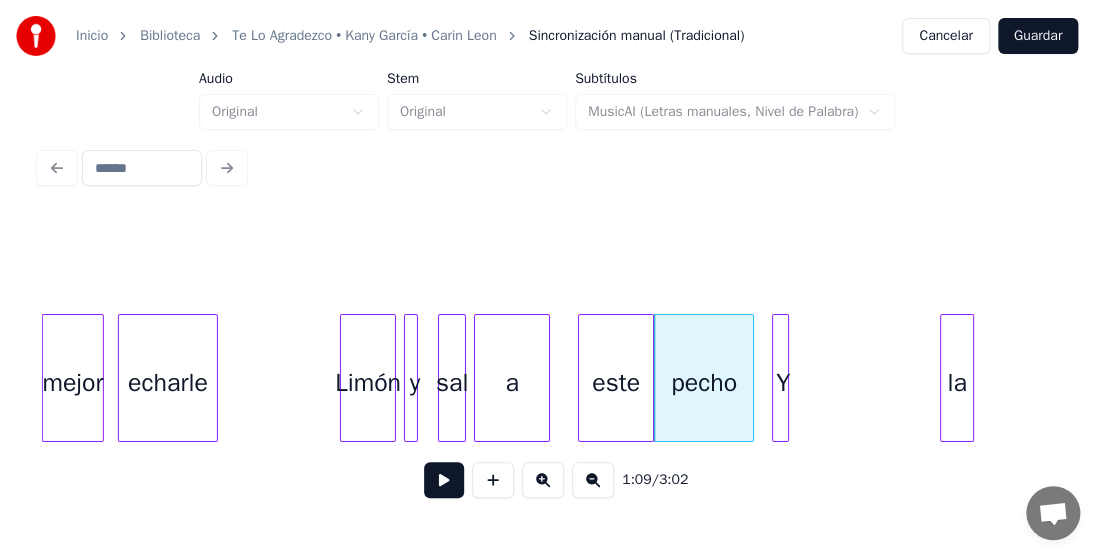 click on "Y" at bounding box center (780, 378) 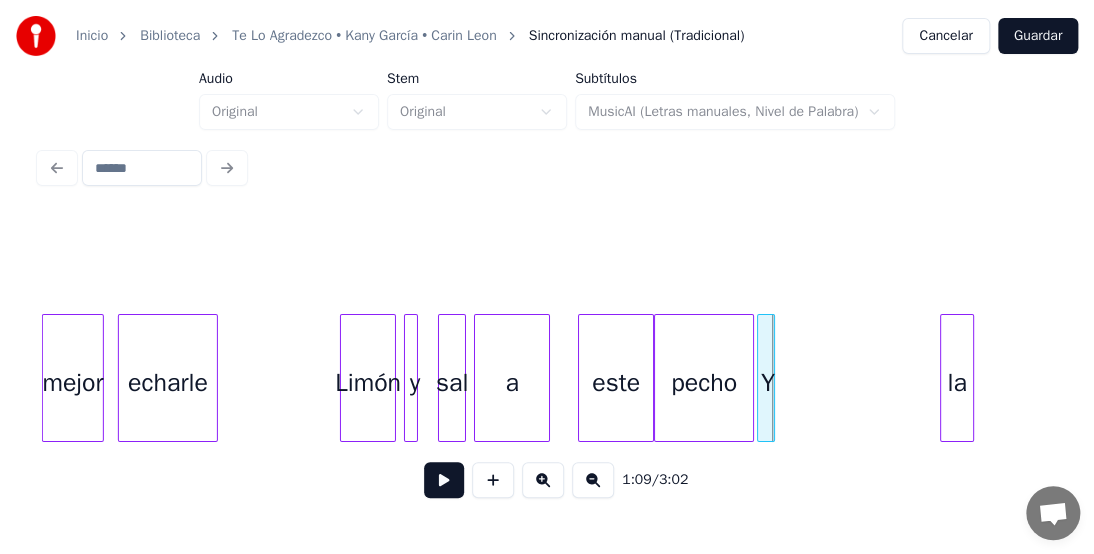 click on "Y" at bounding box center (768, 383) 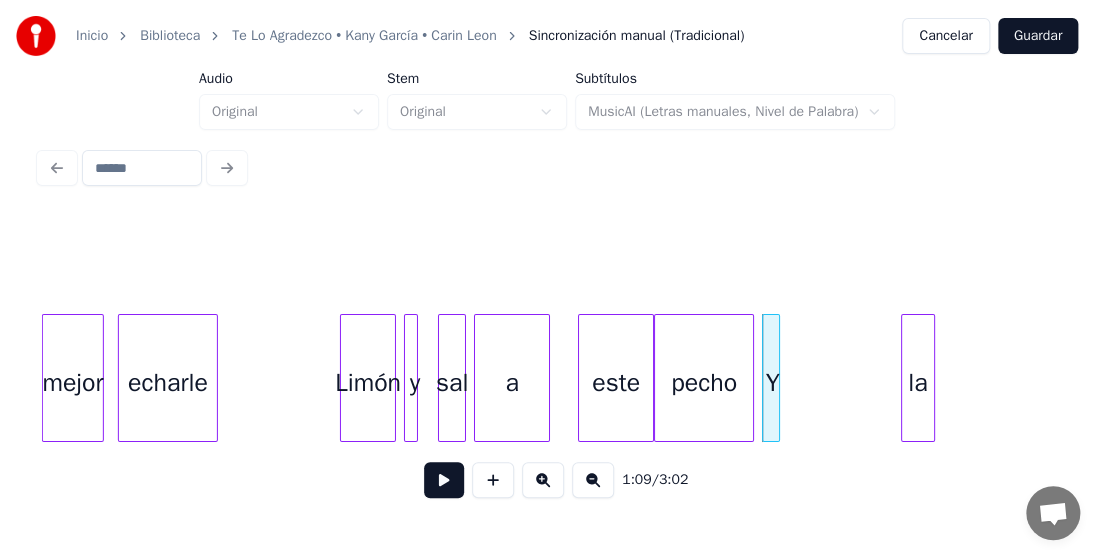 click on "la" at bounding box center (918, 383) 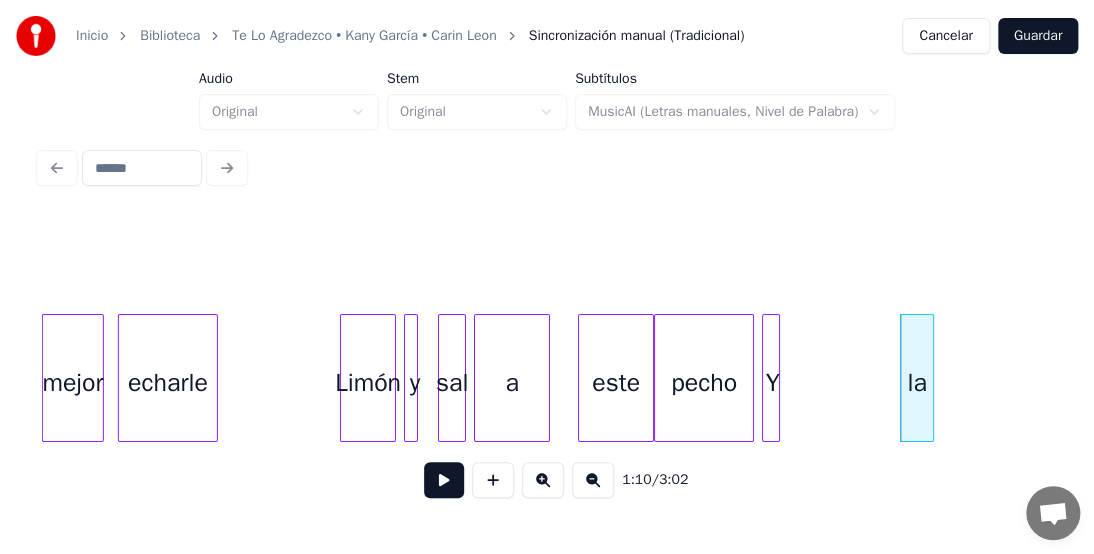 click on "este" at bounding box center [616, 383] 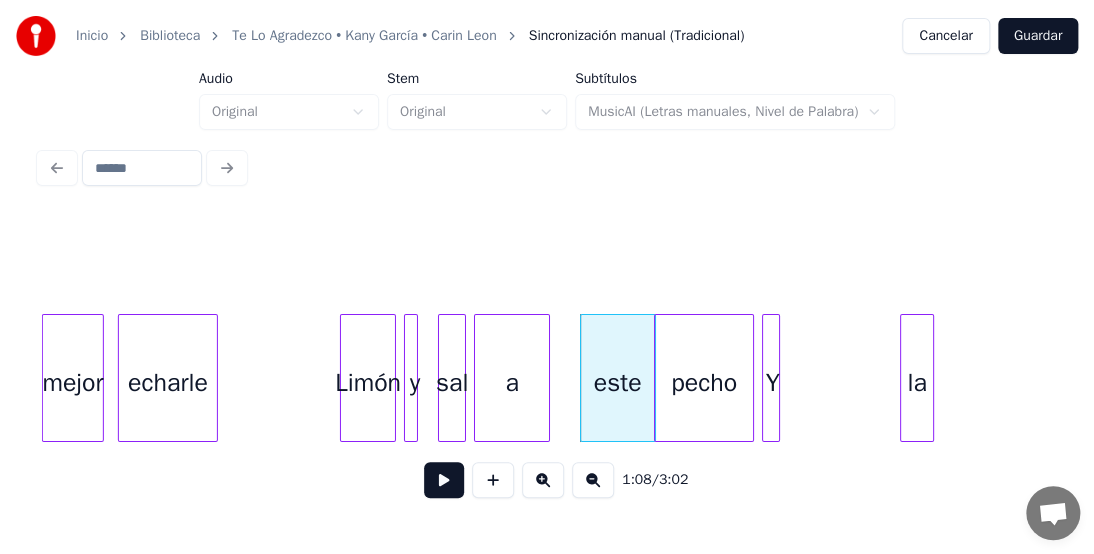 click at bounding box center (444, 480) 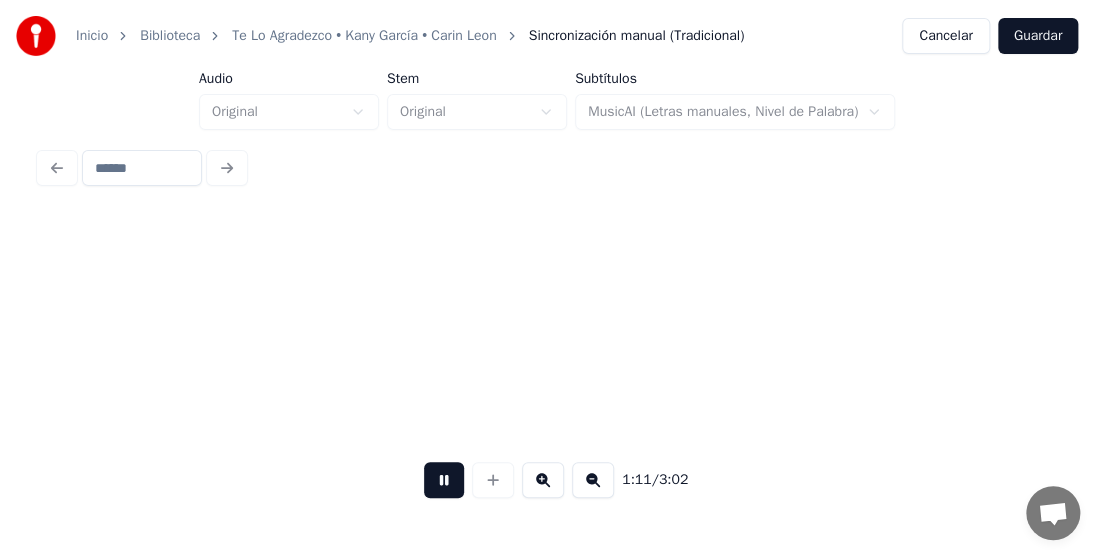 scroll, scrollTop: 0, scrollLeft: 14236, axis: horizontal 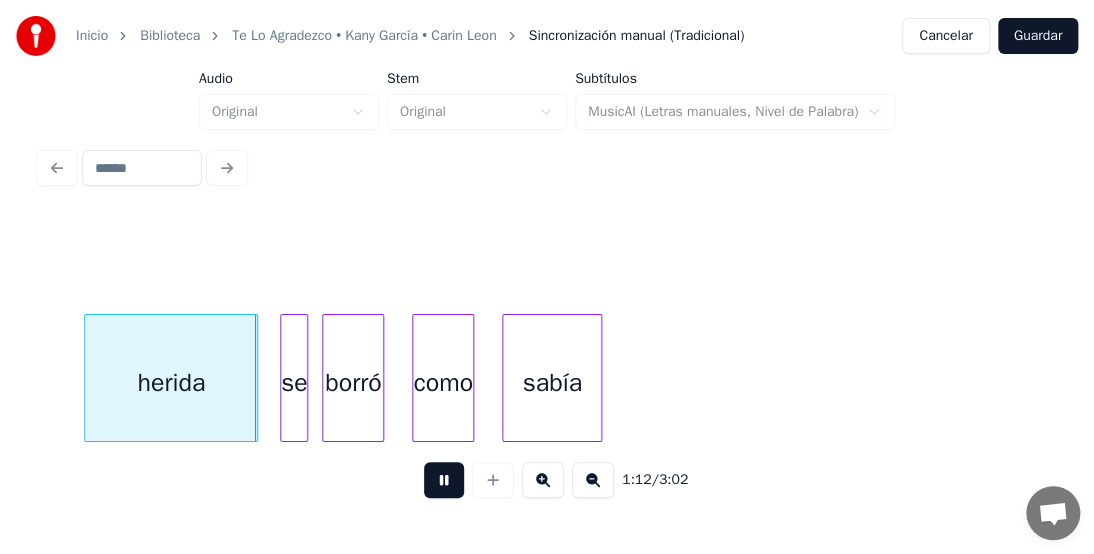 click at bounding box center [444, 480] 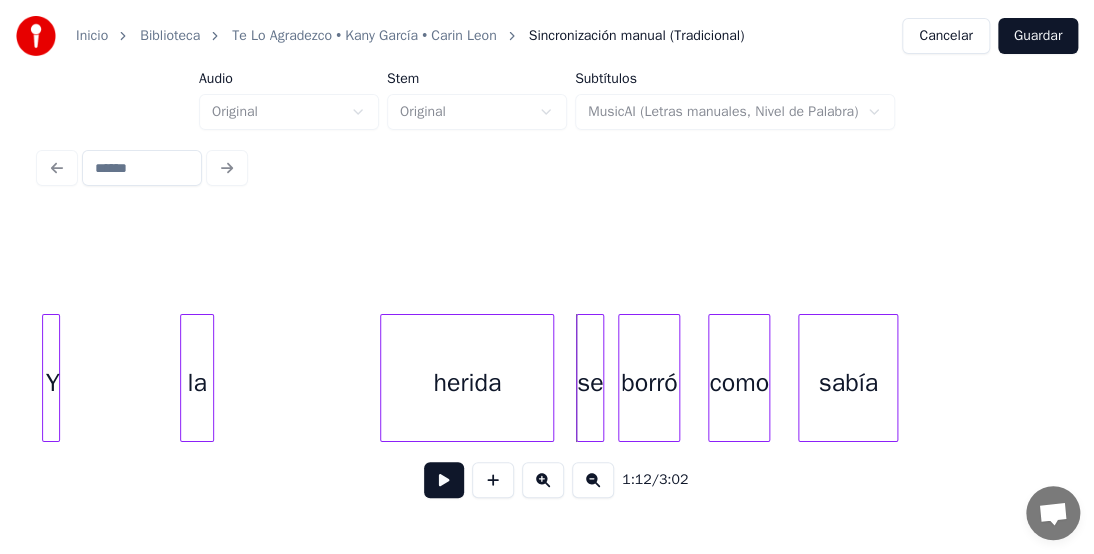 scroll, scrollTop: 0, scrollLeft: 13702, axis: horizontal 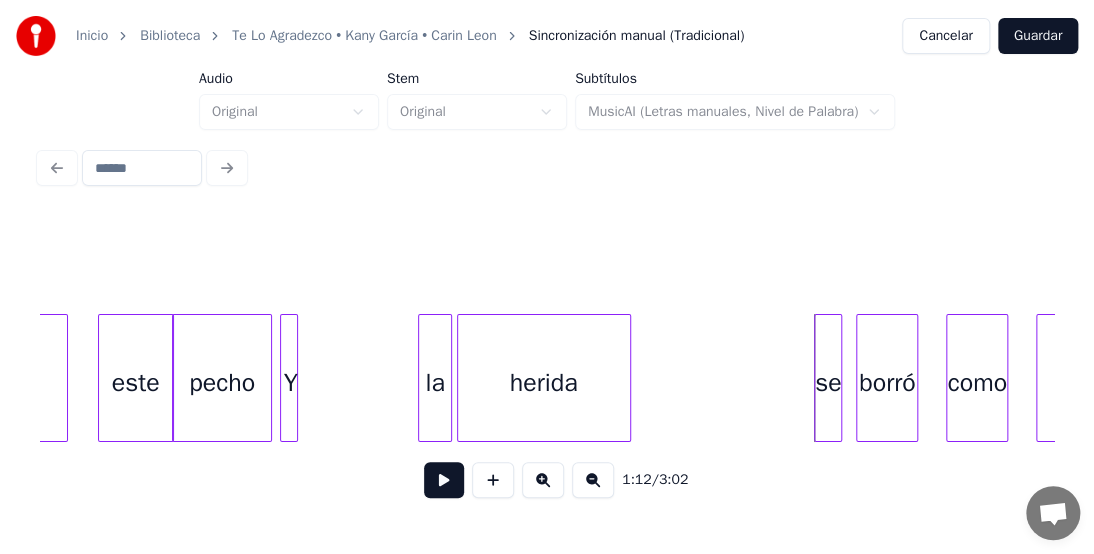 click on "herida" at bounding box center (544, 383) 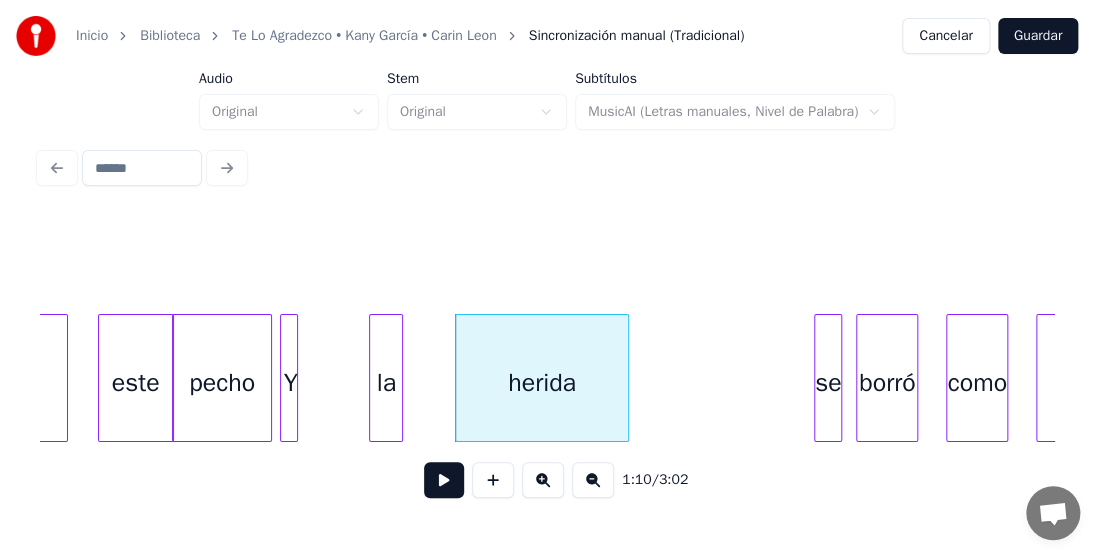 click on "la" at bounding box center (386, 383) 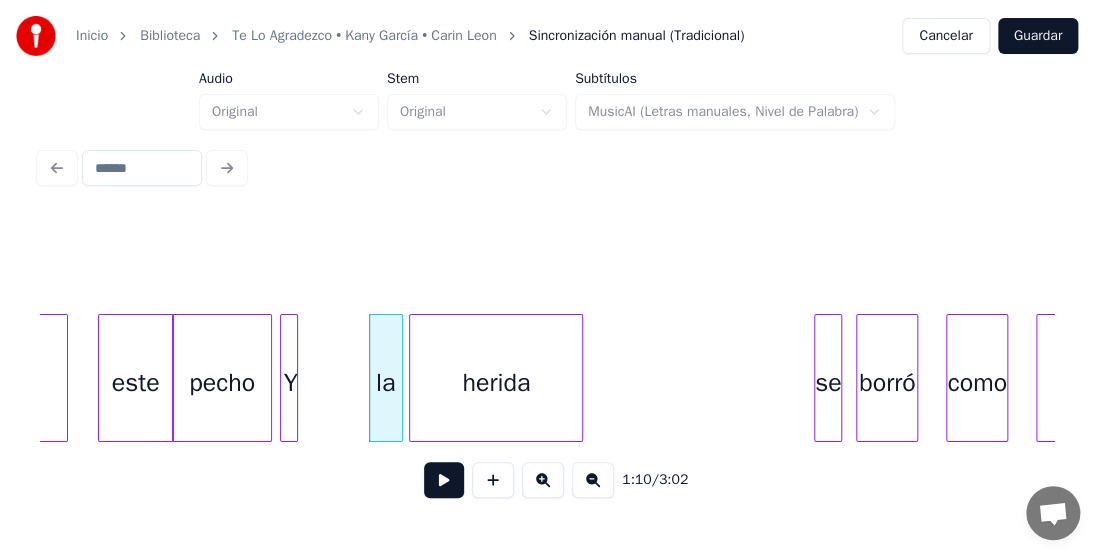 click on "herida" at bounding box center (496, 383) 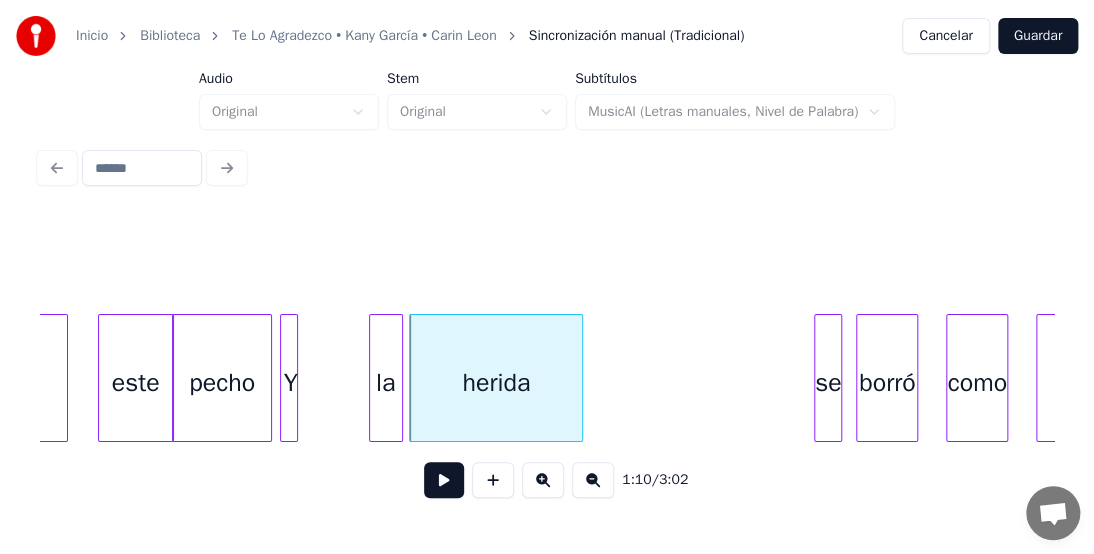 click on "pecho" at bounding box center [222, 383] 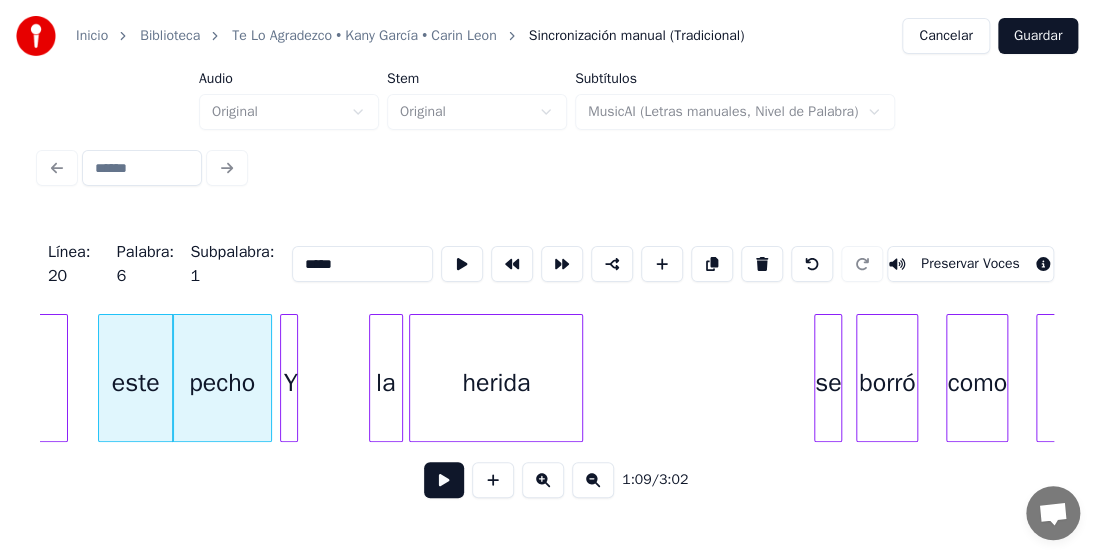 click at bounding box center [444, 480] 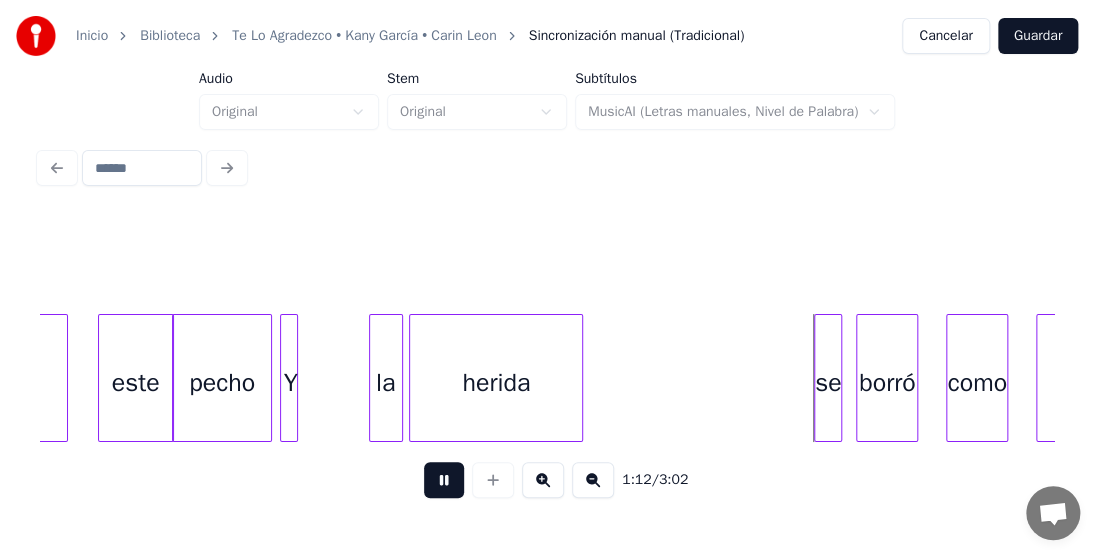 click at bounding box center [444, 480] 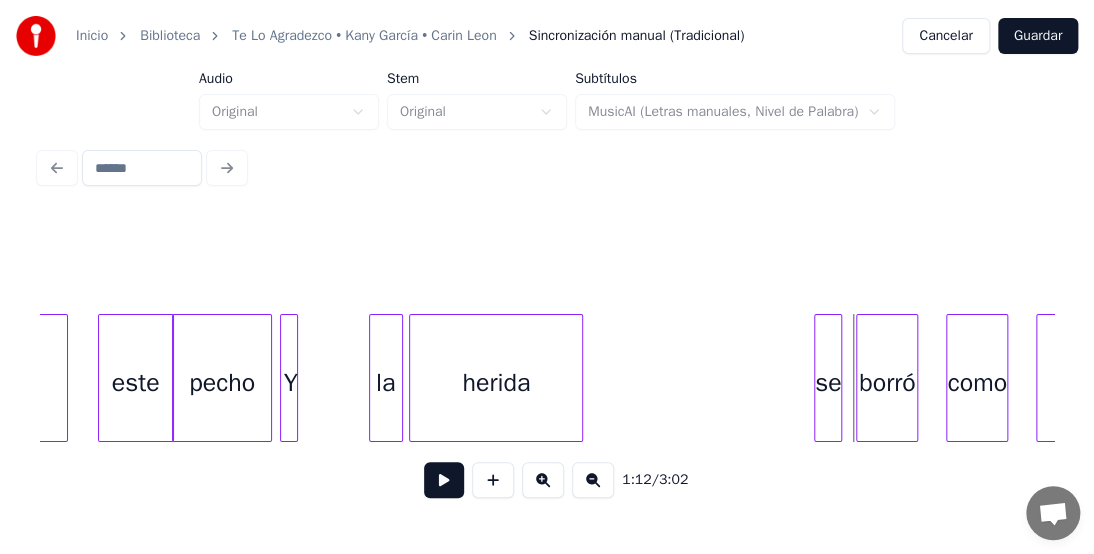 click on "este" at bounding box center [136, 383] 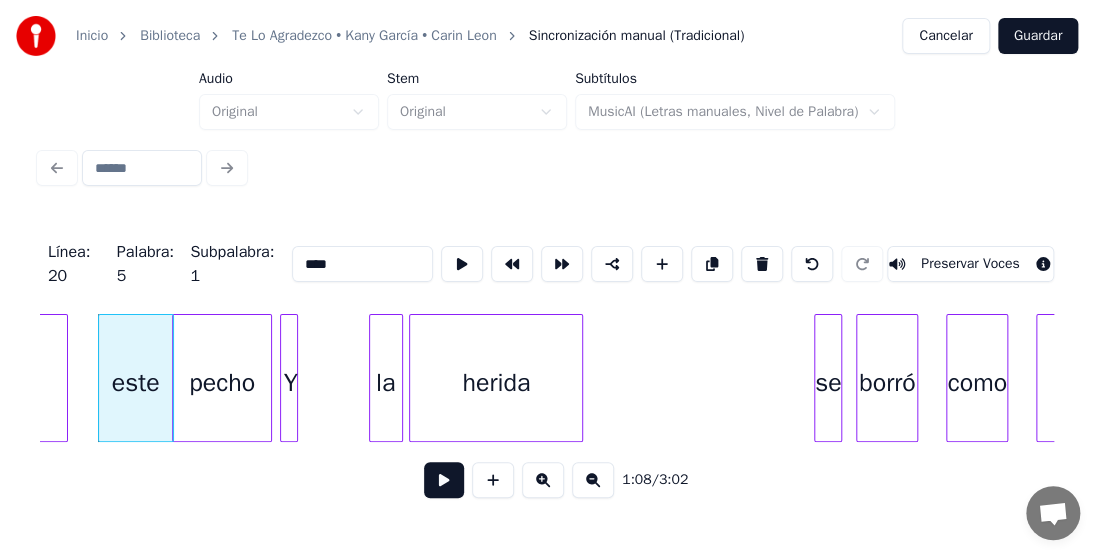 click at bounding box center (444, 480) 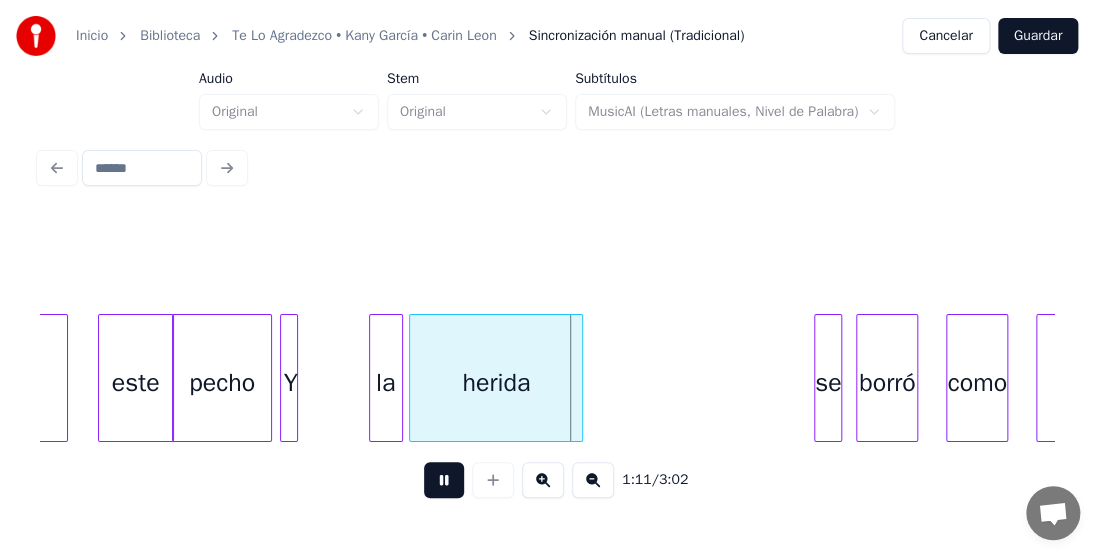 drag, startPoint x: 437, startPoint y: 486, endPoint x: 321, endPoint y: 461, distance: 118.66339 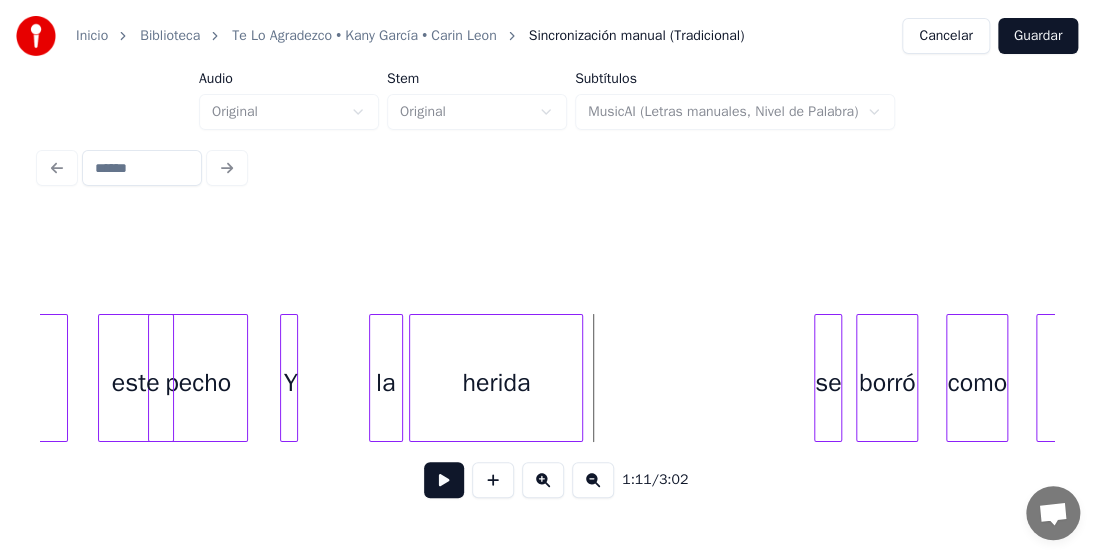 click on "pecho" at bounding box center [198, 383] 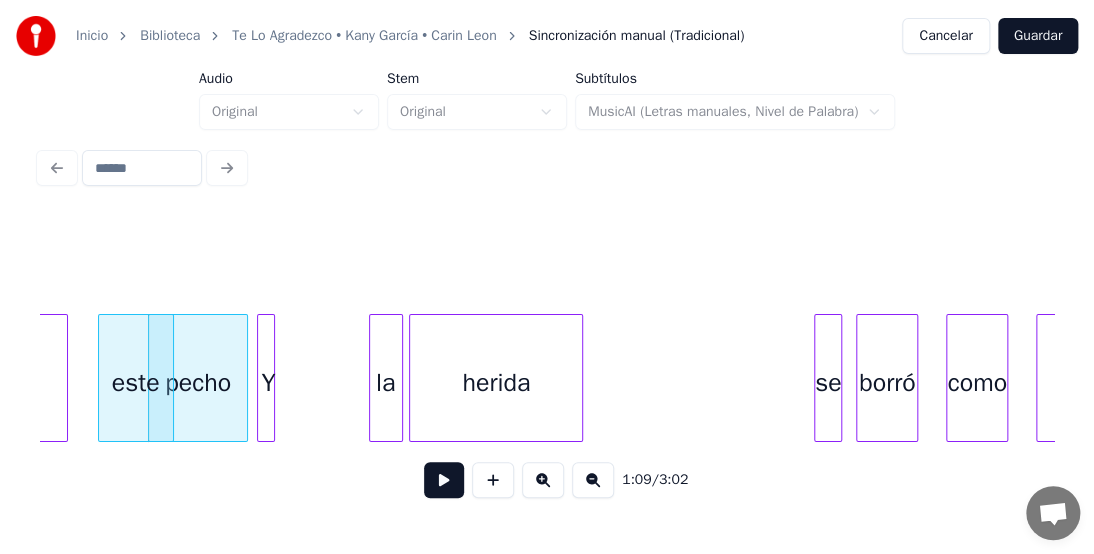click on "Y" at bounding box center [268, 383] 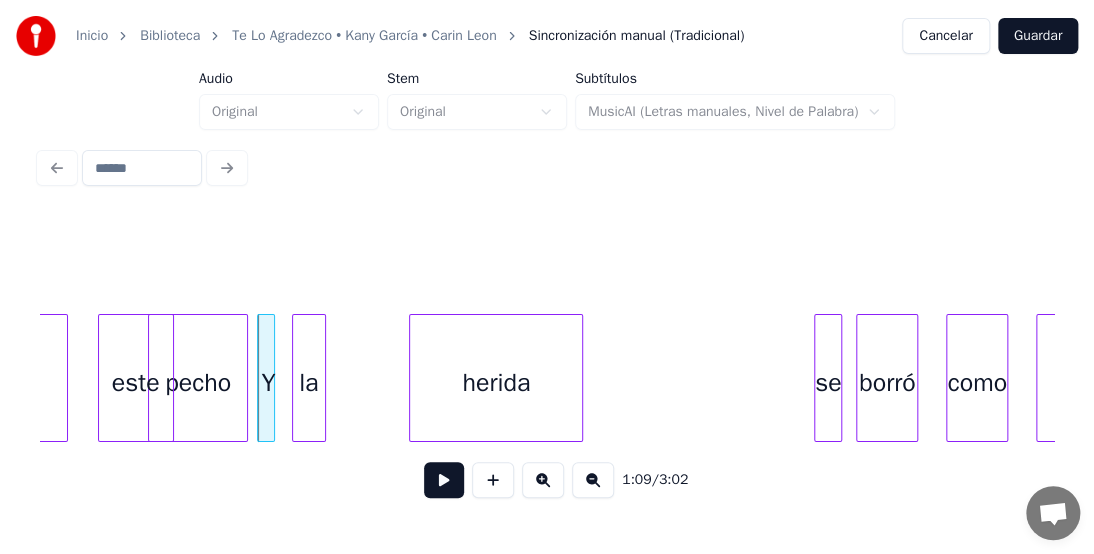 click on "la" at bounding box center [309, 383] 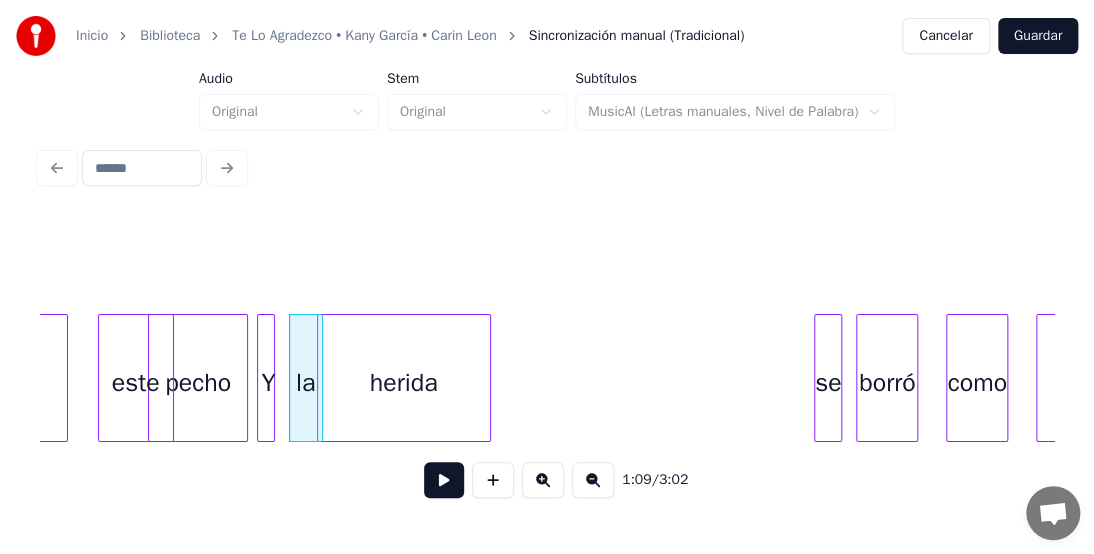 click on "herida" at bounding box center (404, 383) 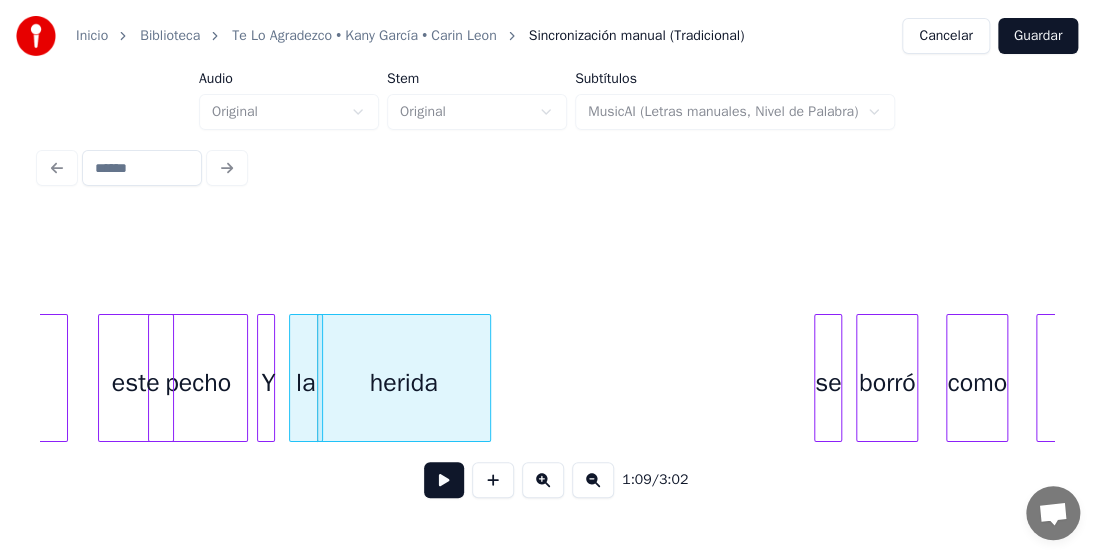 click on "este" at bounding box center [136, 383] 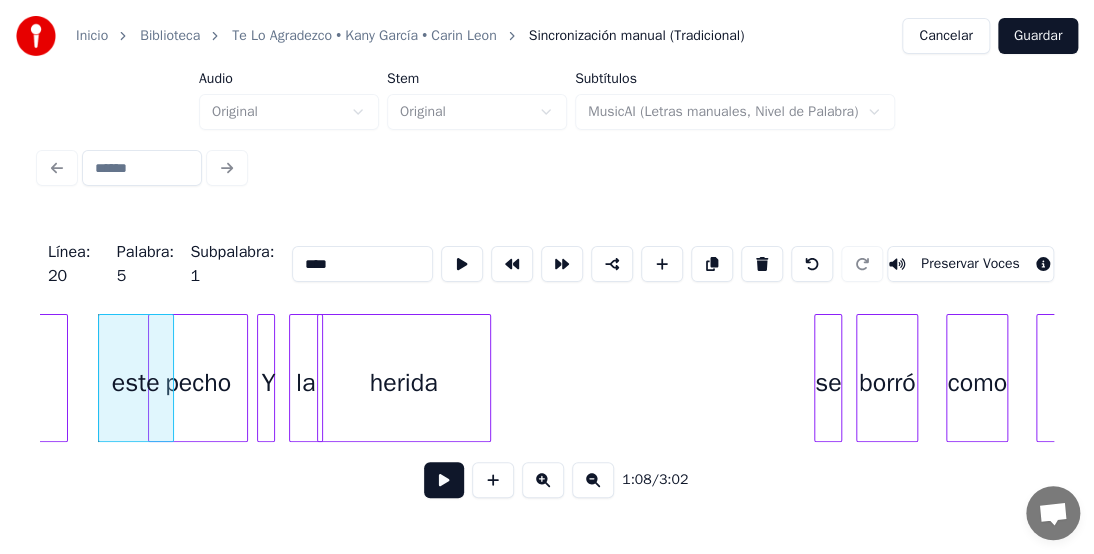 click at bounding box center (444, 480) 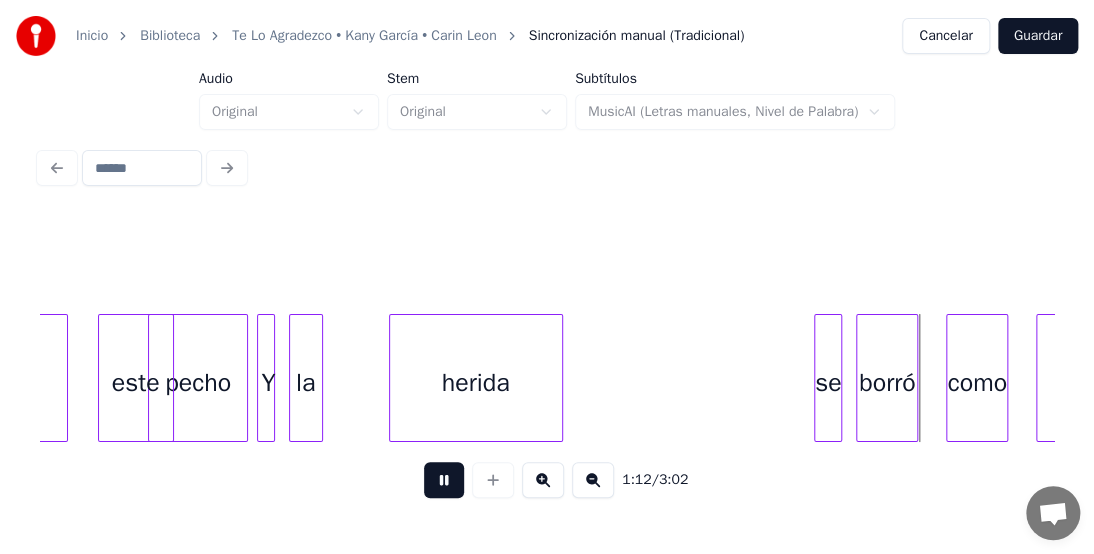 click on "herida" at bounding box center [476, 383] 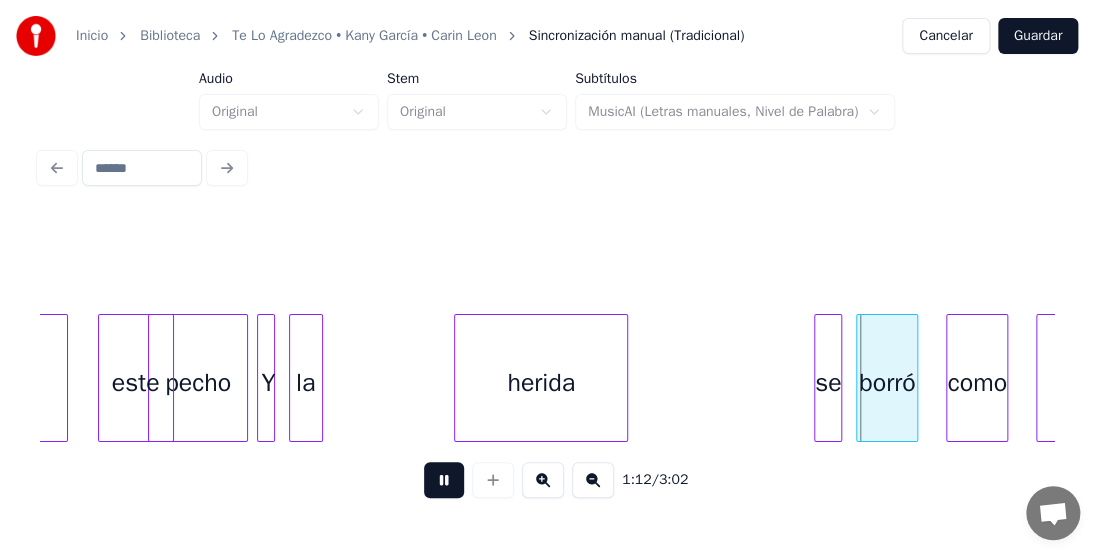 click on "herida" at bounding box center (541, 383) 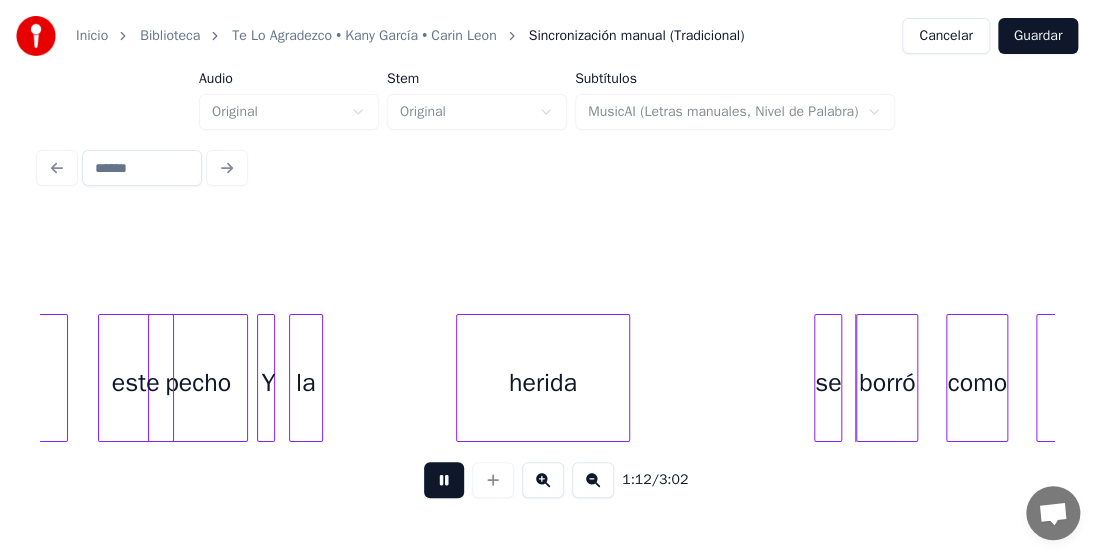 click on "pecho" at bounding box center (198, 383) 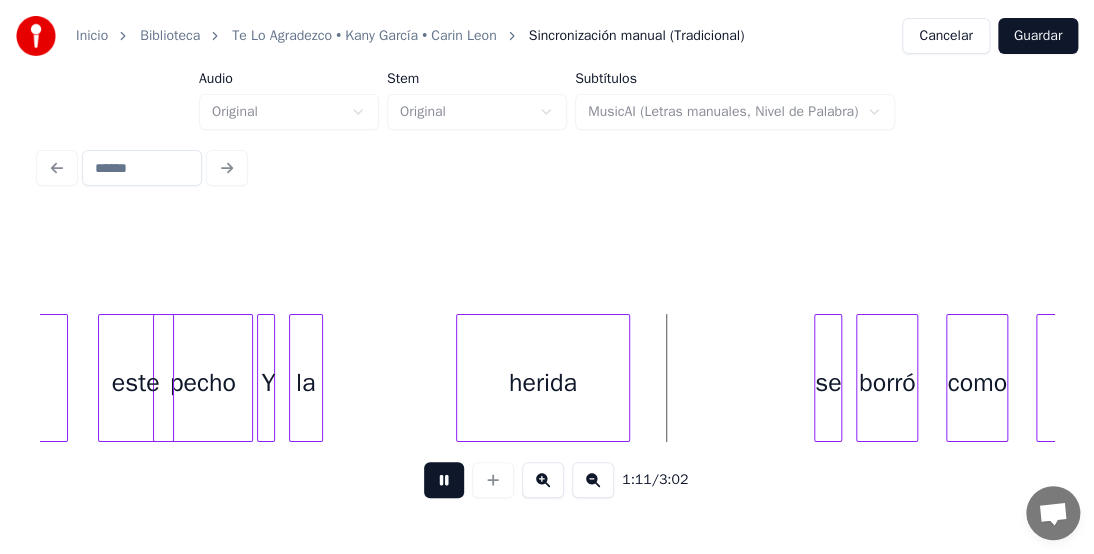 click at bounding box center (444, 480) 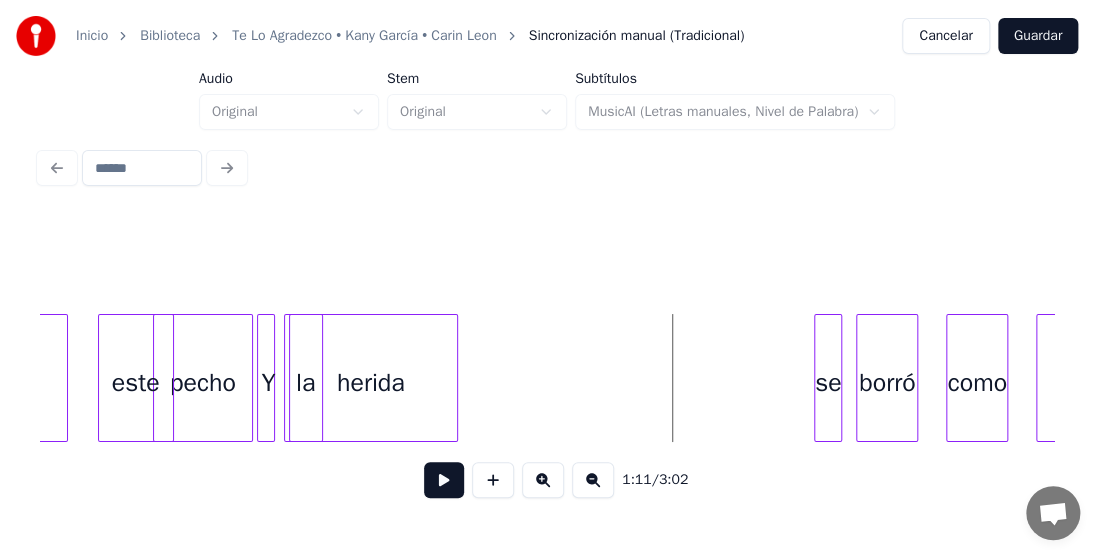 click on "herida" at bounding box center [371, 383] 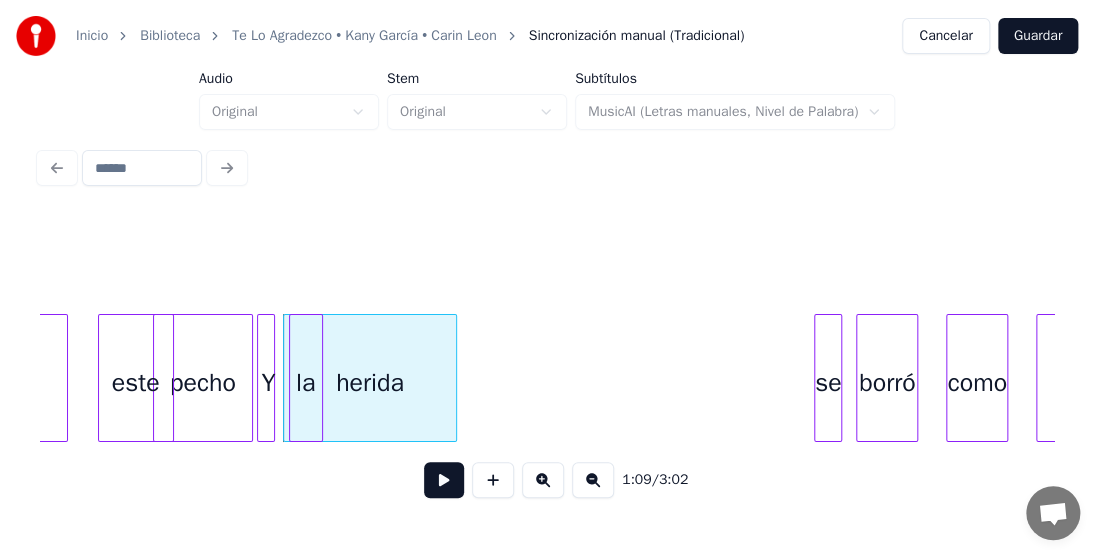click on "este" at bounding box center [136, 383] 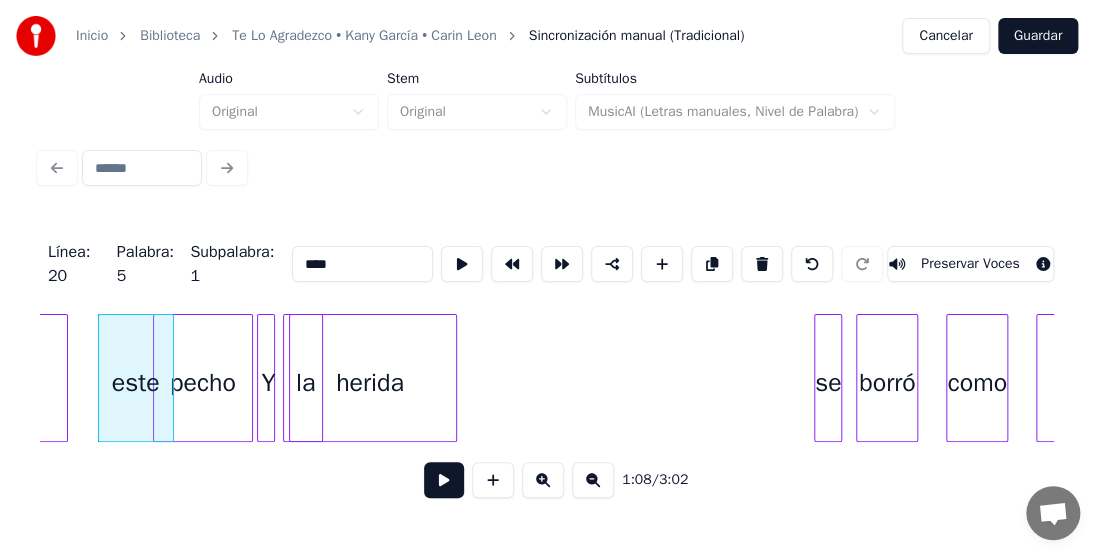 click at bounding box center (444, 480) 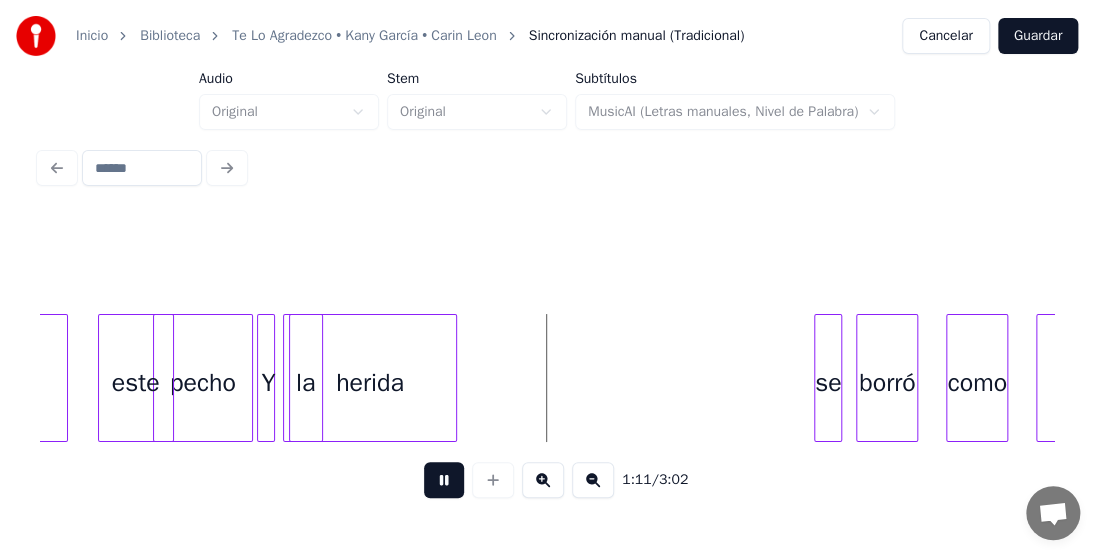 click at bounding box center [444, 480] 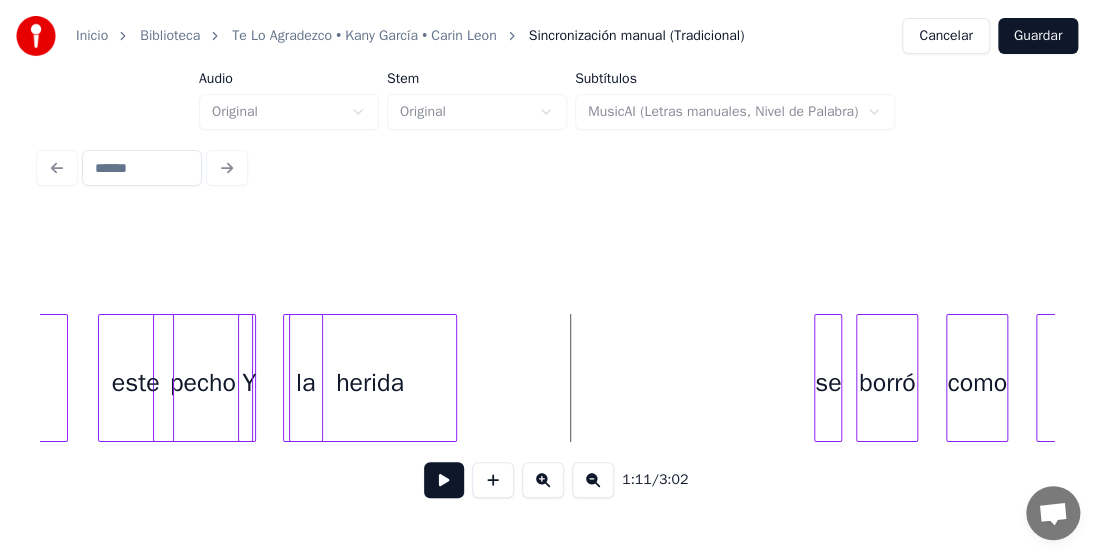 click on "herida se borró como sabía la Y pecho este a" at bounding box center [4545, 378] 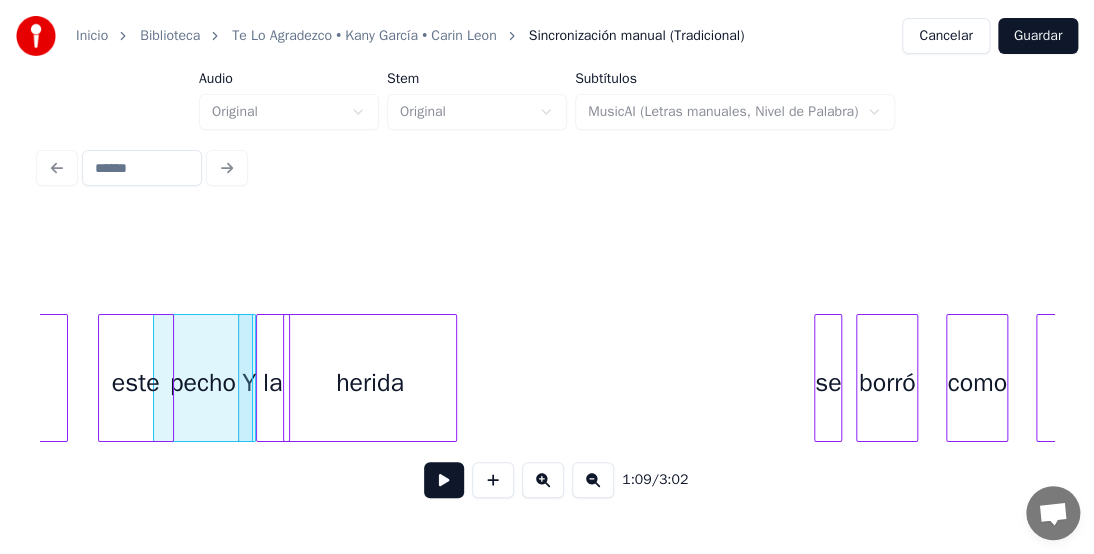 click on "la" at bounding box center (273, 383) 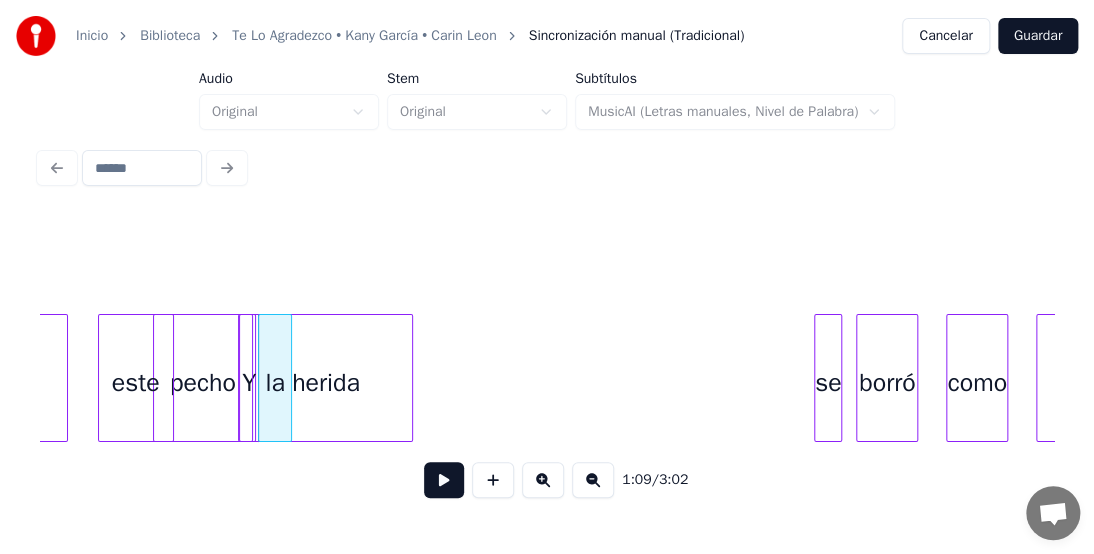 click on "herida" at bounding box center [326, 383] 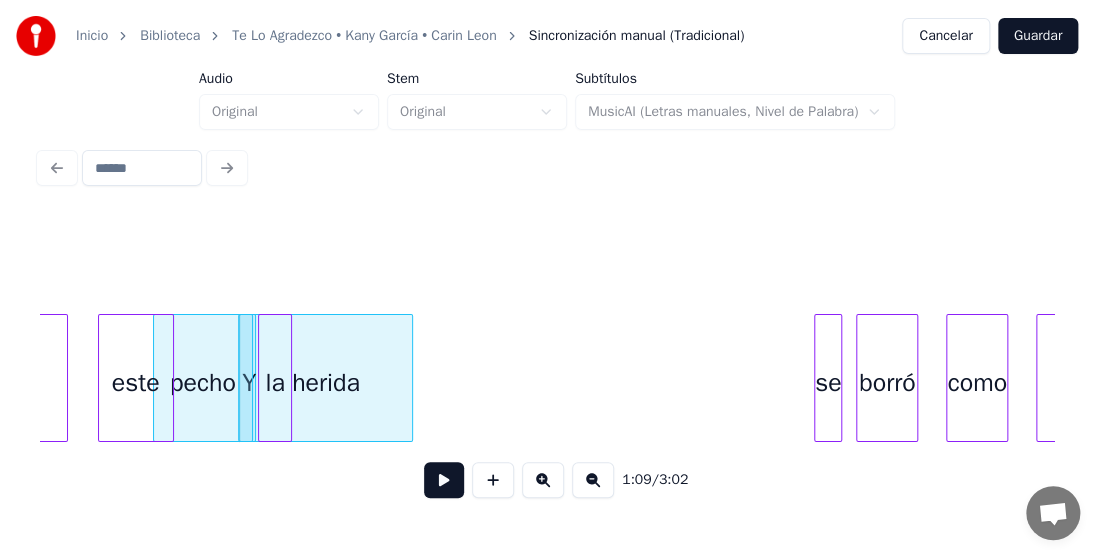 click on "este" at bounding box center [136, 383] 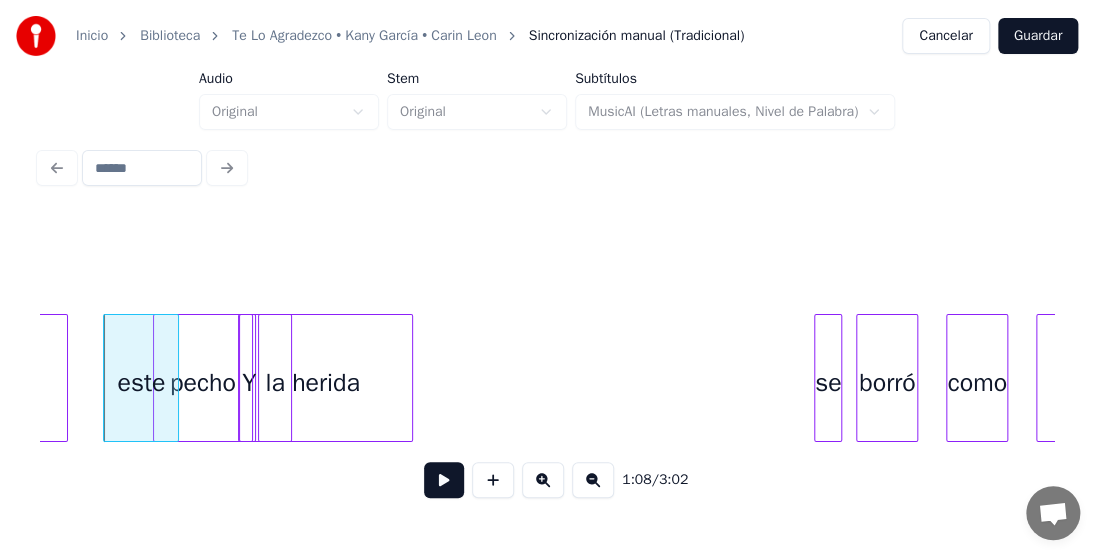 click at bounding box center [444, 480] 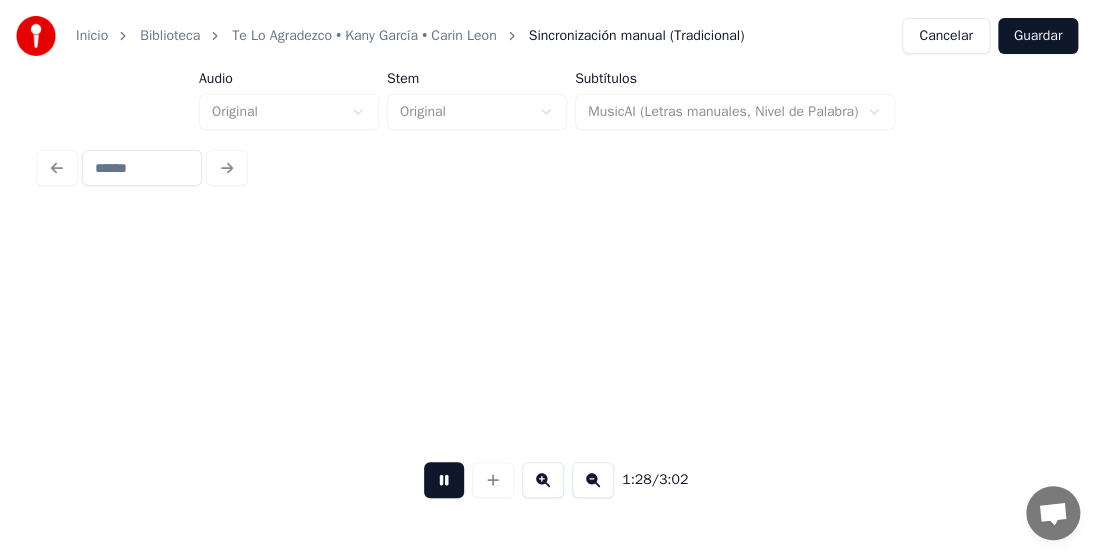 scroll, scrollTop: 0, scrollLeft: 17766, axis: horizontal 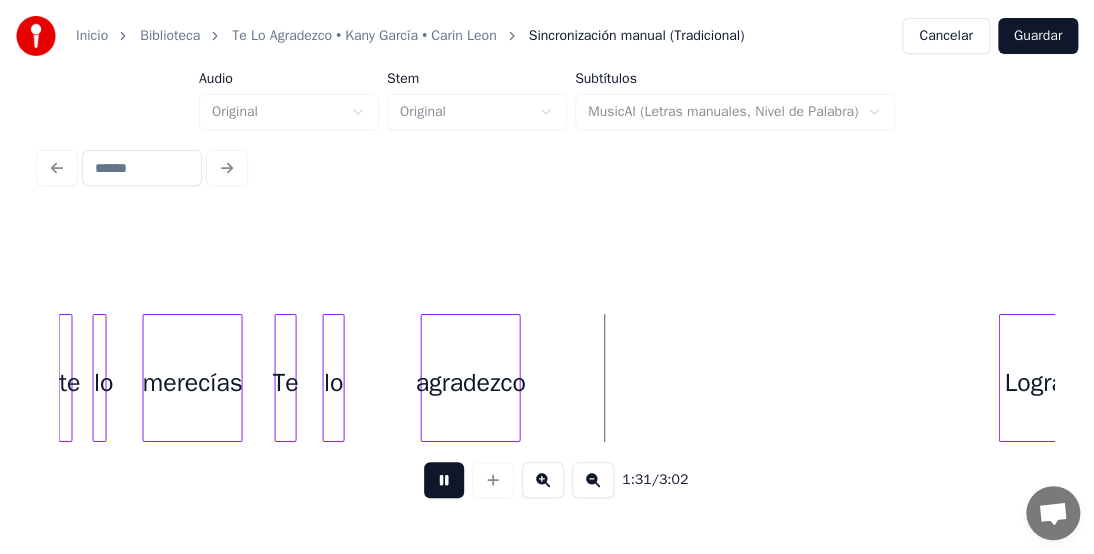click at bounding box center [444, 480] 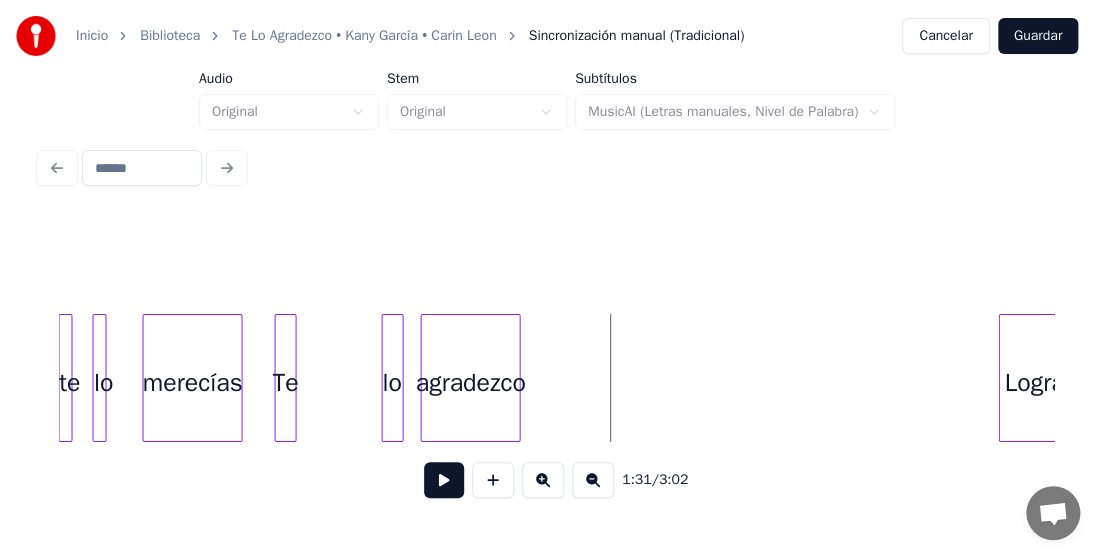 click on "lo" at bounding box center [392, 383] 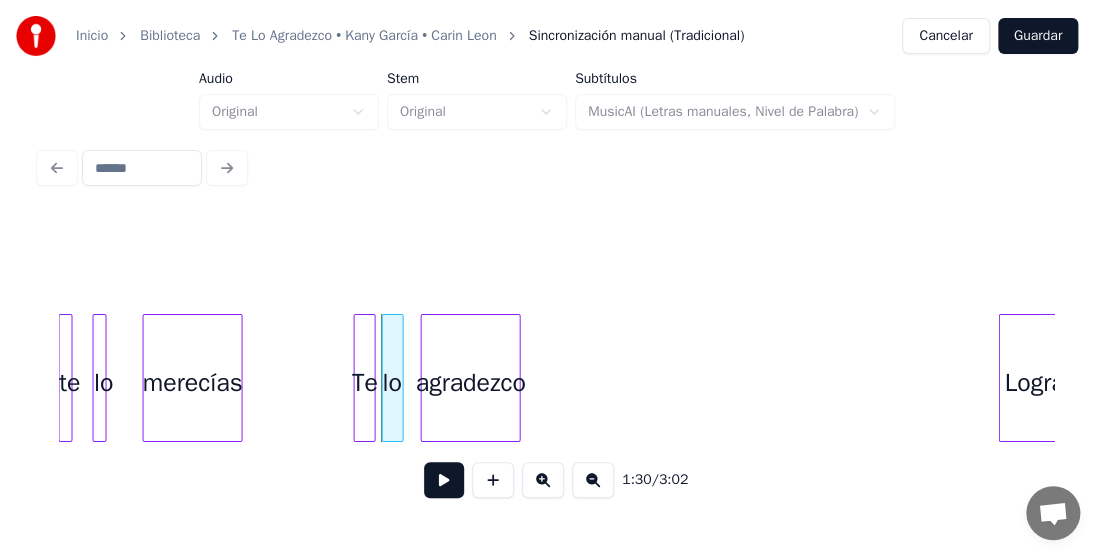 click on "Te" at bounding box center (364, 383) 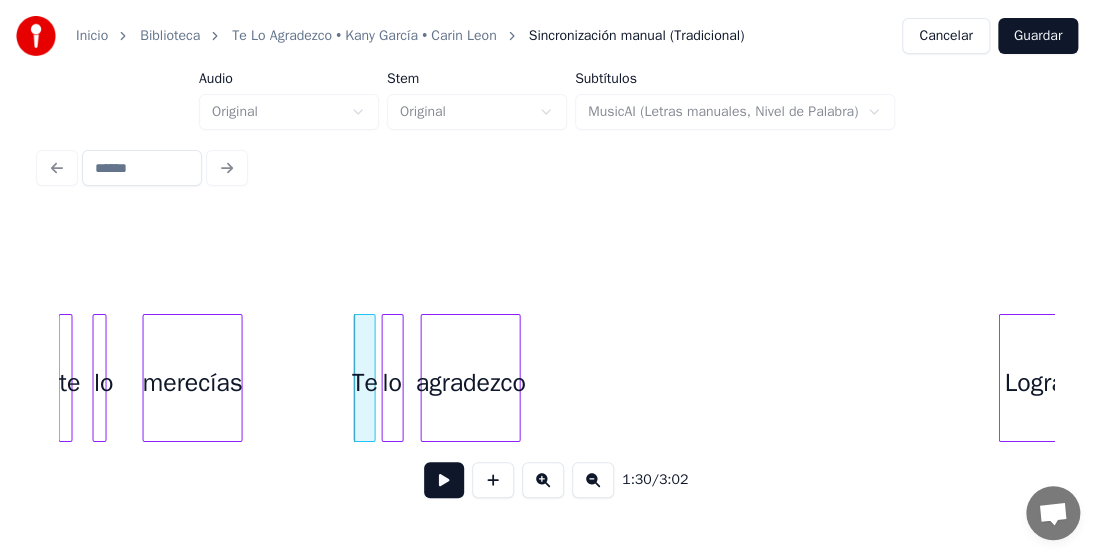click on "merecías" at bounding box center (192, 383) 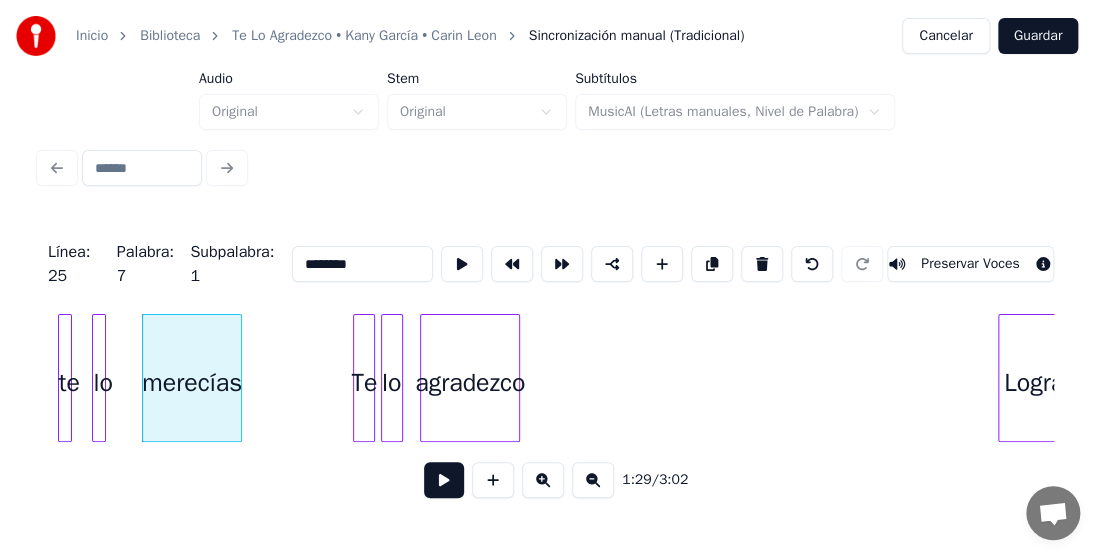 click at bounding box center (444, 480) 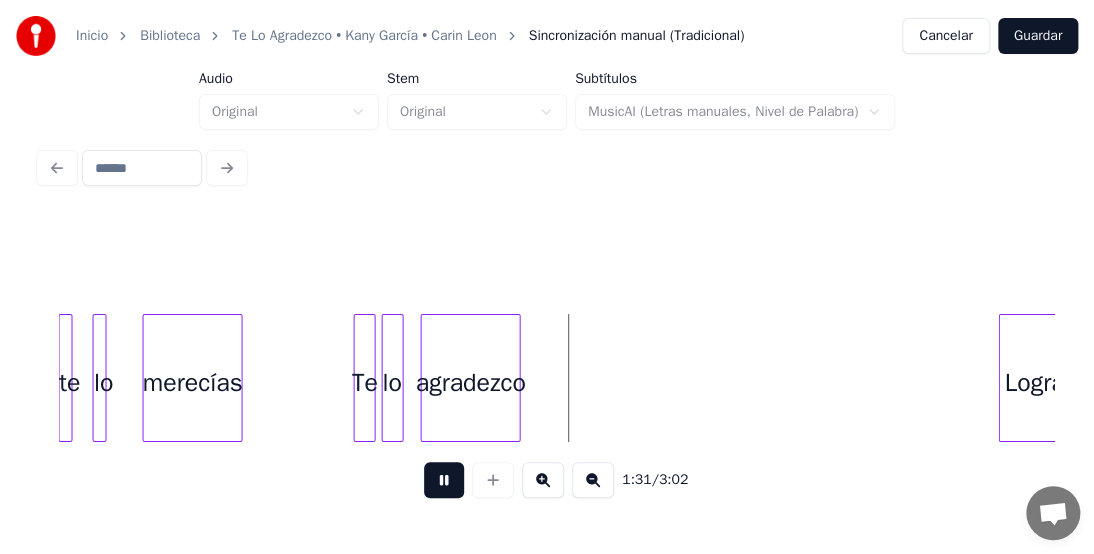 click at bounding box center (444, 480) 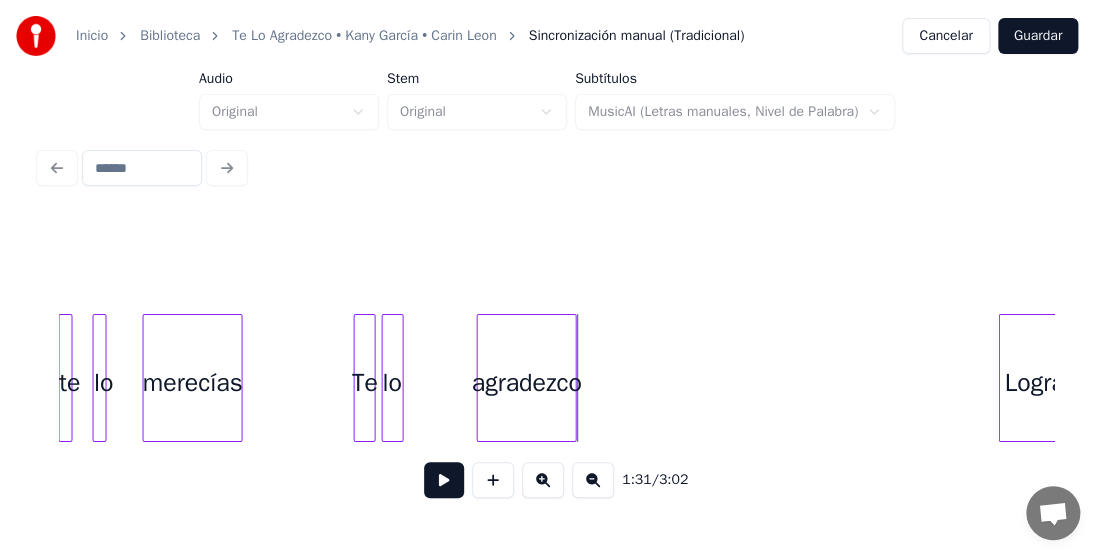 click on "agradezco" at bounding box center [526, 383] 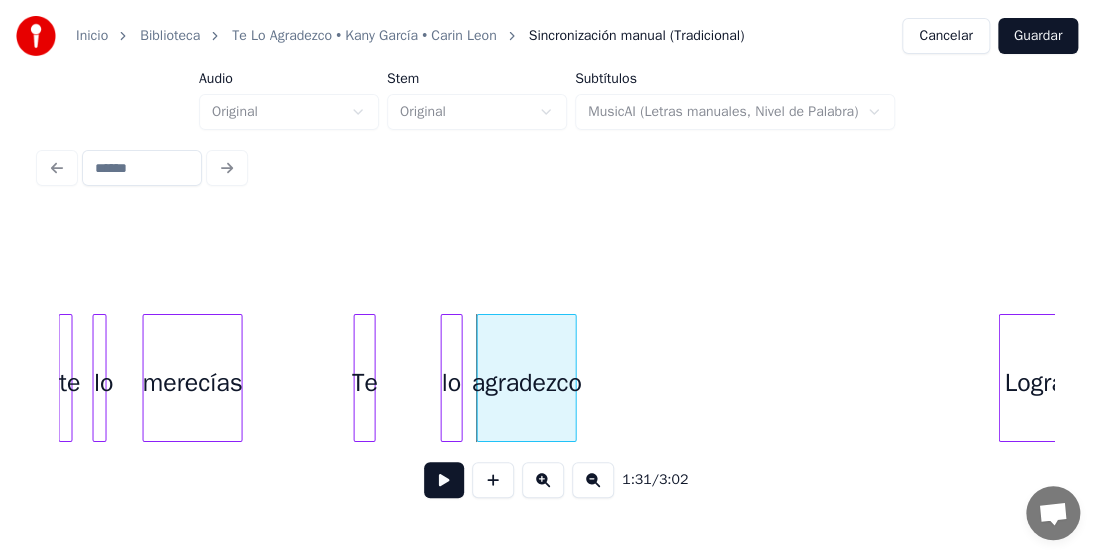 click on "lo" at bounding box center [451, 383] 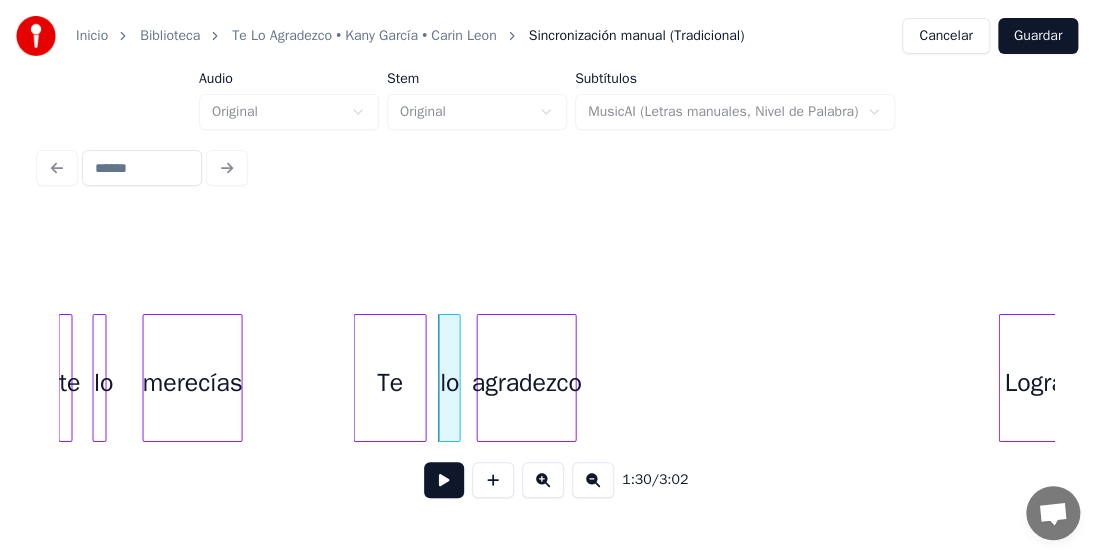 click at bounding box center (422, 378) 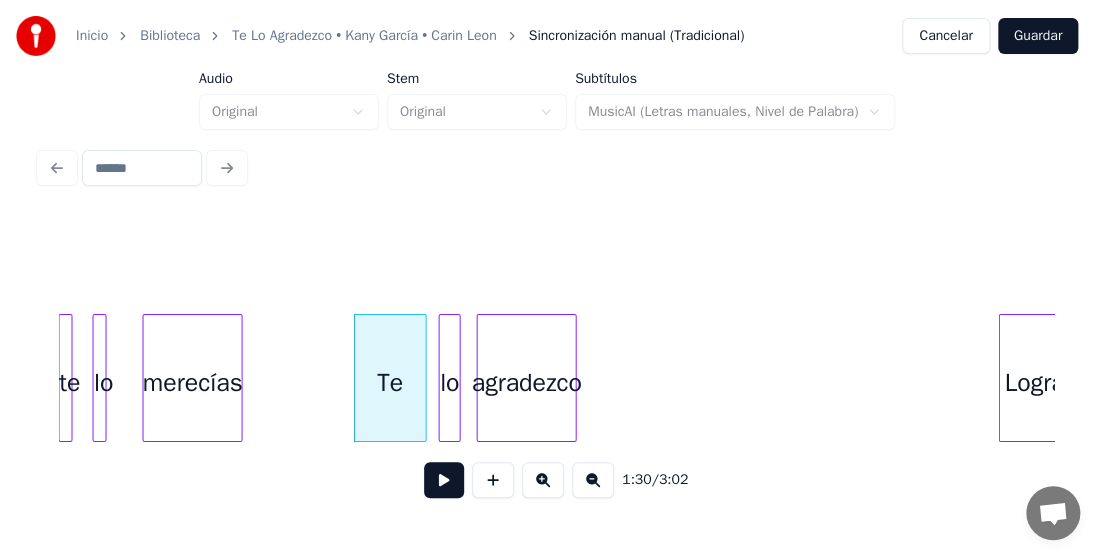 click on "merecías" at bounding box center (192, 383) 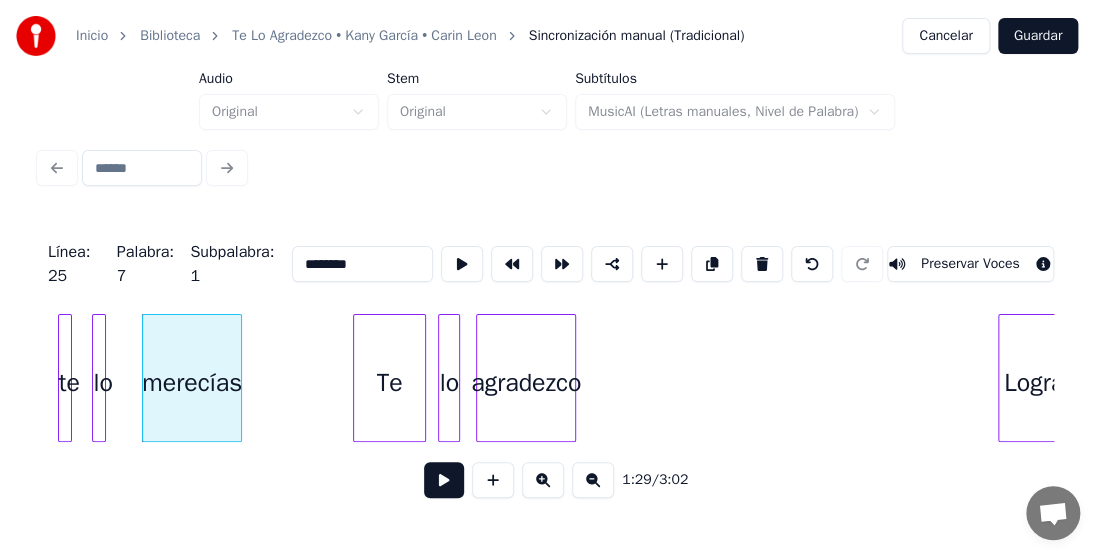 click at bounding box center [444, 480] 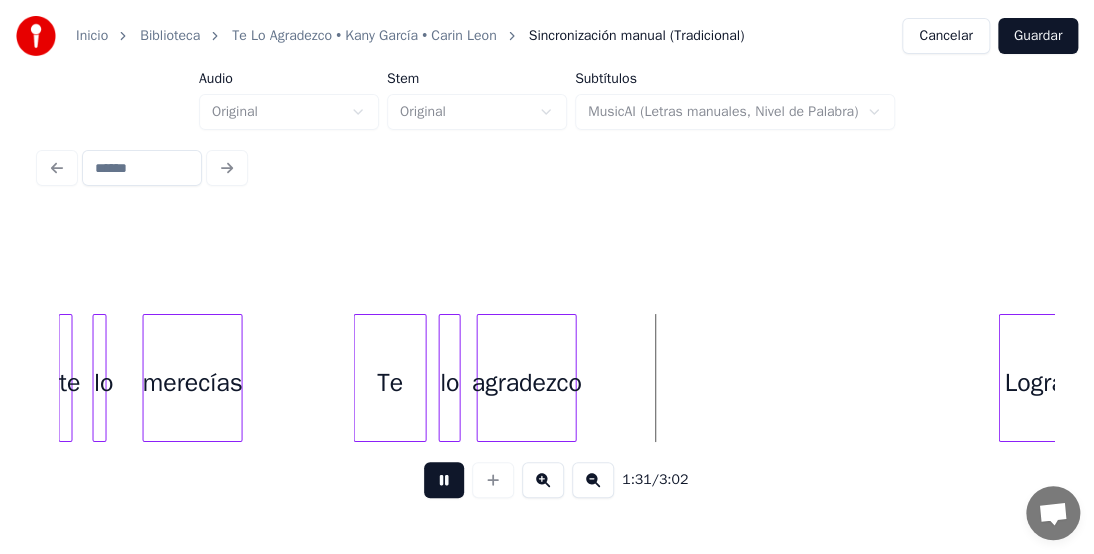 click at bounding box center (444, 480) 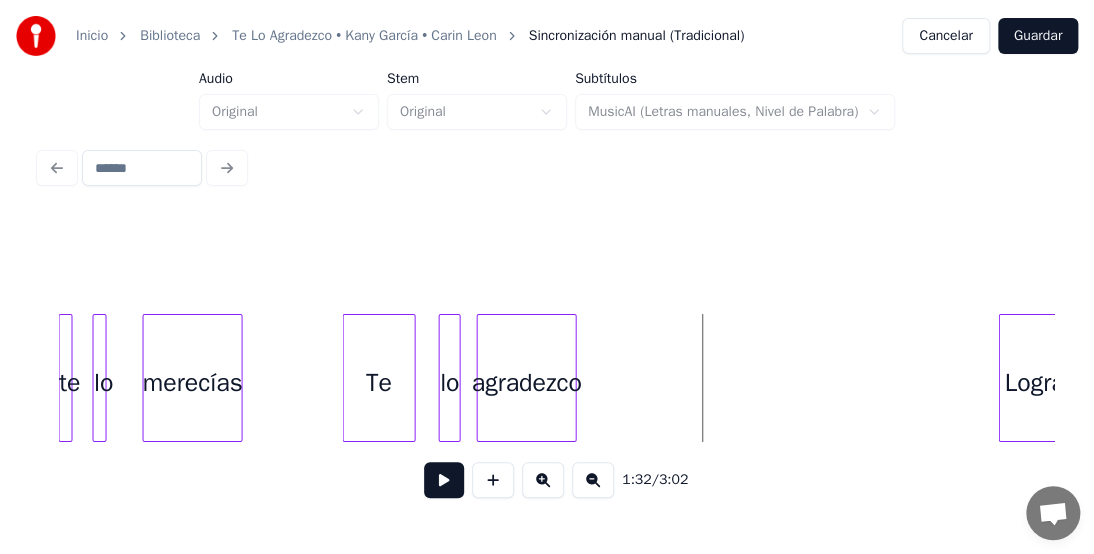 click on "Te" at bounding box center (378, 383) 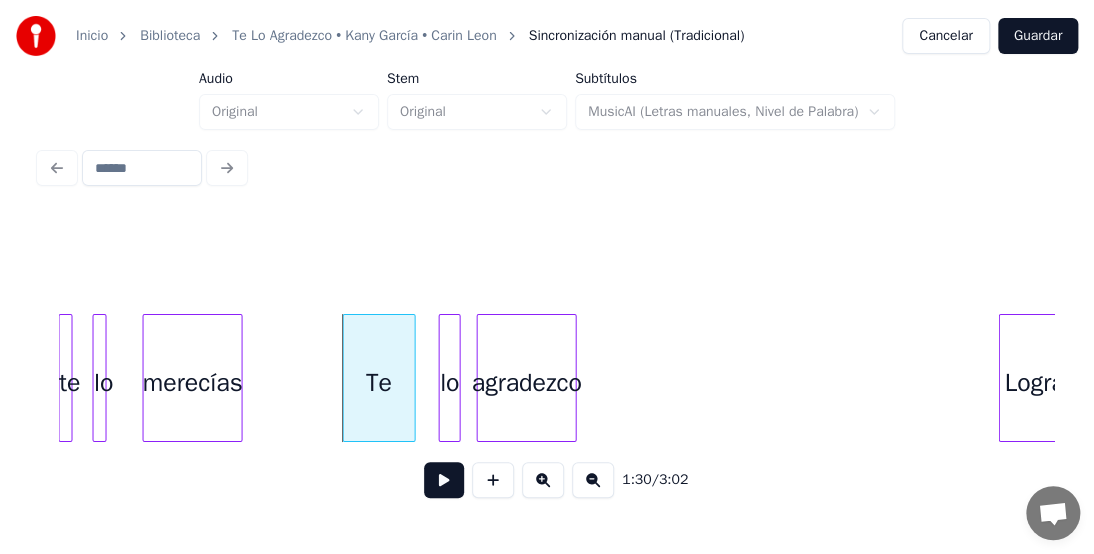click on "merecías" at bounding box center (192, 383) 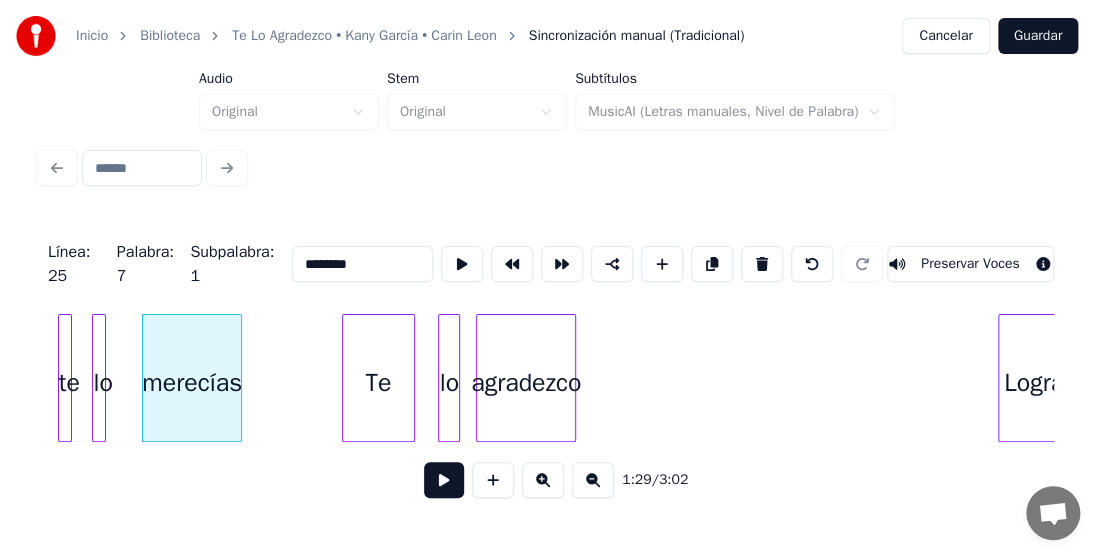 click at bounding box center (444, 480) 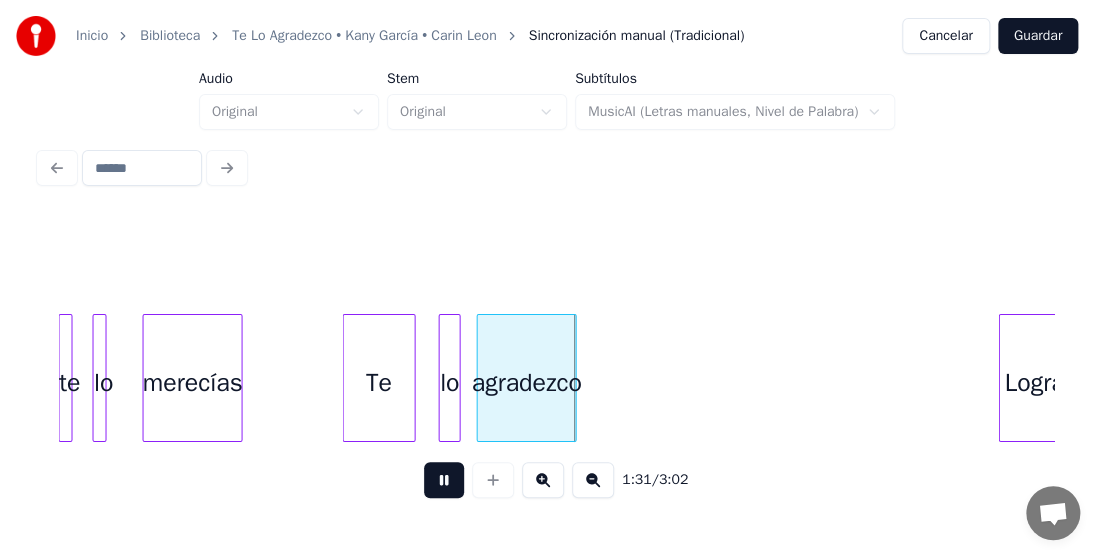 click at bounding box center [444, 480] 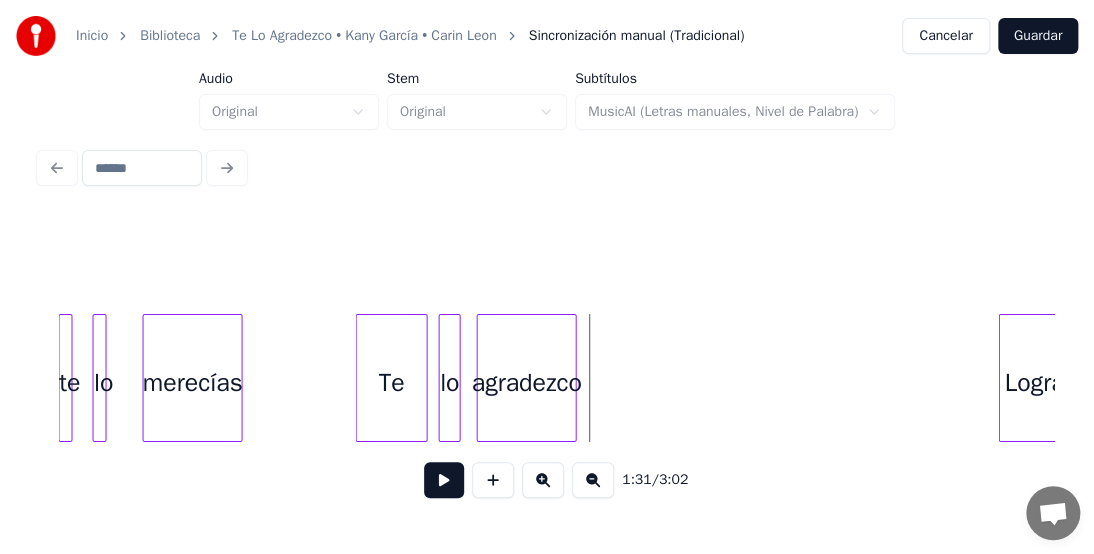 click on "Te" at bounding box center (391, 383) 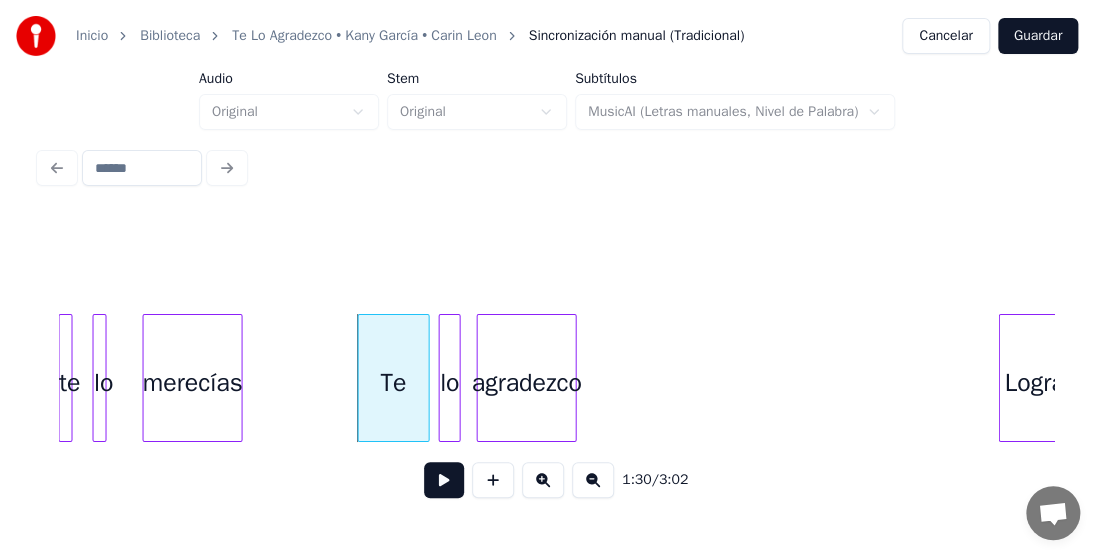 click on "merecías" at bounding box center [192, 383] 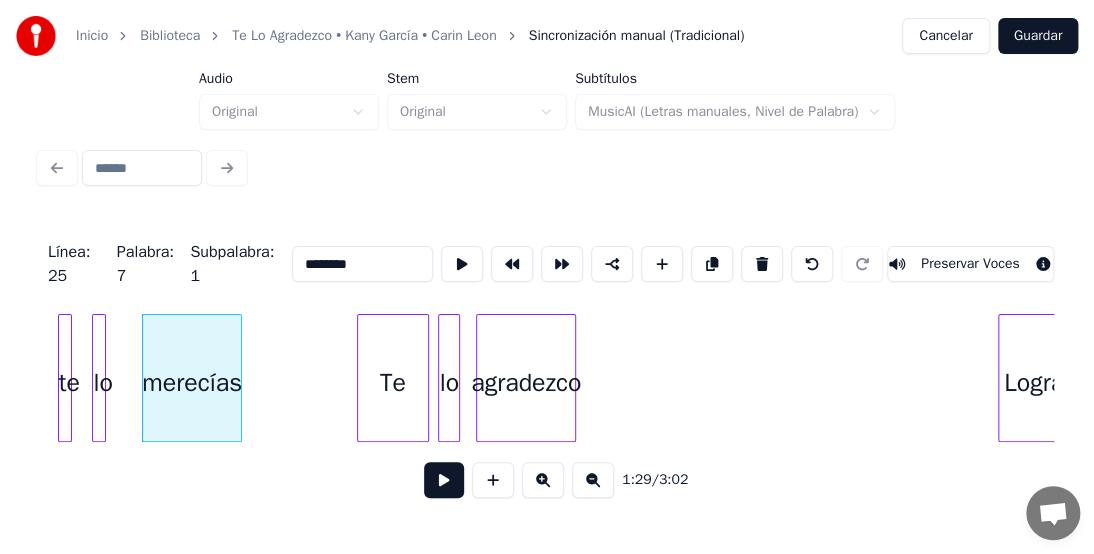 click at bounding box center [444, 480] 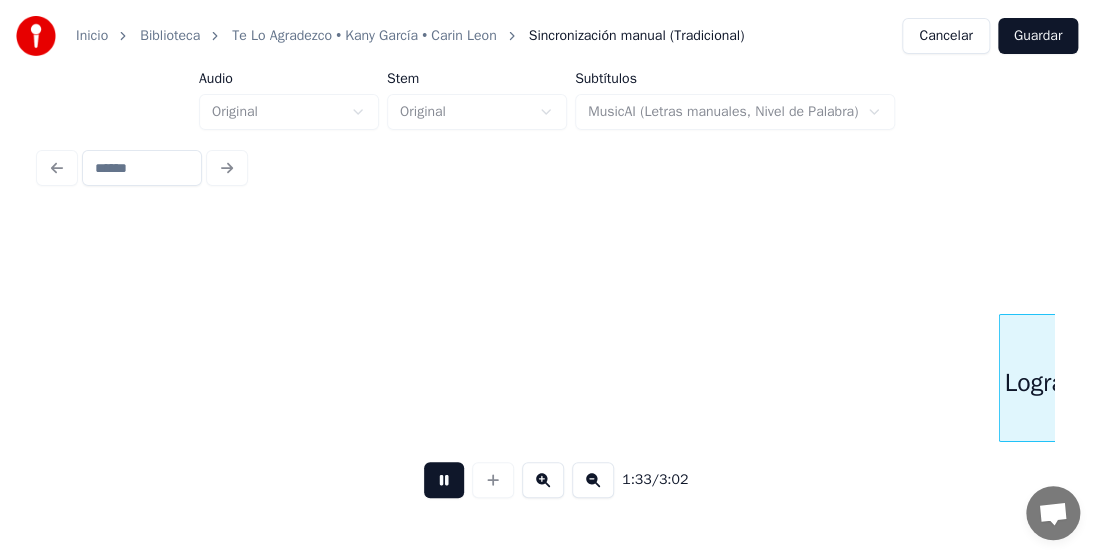 scroll, scrollTop: 0, scrollLeft: 18781, axis: horizontal 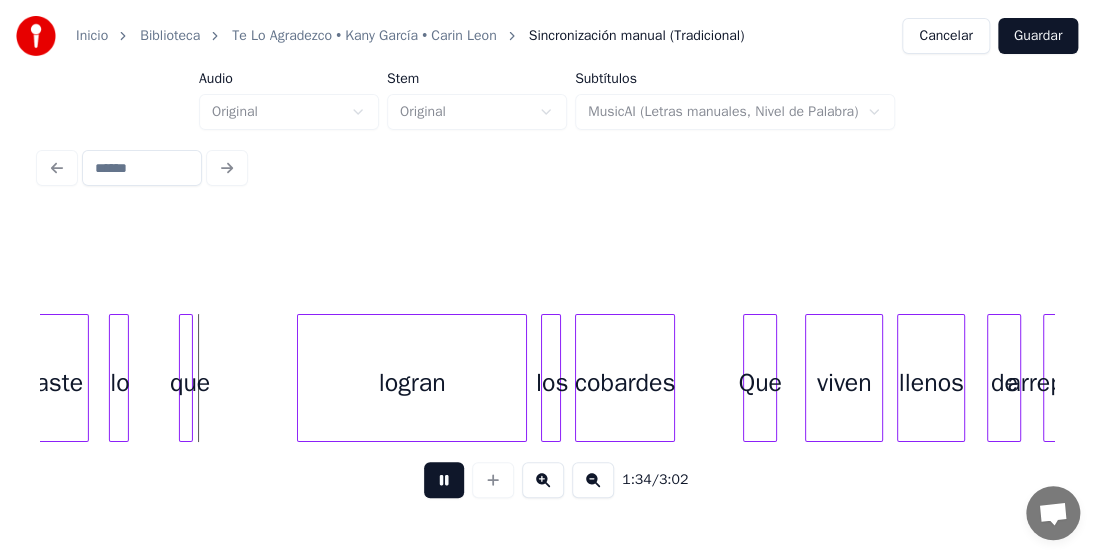 click on "cobardes" at bounding box center (625, 378) 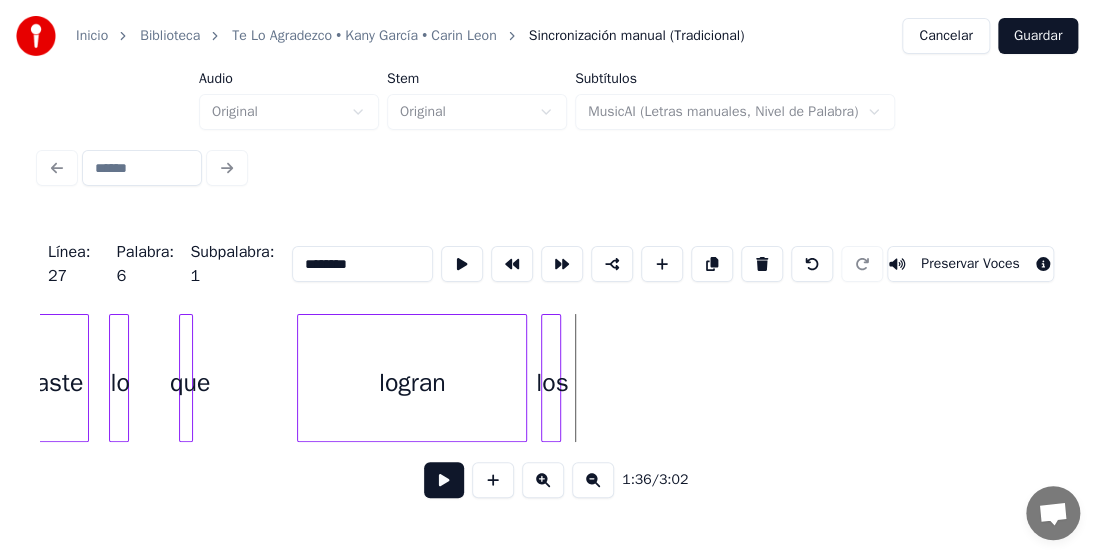 scroll, scrollTop: 0, scrollLeft: 17895, axis: horizontal 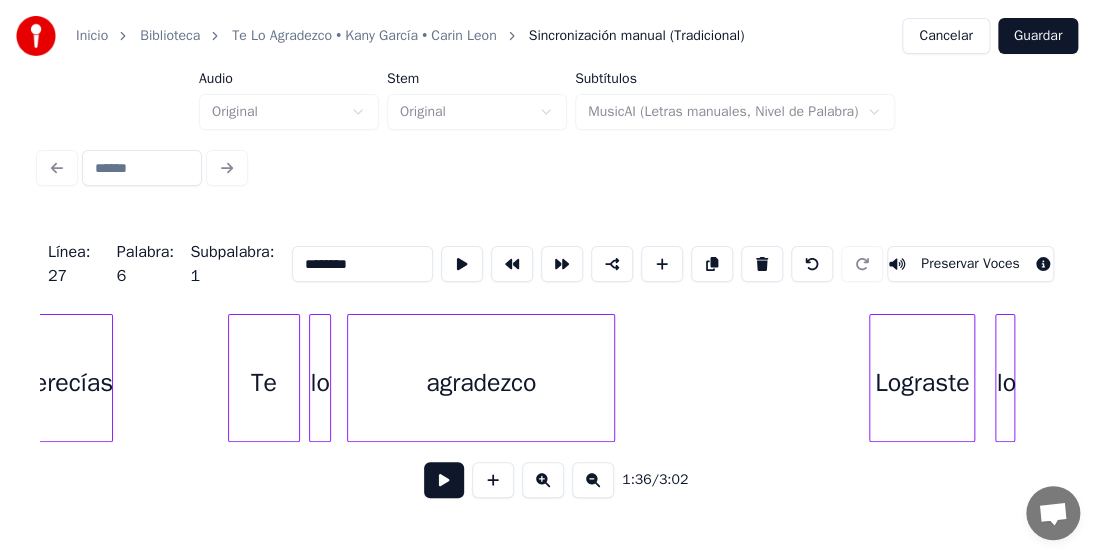 click at bounding box center (611, 378) 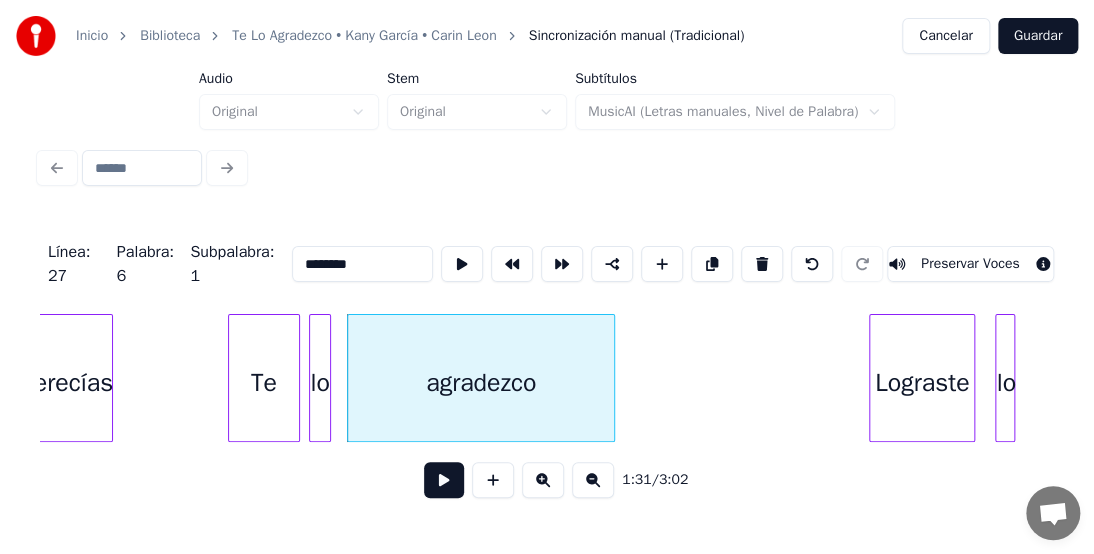click on "merecías" at bounding box center (63, 383) 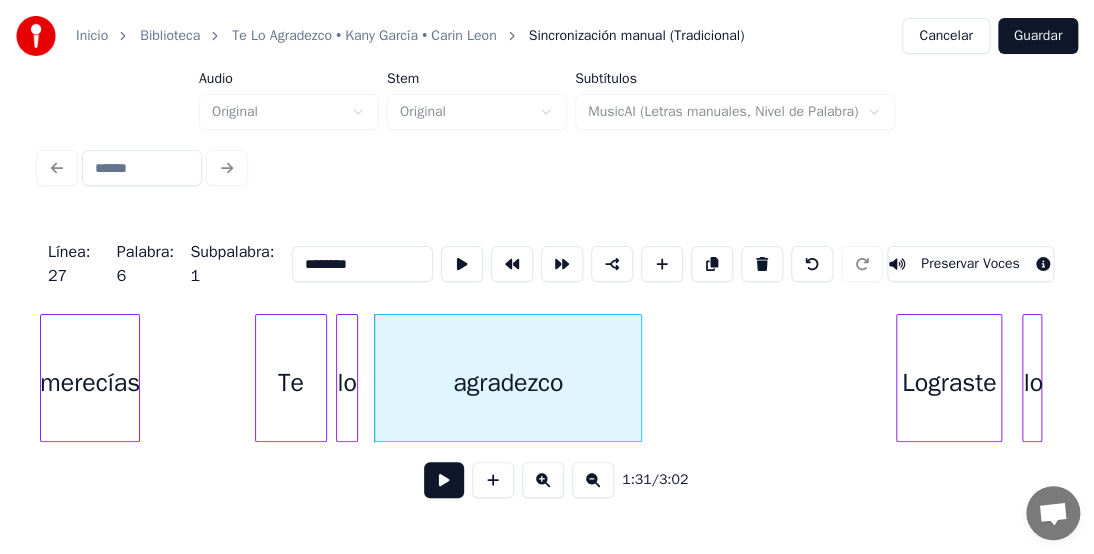 type on "********" 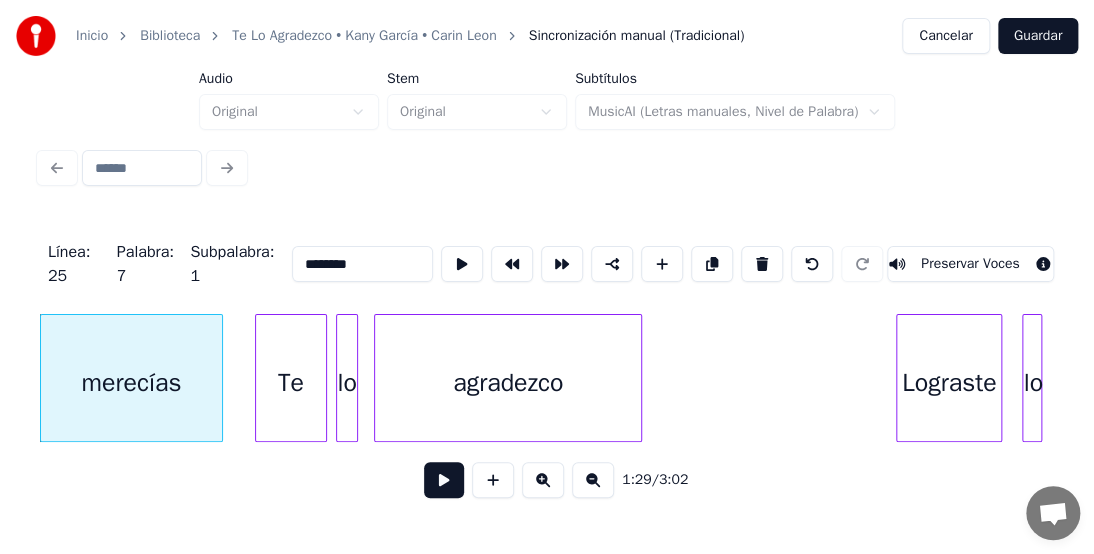 click at bounding box center [219, 378] 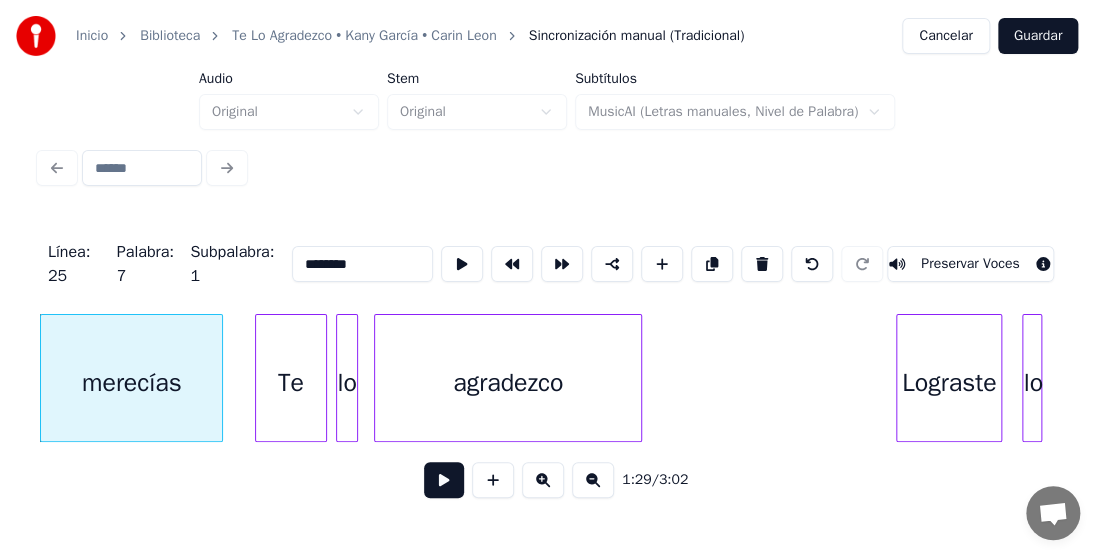 click at bounding box center (444, 480) 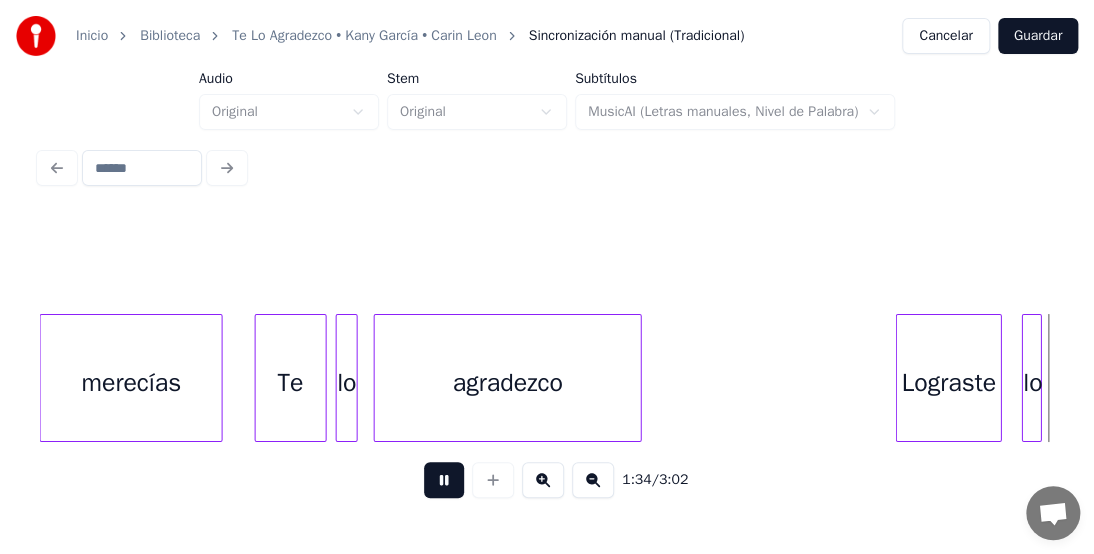scroll, scrollTop: 0, scrollLeft: 18884, axis: horizontal 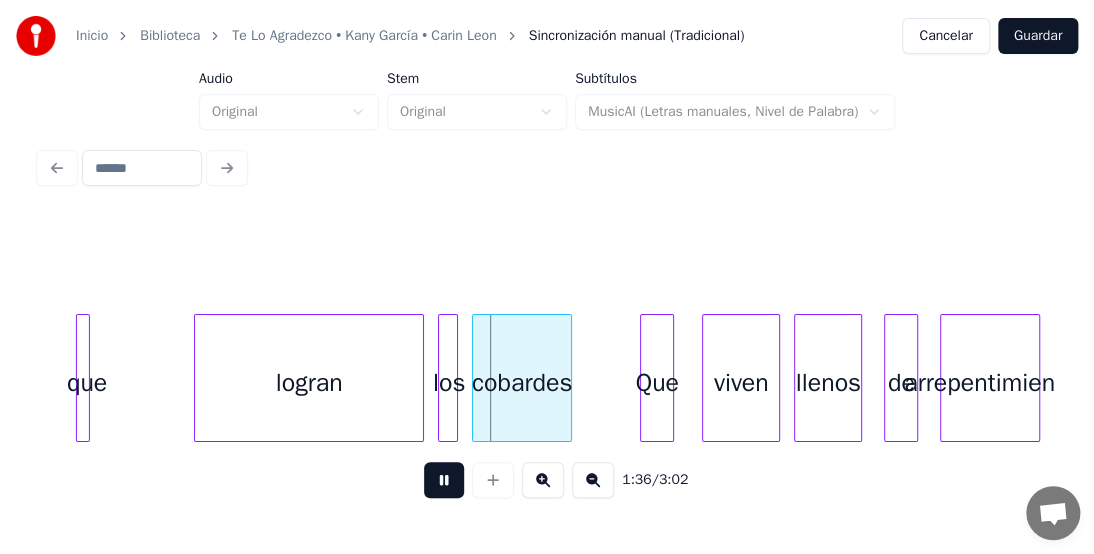 click at bounding box center (444, 480) 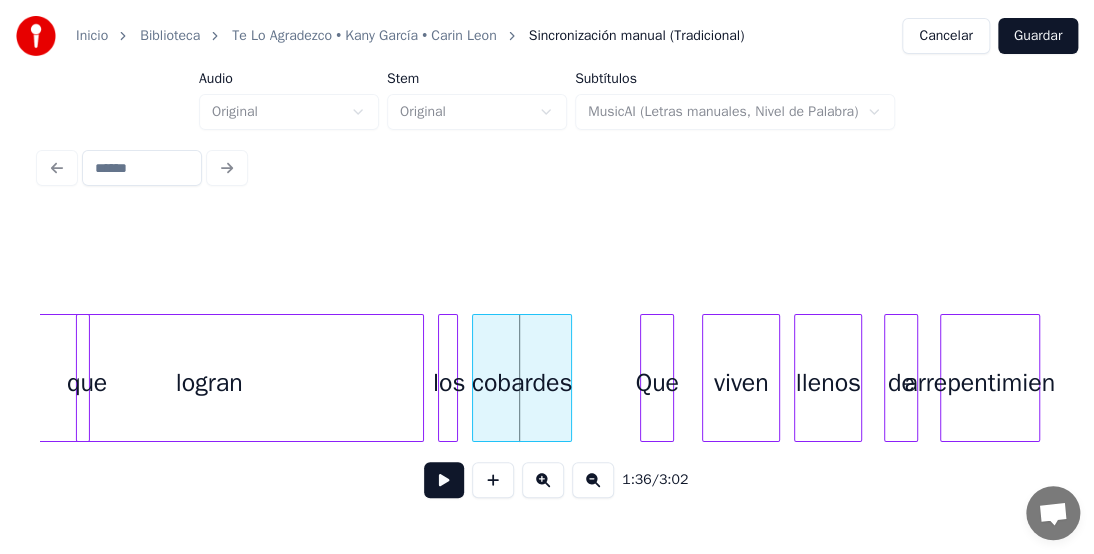 click on "Inicio Biblioteca Te Lo Agradezco • [ARTIST] • [ARTIST] Sincronización manual (Tradicional) Cancelar Guardar Audio Original Stem Original Subtítulos MusicAI (Letras manuales, Nivel de Palabra) 1:36  /  3:02" at bounding box center (547, 247) 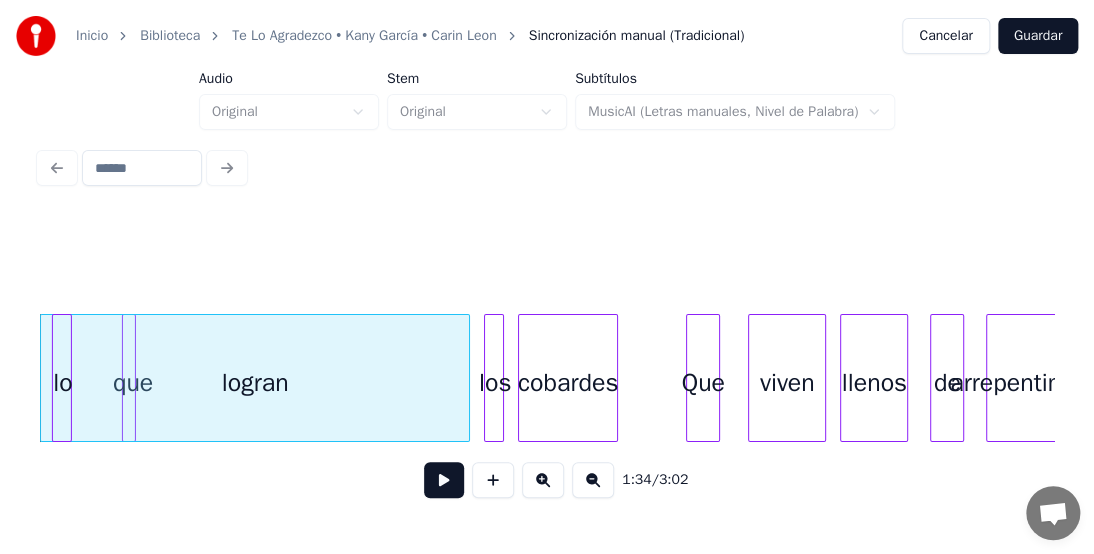 click on "lo" at bounding box center [63, 383] 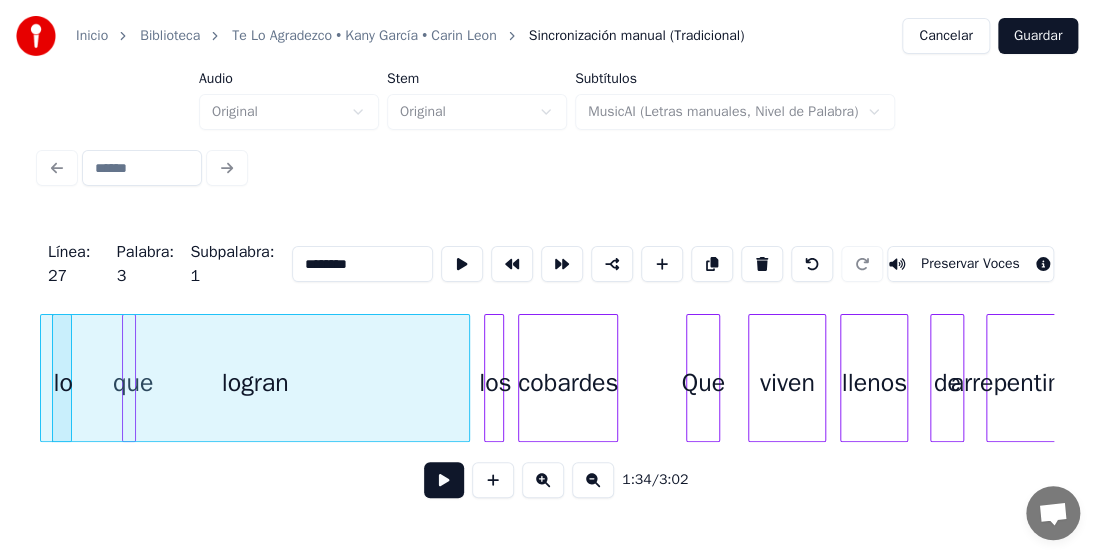type on "**" 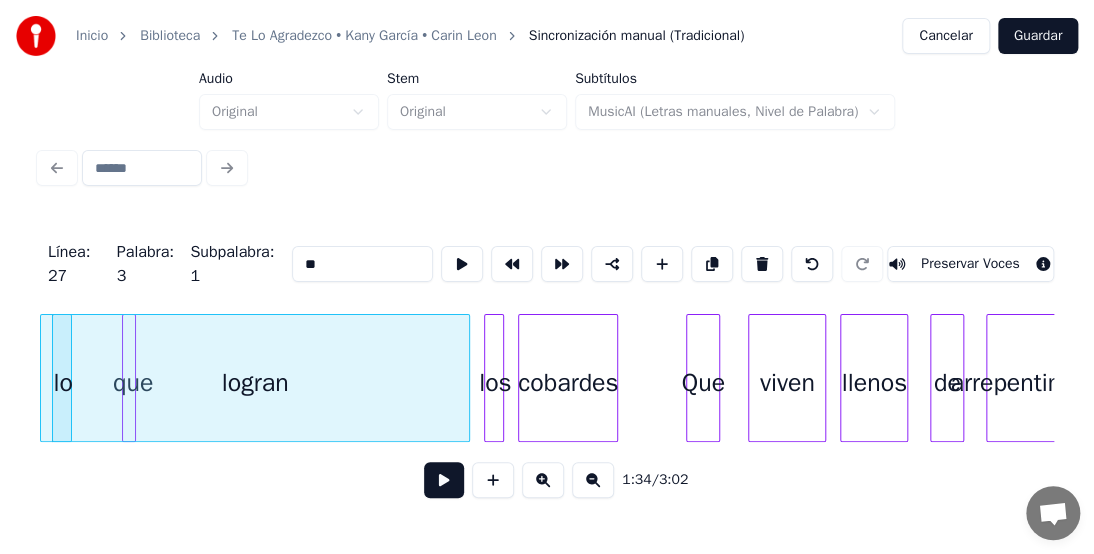 click at bounding box center (444, 480) 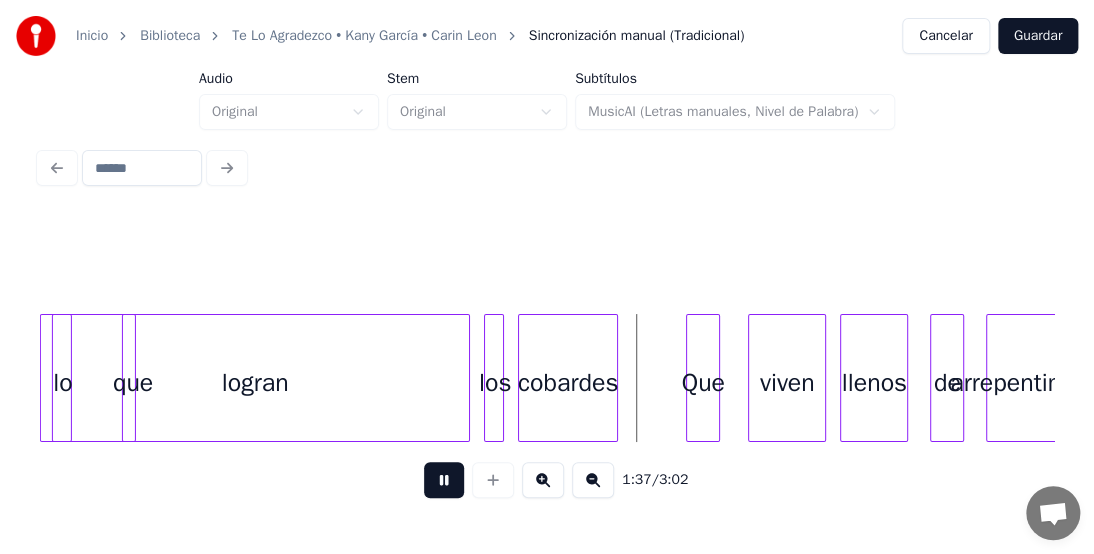 drag, startPoint x: 440, startPoint y: 489, endPoint x: 464, endPoint y: 447, distance: 48.373547 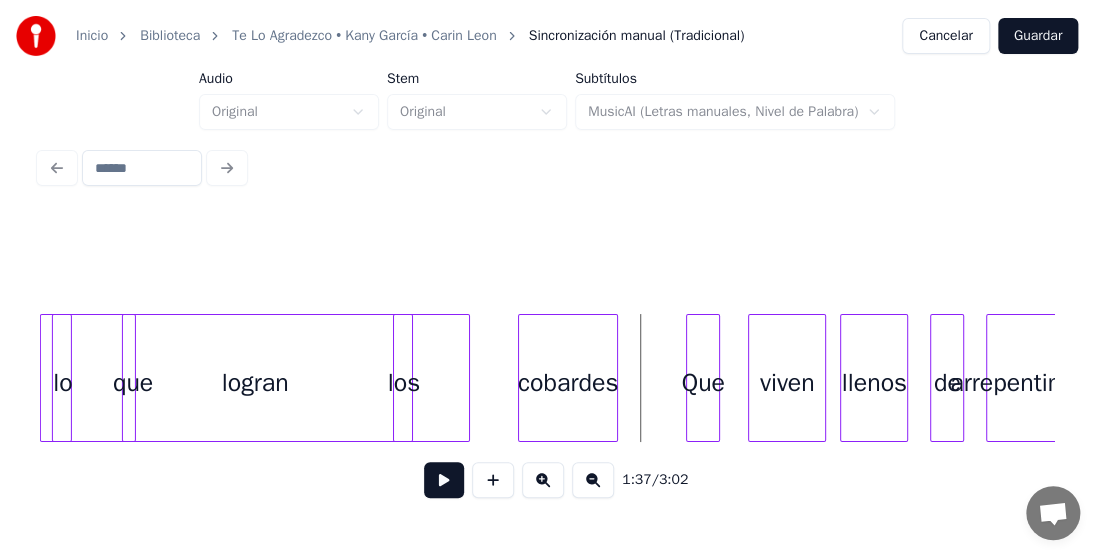 click on "los" at bounding box center (404, 383) 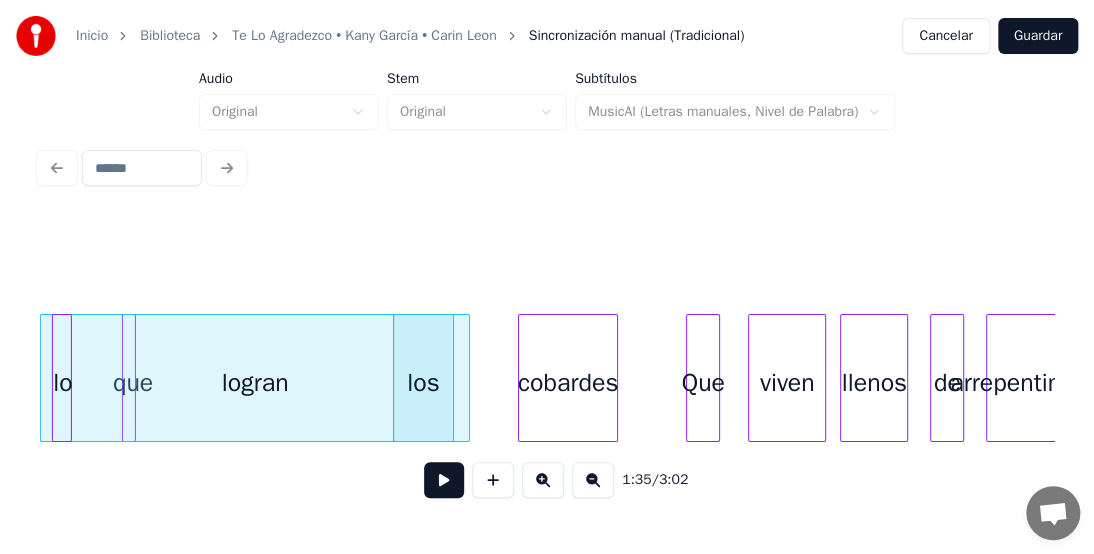 click at bounding box center [450, 378] 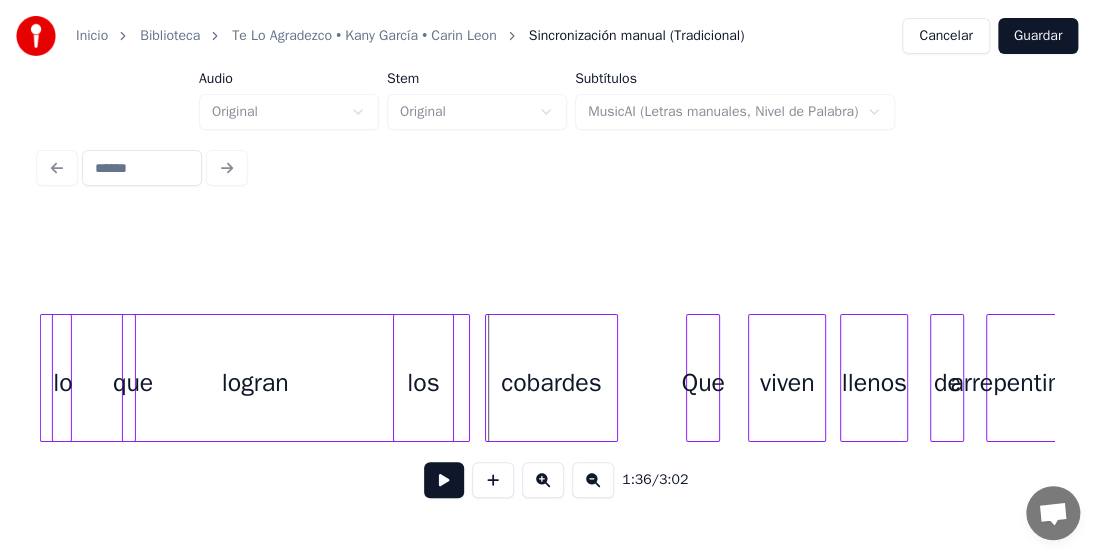 click at bounding box center (489, 378) 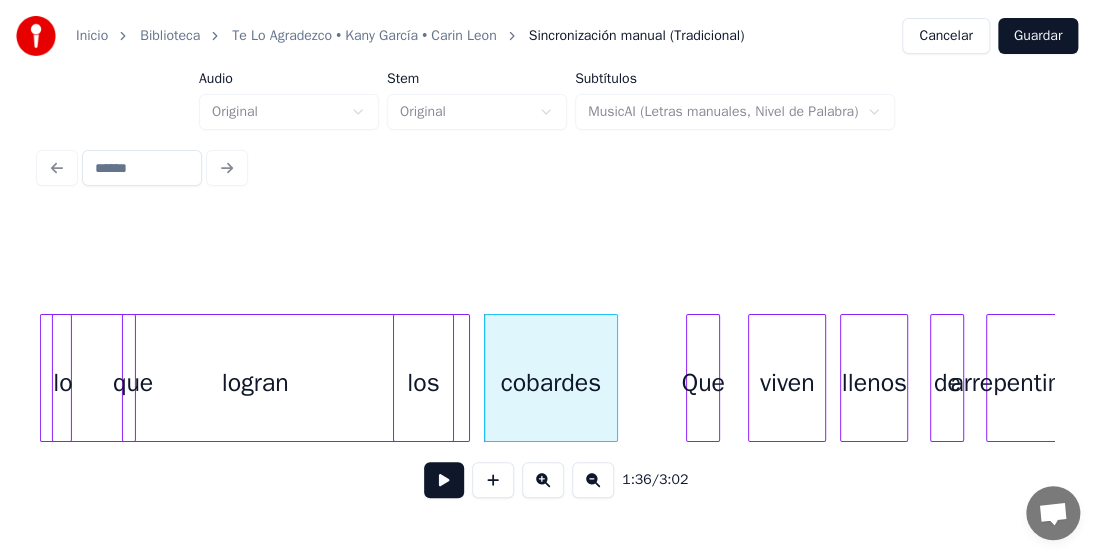 click on "logran" at bounding box center [255, 383] 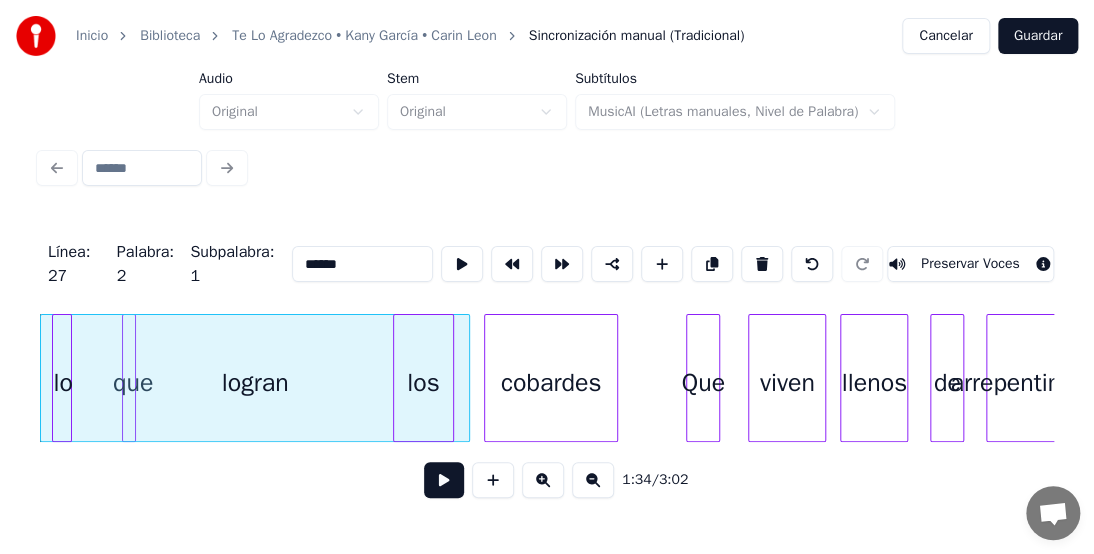 drag, startPoint x: 427, startPoint y: 484, endPoint x: 416, endPoint y: 486, distance: 11.18034 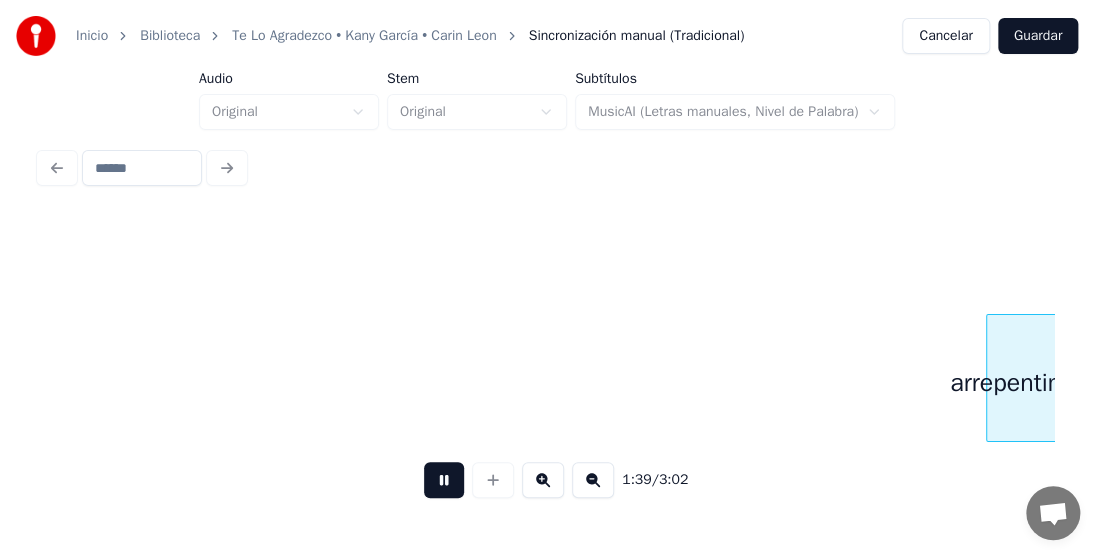 scroll, scrollTop: 0, scrollLeft: 19856, axis: horizontal 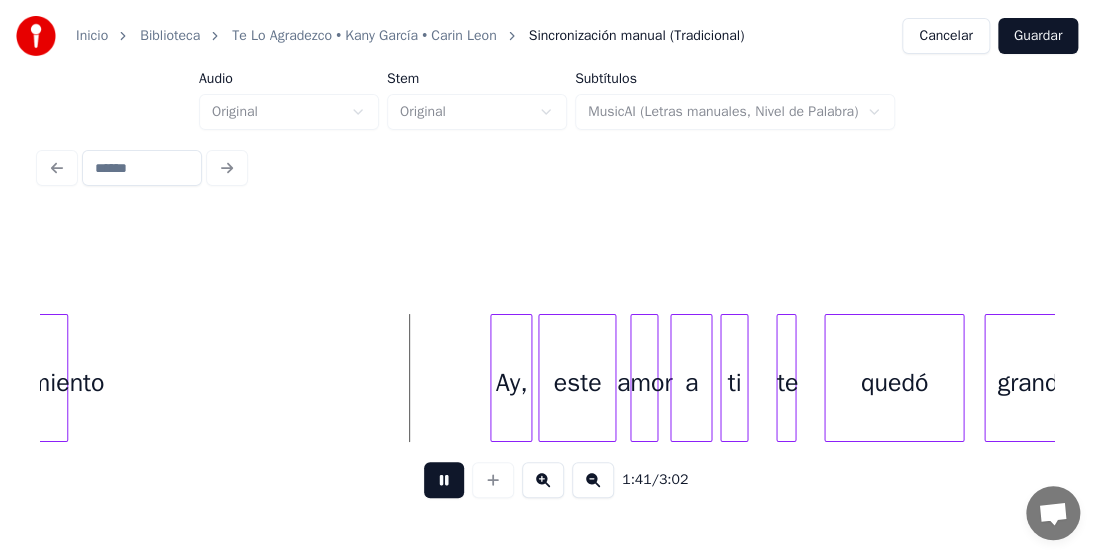 click at bounding box center (444, 480) 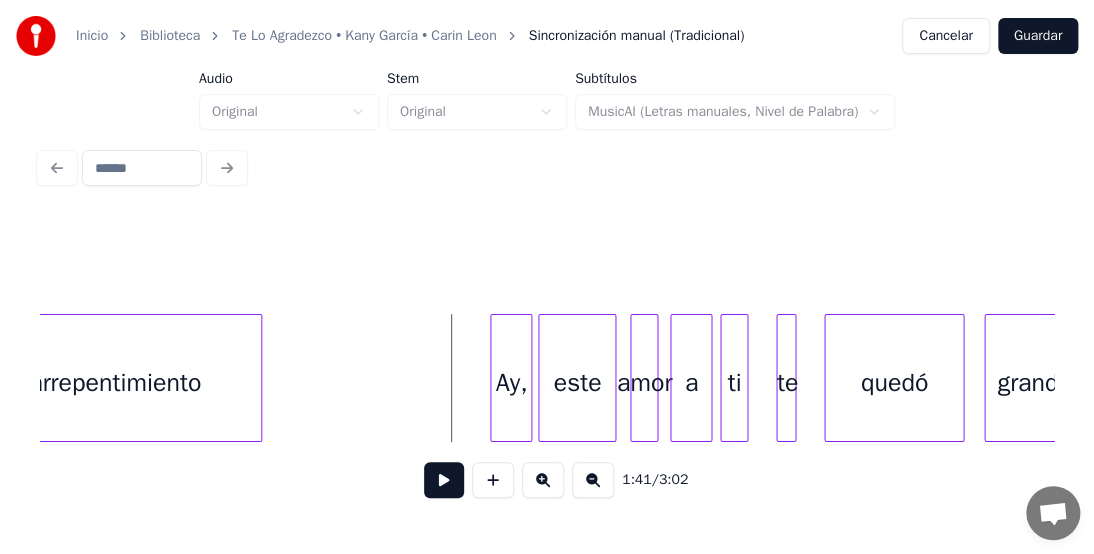 click at bounding box center (258, 378) 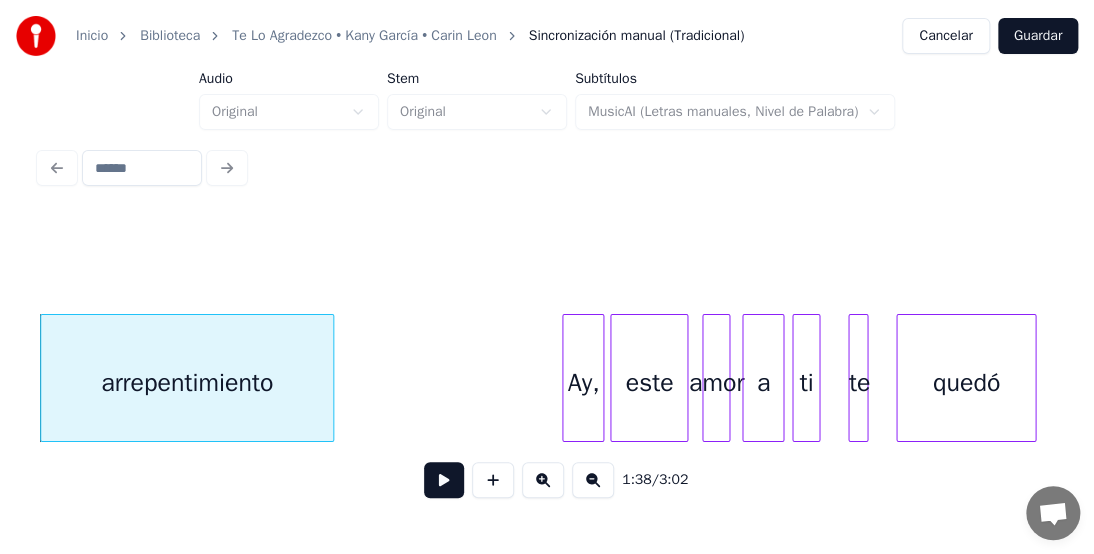click on "arrepentimiento" at bounding box center [187, 383] 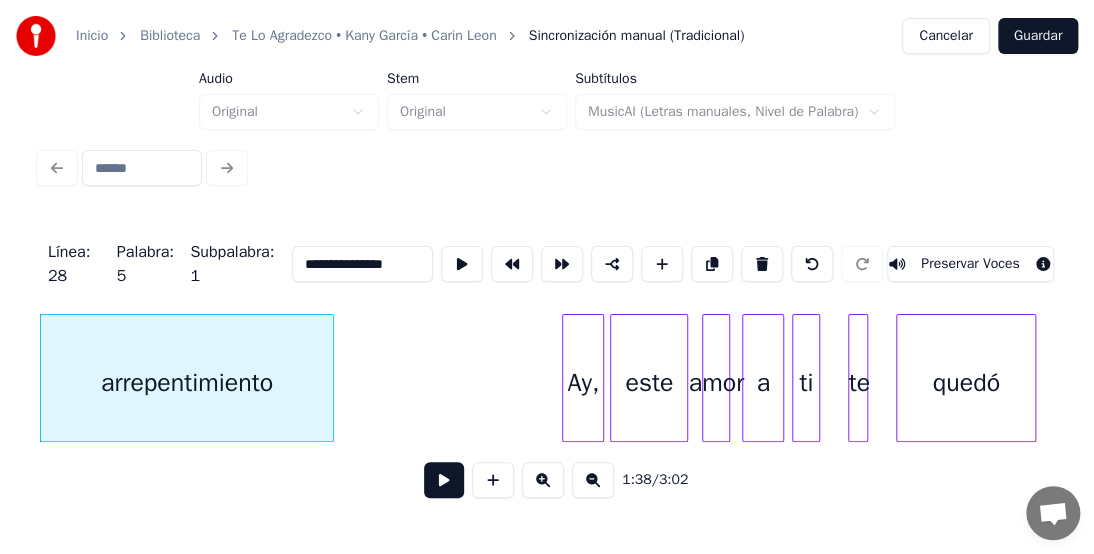 click on "1:38  /  3:02" at bounding box center [547, 480] 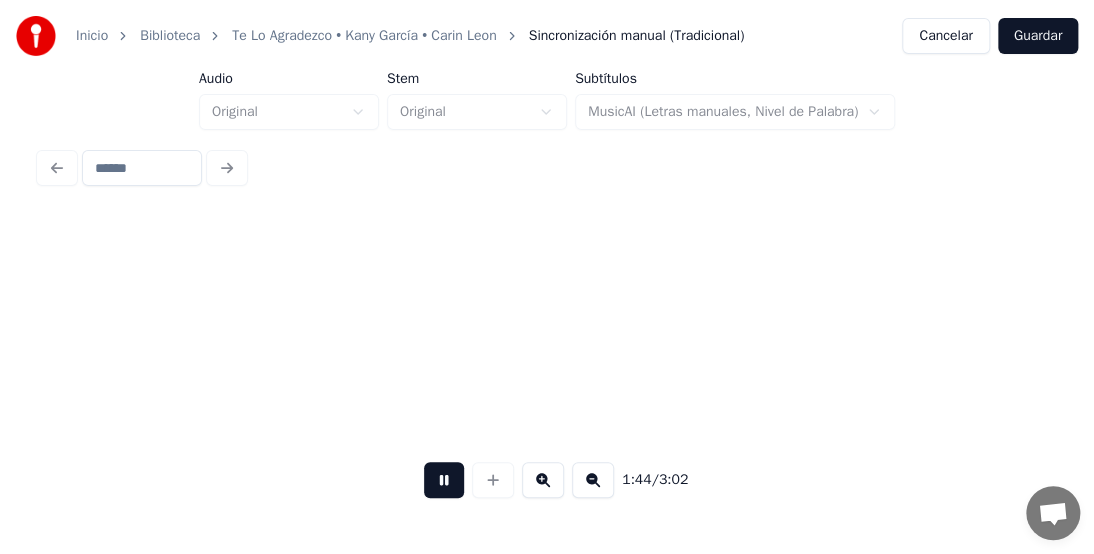 scroll, scrollTop: 0, scrollLeft: 20799, axis: horizontal 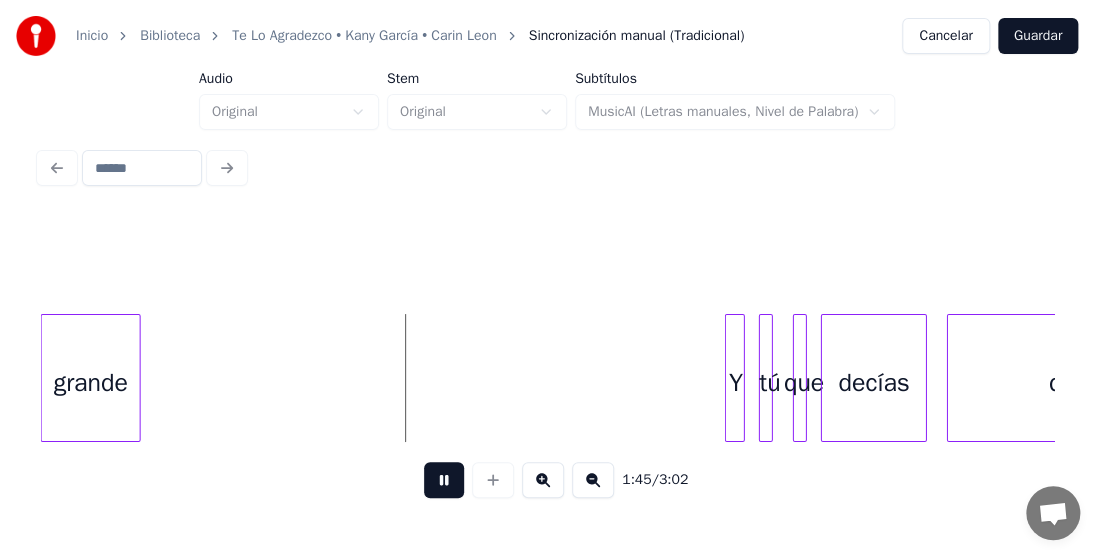 drag, startPoint x: 427, startPoint y: 489, endPoint x: 340, endPoint y: 460, distance: 91.706055 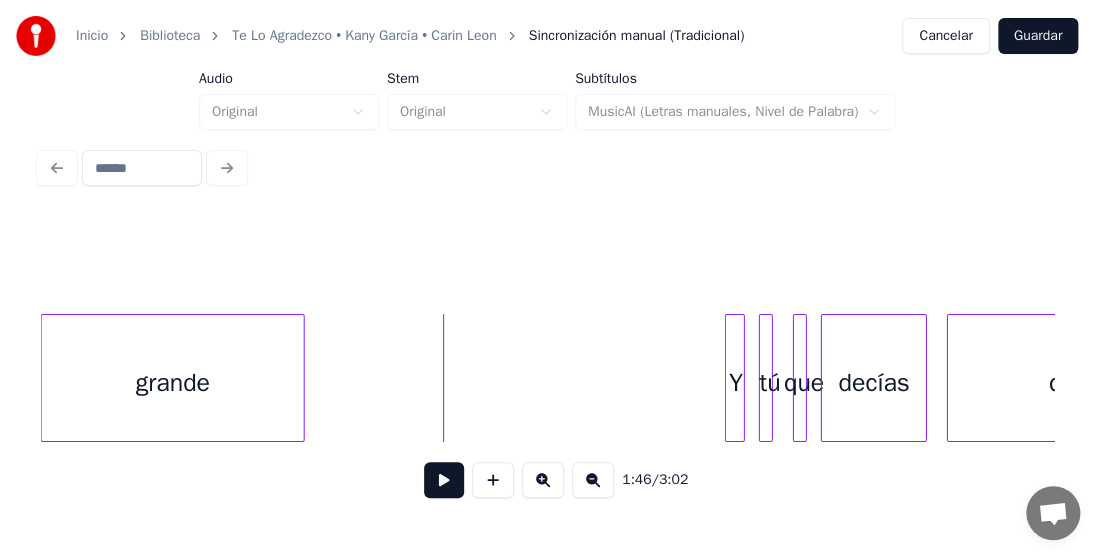click at bounding box center (301, 378) 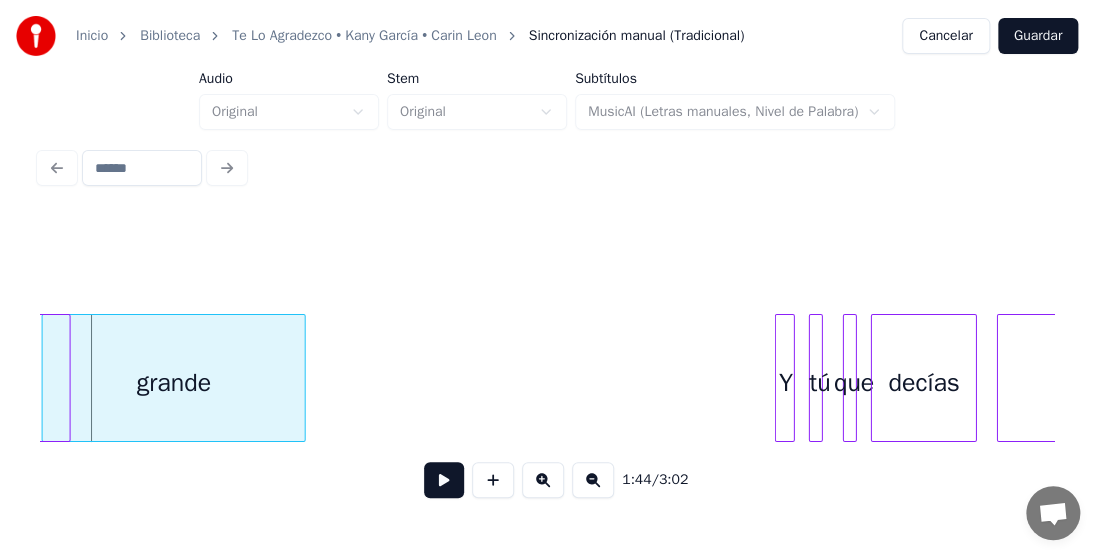 scroll, scrollTop: 0, scrollLeft: 20747, axis: horizontal 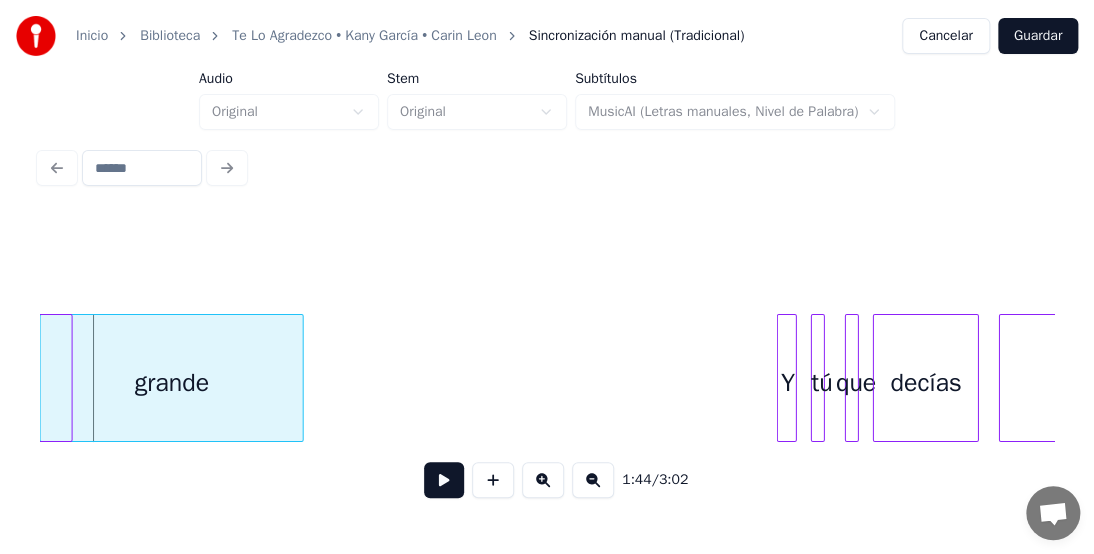click on "grande" at bounding box center (172, 383) 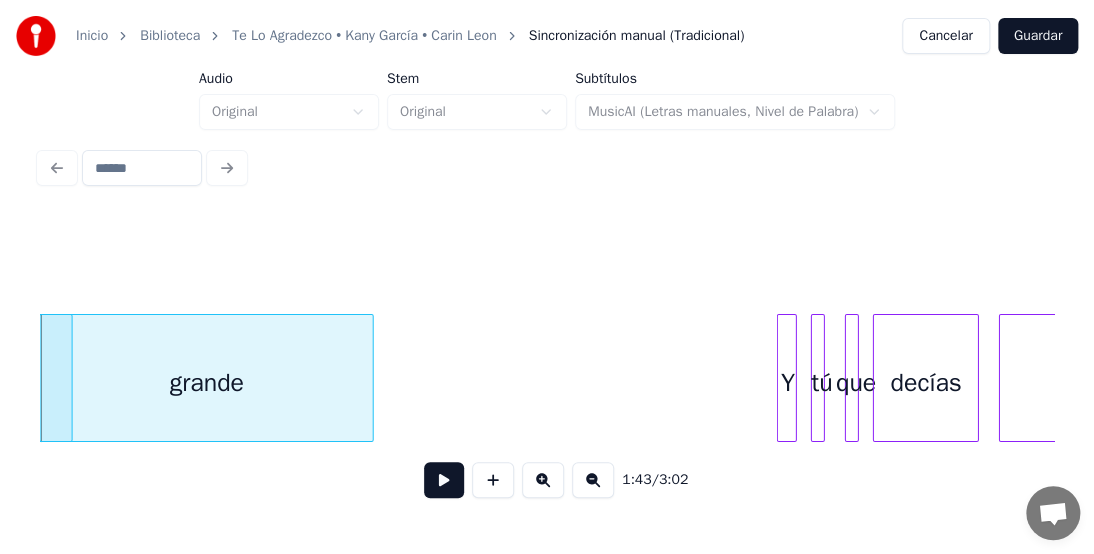 click at bounding box center (370, 378) 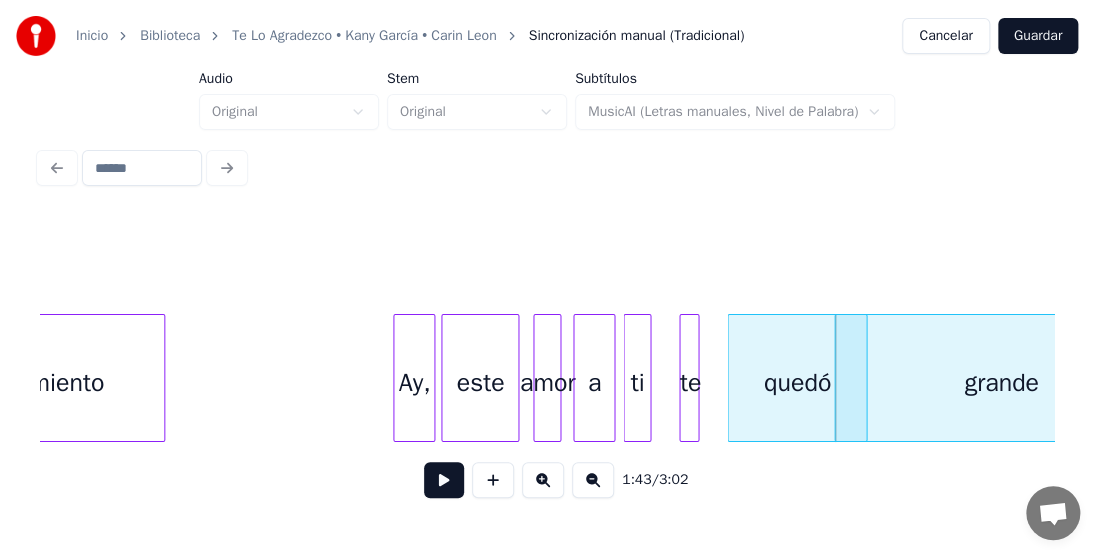 scroll, scrollTop: 0, scrollLeft: 19860, axis: horizontal 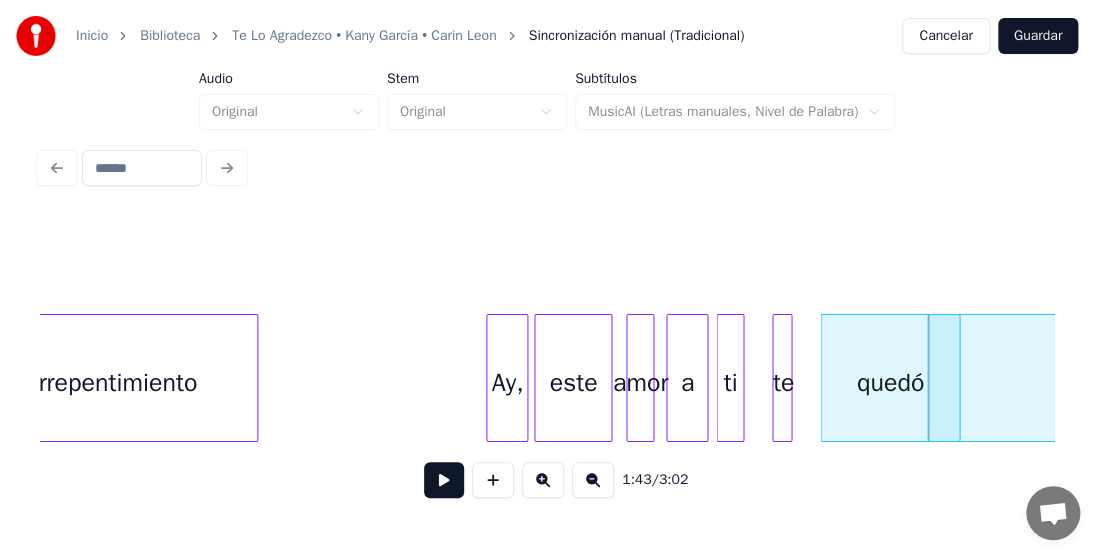 click on "Ay," at bounding box center [507, 383] 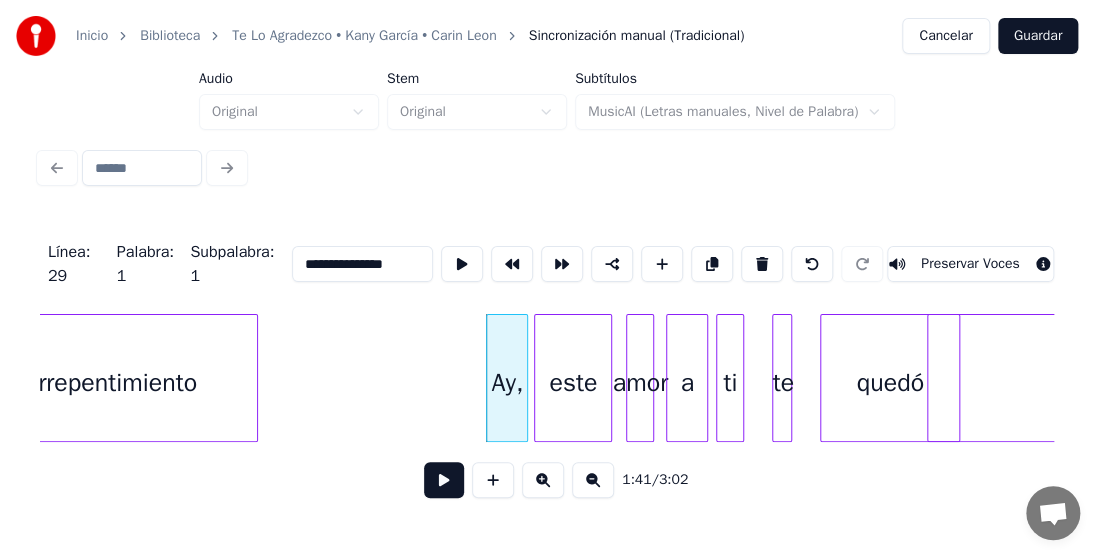 type on "***" 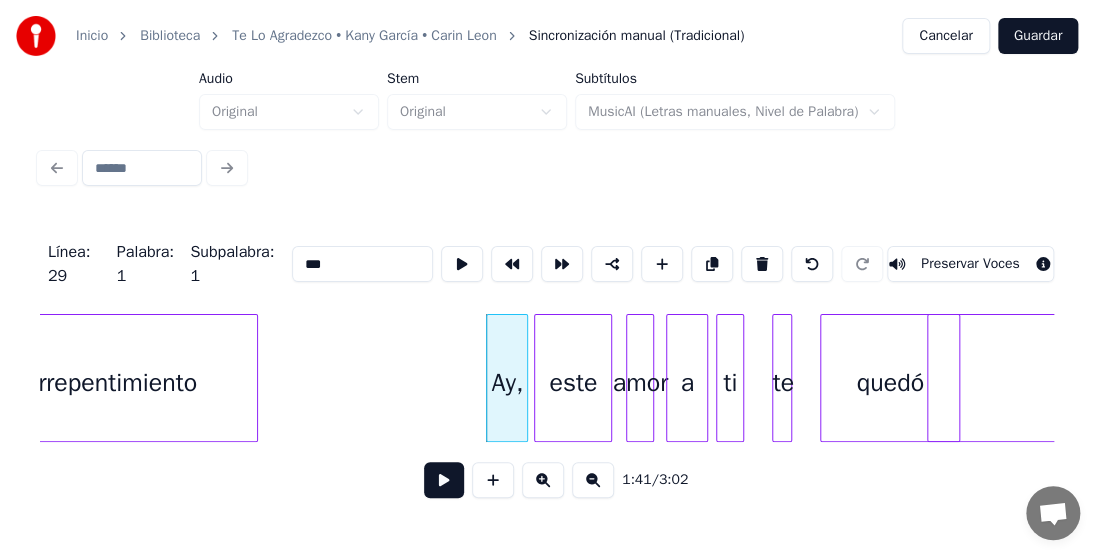 click at bounding box center (444, 480) 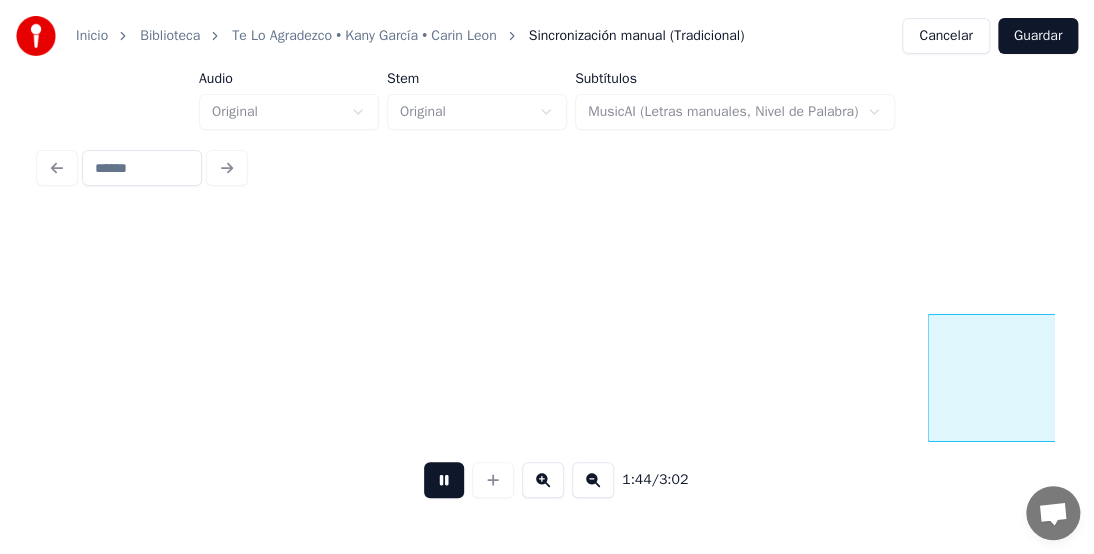 scroll, scrollTop: 0, scrollLeft: 20875, axis: horizontal 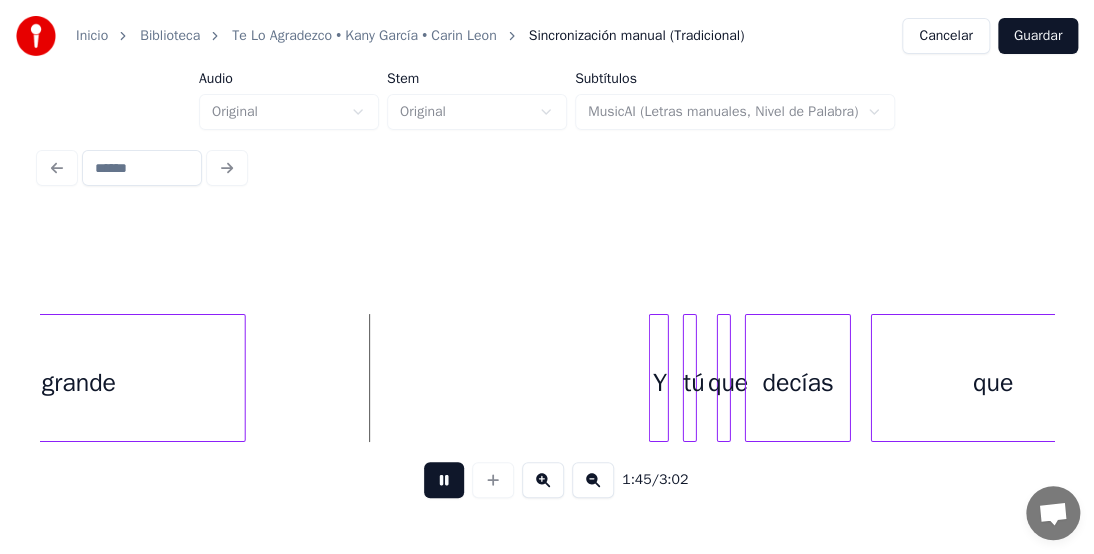click at bounding box center [444, 480] 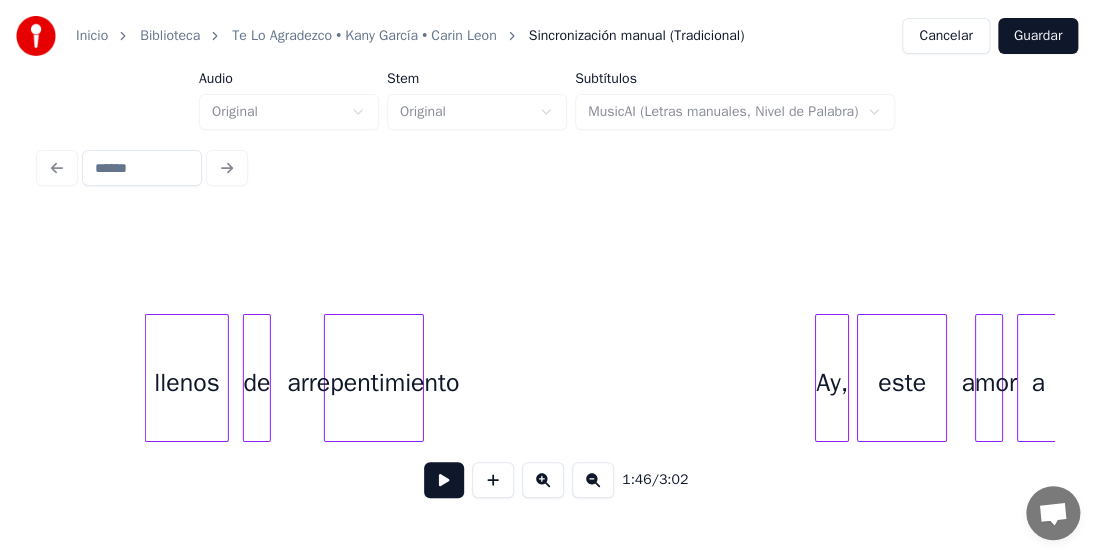scroll, scrollTop: 0, scrollLeft: 9352, axis: horizontal 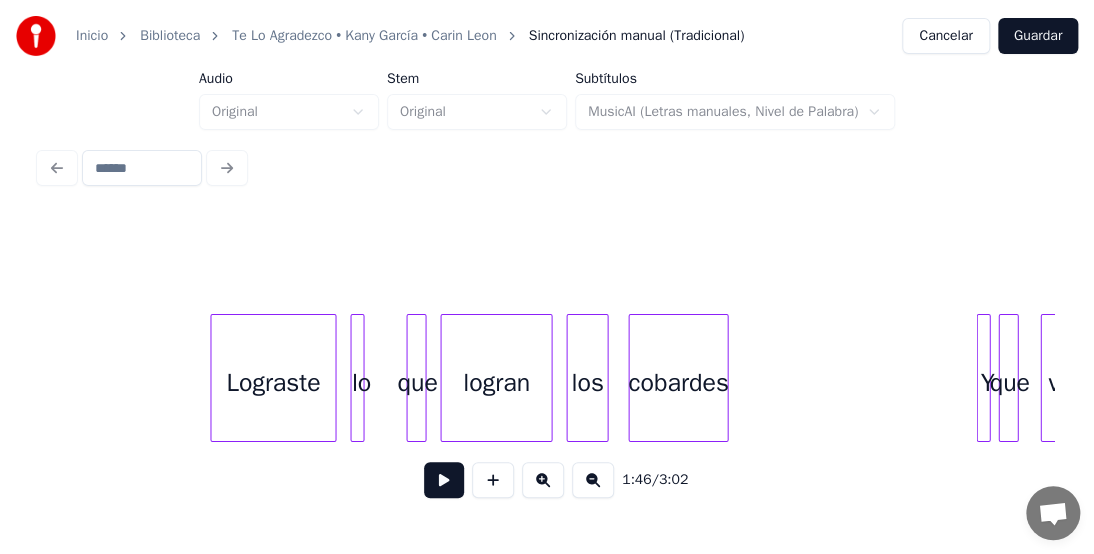 click at bounding box center (444, 480) 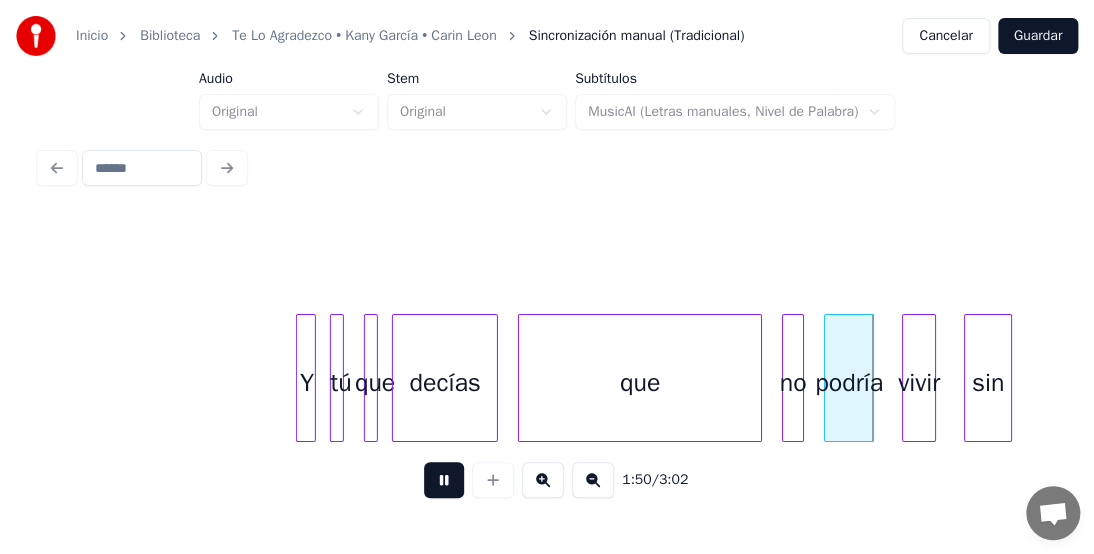 click at bounding box center [444, 480] 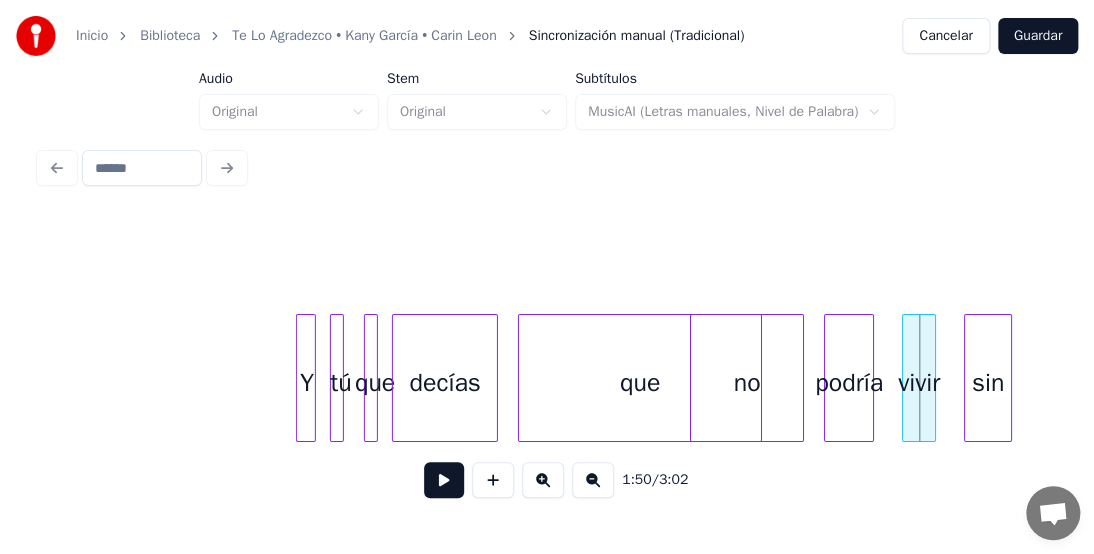 click at bounding box center (694, 378) 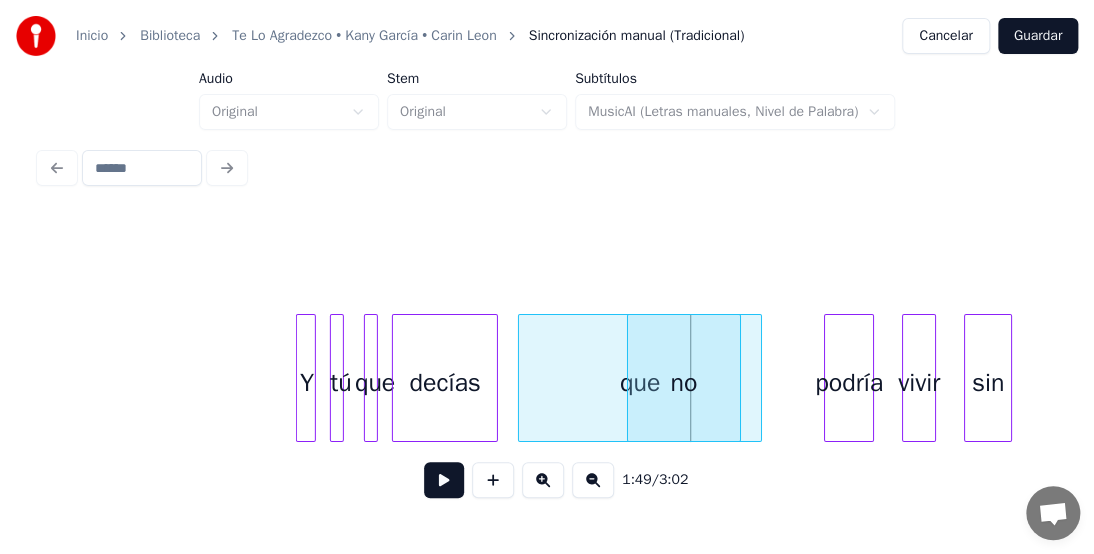 click on "no" at bounding box center [684, 383] 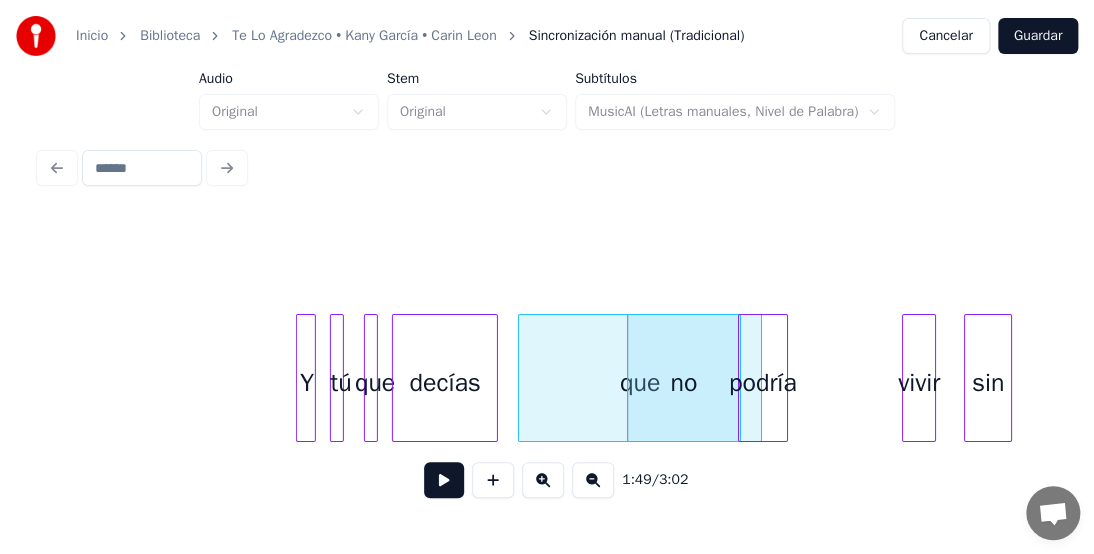 click on "Y tú que decías que no podría vivir sin" at bounding box center (-2981, 378) 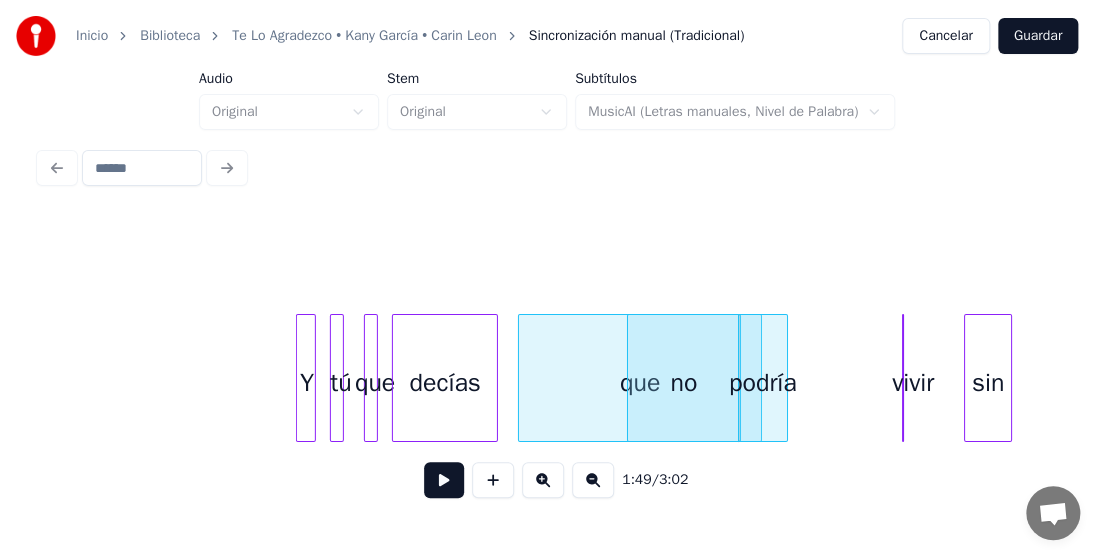 click on "Y tú que decías que no podría vivir sin" at bounding box center [-2981, 378] 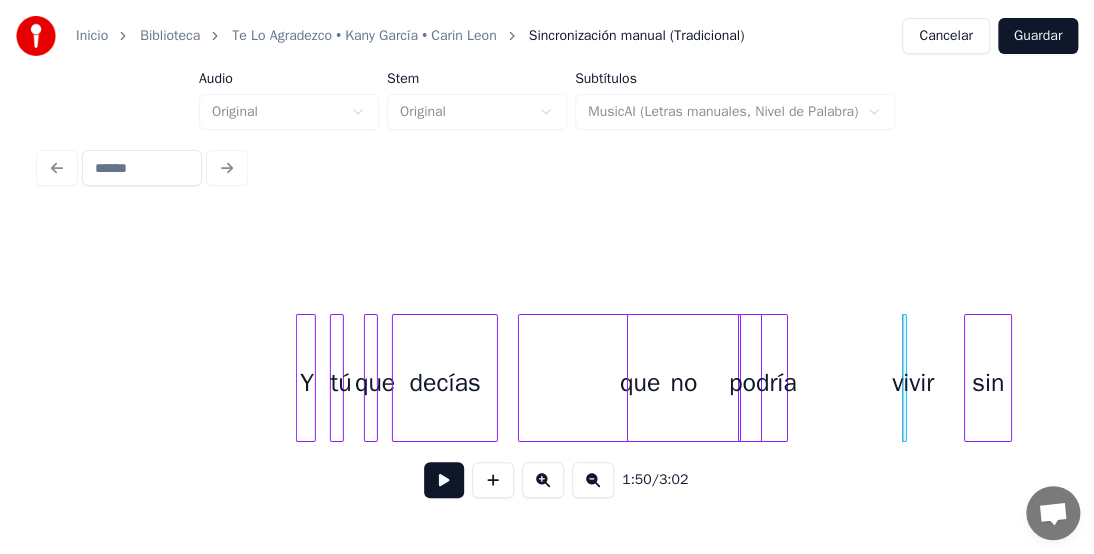 click at bounding box center [903, 378] 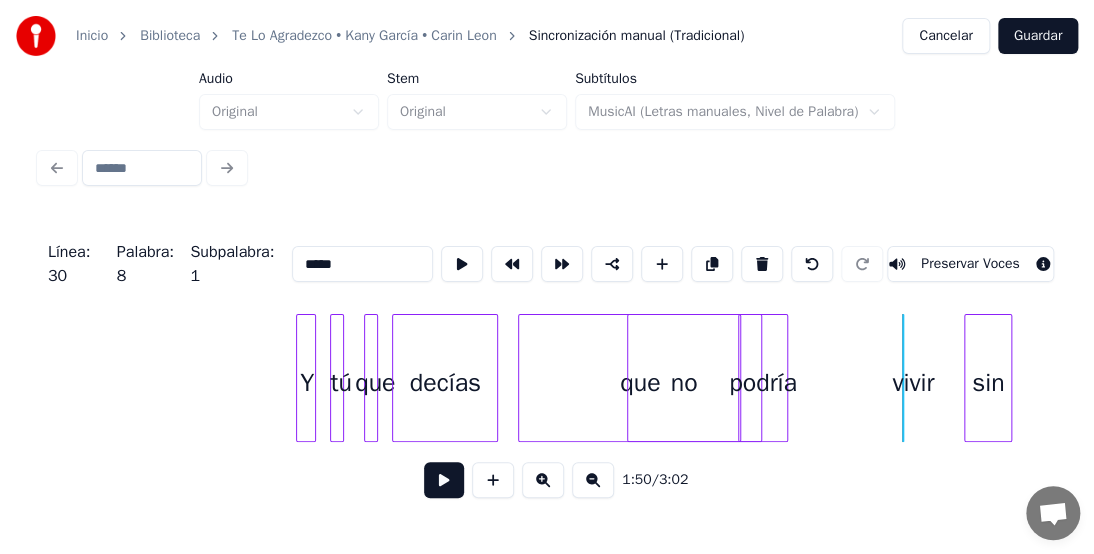 click on "Y tú que decías que no podría vivir sin" at bounding box center [-2981, 378] 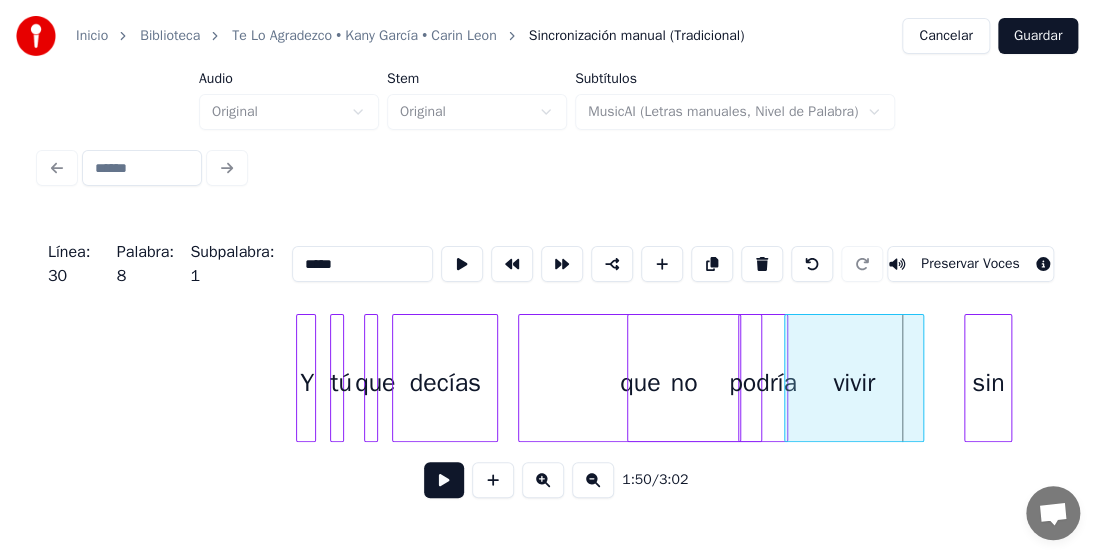 click at bounding box center (788, 378) 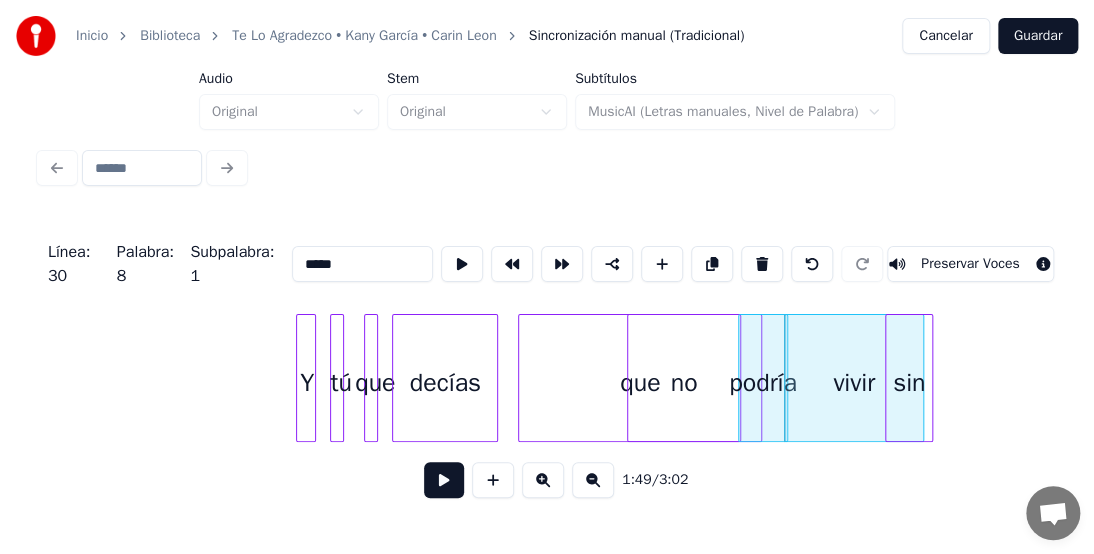 click on "sin" at bounding box center [909, 383] 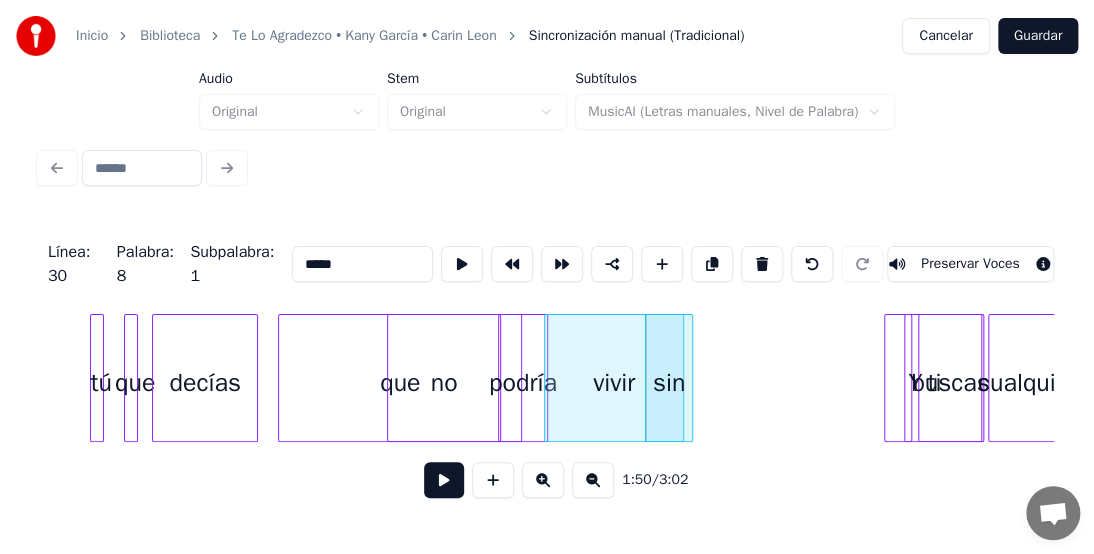scroll, scrollTop: 0, scrollLeft: 21508, axis: horizontal 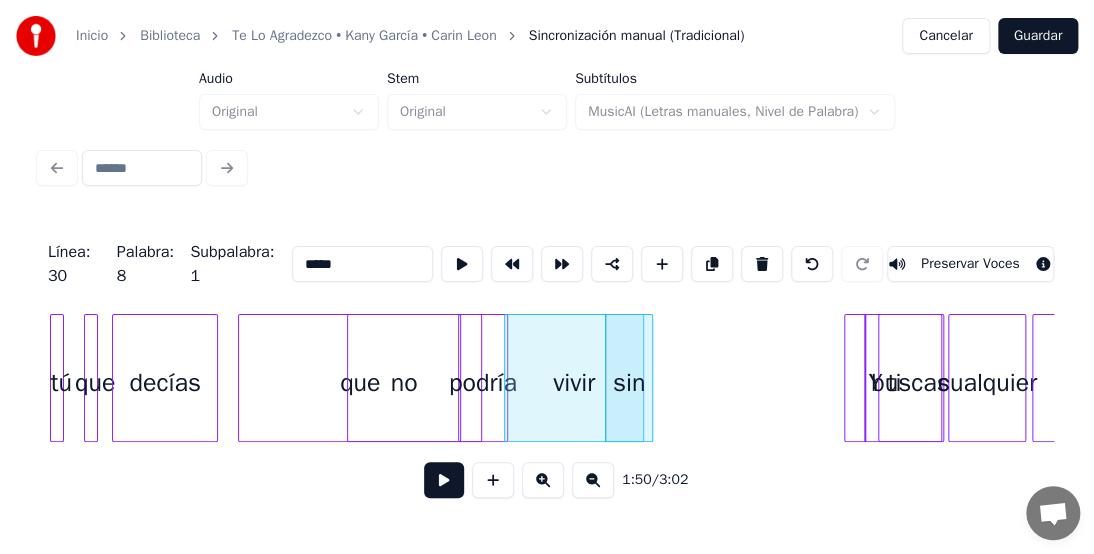 click on "tú que decías que no podría vivir sin ti Y buscas cualquier razón" at bounding box center (-3261, 378) 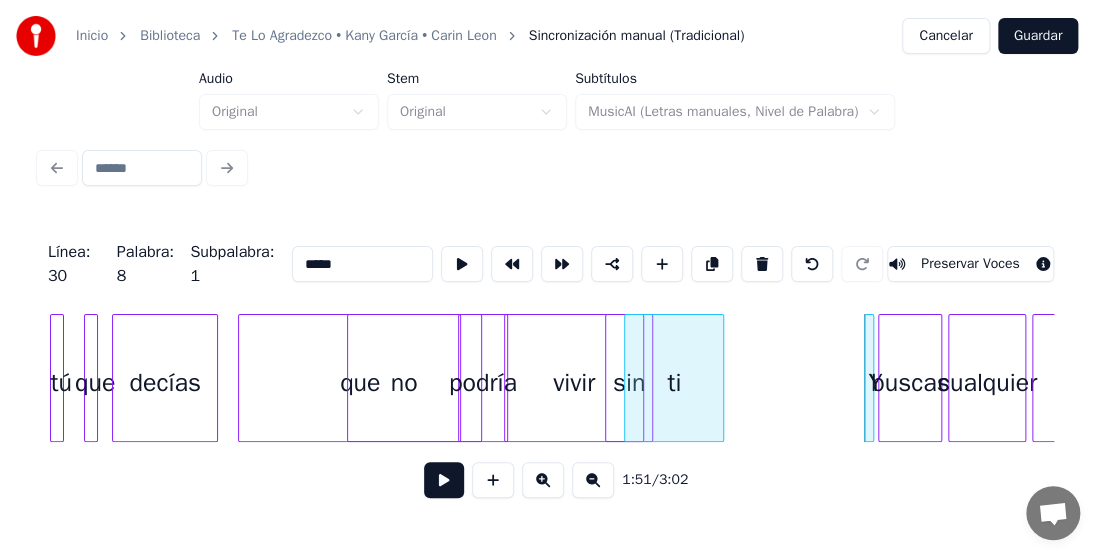 click on "tú que decías que no podría vivir sin ti Y buscas cualquier razón" at bounding box center [-3261, 378] 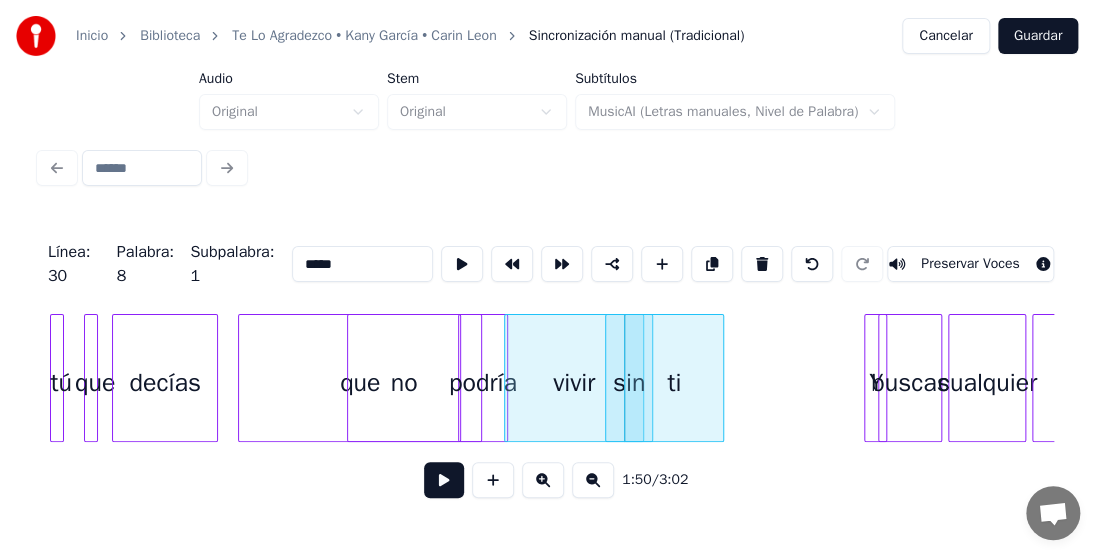 click on "Y" at bounding box center [875, 378] 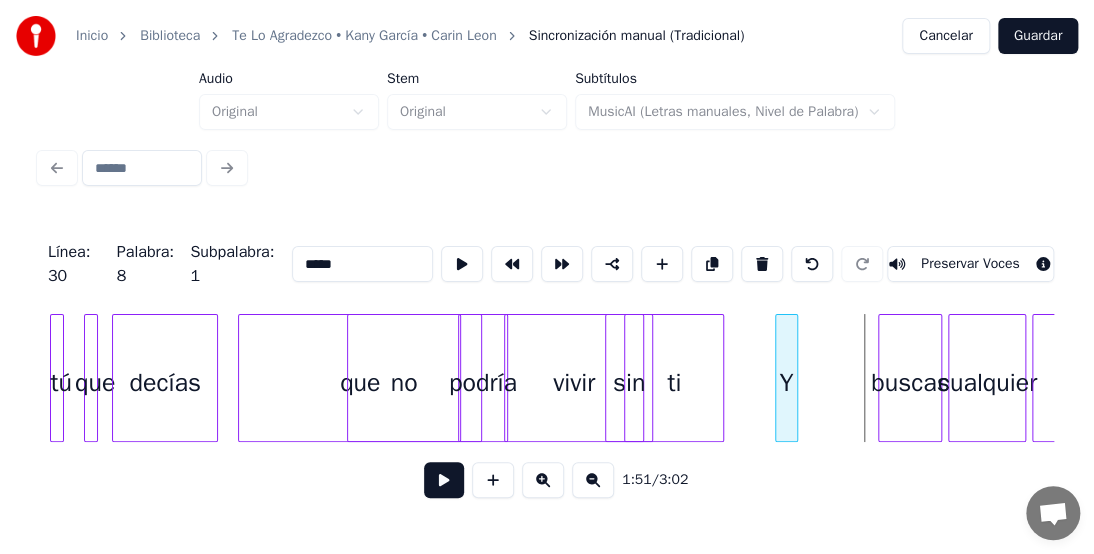 click on "Y" at bounding box center [786, 378] 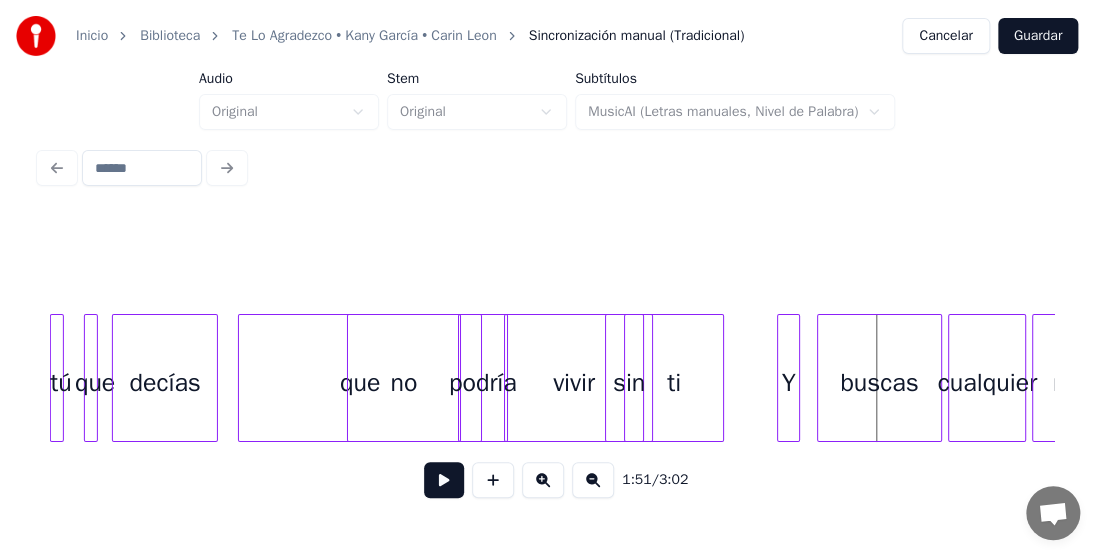 click at bounding box center (821, 378) 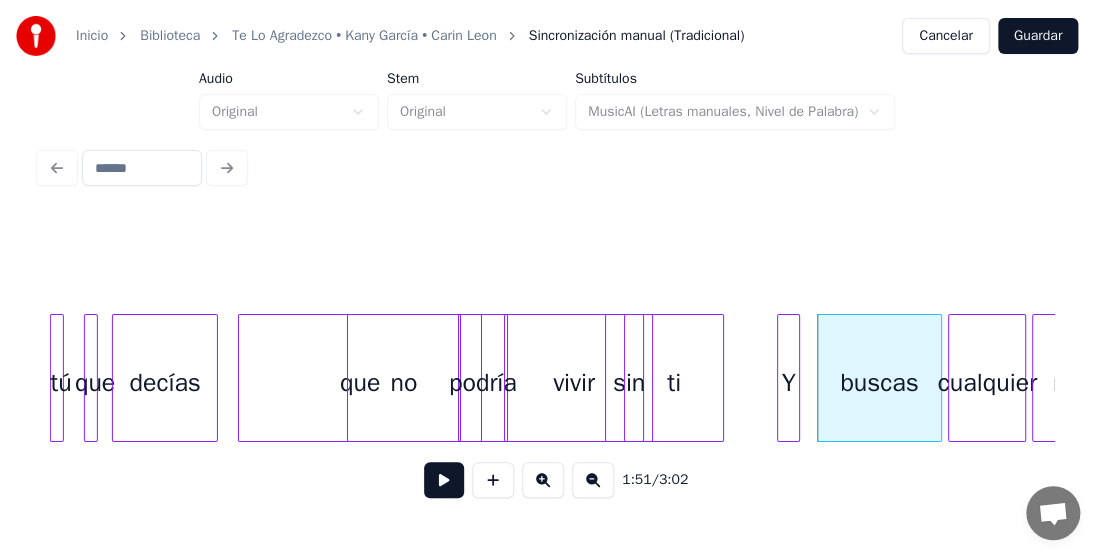 click on "decías" at bounding box center (165, 383) 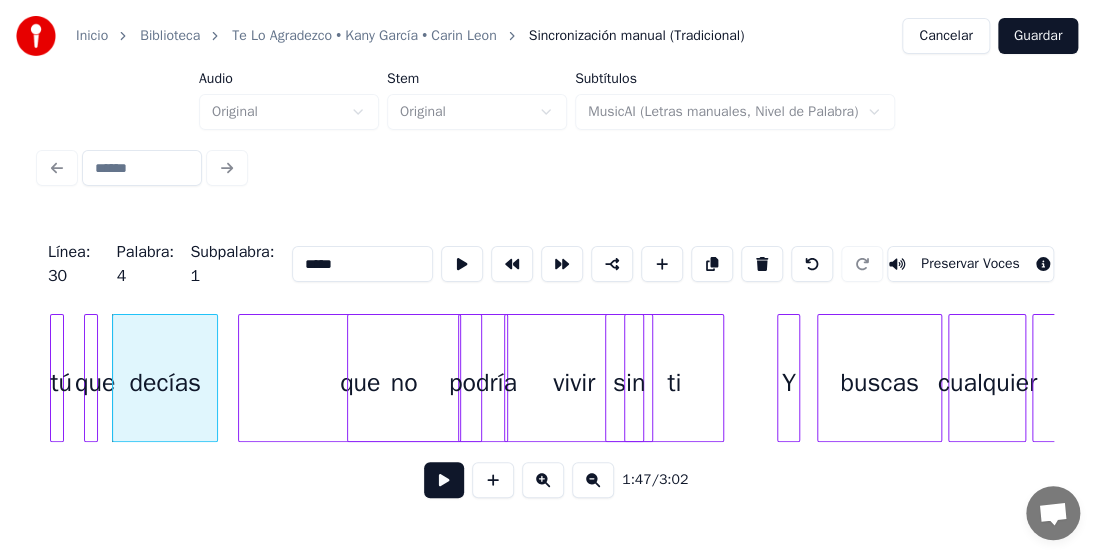 type on "******" 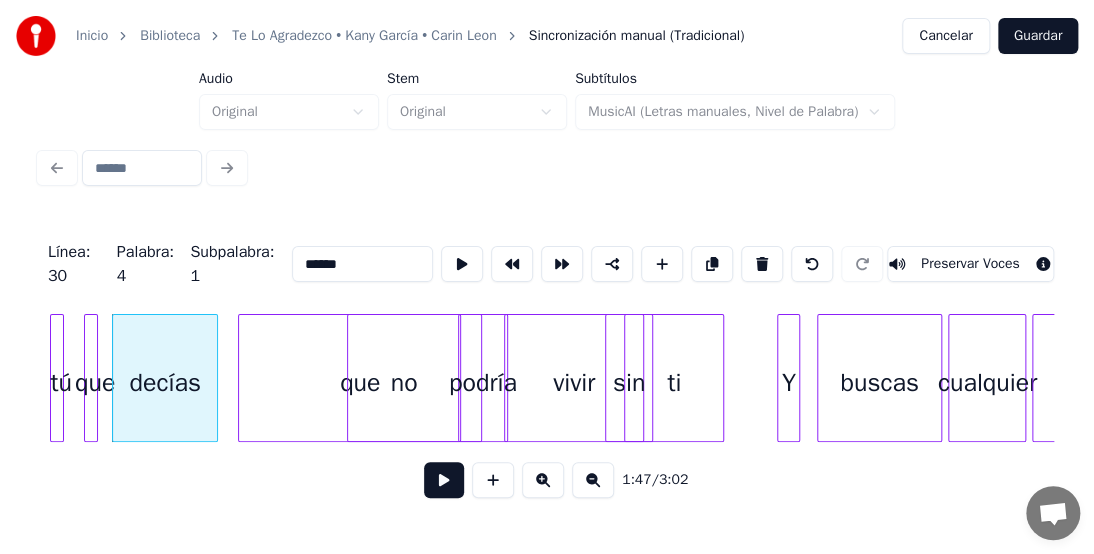 click at bounding box center (444, 480) 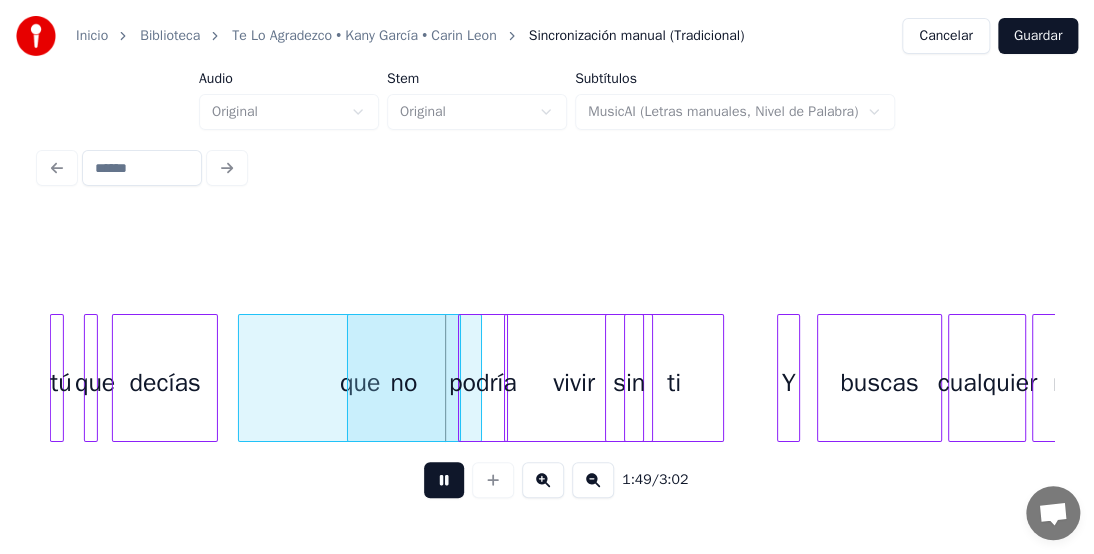 click at bounding box center [444, 480] 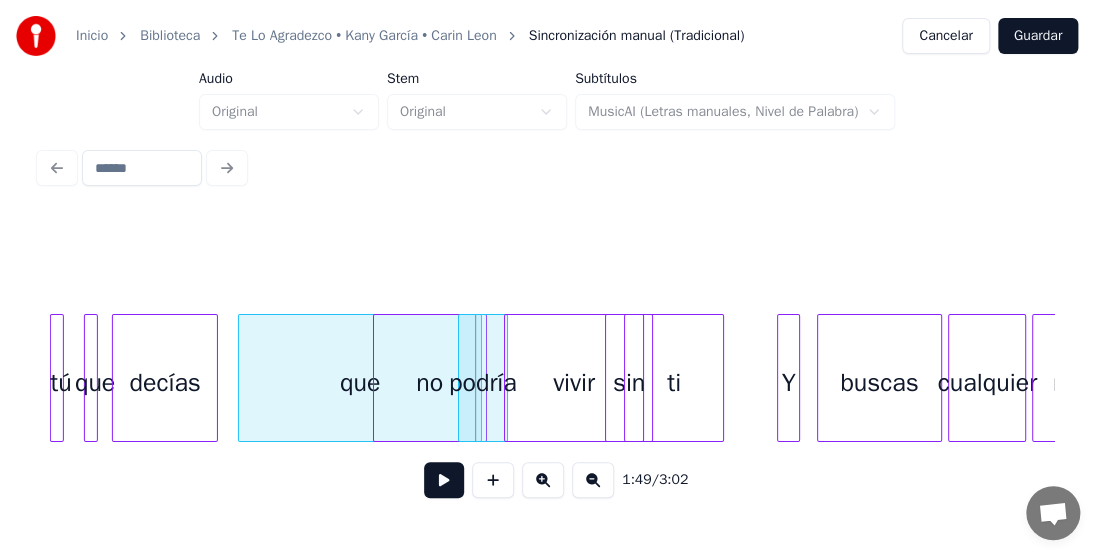 click on "no" at bounding box center (430, 383) 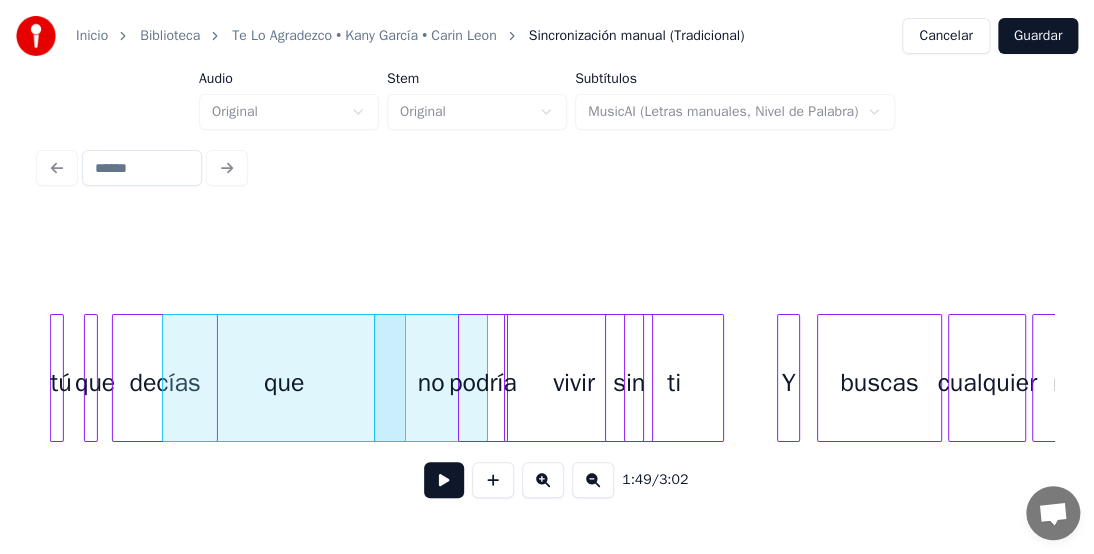 click on "que" at bounding box center [284, 383] 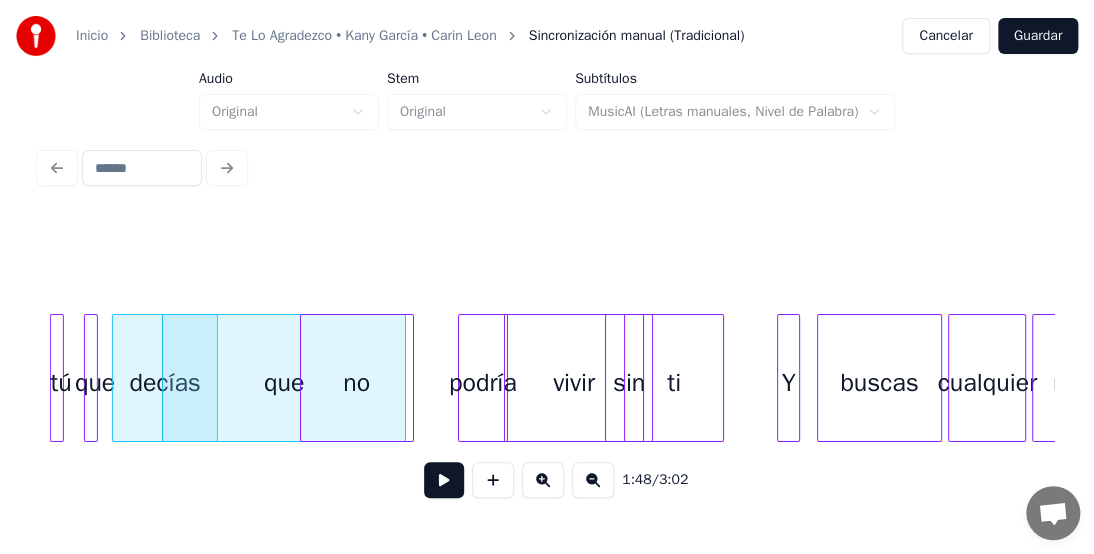 click on "no" at bounding box center (357, 383) 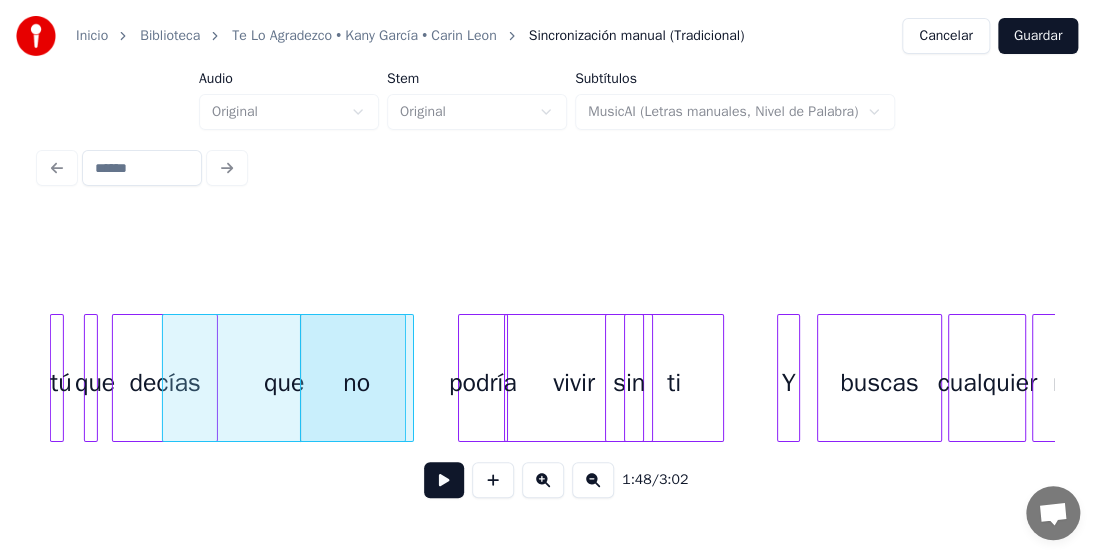 click at bounding box center (166, 378) 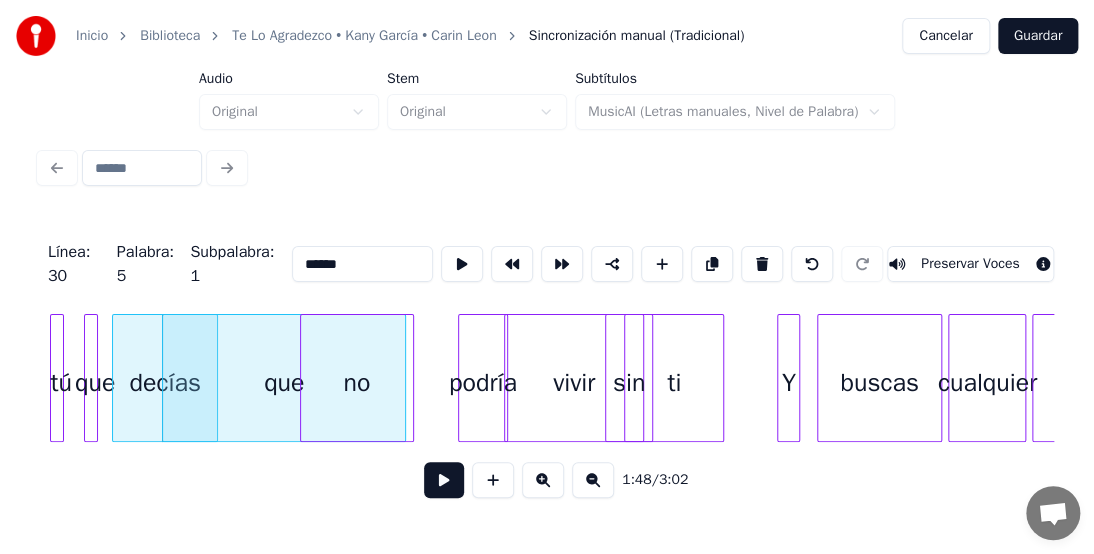 type on "***" 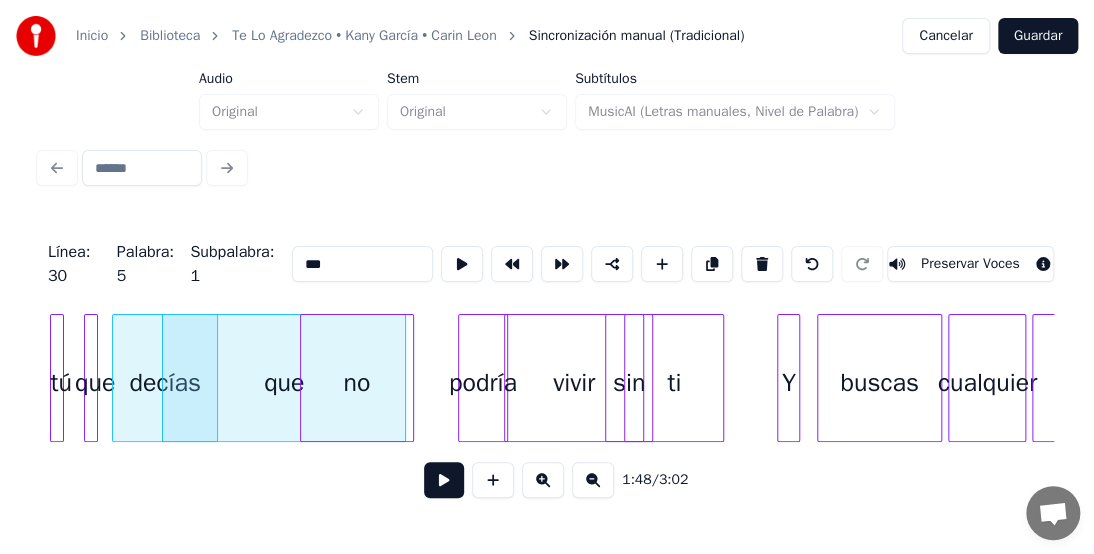 click at bounding box center (444, 480) 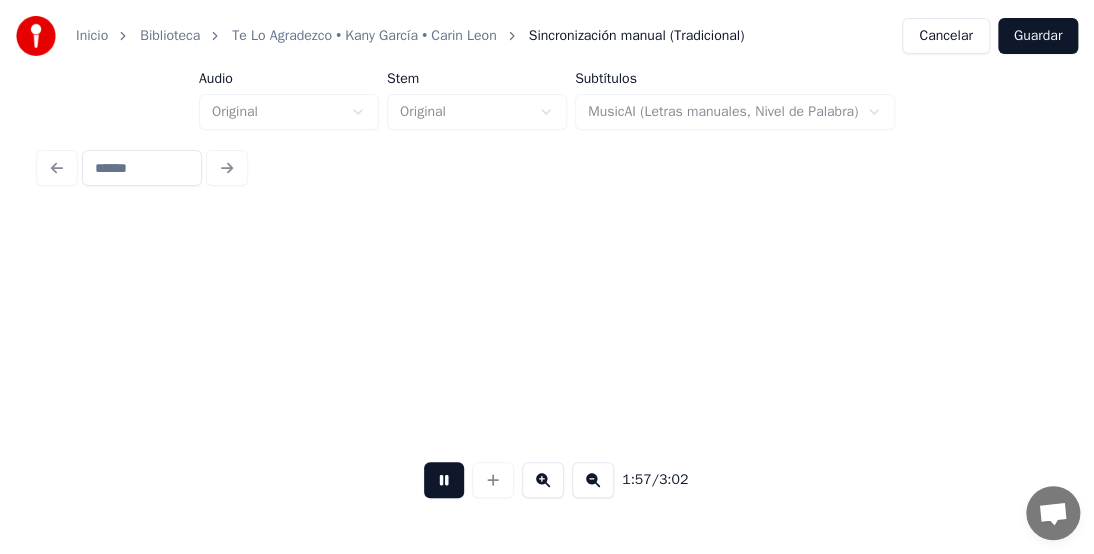 scroll, scrollTop: 0, scrollLeft: 23541, axis: horizontal 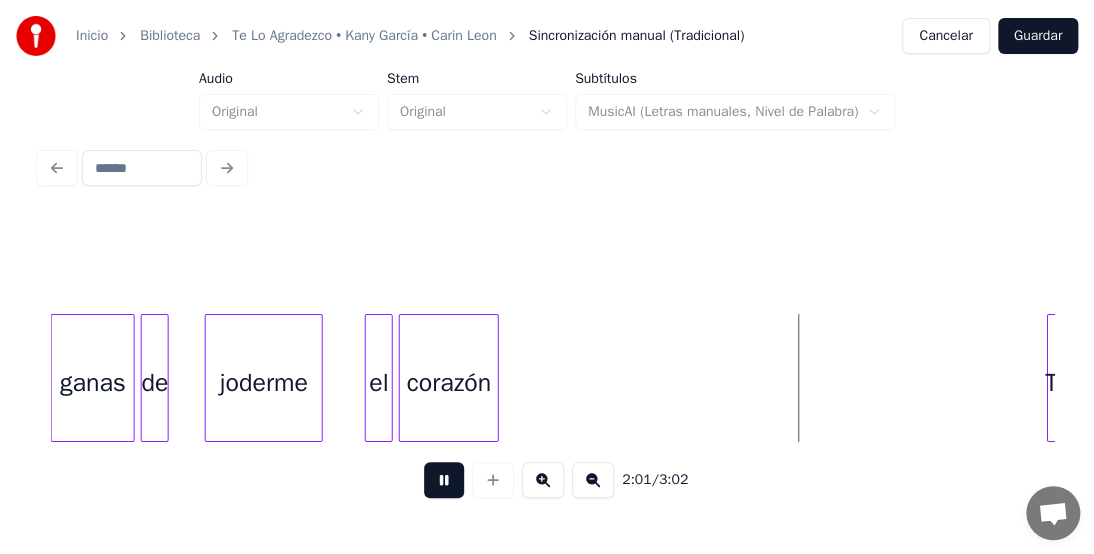 click at bounding box center [444, 480] 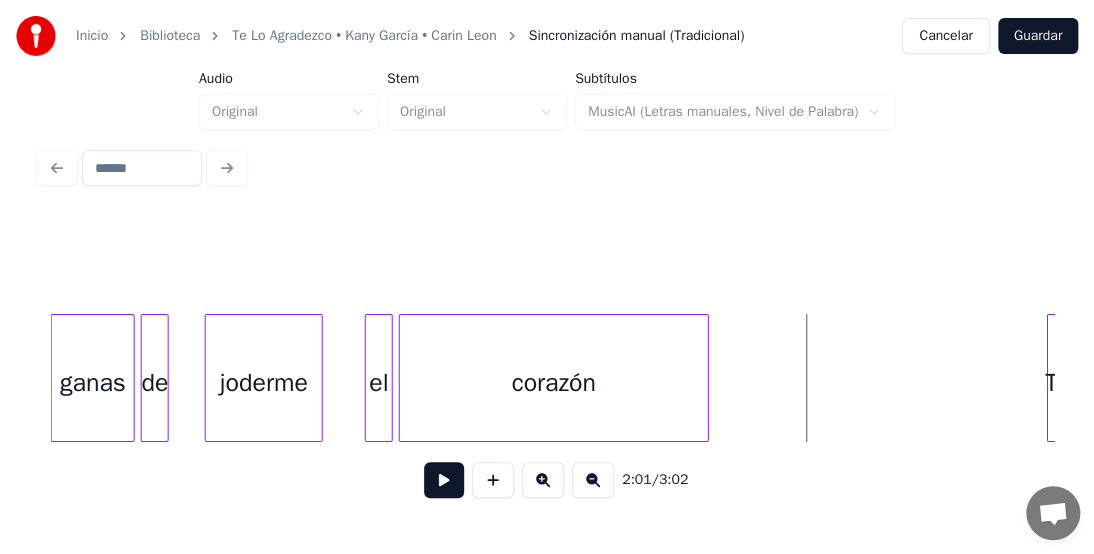 click at bounding box center [705, 378] 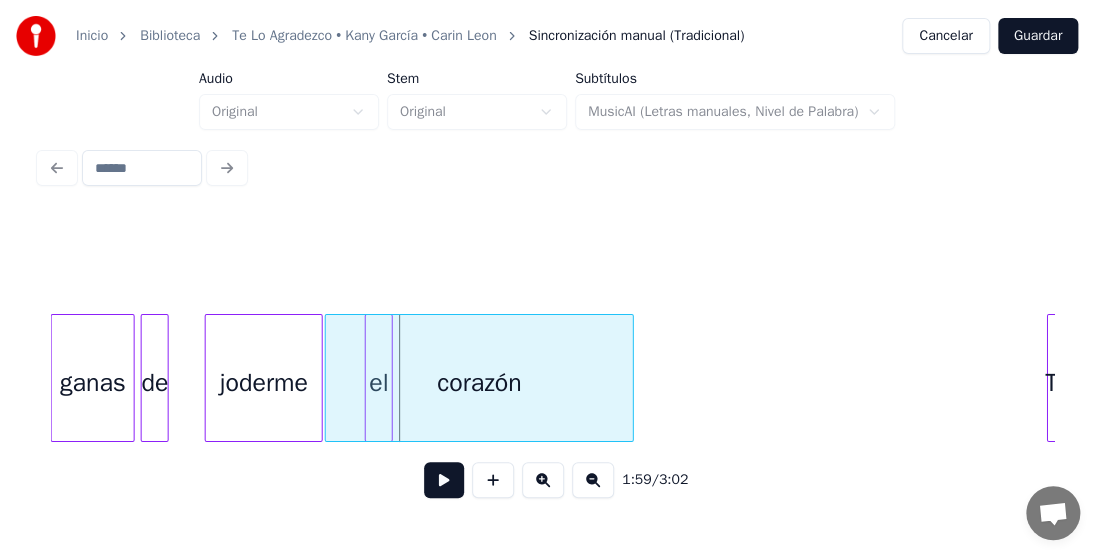 click on "corazón" at bounding box center (480, 383) 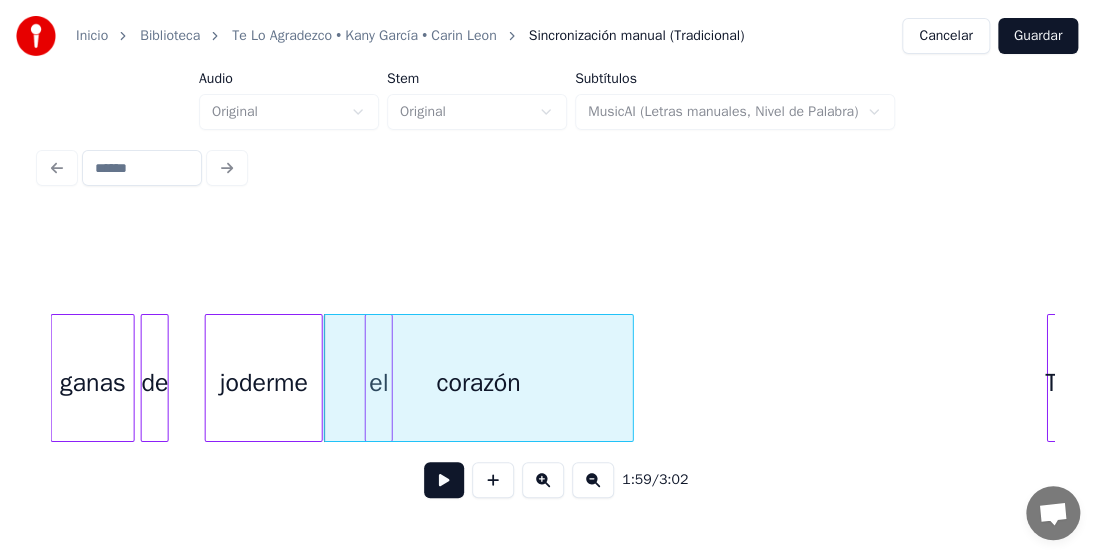 click on "joderme" at bounding box center [264, 383] 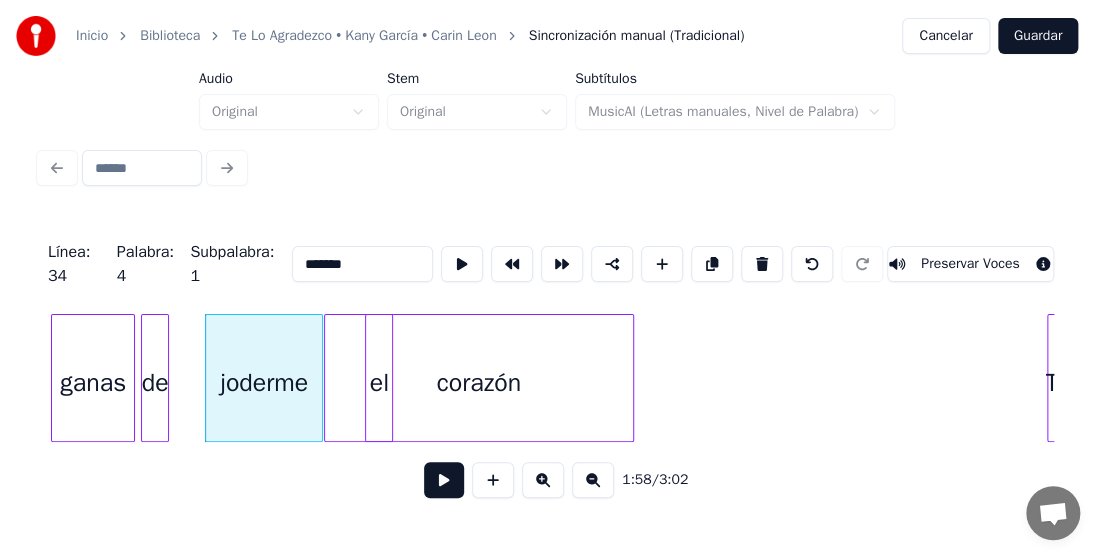 click at bounding box center [444, 480] 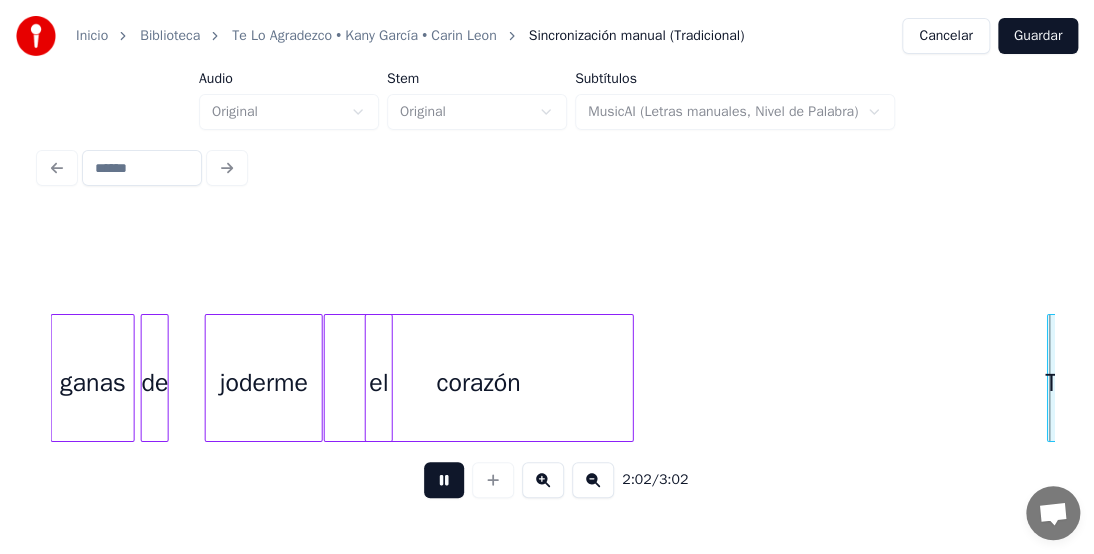 scroll, scrollTop: 0, scrollLeft: 24556, axis: horizontal 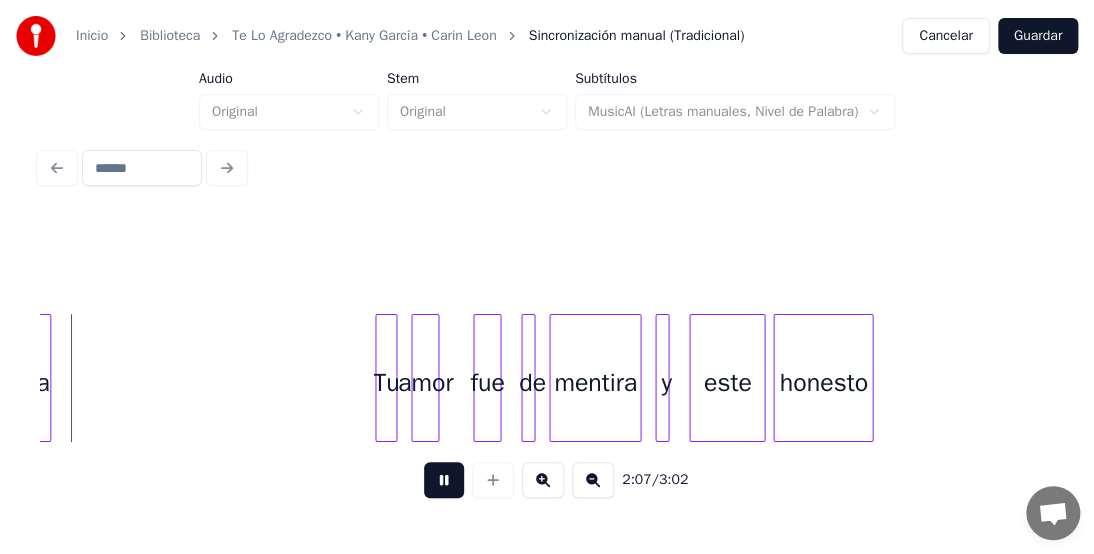 click at bounding box center [444, 480] 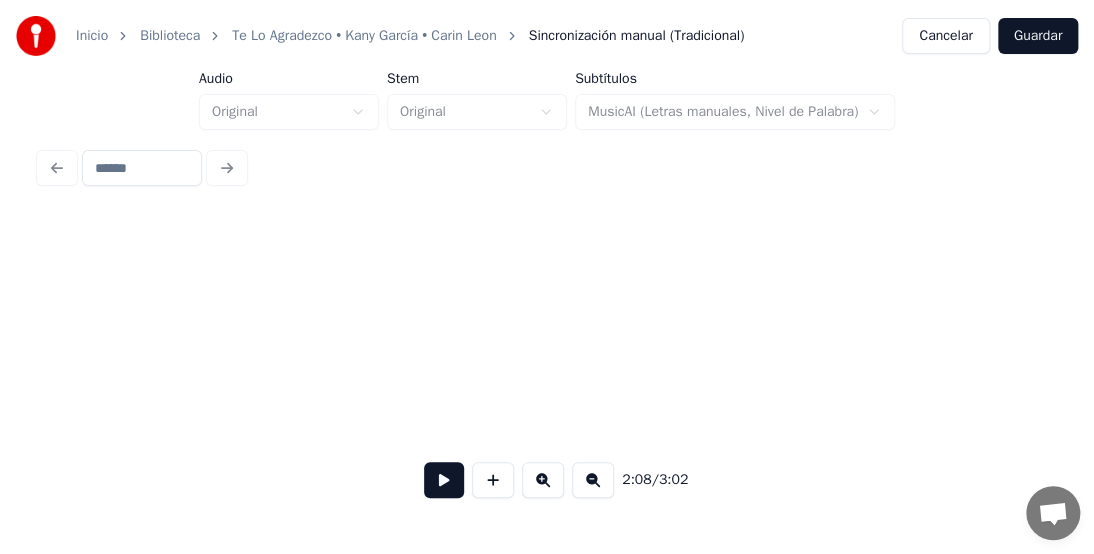 scroll, scrollTop: 0, scrollLeft: 20252, axis: horizontal 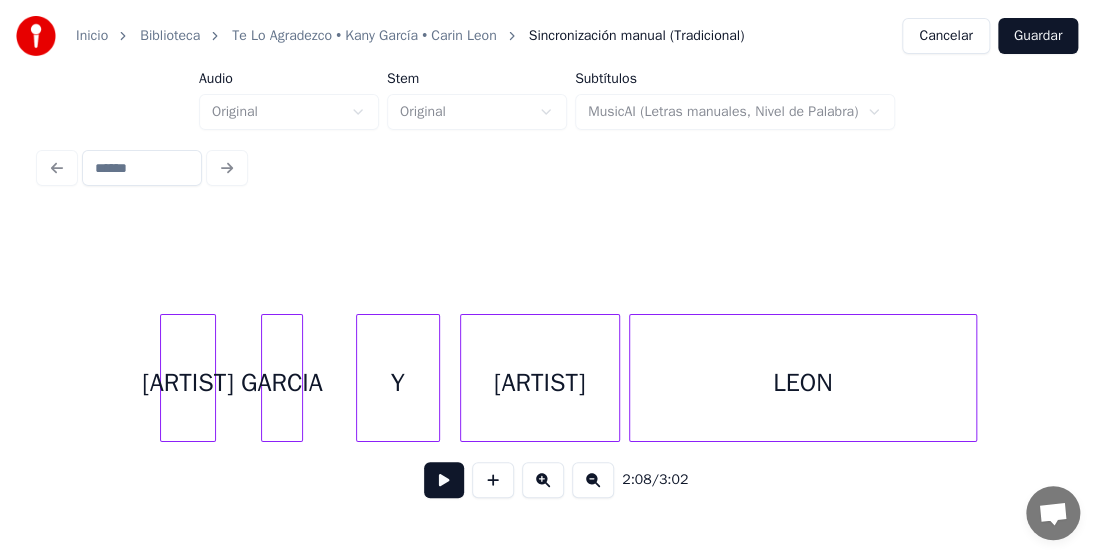 click at bounding box center [444, 480] 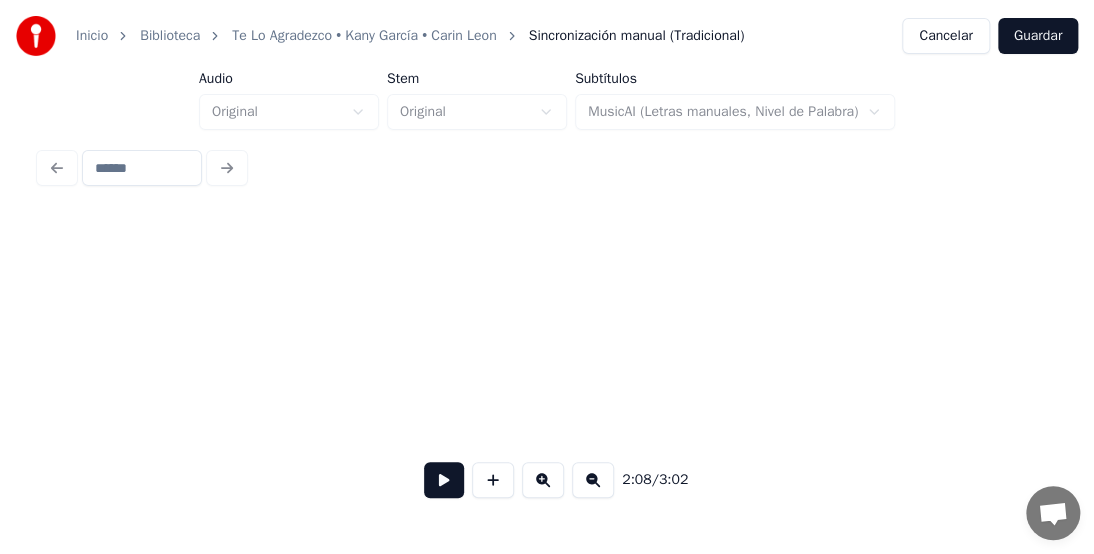 scroll, scrollTop: 0, scrollLeft: 25632, axis: horizontal 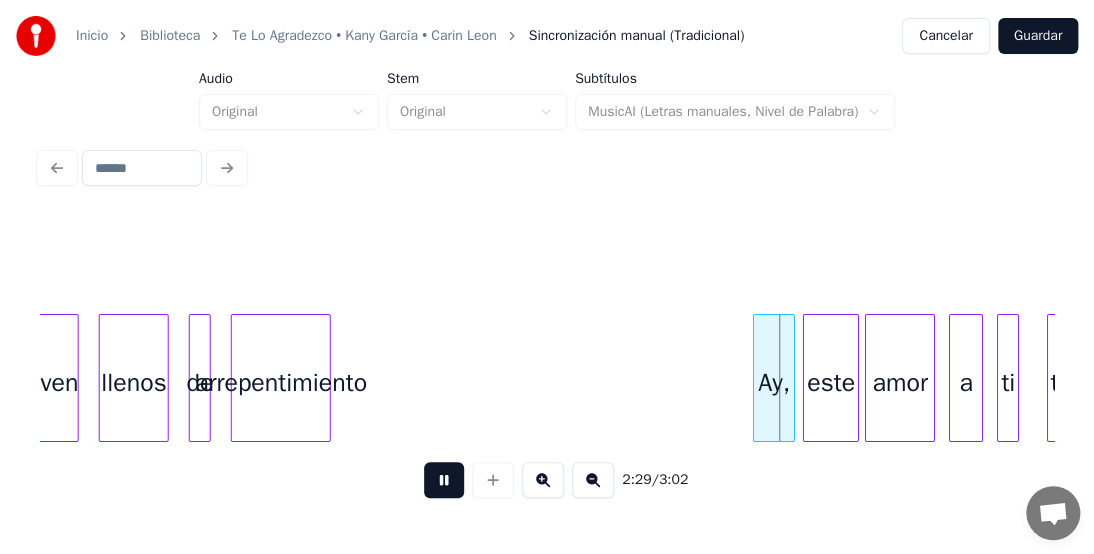 click on "viven llenos de arrepentimiento Ay, este amor a ti te" at bounding box center [-10944, 378] 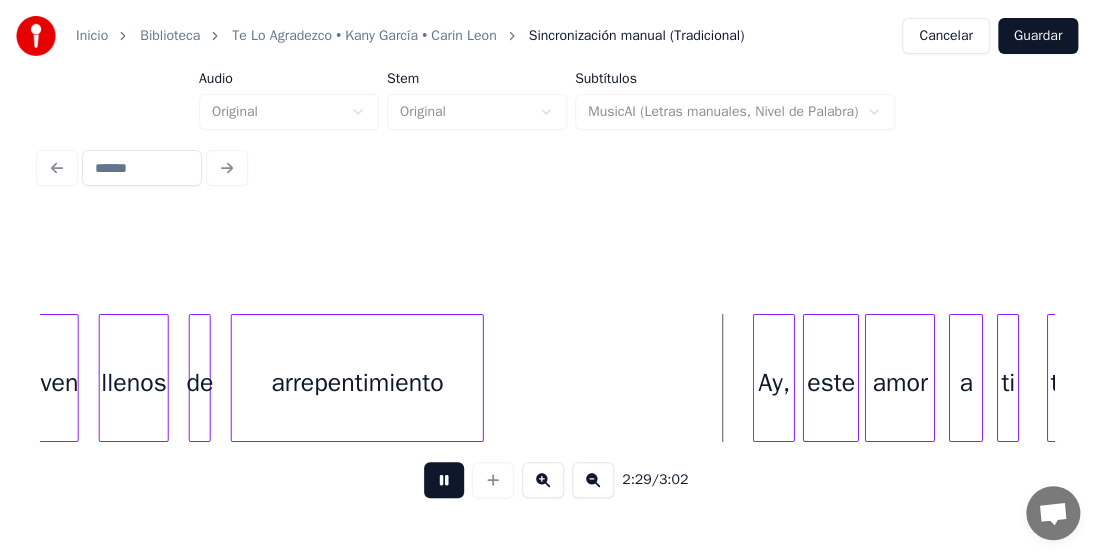 click at bounding box center (480, 378) 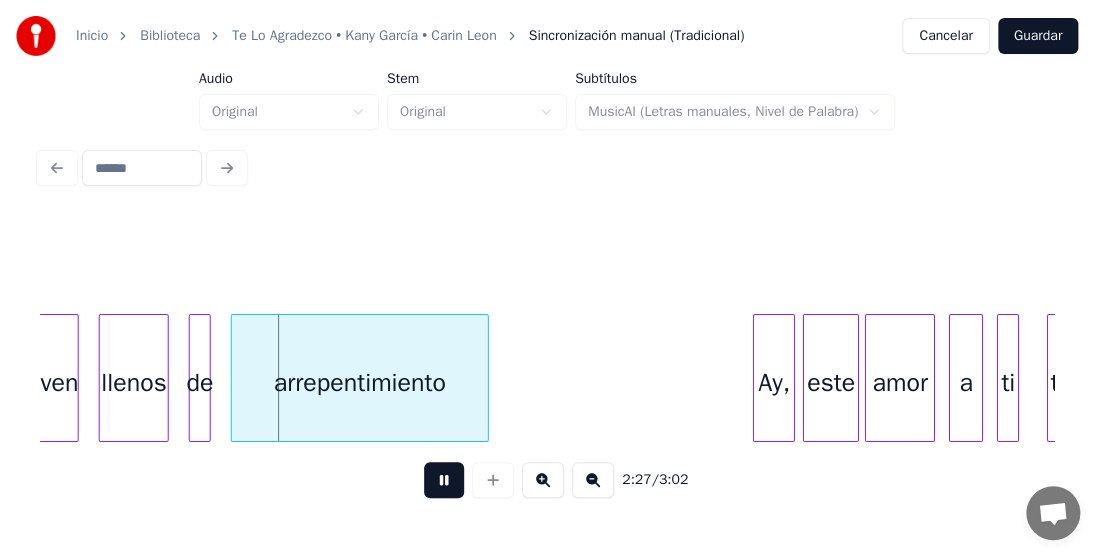 click on "arrepentimiento" at bounding box center [360, 383] 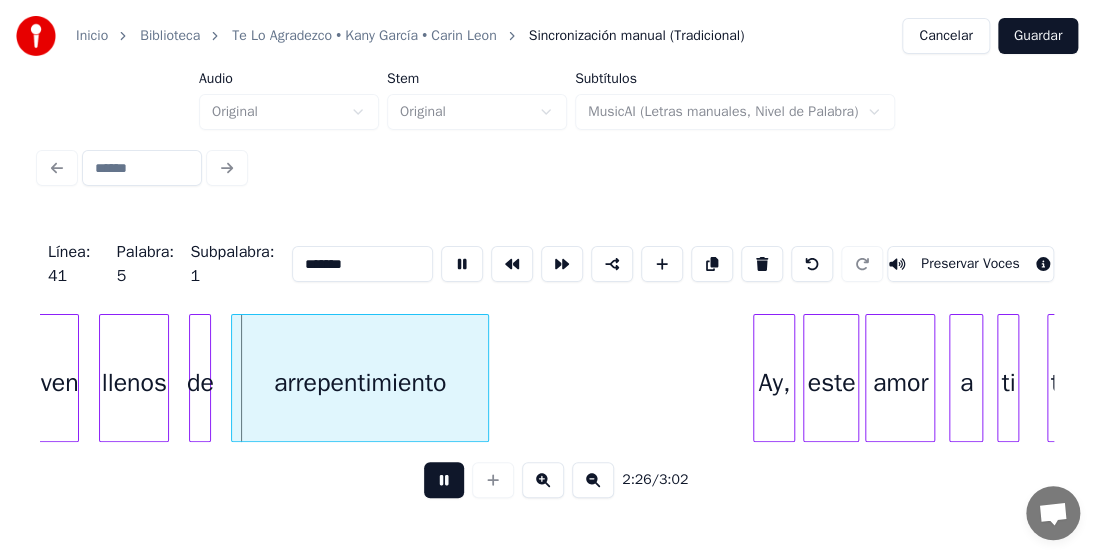 type on "**********" 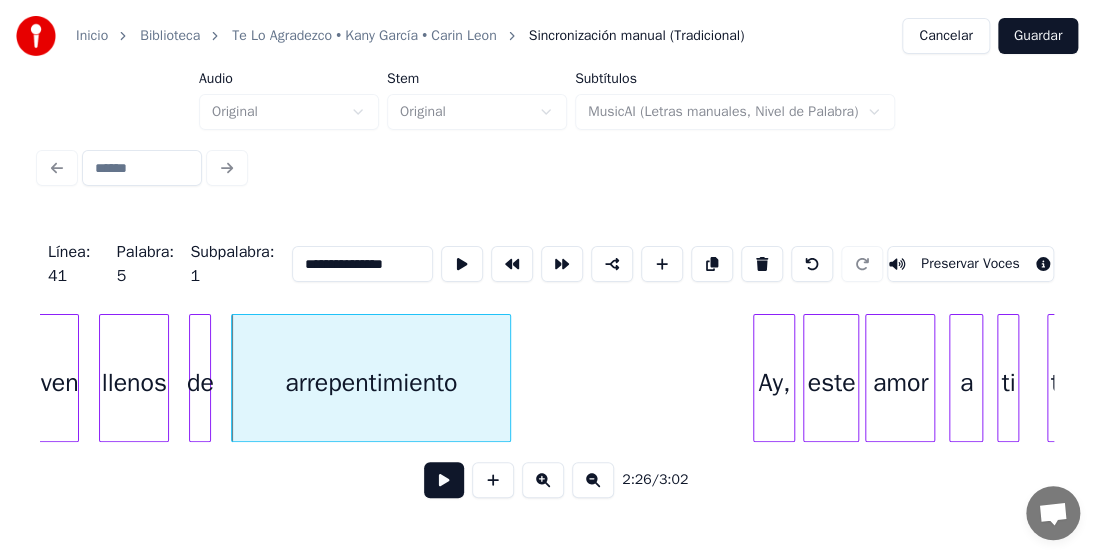click at bounding box center [507, 378] 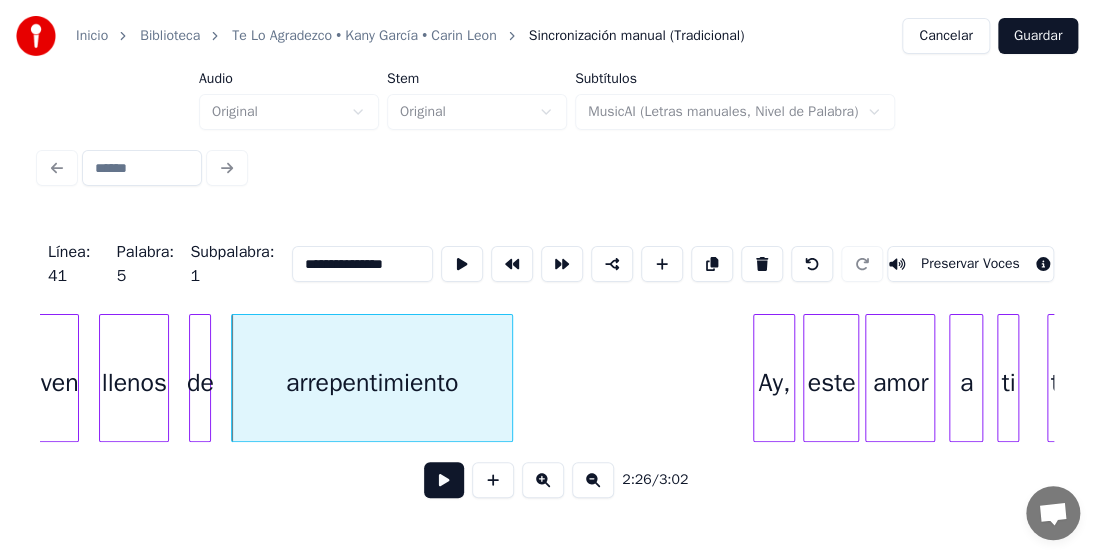 click at bounding box center [444, 480] 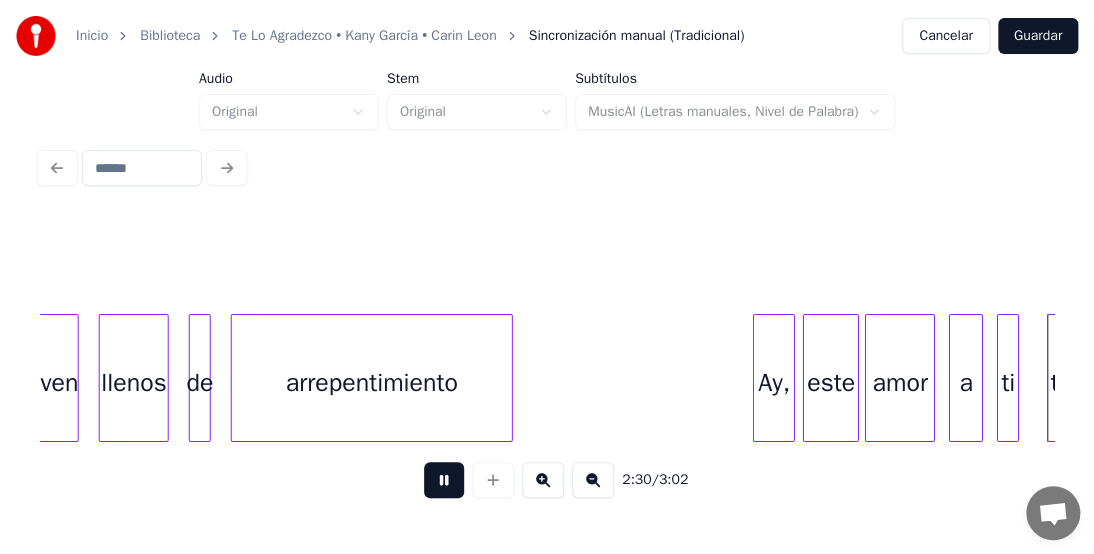 scroll, scrollTop: 0, scrollLeft: 30206, axis: horizontal 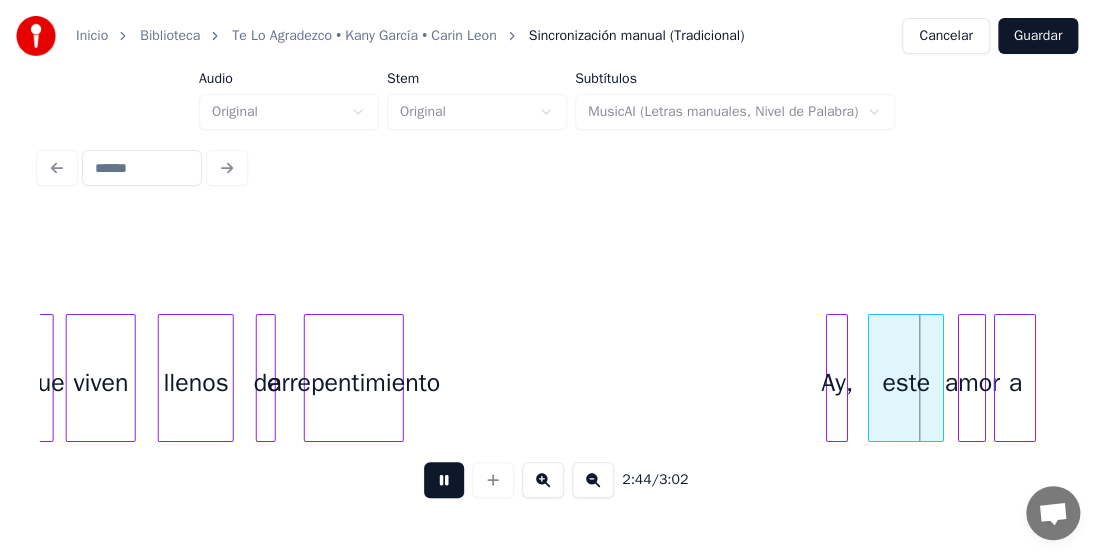 click at bounding box center (444, 480) 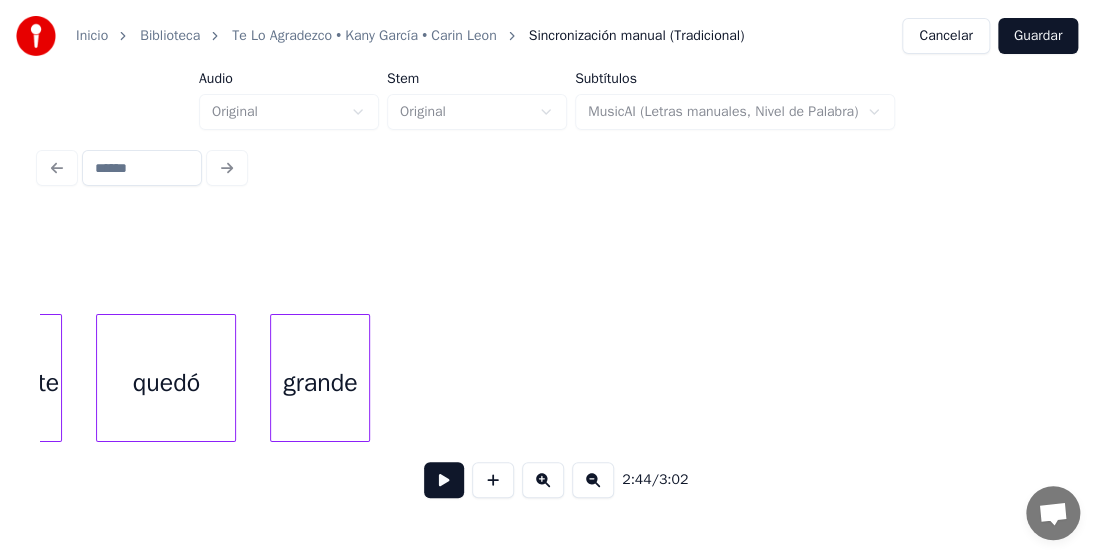 scroll, scrollTop: 0, scrollLeft: 30166, axis: horizontal 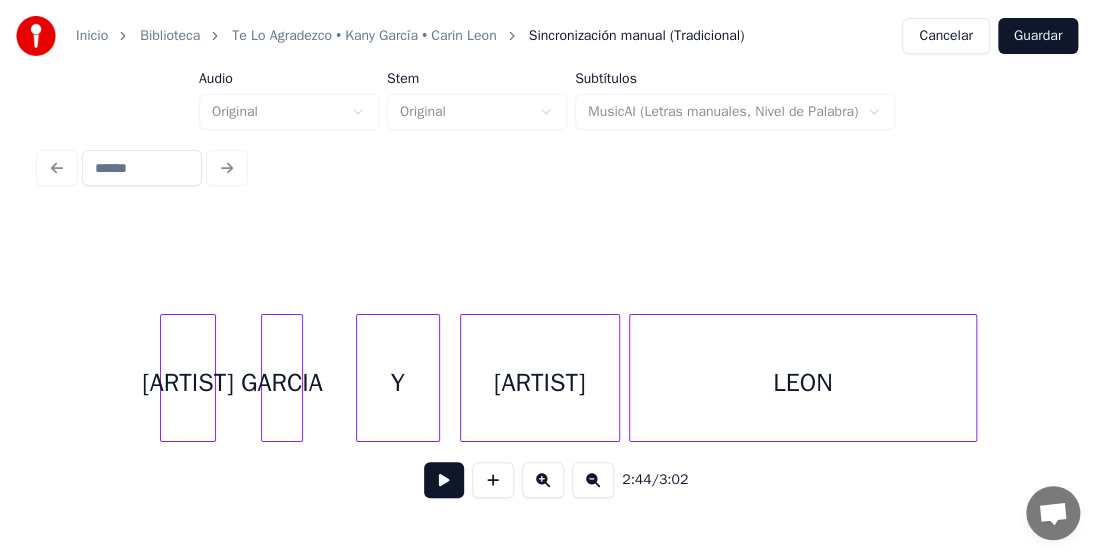 click at bounding box center (444, 480) 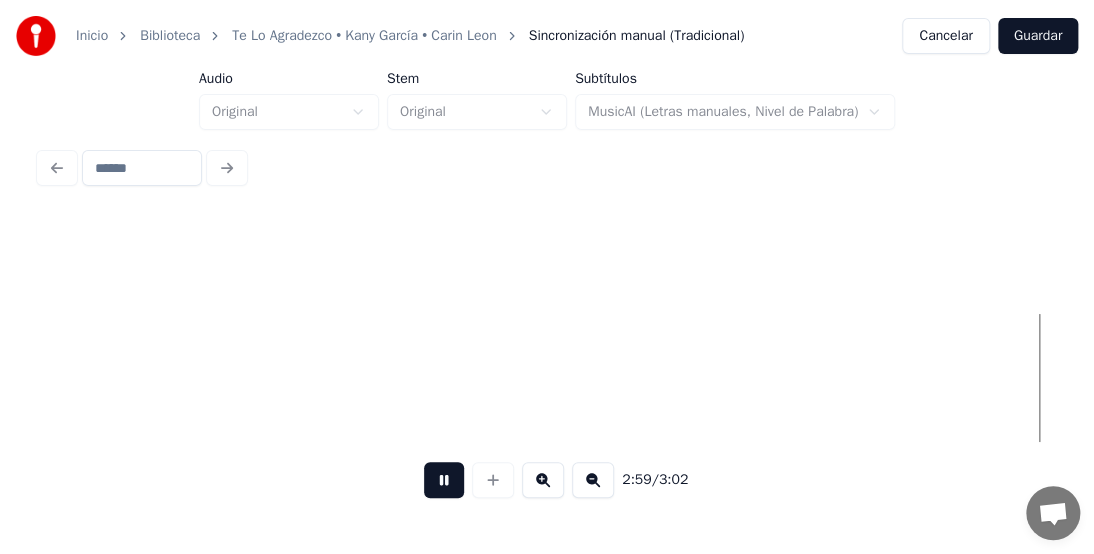 scroll, scrollTop: 0, scrollLeft: 35400, axis: horizontal 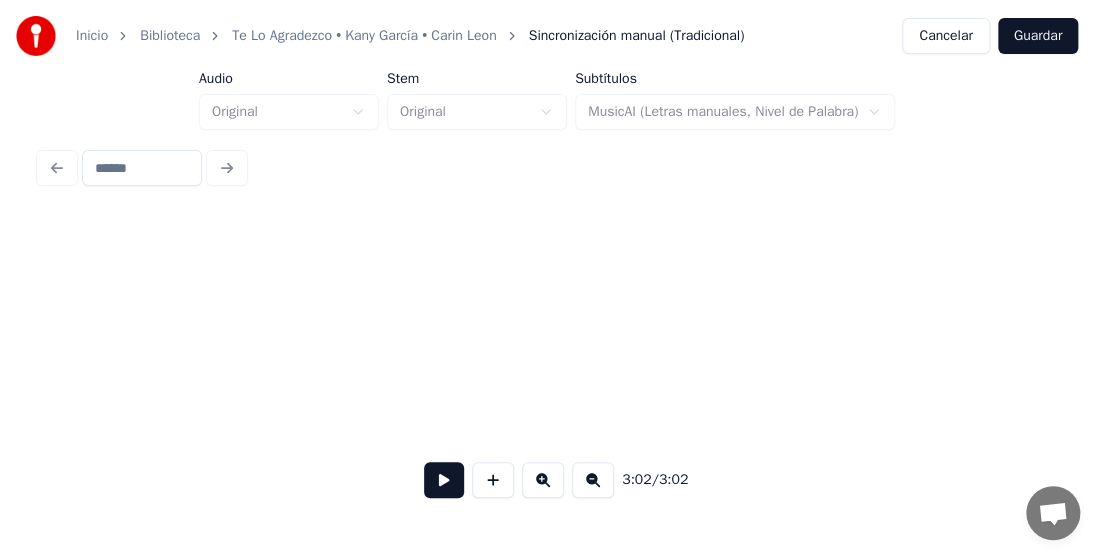 click at bounding box center (444, 480) 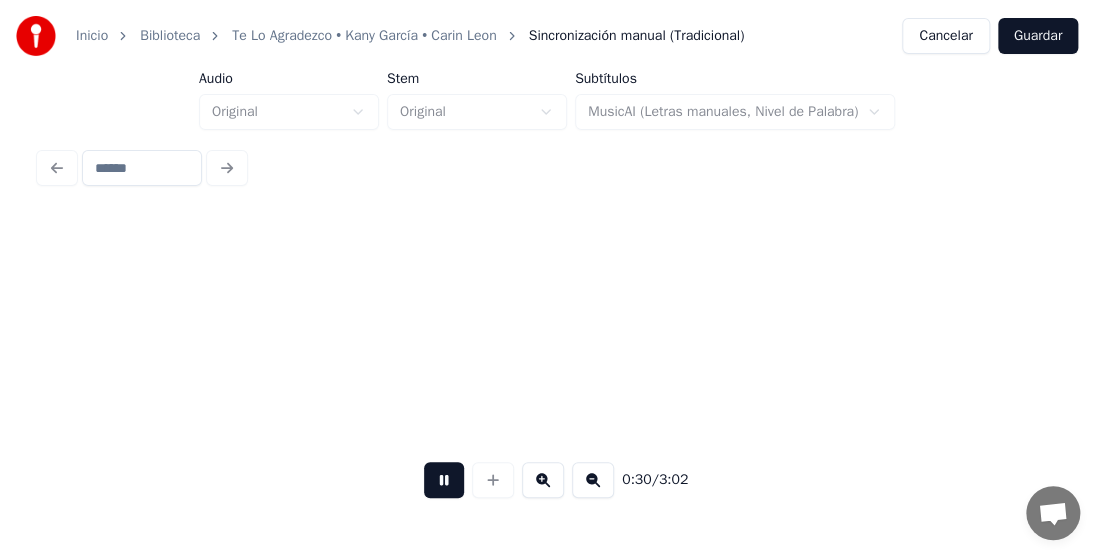 scroll, scrollTop: 0, scrollLeft: 6094, axis: horizontal 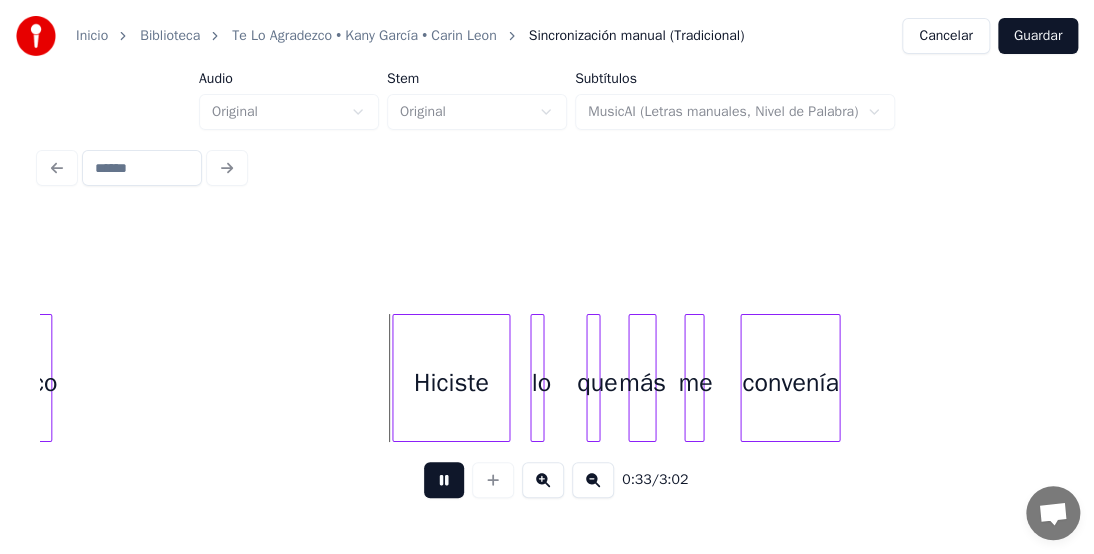 click at bounding box center (444, 480) 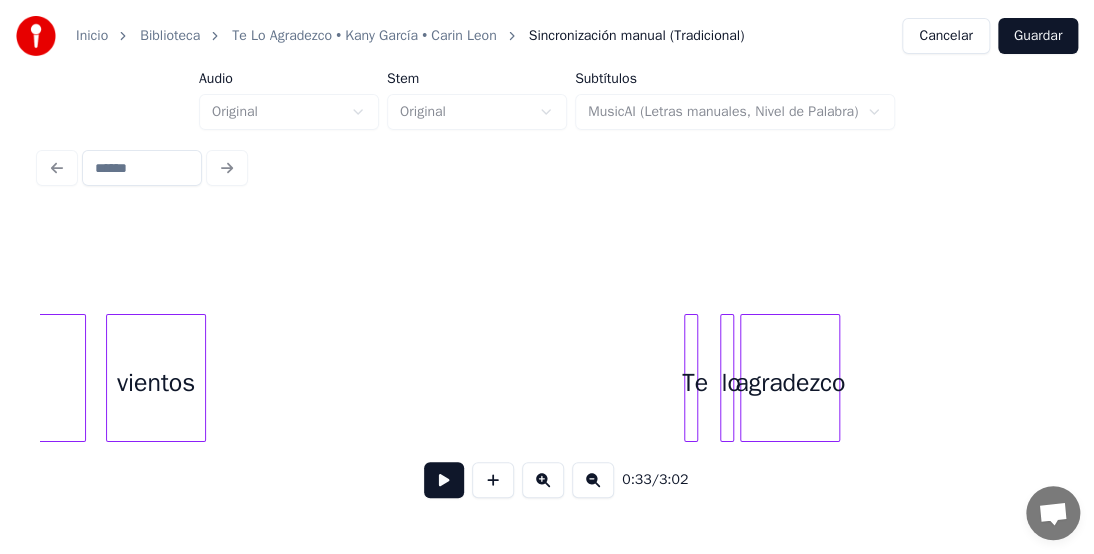 scroll, scrollTop: 0, scrollLeft: 5477, axis: horizontal 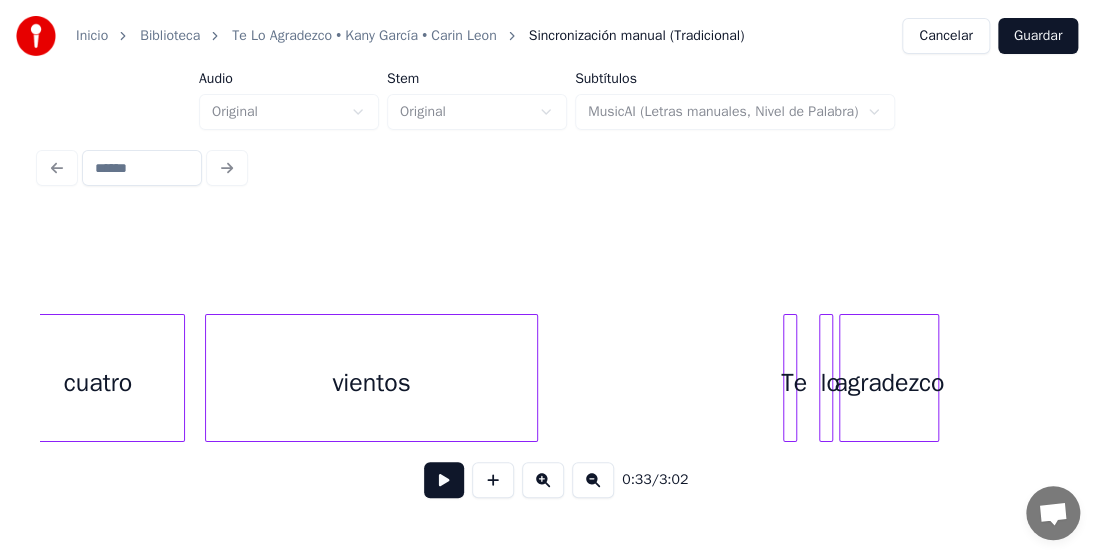 click at bounding box center (534, 378) 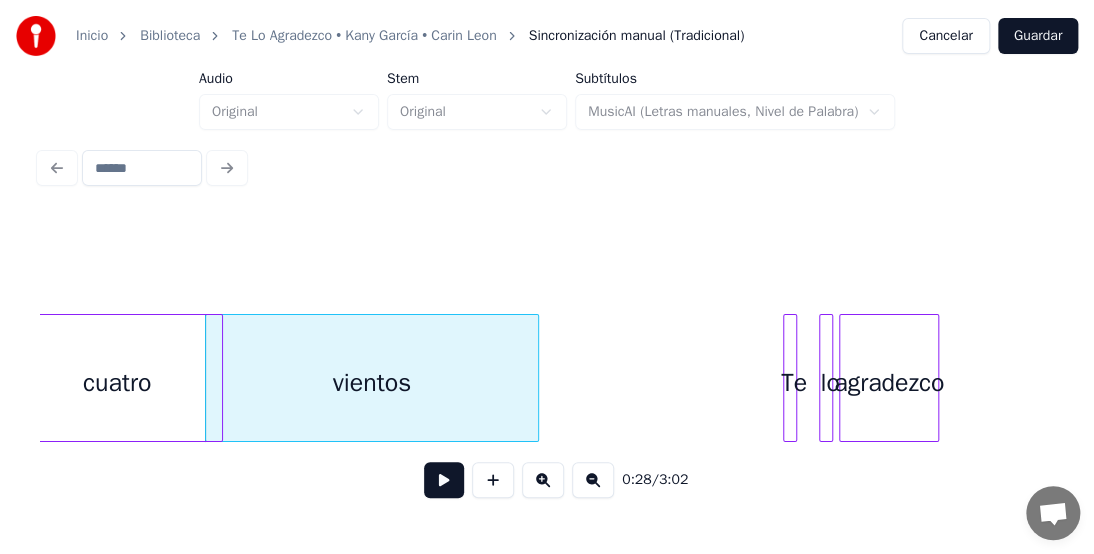 click at bounding box center (219, 378) 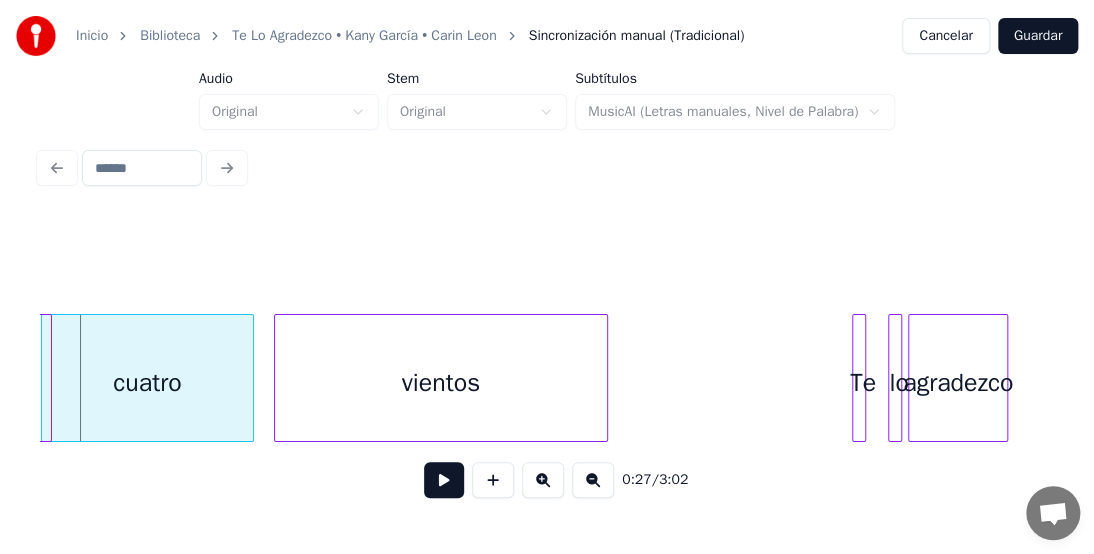 scroll, scrollTop: 0, scrollLeft: 5408, axis: horizontal 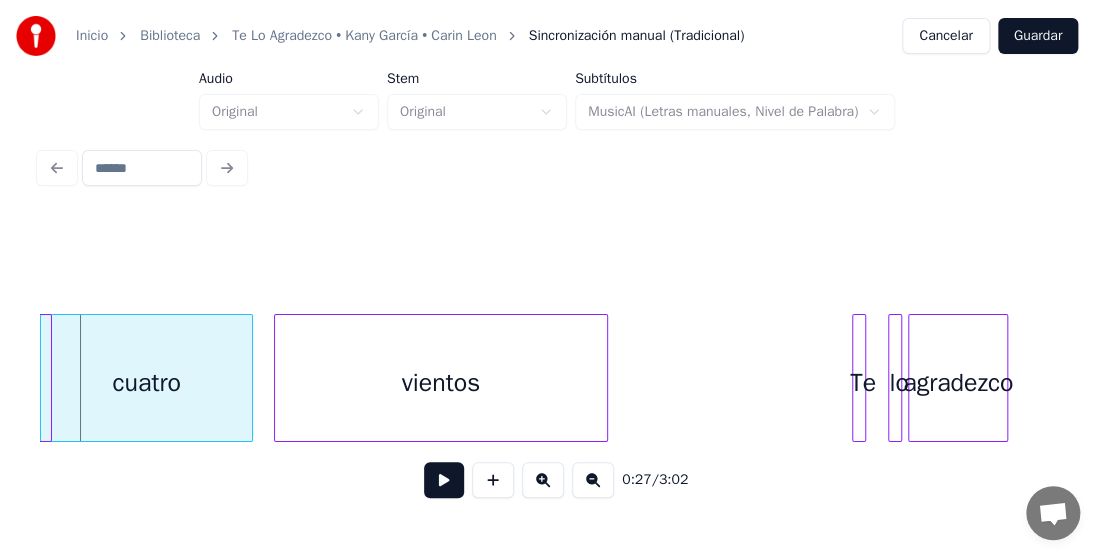click on "cuatro" at bounding box center (146, 383) 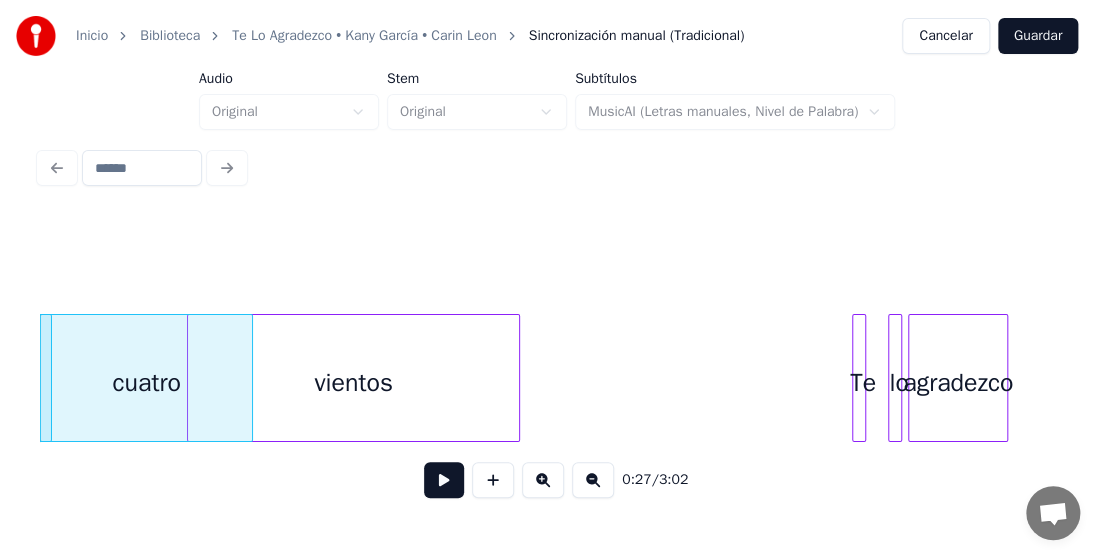 click on "vientos" at bounding box center (354, 383) 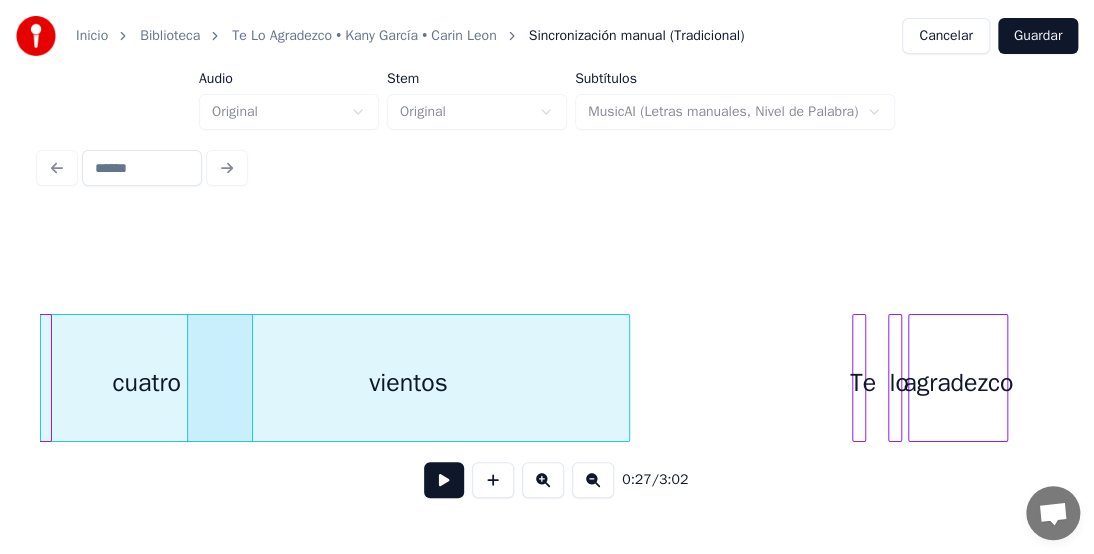 click at bounding box center [626, 378] 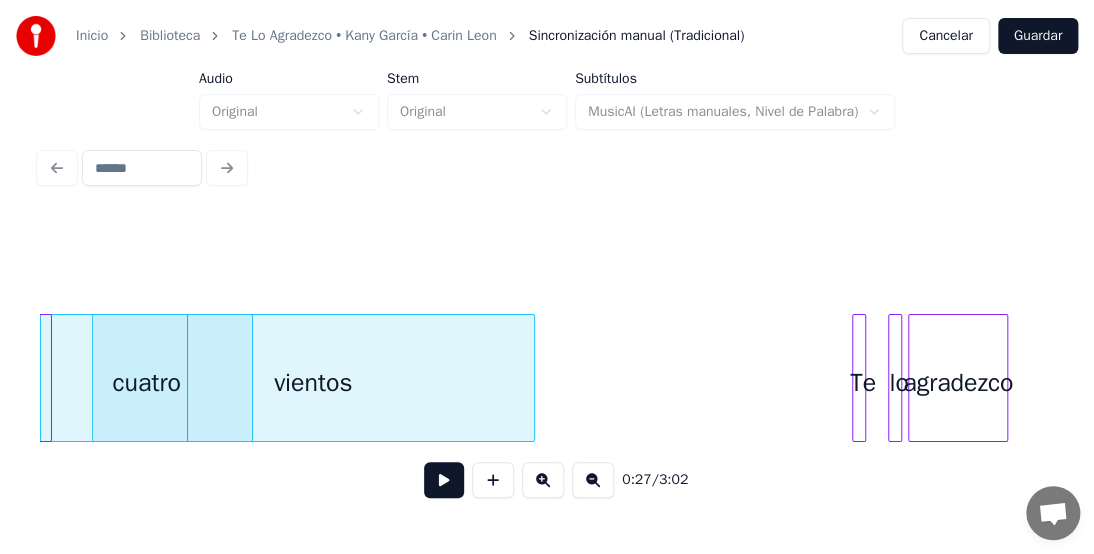 click on "vientos" at bounding box center (313, 383) 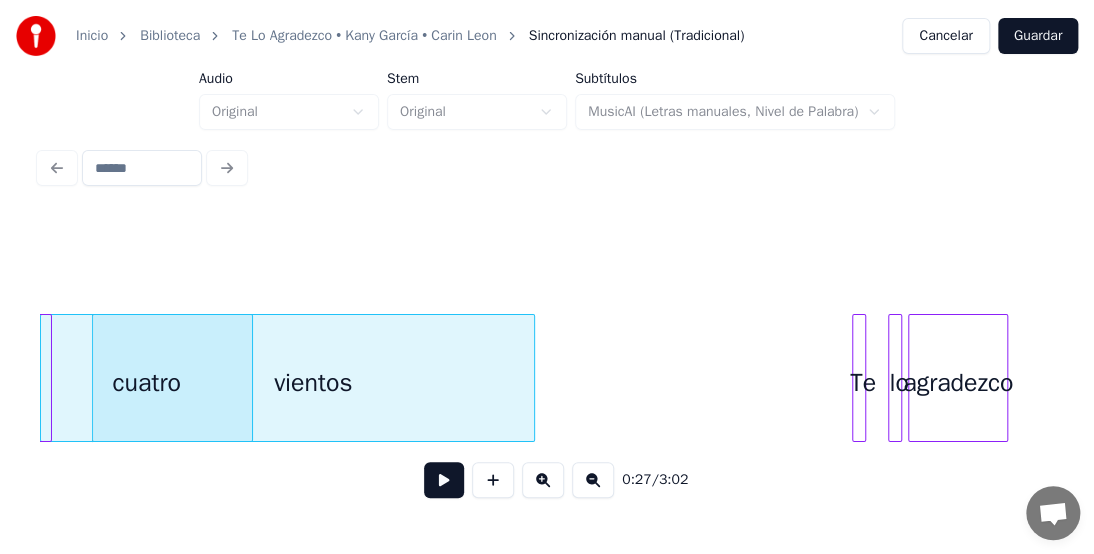 click on "cuatro" at bounding box center (146, 383) 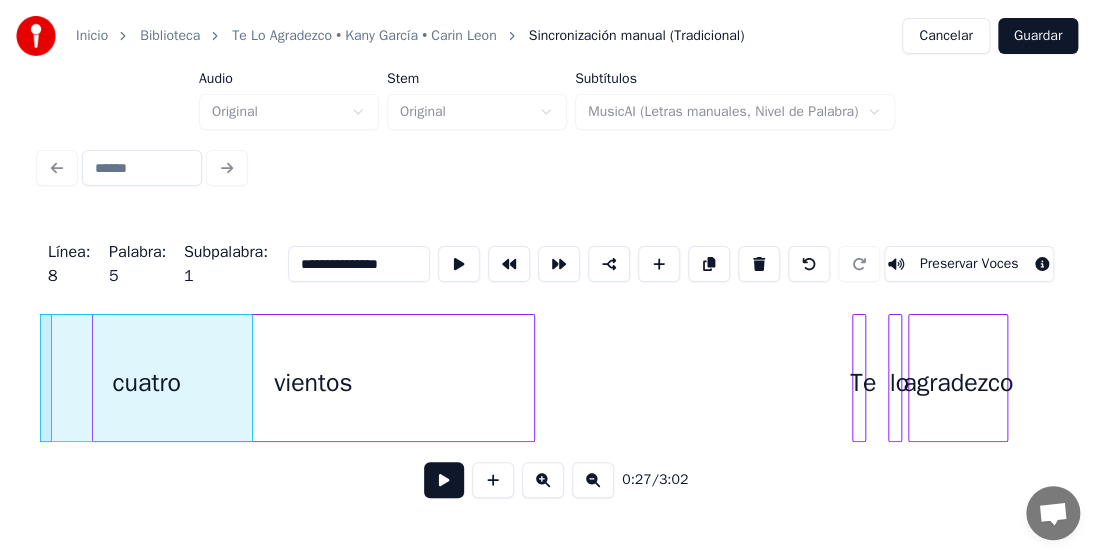 type on "******" 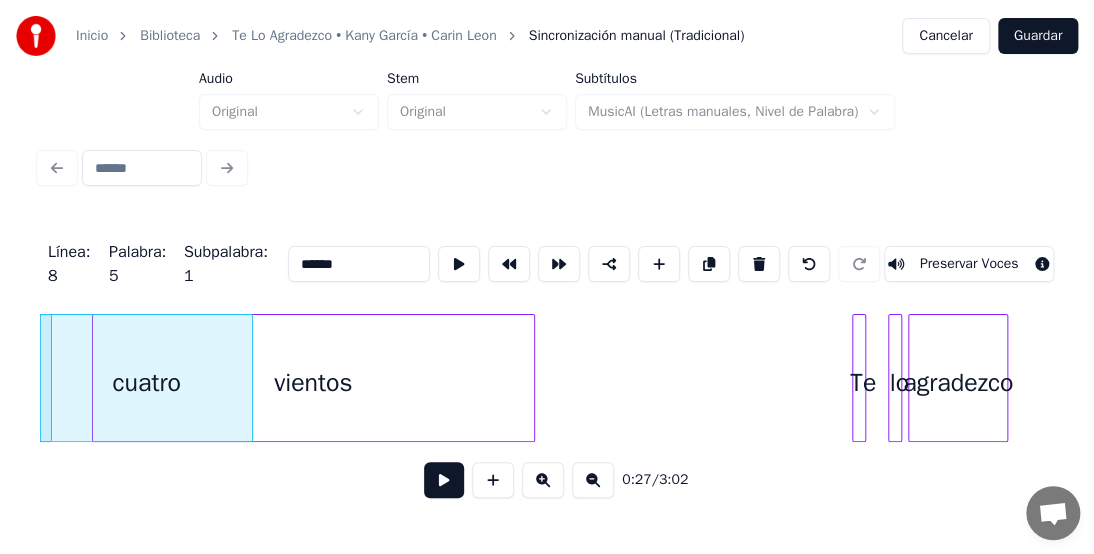 click at bounding box center (444, 480) 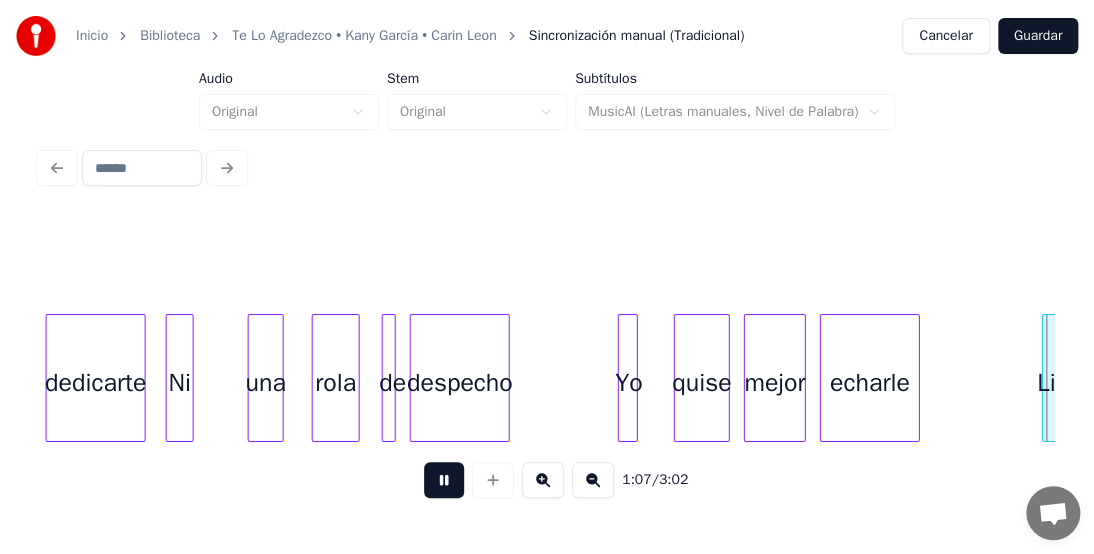 scroll, scrollTop: 0, scrollLeft: 13533, axis: horizontal 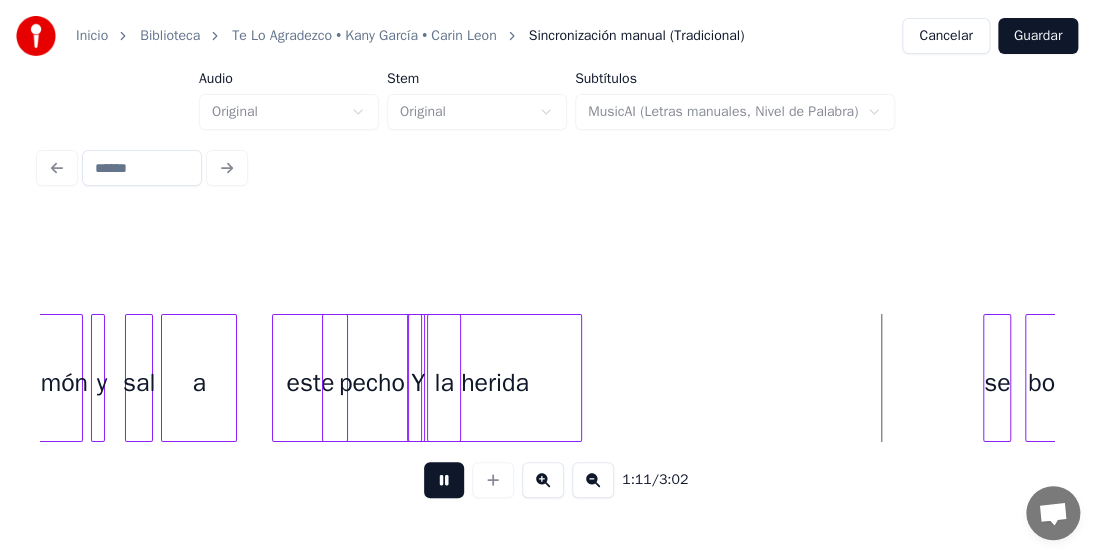 click at bounding box center [444, 480] 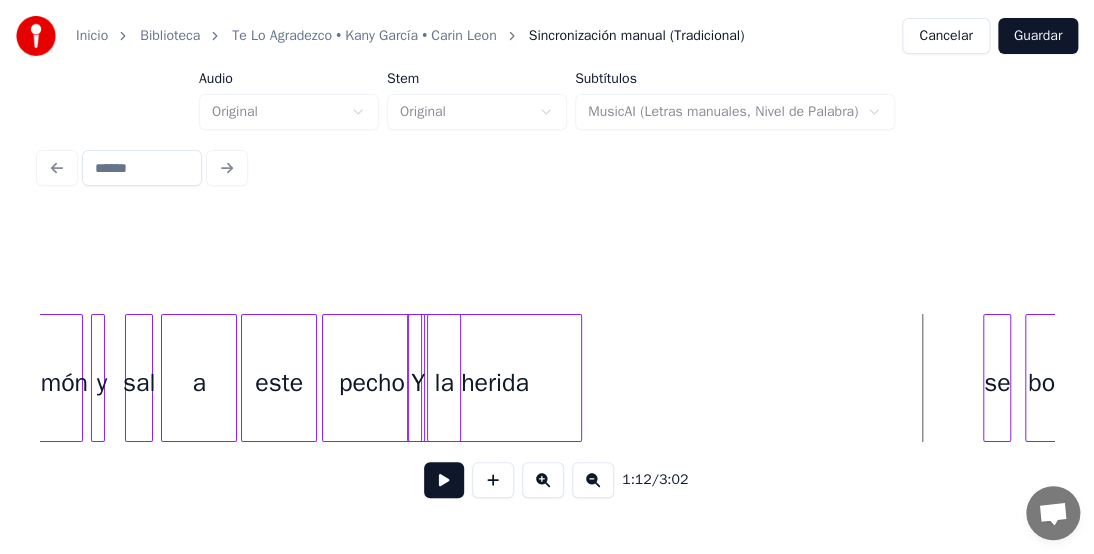 click on "este" at bounding box center (279, 383) 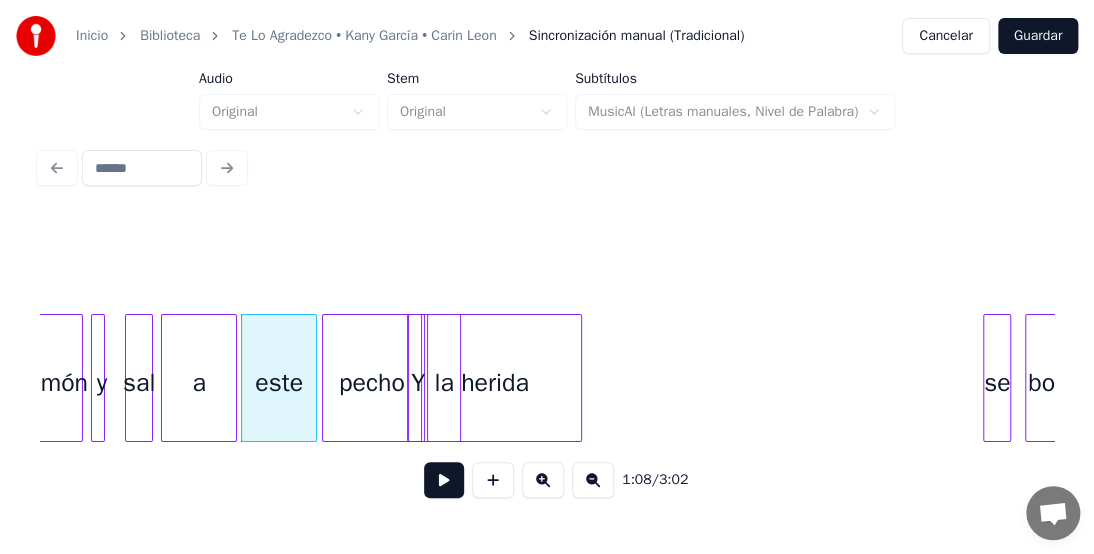 click on "a" at bounding box center (199, 383) 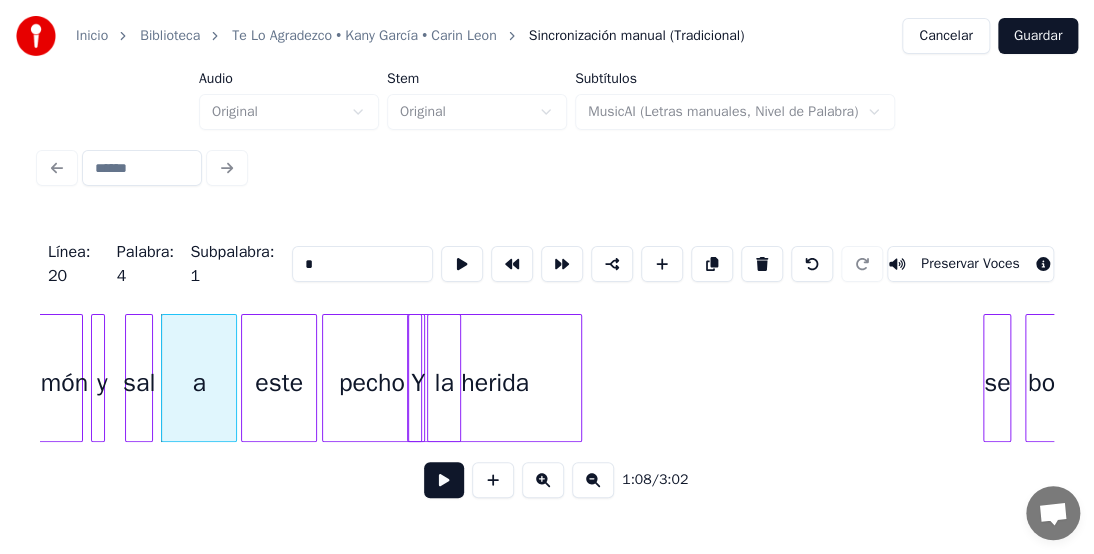 click at bounding box center (444, 480) 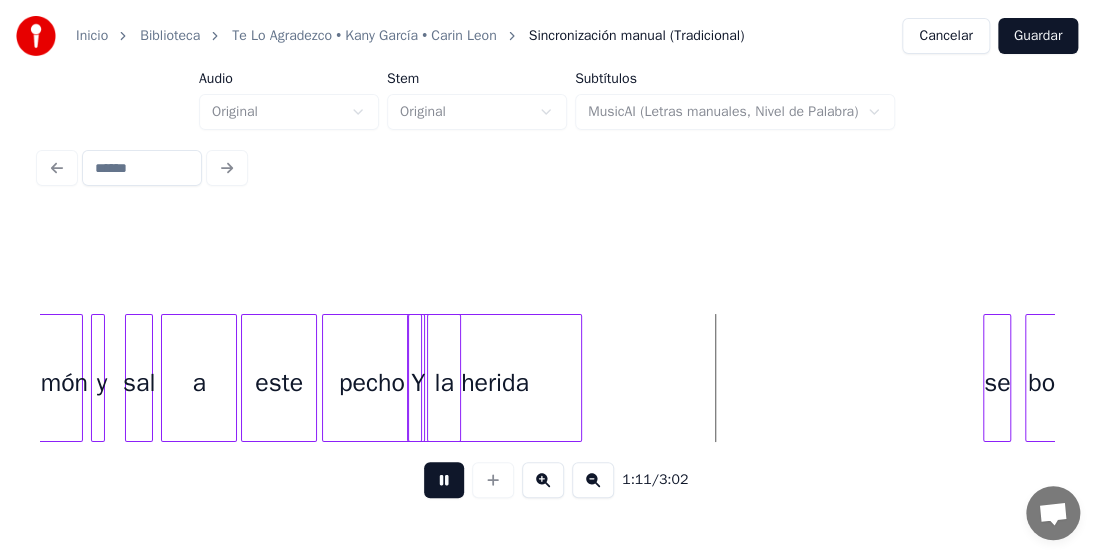 click at bounding box center (444, 480) 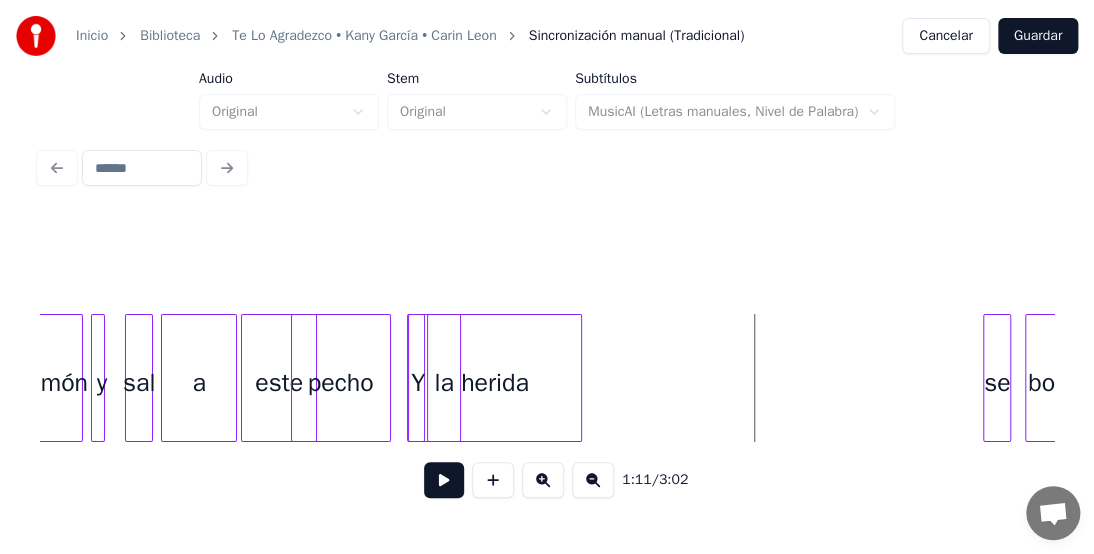 click on "pecho" at bounding box center [341, 383] 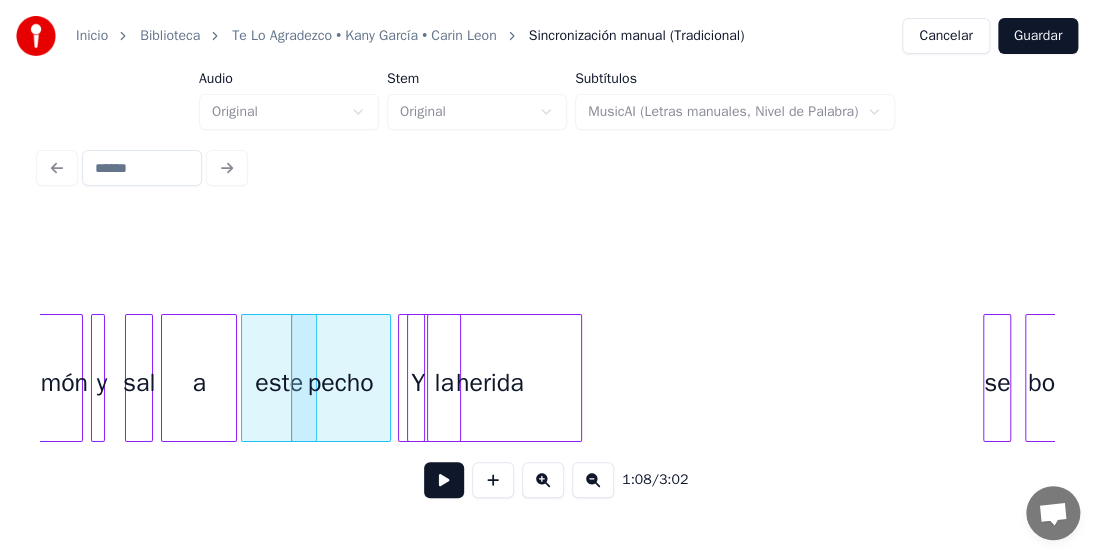 click at bounding box center (402, 378) 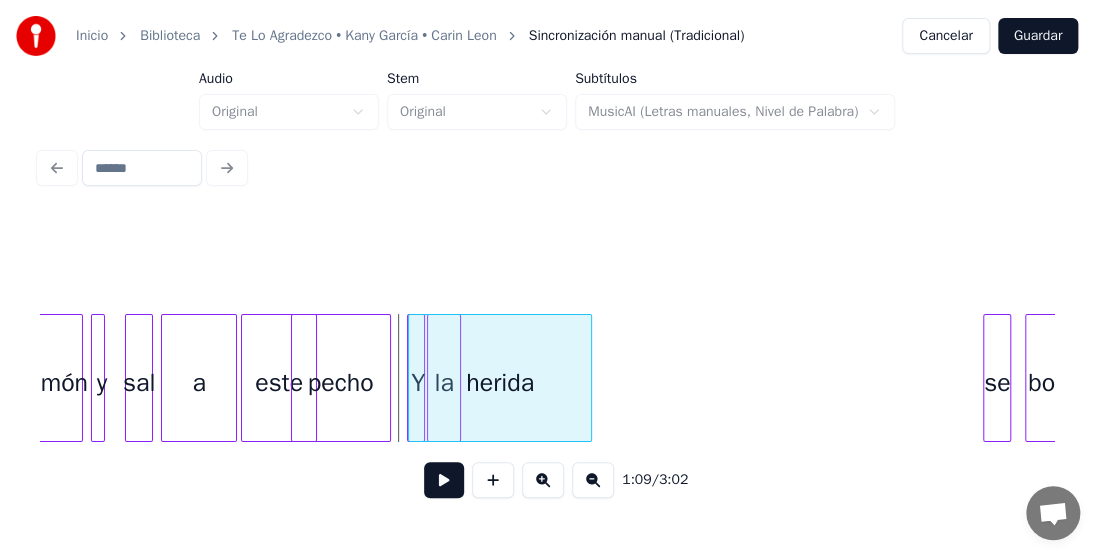 click on "herida" at bounding box center [500, 383] 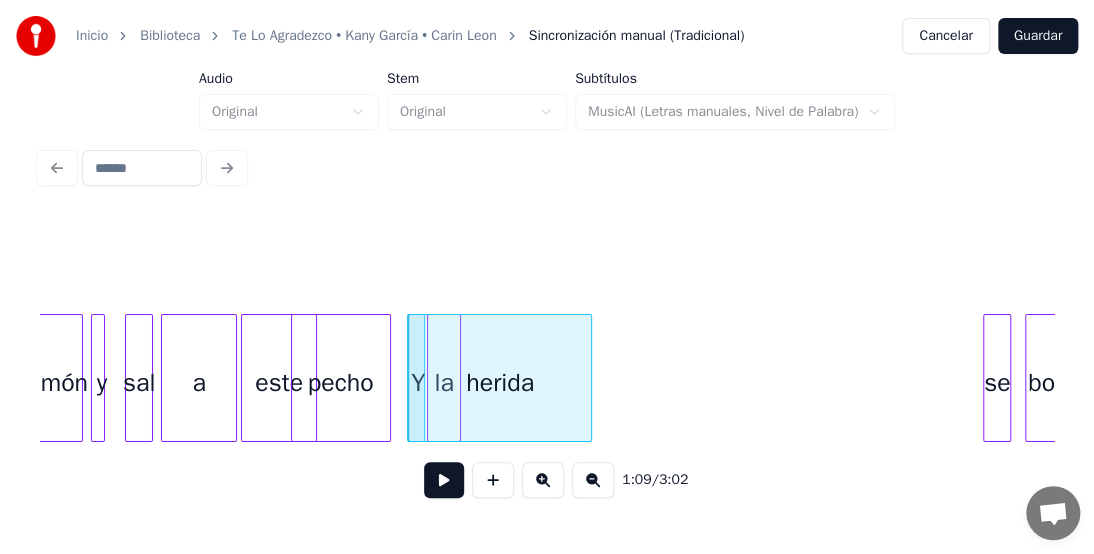 click at bounding box center (412, 378) 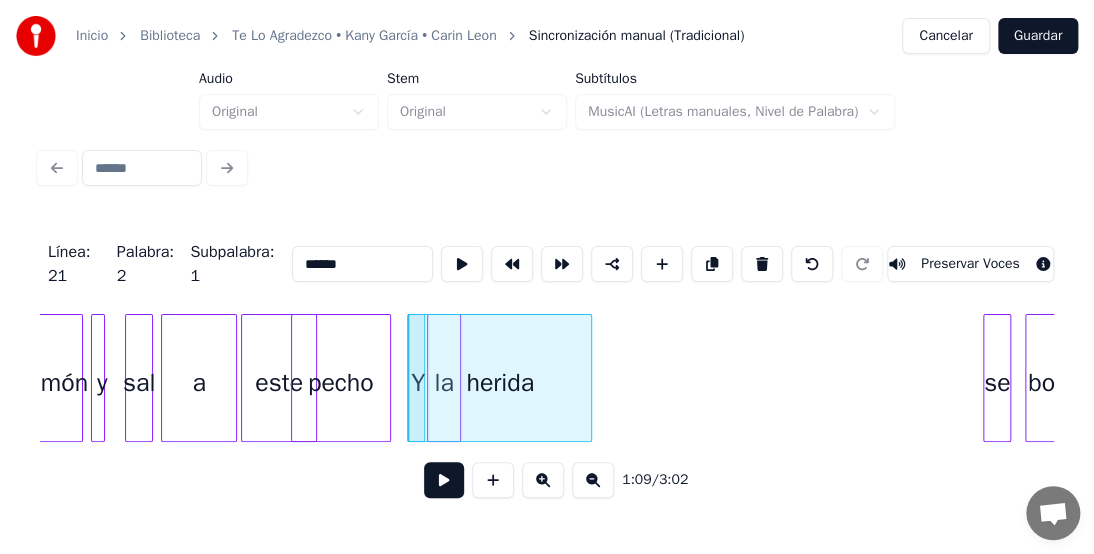 click at bounding box center [412, 378] 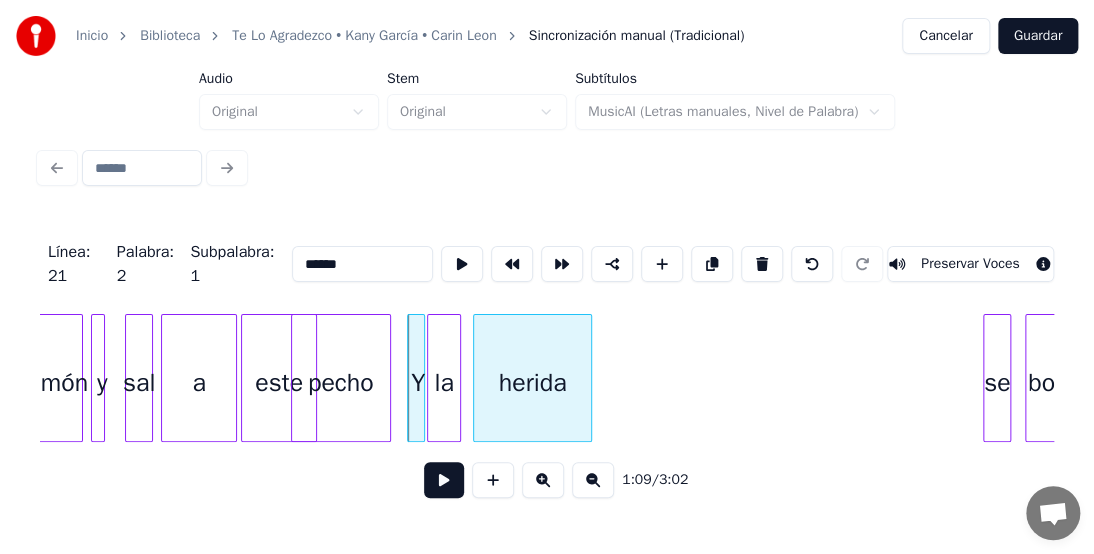 click at bounding box center [477, 378] 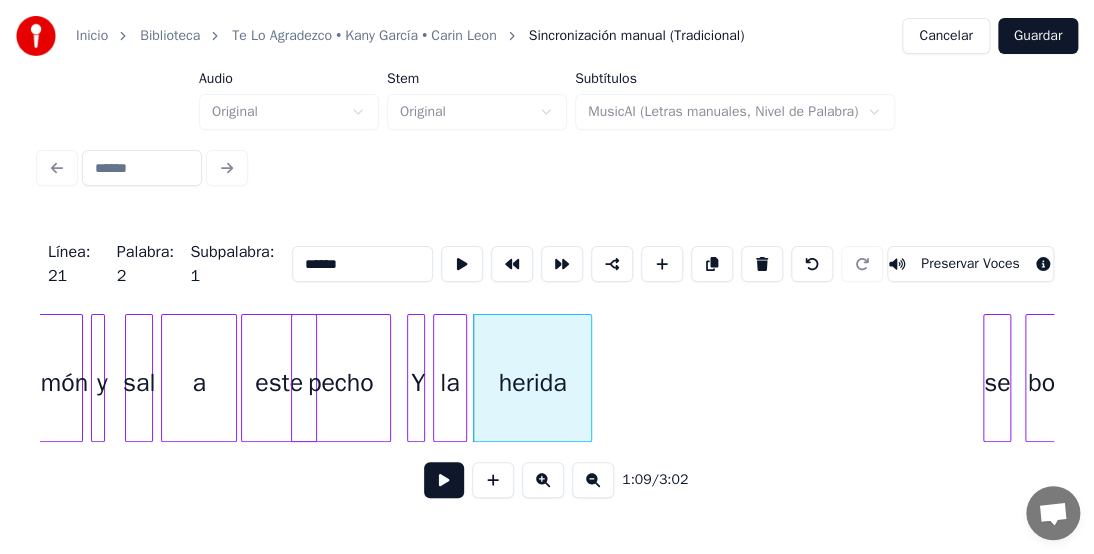 click on "la" at bounding box center [450, 383] 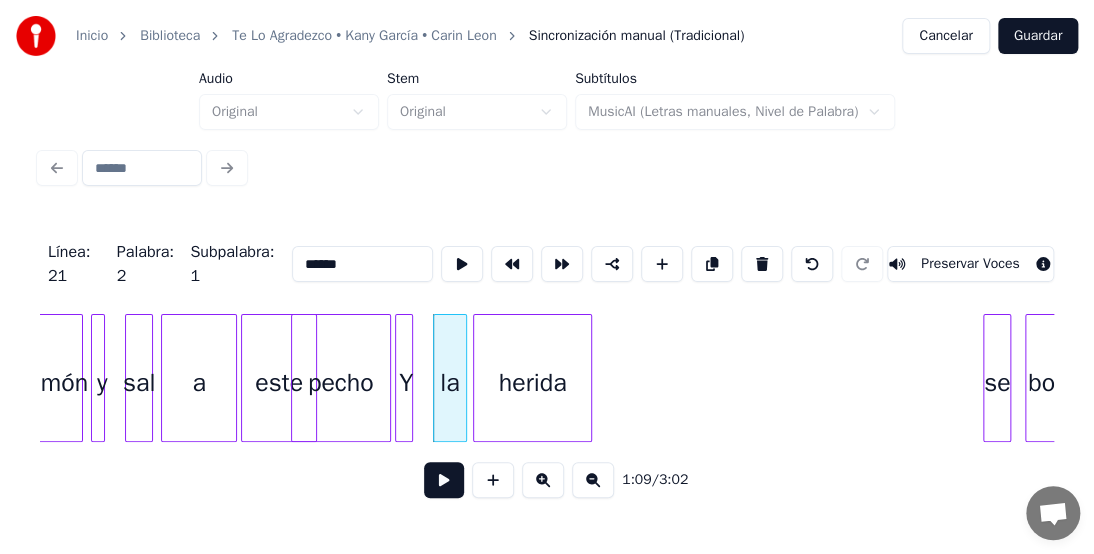 click on "Y" at bounding box center (406, 383) 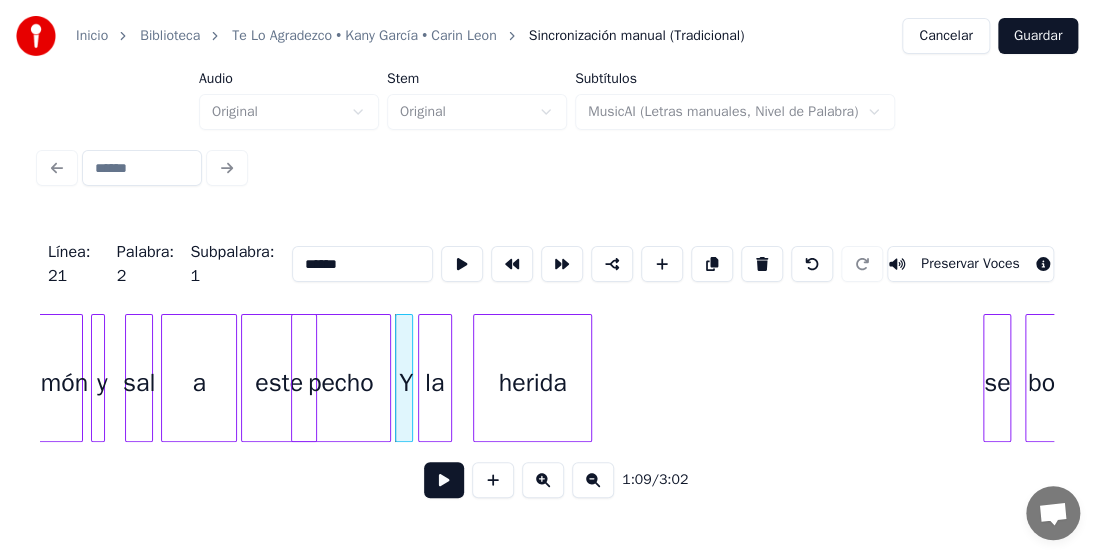 click on "la" at bounding box center (435, 383) 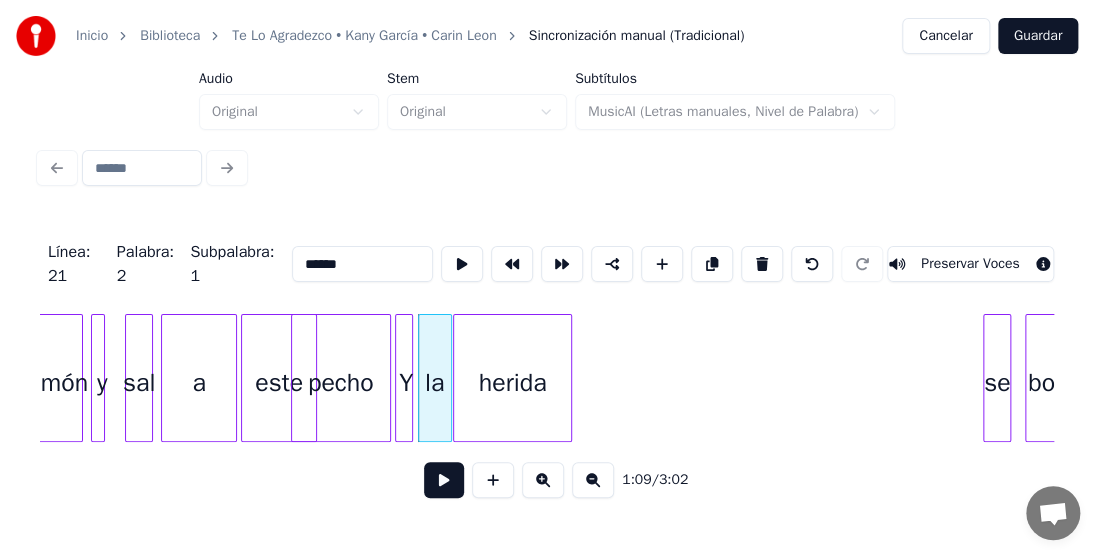 click on "herida" at bounding box center (513, 383) 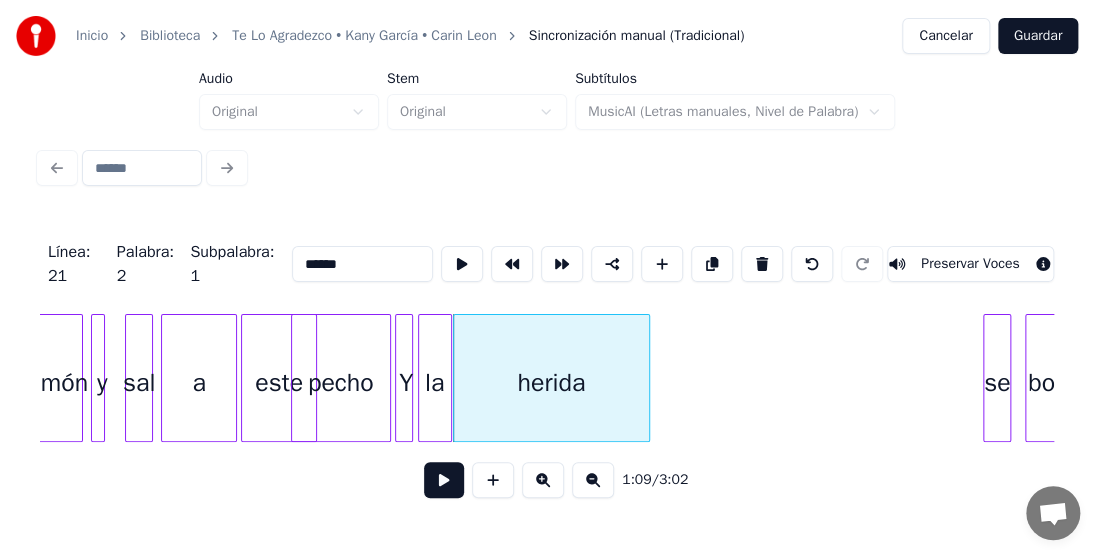 click at bounding box center [646, 378] 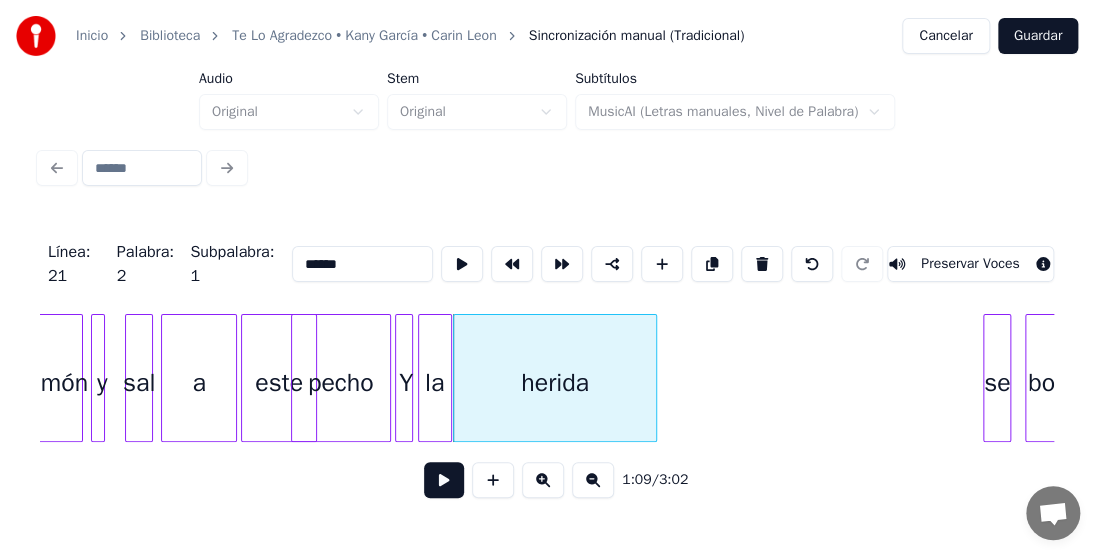 click on "a" at bounding box center (199, 383) 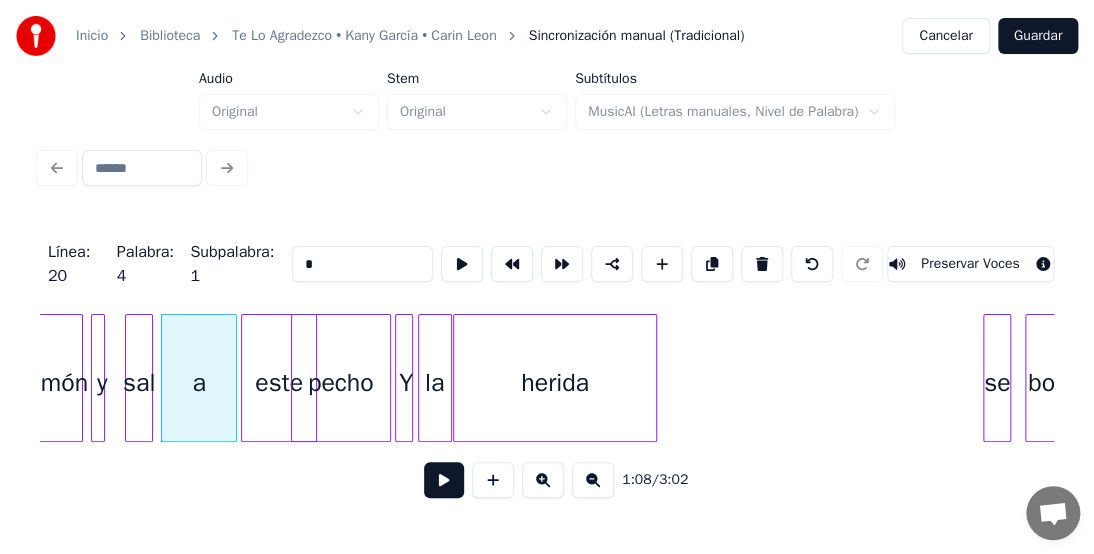 click at bounding box center (444, 480) 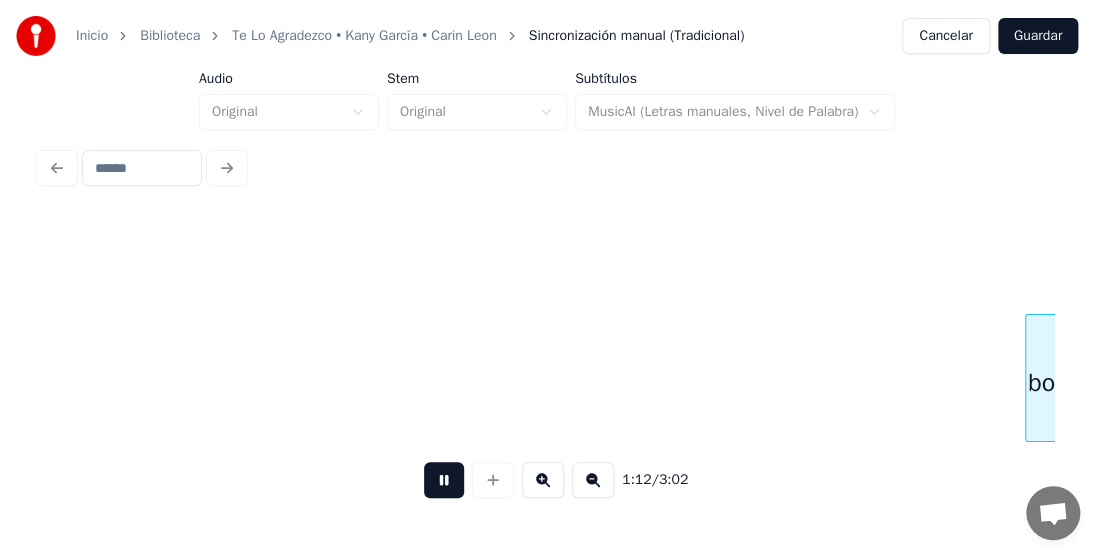scroll, scrollTop: 0, scrollLeft: 14549, axis: horizontal 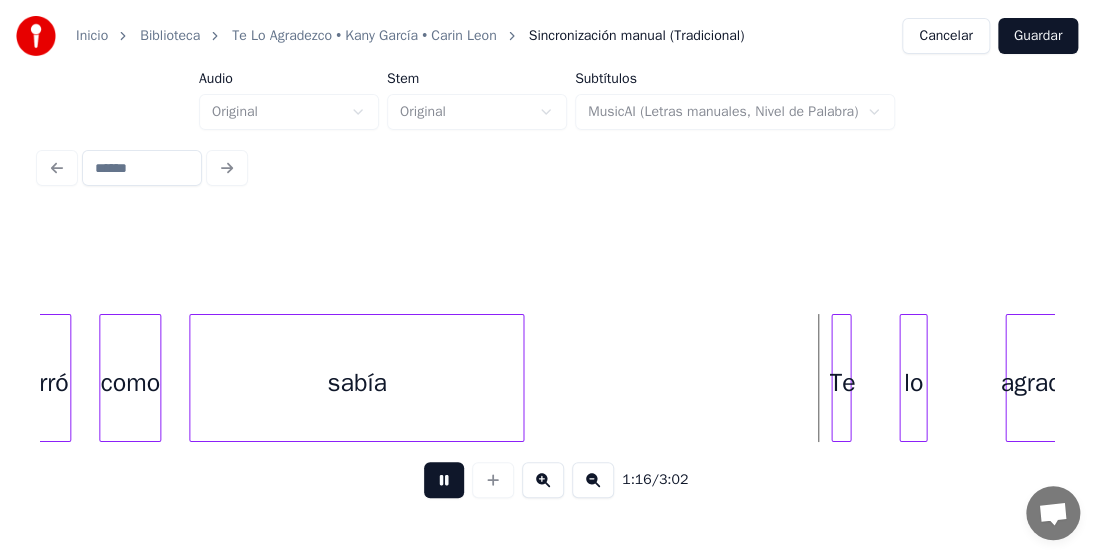 click at bounding box center [520, 378] 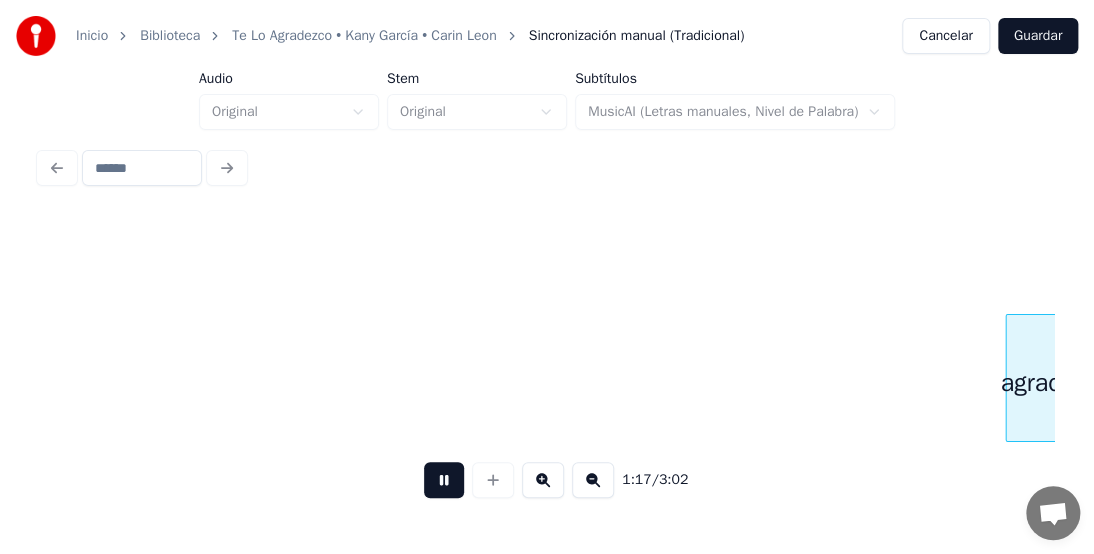 scroll, scrollTop: 0, scrollLeft: 15564, axis: horizontal 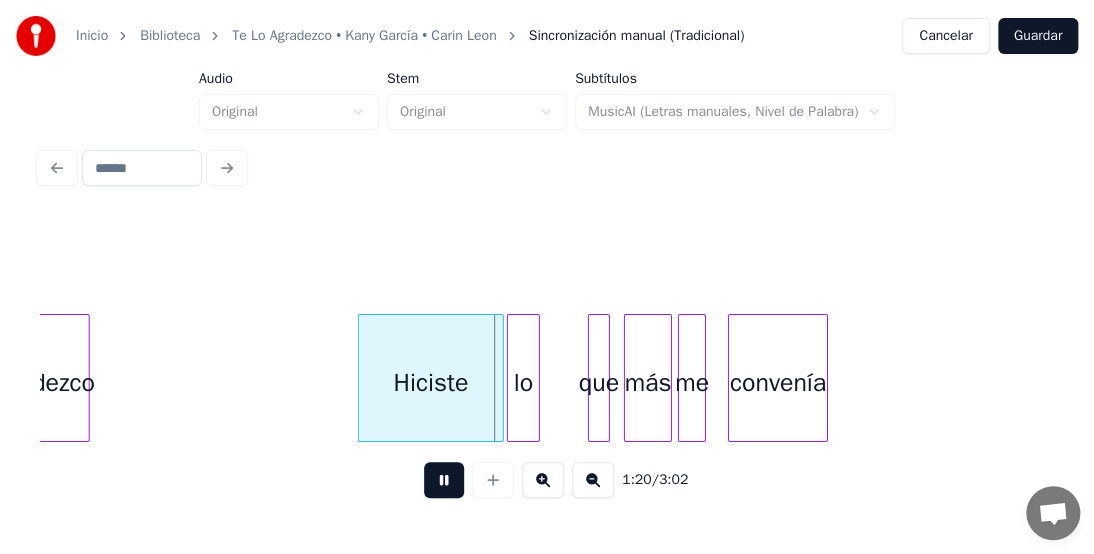 click at bounding box center (511, 378) 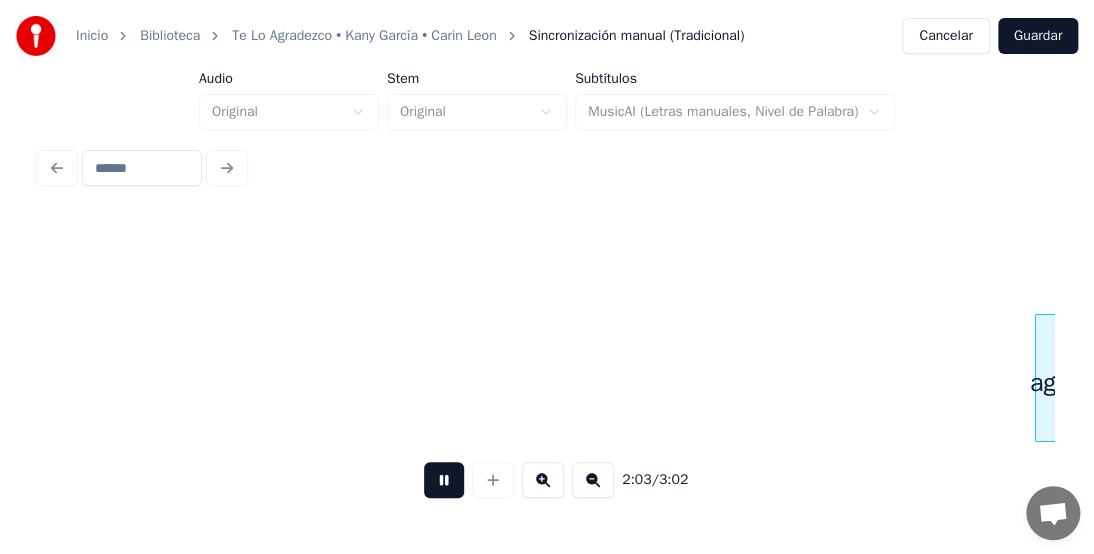 scroll, scrollTop: 0, scrollLeft: 24700, axis: horizontal 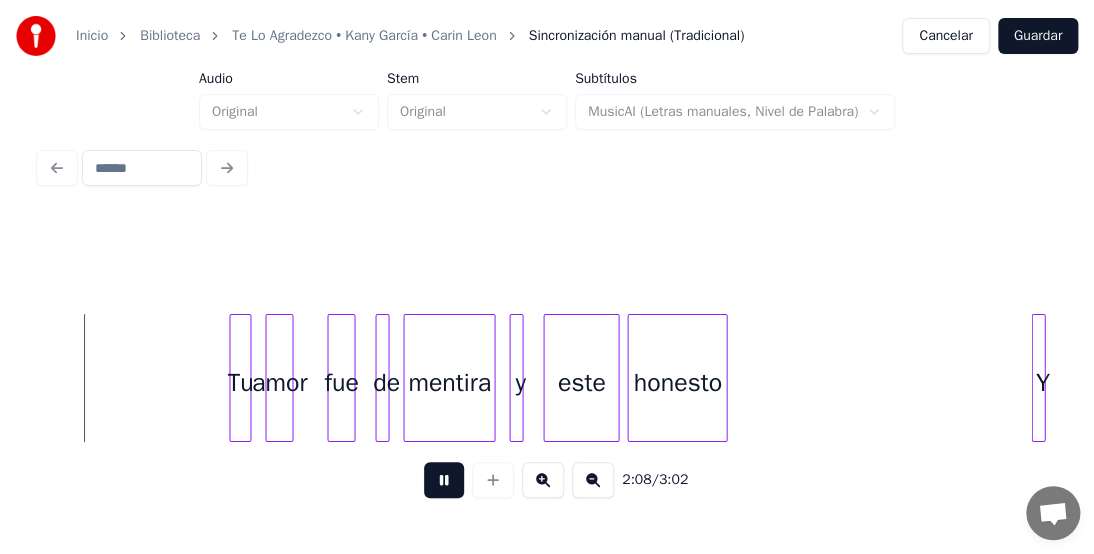 click on "2:08  /  3:02" at bounding box center (547, 480) 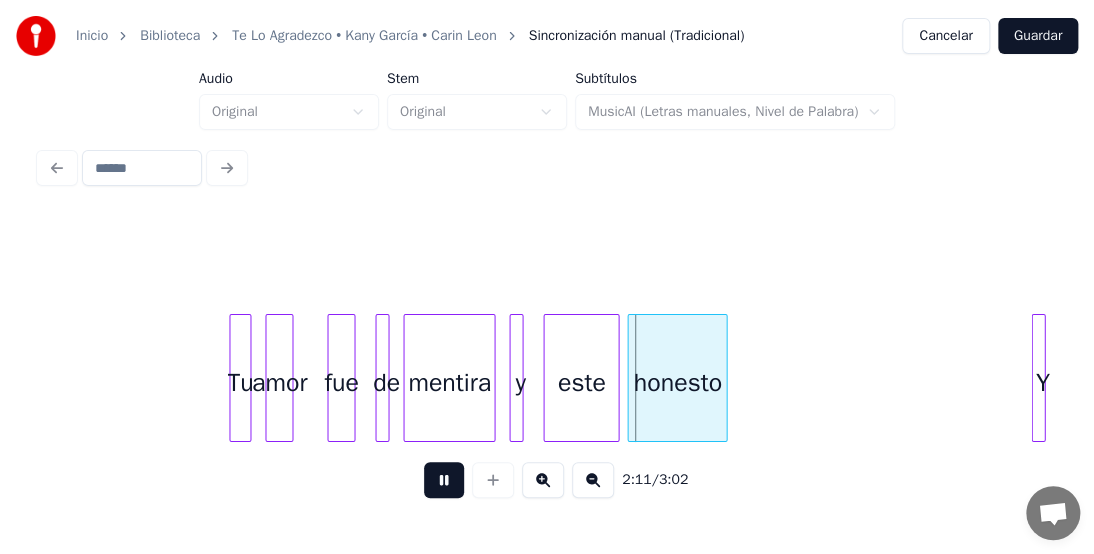 click at bounding box center (444, 480) 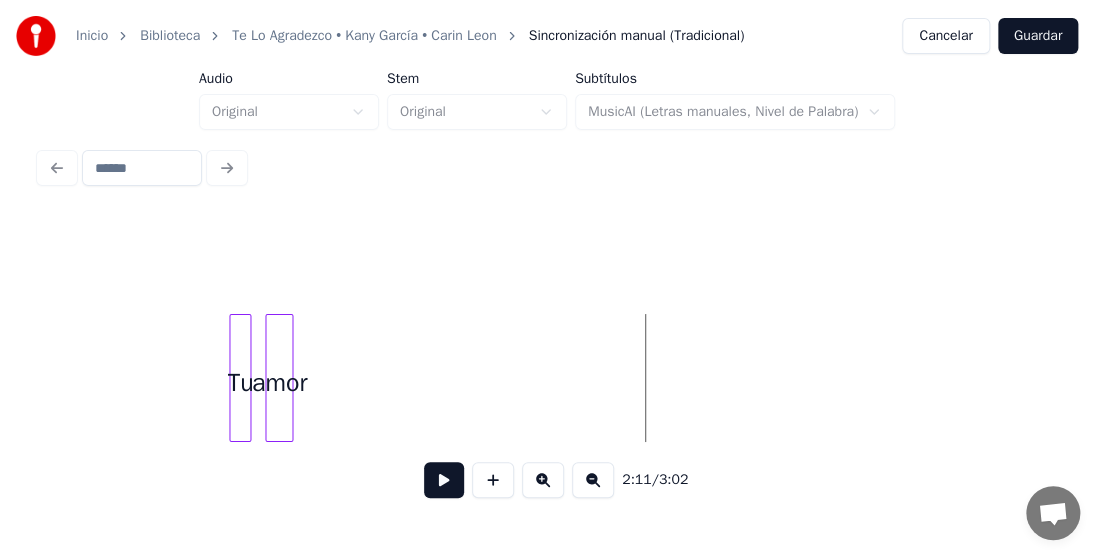 scroll, scrollTop: 0, scrollLeft: 24831, axis: horizontal 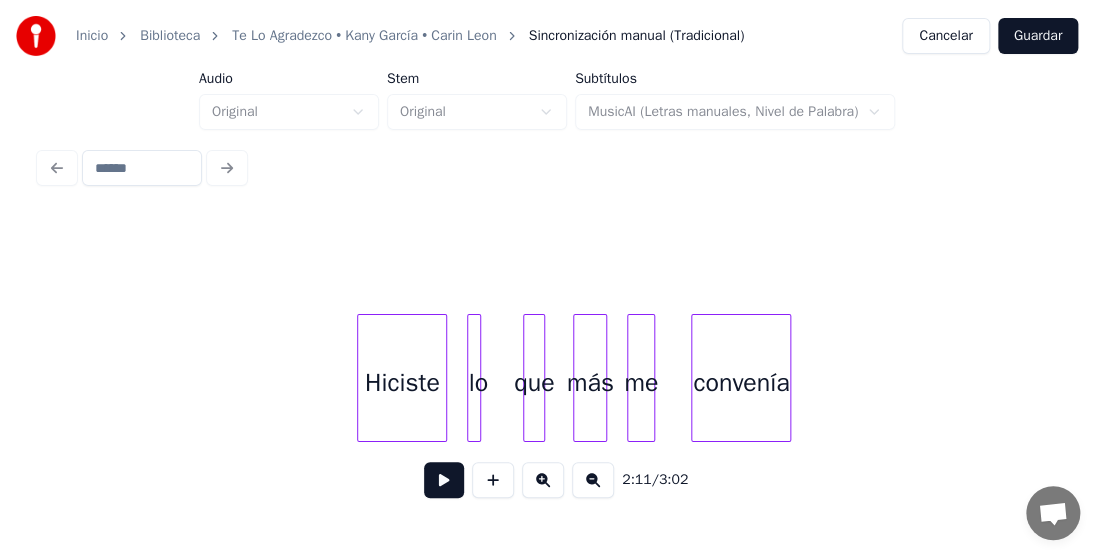 click on "Hiciste" at bounding box center [402, 383] 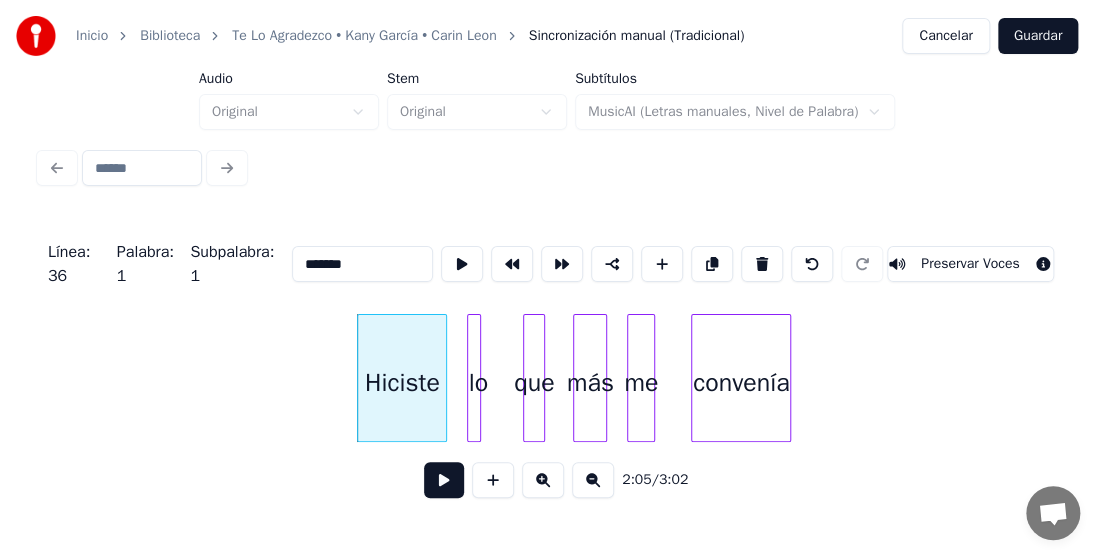 click on "convenía más me Hiciste lo que" at bounding box center (-6584, 378) 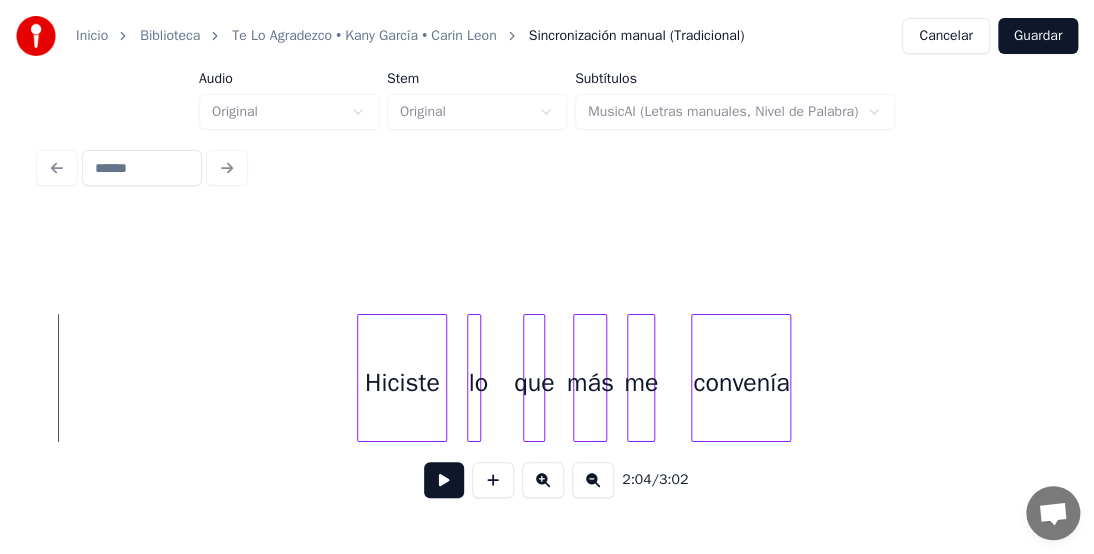 click at bounding box center [444, 480] 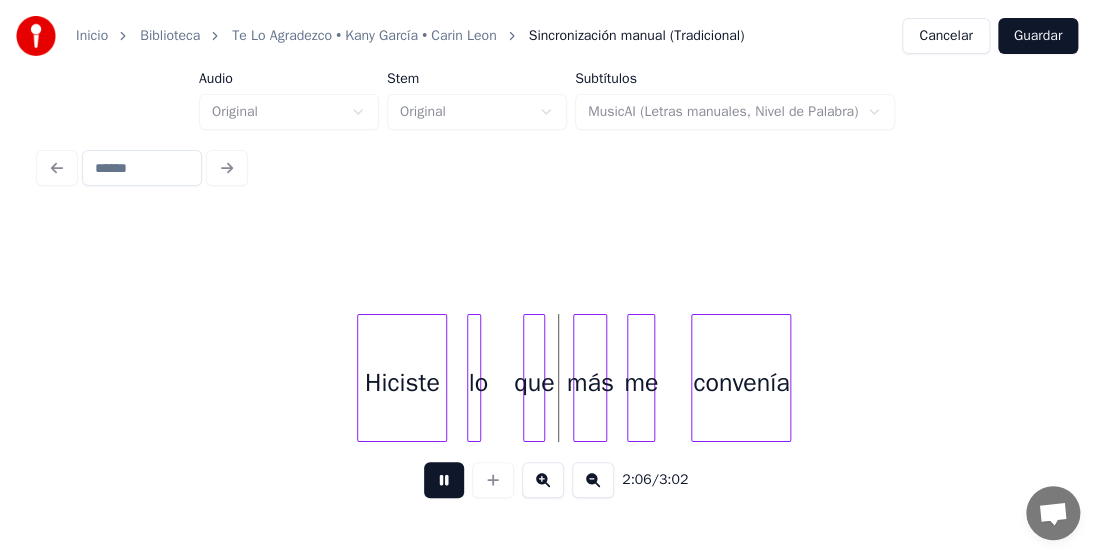 drag, startPoint x: 420, startPoint y: 490, endPoint x: 412, endPoint y: 480, distance: 12.806249 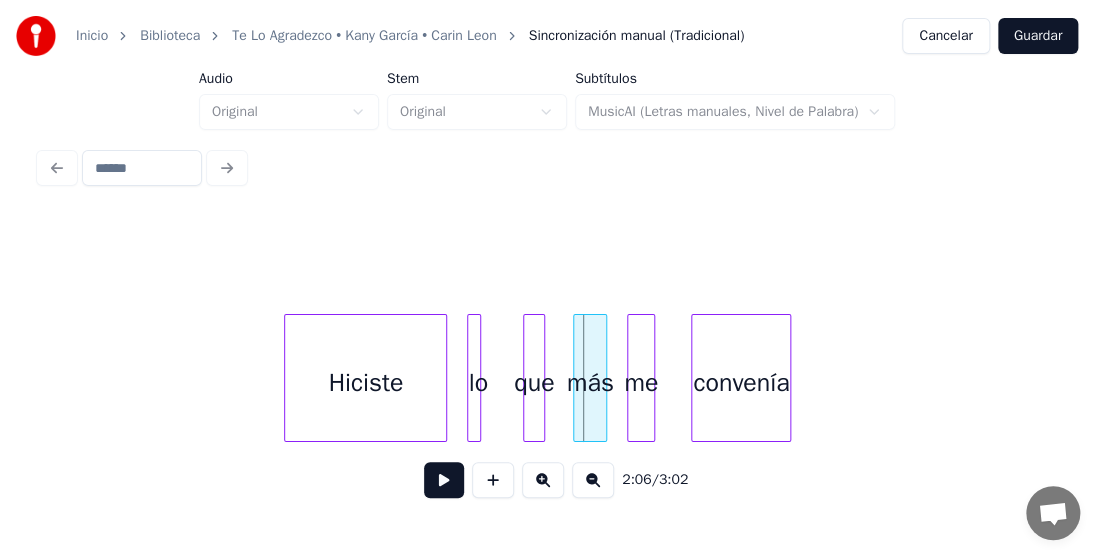 click at bounding box center [288, 378] 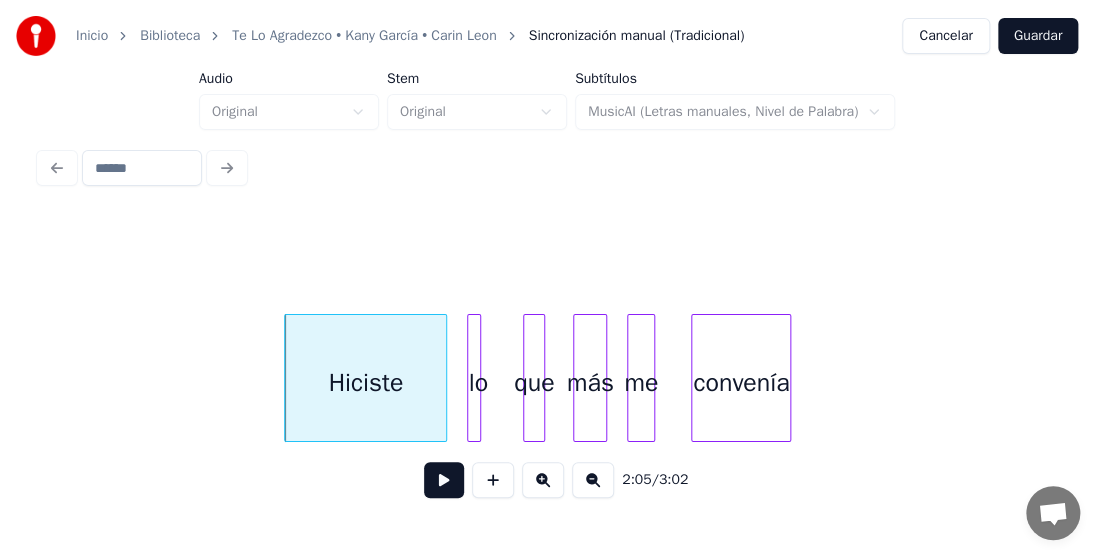 click at bounding box center (444, 480) 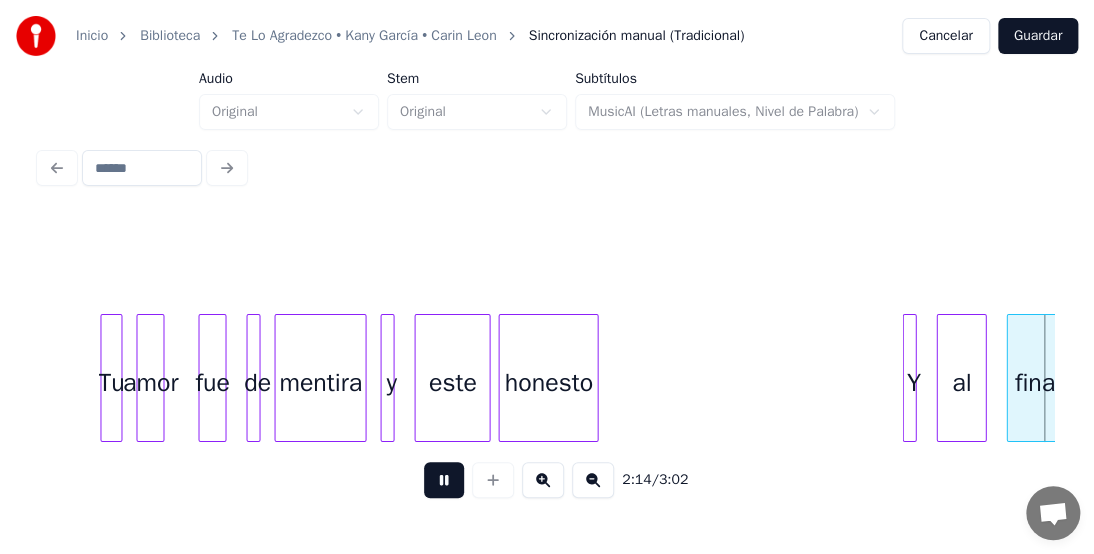 scroll, scrollTop: 0, scrollLeft: 26863, axis: horizontal 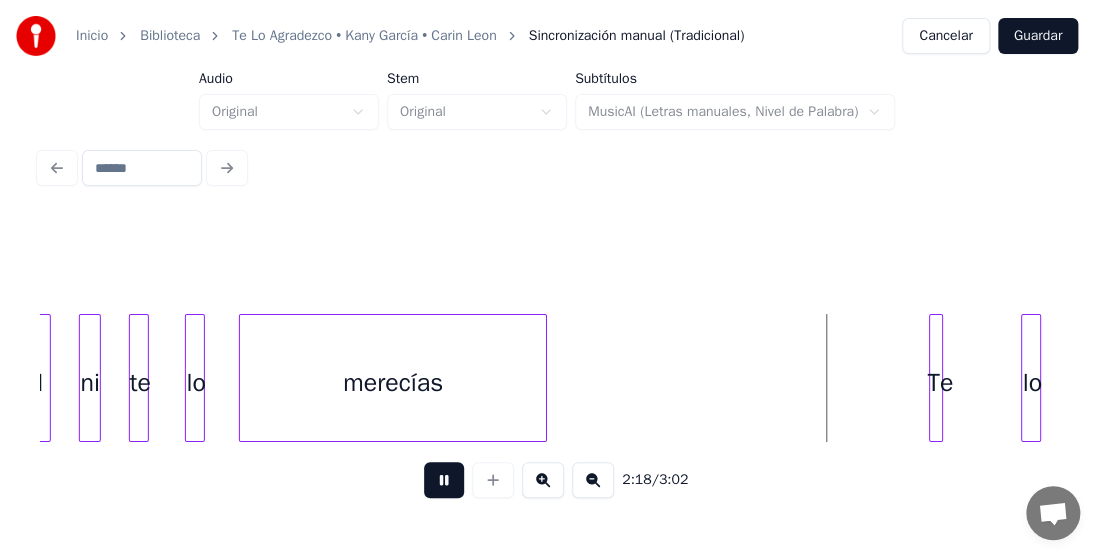 click at bounding box center (543, 378) 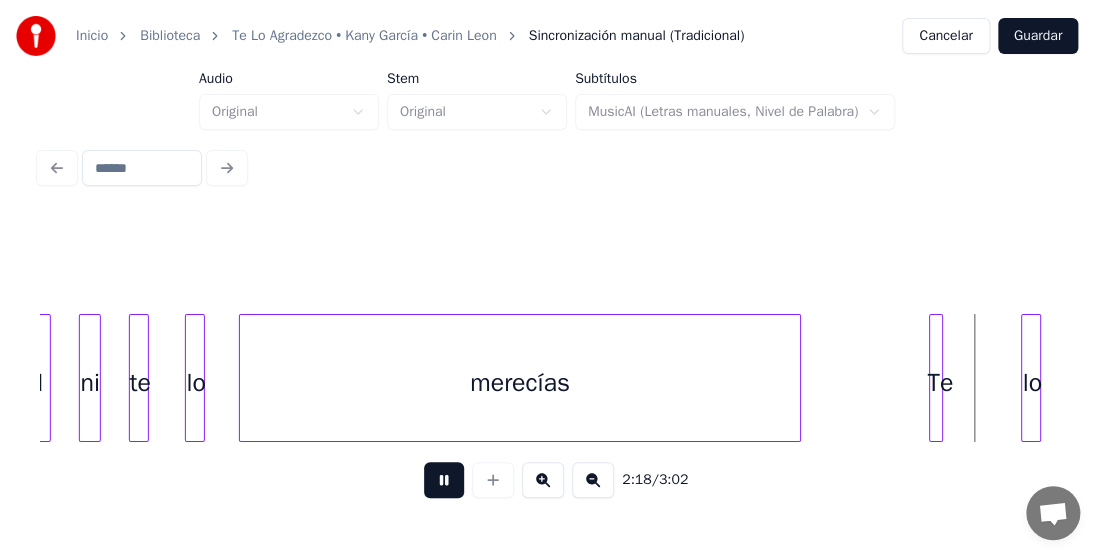 click at bounding box center (797, 378) 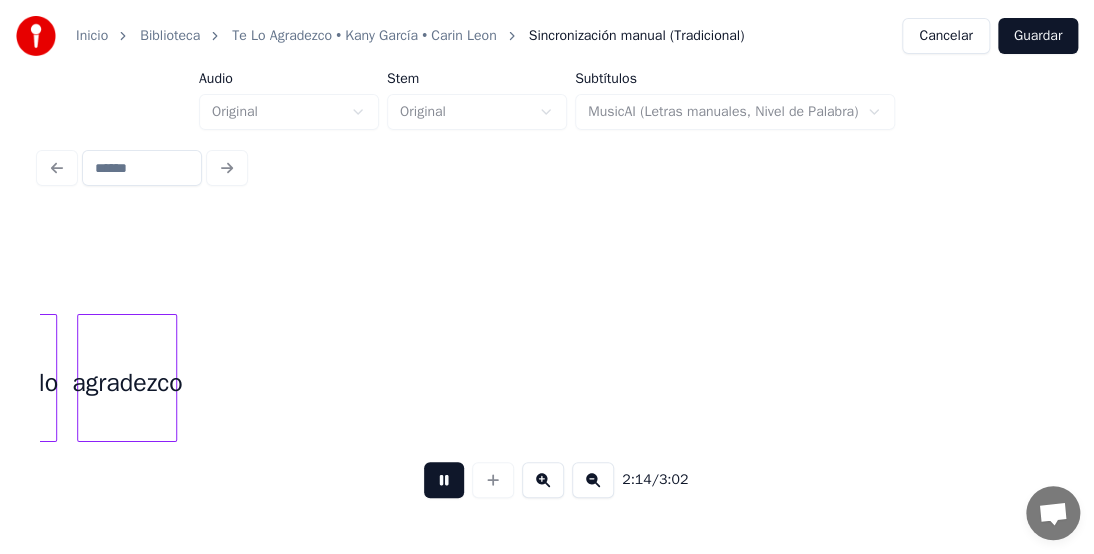 scroll, scrollTop: 0, scrollLeft: 26880, axis: horizontal 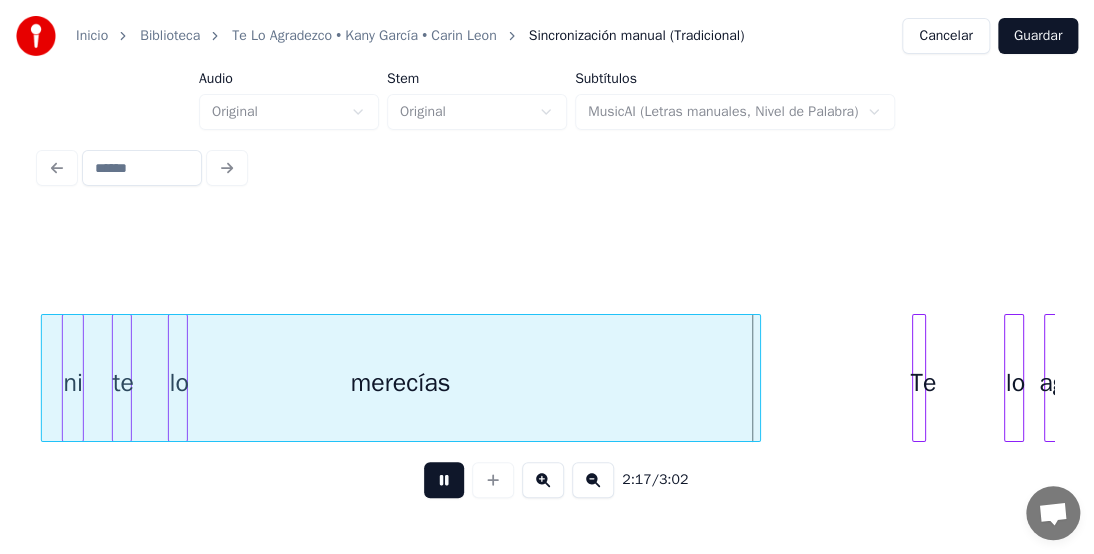 click at bounding box center [757, 378] 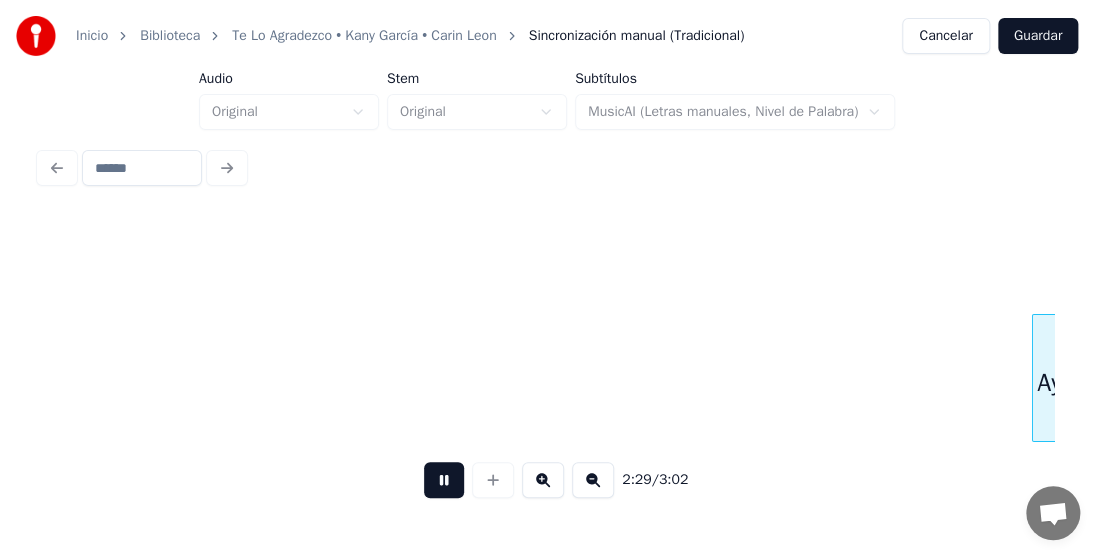 scroll, scrollTop: 0, scrollLeft: 29929, axis: horizontal 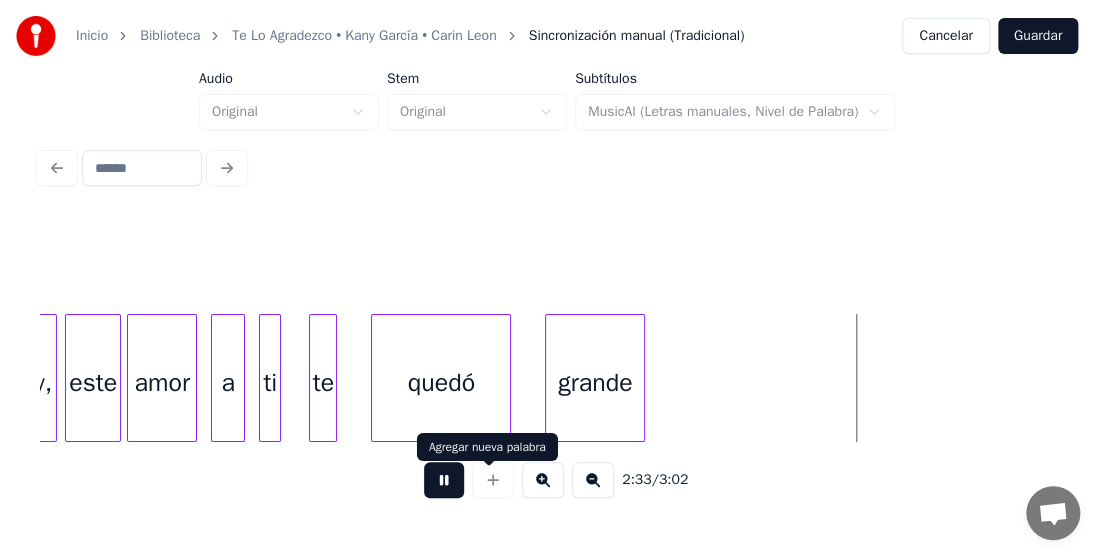 click at bounding box center [444, 480] 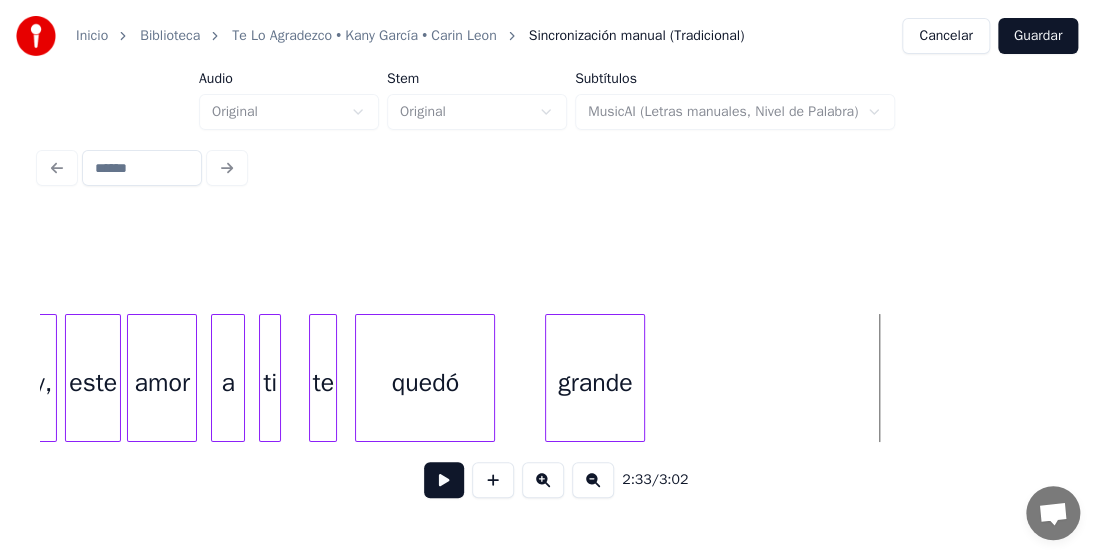 click on "quedó" at bounding box center (425, 383) 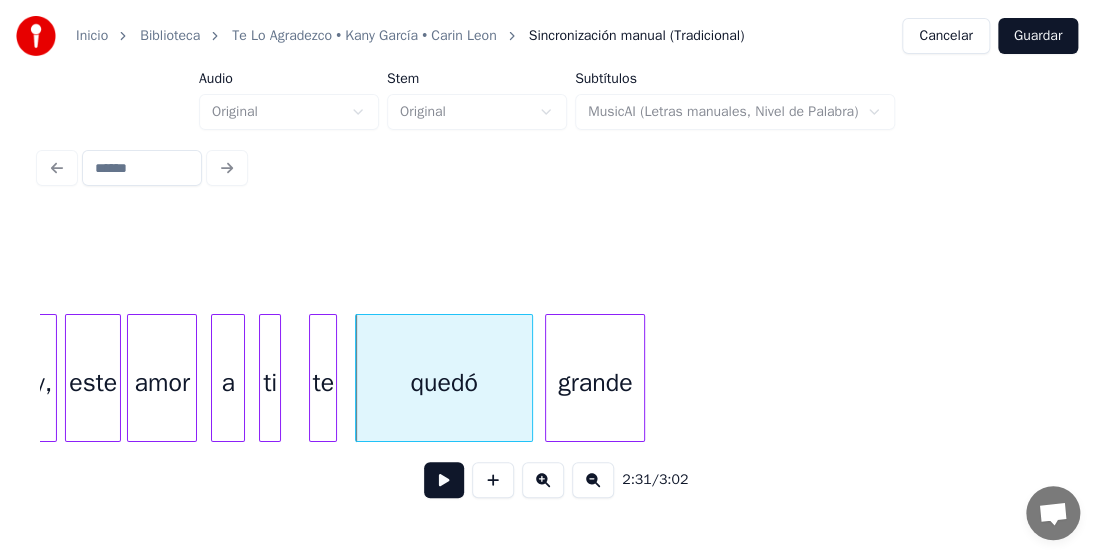 click at bounding box center [529, 378] 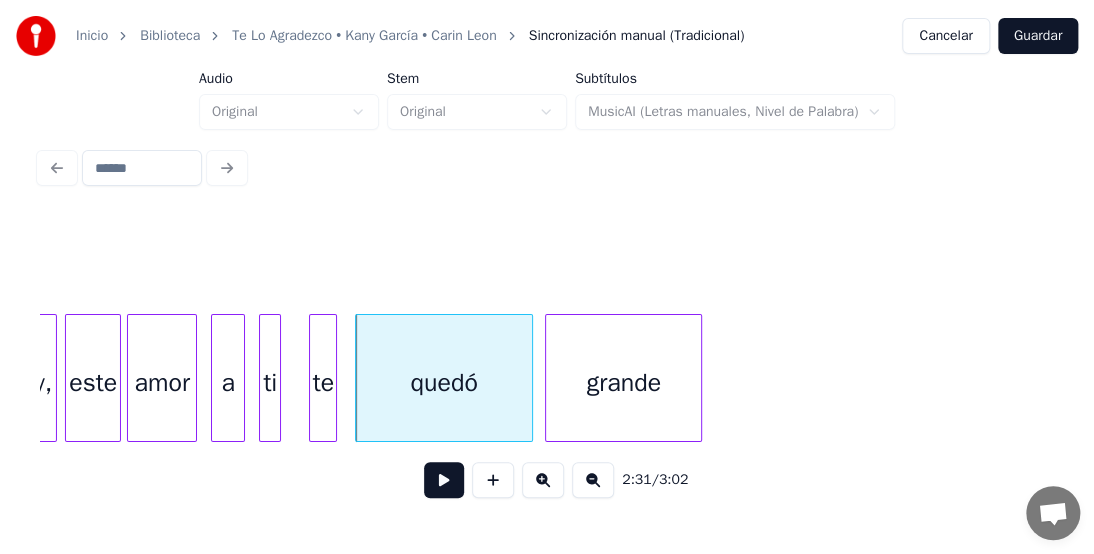 click at bounding box center [698, 378] 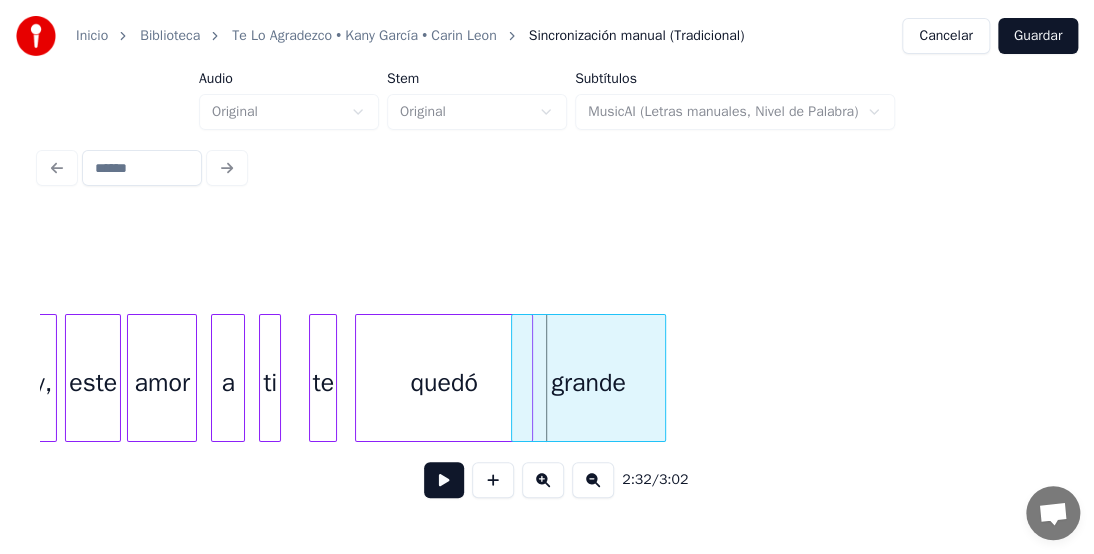 click on "grande" at bounding box center [588, 383] 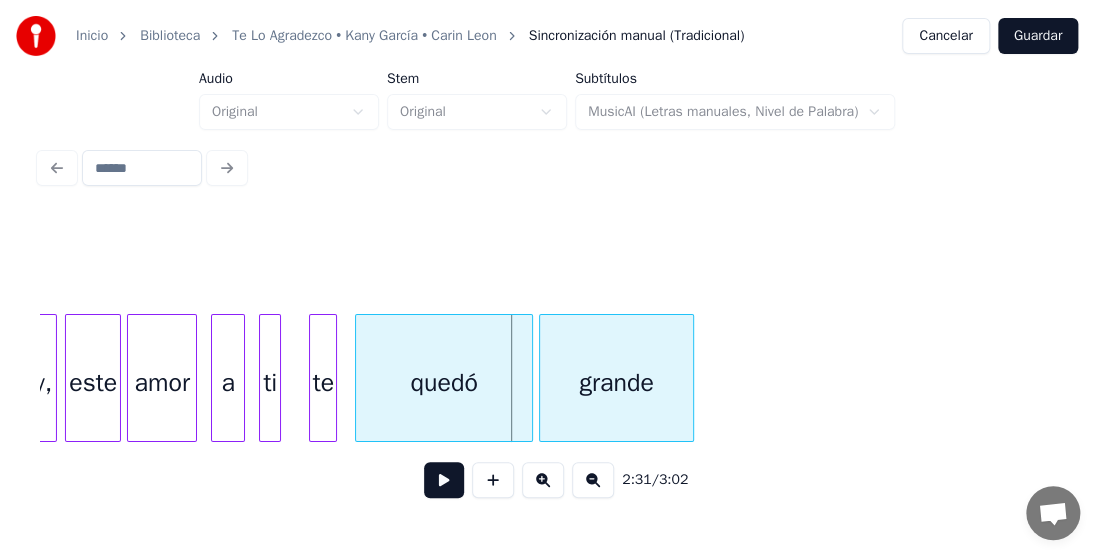 click on "grande" at bounding box center (616, 378) 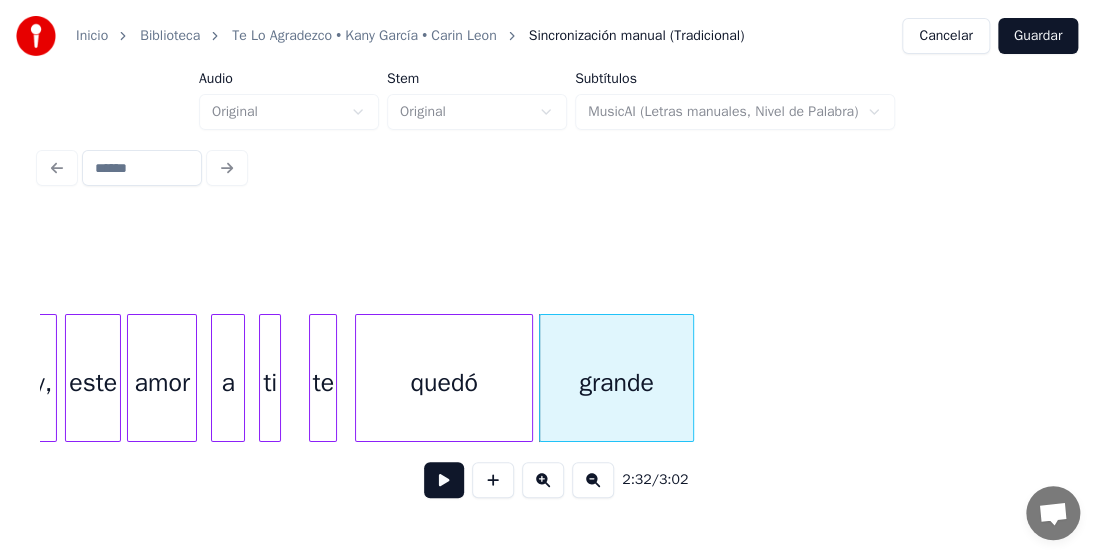 click on "a" at bounding box center [228, 383] 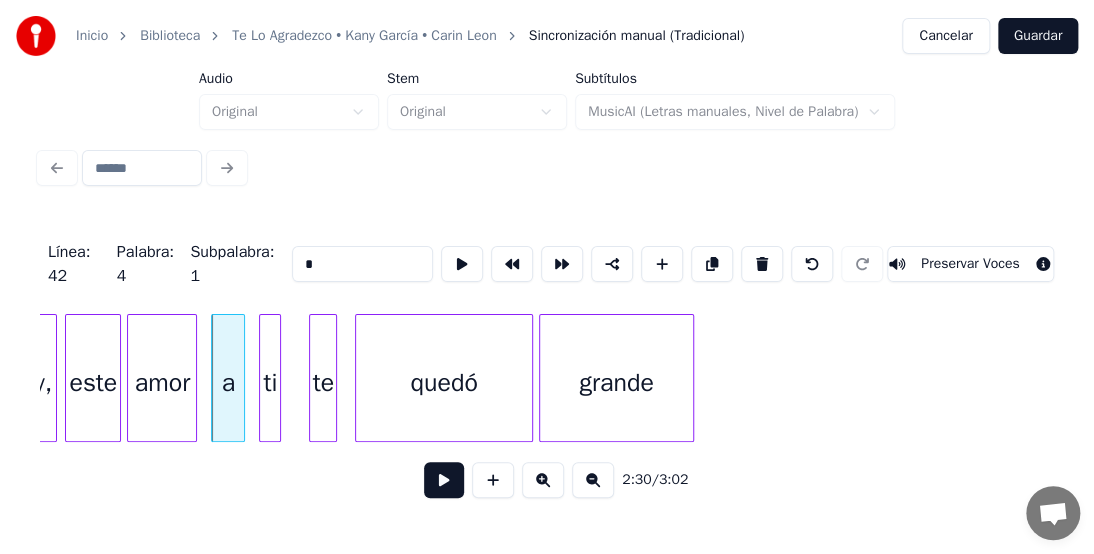click at bounding box center [444, 480] 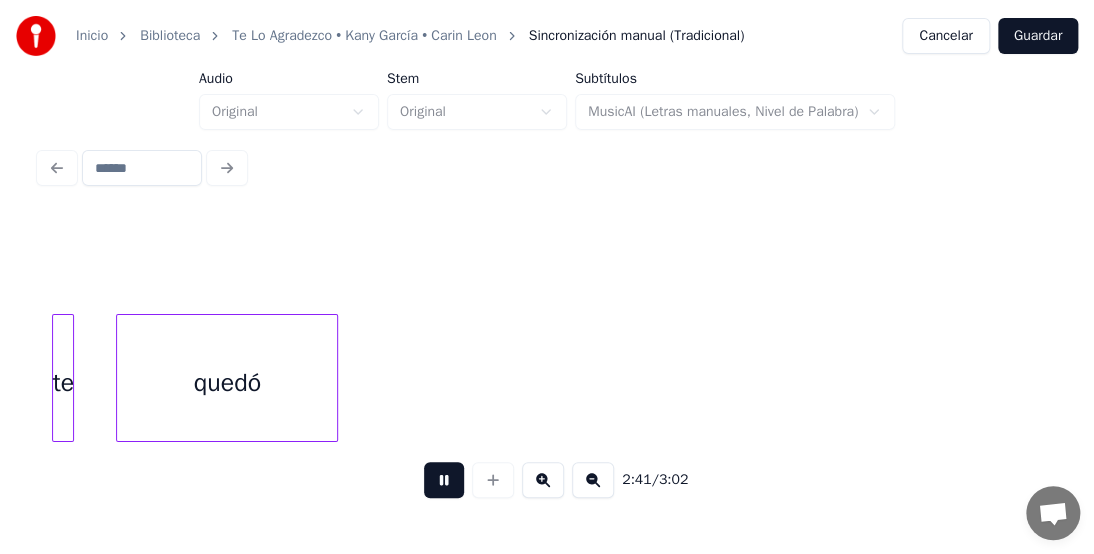 scroll, scrollTop: 0, scrollLeft: 32280, axis: horizontal 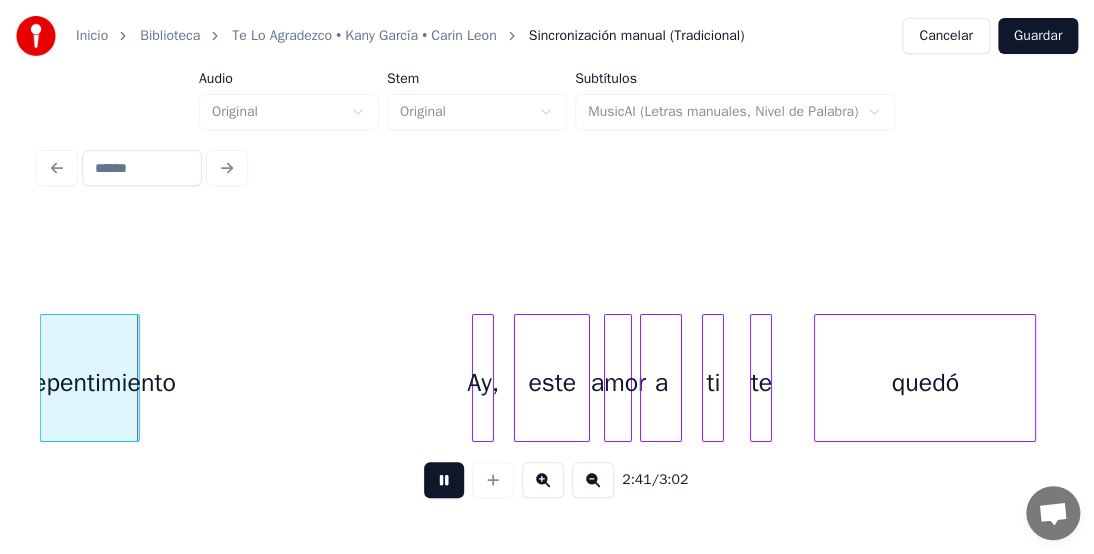 click at bounding box center (444, 480) 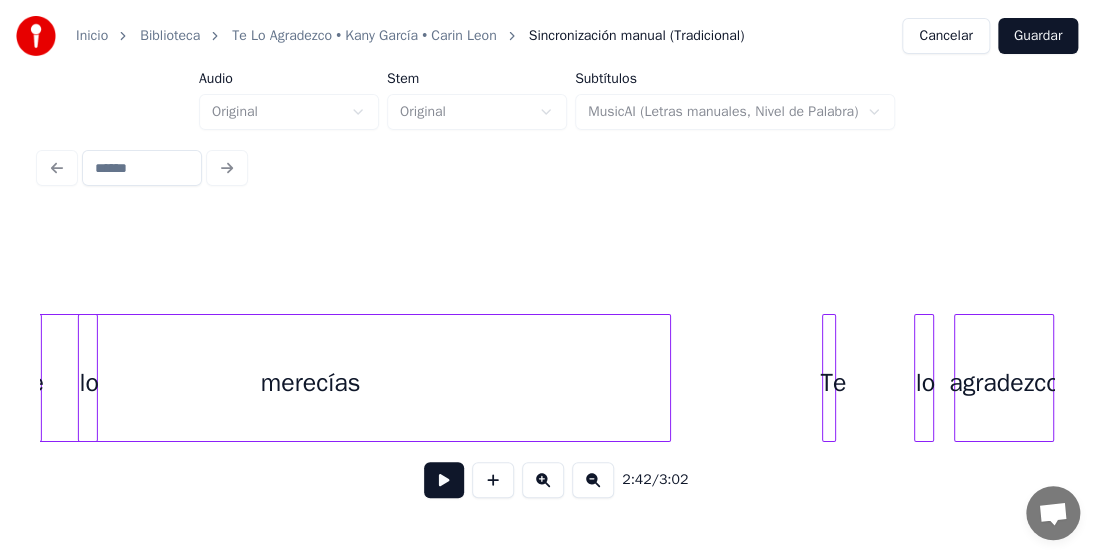 scroll, scrollTop: 0, scrollLeft: 26961, axis: horizontal 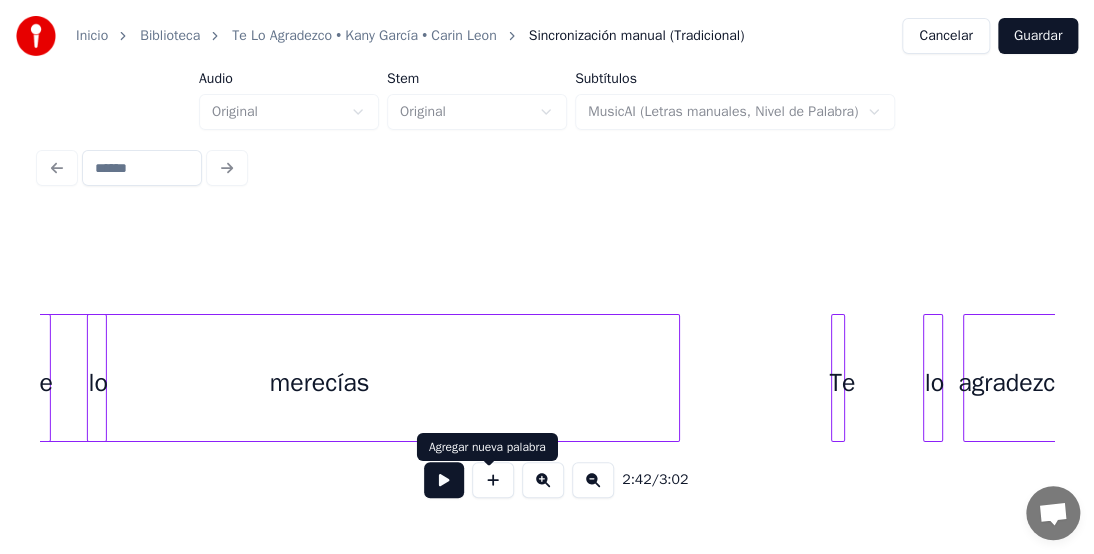 click at bounding box center [444, 480] 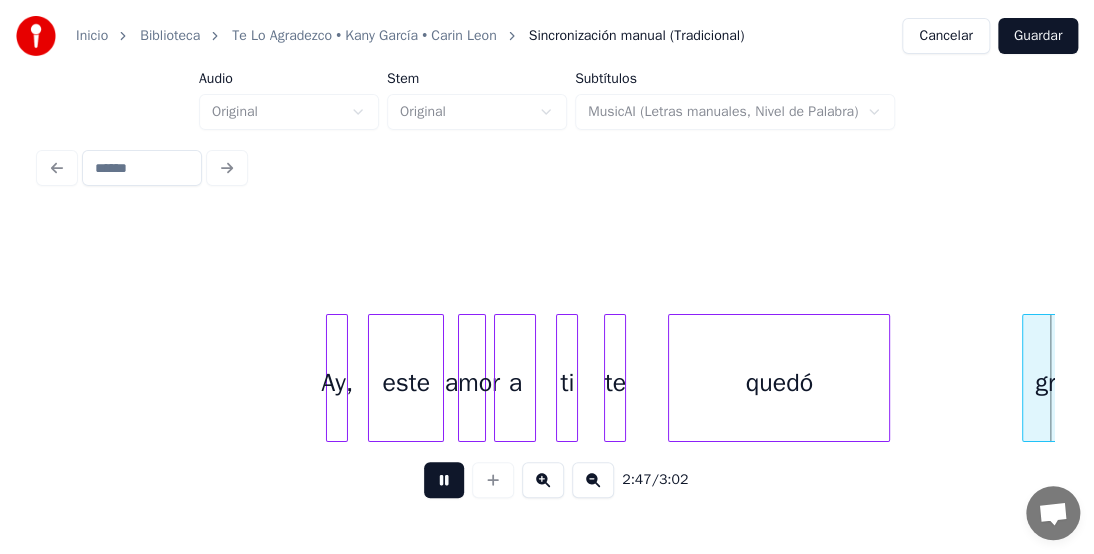 scroll, scrollTop: 0, scrollLeft: 33440, axis: horizontal 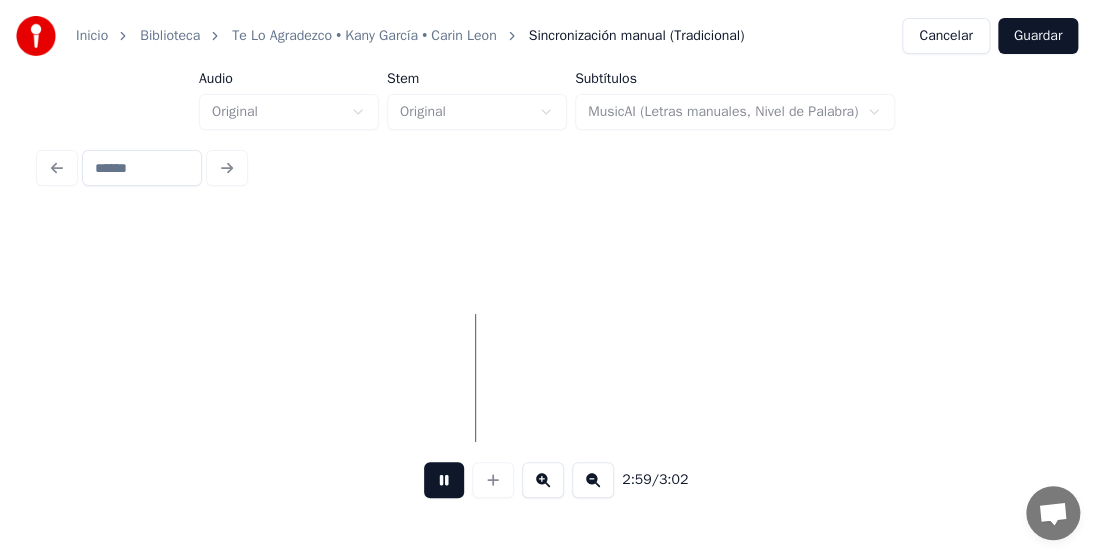 click at bounding box center (444, 480) 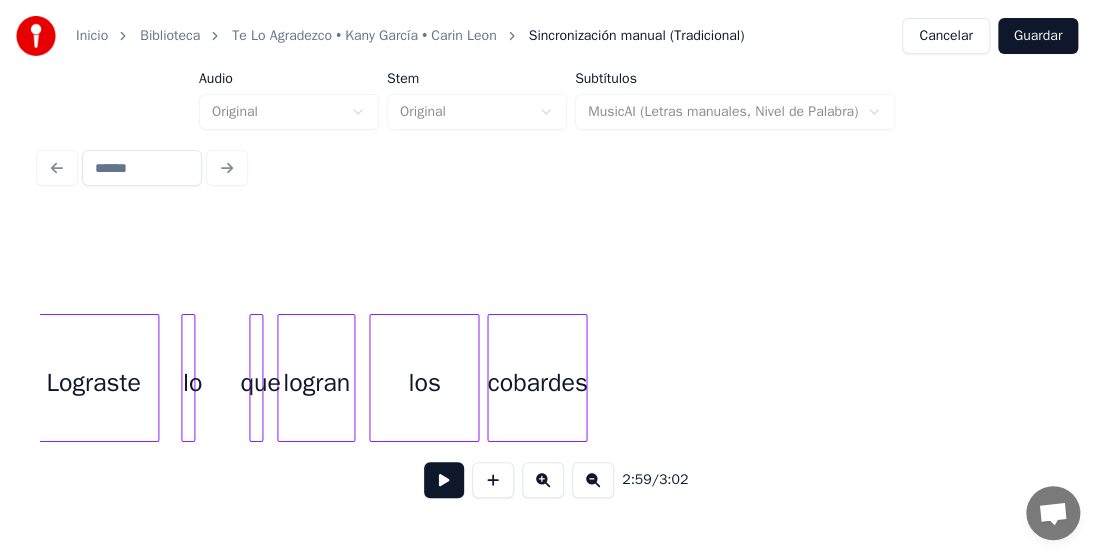 scroll, scrollTop: 0, scrollLeft: 27423, axis: horizontal 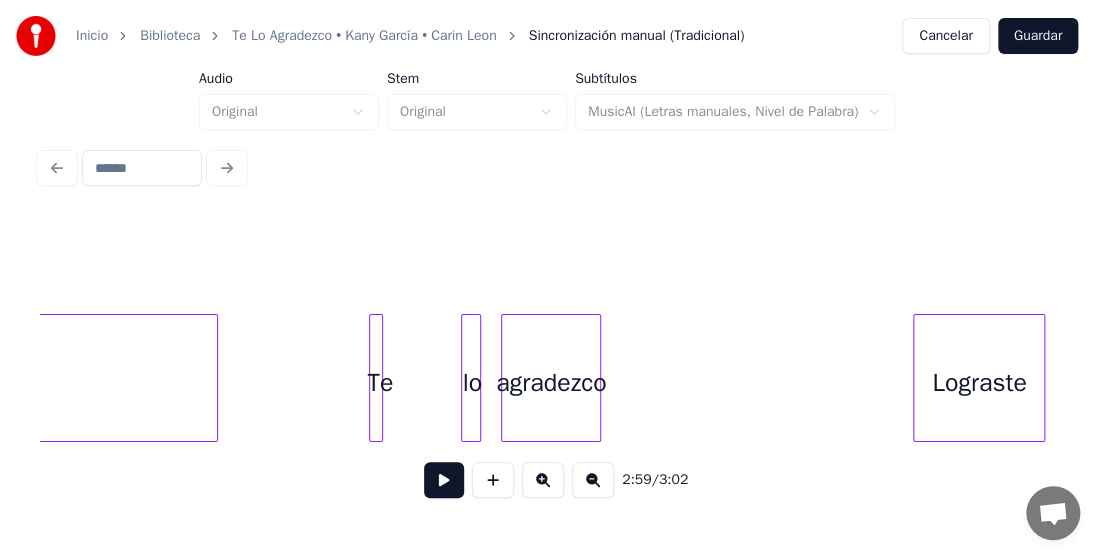 click on "merecías" at bounding box center [-142, 383] 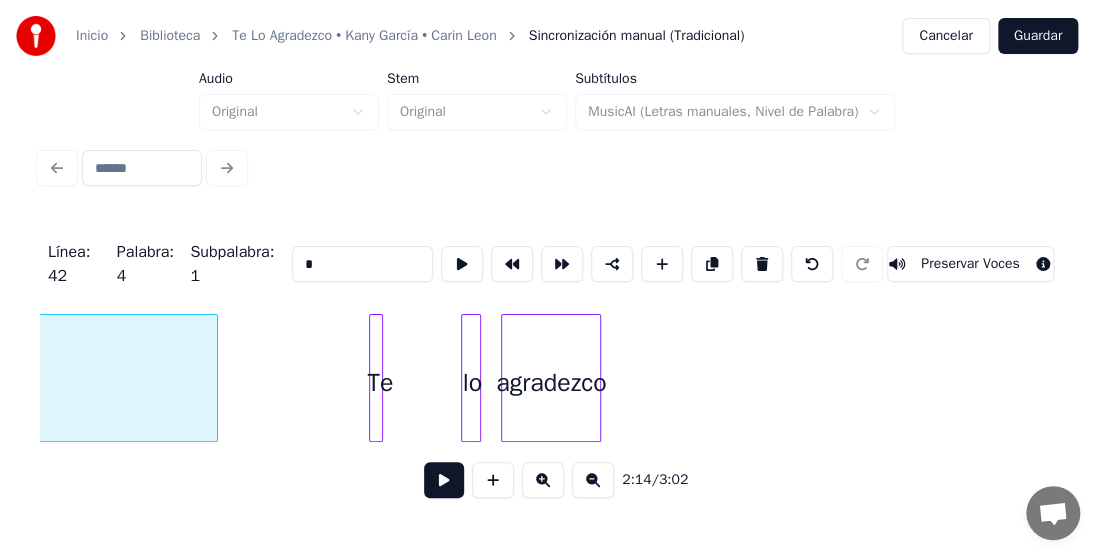 scroll, scrollTop: 0, scrollLeft: 26880, axis: horizontal 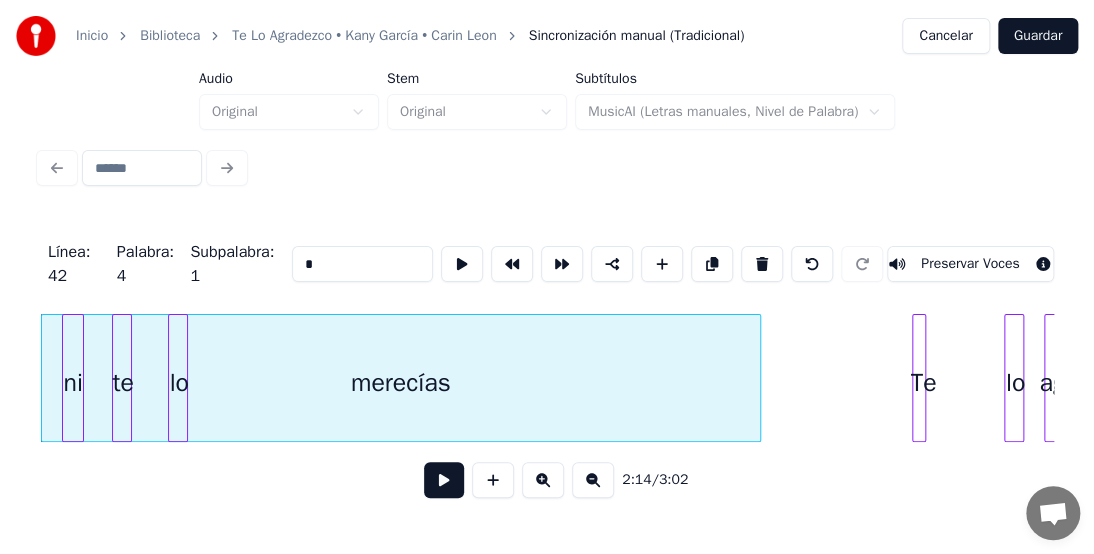 type on "********" 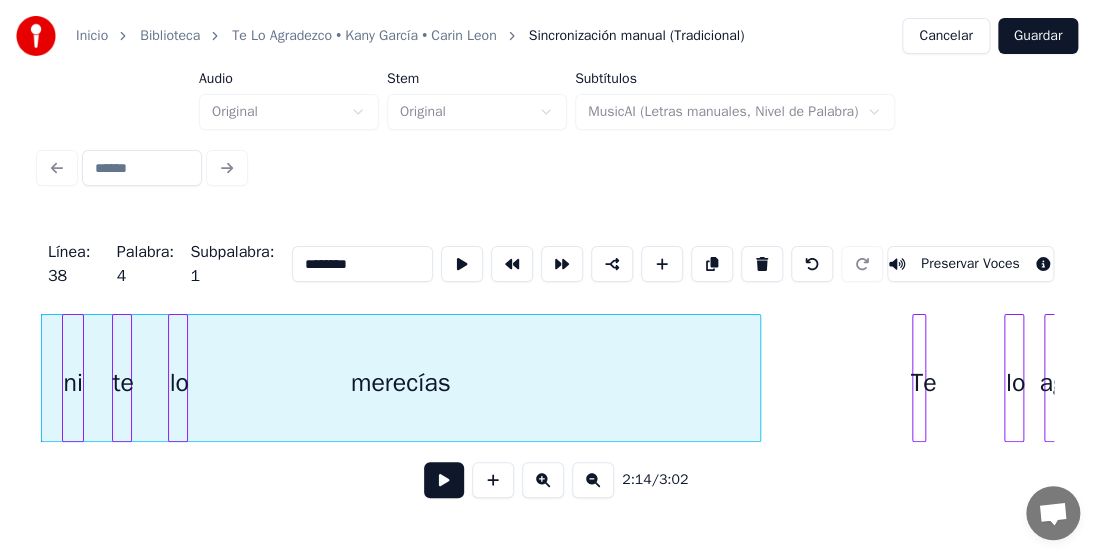 drag, startPoint x: 441, startPoint y: 493, endPoint x: 429, endPoint y: 493, distance: 12 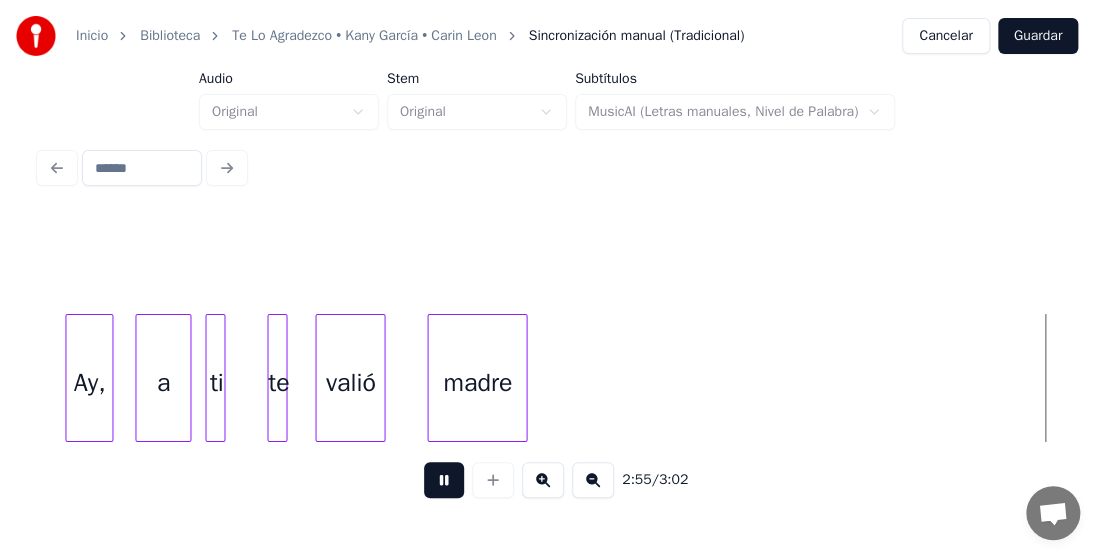 scroll, scrollTop: 0, scrollLeft: 35014, axis: horizontal 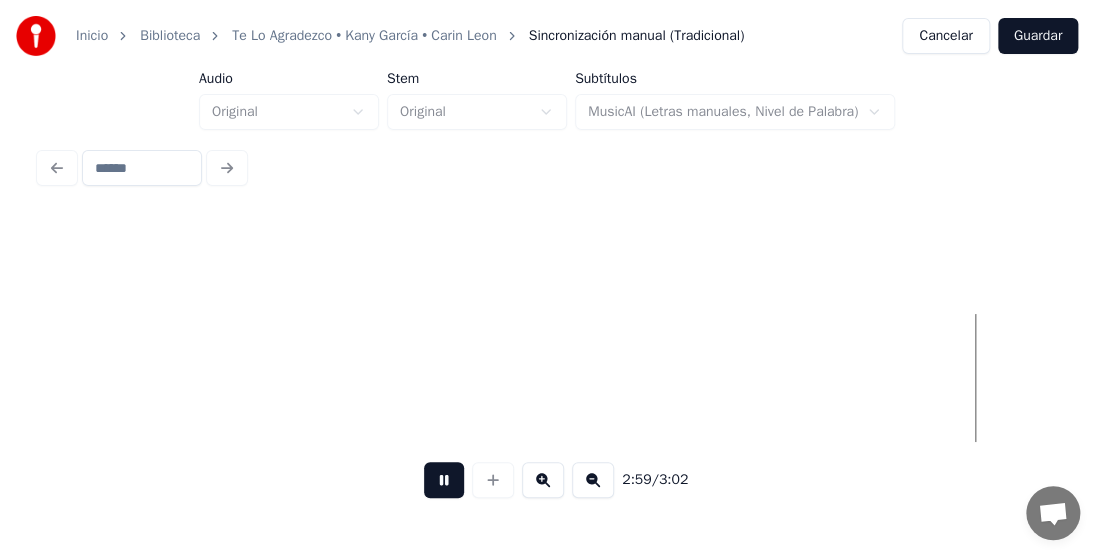 click on "Guardar" at bounding box center (1038, 36) 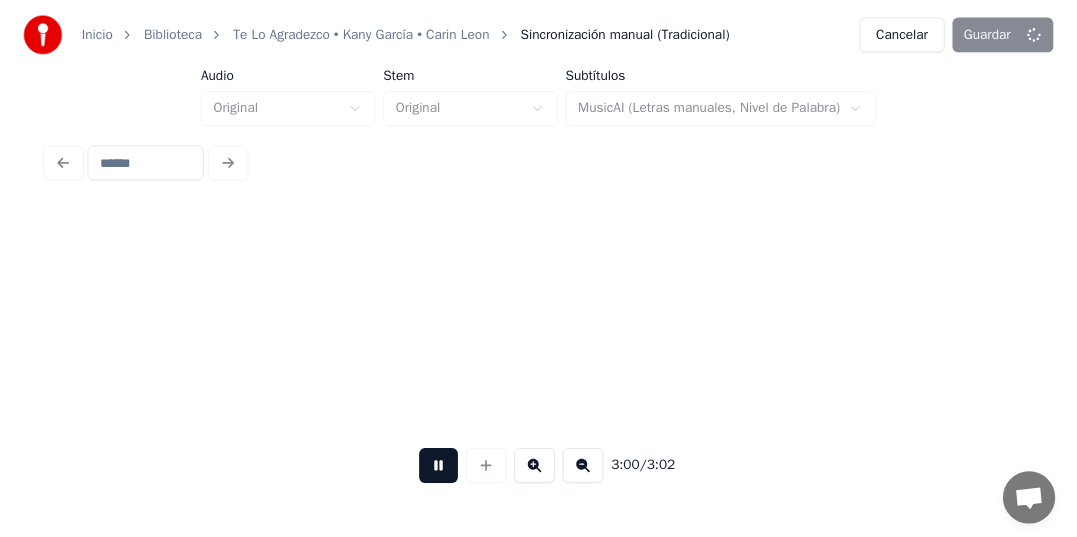 scroll, scrollTop: 0, scrollLeft: 35400, axis: horizontal 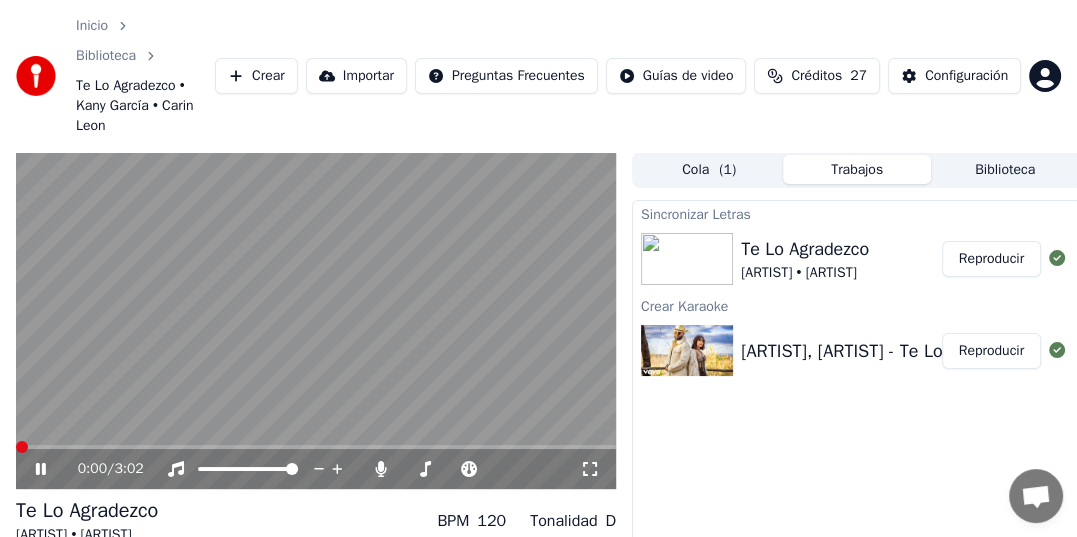 click on "Reproducir" at bounding box center (991, 259) 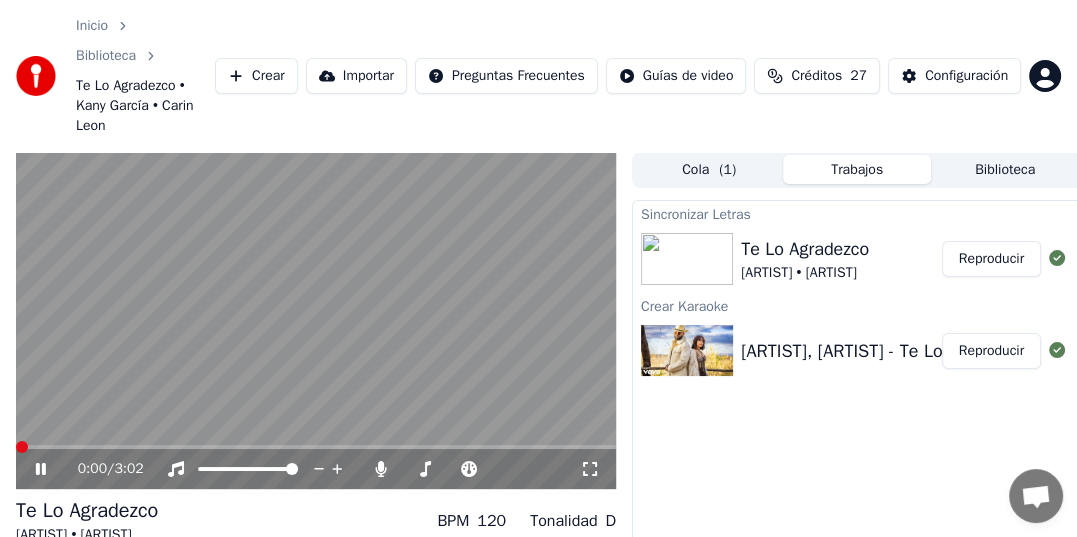 scroll, scrollTop: 153, scrollLeft: 0, axis: vertical 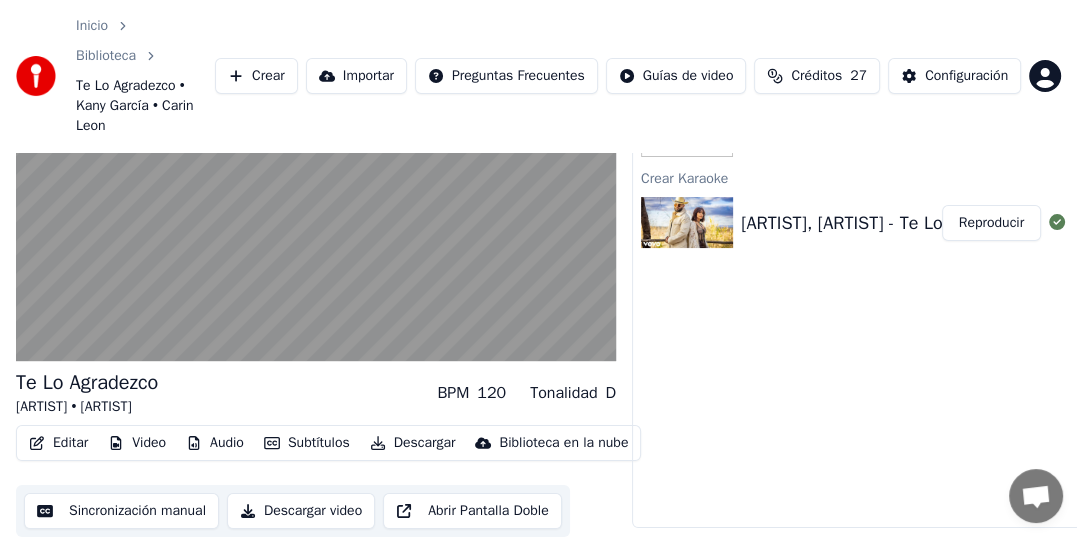 click on "Sincronización manual" at bounding box center (121, 511) 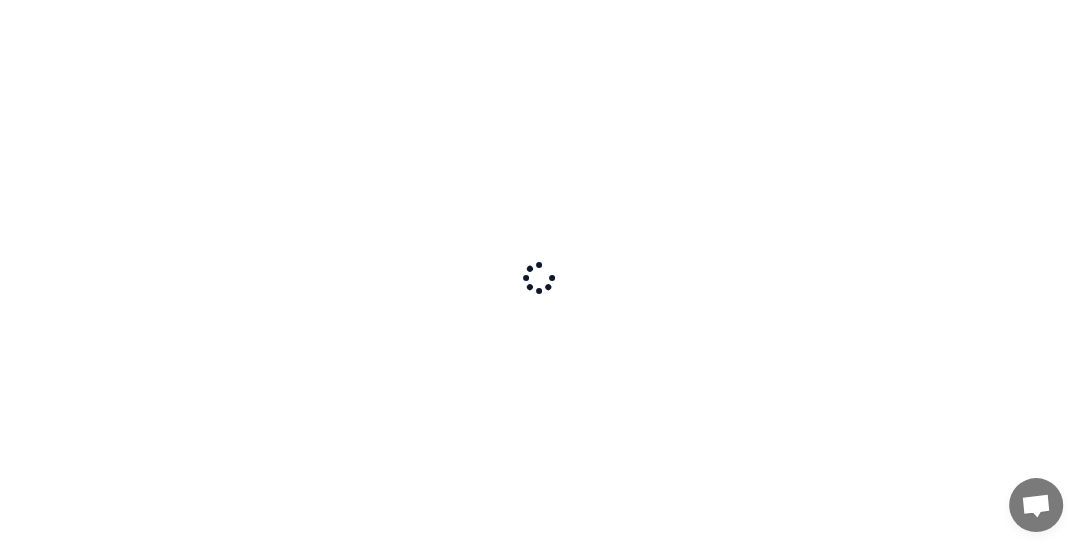 scroll, scrollTop: 0, scrollLeft: 0, axis: both 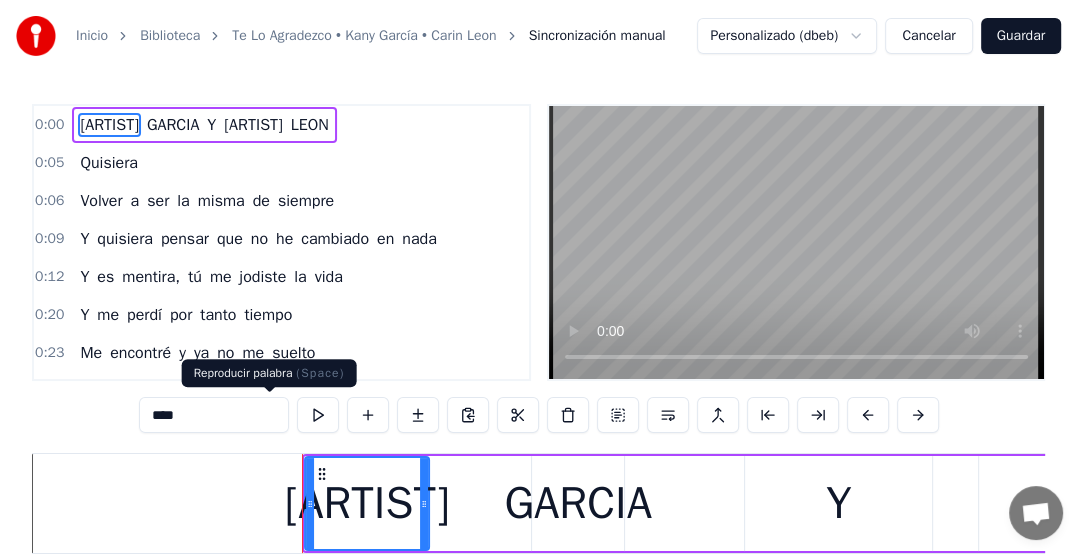 click at bounding box center (318, 415) 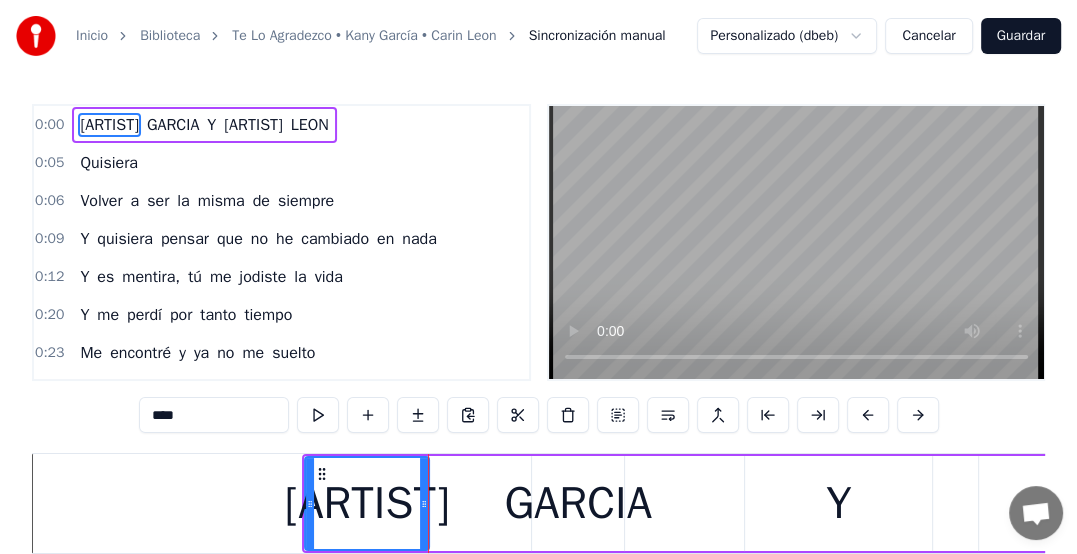 click on "Quisiera" at bounding box center (109, 163) 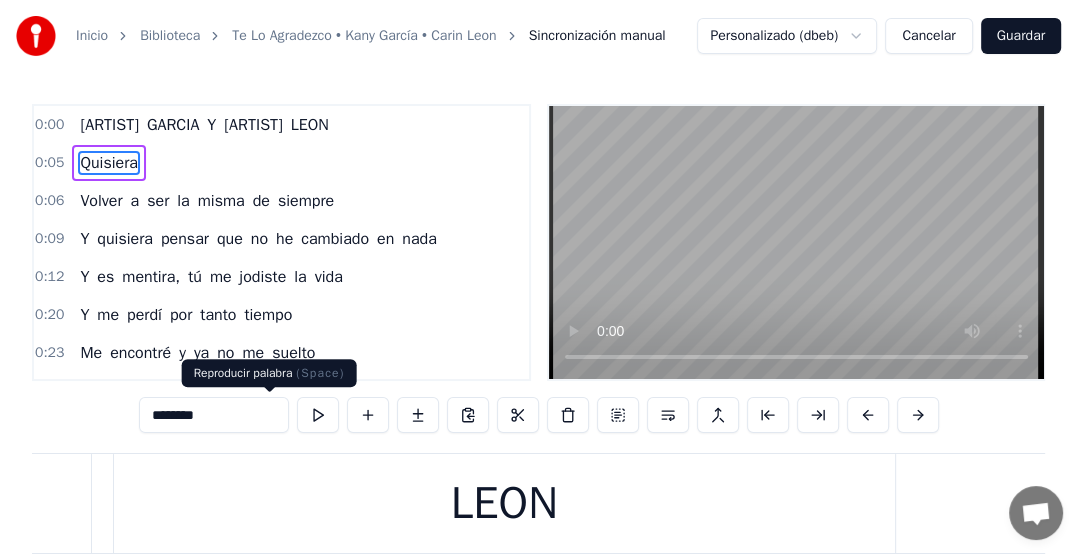 scroll, scrollTop: 0, scrollLeft: 2487, axis: horizontal 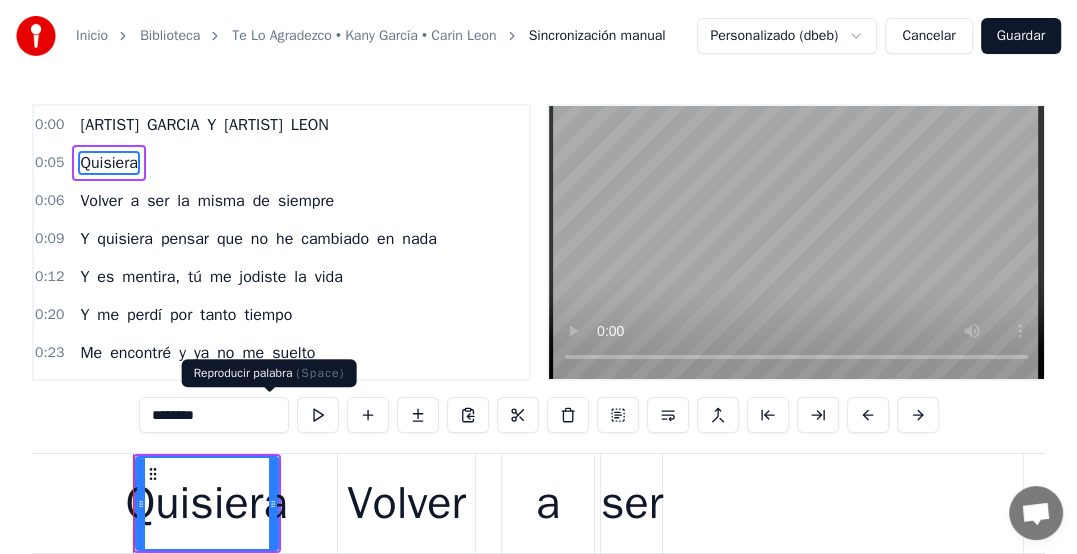 click at bounding box center [318, 415] 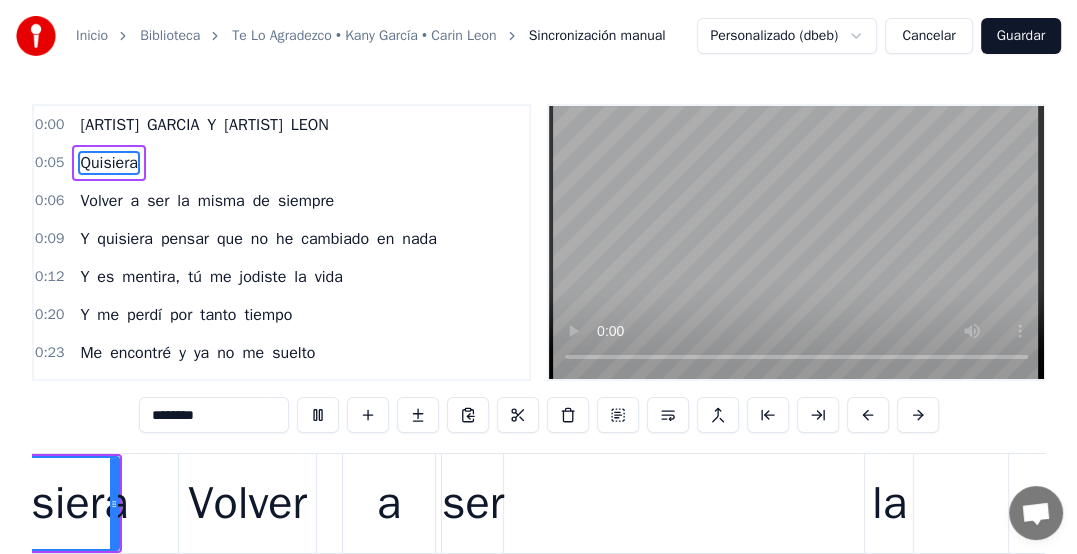scroll, scrollTop: 0, scrollLeft: 3545, axis: horizontal 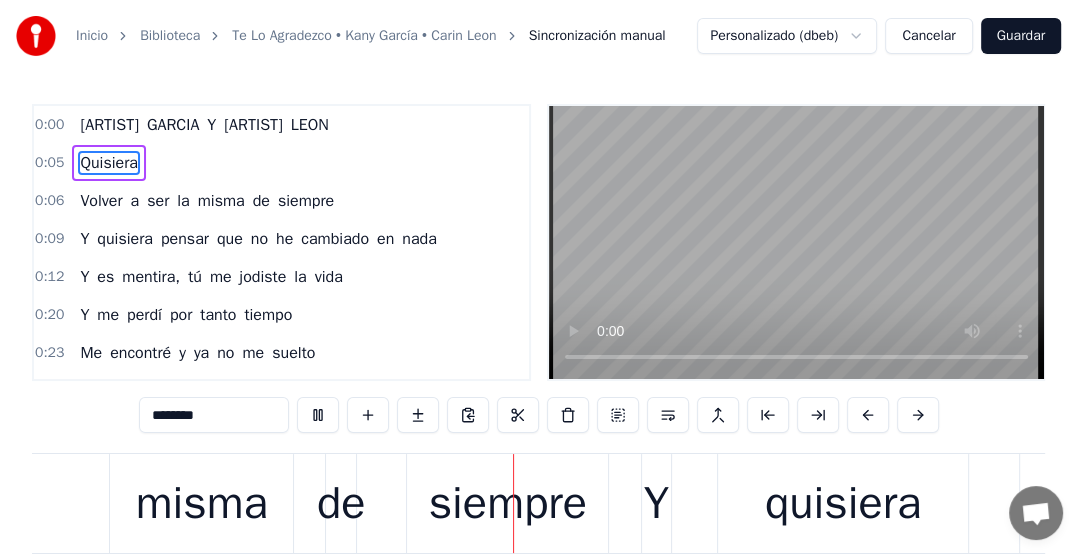 click on "siempre" at bounding box center (306, 201) 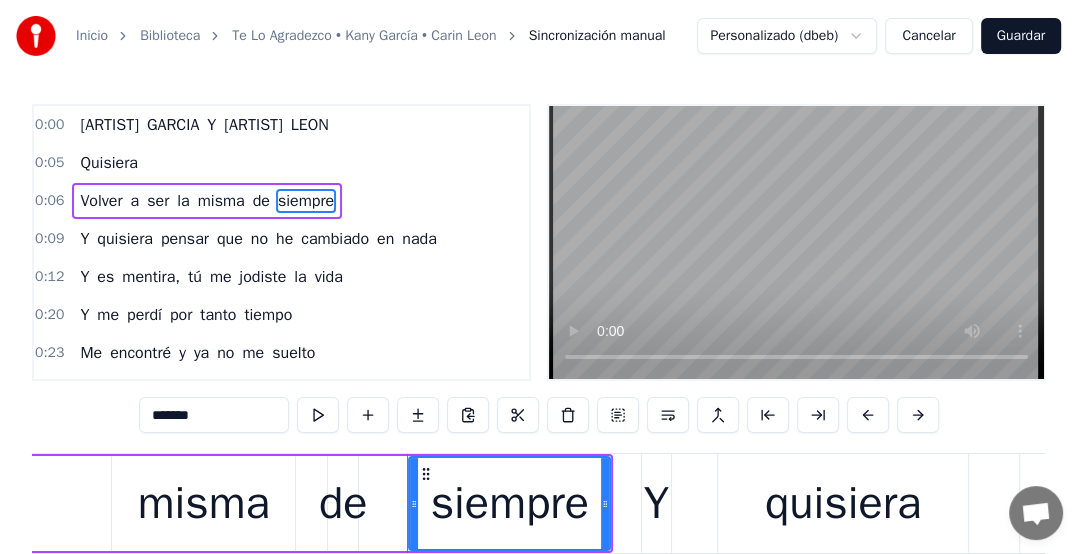 click on "quisiera" at bounding box center (125, 239) 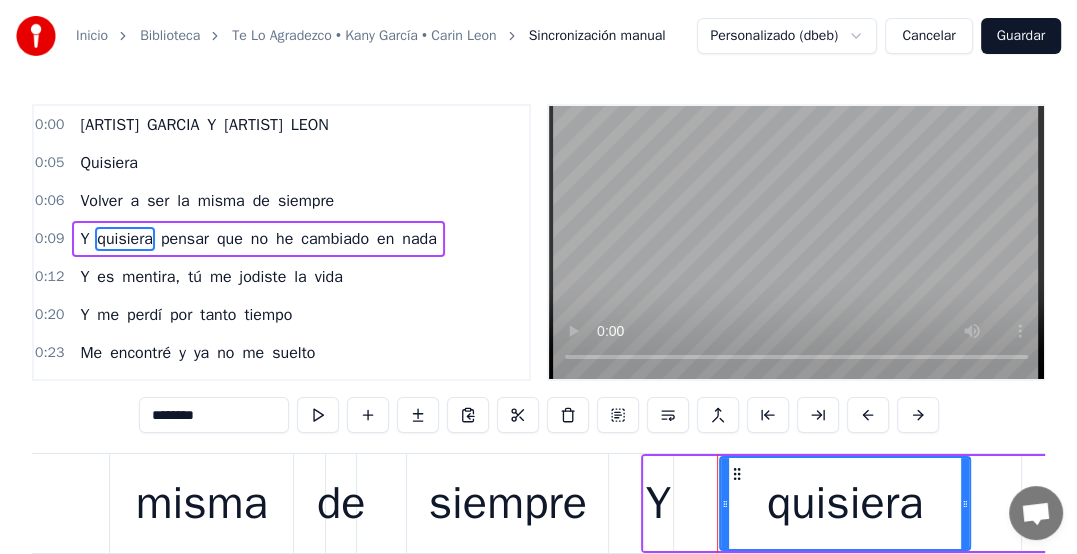click on "Y" at bounding box center [84, 239] 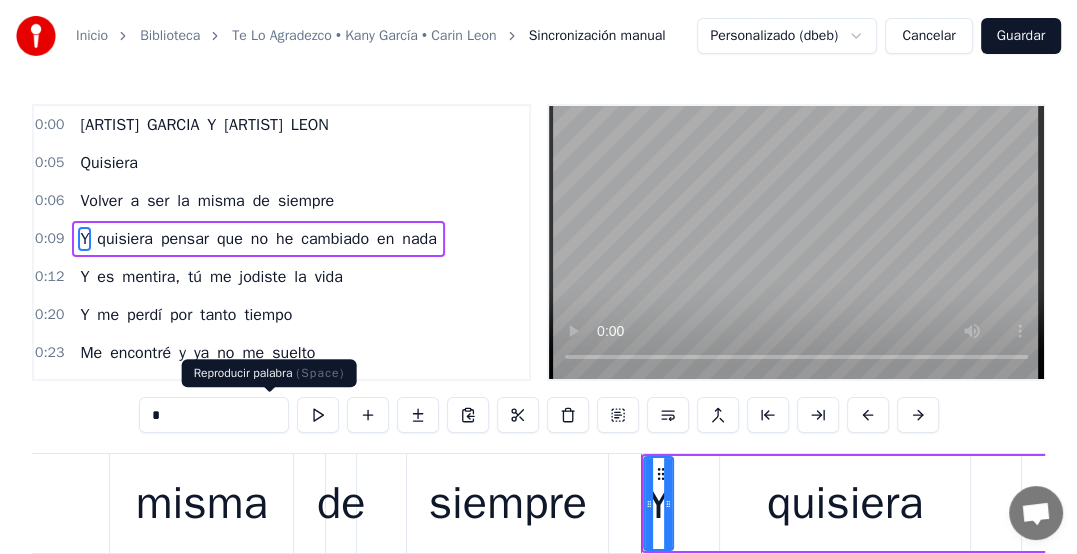 click at bounding box center [318, 415] 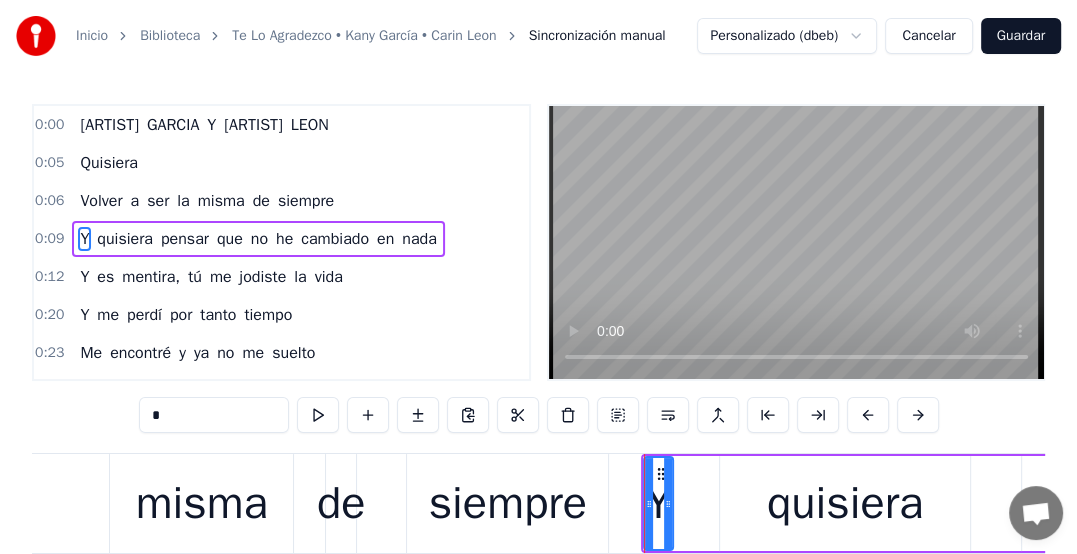 click on "Inicio Biblioteca Te Lo Agradezco • [ARTIST] • [ARTIST] Sincronización manual Personalizado (dbeb) Cancelar Guardar 0:05 Quisiera 0:06 Volver a ser la misma de siempre 0:09 Y quisiera pensar que no he cambiado en nada 0:12 Y es mentira, tú me jodiste la vida 0:20 Y me perdí por tanto tiempo 0:23 Me encontré y ya no me suelto 0:25 Hoy quiero gritarle a cuatro vientos 0:31 Te lo agradezco 0:33 Hiciste lo que más me convenía 0:37 Tu amor fue de mentira y este honesto 0:41 Y al final ni te lo merecías 0:45 Te lo agradezco 0:47 Lograste lo que logran los cobardes 0:51 Y que viven llenos de arrepentimiento 0:55 Ay, este amor a ti te quedo grande 1:01 No pienso ni dedicarte 1:03 Ni una rola de despecho 1:05 Yo quise mejor echarle 1:07 Limón y sal a este pecho 1:09 Y la herida se borró como sabía 1:16 Te lo agradezco 1:19 Hiciste lo que más me convenía 1:23 Tu amor fue de mentira y este honesto 1:27 Y al final ni te lo merecías 1:30 Te lo agradezco 1:33 Lograste lo" at bounding box center [538, 343] 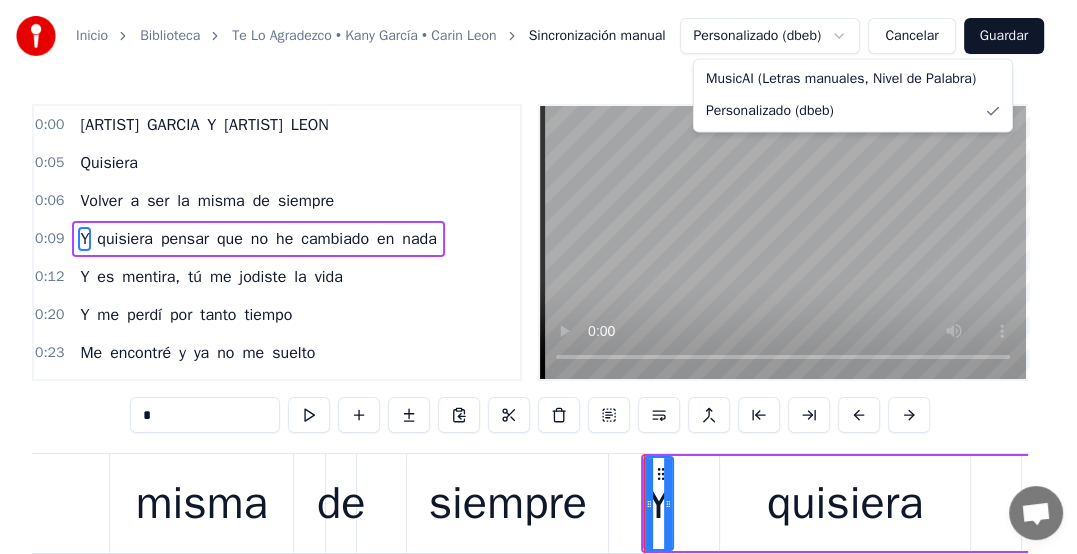 click on "Inicio Biblioteca Te Lo Agradezco • [ARTIST] • [ARTIST] Sincronización manual Personalizado (dbeb) Cancelar Guardar 0:05 Quisiera 0:06 Volver a ser la misma de siempre 0:09 Y quisiera pensar que no he cambiado en nada 0:12 Y es mentira, tú me jodiste la vida 0:20 Y me perdí por tanto tiempo 0:23 Me encontré y ya no me suelto 0:25 Hoy quiero gritarle a cuatro vientos 0:31 Te lo agradezco 0:33 Hiciste lo que más me convenía 0:37 Tu amor fue de mentira y este honesto 0:41 Y al final ni te lo merecías 0:45 Te lo agradezco 0:47 Lograste lo que logran los cobardes 0:51 Y que viven llenos de arrepentimiento 0:55 Ay, este amor a ti te quedo grande 1:01 No pienso ni dedicarte 1:03 Ni una rola de despecho 1:05 Yo quise mejor echarle 1:07 Limón y sal a este pecho 1:09 Y la herida se borró como sabía 1:16 Te lo agradezco 1:19 Hiciste lo que más me convenía 1:23 Tu amor fue de mentira y este honesto 1:27 Y al final ni te lo merecías 1:30 Te lo agradezco 1:33 Lograste lo" at bounding box center [538, 343] 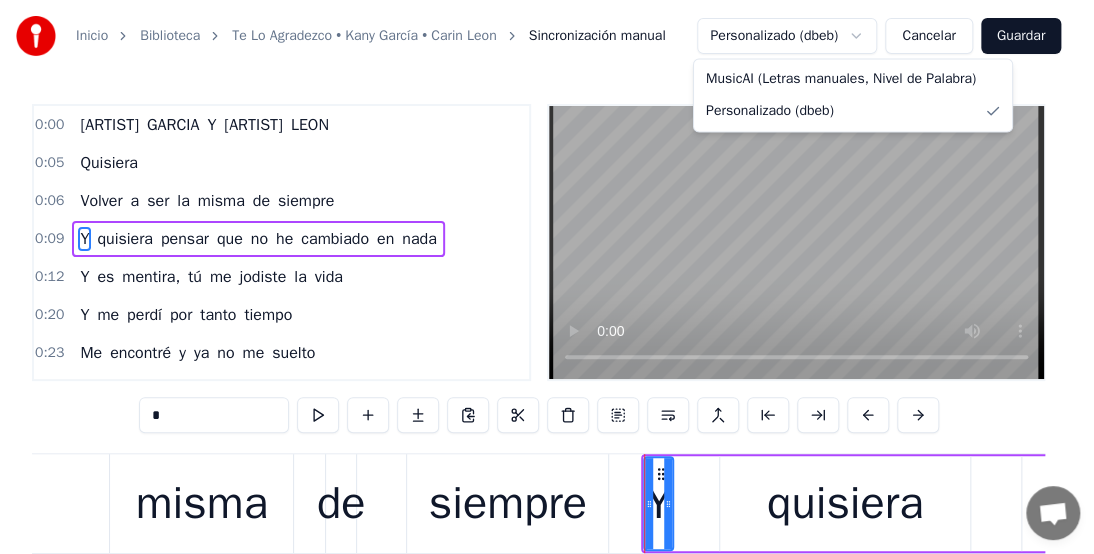 click on "Inicio Biblioteca Te Lo Agradezco • [ARTIST] • [ARTIST] Sincronización manual Personalizado (dbeb) Cancelar Guardar 0:05 Quisiera 0:06 Volver a ser la misma de siempre 0:09 Y quisiera pensar que no he cambiado en nada 0:12 Y es mentira, tú me jodiste la vida 0:20 Y me perdí por tanto tiempo 0:23 Me encontré y ya no me suelto 0:25 Hoy quiero gritarle a cuatro vientos 0:31 Te lo agradezco 0:33 Hiciste lo que más me convenía 0:37 Tu amor fue de mentira y este honesto 0:41 Y al final ni te lo merecías 0:45 Te lo agradezco 0:47 Lograste lo que logran los cobardes 0:51 Y que viven llenos de arrepentimiento 0:55 Ay, este amor a ti te quedo grande 1:01 No pienso ni dedicarte 1:03 Ni una rola de despecho 1:05 Yo quise mejor echarle 1:07 Limón y sal a este pecho 1:09 Y la herida se borró como sabía 1:16 Te lo agradezco 1:19 Hiciste lo que más me convenía 1:23 Tu amor fue de mentira y este honesto 1:27 Y al final ni te lo merecías 1:30 Te lo agradezco 1:33 Lograste lo" at bounding box center [547, 343] 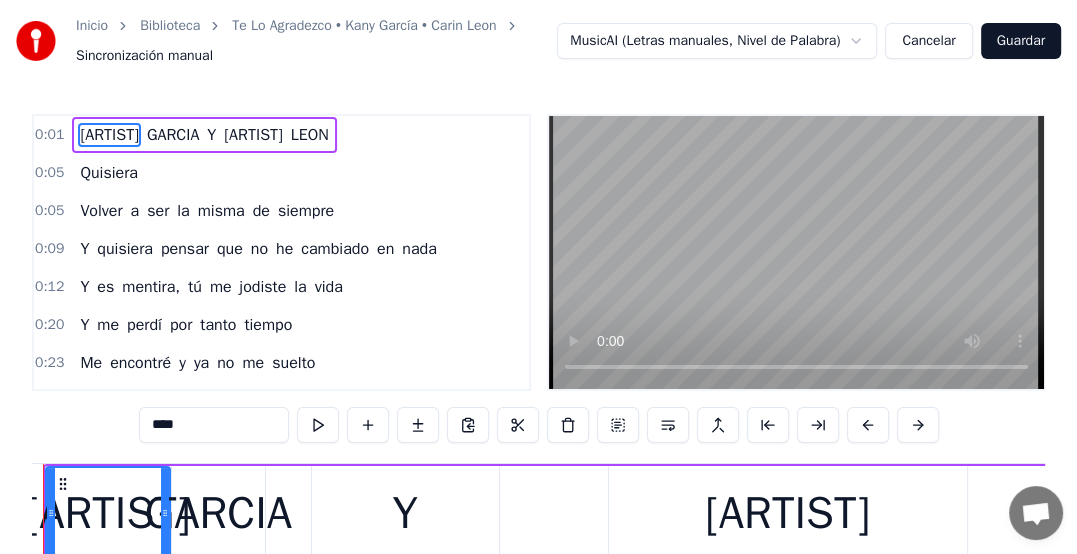 scroll, scrollTop: 0, scrollLeft: 574, axis: horizontal 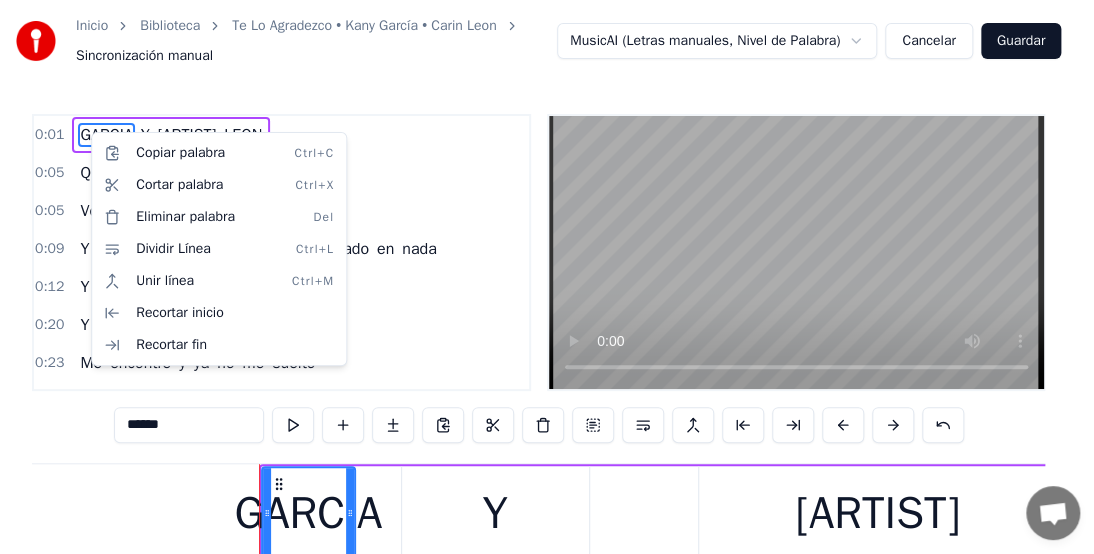 click on "Inicio Biblioteca Te Lo Agradezco • Kany García • Carin Leon Sincronización manual MusicAI (Letras manuales, Nivel de Palabra) Cancelar Guardar 0:01 GARCIA Y CARIN LEON 0:05 Quisiera 0:05 Volver a ser la misma de siempre 0:09 Y quisiera pensar que no he cambiado en nada 0:12 Y es mentira, tú me jodiste la vida 0:20 Y me perdí por tanto tiempo 0:23 Me encontré y ya no me suelto 0:25 Hoy quiero gritarle a cuatro vientos 0:31 Te lo agradezco 0:33 Hiciste lo que más me convenía 0:37 Tu amor fue de mentira y este honesto 0:41 Y al final ni te lo merecías 0:45 Te lo agradezco 0:47 Lograste lo que logran los cobardes 0:51 Y que viven llenos de arrepentimiento 0:55 Ay, este amor a ti te quedo grande 1:00 No pienso ni dedicarte 1:03 Ni una rola de despecho 1:05 Yo quise mejor echarle 1:07 Limón y sal a este pecho 1:09 Y la herida se borró como sabía 1:16 Te lo agradezco 1:19 Hiciste lo que más me convenía 1:23 Tu amor fue de mentira y este honesto 1:27 Y al final ni te lo merecías 1:30 Te lo 1:33 lo" at bounding box center [547, 348] 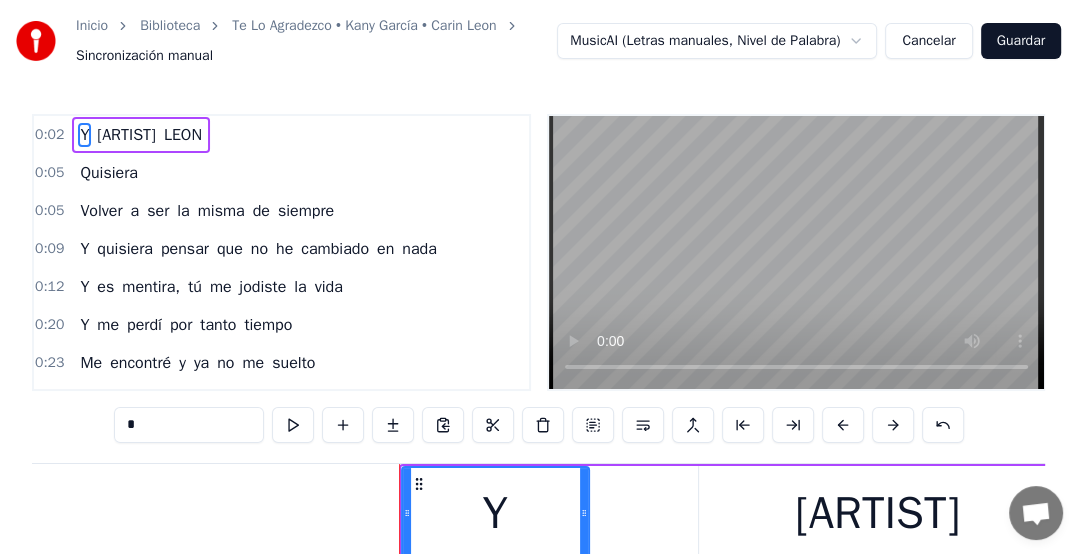 click on "Y" at bounding box center (494, 514) 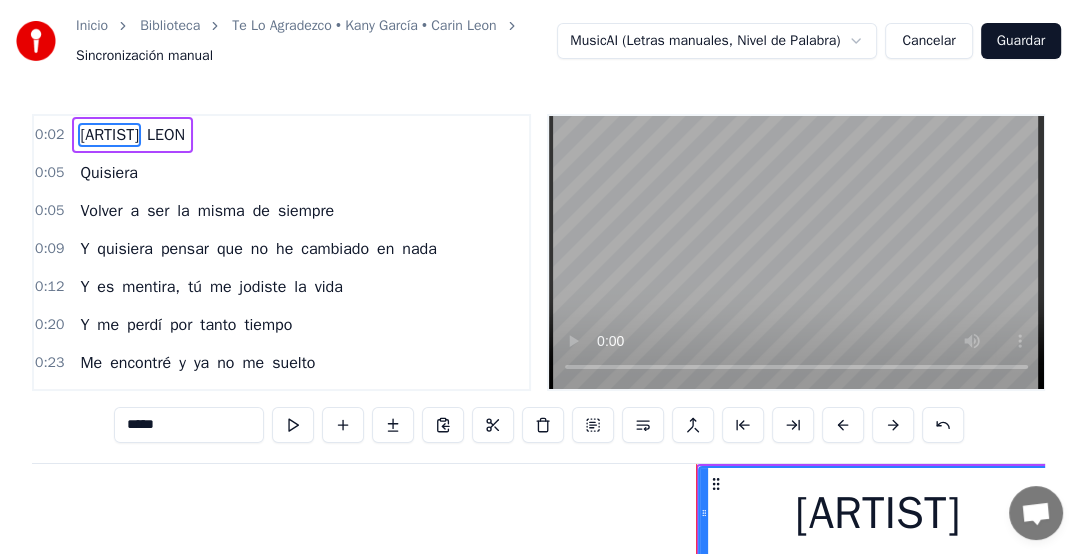 click on "[ARTIST]" at bounding box center (877, 514) 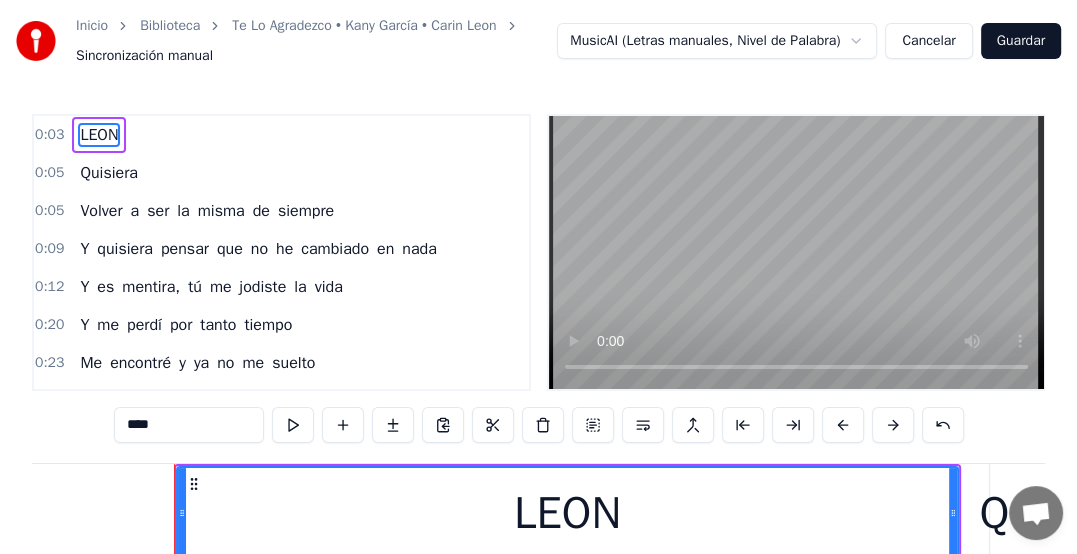 scroll, scrollTop: 0, scrollLeft: 1592, axis: horizontal 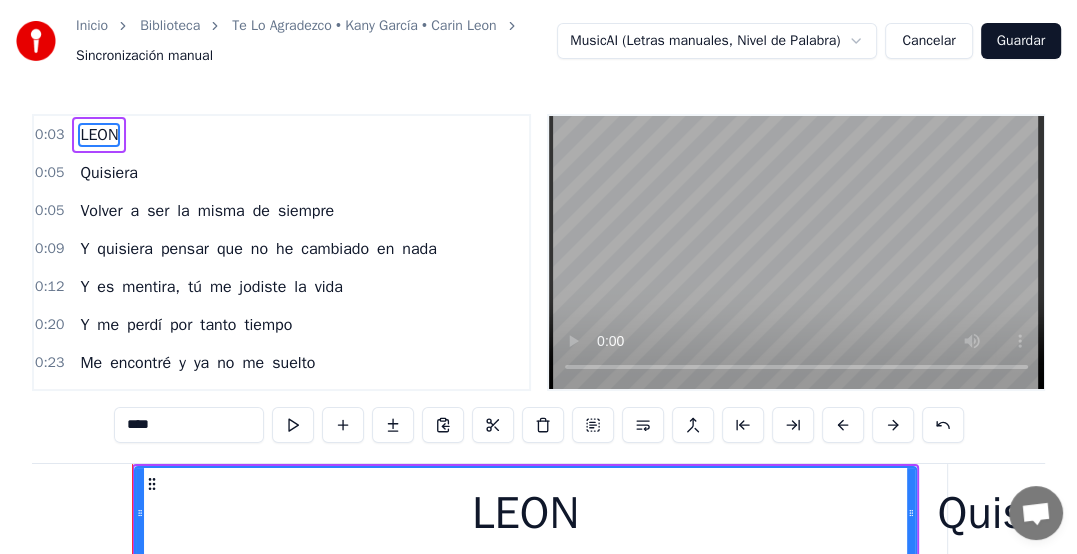click on "LEON" at bounding box center [525, 513] 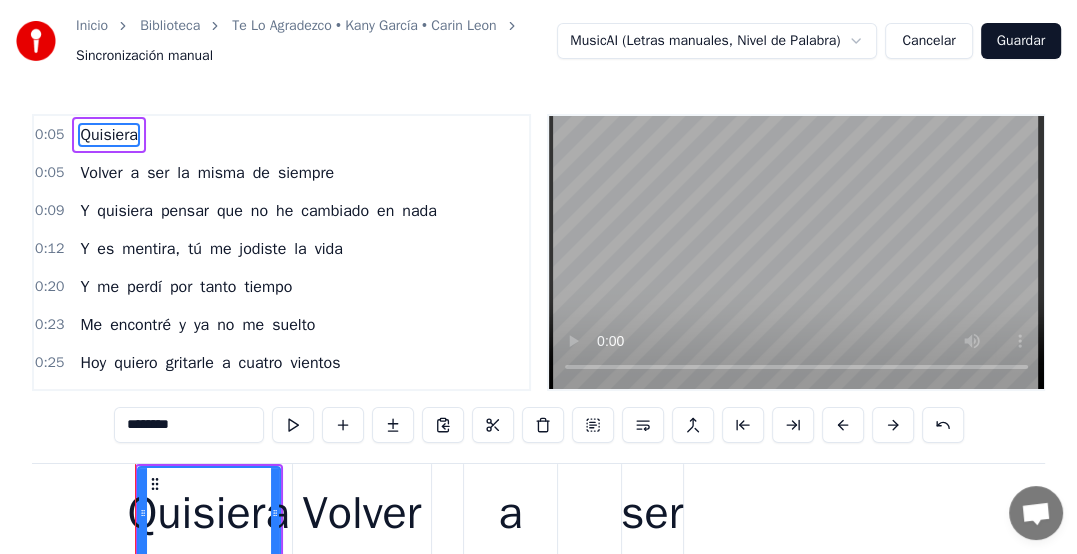 scroll, scrollTop: 0, scrollLeft: 2406, axis: horizontal 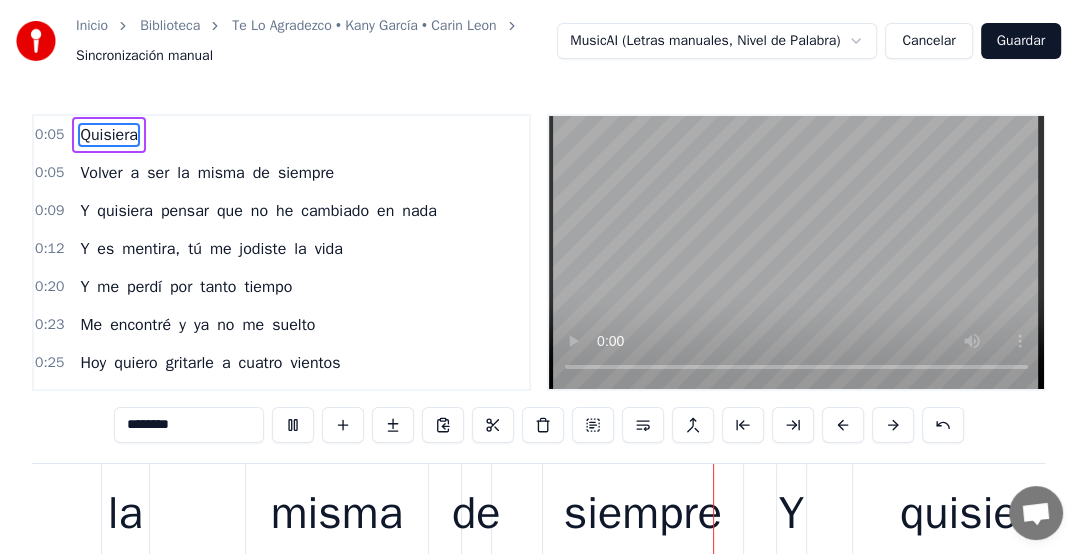 click on "Volver" at bounding box center (101, 173) 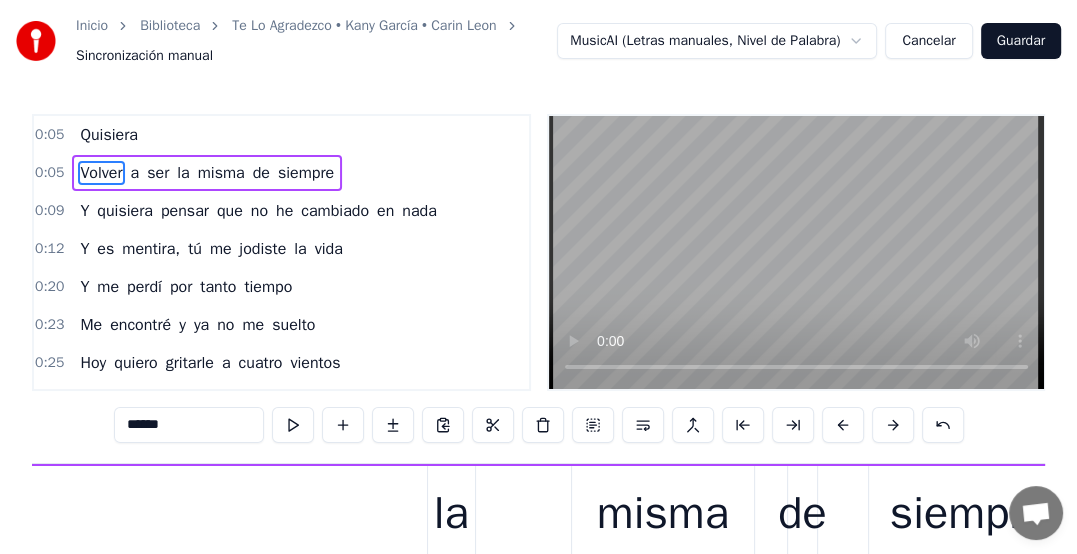 scroll, scrollTop: 0, scrollLeft: 2564, axis: horizontal 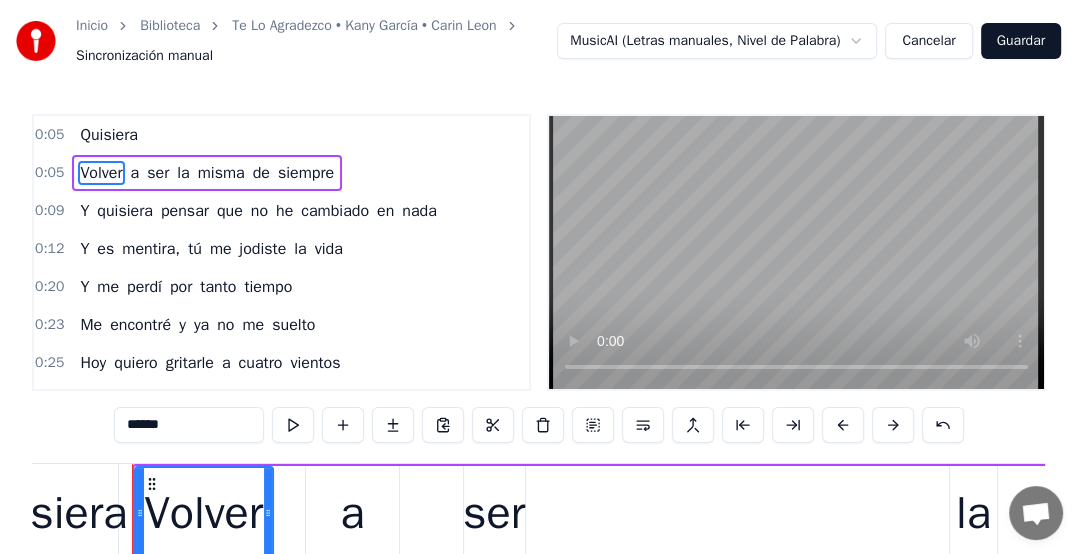 click on "quisiera" at bounding box center [125, 211] 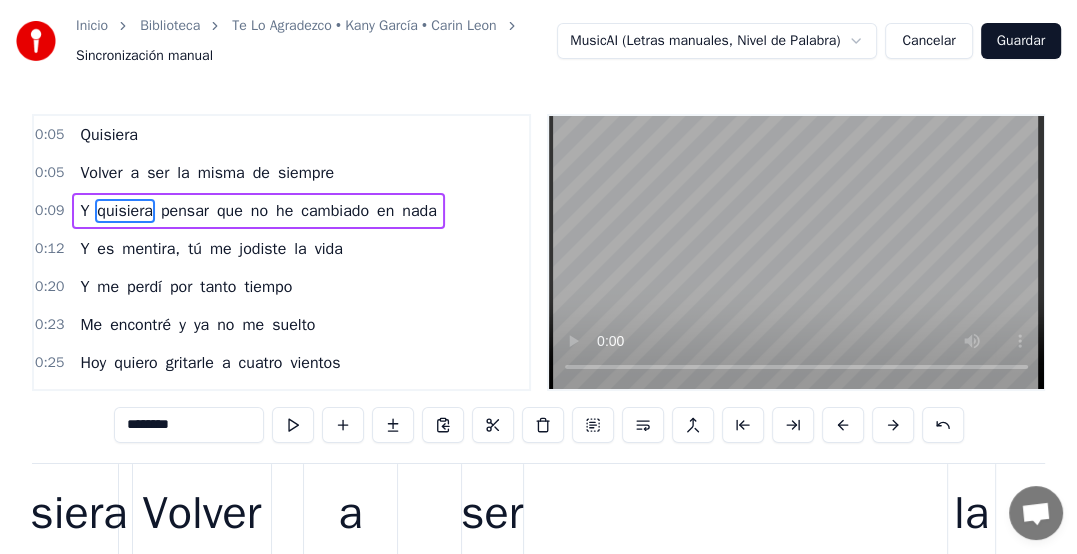 click on "Y" at bounding box center [84, 211] 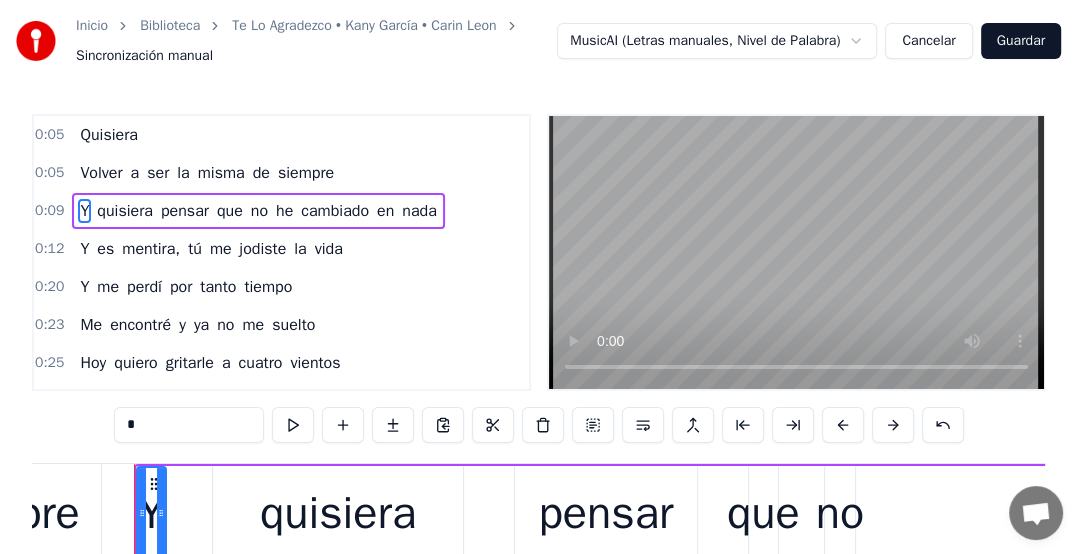 scroll, scrollTop: 0, scrollLeft: 4052, axis: horizontal 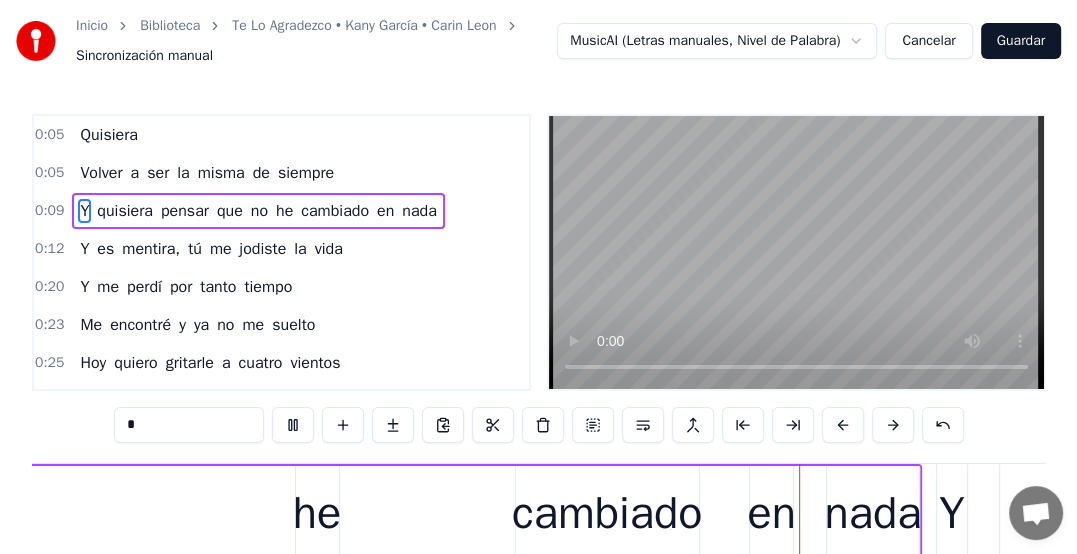 drag, startPoint x: 402, startPoint y: 209, endPoint x: 393, endPoint y: 292, distance: 83.48653 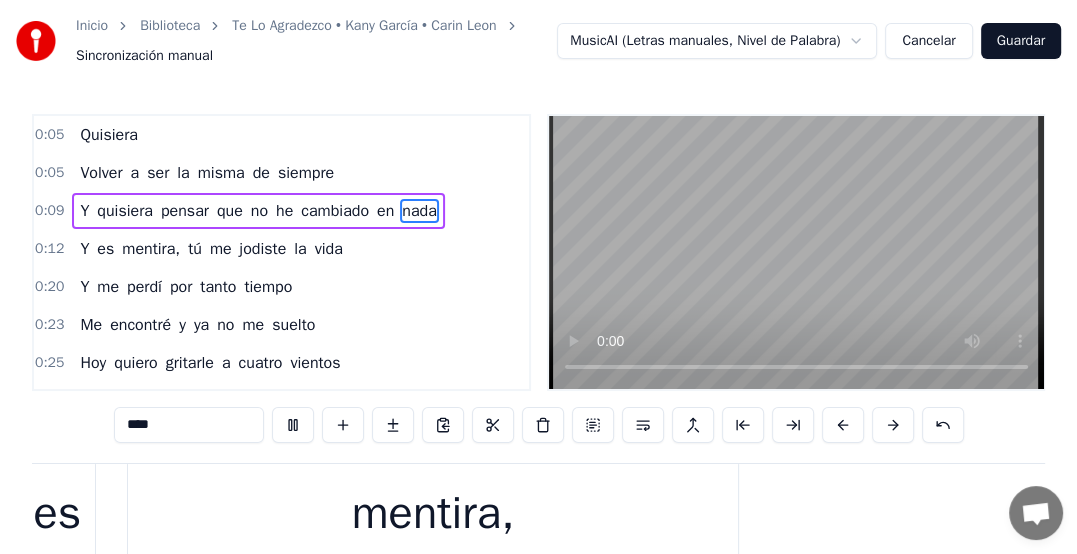 scroll, scrollTop: 0, scrollLeft: 6868, axis: horizontal 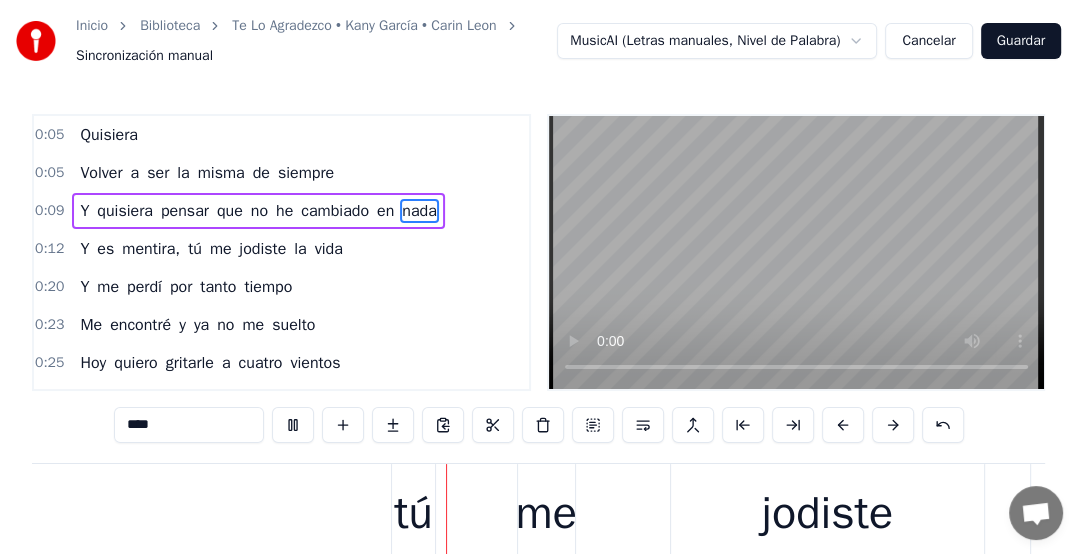 click on "me" at bounding box center [221, 249] 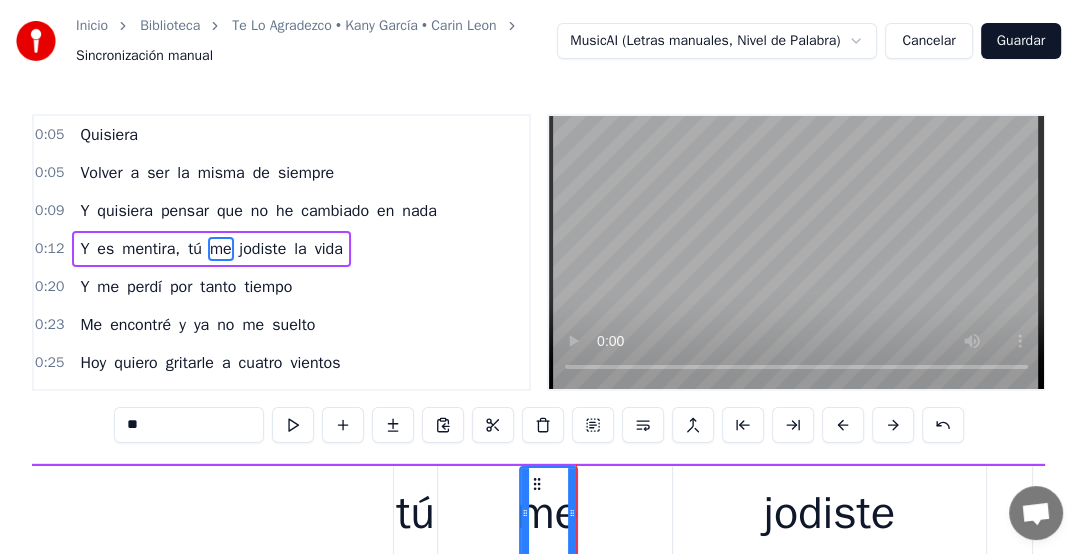 scroll, scrollTop: 0, scrollLeft: 0, axis: both 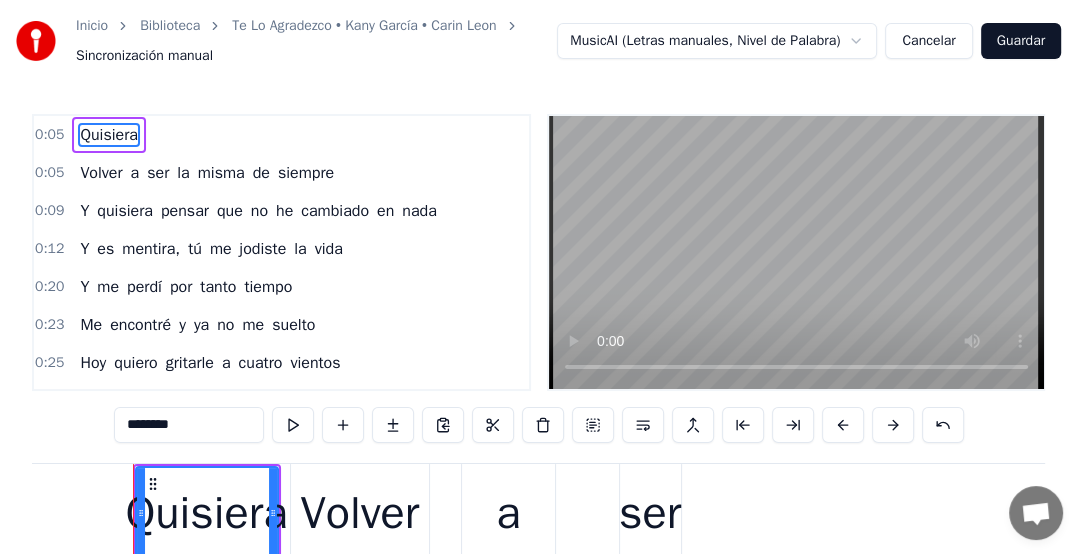 type 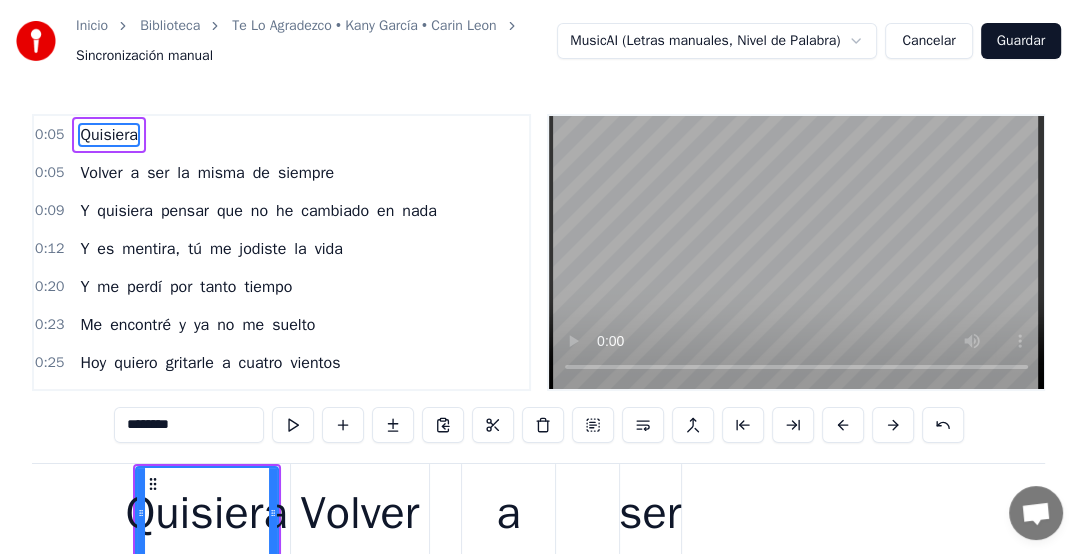 click on "********" at bounding box center (189, 425) 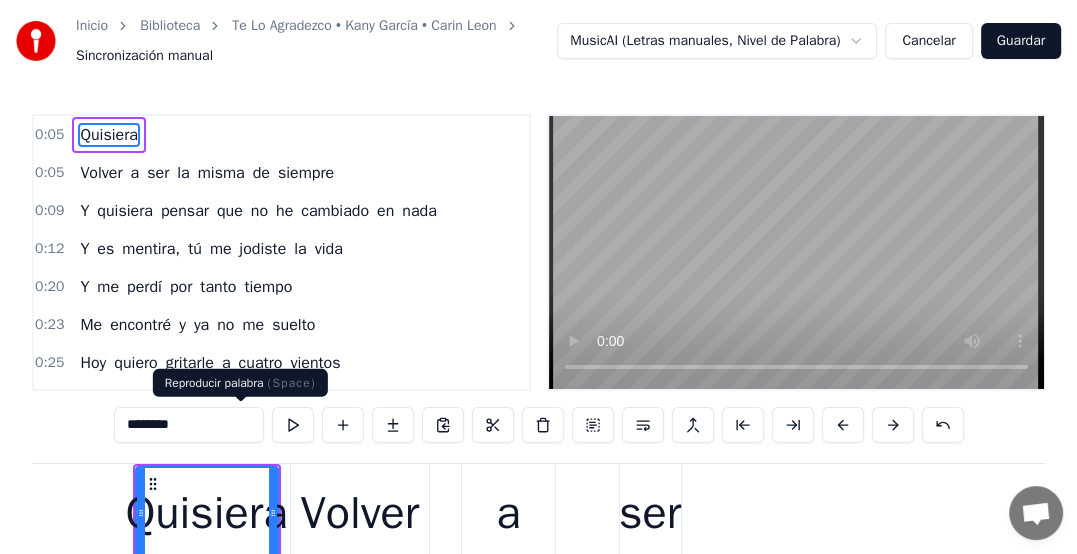 click at bounding box center [293, 425] 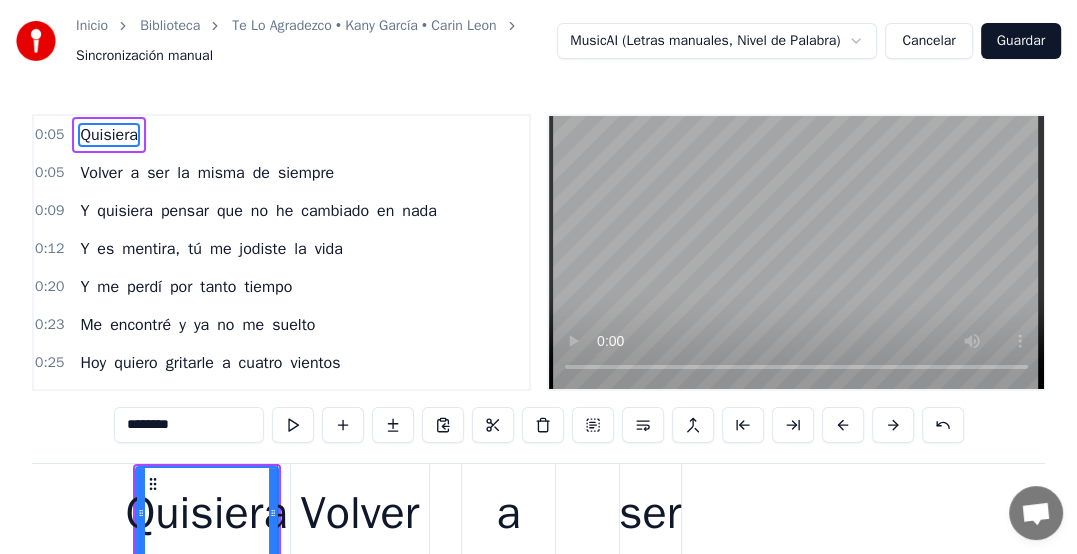 click on "Volver" at bounding box center [101, 173] 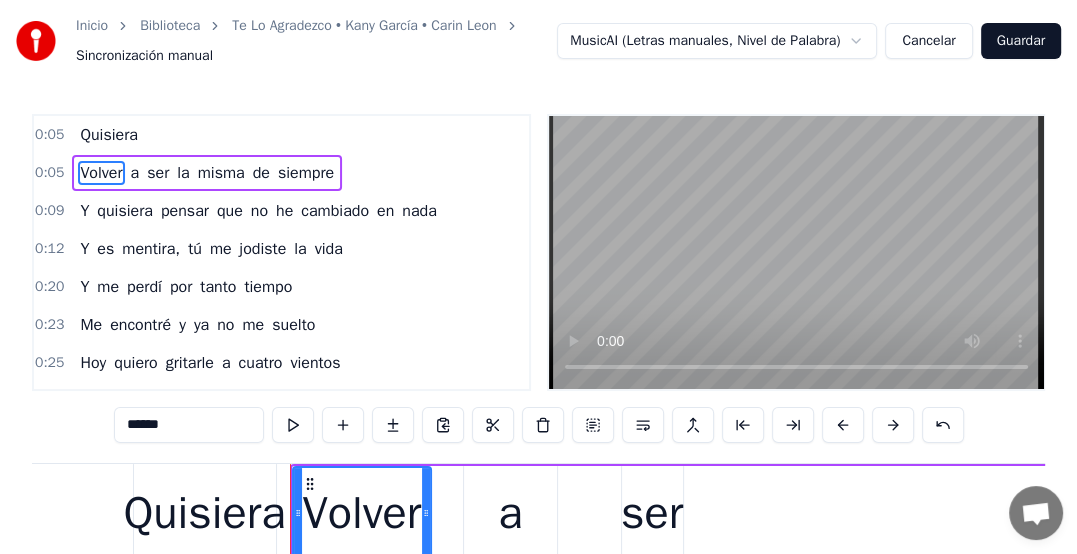 click on "a" at bounding box center (135, 173) 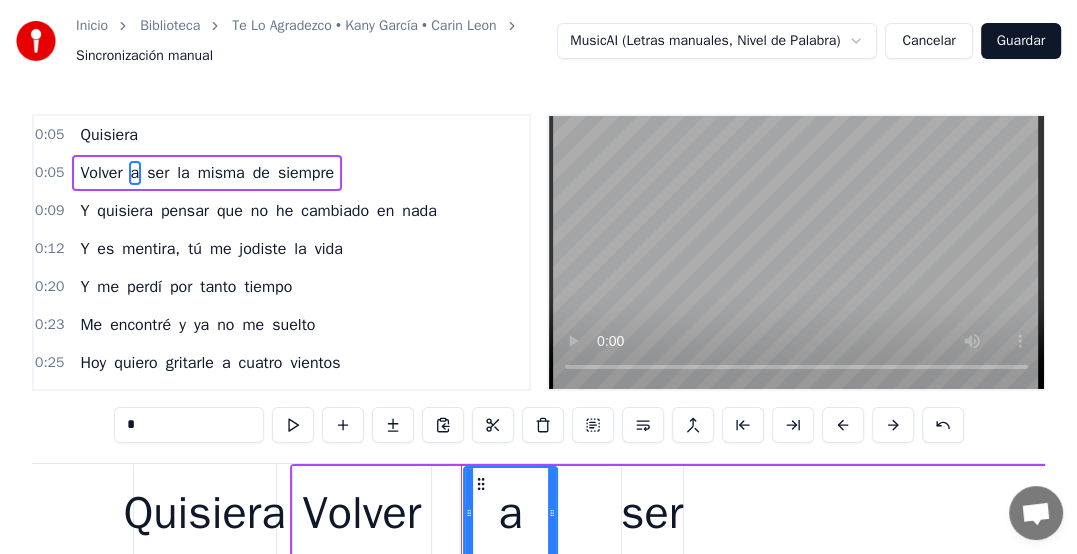 click on "ser" at bounding box center (158, 173) 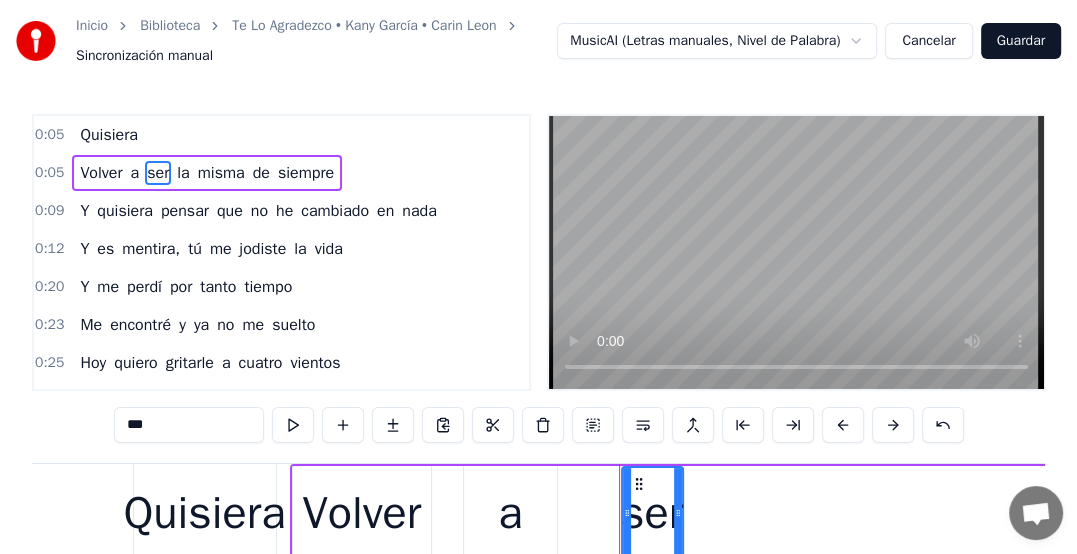 click on "Volver" at bounding box center [101, 173] 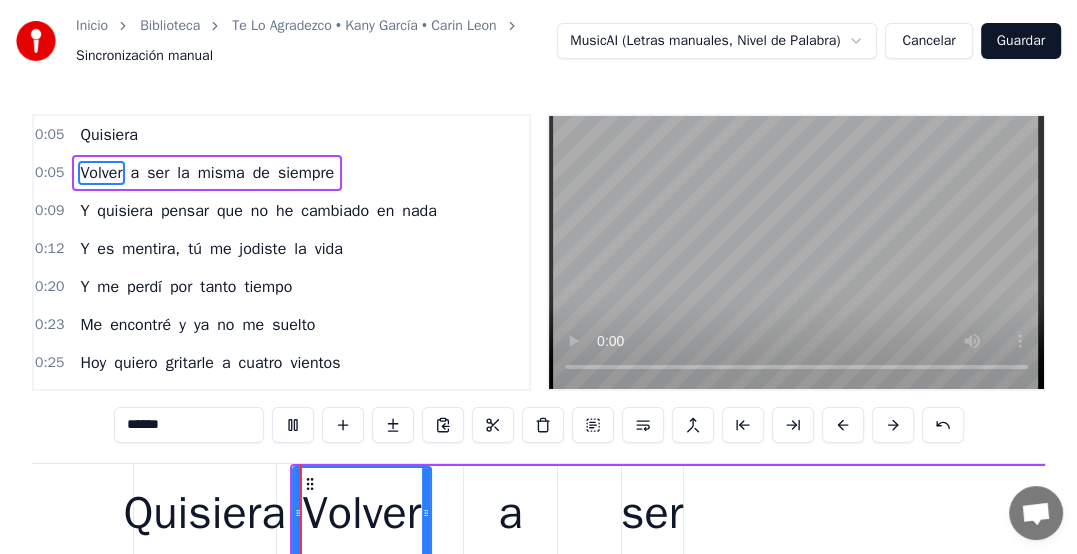 click on "a" at bounding box center (135, 173) 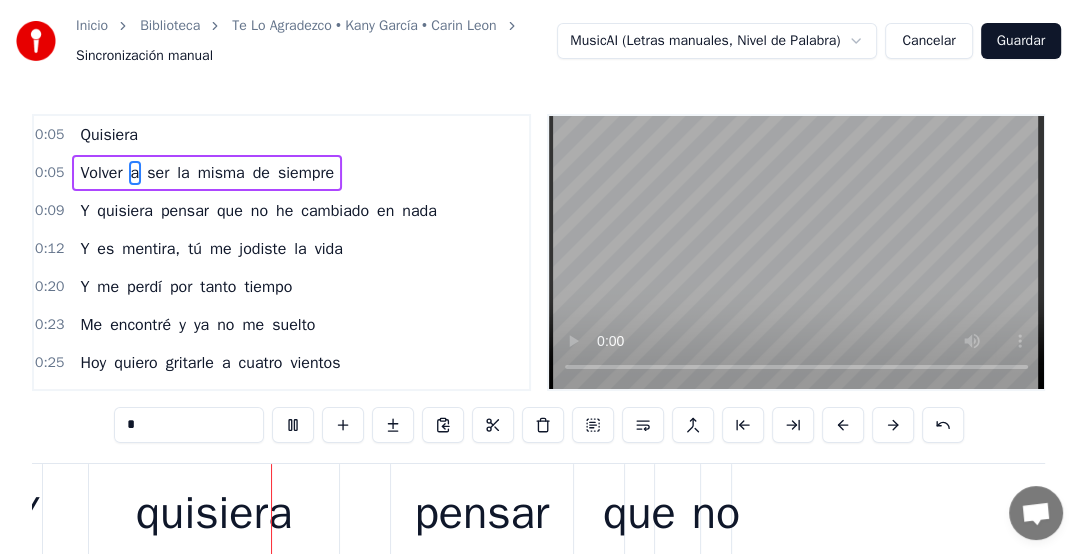 scroll, scrollTop: 0, scrollLeft: 4312, axis: horizontal 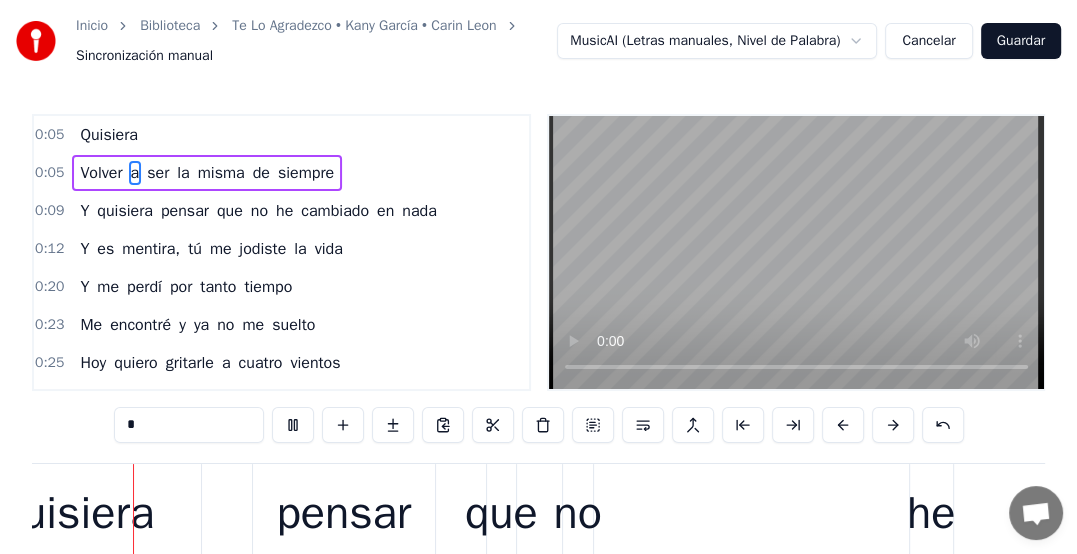 click on "pensar" at bounding box center (185, 211) 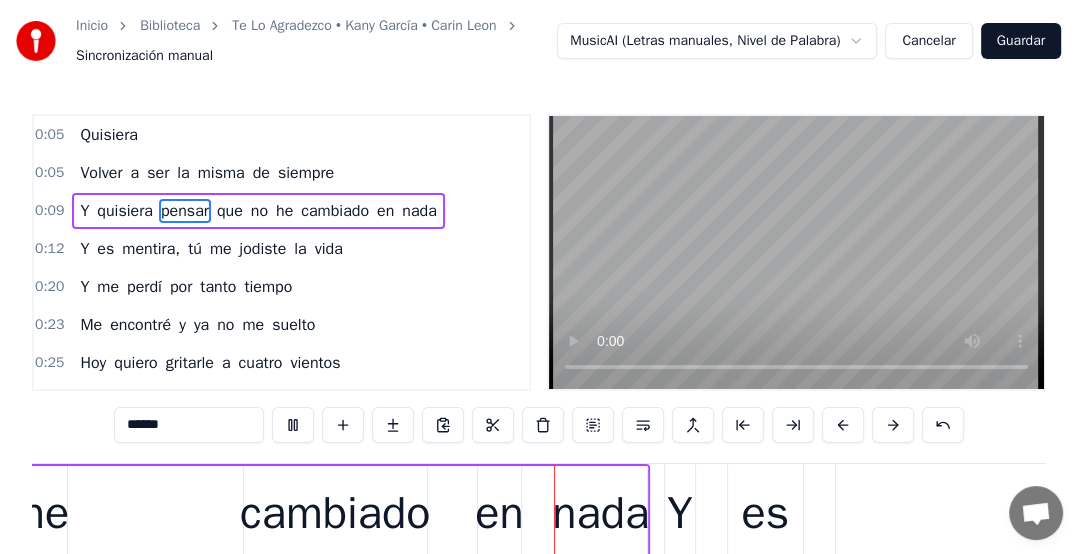 scroll, scrollTop: 0, scrollLeft: 5392, axis: horizontal 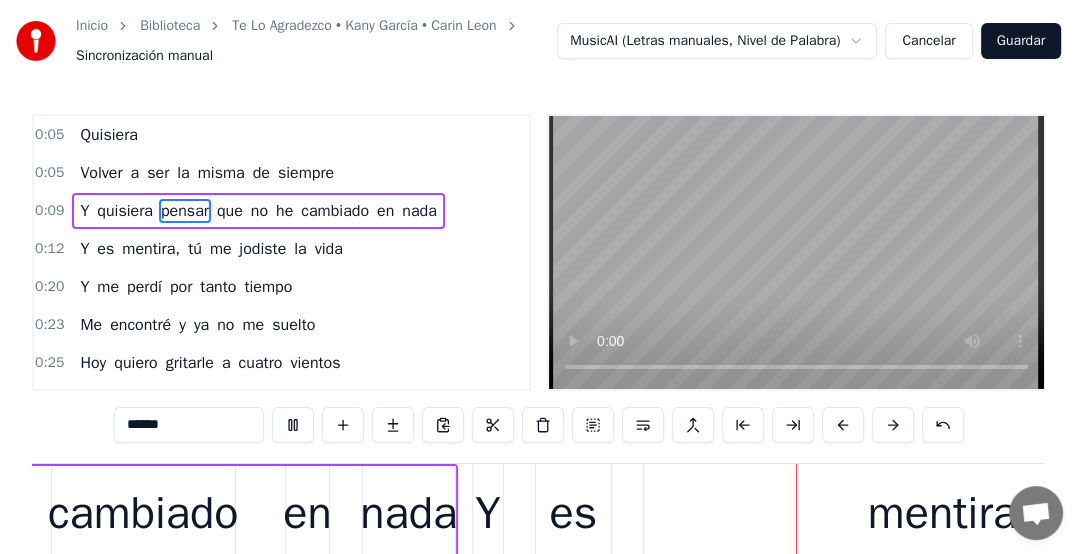 click on "mentira," at bounding box center (151, 249) 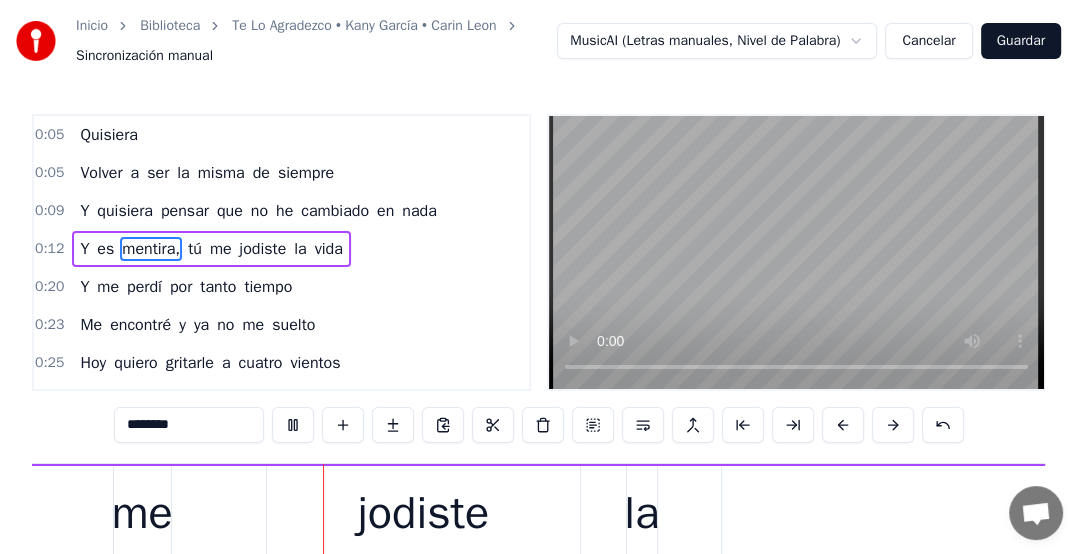 scroll, scrollTop: 0, scrollLeft: 7276, axis: horizontal 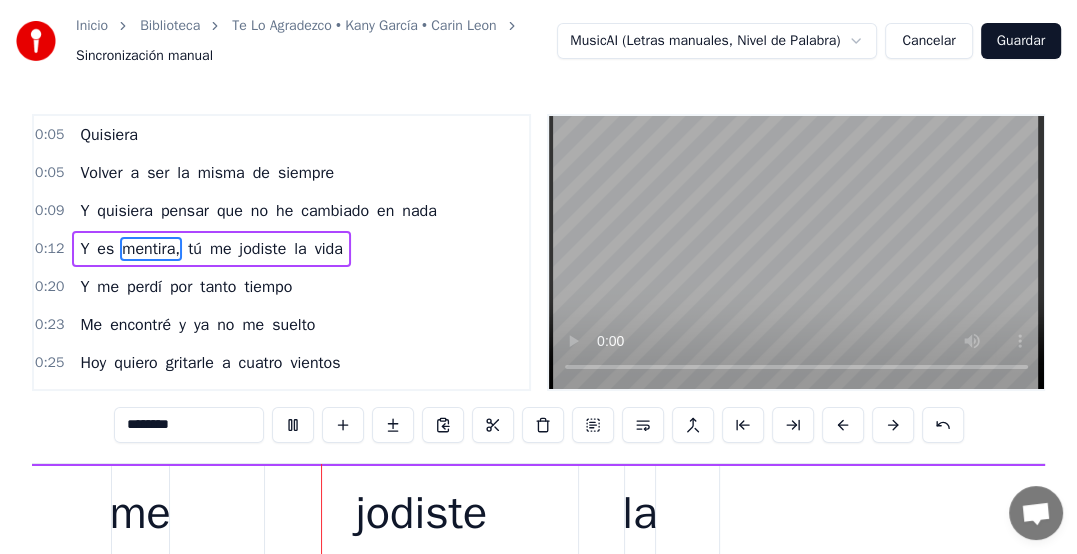 click on "jodiste" at bounding box center [263, 249] 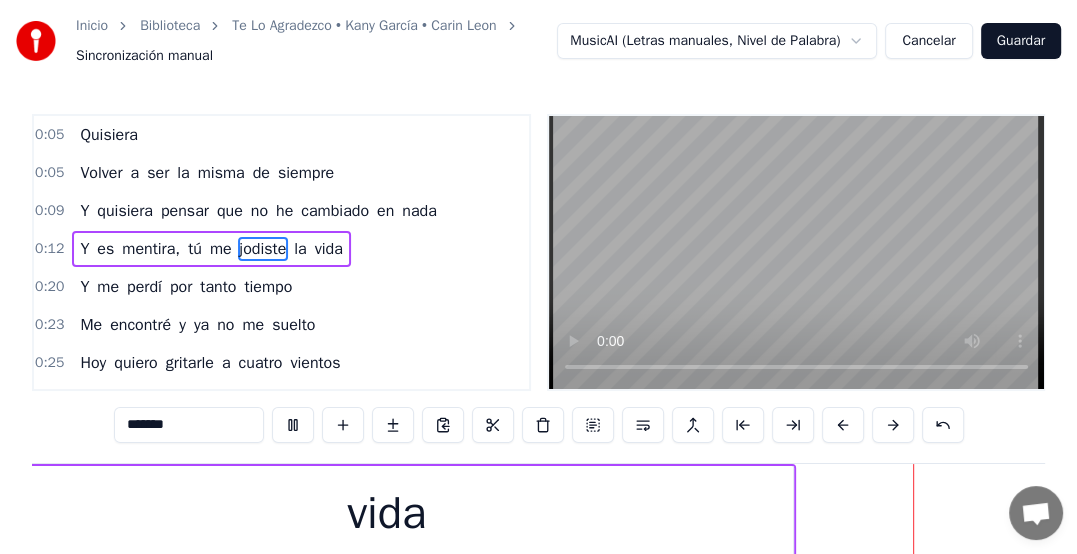 scroll, scrollTop: 0, scrollLeft: 8512, axis: horizontal 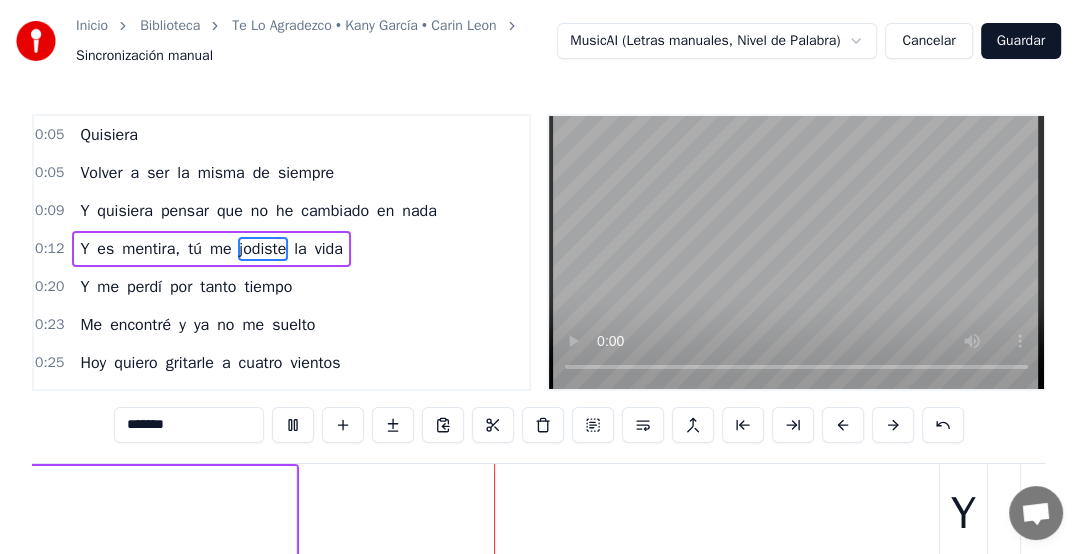 click on "Y" at bounding box center (84, 287) 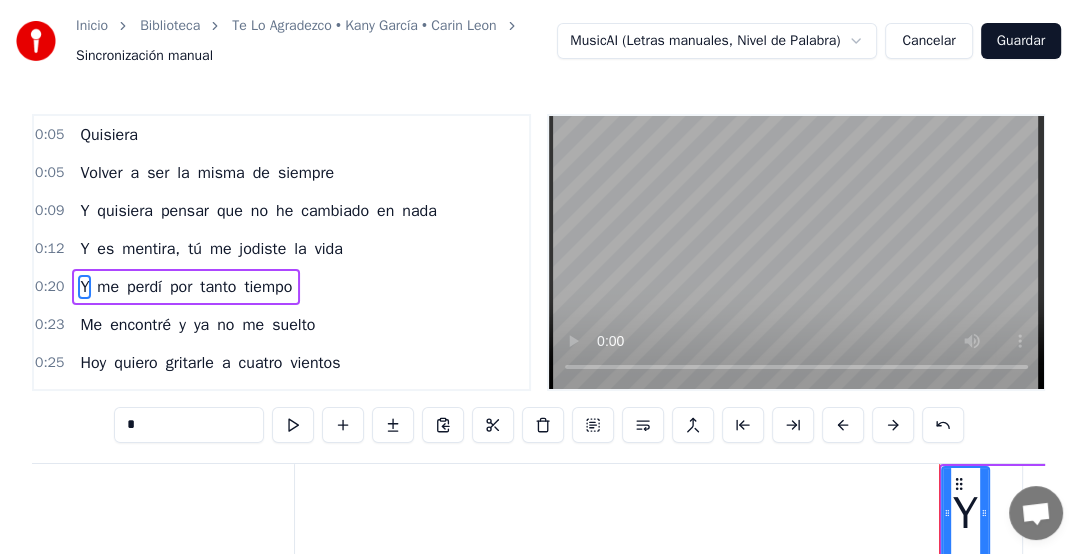 scroll, scrollTop: 34, scrollLeft: 0, axis: vertical 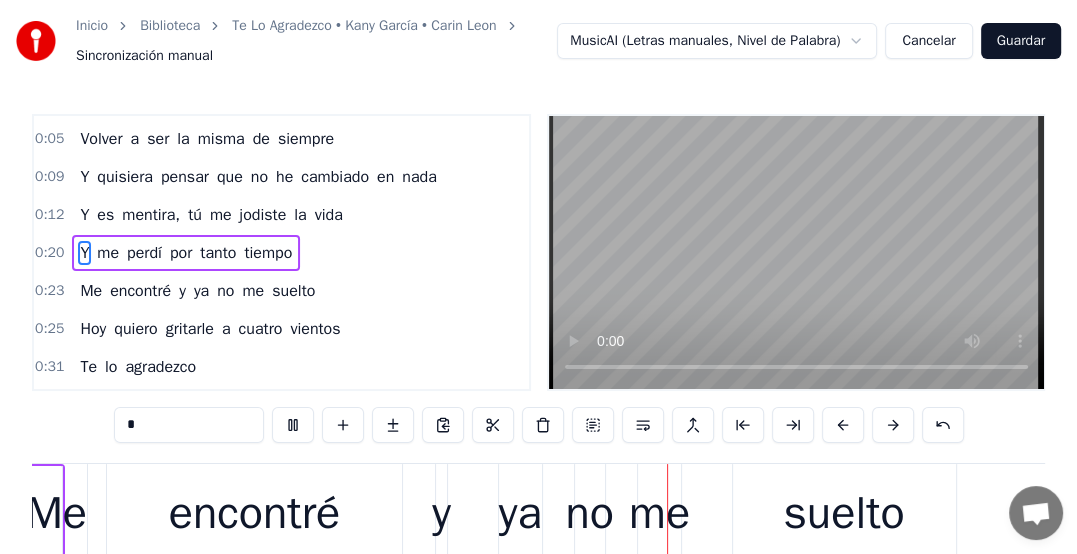 click on "suelto" at bounding box center (293, 291) 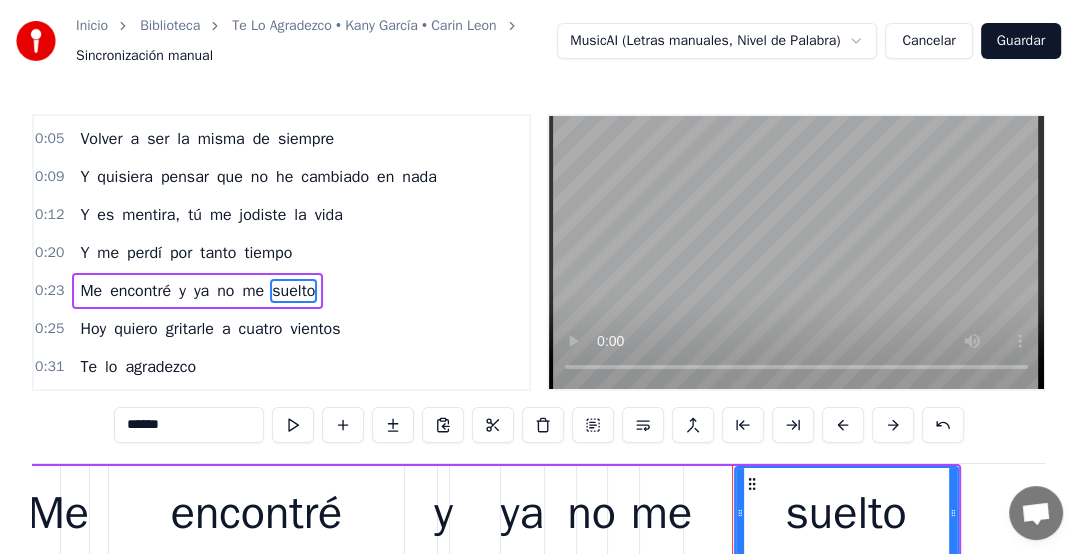 scroll, scrollTop: 72, scrollLeft: 0, axis: vertical 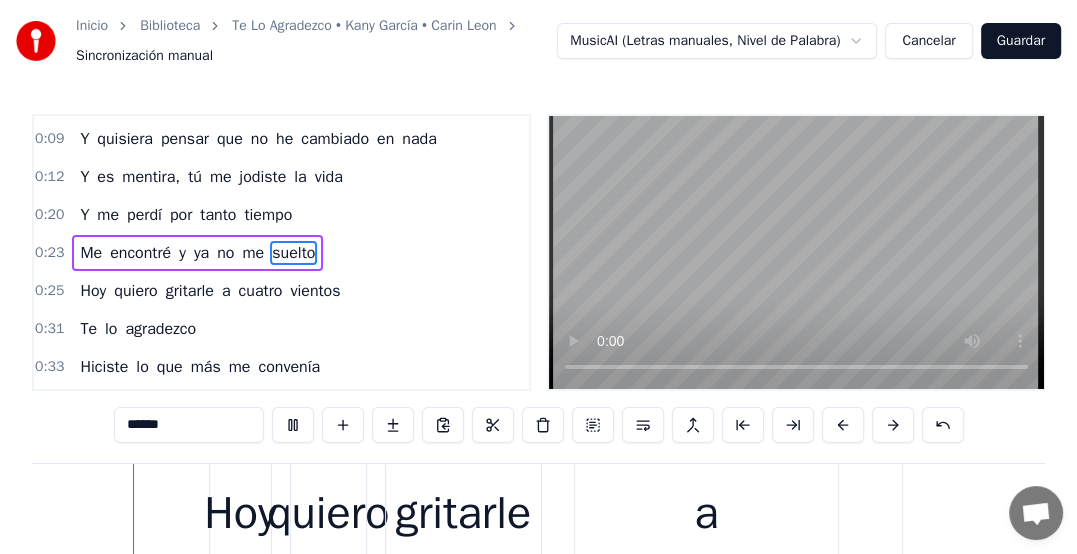 click on "Hoy" at bounding box center [93, 291] 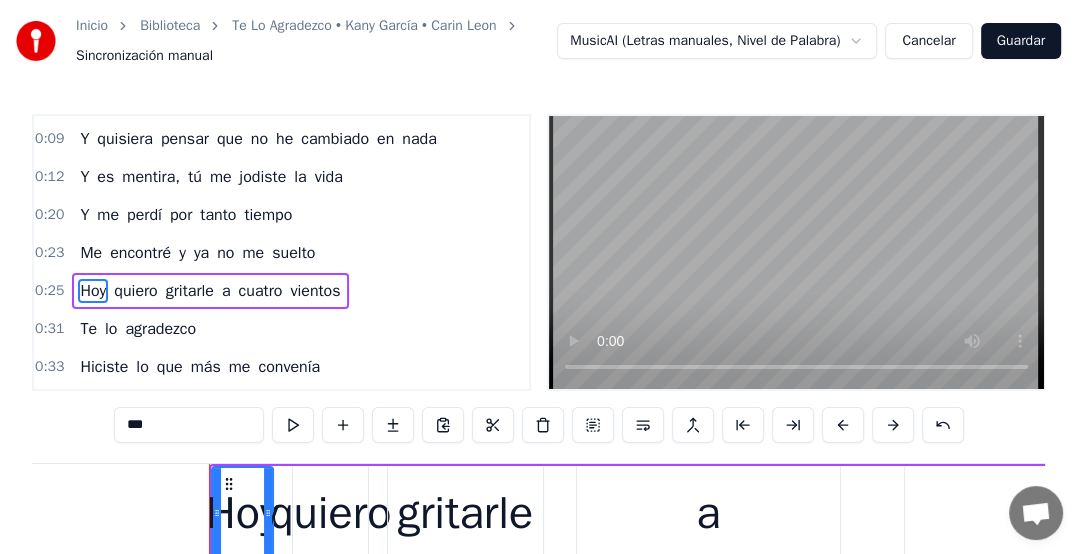 scroll, scrollTop: 110, scrollLeft: 0, axis: vertical 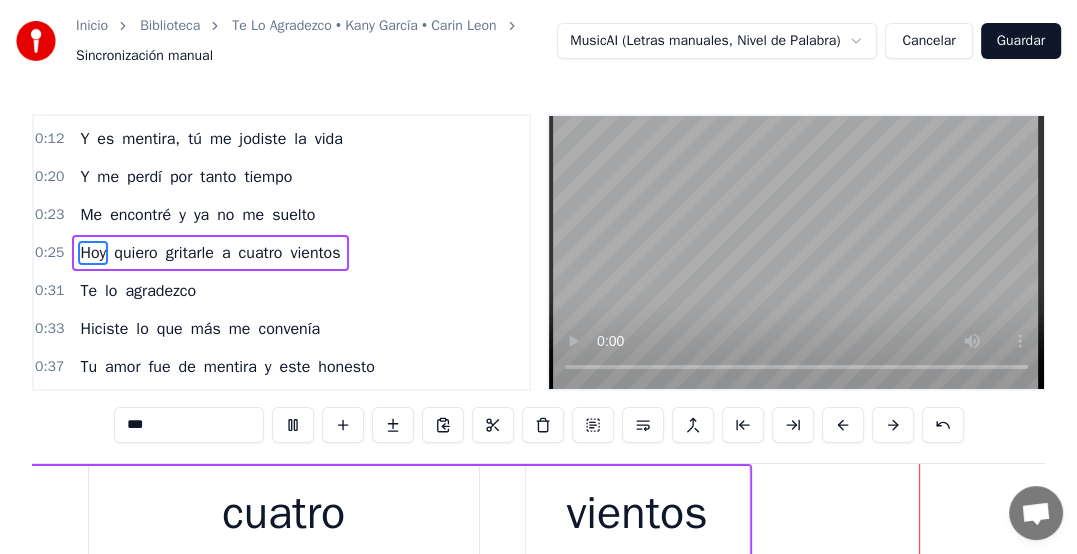 click on "Te" at bounding box center [88, 291] 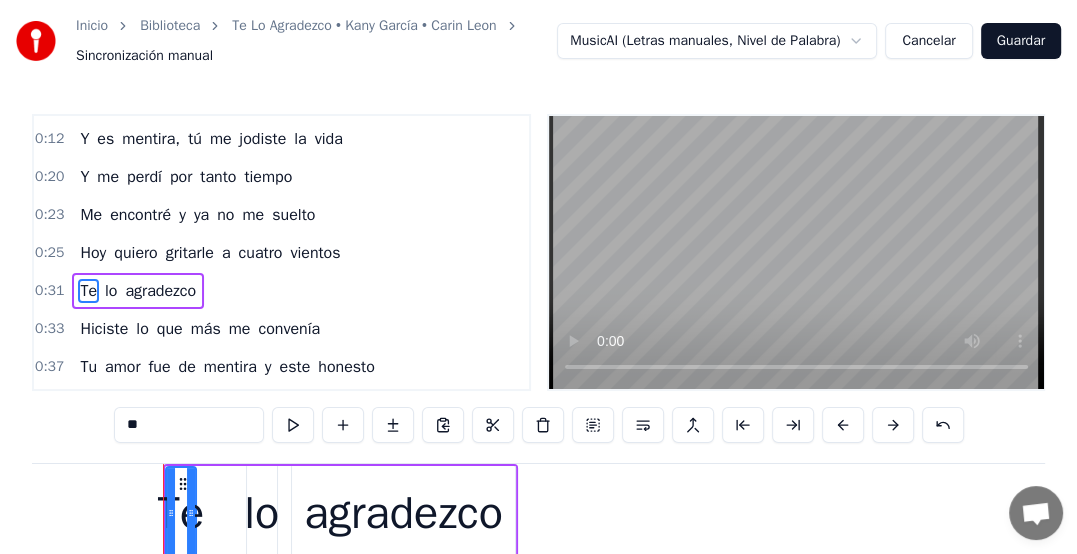 scroll, scrollTop: 0, scrollLeft: 13894, axis: horizontal 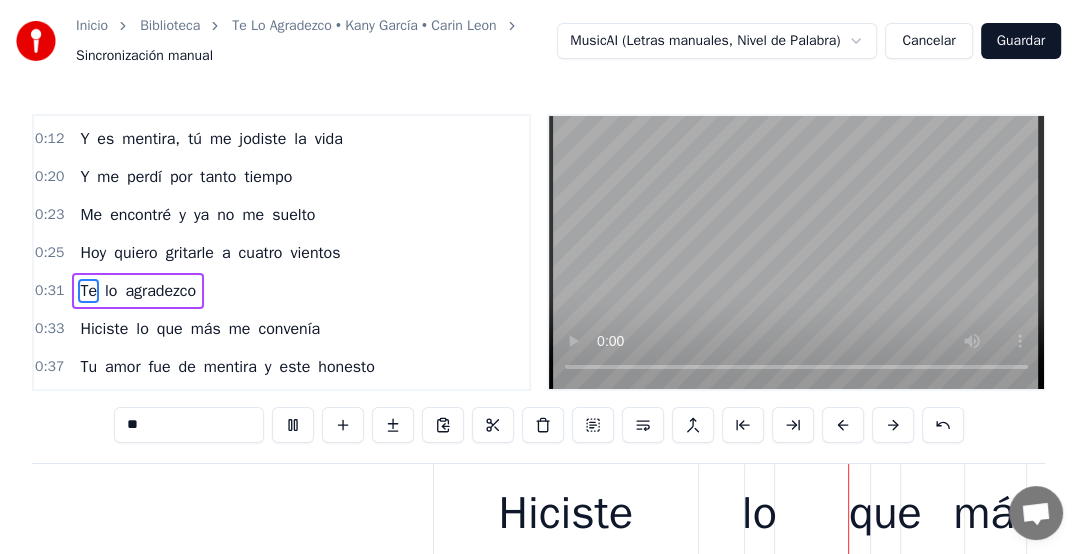 click on "más" at bounding box center [206, 329] 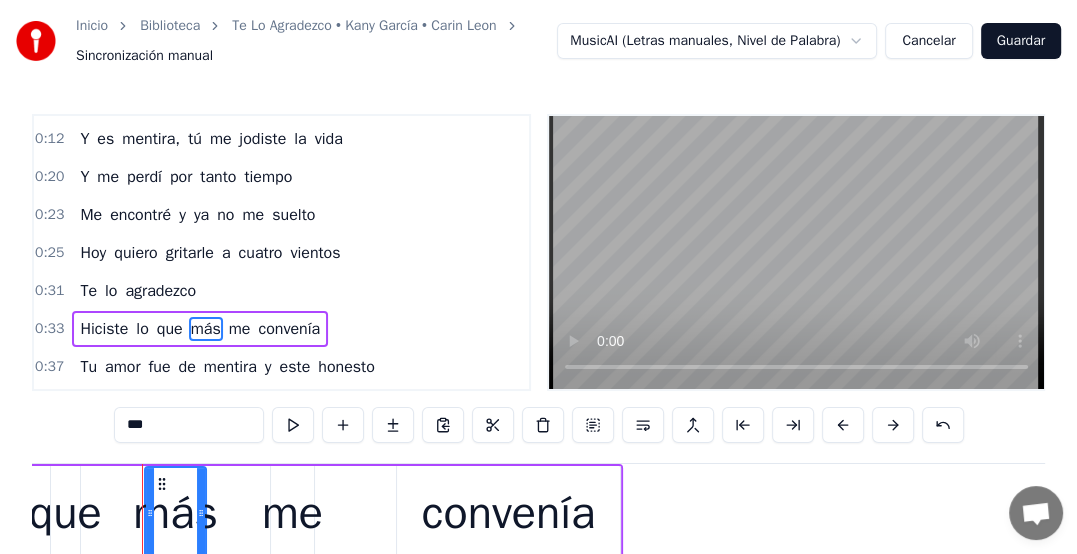 scroll, scrollTop: 0, scrollLeft: 15541, axis: horizontal 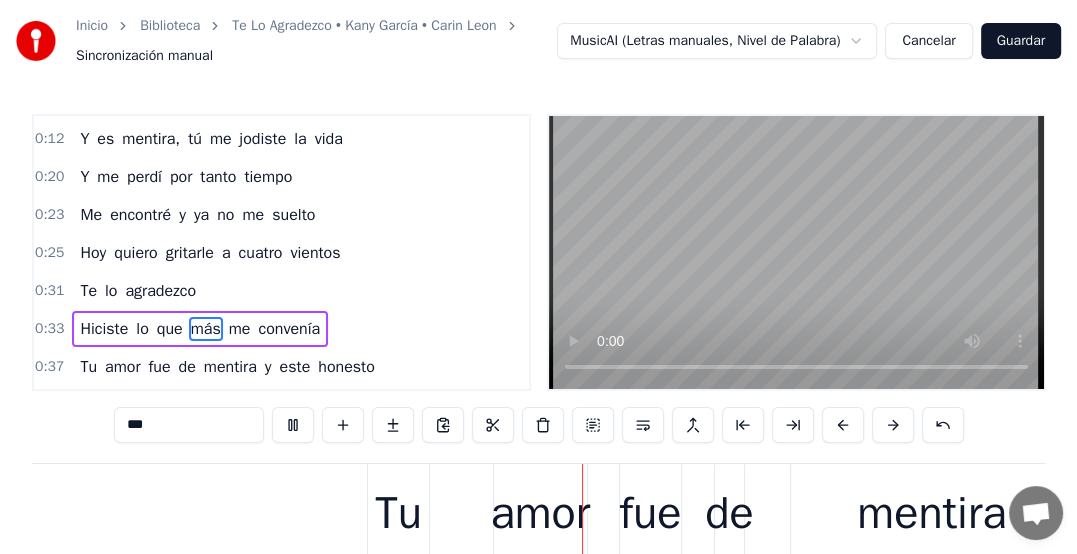 click on "fue" at bounding box center [159, 367] 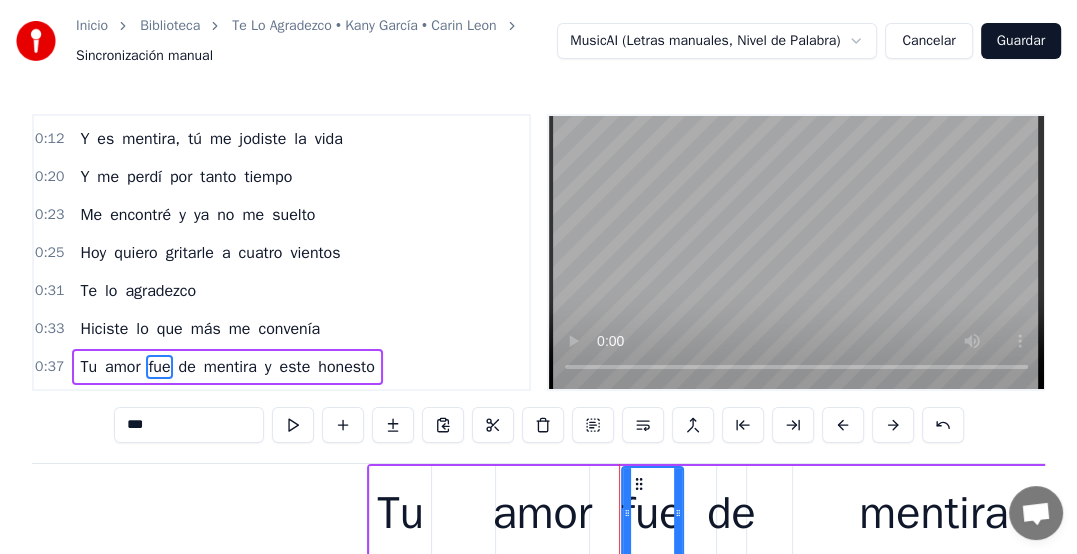 scroll, scrollTop: 224, scrollLeft: 0, axis: vertical 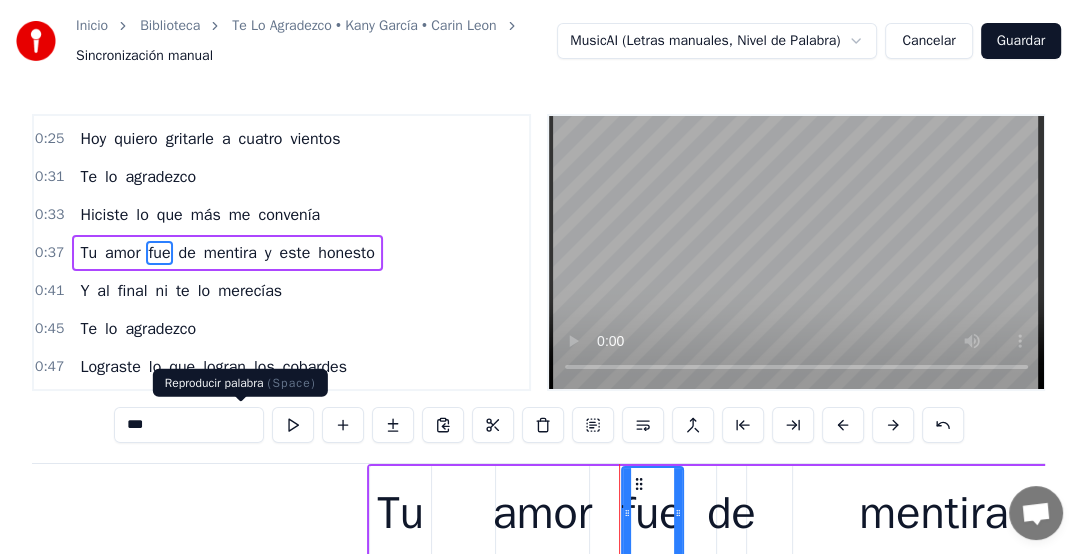 click at bounding box center (293, 425) 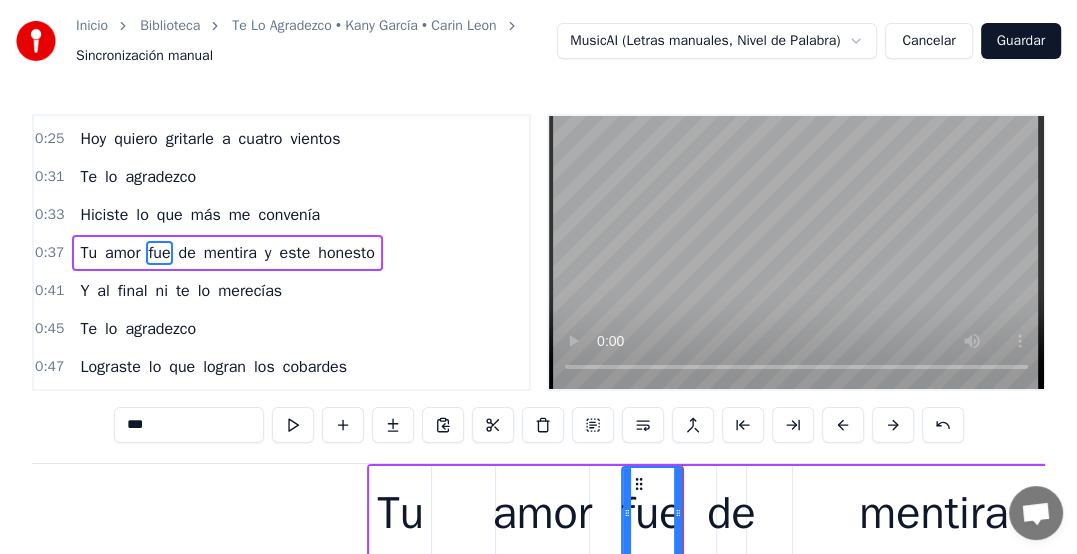 click on "de" at bounding box center [187, 253] 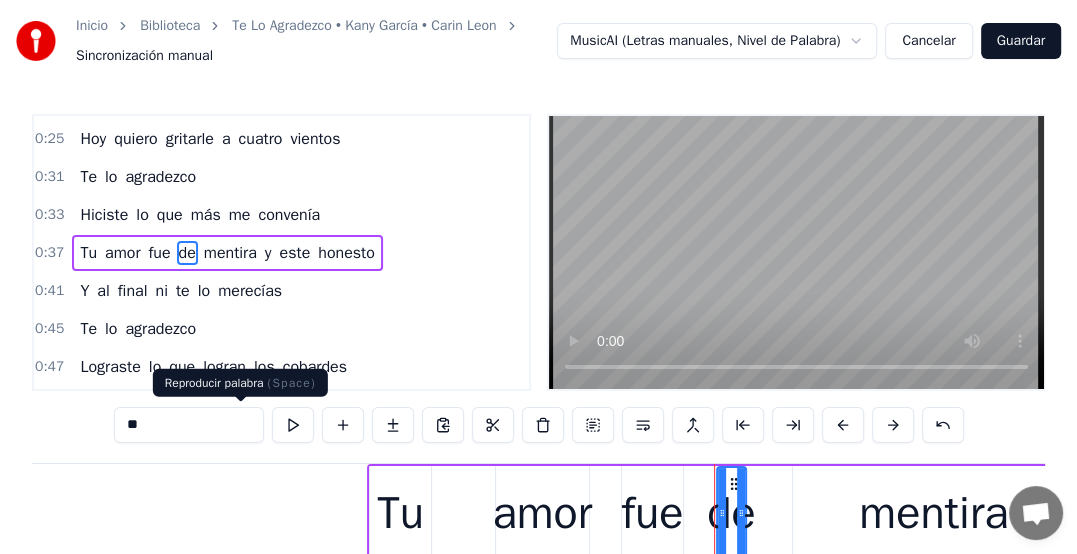 drag, startPoint x: 236, startPoint y: 424, endPoint x: 225, endPoint y: 383, distance: 42.44997 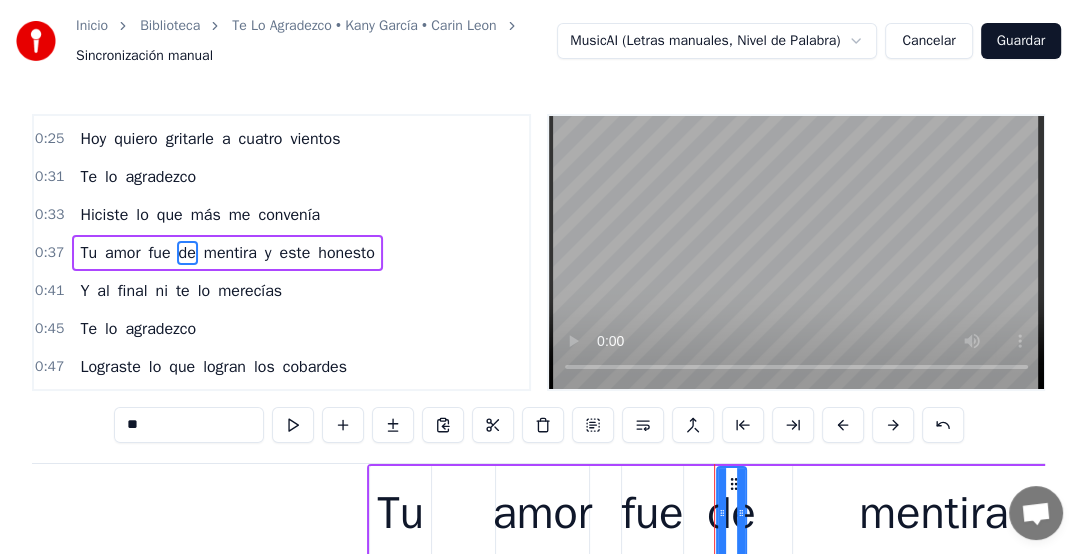 click at bounding box center [293, 425] 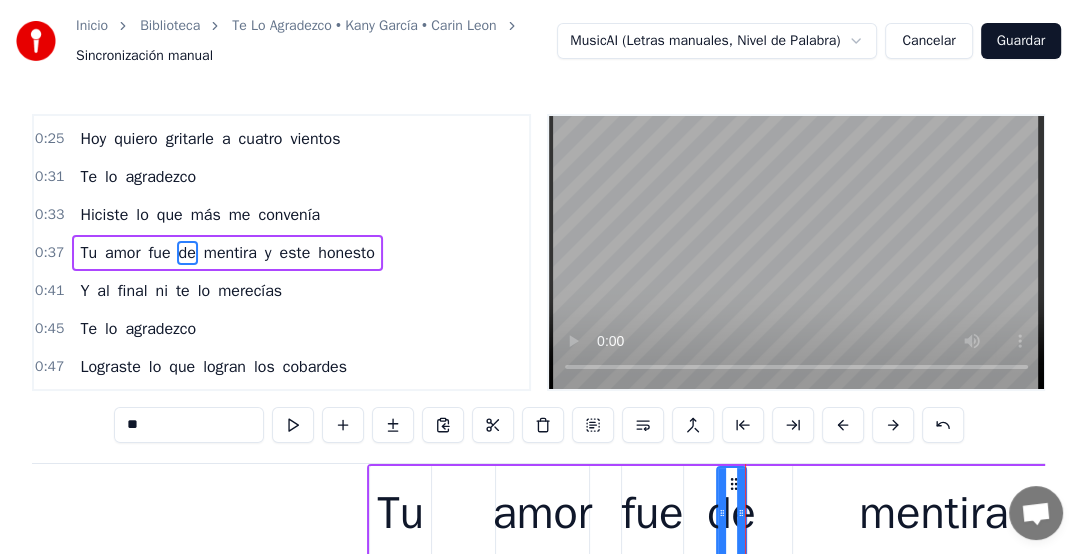 click on "mentira" at bounding box center (230, 253) 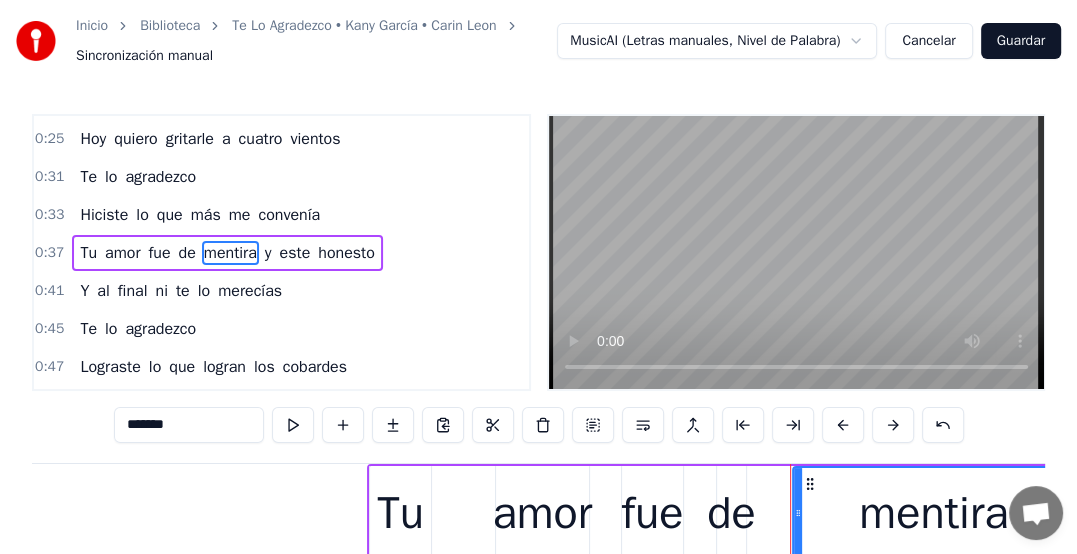 drag, startPoint x: 258, startPoint y: 246, endPoint x: 305, endPoint y: 252, distance: 47.38143 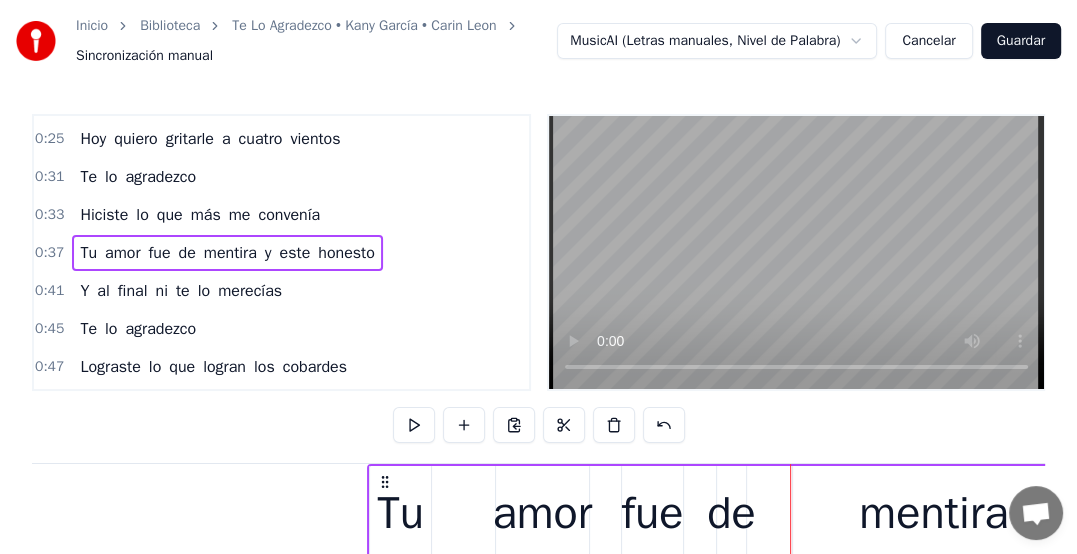 click on "mentira" at bounding box center (230, 253) 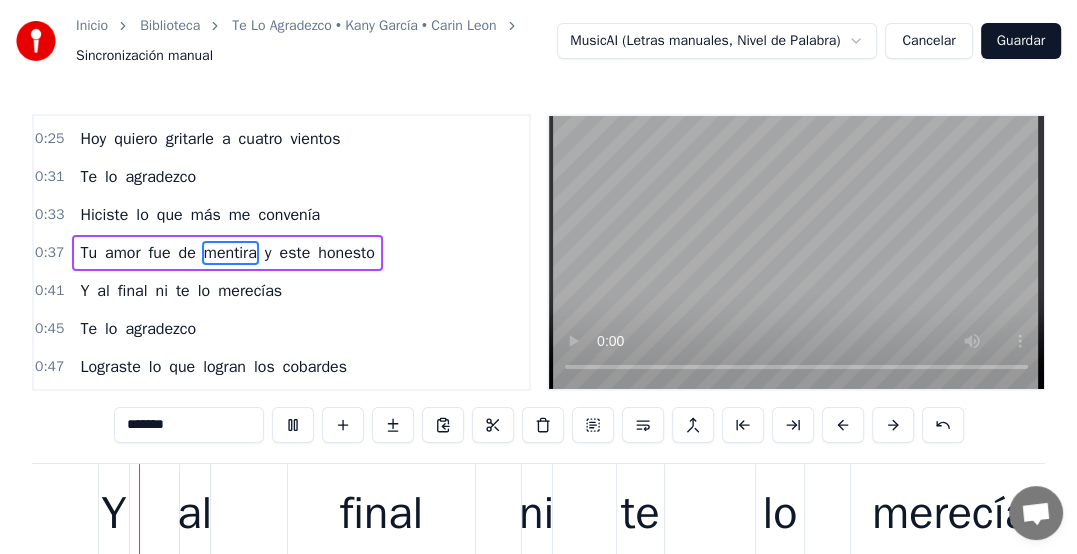 scroll, scrollTop: 0, scrollLeft: 18670, axis: horizontal 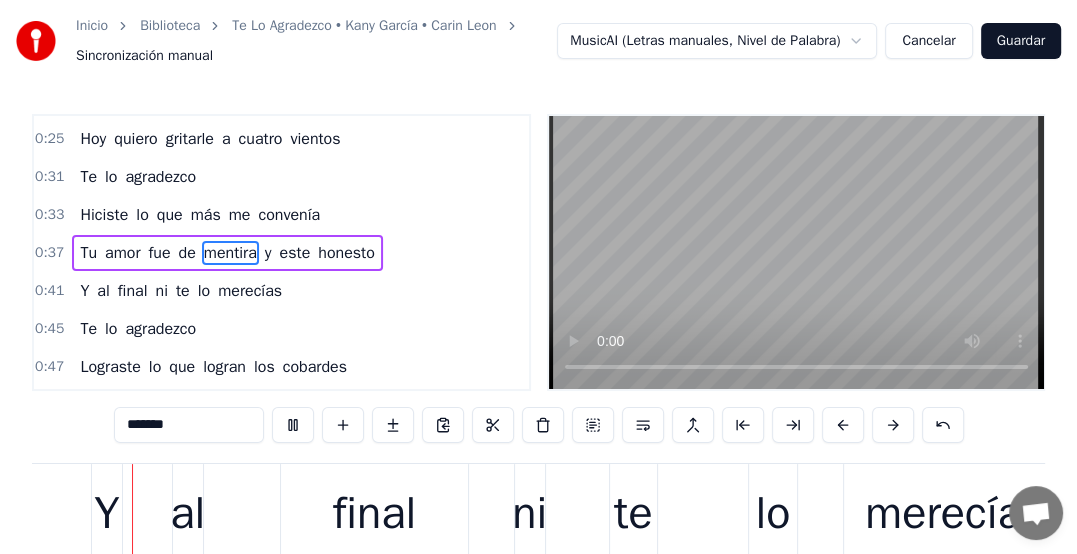 click on "al" at bounding box center [103, 291] 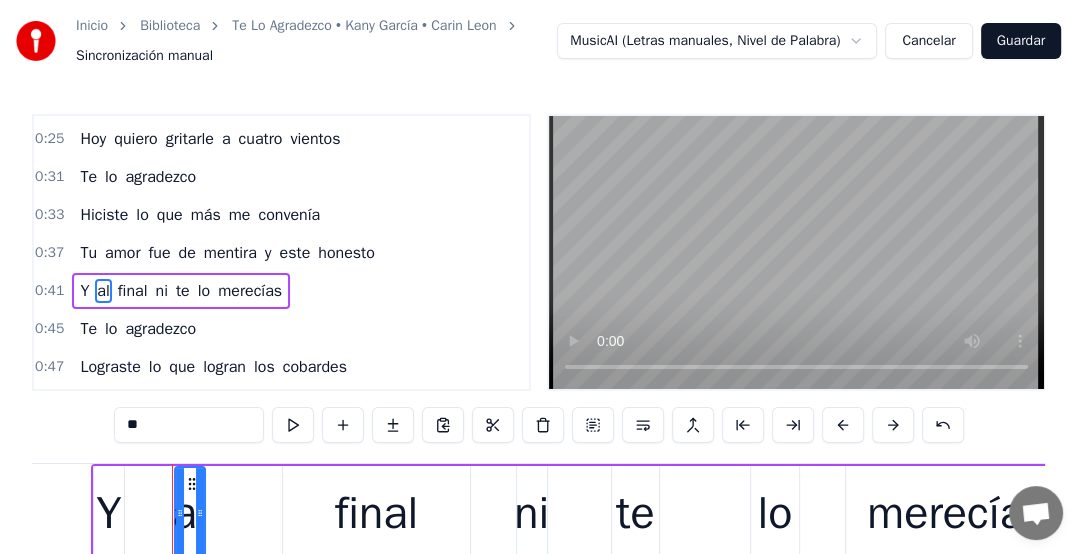 scroll, scrollTop: 262, scrollLeft: 0, axis: vertical 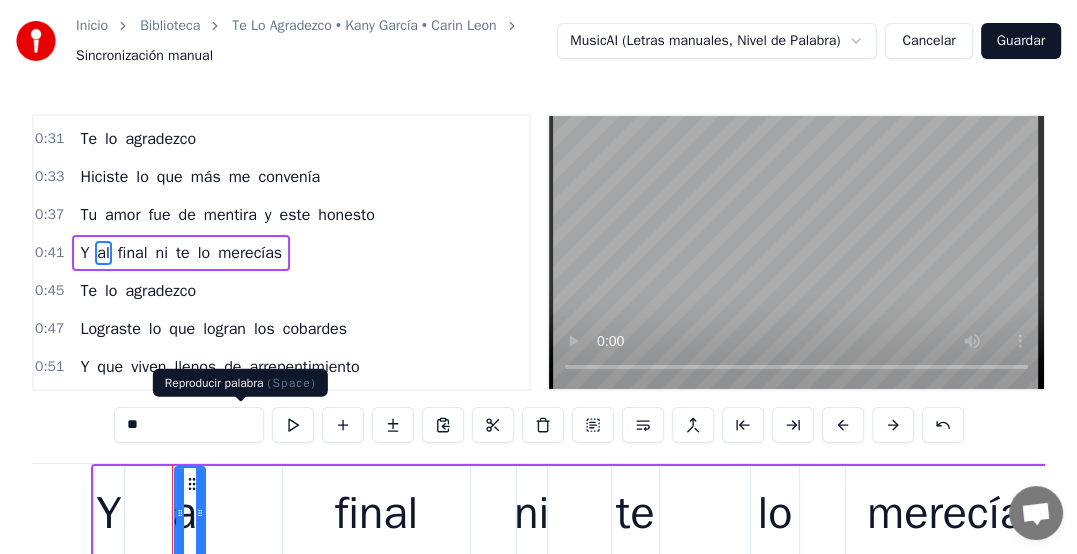 click at bounding box center [293, 425] 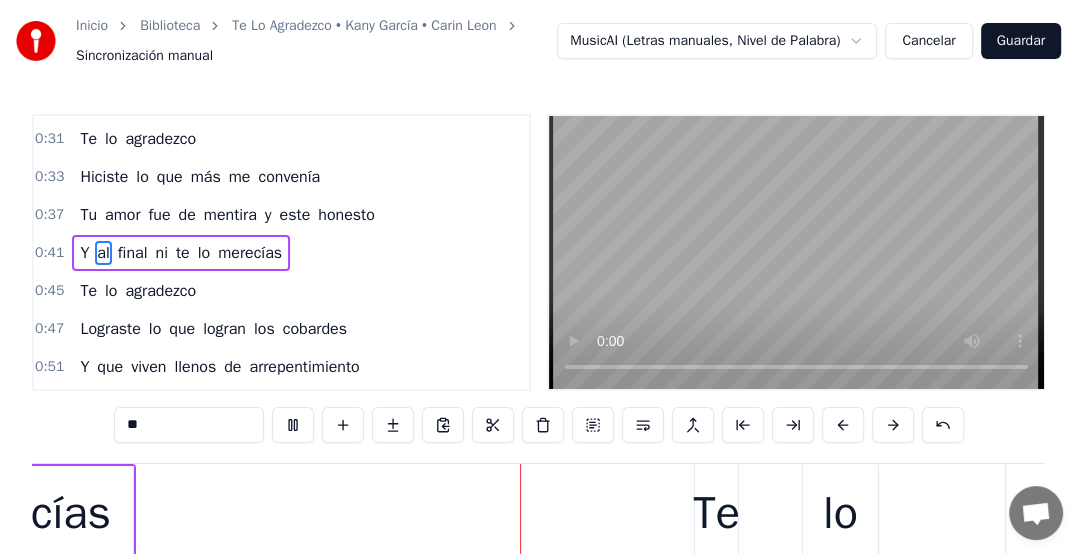 scroll, scrollTop: 0, scrollLeft: 19608, axis: horizontal 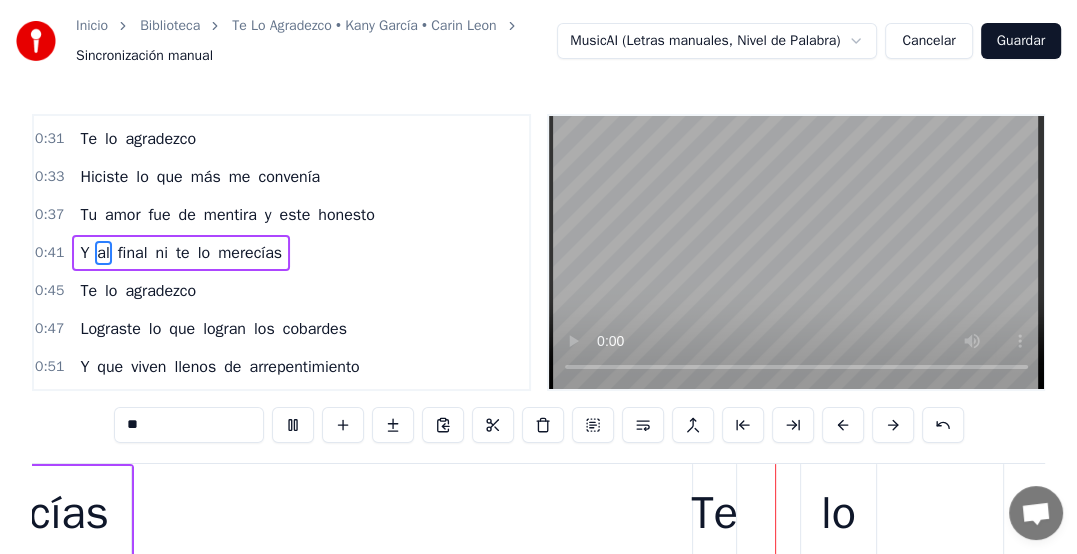 click on "lo" at bounding box center (111, 291) 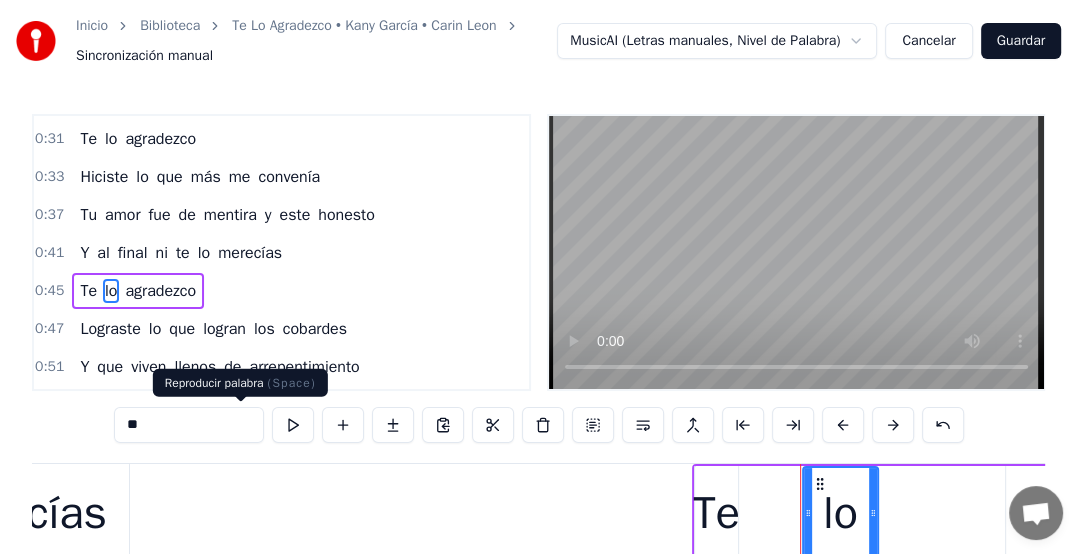 scroll, scrollTop: 300, scrollLeft: 0, axis: vertical 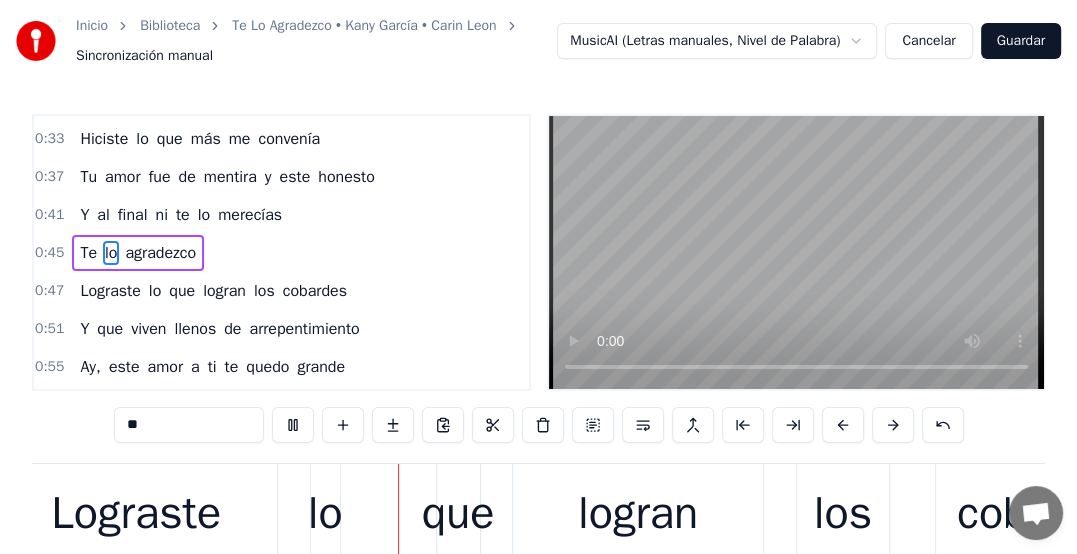 click on "que" at bounding box center (182, 291) 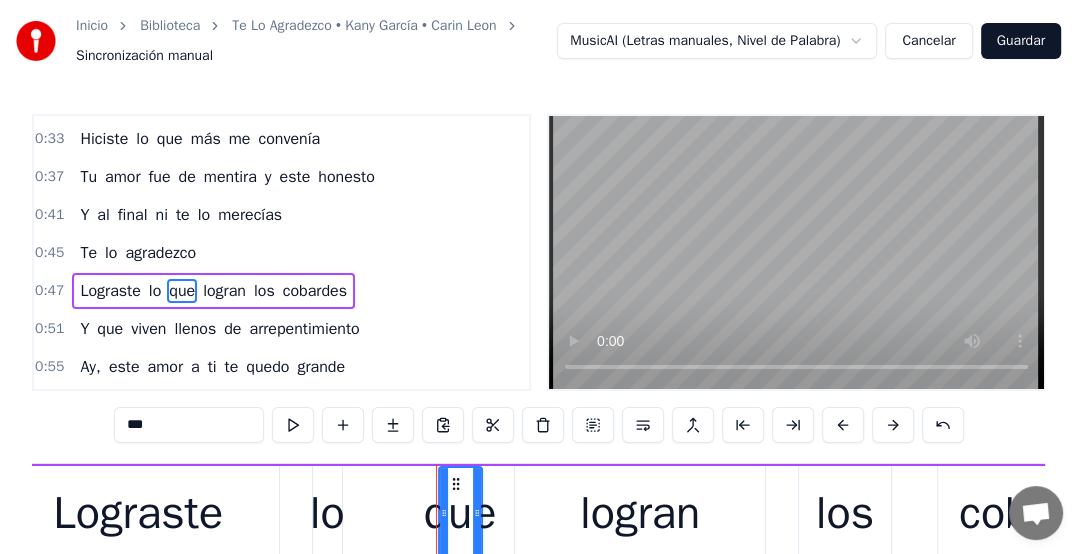 scroll, scrollTop: 338, scrollLeft: 0, axis: vertical 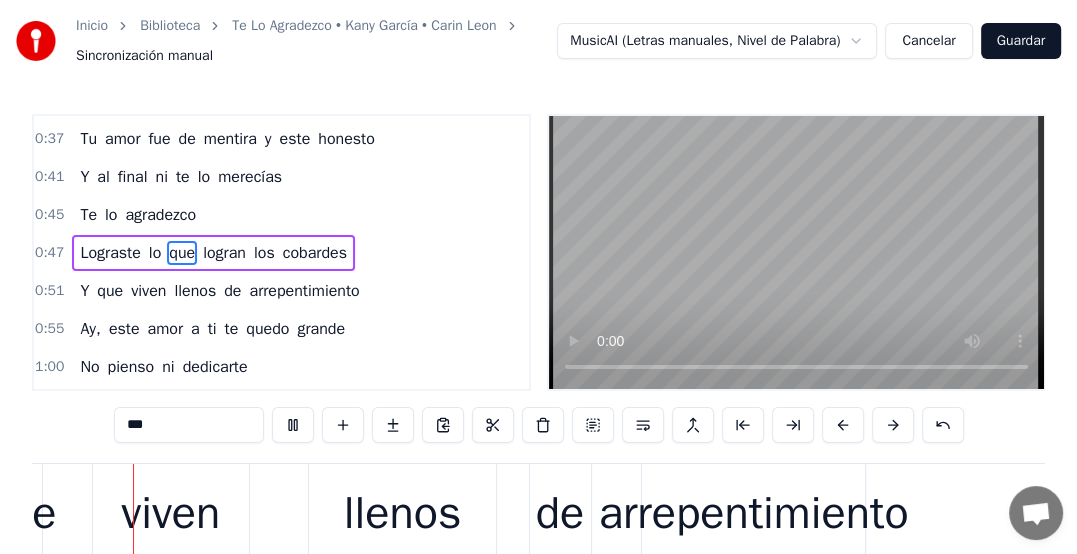 click on "viven" at bounding box center (148, 291) 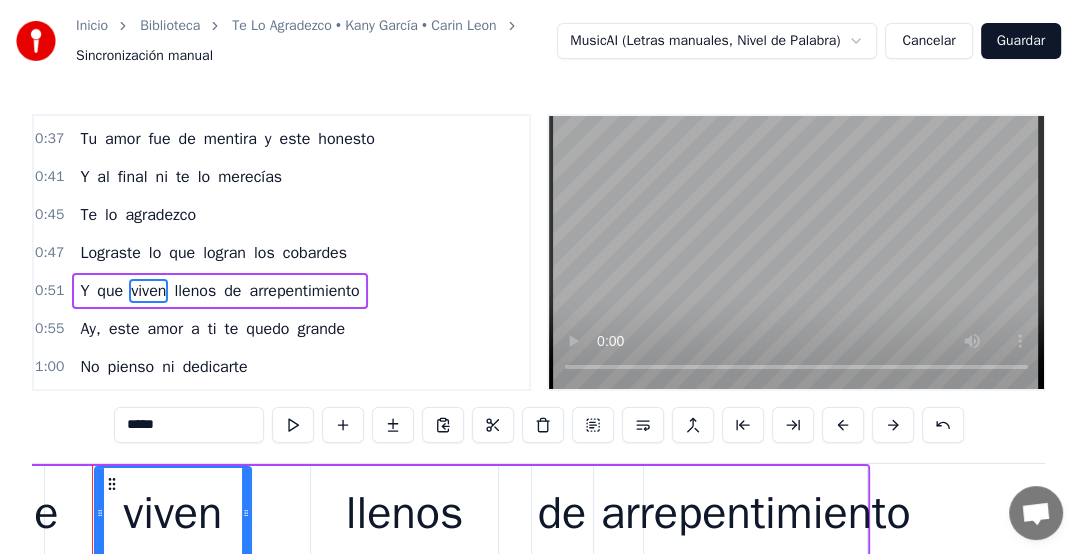 scroll, scrollTop: 0, scrollLeft: 23192, axis: horizontal 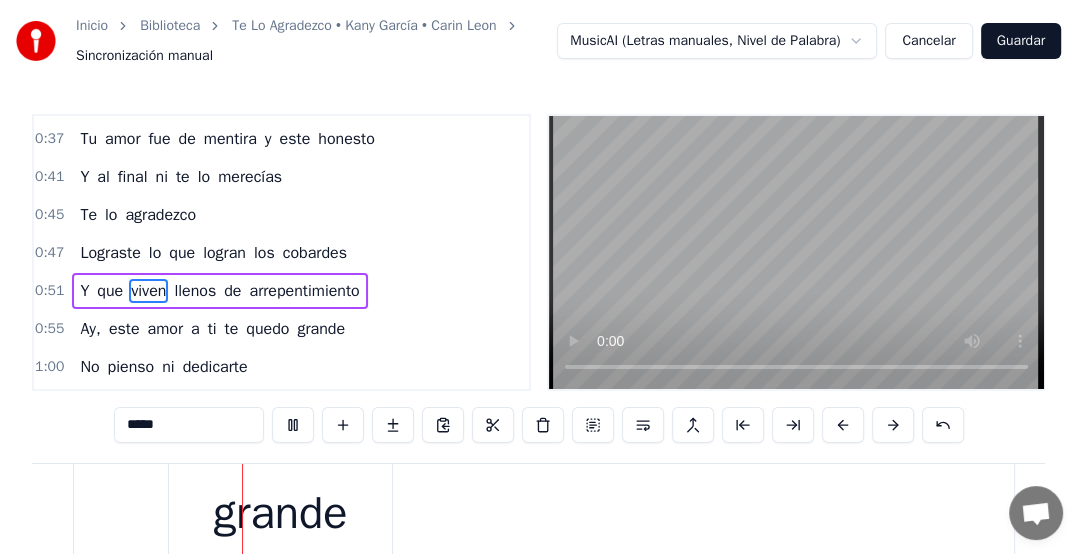 click on "grande" at bounding box center [321, 329] 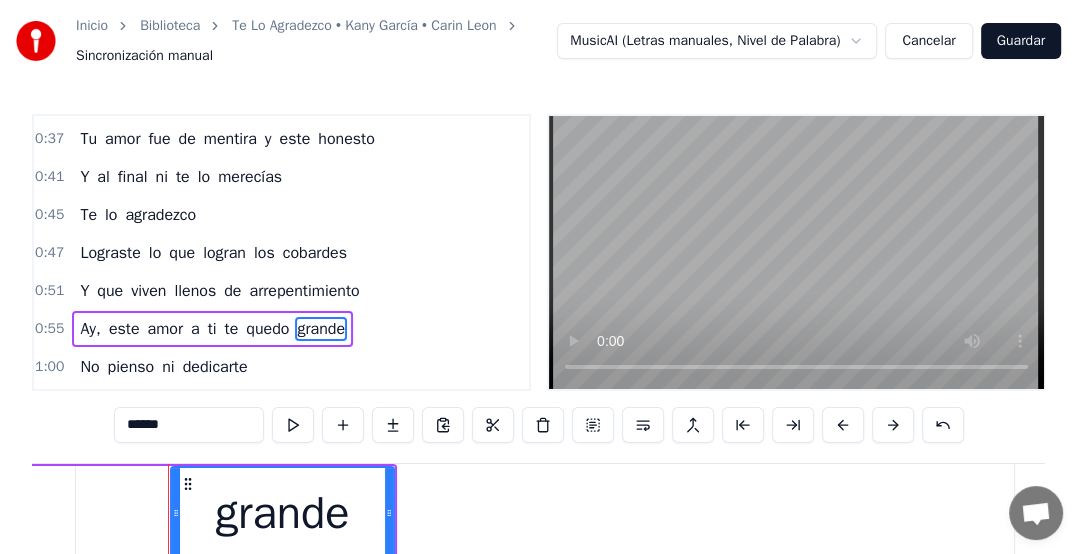 scroll, scrollTop: 414, scrollLeft: 0, axis: vertical 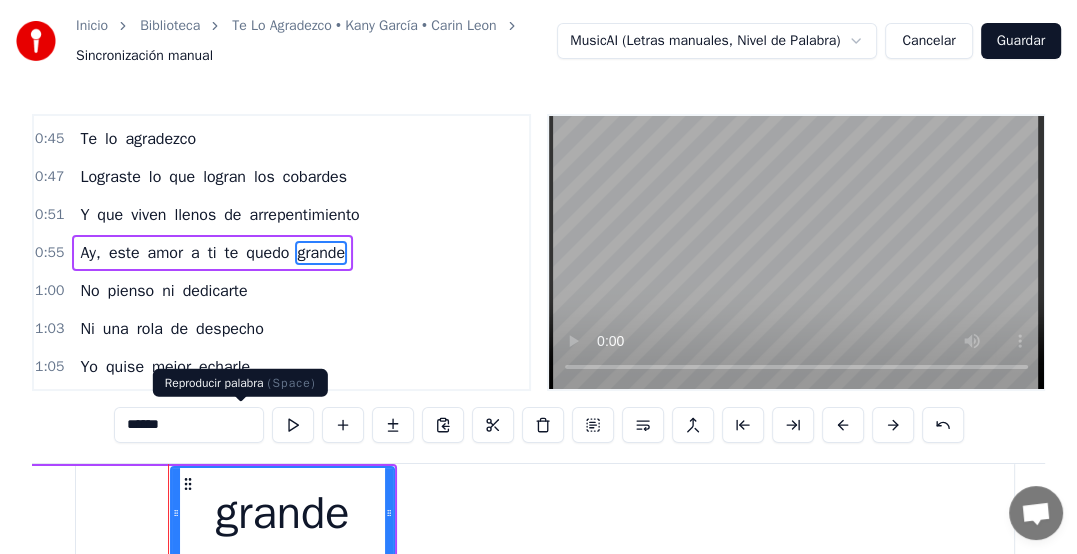 click at bounding box center [293, 425] 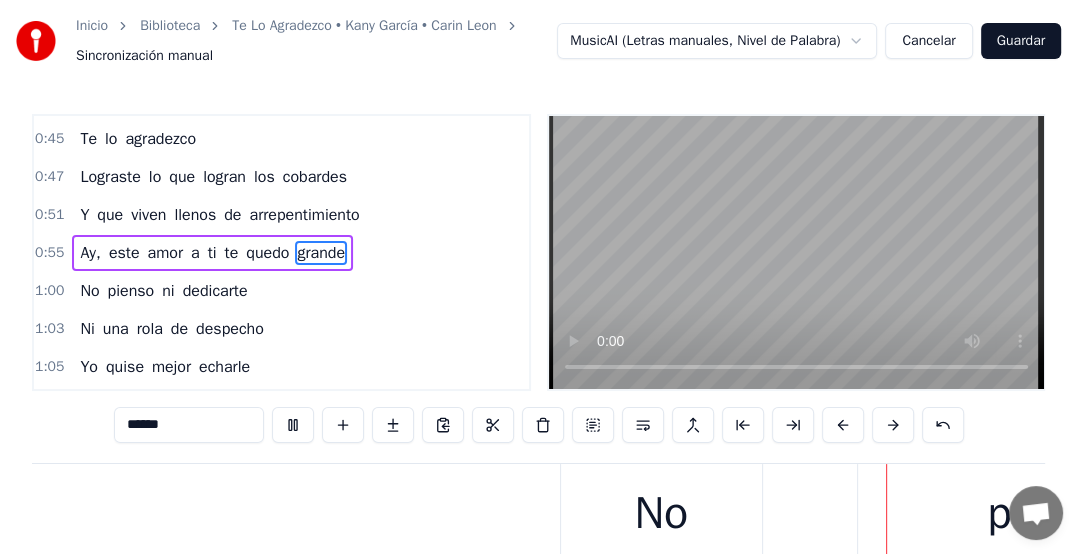 scroll, scrollTop: 0, scrollLeft: 26998, axis: horizontal 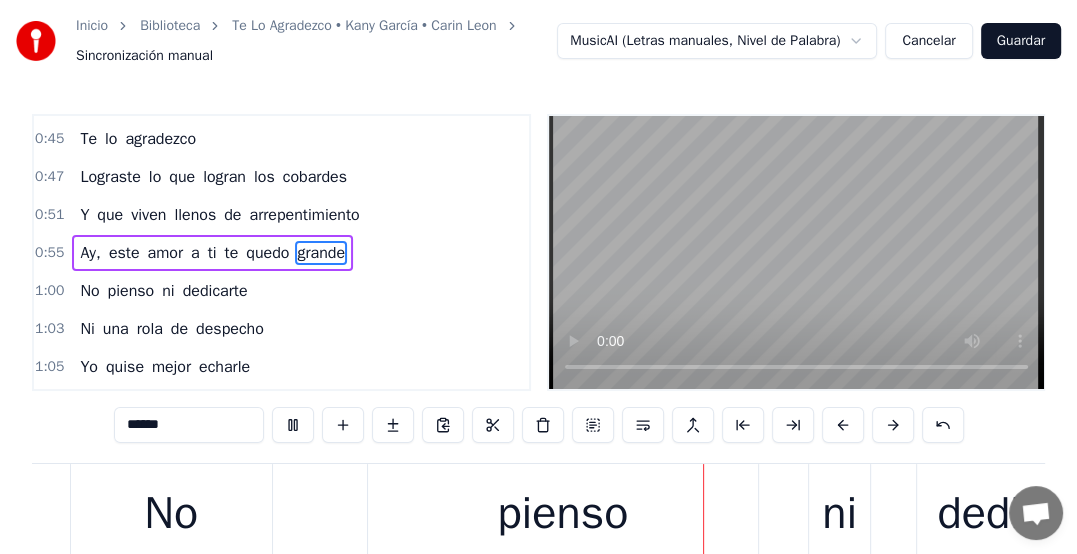 click on "No" at bounding box center (89, 291) 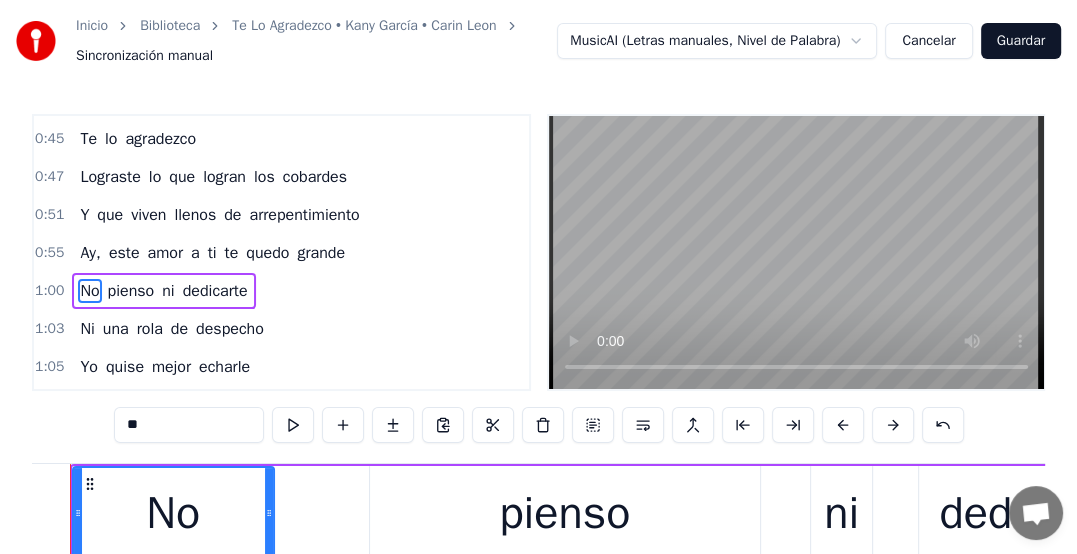 scroll, scrollTop: 0, scrollLeft: 26936, axis: horizontal 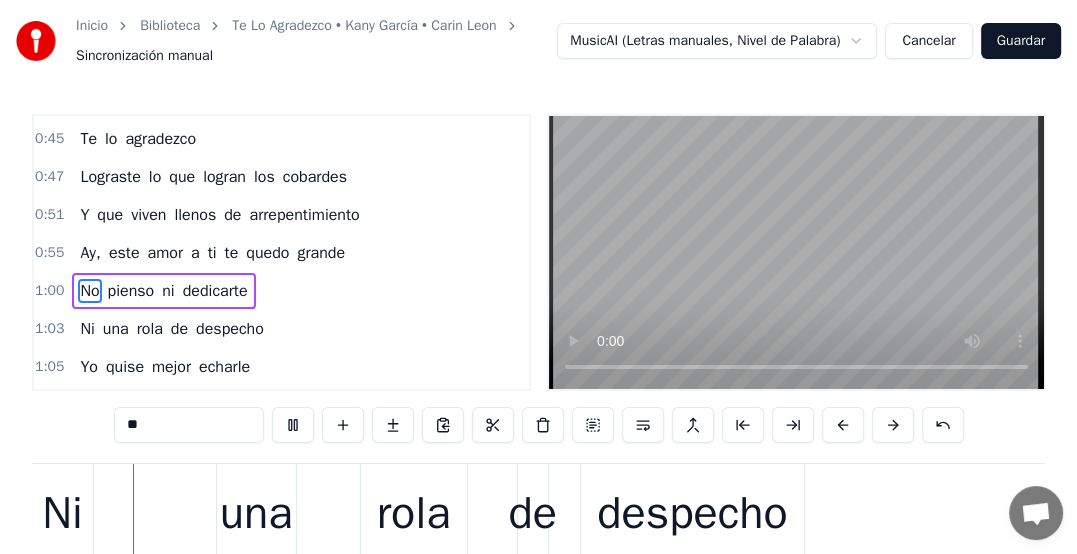 click on "No" at bounding box center (89, 291) 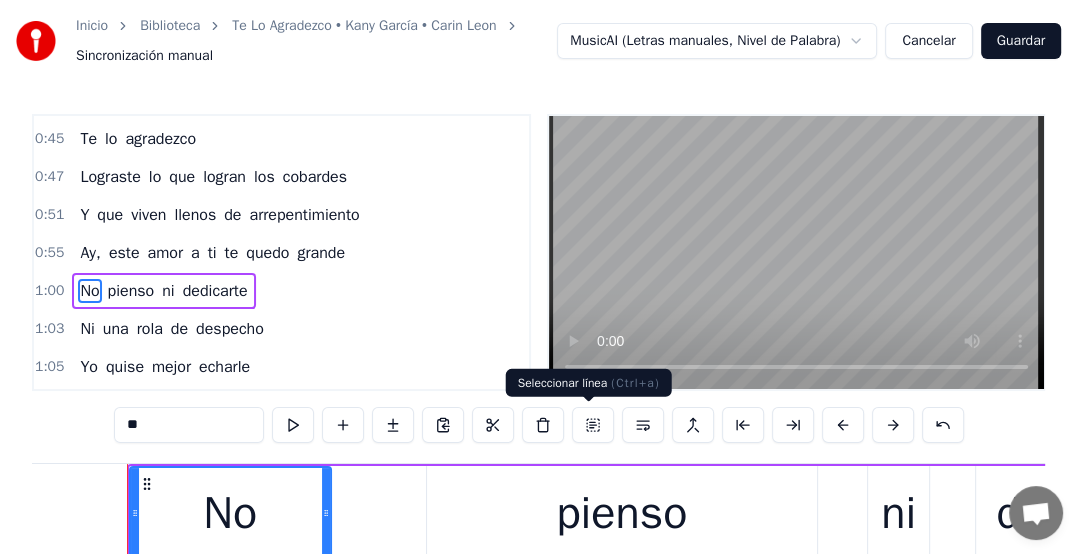 scroll, scrollTop: 0, scrollLeft: 26936, axis: horizontal 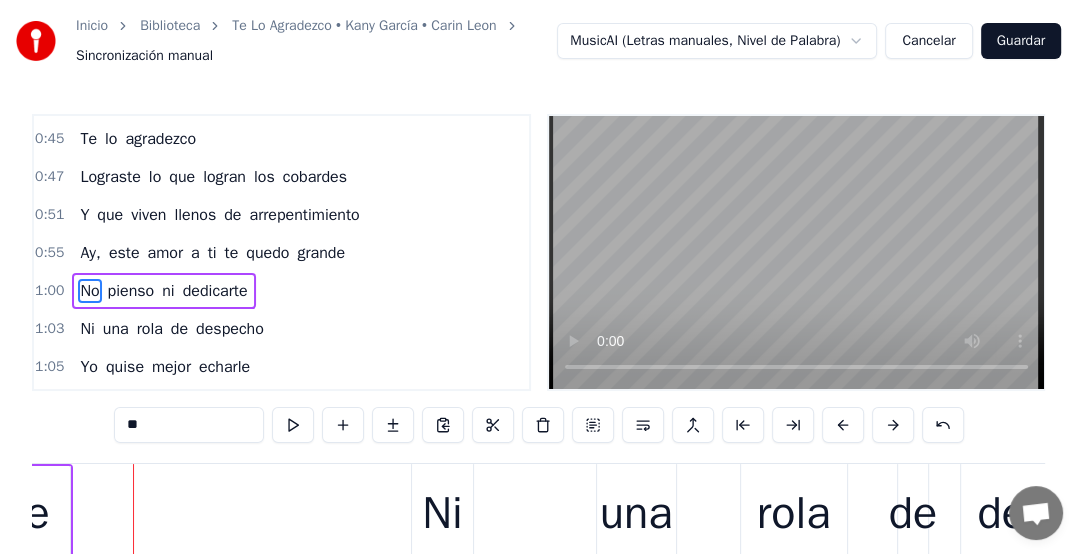 click on "No" at bounding box center [89, 291] 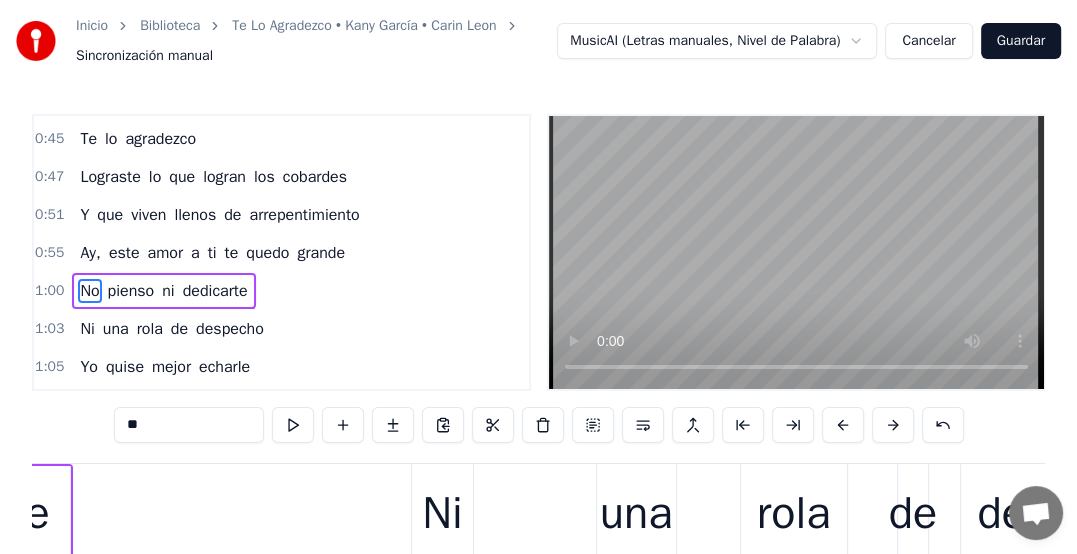 scroll, scrollTop: 452, scrollLeft: 0, axis: vertical 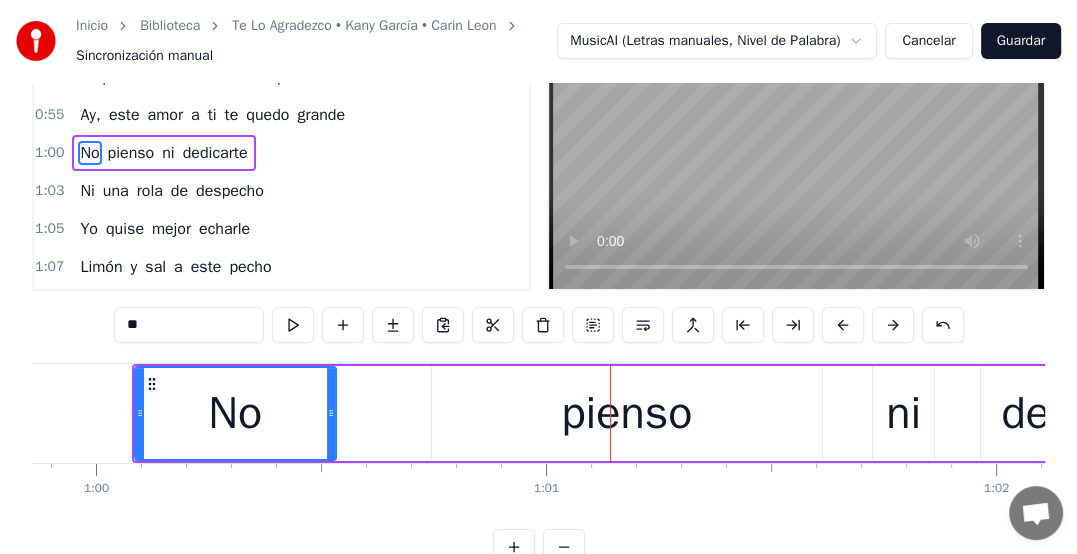 drag, startPoint x: 241, startPoint y: 412, endPoint x: 136, endPoint y: 396, distance: 106.21205 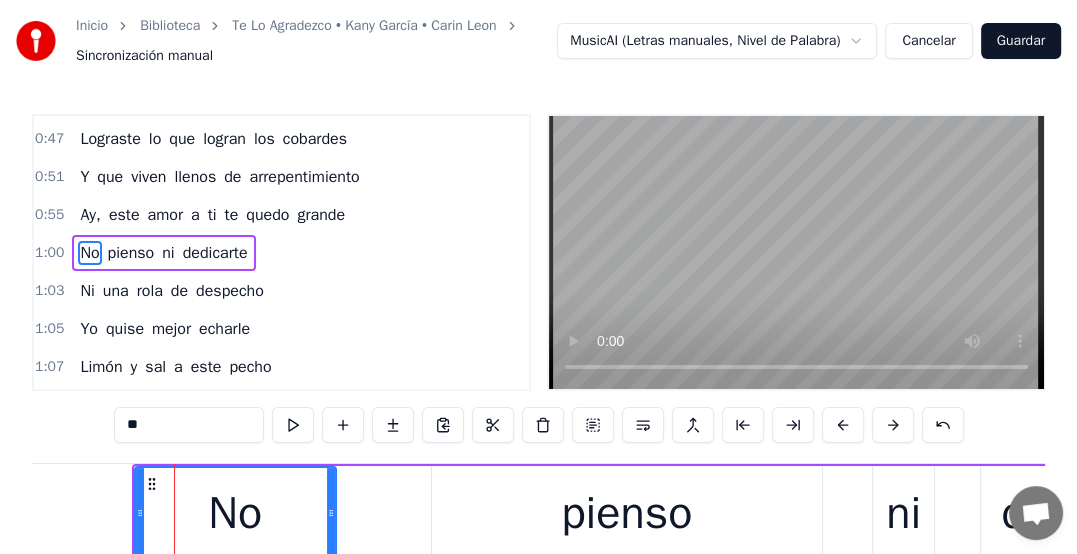 scroll, scrollTop: 0, scrollLeft: 0, axis: both 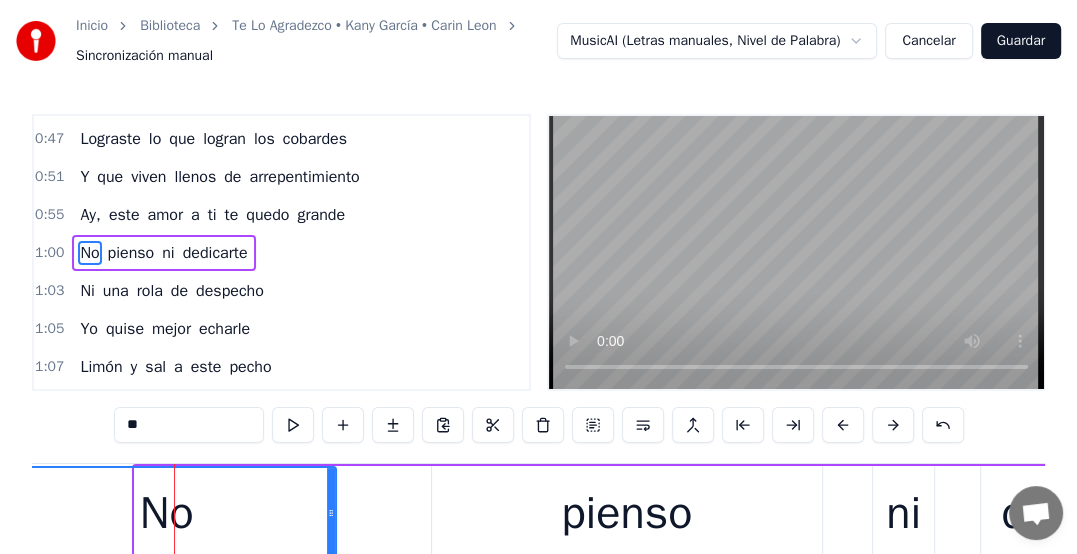 drag, startPoint x: 137, startPoint y: 515, endPoint x: 0, endPoint y: 481, distance: 141.15594 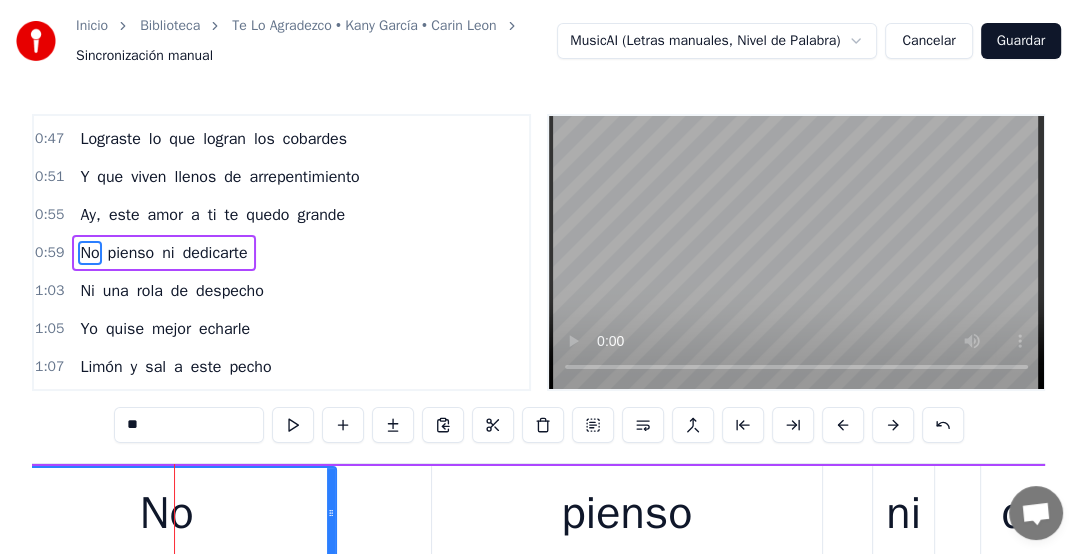 drag, startPoint x: 605, startPoint y: 519, endPoint x: 426, endPoint y: 512, distance: 179.13683 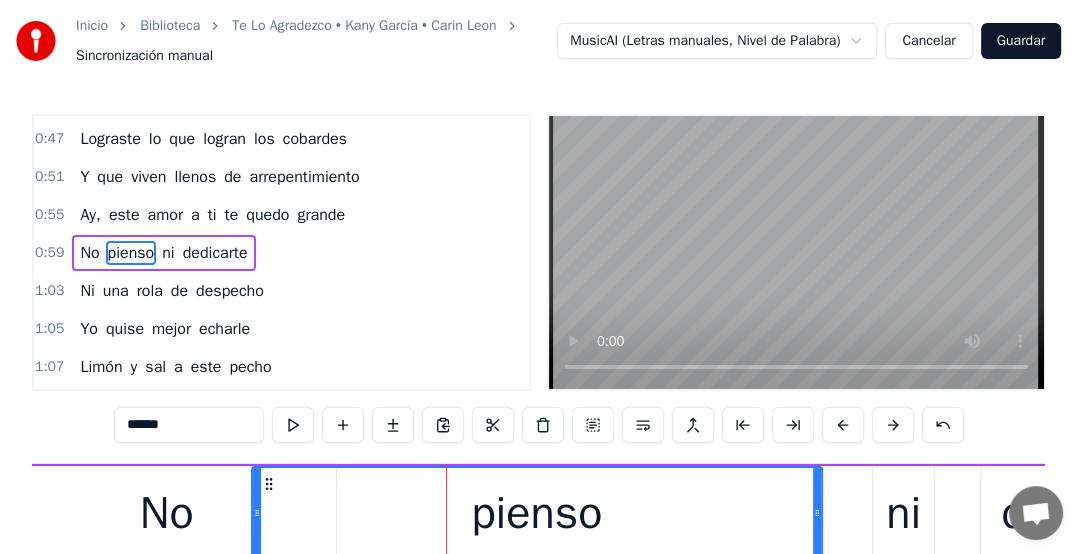 drag, startPoint x: 435, startPoint y: 525, endPoint x: 255, endPoint y: 496, distance: 182.32115 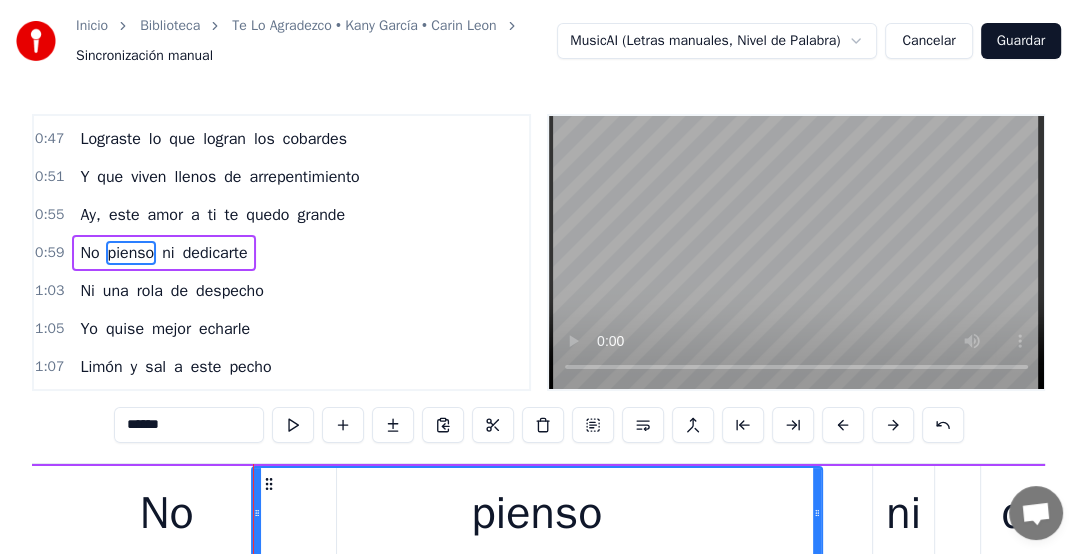 drag, startPoint x: 80, startPoint y: 247, endPoint x: 308, endPoint y: 353, distance: 251.43588 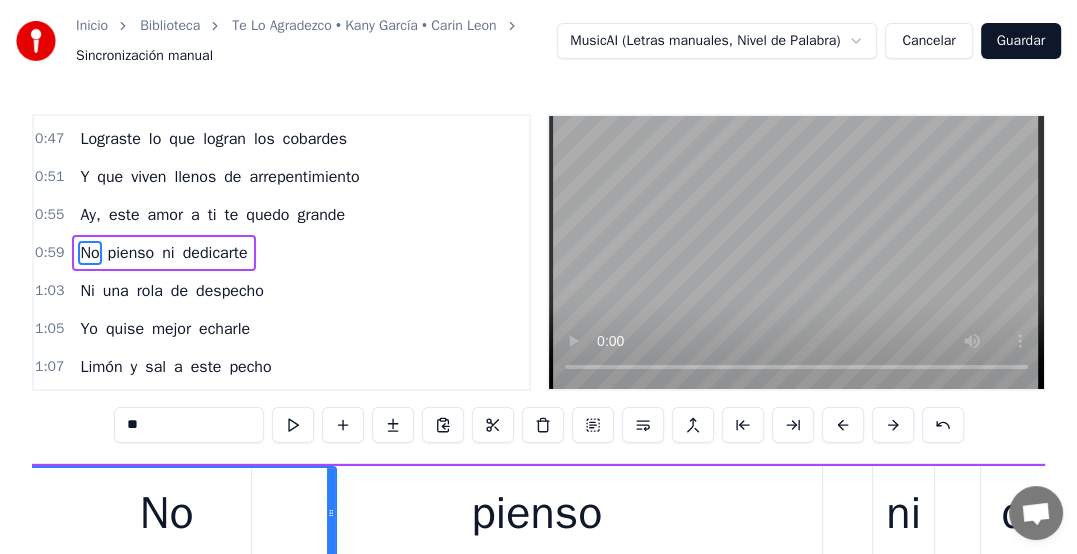 scroll, scrollTop: 0, scrollLeft: 26798, axis: horizontal 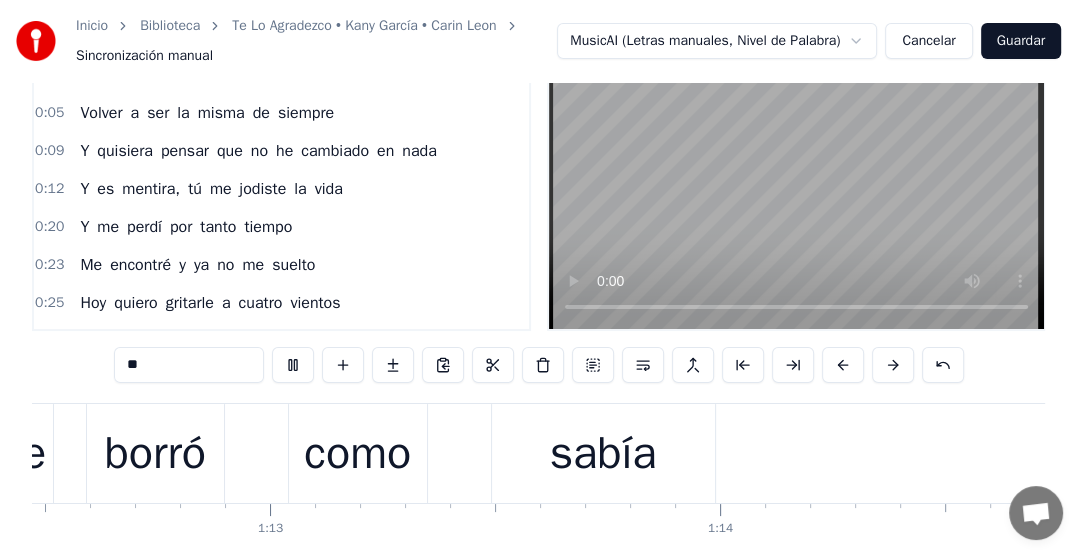 drag, startPoint x: 531, startPoint y: 88, endPoint x: 530, endPoint y: 60, distance: 28.01785 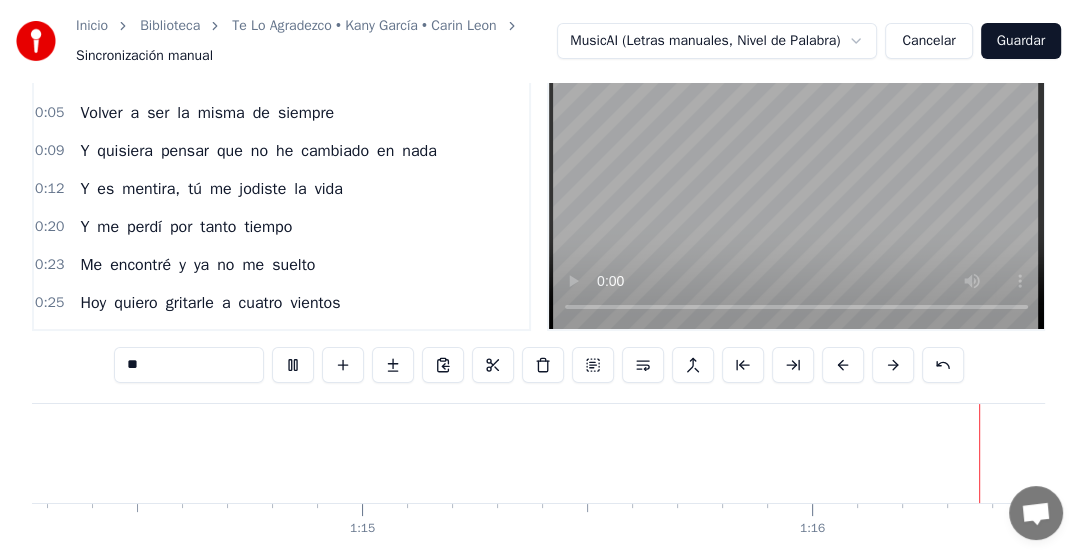 scroll, scrollTop: 0, scrollLeft: 33912, axis: horizontal 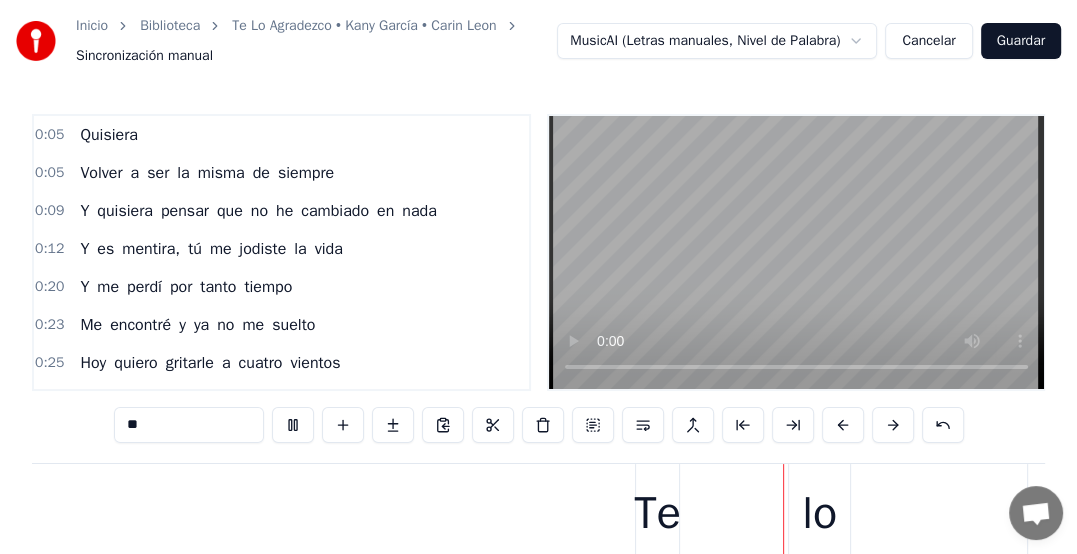 click on "Quisiera" at bounding box center [109, 135] 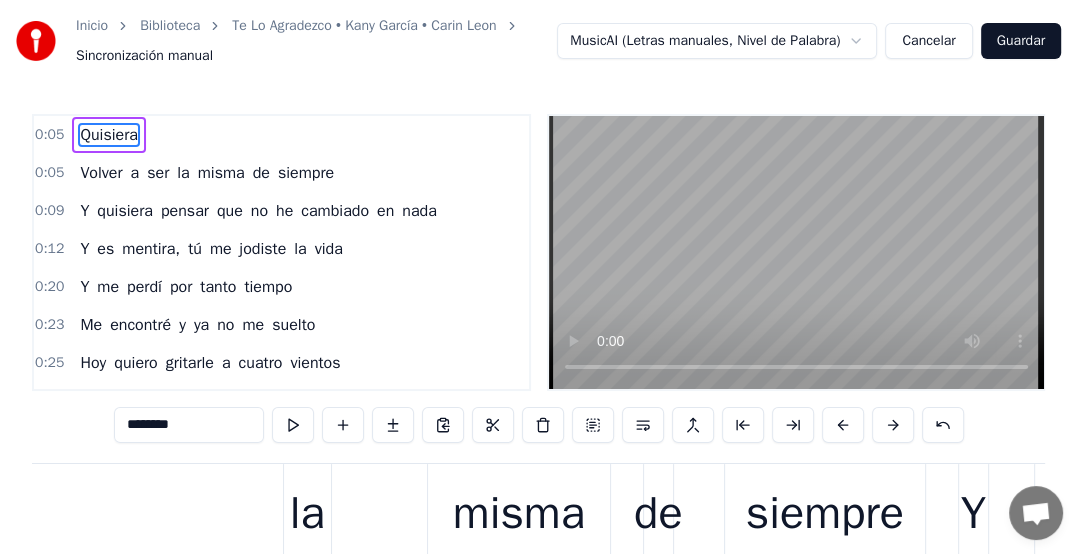 scroll, scrollTop: 0, scrollLeft: 2406, axis: horizontal 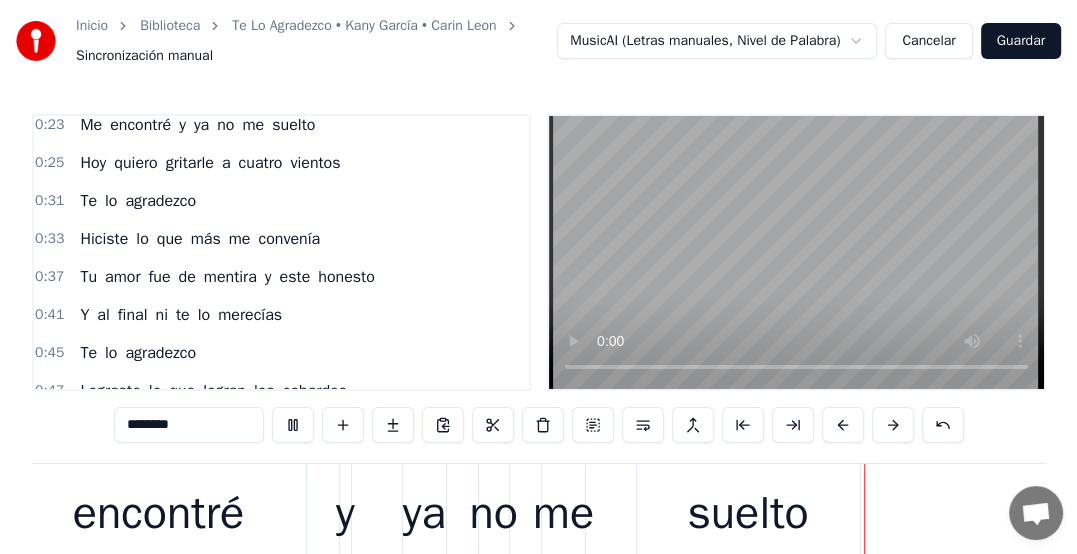 click on "Cancelar" at bounding box center (928, 41) 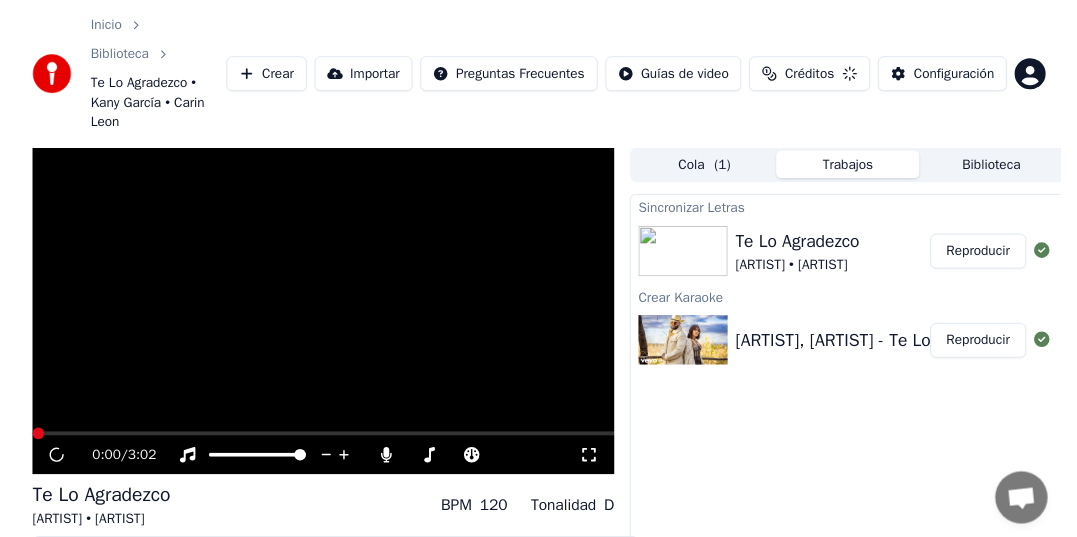 scroll, scrollTop: 153, scrollLeft: 0, axis: vertical 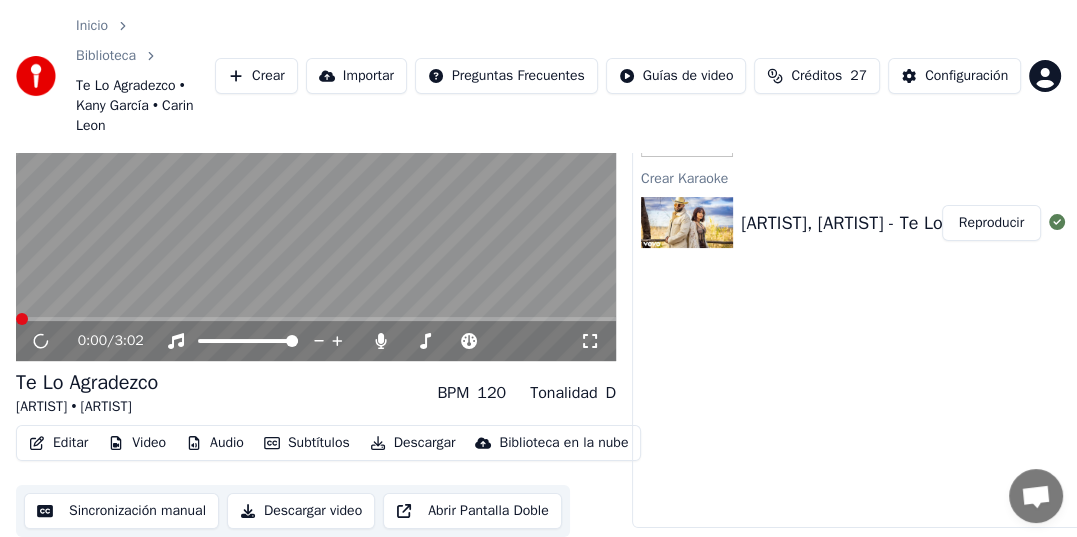 click on "Editar" at bounding box center [58, 443] 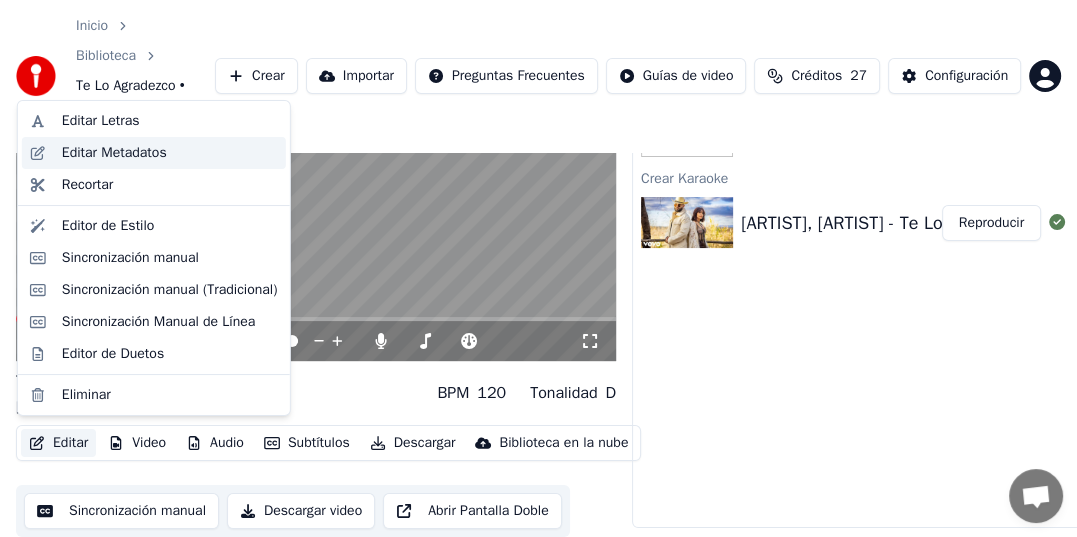 click on "Editar Metadatos" at bounding box center (114, 153) 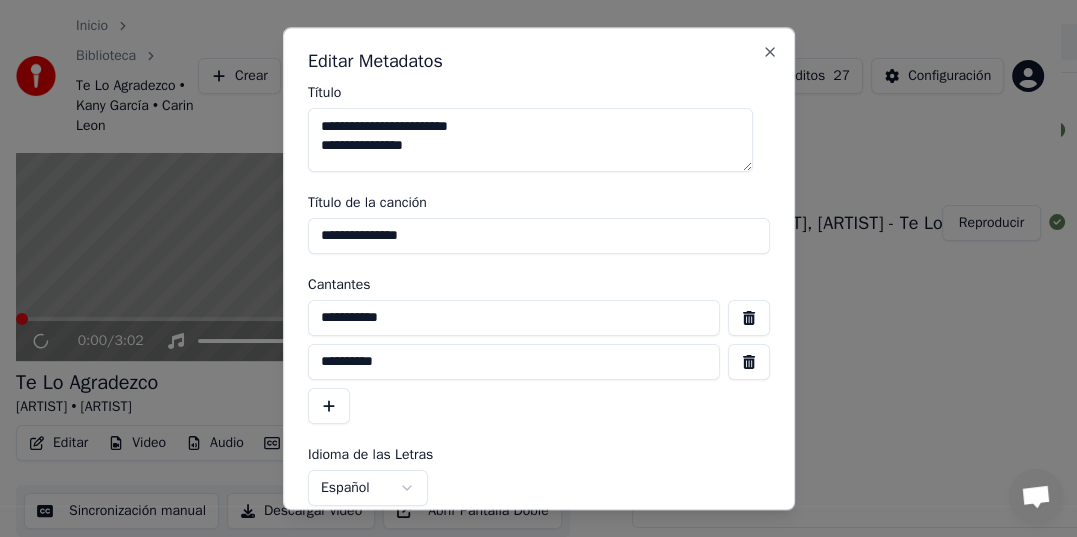 scroll, scrollTop: 136, scrollLeft: 0, axis: vertical 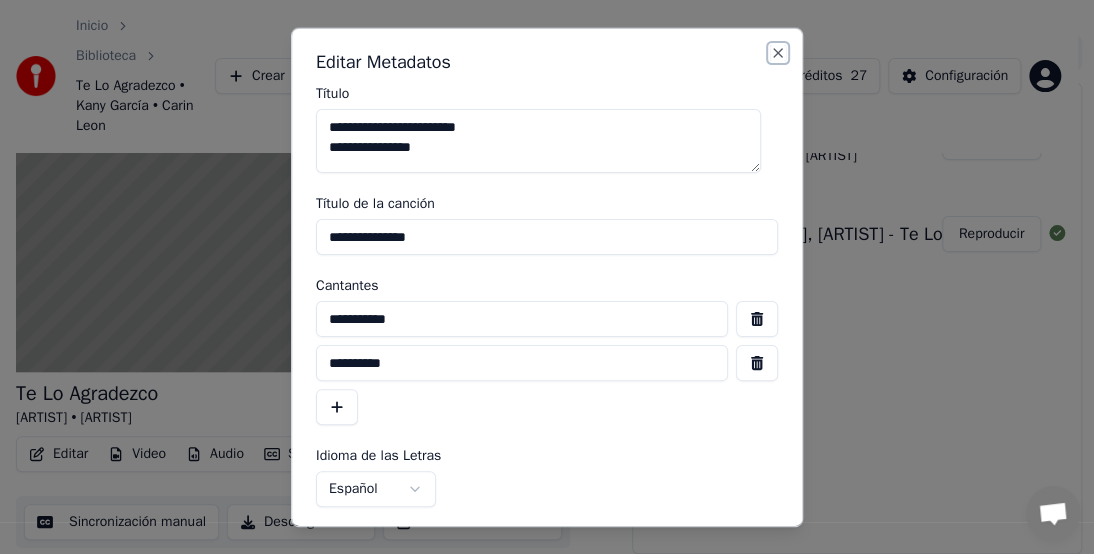 click on "Close" at bounding box center (778, 53) 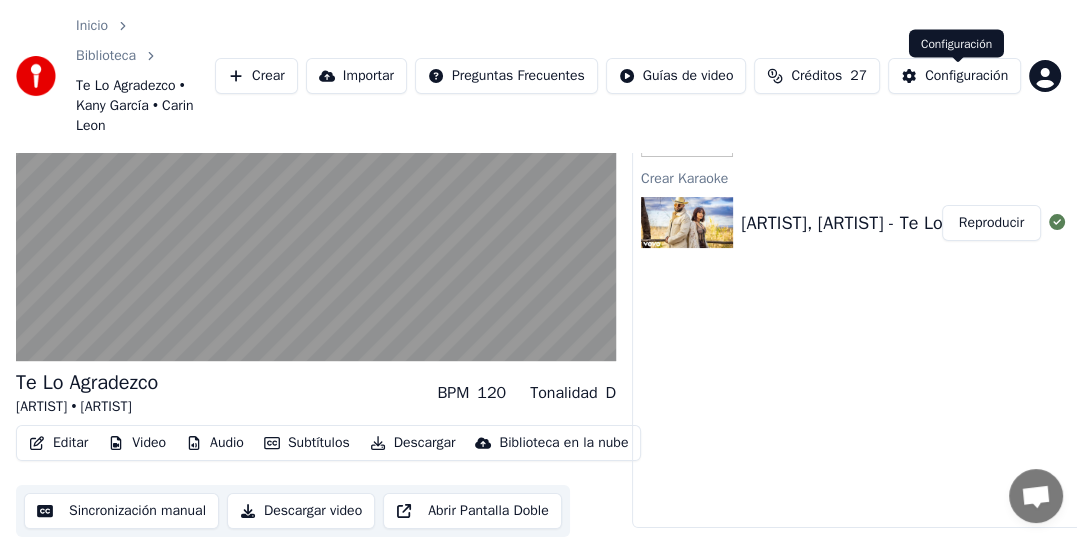 scroll, scrollTop: 36, scrollLeft: 0, axis: vertical 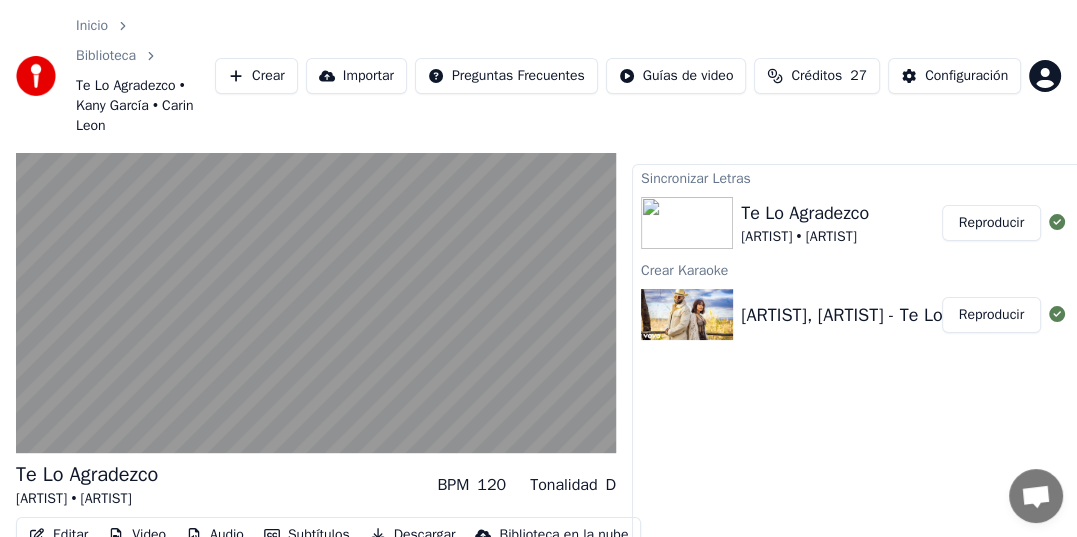 click on "Reproducir" at bounding box center [991, 223] 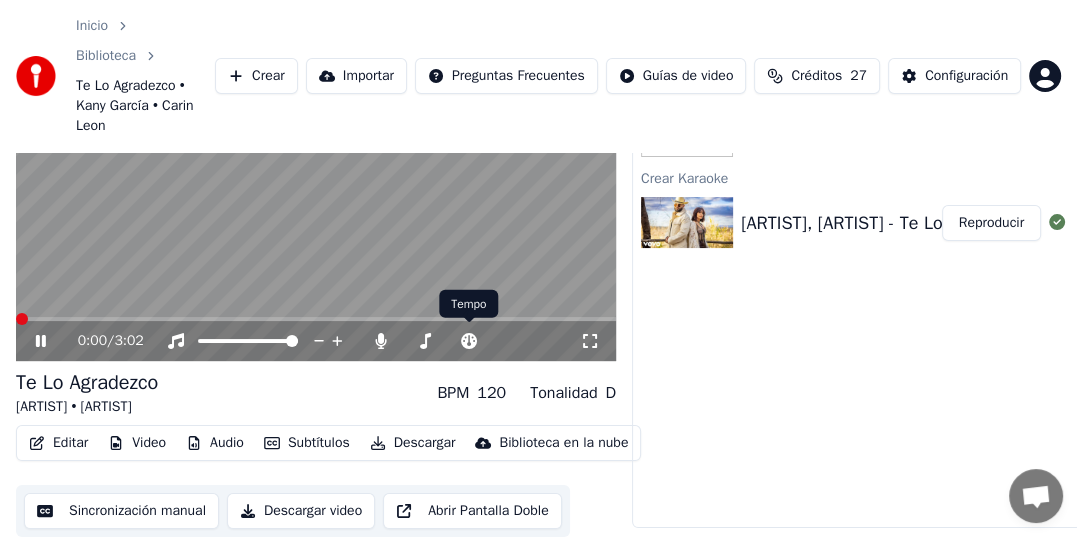 click on "Editar" at bounding box center (58, 443) 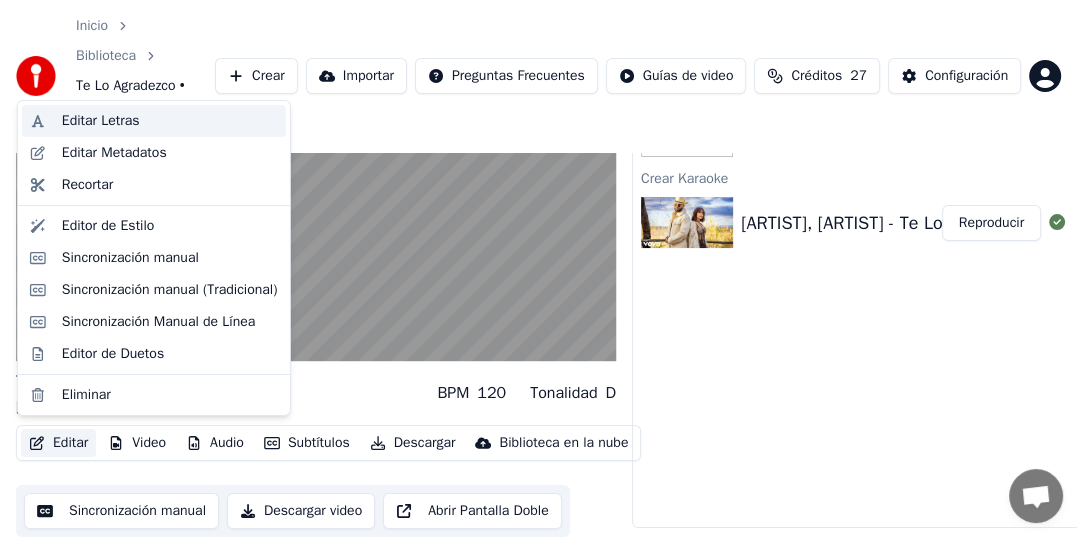 click on "Editar Letras" at bounding box center (101, 121) 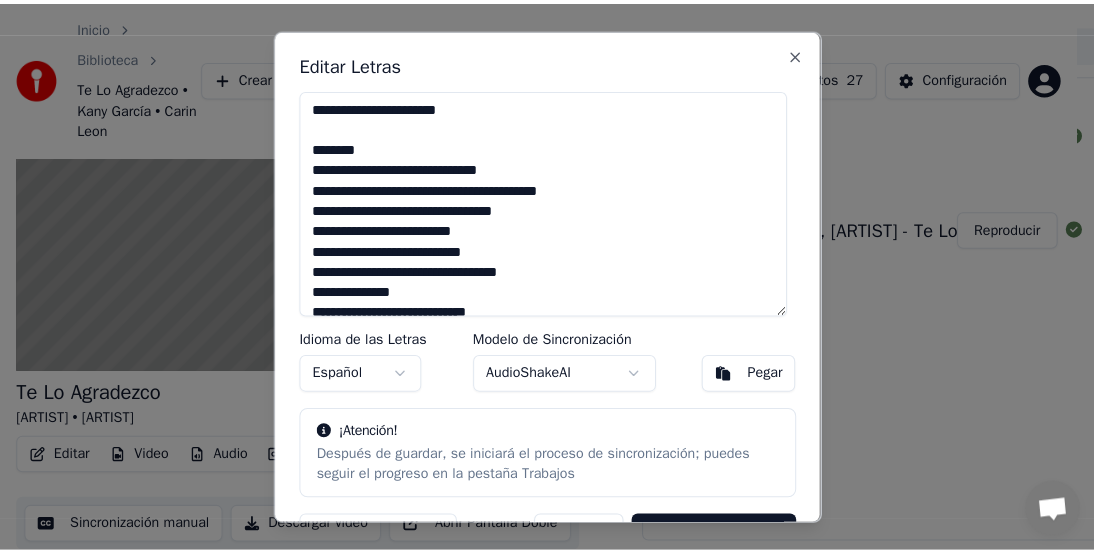 scroll, scrollTop: 136, scrollLeft: 0, axis: vertical 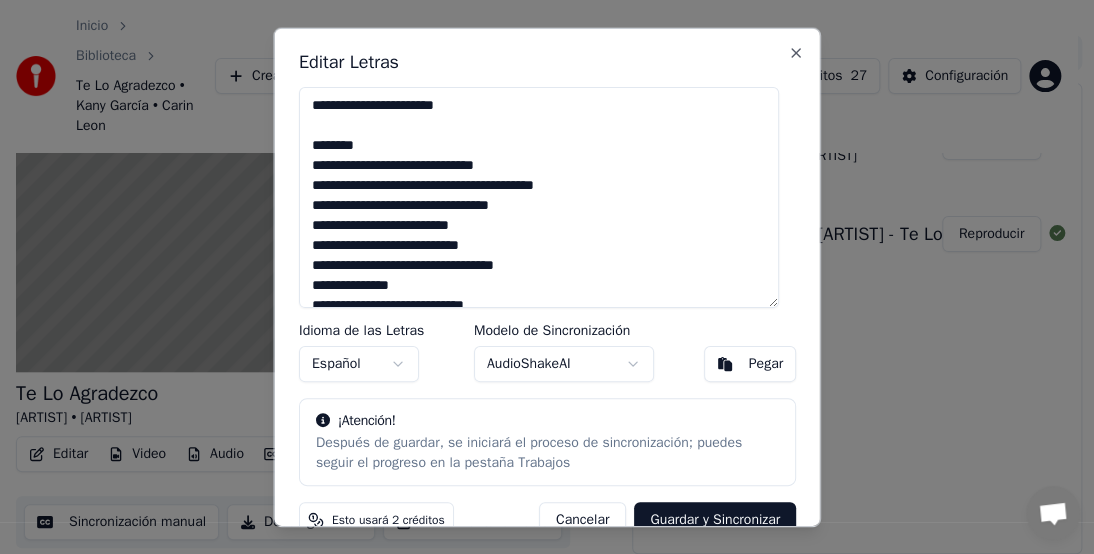 drag, startPoint x: 441, startPoint y: 108, endPoint x: 152, endPoint y: 104, distance: 289.02768 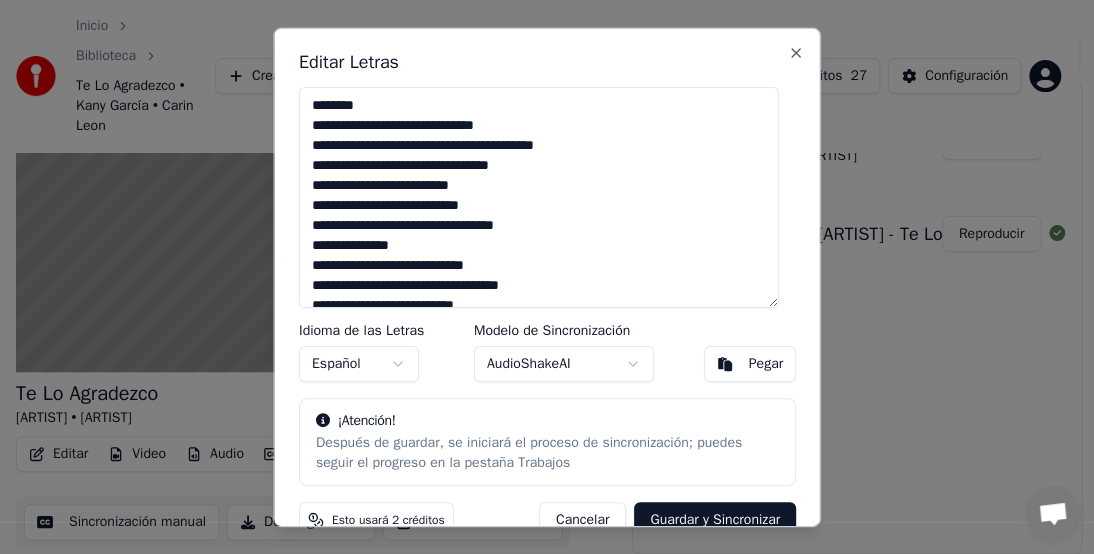 type on "**********" 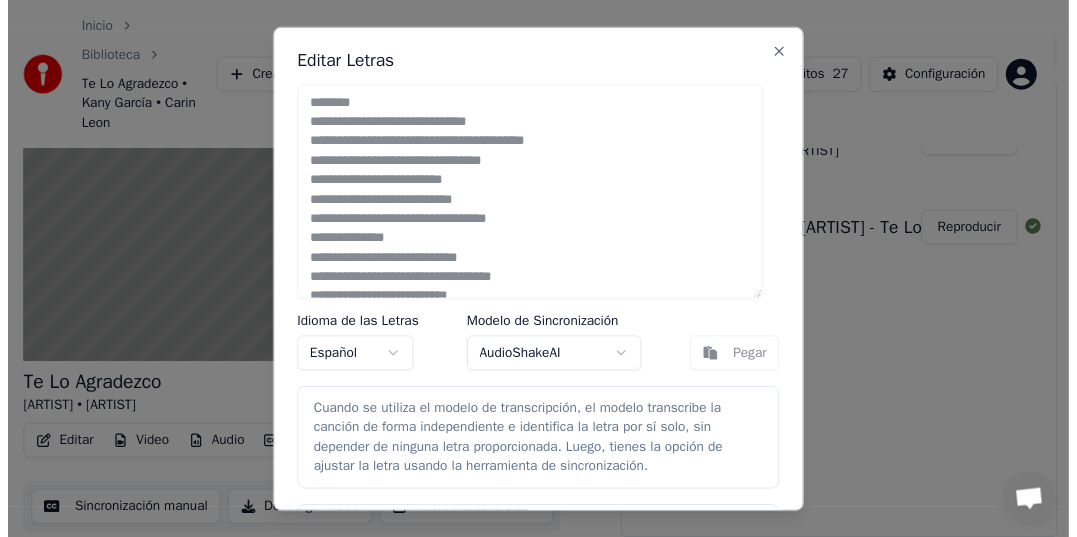 scroll, scrollTop: 158, scrollLeft: 0, axis: vertical 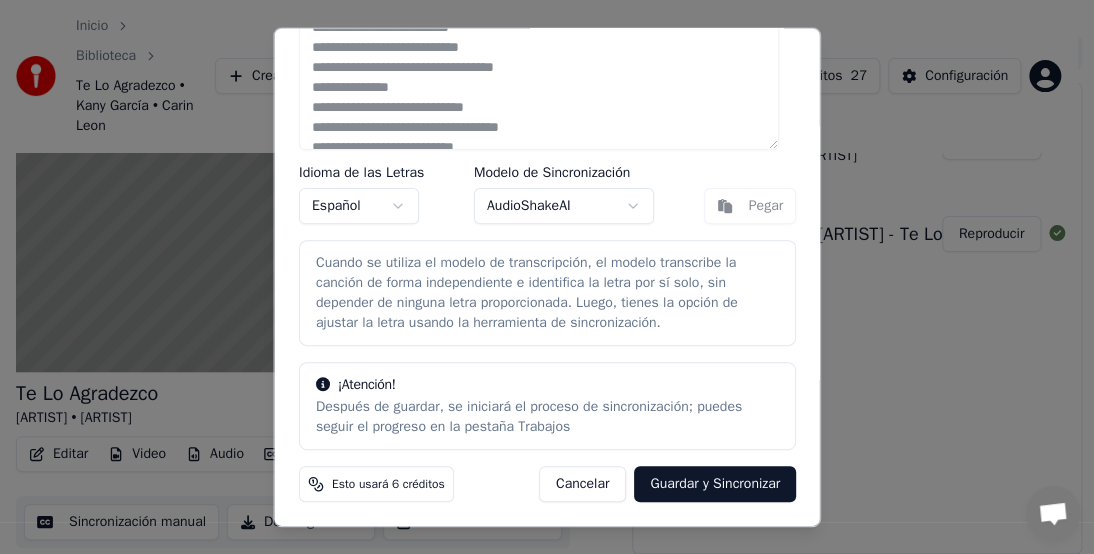 click on "Guardar y Sincronizar" at bounding box center (715, 484) 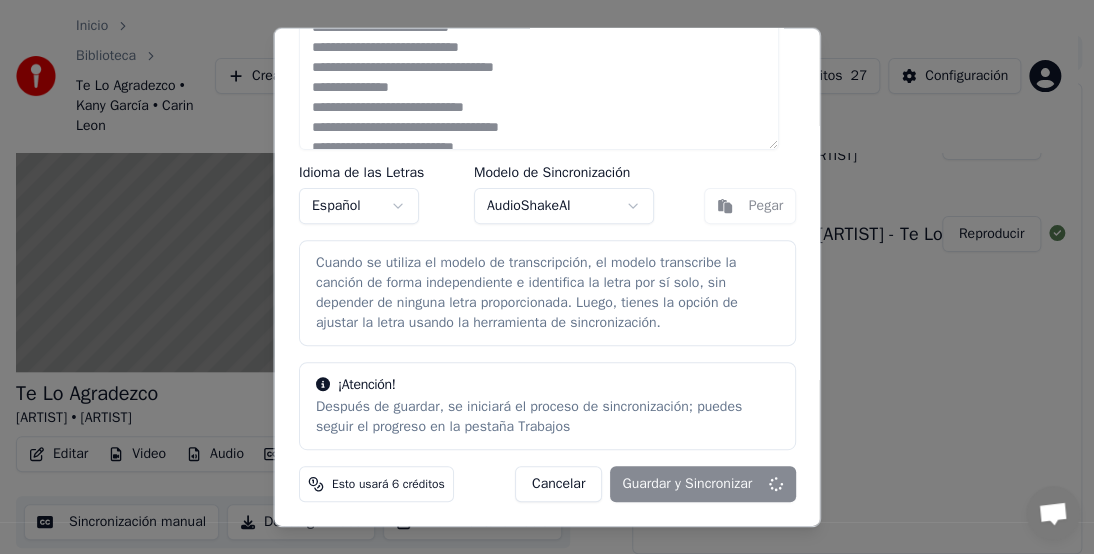 type 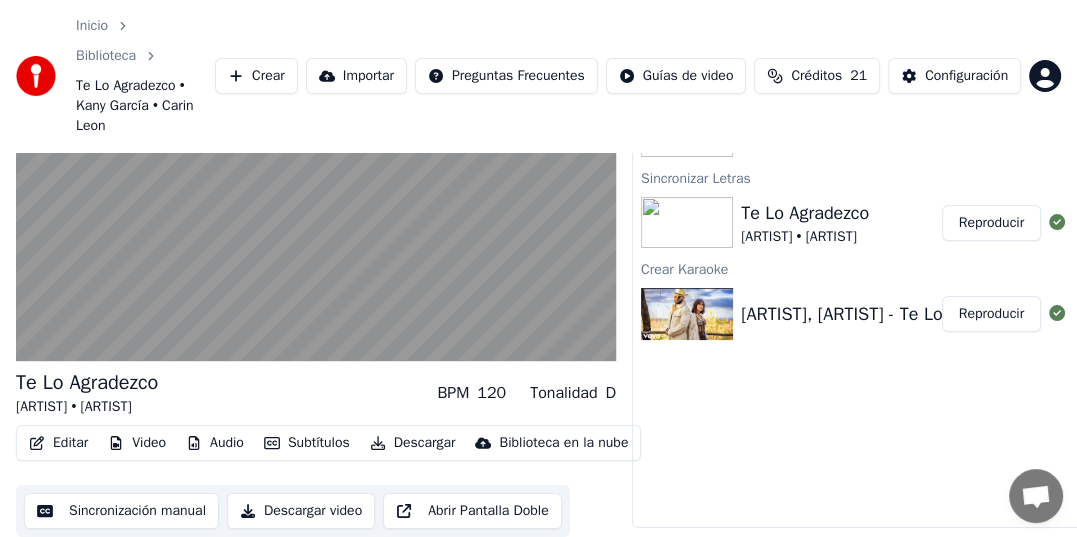 scroll, scrollTop: 0, scrollLeft: 0, axis: both 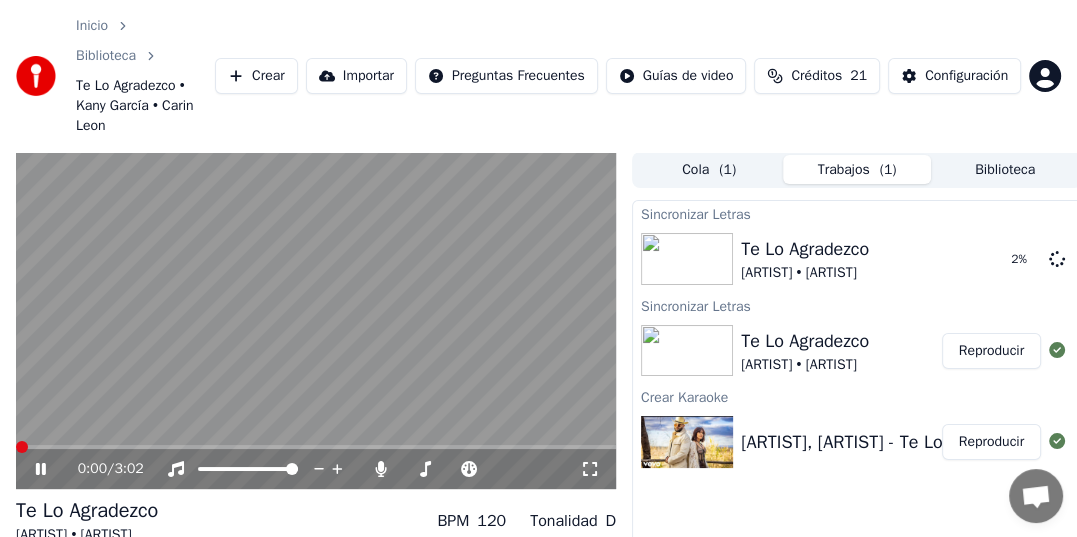 click 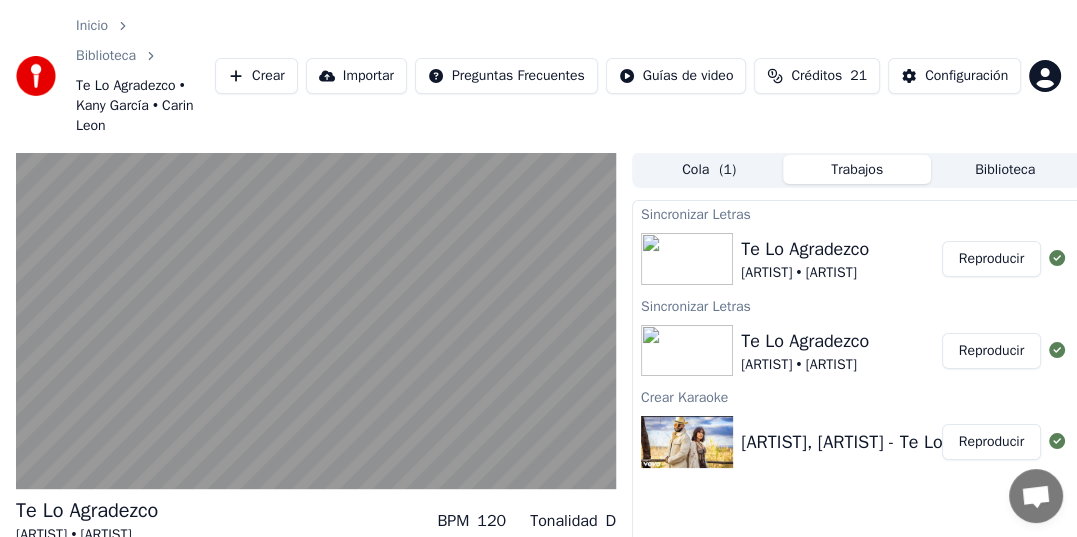 click on "Reproducir" at bounding box center [991, 259] 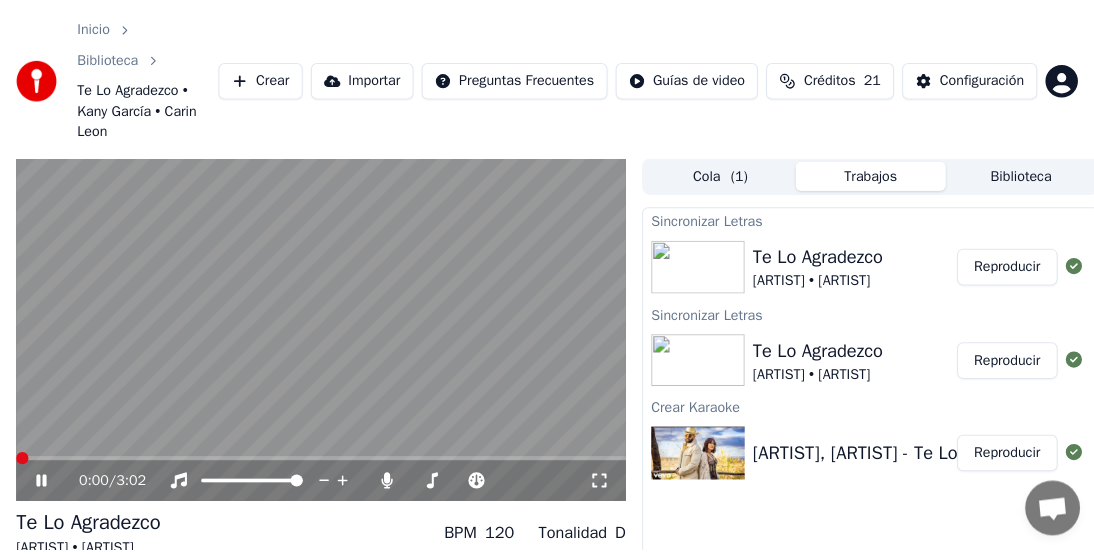 scroll, scrollTop: 100, scrollLeft: 0, axis: vertical 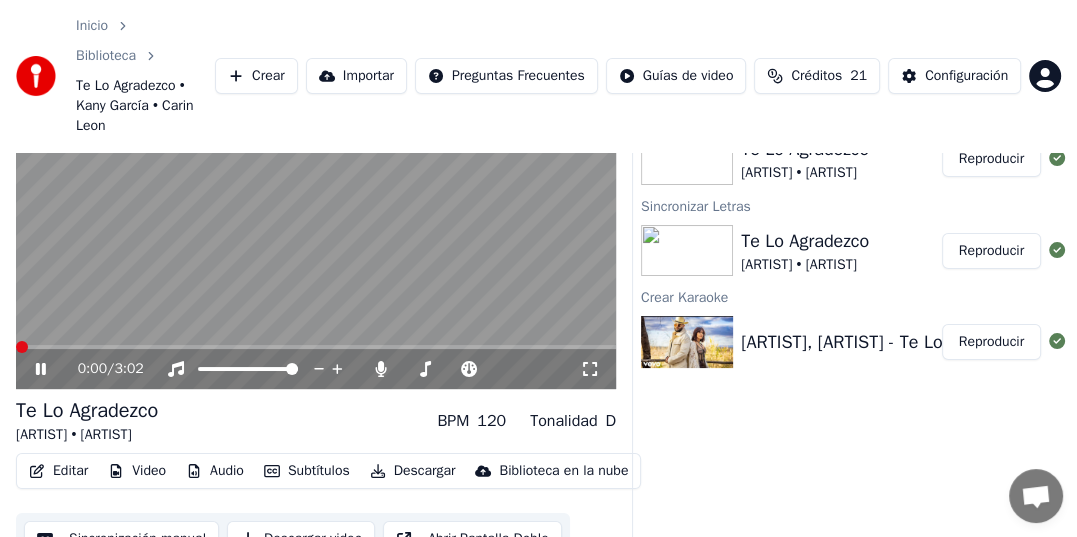 click on "Editar" at bounding box center (58, 471) 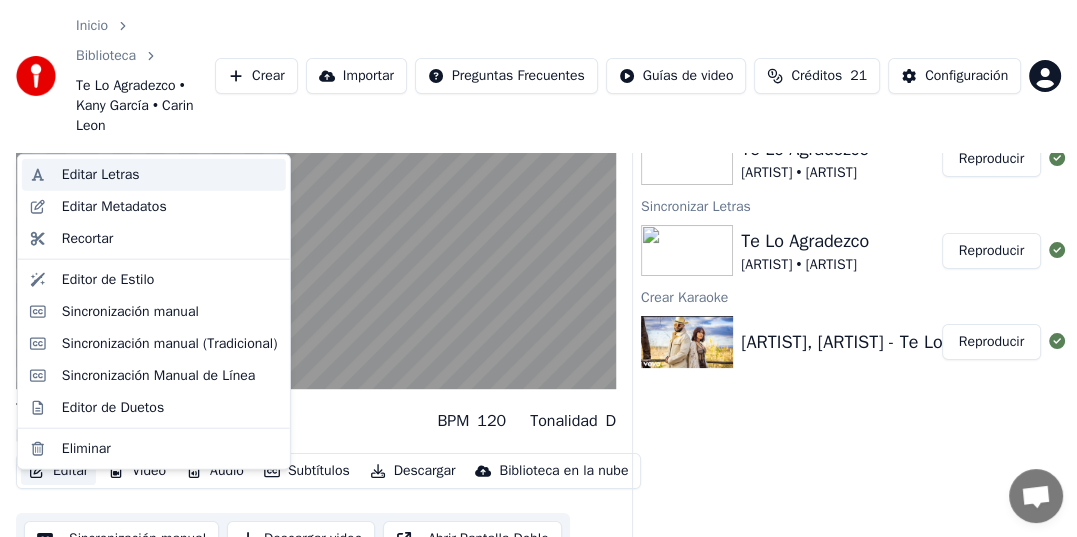 click on "Editar Letras" at bounding box center (170, 175) 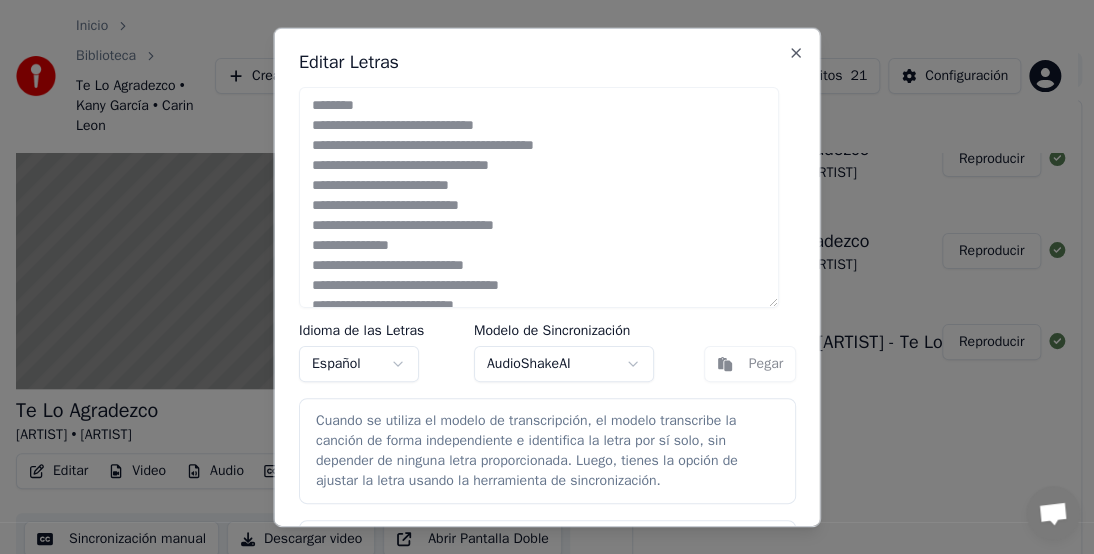 click on "AudioShakeAI" at bounding box center (563, 364) 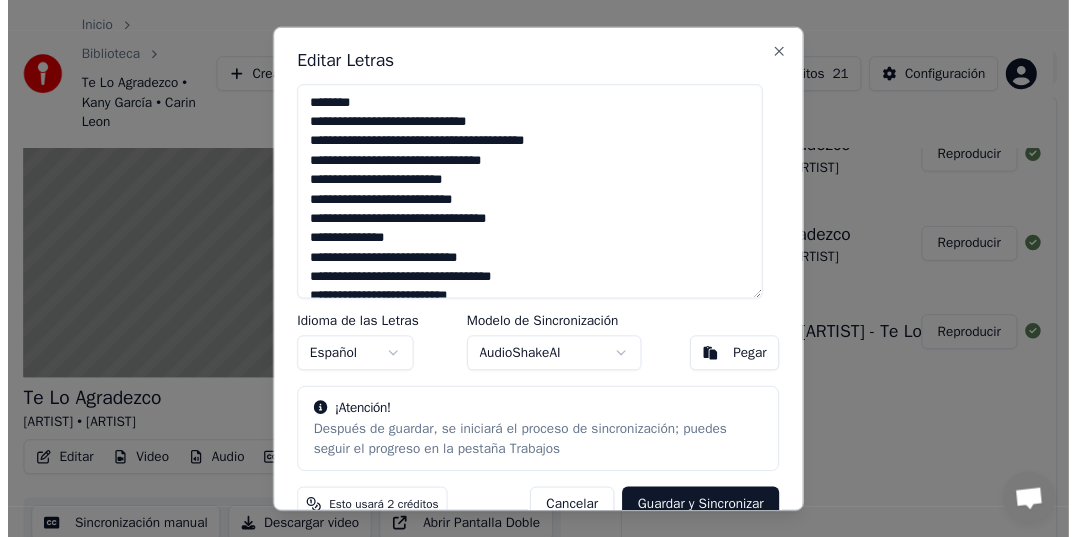 scroll, scrollTop: 36, scrollLeft: 0, axis: vertical 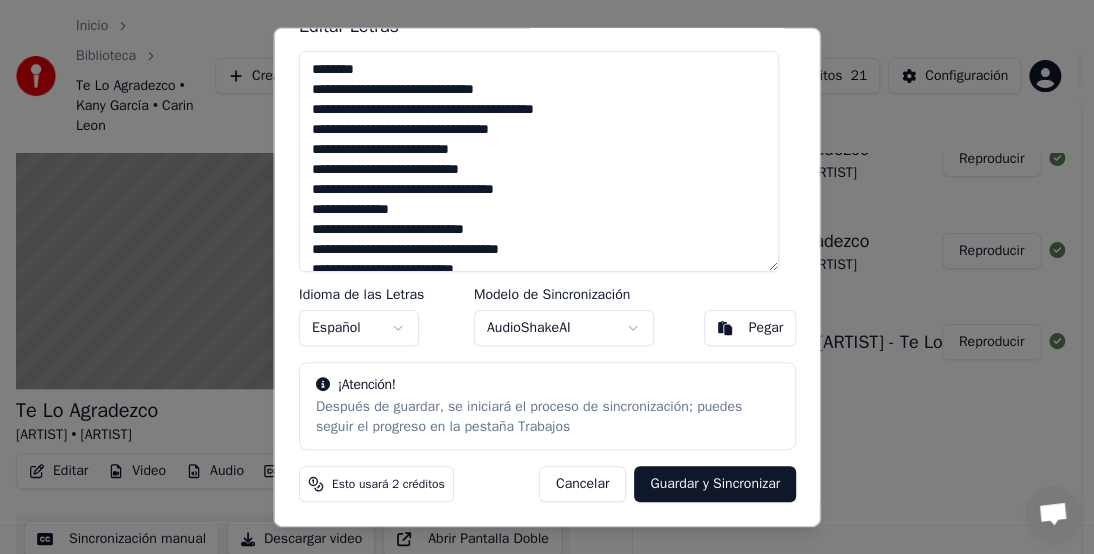 click on "Guardar y Sincronizar" at bounding box center (715, 484) 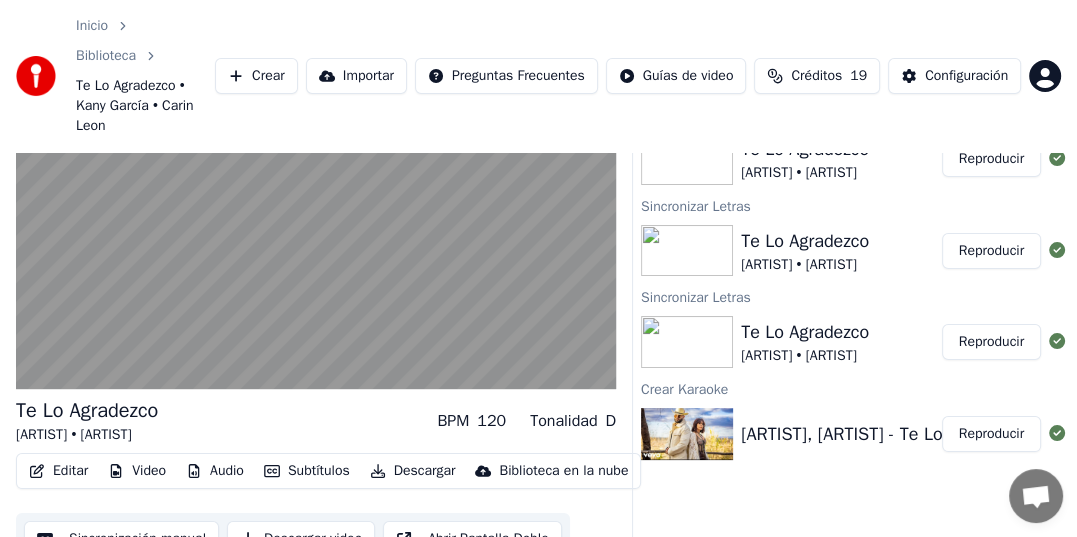 click on "Reproducir" at bounding box center [991, 159] 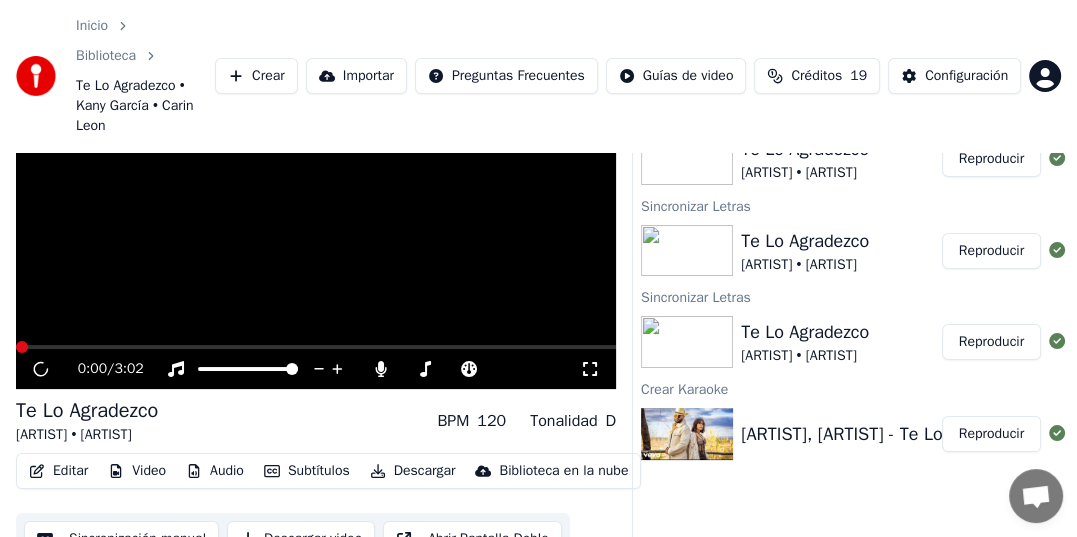 scroll, scrollTop: 0, scrollLeft: 0, axis: both 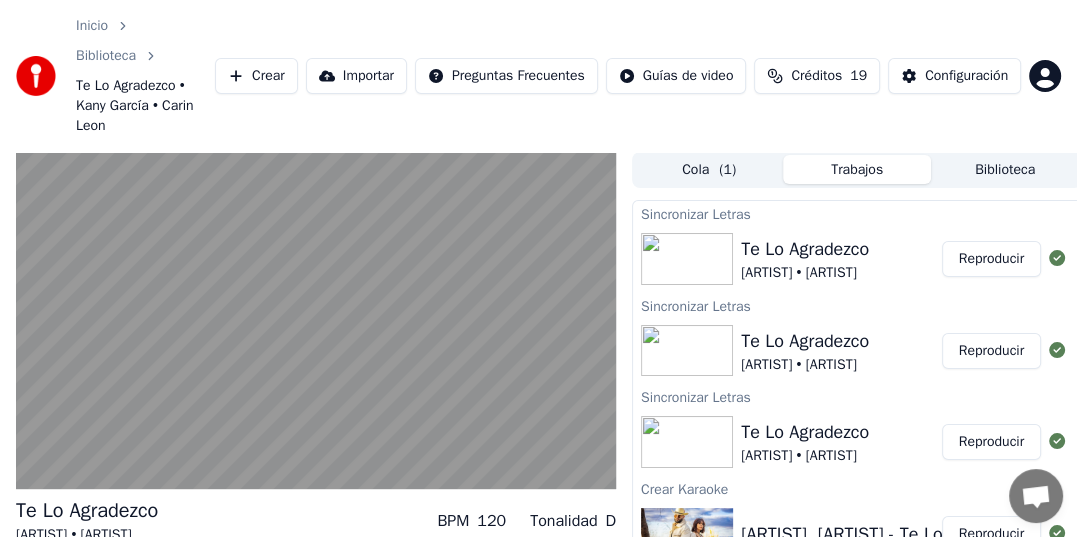 click on "Sincronizar Letras" at bounding box center (857, 213) 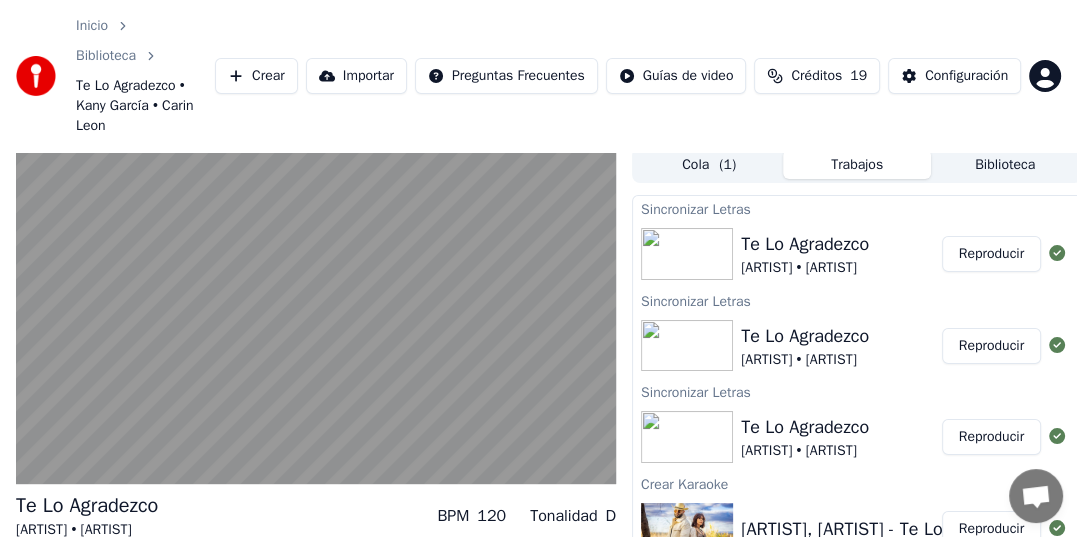scroll, scrollTop: 153, scrollLeft: 0, axis: vertical 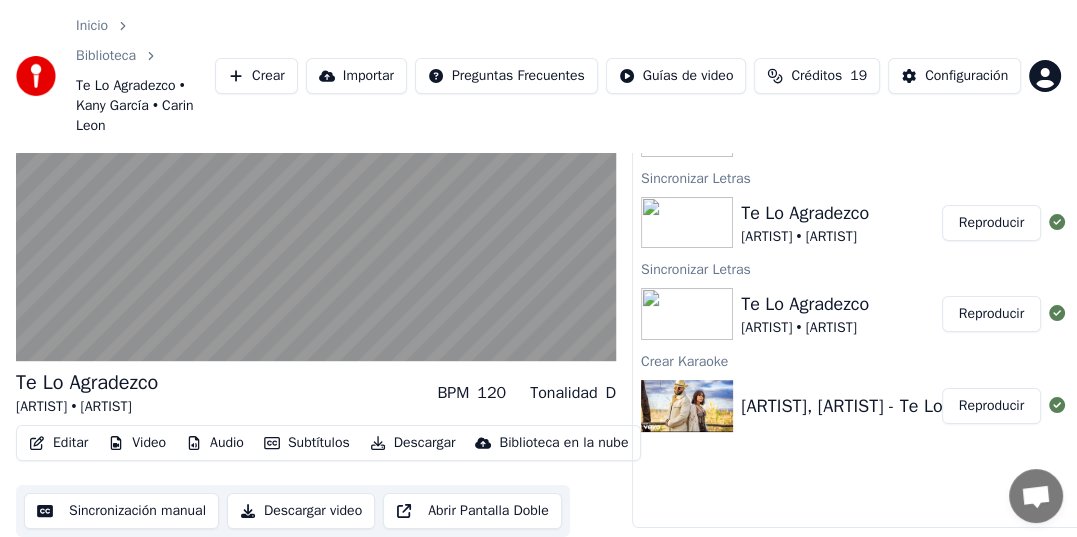 click on "Subtítulos" at bounding box center (307, 443) 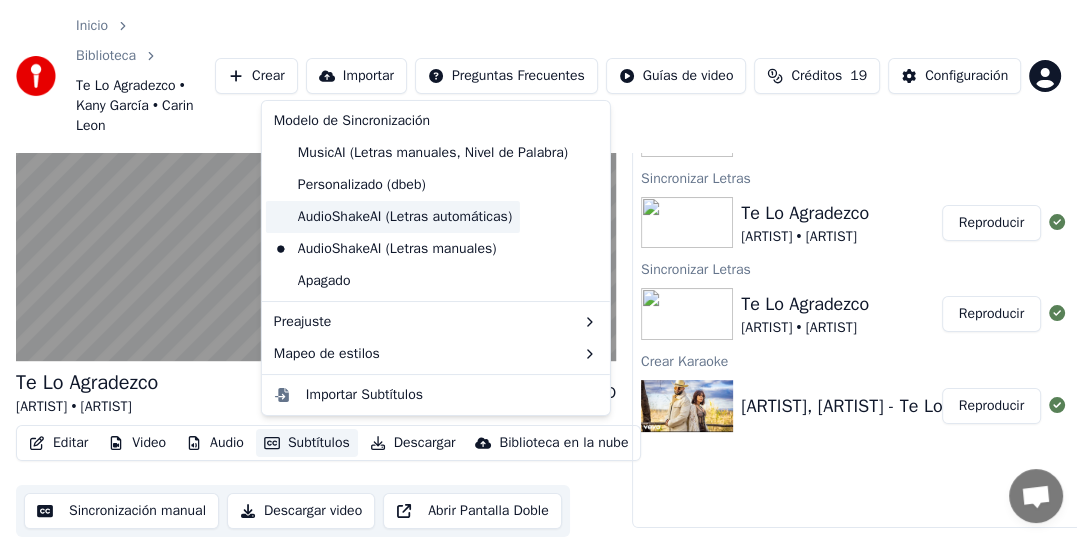 click on "AudioShakeAI (Letras automáticas)" at bounding box center [393, 217] 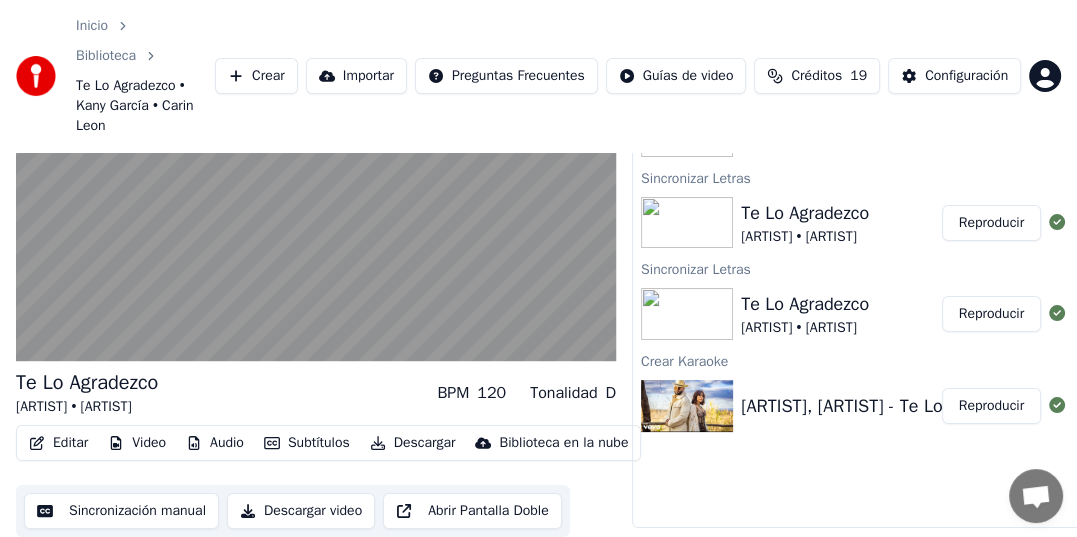 click on "Subtítulos" at bounding box center [307, 443] 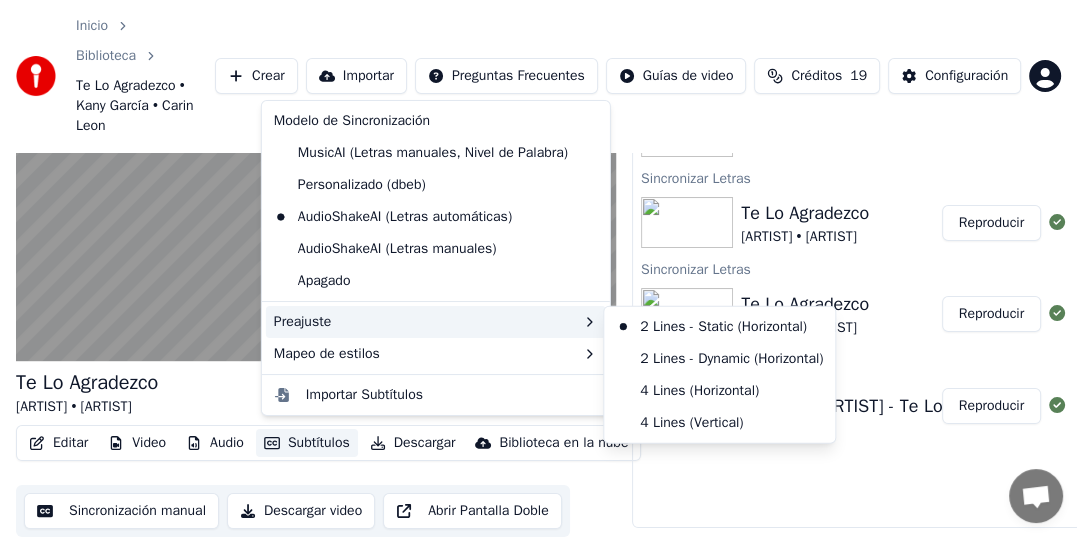 click on "Preajuste" at bounding box center [436, 322] 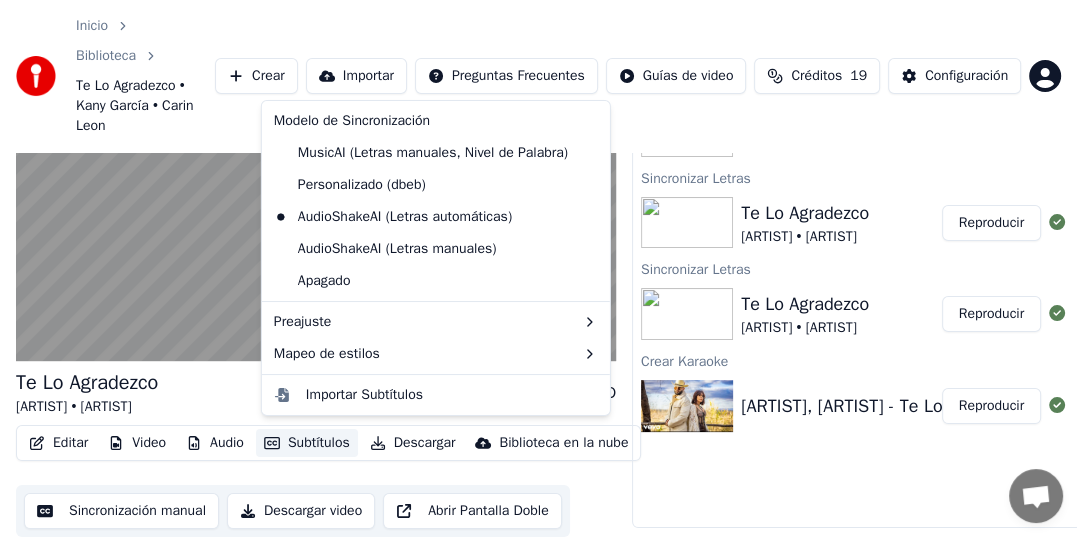 click at bounding box center (316, 193) 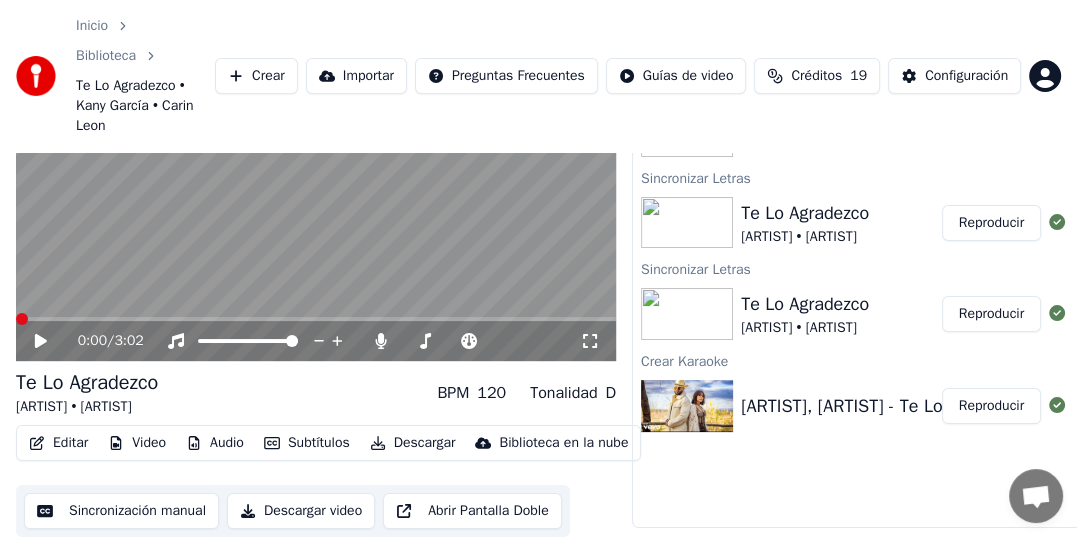 drag, startPoint x: 978, startPoint y: 219, endPoint x: 823, endPoint y: 336, distance: 194.20093 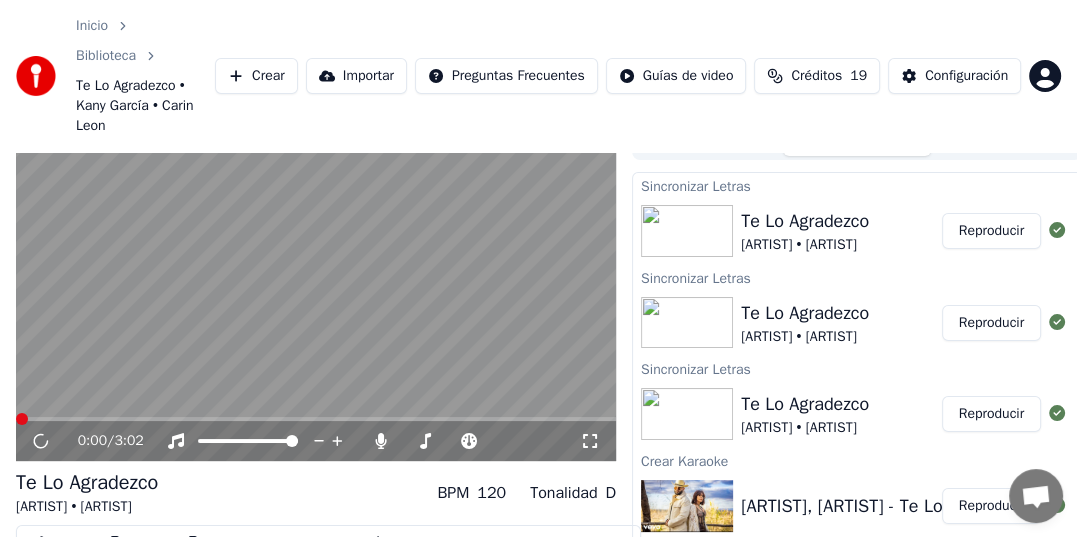 scroll, scrollTop: 0, scrollLeft: 0, axis: both 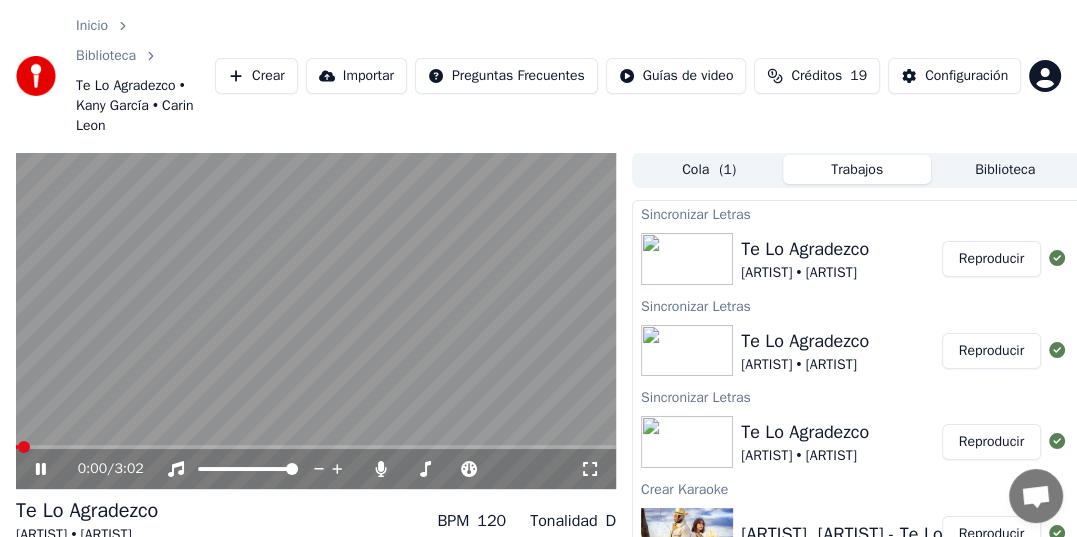 click on "Sincronizar Letras" at bounding box center (857, 213) 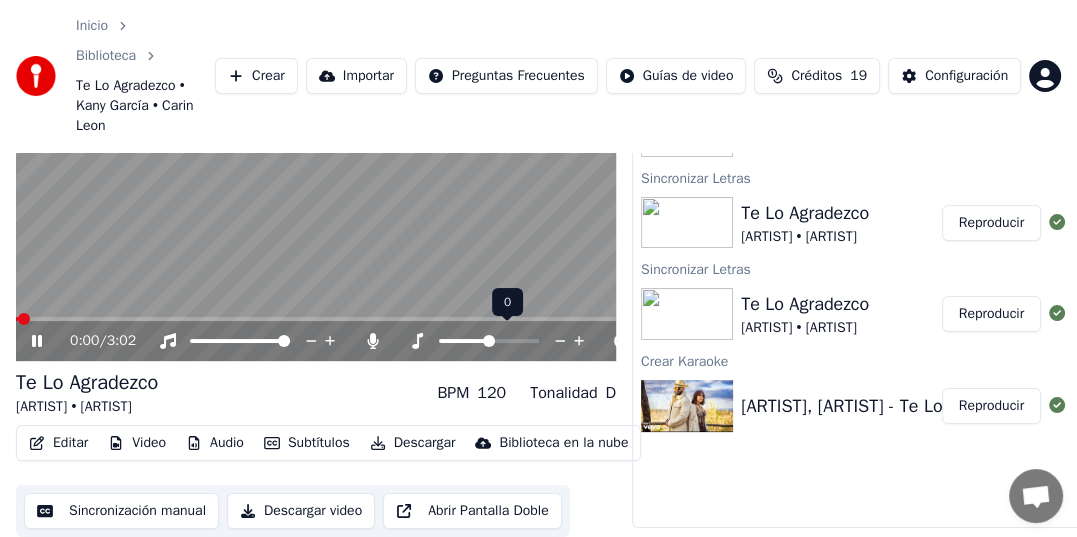 drag, startPoint x: 496, startPoint y: 332, endPoint x: 516, endPoint y: 332, distance: 20 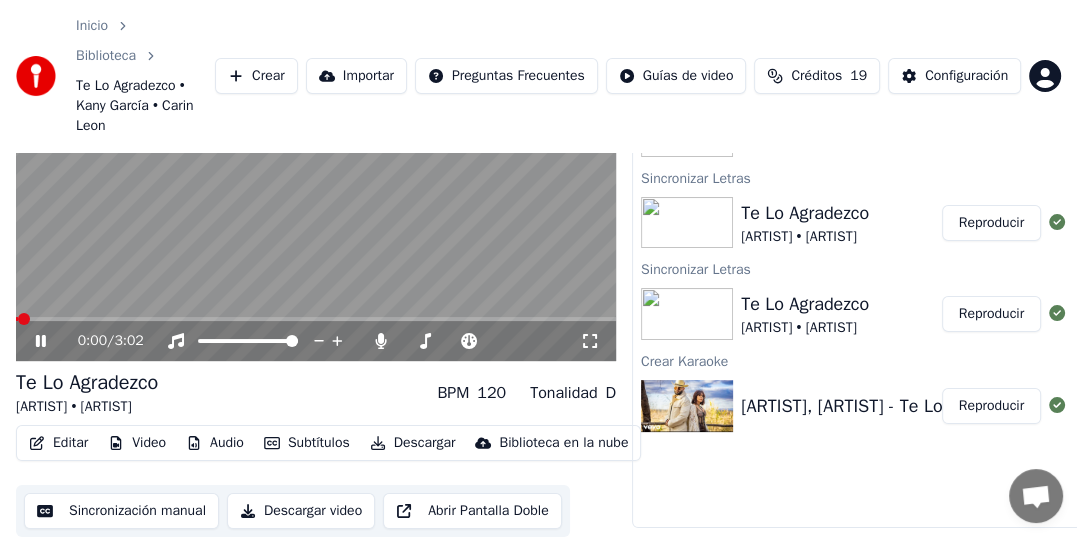 click on "Subtítulos" at bounding box center [307, 443] 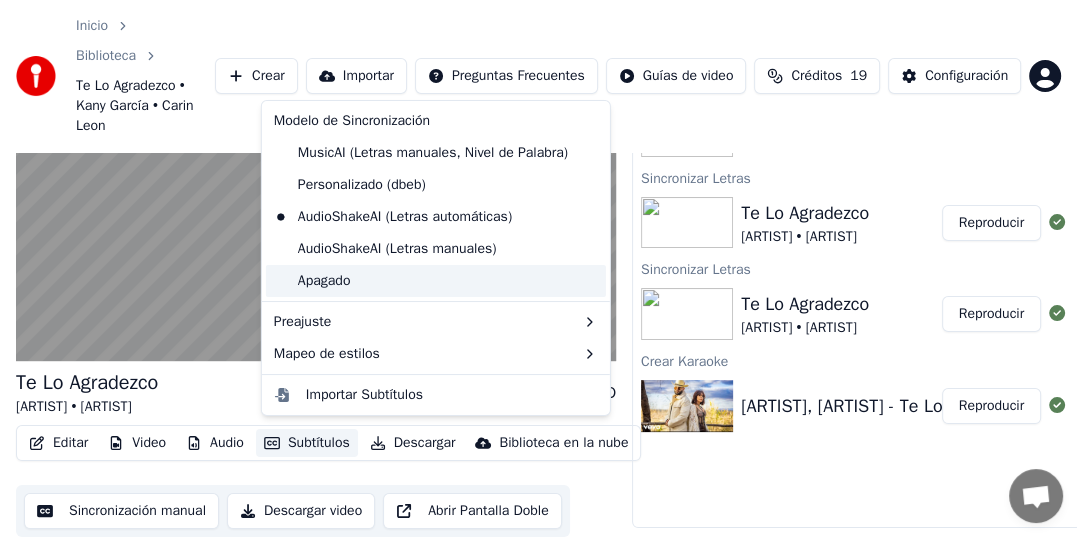 click on "Apagado" at bounding box center (436, 281) 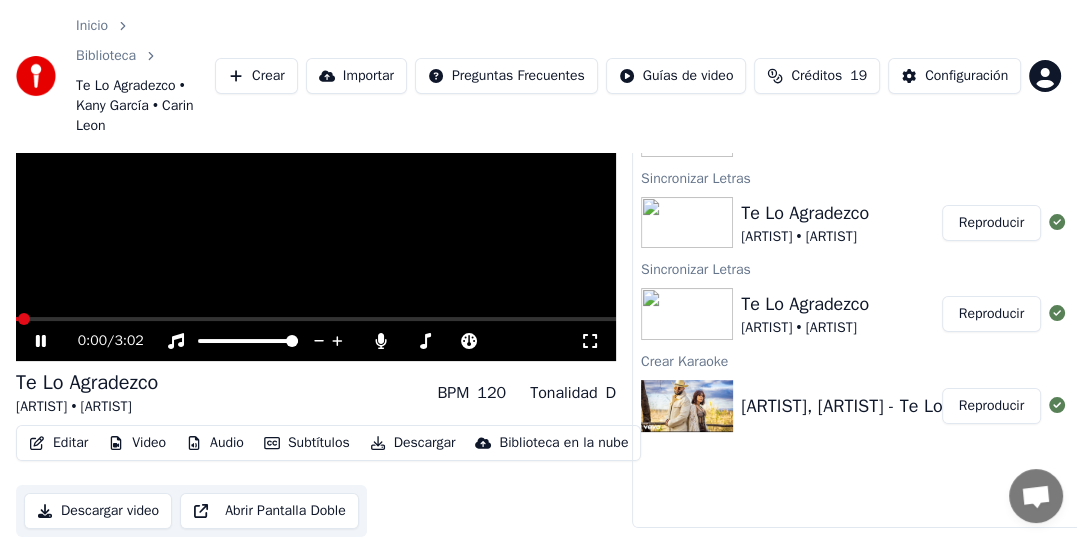 click on "Subtítulos" at bounding box center (307, 443) 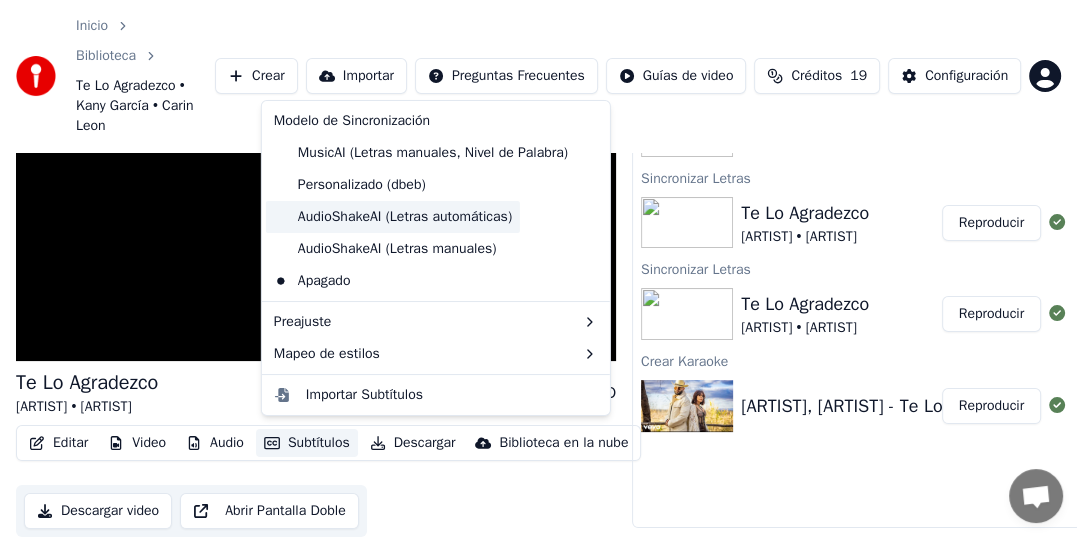click on "AudioShakeAI (Letras automáticas)" at bounding box center [393, 217] 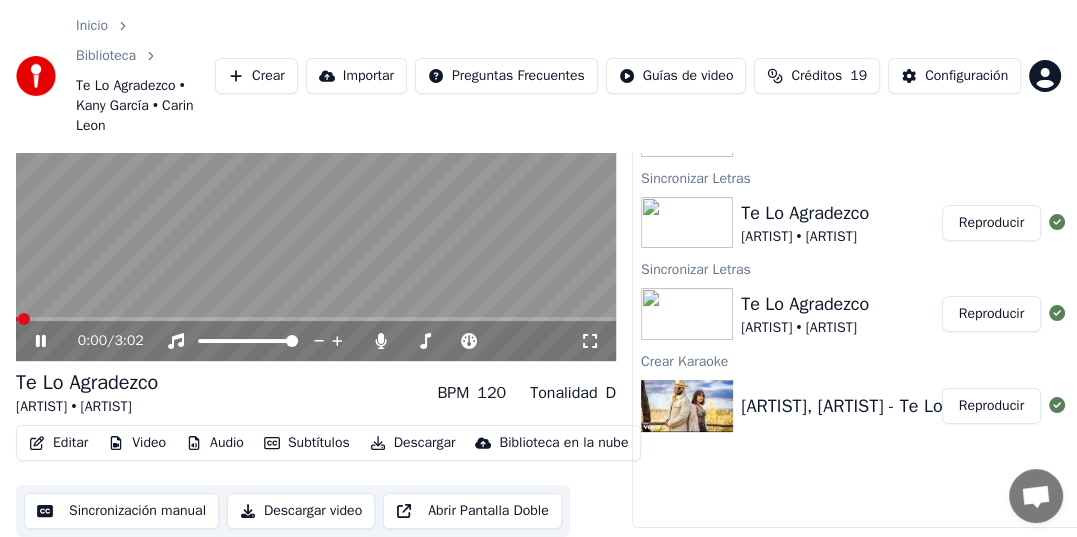 click at bounding box center [316, 319] 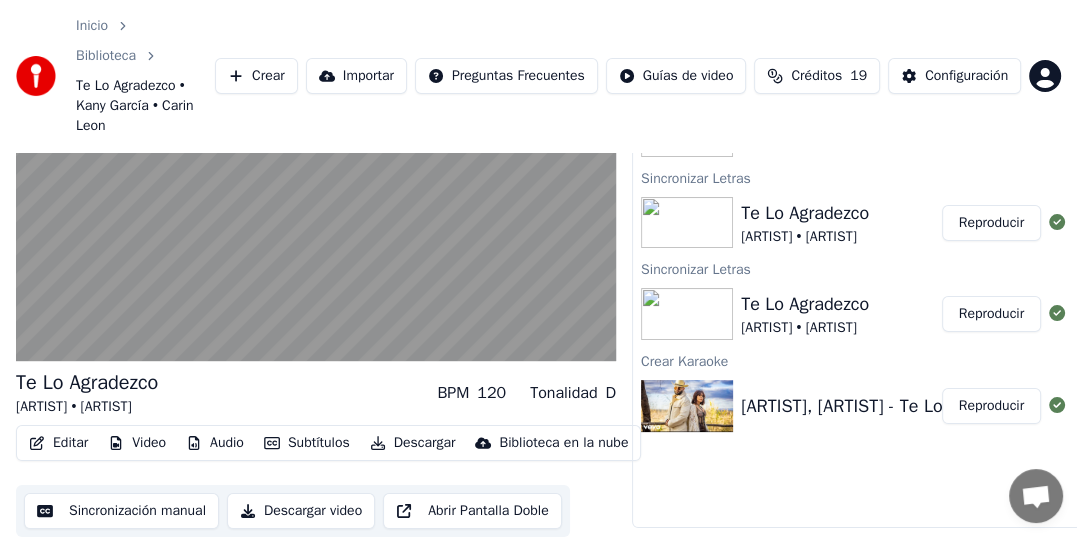 click on "Sincronización manual" at bounding box center [121, 511] 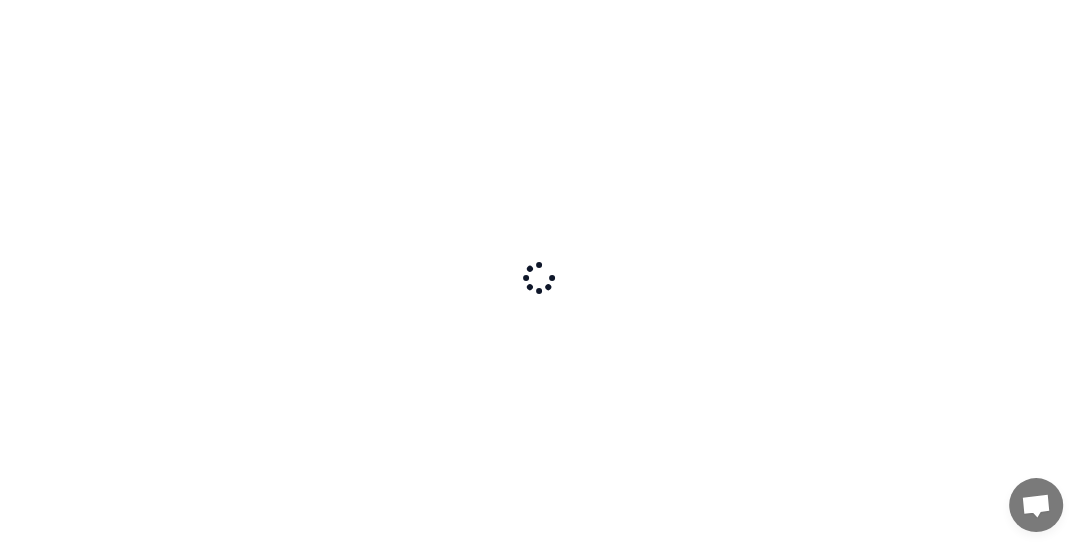 scroll, scrollTop: 0, scrollLeft: 0, axis: both 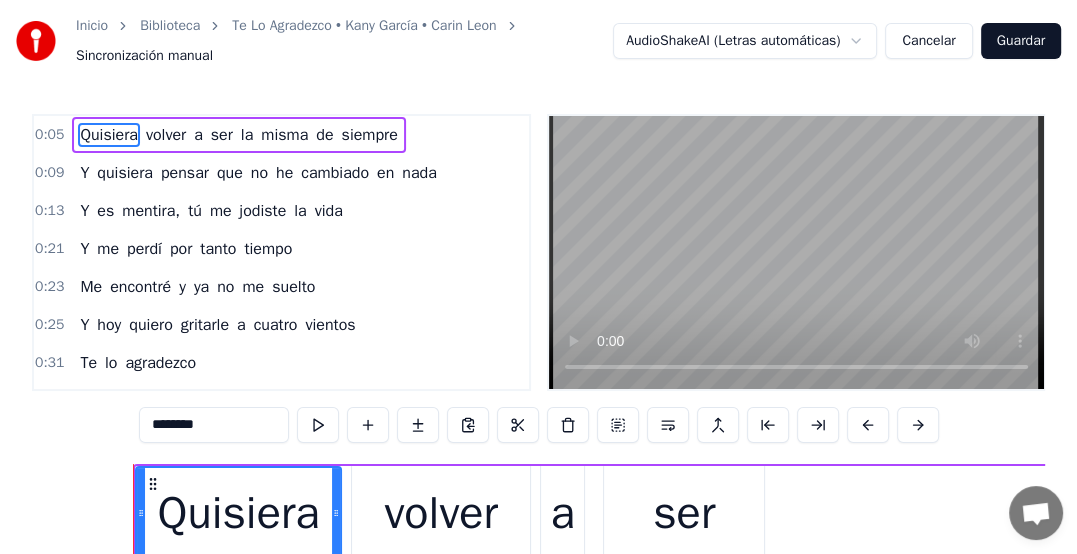 click on "Inicio Biblioteca Te Lo Agradezco • [ARTIST] • [ARTIST] Sincronización manual AudioShakeAI (Letras automáticas) Cancelar Guardar 0:05 Quisiera volver a ser la misma de siempre 0:09 Y quisiera pensar que no he cambiado en nada 0:13 Y es mentira, tú me jodiste la vida 0:21 Y me perdí por tanto tiempo 0:23 Me encontré y ya no me suelto 0:25 Y hoy quiero gritarle a cuatro vientos 0:31 Te lo agradezco 0:33 Hiciste lo que más me convenía 0:37 Tu amor fue de mentira y este honesto 0:41 Y al final ni te lo merecías 0:45 Te lo agradezco 0:47 Lograste lo que logran los cobardes 0:51 Y que viven llenos de arrepentimiento 0:55 Ay, este amor a ti te quedó grande 1:01 No pienso ni dedicarte ni una rola de despecho 1:05 Yo quise mejor echarle limonizal a este pecho 1:09 Y la herida se borró como sabía 1:16 Te lo agradezco 1:19 Hiciste lo que más me convenía 1:23 Tu amor fue de mentira y este honesto 1:27 Y al final ni te lo merecías 1:30 Te lo agradezco 1:33 Lograste lo que logran los cobardes 1:37 Y" at bounding box center (538, 348) 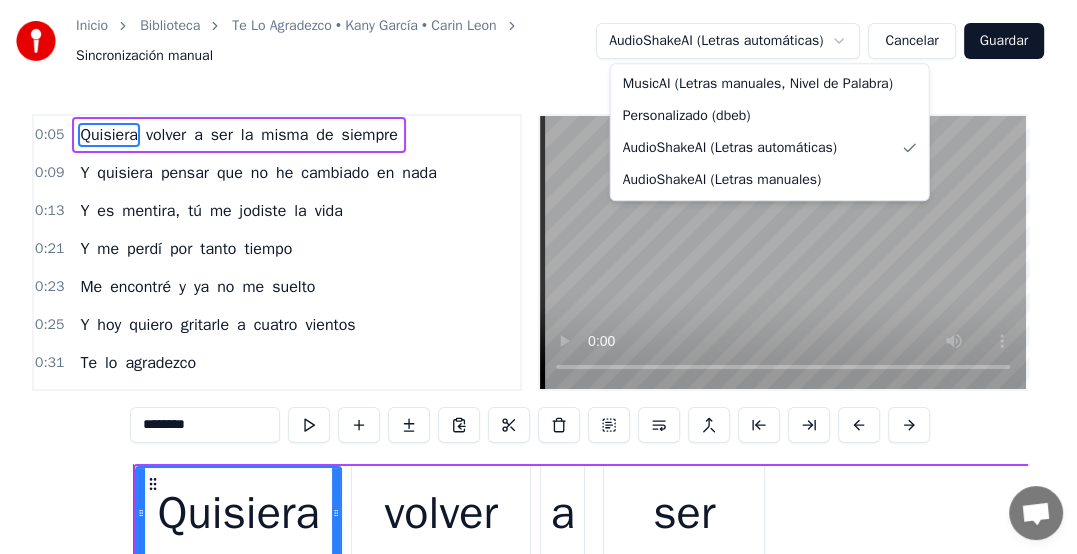click on "Inicio Biblioteca Te Lo Agradezco • [ARTIST] • [ARTIST] Sincronización manual AudioShakeAI (Letras automáticas) Cancelar Guardar 0:05 Quisiera volver a ser la misma de siempre 0:09 Y quisiera pensar que no he cambiado en nada 0:13 Y es mentira, tú me jodiste la vida 0:21 Y me perdí por tanto tiempo 0:23 Me encontré y ya no me suelto 0:25 Y hoy quiero gritarle a cuatro vientos 0:31 Te lo agradezco 0:33 Hiciste lo que más me convenía 0:37 Tu amor fue de mentira y este honesto 0:41 Y al final ni te lo merecías 0:45 Te lo agradezco 0:47 Lograste lo que logran los cobardes 0:51 Y que viven llenos de arrepentimiento 0:55 Ay, este amor a ti te quedó grande 1:01 No pienso ni dedicarte ni una rola de despecho 1:05 Yo quise mejor echarle limonizal a este pecho 1:09 Y la herida se borró como sabía 1:16 Te lo agradezco 1:19 Hiciste lo que más me convenía 1:23 Tu amor fue de mentira y este honesto 1:27 Y al final ni te lo merecías 1:30 Te lo agradezco 1:33 Lograste lo que logran los cobardes 1:37 Y" at bounding box center [538, 348] 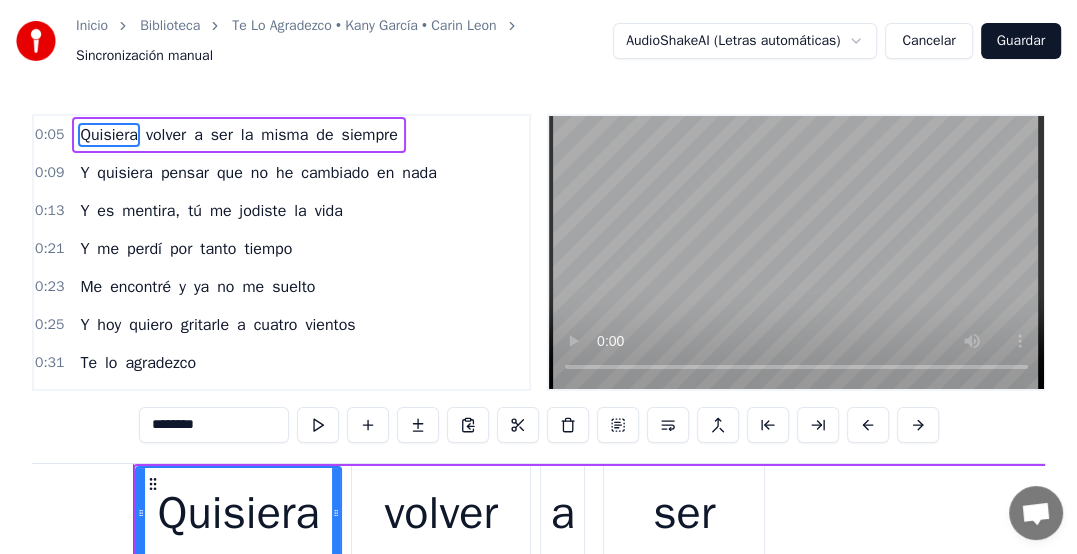 click on "Inicio Biblioteca Te Lo Agradezco • [ARTIST] • [ARTIST] Sincronización manual AudioShakeAI (Letras automáticas) Cancelar Guardar 0:05 Quisiera volver a ser la misma de siempre 0:09 Y quisiera pensar que no he cambiado en nada 0:13 Y es mentira, tú me jodiste la vida 0:21 Y me perdí por tanto tiempo 0:23 Me encontré y ya no me suelto 0:25 Y hoy quiero gritarle a cuatro vientos 0:31 Te lo agradezco 0:33 Hiciste lo que más me convenía 0:37 Tu amor fue de mentira y este honesto 0:41 Y al final ni te lo merecías 0:45 Te lo agradezco 0:47 Lograste lo que logran los cobardes 0:51 Y que viven llenos de arrepentimiento 0:55 Ay, este amor a ti te quedó grande 1:01 No pienso ni dedicarte ni una rola de despecho 1:05 Yo quise mejor echarle limonizal a este pecho 1:09 Y la herida se borró como sabía 1:16 Te lo agradezco 1:19 Hiciste lo que más me convenía 1:23 Tu amor fue de mentira y este honesto 1:27 Y al final ni te lo merecías 1:30 Te lo agradezco 1:33 Lograste lo que logran los cobardes 1:37 Y" at bounding box center [538, 348] 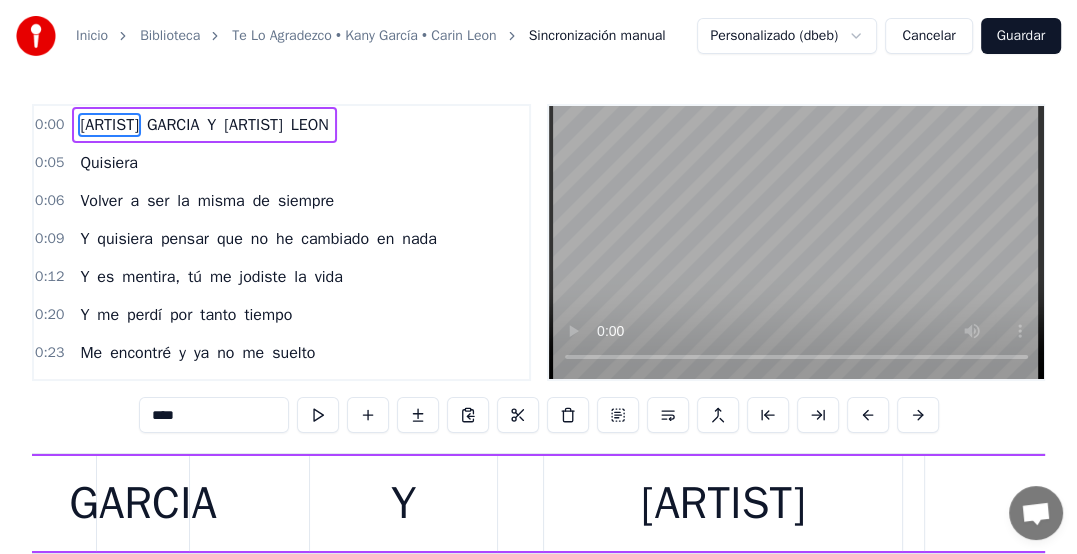 scroll, scrollTop: 0, scrollLeft: 169, axis: horizontal 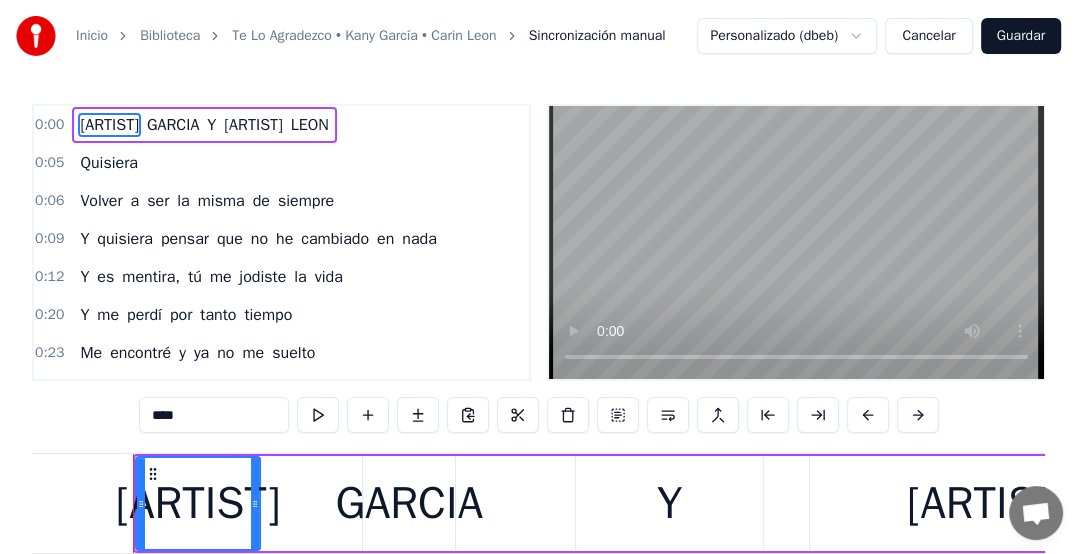 click on "****" at bounding box center [214, 415] 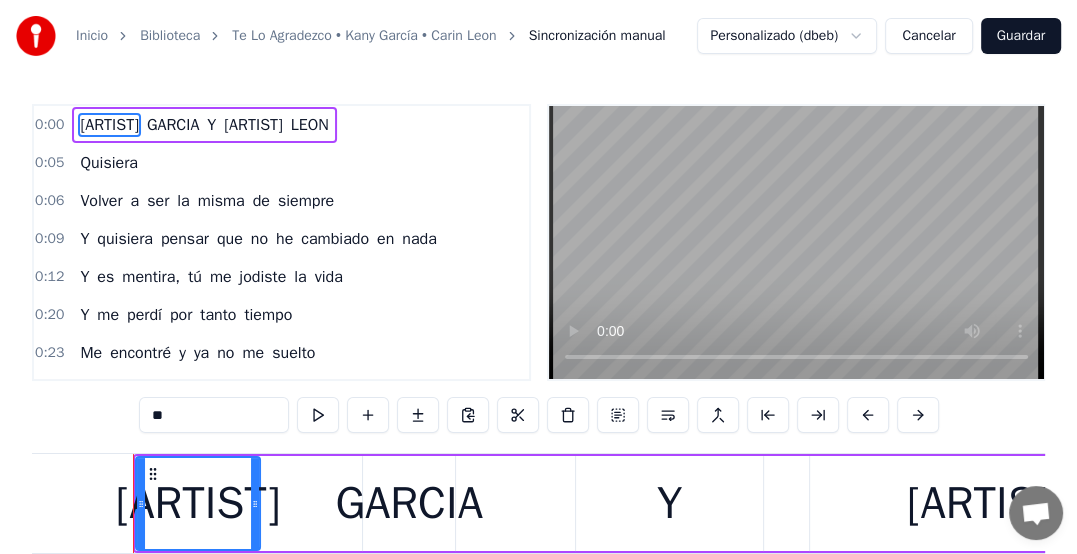 type on "*" 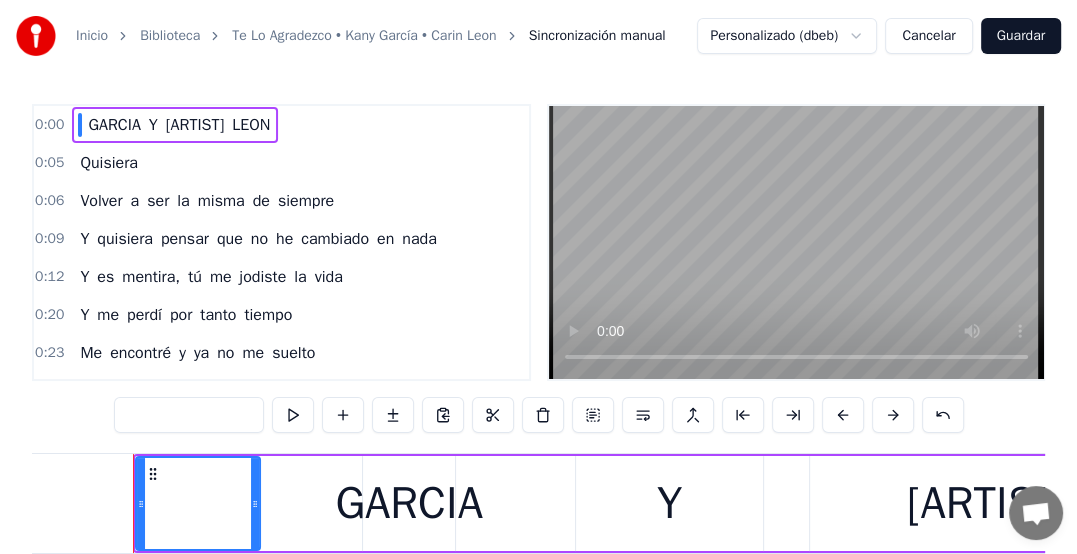 click at bounding box center (189, 415) 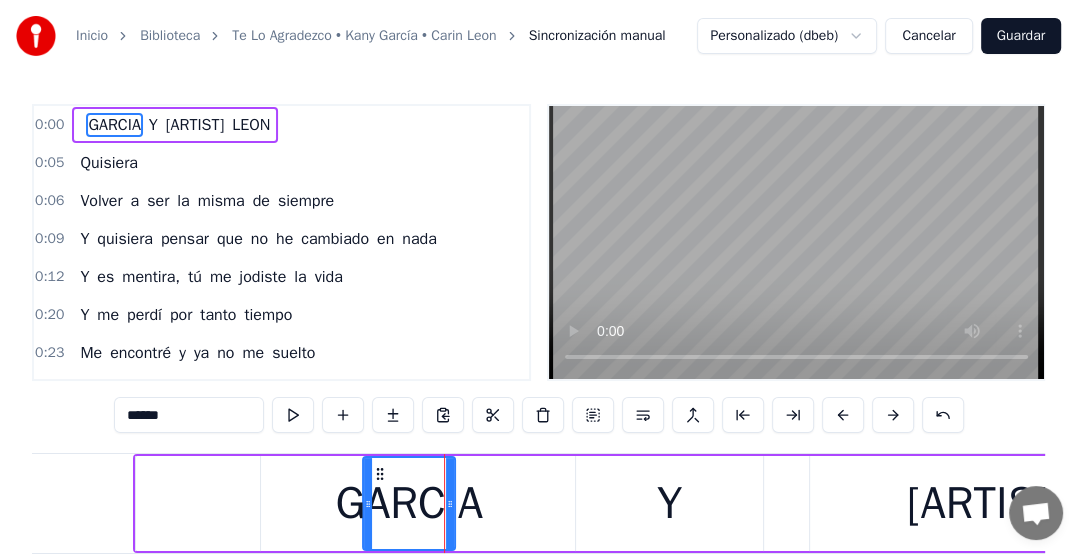 click on "******" at bounding box center (189, 415) 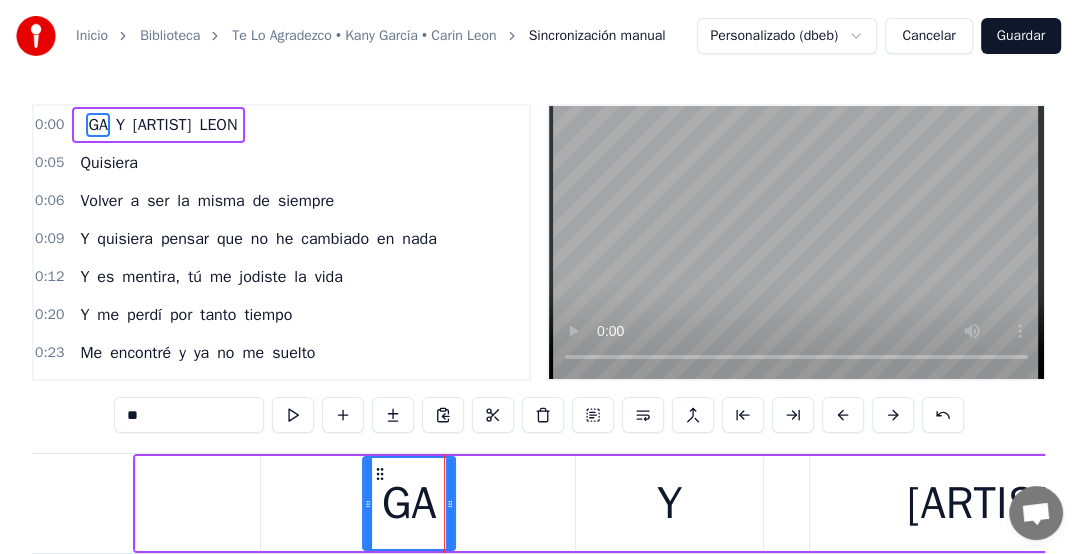 type on "*" 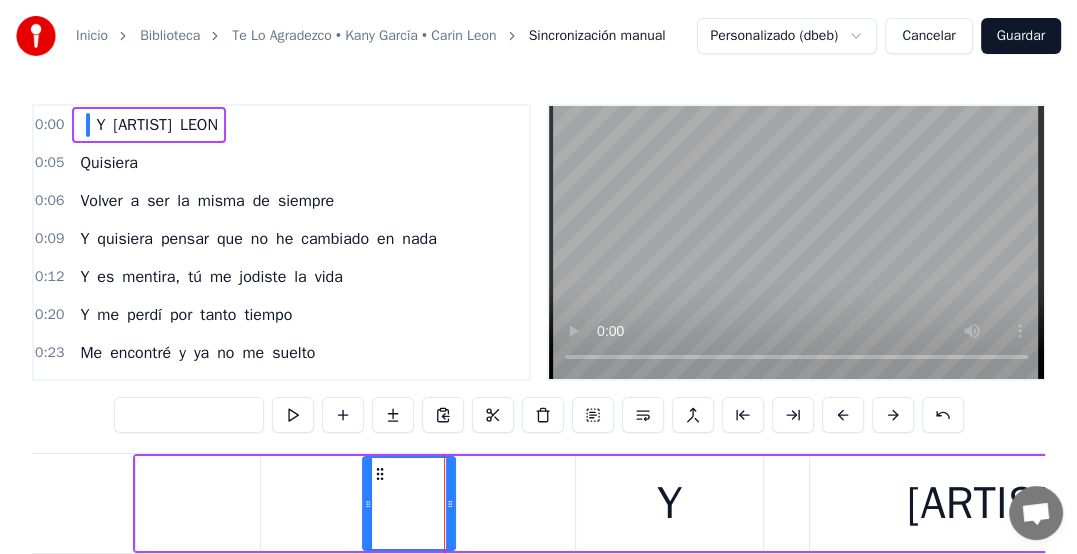 click on "Y" at bounding box center [669, 504] 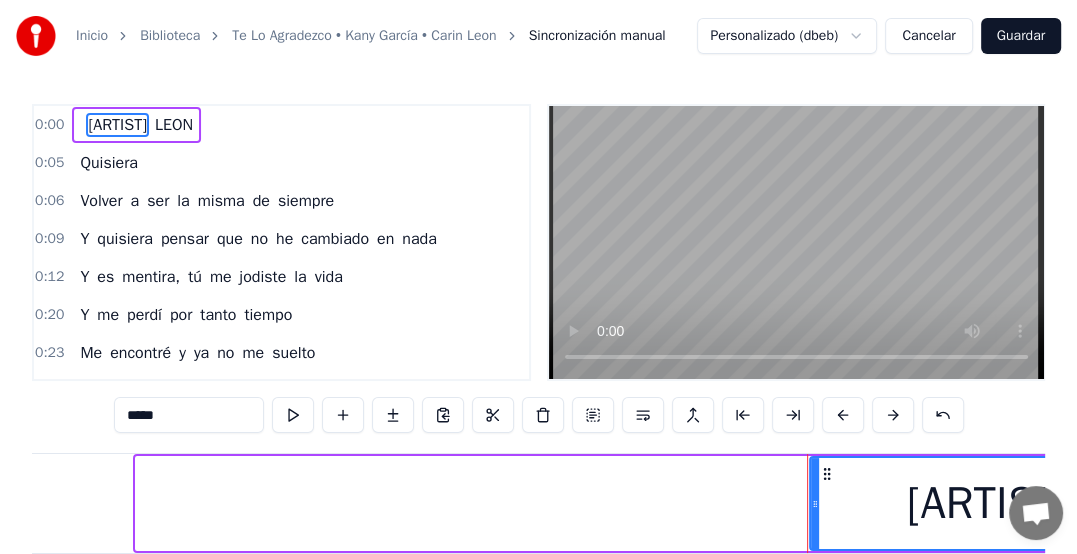 click on "*****" at bounding box center [189, 415] 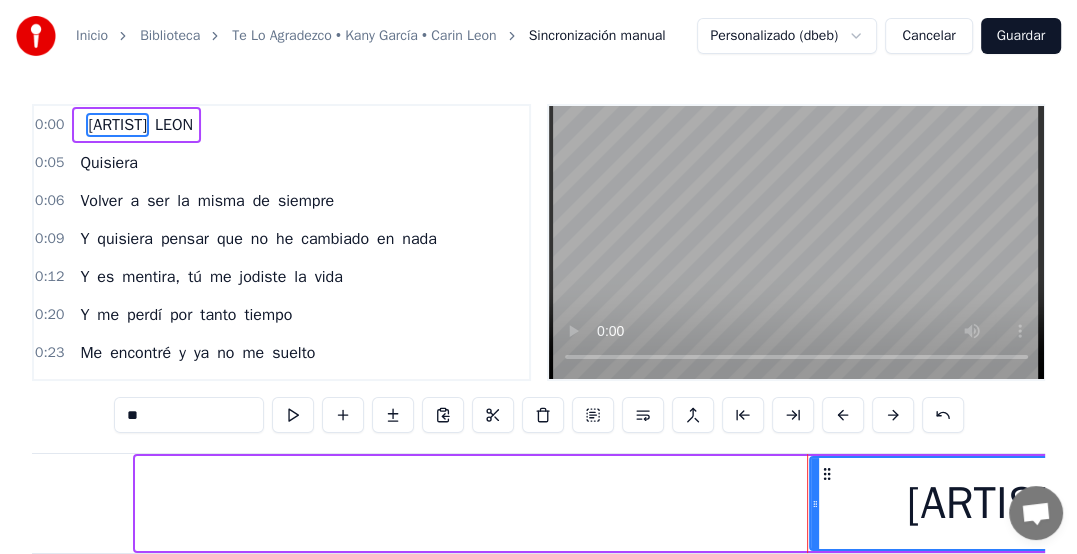 type on "*" 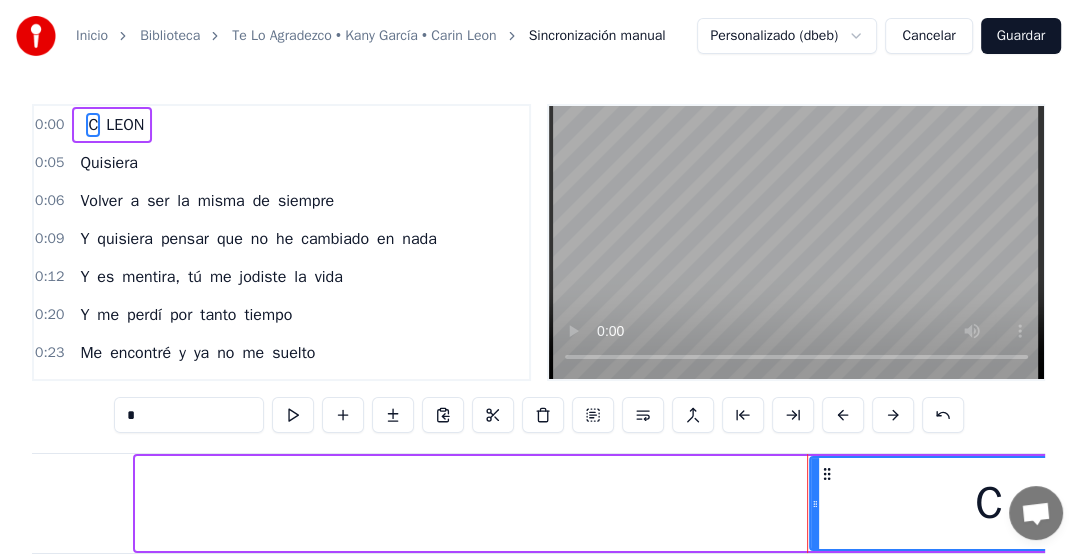 type 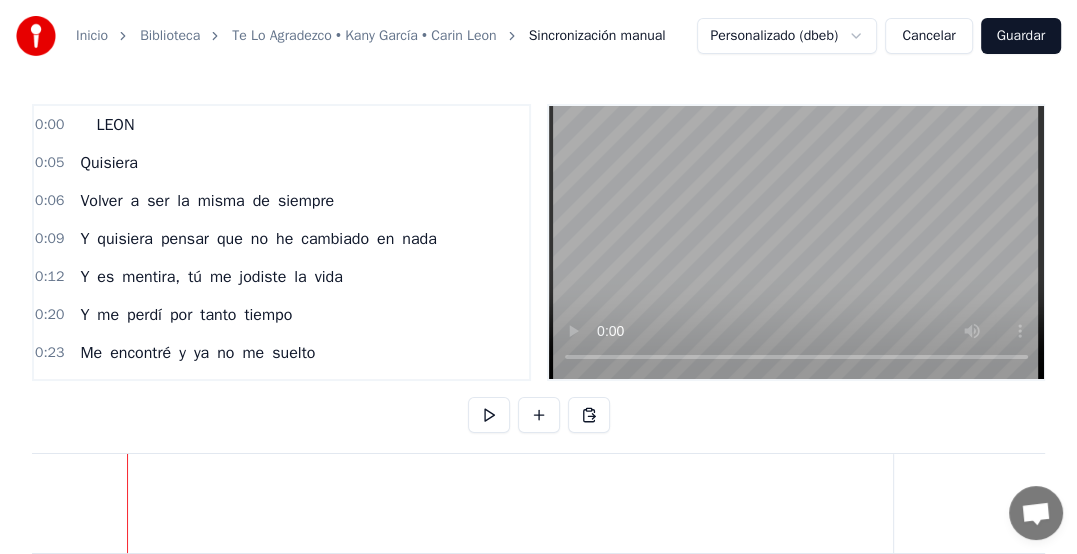 scroll, scrollTop: 0, scrollLeft: 76, axis: horizontal 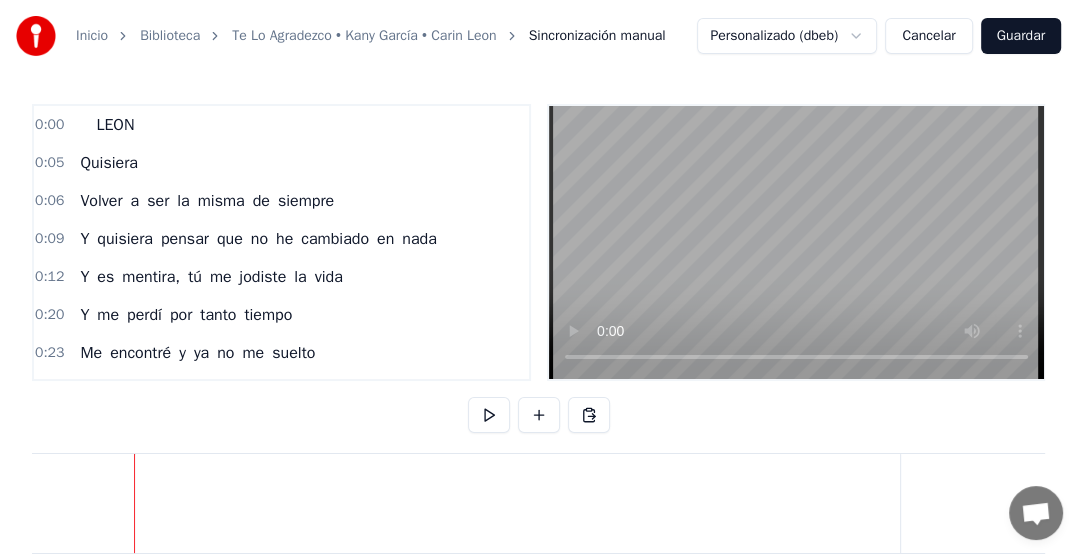 drag, startPoint x: 556, startPoint y: 496, endPoint x: 307, endPoint y: 493, distance: 249.01807 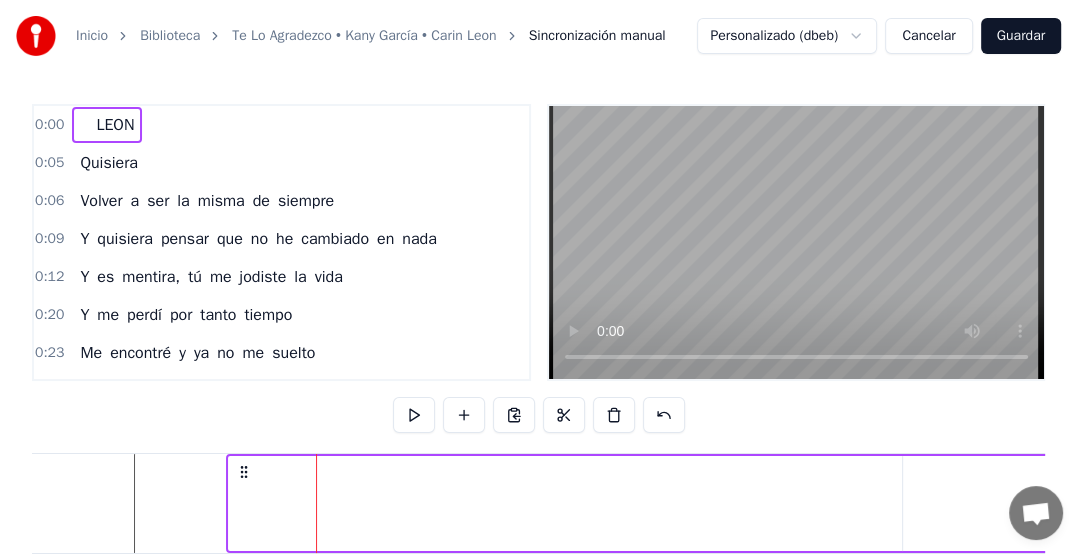 drag, startPoint x: 311, startPoint y: 496, endPoint x: 496, endPoint y: 500, distance: 185.04324 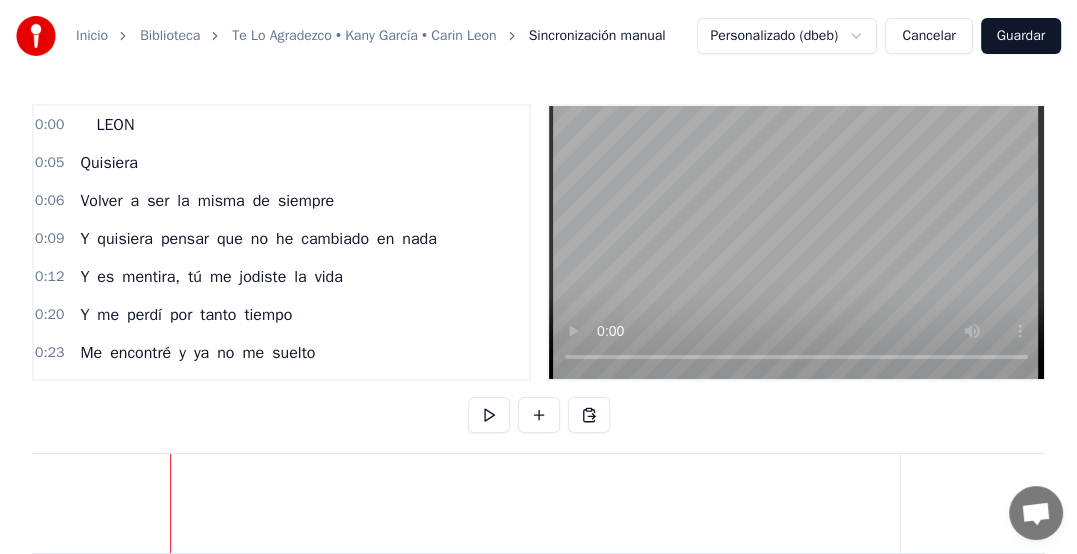 click on "0:00 LEON" at bounding box center [281, 125] 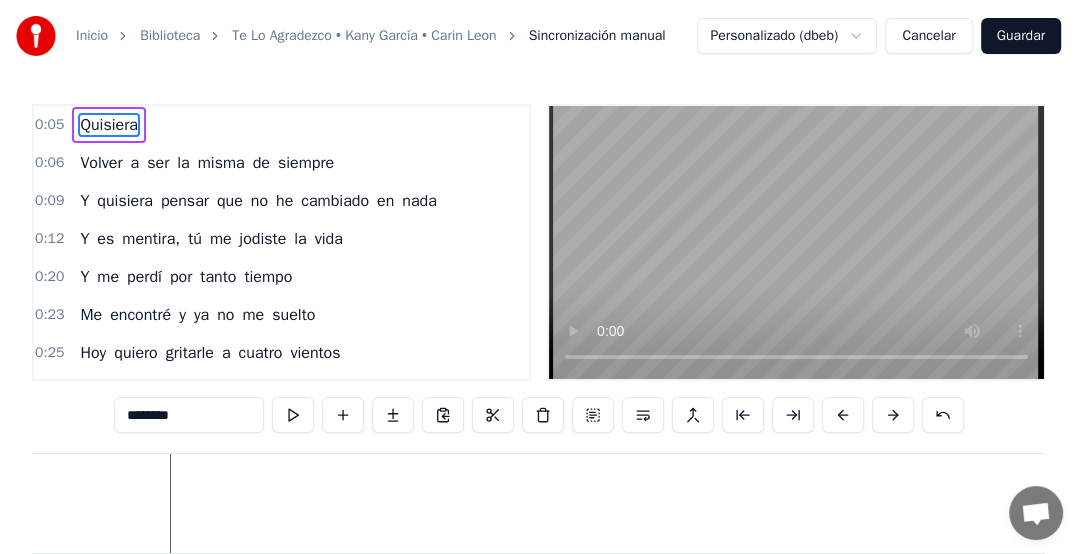 click on "Guardar" at bounding box center (1021, 36) 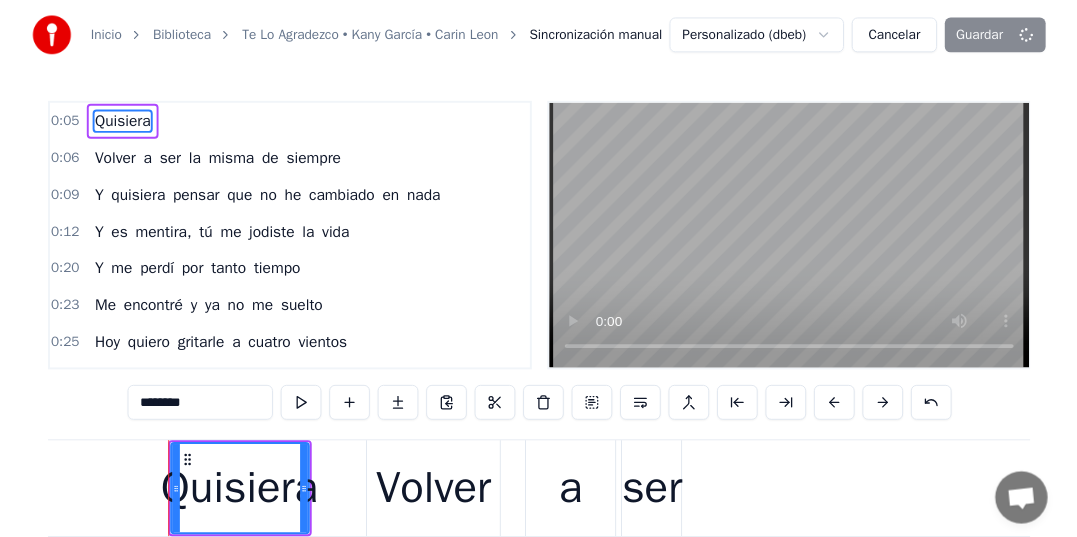 scroll, scrollTop: 0, scrollLeft: 2487, axis: horizontal 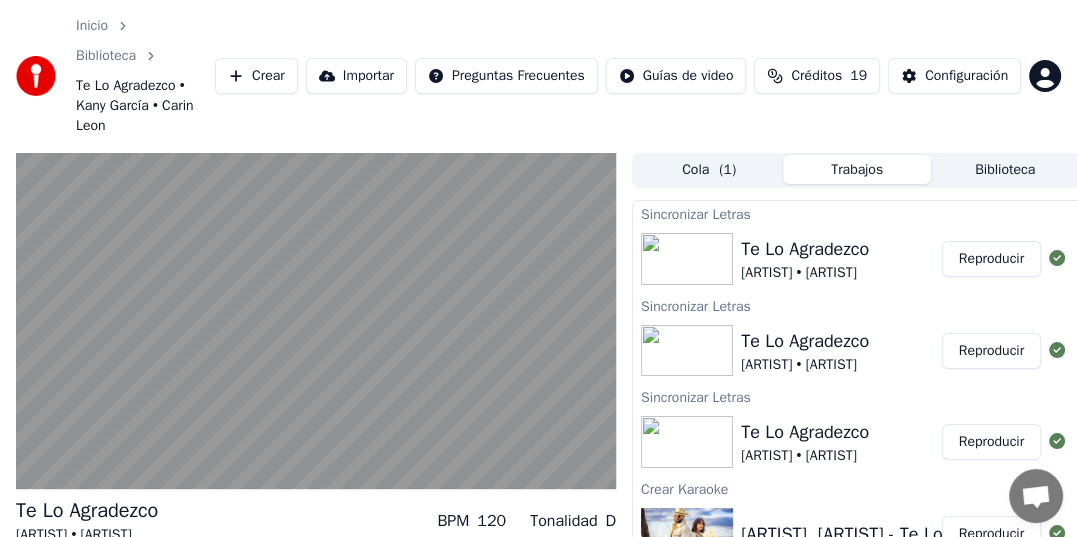 click on "Reproducir" at bounding box center [991, 259] 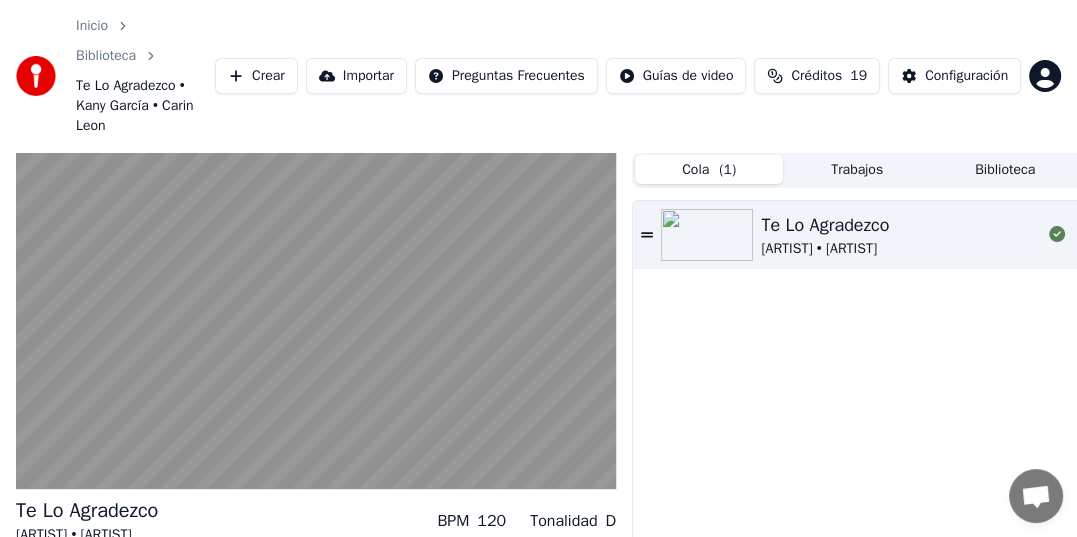 click on "Trabajos" at bounding box center [857, 169] 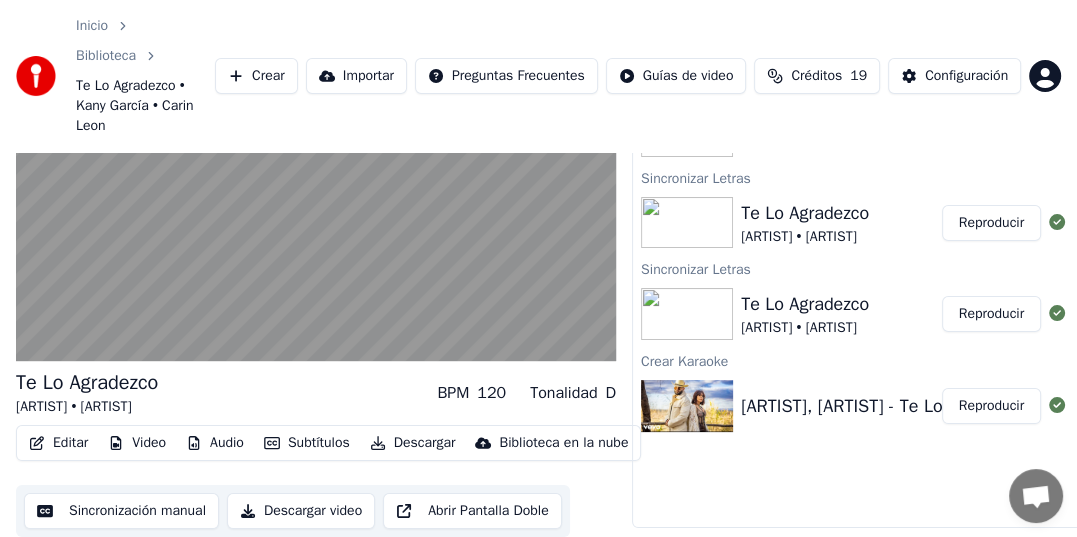 scroll, scrollTop: 53, scrollLeft: 0, axis: vertical 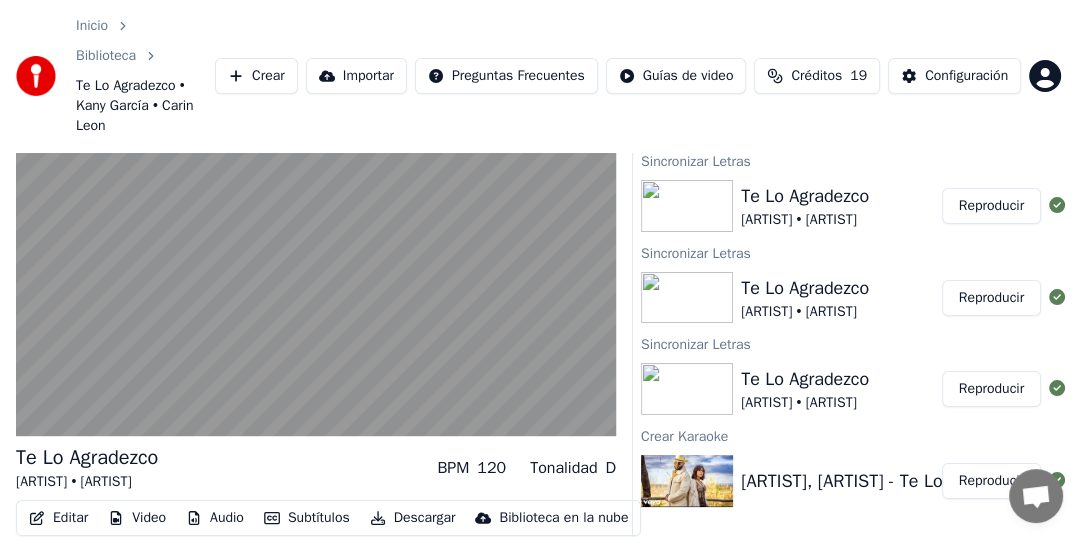 click on "Reproducir" at bounding box center [991, 298] 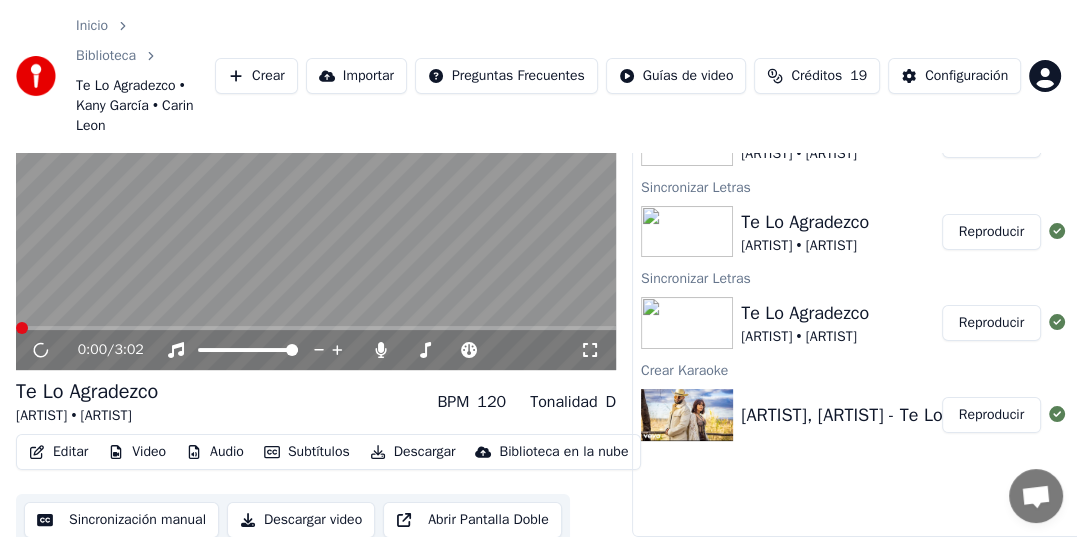 scroll, scrollTop: 153, scrollLeft: 0, axis: vertical 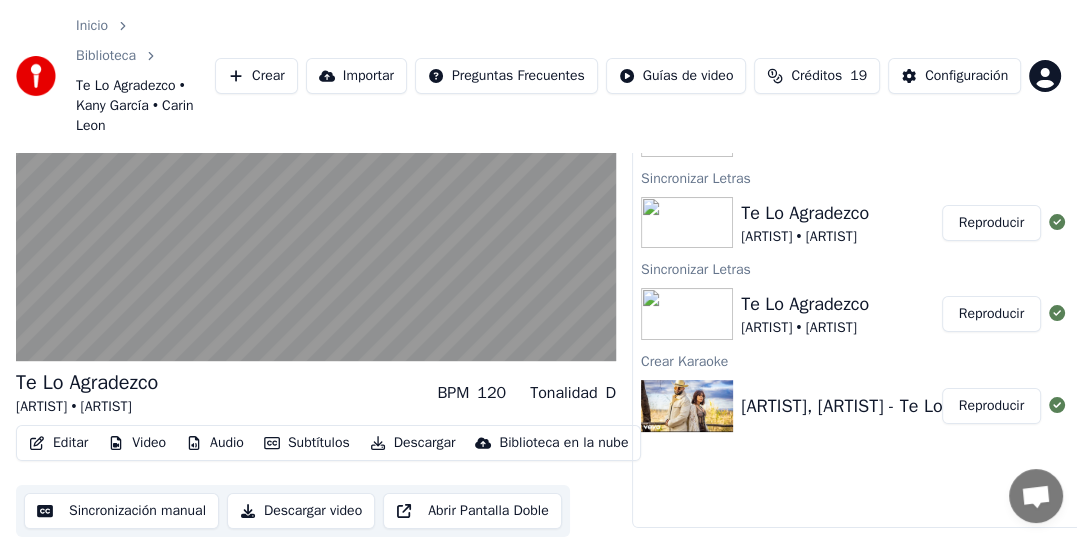 click on "Video" at bounding box center (137, 443) 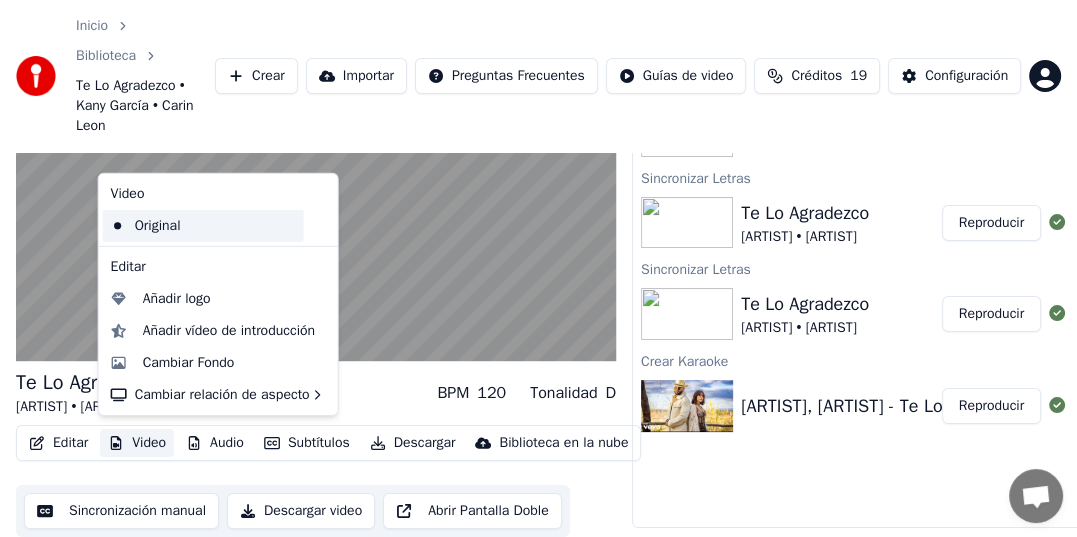 drag, startPoint x: 156, startPoint y: 227, endPoint x: 201, endPoint y: 412, distance: 190.39433 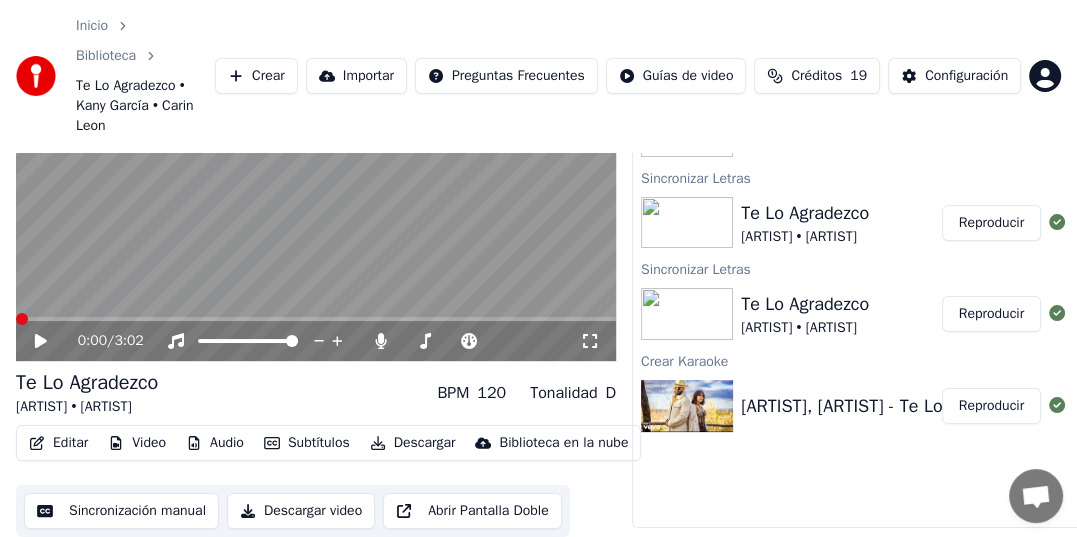 click on "Audio" at bounding box center (215, 443) 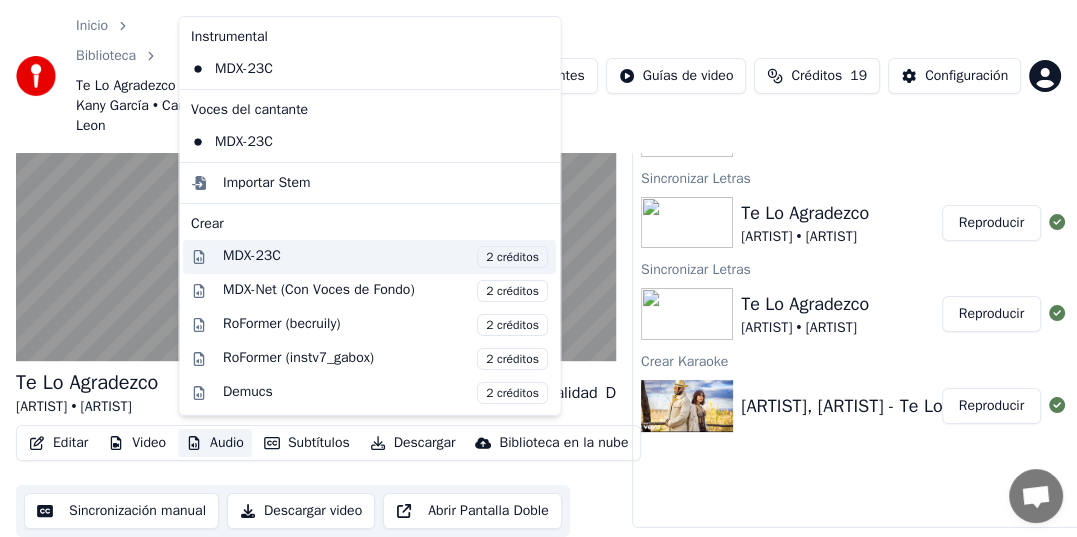 click on "MDX-23C 2 créditos" at bounding box center [385, 257] 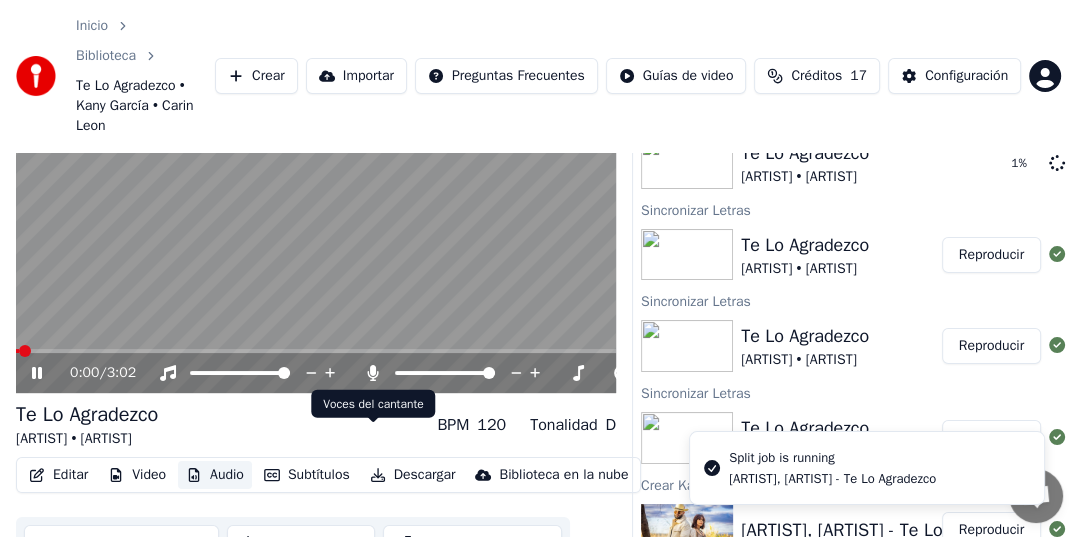 scroll, scrollTop: 53, scrollLeft: 0, axis: vertical 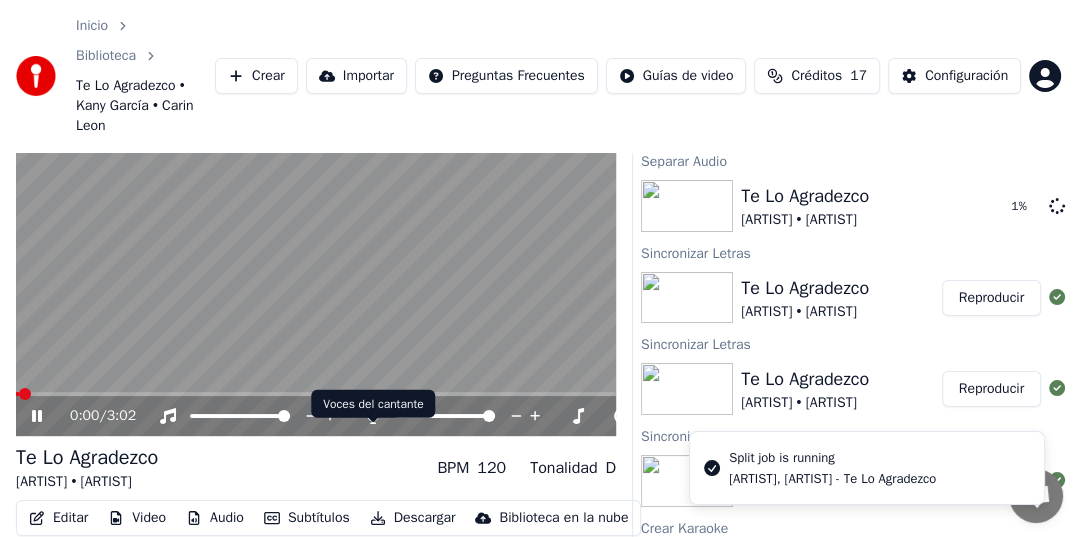 click 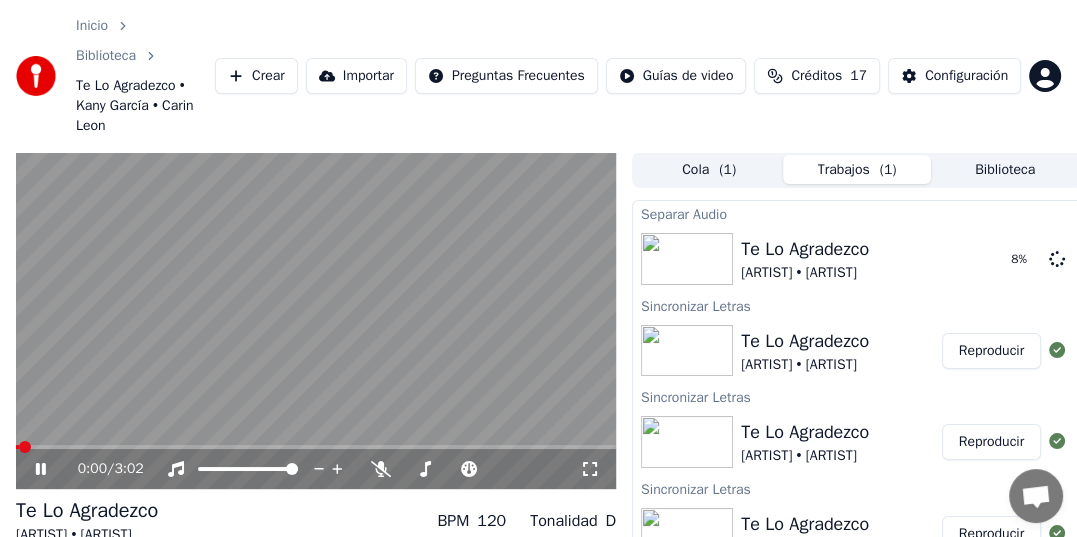 scroll, scrollTop: 153, scrollLeft: 0, axis: vertical 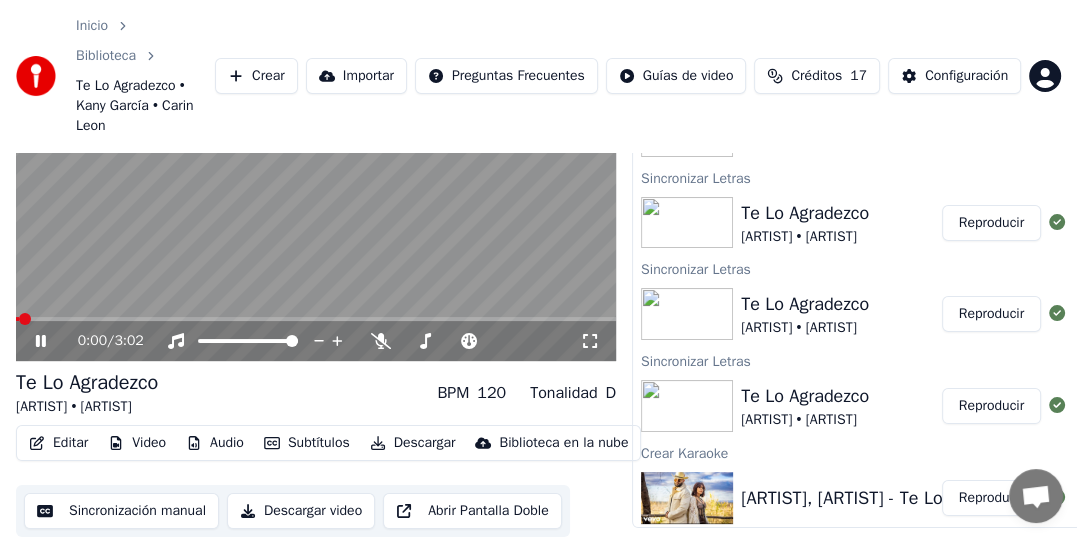 click on "Editar" at bounding box center [58, 443] 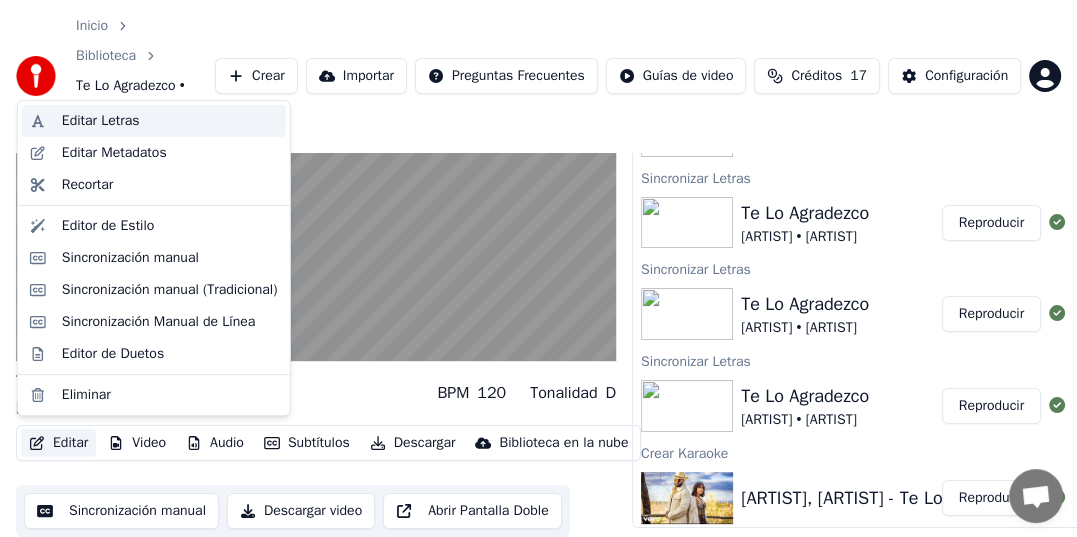 click on "Editar Letras" at bounding box center (101, 121) 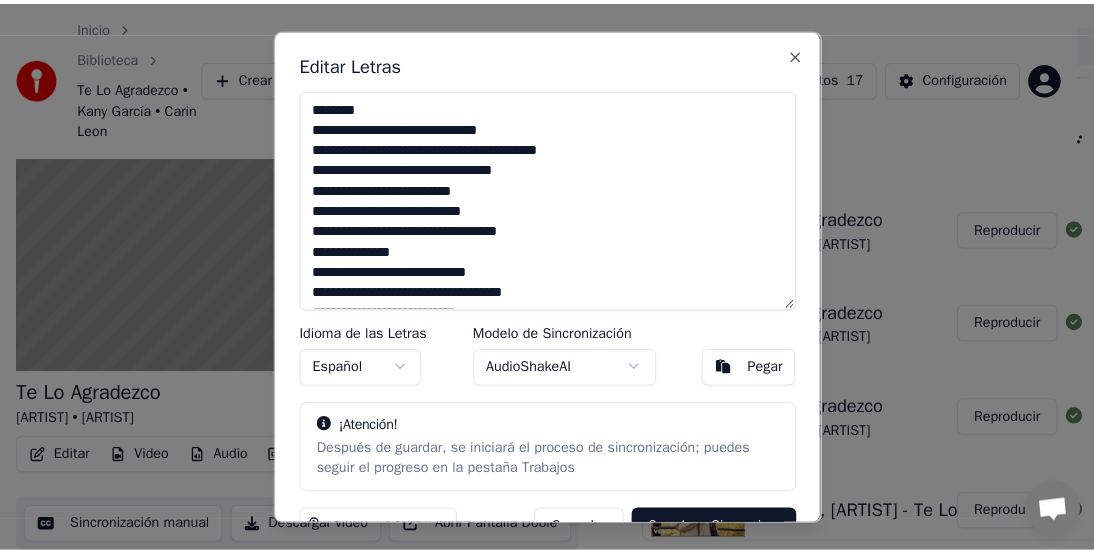 scroll, scrollTop: 136, scrollLeft: 0, axis: vertical 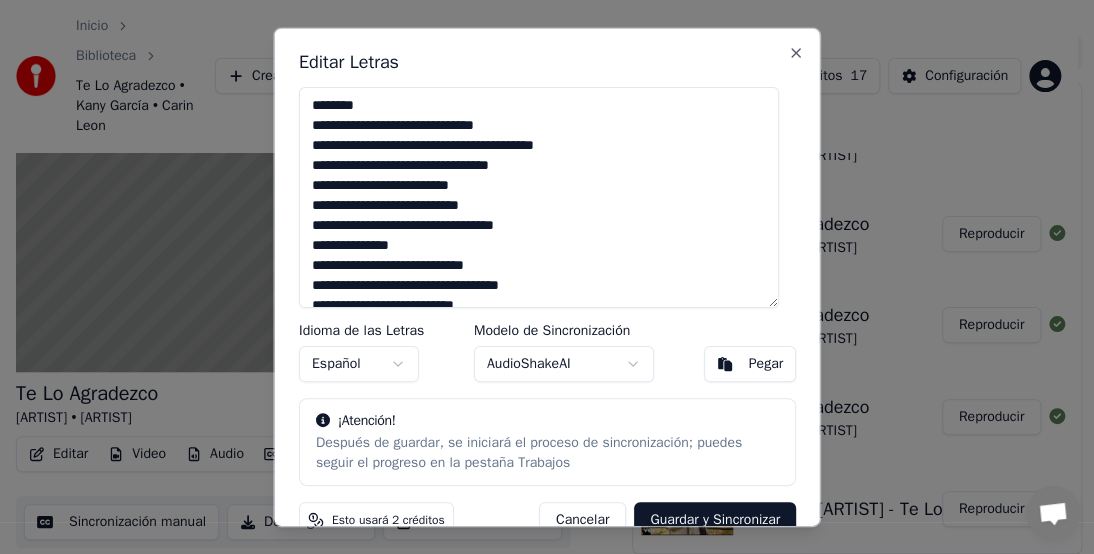 click on "AudioShakeAI" at bounding box center (563, 364) 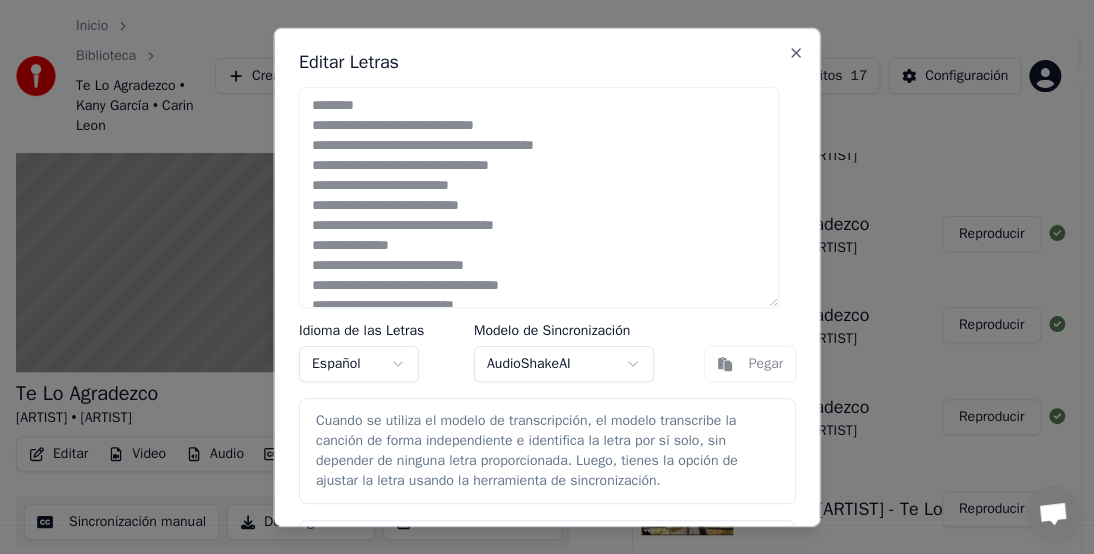 click on "AudioShakeAI" at bounding box center (563, 364) 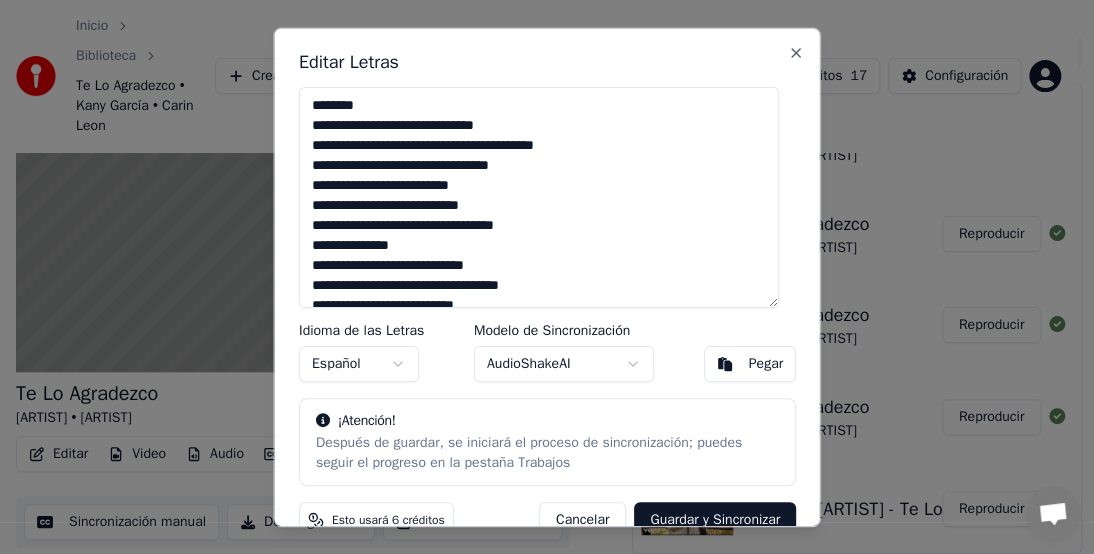 click on "Guardar y Sincronizar" at bounding box center [715, 520] 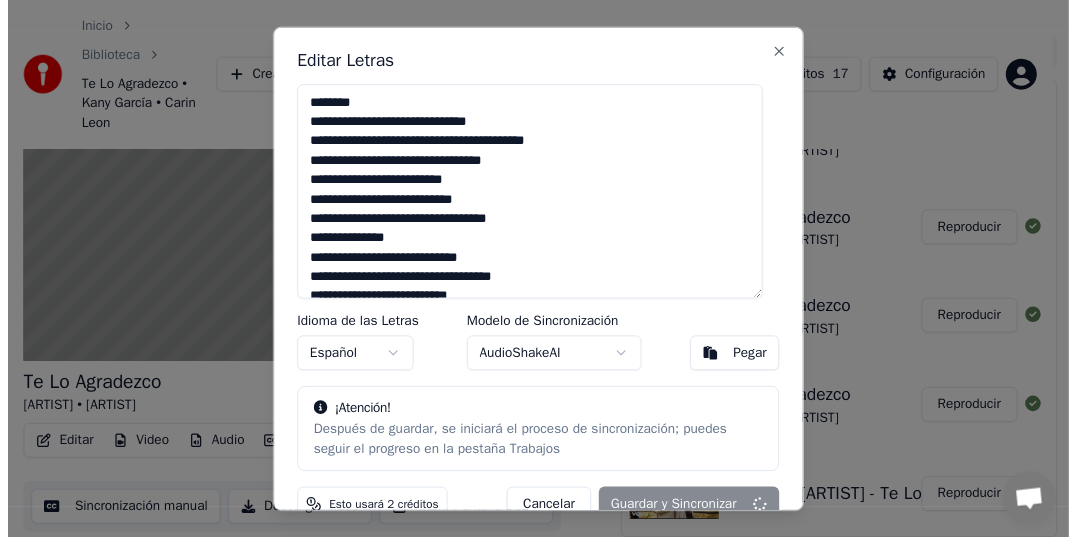 scroll, scrollTop: 36, scrollLeft: 0, axis: vertical 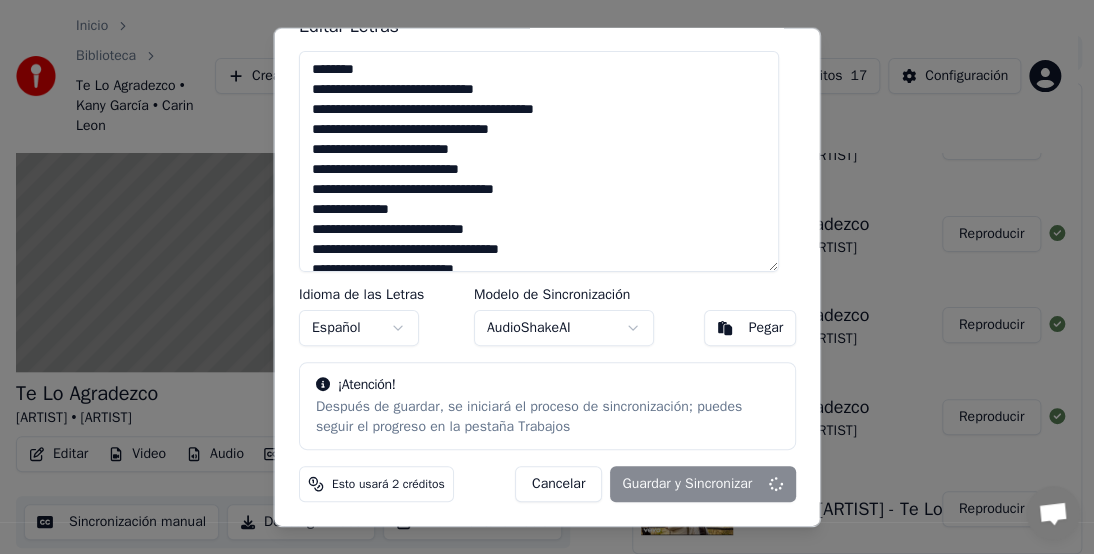 click on "Pegar" at bounding box center [765, 328] 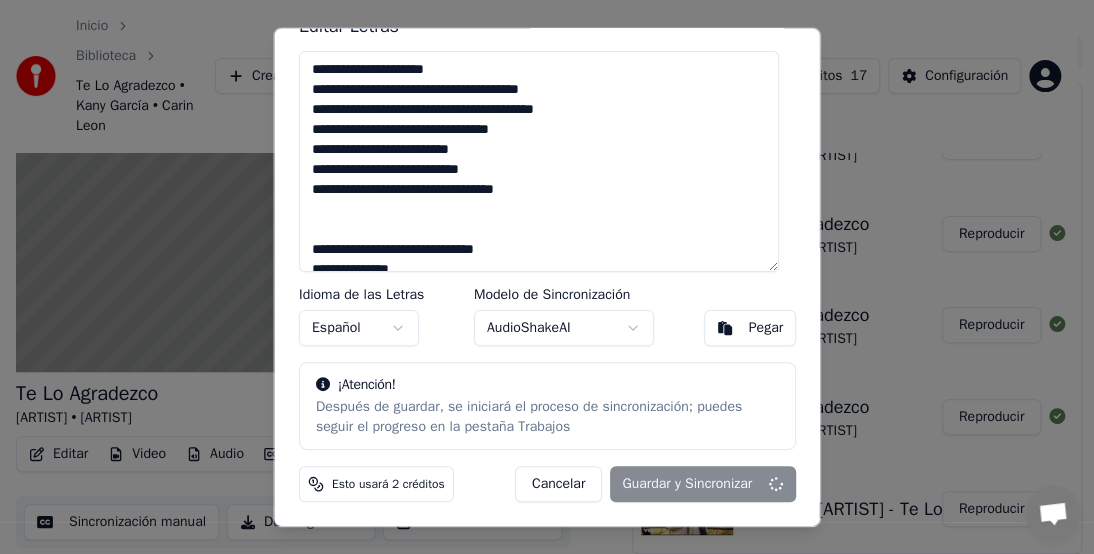 type on "**********" 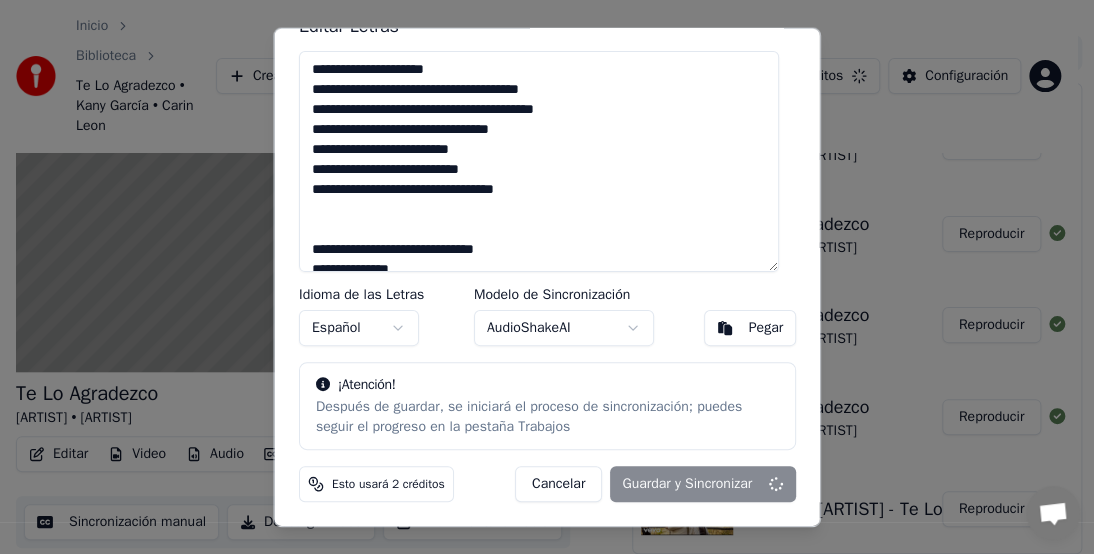 click on "Pegar" at bounding box center [765, 328] 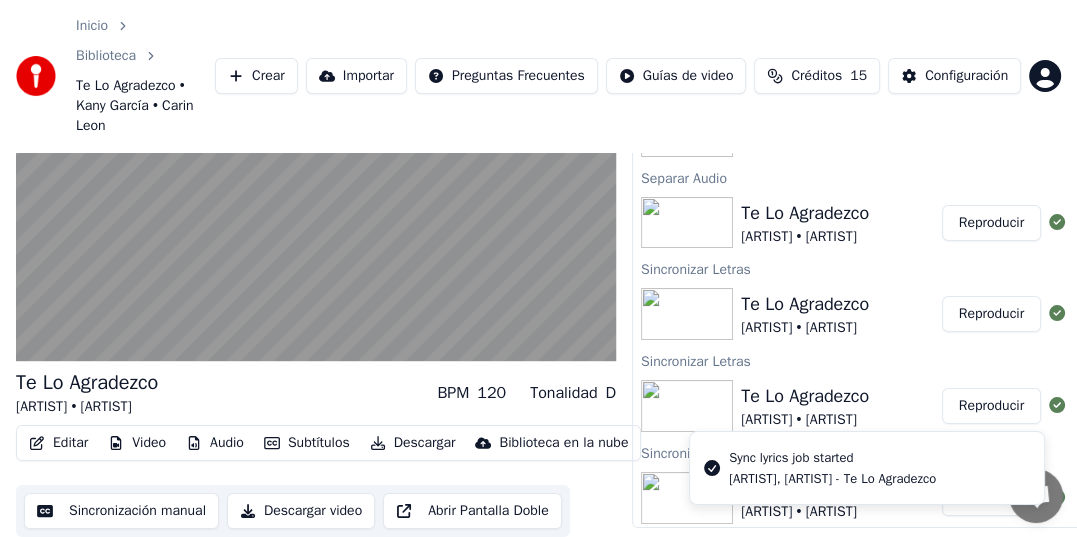 drag, startPoint x: 968, startPoint y: 235, endPoint x: 661, endPoint y: 356, distance: 329.98486 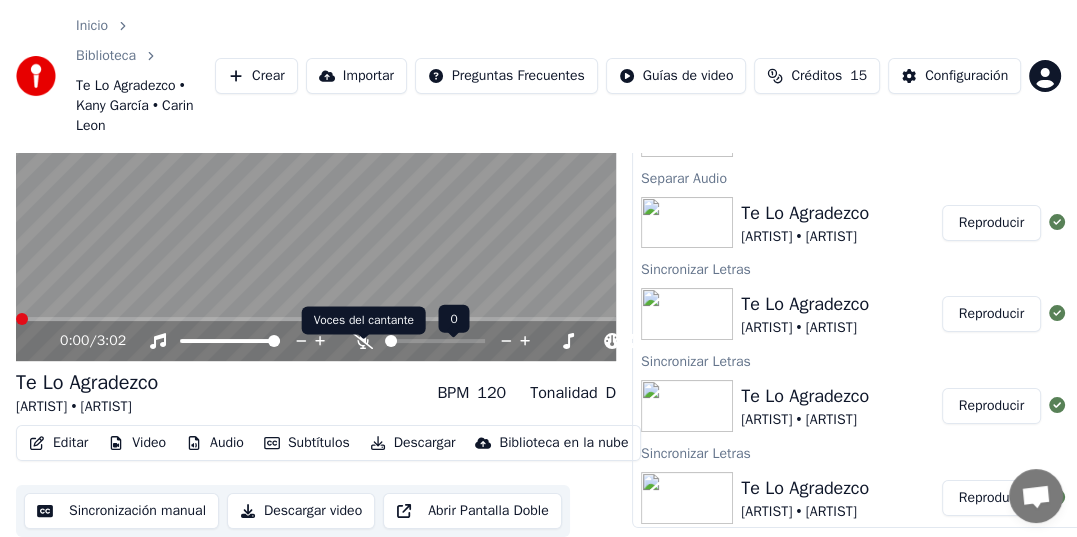 click 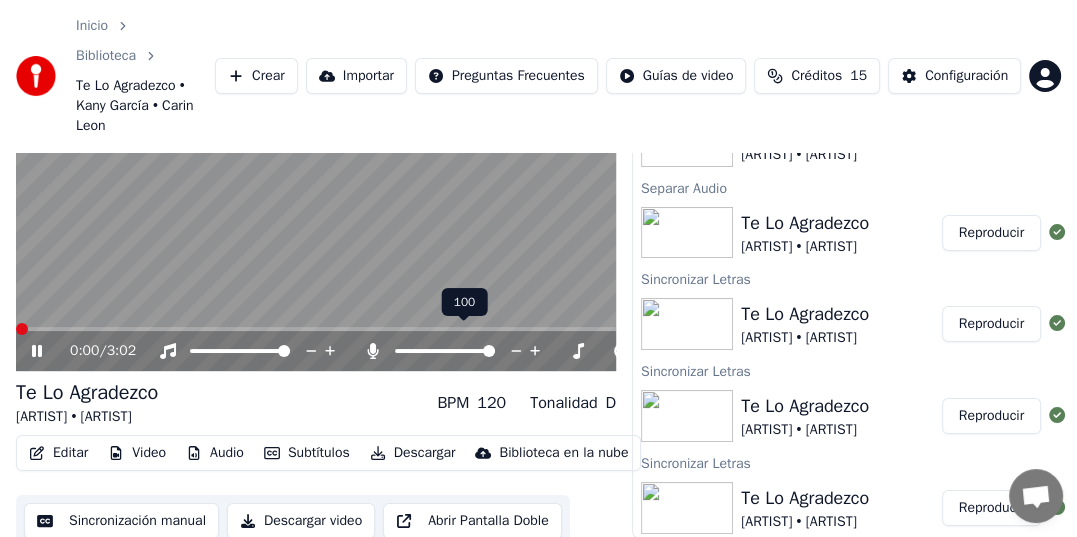 scroll, scrollTop: 153, scrollLeft: 0, axis: vertical 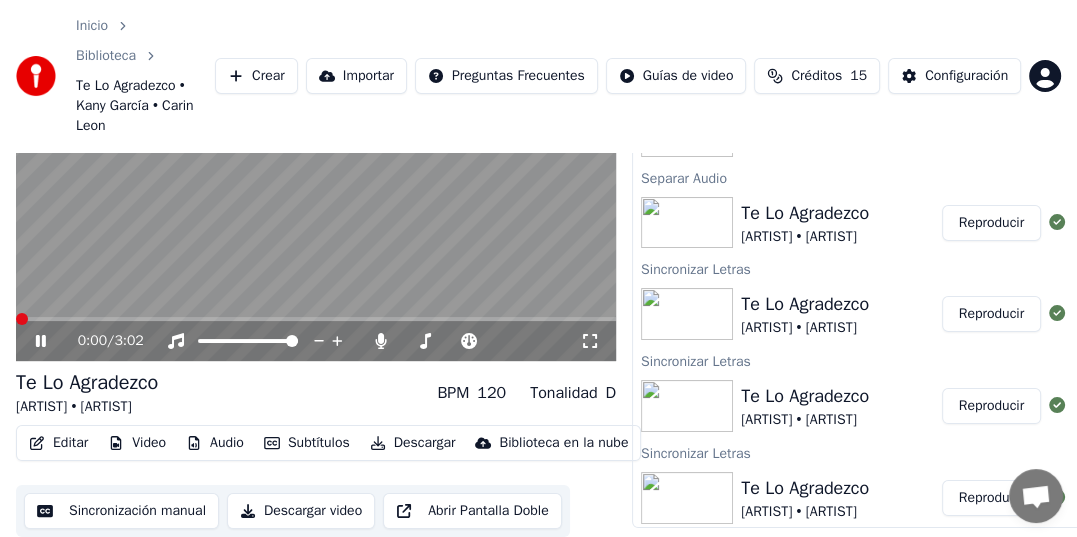 click on "Importar" at bounding box center [356, 76] 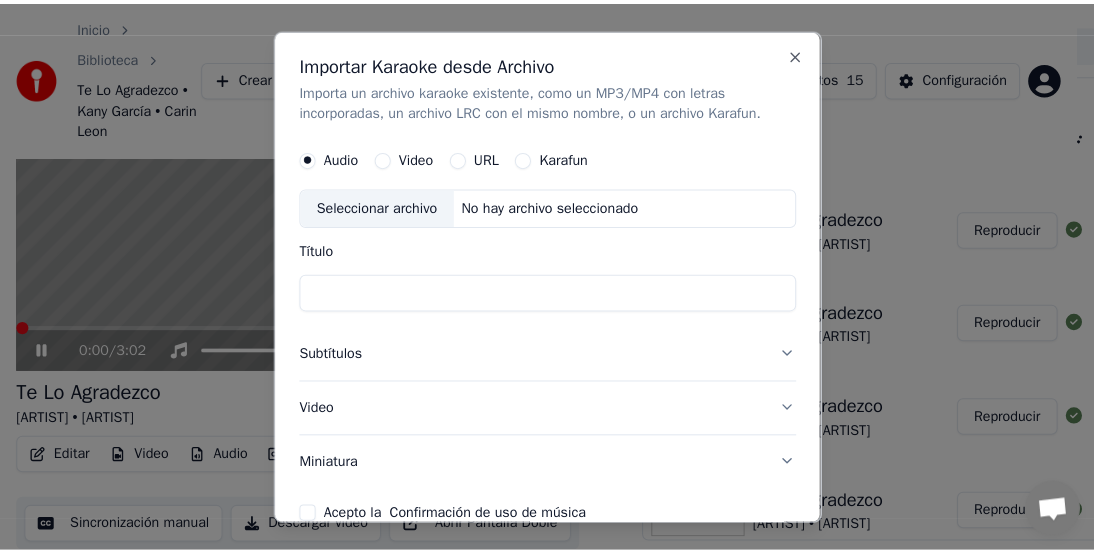 scroll, scrollTop: 136, scrollLeft: 0, axis: vertical 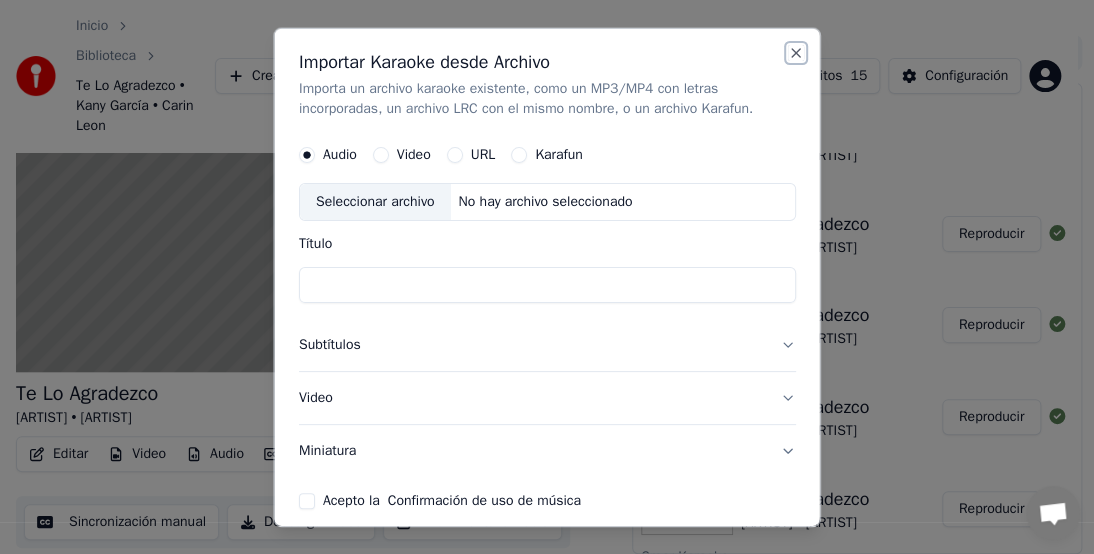 drag, startPoint x: 781, startPoint y: 49, endPoint x: 634, endPoint y: 173, distance: 192.31485 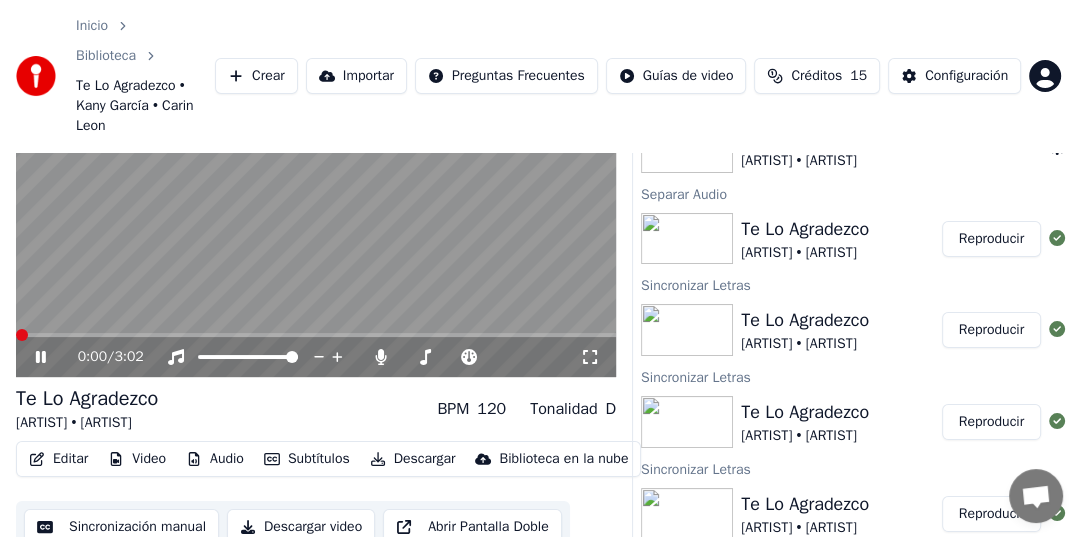 scroll, scrollTop: 153, scrollLeft: 0, axis: vertical 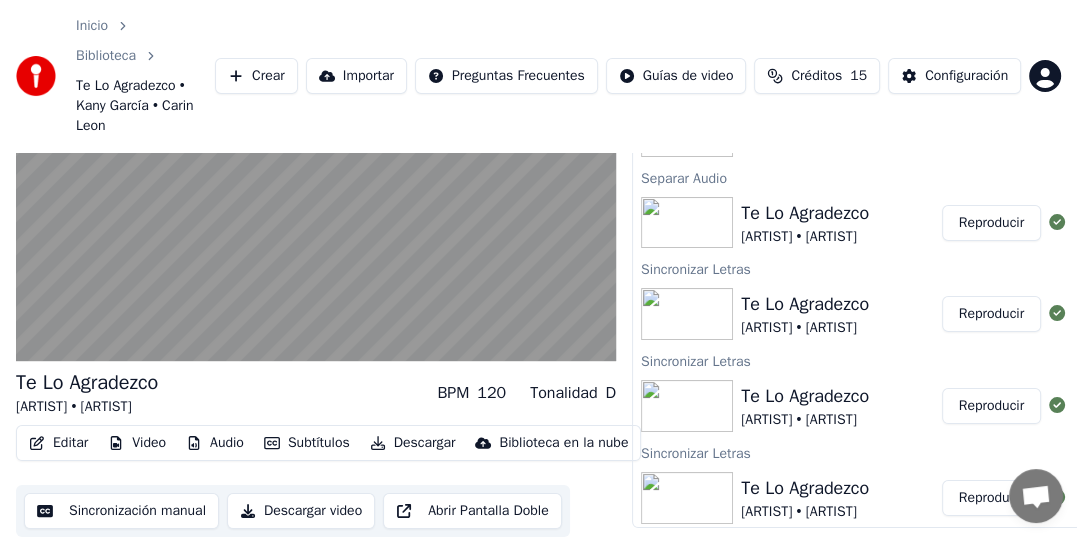click on "Editar" at bounding box center (58, 443) 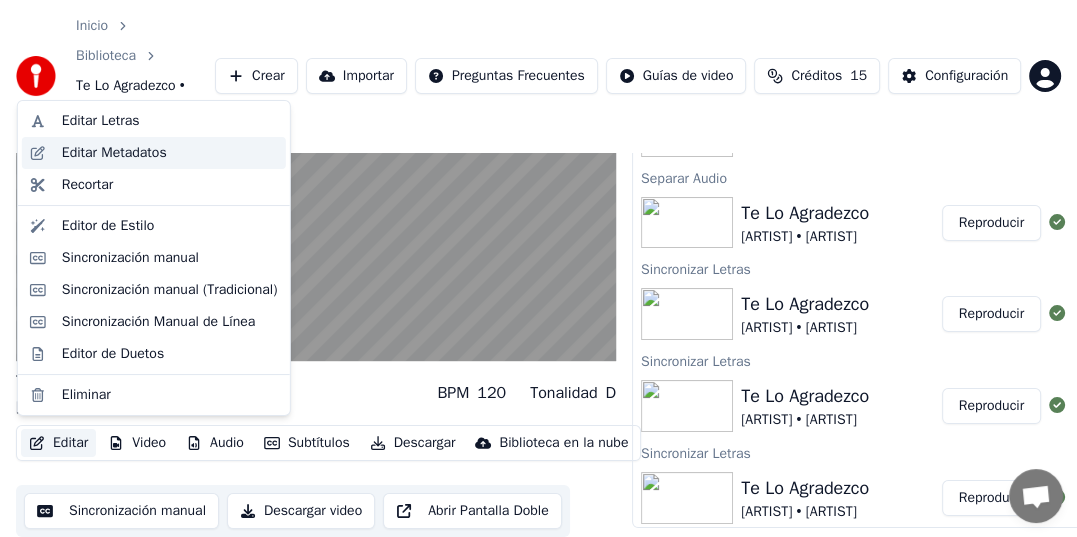 click on "Editar Metadatos" at bounding box center [114, 153] 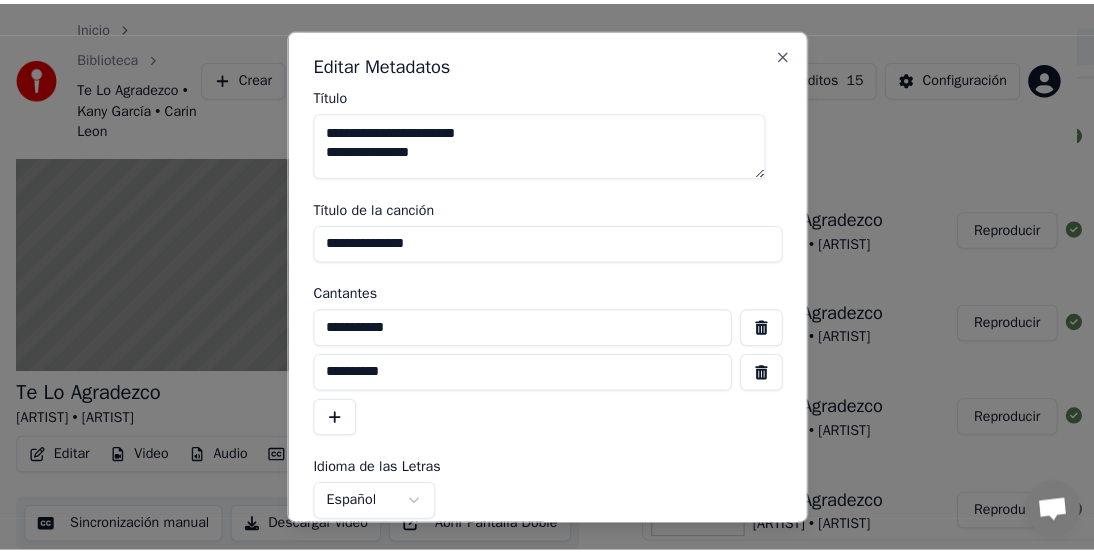 scroll, scrollTop: 136, scrollLeft: 0, axis: vertical 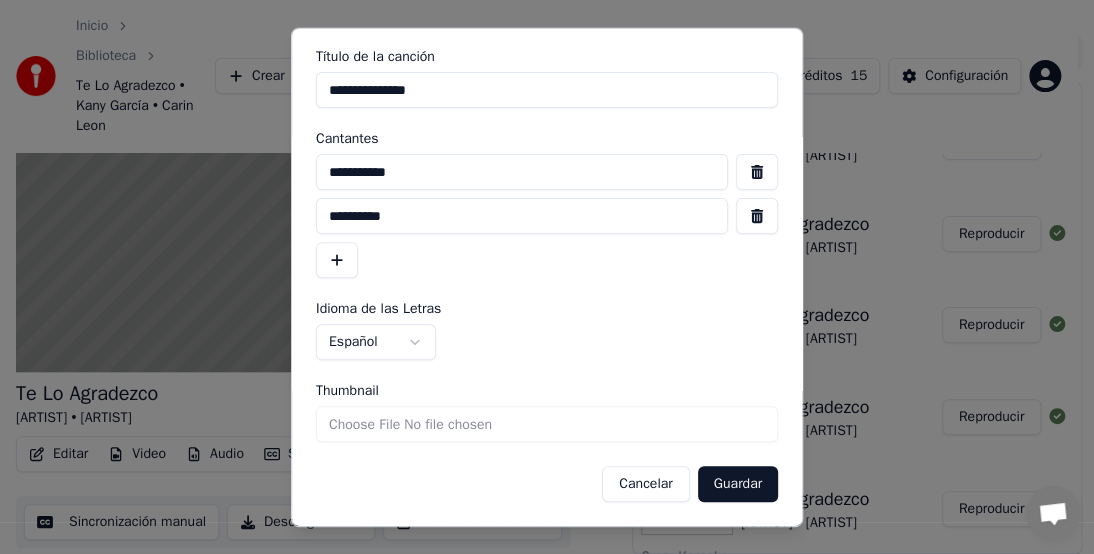 click on "Guardar" at bounding box center [738, 484] 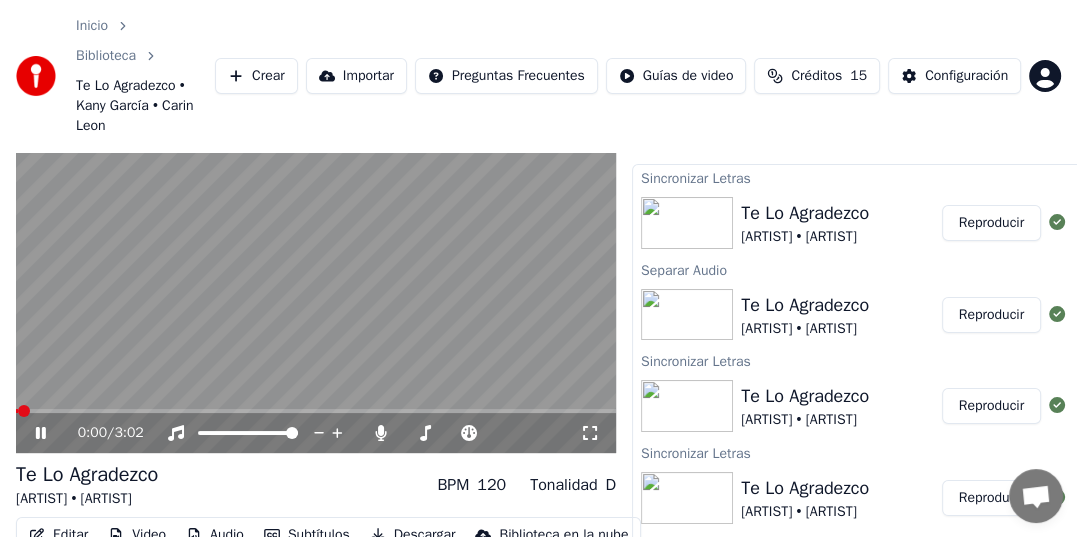 scroll, scrollTop: 0, scrollLeft: 0, axis: both 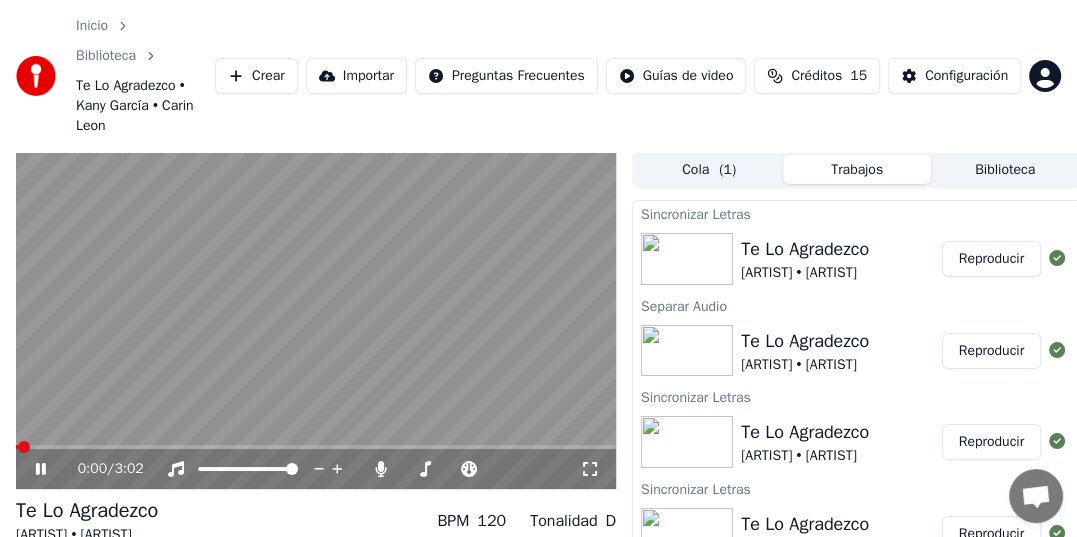 drag, startPoint x: 992, startPoint y: 278, endPoint x: 923, endPoint y: 318, distance: 79.755875 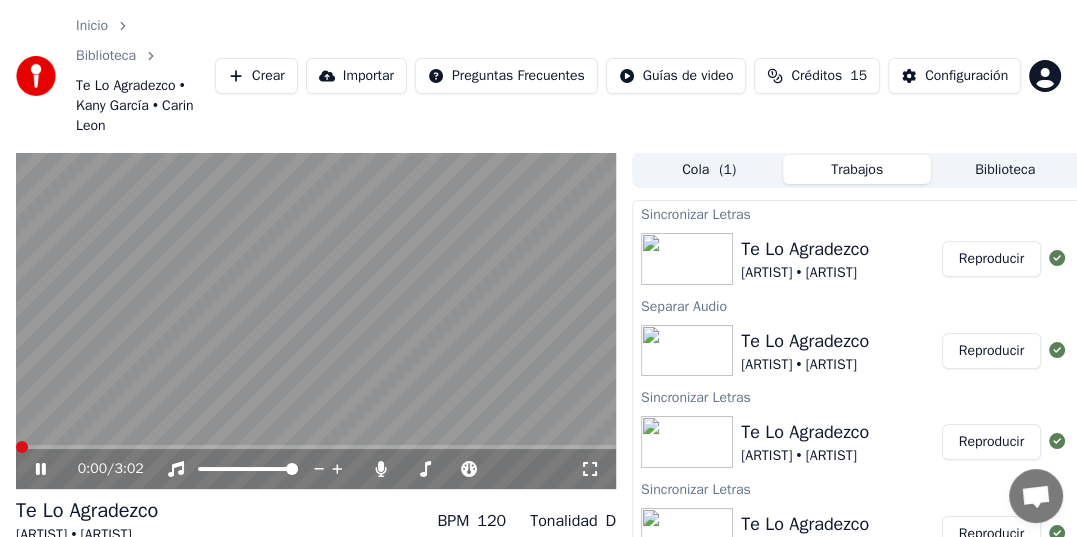 scroll, scrollTop: 153, scrollLeft: 0, axis: vertical 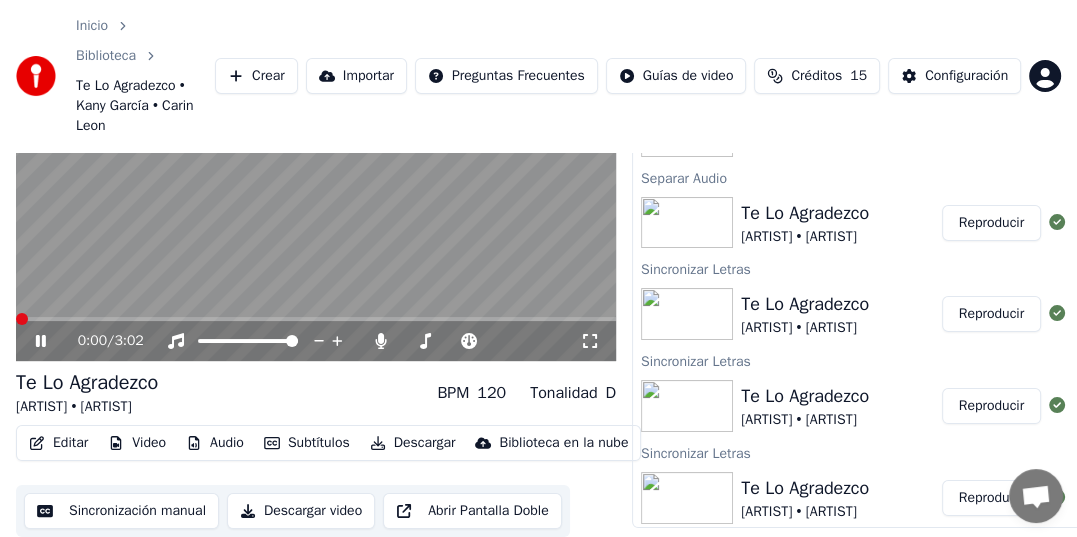click on "BPM" at bounding box center [453, 393] 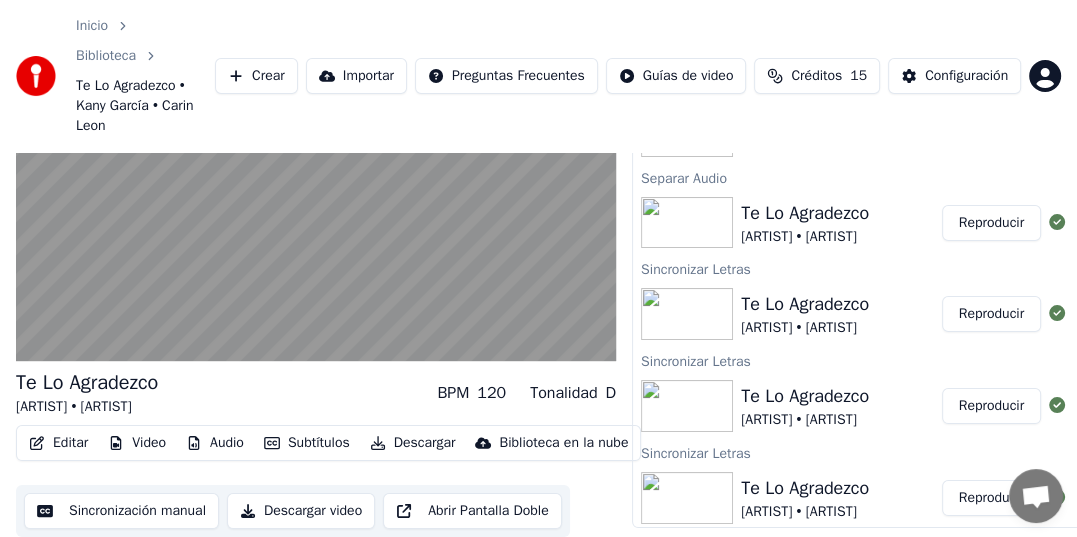 click on "Biblioteca en la nube" at bounding box center (563, 443) 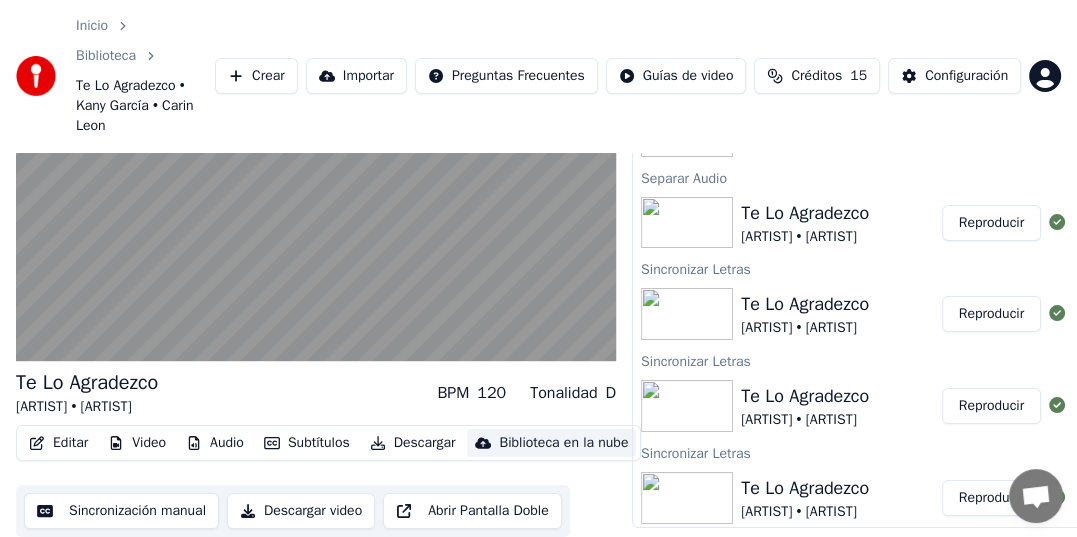 click on "Biblioteca en la nube" at bounding box center (563, 443) 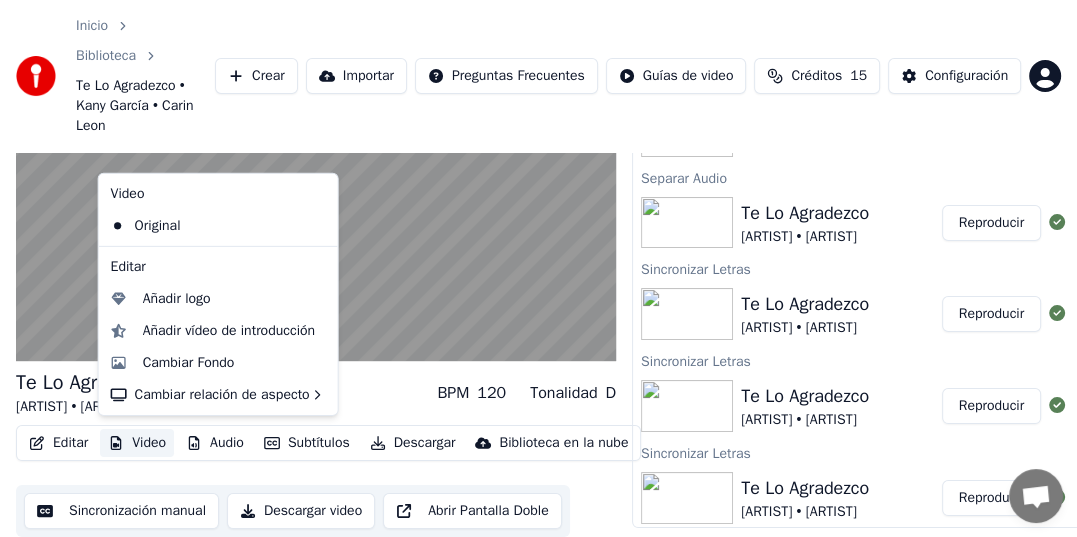 click on "Video" at bounding box center [137, 443] 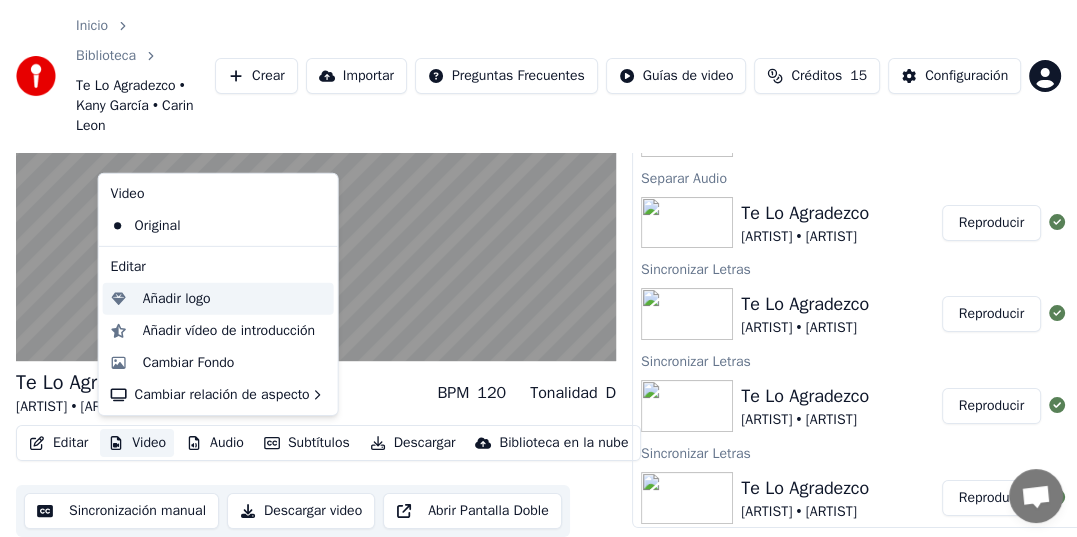 click on "Añadir logo" at bounding box center (177, 299) 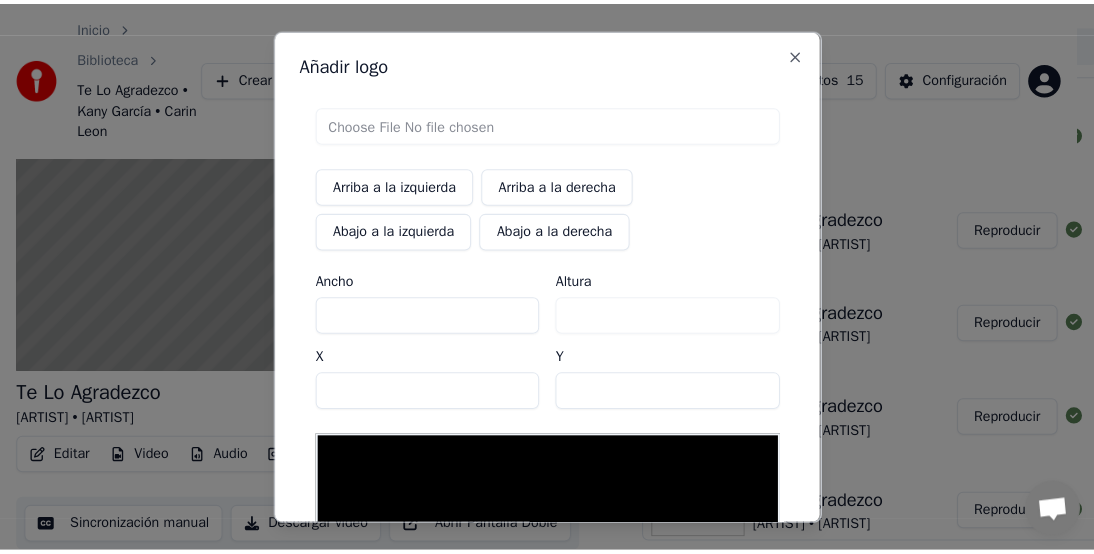 scroll, scrollTop: 136, scrollLeft: 0, axis: vertical 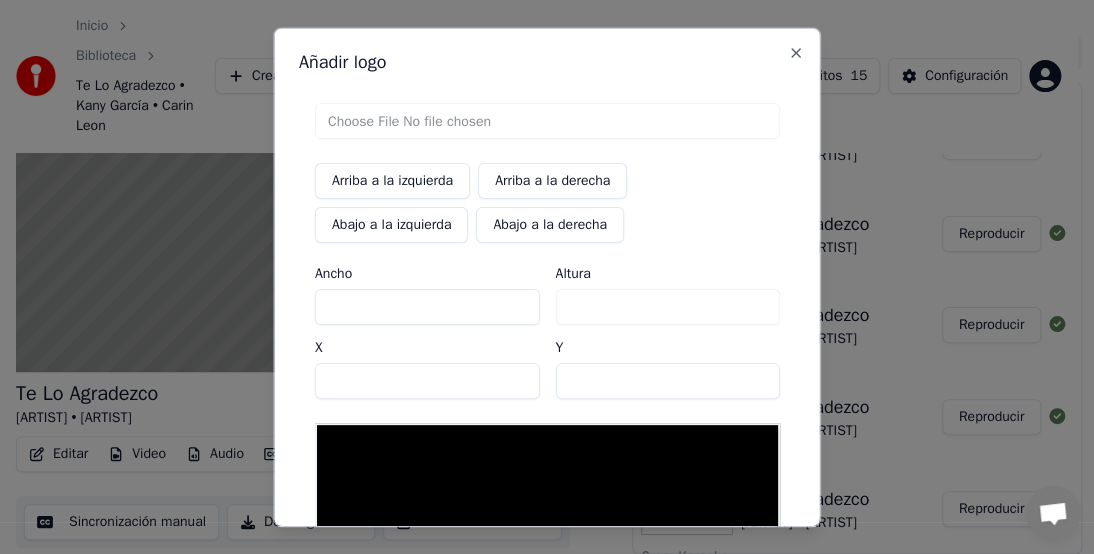 click at bounding box center (547, 121) 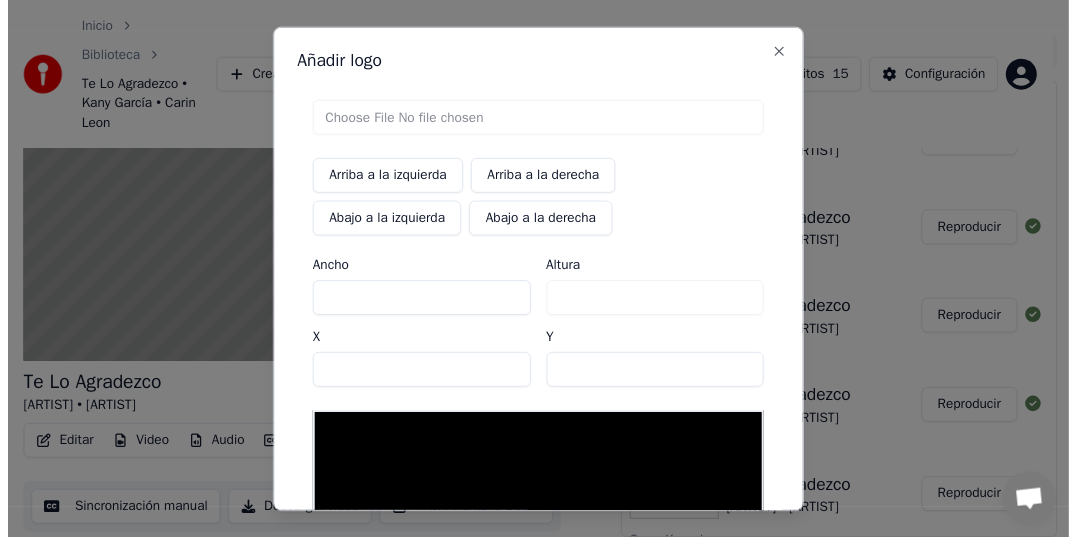 scroll, scrollTop: 257, scrollLeft: 0, axis: vertical 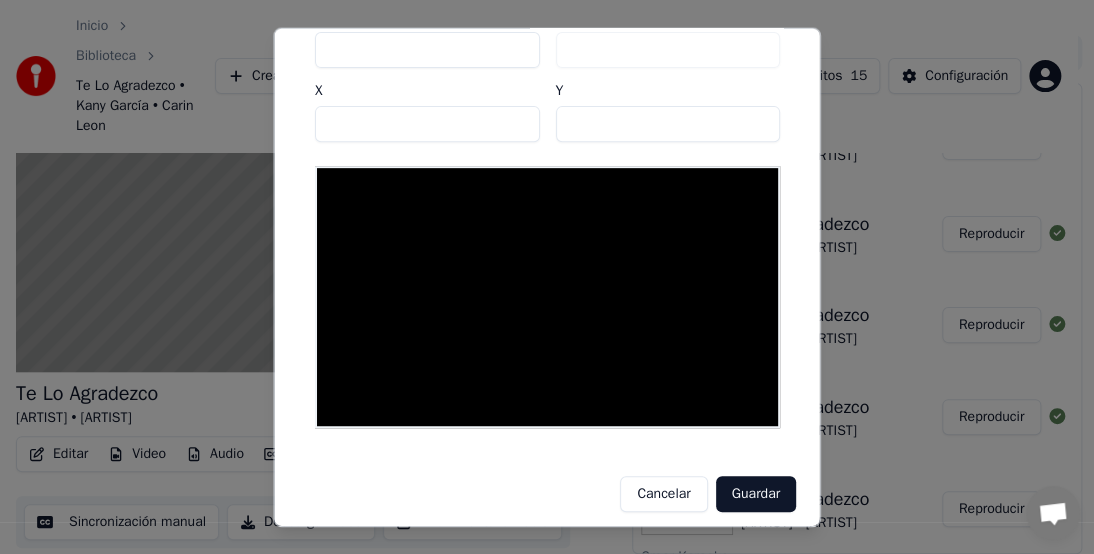 click on "Cancelar" at bounding box center [663, 493] 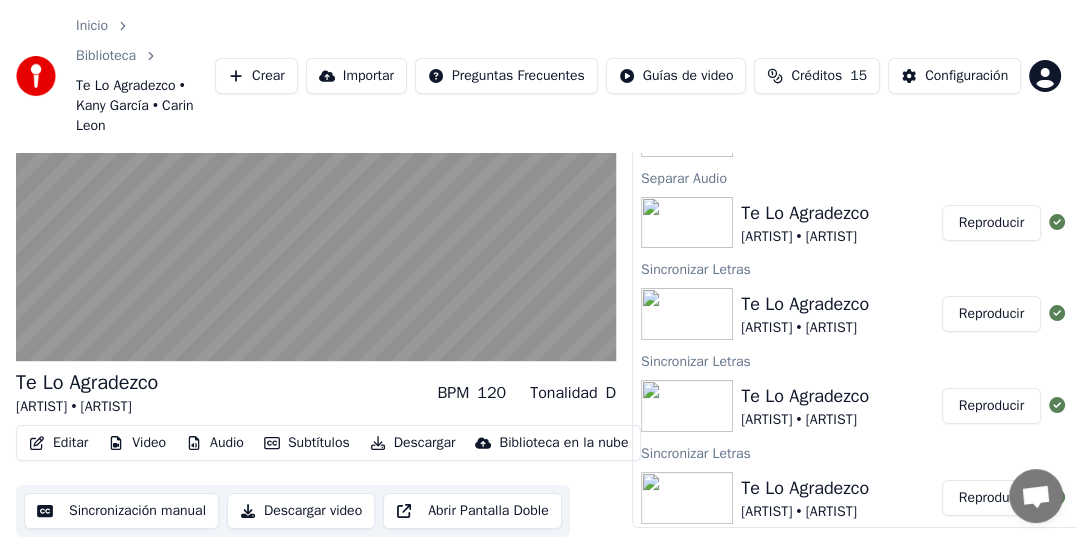 click on "Video" at bounding box center [137, 443] 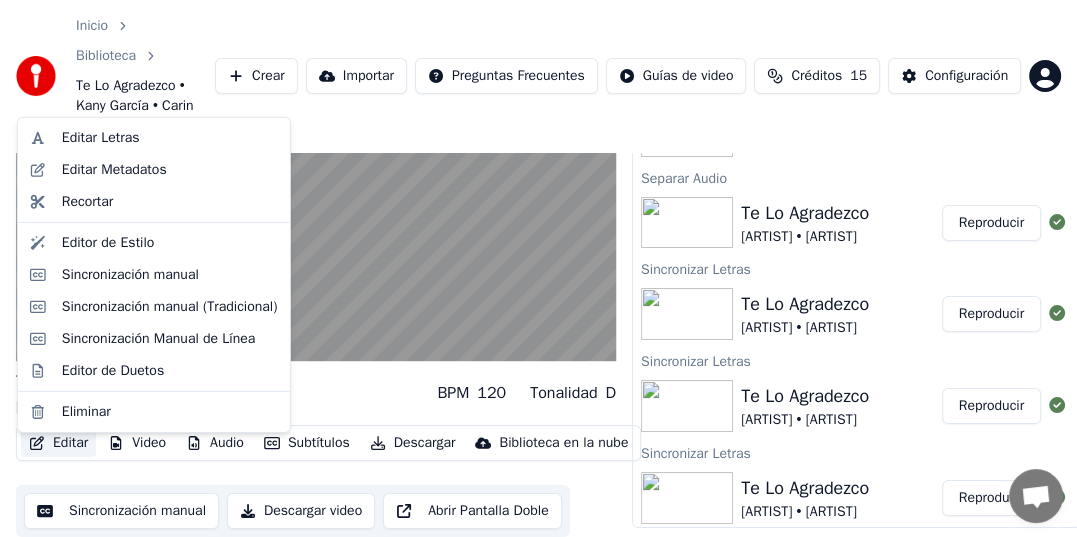 click on "Editar" at bounding box center (58, 443) 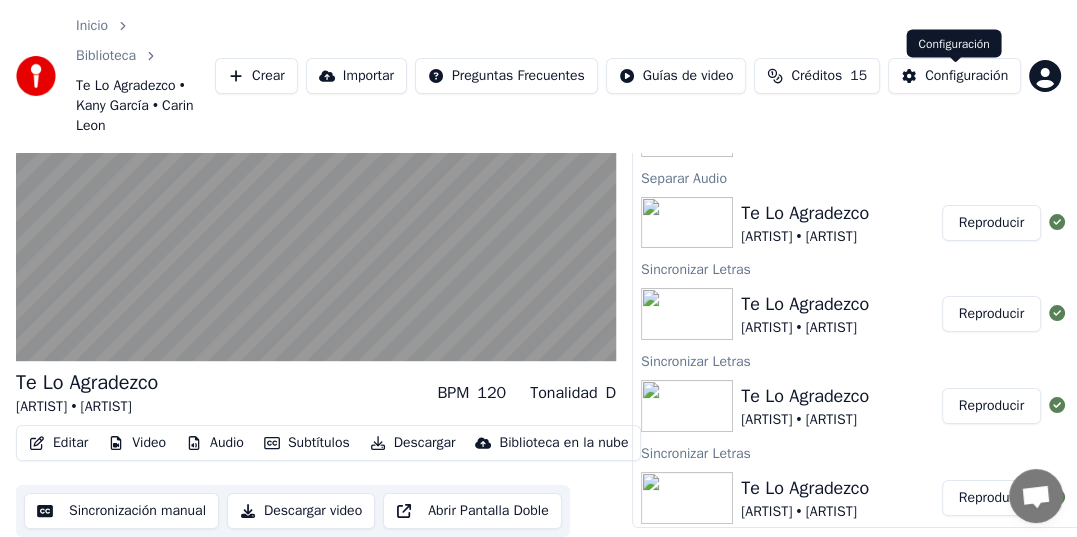 click on "Configuración" at bounding box center [954, 76] 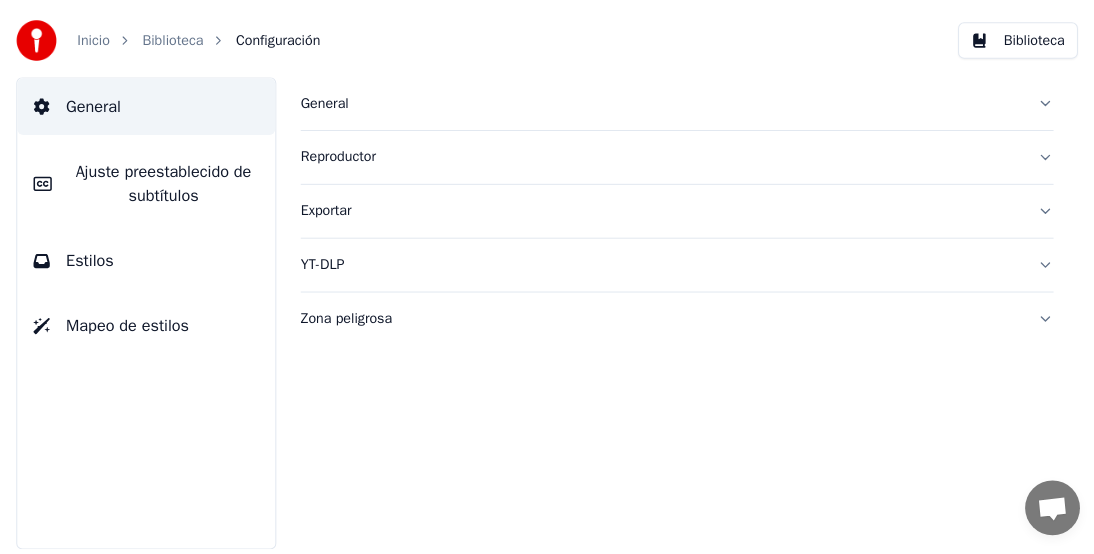 scroll, scrollTop: 0, scrollLeft: 0, axis: both 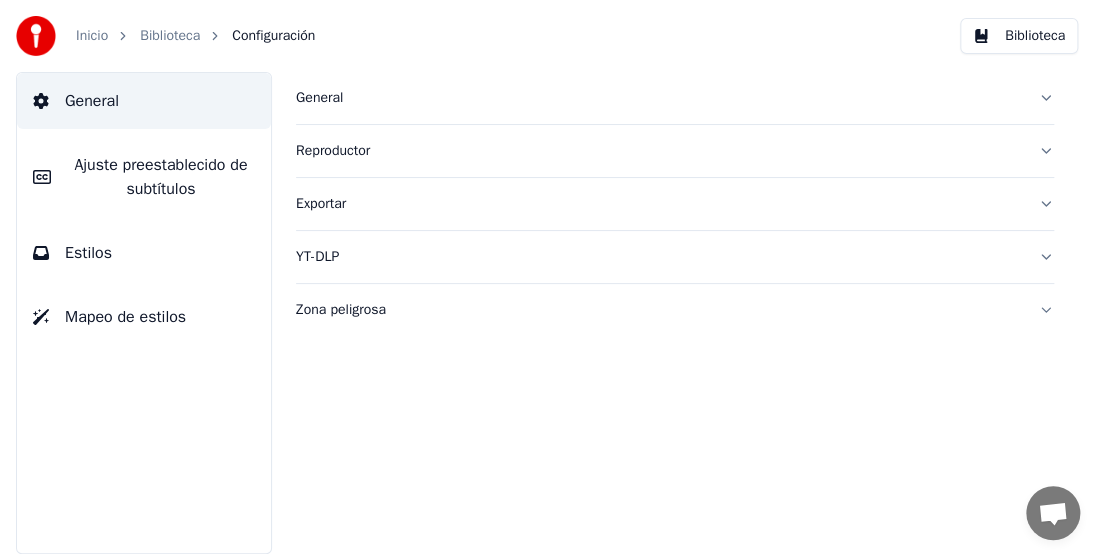 click on "Ajuste preestablecido de subtítulos" at bounding box center (161, 177) 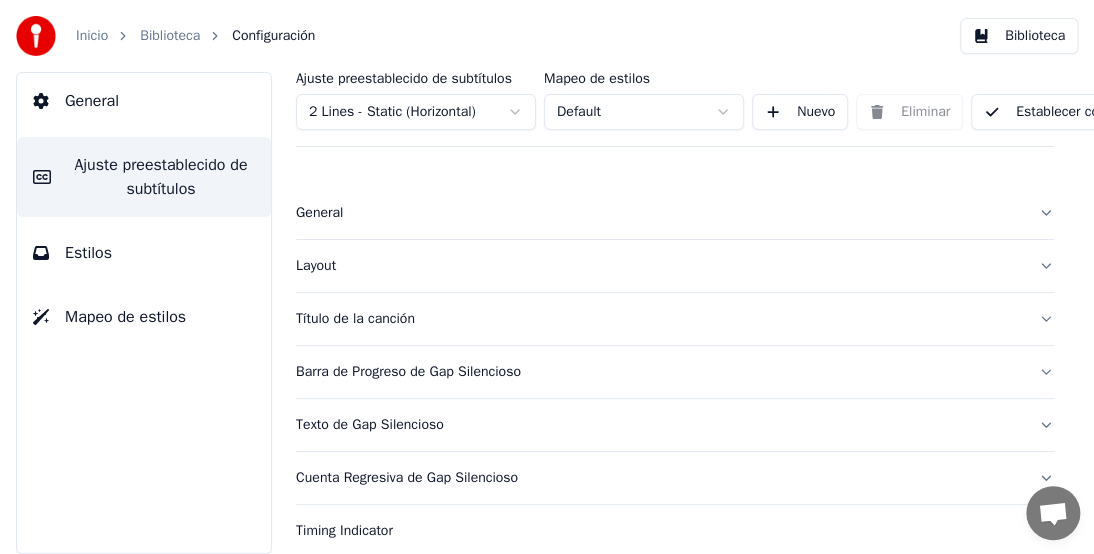 click on "Título de la canción" at bounding box center [675, 319] 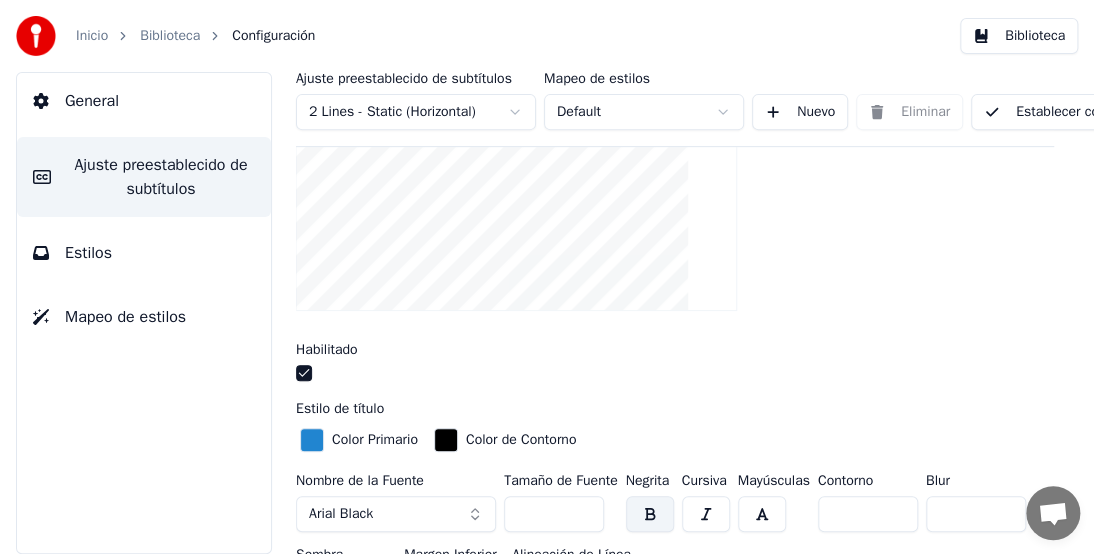 scroll, scrollTop: 200, scrollLeft: 0, axis: vertical 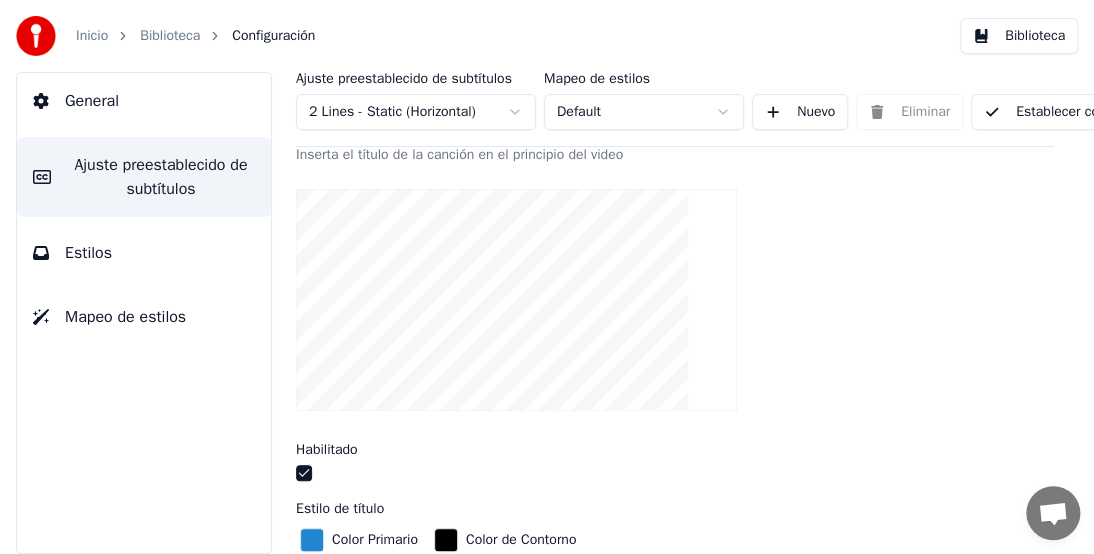 click at bounding box center [516, 300] 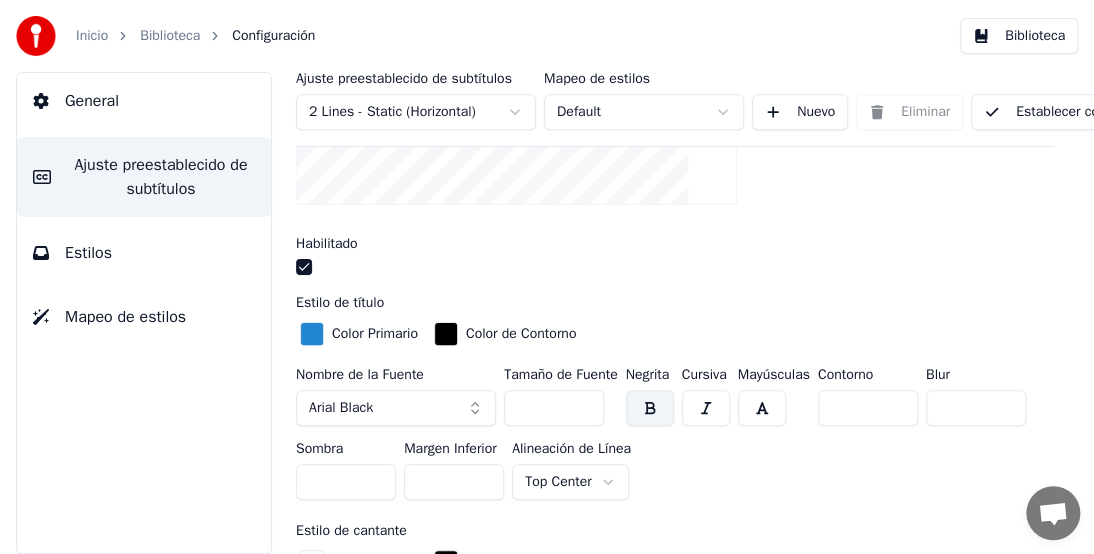 scroll, scrollTop: 400, scrollLeft: 0, axis: vertical 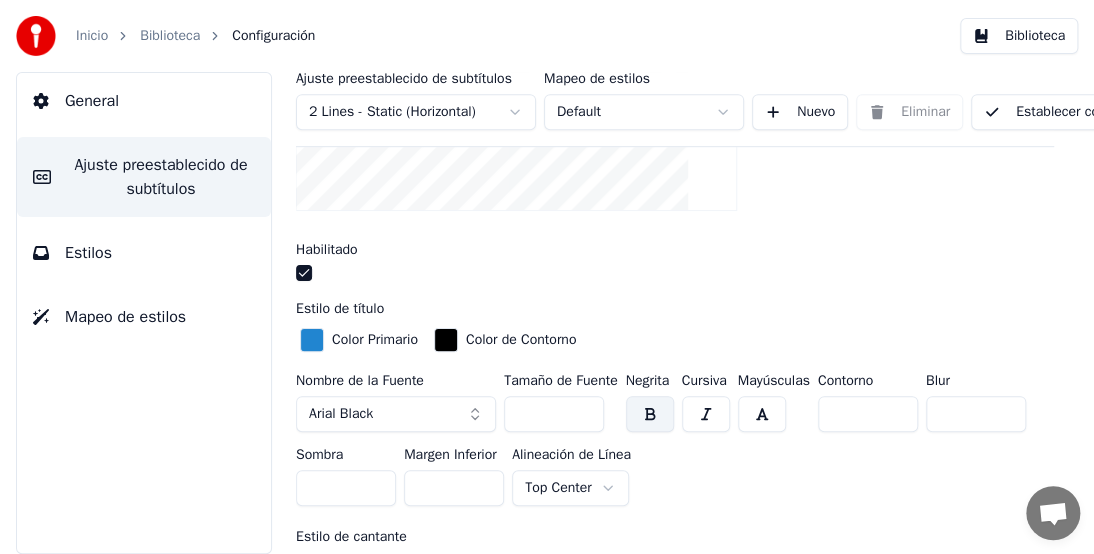 click on "***" at bounding box center [554, 414] 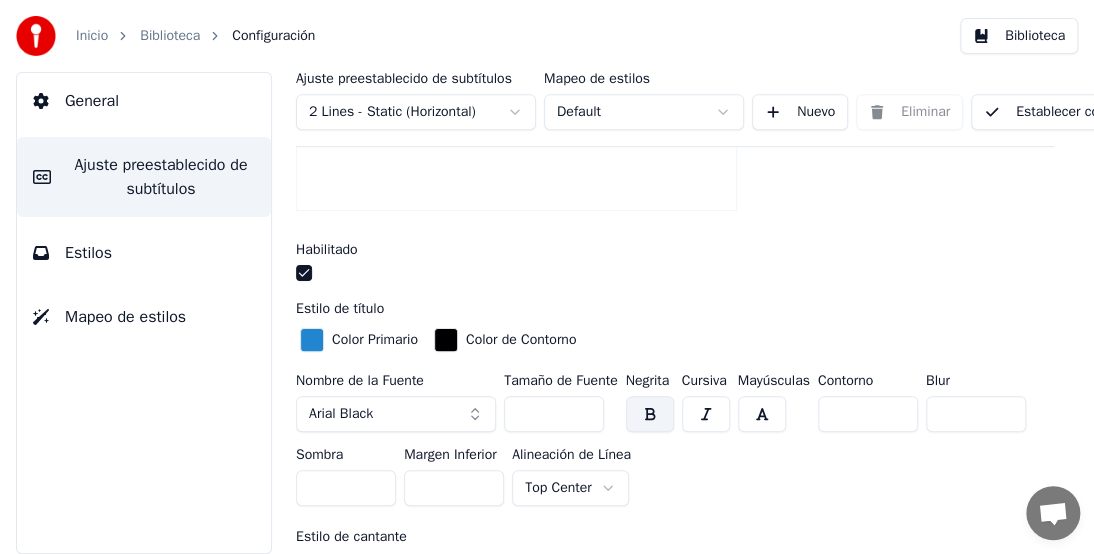click on "***" at bounding box center (554, 414) 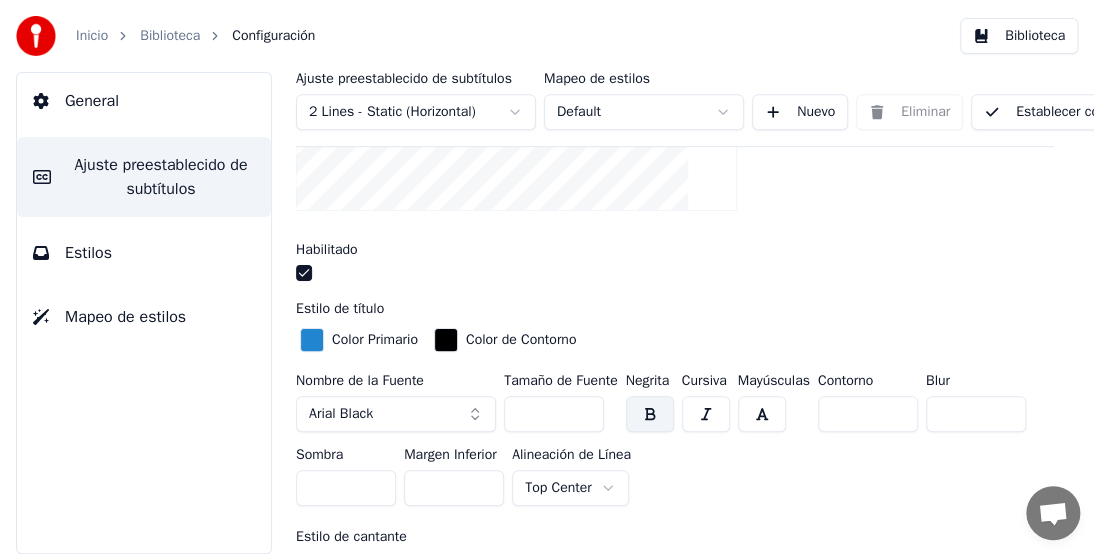 click on "***" at bounding box center (554, 414) 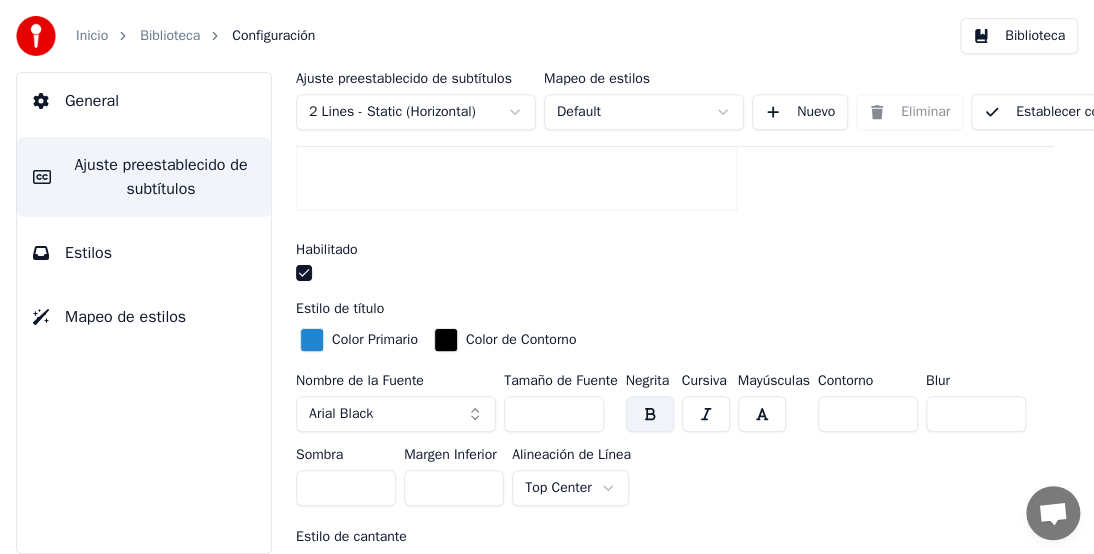 click on "***" at bounding box center [554, 414] 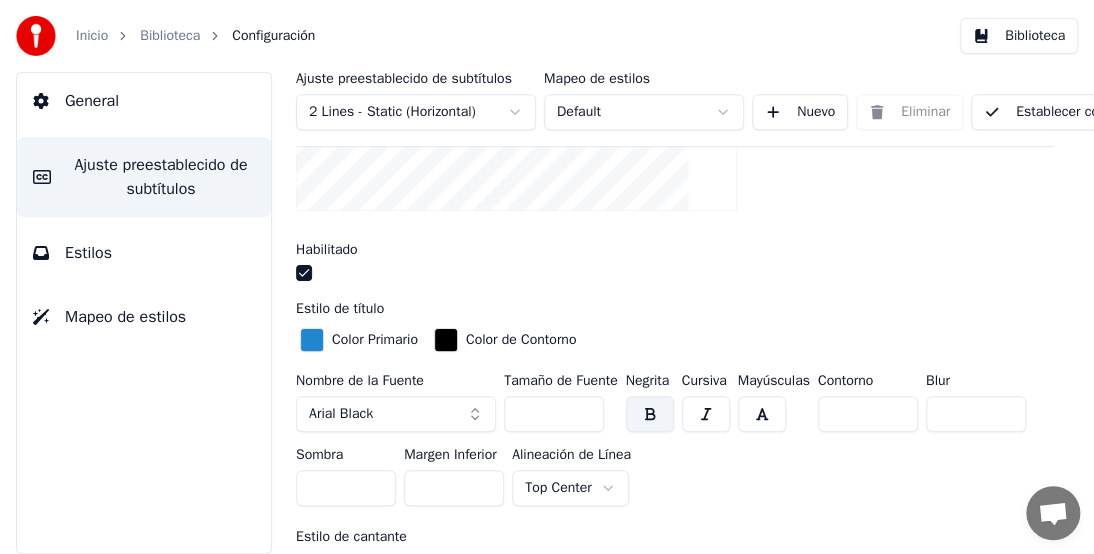 click on "***" at bounding box center (554, 414) 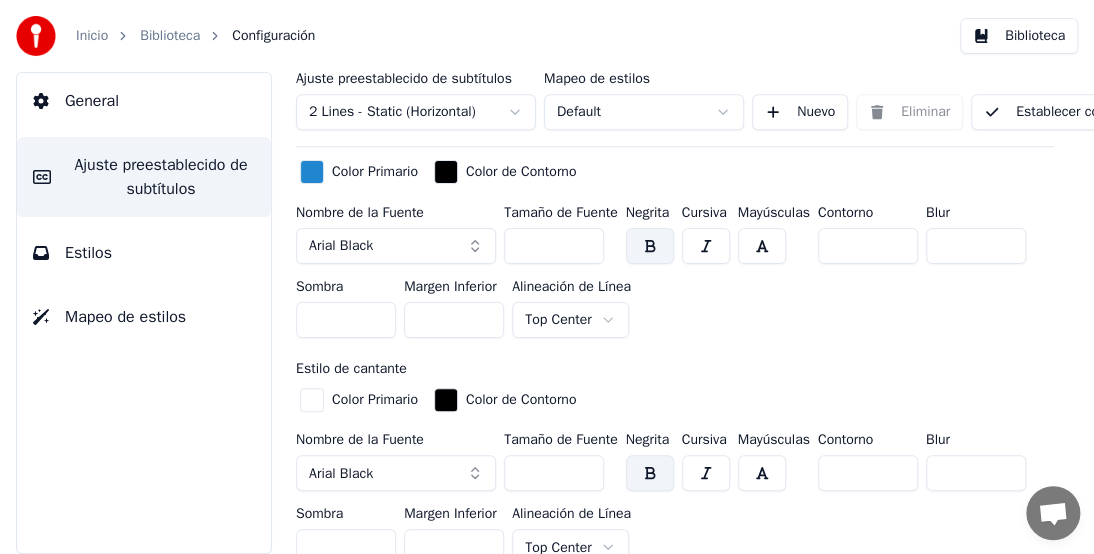 scroll, scrollTop: 600, scrollLeft: 0, axis: vertical 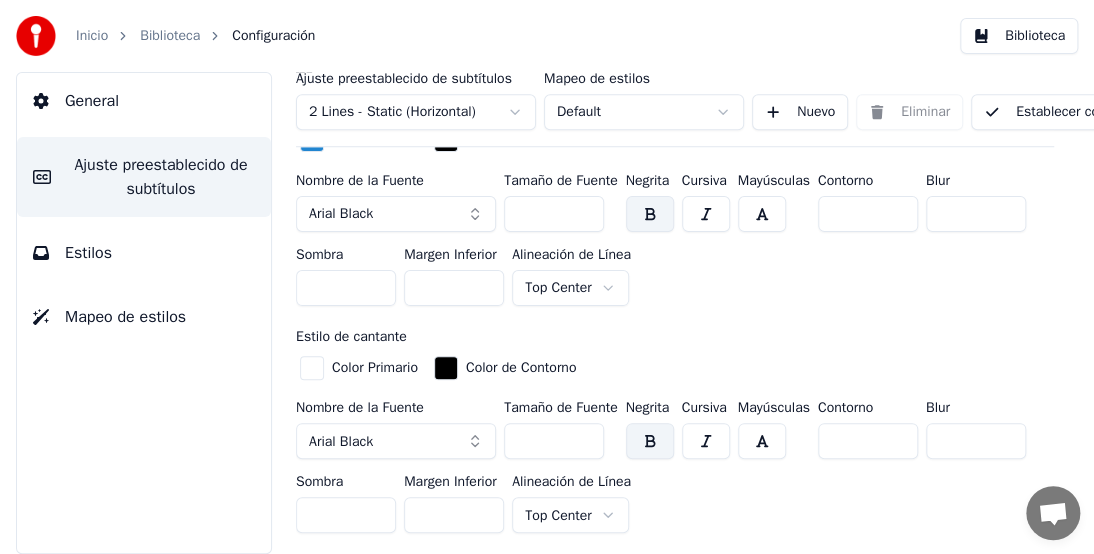 click on "***" at bounding box center [554, 441] 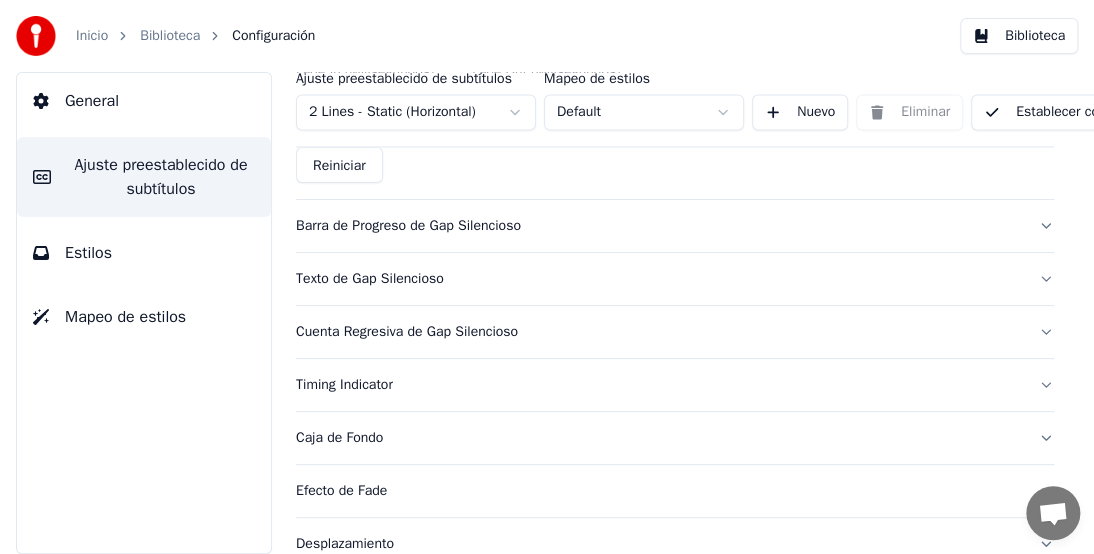 scroll, scrollTop: 1200, scrollLeft: 0, axis: vertical 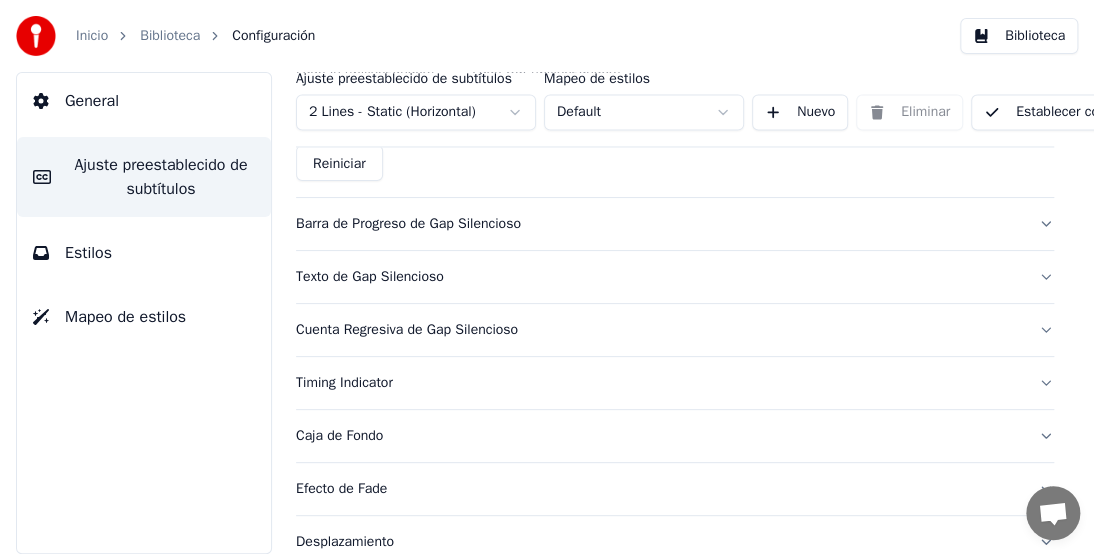 click on "Barra de Progreso de Gap Silencioso" at bounding box center (675, 224) 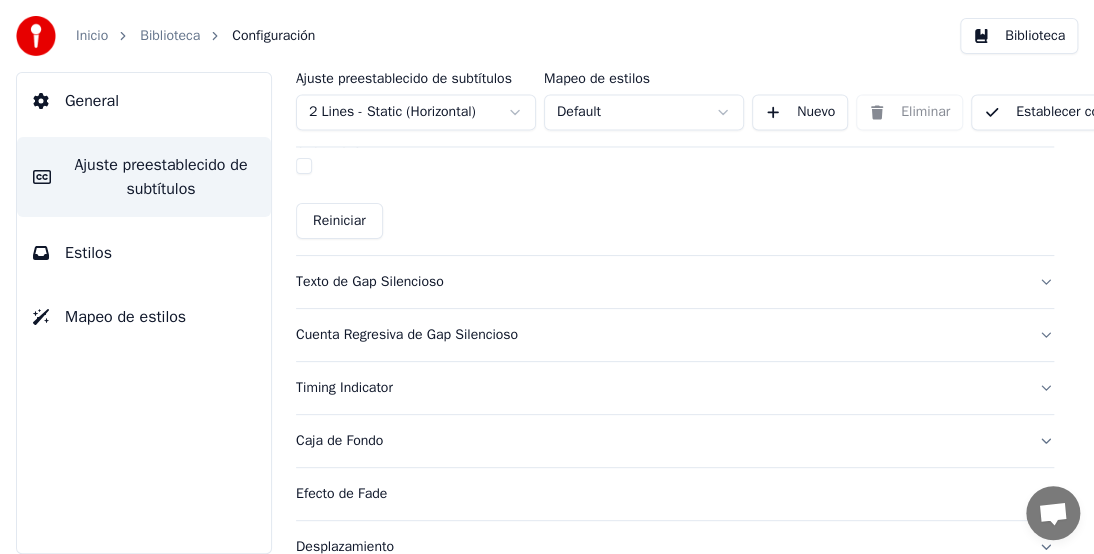 click on "Inserta una barra de progreso en el gap entre los subtítulos Habilitado Color Automático Estilo Contorno * Alfa * Margen Inferior * Alineación de Línea Middle Center Duración Mínima  Segundos ** Duración Máxima  Segundos ** Ancho *** Altura ** Fade In (Milisegundos) * Fade Out (Milisegundos) * Gap (Inicio) * Gap (Fin) * Gap from Song Start Show Text Reiniciar" at bounding box center [675, -273] 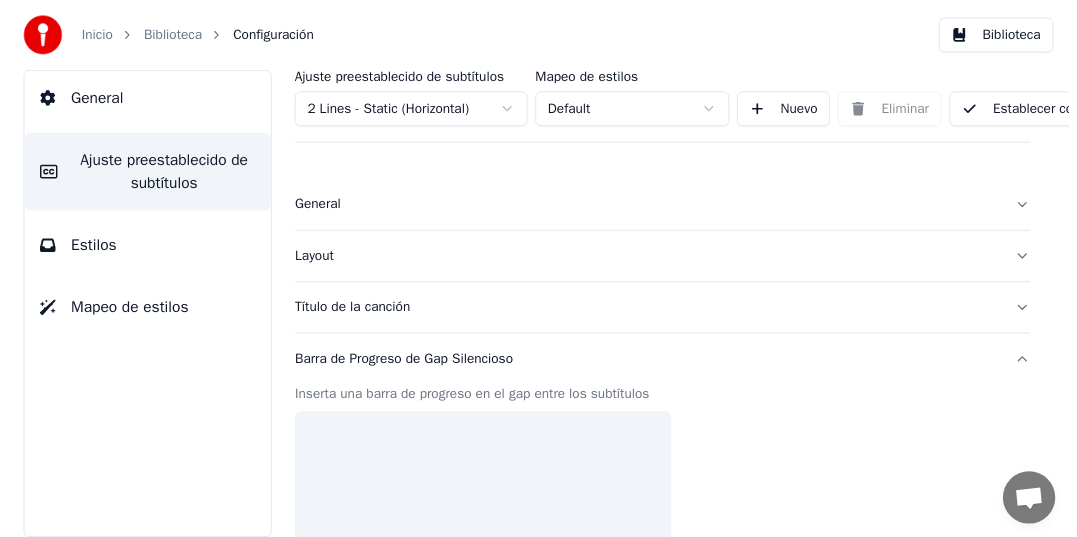 scroll, scrollTop: 0, scrollLeft: 0, axis: both 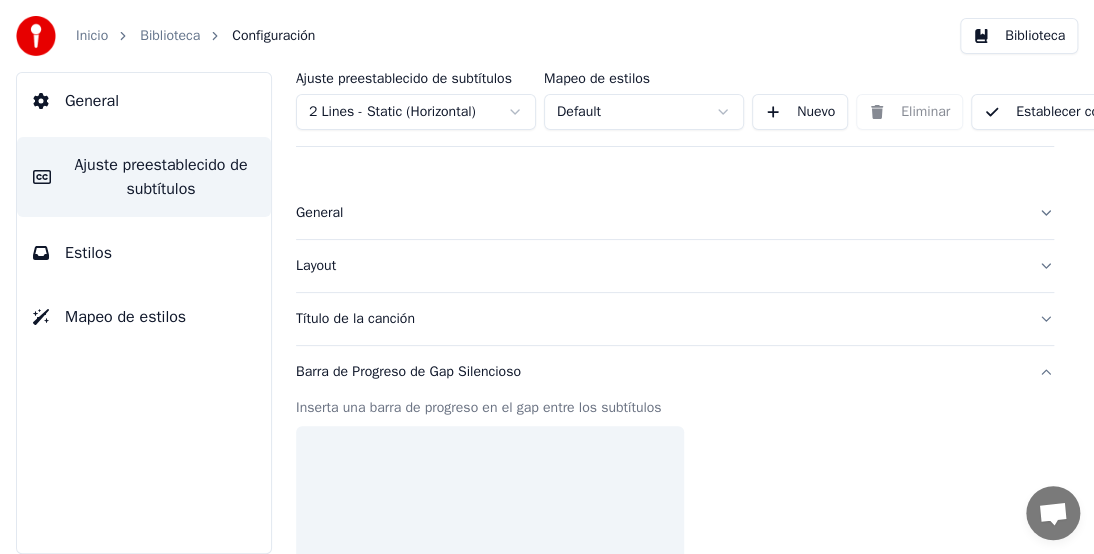 click on "Inicio Biblioteca Configuración Biblioteca General Ajuste preestablecido de subtítulos Estilos Mapeo de estilos Ajuste preestablecido de subtítulos 2 Lines - Static (Horizontal) Mapeo de estilos Default Nuevo Eliminar Establecer como Predeterminado General Layout Título de la canción Barra de Progreso de Gap Silencioso Inserta una barra de progreso en el gap entre los subtítulos Habilitado Color Automático Estilo Contorno * Alfa * Margen Inferior * Alineación de Línea Middle Center Duración Mínima  Segundos ** Duración Máxima  Segundos ** Ancho *** Altura ** Fade In (Milisegundos) * Fade Out (Milisegundos) * Gap (Inicio) * Gap (Fin) * Gap from Song Start * Show Text Reiniciar Texto de Gap Silencioso Cuenta Regresiva de Gap Silencioso Timing Indicator Caja de Fondo Efecto de Fade Desplazamiento Máximo de caracteres por línea Dividir Línea Automáticamente Advanced Settings Chat Adam Questions? Chat with us! Support is away Offline. You were inactive for some time. Youka Desktop Send a file" at bounding box center [547, 277] 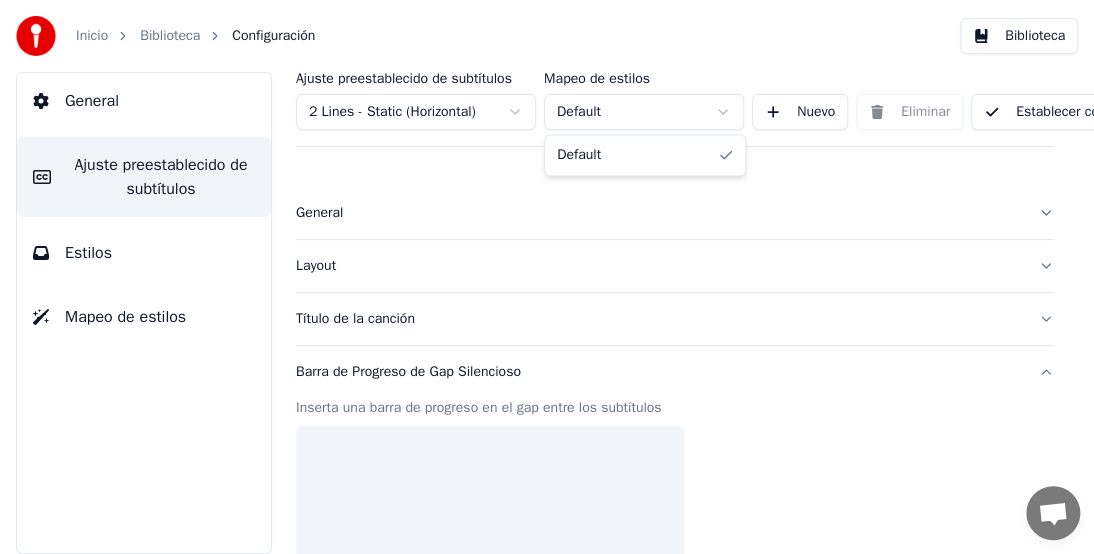 click on "Inicio Biblioteca Configuración Biblioteca General Ajuste preestablecido de subtítulos Estilos Mapeo de estilos Ajuste preestablecido de subtítulos 2 Lines - Static (Horizontal) Mapeo de estilos Default Nuevo Eliminar Establecer como Predeterminado General Layout Título de la canción Barra de Progreso de Gap Silencioso Inserta una barra de progreso en el gap entre los subtítulos Habilitado Color Automático Estilo Contorno * Alfa * Margen Inferior * Alineación de Línea Middle Center Duración Mínima  Segundos ** Duración Máxima  Segundos ** Ancho *** Altura ** Fade In (Milisegundos) * Fade Out (Milisegundos) * Gap (Inicio) * Gap (Fin) * Gap from Song Start * Show Text Reiniciar Texto de Gap Silencioso Cuenta Regresiva de Gap Silencioso Timing Indicator Caja de Fondo Efecto de Fade Desplazamiento Máximo de caracteres por línea Dividir Línea Automáticamente Advanced Settings Chat Adam Questions? Chat with us! Support is away Offline. You were inactive for some time. Youka Desktop Send a file" at bounding box center (547, 277) 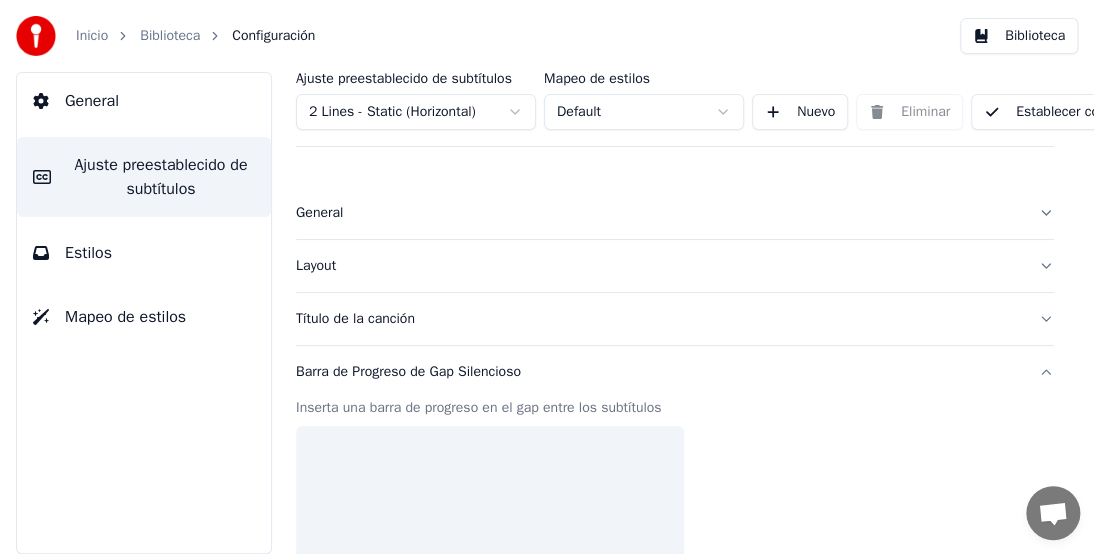 click on "Estilos" at bounding box center [88, 253] 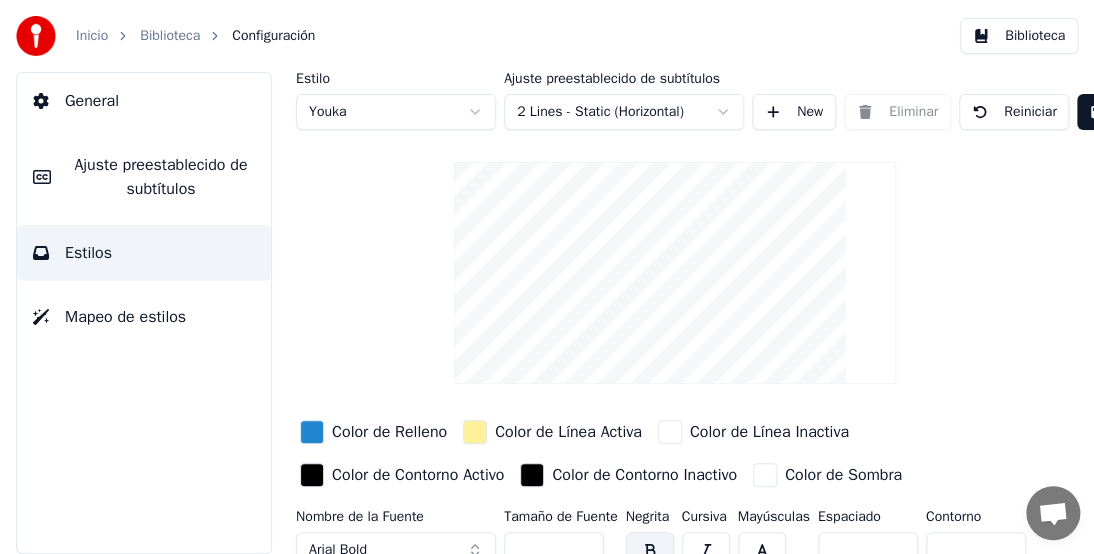 click on "General" at bounding box center [92, 101] 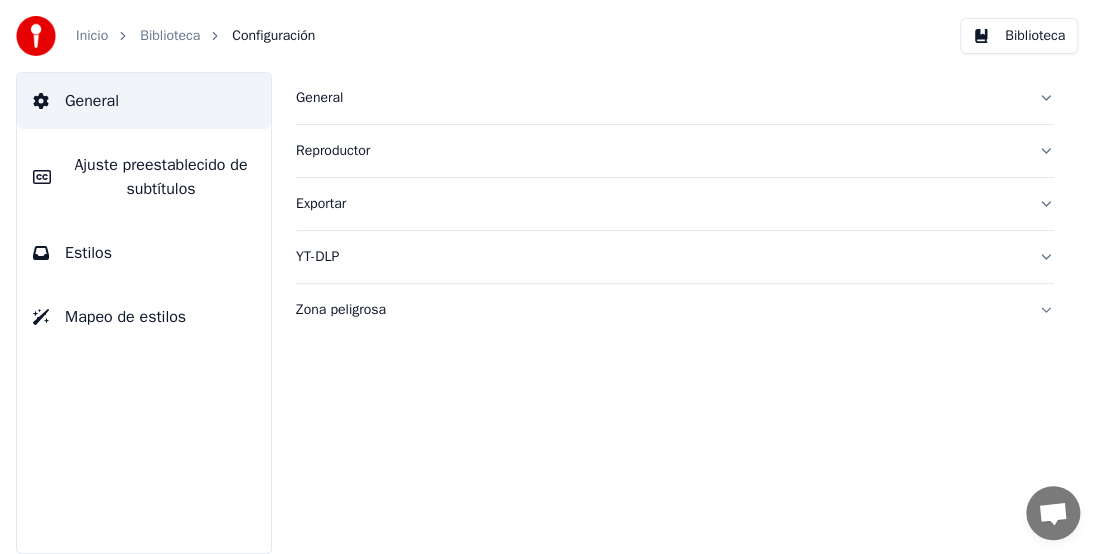 click on "Reproductor" at bounding box center [659, 151] 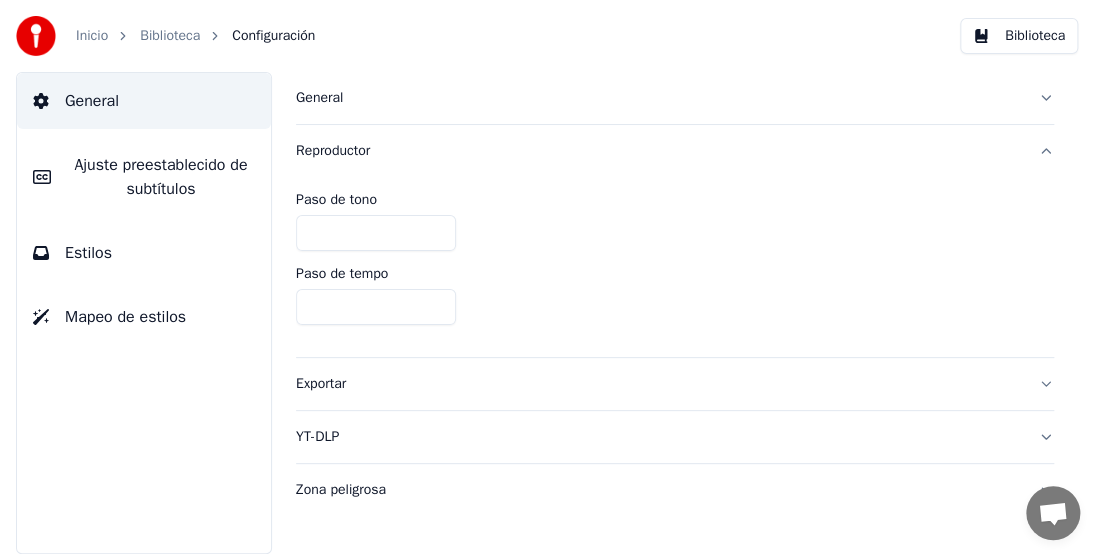 click on "Biblioteca" at bounding box center [1019, 36] 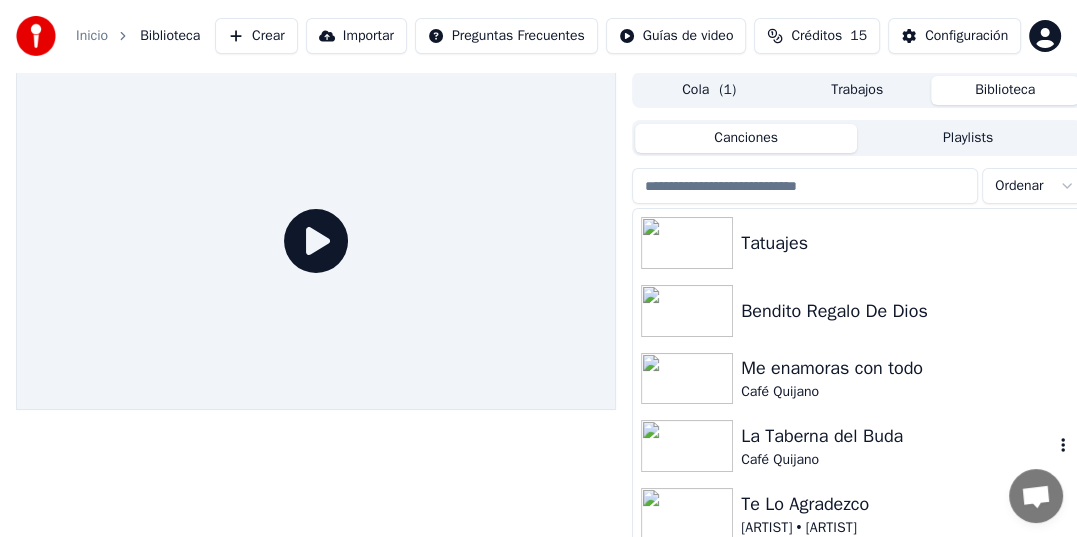 scroll, scrollTop: 96, scrollLeft: 0, axis: vertical 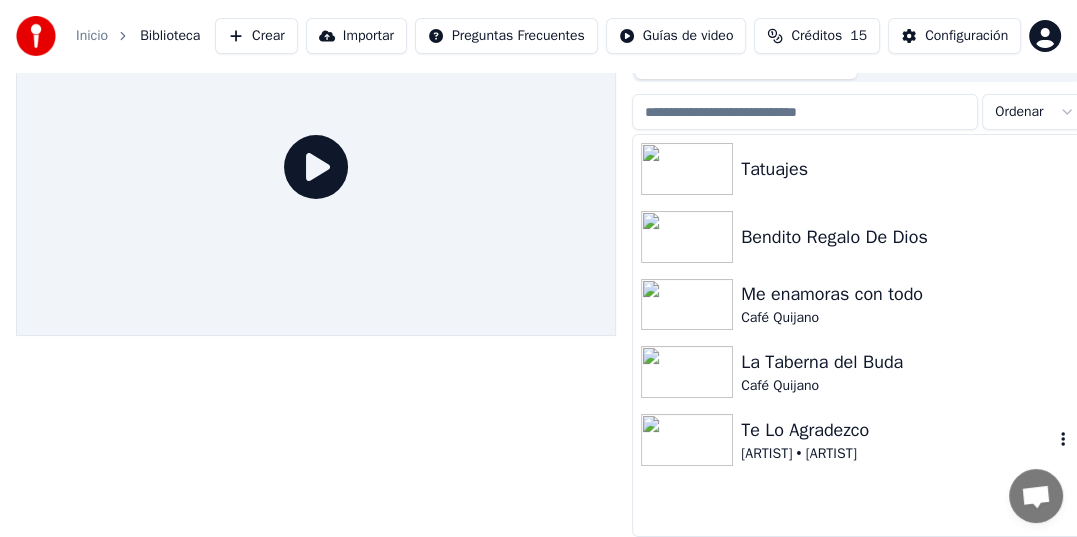 click at bounding box center (687, 440) 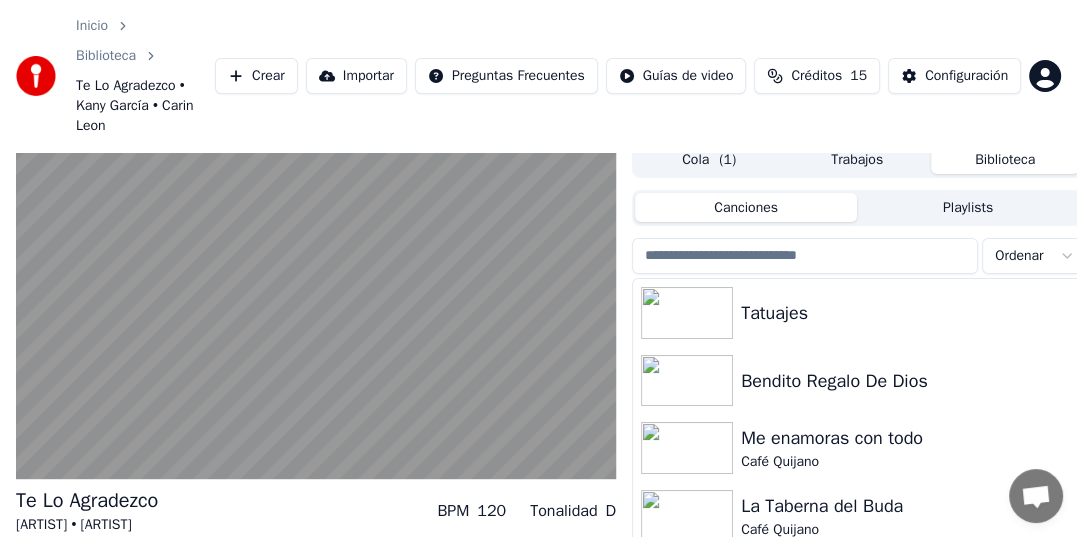 scroll, scrollTop: 0, scrollLeft: 0, axis: both 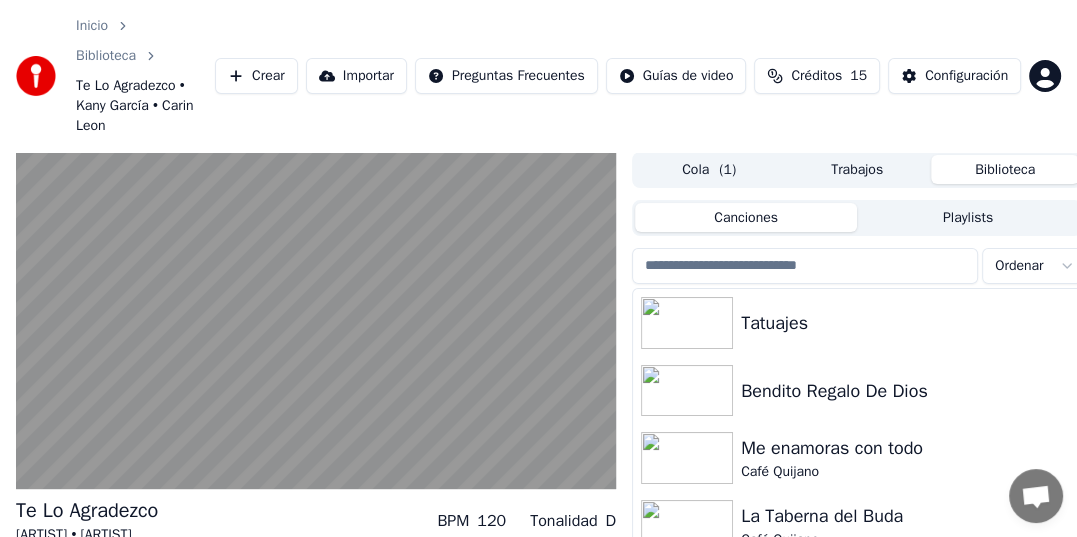 click on "Trabajos" at bounding box center (857, 169) 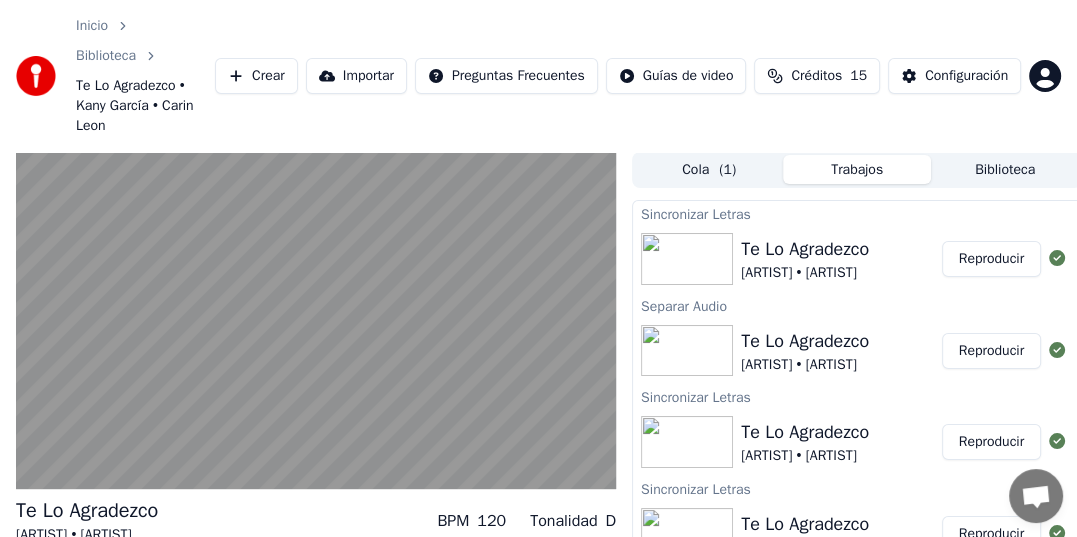 scroll, scrollTop: 81, scrollLeft: 0, axis: vertical 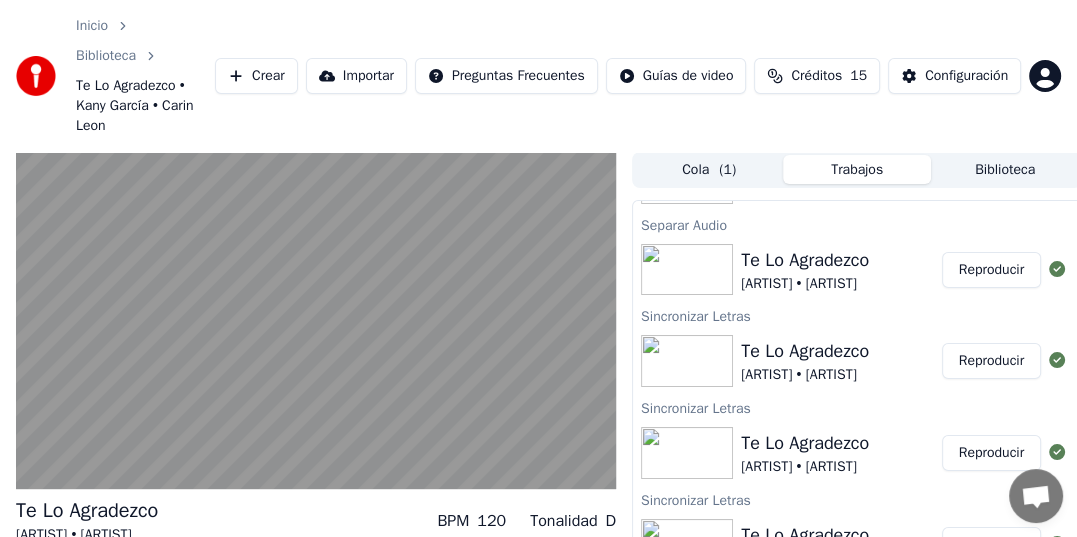 click at bounding box center (687, 270) 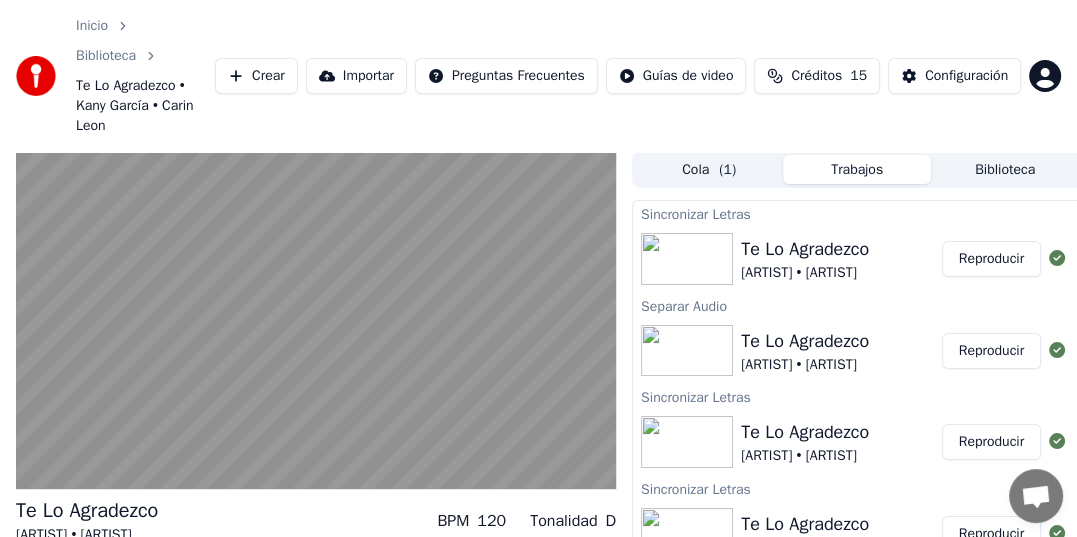 scroll, scrollTop: 0, scrollLeft: 0, axis: both 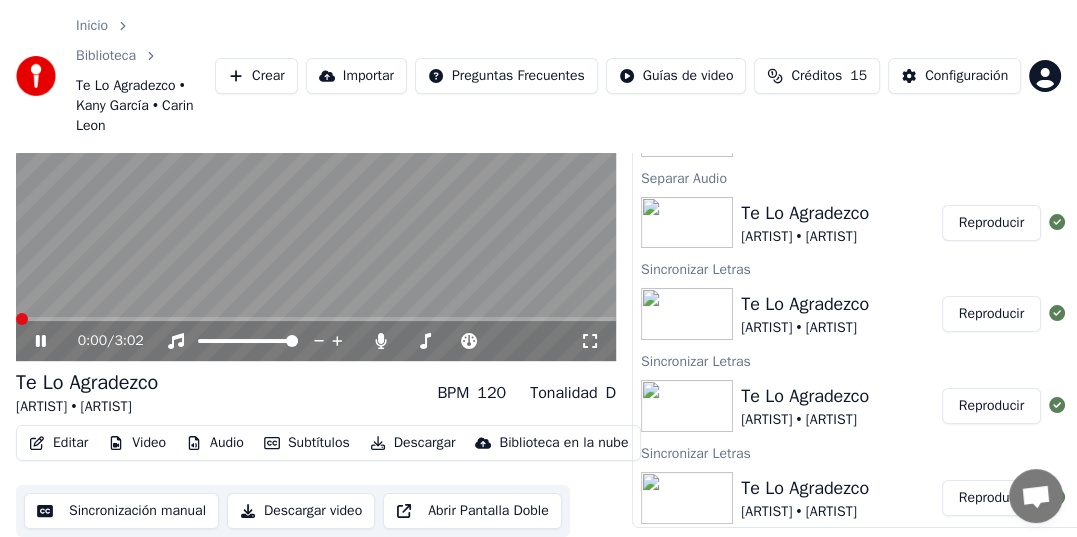 click on "Video" at bounding box center [137, 443] 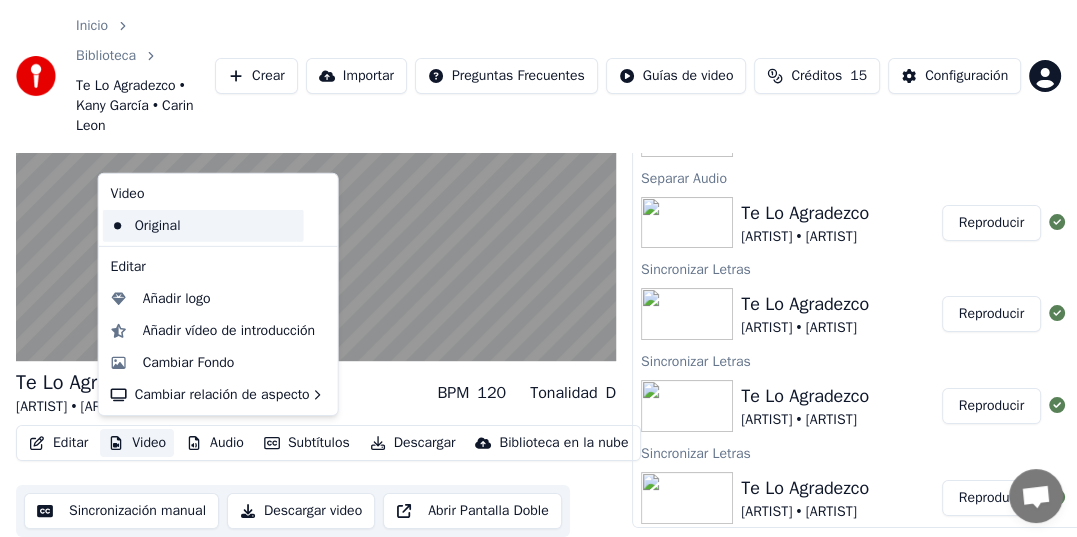click on "Original" at bounding box center (203, 226) 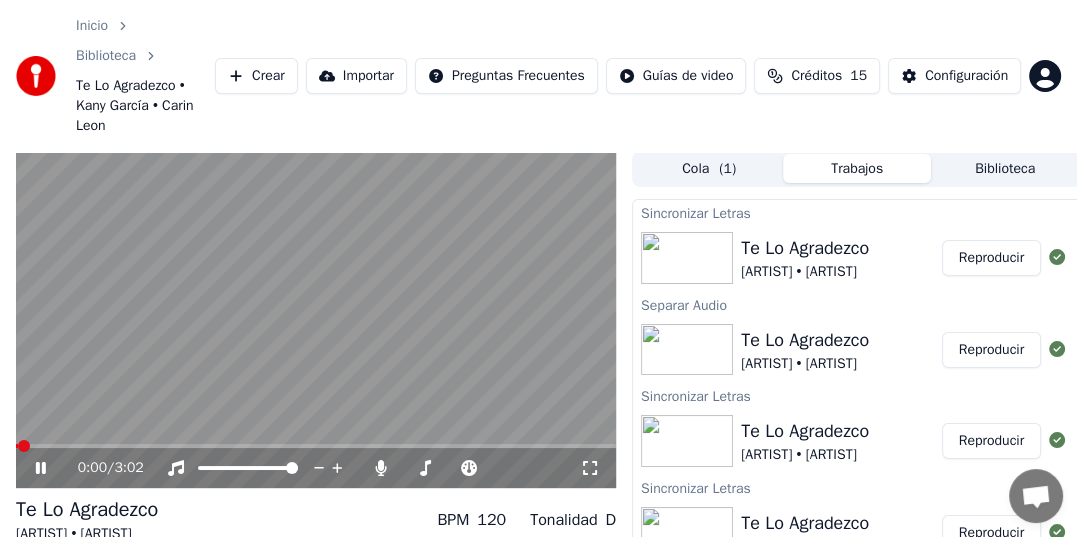 scroll, scrollTop: 153, scrollLeft: 0, axis: vertical 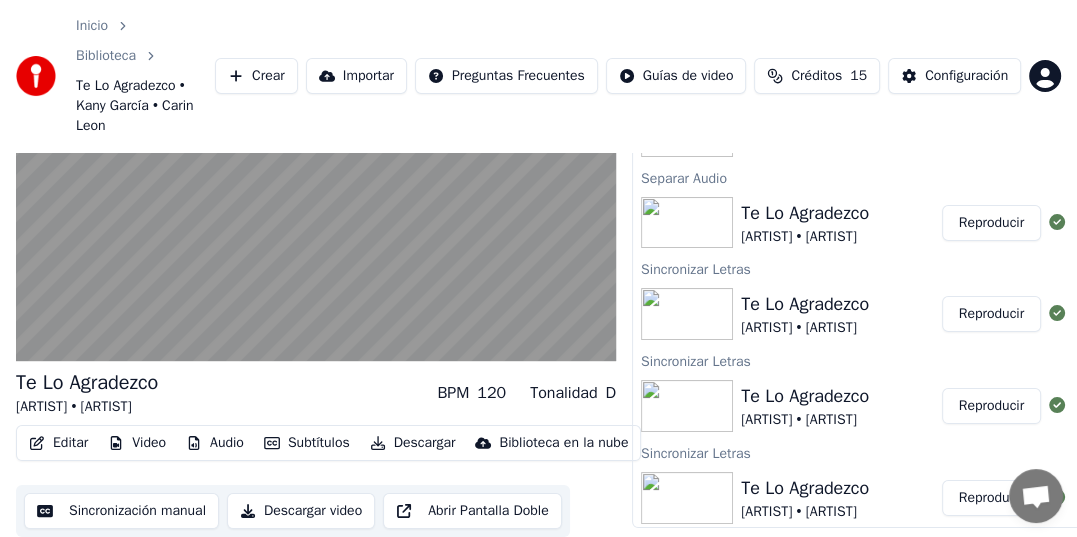 click on "Editar" at bounding box center (58, 443) 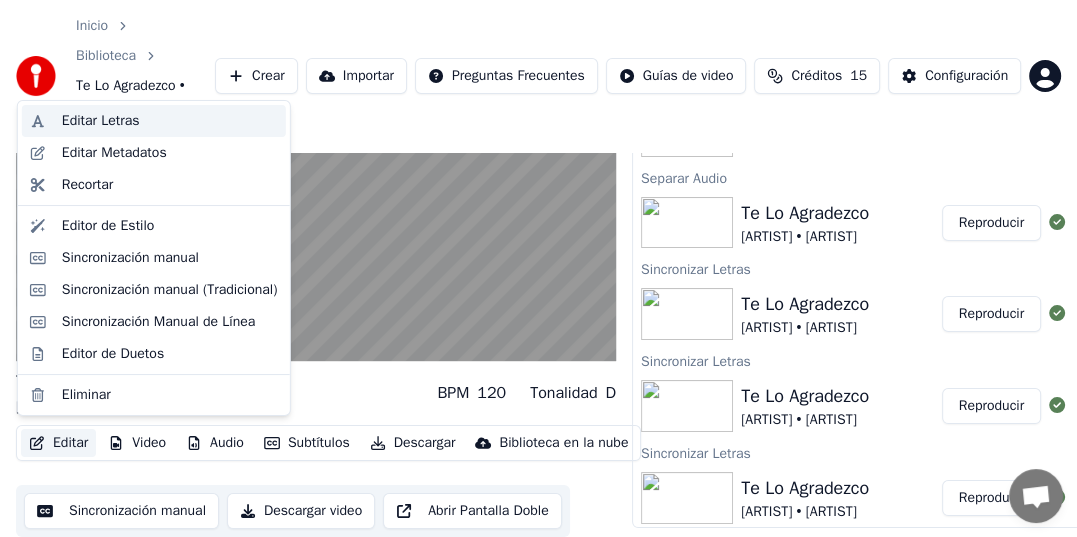 click on "Editar Letras" at bounding box center (101, 121) 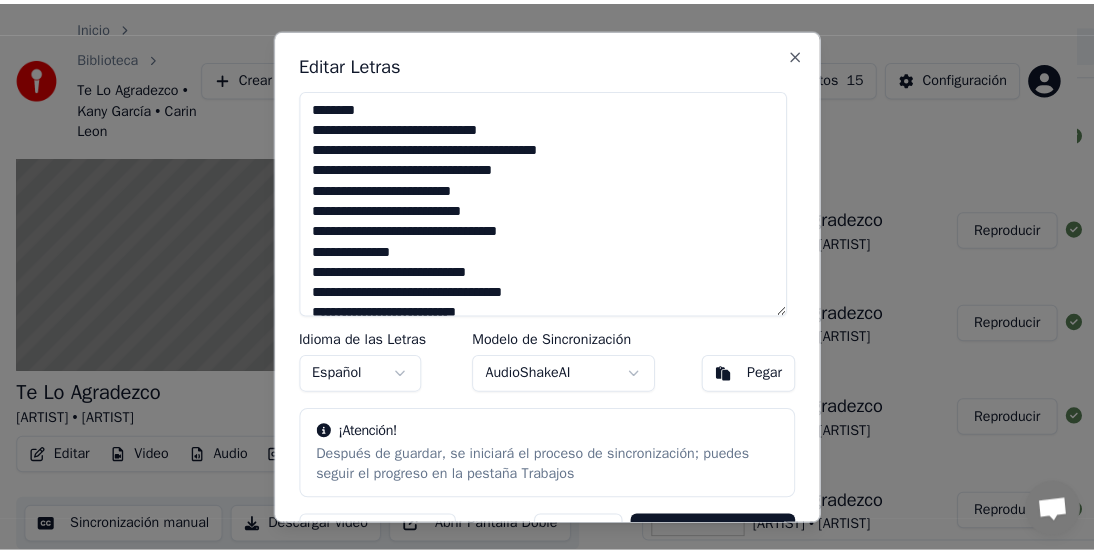 scroll, scrollTop: 136, scrollLeft: 0, axis: vertical 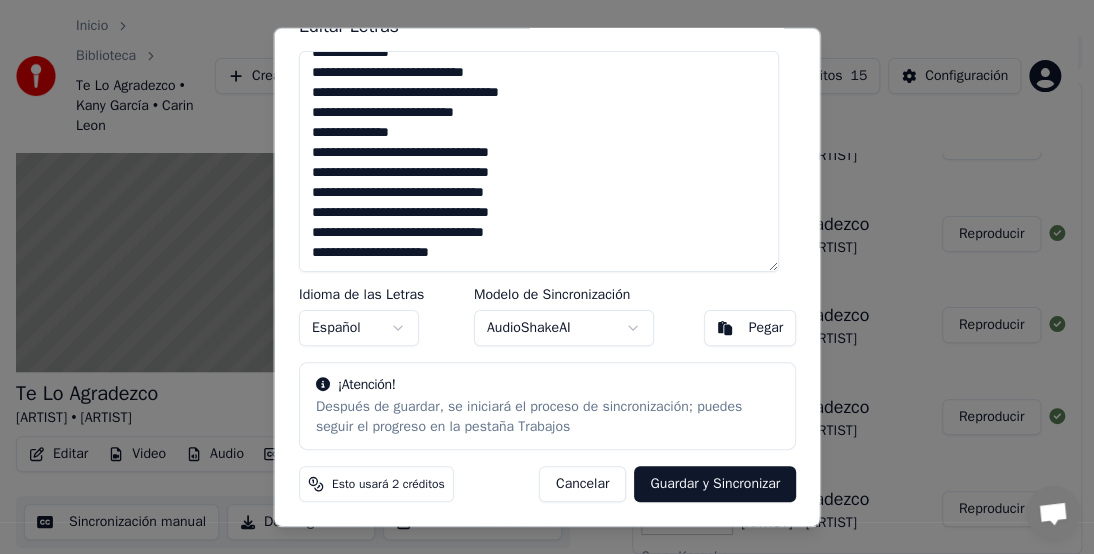 click on "AudioShakeAI" at bounding box center [563, 328] 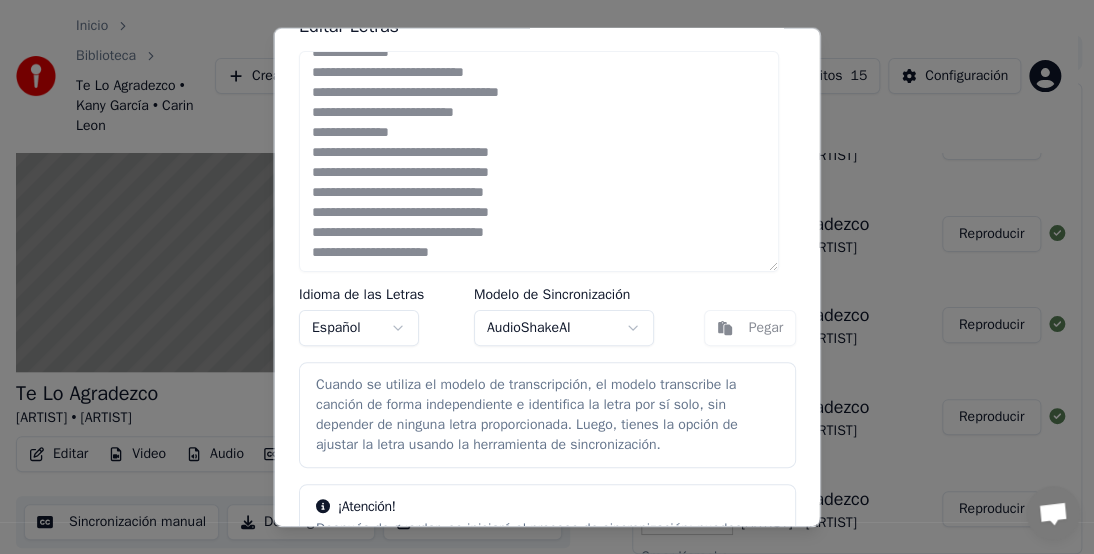 scroll, scrollTop: 158, scrollLeft: 0, axis: vertical 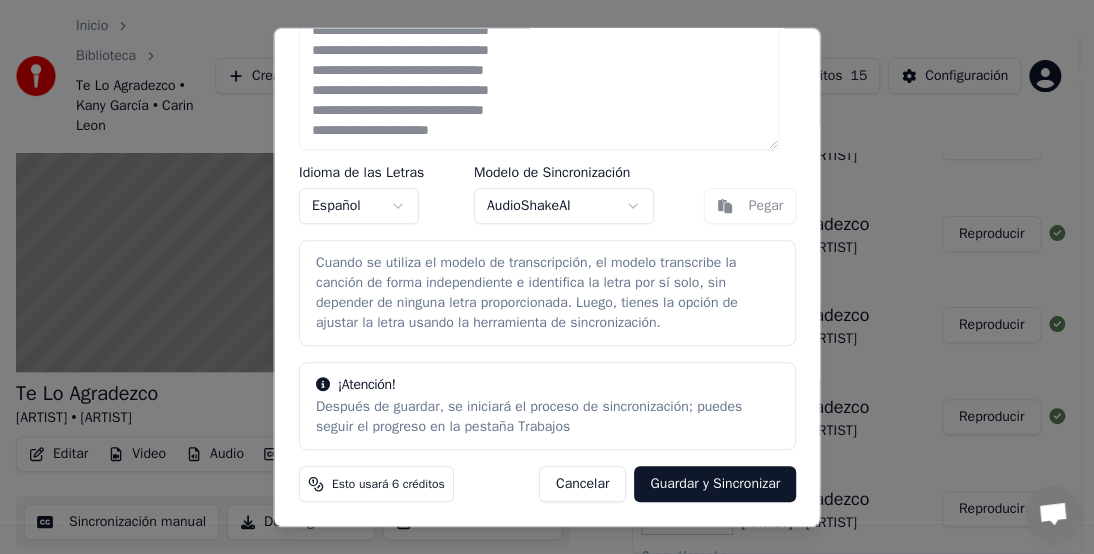 click on "Guardar y Sincronizar" at bounding box center (715, 484) 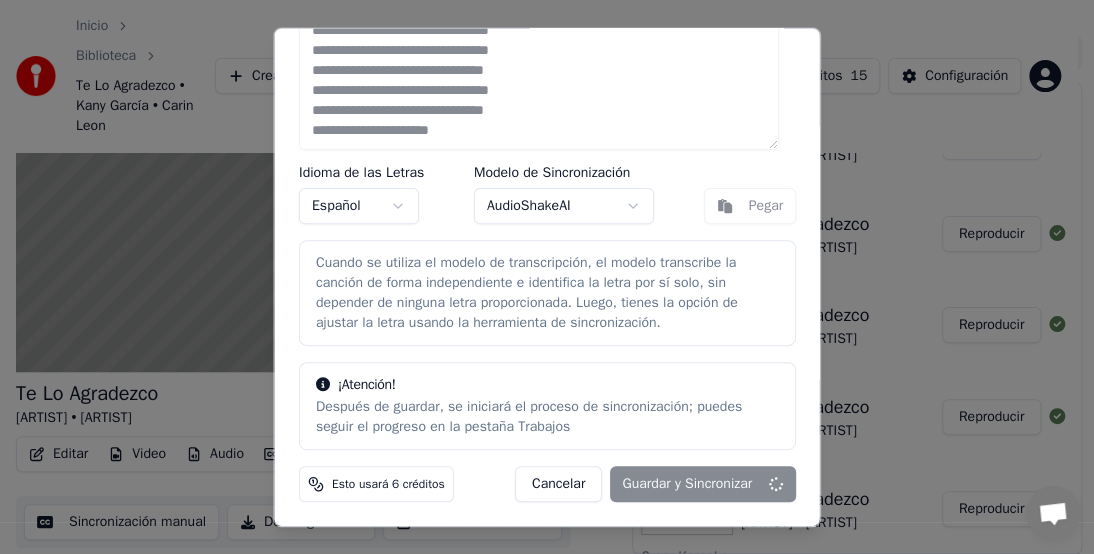 type 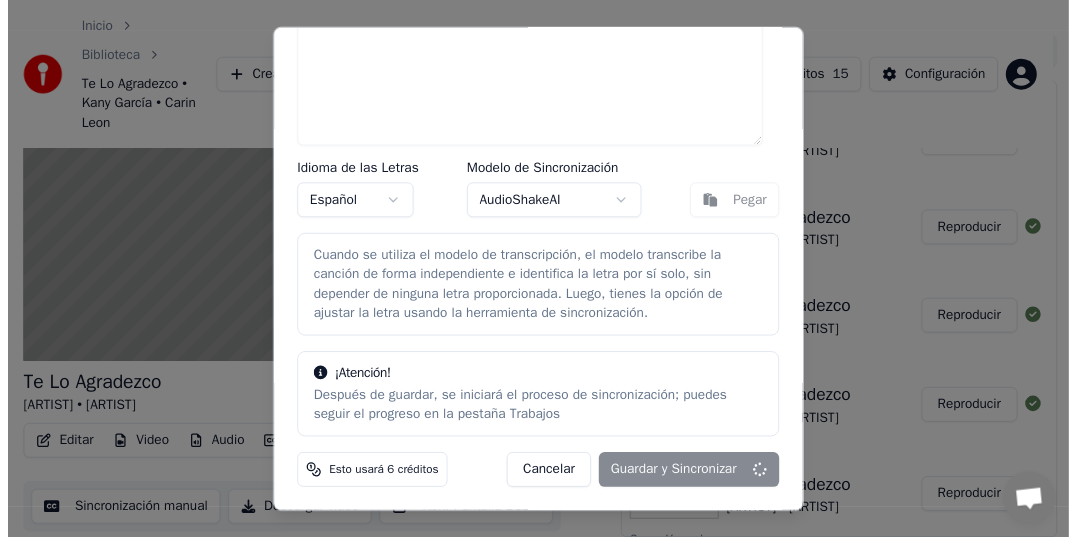 scroll, scrollTop: 0, scrollLeft: 0, axis: both 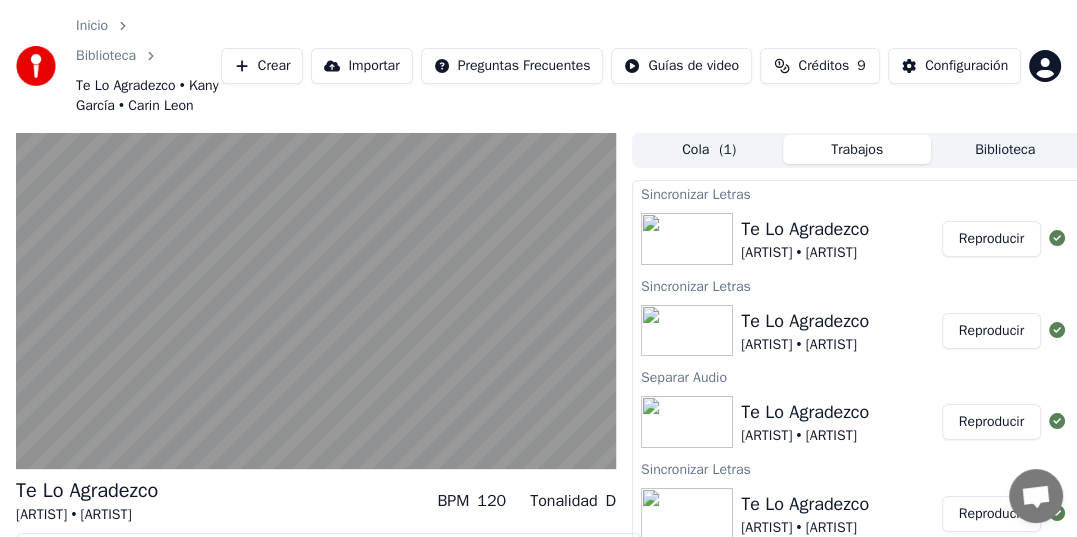 click on "Reproducir" at bounding box center [991, 239] 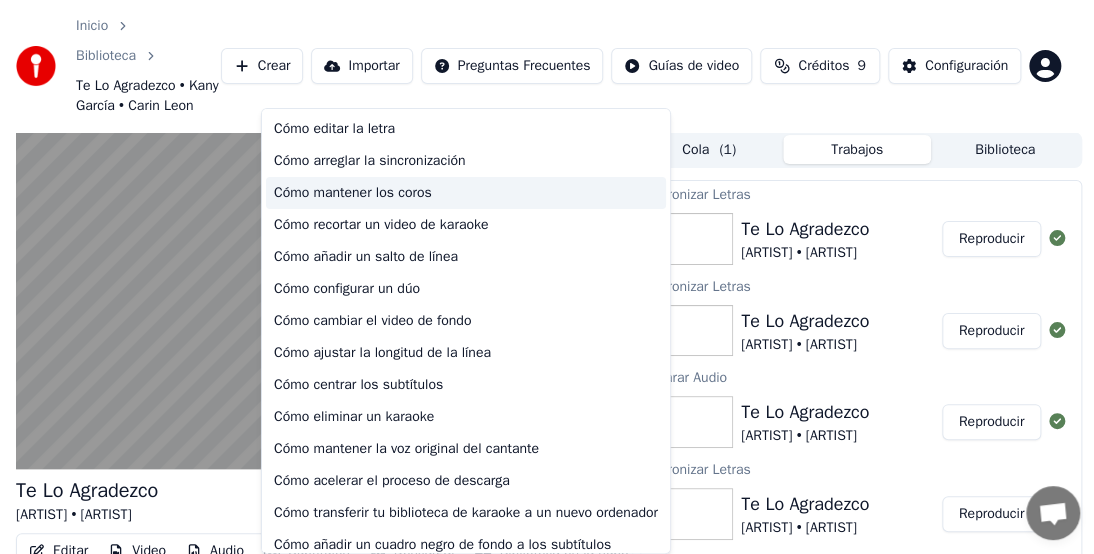 scroll, scrollTop: 44, scrollLeft: 0, axis: vertical 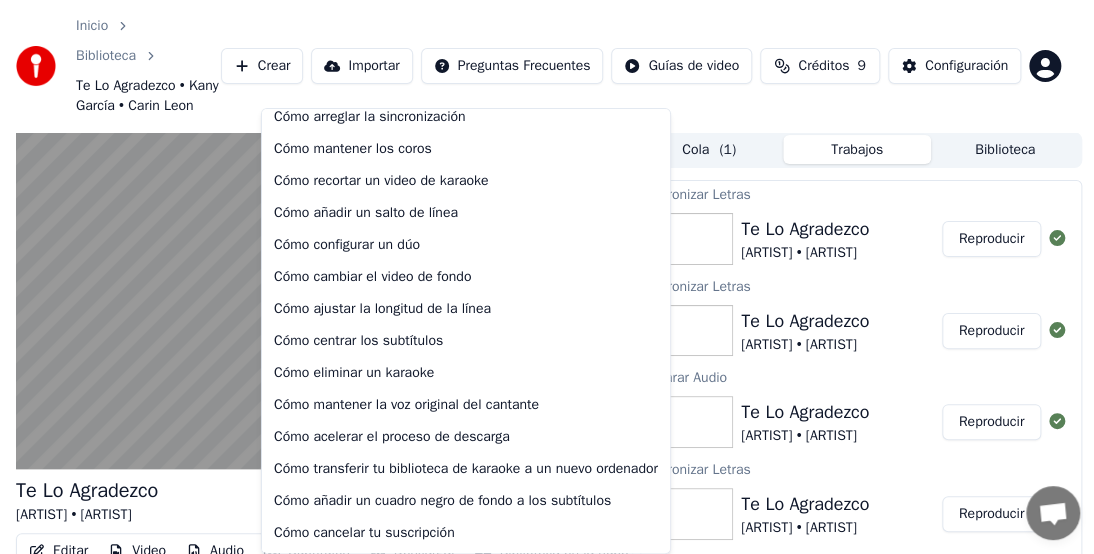 drag, startPoint x: 478, startPoint y: 122, endPoint x: 749, endPoint y: 210, distance: 284.9298 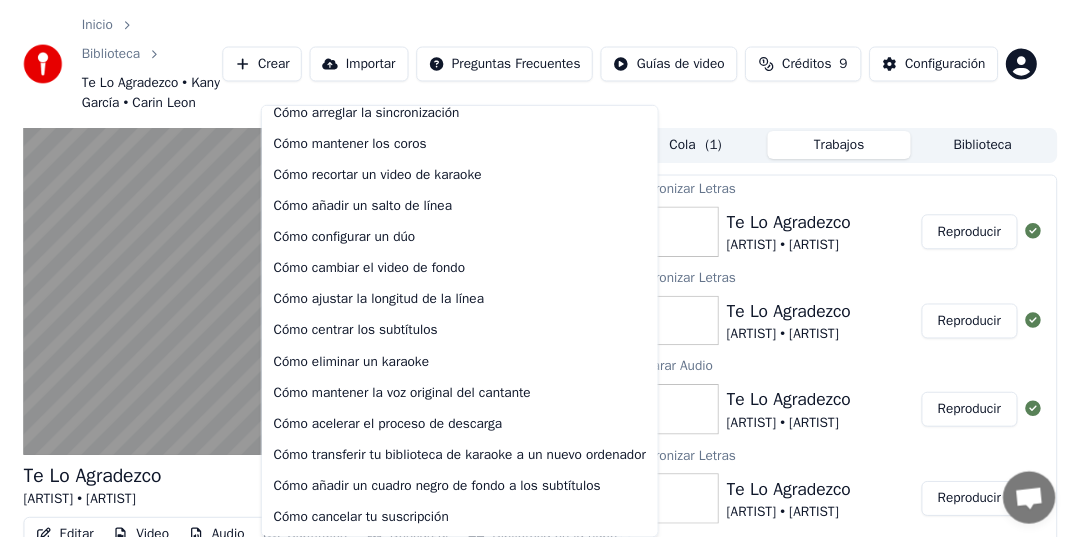 scroll, scrollTop: 0, scrollLeft: 0, axis: both 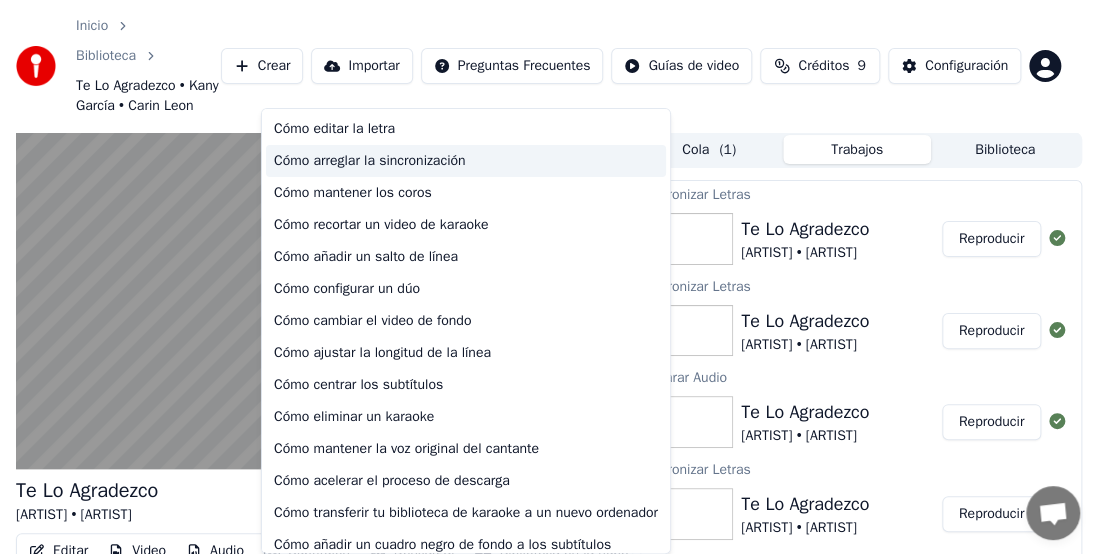click on "Cómo arreglar la sincronización" at bounding box center [466, 161] 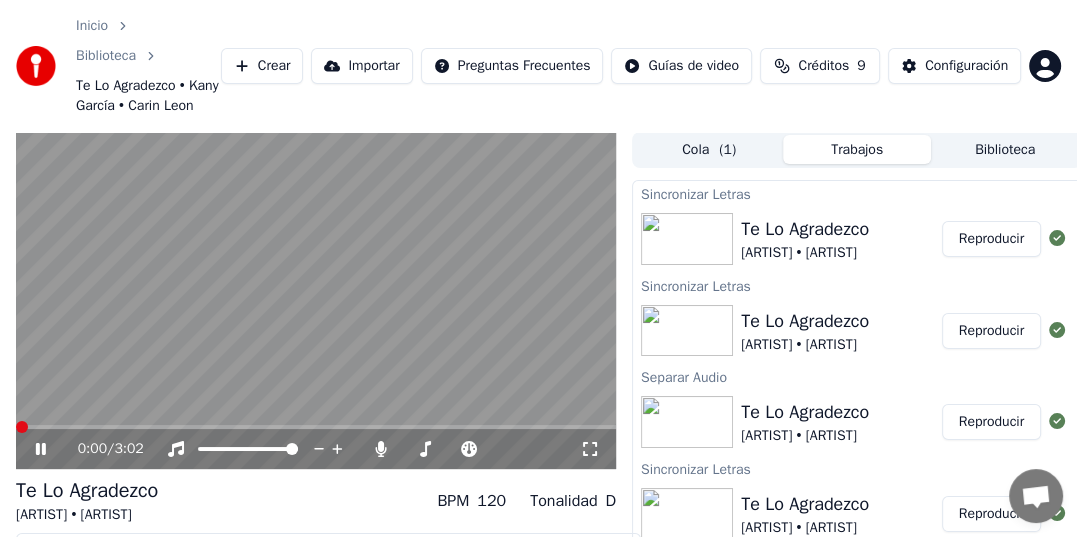 scroll, scrollTop: 153, scrollLeft: 0, axis: vertical 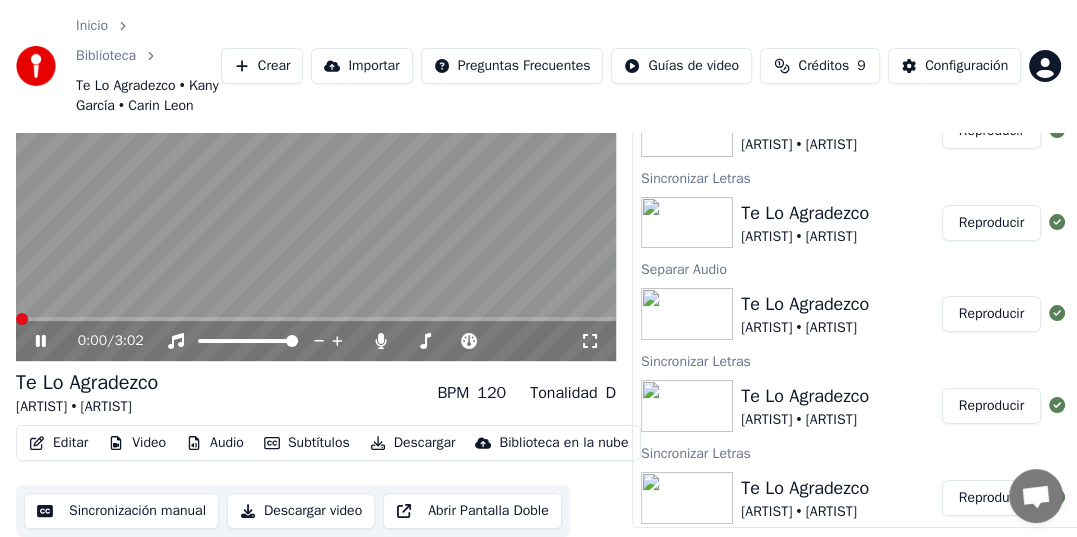 click on "Editar" at bounding box center [58, 443] 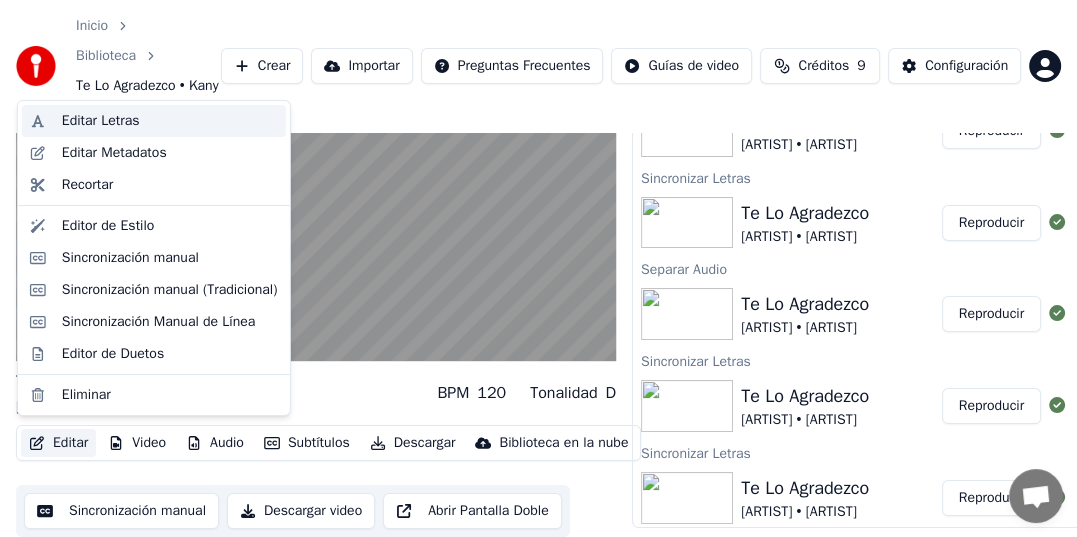 click on "Editar Letras" at bounding box center [101, 121] 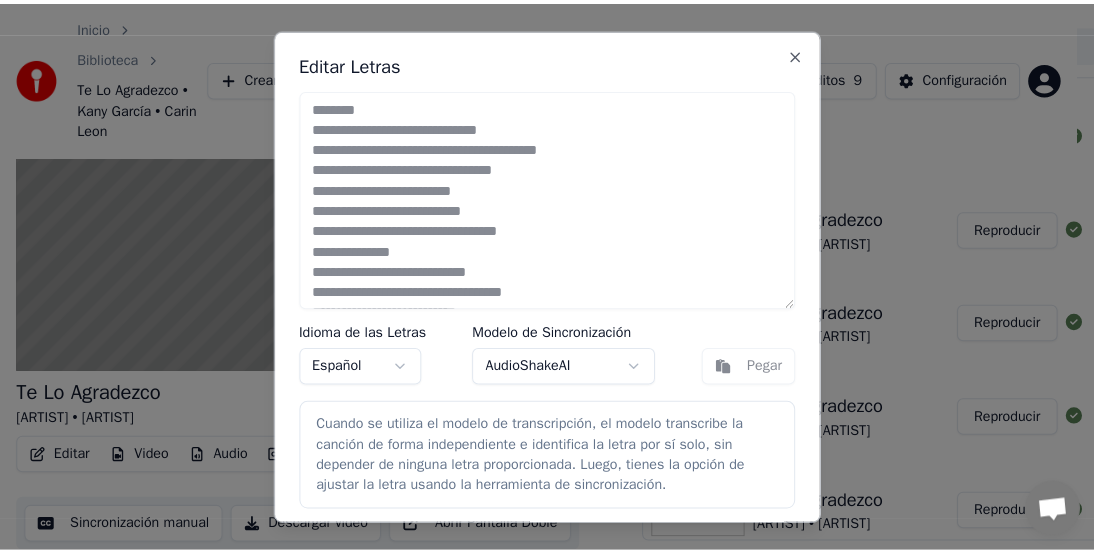 scroll, scrollTop: 136, scrollLeft: 0, axis: vertical 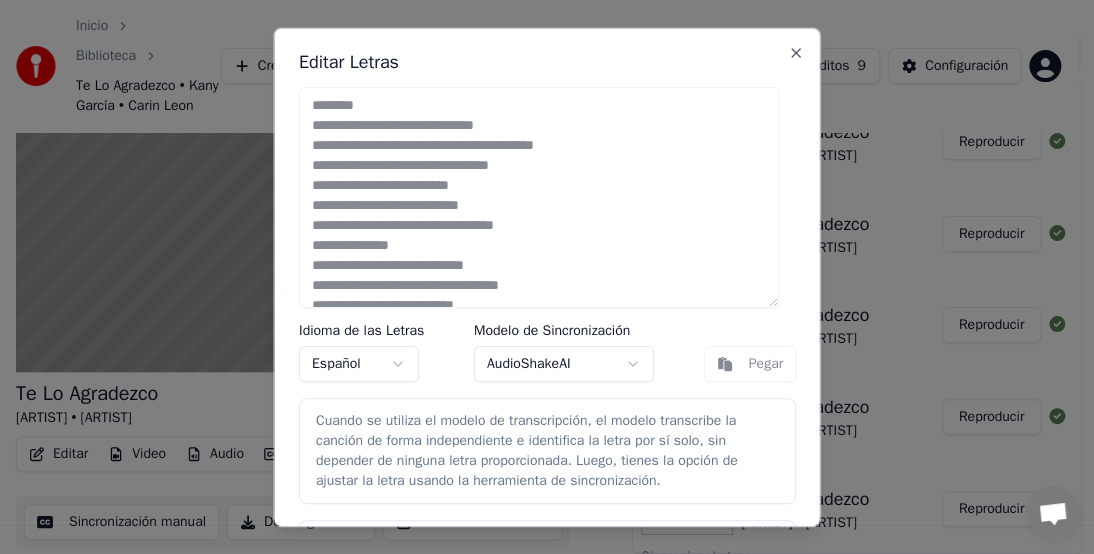 click on "AudioShakeAI" at bounding box center [563, 364] 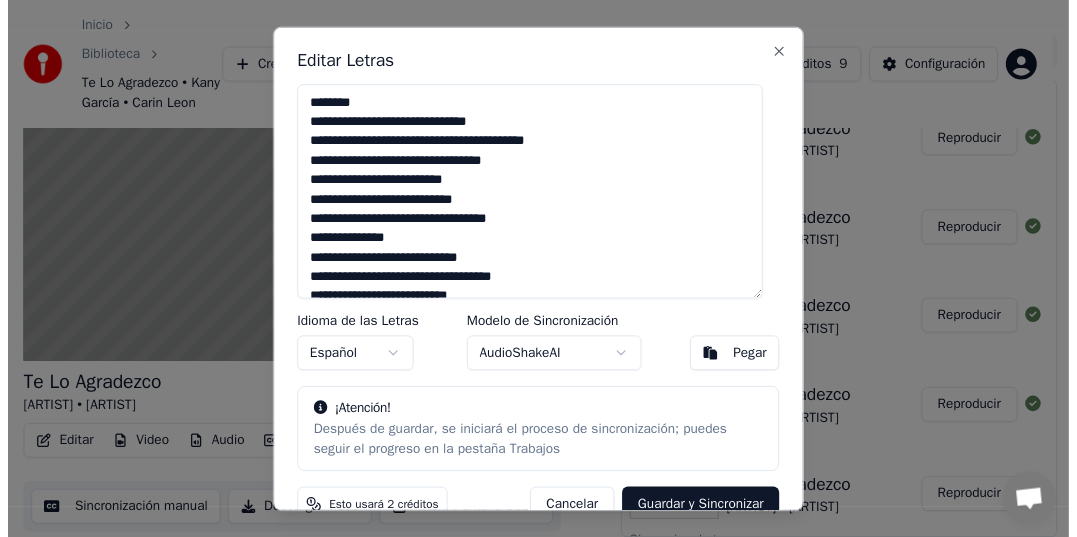 scroll, scrollTop: 36, scrollLeft: 0, axis: vertical 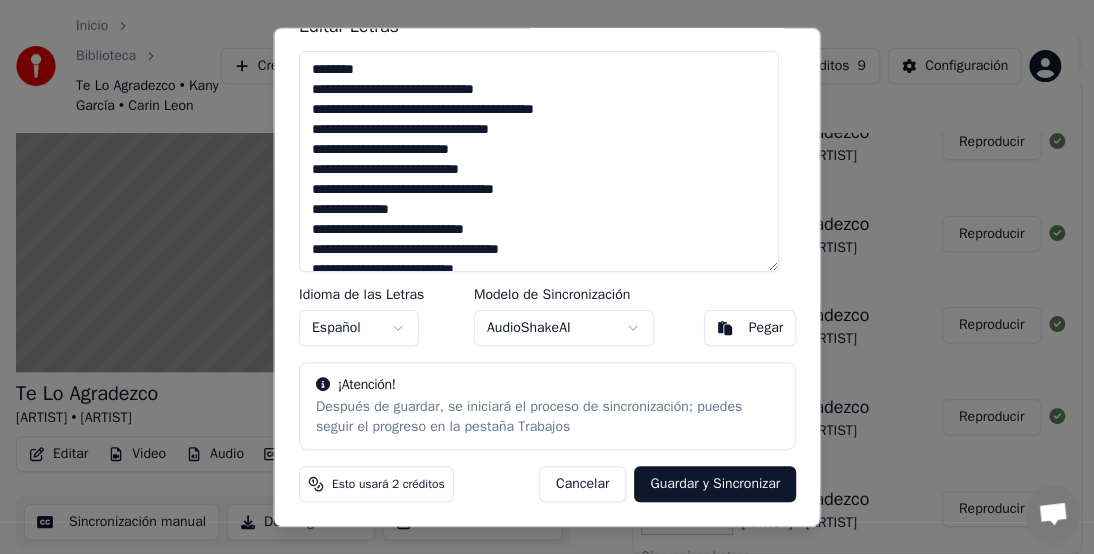 click on "Guardar y Sincronizar" at bounding box center (715, 484) 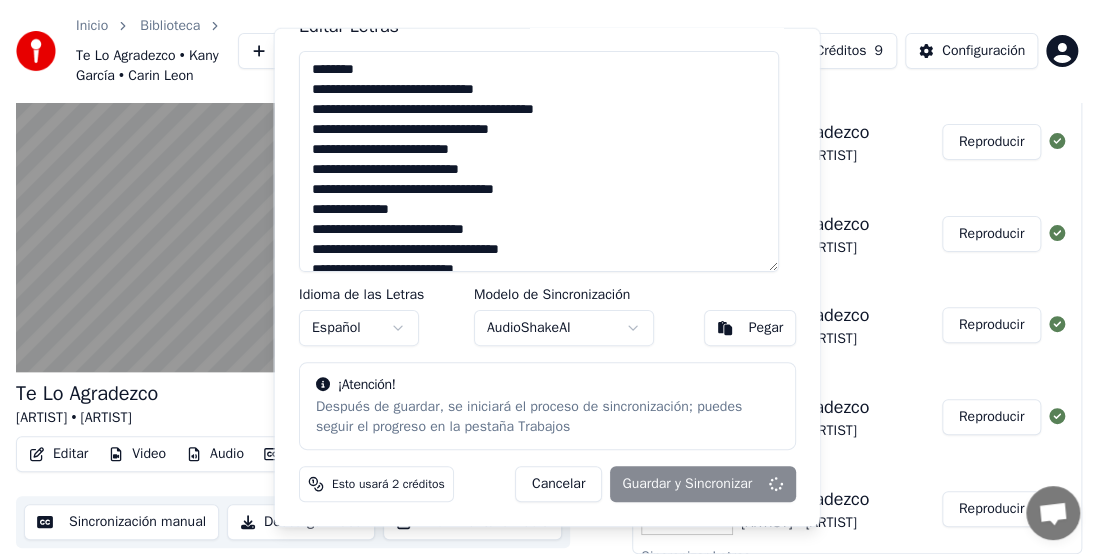 click on "Inicio Biblioteca Te Lo Agradezco • [ARTIST] • [ARTIST] Crear Importar Preguntas Frecuentes Guías de video Créditos 9 Configuración Te Lo Agradezco [ARTIST] • [ARTIST] BPM 120 Tonalidad D Editar Video Audio Subtítulos Descargar Biblioteca en la nube Sincronización manual Descargar video Abrir Pantalla Doble Cola ( 1 ) Trabajos Biblioteca Sincronizar Letras Te Lo Agradezco [ARTIST] • [ARTIST] Reproducir Sincronizar Letras Te Lo Agradezco [ARTIST] • [ARTIST] Reproducir Separar Audio Te Lo Agradezco [ARTIST] • [ARTIST] Reproducir Sincronizar Letras Te Lo Agradezco [ARTIST] • [ARTIST] Reproducir Sincronizar Letras Te Lo Agradezco [ARTIST] • [ARTIST] Reproducir Sincronizar Letras Te Lo Agradezco [ARTIST] • [ARTIST] Reproducir Crear Karaoke [ARTIST], [ARTIST] - Te Lo Agradezco Reproducir Chat Adam Questions? Chat with us! Support is away Offline. You were inactive for some time. Send a message to reconnect to the chat. Youka Desktop Crisp" at bounding box center (547, 210) 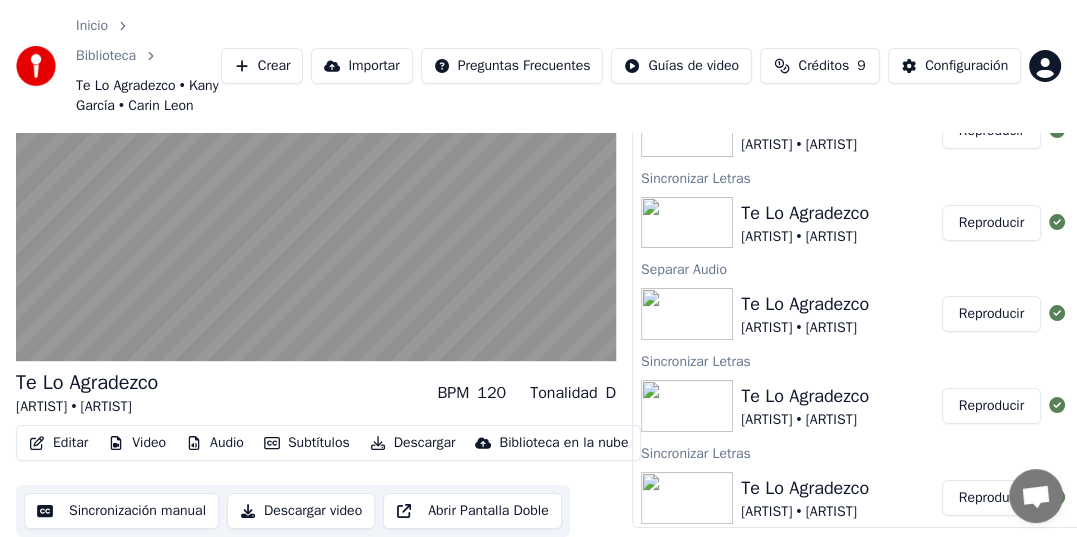 scroll, scrollTop: 153, scrollLeft: 0, axis: vertical 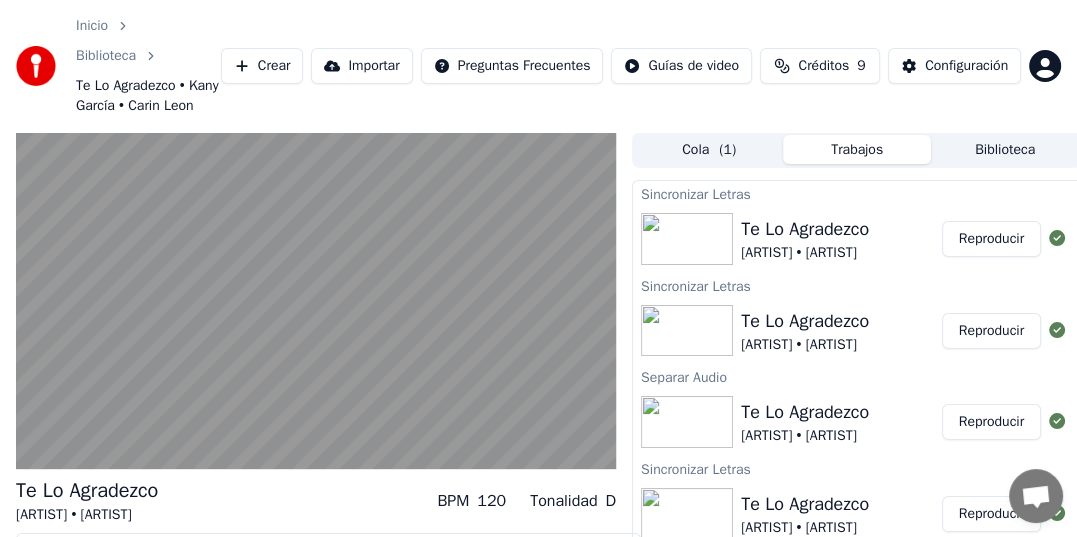 click on "Reproducir" at bounding box center (991, 239) 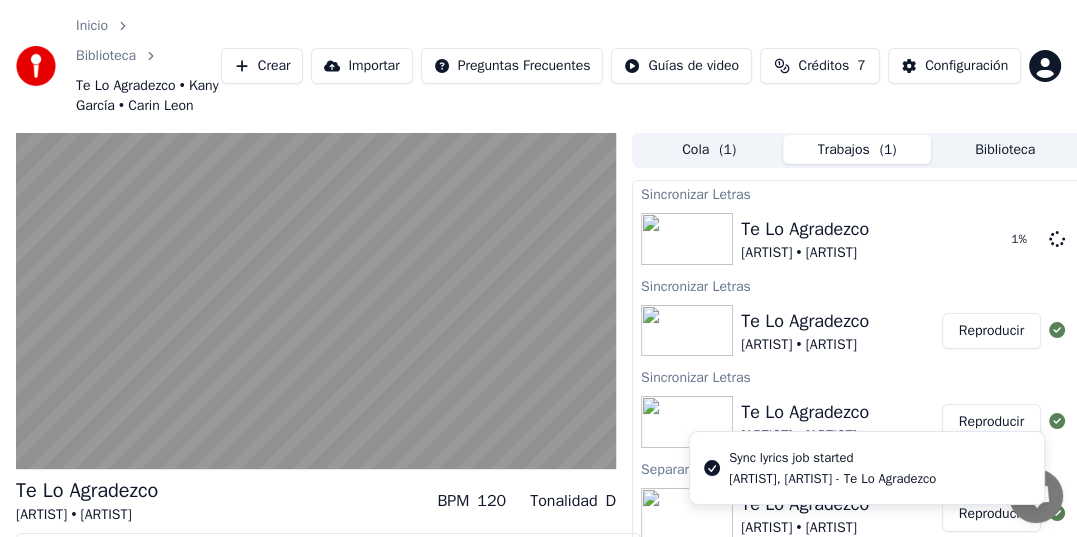 click on "Sync lyrics job started" at bounding box center (832, 458) 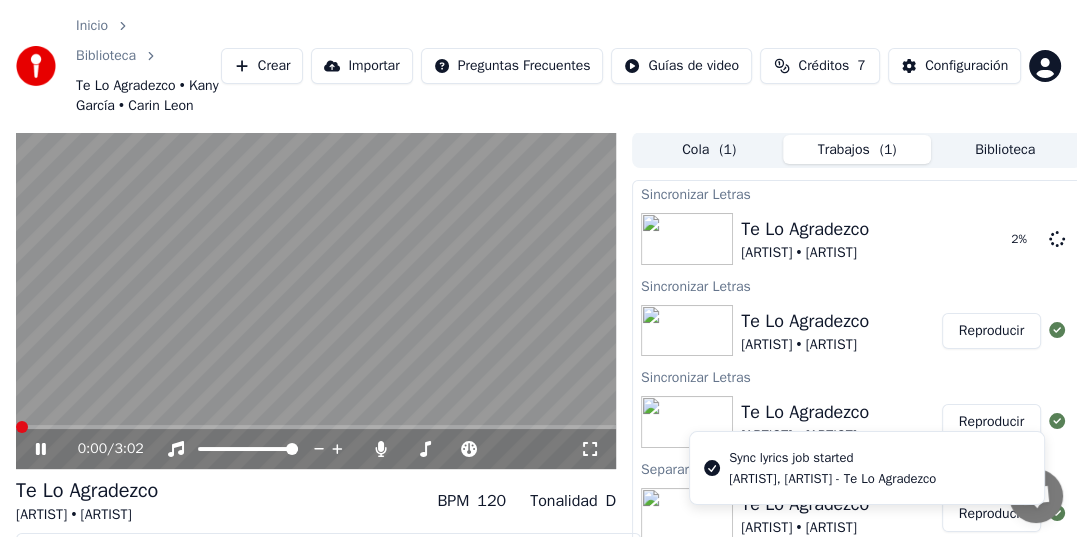 scroll, scrollTop: 153, scrollLeft: 0, axis: vertical 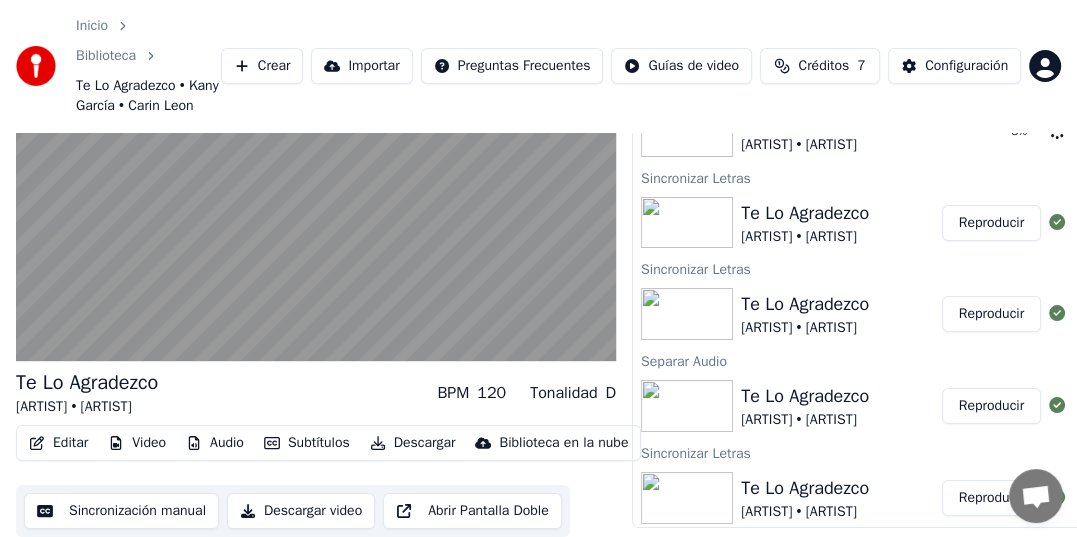 click on "Subtítulos" at bounding box center (307, 443) 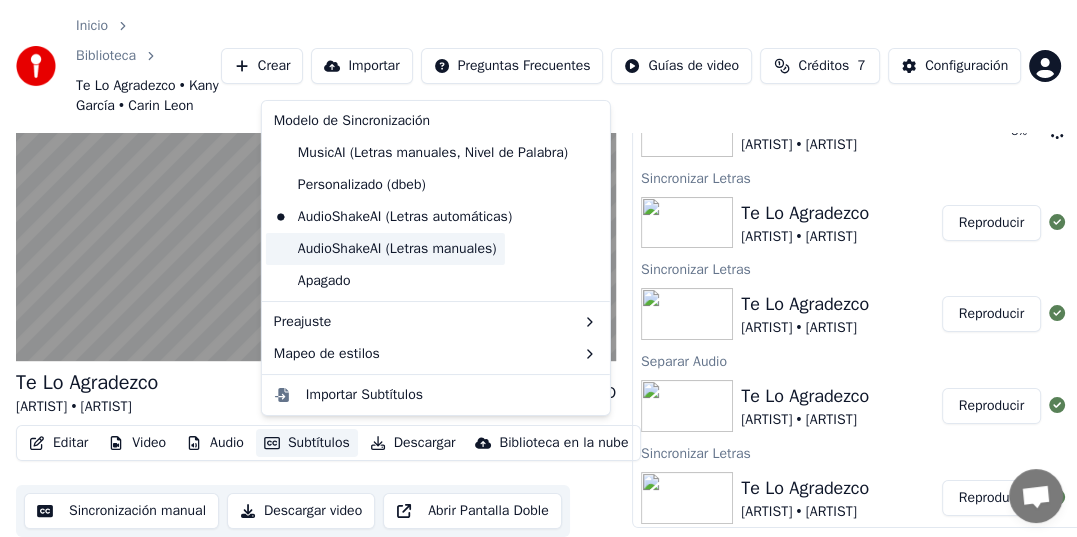 click on "AudioShakeAI (Letras manuales)" at bounding box center (385, 249) 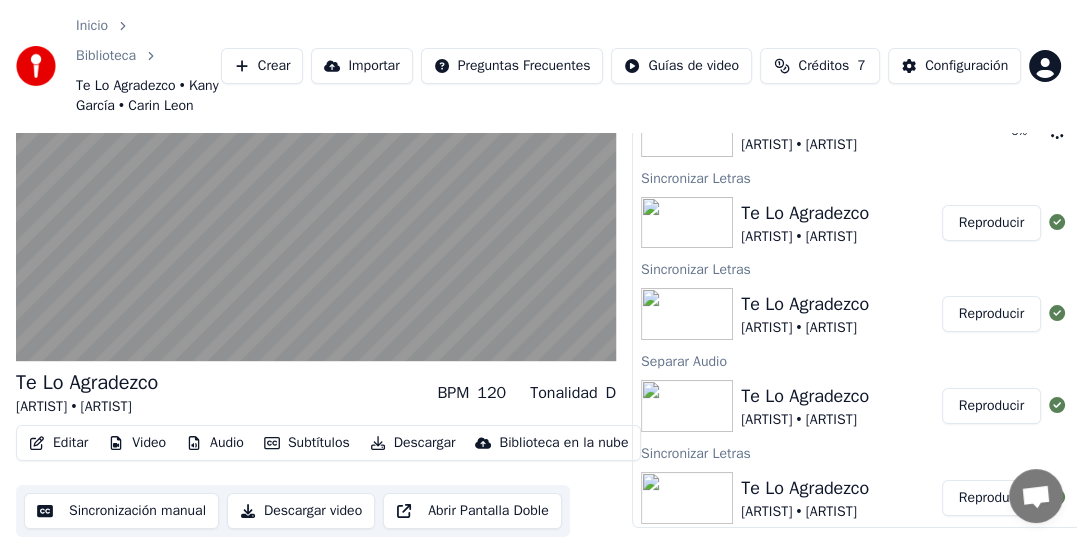 click on "Editar" at bounding box center [58, 443] 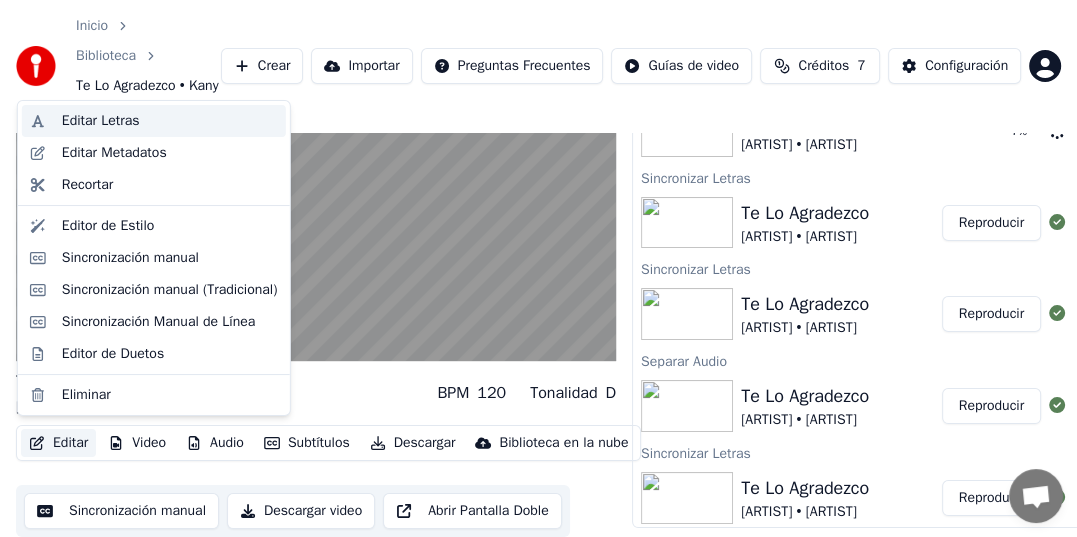 click on "Editar Letras" at bounding box center [101, 121] 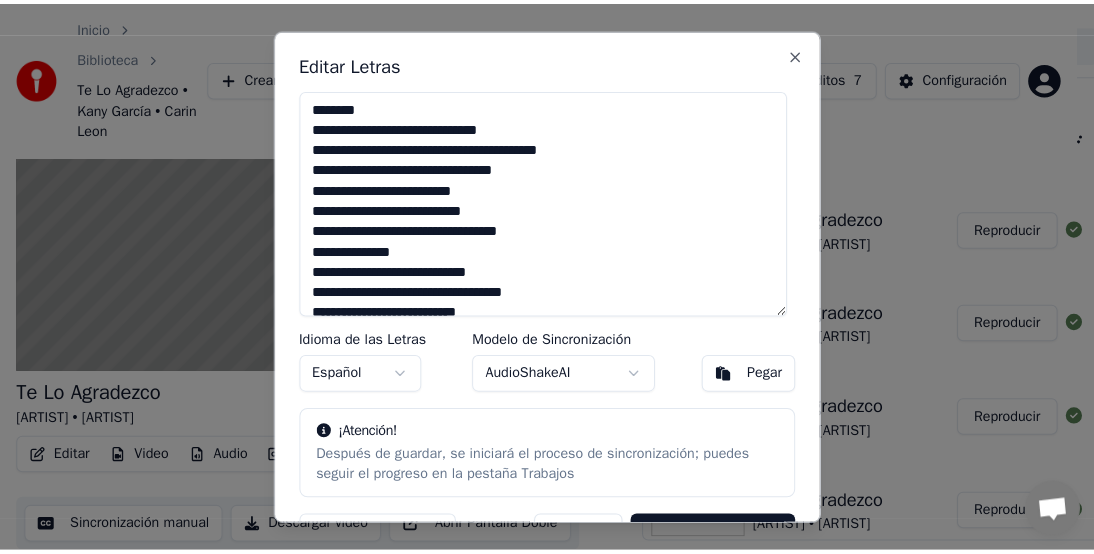 scroll, scrollTop: 136, scrollLeft: 0, axis: vertical 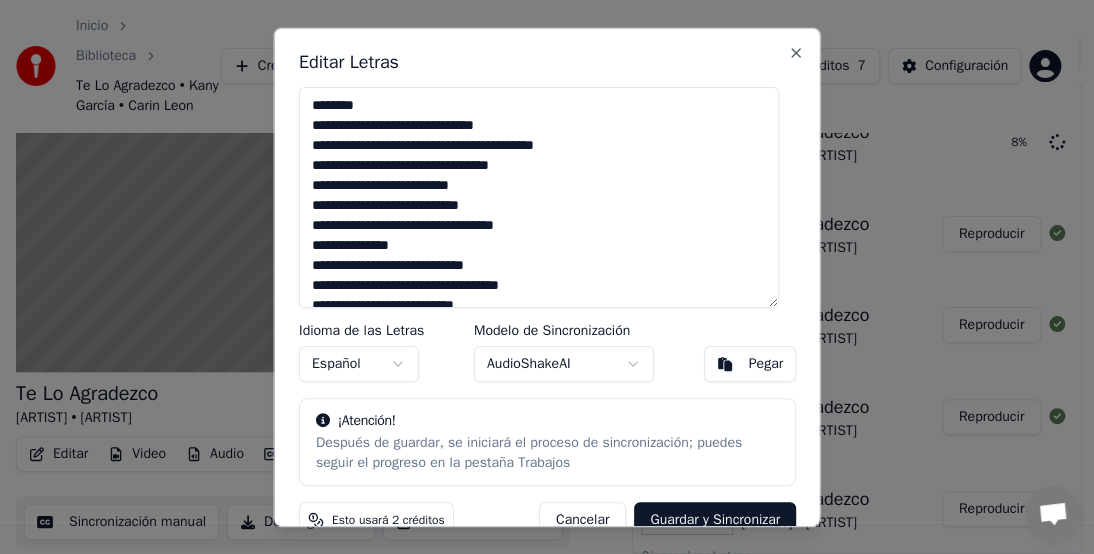 click on "AudioShakeAI" at bounding box center [563, 364] 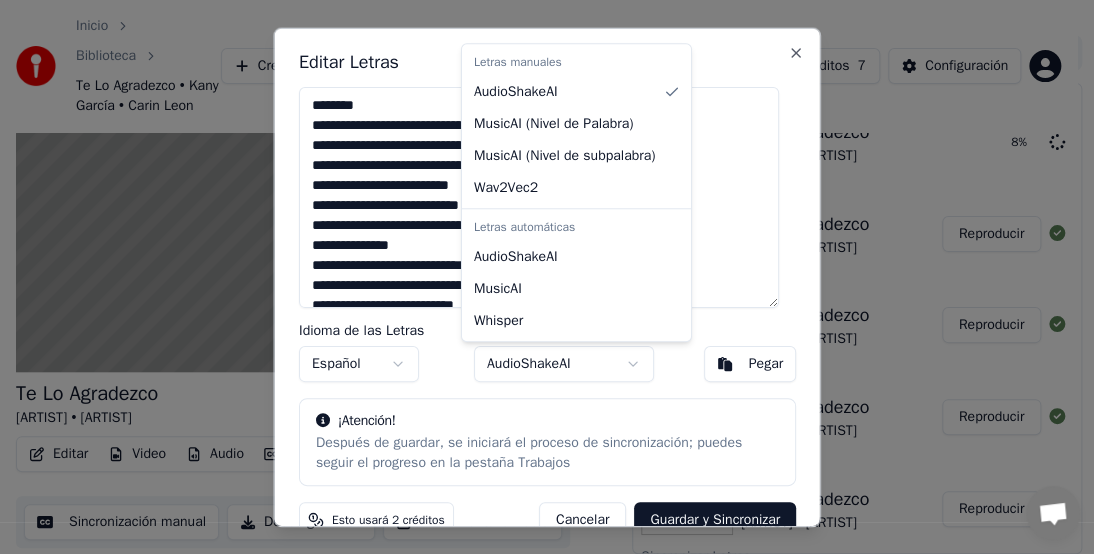 click on "Inicio Biblioteca Te Lo Agradezco • [ARTIST] • [ARTIST] Crear Importar Preguntas Frecuentes Guías de video Créditos 7 Configuración Te Lo Agradezco [ARTIST] • [ARTIST] BPM 120 Tonalidad D Editar Video Audio Subtítulos Descargar Biblioteca en la nube Sincronización manual Descargar video Abrir Pantalla Doble Cola ( 1 ) Trabajos ( 1 ) Biblioteca Sincronizar Letras Te Lo Agradezco [ARTIST] • [ARTIST] Reproducir Sincronizar Letras Te Lo Agradezco [ARTIST] • [ARTIST] Reproducir Separar Audio Te Lo Agradezco [ARTIST] • [ARTIST] Reproducir Sincronizar Letras Te Lo Agradezco [ARTIST] • [ARTIST] Reproducir Sincronizar Letras Te Lo Agradezco [ARTIST] • [ARTIST] Reproducir Sincronizar Letras Te Lo Agradezco [ARTIST] • [ARTIST] Reproducir Crear Karaoke [ARTIST], [ARTIST] - Te Lo Agradezco Reproducir Chat Adam Questions? Chat with us! Support is away Youka Desktop Send a file ) )" at bounding box center [538, 180] 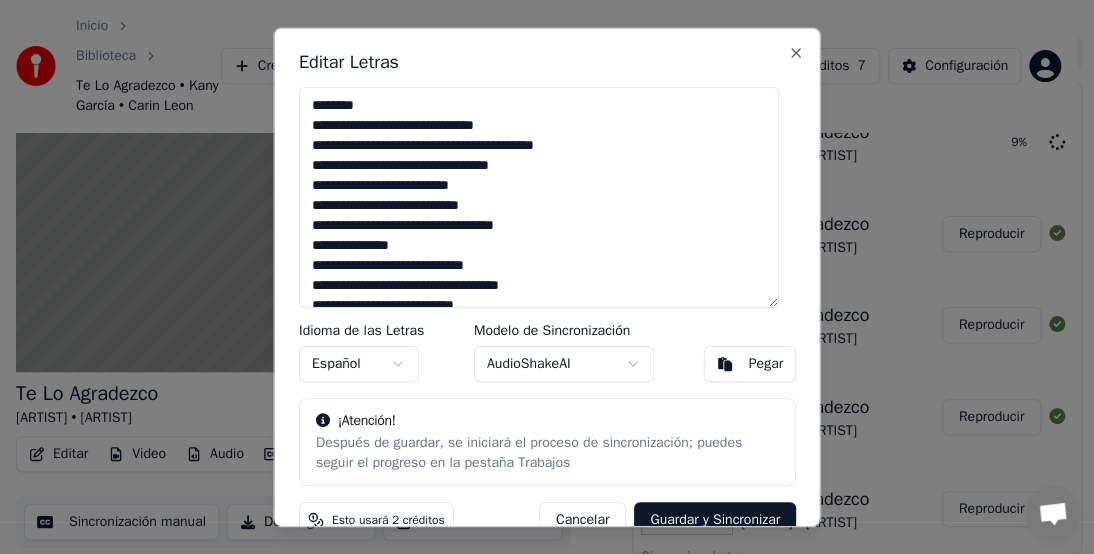 click on "Guardar y Sincronizar" at bounding box center (715, 520) 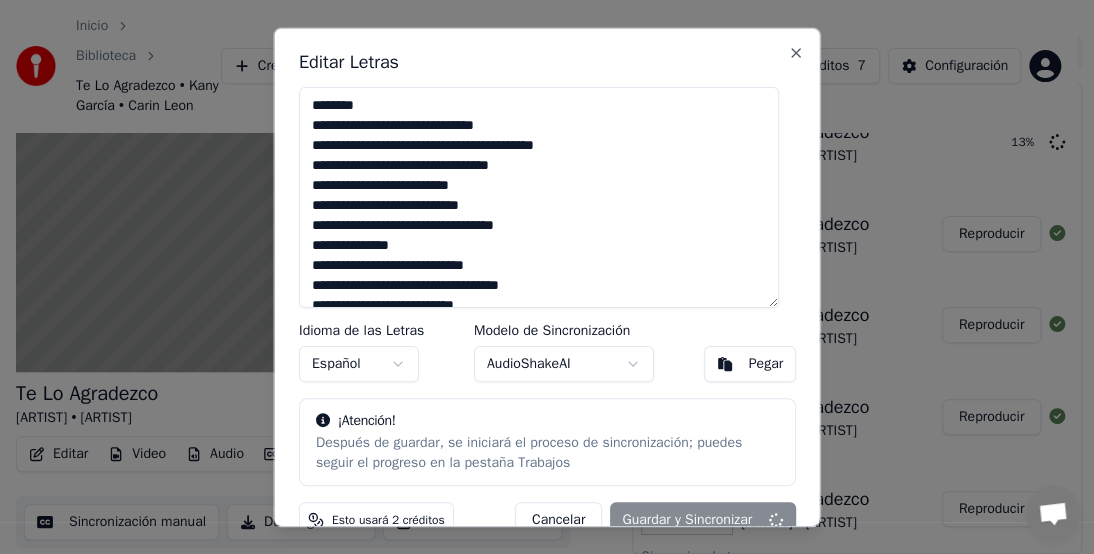 click at bounding box center [539, 197] 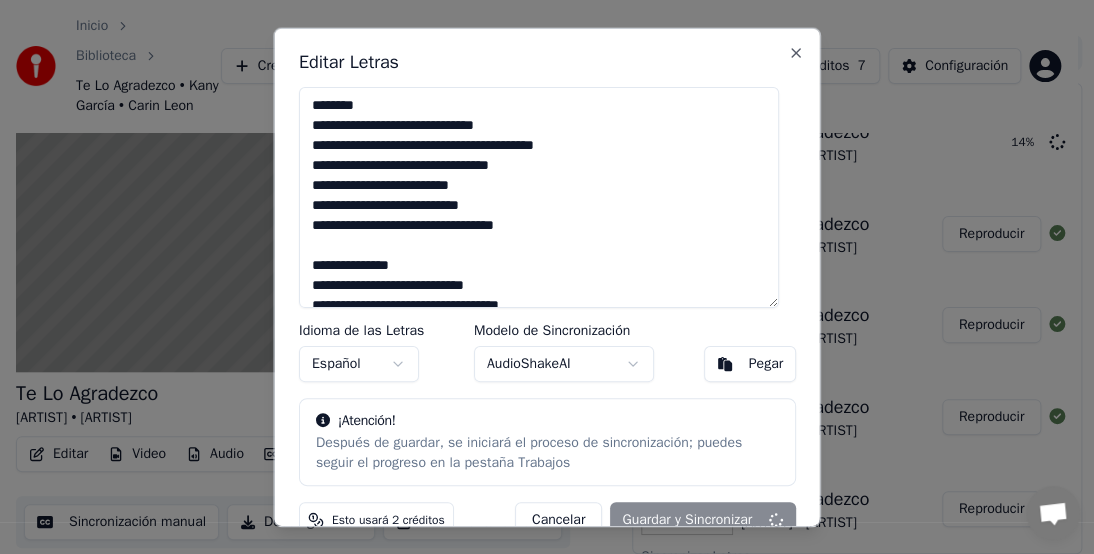 scroll, scrollTop: 200, scrollLeft: 0, axis: vertical 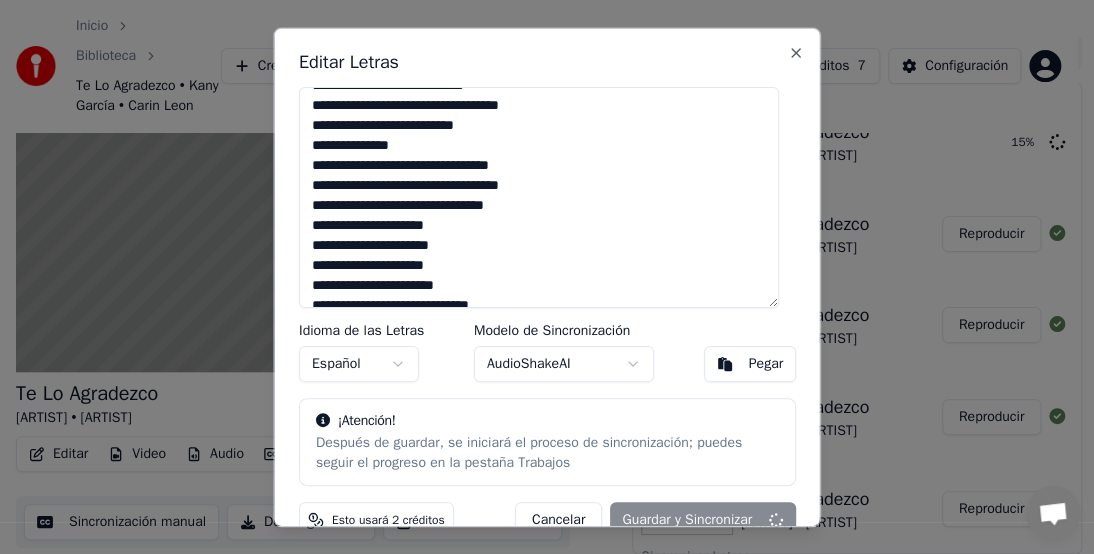 click at bounding box center [539, 197] 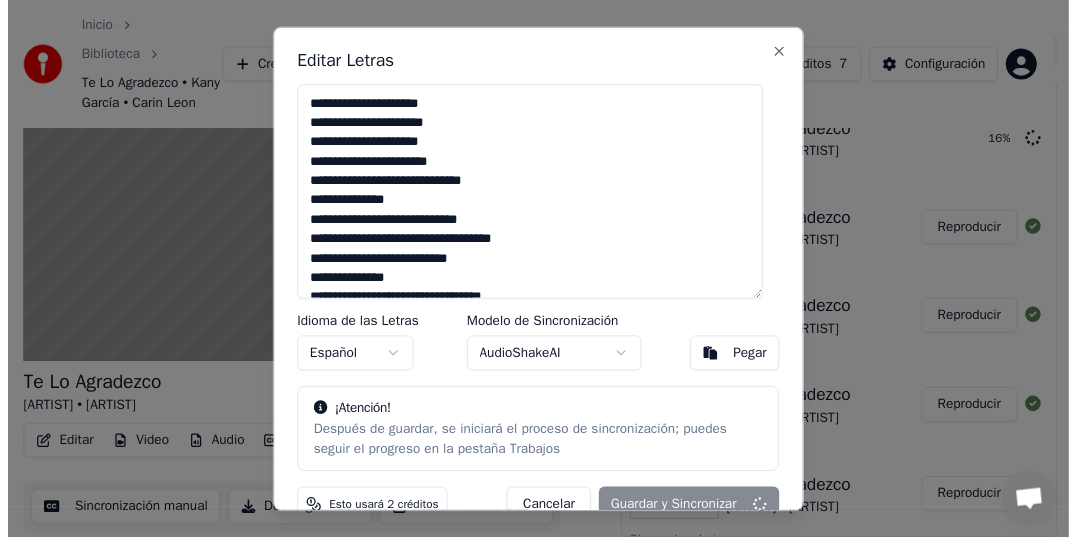 scroll, scrollTop: 147, scrollLeft: 0, axis: vertical 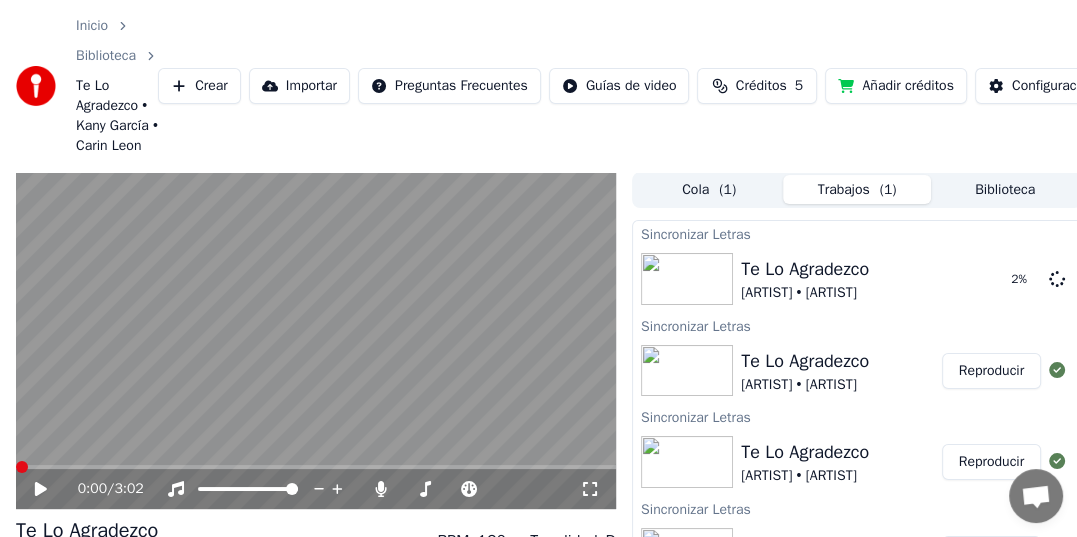 drag, startPoint x: 104, startPoint y: 110, endPoint x: 113, endPoint y: 129, distance: 21.023796 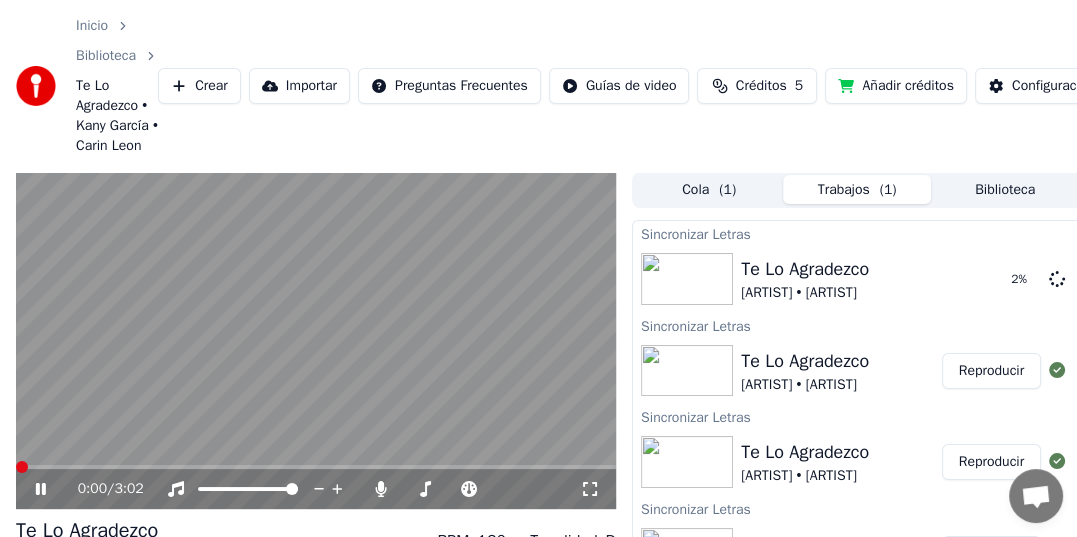 click on "Te Lo Agradezco • Kany García • Carin Leon" at bounding box center (117, 116) 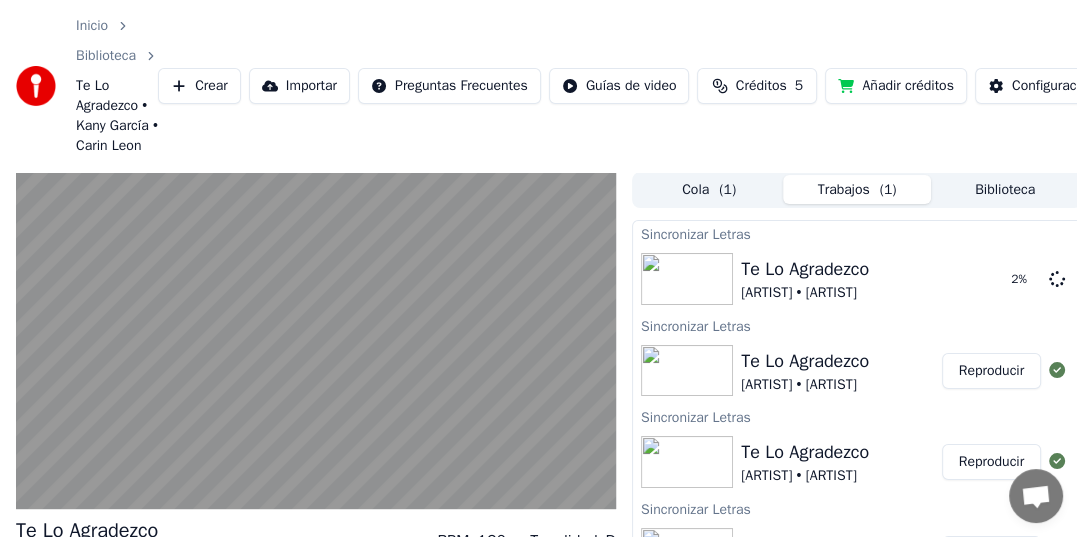 click on "Te Lo Agradezco • Kany García • Carin Leon" at bounding box center [117, 116] 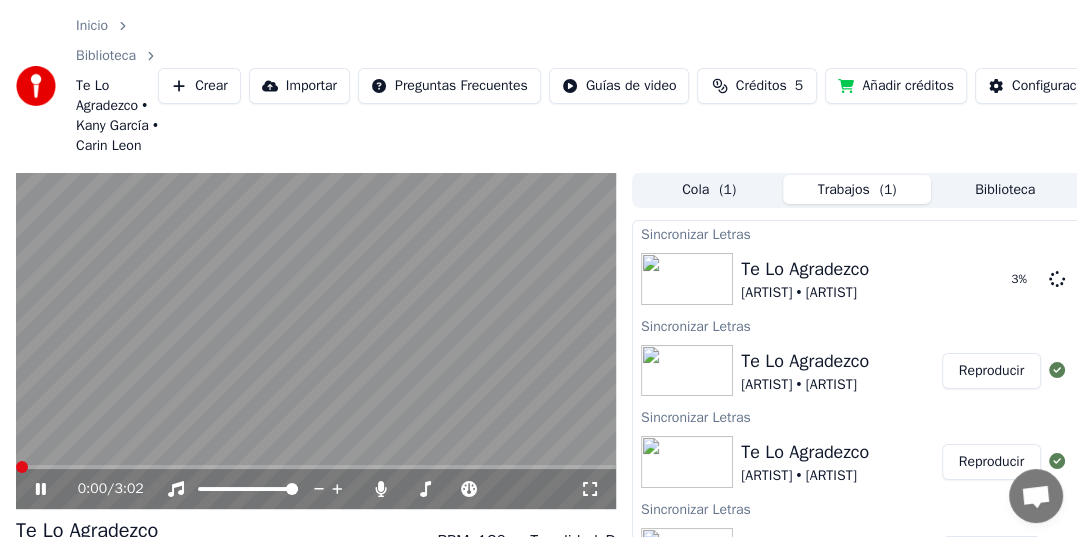 click at bounding box center [316, 341] 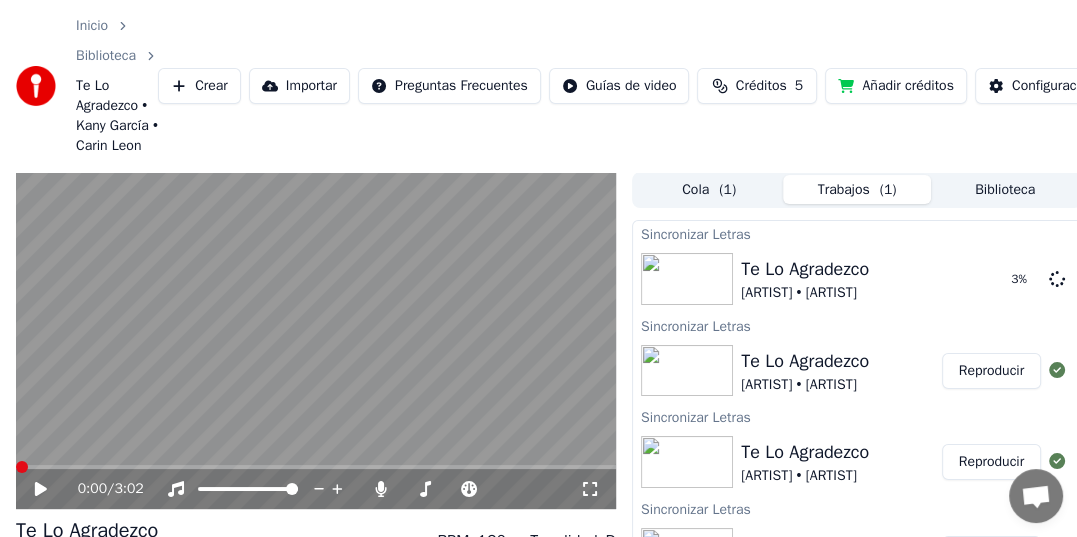 scroll, scrollTop: 153, scrollLeft: 0, axis: vertical 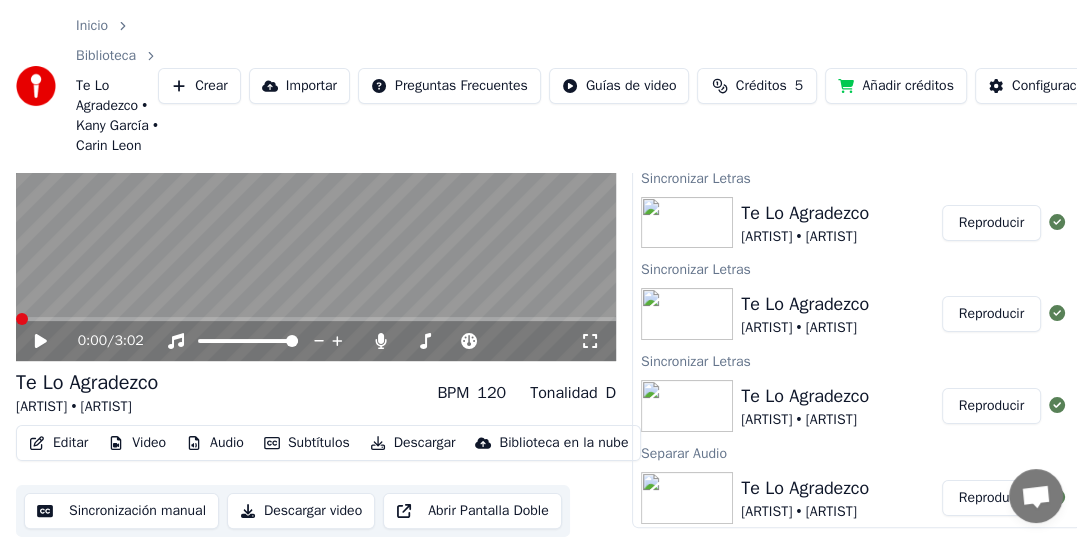 click on "Editar" at bounding box center (58, 443) 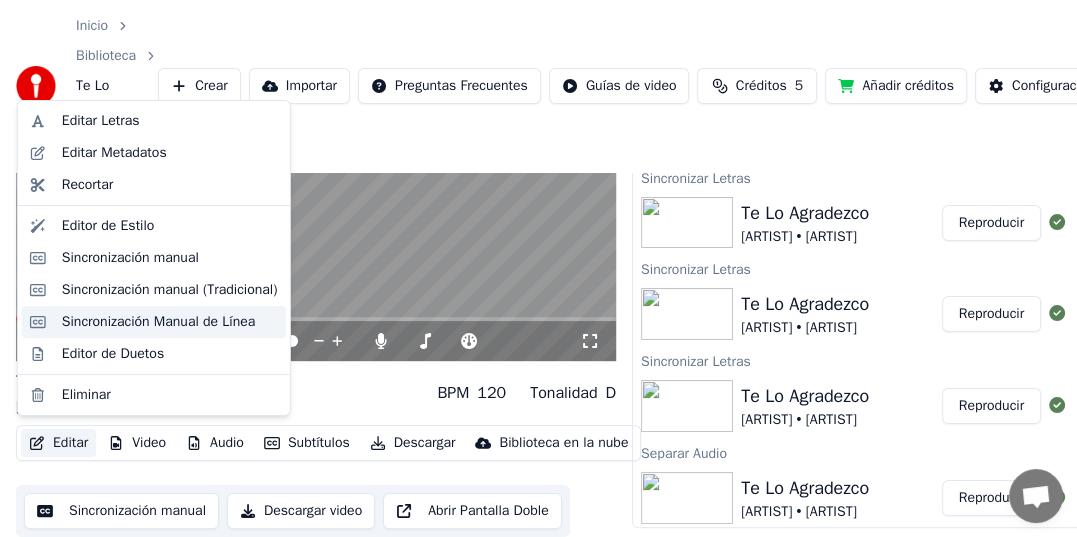 click on "Sincronización Manual de Línea" at bounding box center (158, 322) 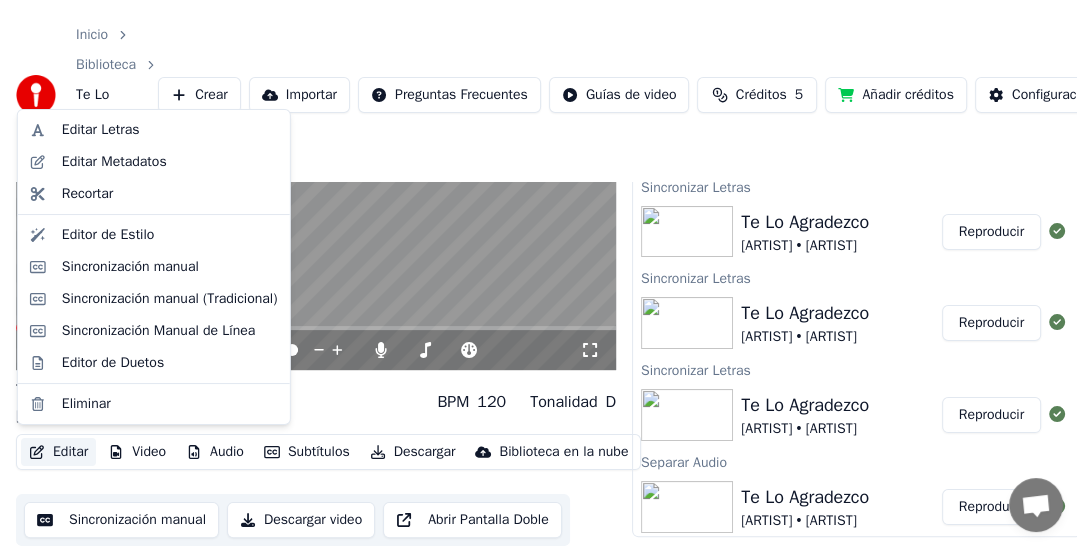 scroll, scrollTop: 0, scrollLeft: 0, axis: both 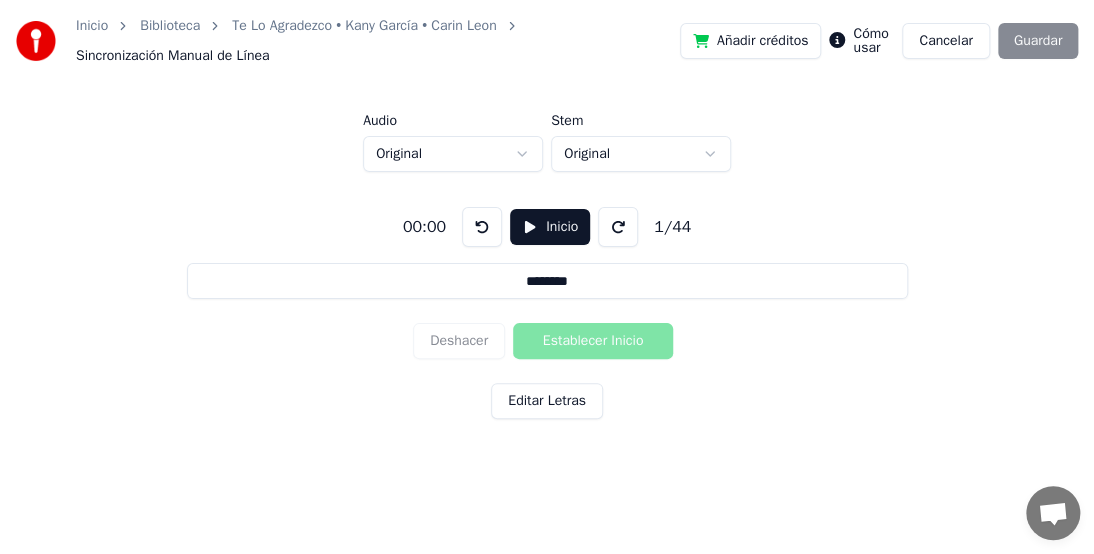 click on "Inicio" at bounding box center [550, 227] 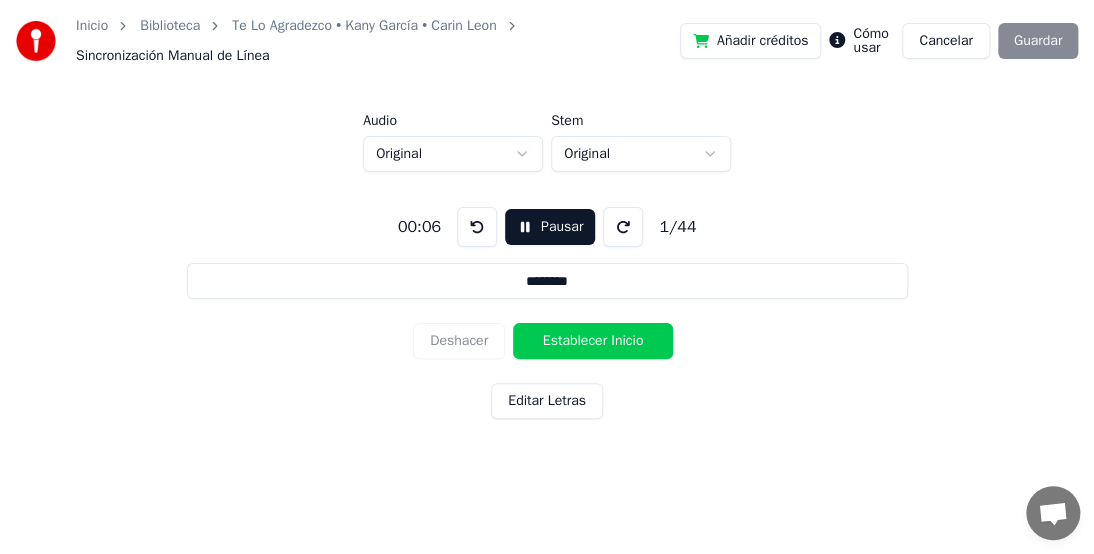 click on "********" at bounding box center (547, 281) 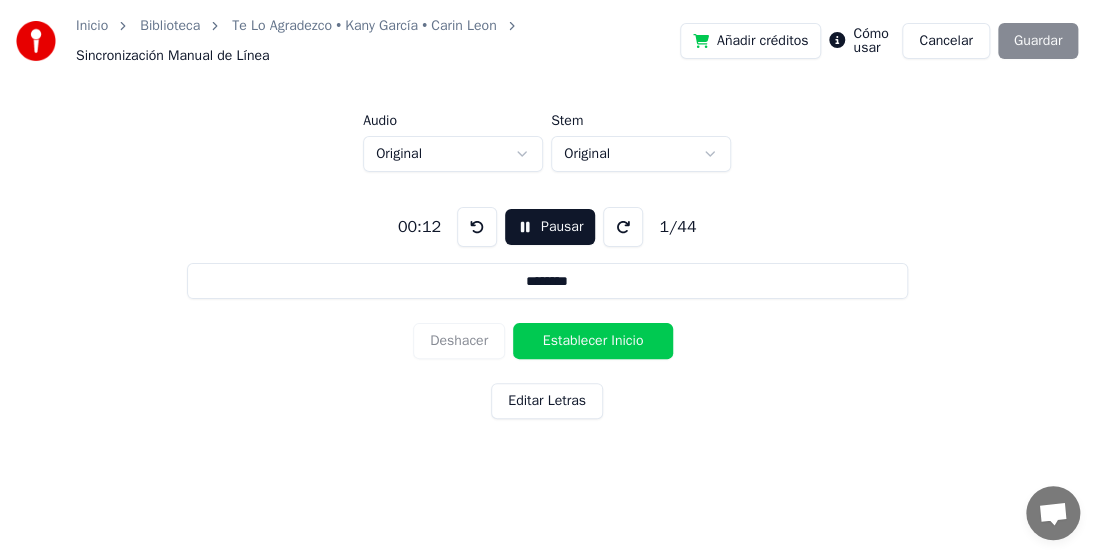 click on "Editar Letras" at bounding box center [547, 401] 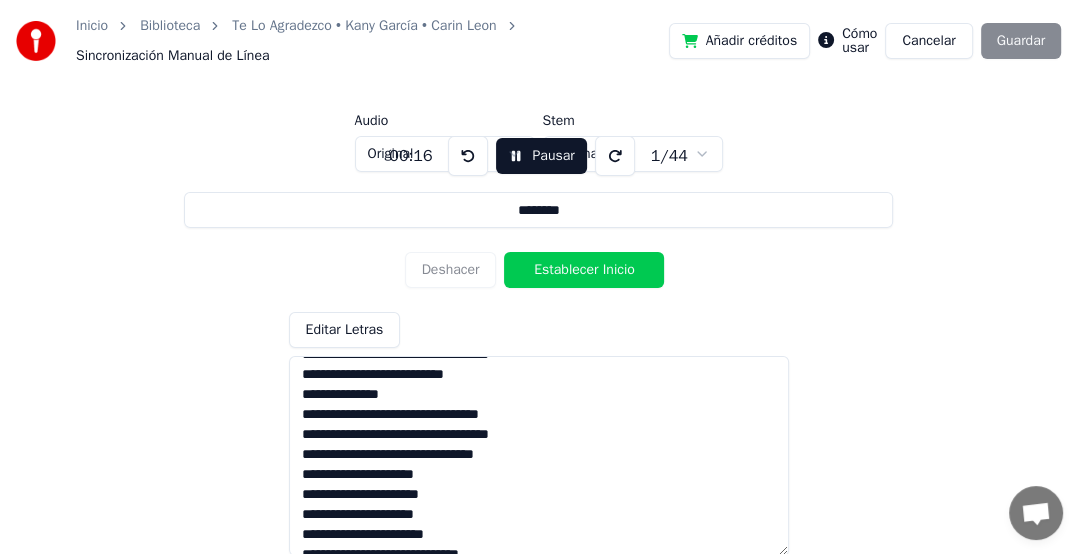 scroll, scrollTop: 0, scrollLeft: 0, axis: both 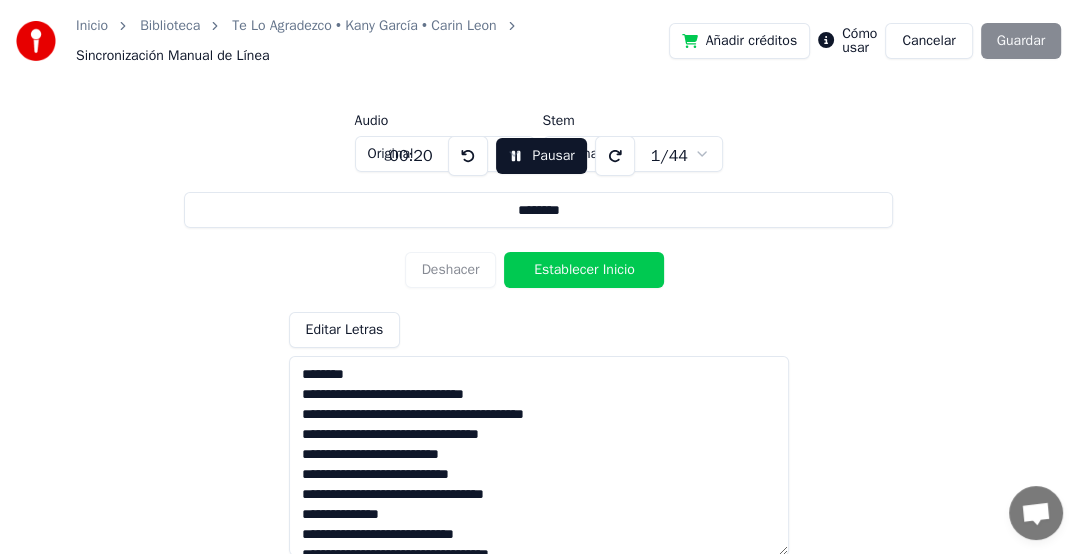 click at bounding box center [539, 456] 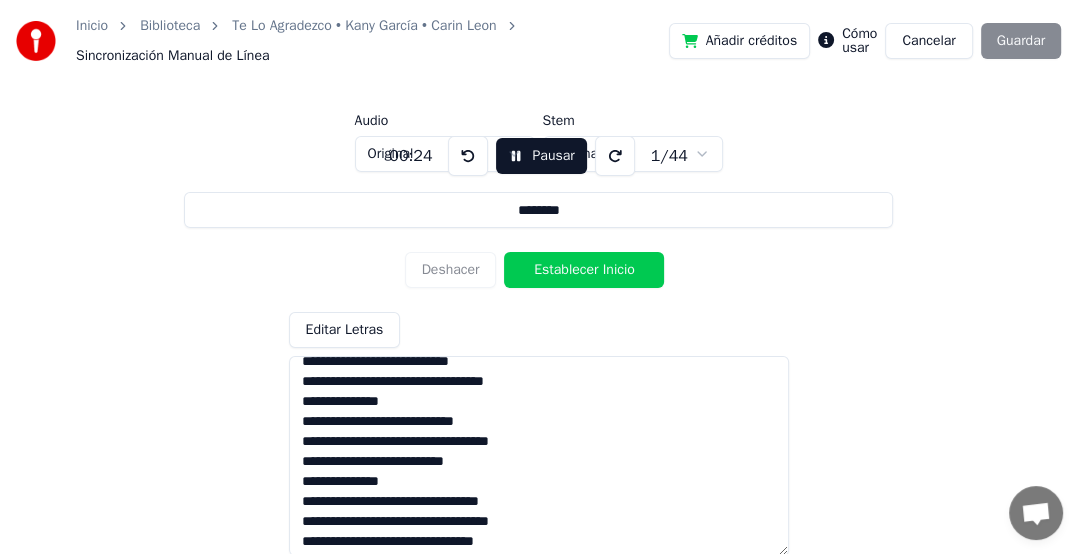 scroll, scrollTop: 100, scrollLeft: 0, axis: vertical 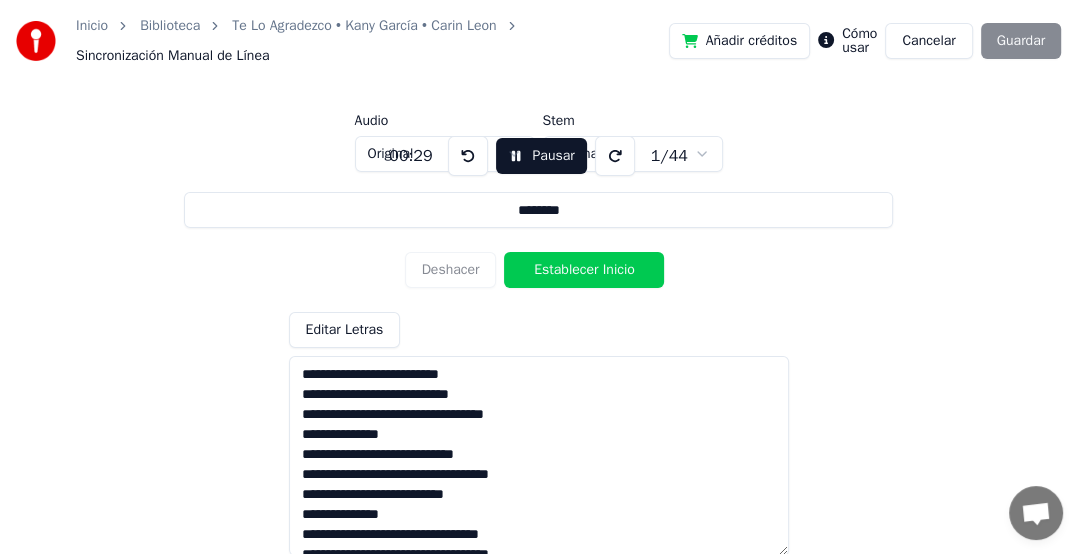 click at bounding box center (539, 456) 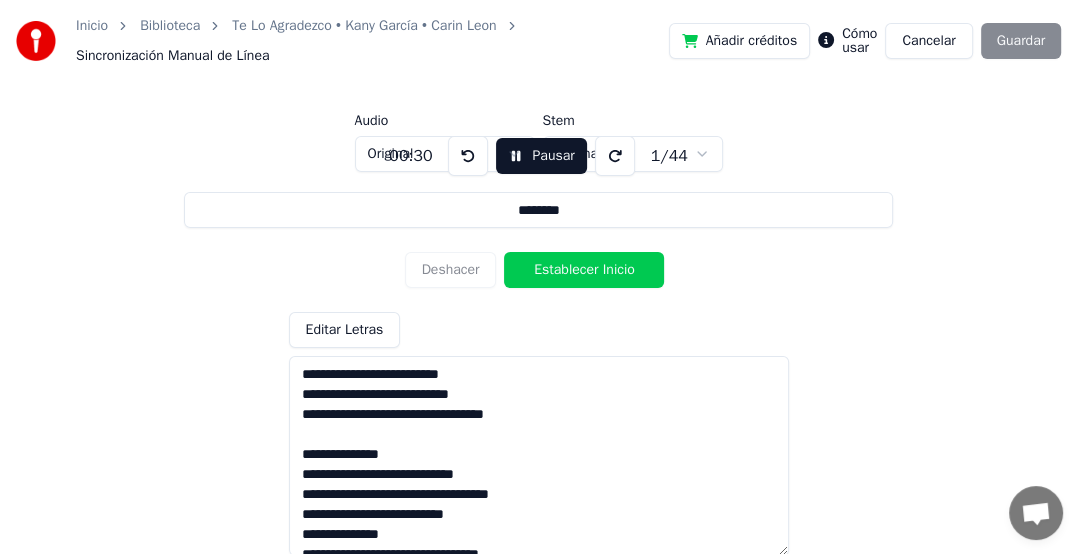 scroll, scrollTop: 180, scrollLeft: 0, axis: vertical 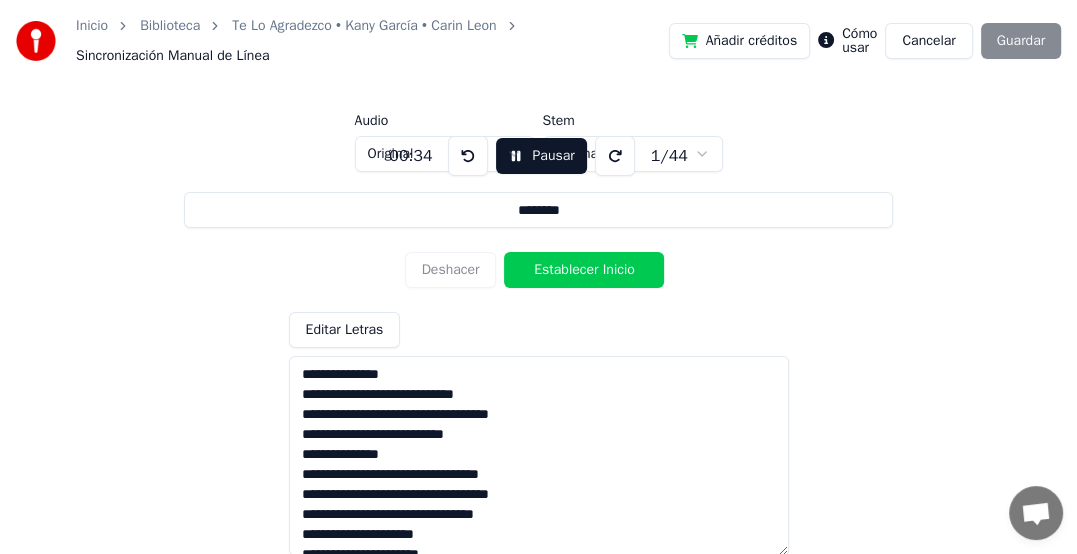 click at bounding box center (539, 456) 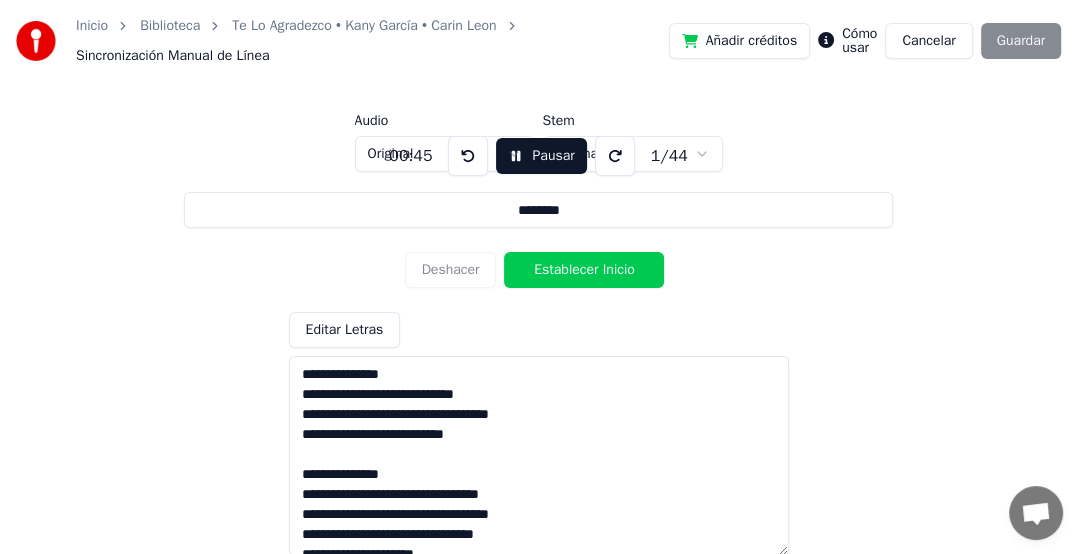 scroll, scrollTop: 280, scrollLeft: 0, axis: vertical 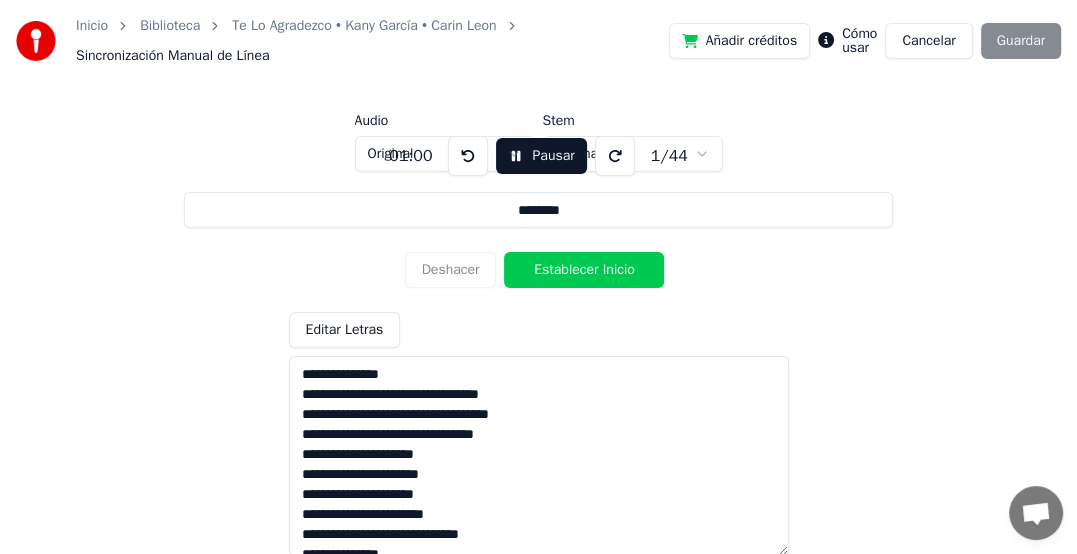 click at bounding box center (539, 456) 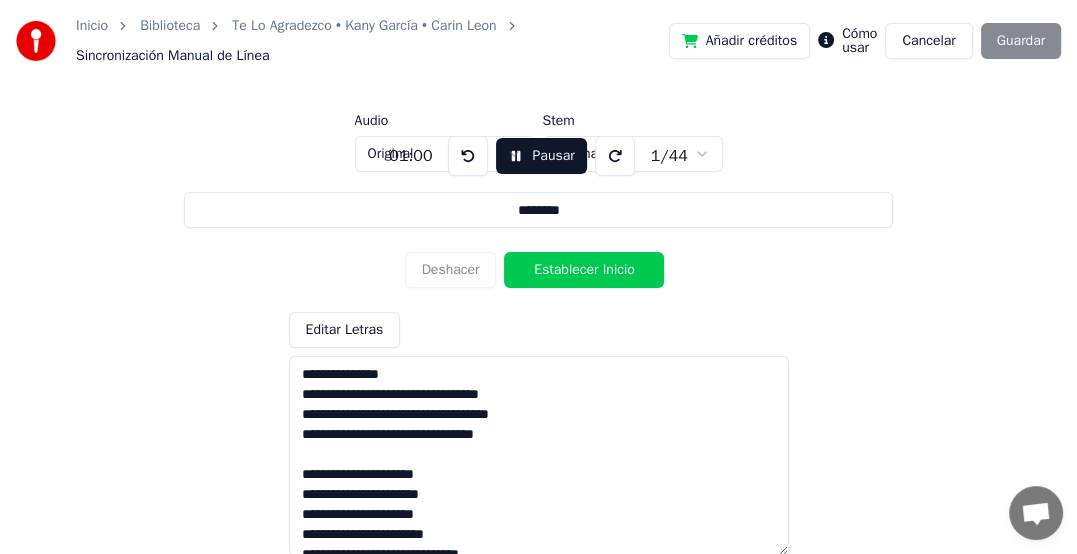 scroll, scrollTop: 380, scrollLeft: 0, axis: vertical 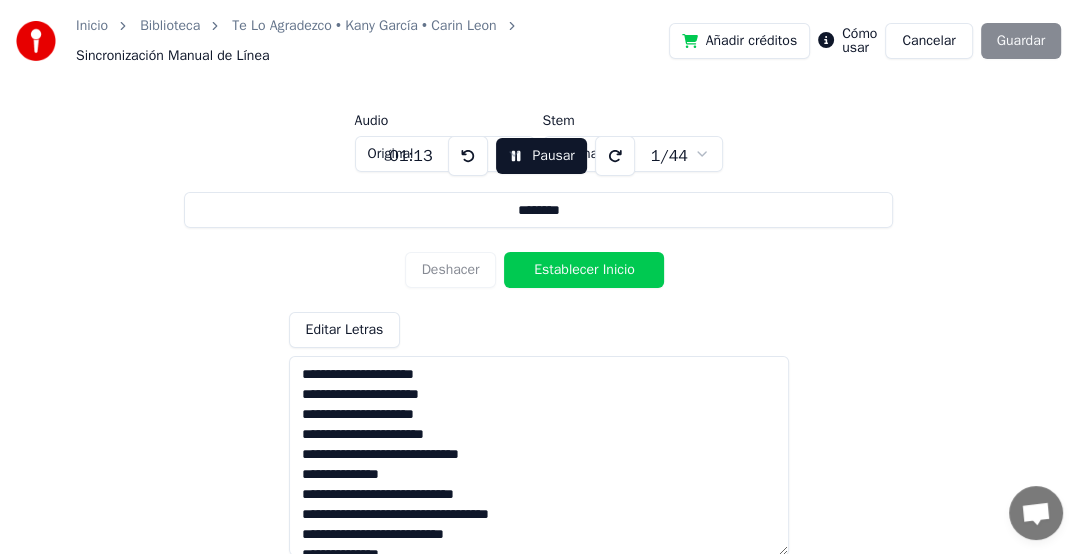click at bounding box center [539, 456] 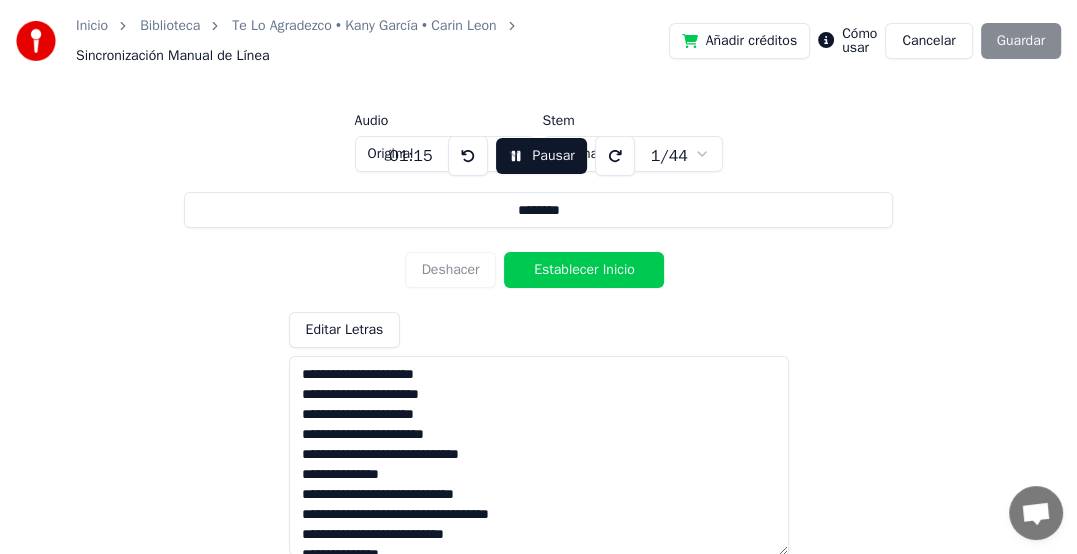 click at bounding box center (539, 456) 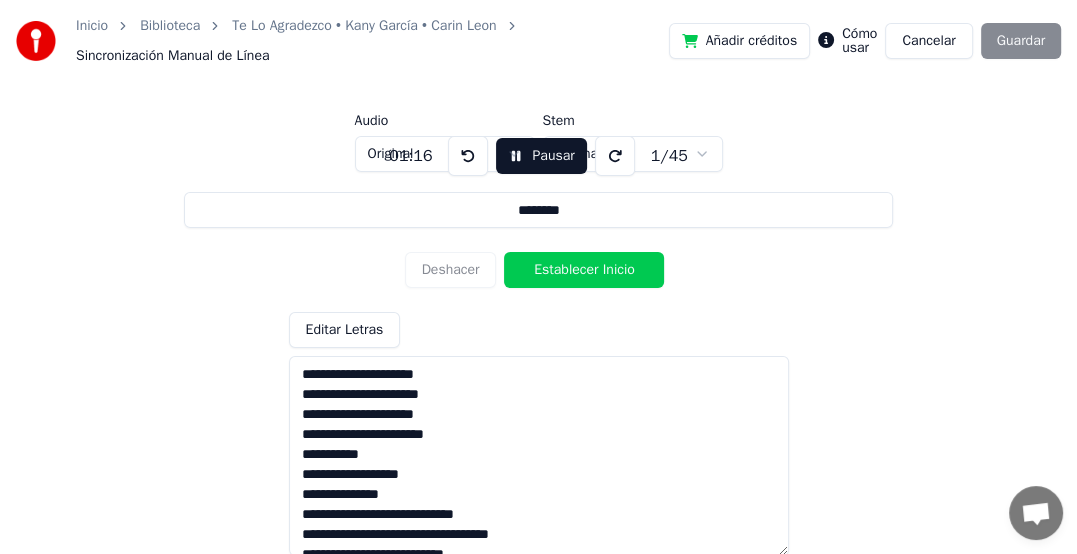 scroll, scrollTop: 480, scrollLeft: 0, axis: vertical 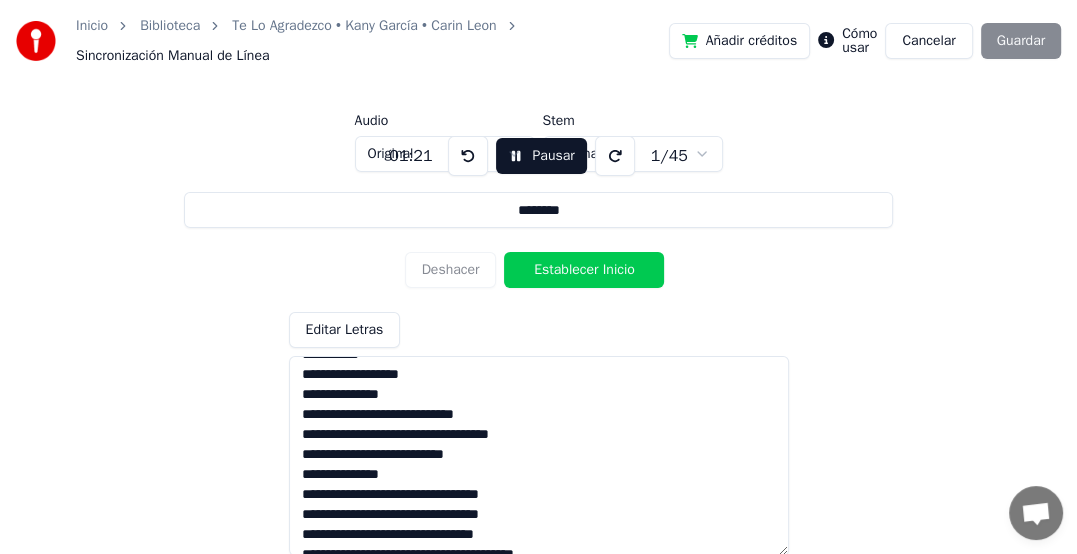 click at bounding box center [539, 456] 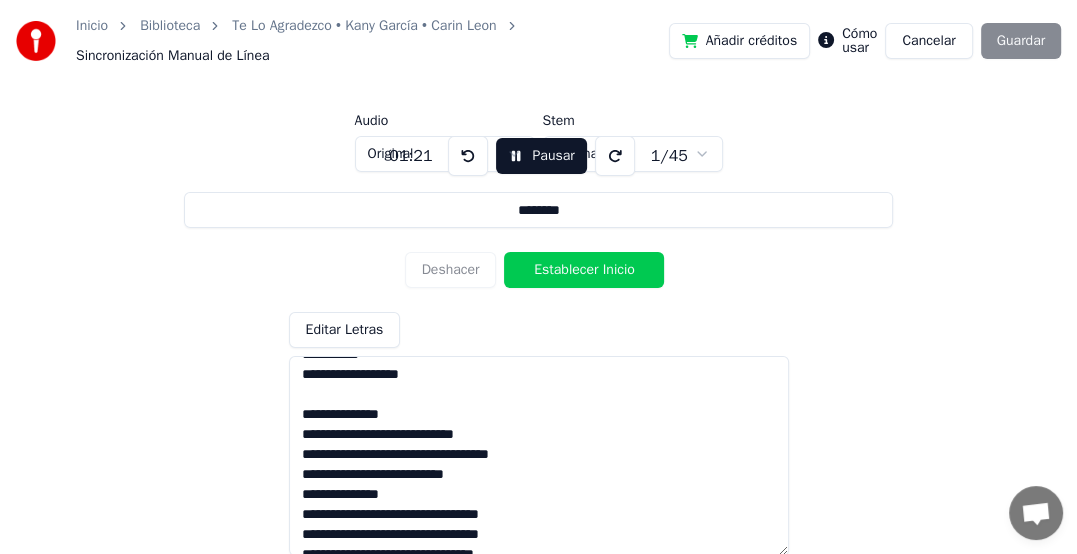 scroll, scrollTop: 520, scrollLeft: 0, axis: vertical 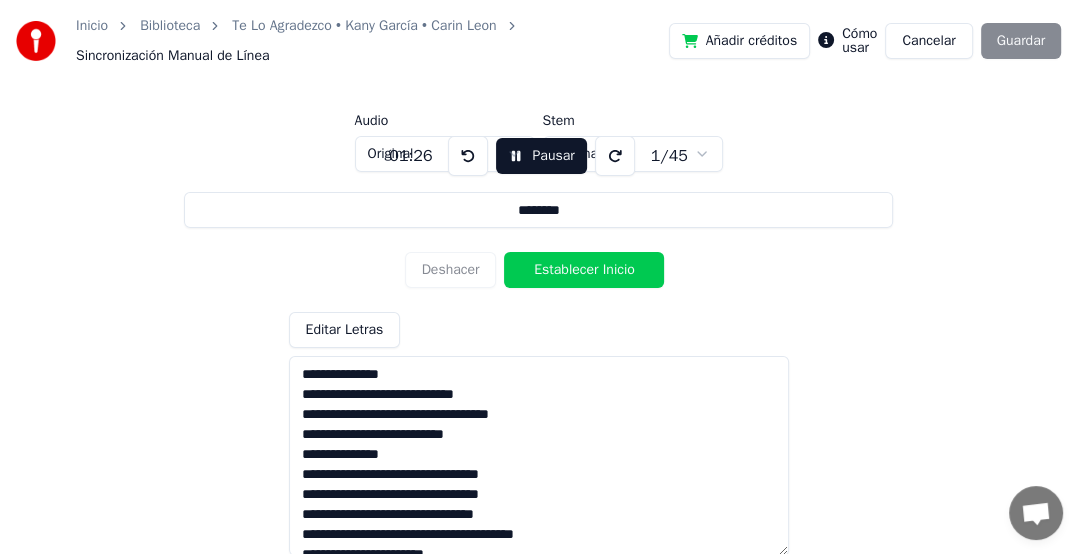 click at bounding box center (539, 456) 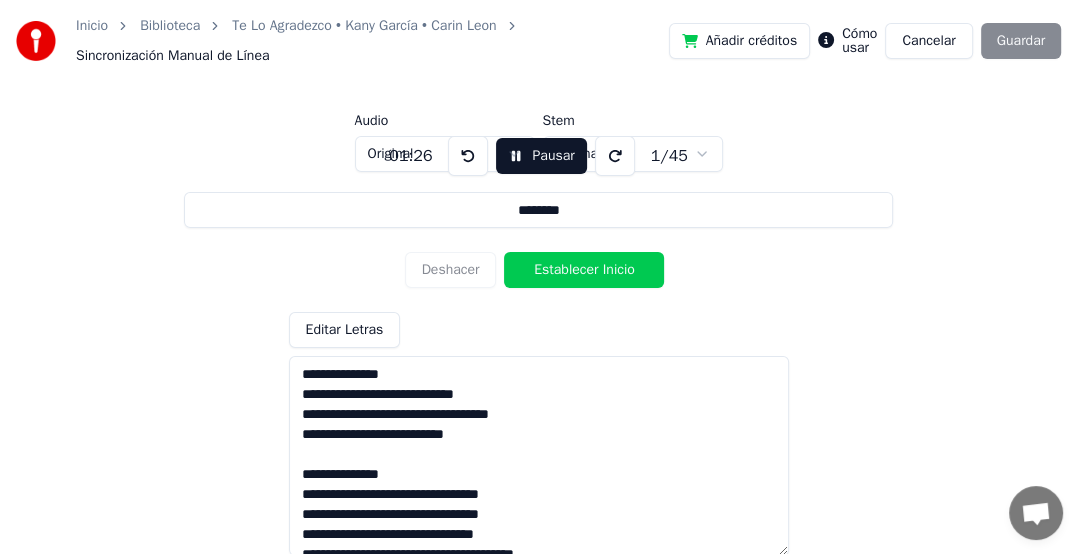 scroll, scrollTop: 620, scrollLeft: 0, axis: vertical 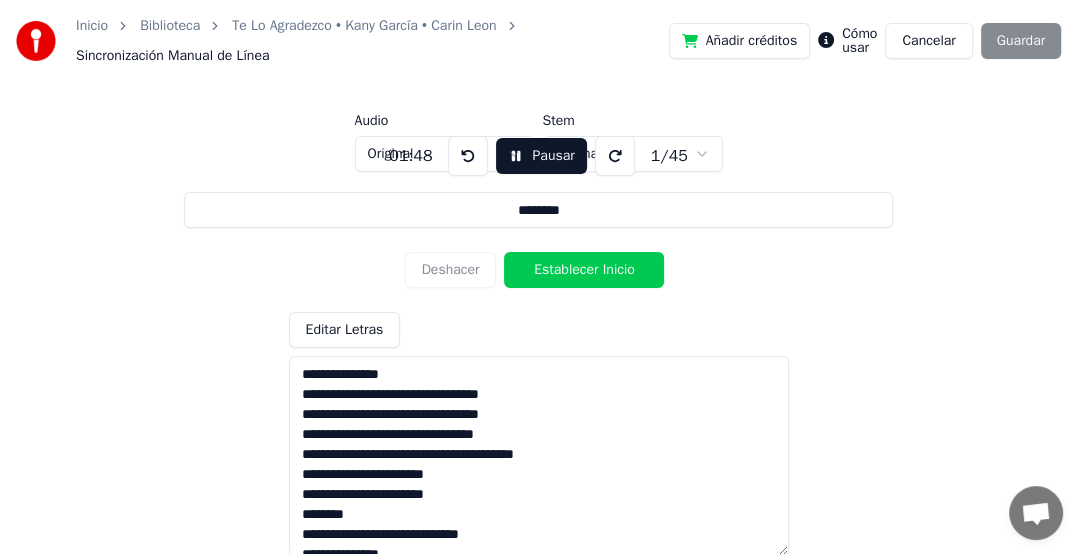 click at bounding box center [539, 456] 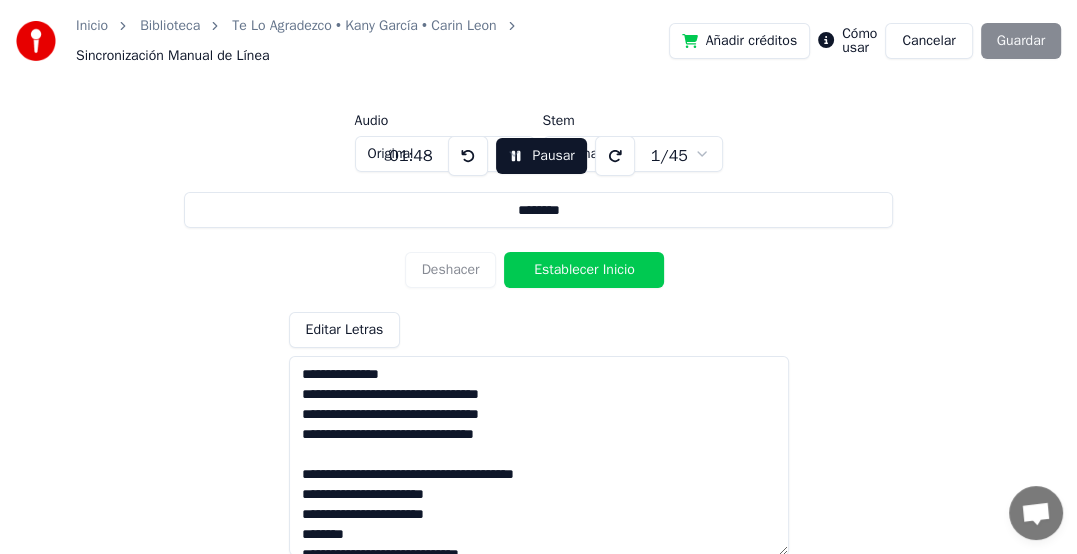 scroll, scrollTop: 720, scrollLeft: 0, axis: vertical 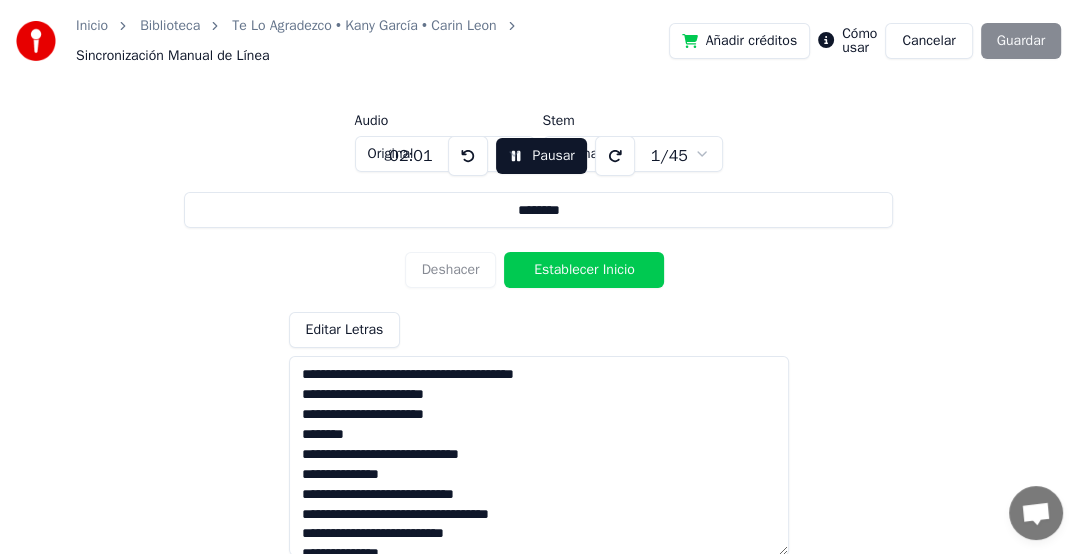 click at bounding box center [539, 456] 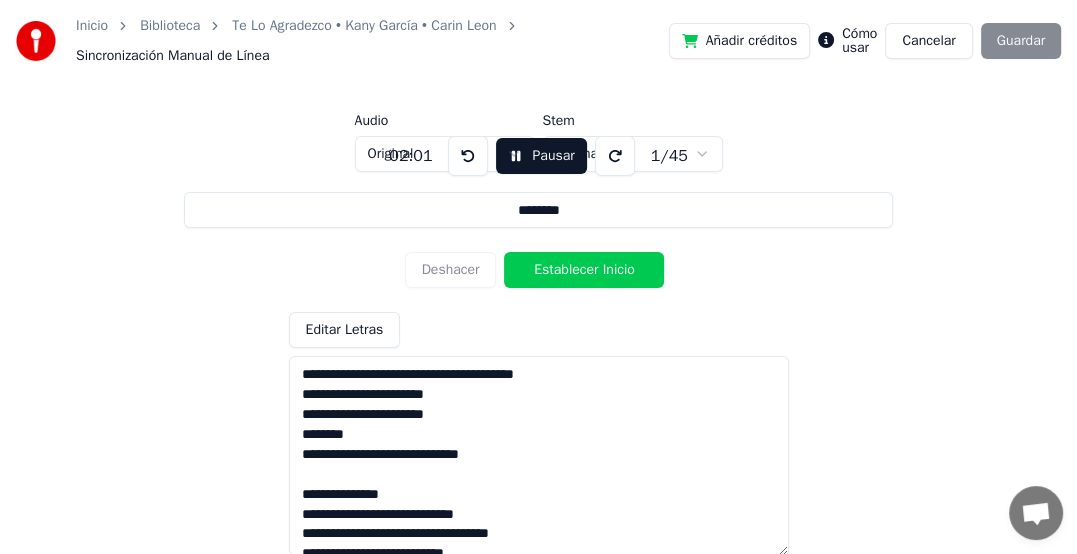 scroll, scrollTop: 840, scrollLeft: 0, axis: vertical 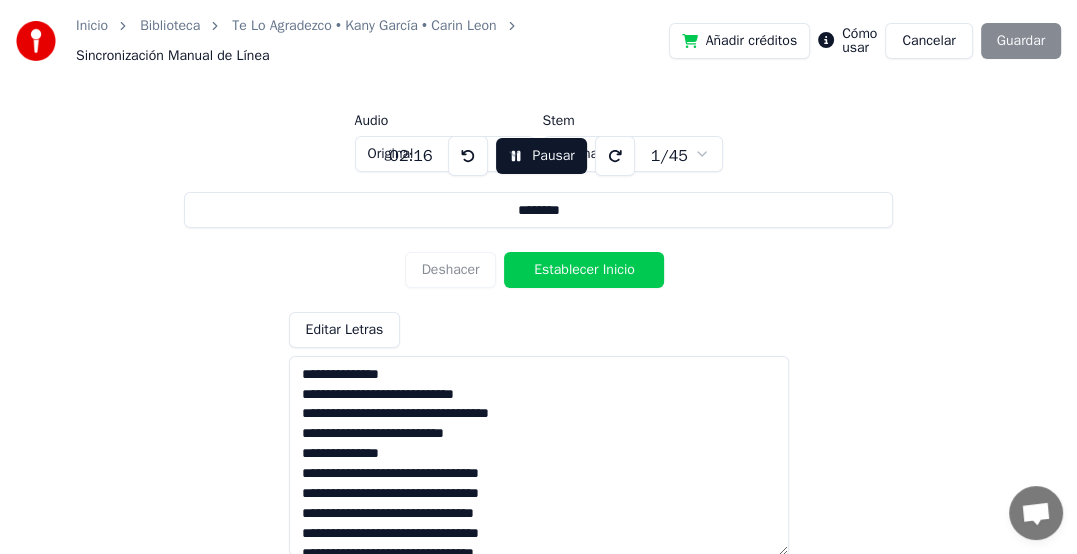 click at bounding box center (539, 456) 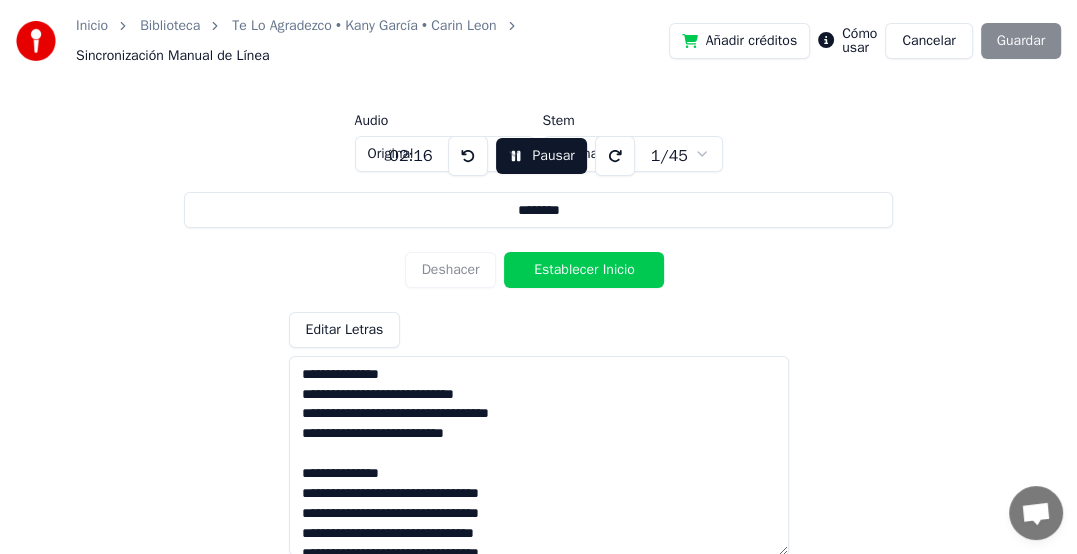 scroll, scrollTop: 896, scrollLeft: 0, axis: vertical 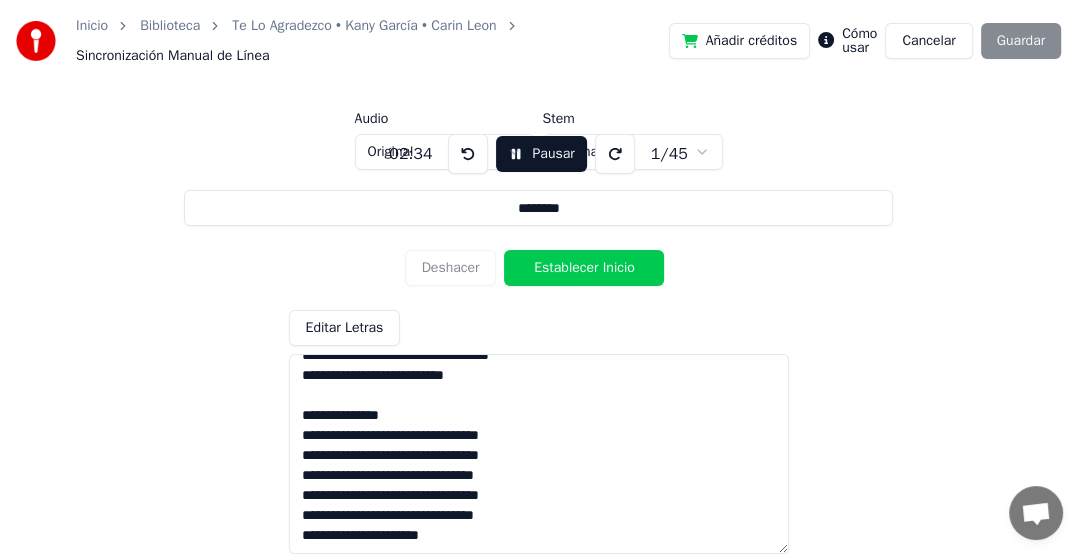 click at bounding box center (539, 454) 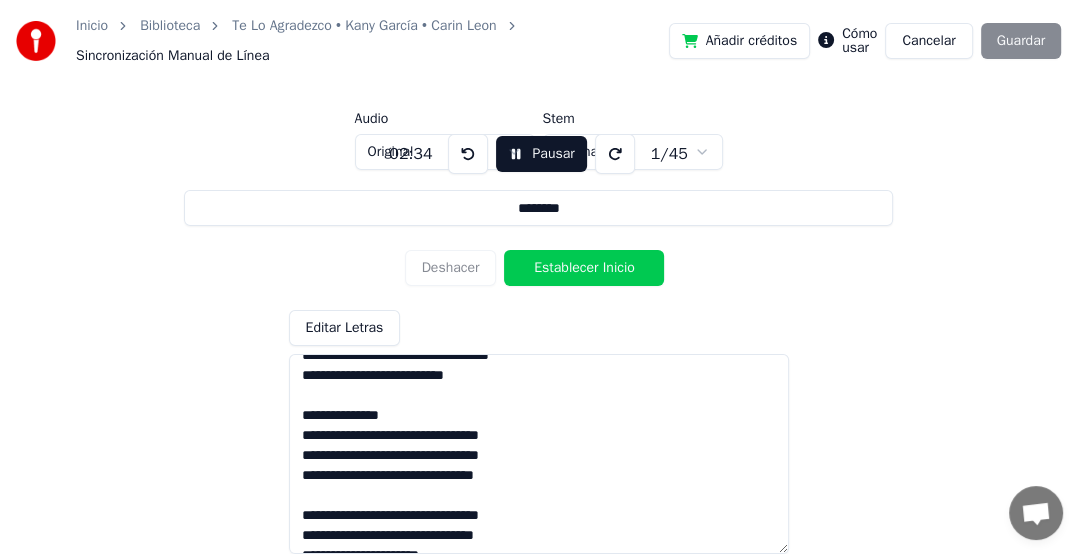 scroll, scrollTop: 916, scrollLeft: 0, axis: vertical 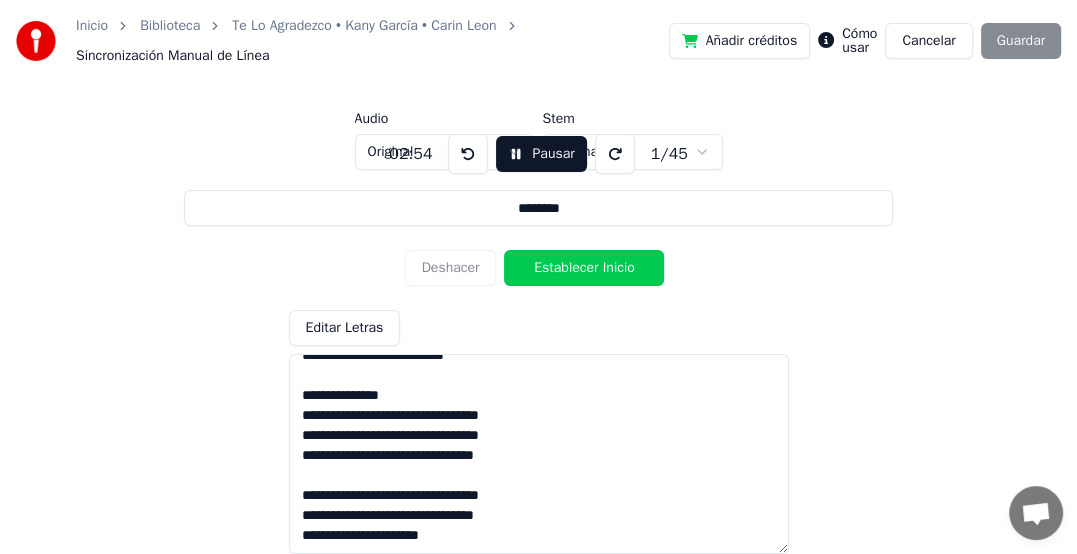 type on "**********" 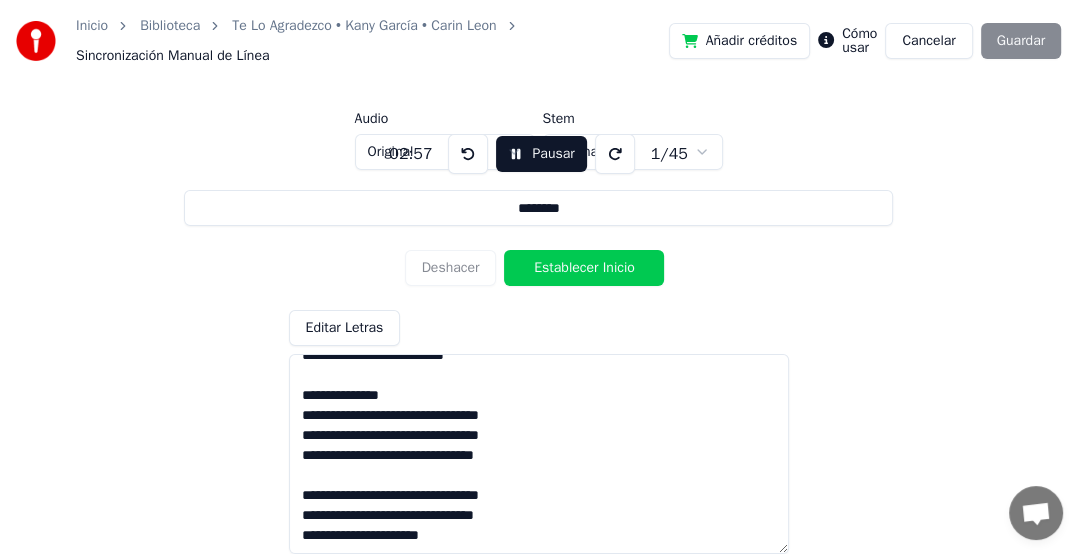 click on "Añadir créditos Cómo usar Cancelar Guardar" at bounding box center [865, 41] 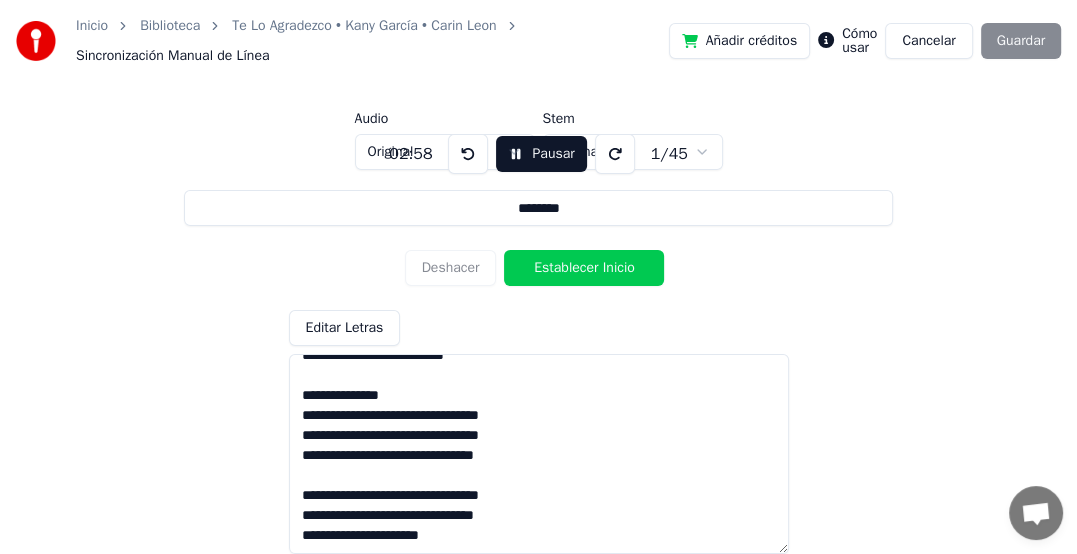 click on "Añadir créditos Cómo usar Cancelar Guardar" at bounding box center (865, 41) 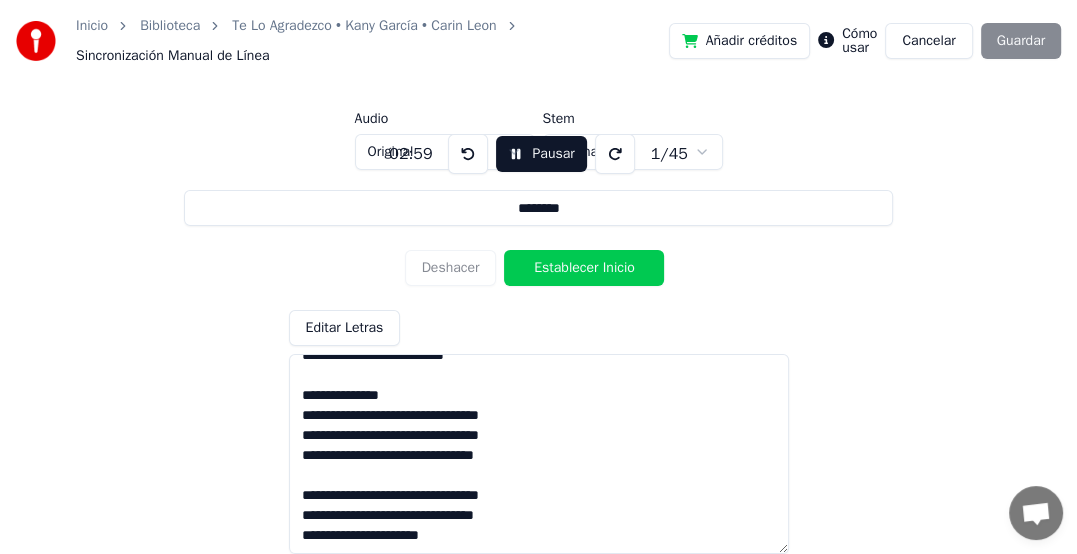 click on "Cómo usar" at bounding box center [859, 41] 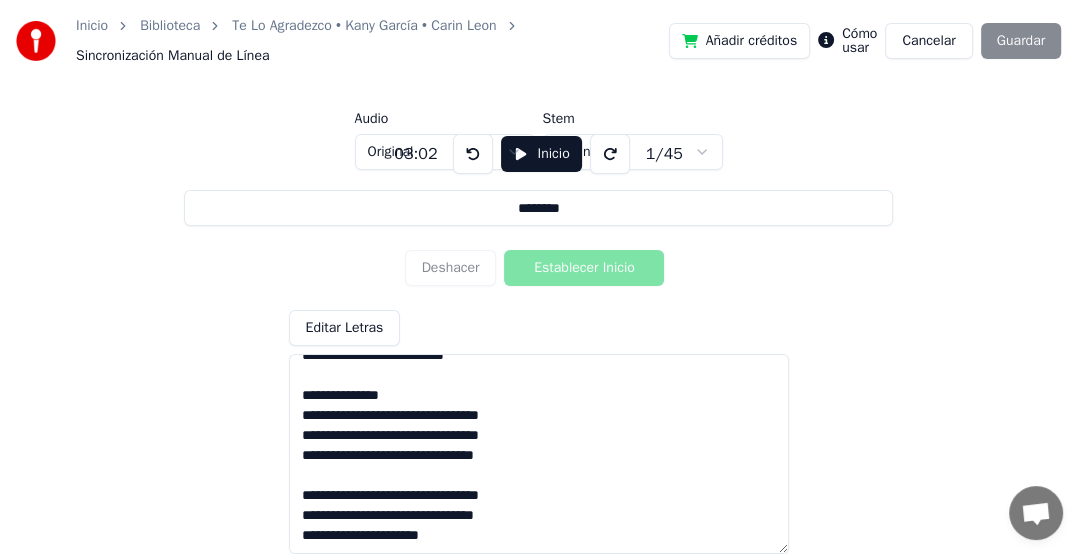 click on "Inicio Biblioteca Te Lo Agradezco • [ARTIST] • [ARTIST] Sincronización Manual de Línea Añadir créditos Cómo usar Cancelar Guardar Audio Original Stem Original 03:02 Inicio 1  /  45 ******** Deshacer Establecer Inicio Editar Letras Chat Adam Questions? Chat with us! Support is away Offline. You were inactive for some time. Send a message to reconnect to the chat. Youka Desktop Hello! How can I help you?  Send a file Insert an emoji Send a file Audio message We run on Crisp" at bounding box center (538, 237) 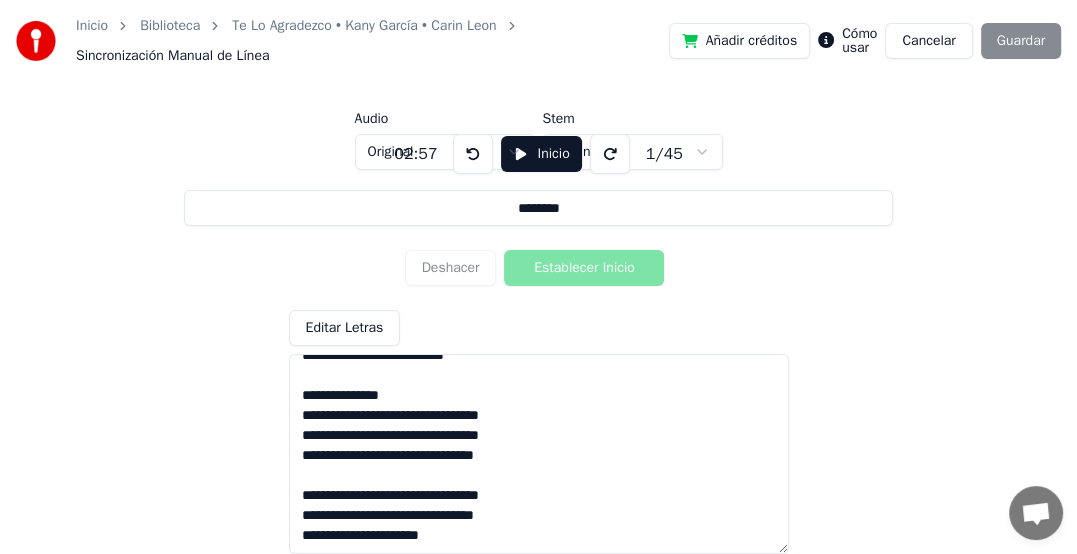 click at bounding box center [473, 154] 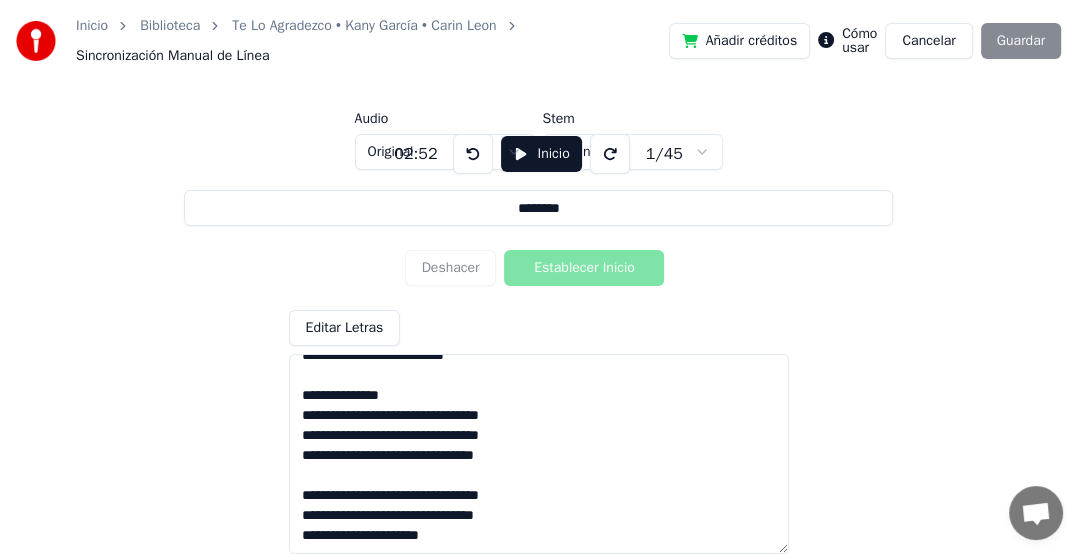 click at bounding box center (473, 154) 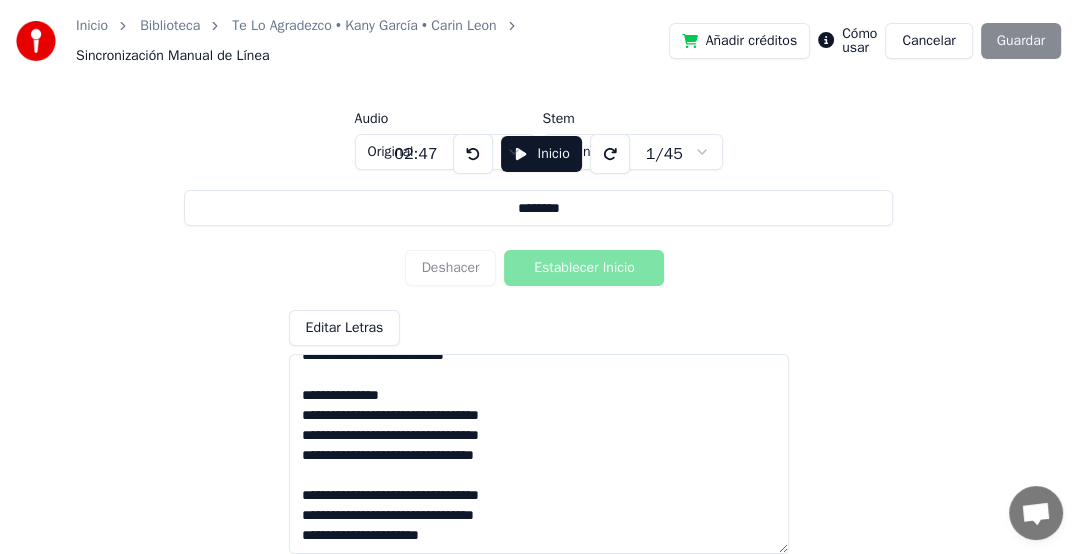 click at bounding box center (473, 154) 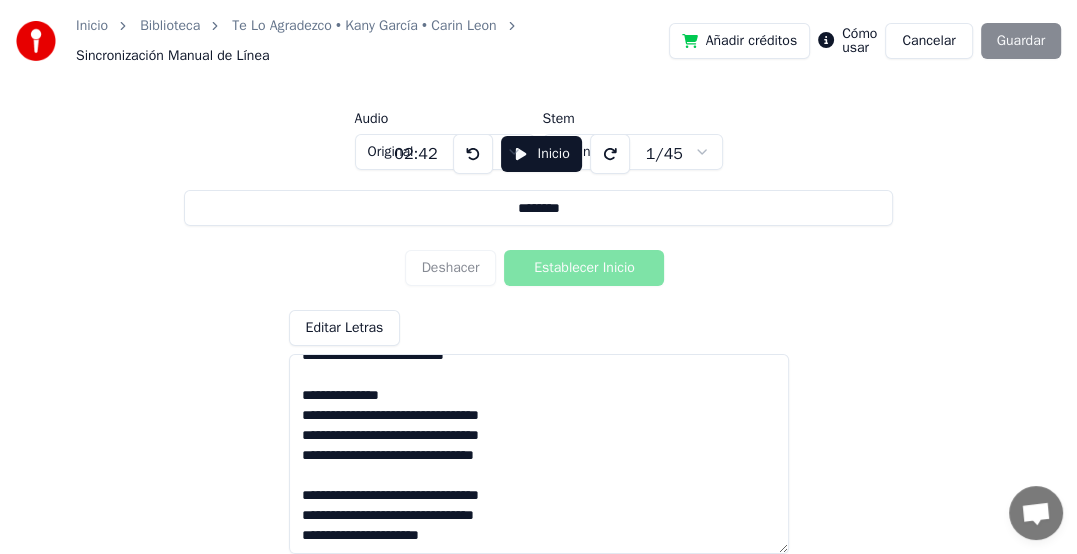 click on "Inicio" at bounding box center (541, 154) 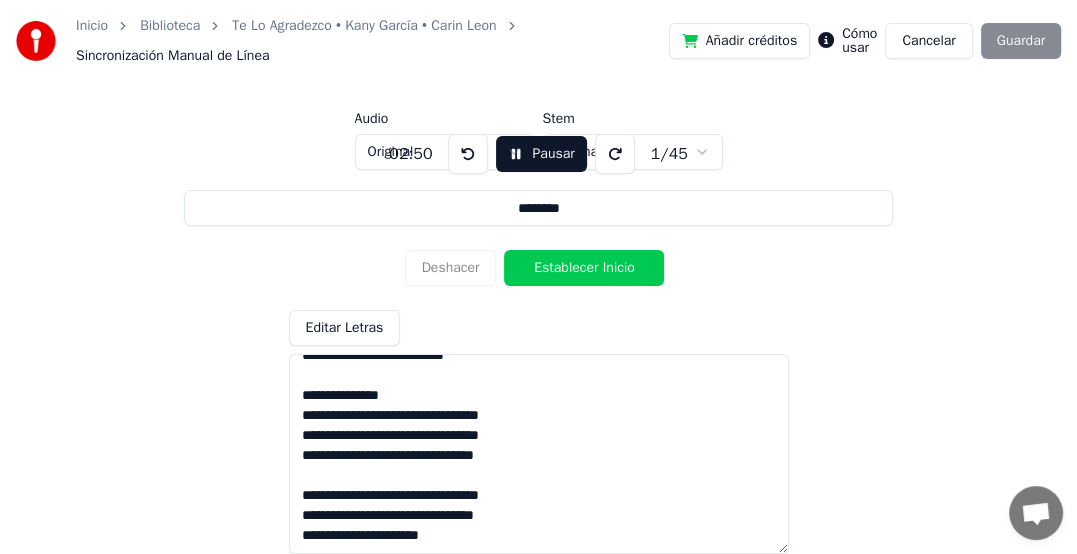 click on "02:50" at bounding box center (410, 154) 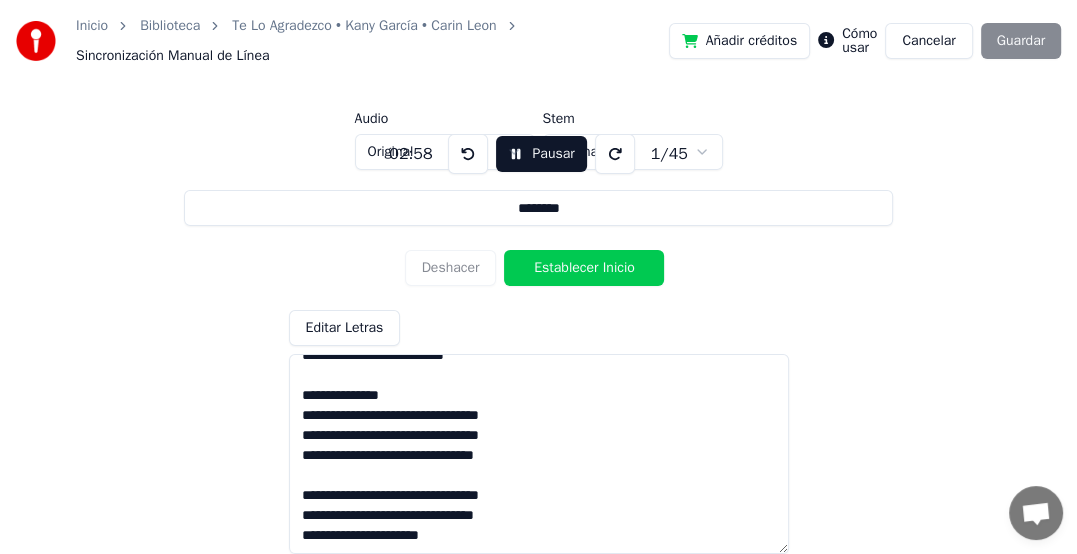 drag, startPoint x: 571, startPoint y: 209, endPoint x: 397, endPoint y: 198, distance: 174.34735 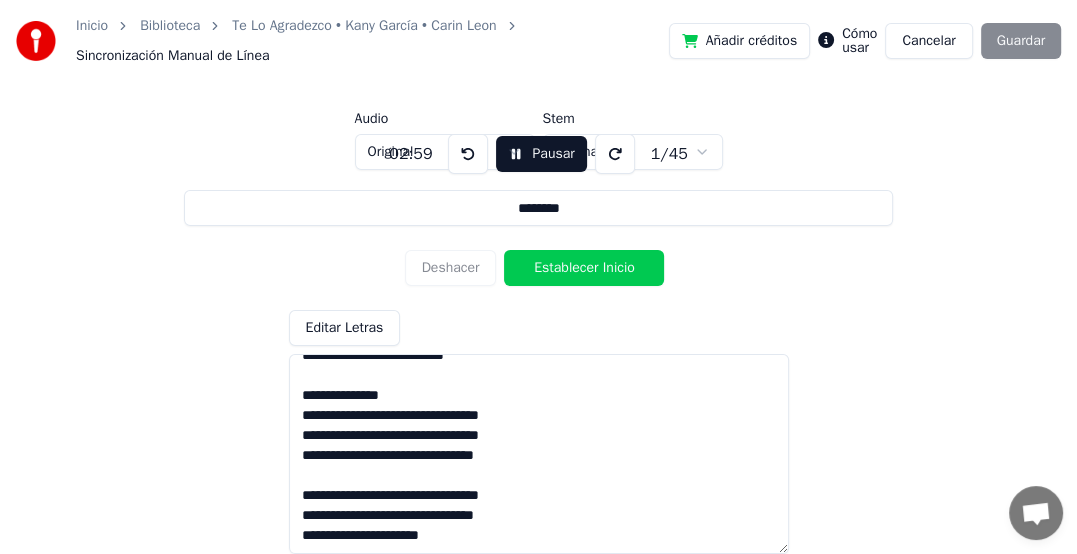 click on "02:59 Pausar 1  /  45 ******** Deshacer Establecer Inicio Editar Letras" at bounding box center [538, 336] 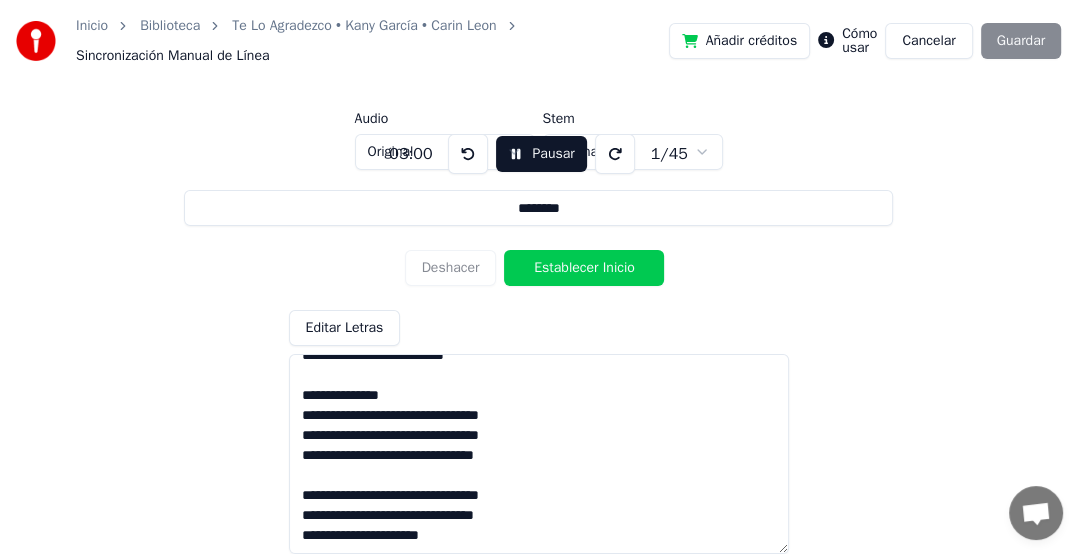 click on "Añadir créditos Cómo usar Cancelar Guardar" at bounding box center [865, 41] 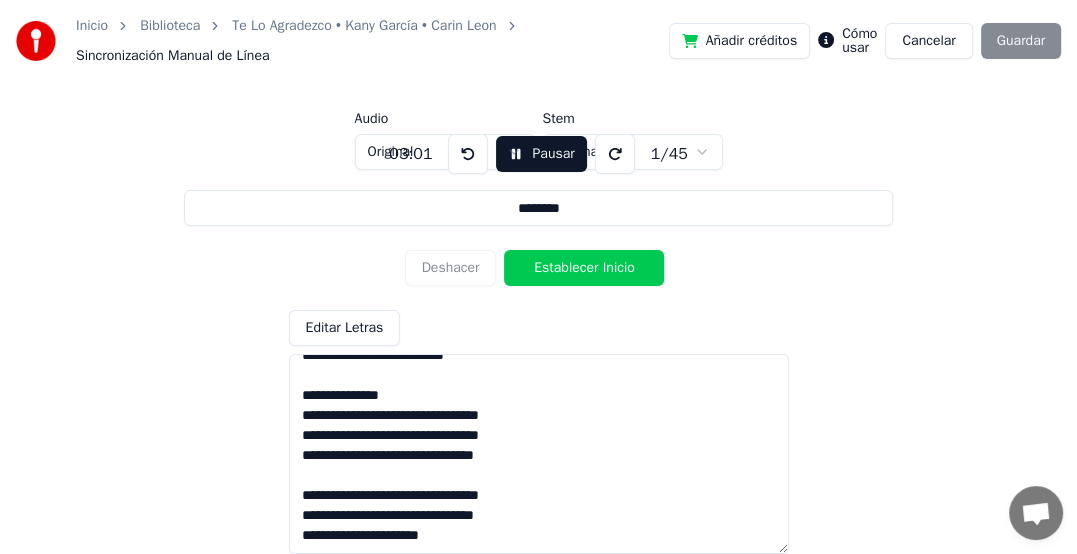 click on "Añadir créditos Cómo usar Cancelar Guardar" at bounding box center [865, 41] 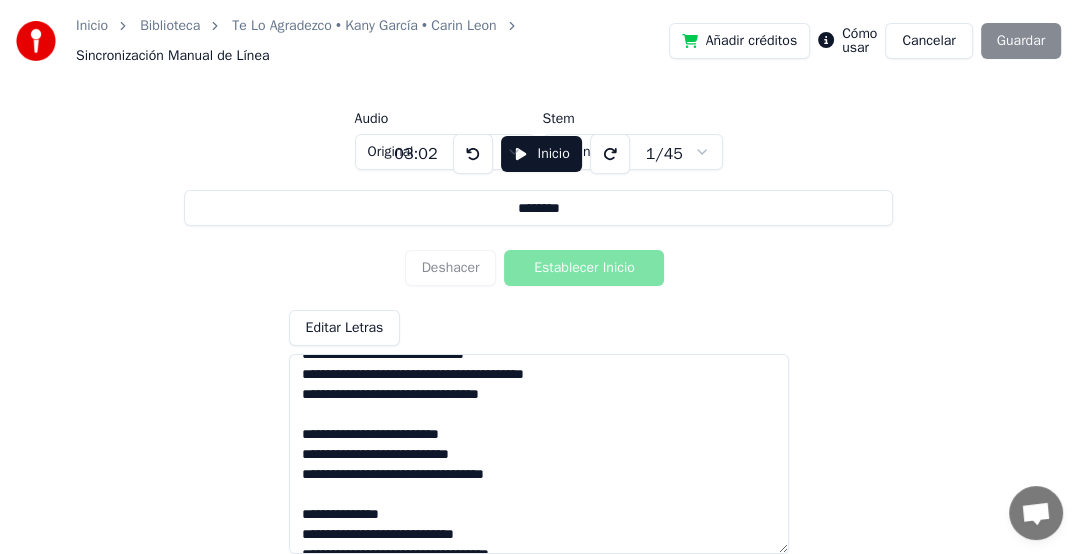 scroll, scrollTop: 0, scrollLeft: 0, axis: both 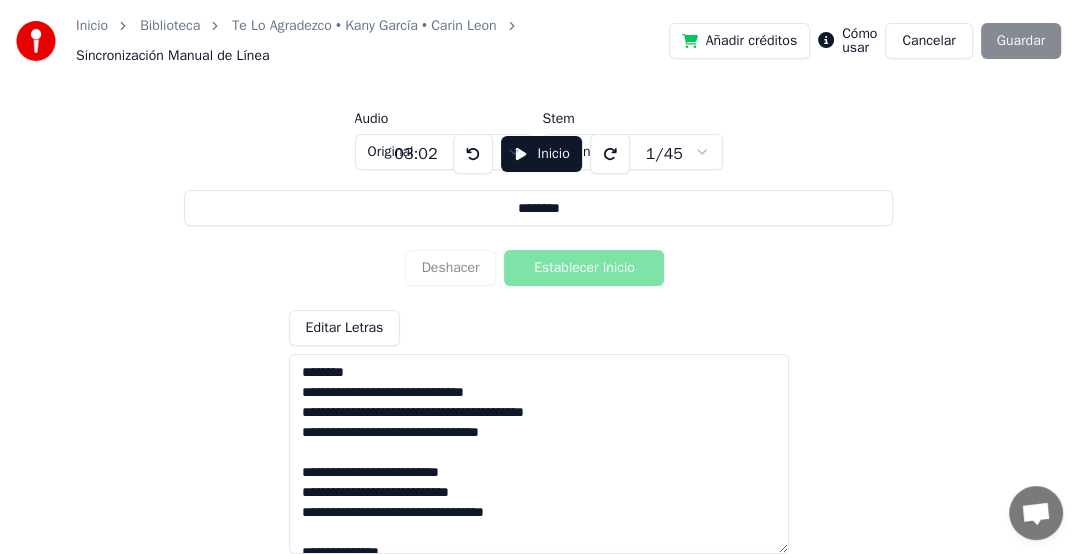 click on "Añadir créditos Cómo usar Cancelar Guardar" at bounding box center [865, 41] 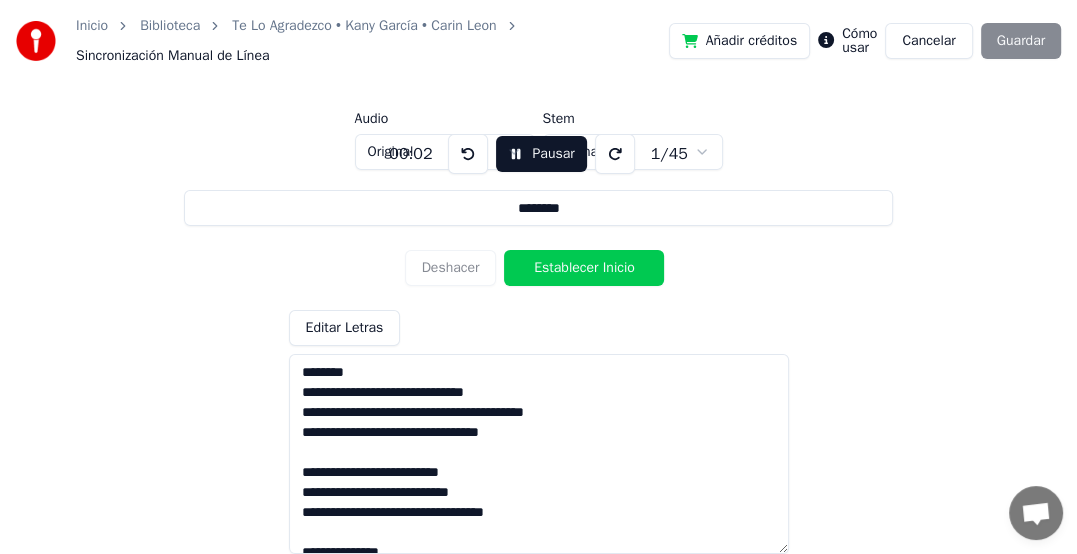 click on "Pausar" at bounding box center [541, 154] 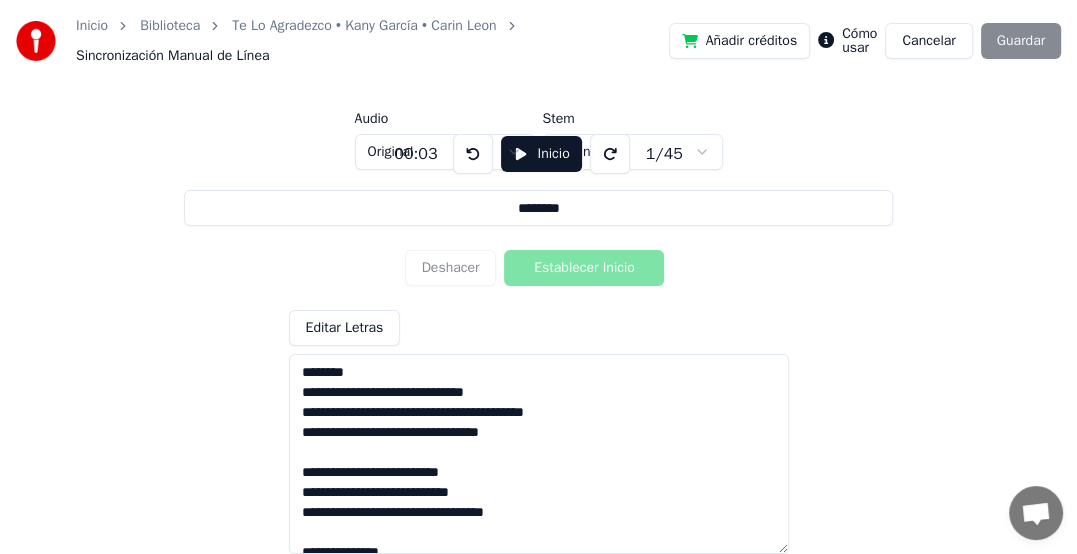click on "Inicio" at bounding box center [541, 154] 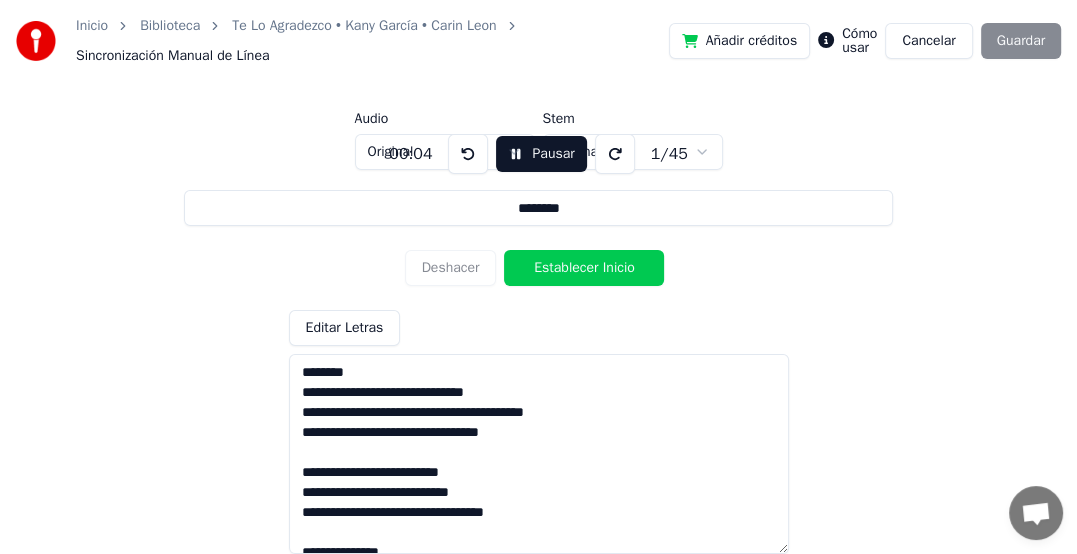 click on "Pausar" at bounding box center [541, 154] 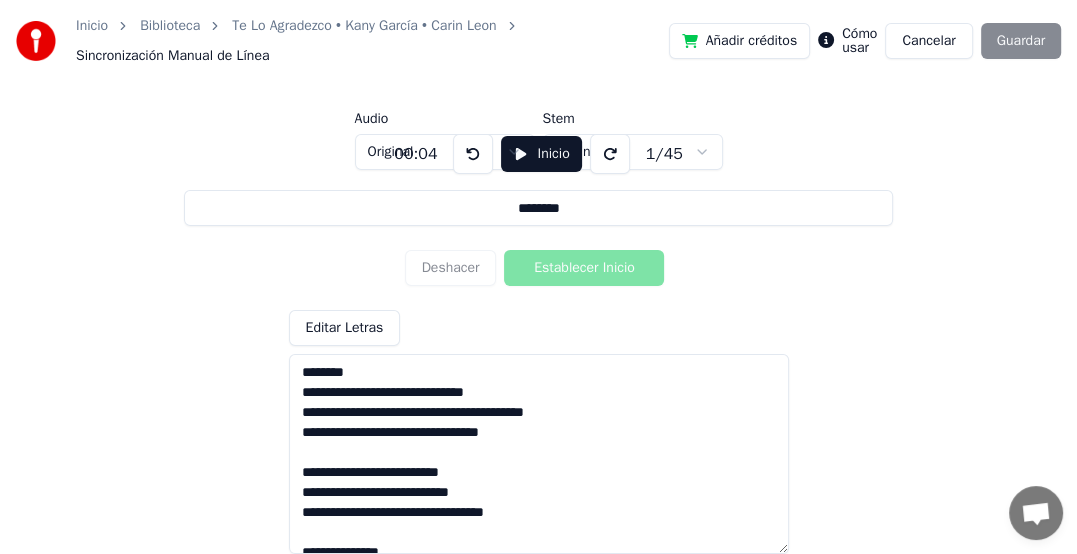 click on "Añadir créditos Cómo usar Cancelar Guardar" at bounding box center (865, 41) 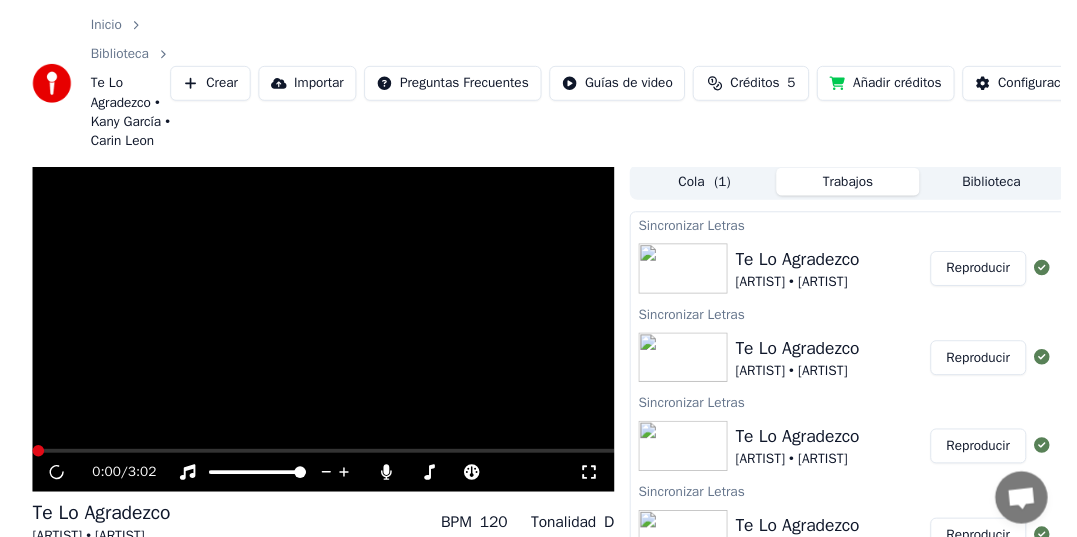 scroll, scrollTop: 153, scrollLeft: 0, axis: vertical 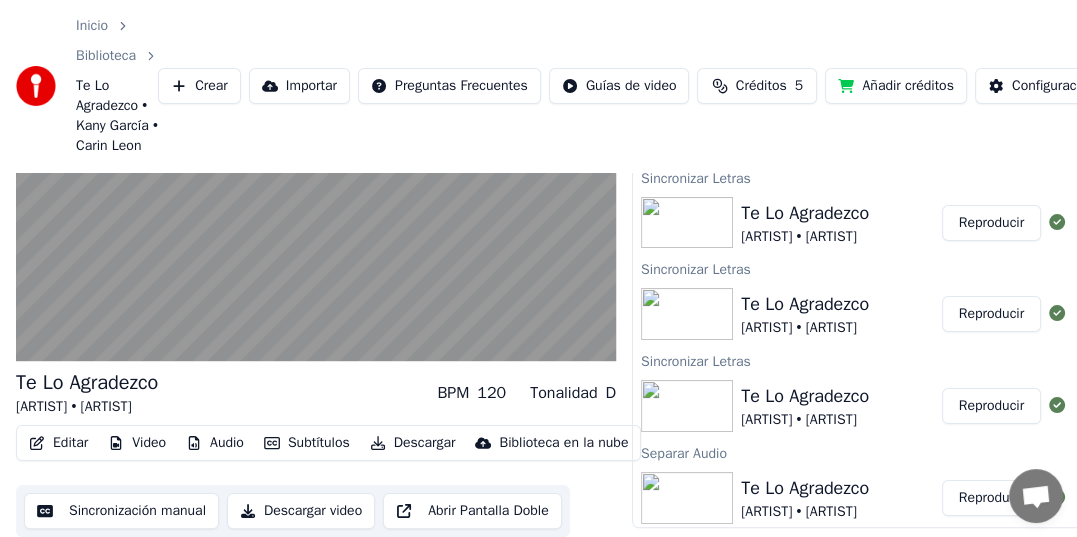 click on "Editar" at bounding box center [58, 443] 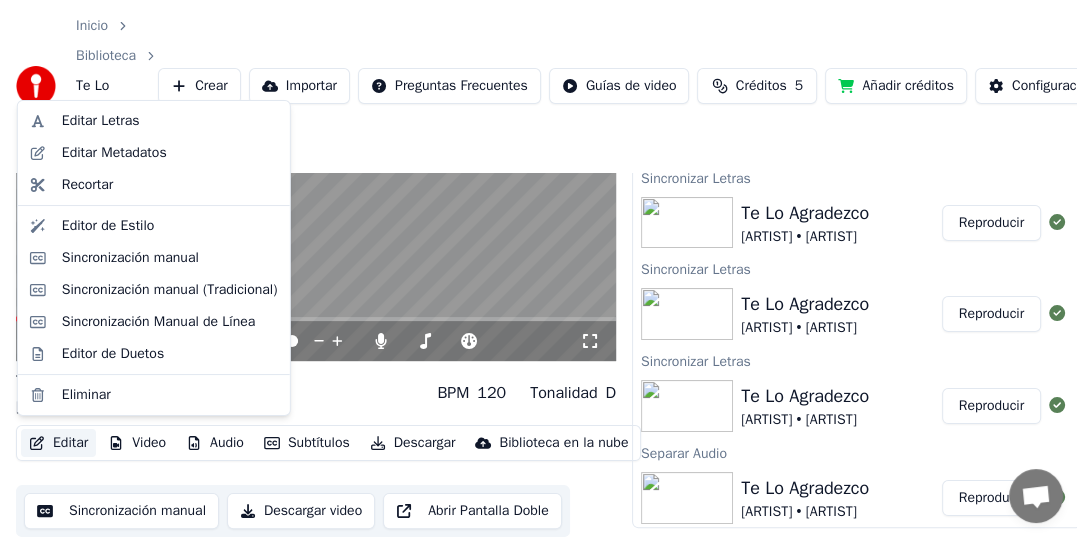 click on "Créditos" at bounding box center [761, 86] 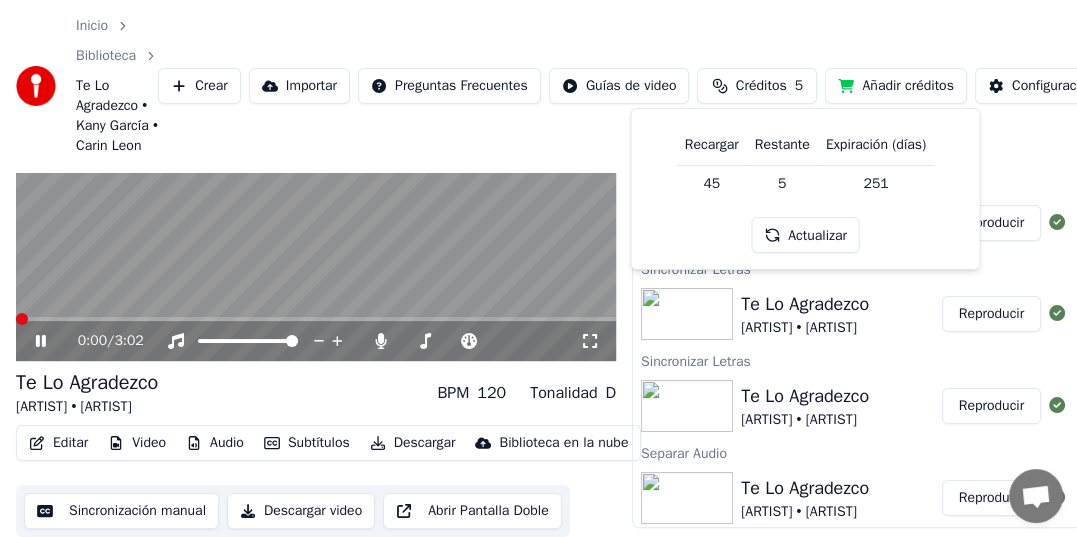 click on "45" at bounding box center (712, 183) 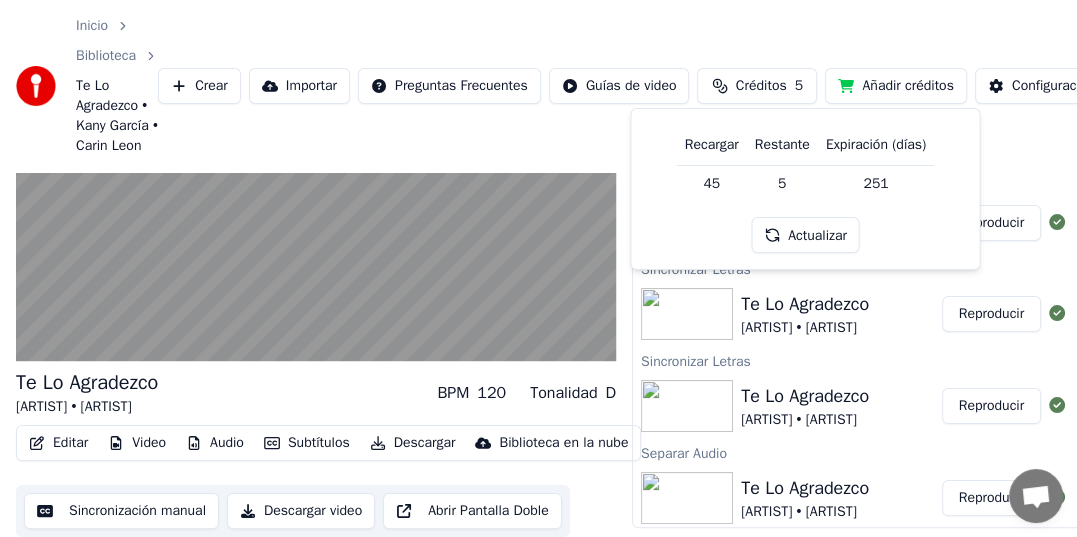 click on "Actualizar" at bounding box center [805, 235] 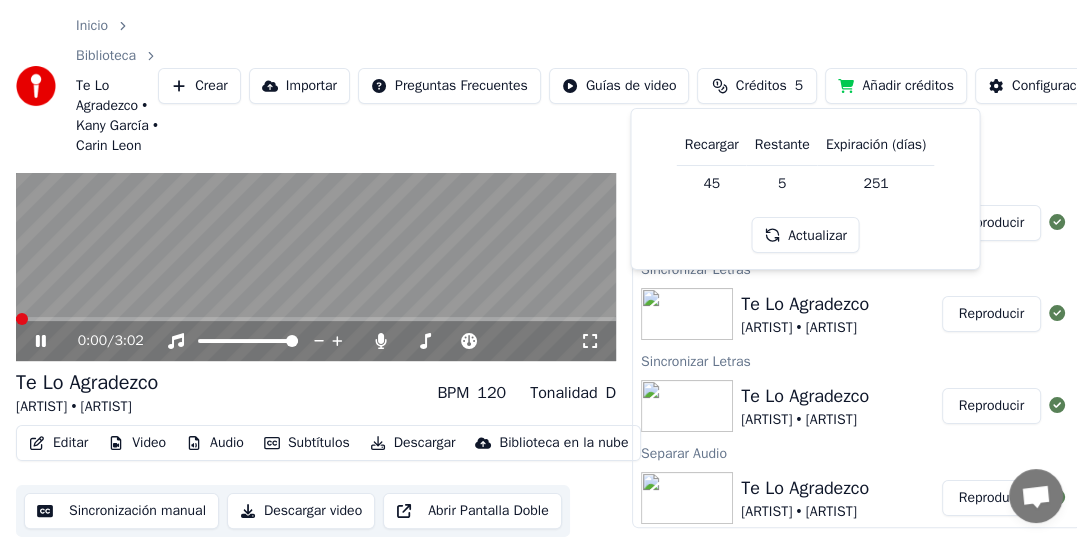 scroll, scrollTop: 0, scrollLeft: 0, axis: both 